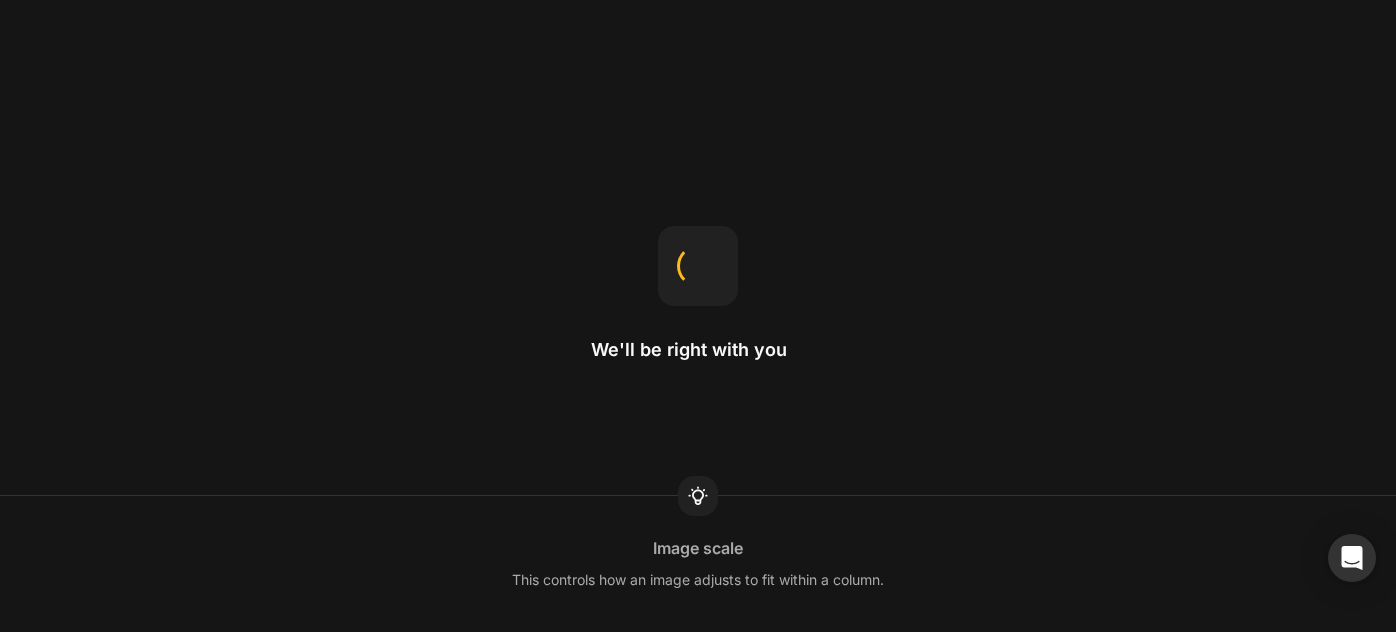 scroll, scrollTop: 0, scrollLeft: 0, axis: both 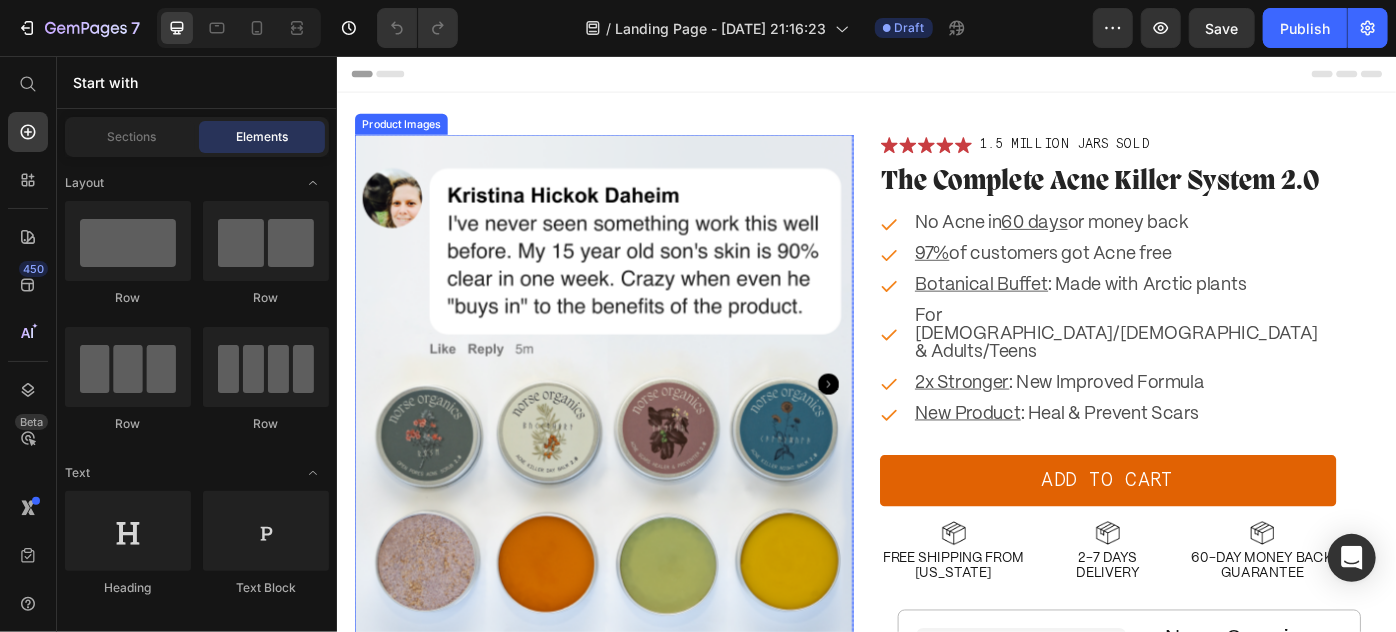click at bounding box center (638, 426) 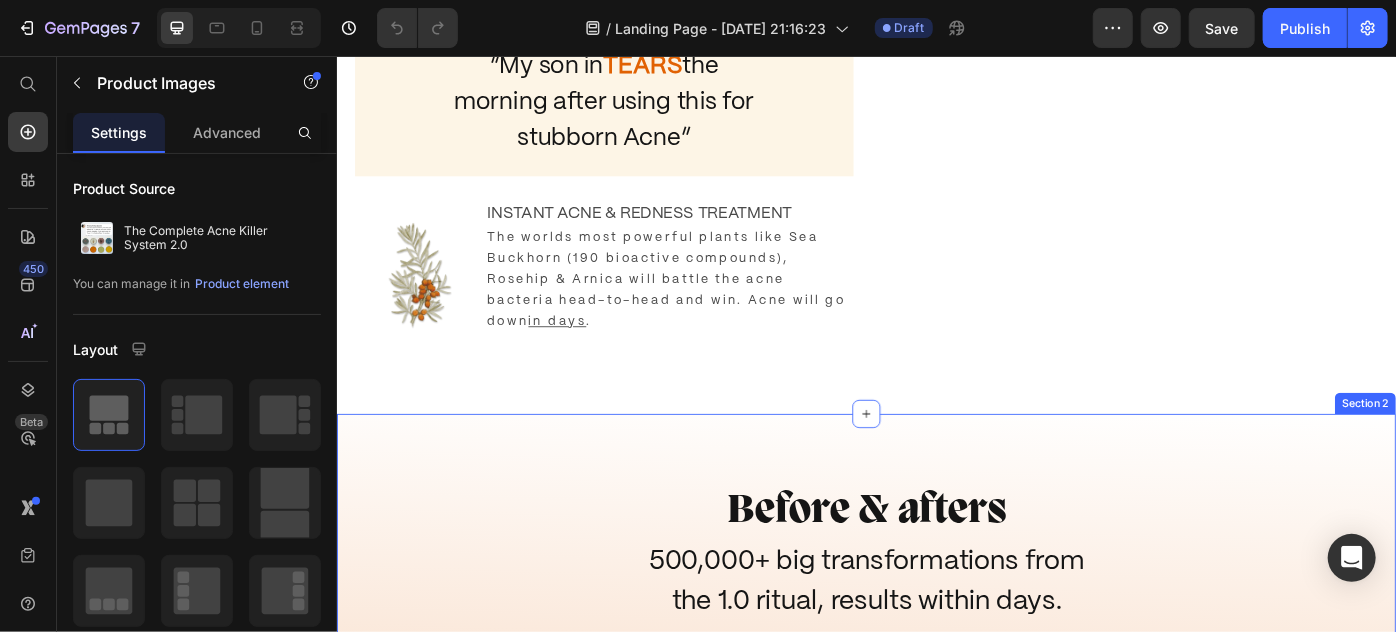 scroll, scrollTop: 909, scrollLeft: 0, axis: vertical 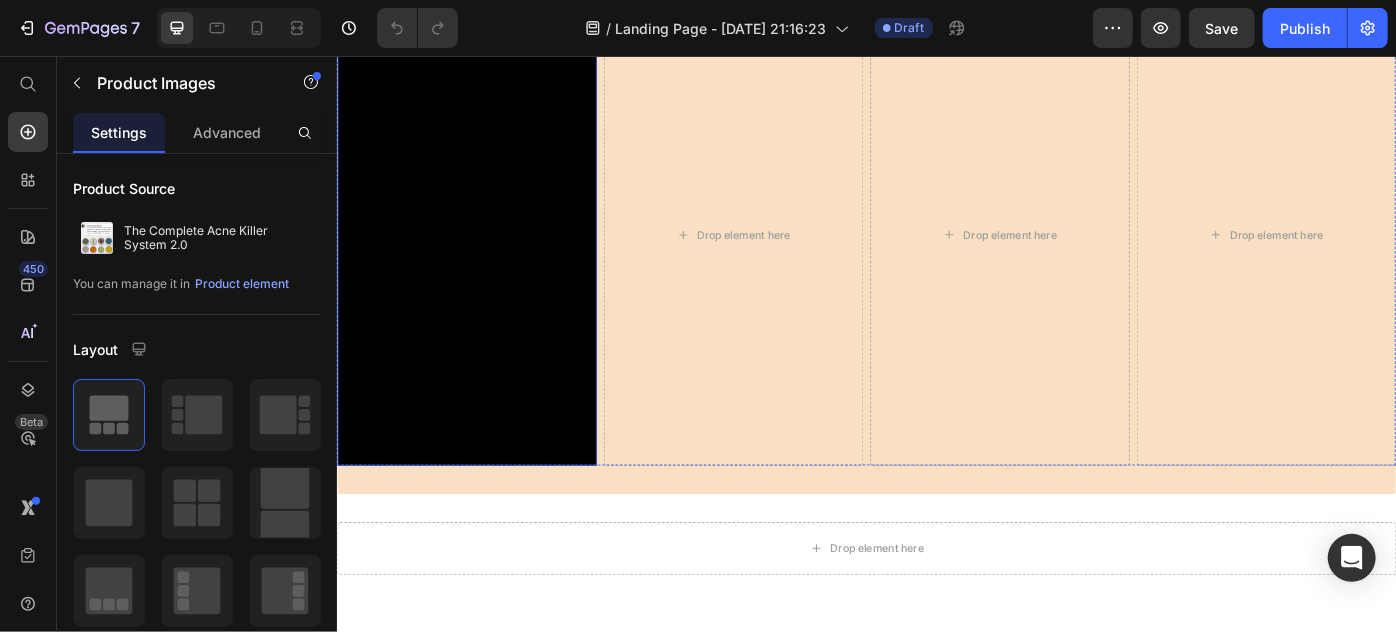 click at bounding box center [483, 257] 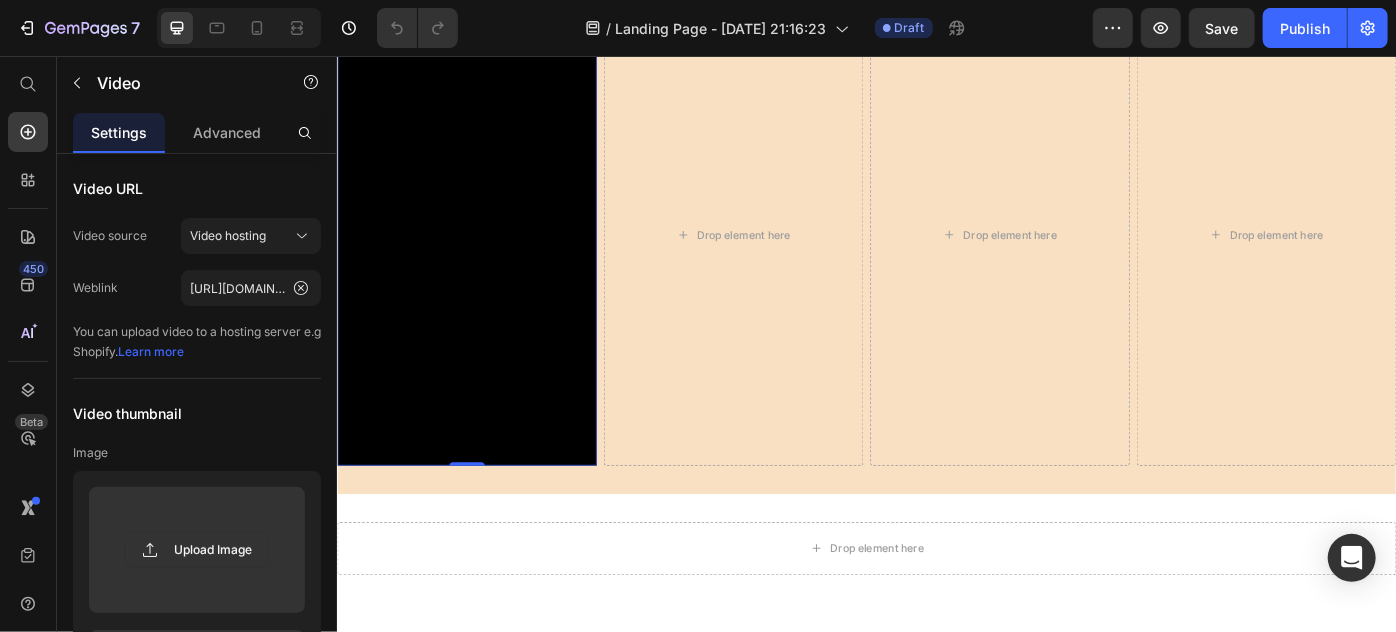 click 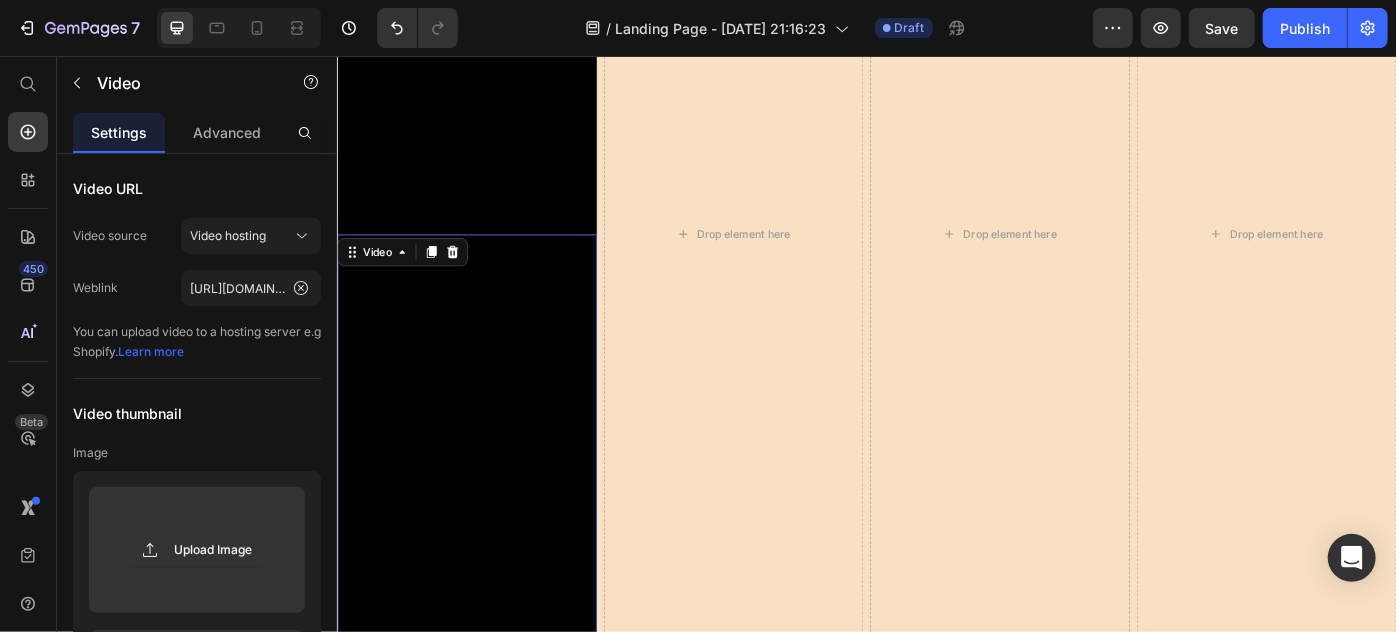 scroll, scrollTop: 6078, scrollLeft: 0, axis: vertical 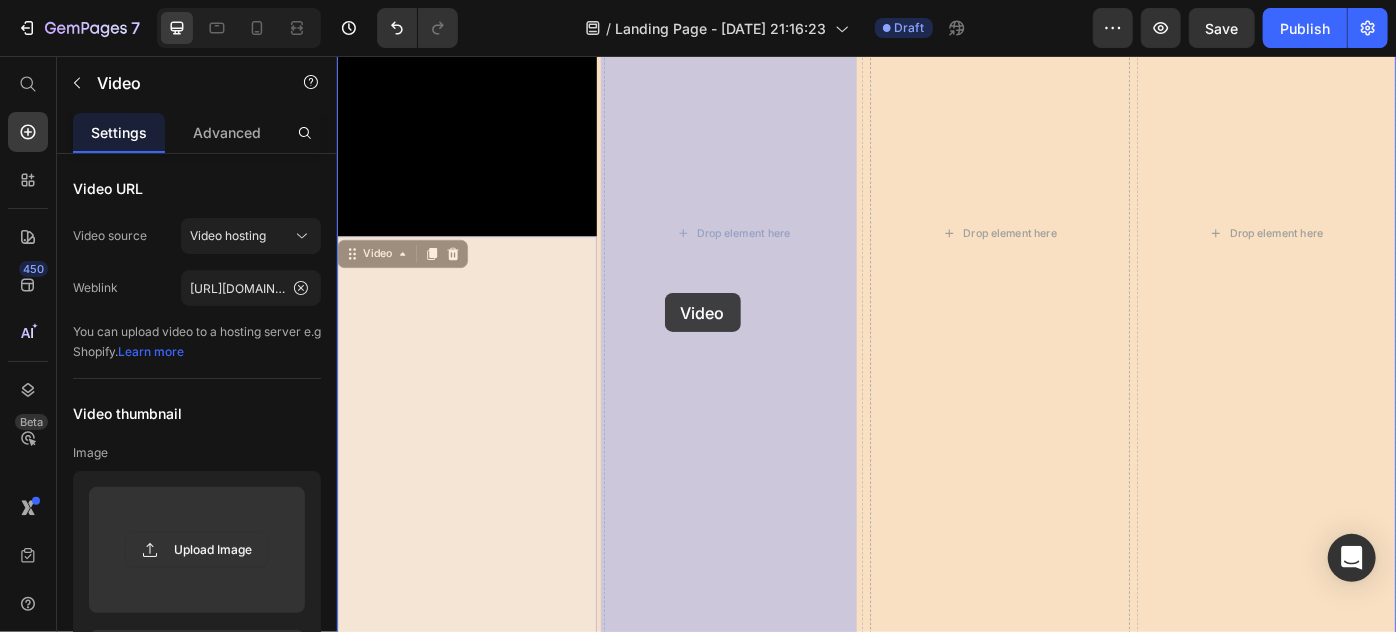 drag, startPoint x: 353, startPoint y: 323, endPoint x: 707, endPoint y: 324, distance: 354.0014 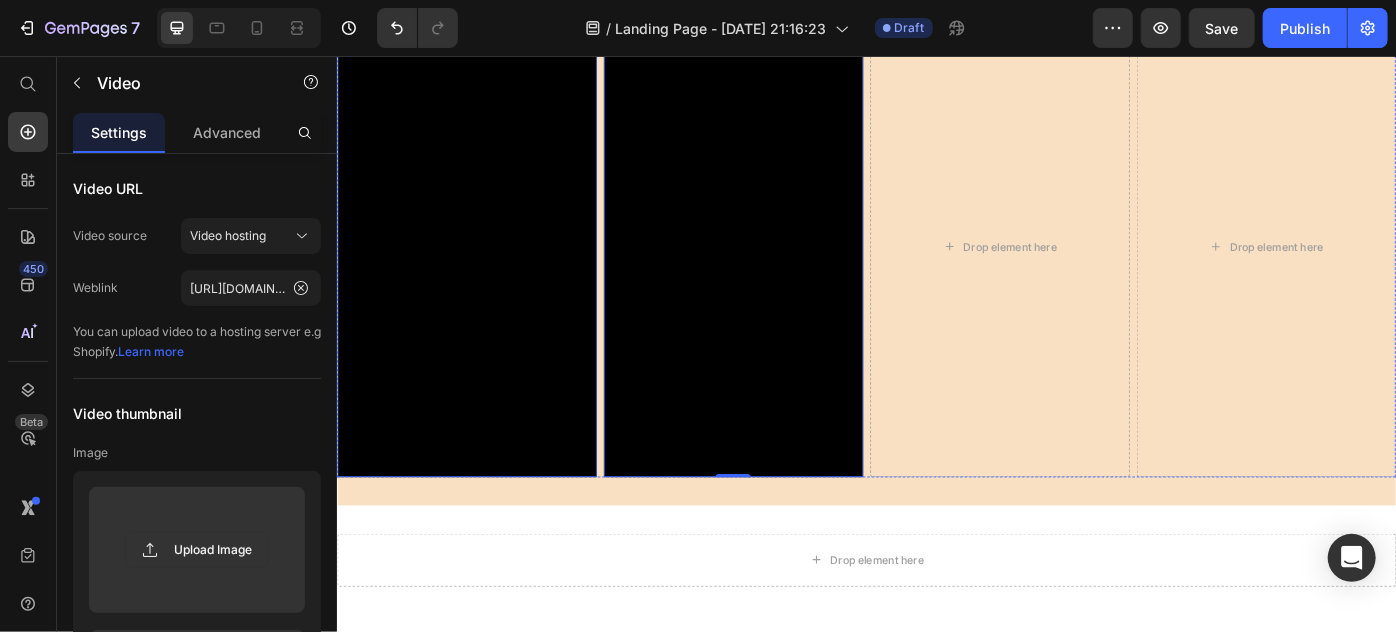 scroll, scrollTop: 5714, scrollLeft: 0, axis: vertical 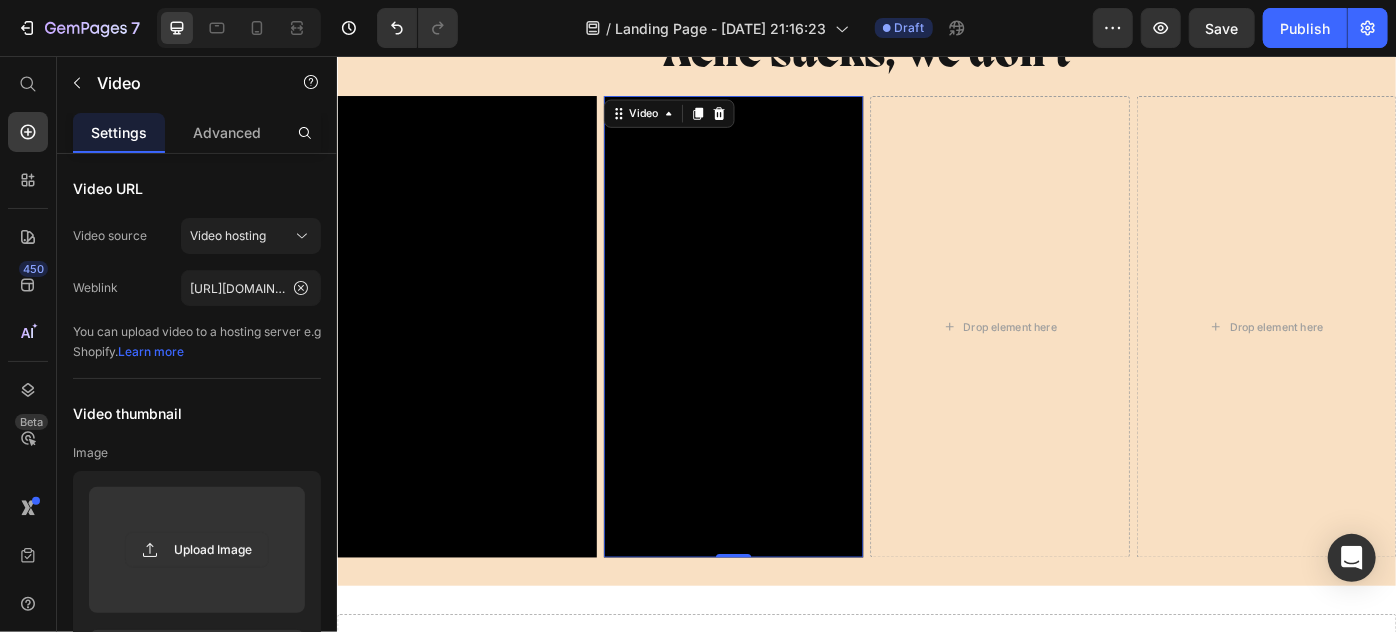 click at bounding box center (785, 361) 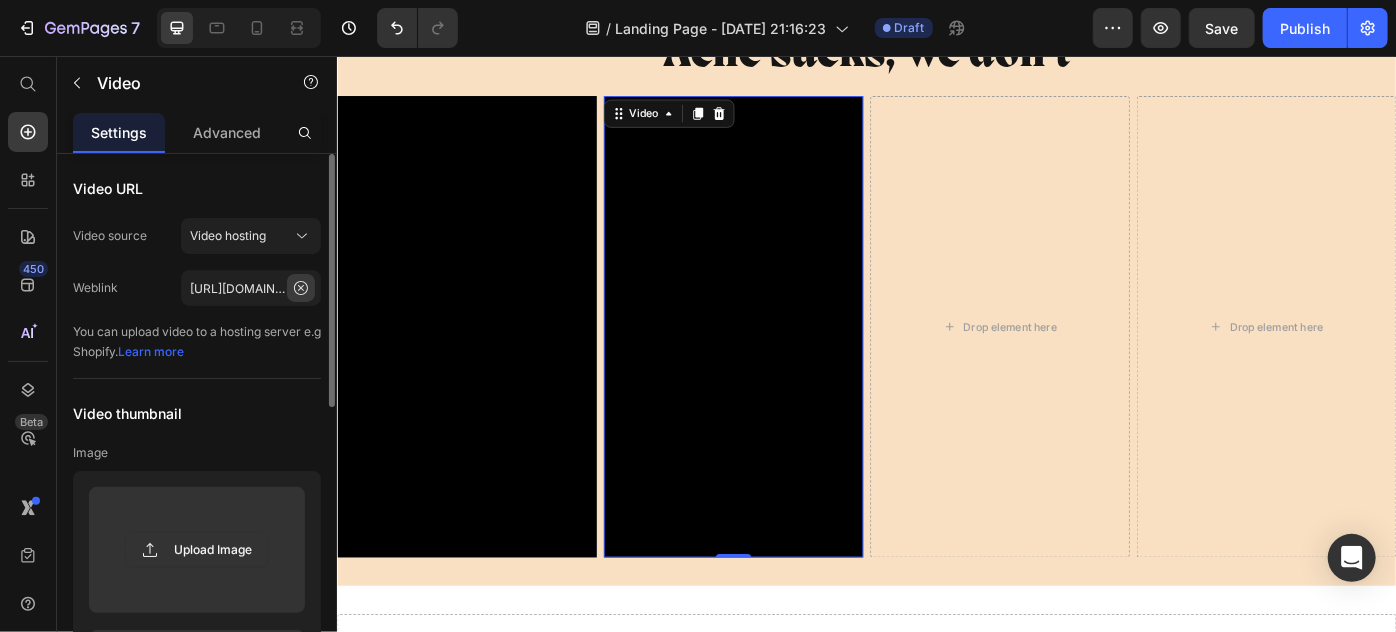 click 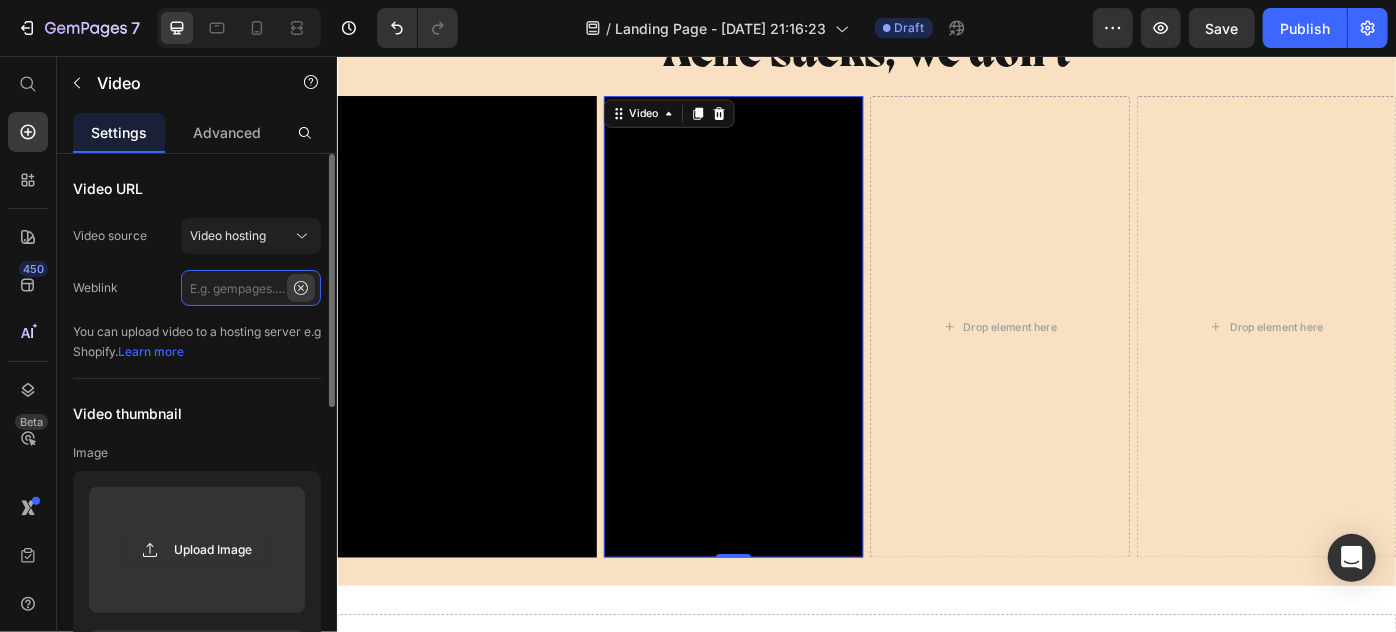 scroll, scrollTop: 0, scrollLeft: 0, axis: both 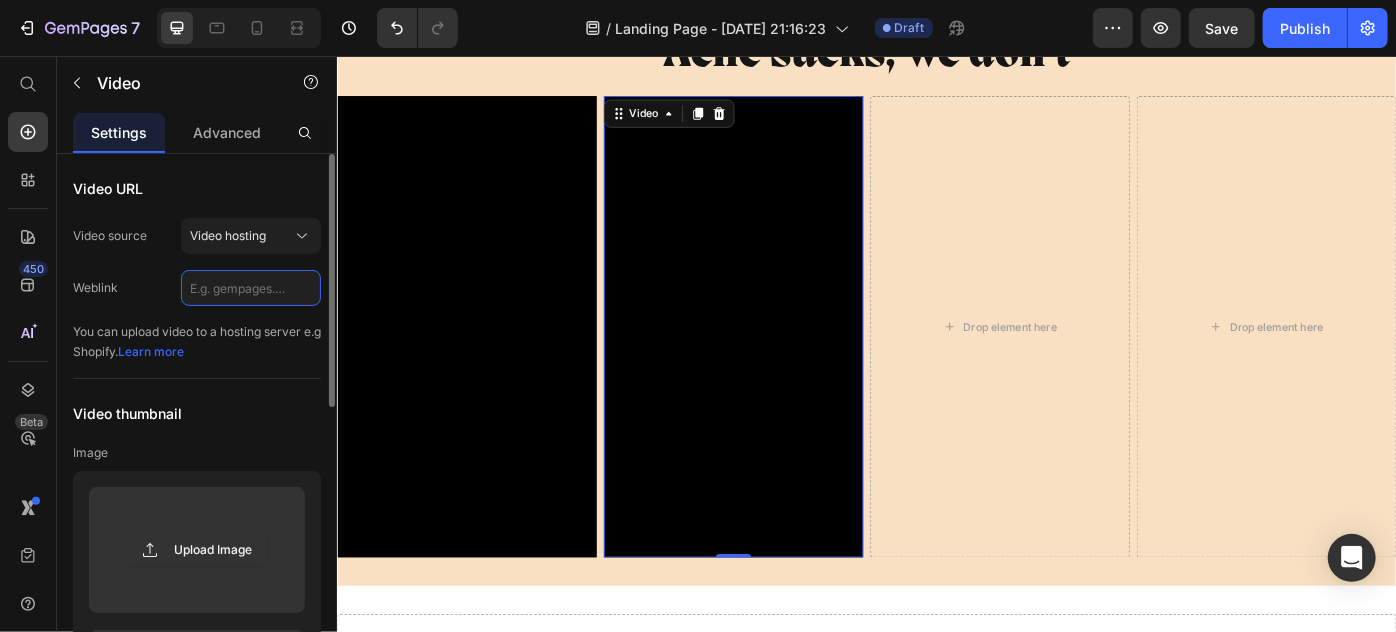 click 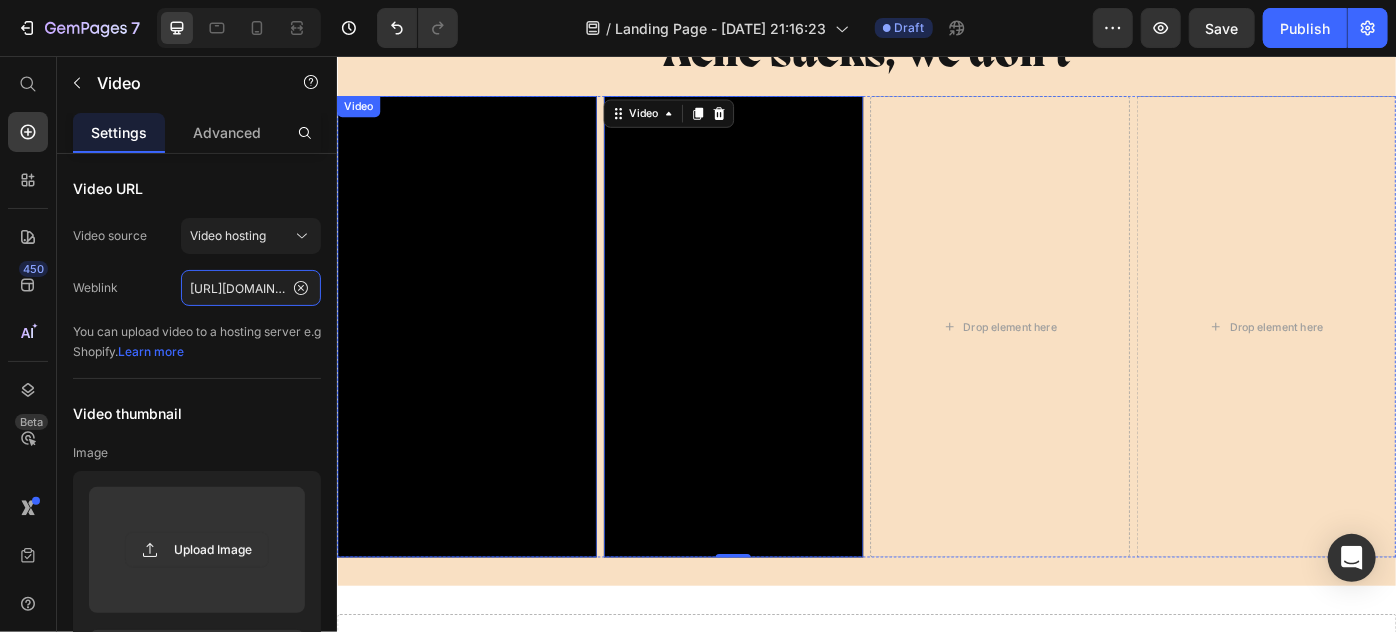 scroll, scrollTop: 0, scrollLeft: 359, axis: horizontal 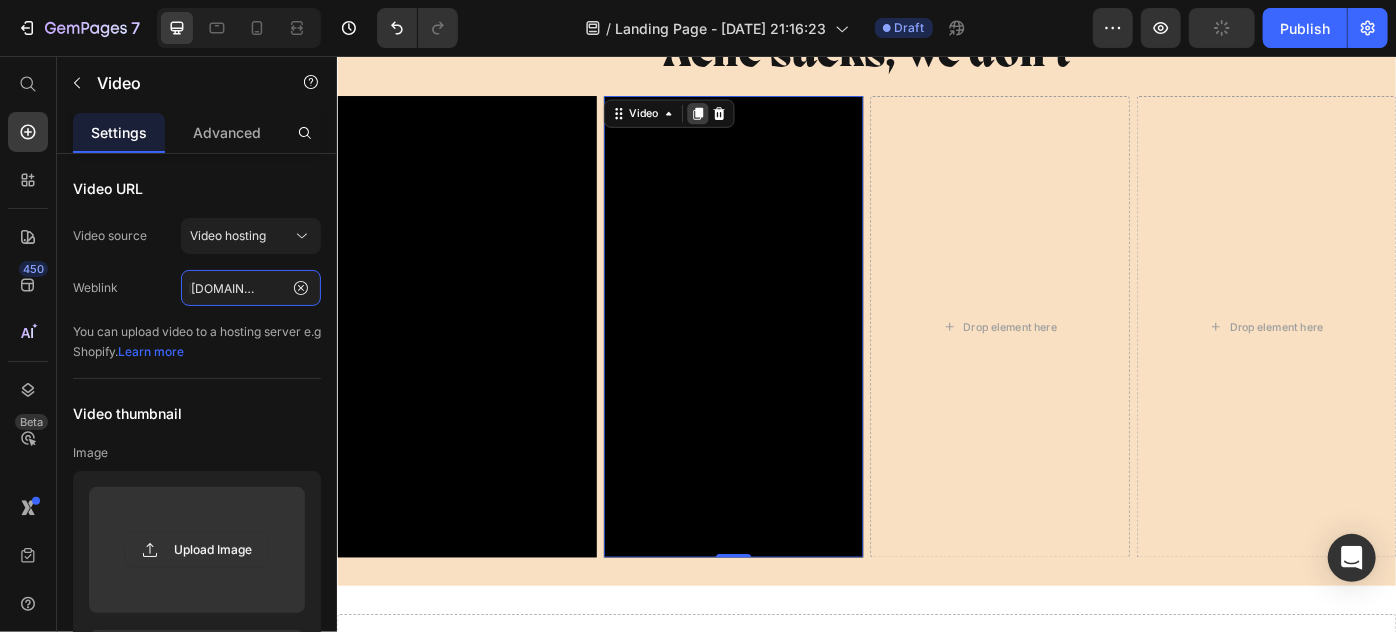 type on "https://cdn.shopify.com/videos/c/o/v/7c1ee0c7fa0e45048f546032cff8a9e8.mp4" 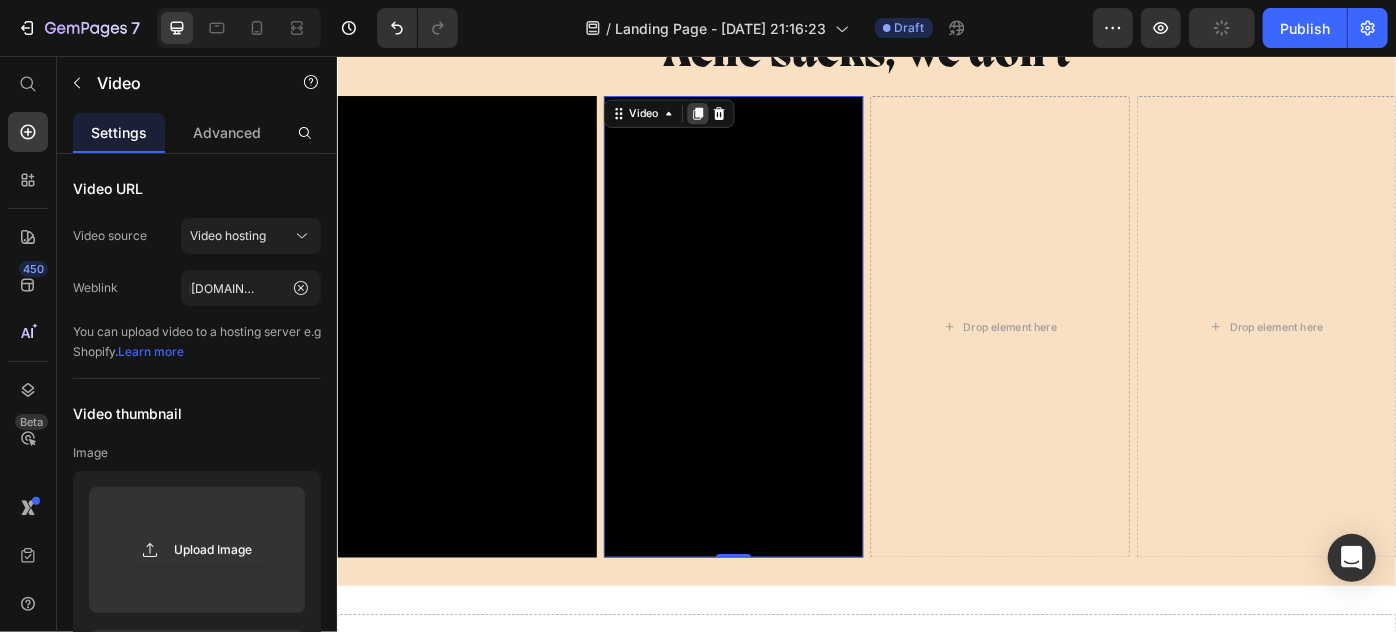 click 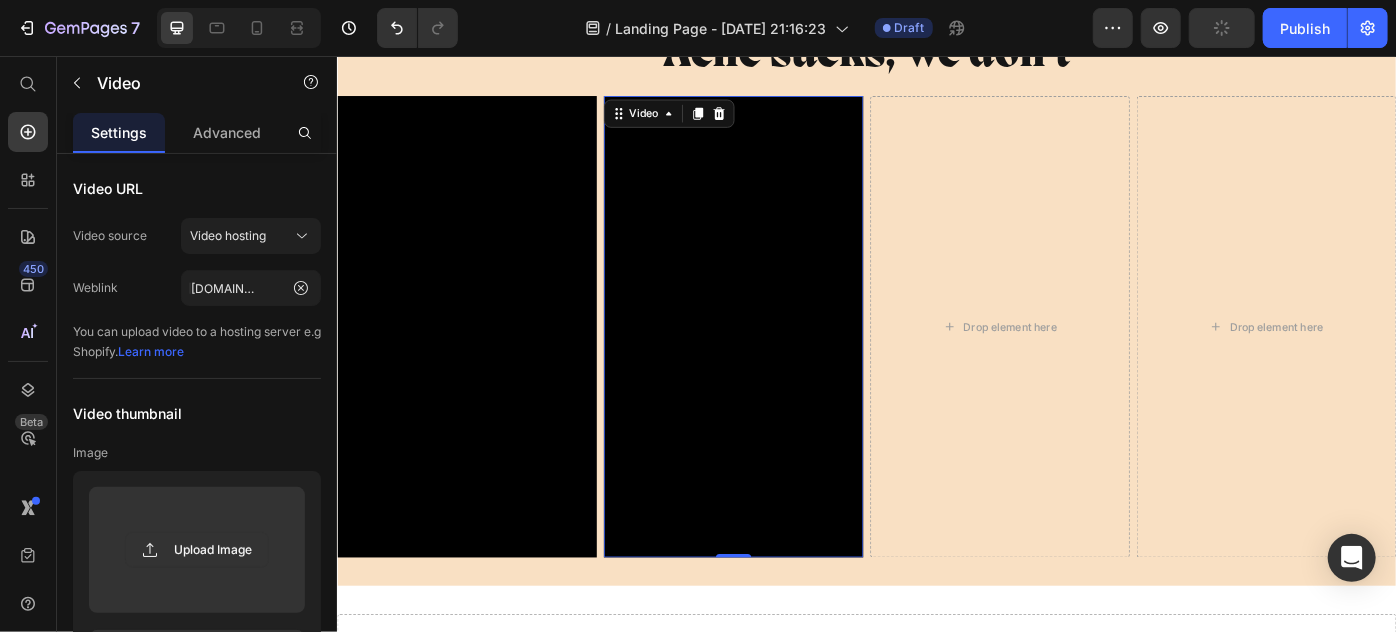 scroll, scrollTop: 0, scrollLeft: 0, axis: both 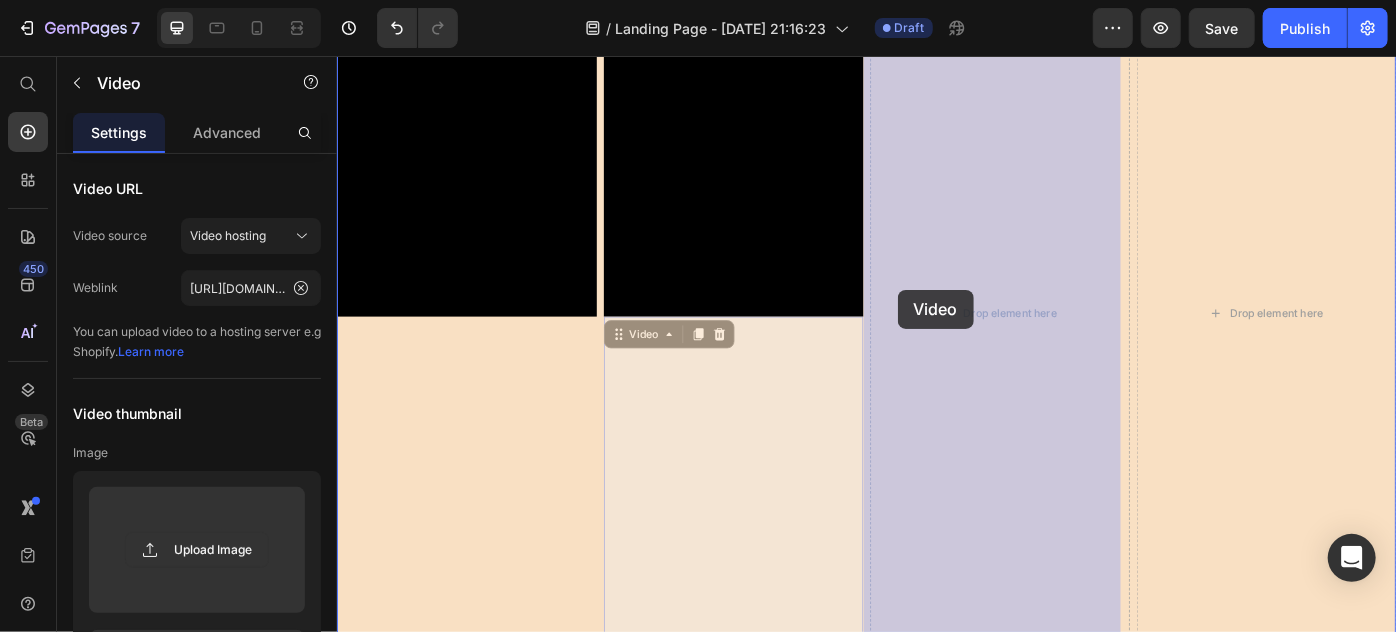 drag, startPoint x: 656, startPoint y: 413, endPoint x: 982, endPoint y: 318, distance: 339.56 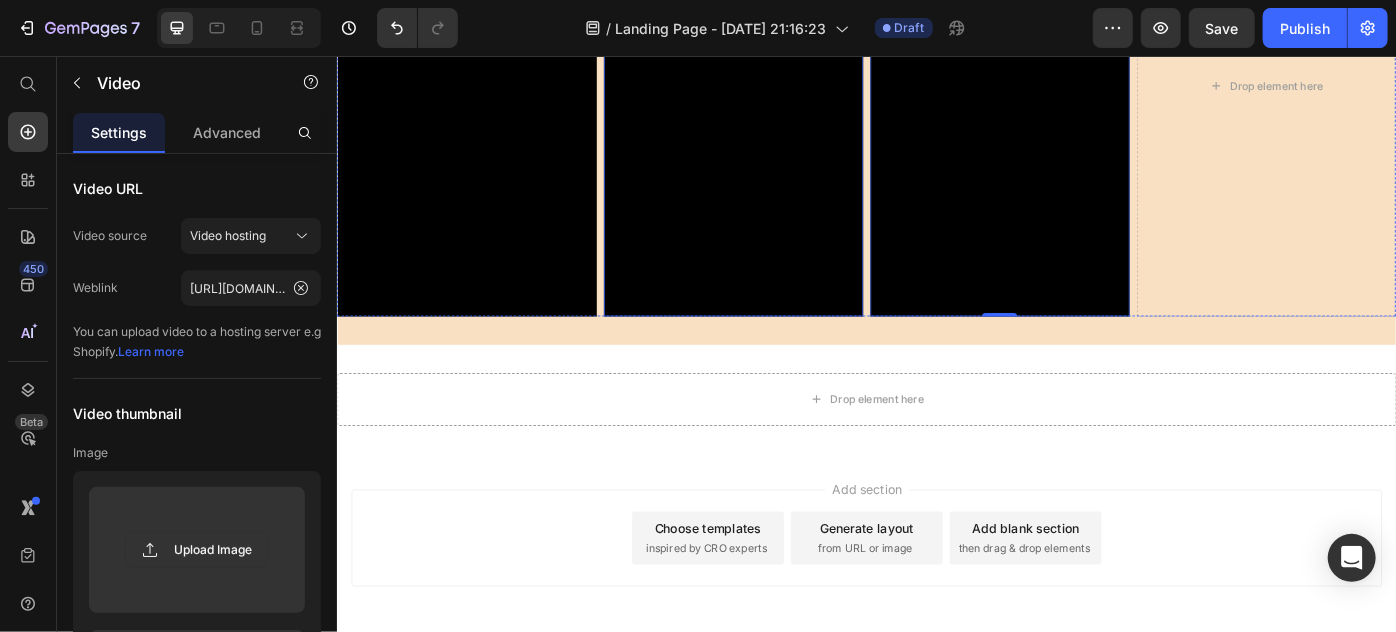 scroll, scrollTop: 5805, scrollLeft: 0, axis: vertical 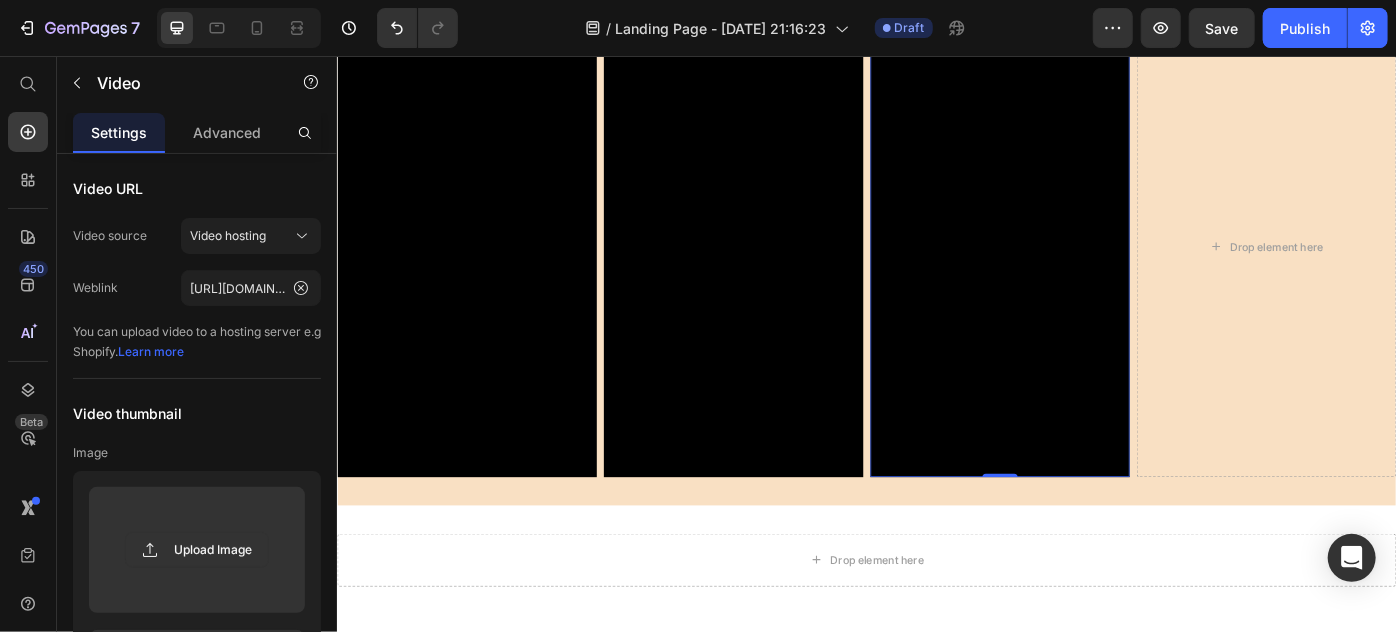 click at bounding box center (1087, 270) 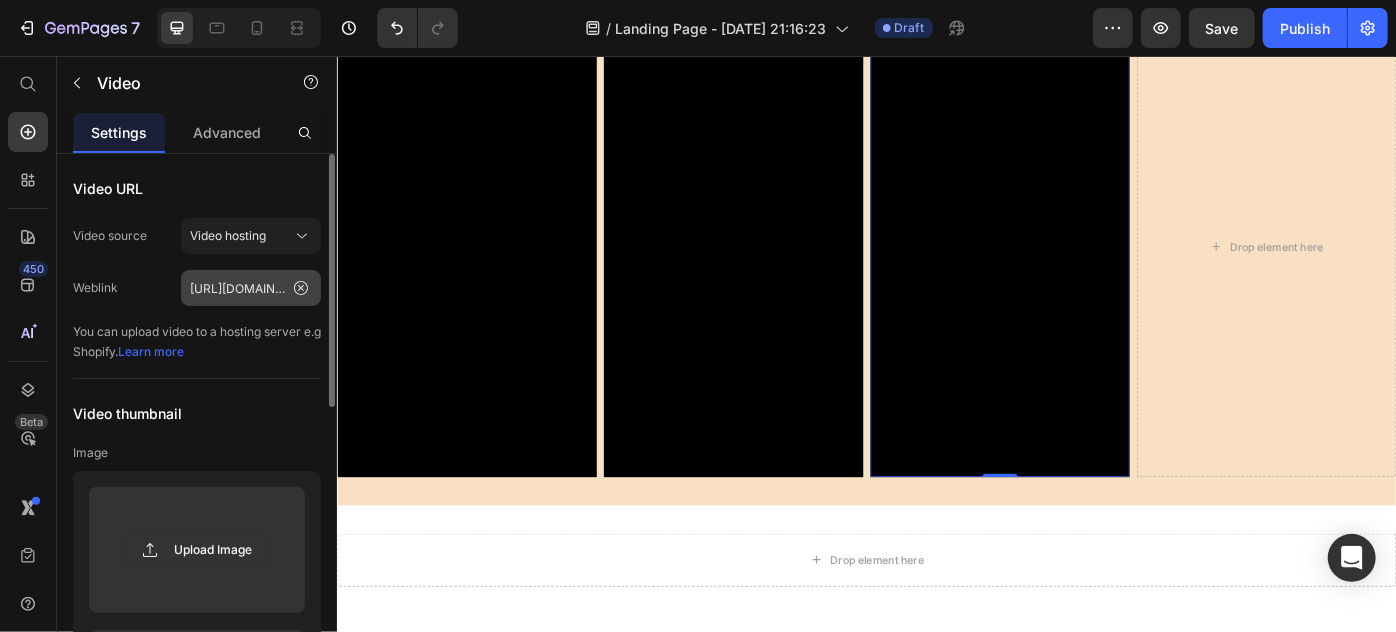 drag, startPoint x: 303, startPoint y: 290, endPoint x: 271, endPoint y: 292, distance: 32.06244 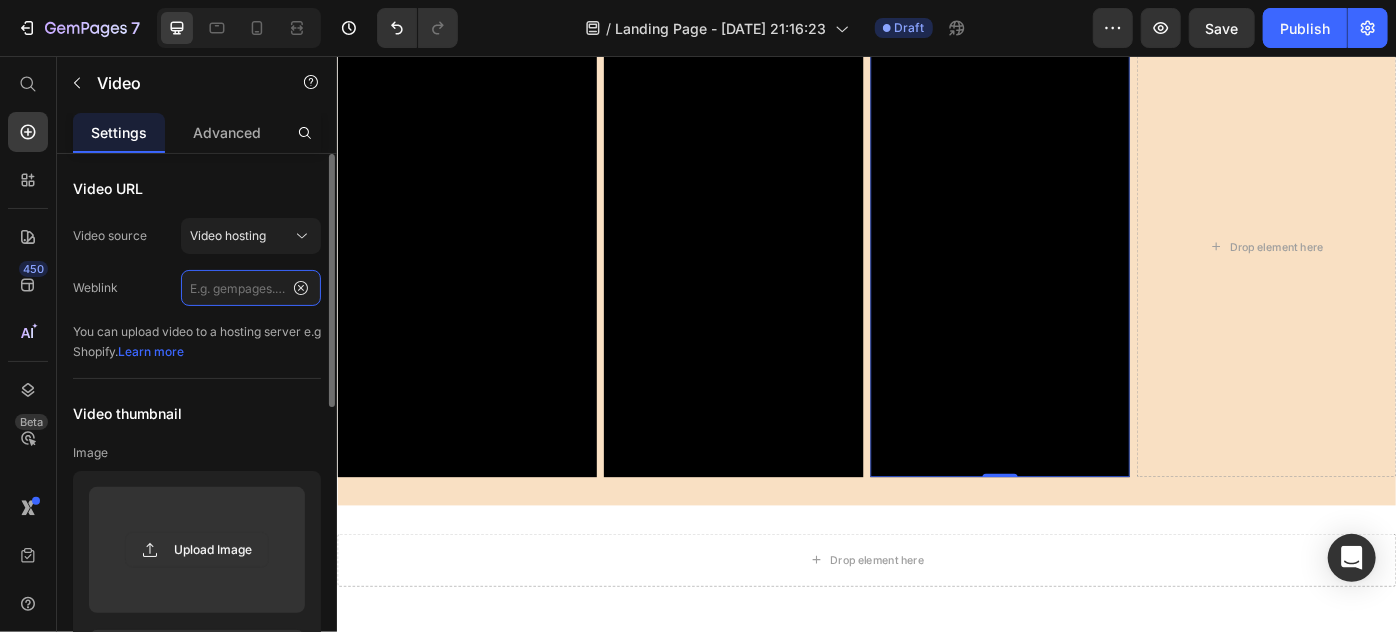 scroll, scrollTop: 0, scrollLeft: 0, axis: both 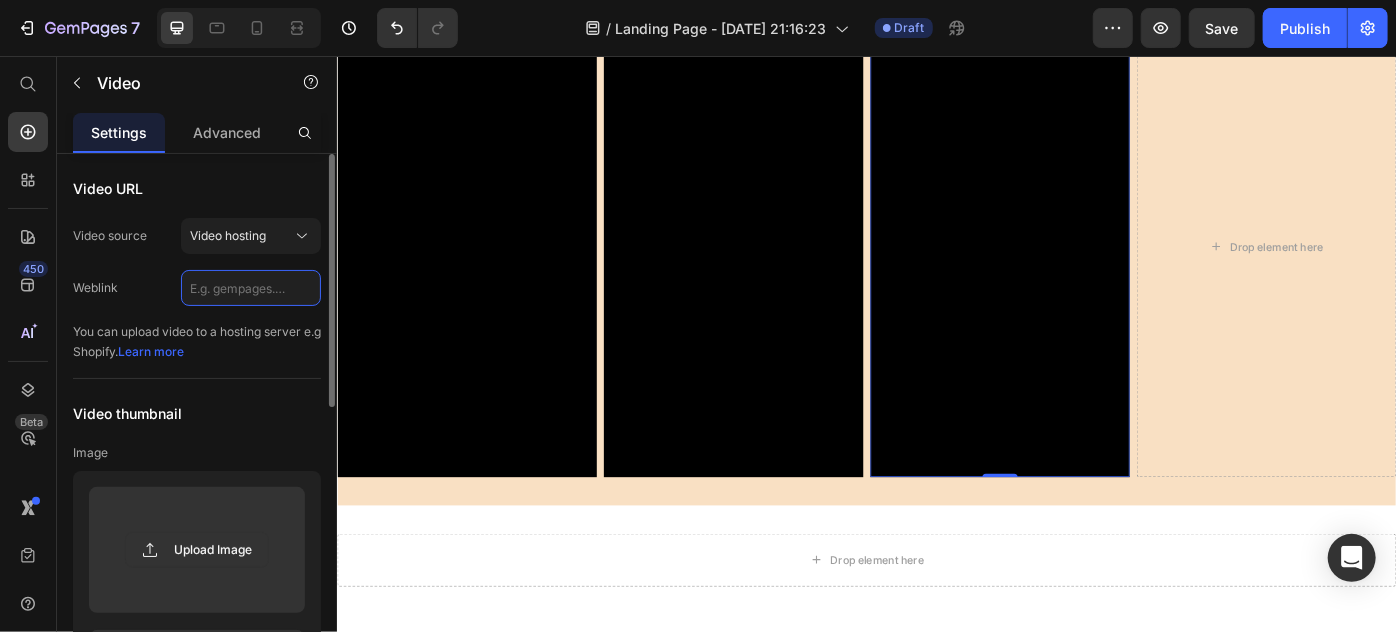 click 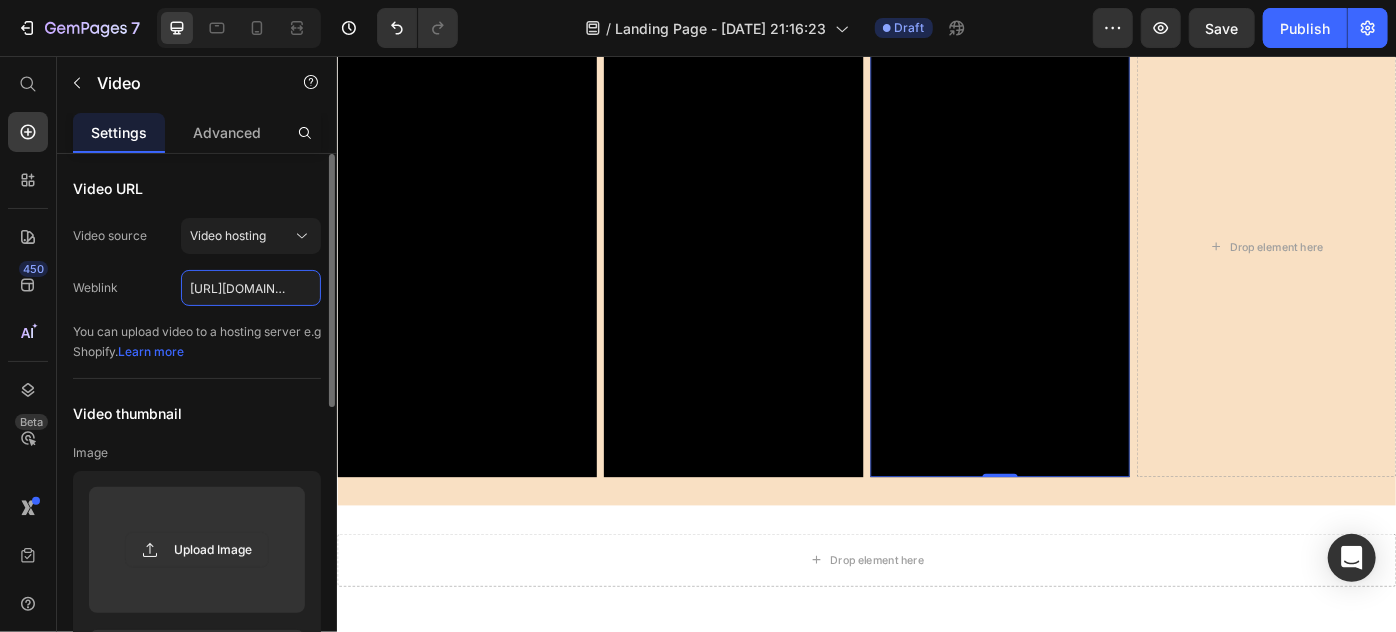 scroll, scrollTop: 0, scrollLeft: 359, axis: horizontal 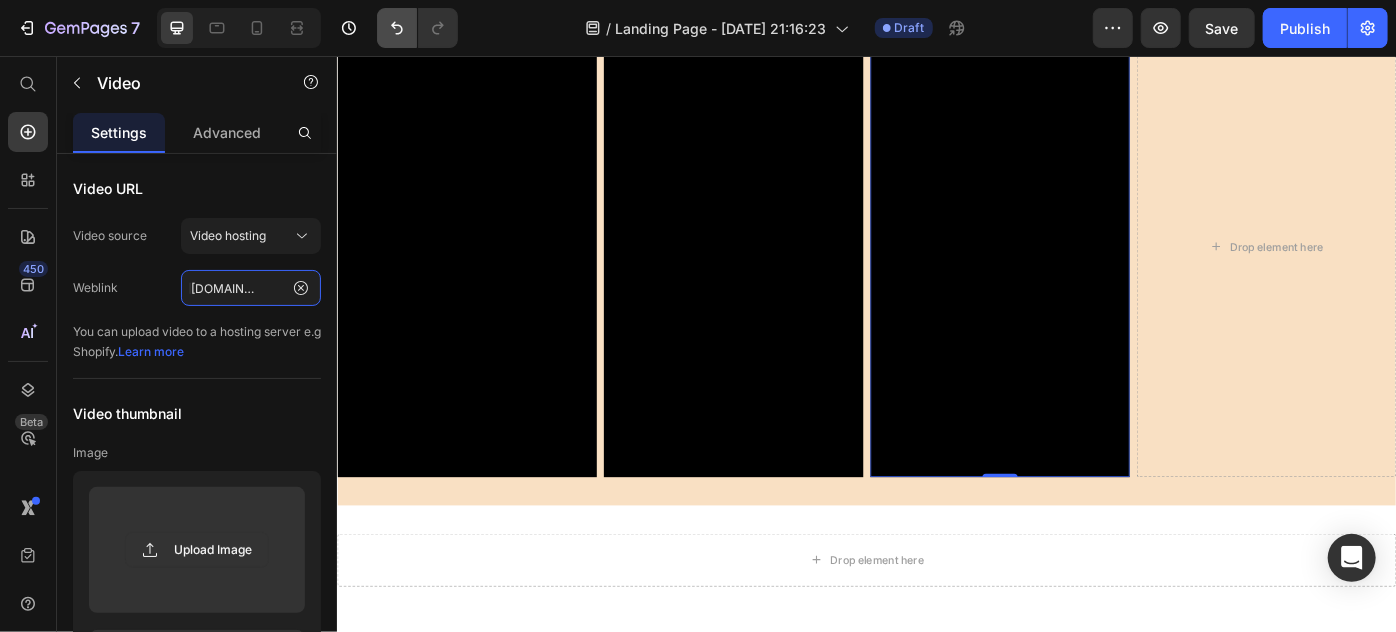 type on "https://cdn.shopify.com/videos/c/o/v/46ab99b17fde4035903c2ec11087ef50.mov" 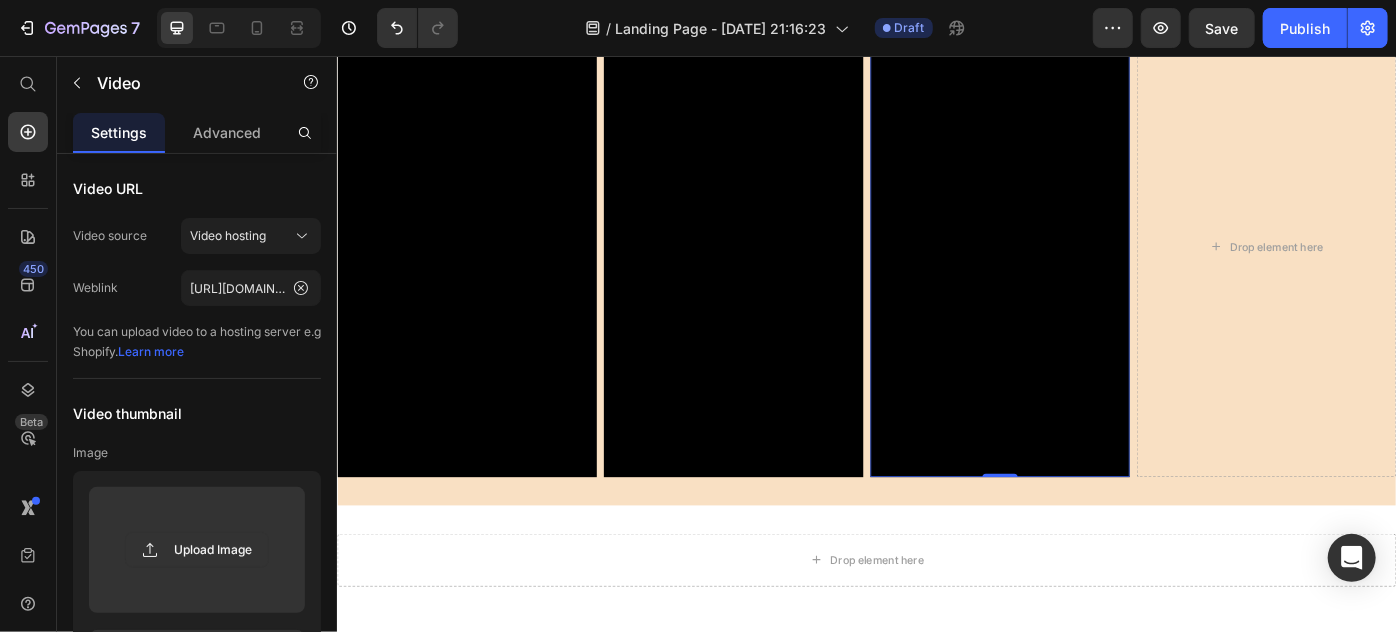 click 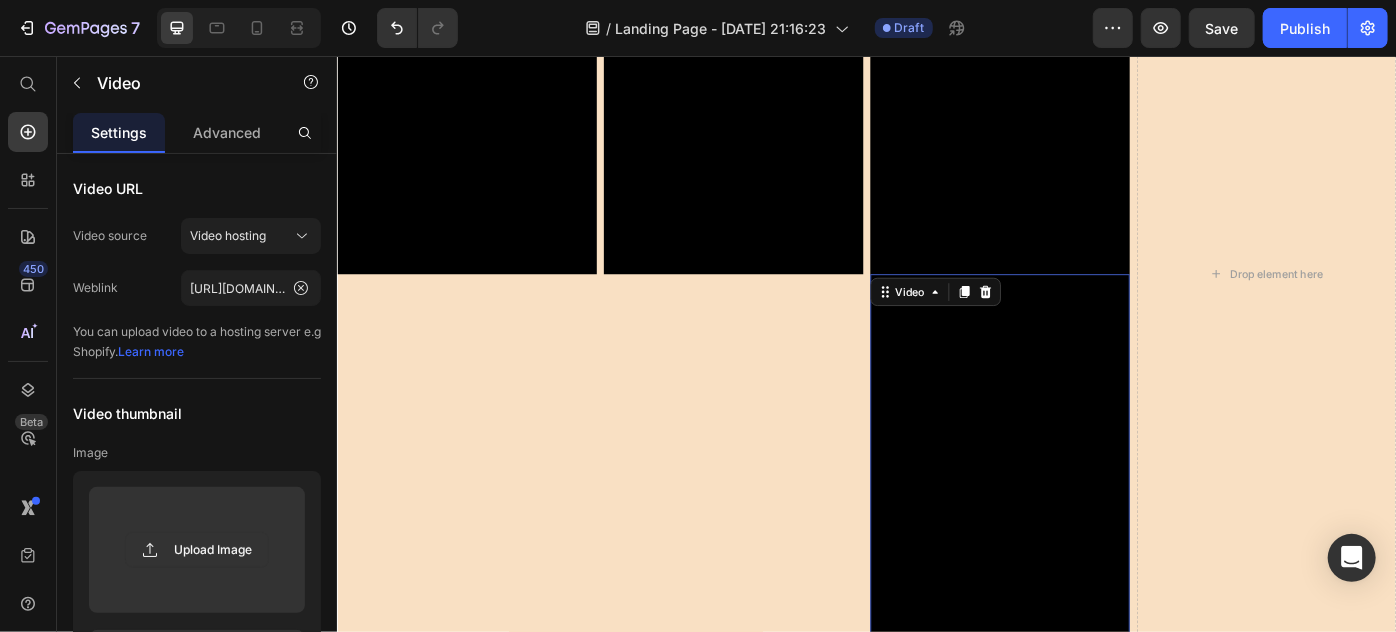 scroll, scrollTop: 5987, scrollLeft: 0, axis: vertical 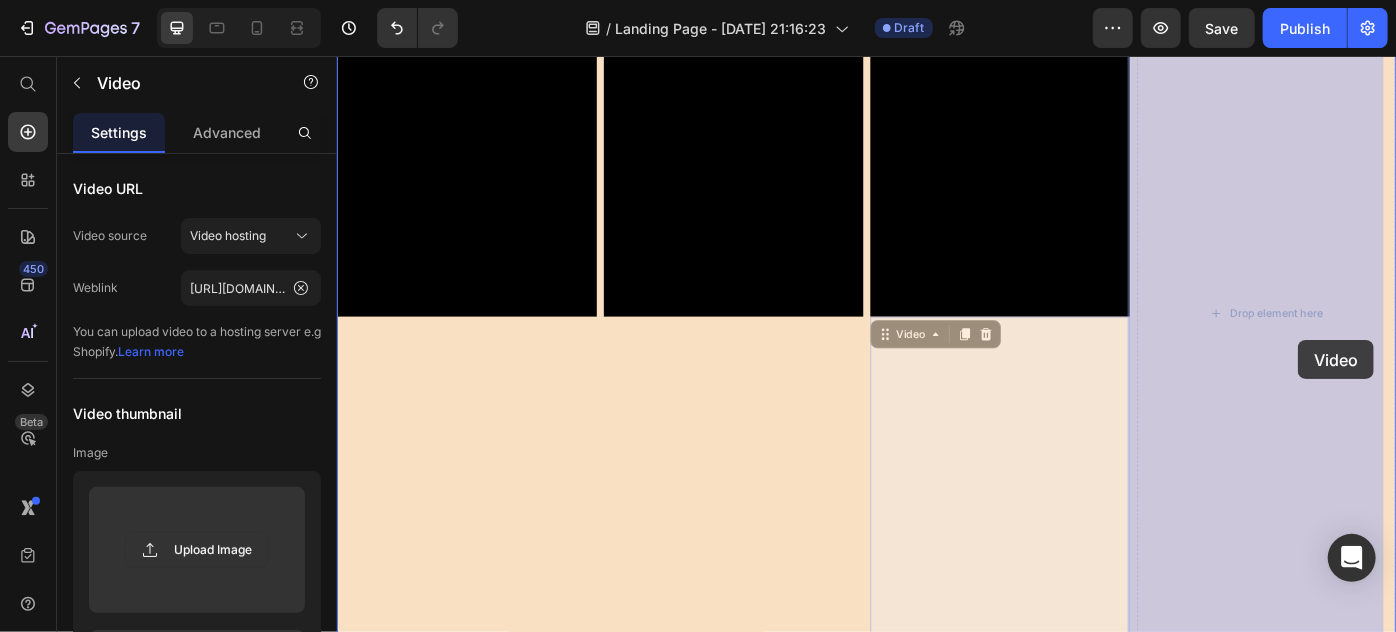 drag, startPoint x: 944, startPoint y: 415, endPoint x: 1425, endPoint y: 377, distance: 482.49872 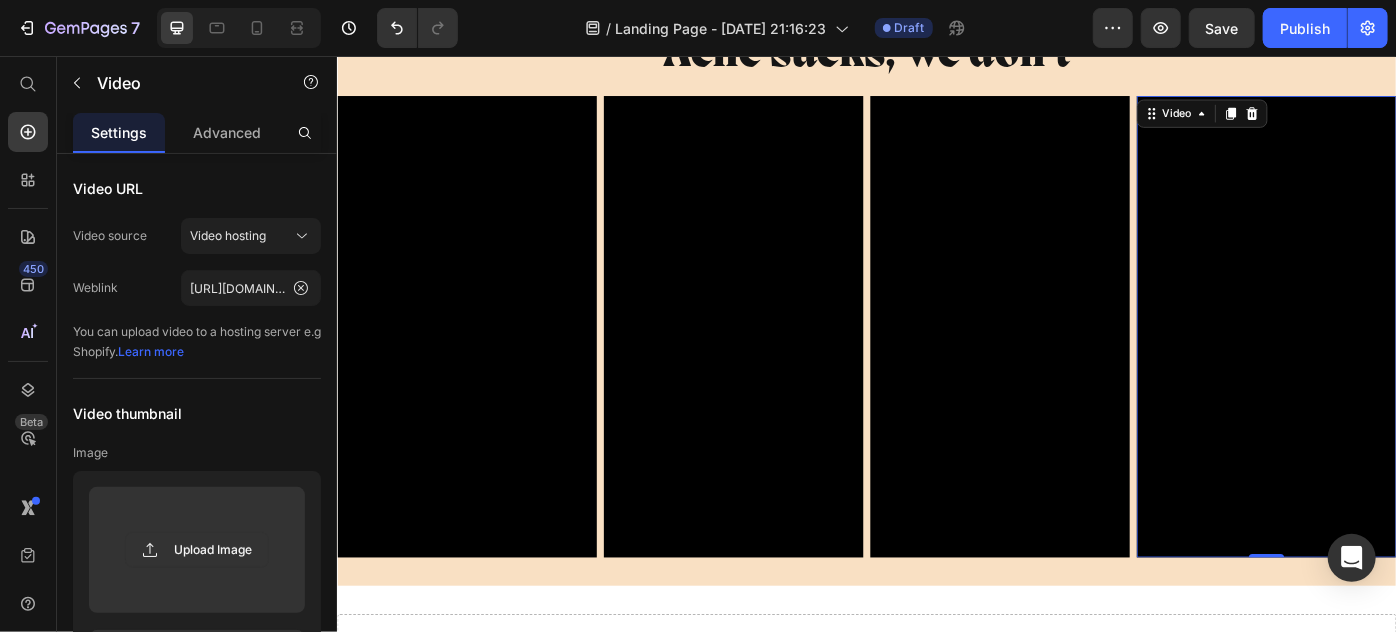 scroll, scrollTop: 5442, scrollLeft: 0, axis: vertical 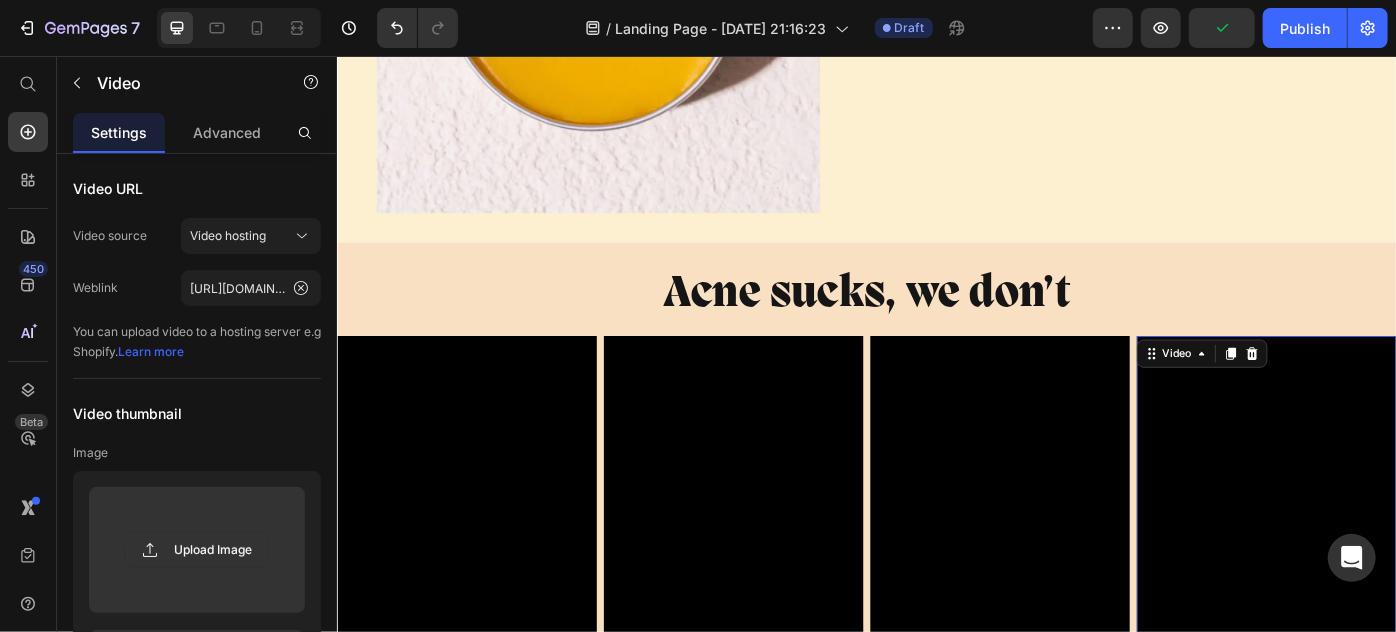 click at bounding box center (1389, 633) 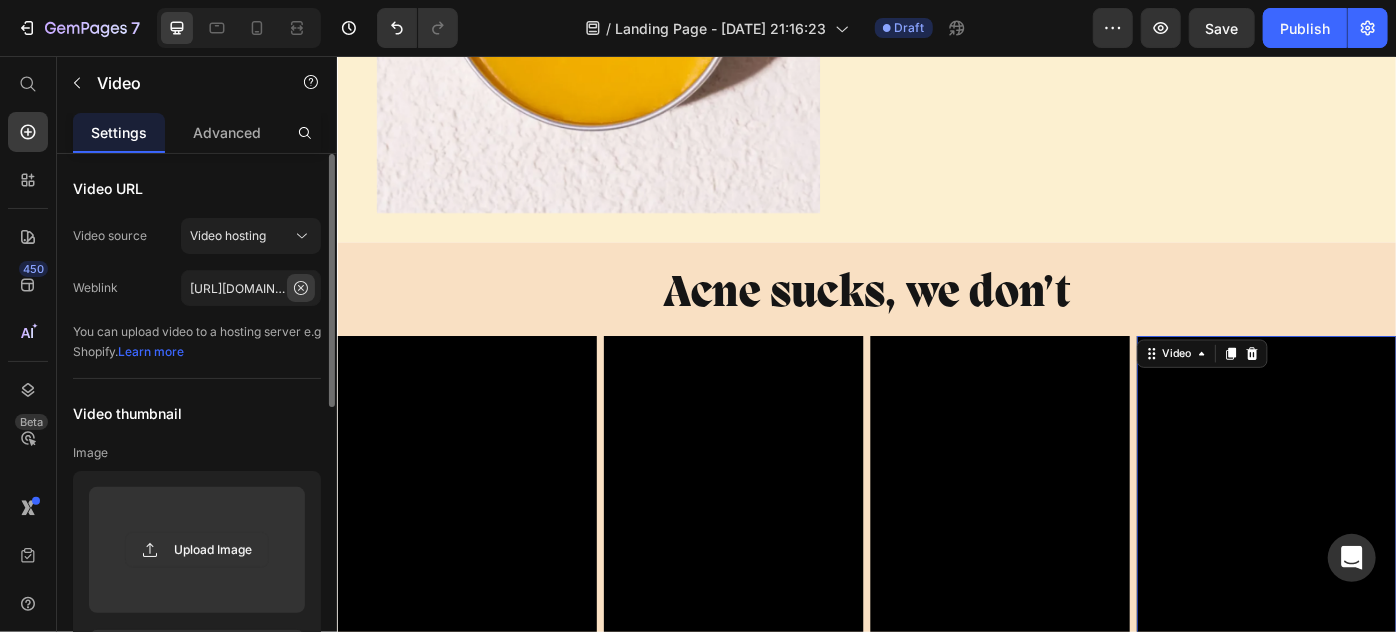 click 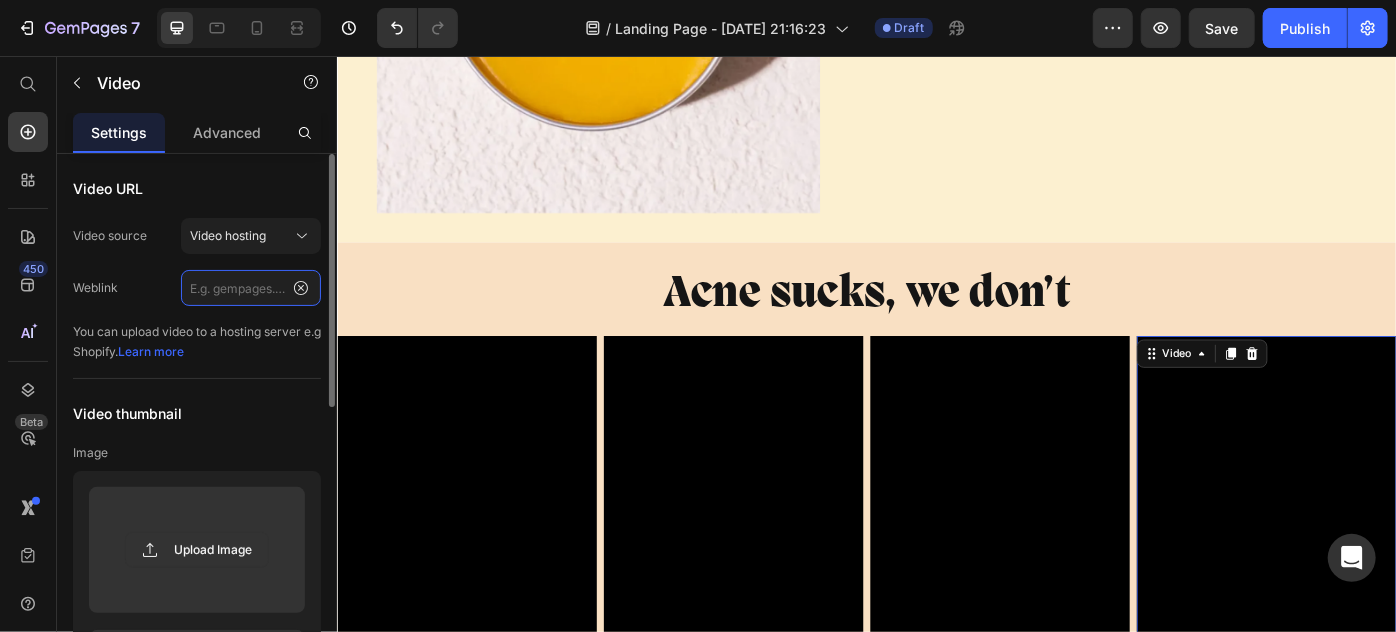 scroll, scrollTop: 0, scrollLeft: 0, axis: both 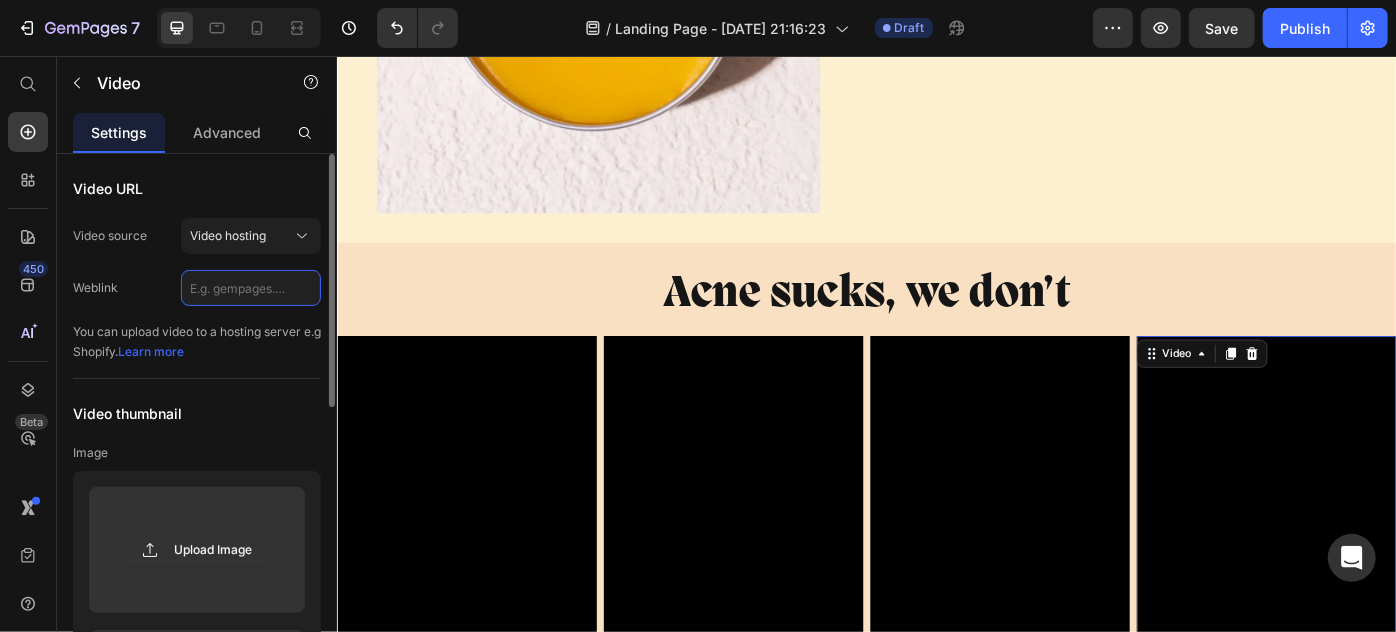 click 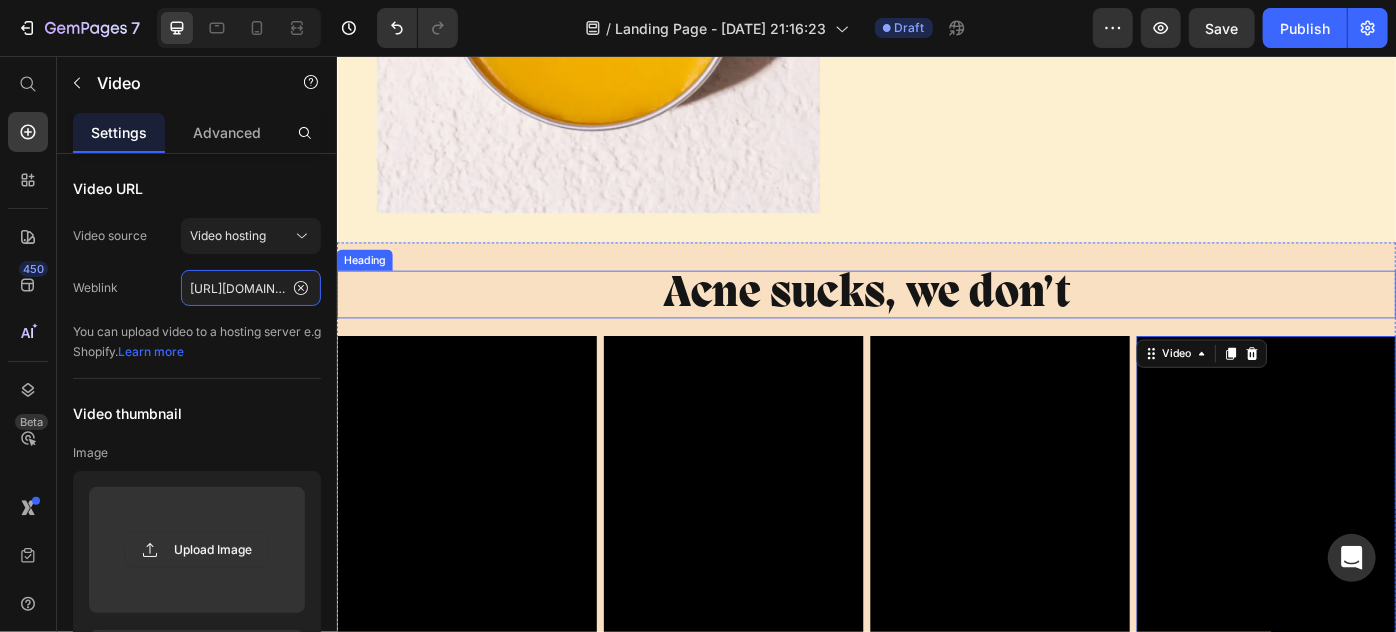 scroll, scrollTop: 0, scrollLeft: 353, axis: horizontal 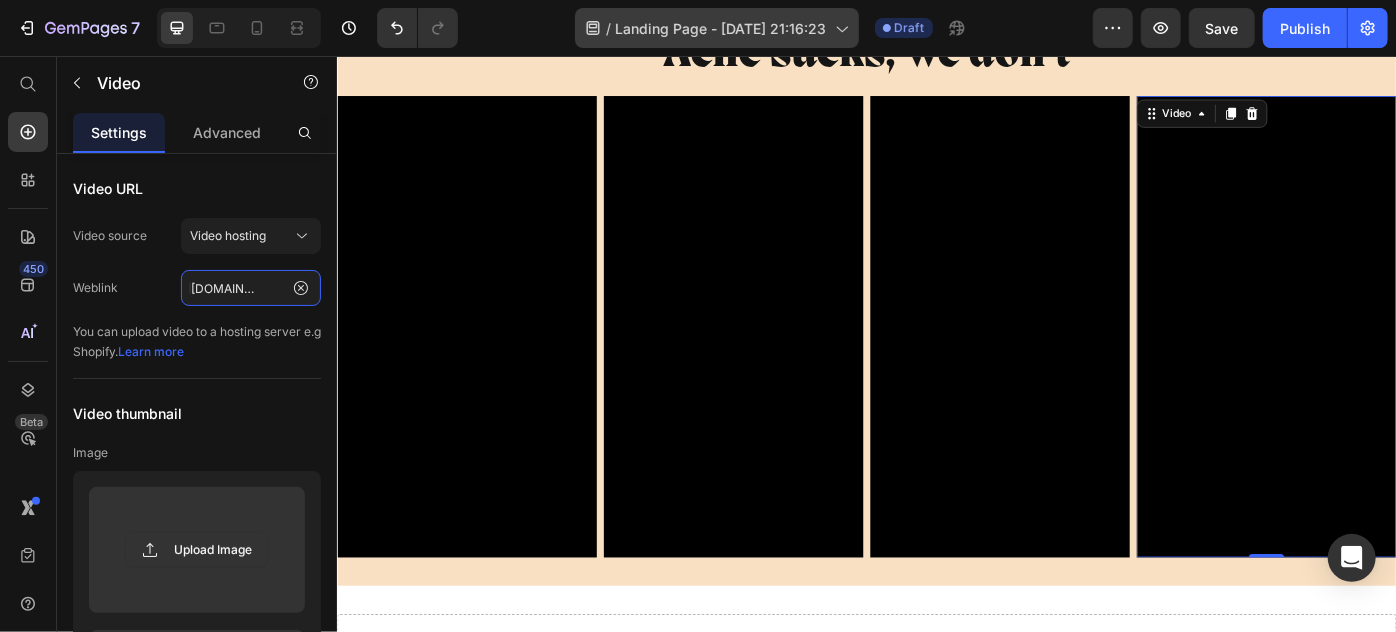 type on "https://cdn.shopify.com/videos/c/o/v/7dc91f2bda584c1a997b39c1c1971b0f.mp4" 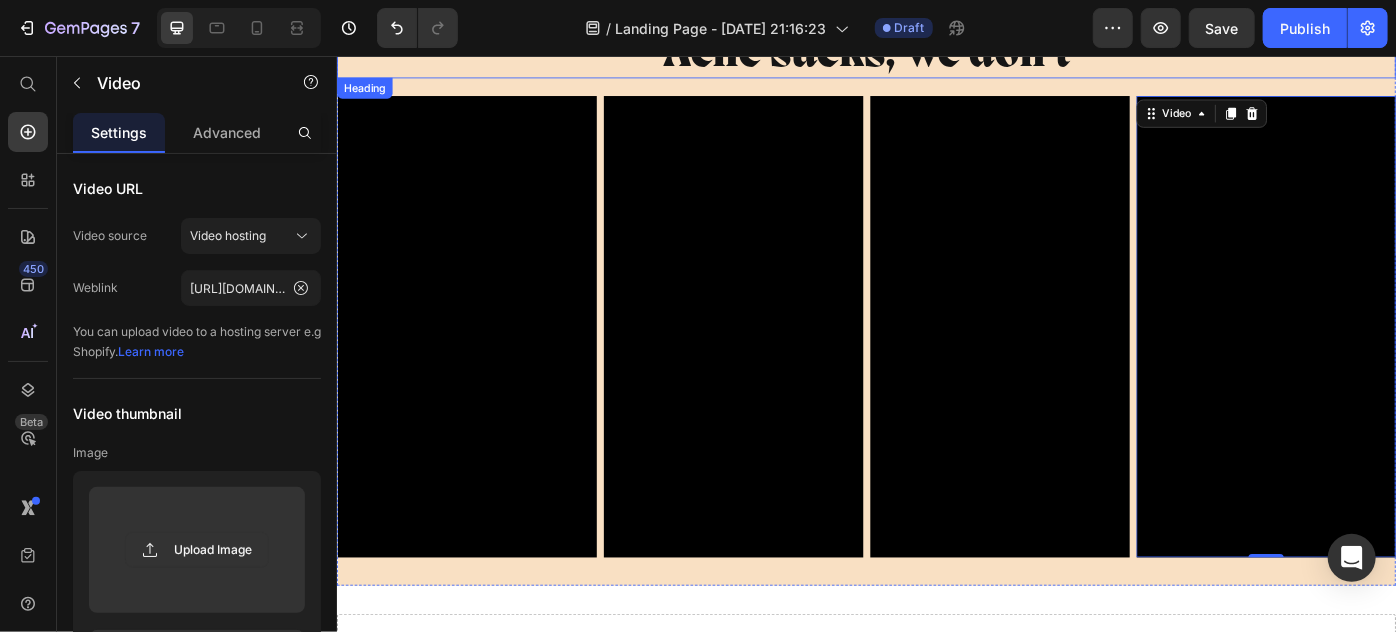 click on "Acne sucks, we don’t" at bounding box center [936, 53] 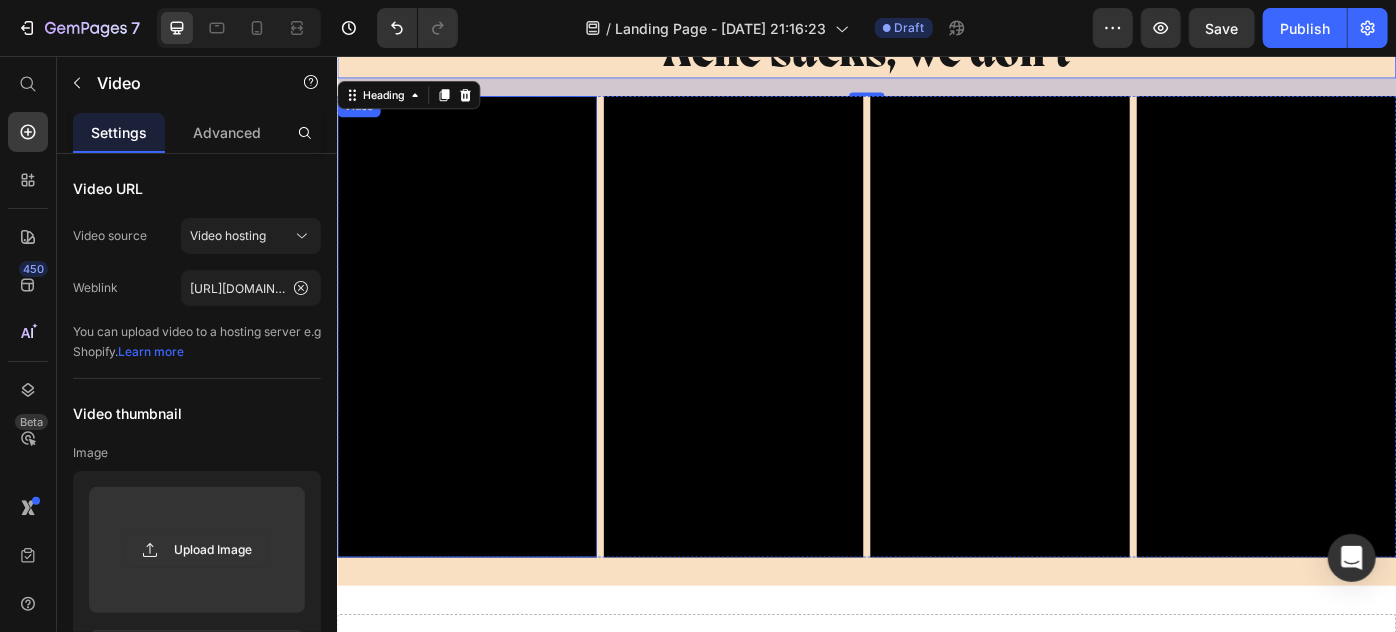 click at bounding box center [483, 361] 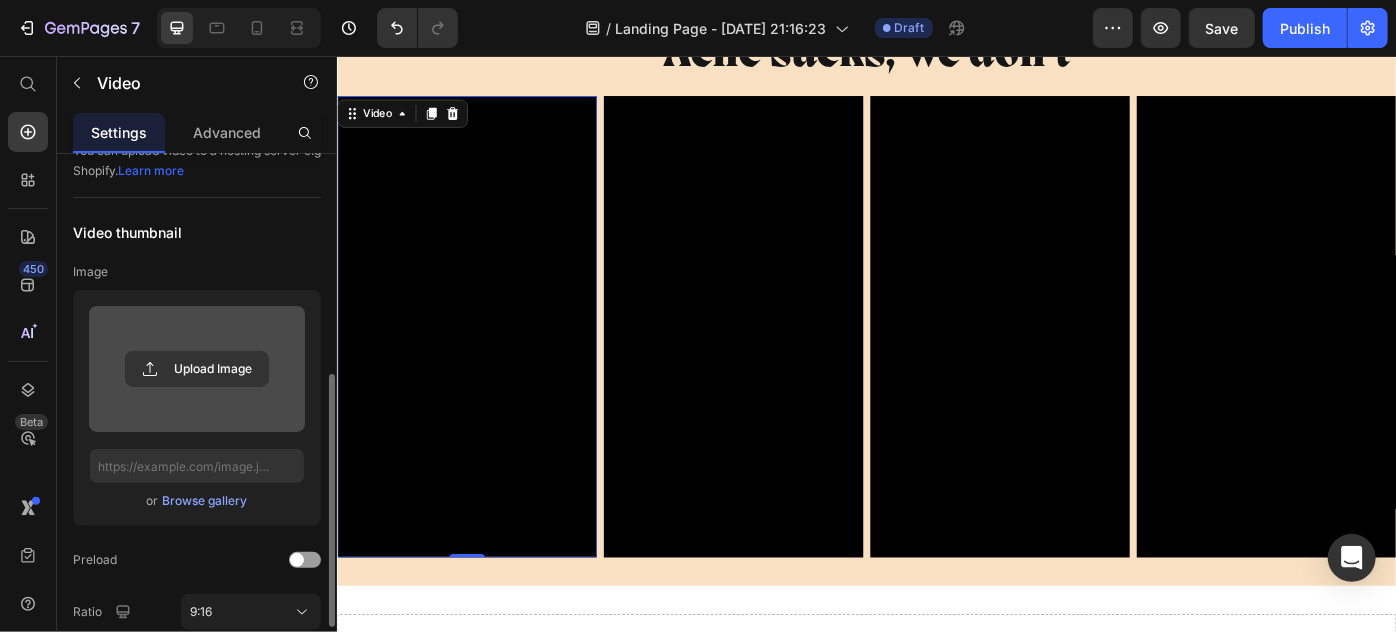 scroll, scrollTop: 272, scrollLeft: 0, axis: vertical 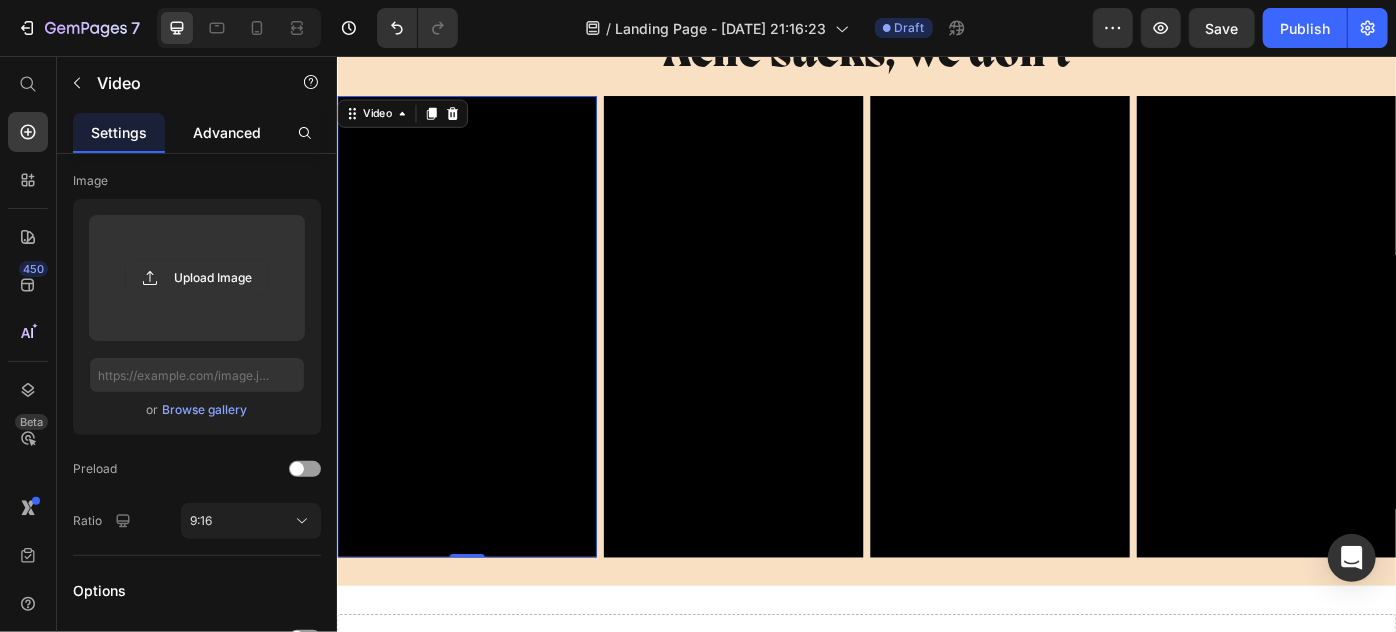 click on "Advanced" at bounding box center (227, 132) 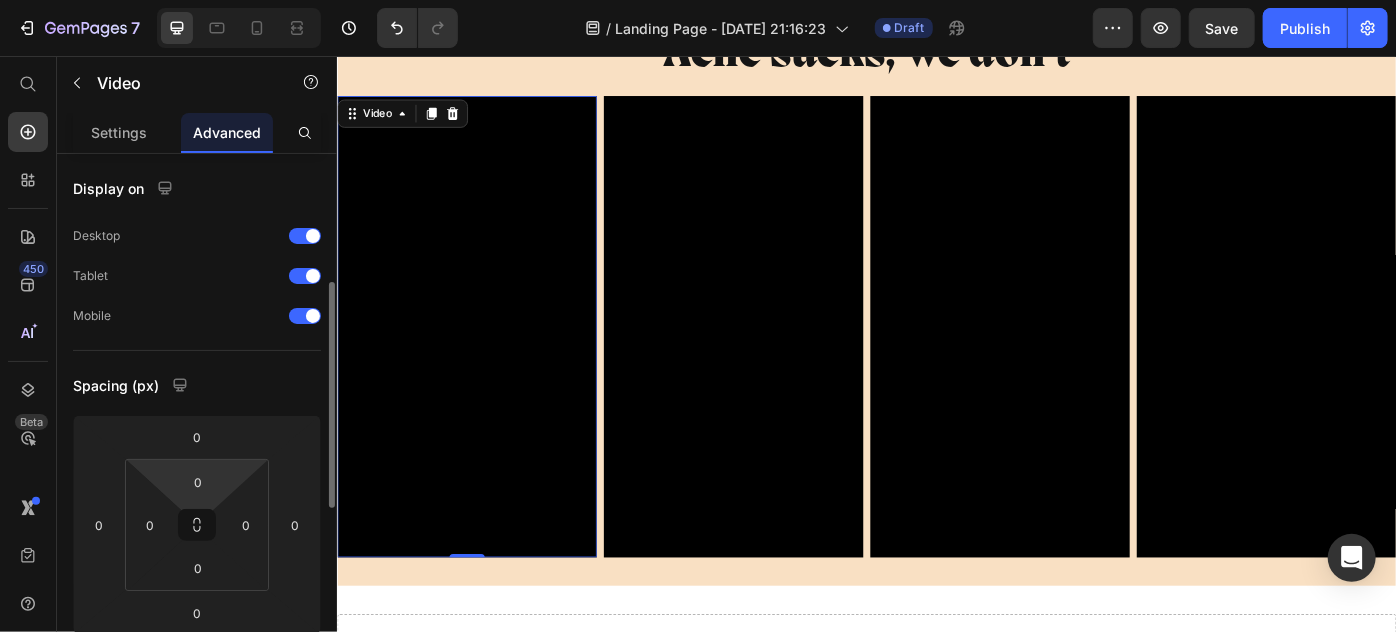 scroll, scrollTop: 272, scrollLeft: 0, axis: vertical 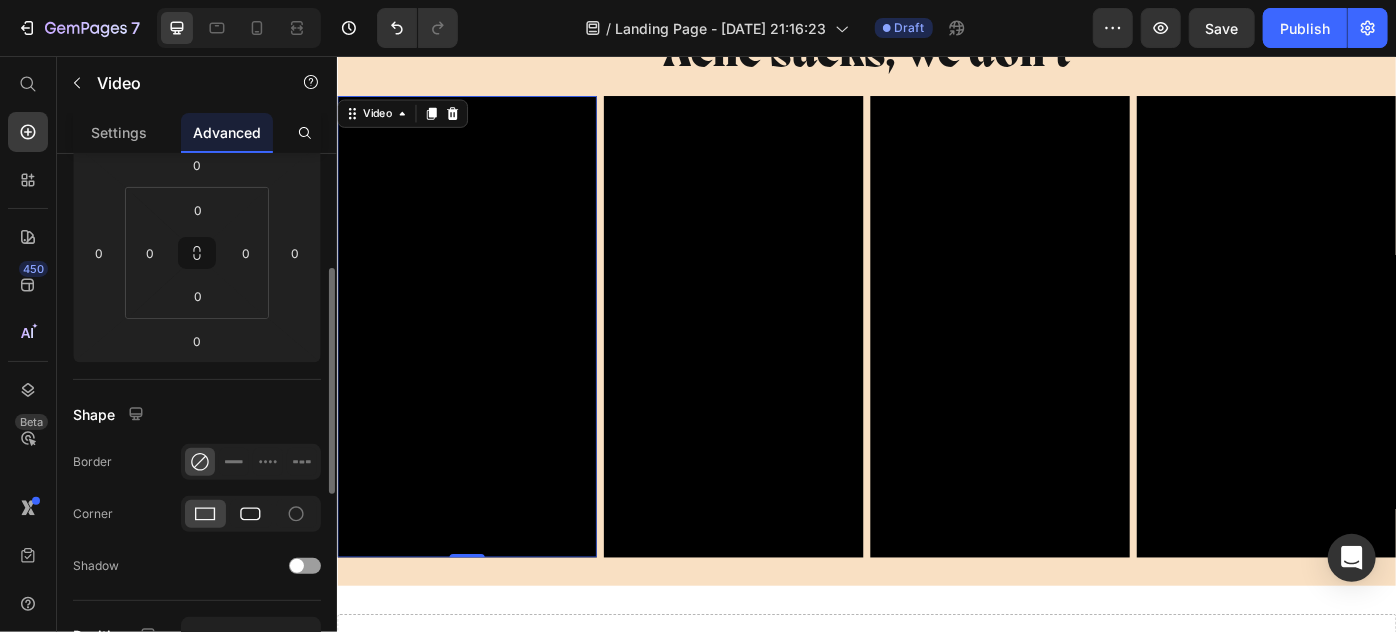click 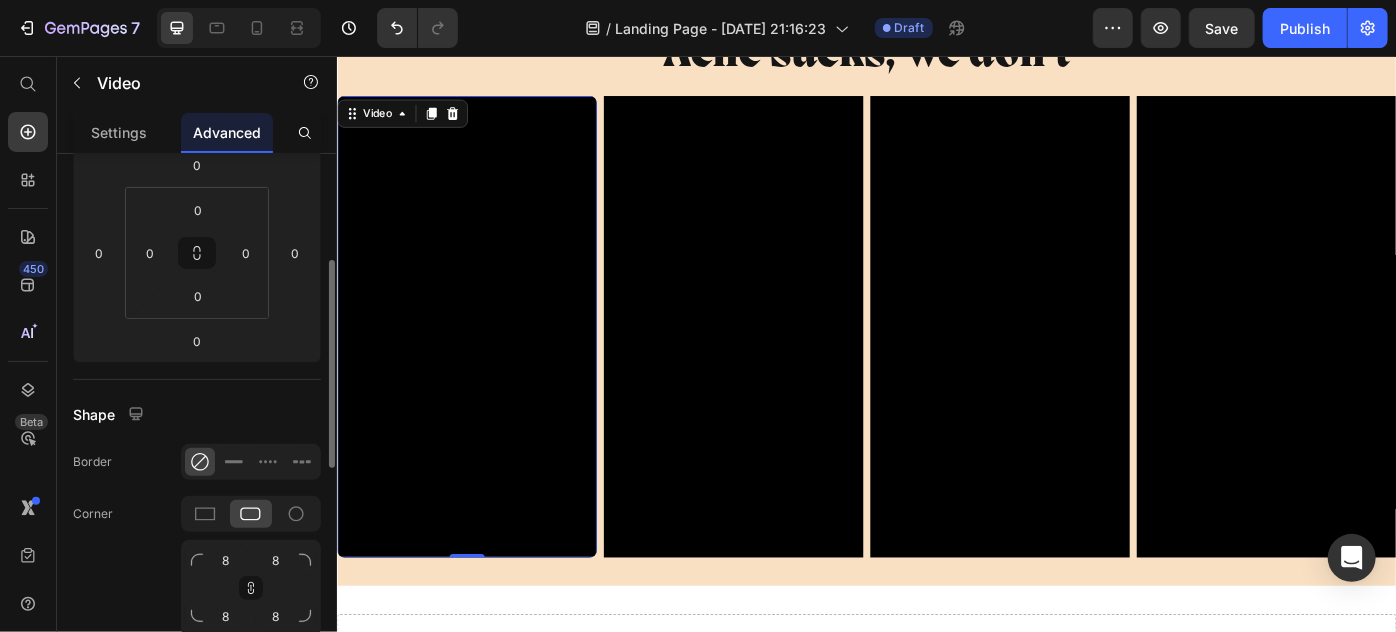 scroll, scrollTop: 363, scrollLeft: 0, axis: vertical 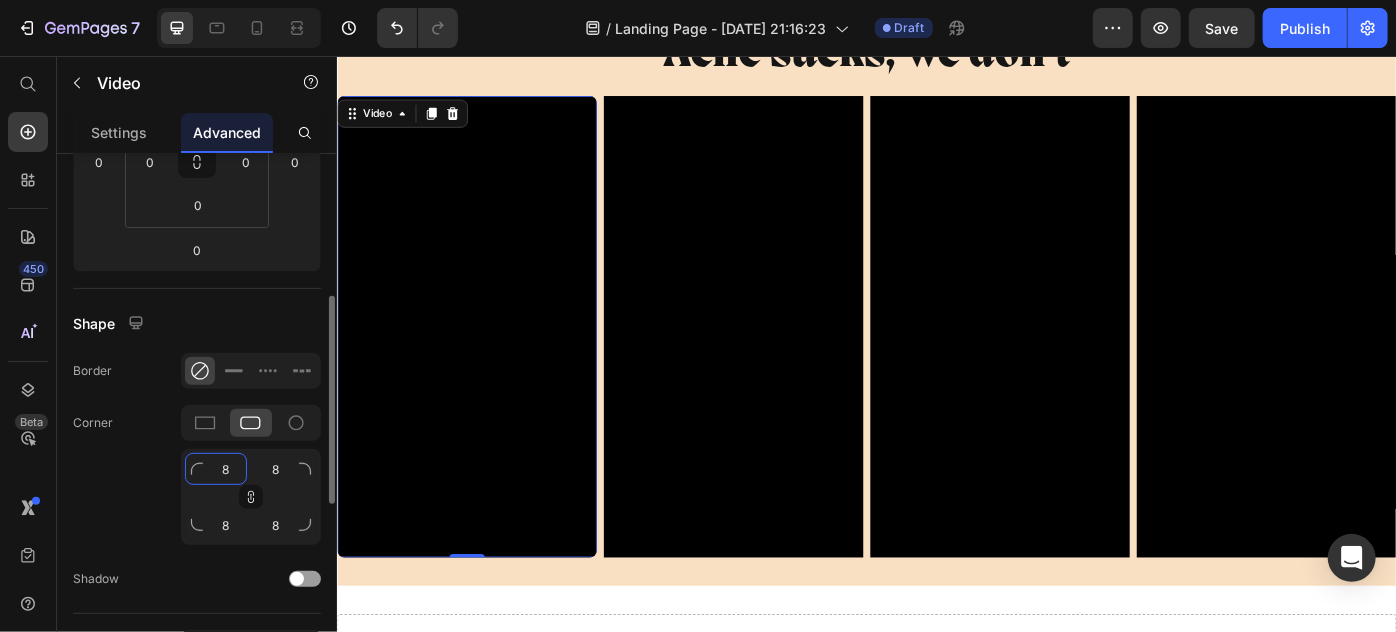 click on "8" 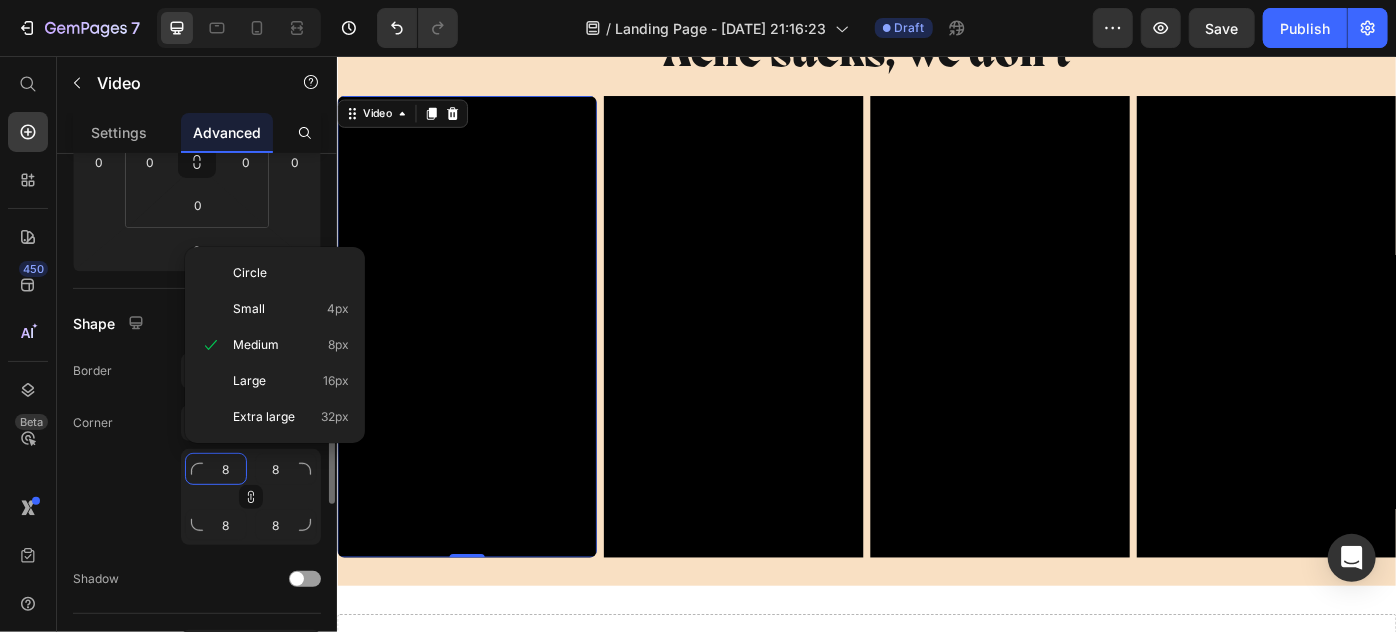 type on "1" 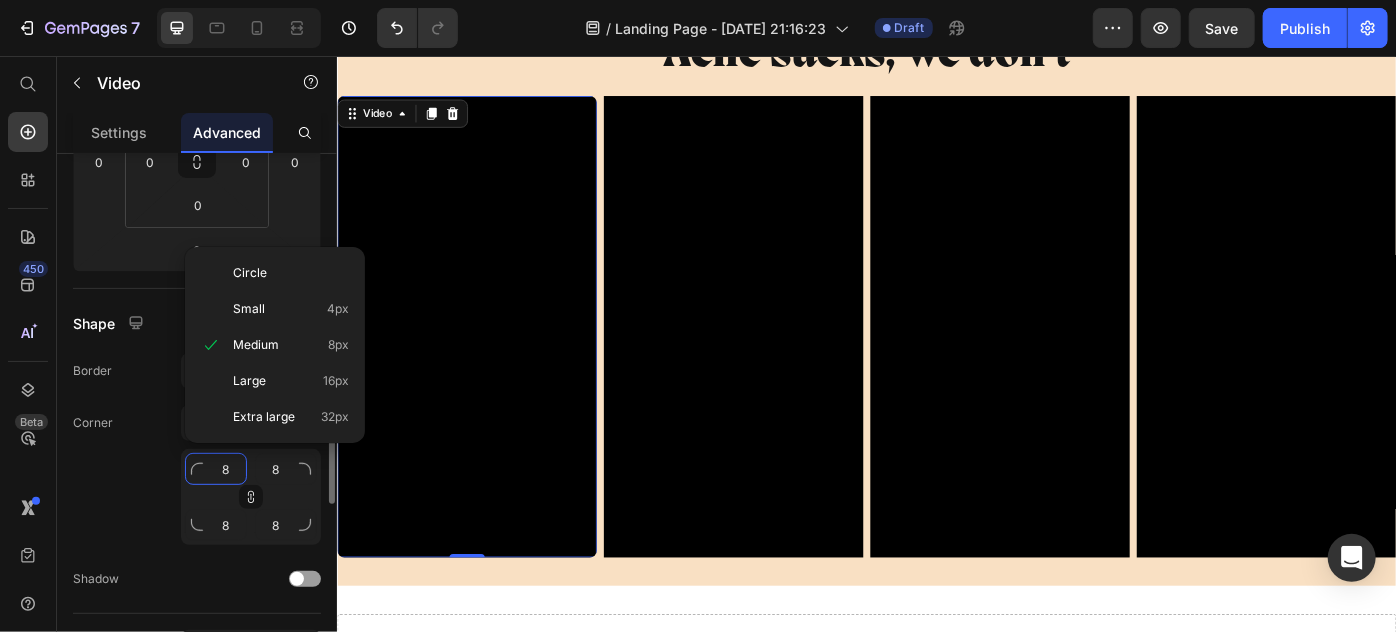 type on "1" 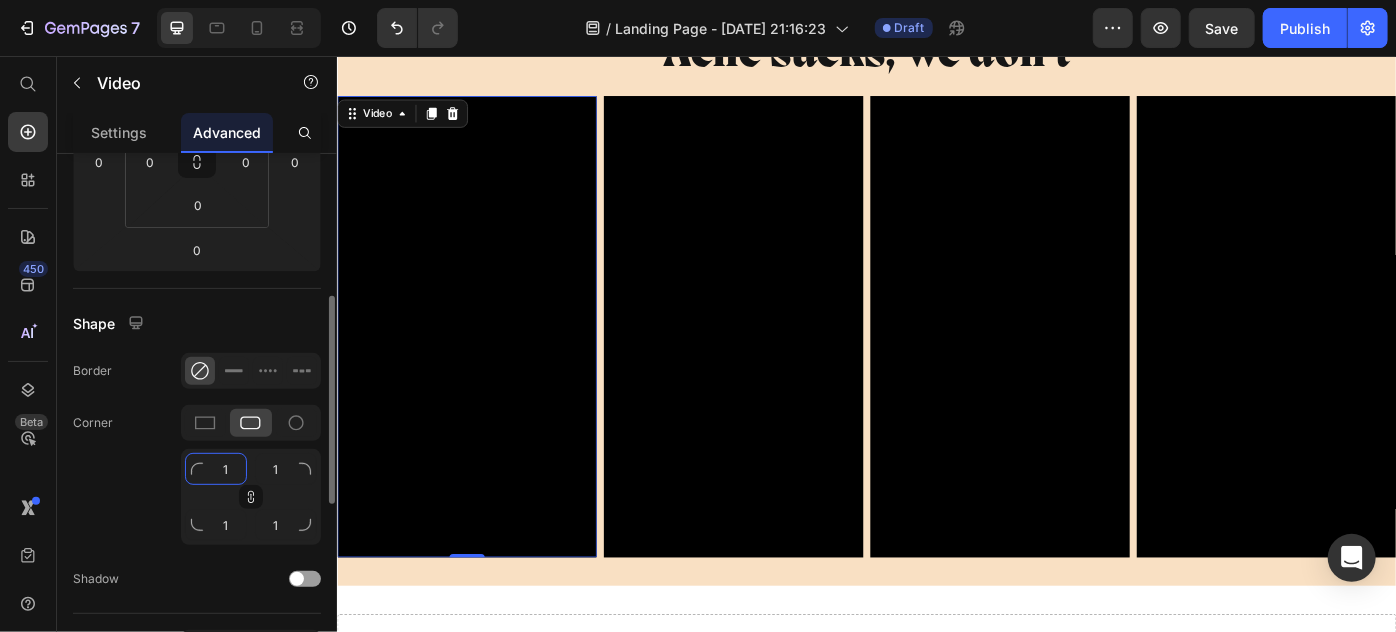 type on "10" 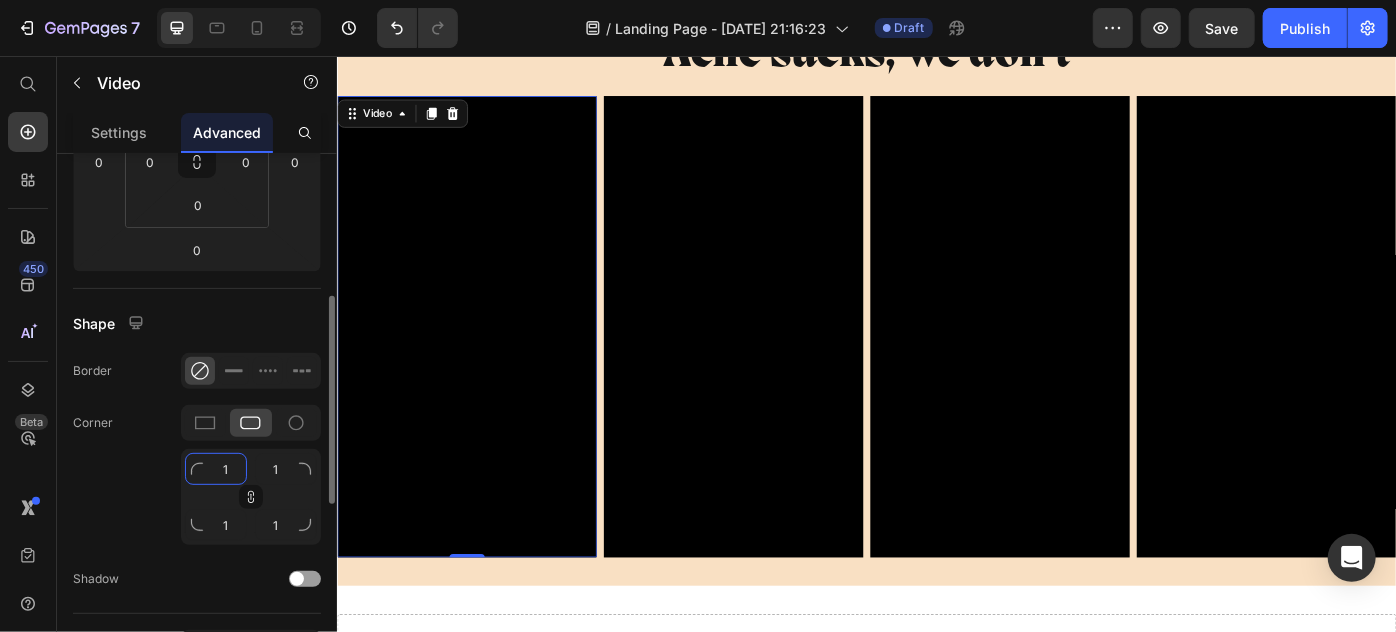 type on "10" 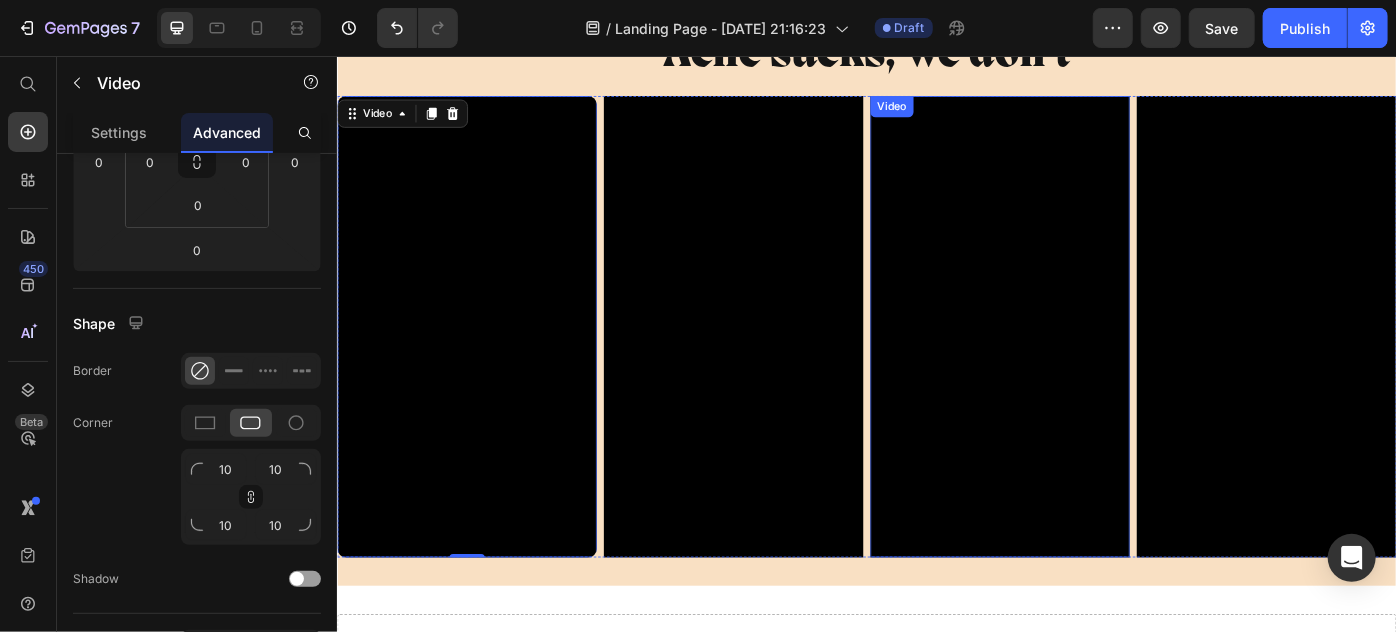 click at bounding box center (785, 361) 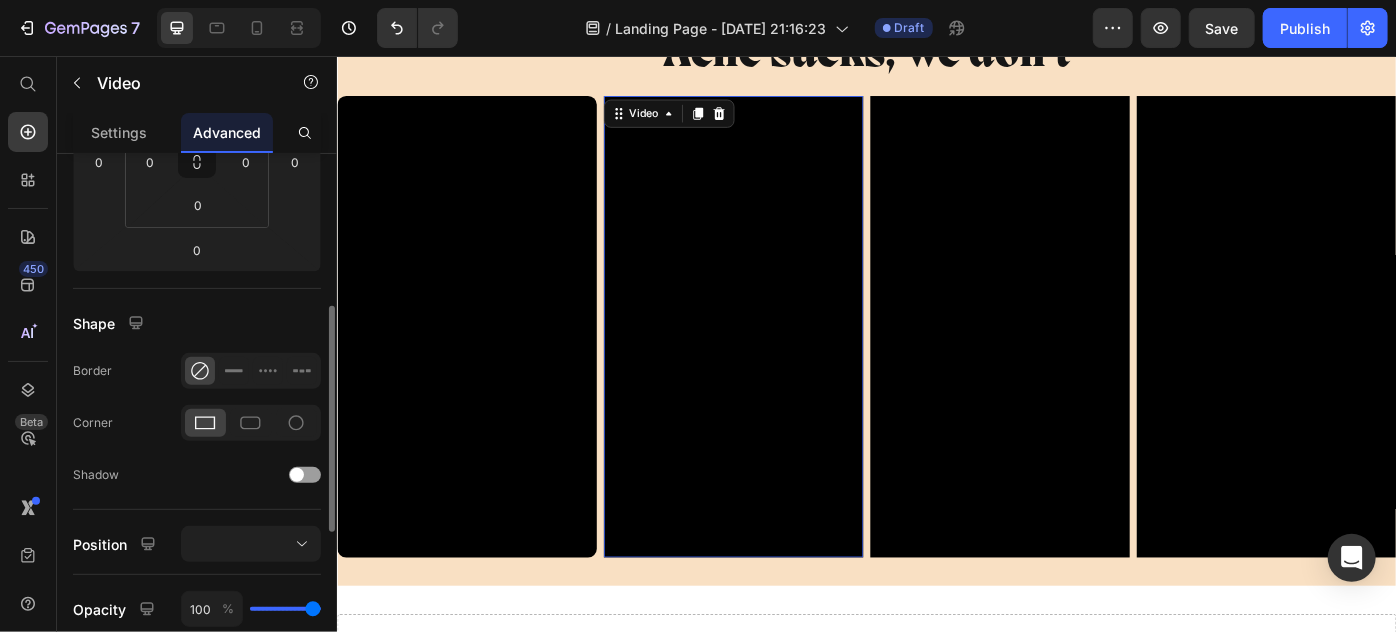 scroll, scrollTop: 362, scrollLeft: 0, axis: vertical 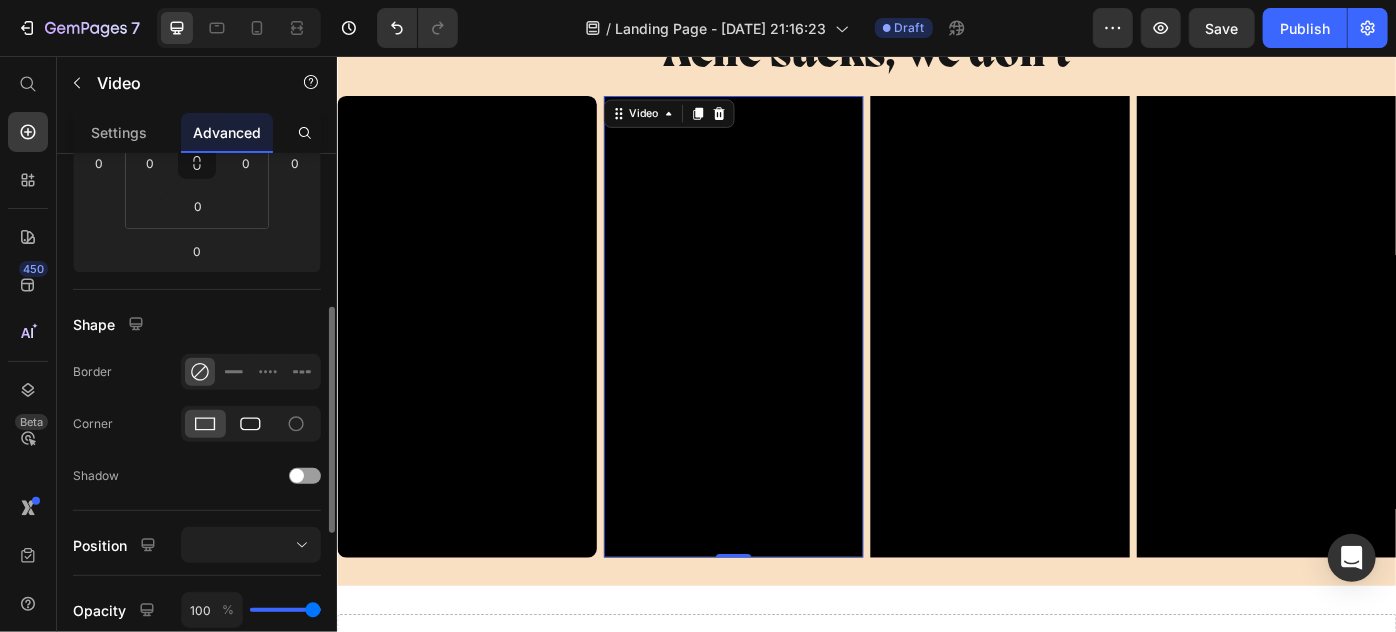 click 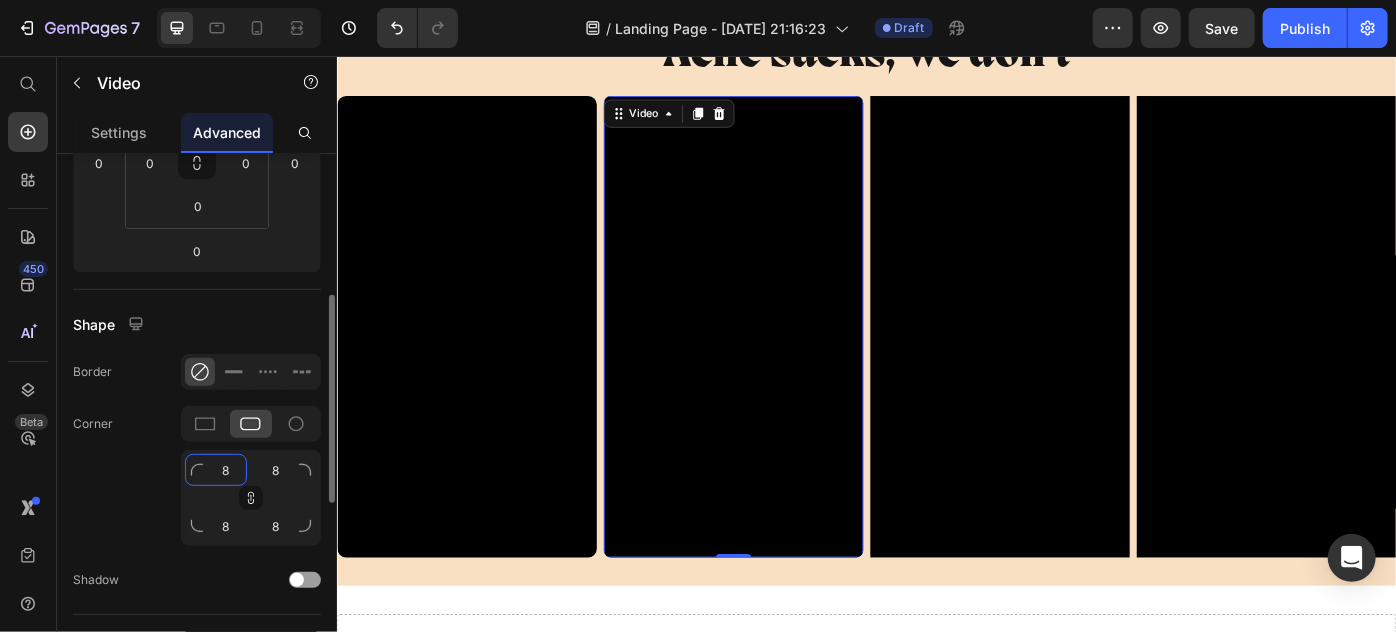 click on "8" 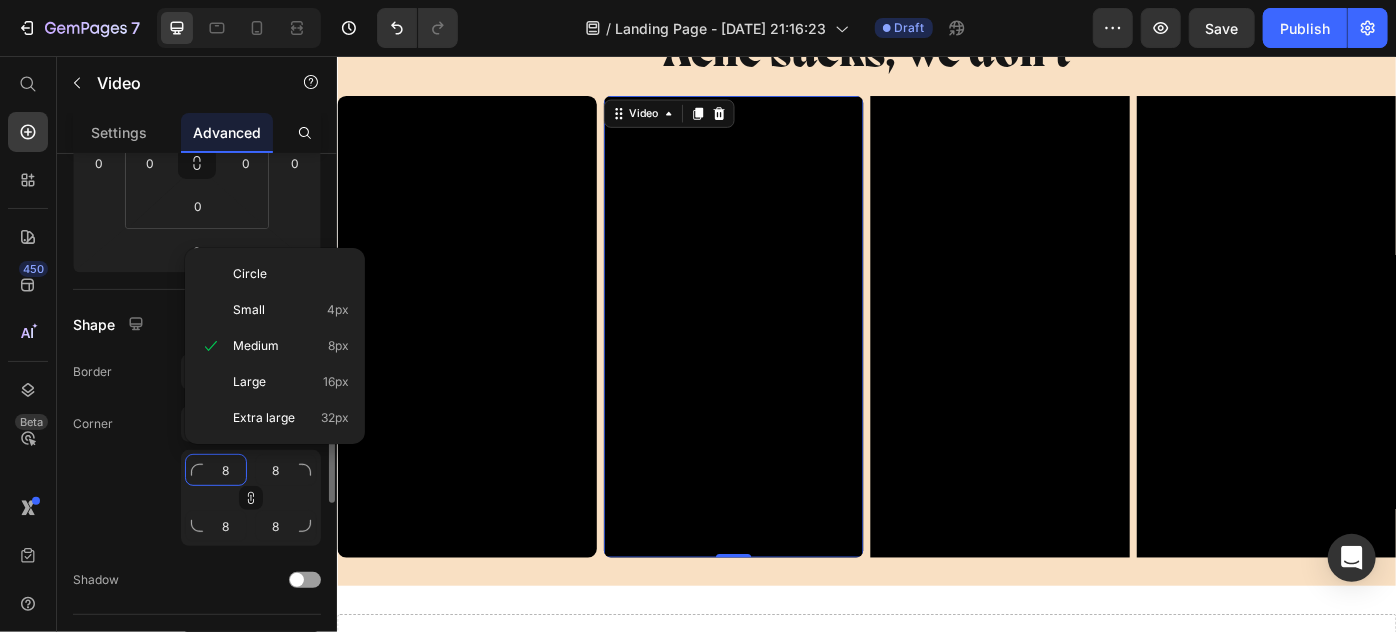 type on "1" 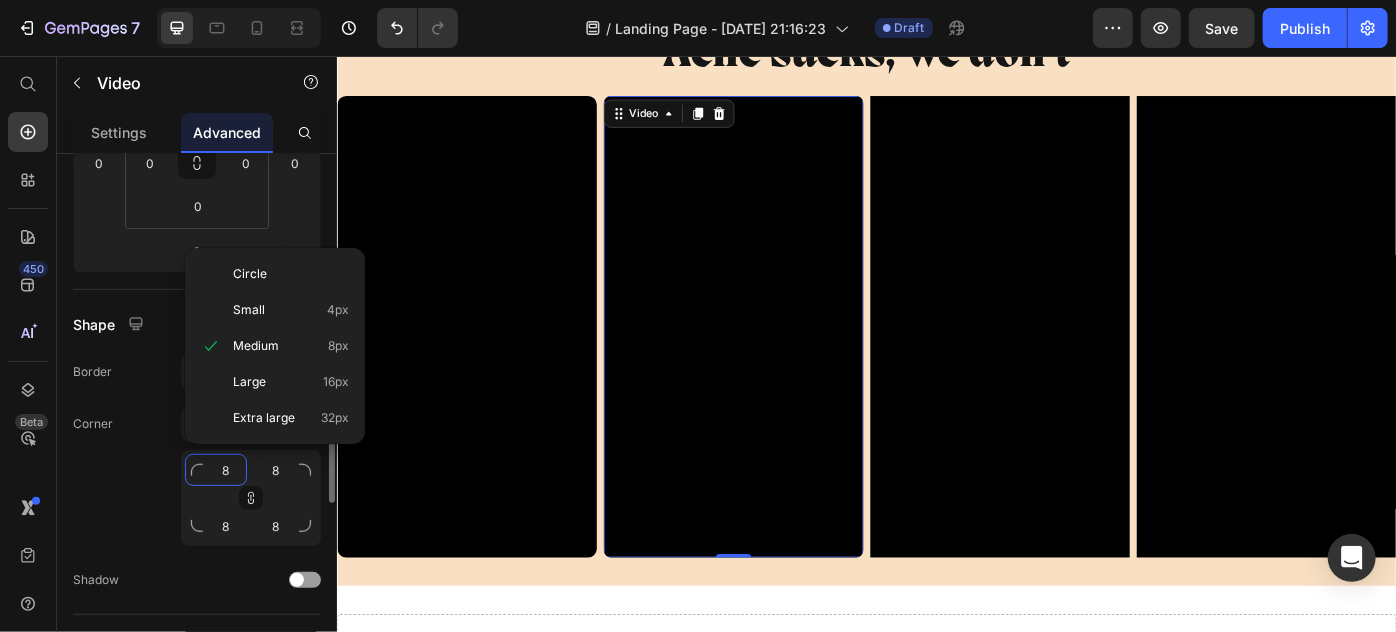type on "1" 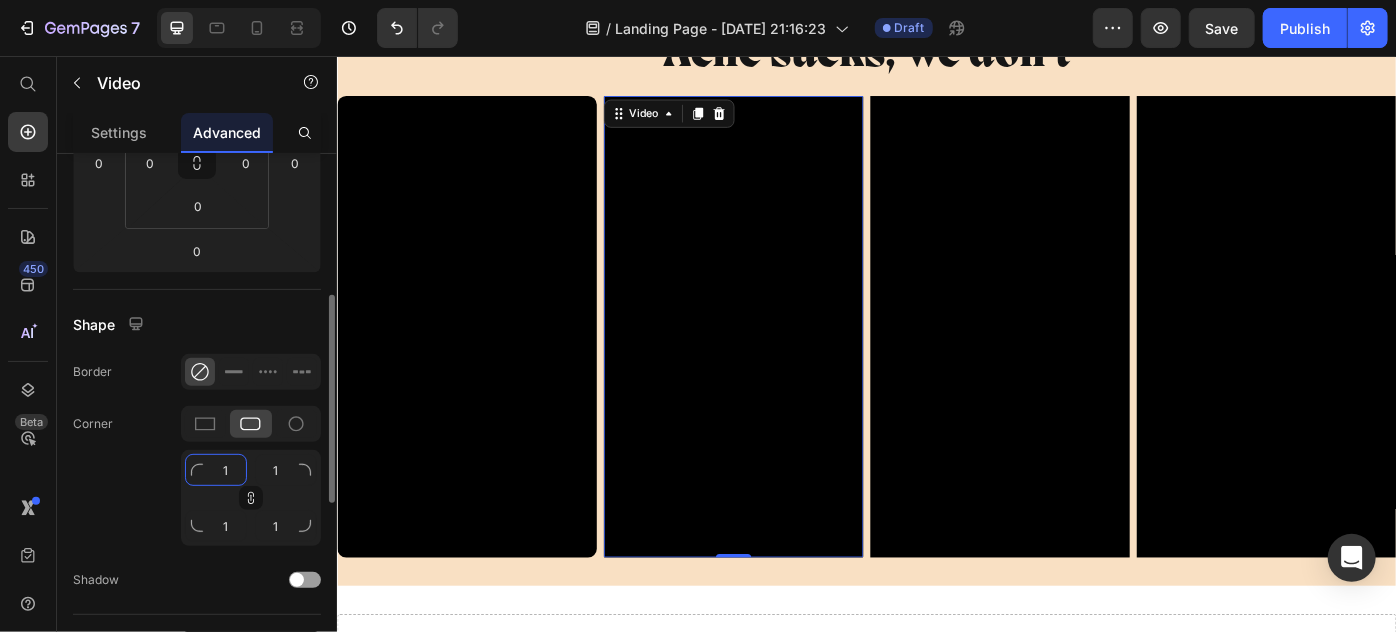 type on "10" 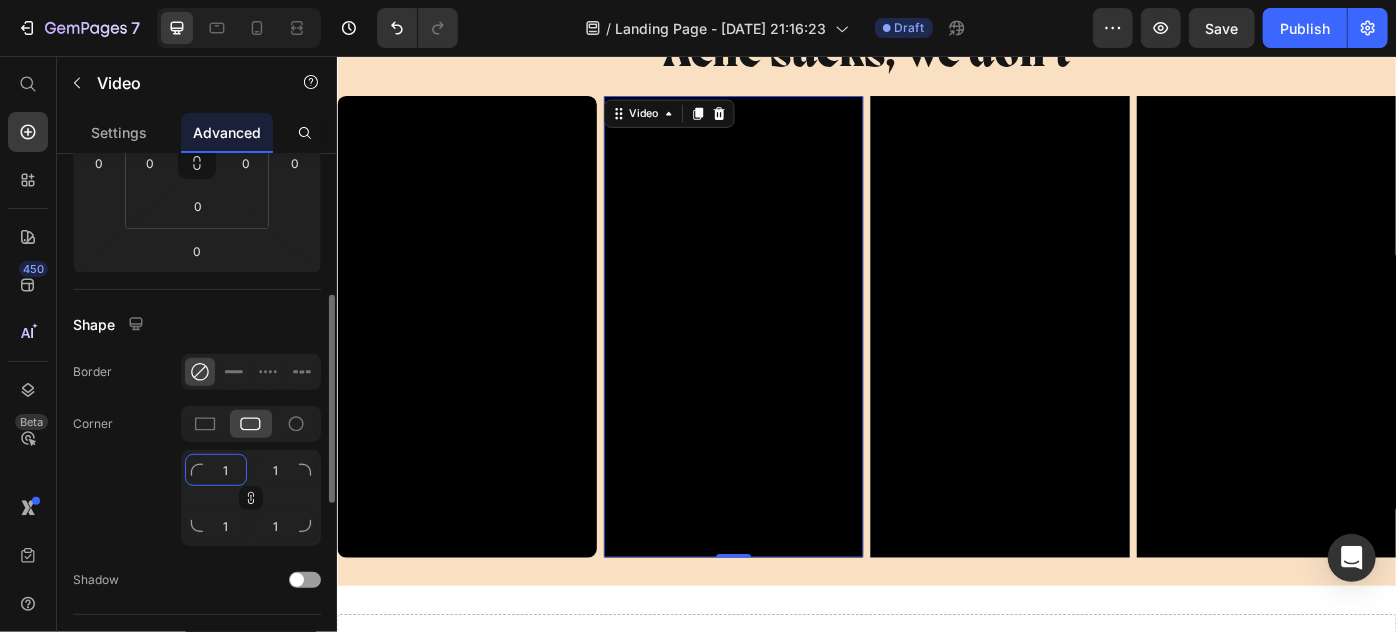 type on "10" 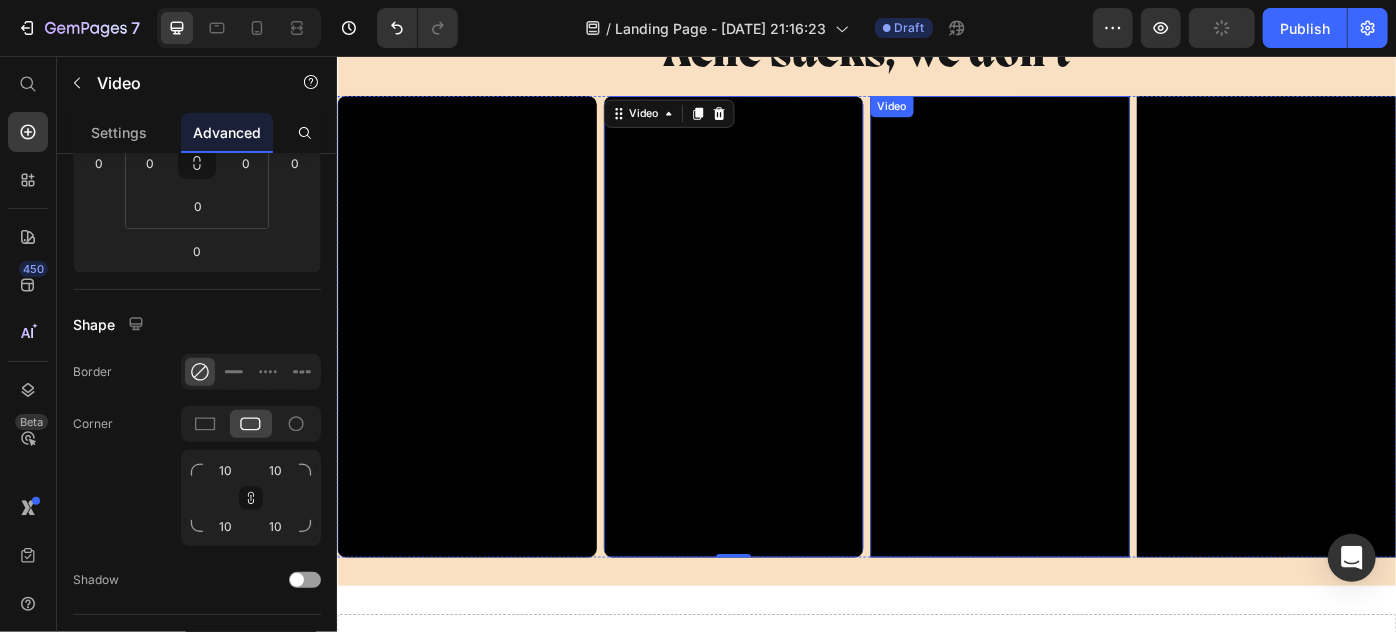 drag, startPoint x: 1107, startPoint y: 413, endPoint x: 1001, endPoint y: 428, distance: 107.05606 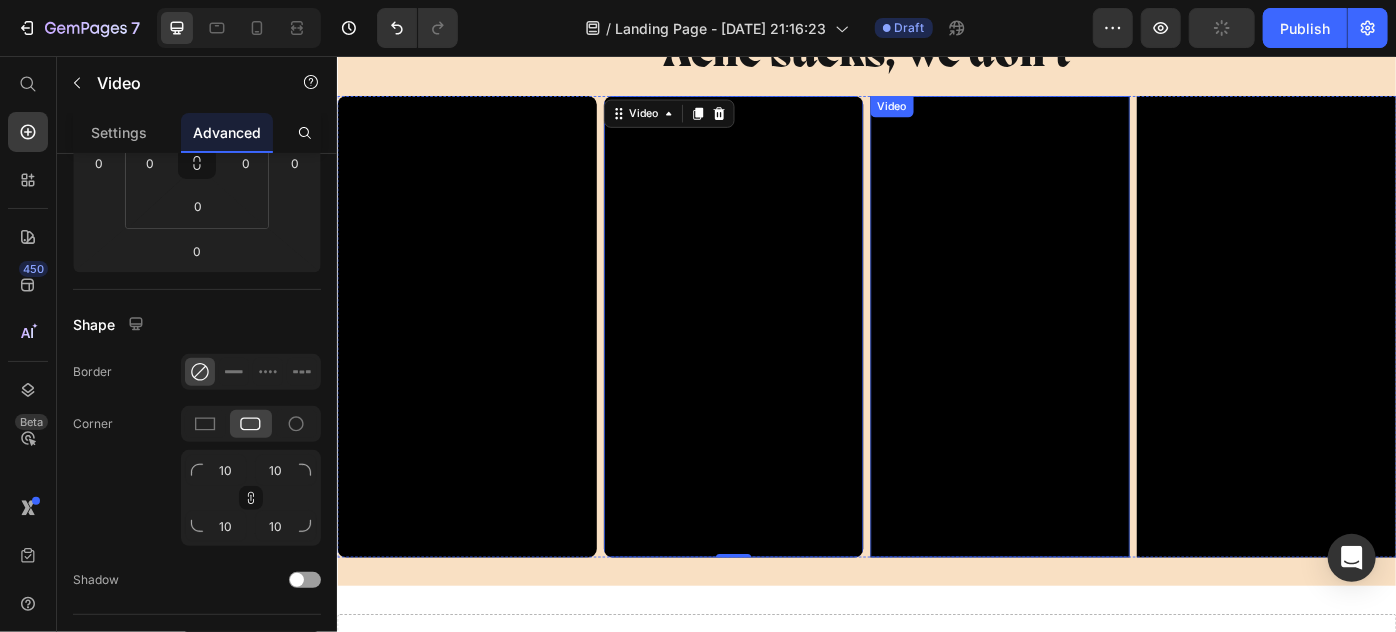 click at bounding box center [1087, 361] 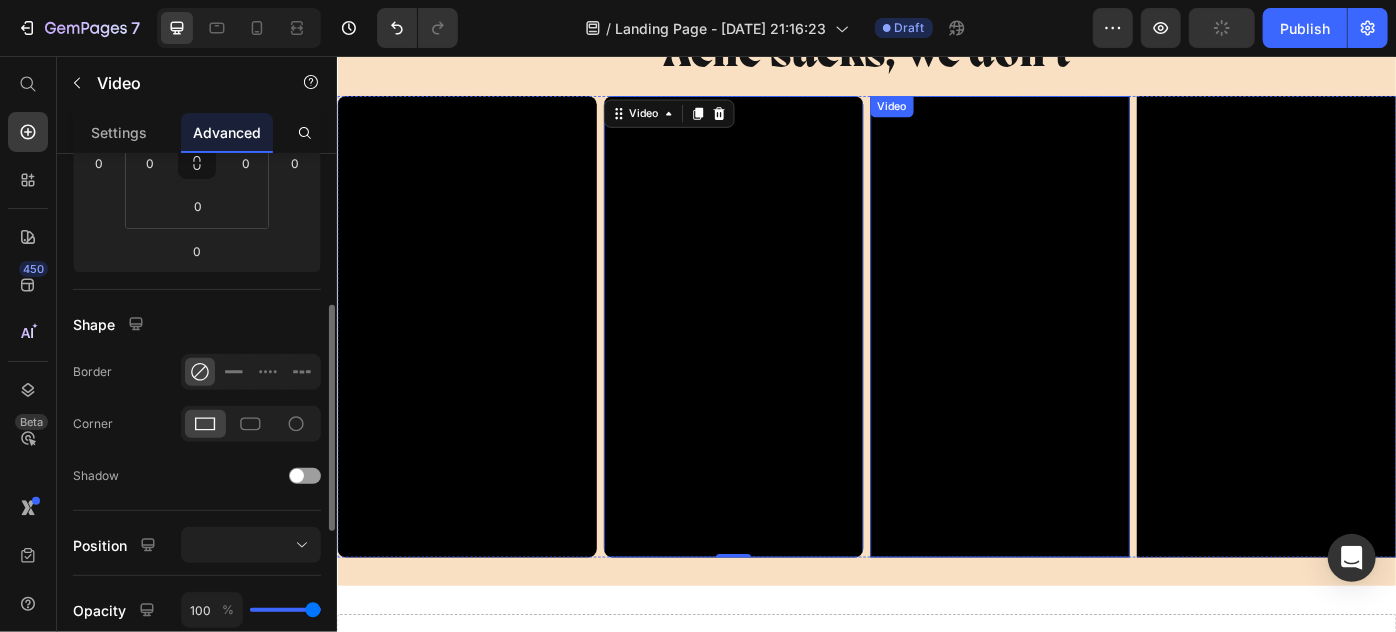 scroll, scrollTop: 361, scrollLeft: 0, axis: vertical 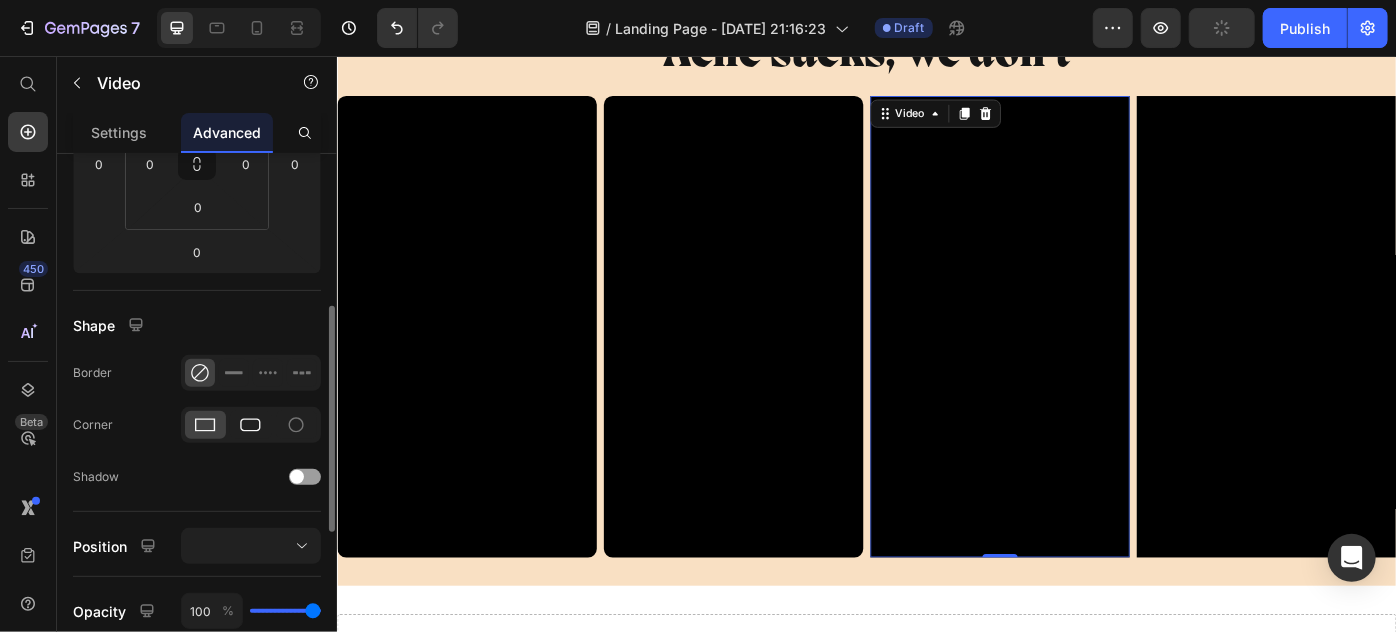 click 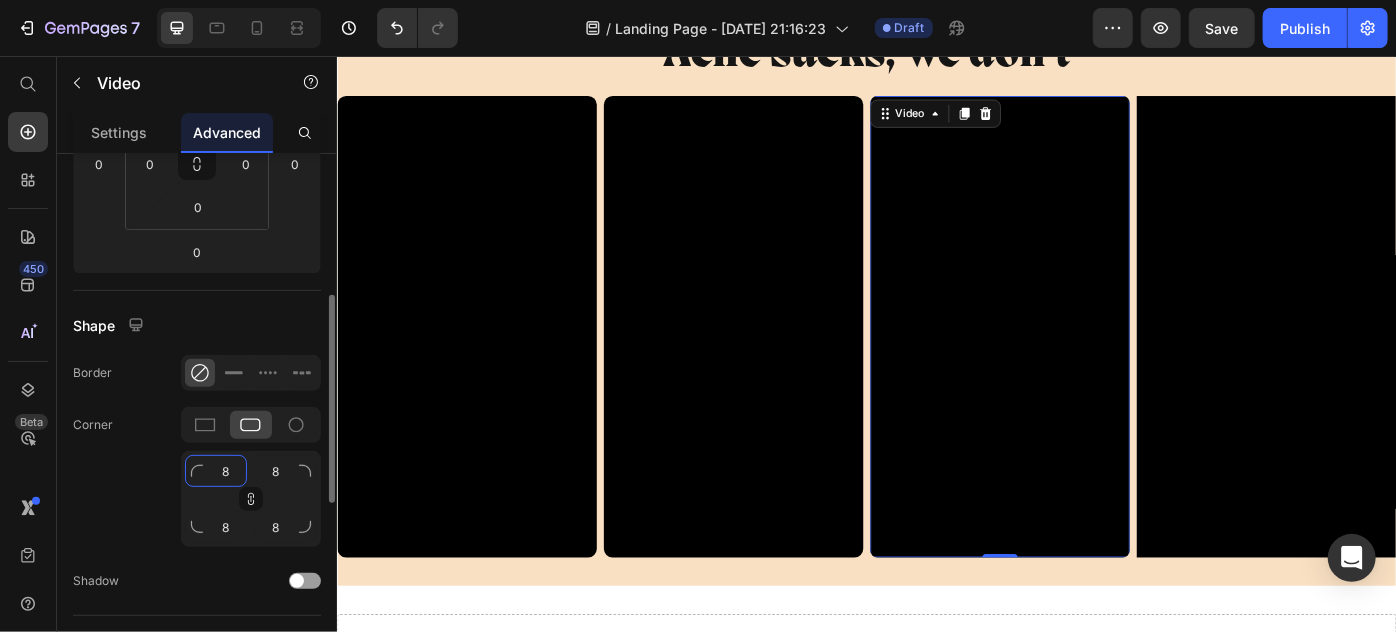 click on "8" 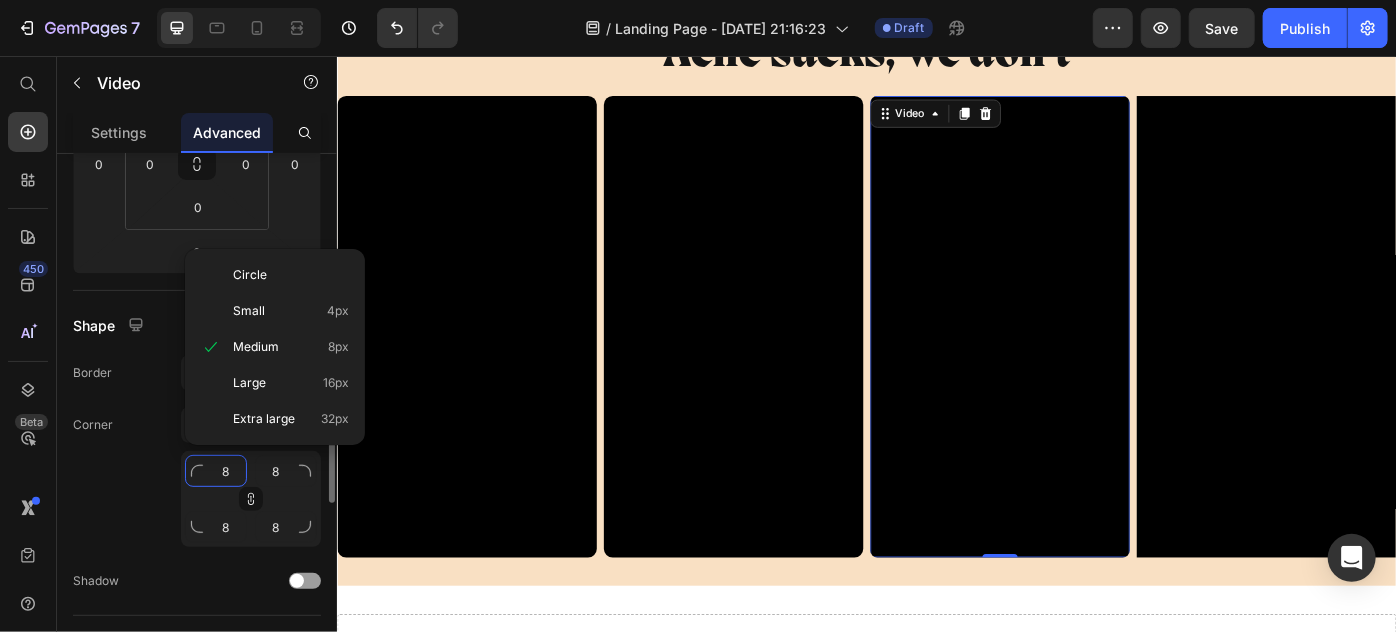 type on "1" 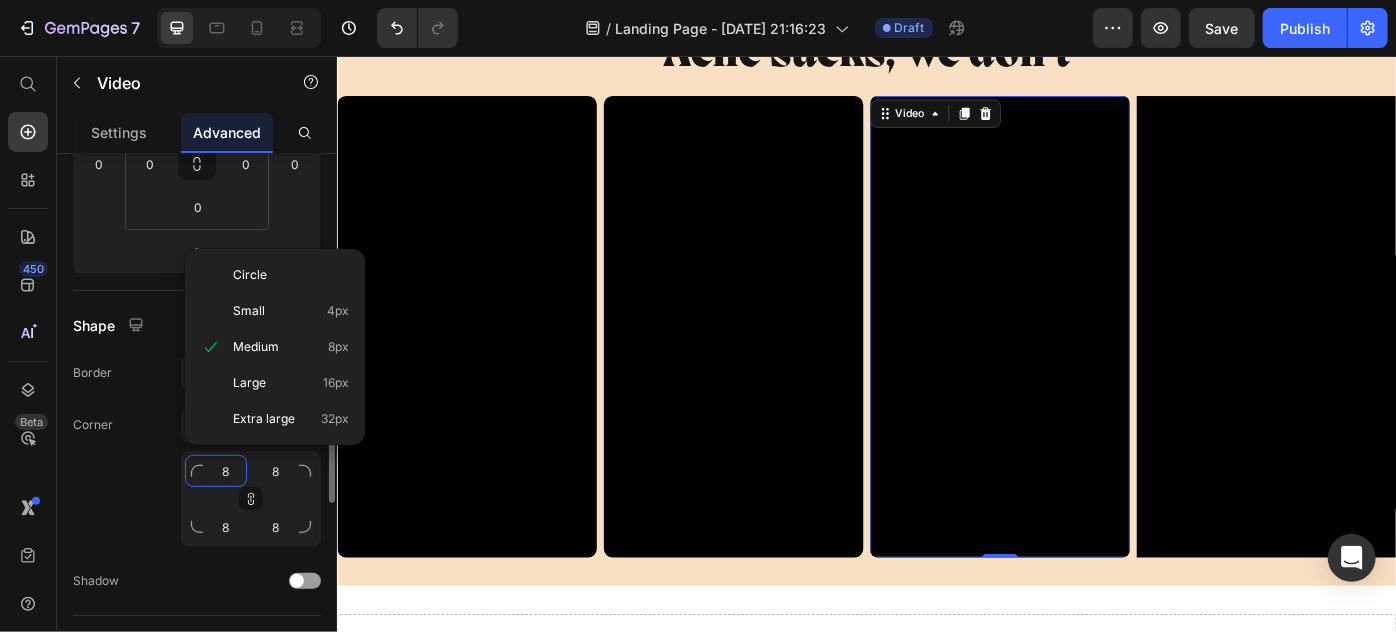 type on "1" 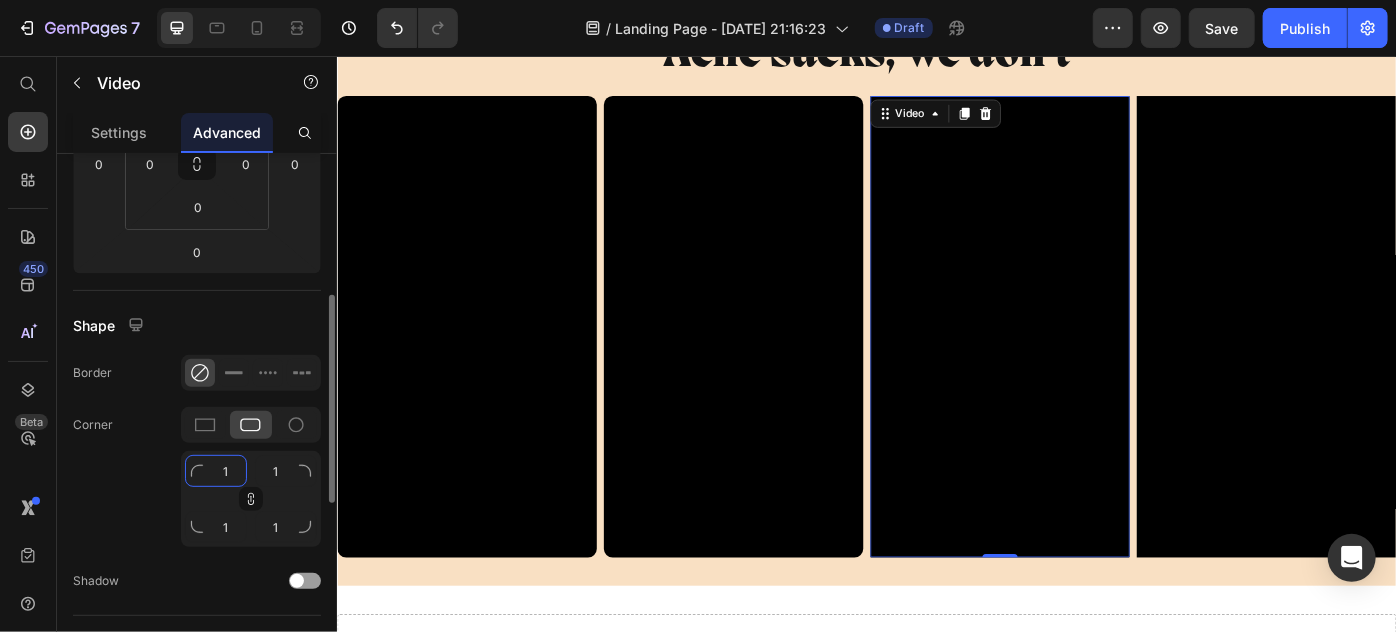 type on "10" 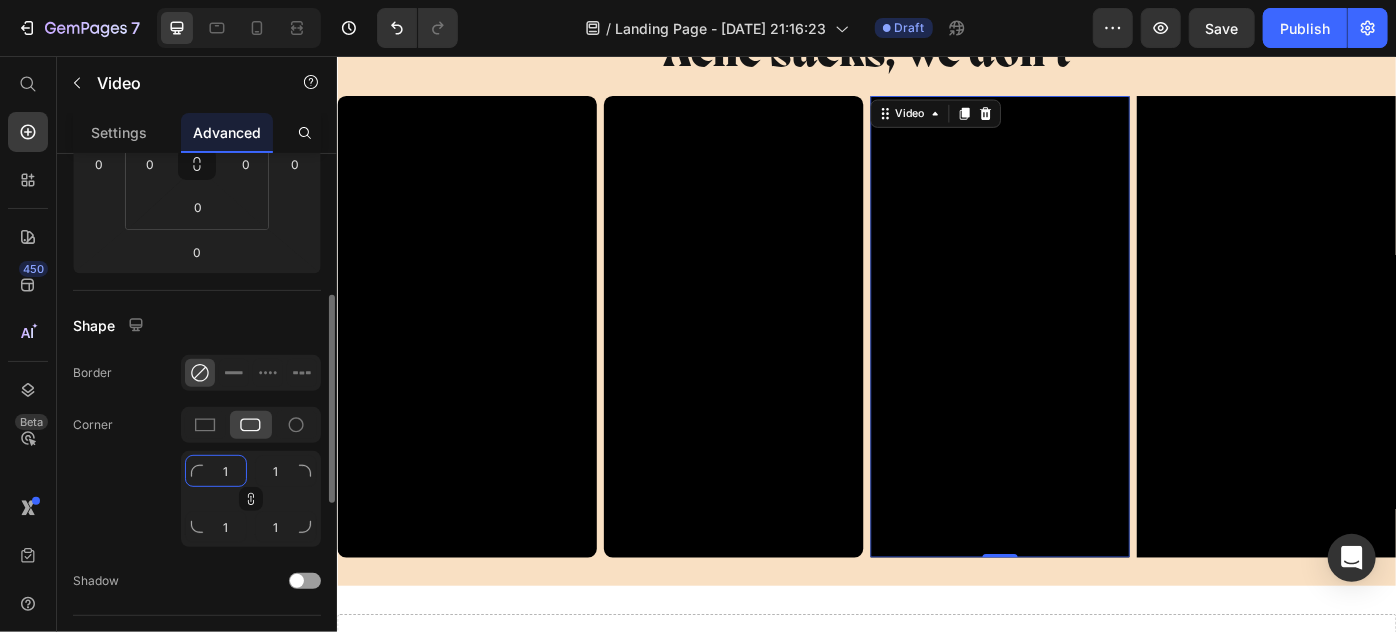 type on "10" 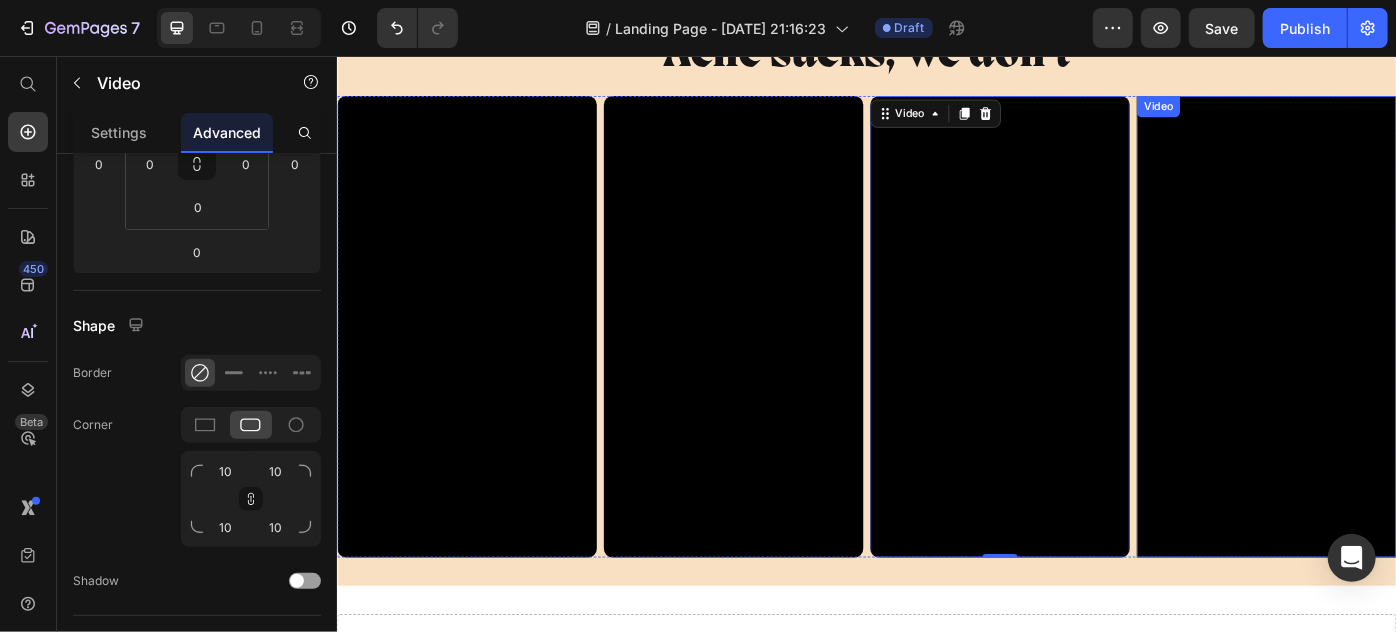 click at bounding box center (1389, 361) 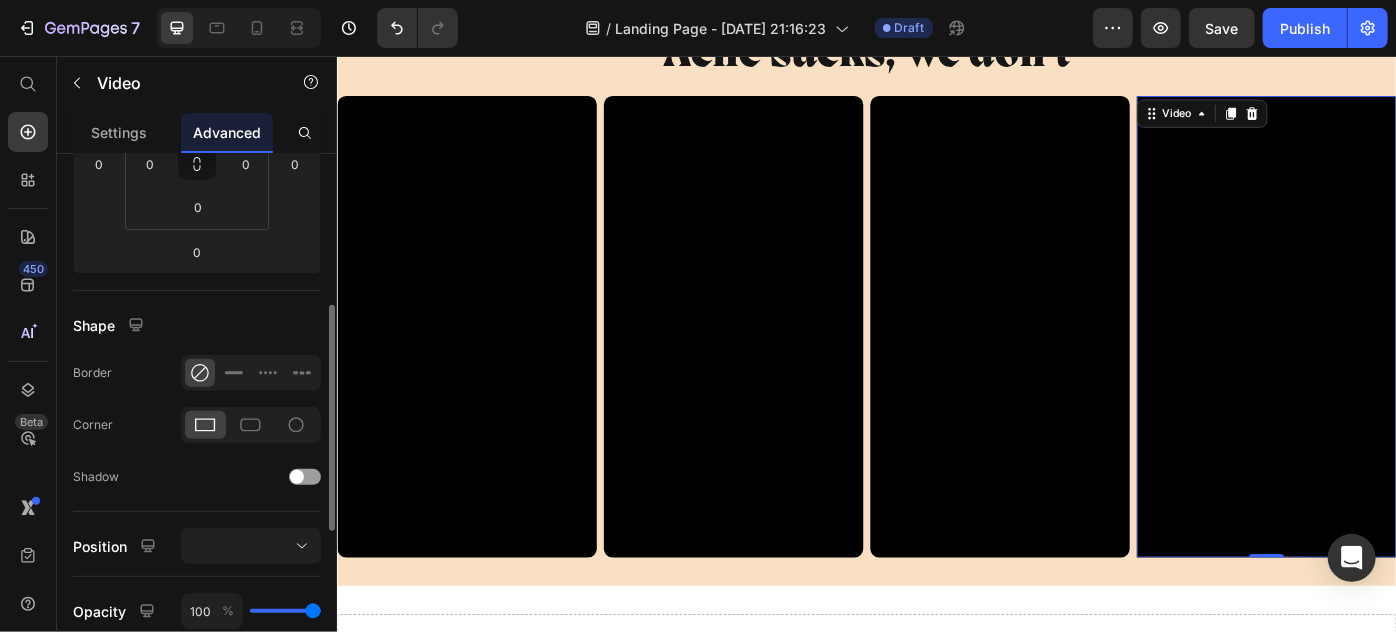 scroll, scrollTop: 360, scrollLeft: 0, axis: vertical 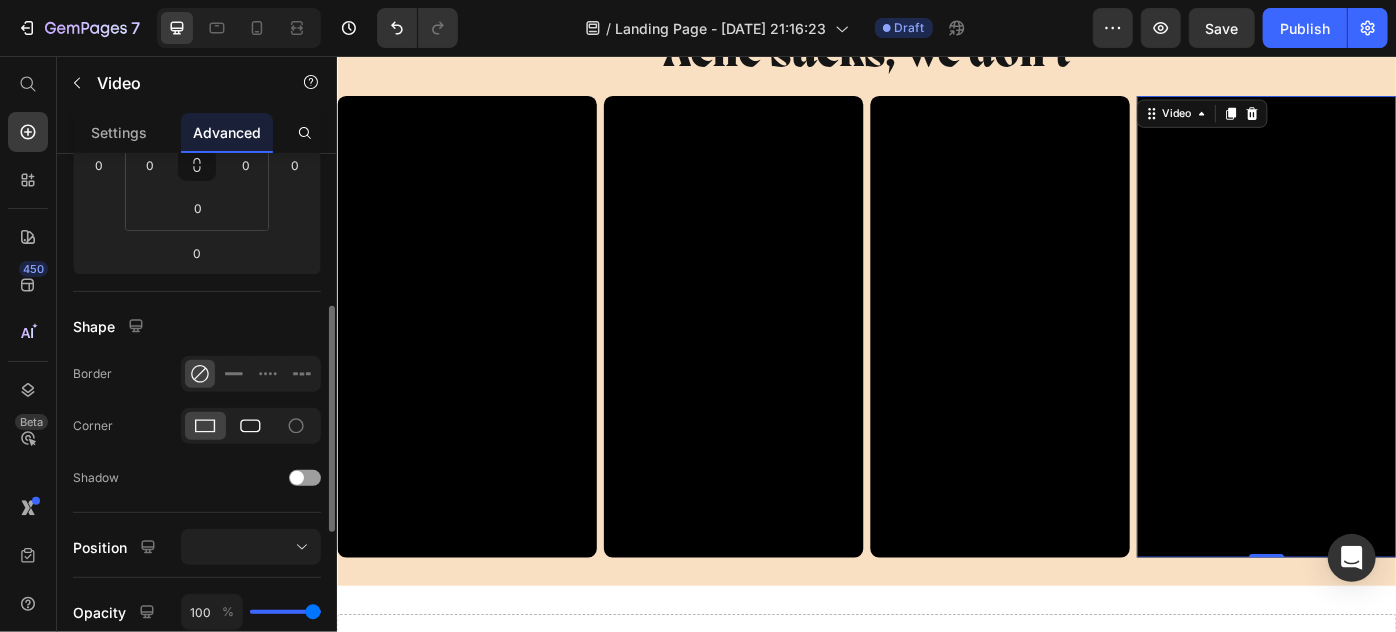 click 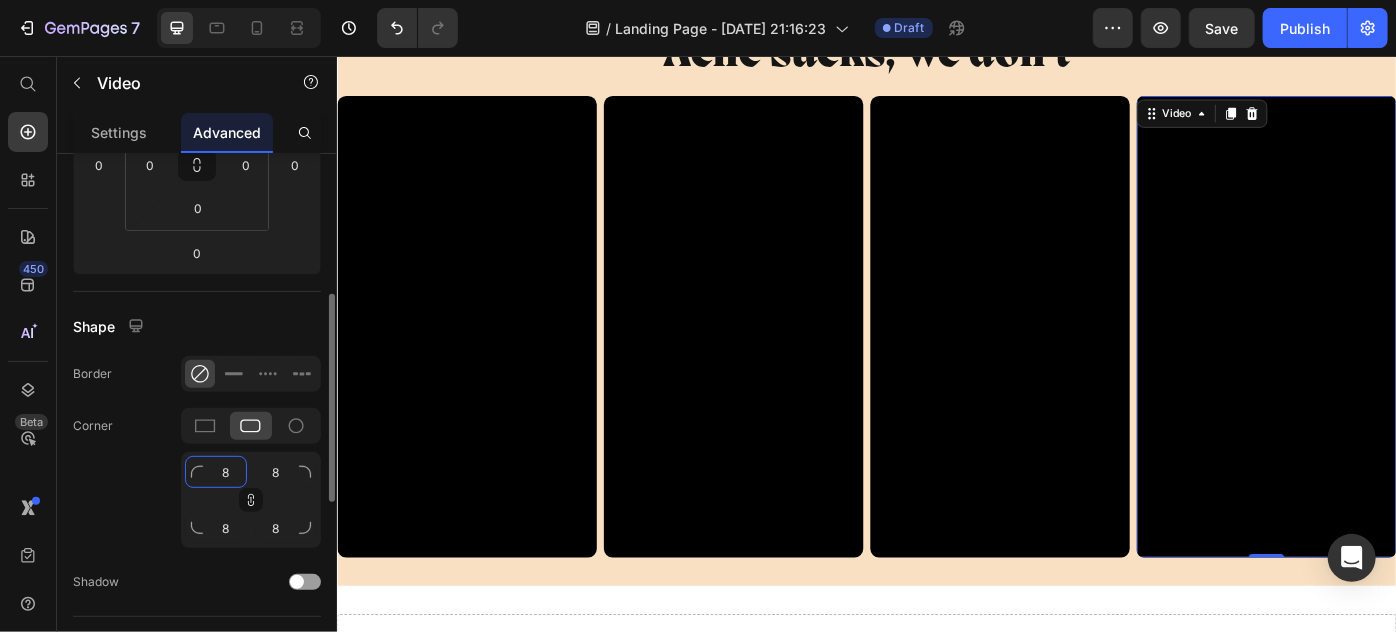 click on "8" 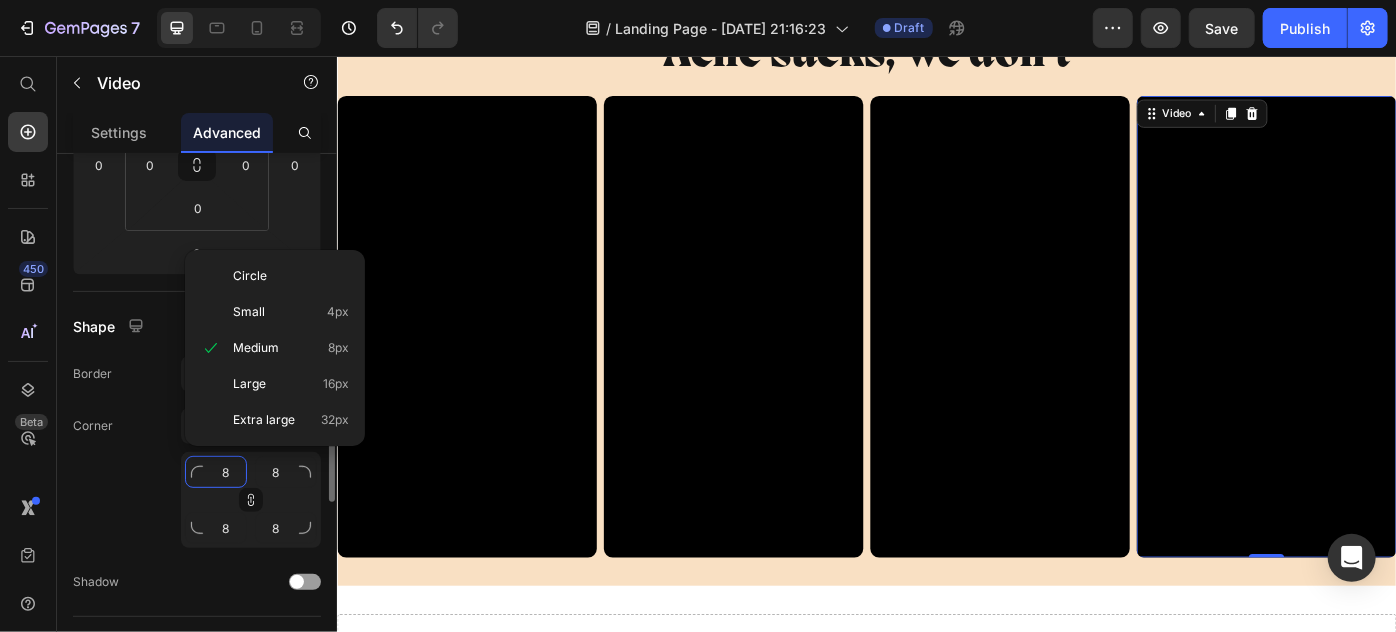 type on "1" 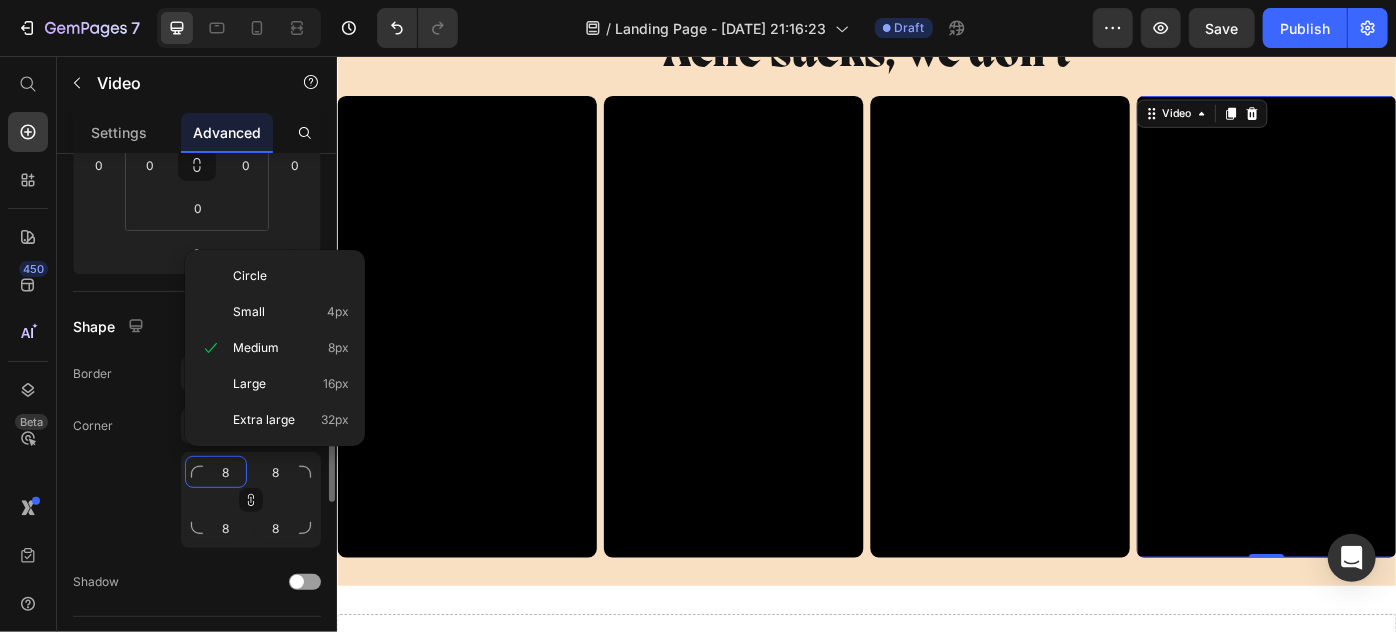type on "1" 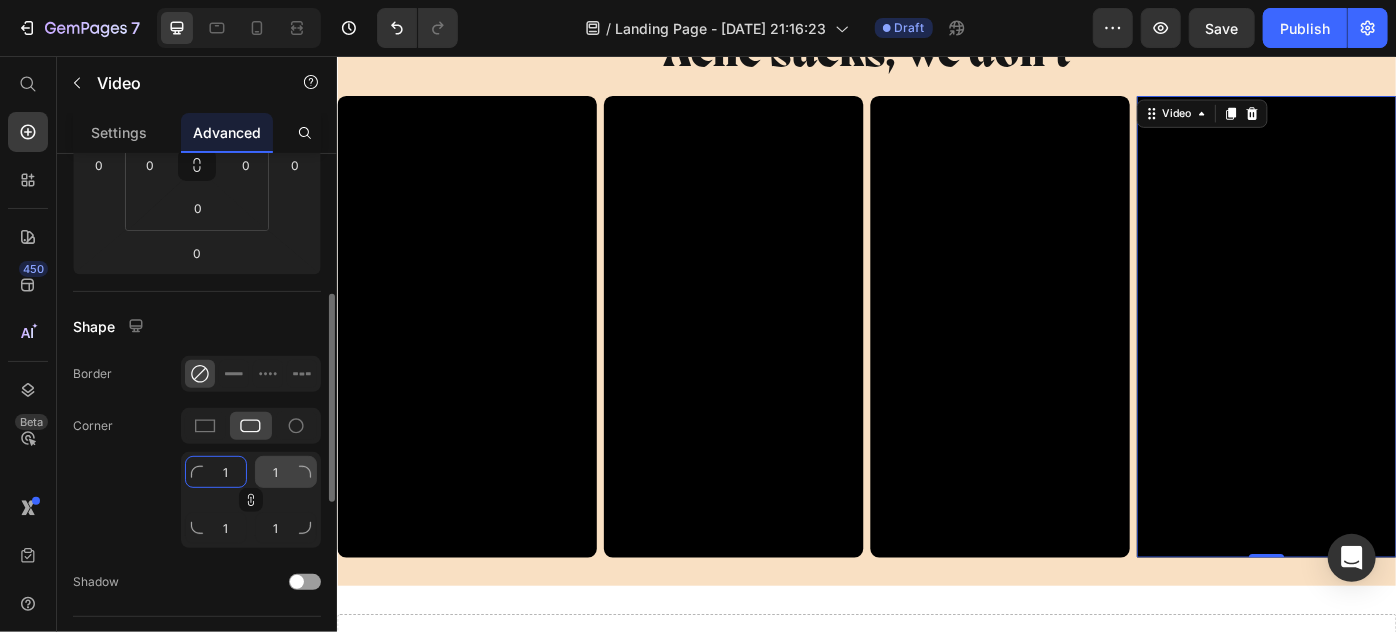 type on "10" 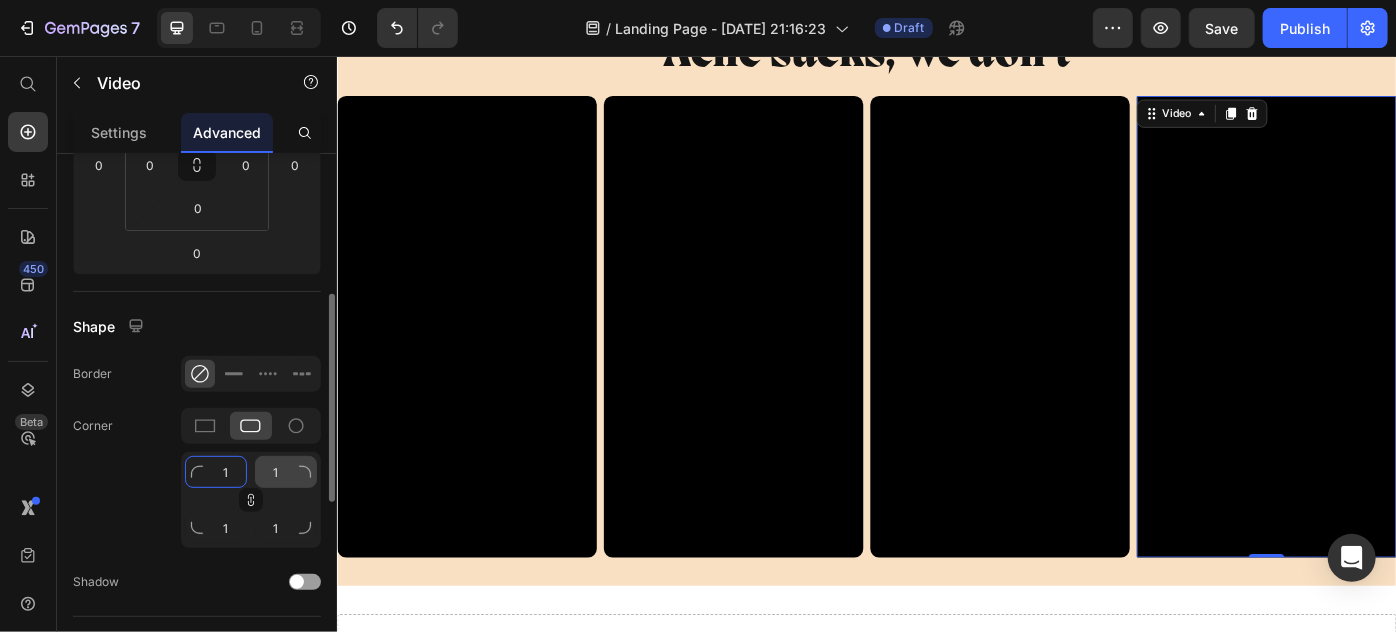 type on "10" 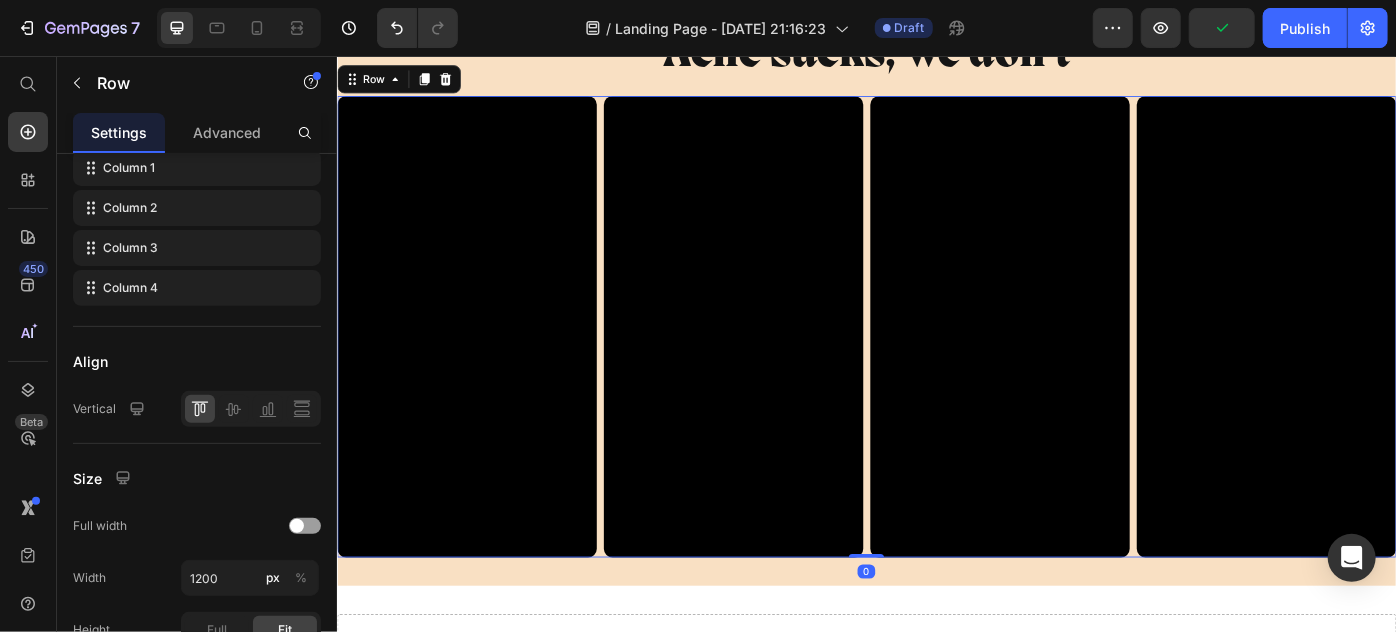 click on "Video Video Video Video Row   0" at bounding box center (936, 361) 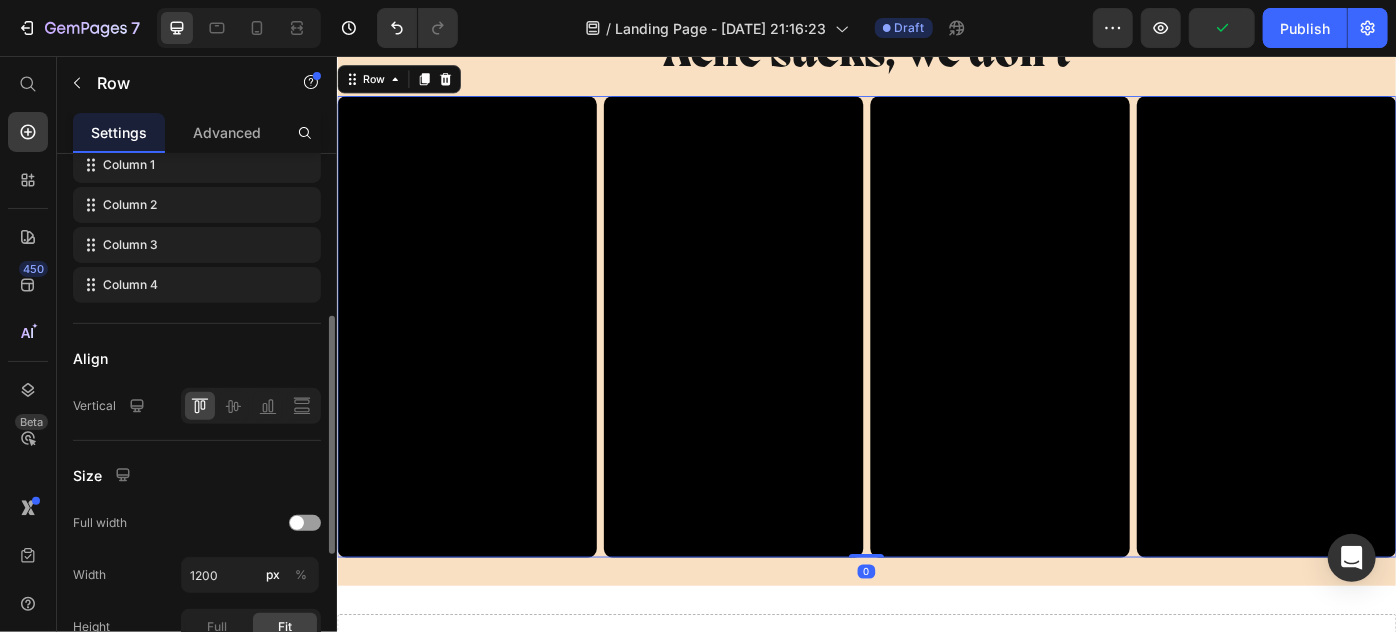 scroll, scrollTop: 454, scrollLeft: 0, axis: vertical 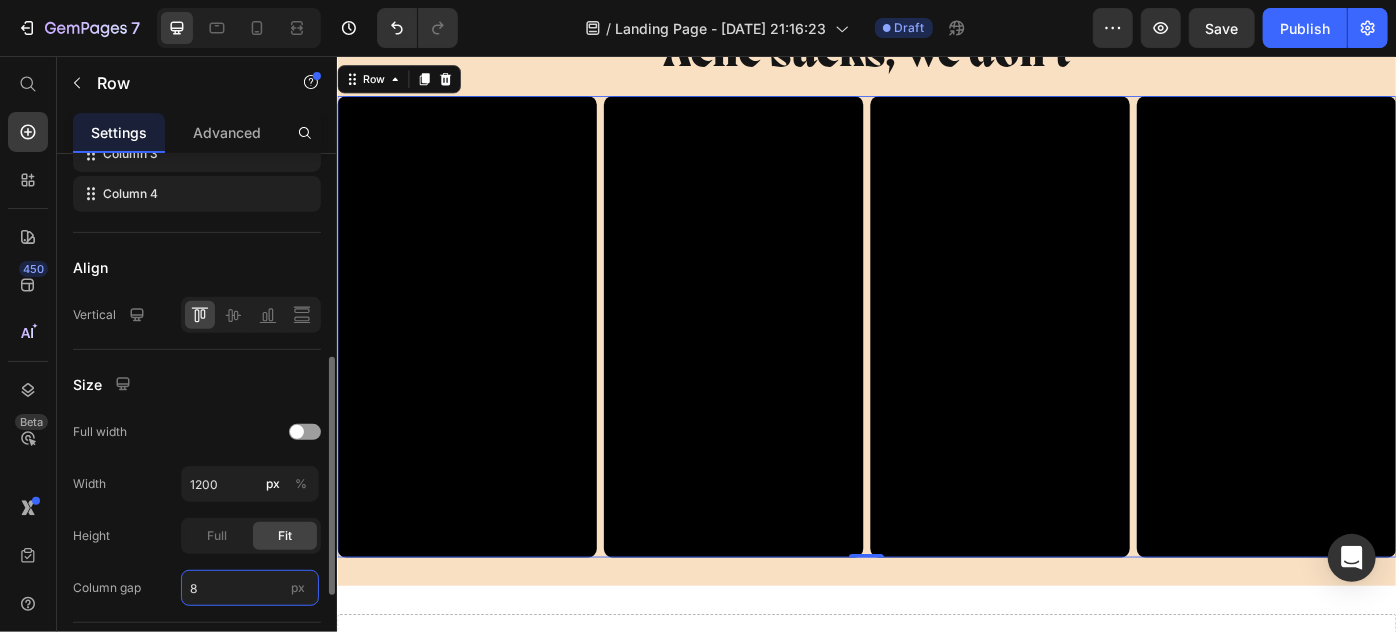 click on "8" at bounding box center [250, 588] 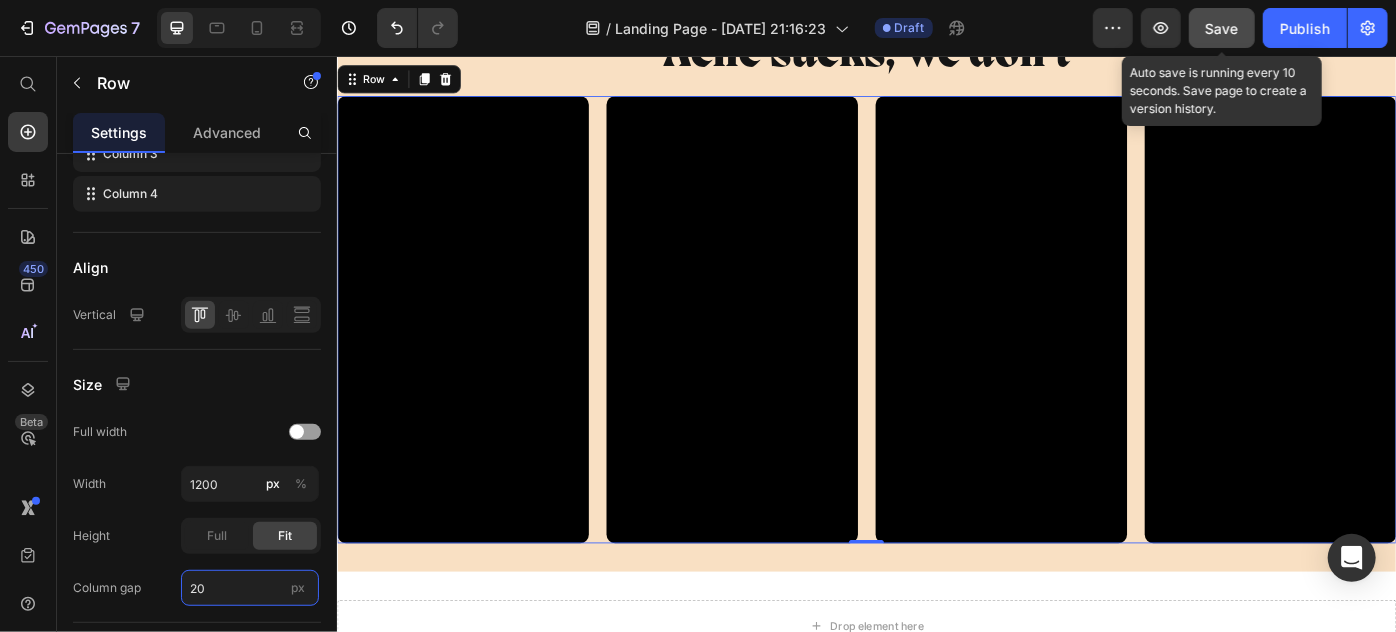 type on "20" 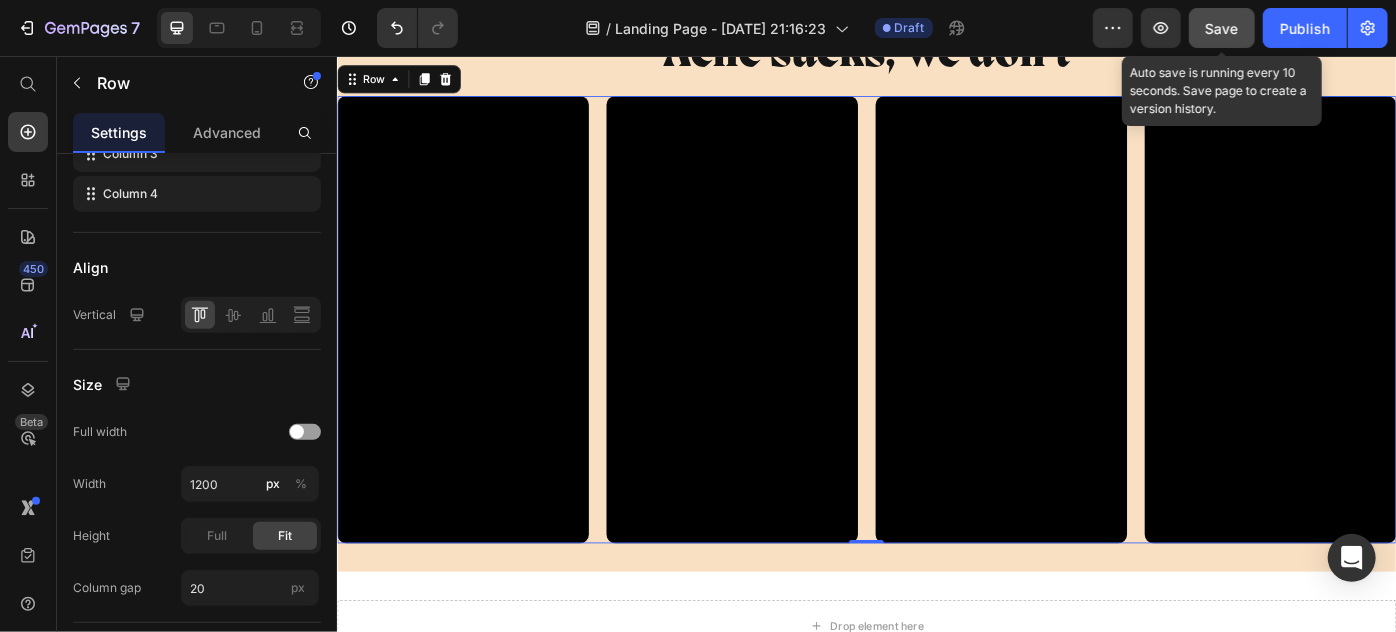 click on "Save" 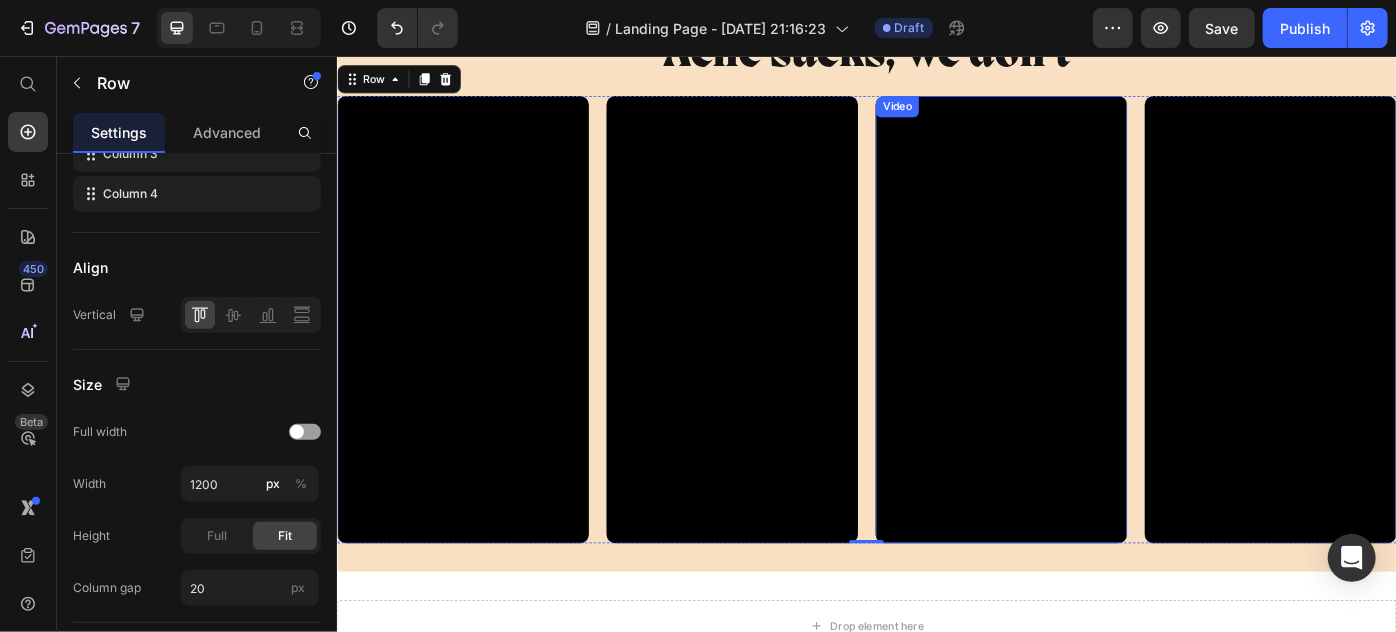 scroll, scrollTop: 5987, scrollLeft: 0, axis: vertical 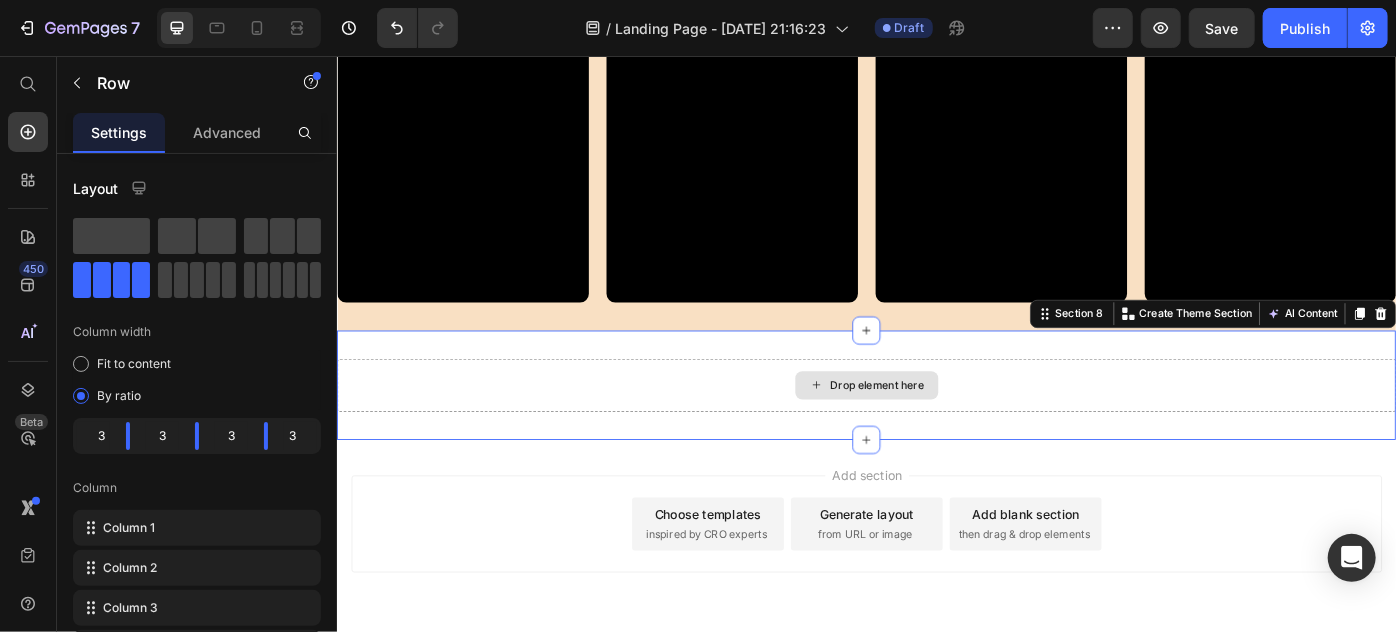 click on "Drop element here" at bounding box center [936, 428] 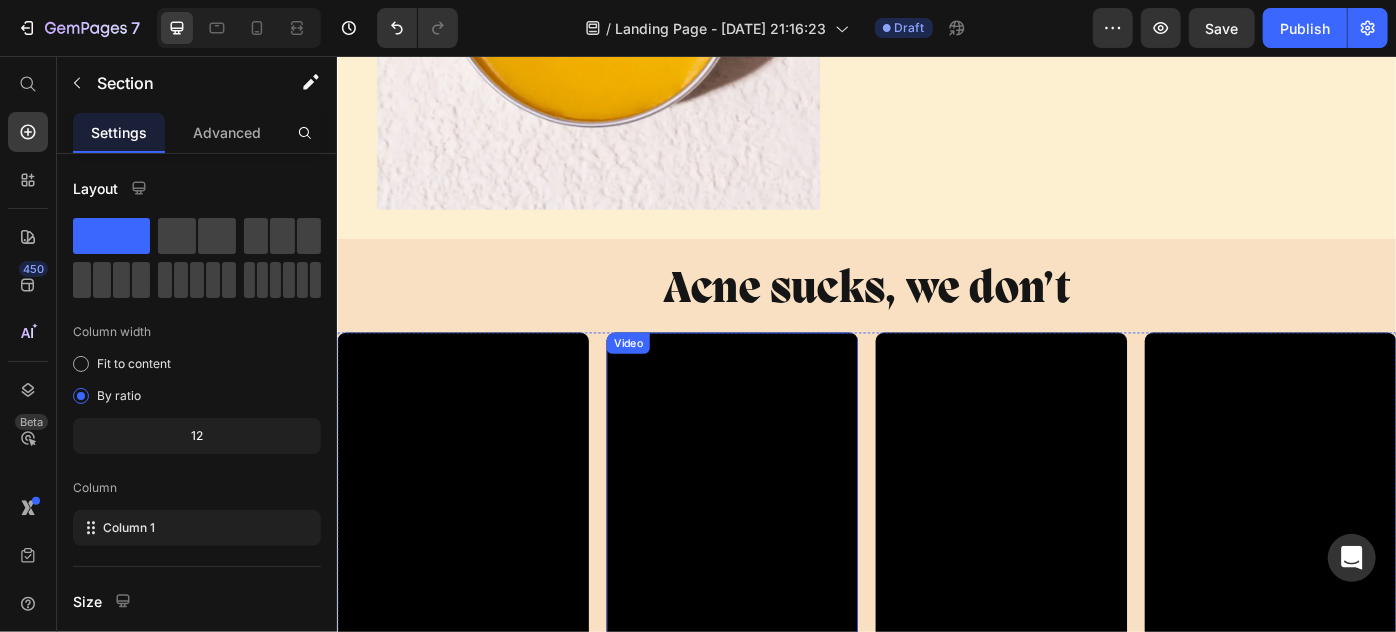 scroll, scrollTop: 5442, scrollLeft: 0, axis: vertical 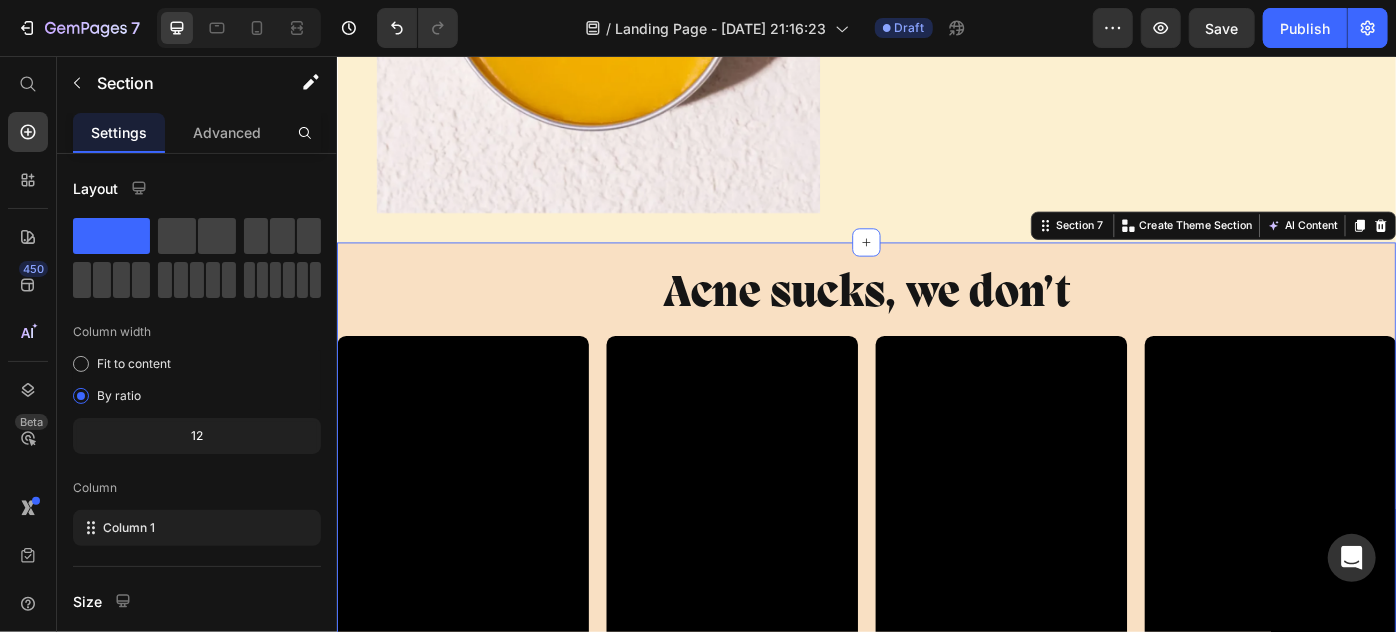 drag, startPoint x: 635, startPoint y: 341, endPoint x: 567, endPoint y: 342, distance: 68.007355 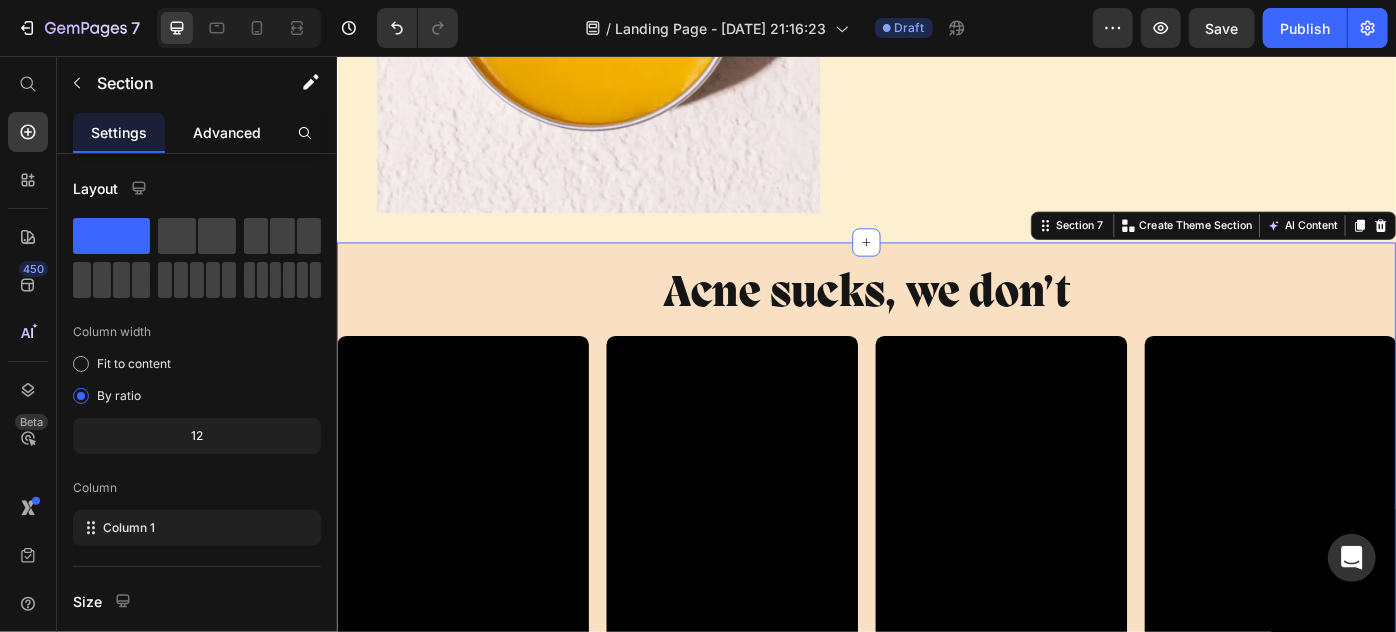 click on "Advanced" at bounding box center (227, 132) 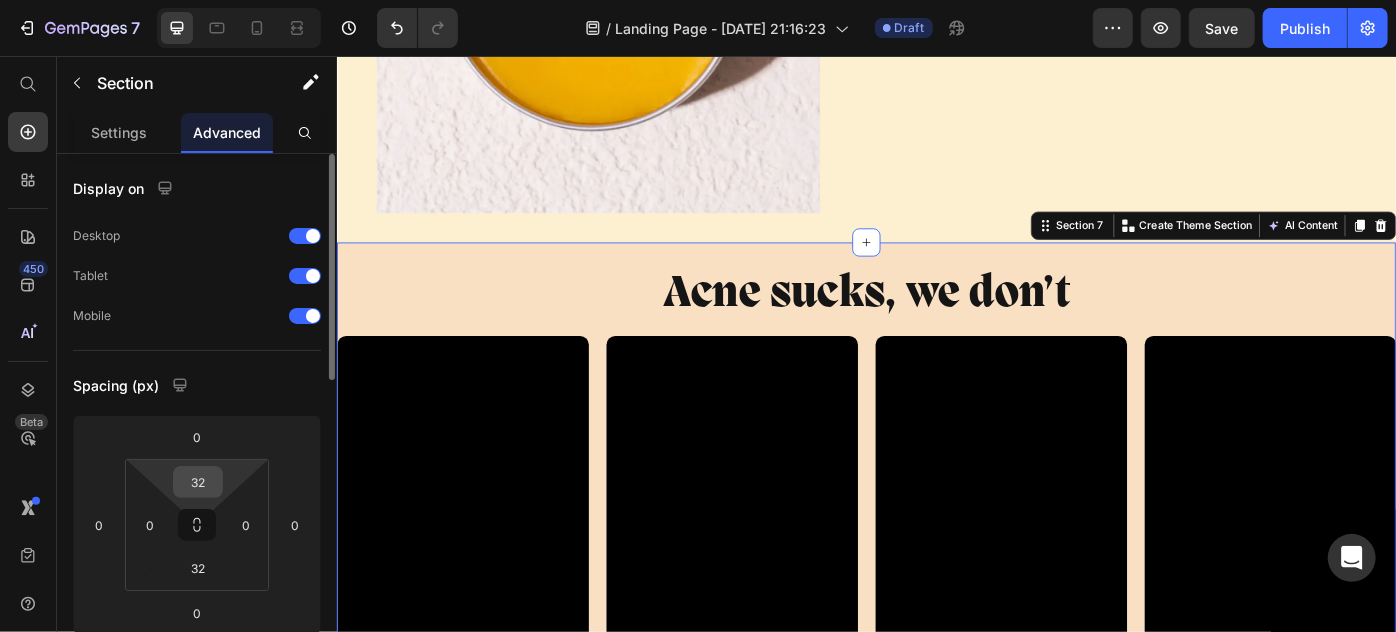 click on "32" at bounding box center [198, 482] 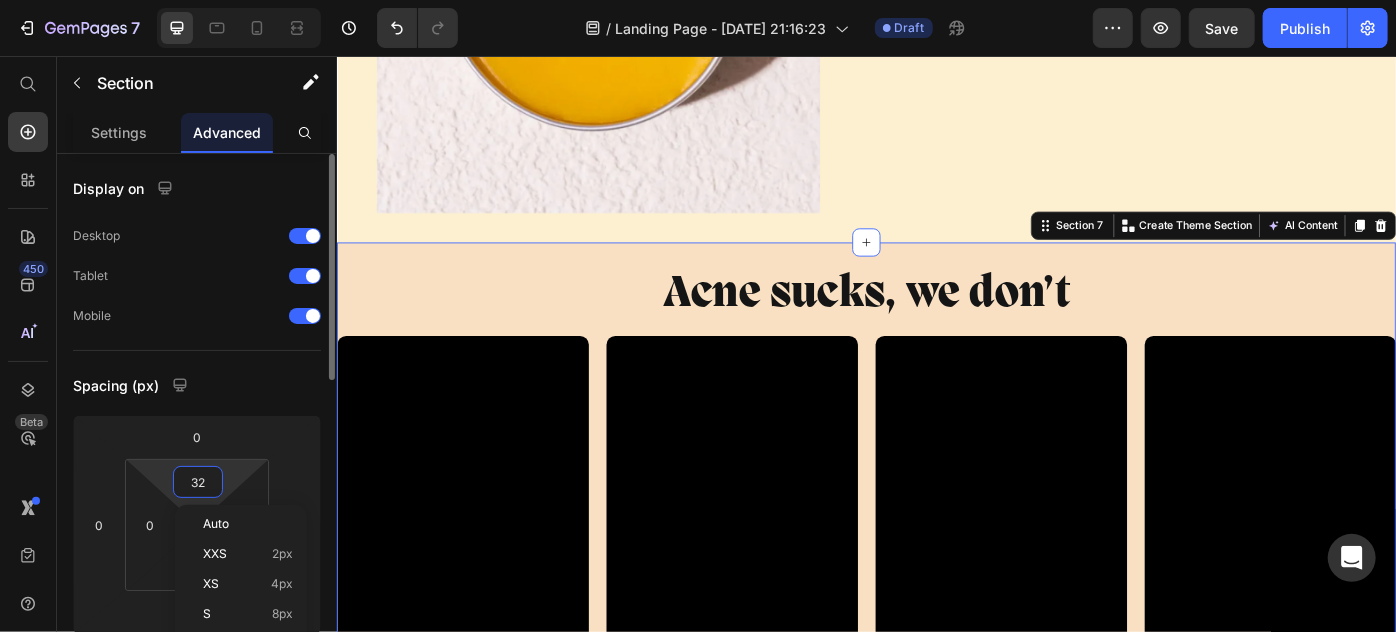 click on "32" at bounding box center [198, 482] 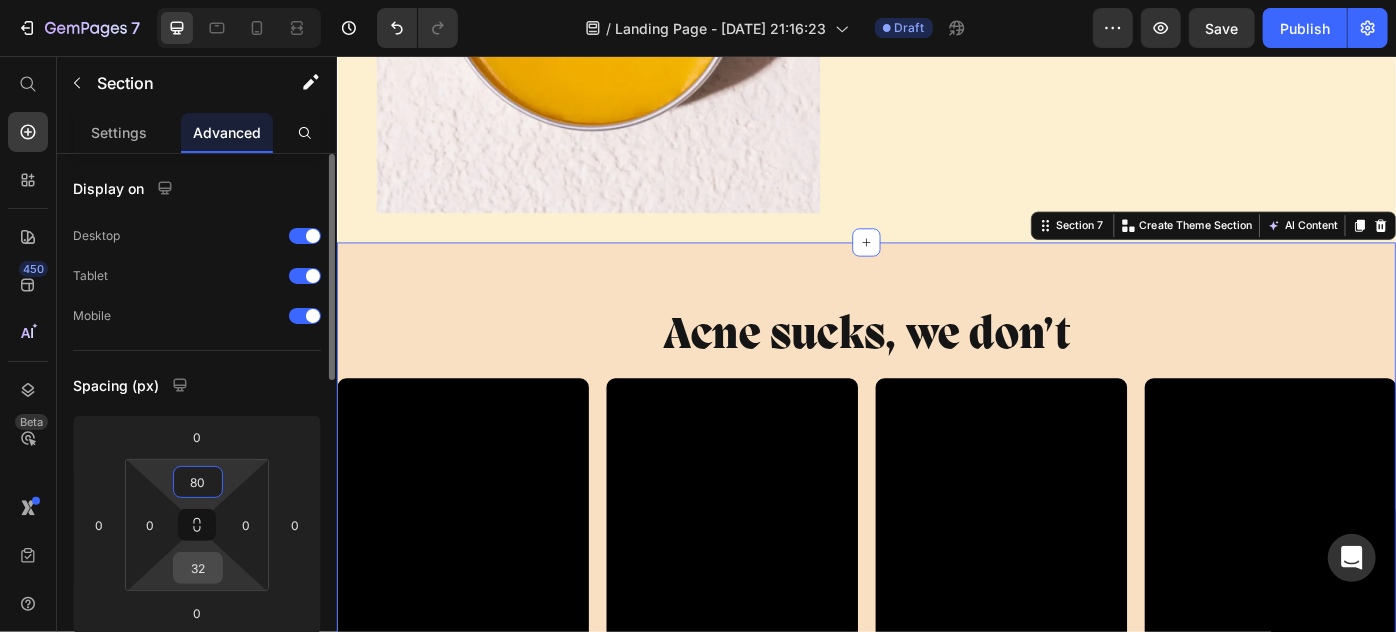 type on "80" 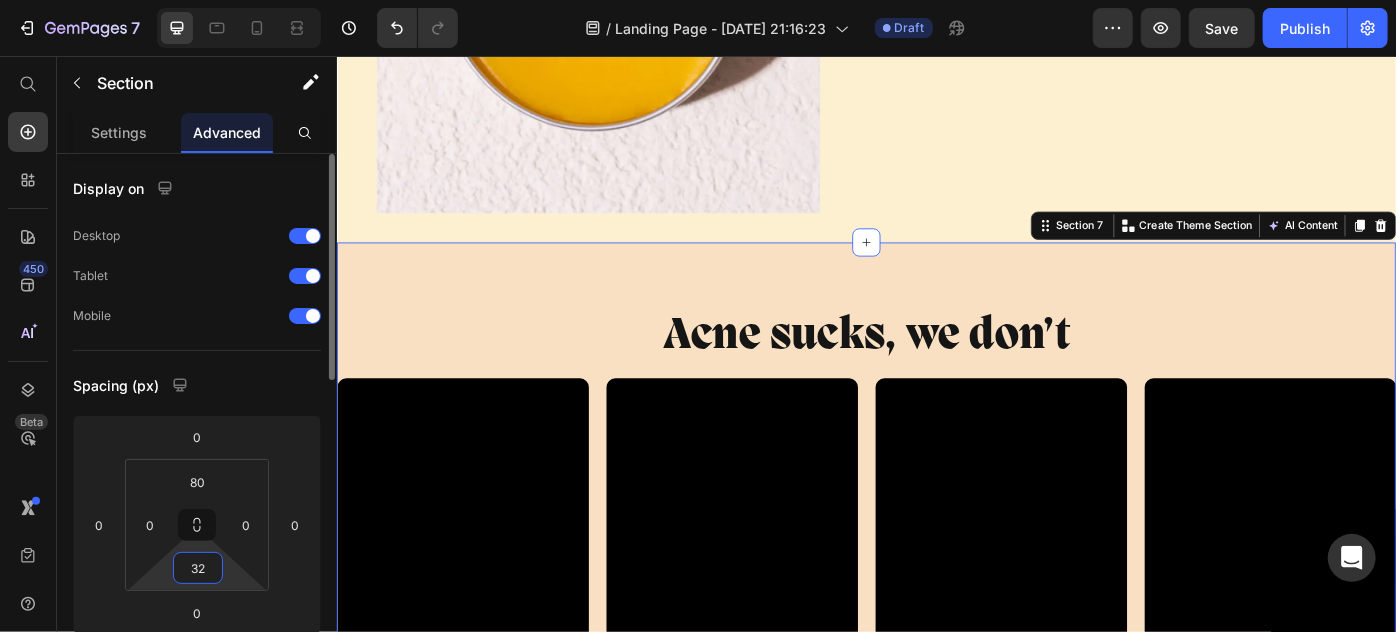 click on "32" at bounding box center [198, 568] 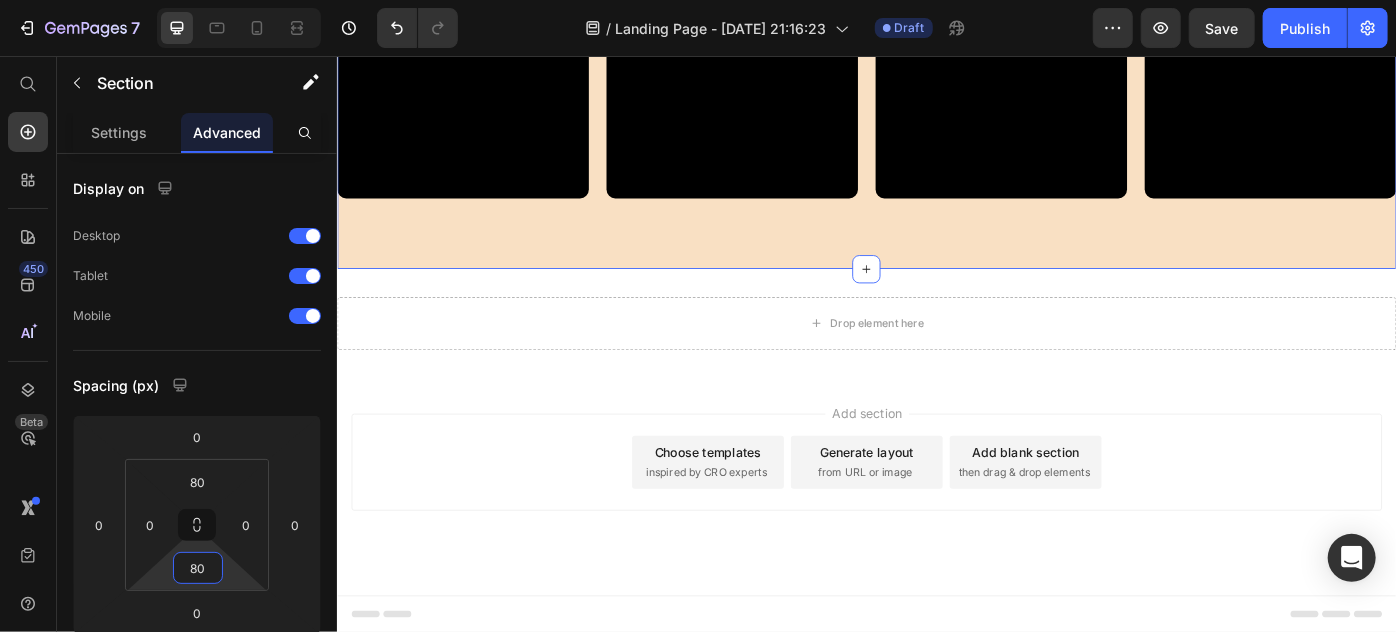 scroll, scrollTop: 6201, scrollLeft: 0, axis: vertical 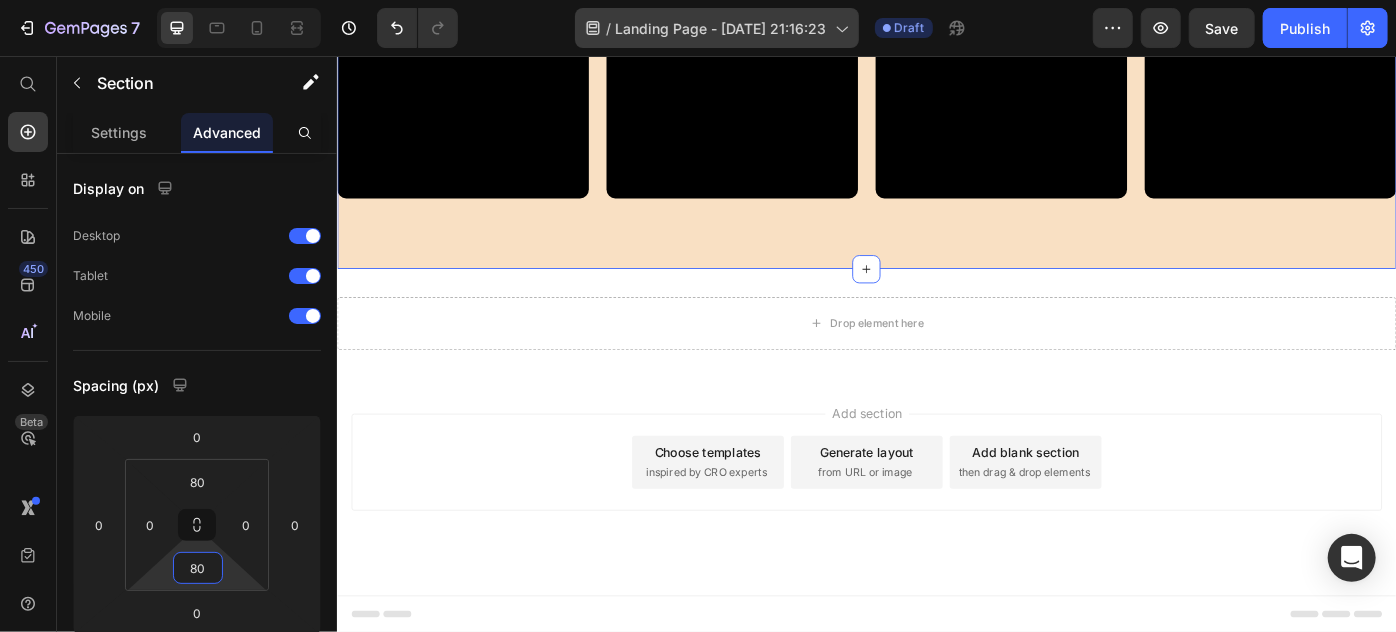 type on "80" 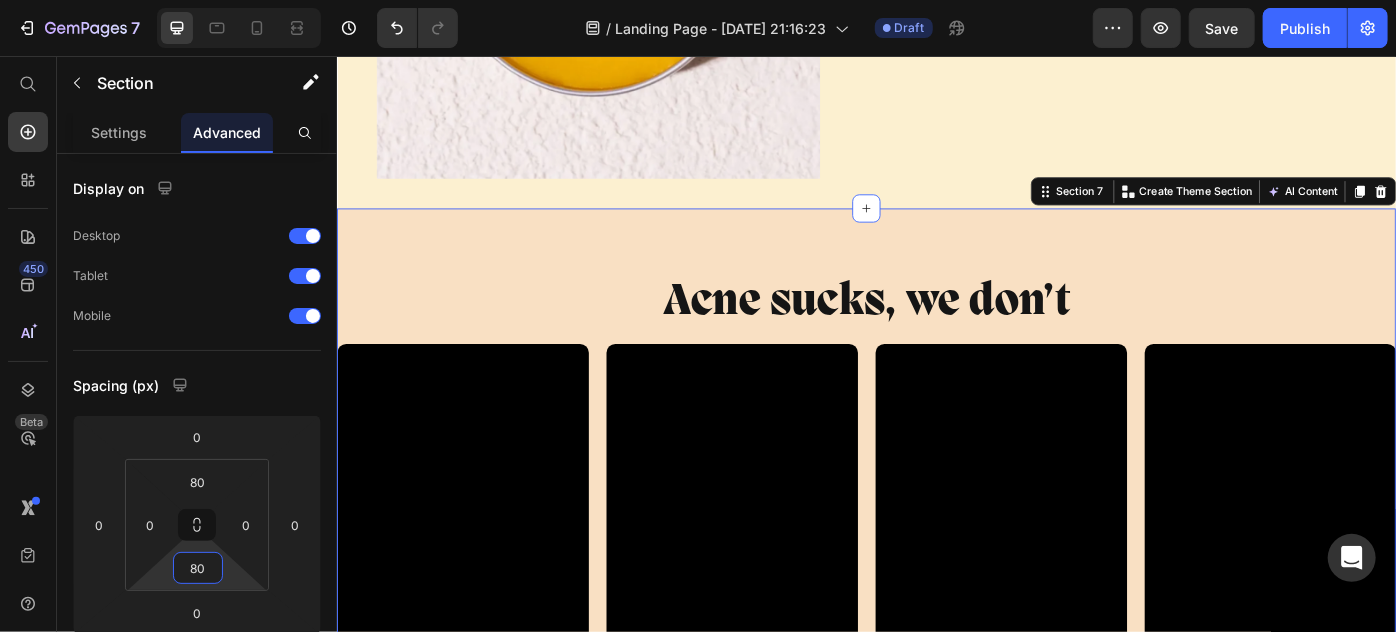 scroll, scrollTop: 5474, scrollLeft: 0, axis: vertical 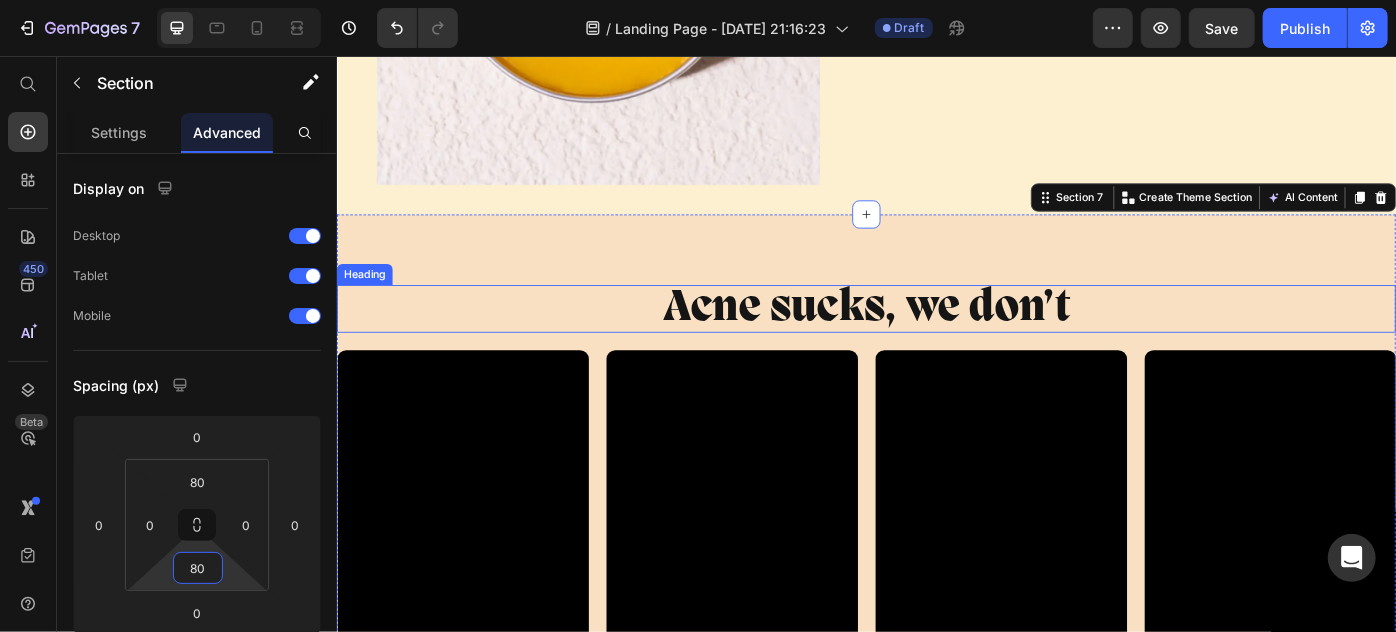 click on "Acne sucks, we don’t" at bounding box center (936, 341) 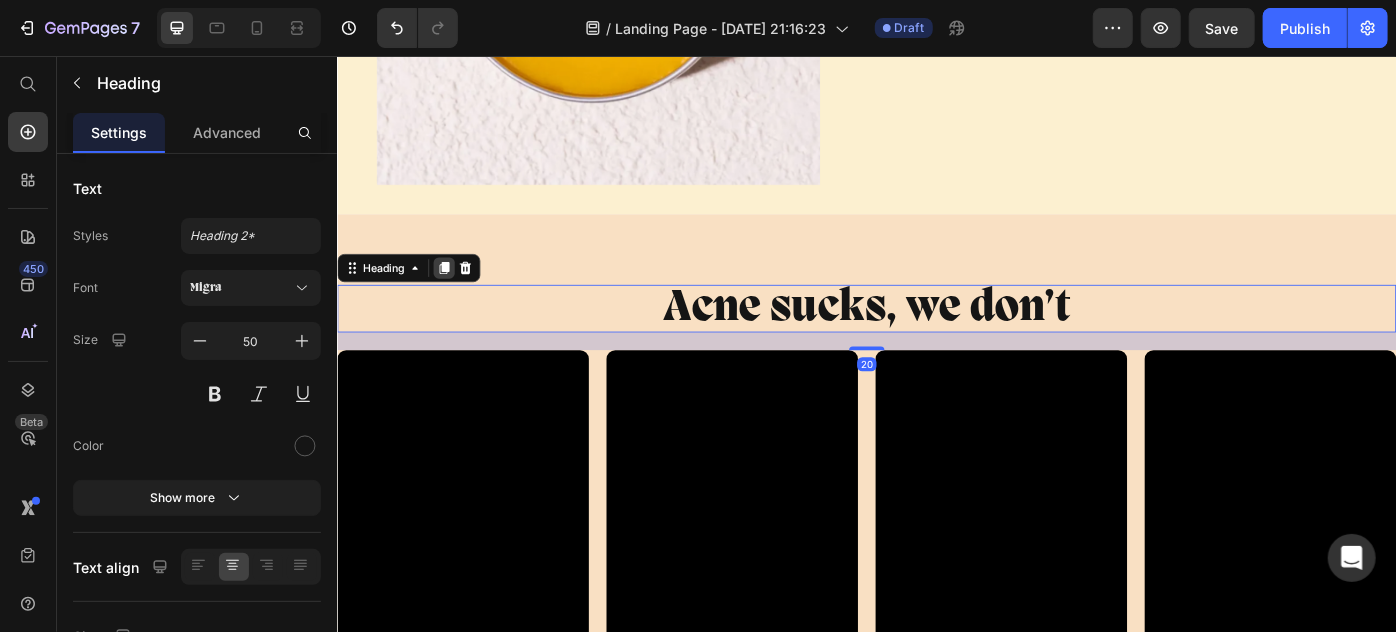 click 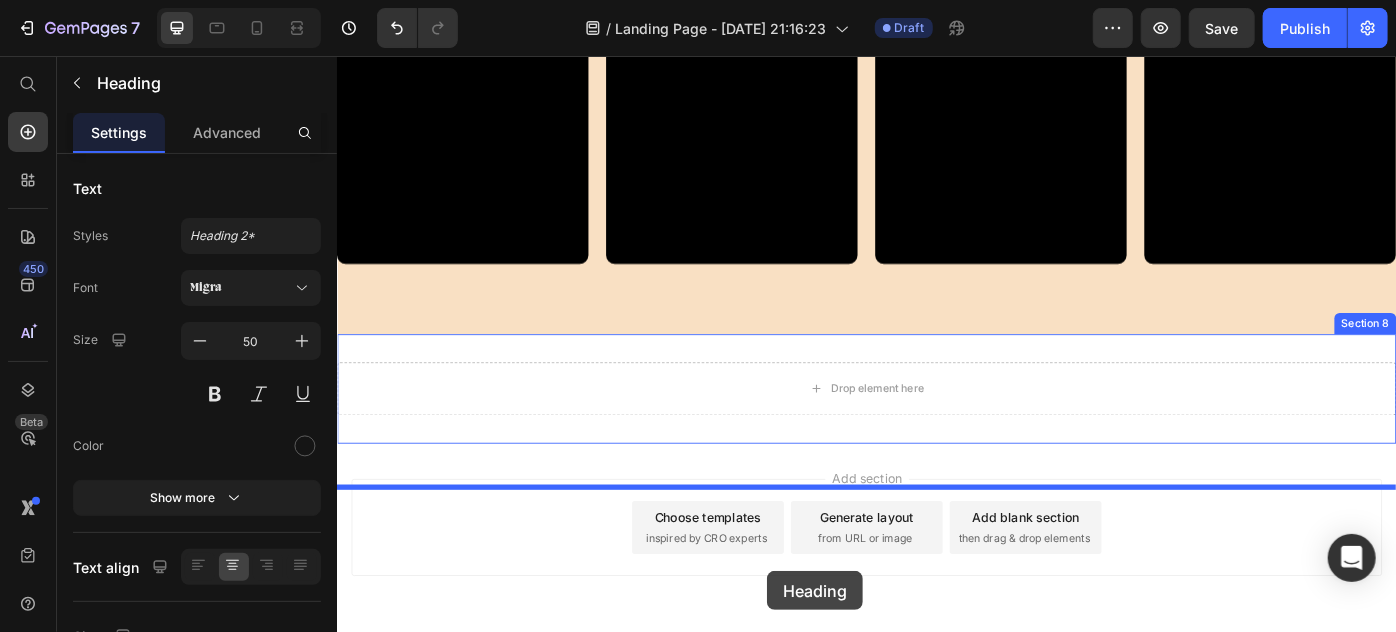 scroll, scrollTop: 6275, scrollLeft: 0, axis: vertical 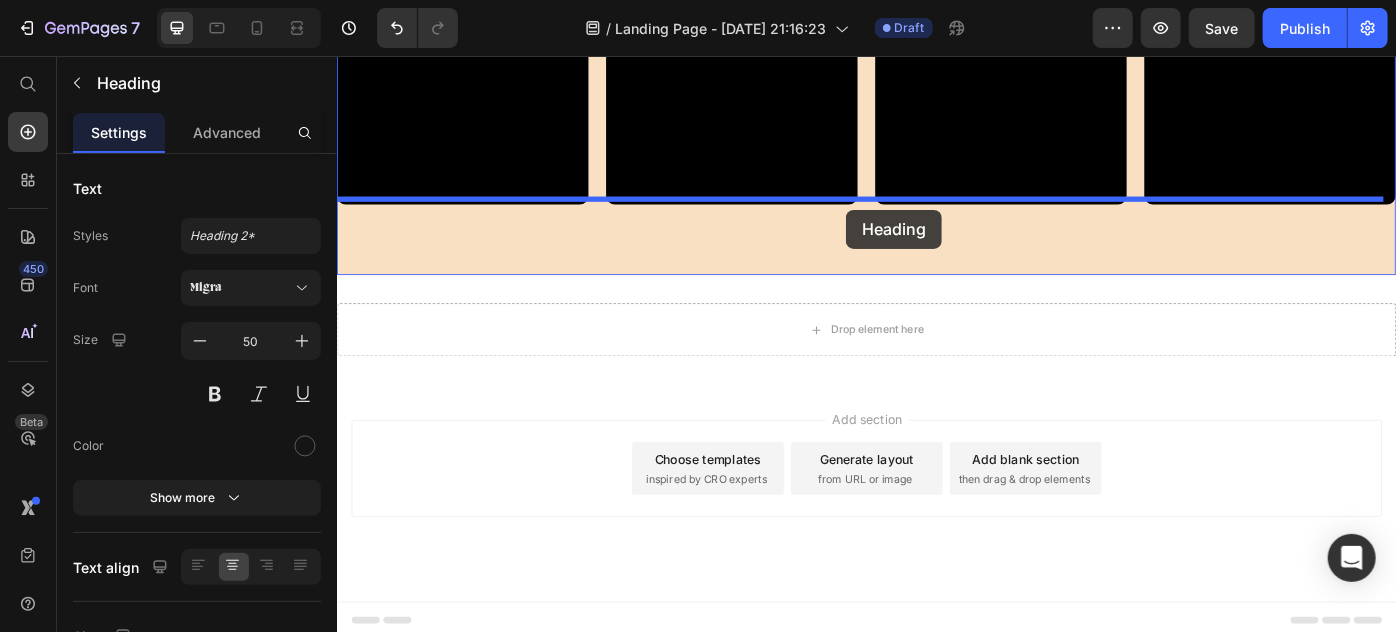 drag, startPoint x: 351, startPoint y: 422, endPoint x: 913, endPoint y: 229, distance: 594.2163 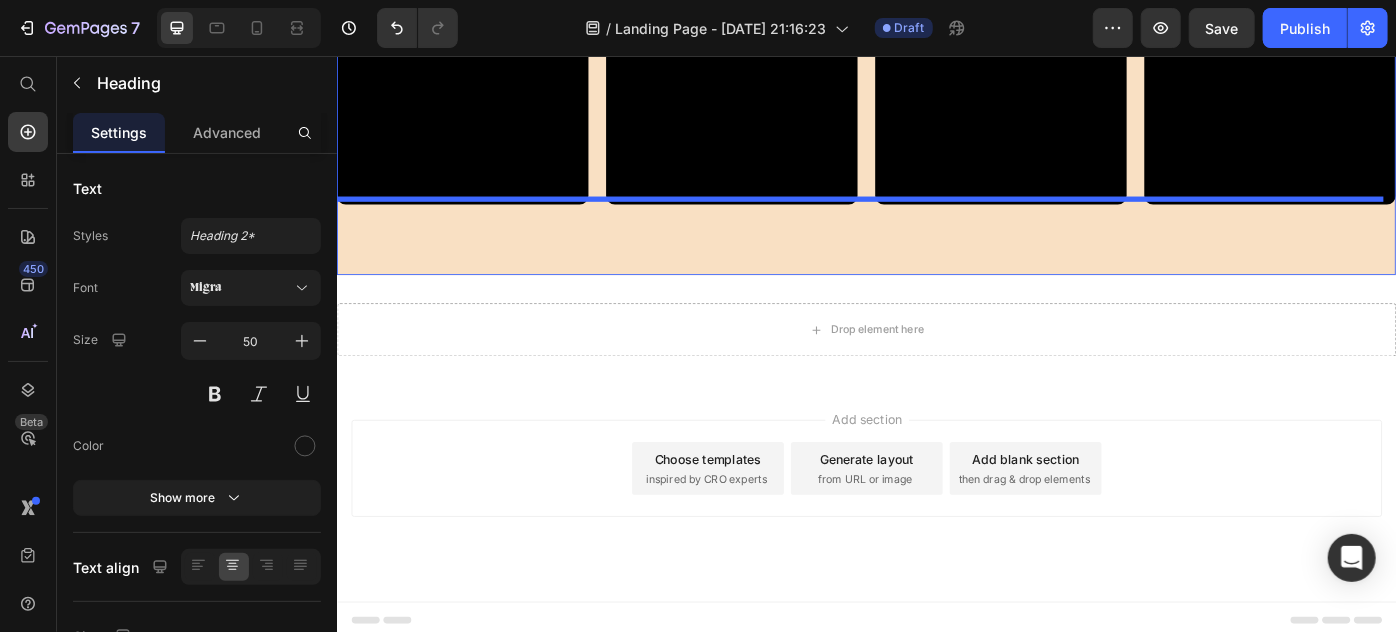 scroll, scrollTop: 6202, scrollLeft: 0, axis: vertical 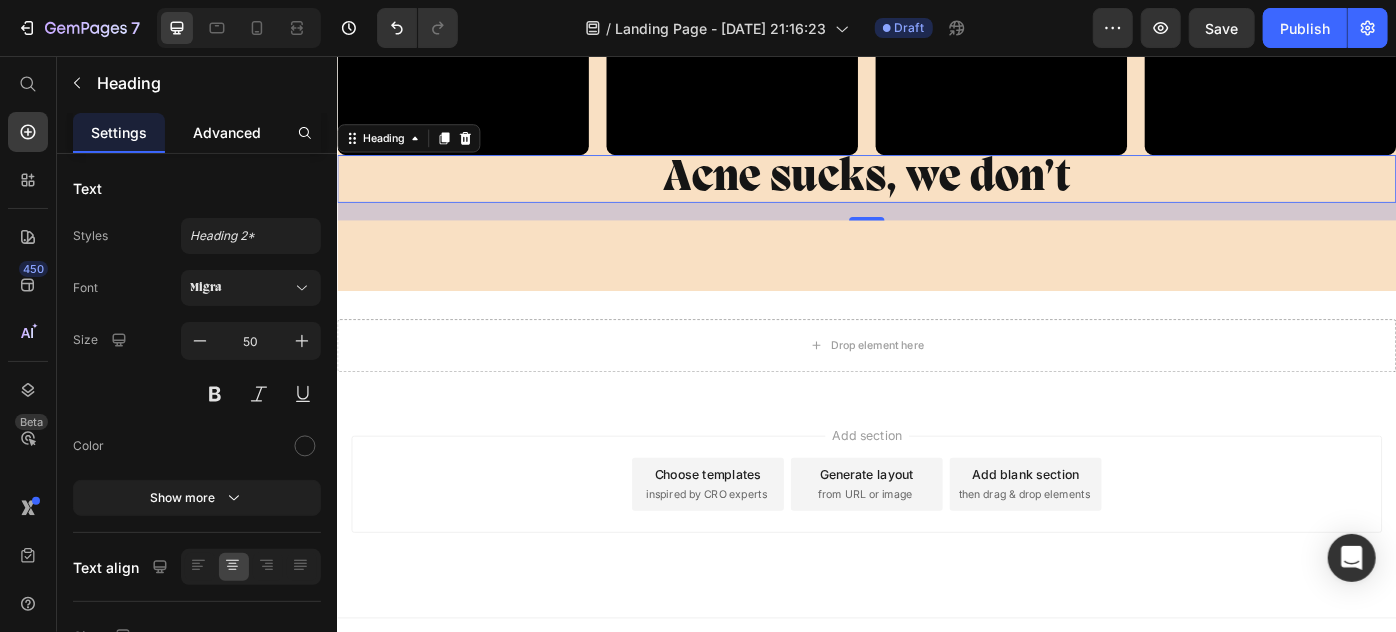 click on "Advanced" at bounding box center [227, 132] 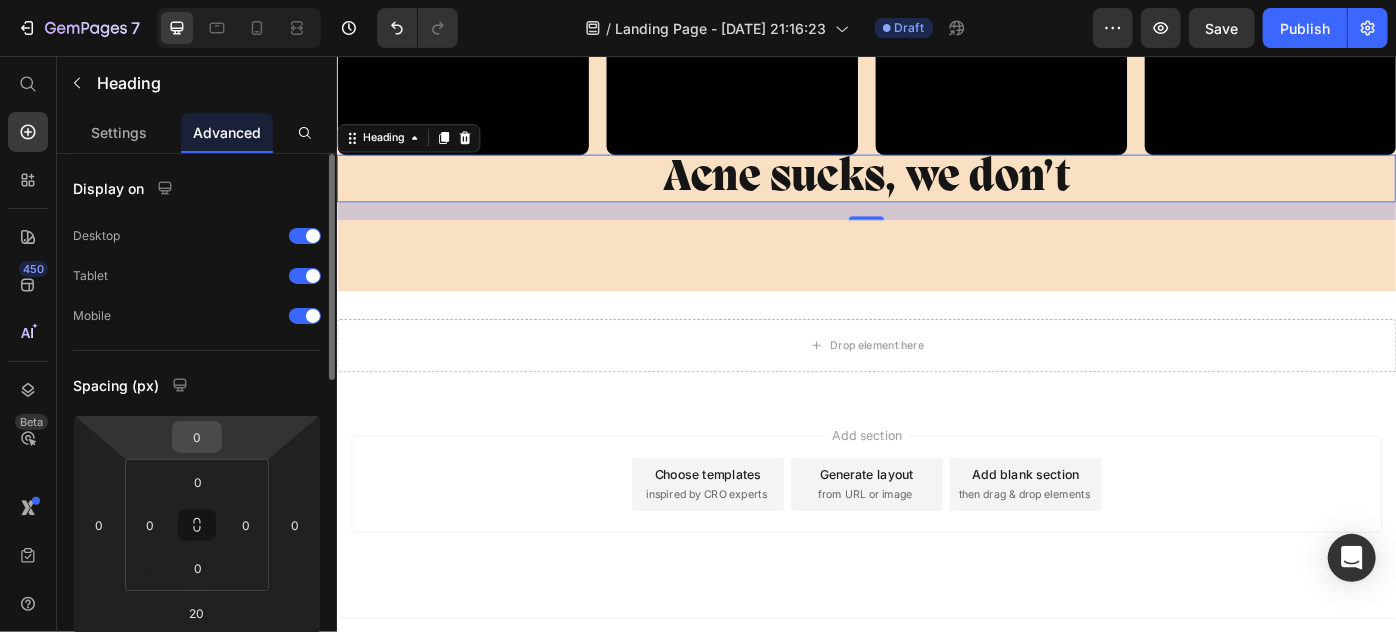 click on "0" at bounding box center (197, 437) 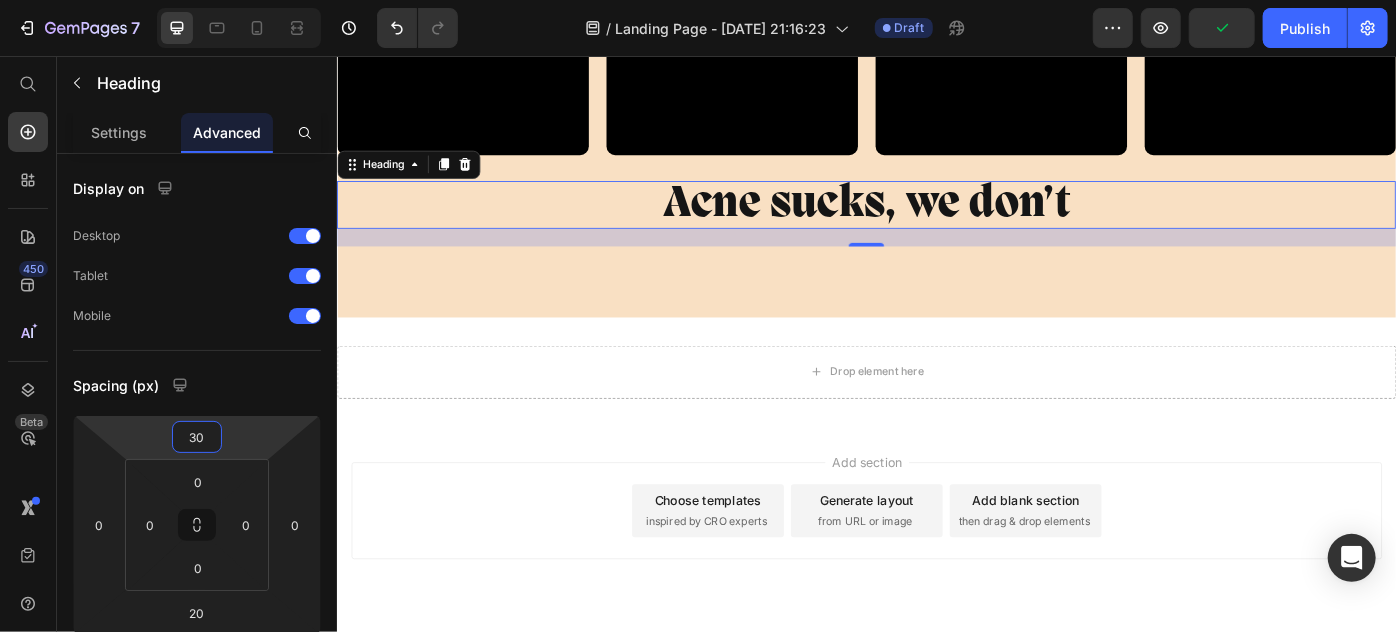 type on "30" 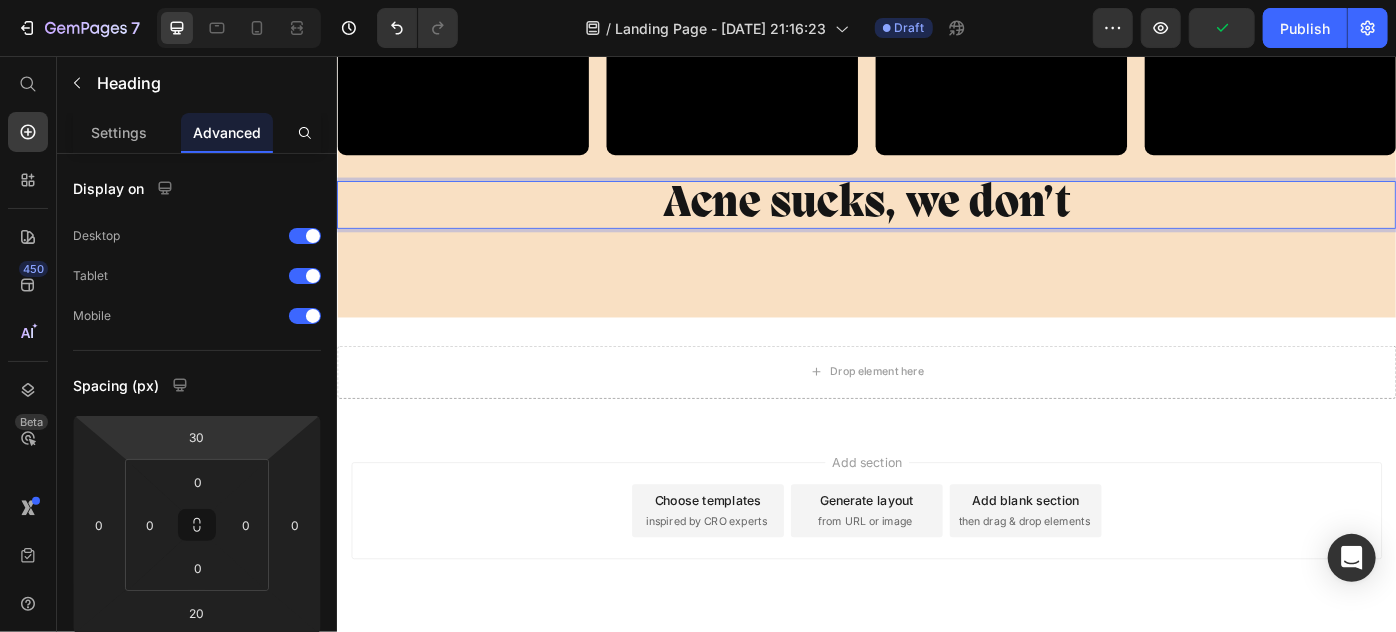 click on "Acne sucks, we don’t" at bounding box center [936, 224] 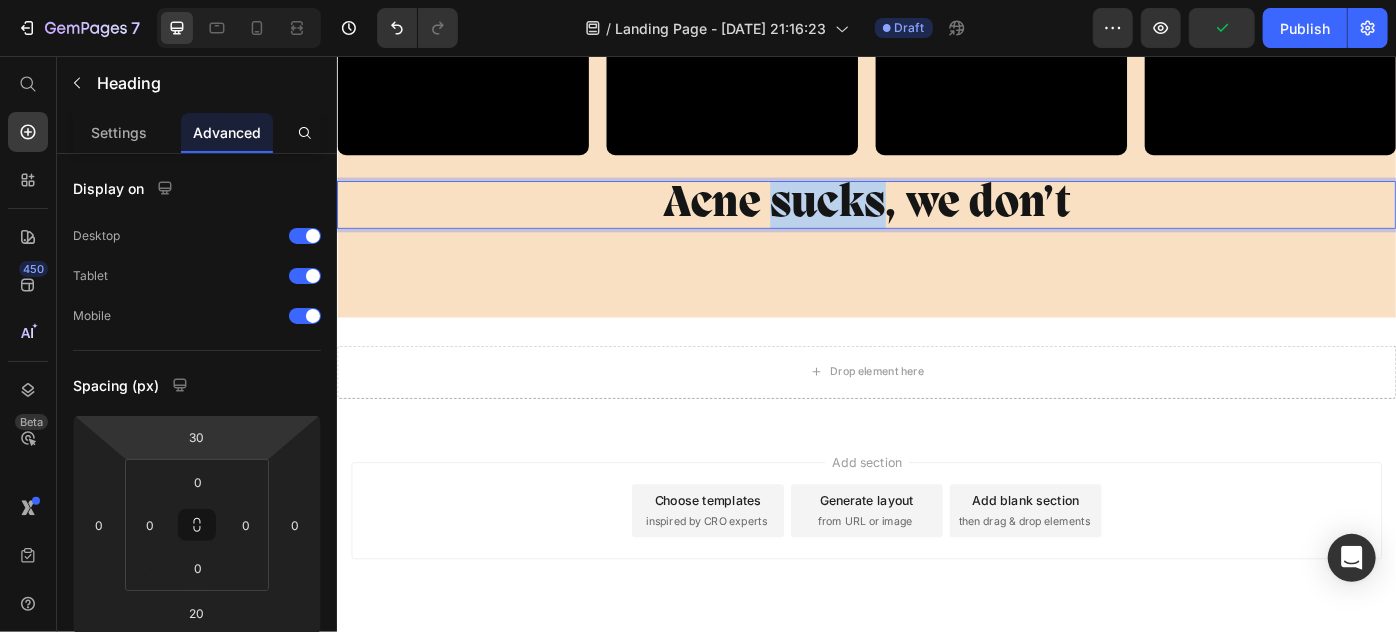 click on "Acne sucks, we don’t" at bounding box center [936, 224] 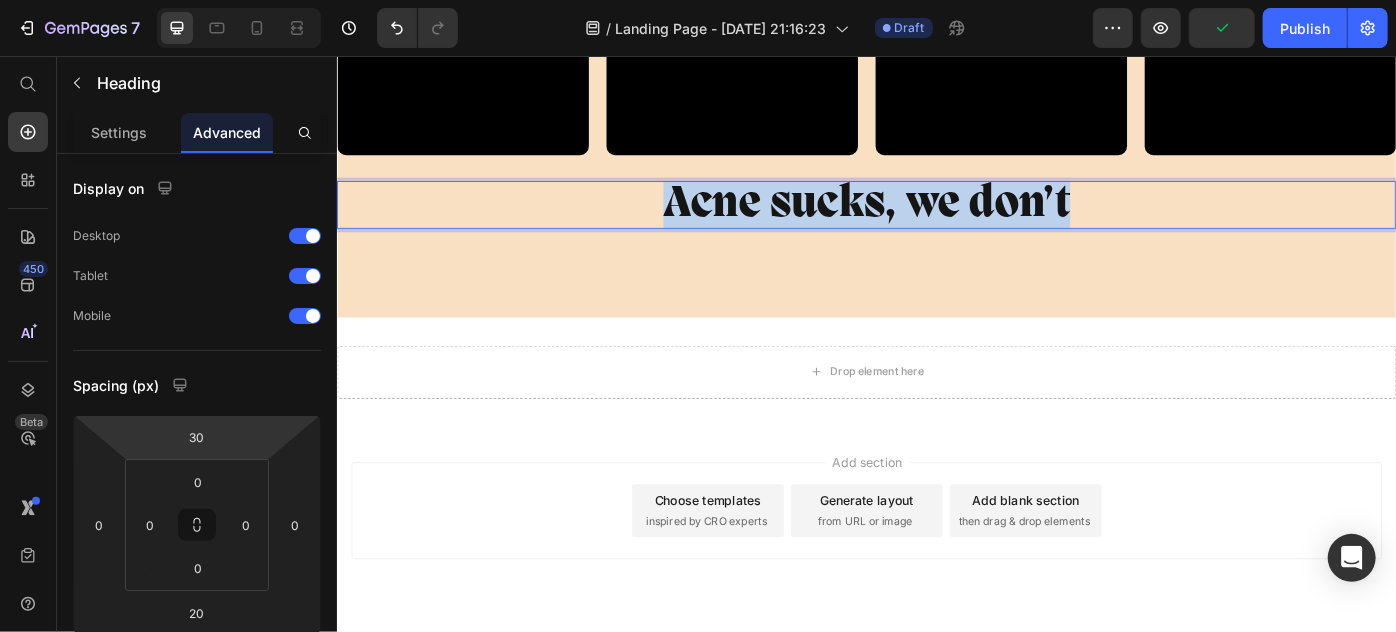 click on "Acne sucks, we don’t" at bounding box center [936, 224] 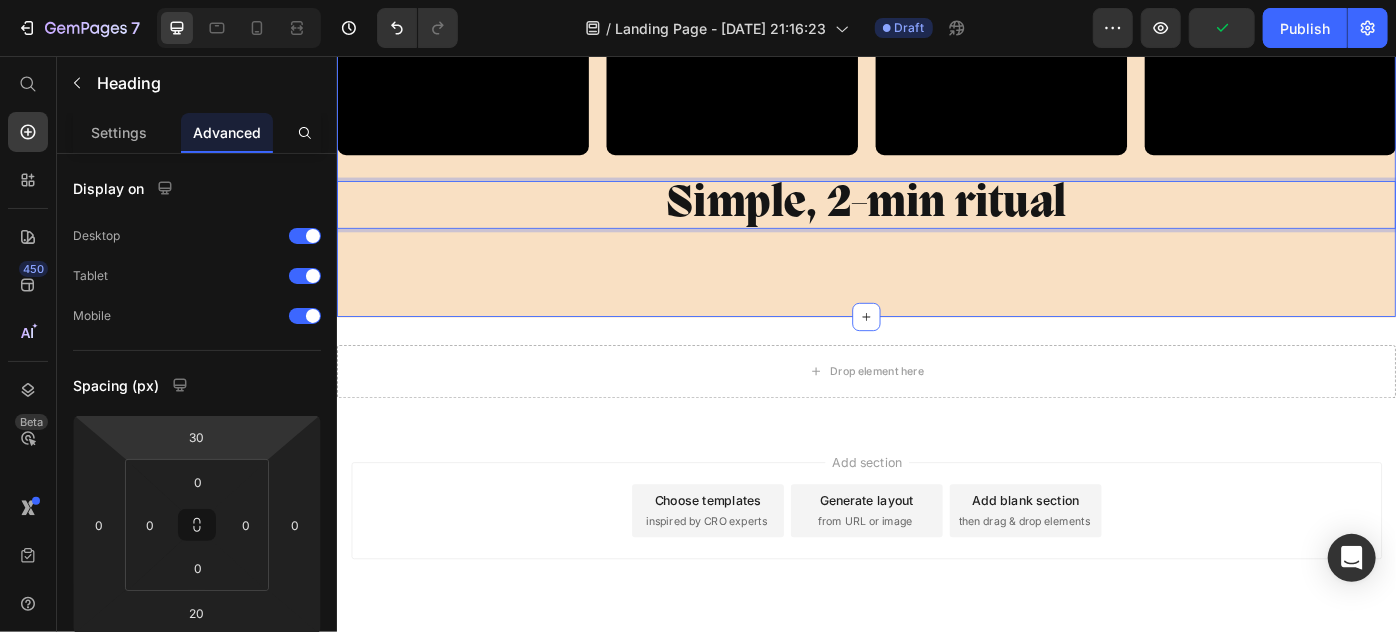 click on "Acne sucks, we don’t Heading Video Video Video Video Row Simple, 2-min ritual Heading   20 Section 7" at bounding box center [936, -72] 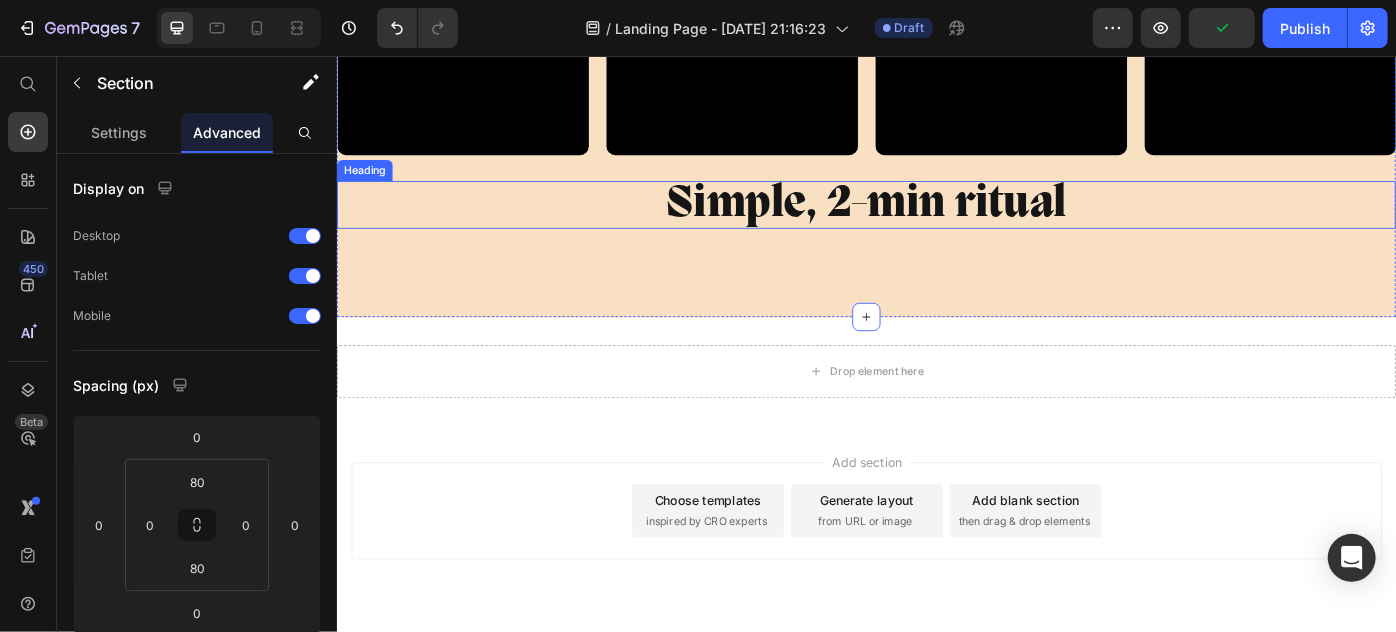click on "Simple, 2-min ritual" at bounding box center [936, 224] 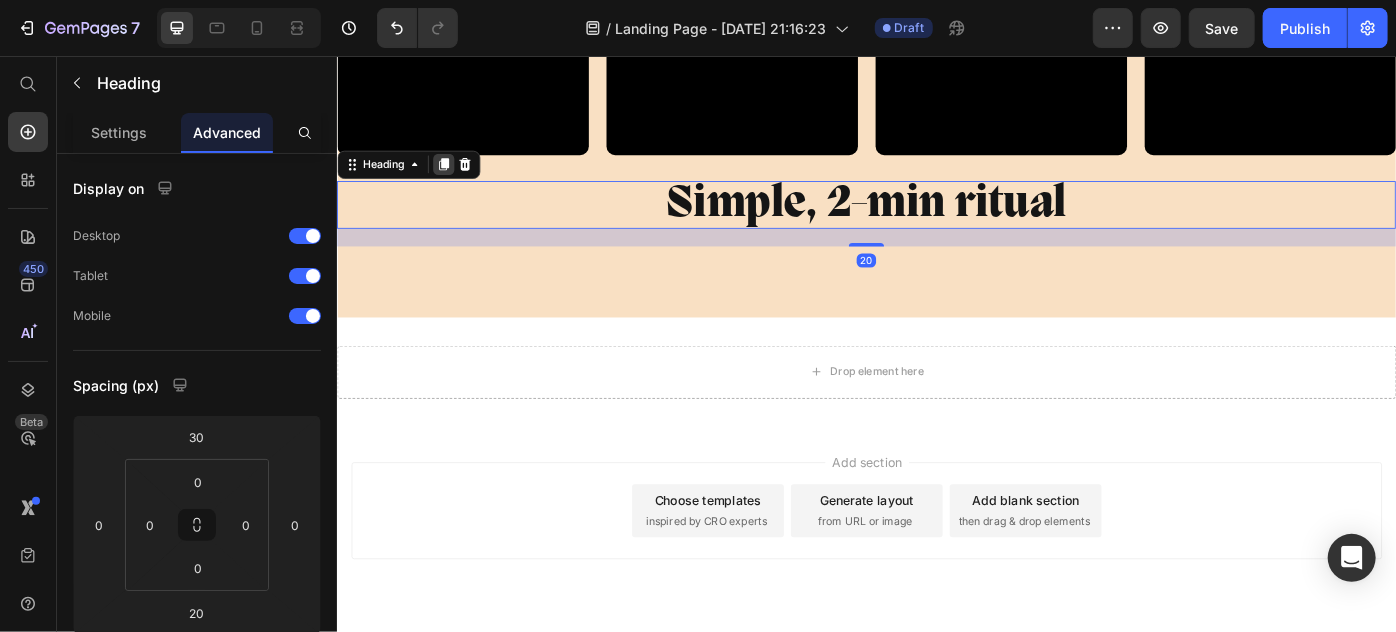 click at bounding box center [457, 178] 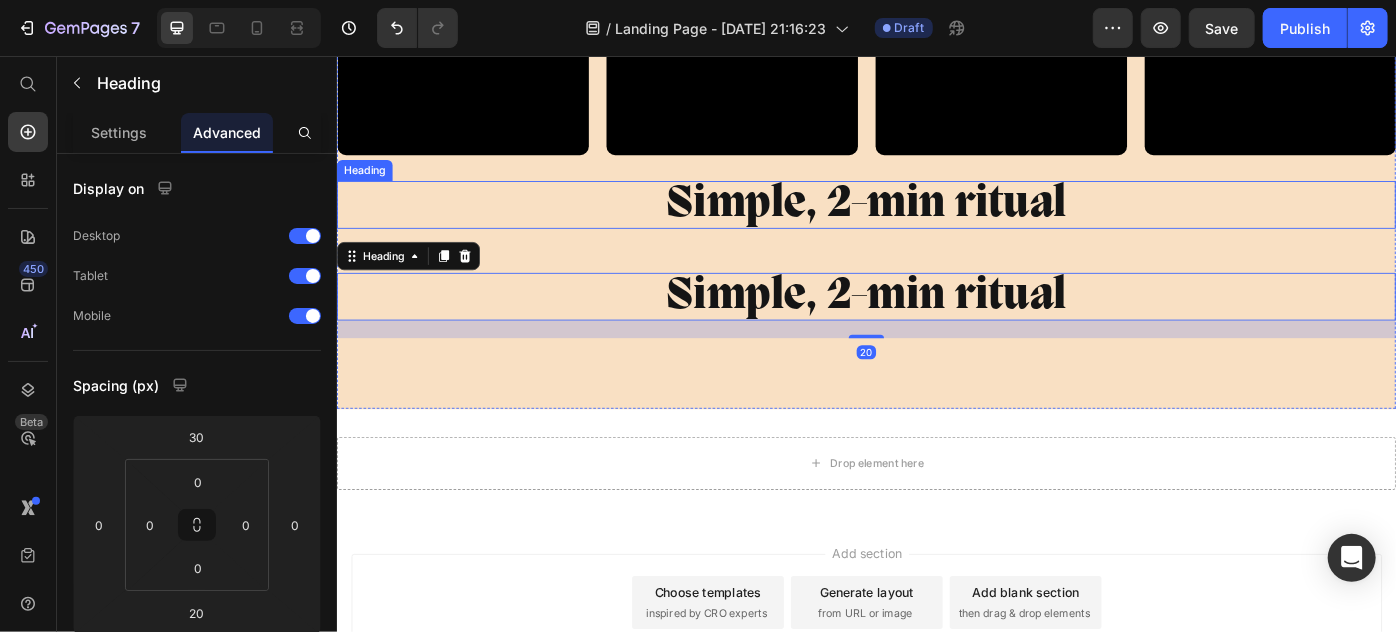 click on "Simple, 2-min ritual" at bounding box center [936, 224] 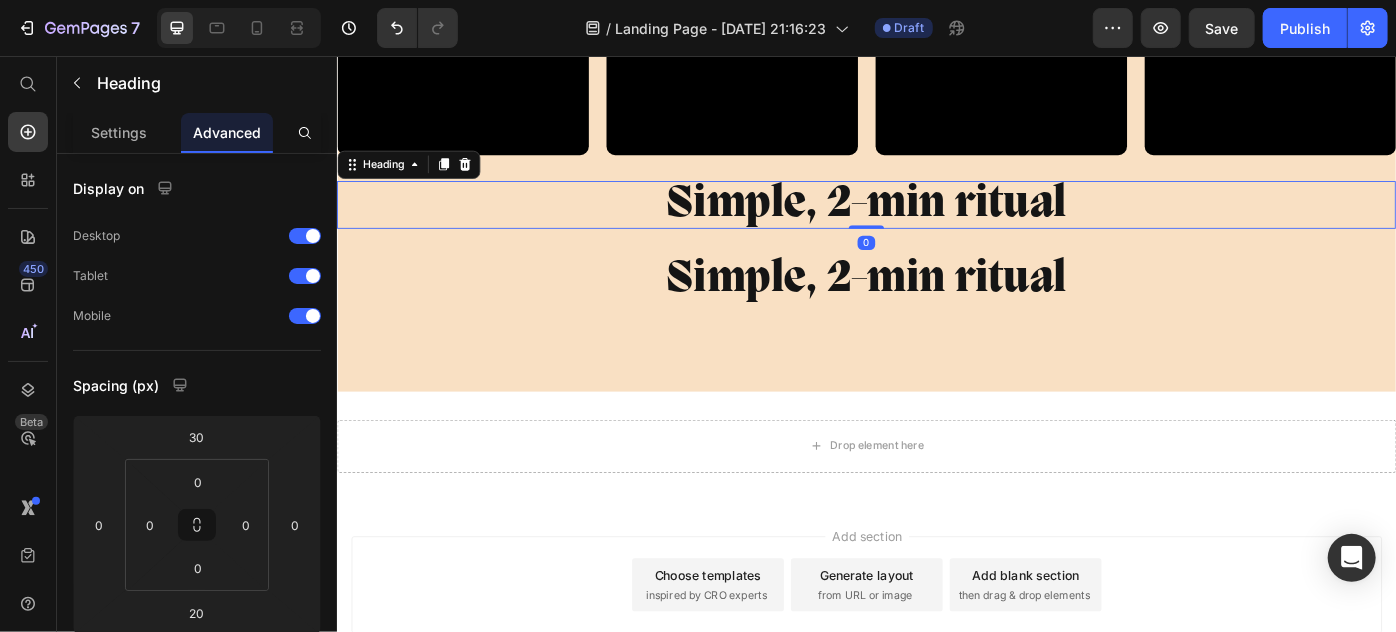 drag, startPoint x: 929, startPoint y: 316, endPoint x: 940, endPoint y: 227, distance: 89.6772 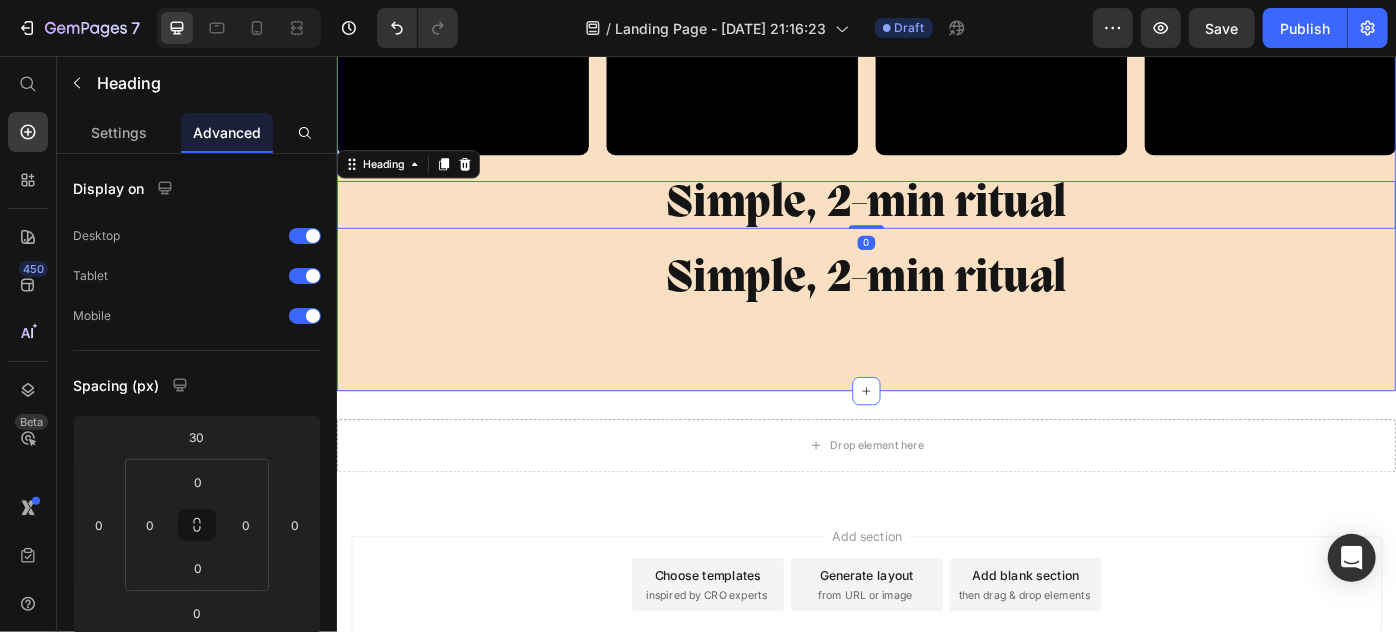 drag, startPoint x: 871, startPoint y: 386, endPoint x: 881, endPoint y: 358, distance: 29.732138 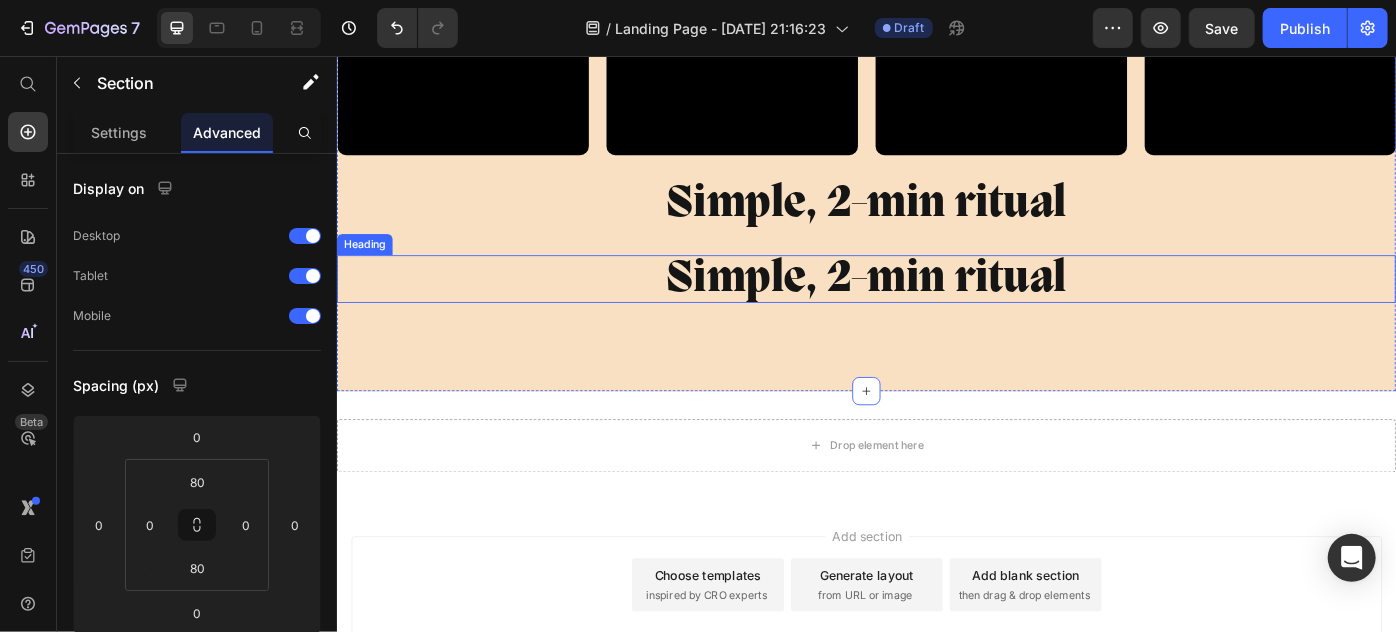 click on "Simple, 2-min ritual" at bounding box center [936, 308] 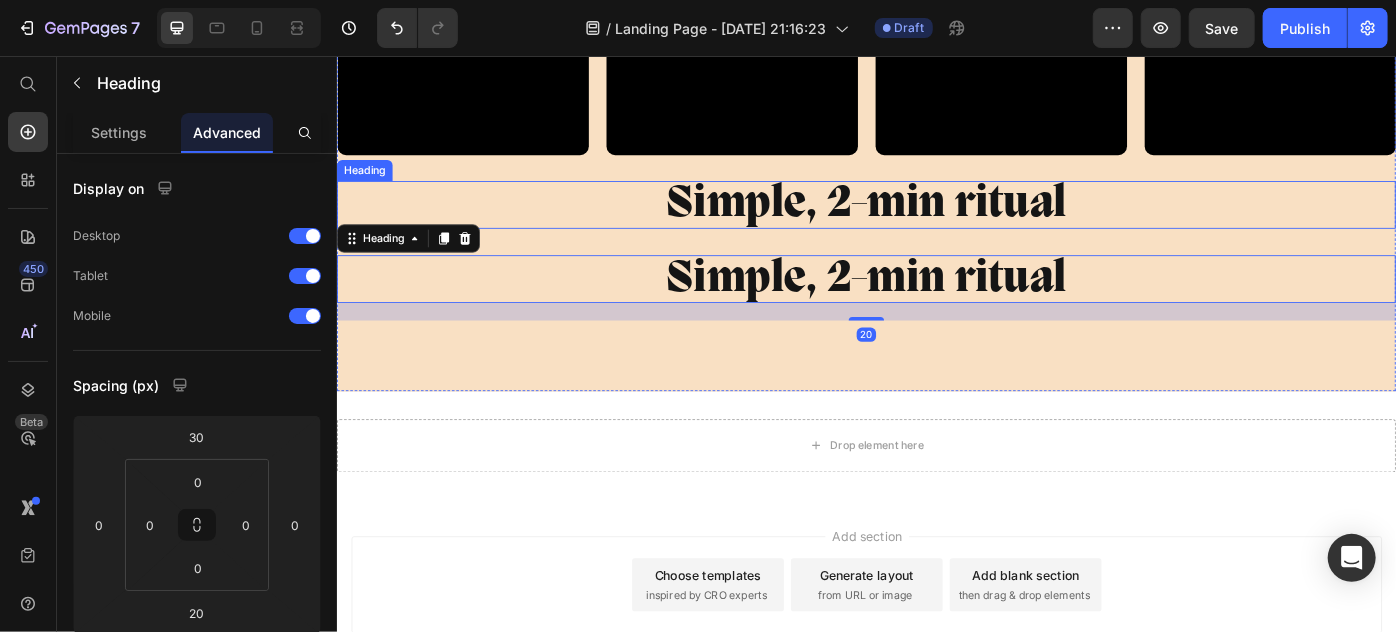 click on "Simple, 2-min ritual" at bounding box center [936, 224] 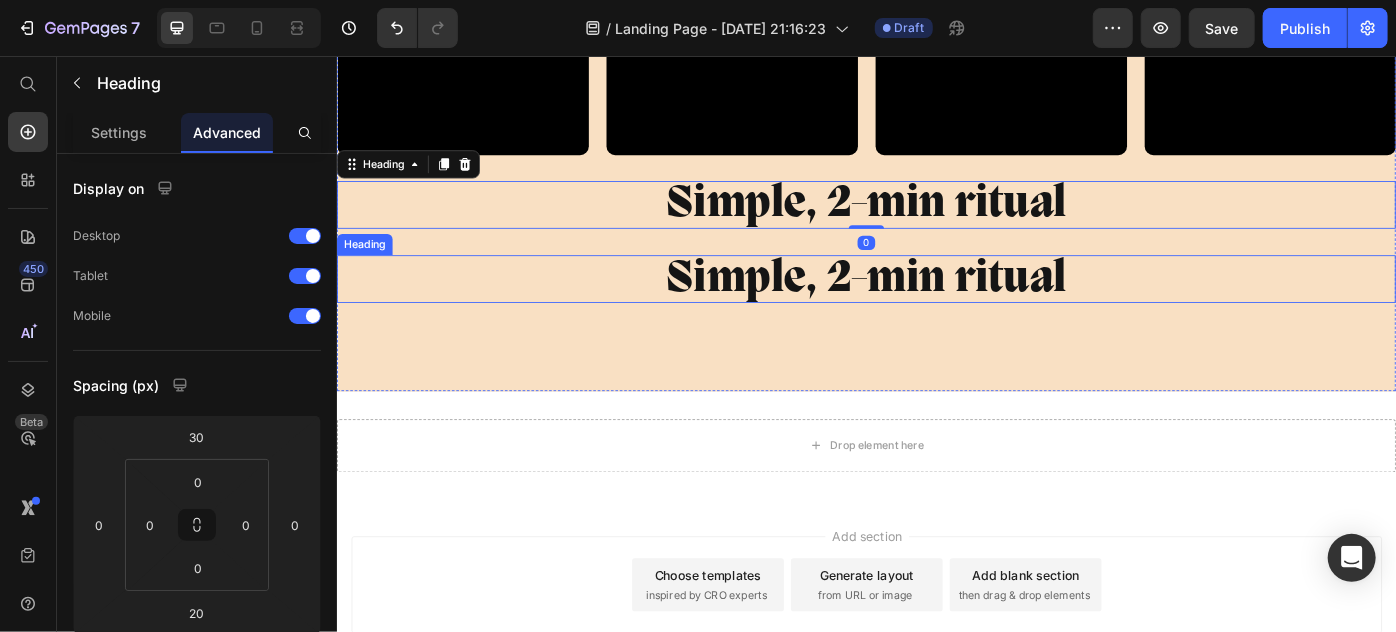 click on "Simple, 2-min ritual" at bounding box center [936, 308] 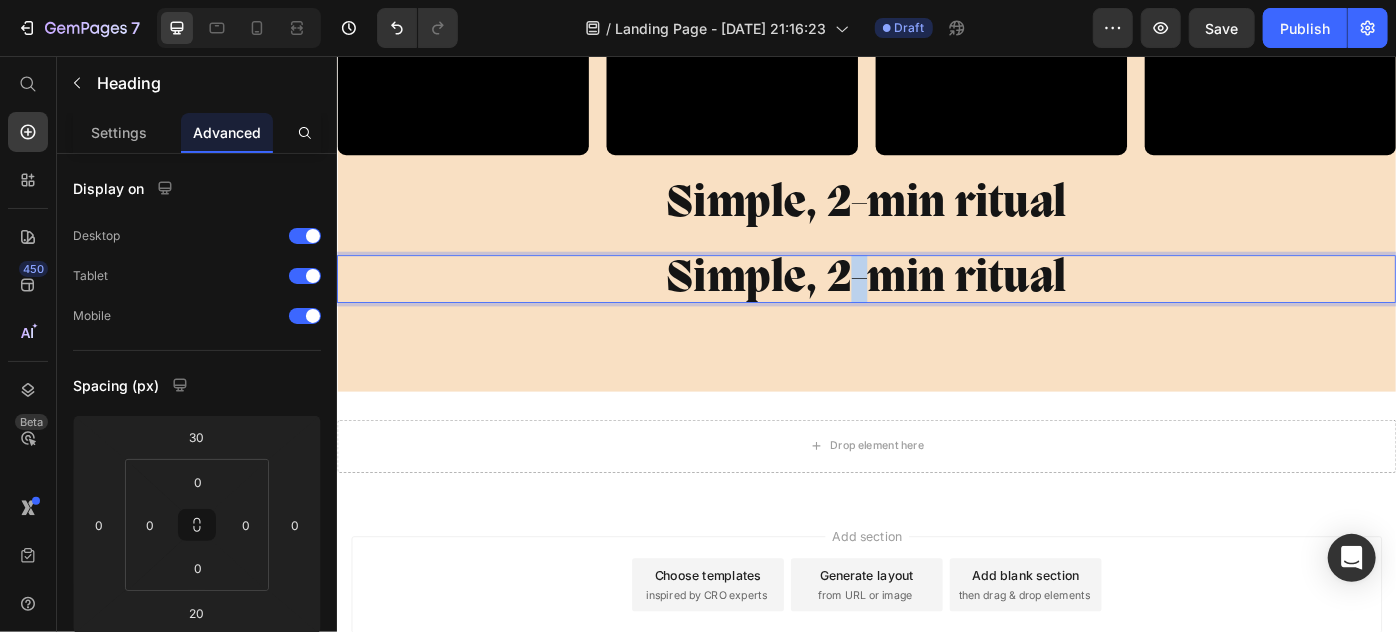 click on "Simple, 2-min ritual" at bounding box center [936, 308] 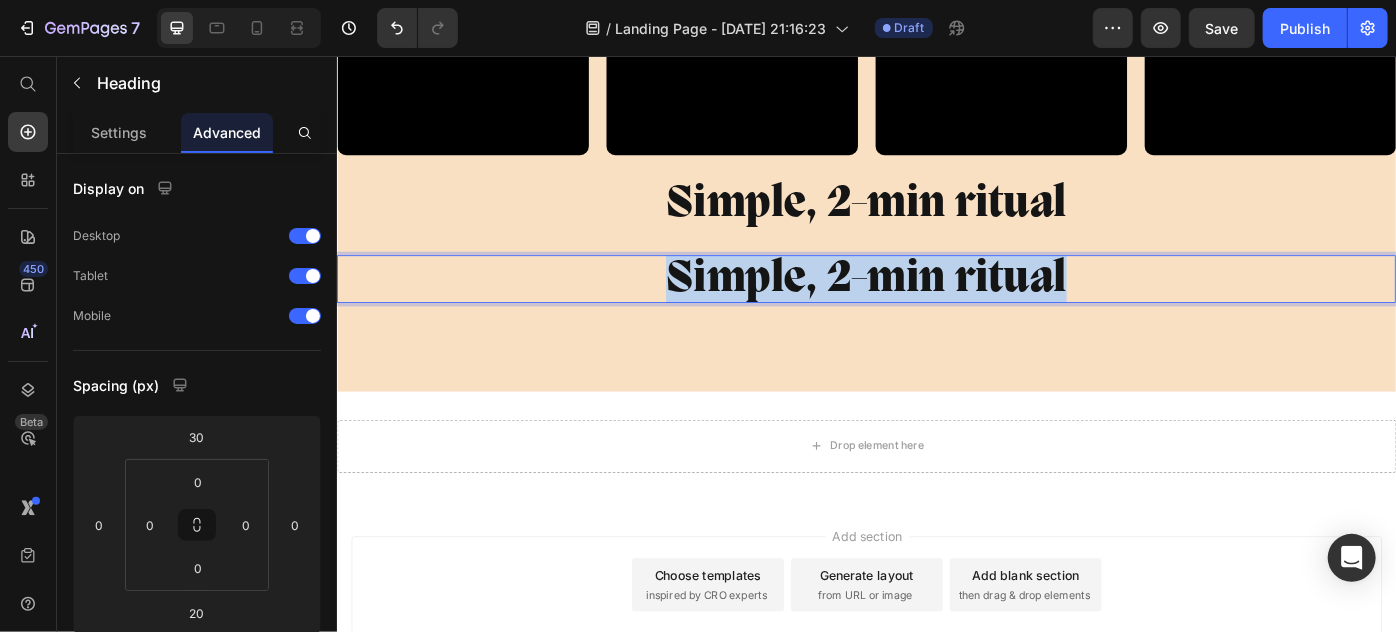 click on "Simple, 2-min ritual" at bounding box center [936, 308] 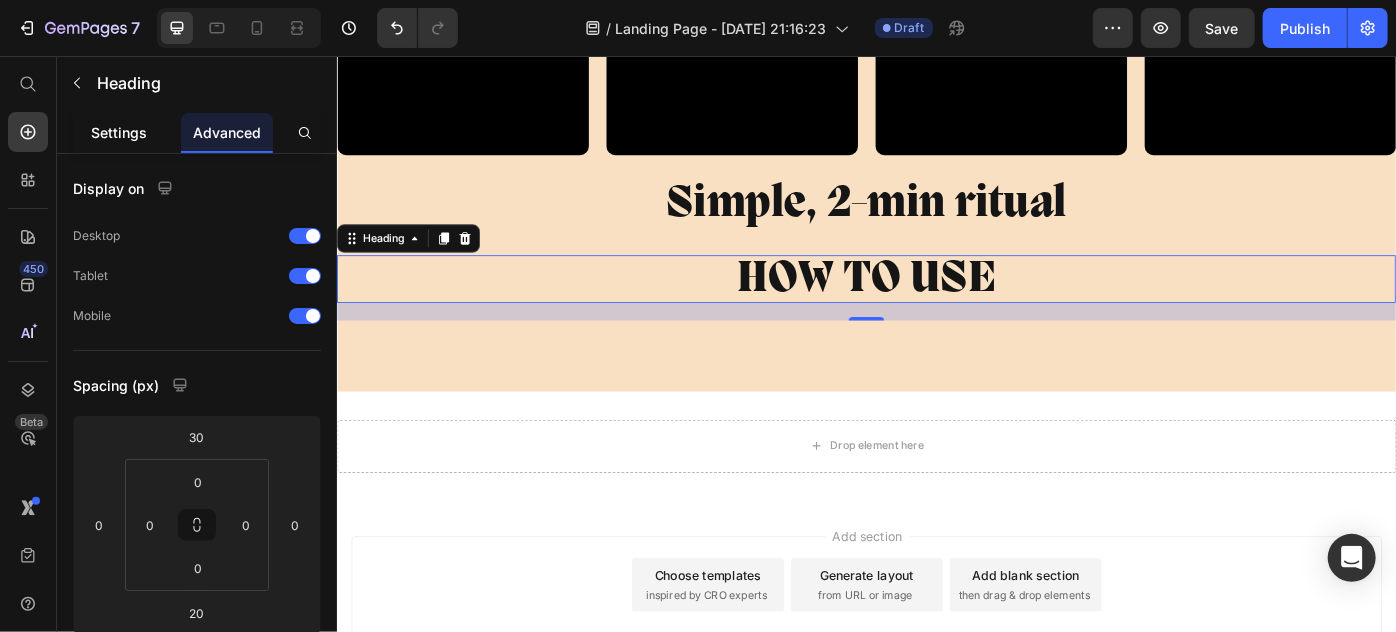 drag, startPoint x: 143, startPoint y: 135, endPoint x: 145, endPoint y: 150, distance: 15.132746 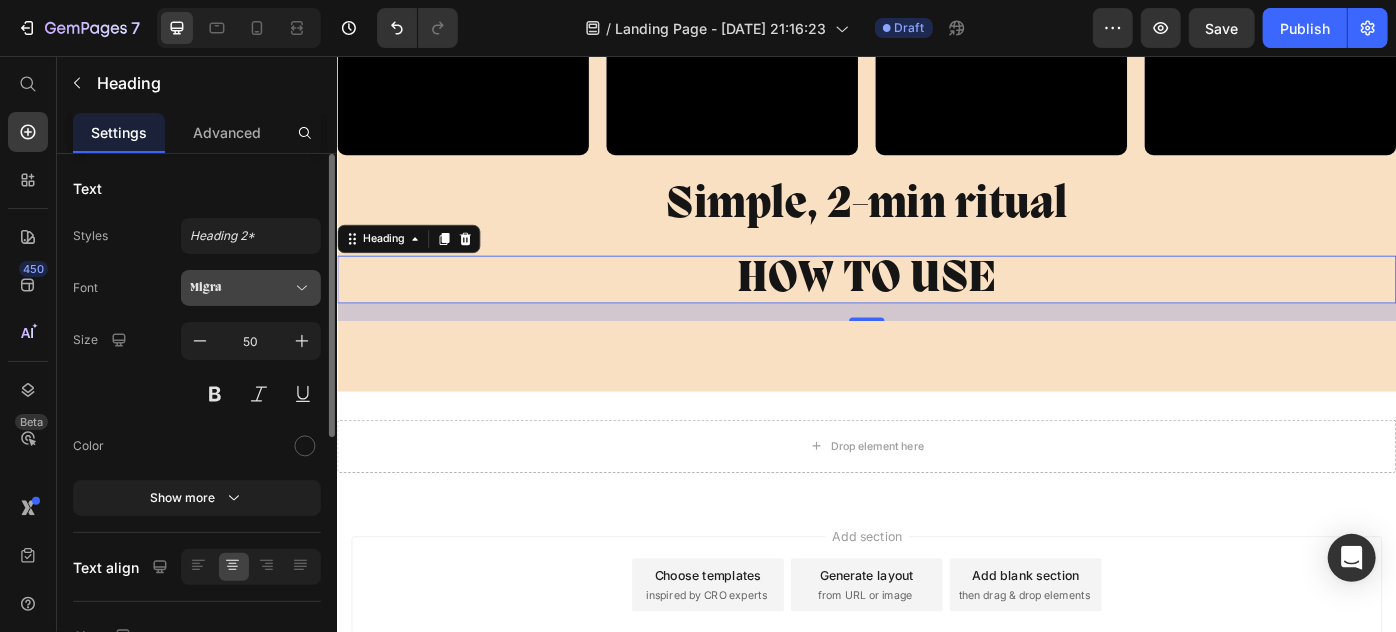 click on "Migra" at bounding box center (251, 288) 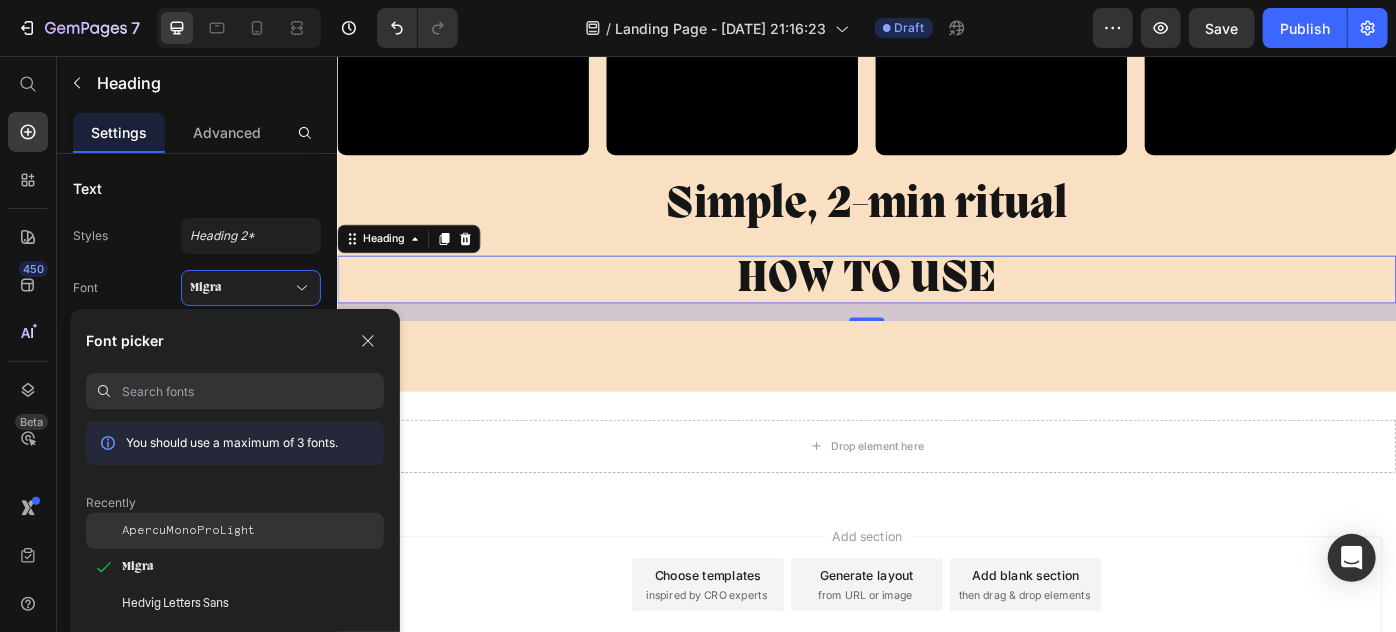 click on "ApercuMonoProLight" at bounding box center (188, 531) 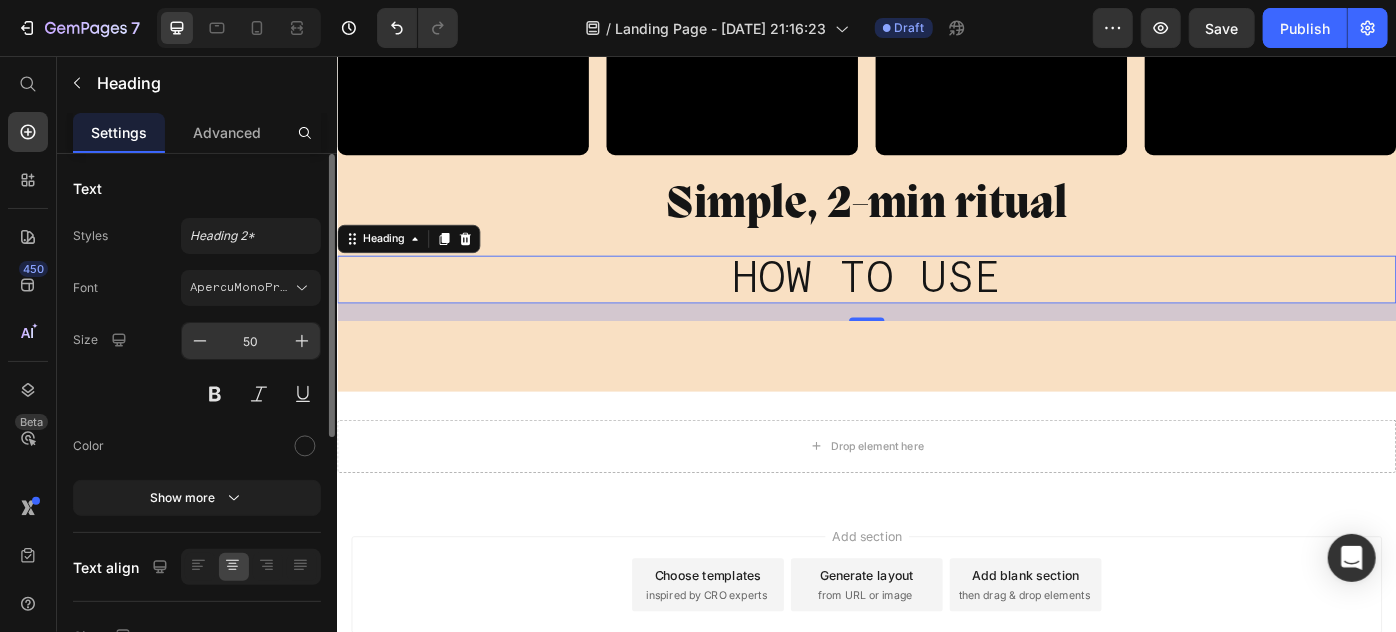 click on "50" at bounding box center [251, 341] 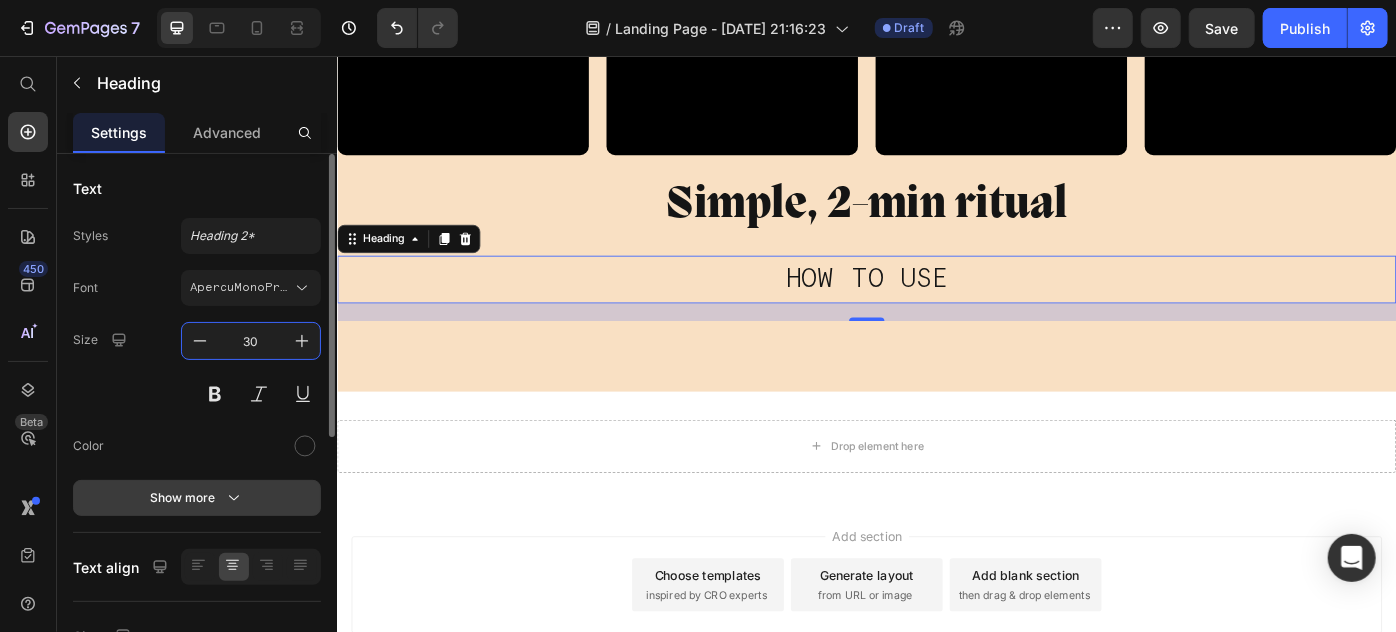 type on "30" 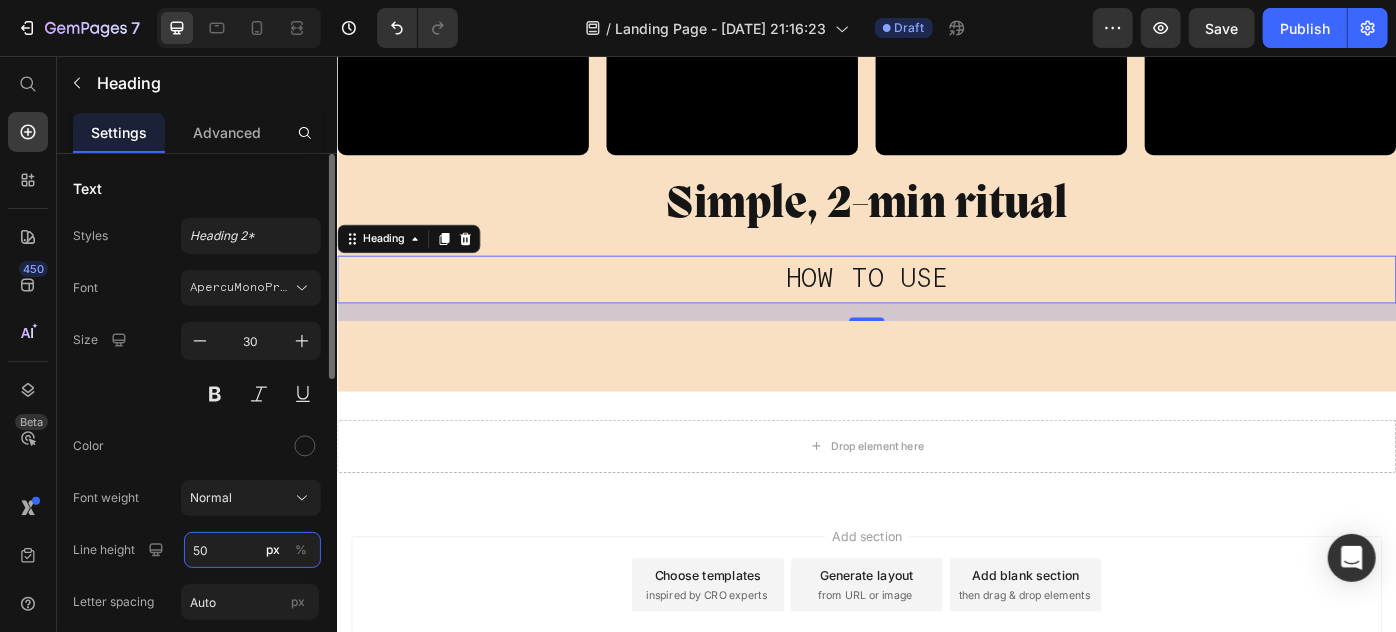 click on "50" at bounding box center (252, 550) 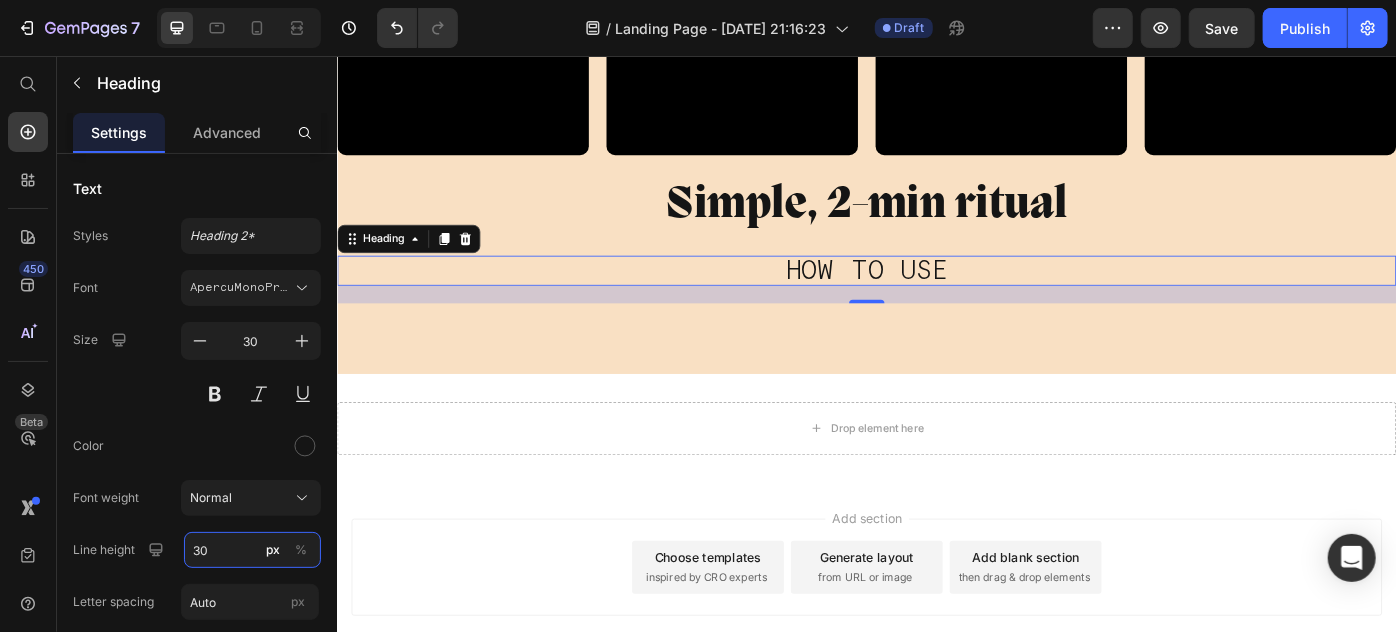 type on "30" 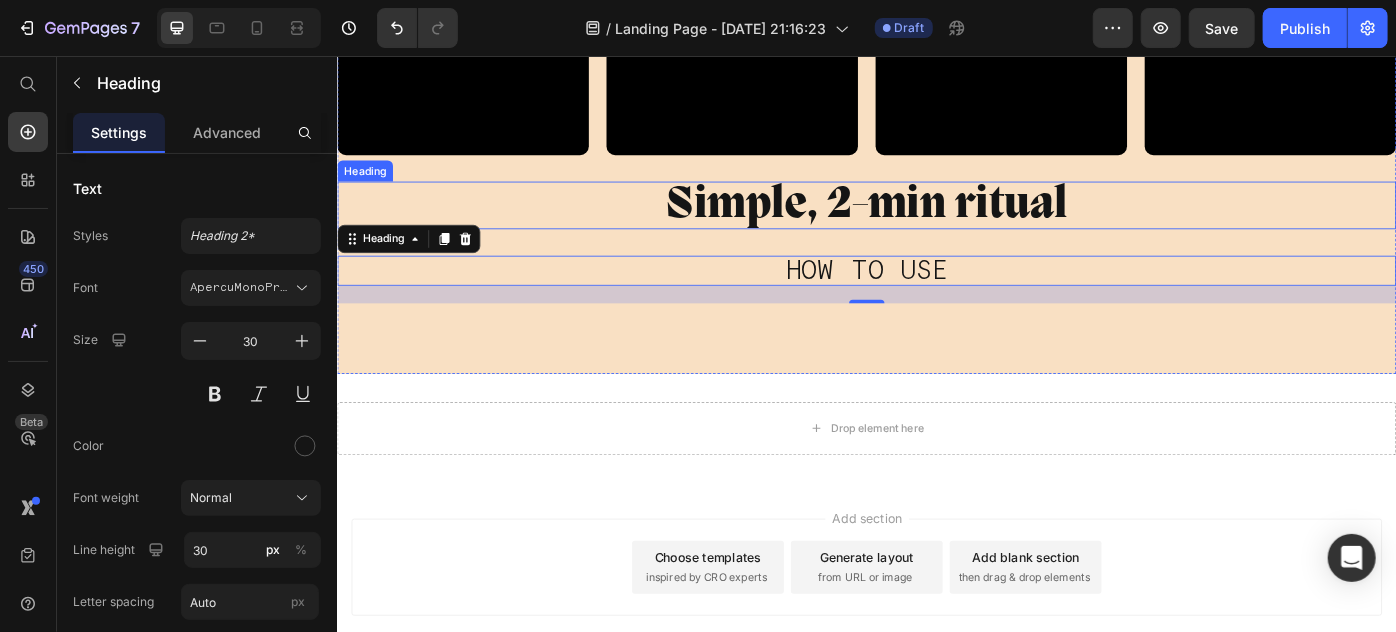click on "Simple, 2-min ritual" at bounding box center (936, 224) 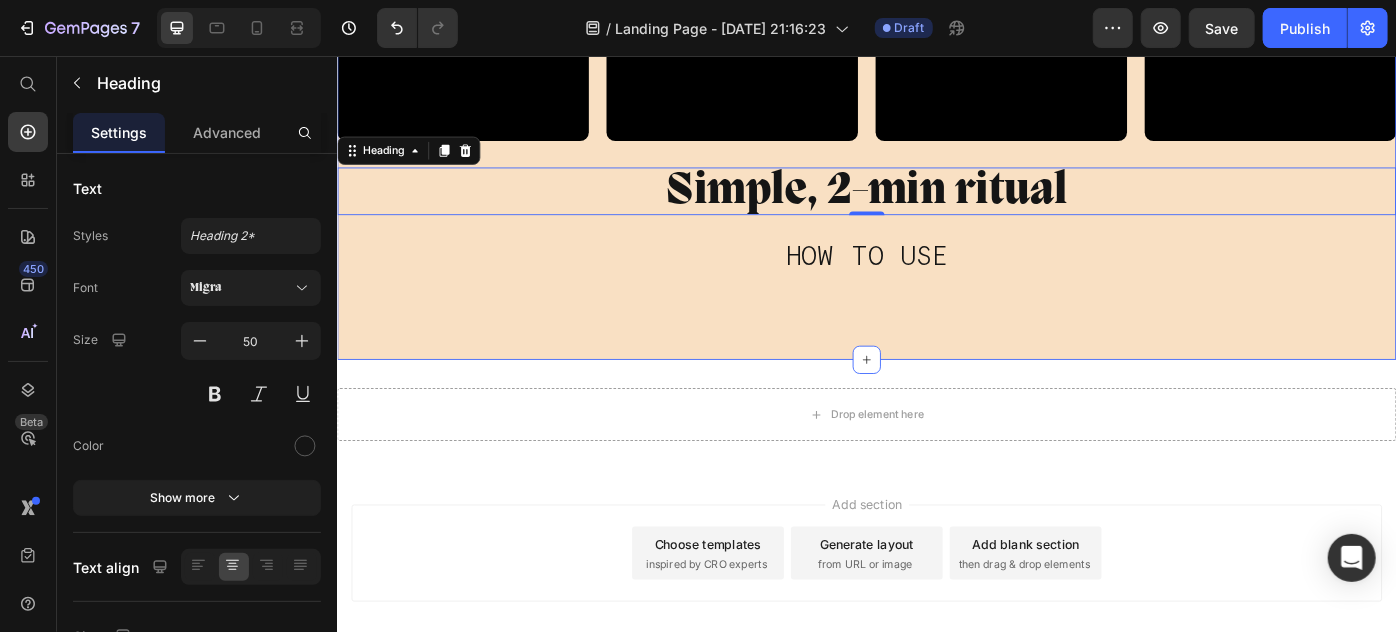 scroll, scrollTop: 6293, scrollLeft: 0, axis: vertical 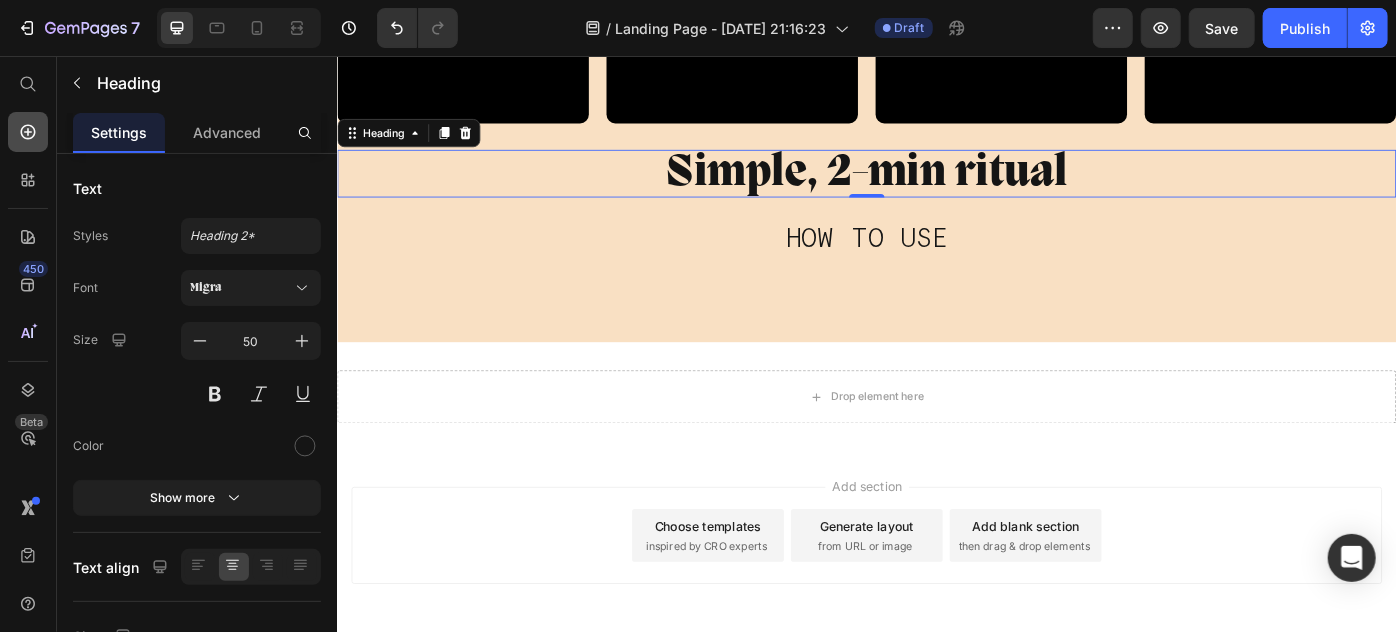 click 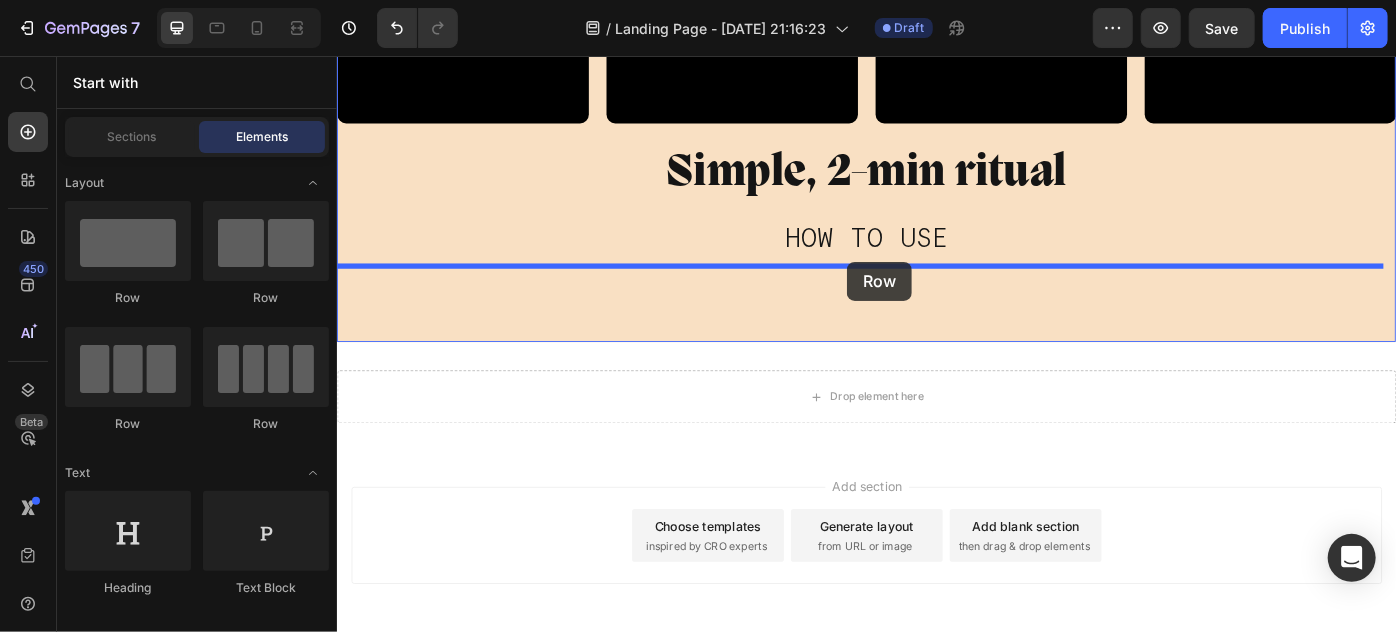 drag, startPoint x: 609, startPoint y: 317, endPoint x: 914, endPoint y: 288, distance: 306.37558 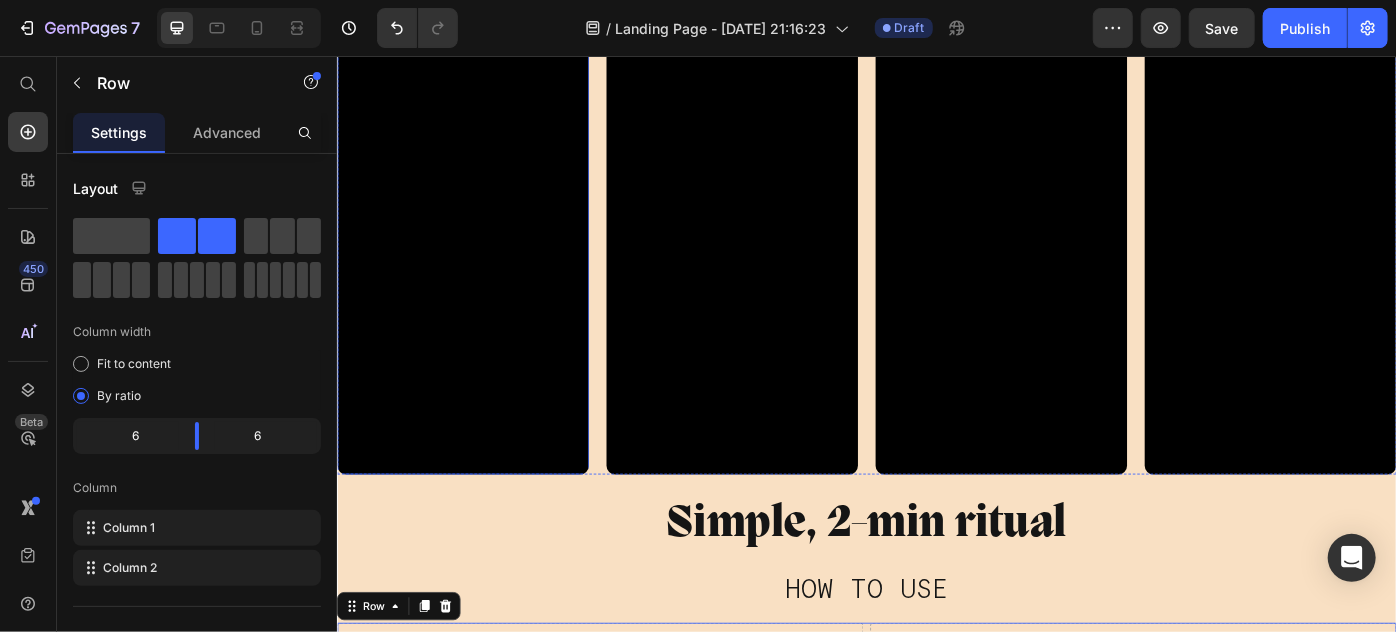 scroll, scrollTop: 5838, scrollLeft: 0, axis: vertical 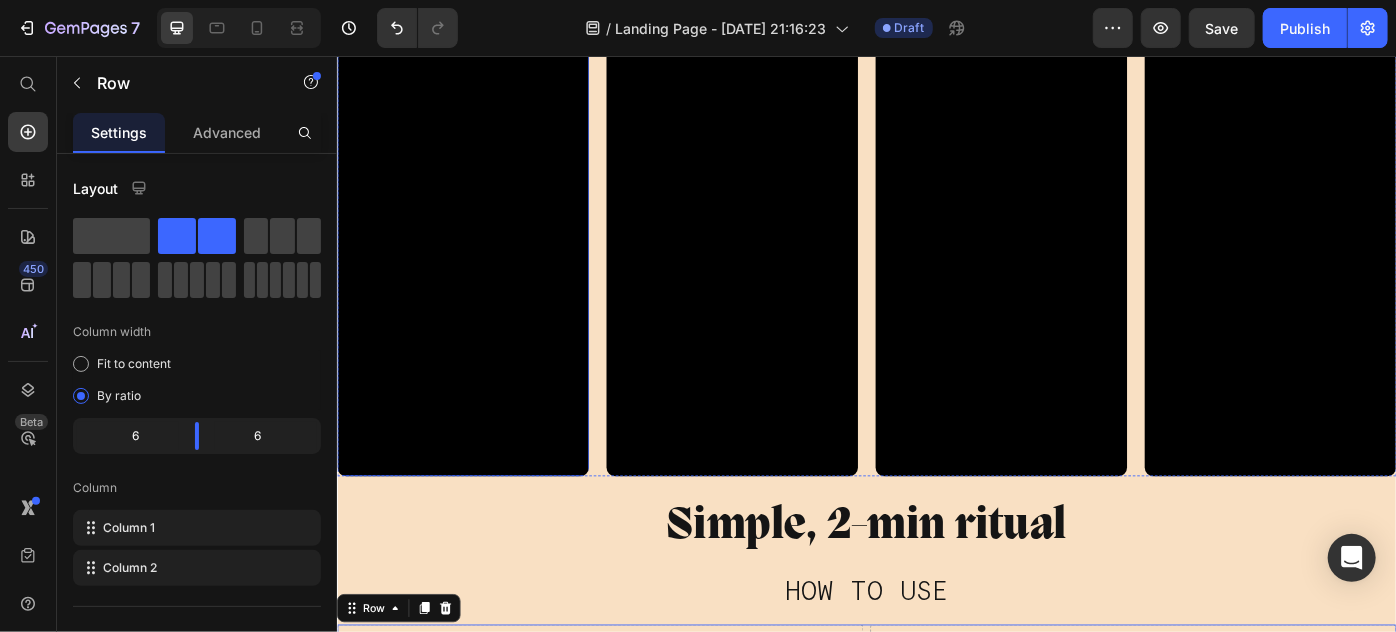 click at bounding box center (478, 277) 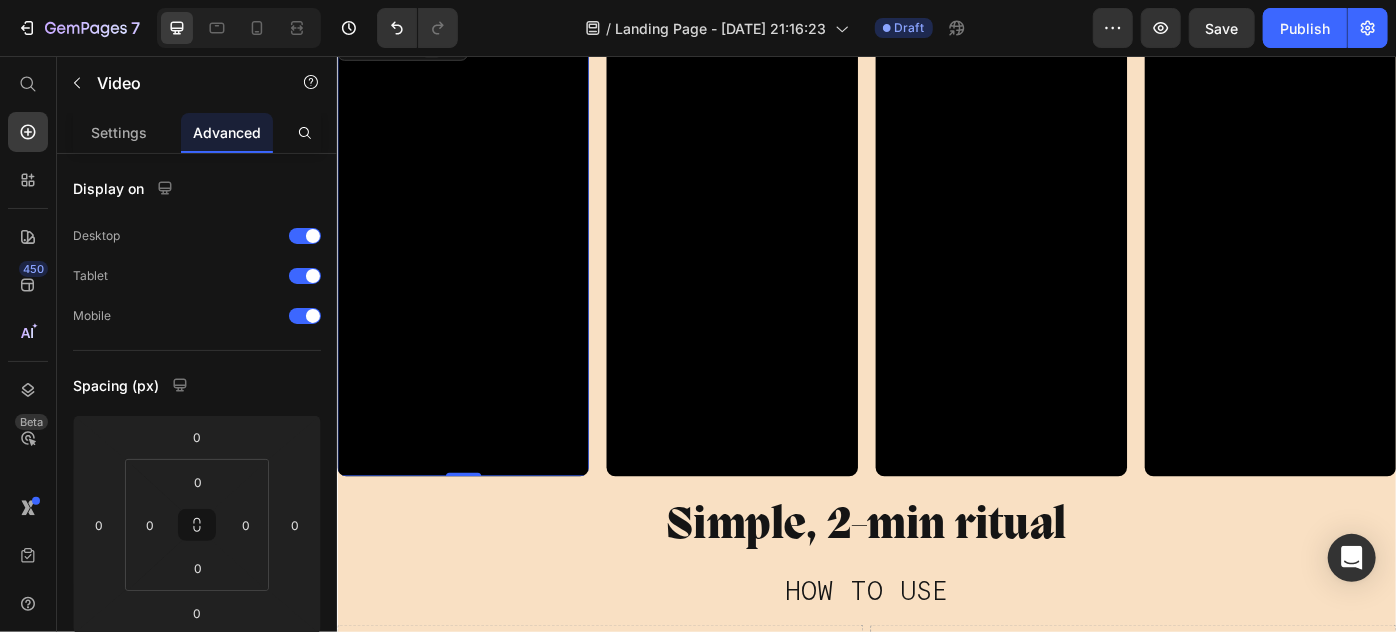 click 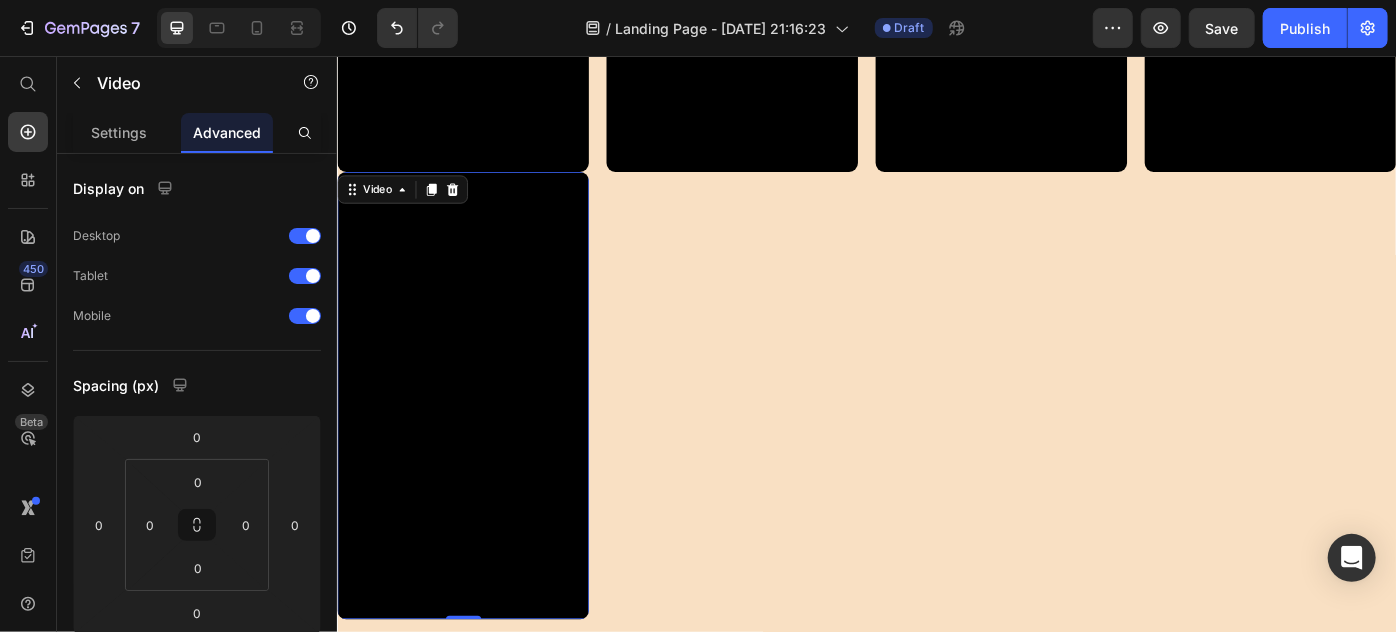 scroll, scrollTop: 6292, scrollLeft: 0, axis: vertical 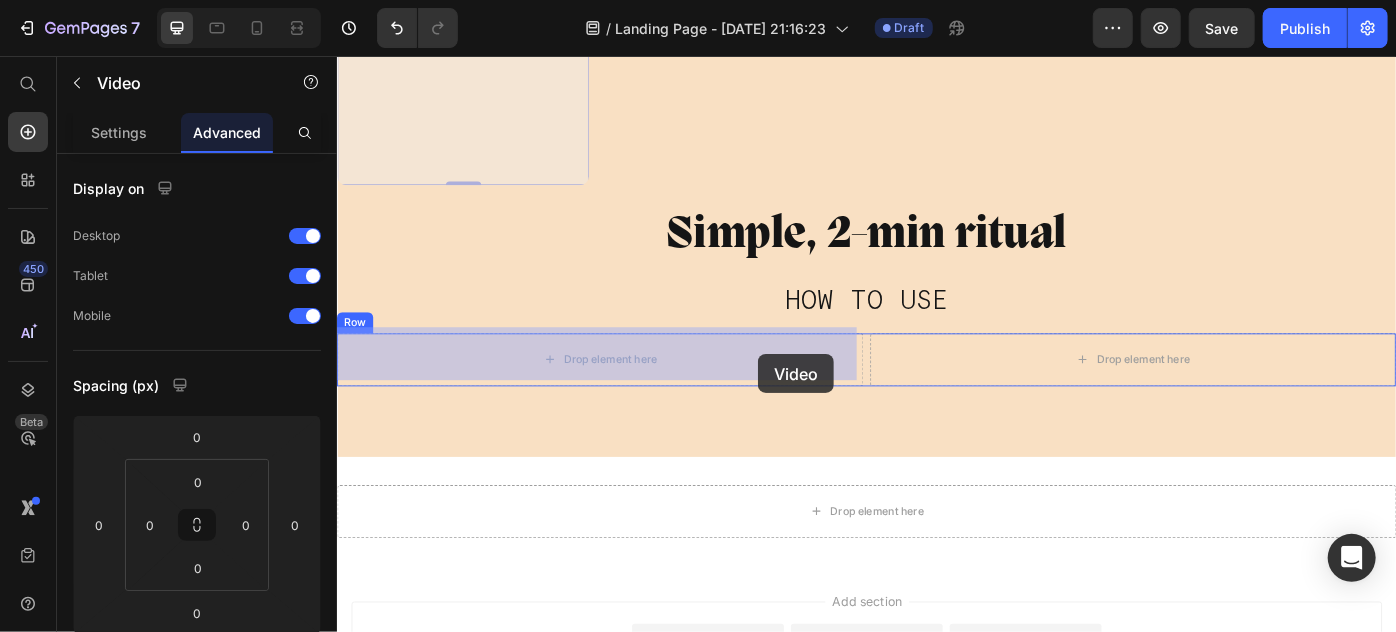 drag, startPoint x: 356, startPoint y: 141, endPoint x: 812, endPoint y: 393, distance: 520.999 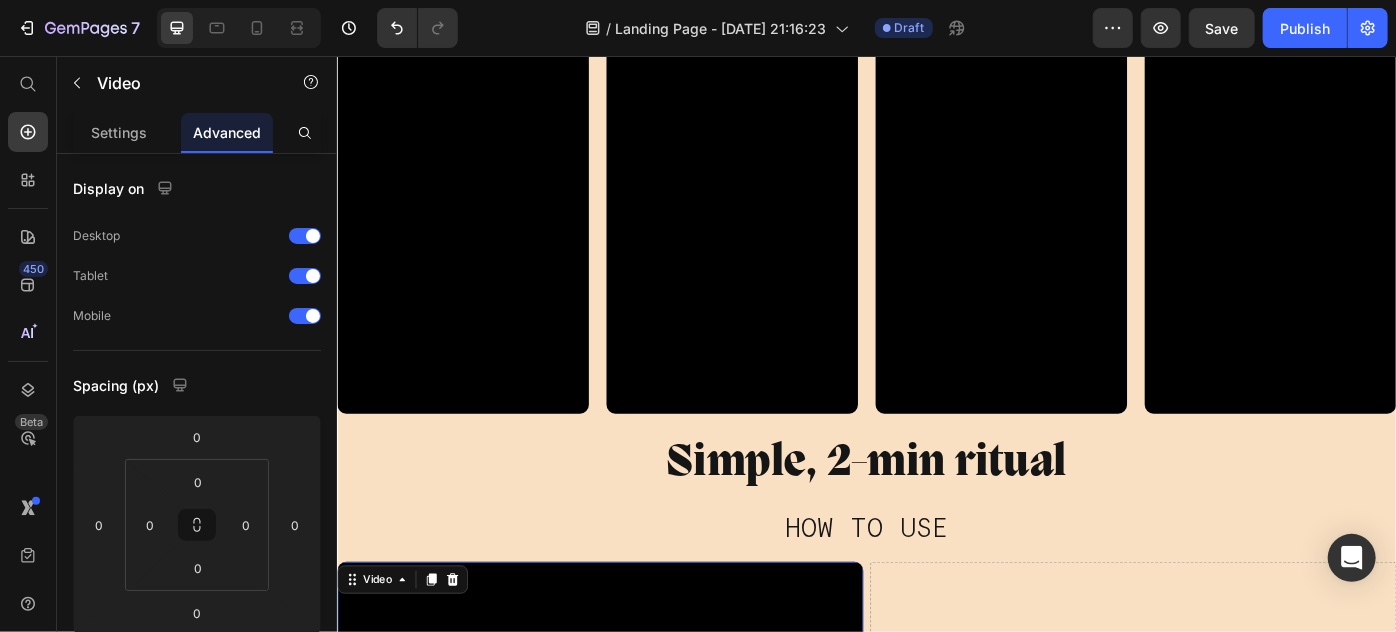 scroll, scrollTop: 5724, scrollLeft: 0, axis: vertical 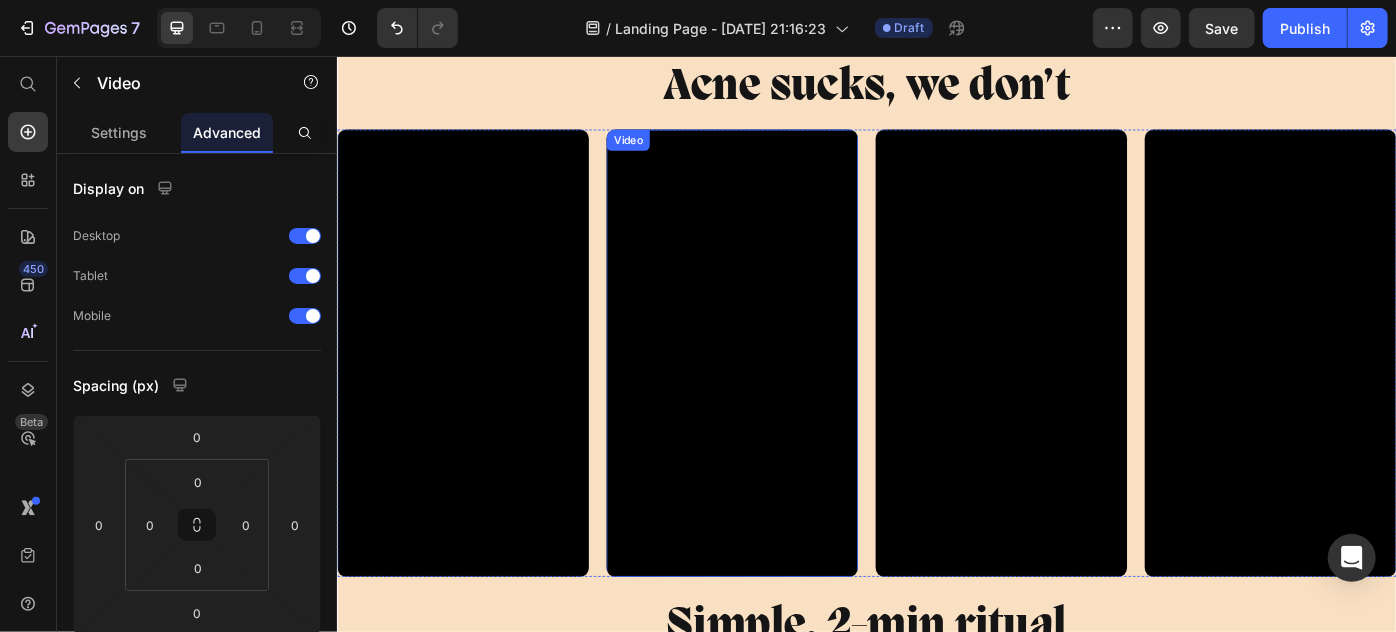 click at bounding box center [783, 391] 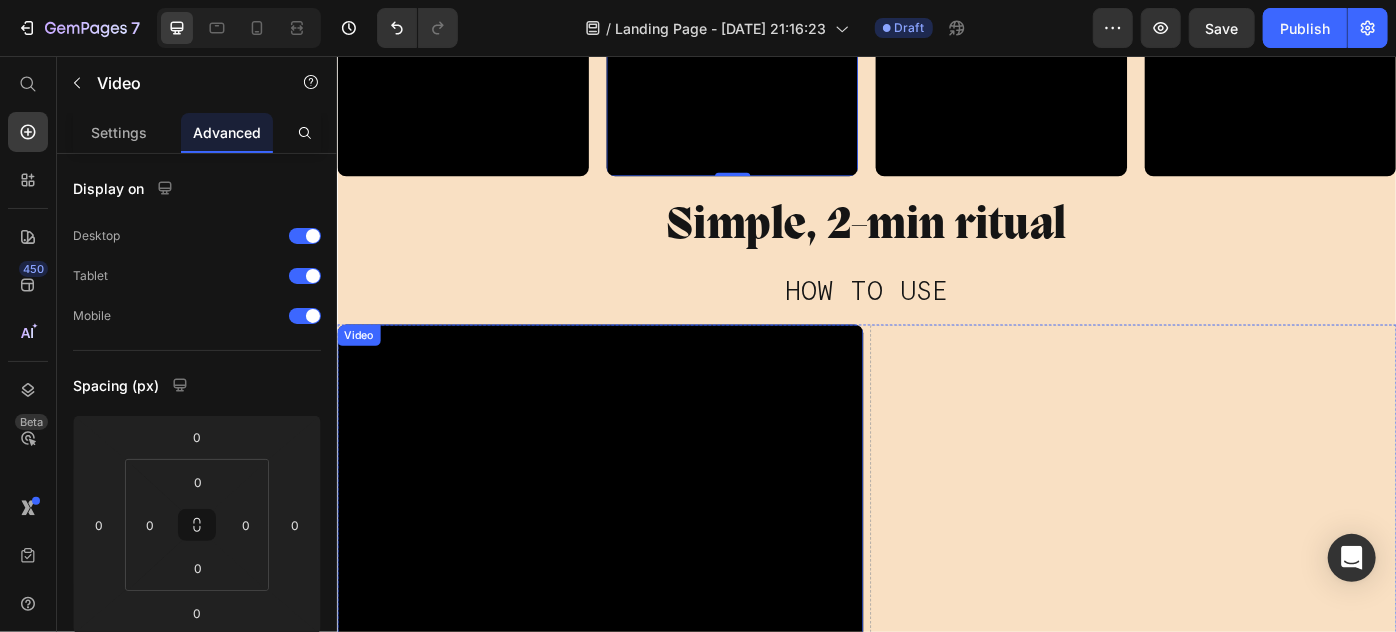 click at bounding box center (634, 889) 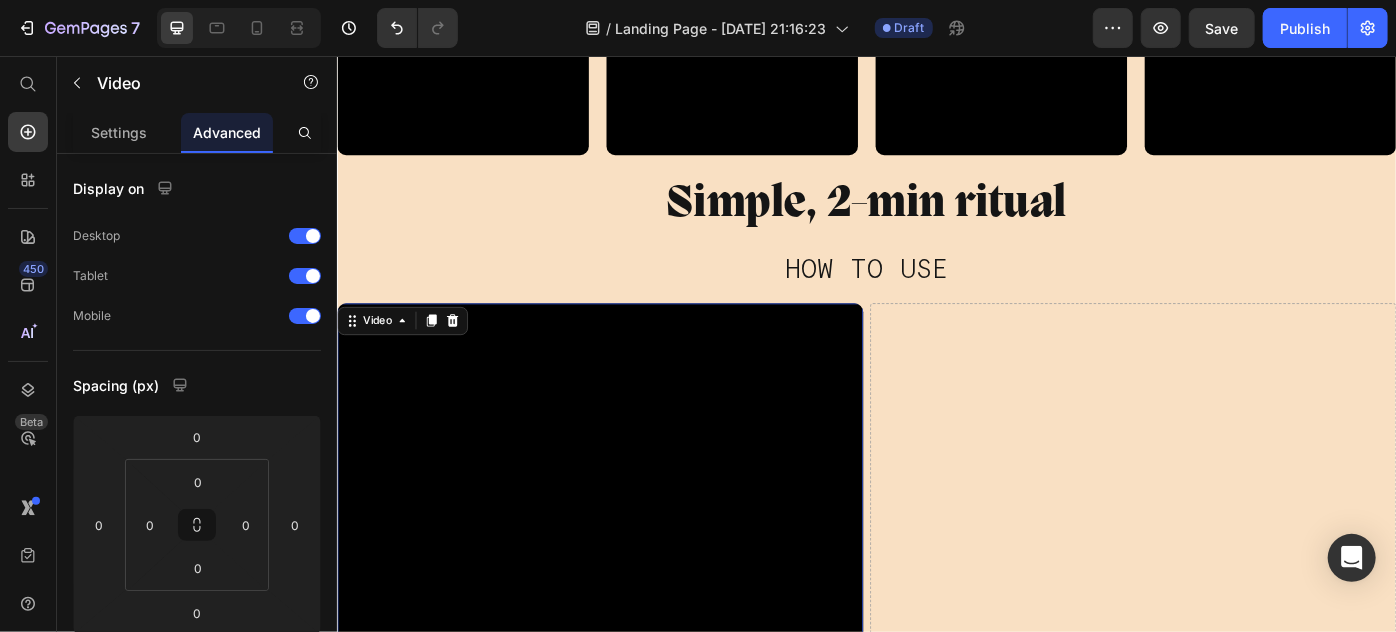 scroll, scrollTop: 6542, scrollLeft: 0, axis: vertical 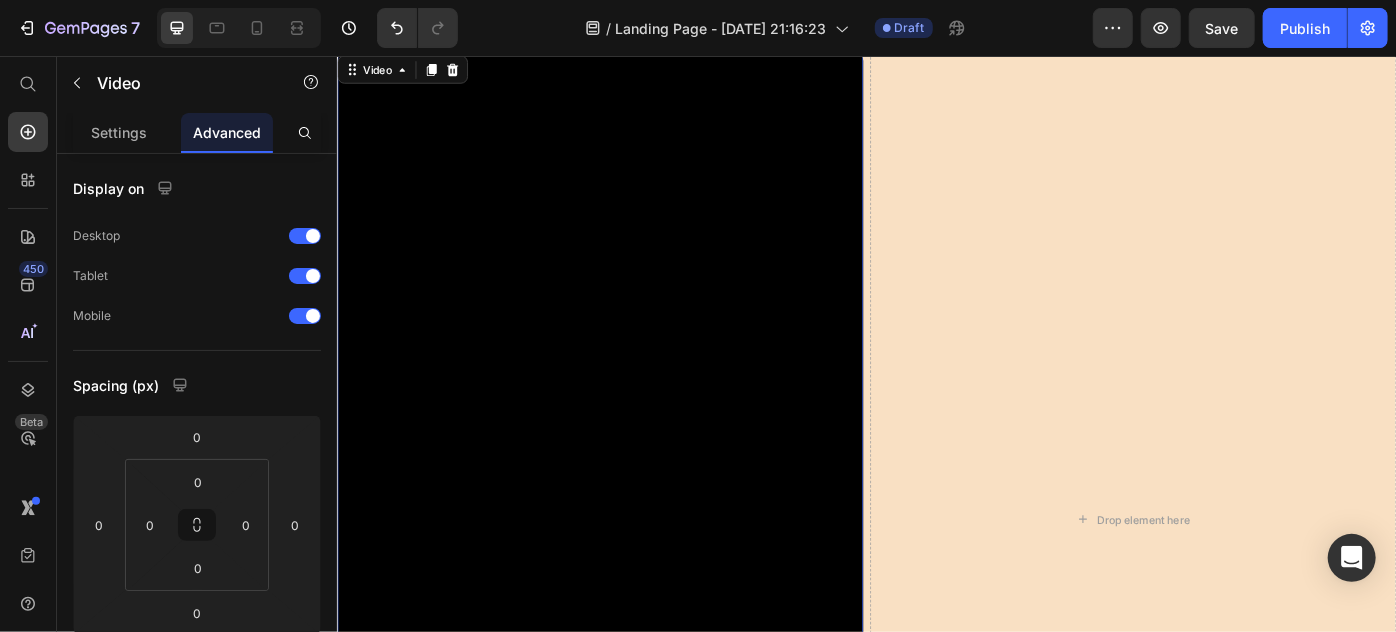 click at bounding box center [634, 580] 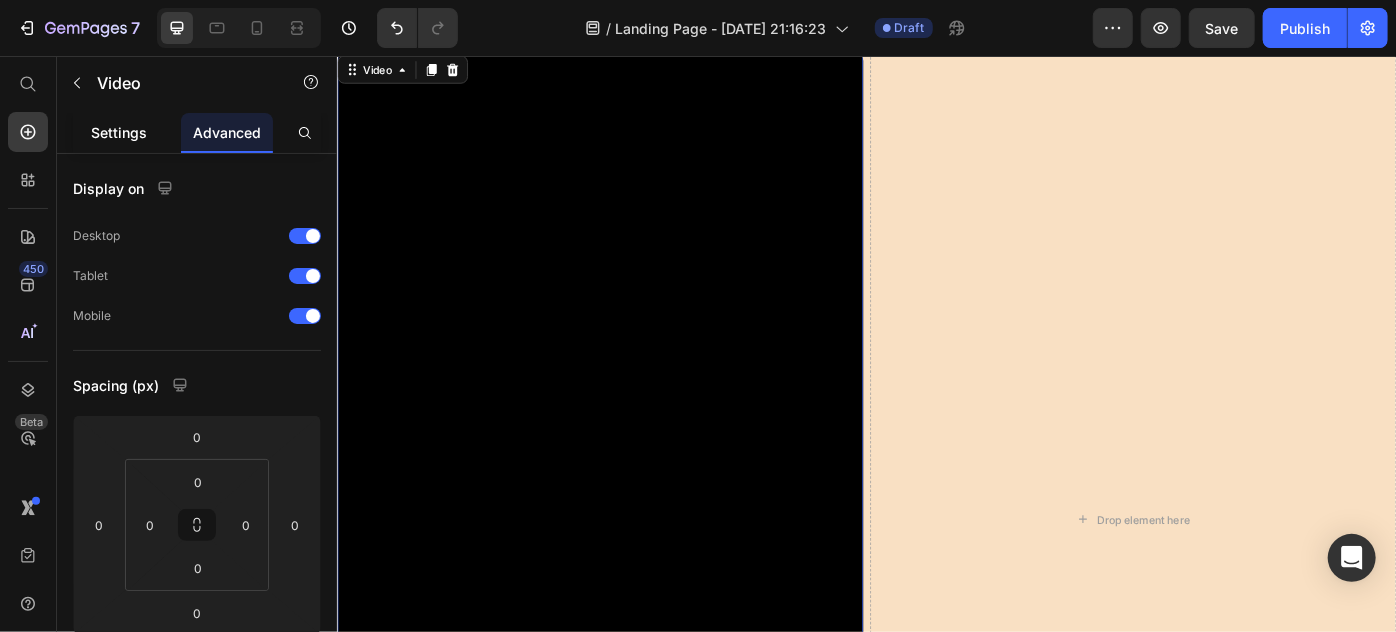 click on "Settings" 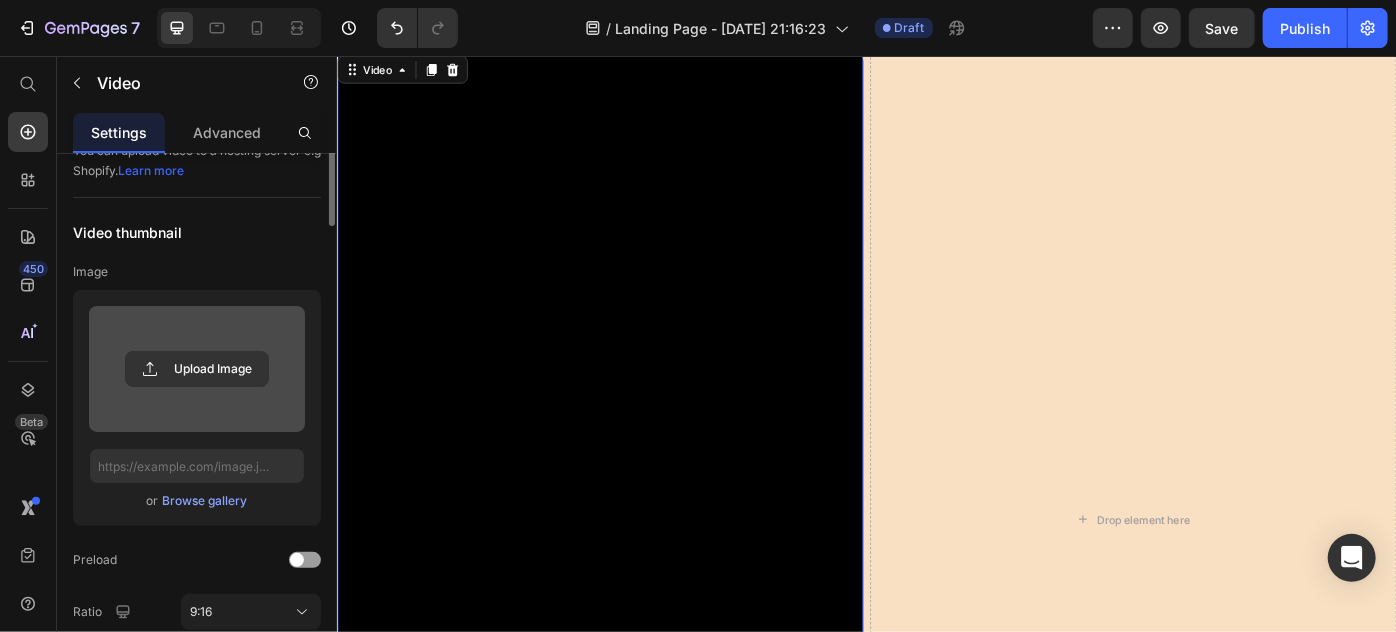 scroll, scrollTop: 0, scrollLeft: 0, axis: both 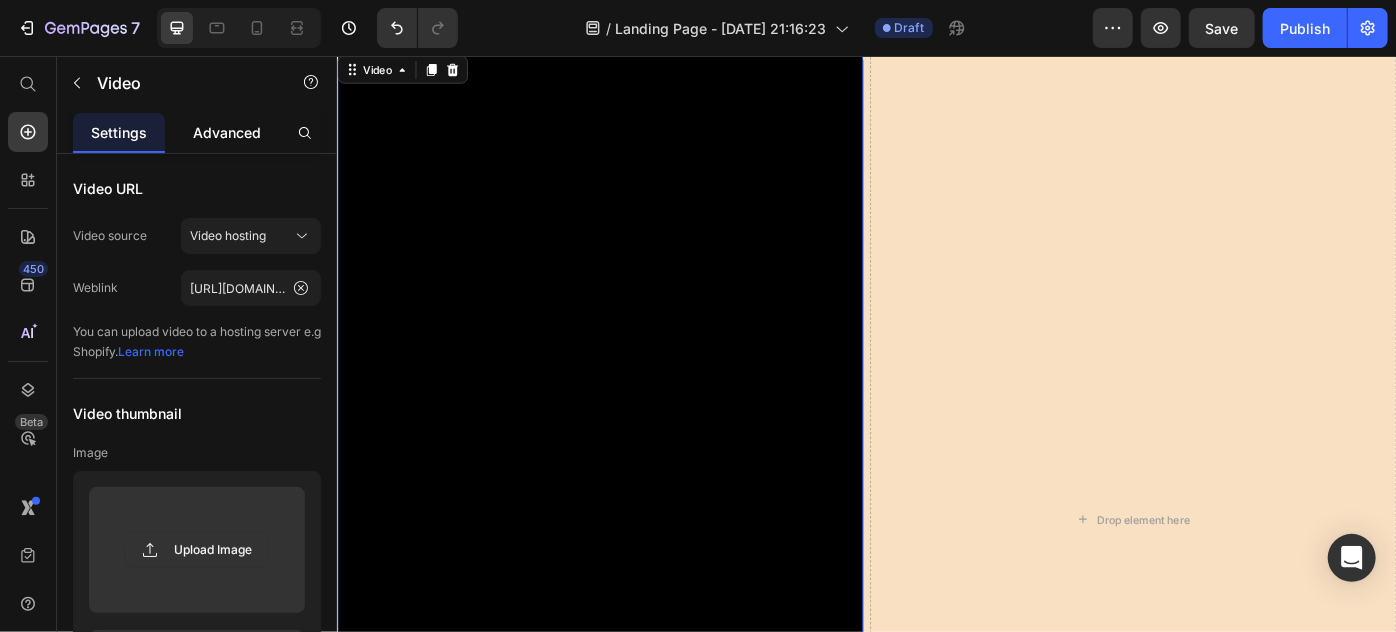 click on "Advanced" at bounding box center (227, 132) 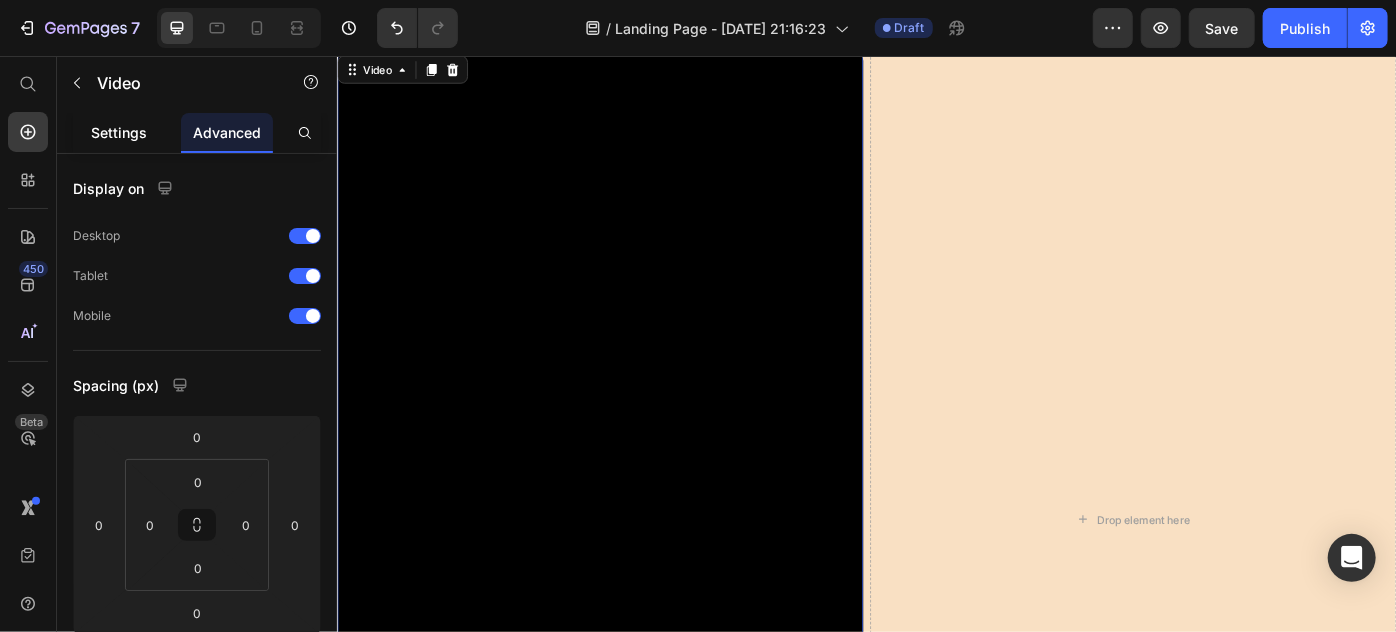 click on "Settings" at bounding box center (119, 132) 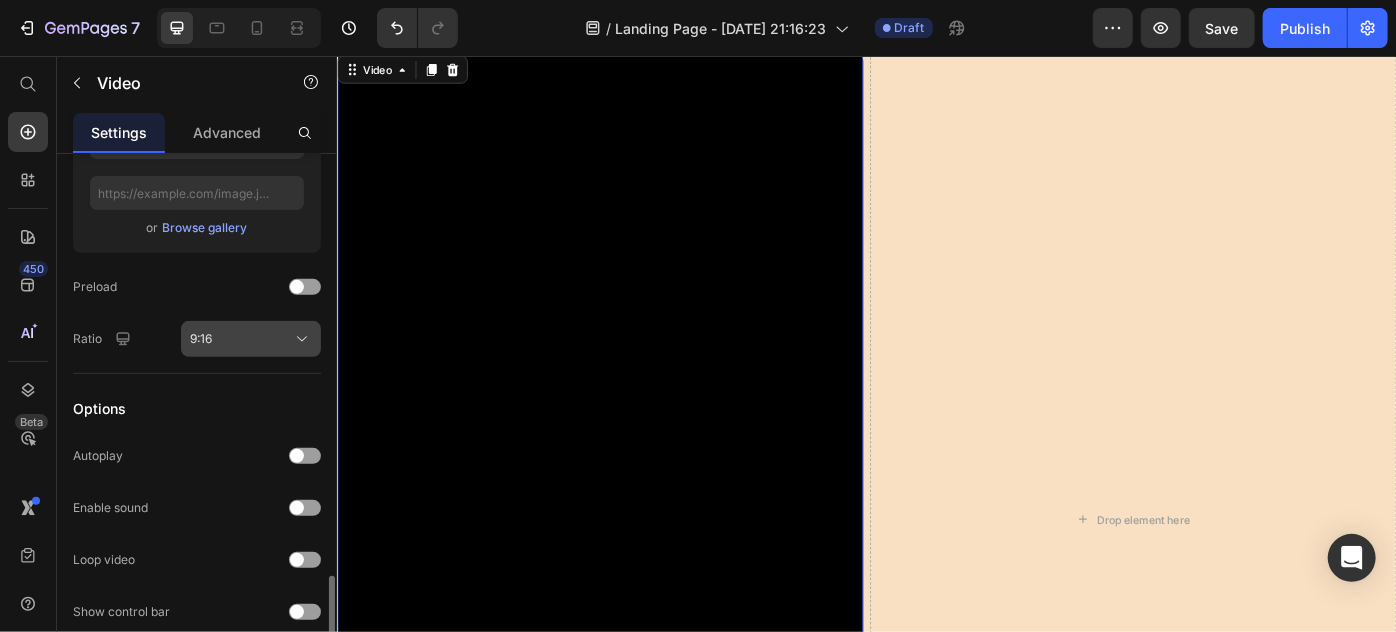 scroll, scrollTop: 594, scrollLeft: 0, axis: vertical 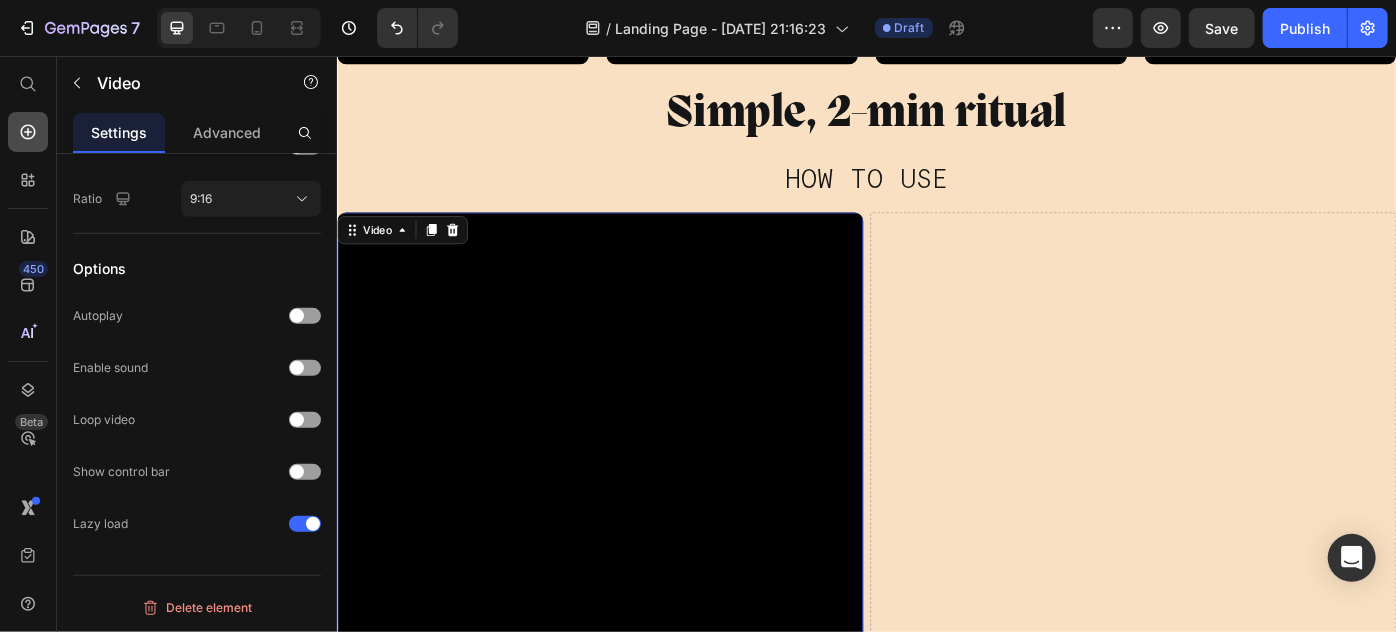 click 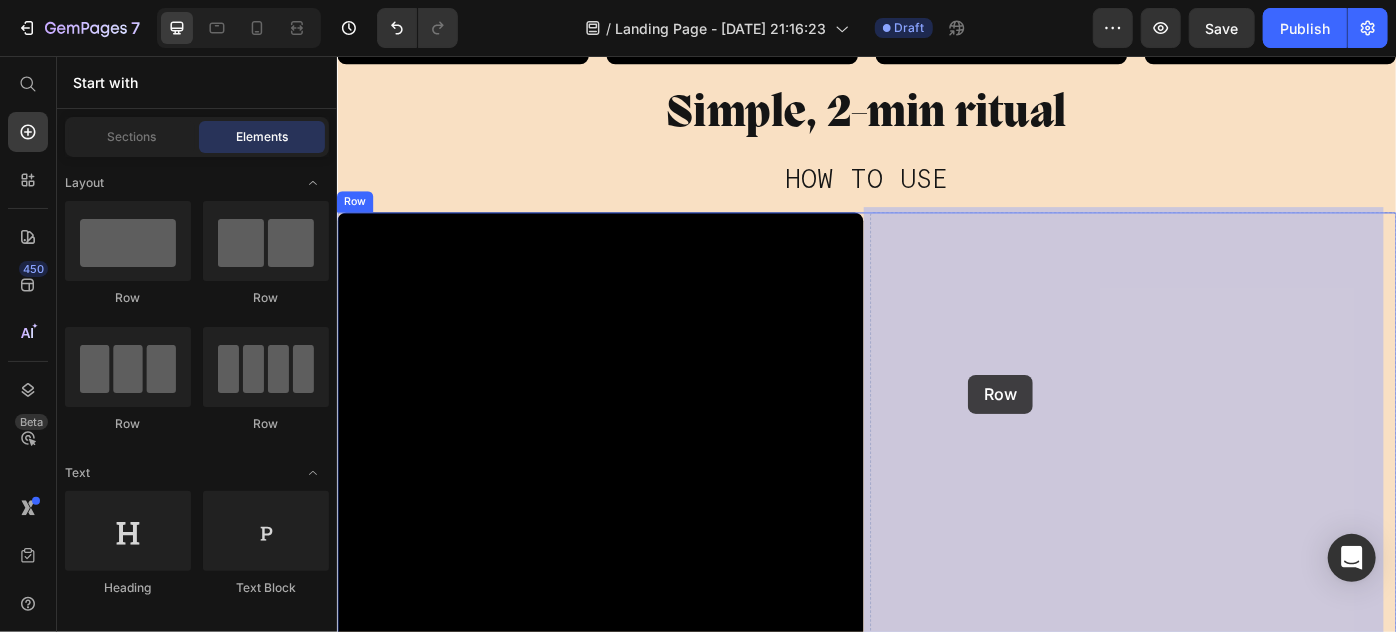 drag, startPoint x: 457, startPoint y: 329, endPoint x: 1139, endPoint y: 406, distance: 686.333 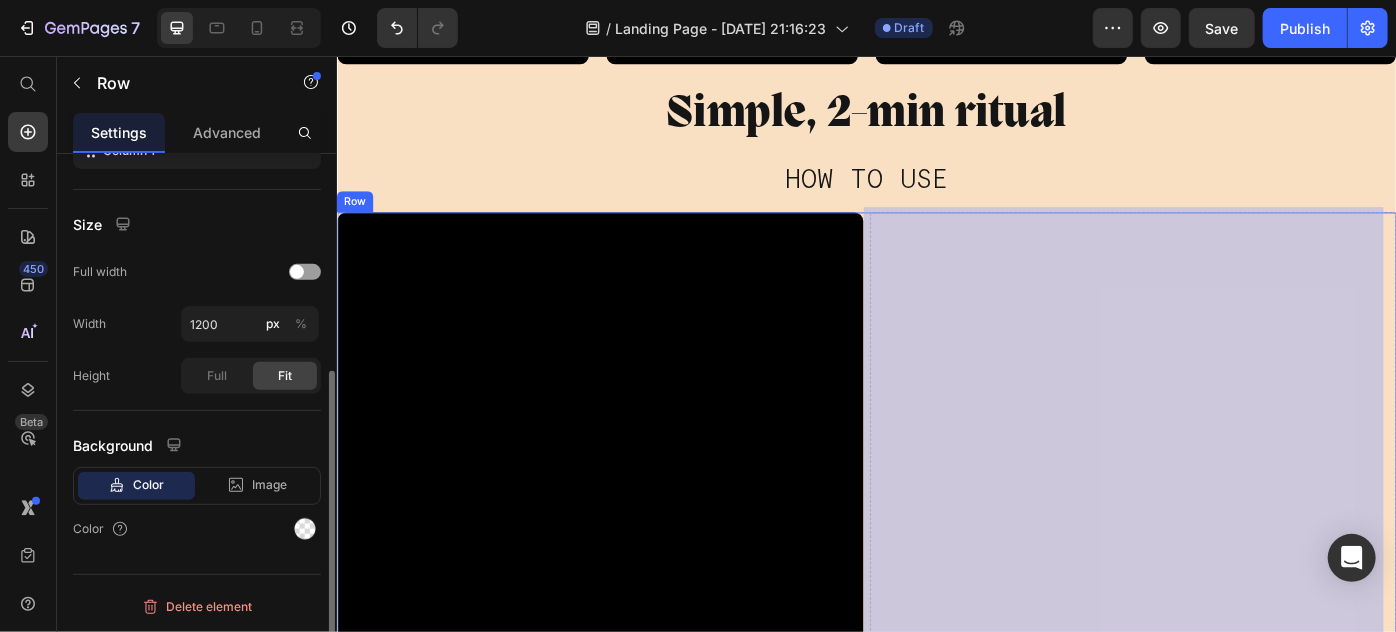 scroll, scrollTop: 0, scrollLeft: 0, axis: both 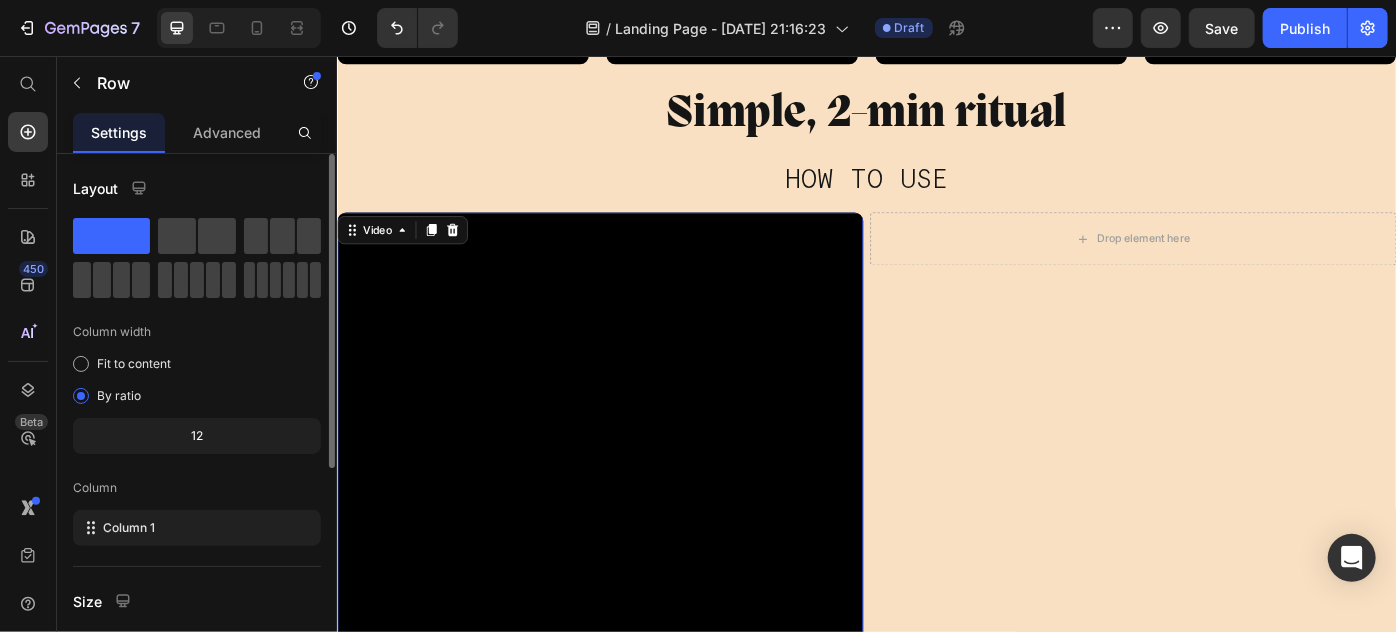 drag, startPoint x: 532, startPoint y: 332, endPoint x: 470, endPoint y: 301, distance: 69.31811 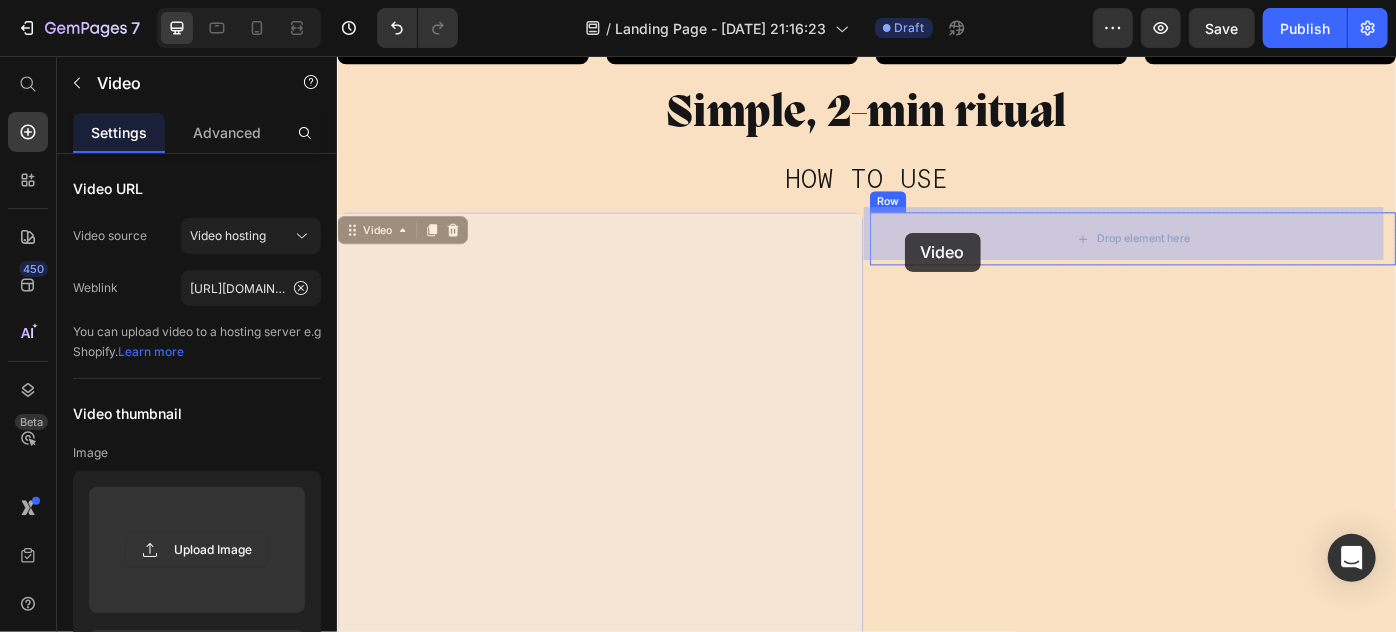 drag, startPoint x: 368, startPoint y: 250, endPoint x: 979, endPoint y: 255, distance: 611.02045 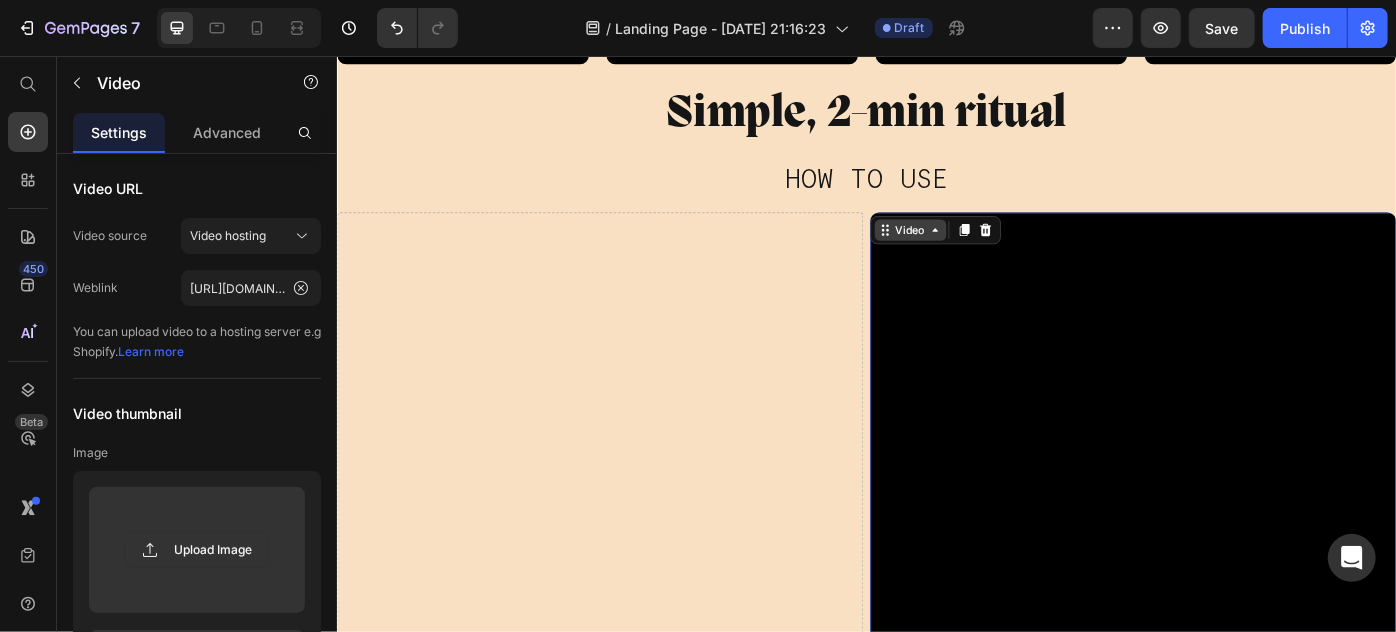 click on "Video" at bounding box center (985, 252) 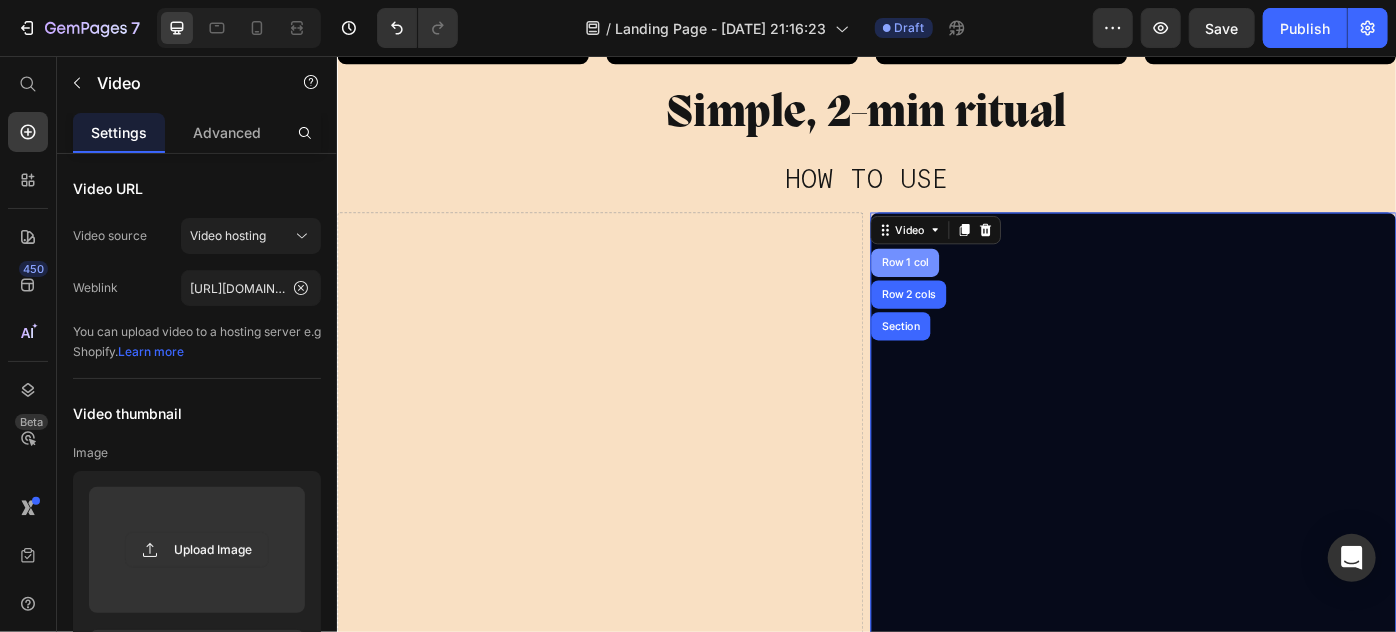 click on "Row 1 col" at bounding box center (979, 289) 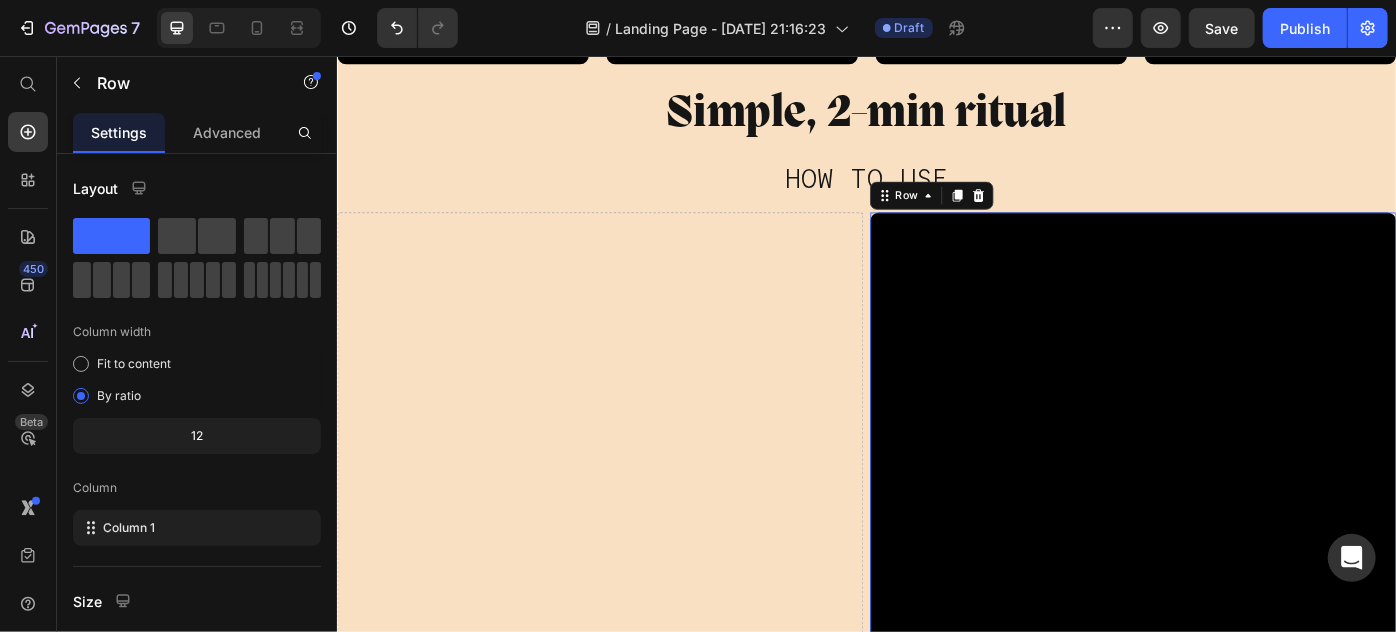 click on "Row" at bounding box center (1010, 213) 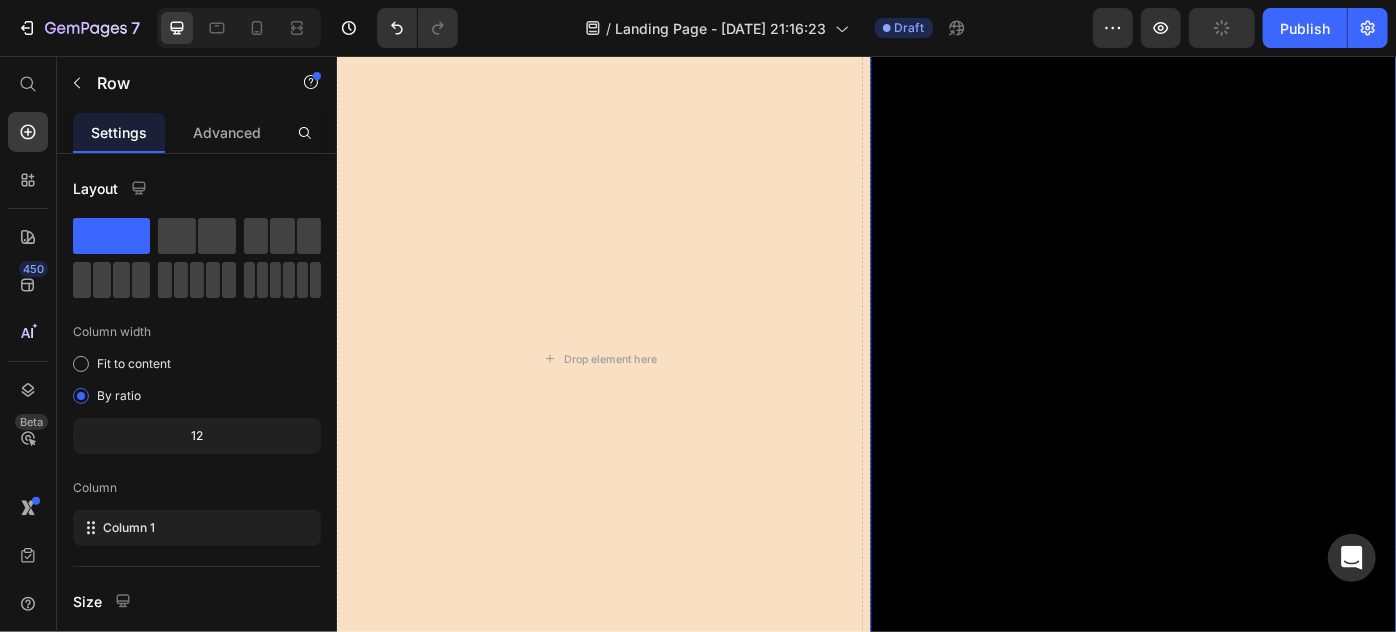 scroll, scrollTop: 6451, scrollLeft: 0, axis: vertical 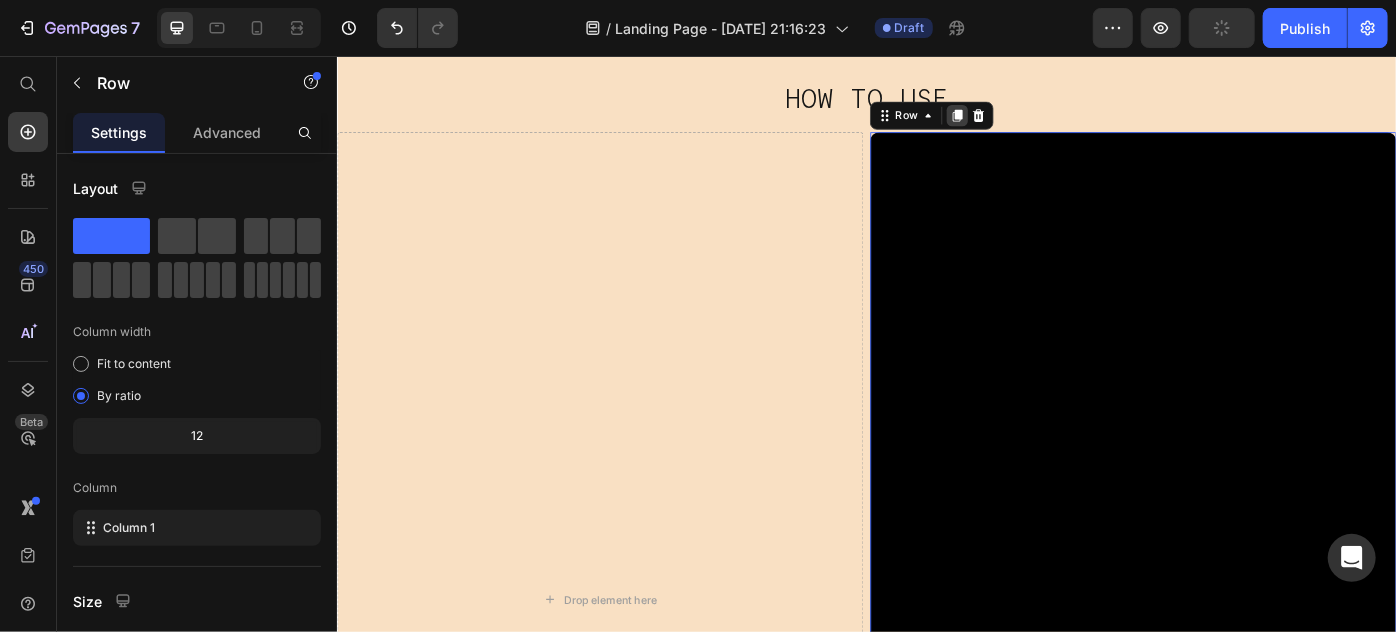 click 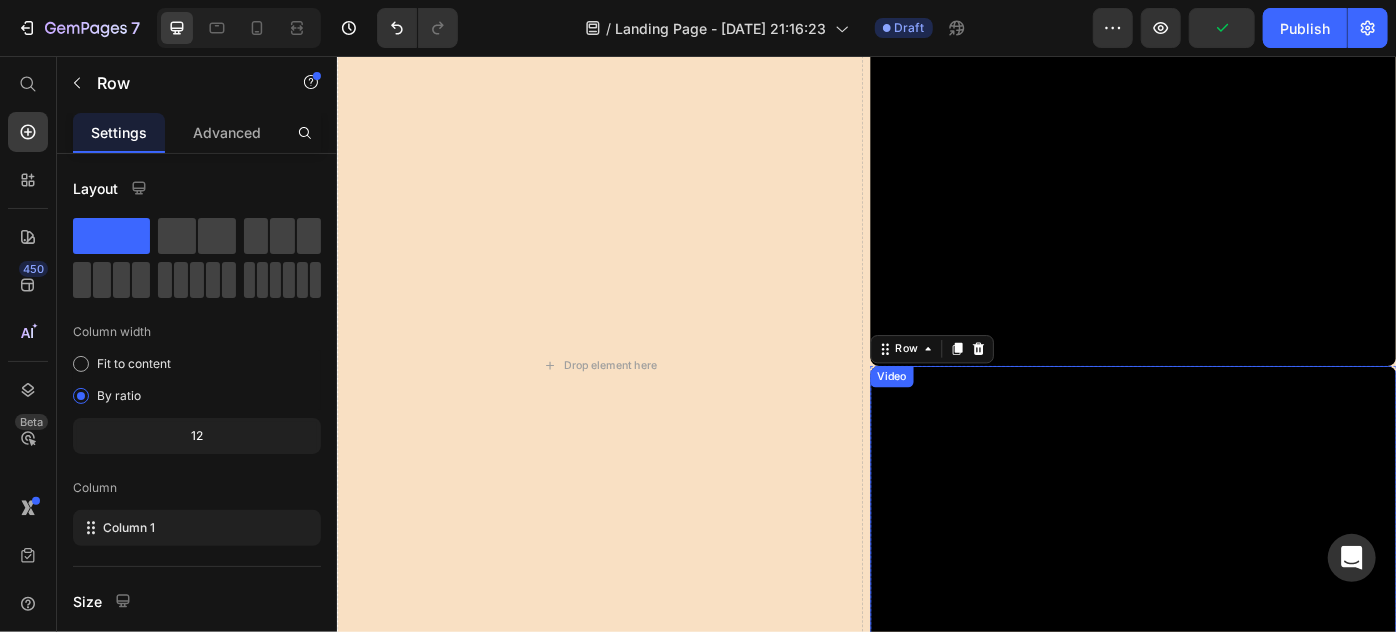 scroll, scrollTop: 7232, scrollLeft: 0, axis: vertical 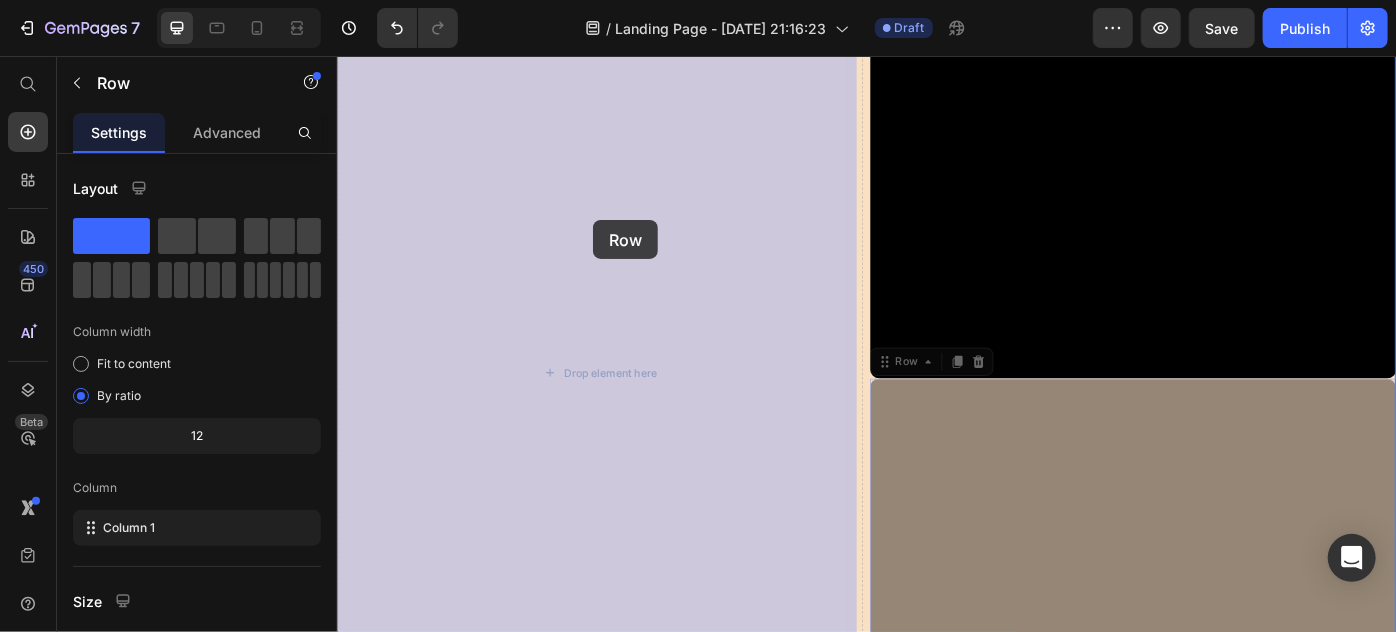 drag, startPoint x: 942, startPoint y: 371, endPoint x: 794, endPoint y: 304, distance: 162.45923 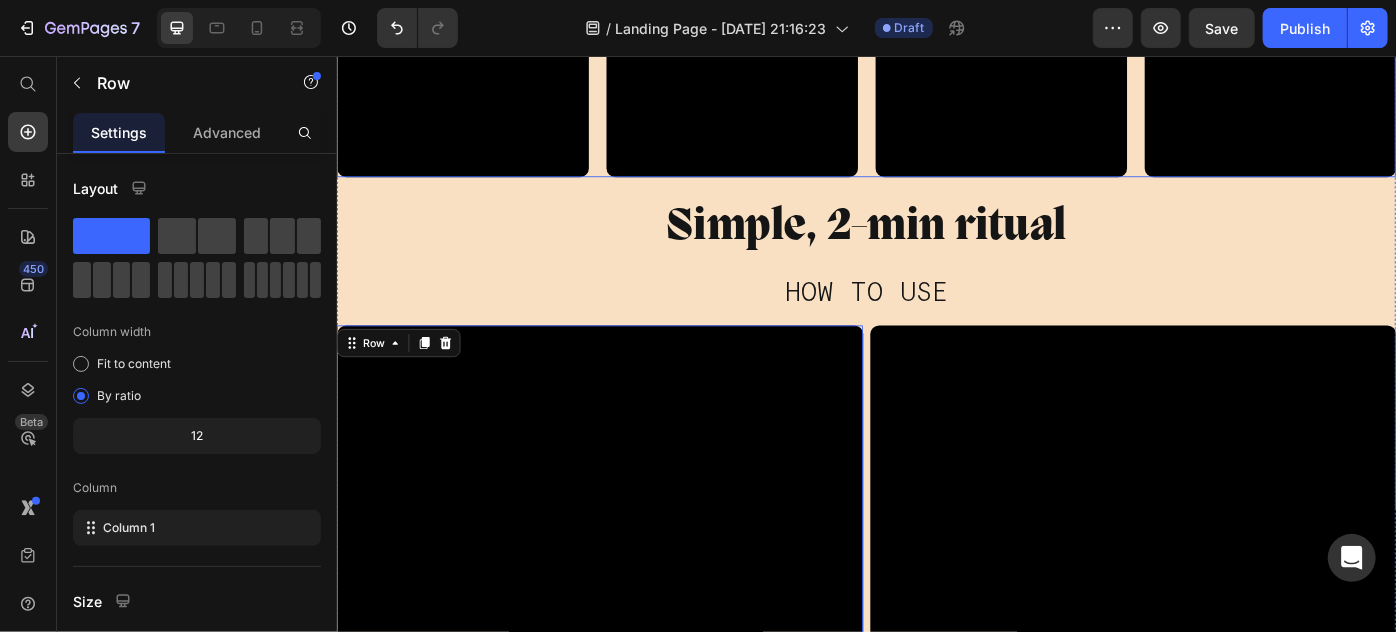 scroll, scrollTop: 6505, scrollLeft: 0, axis: vertical 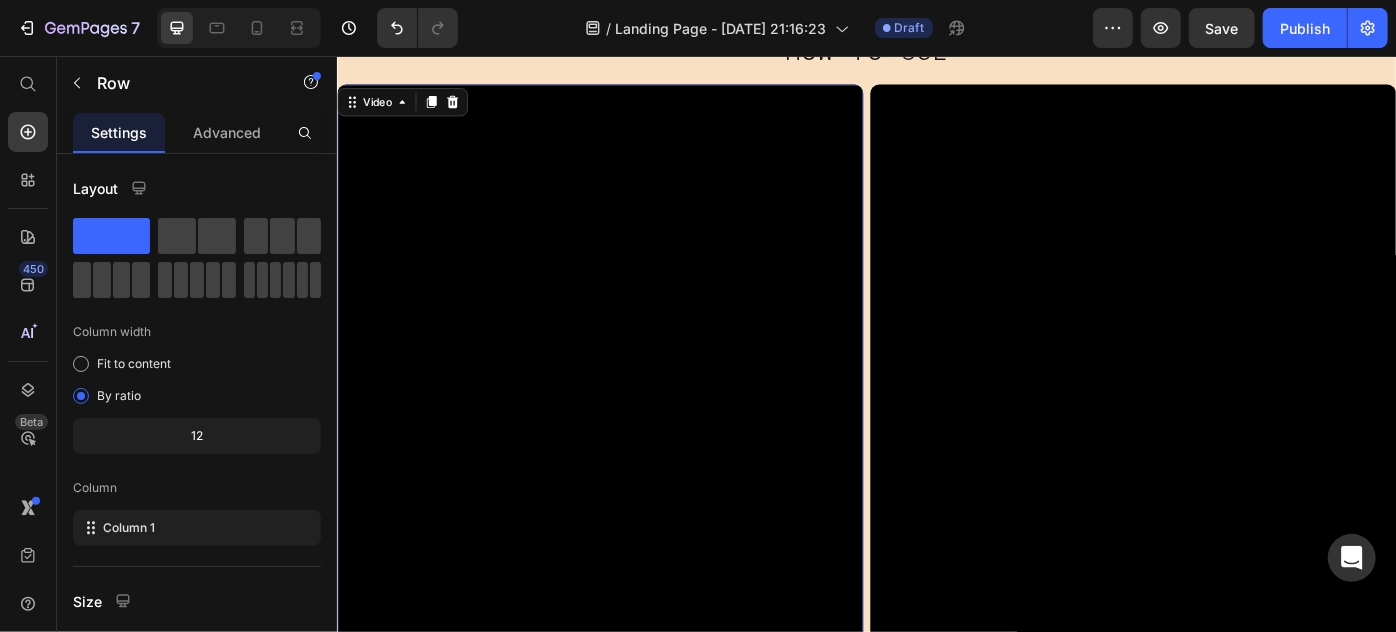 drag, startPoint x: 741, startPoint y: 355, endPoint x: 384, endPoint y: 337, distance: 357.4535 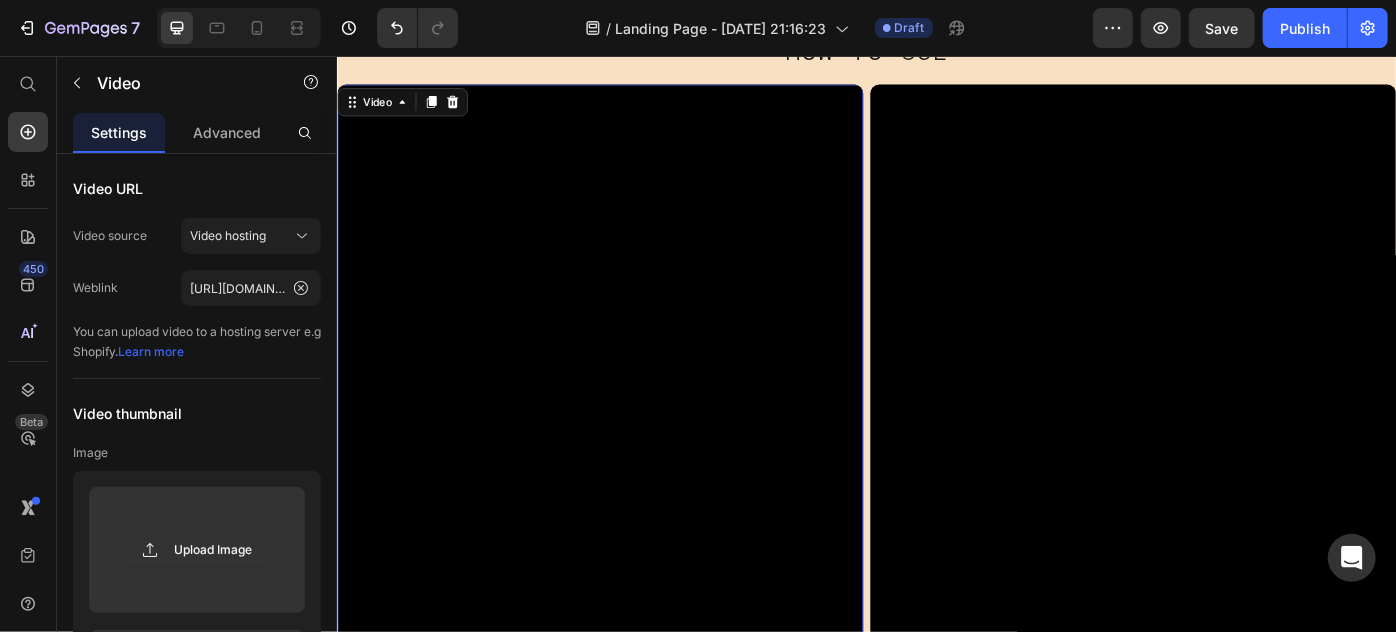 drag, startPoint x: 643, startPoint y: 275, endPoint x: 341, endPoint y: 400, distance: 326.84705 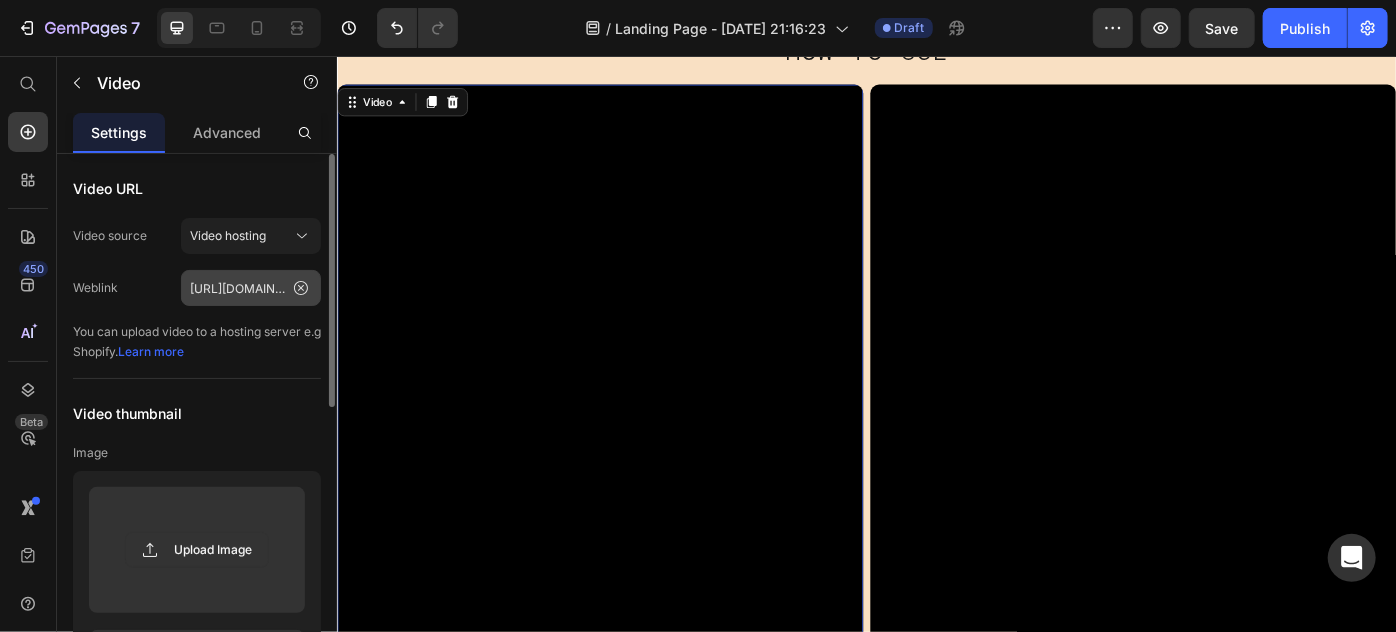 click 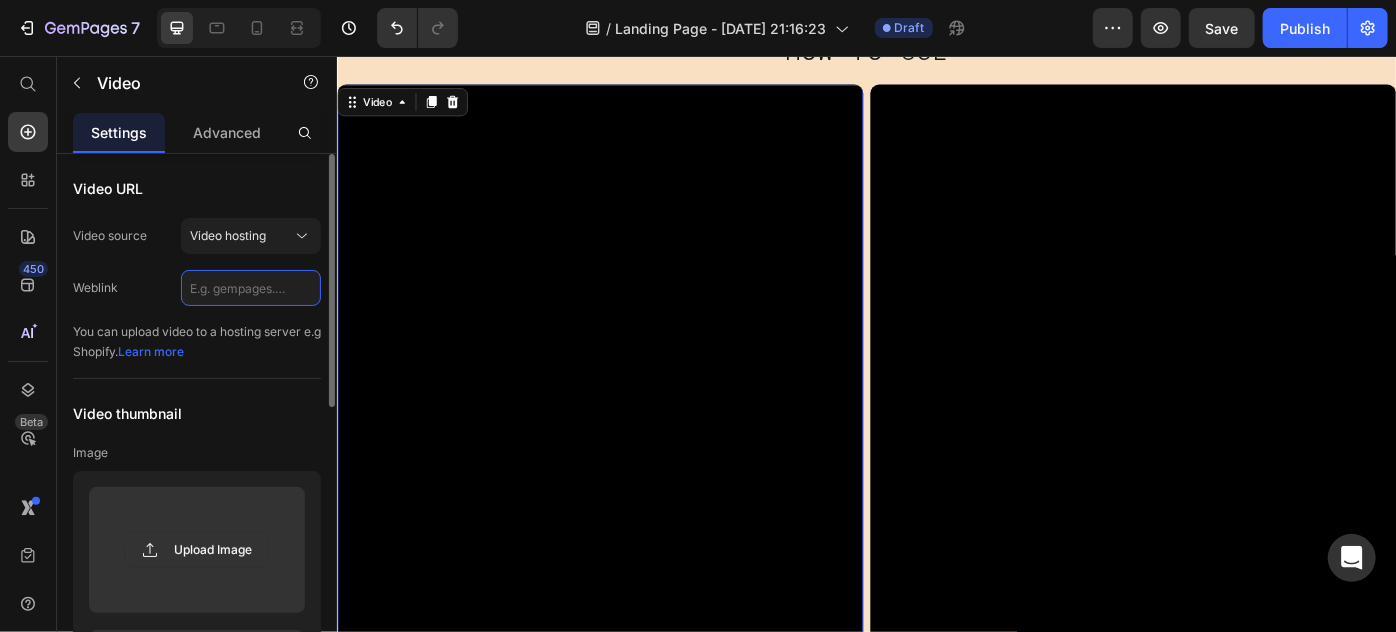 scroll, scrollTop: 0, scrollLeft: 0, axis: both 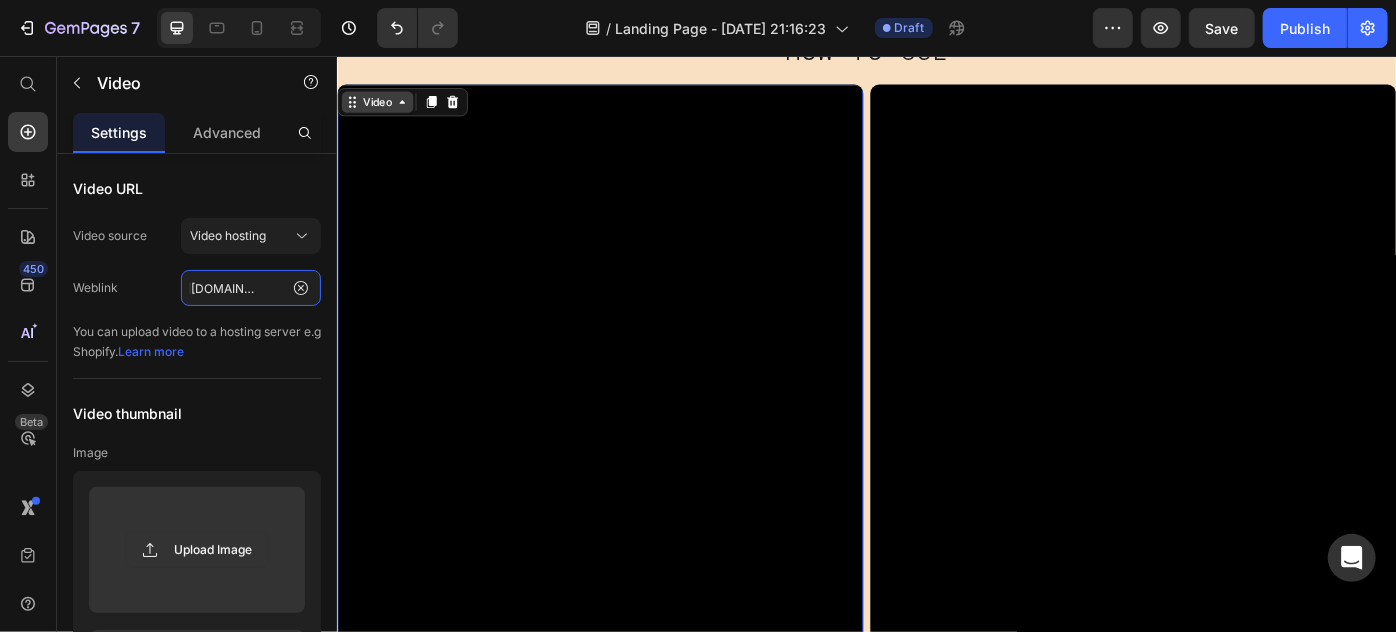 type on "https://cdn.shopify.com/videos/c/o/v/82b33f2bba2a4d92b7068061b2124932.mp4" 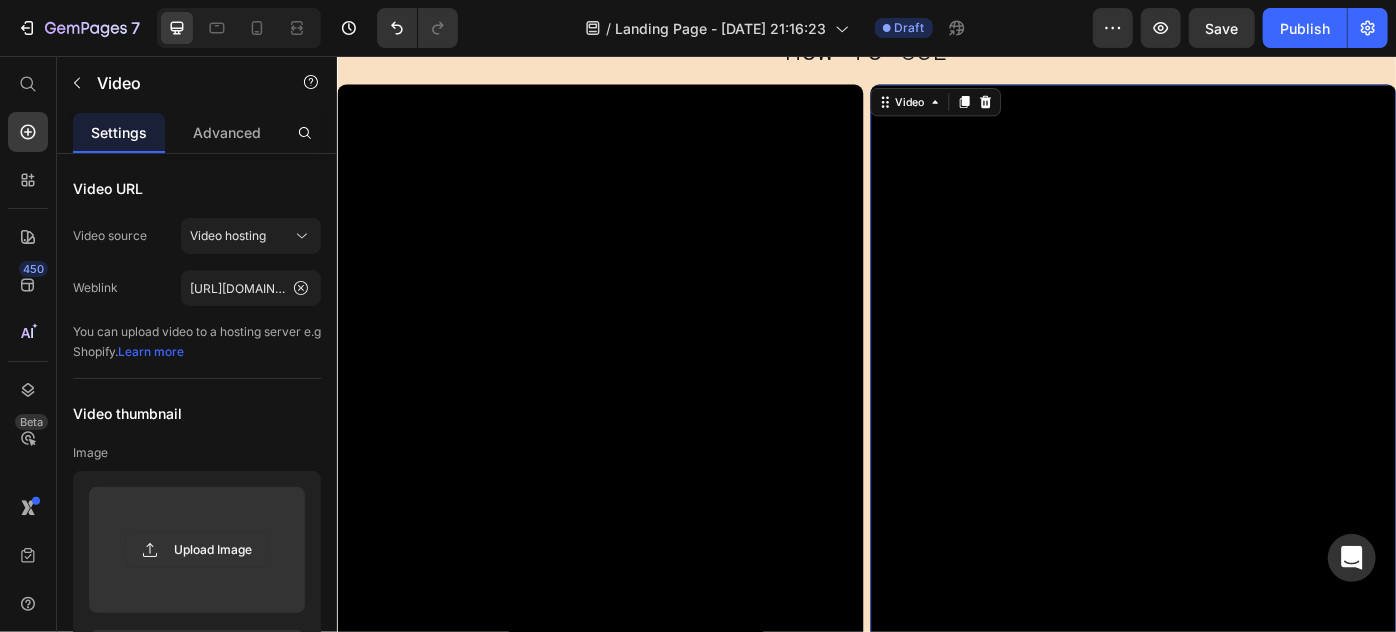 drag, startPoint x: 1240, startPoint y: 484, endPoint x: 1153, endPoint y: 511, distance: 91.09336 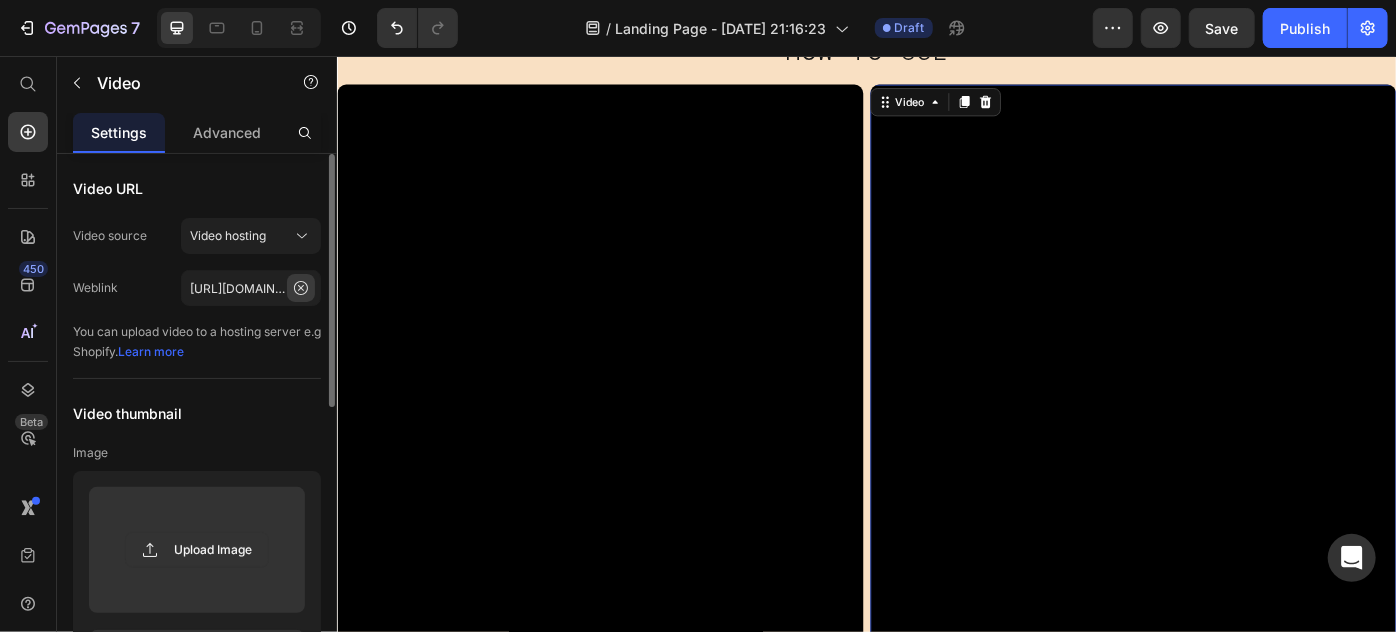 click 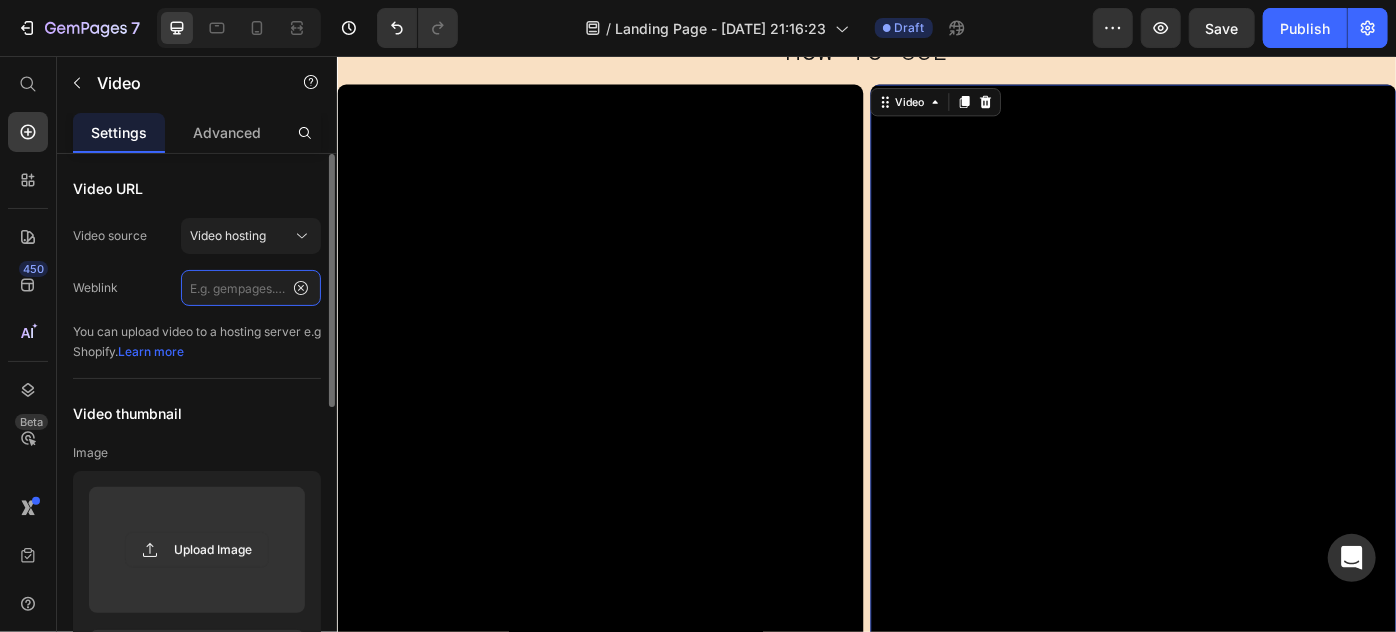 scroll, scrollTop: 0, scrollLeft: 0, axis: both 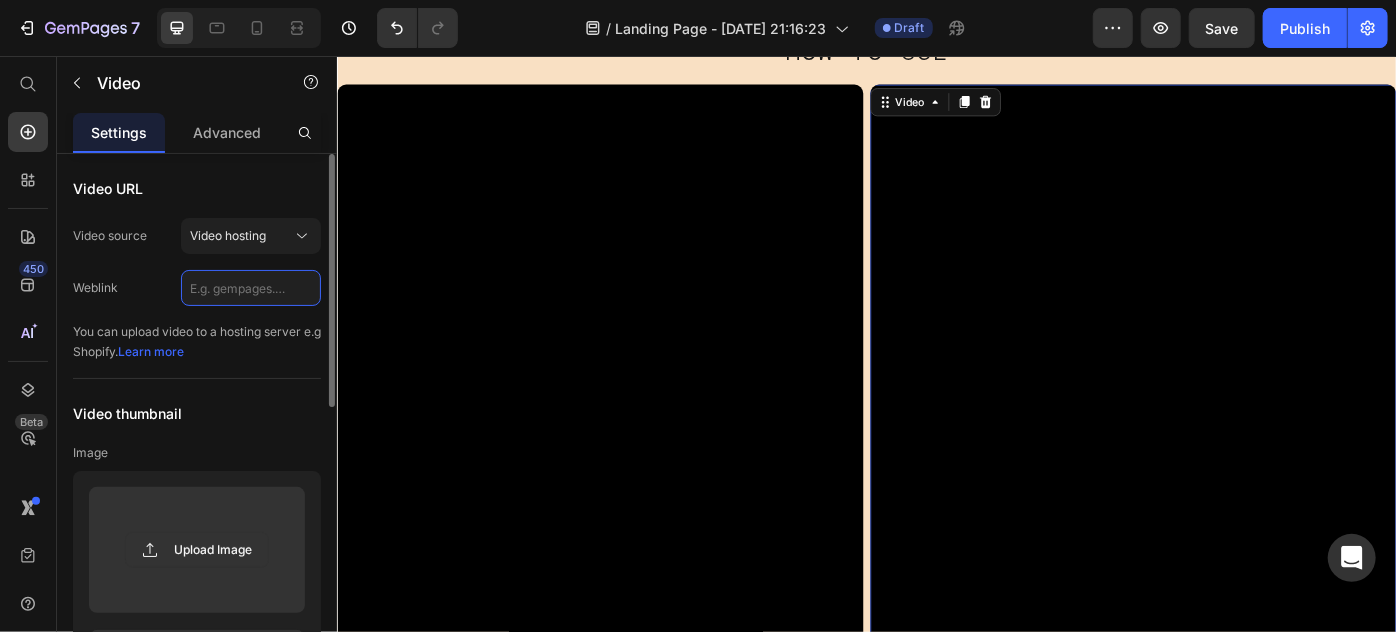 click 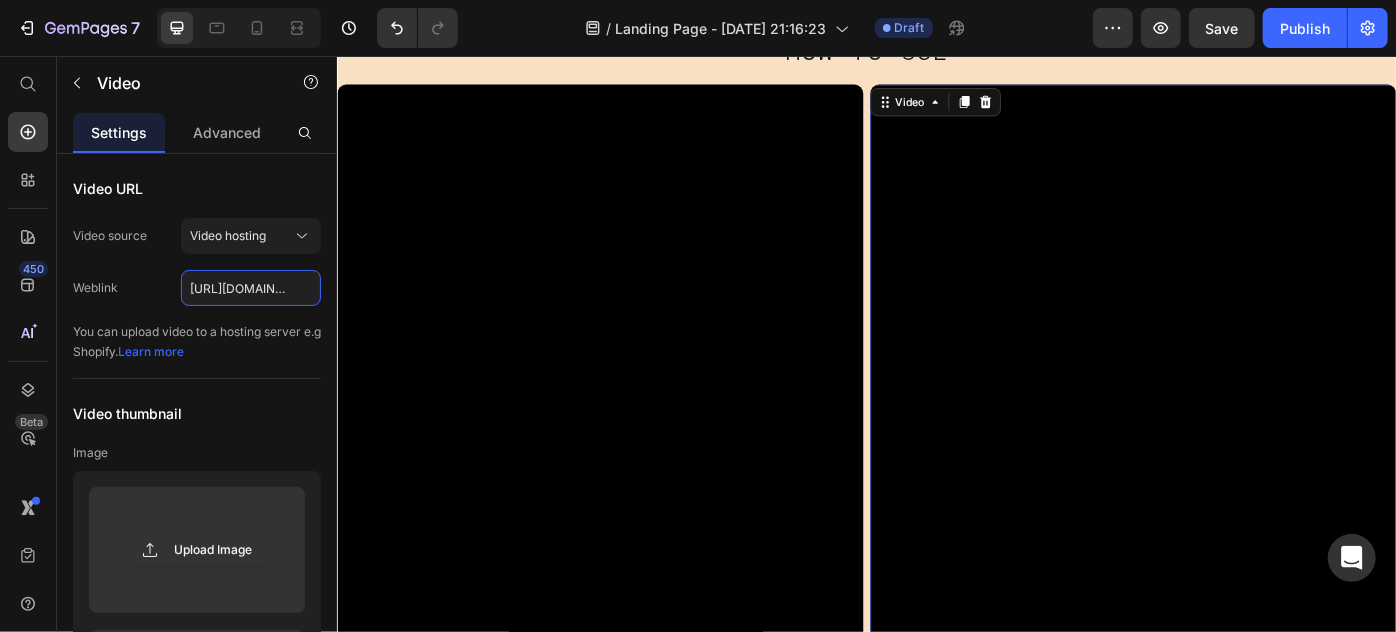 scroll, scrollTop: 0, scrollLeft: 362, axis: horizontal 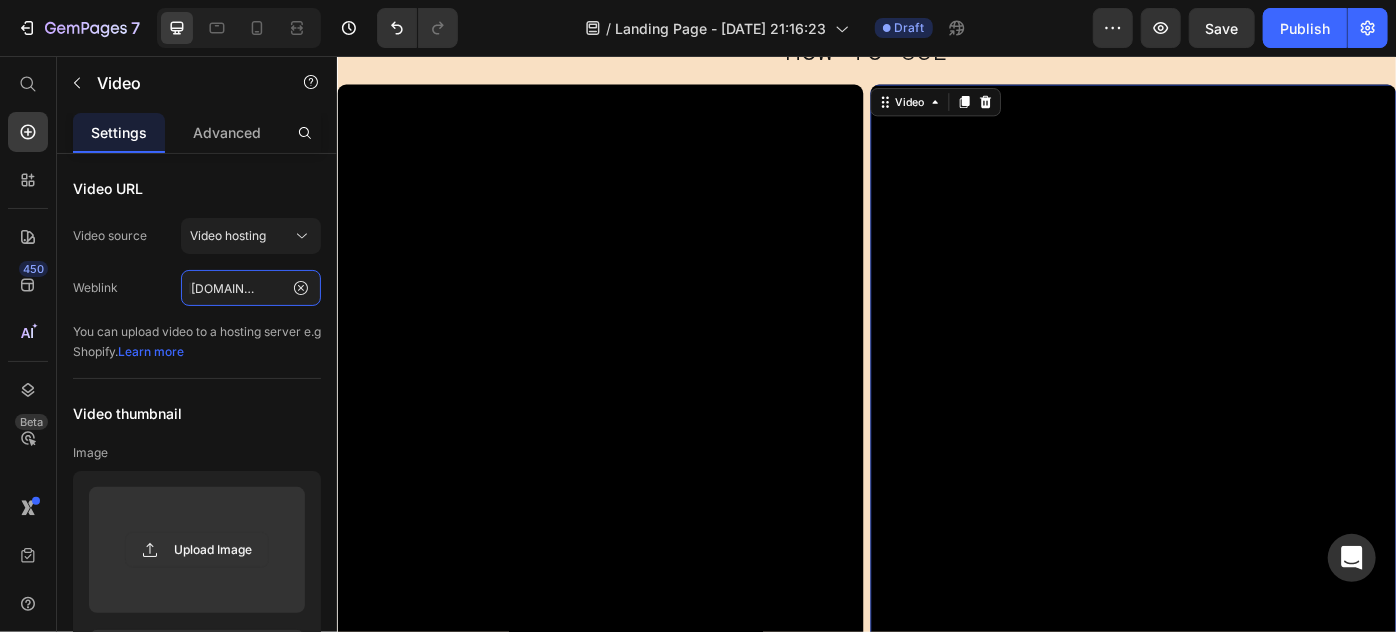 type on "https://cdn.shopify.com/videos/c/o/v/dea488ac7bfa40759eaaca18a96fa2e4.mp4" 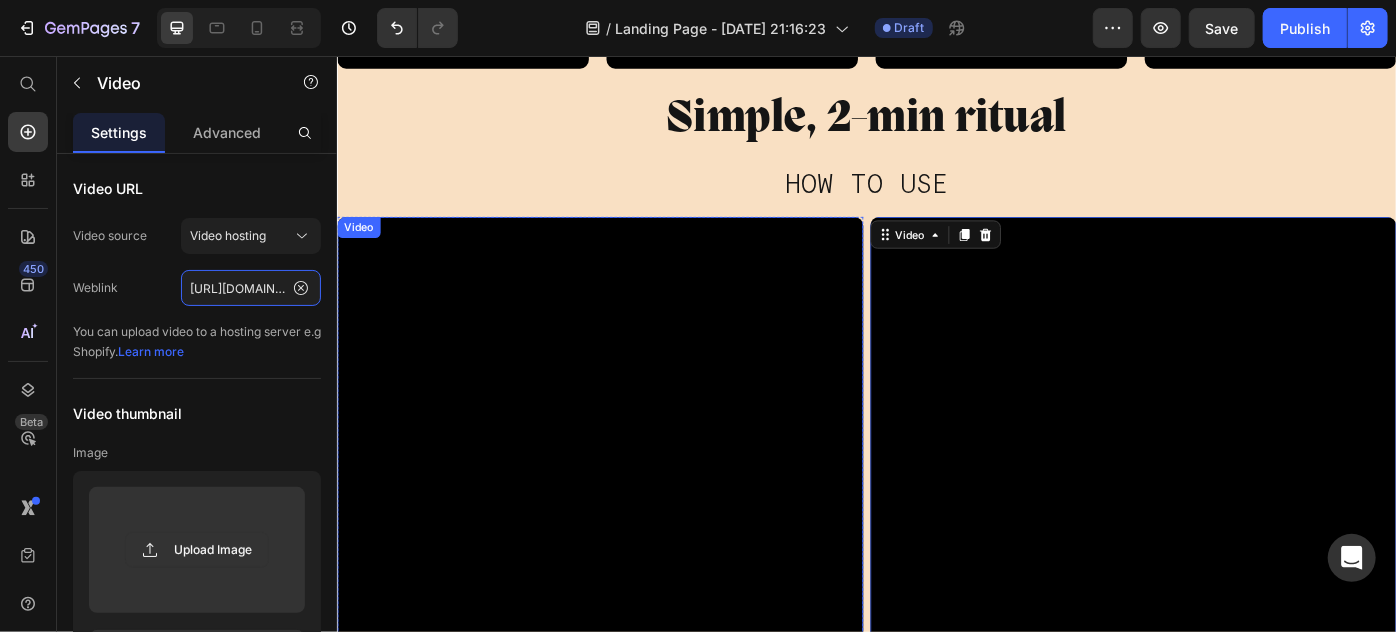 scroll, scrollTop: 6323, scrollLeft: 0, axis: vertical 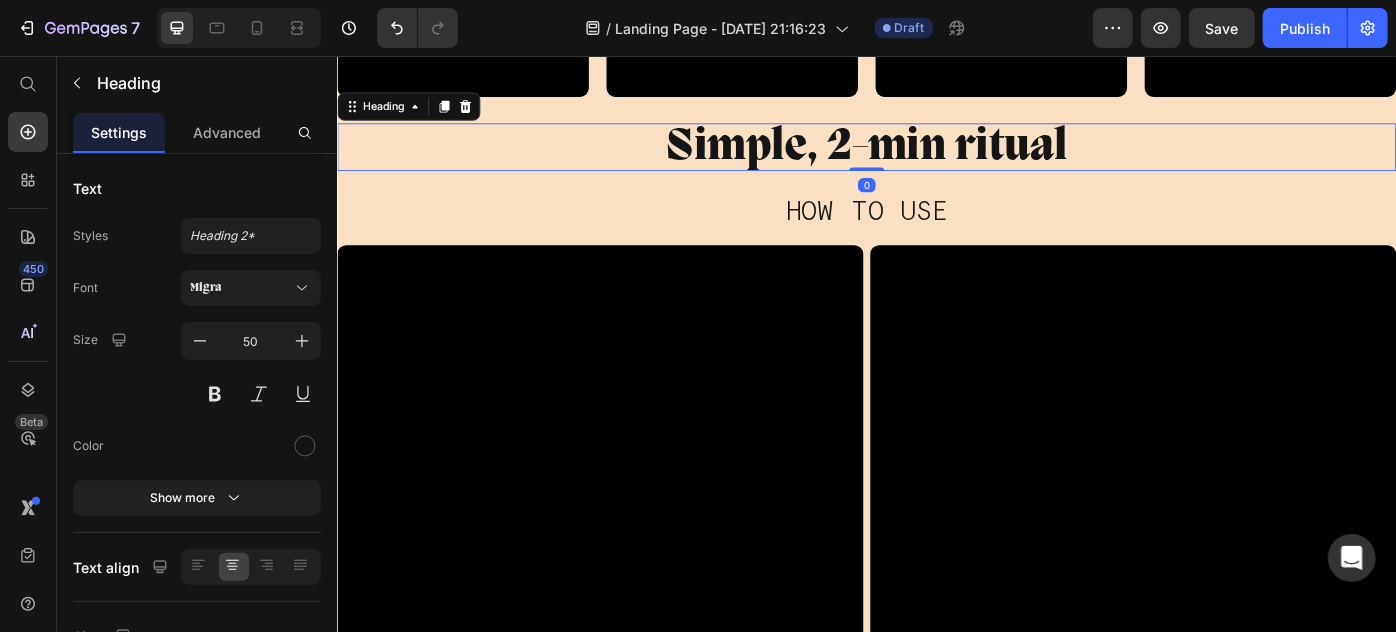 click on "Simple, 2-min ritual" at bounding box center (936, 158) 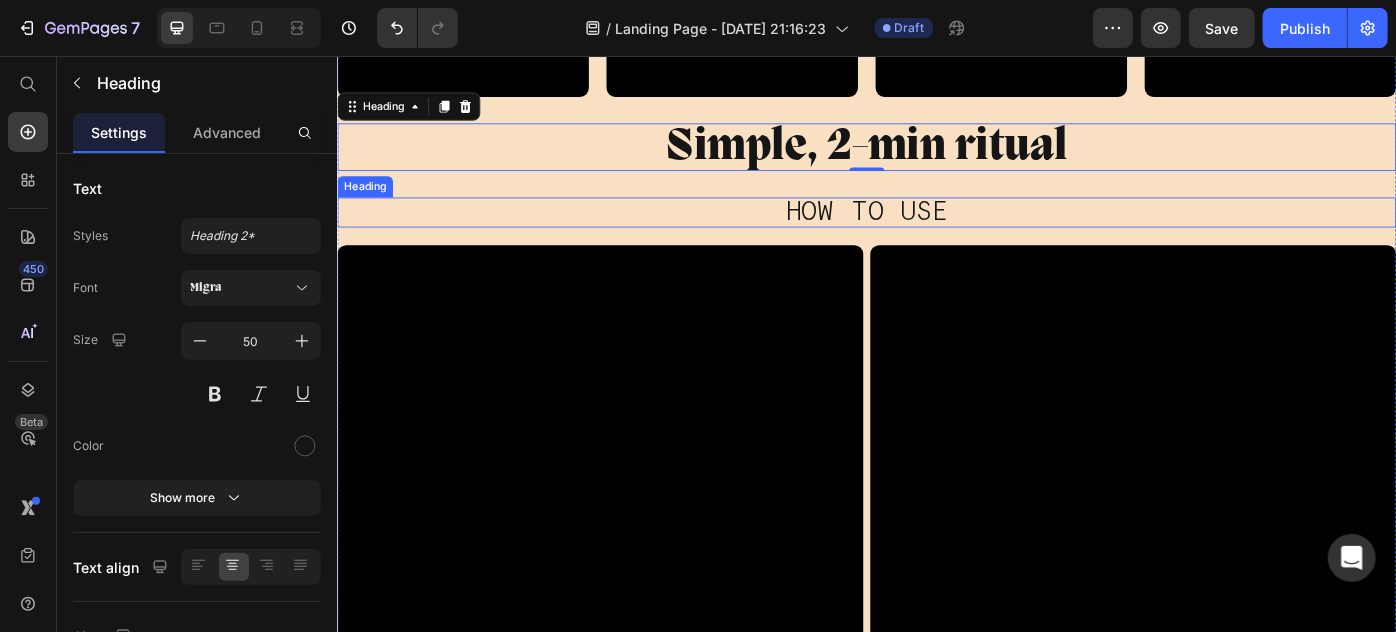 click on "HOW TO USE" at bounding box center (936, 232) 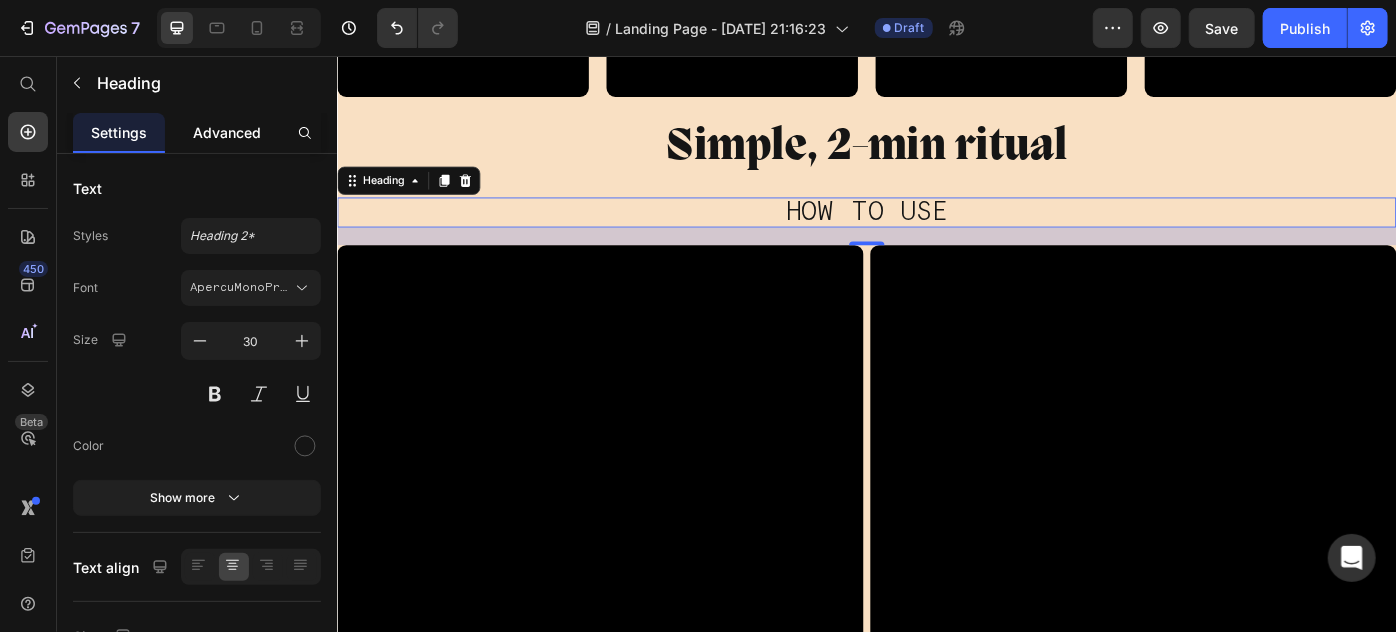 click on "Advanced" at bounding box center (227, 132) 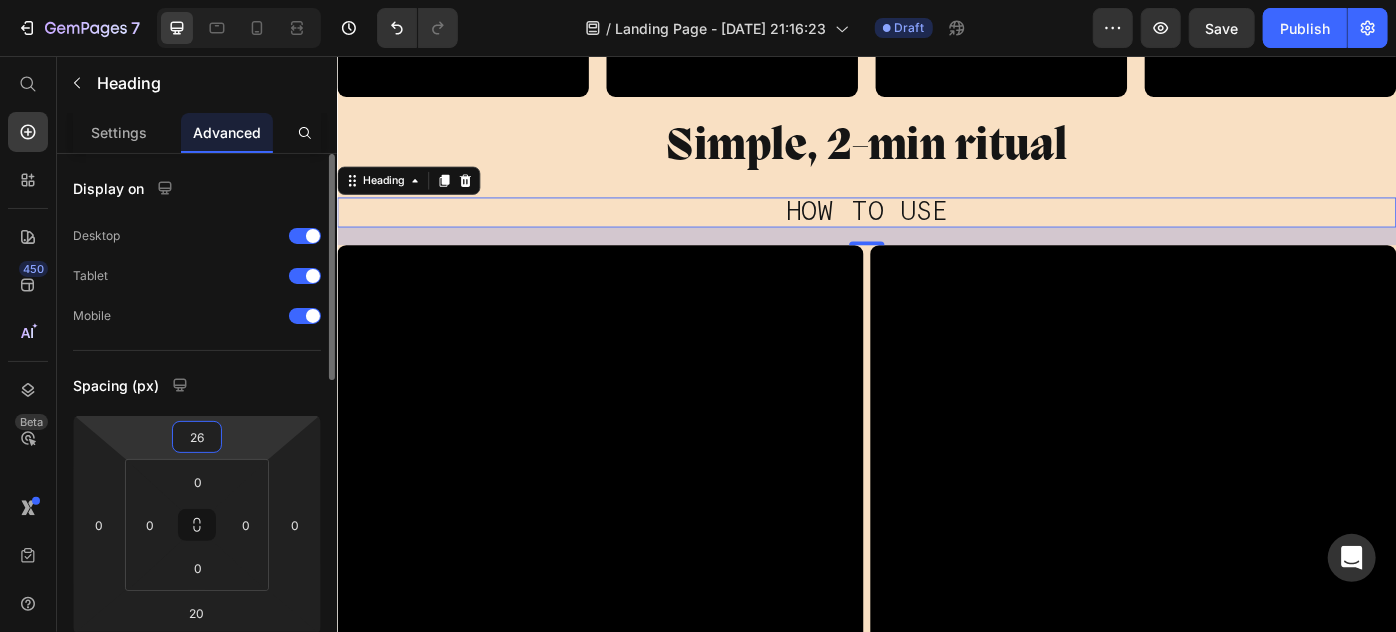click on "7  Version history  /  Landing Page - [DATE] 21:16:23 Draft Preview  Save   Publish  450 Beta Start with Sections Elements Hero Section Product Detail Brands Trusted Badges Guarantee Product Breakdown How to use Testimonials Compare Bundle FAQs Social Proof Brand Story Product List Collection Blog List Contact Sticky Add to Cart Custom Footer Browse Library 450 Layout
Row
Row
Row
Row Text
Heading
Text Block Button
Button
Button
Sticky Back to top Media
Image Image" at bounding box center (698, 0) 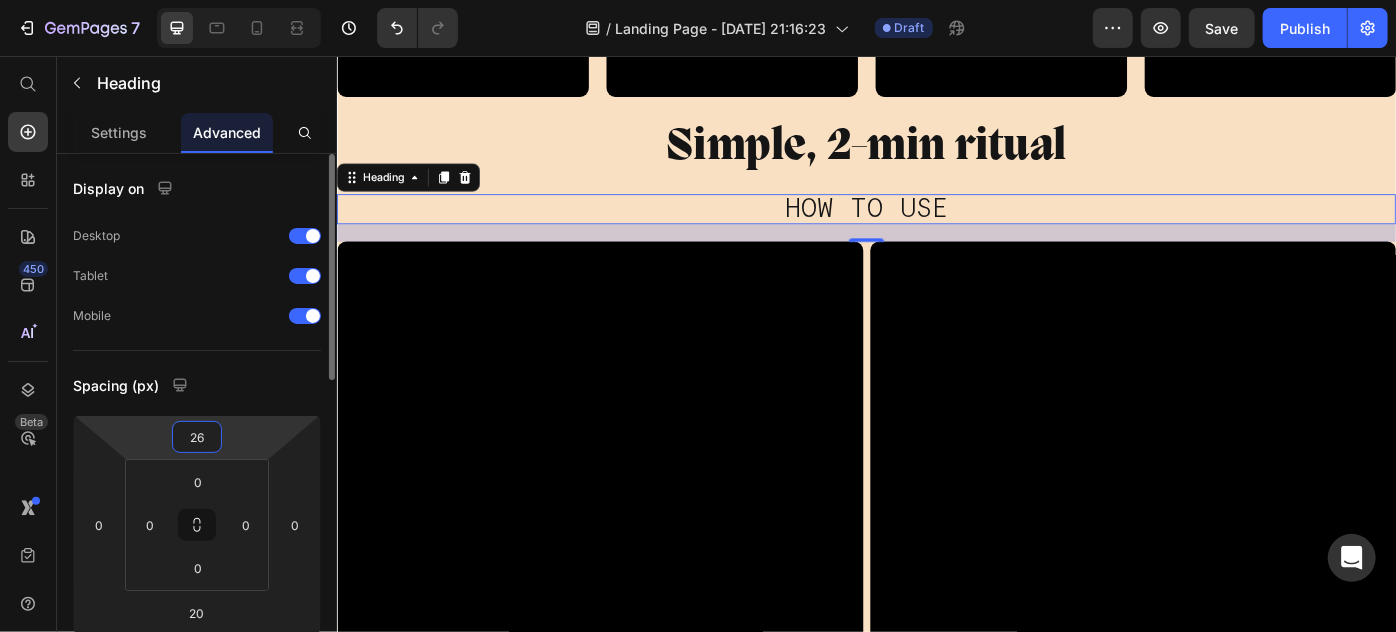 type on "2" 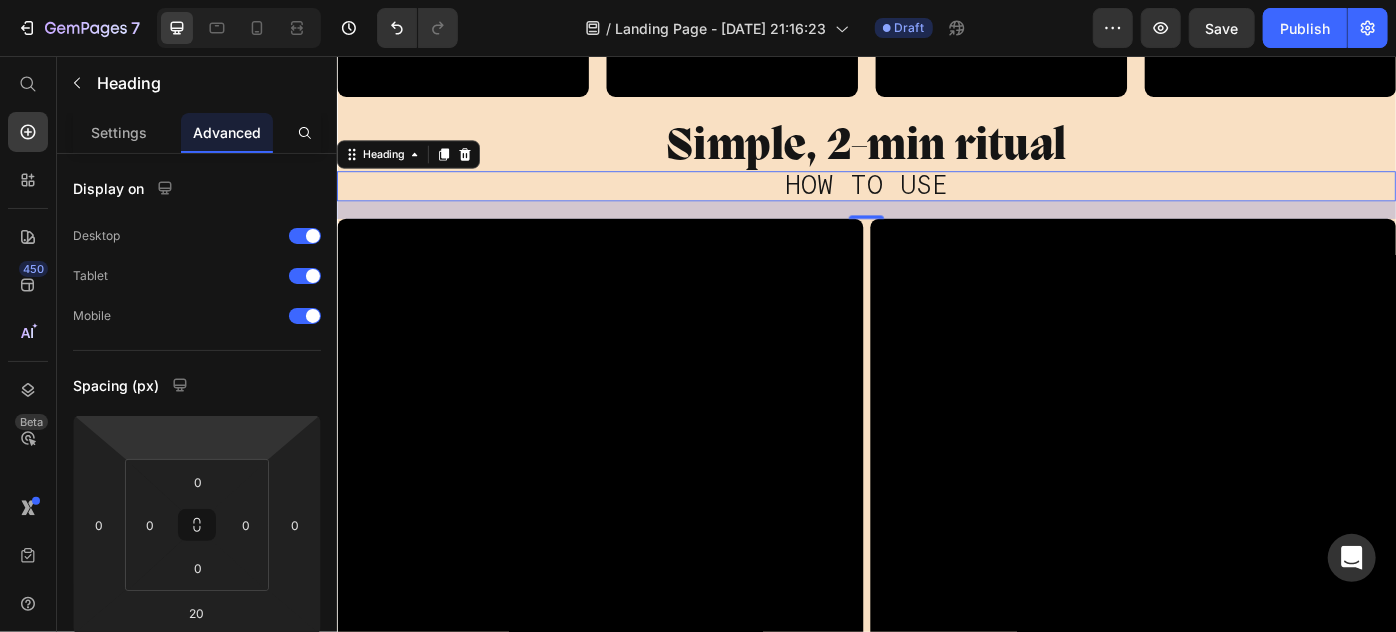 type on "0" 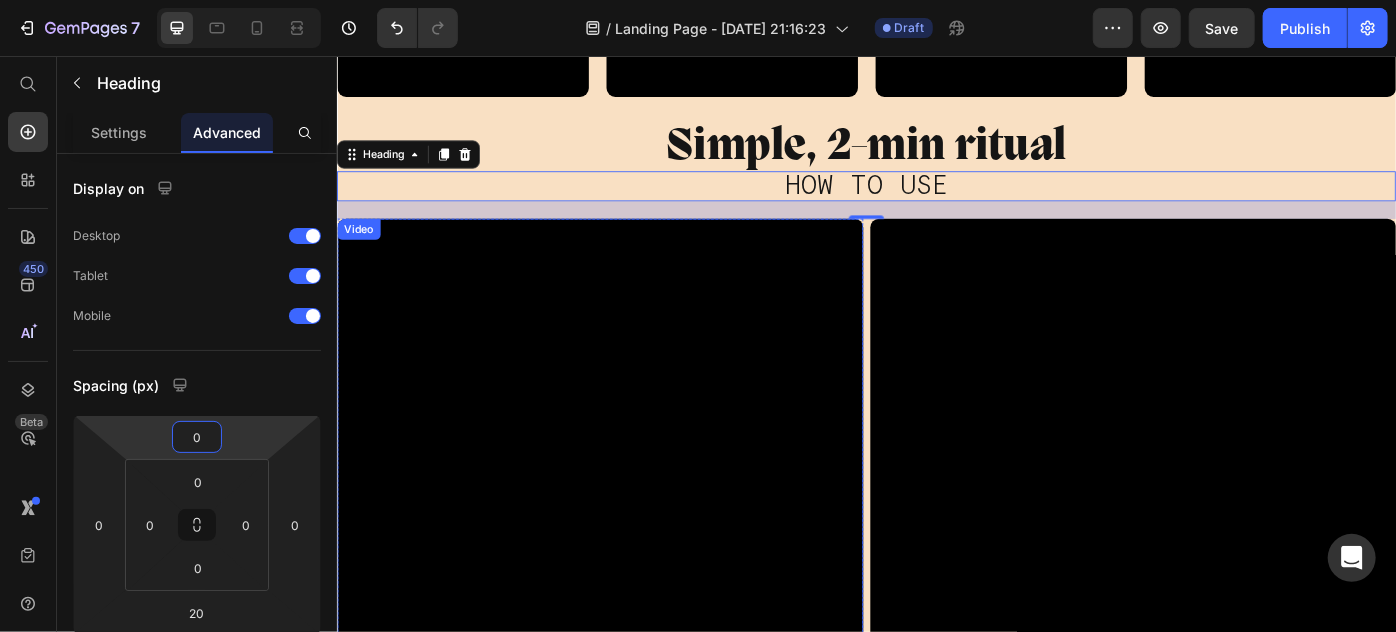 click at bounding box center (634, 769) 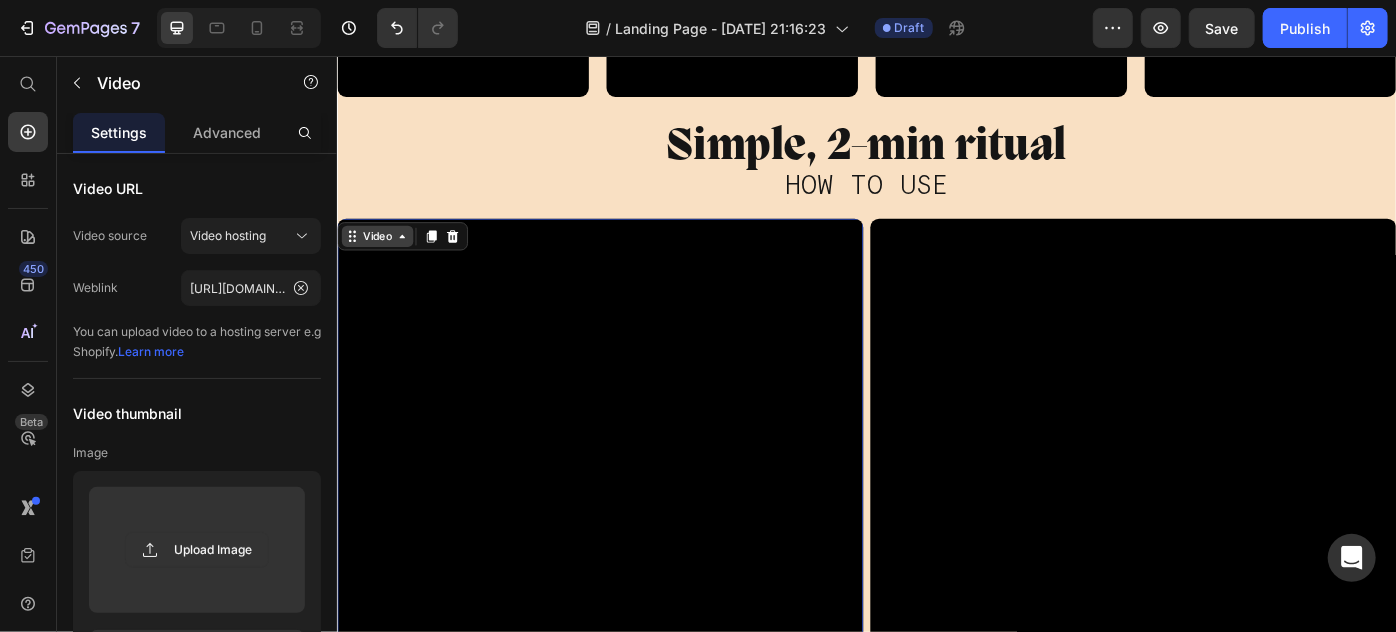 click on "Video" at bounding box center (381, 259) 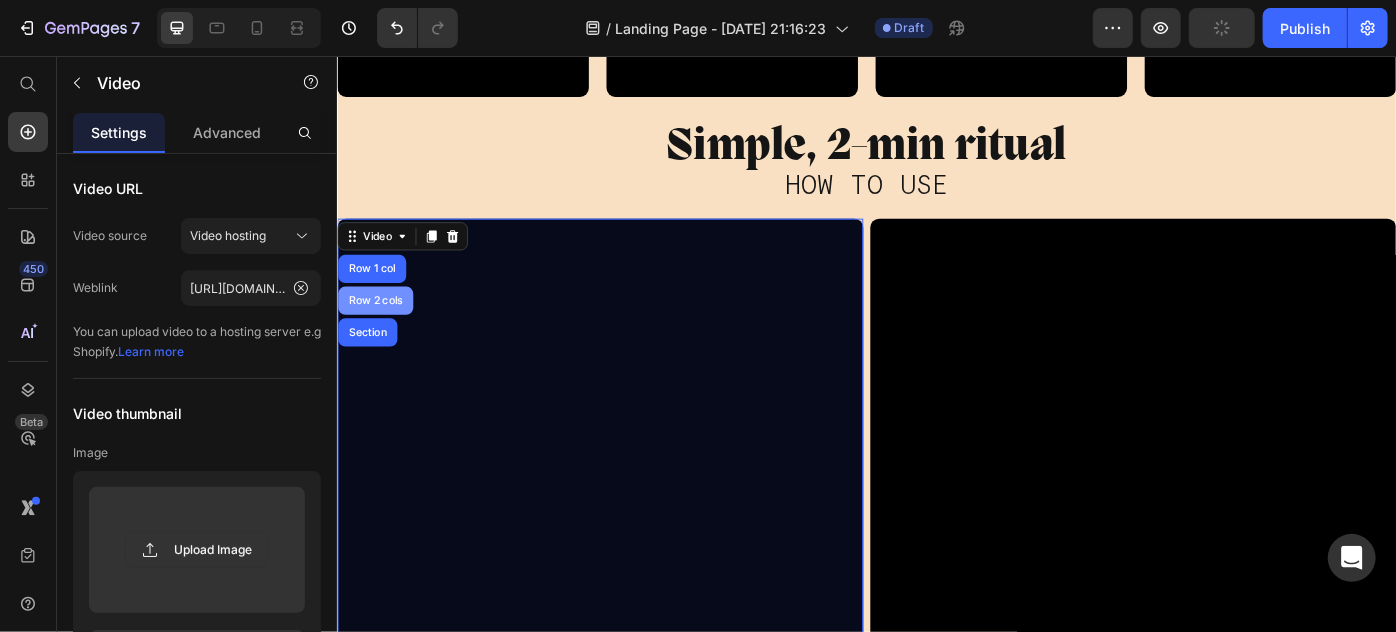click on "Row 1 col" at bounding box center [375, 296] 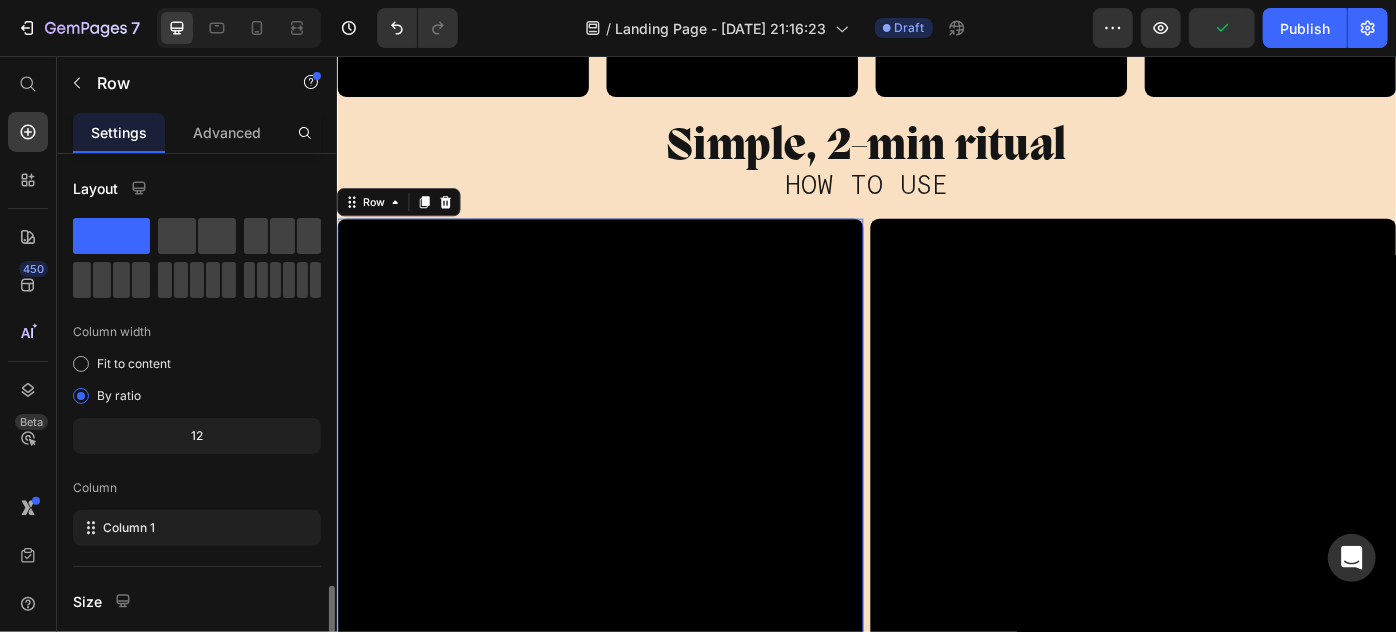 scroll, scrollTop: 272, scrollLeft: 0, axis: vertical 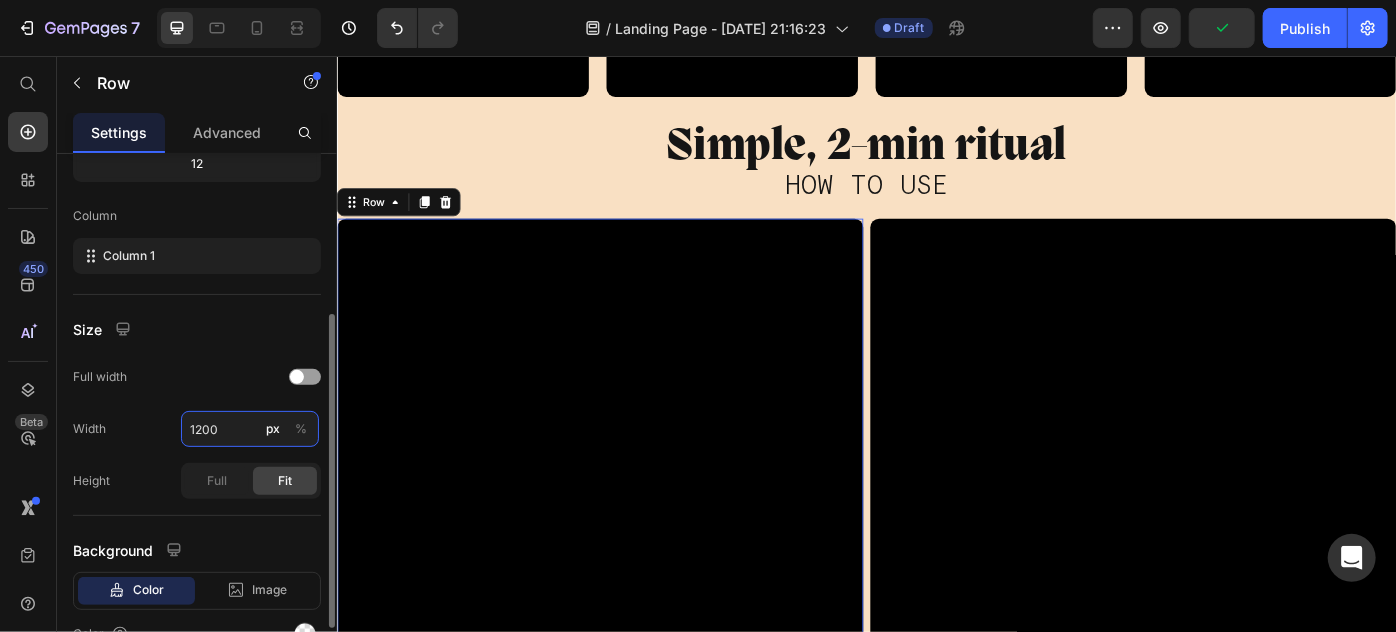 click on "1200" at bounding box center [250, 429] 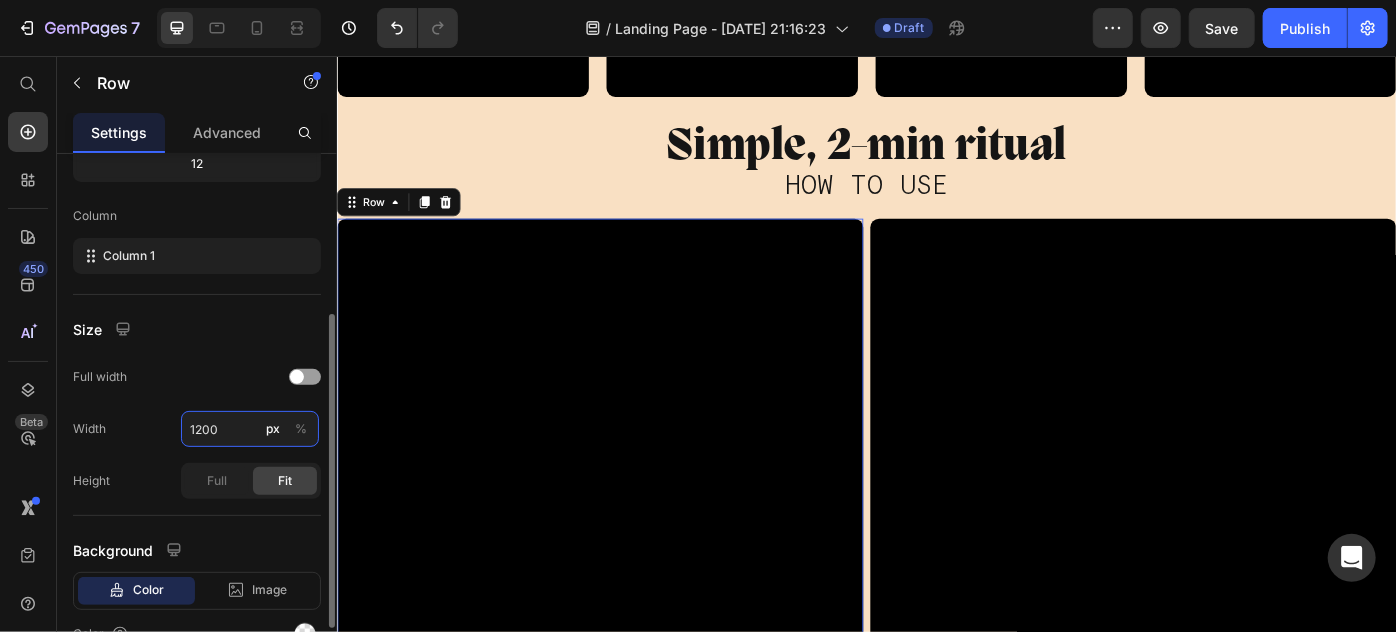 paste on "279 px" 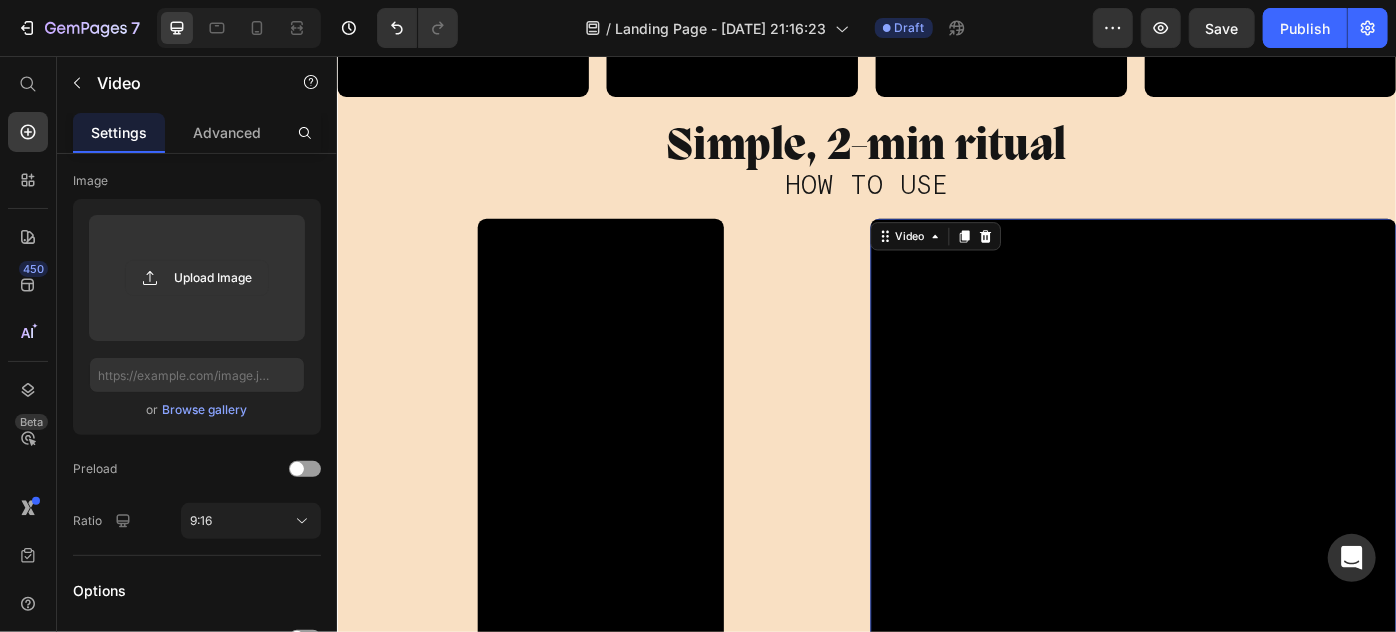 click at bounding box center (1238, 769) 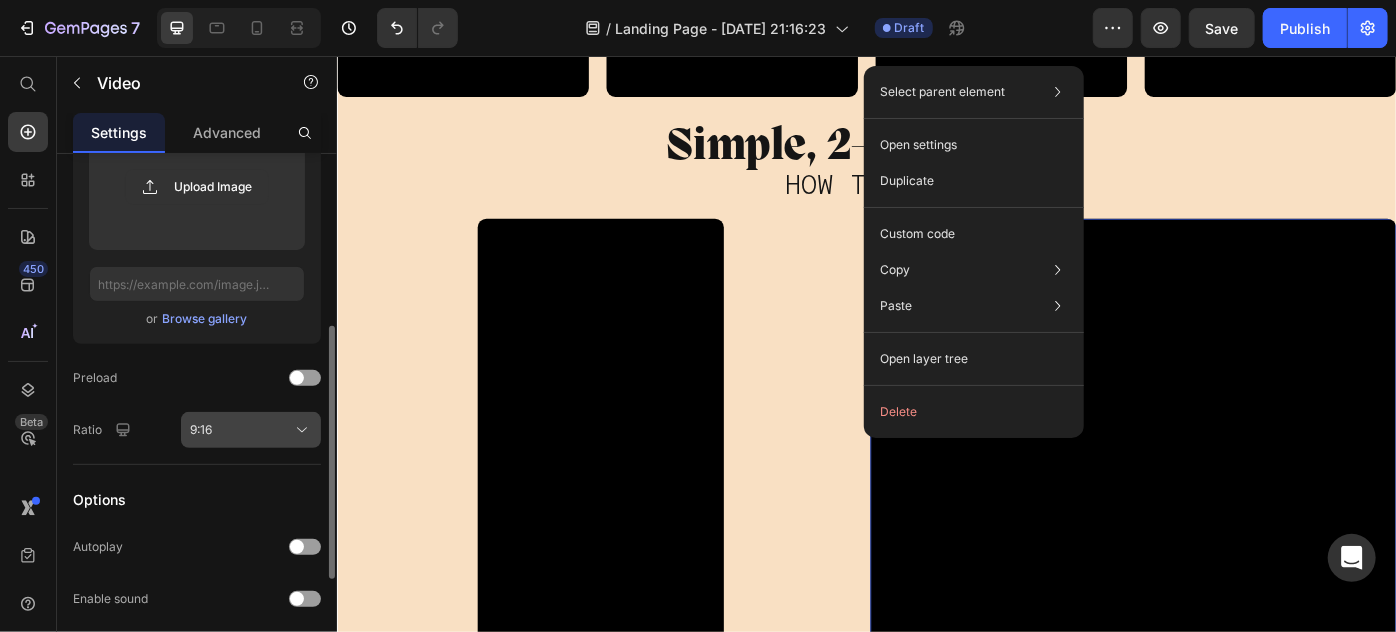 scroll, scrollTop: 594, scrollLeft: 0, axis: vertical 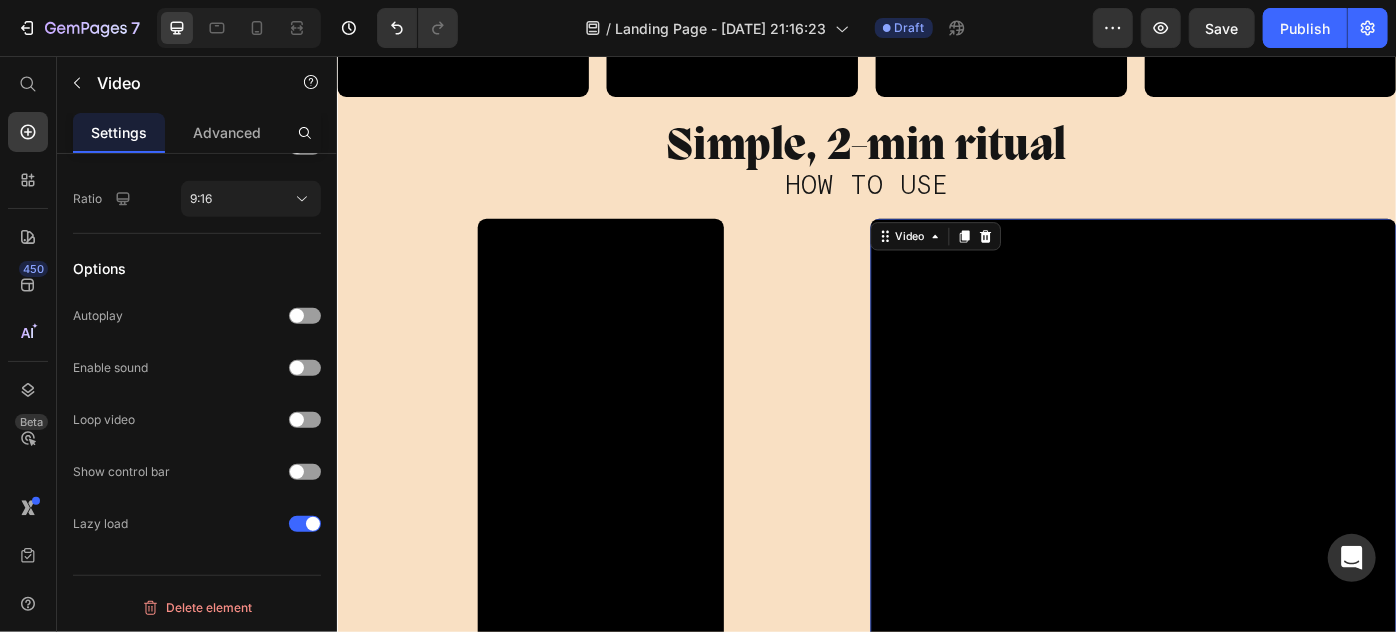 click at bounding box center [1238, 769] 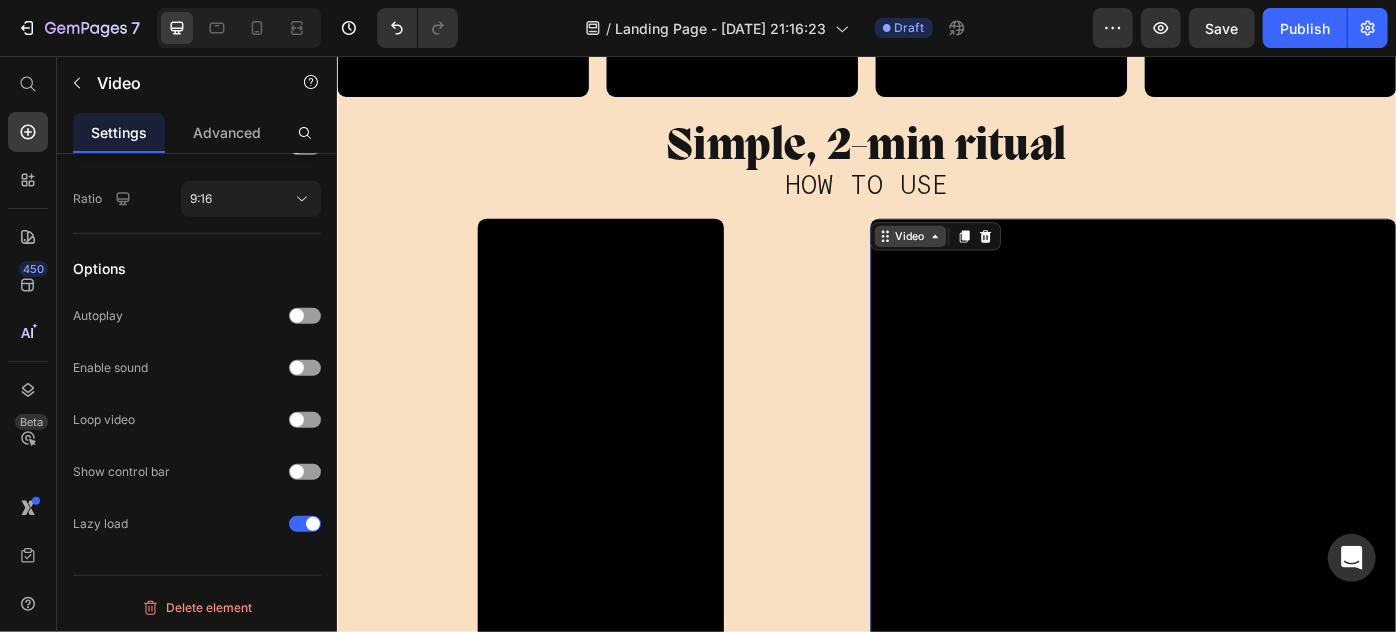 click on "Video" at bounding box center (985, 259) 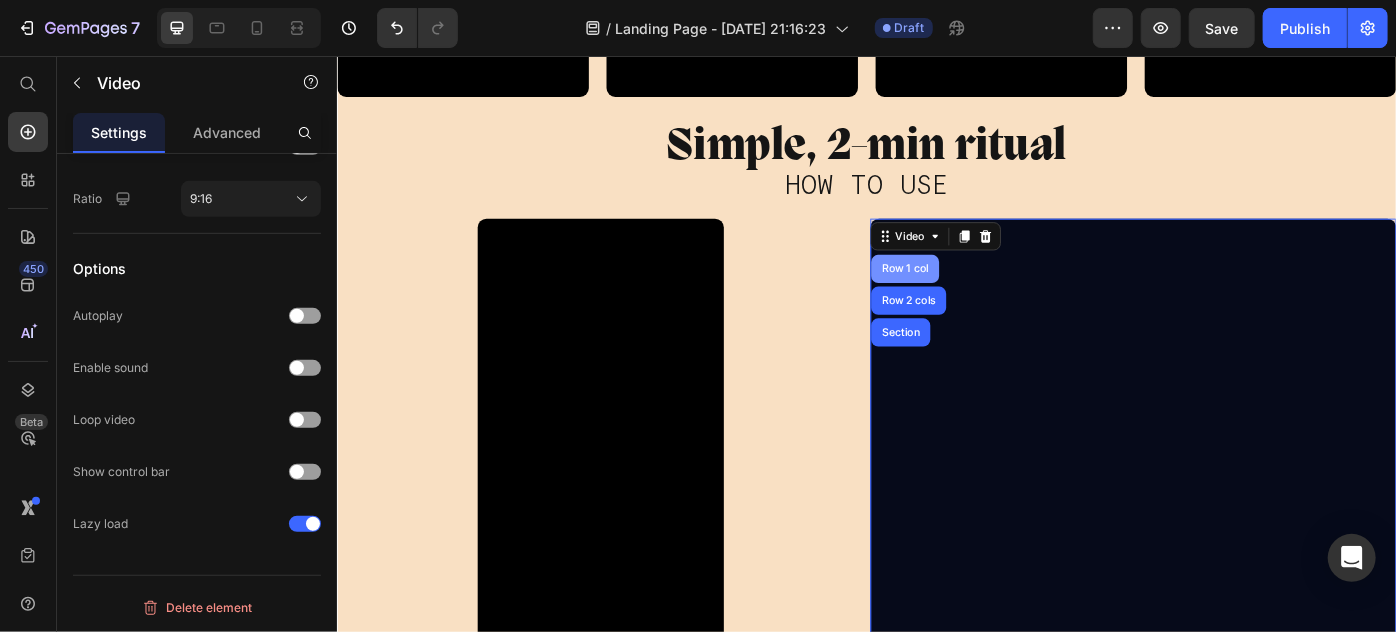 click on "Row 1 col" at bounding box center [979, 296] 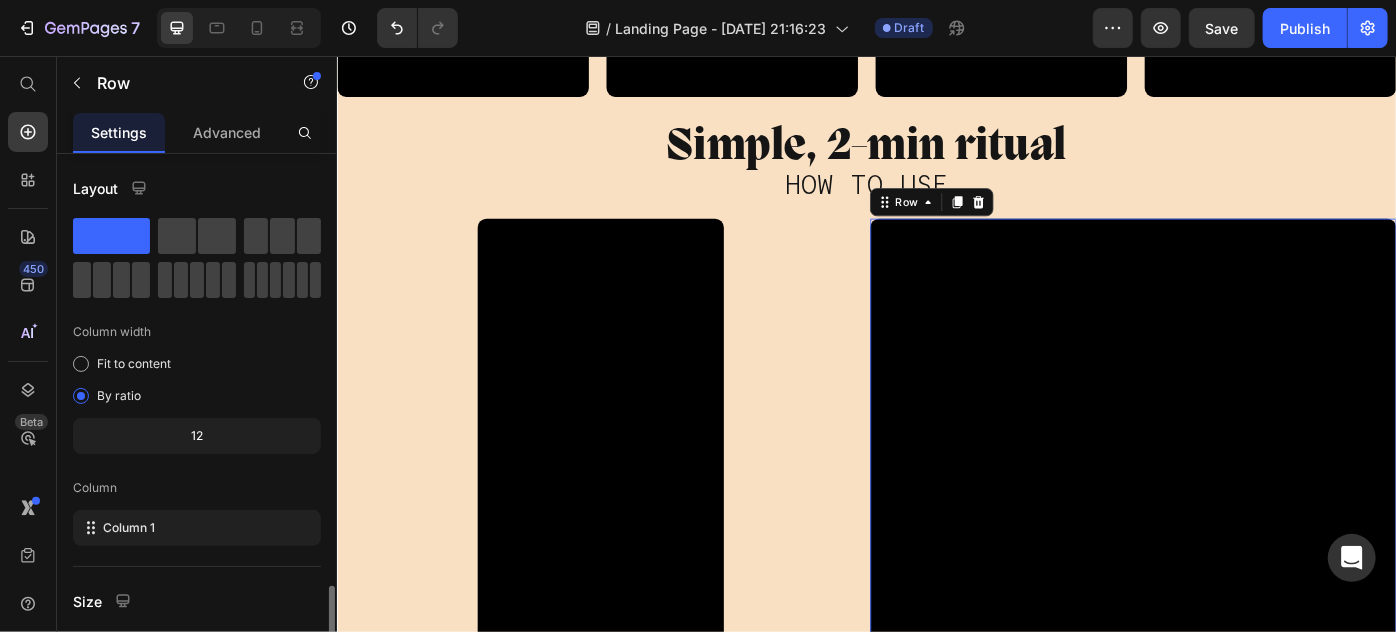 scroll, scrollTop: 272, scrollLeft: 0, axis: vertical 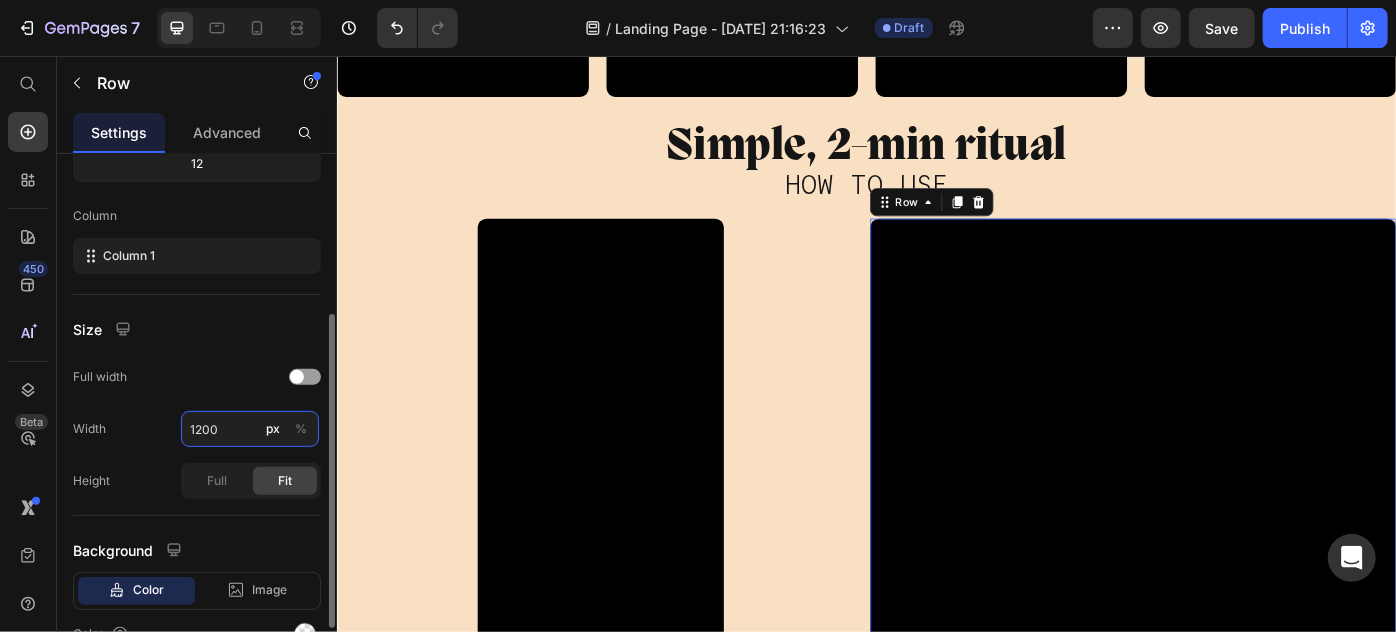 click on "1200" at bounding box center [250, 429] 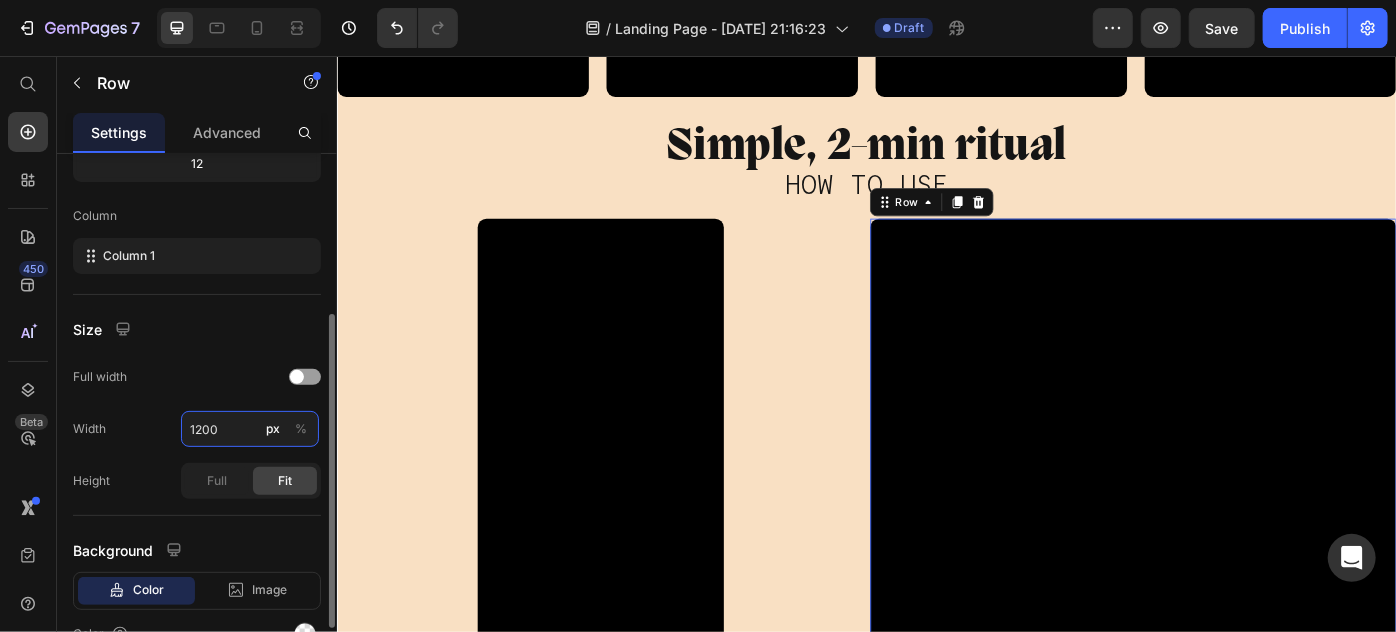 paste on "279 px" 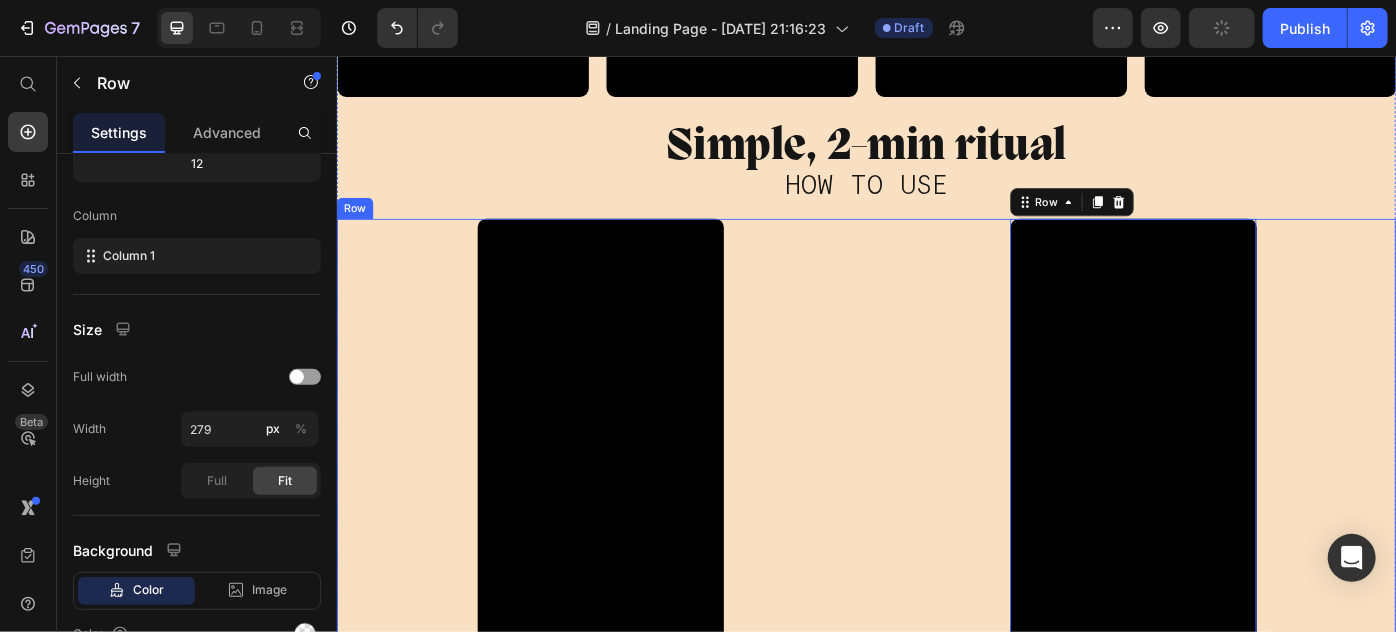 scroll, scrollTop: 272, scrollLeft: 0, axis: vertical 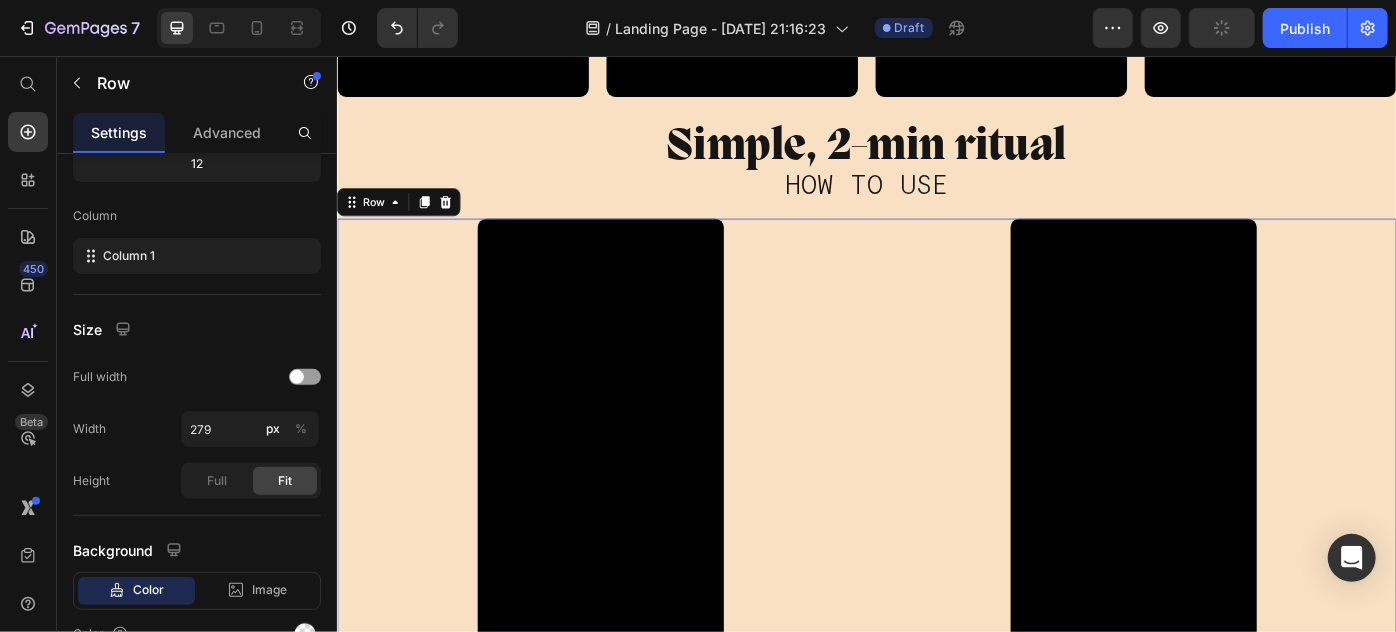 click on "Video Row" at bounding box center (1238, 487) 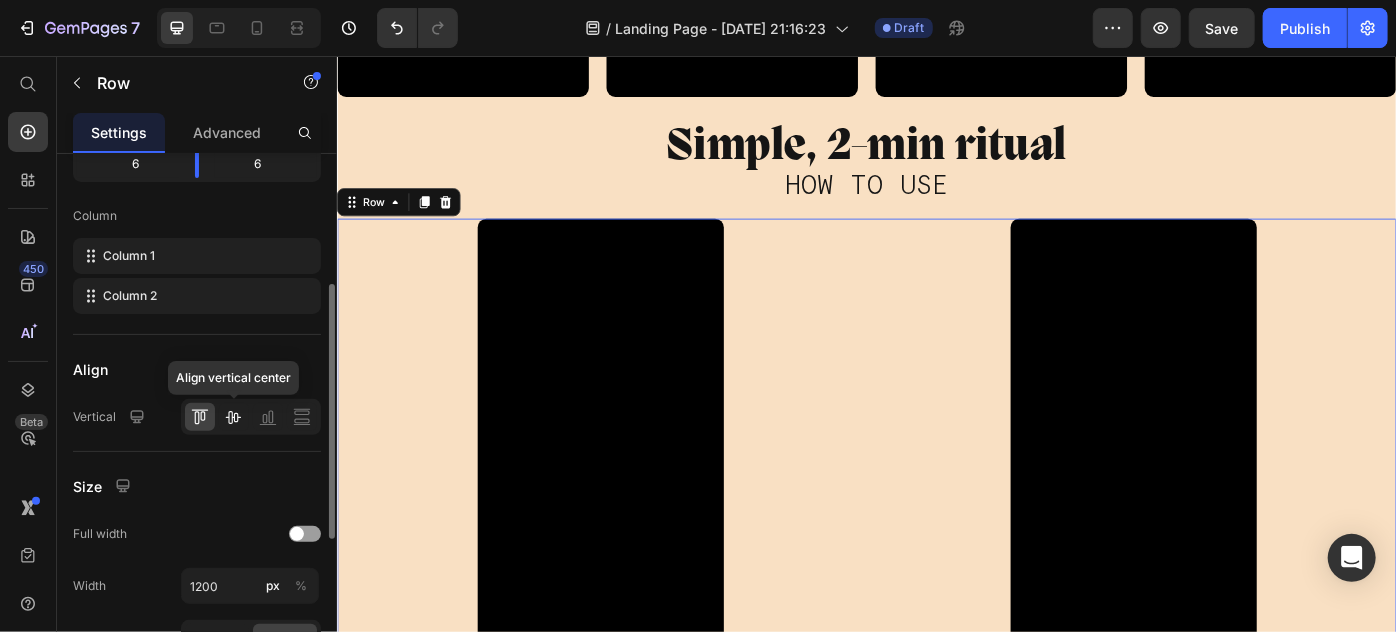 click 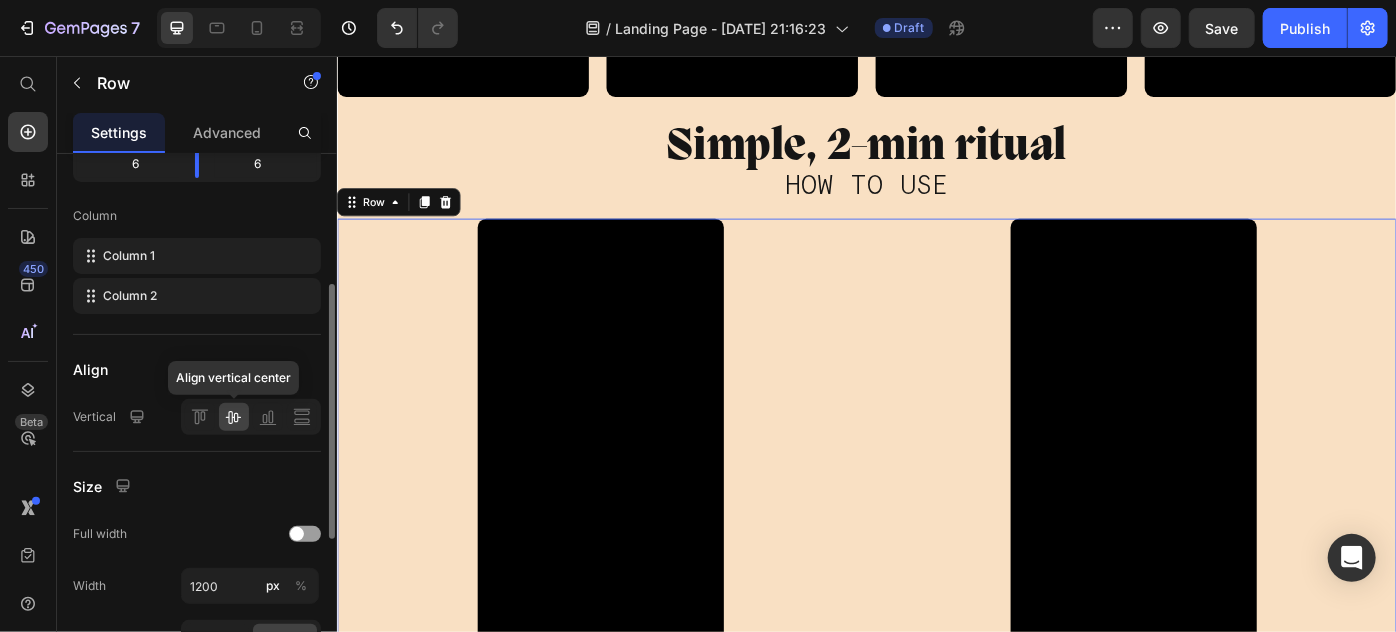 scroll, scrollTop: 90, scrollLeft: 0, axis: vertical 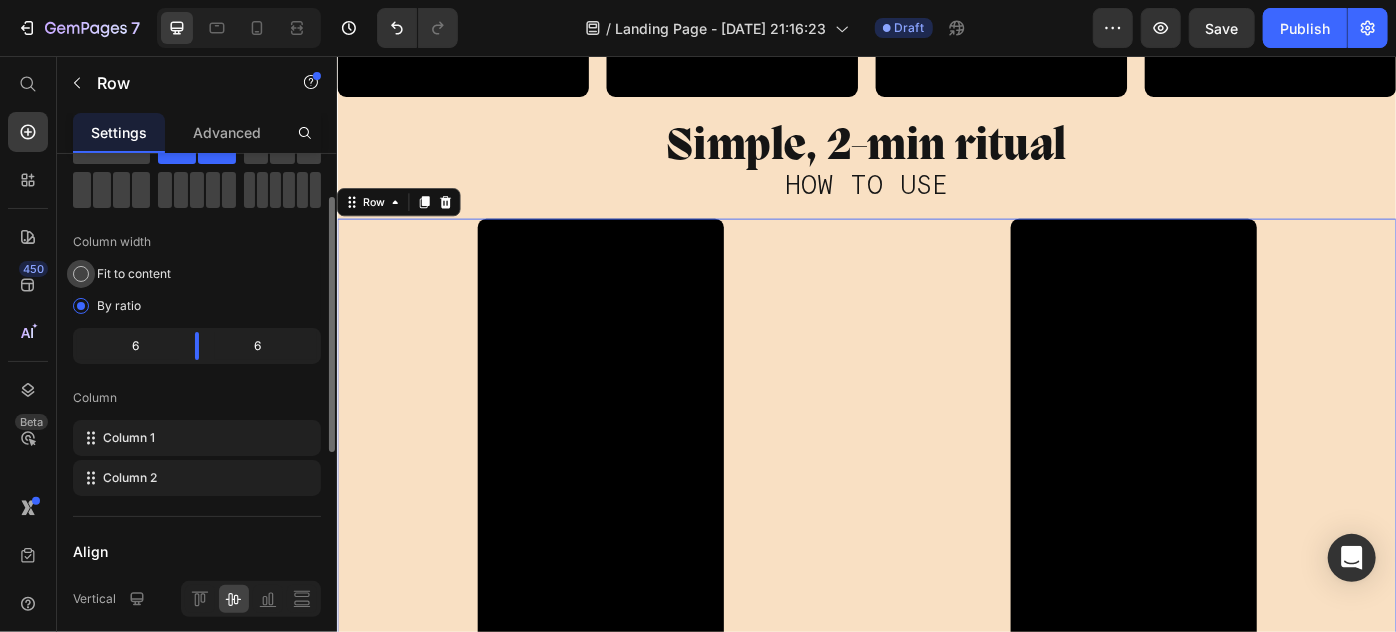 click on "Fit to content" 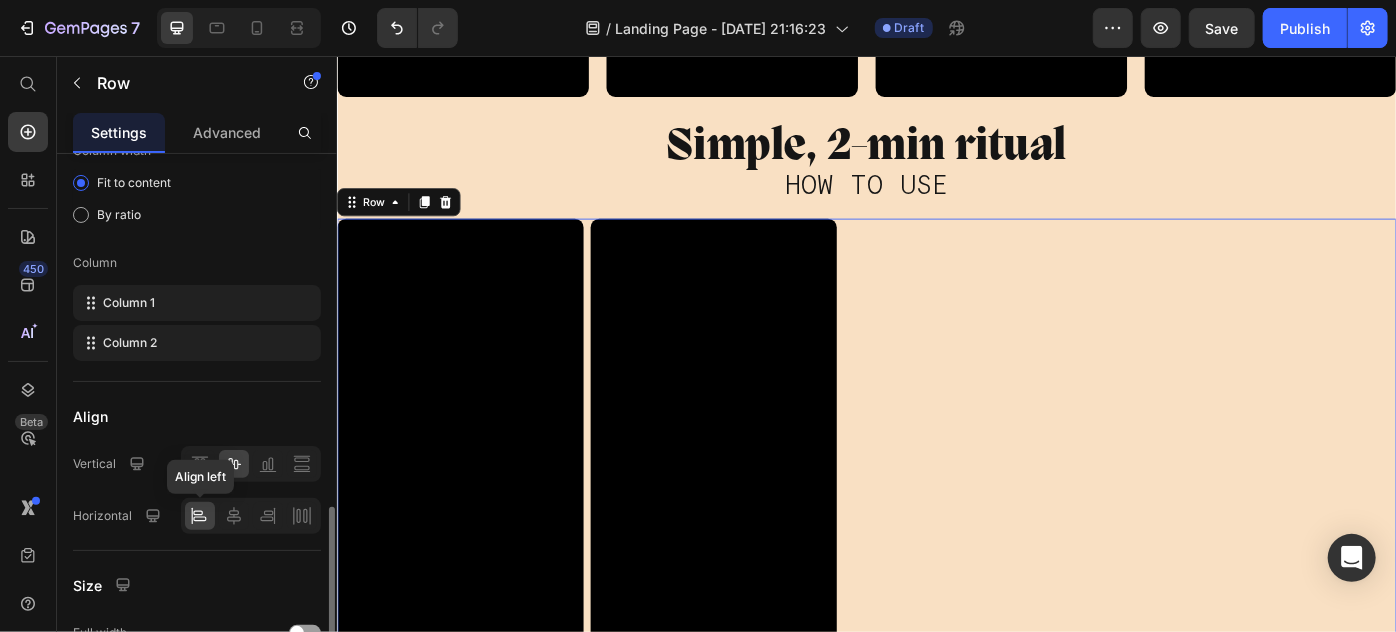scroll, scrollTop: 362, scrollLeft: 0, axis: vertical 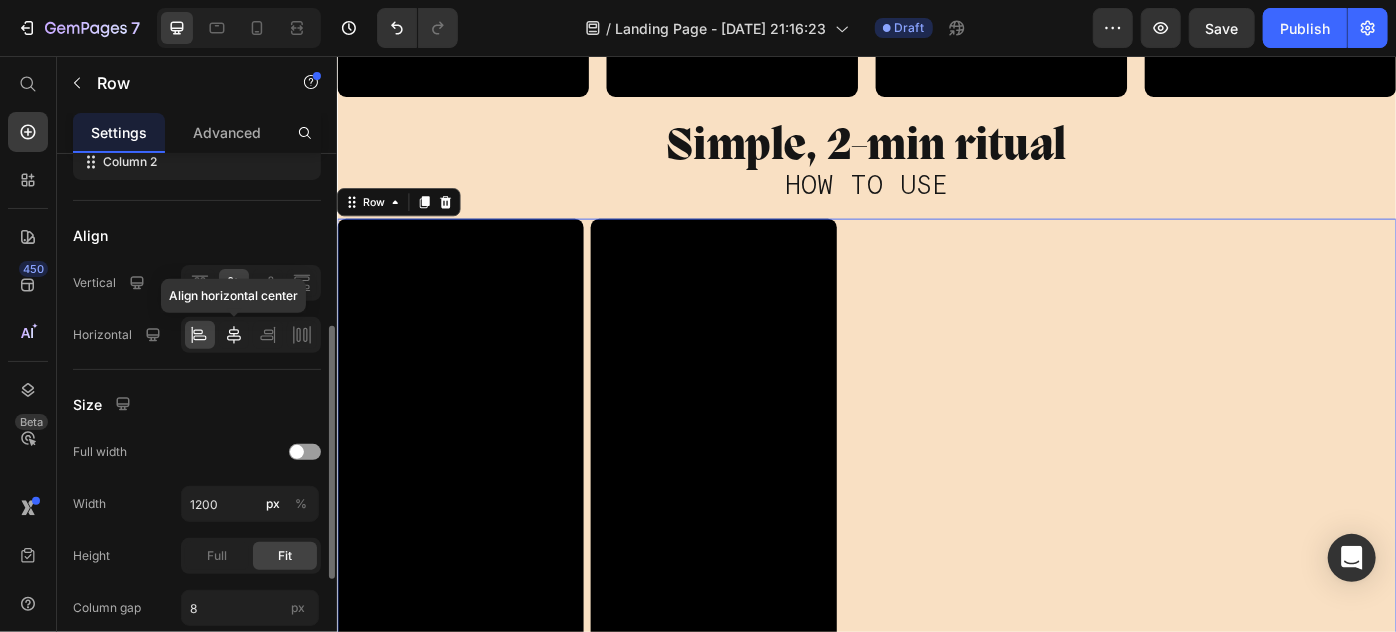 click 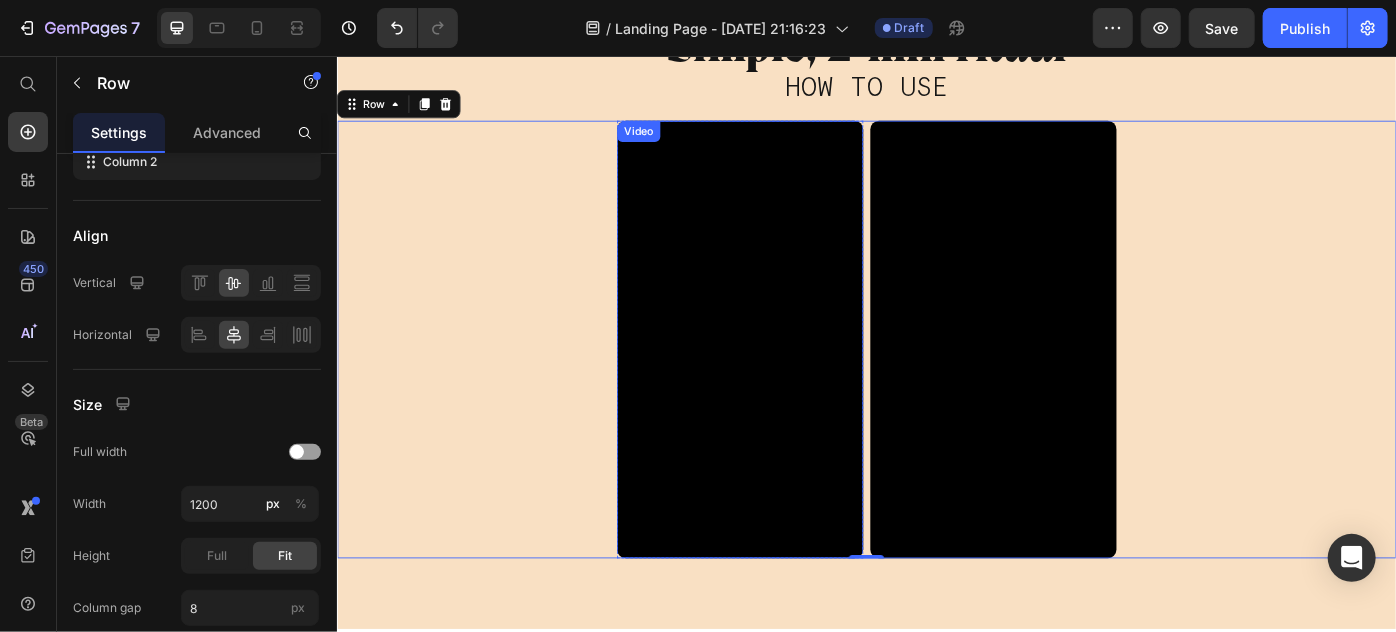 scroll, scrollTop: 6323, scrollLeft: 0, axis: vertical 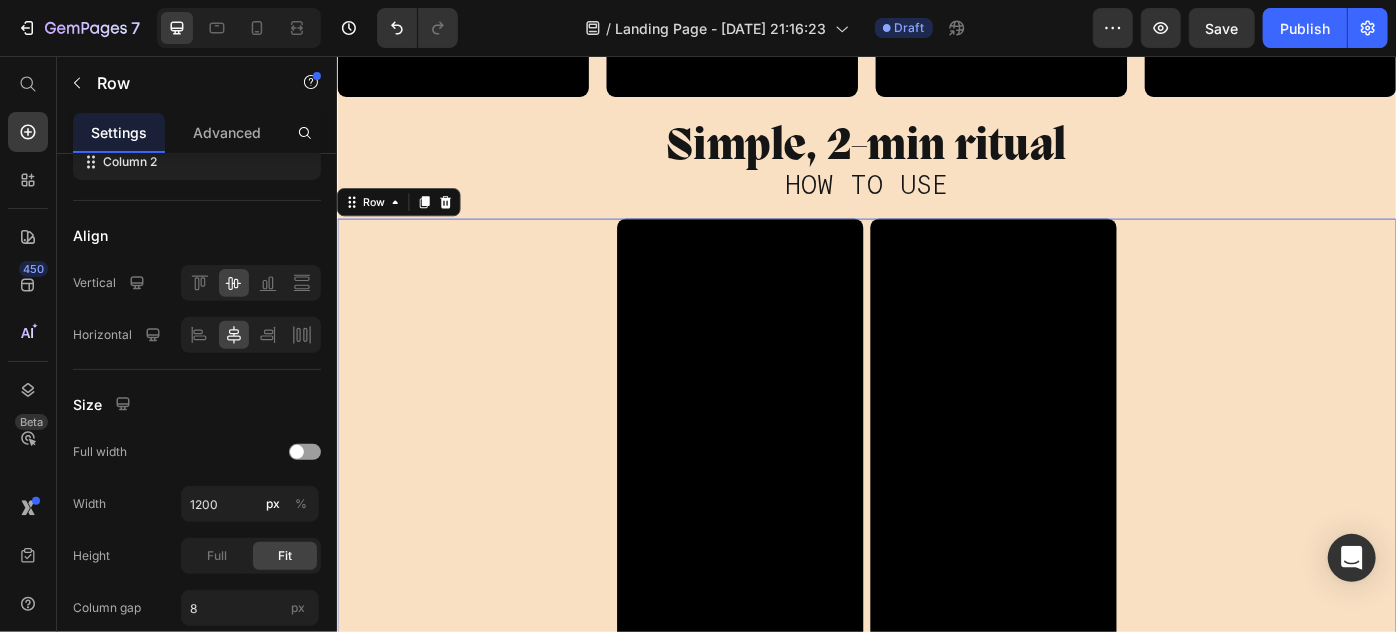 click on "Video Row Video Row Row   0" at bounding box center (936, 487) 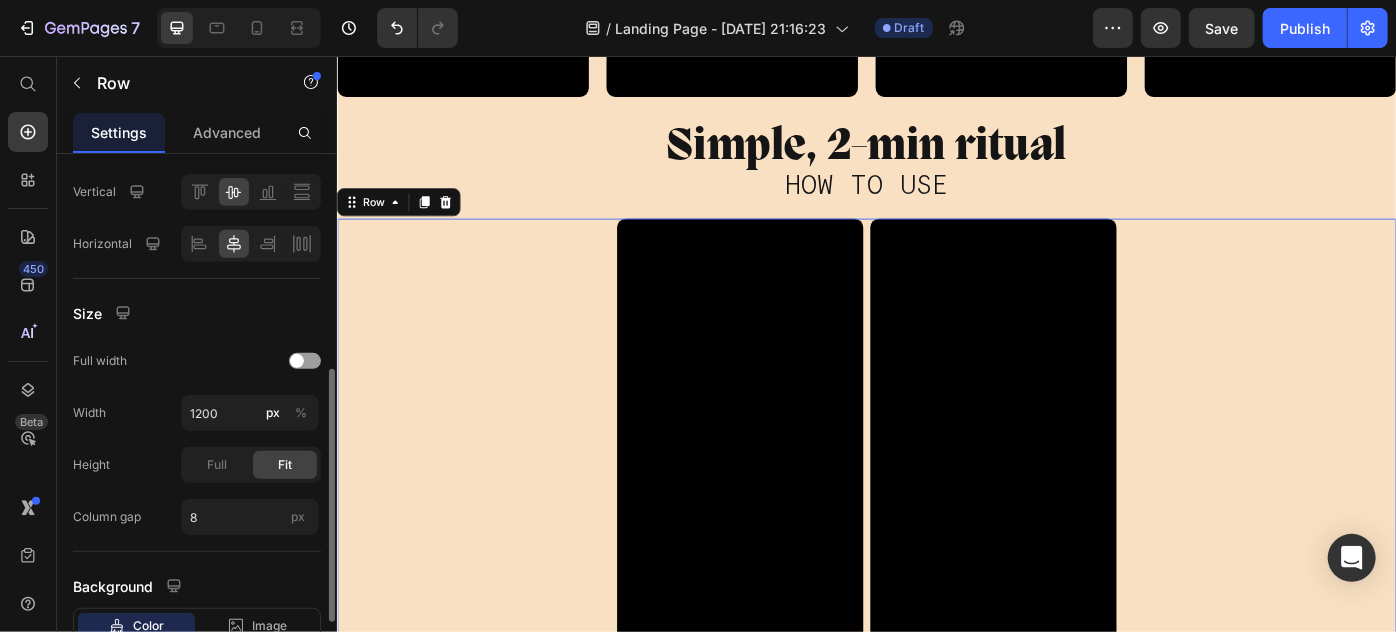scroll, scrollTop: 591, scrollLeft: 0, axis: vertical 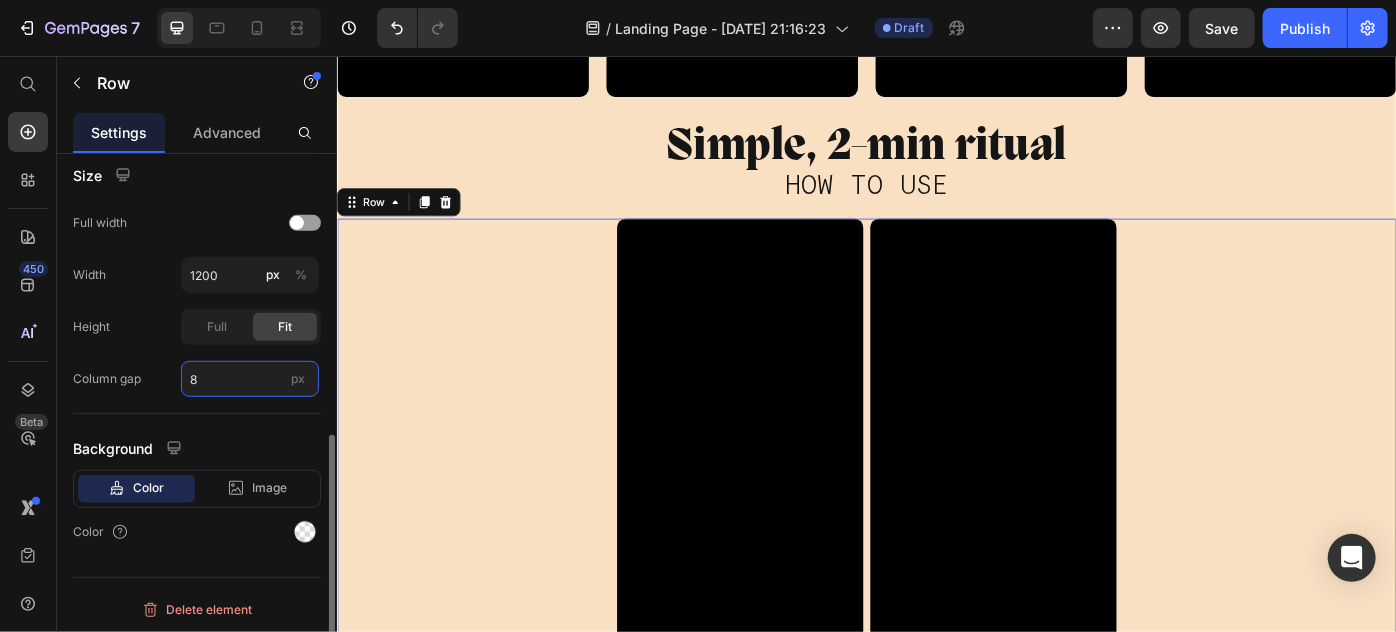 click on "8" at bounding box center [250, 379] 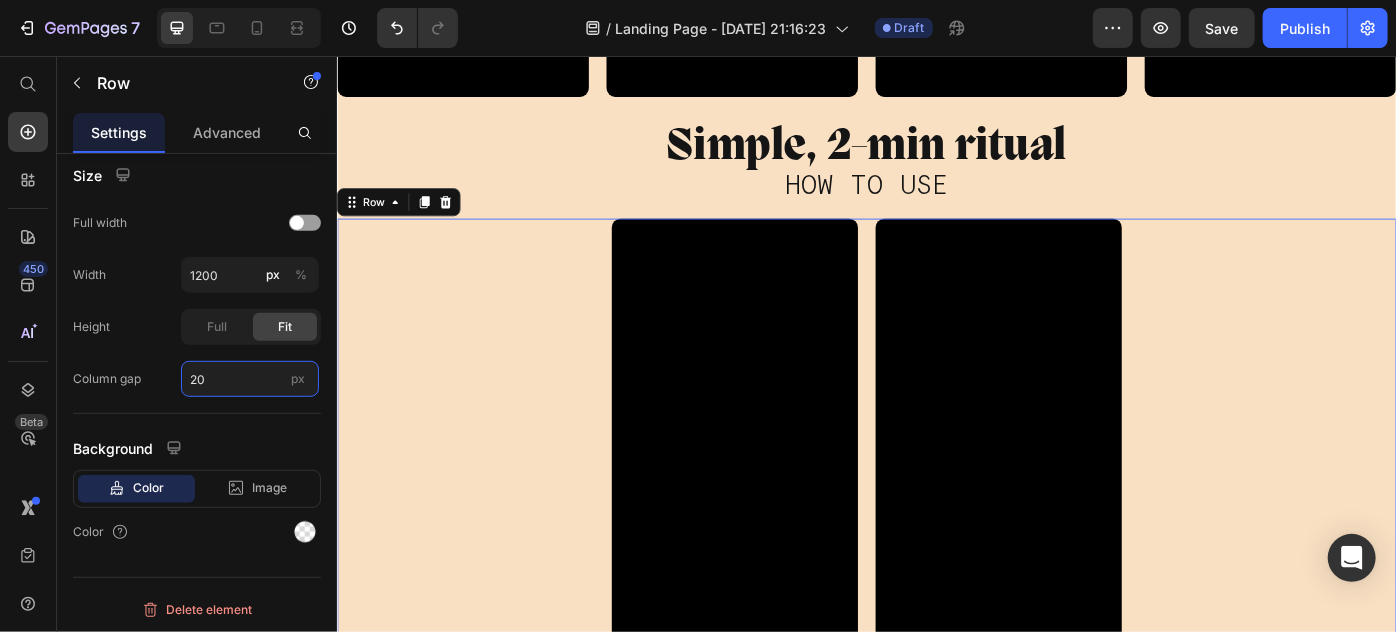 type on "20" 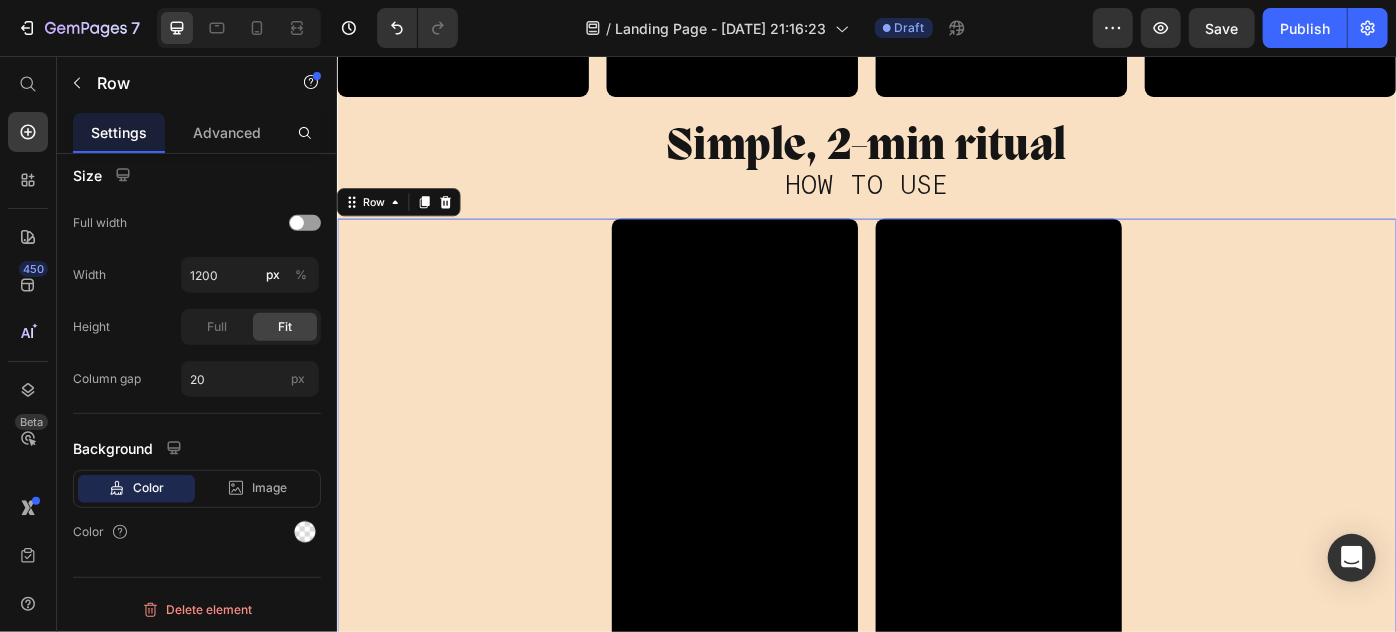 click on "Video Row Video Row Row   0" at bounding box center [936, 487] 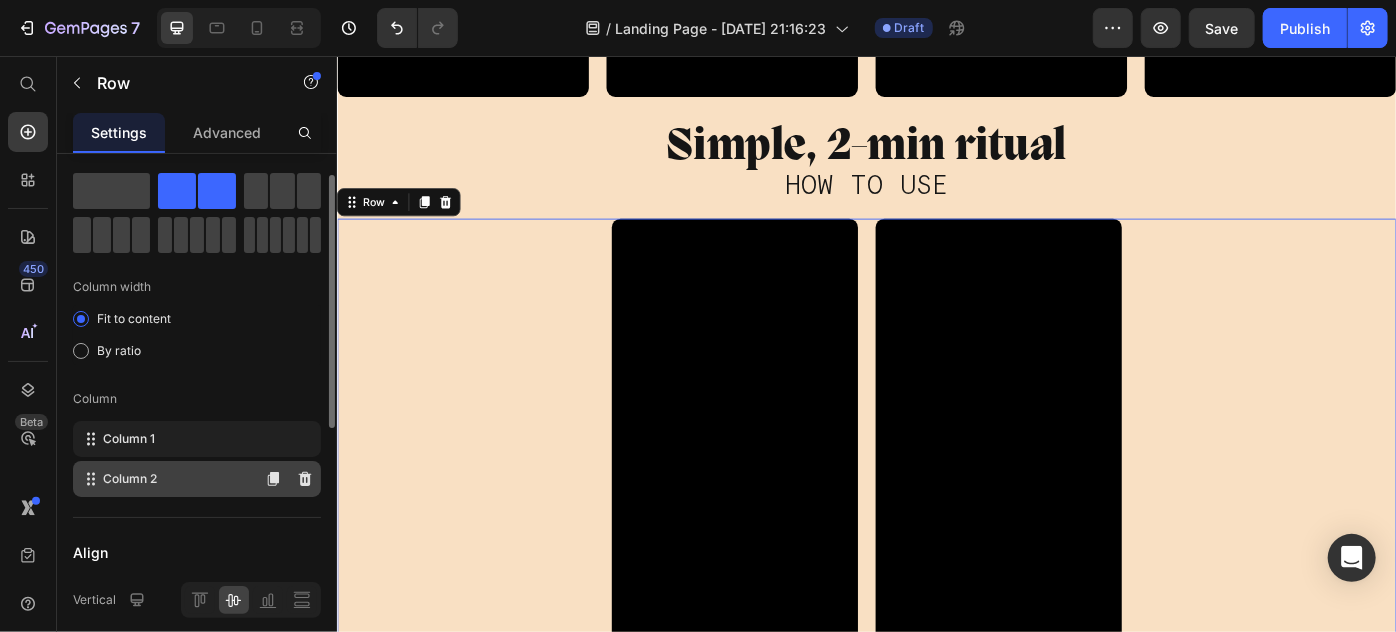 scroll, scrollTop: 0, scrollLeft: 0, axis: both 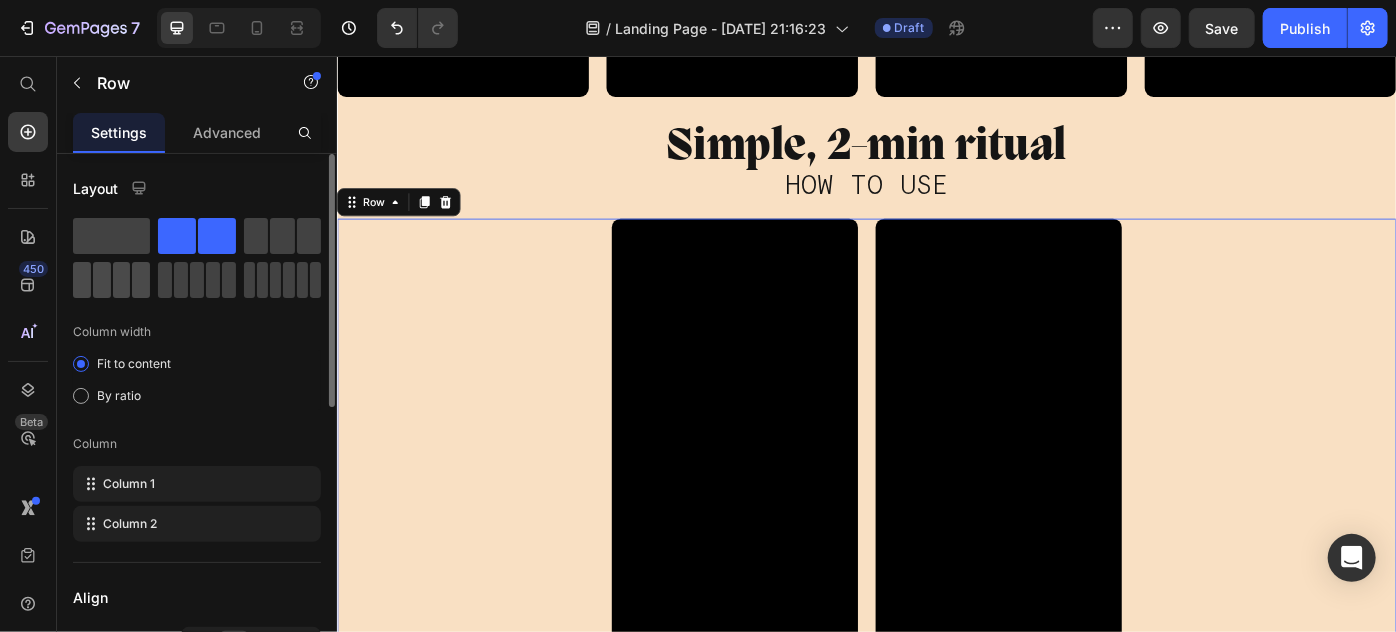 click 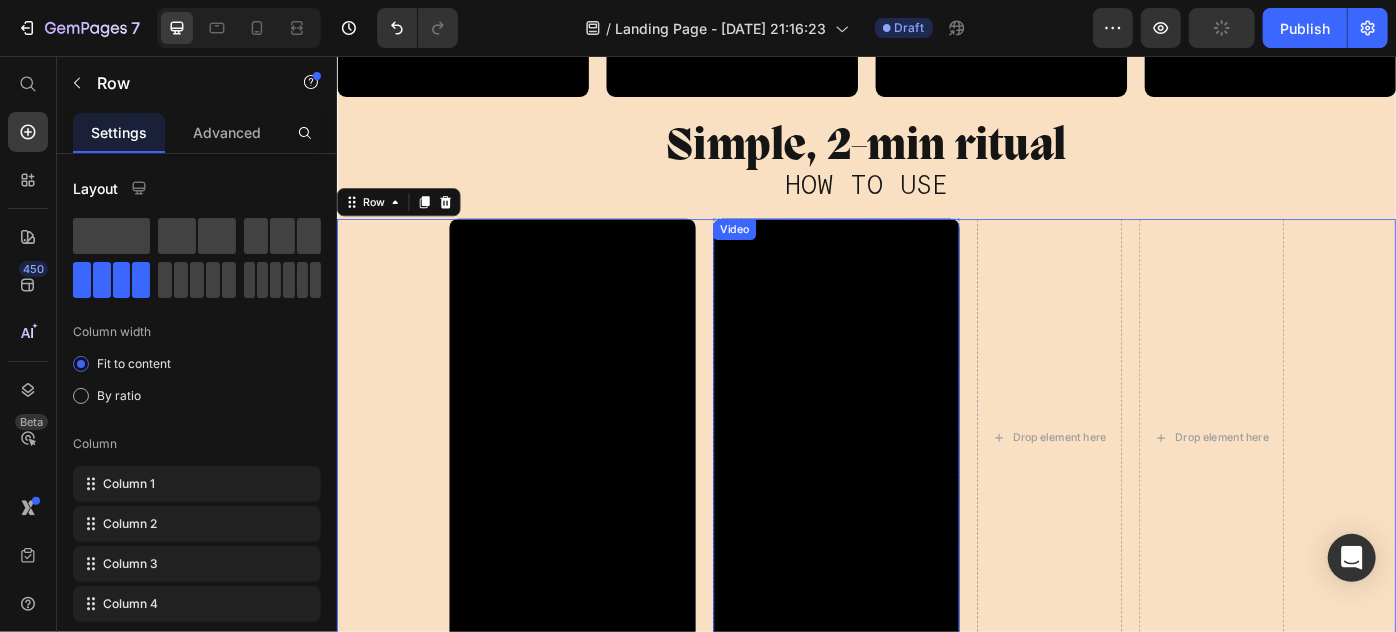 click at bounding box center (901, 487) 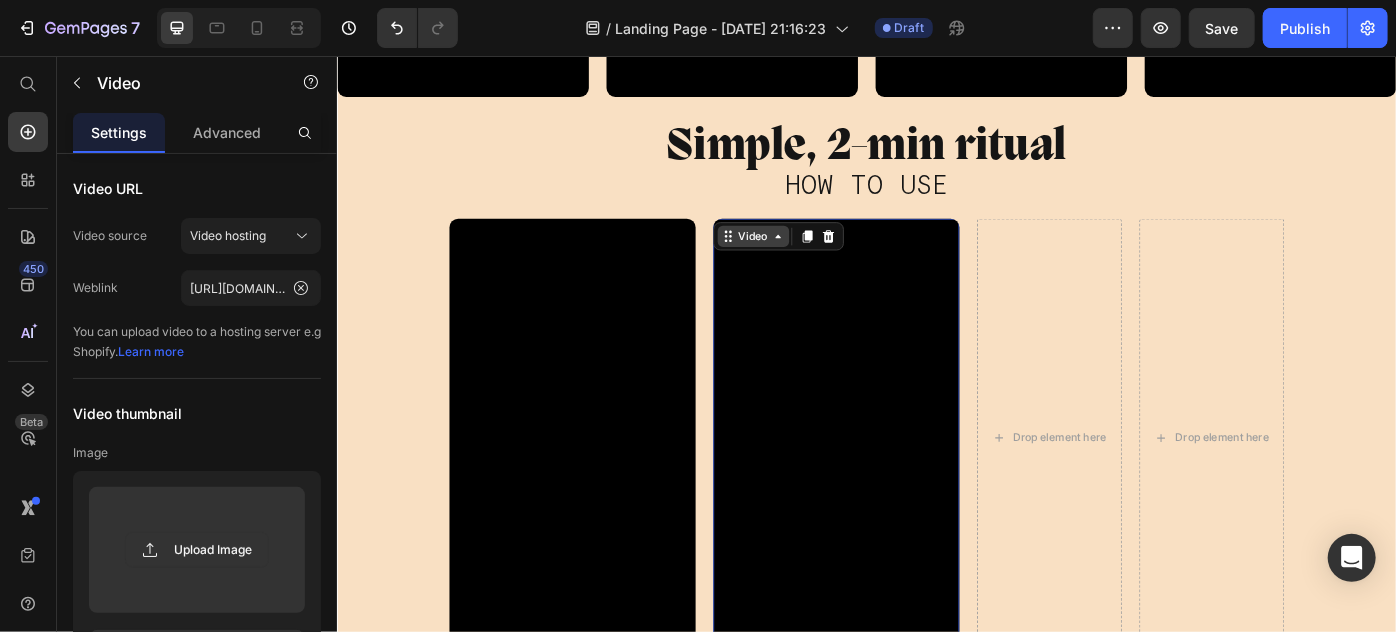click on "Video" at bounding box center (807, 259) 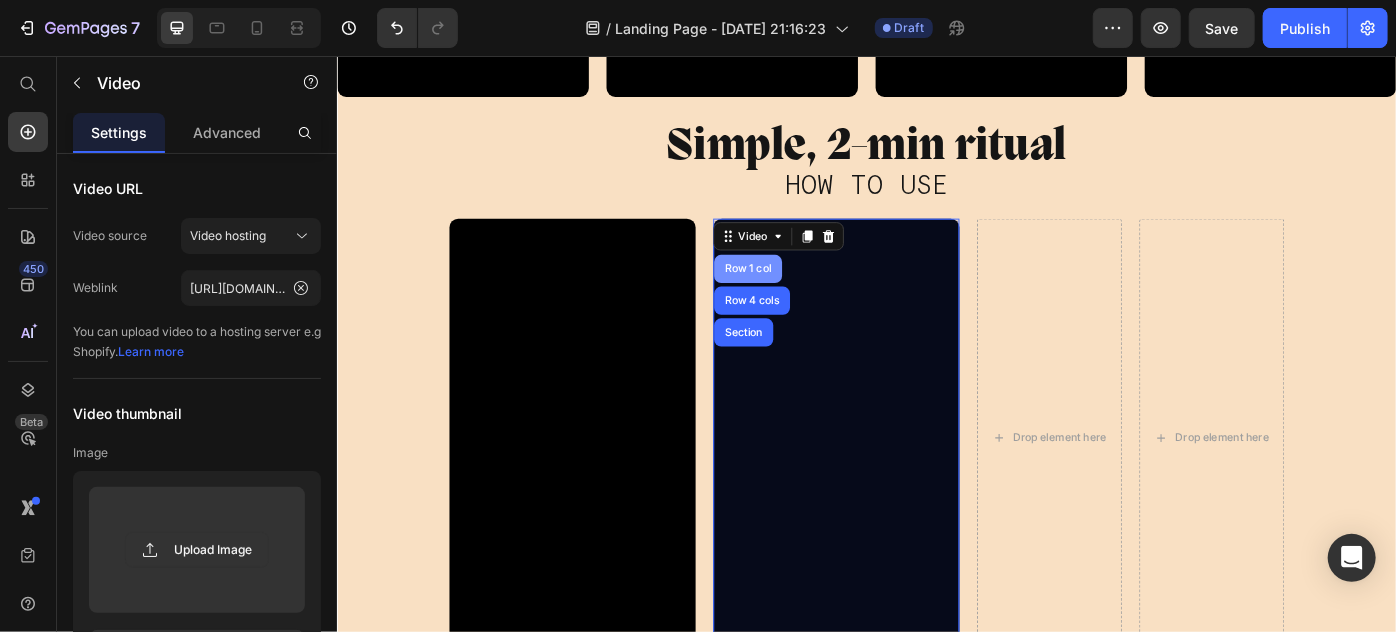 click on "Row 1 col" at bounding box center [801, 296] 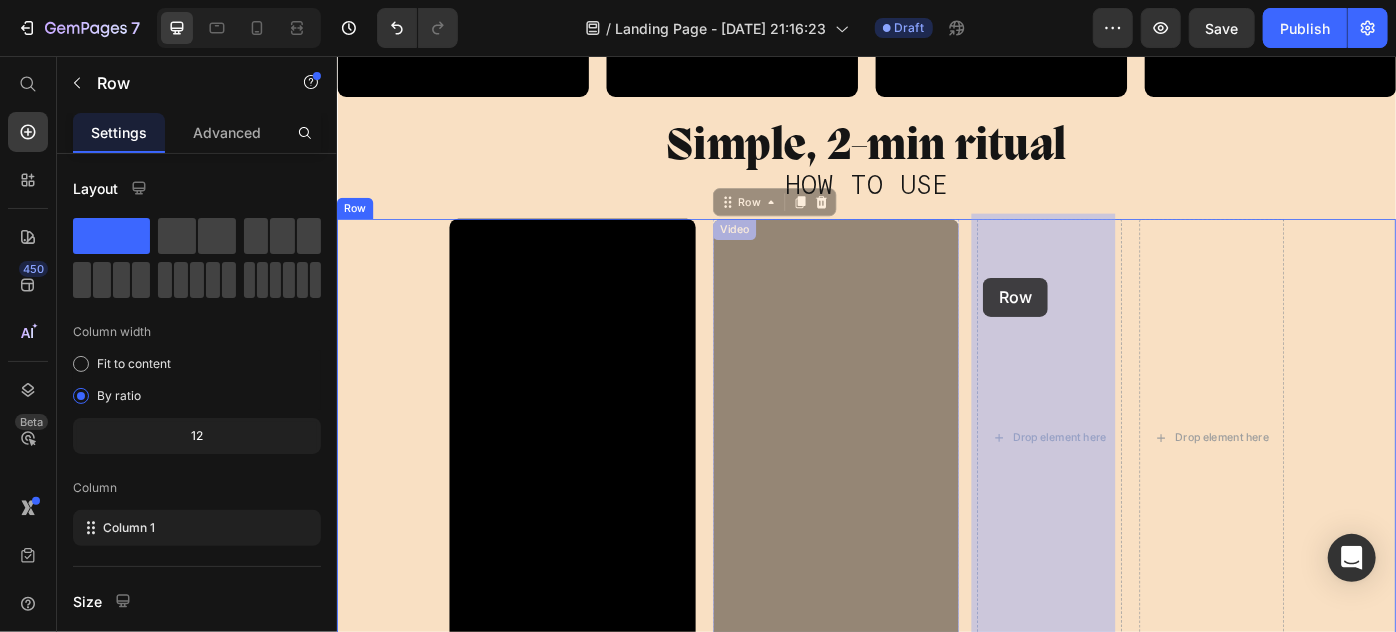 drag, startPoint x: 773, startPoint y: 213, endPoint x: 1068, endPoint y: 306, distance: 309.31213 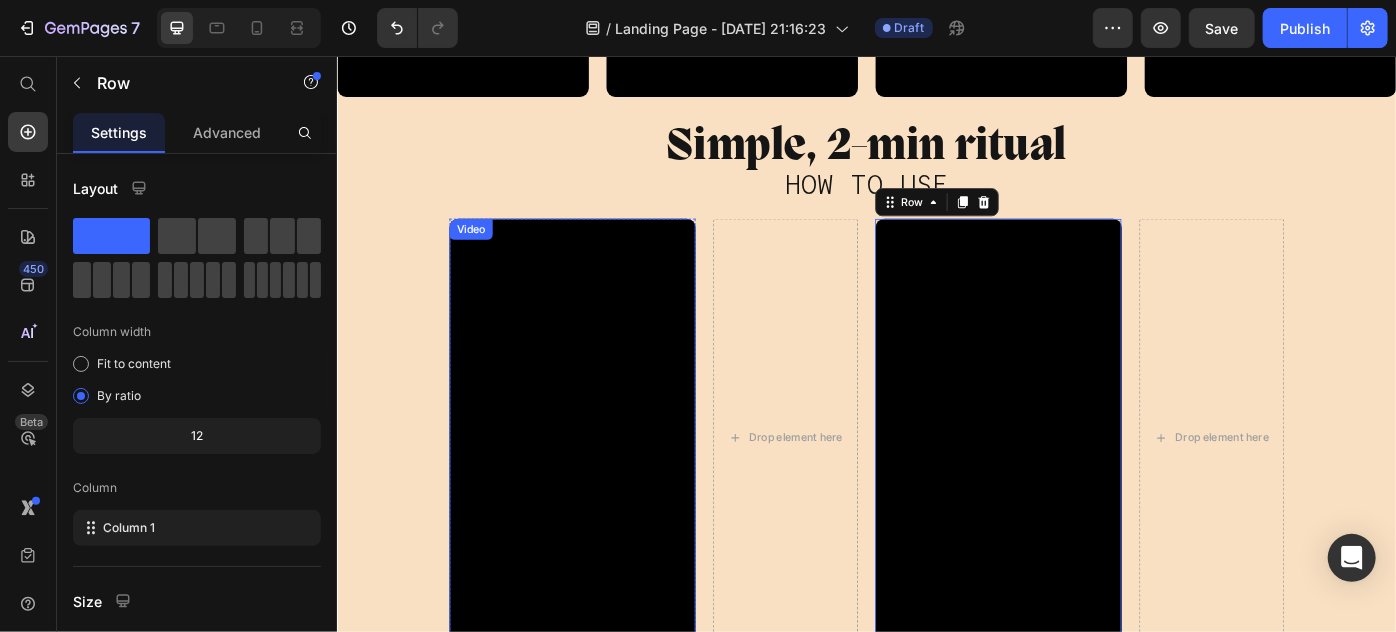click at bounding box center [602, 487] 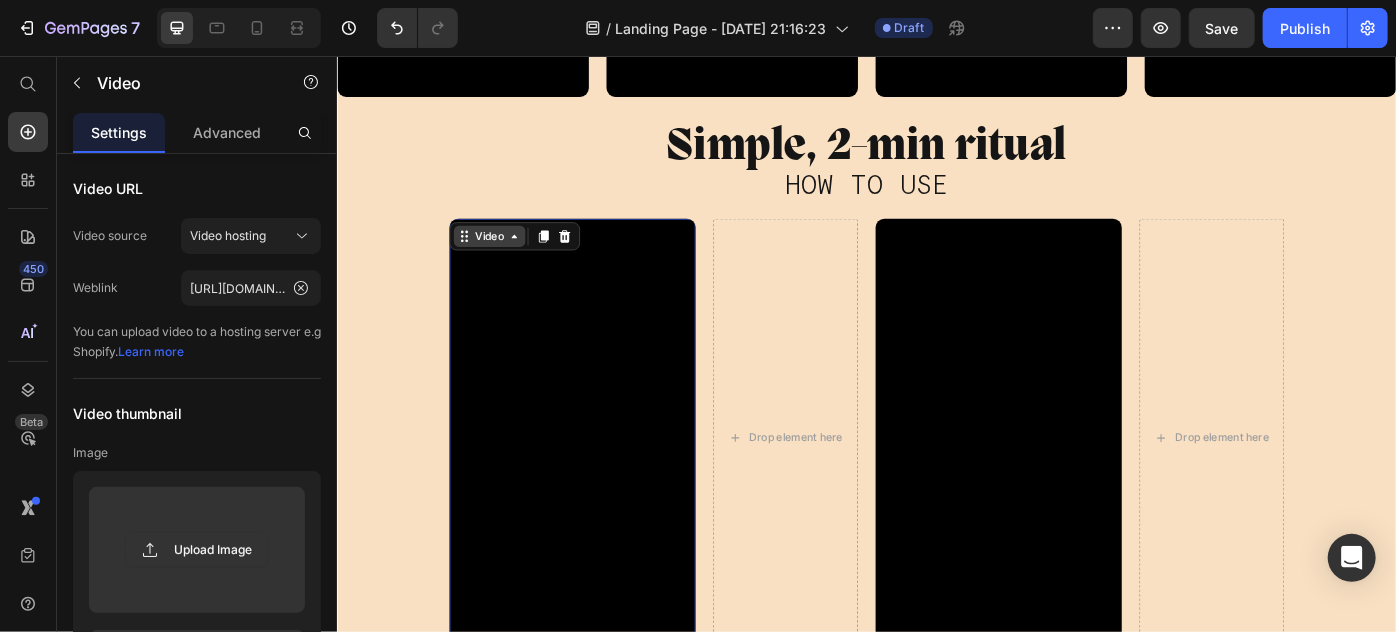 click 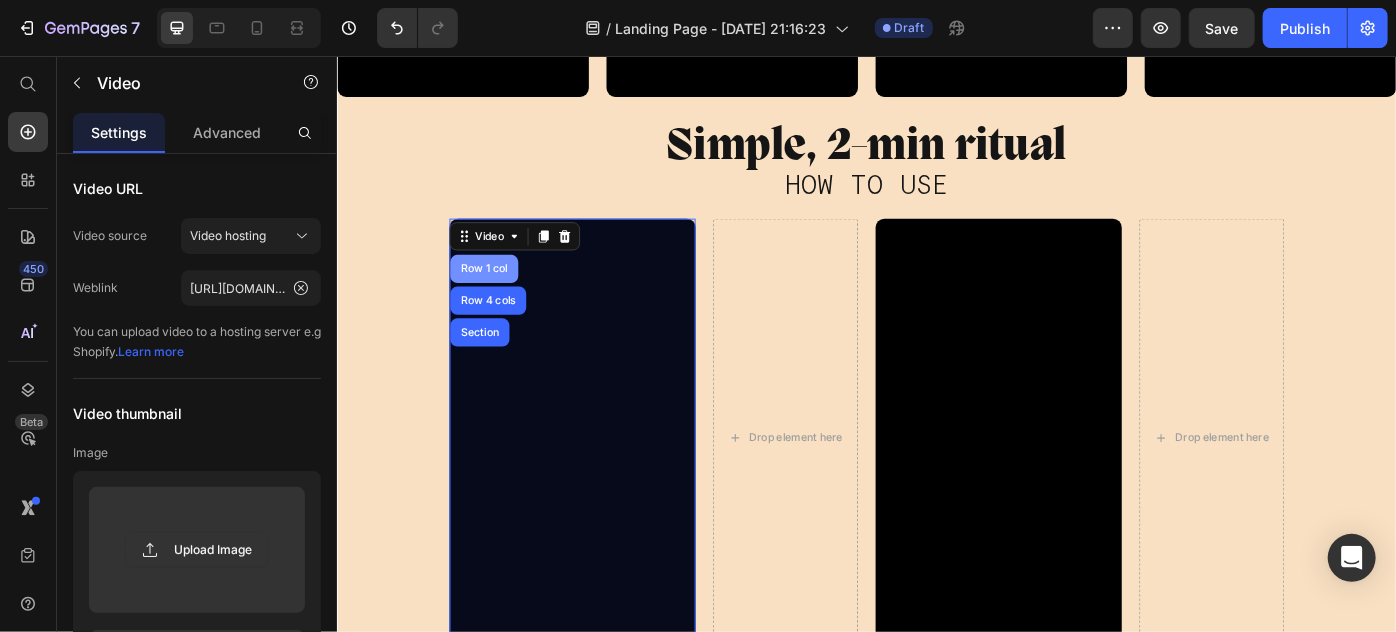 click on "Row 1 col" at bounding box center [502, 296] 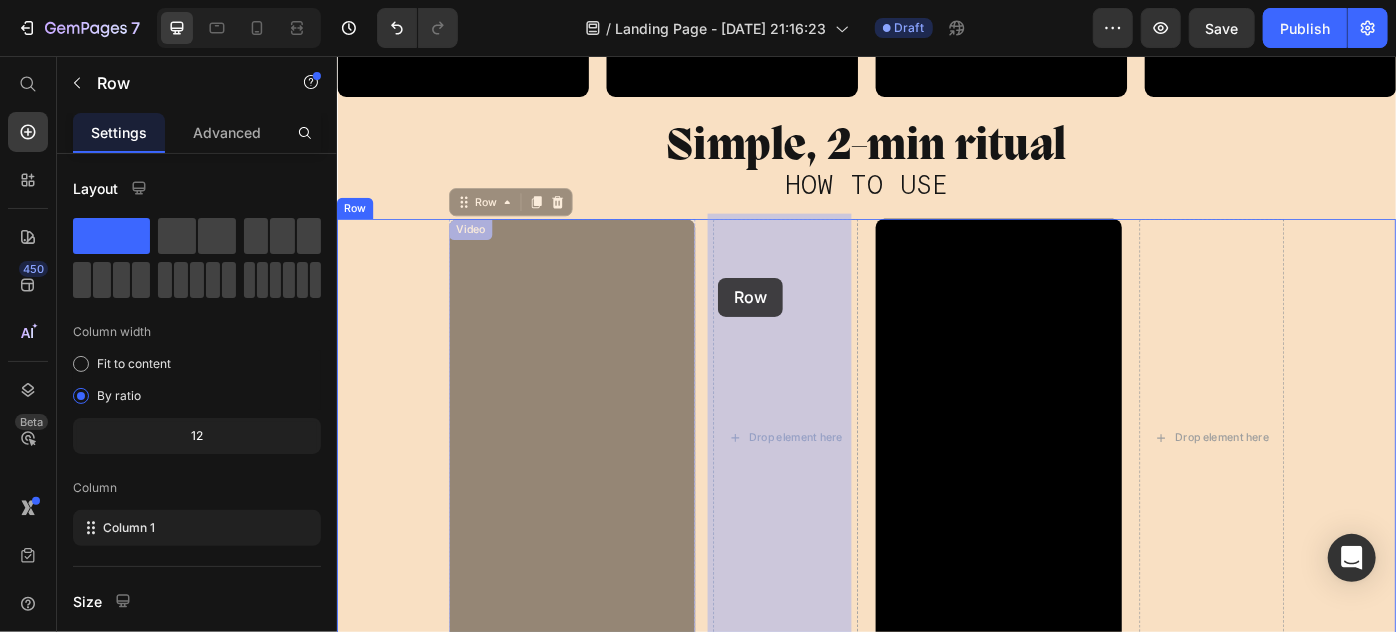 drag, startPoint x: 474, startPoint y: 207, endPoint x: 768, endPoint y: 308, distance: 310.86493 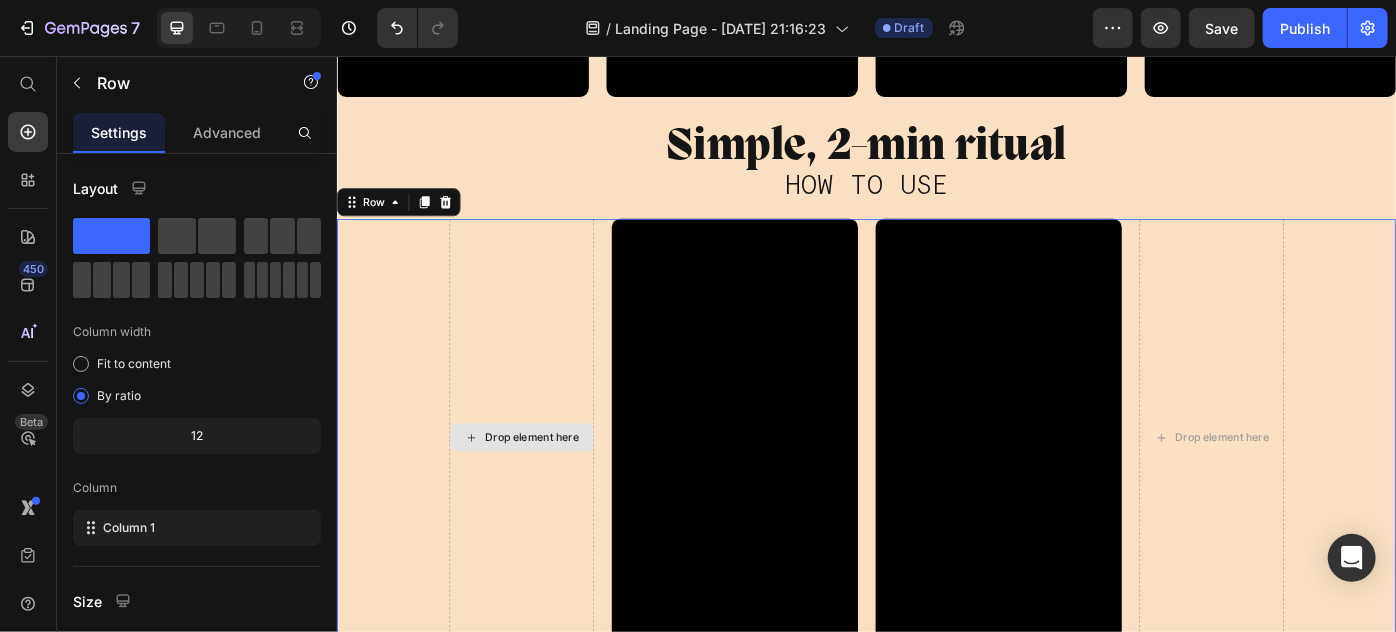 click on "Drop element here" at bounding box center [545, 487] 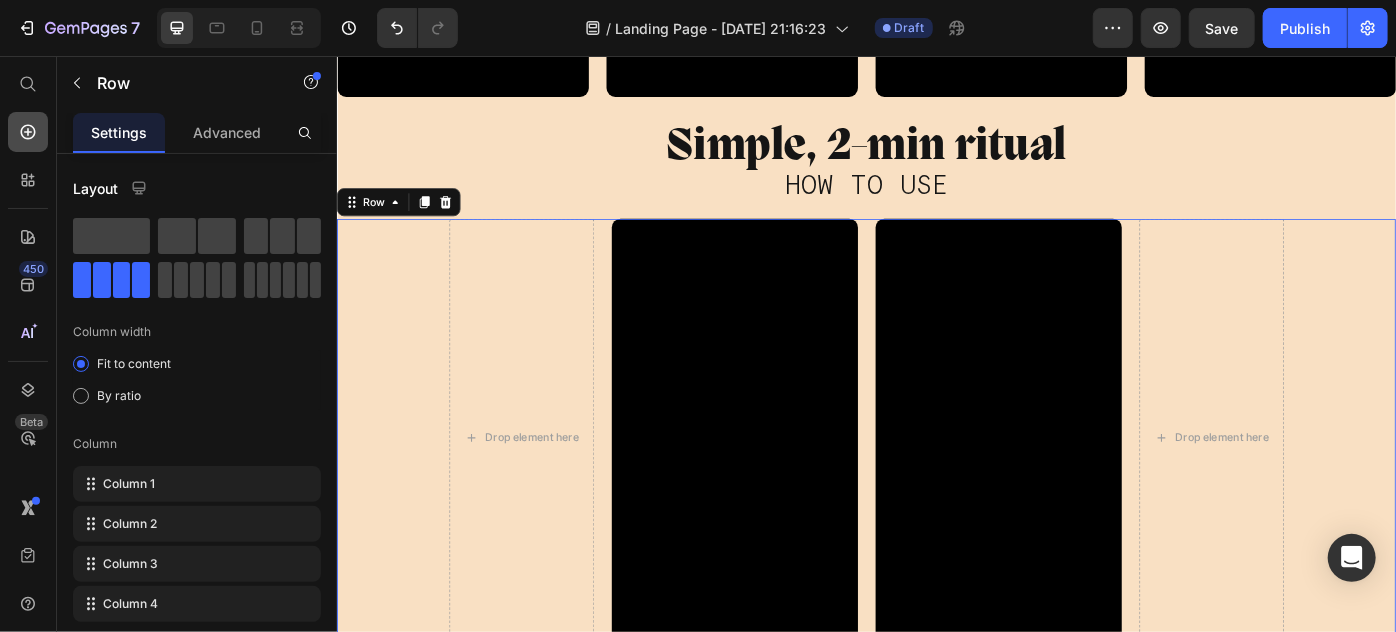 click 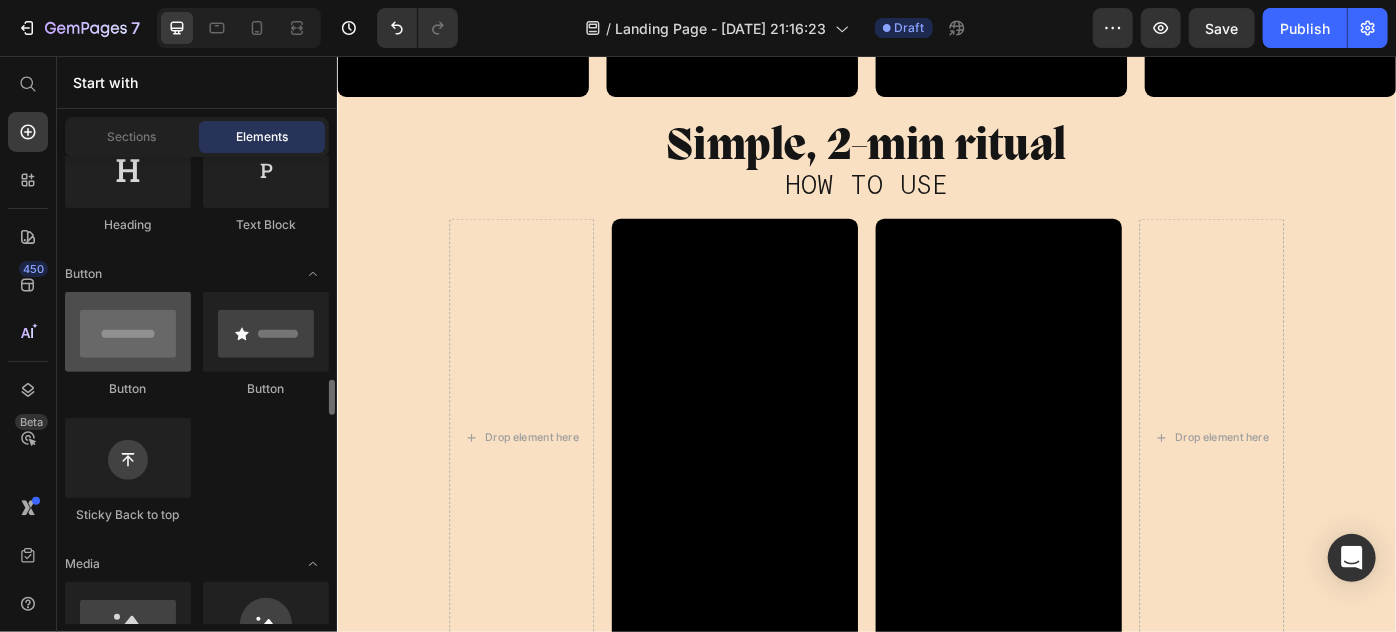 scroll, scrollTop: 545, scrollLeft: 0, axis: vertical 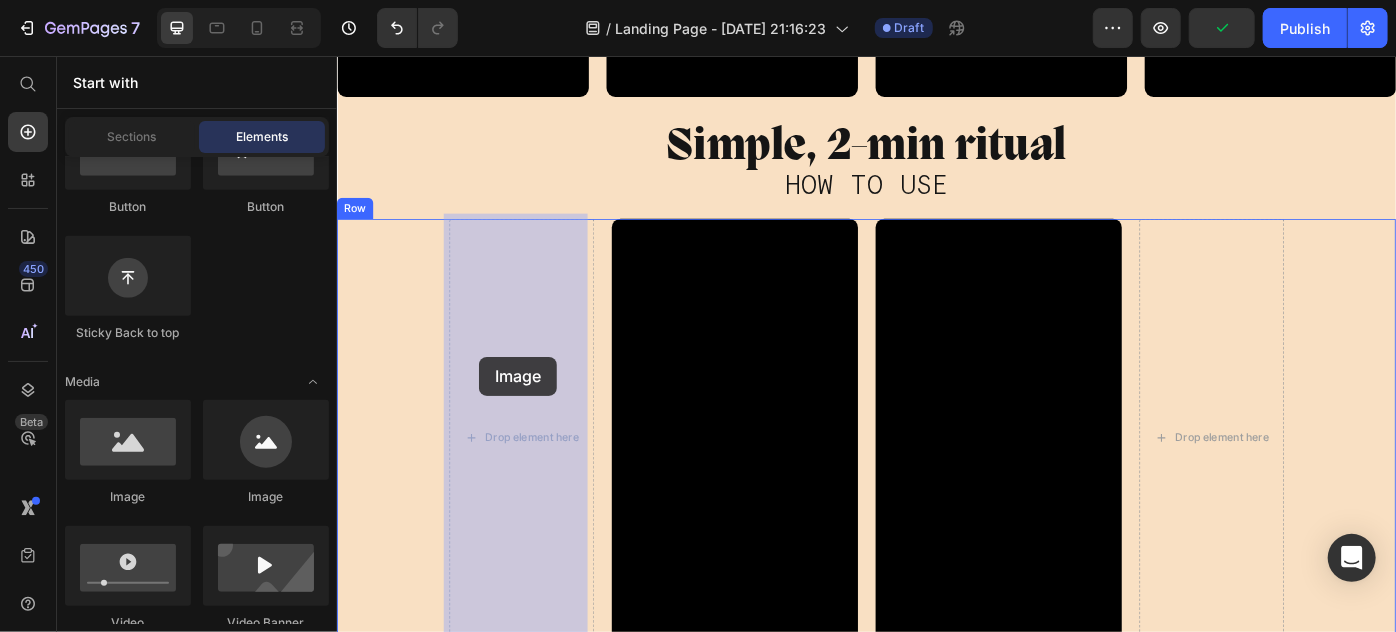 drag, startPoint x: 498, startPoint y: 486, endPoint x: 522, endPoint y: 385, distance: 103.81233 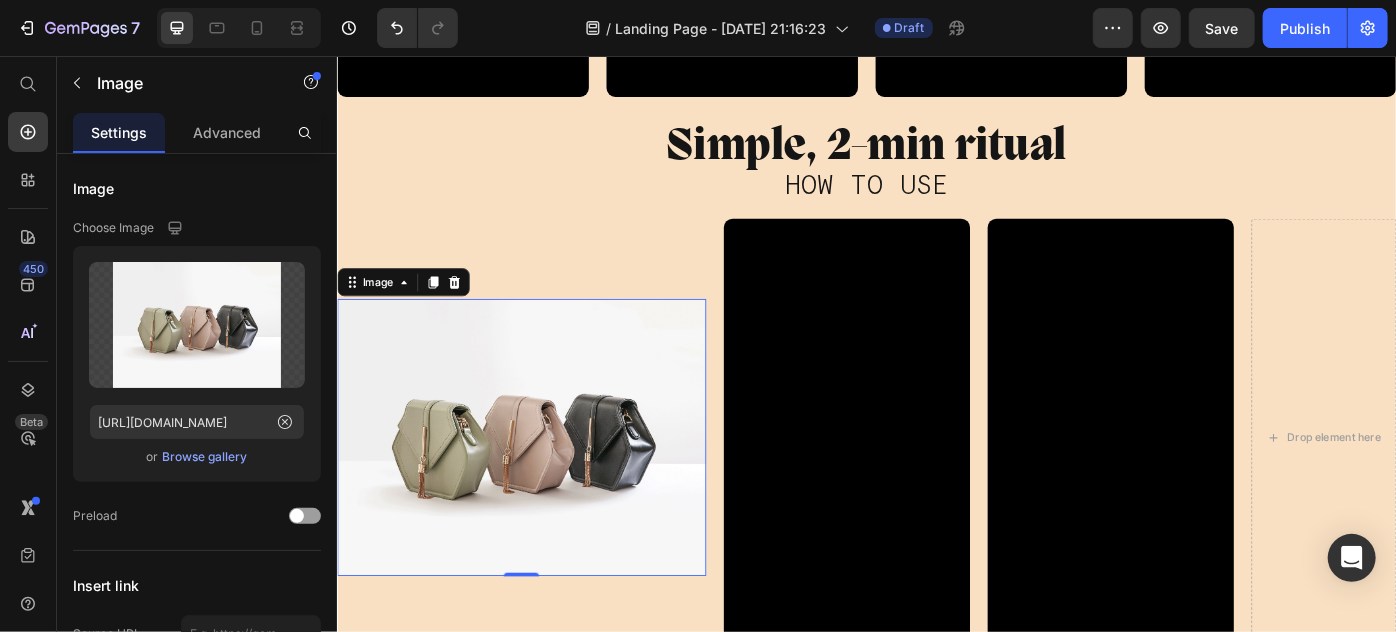 click at bounding box center [545, 487] 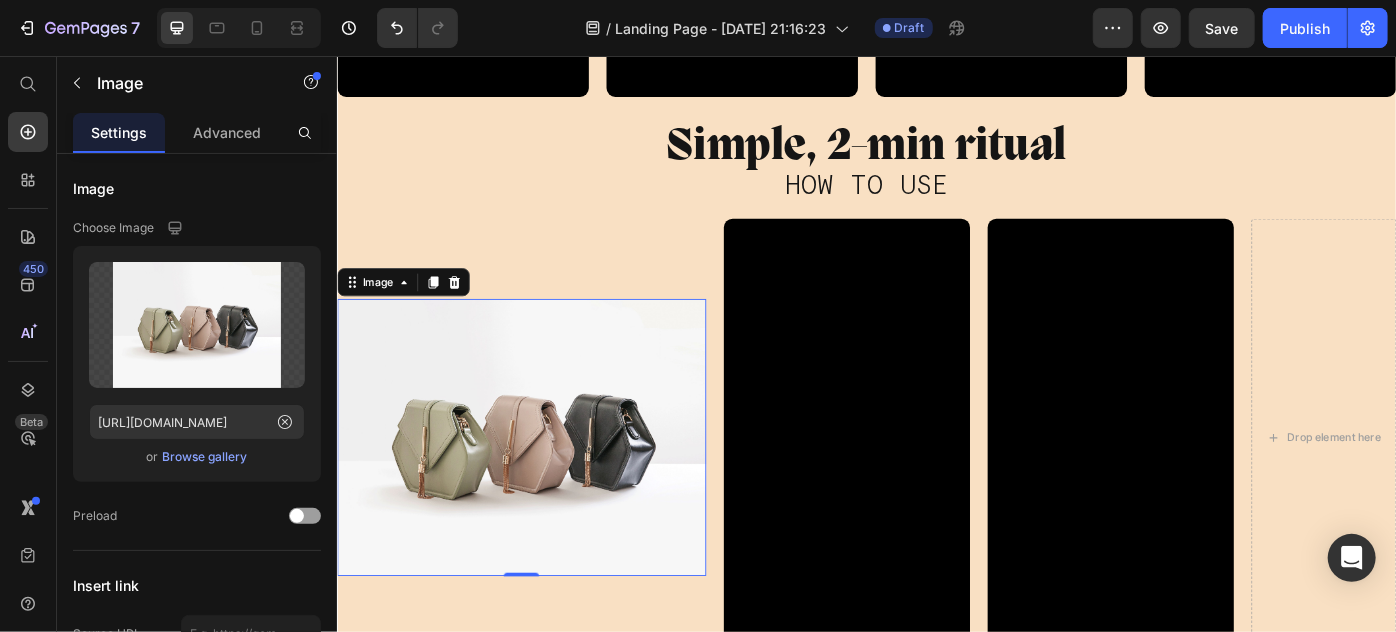 drag, startPoint x: 498, startPoint y: 513, endPoint x: 359, endPoint y: 443, distance: 155.63097 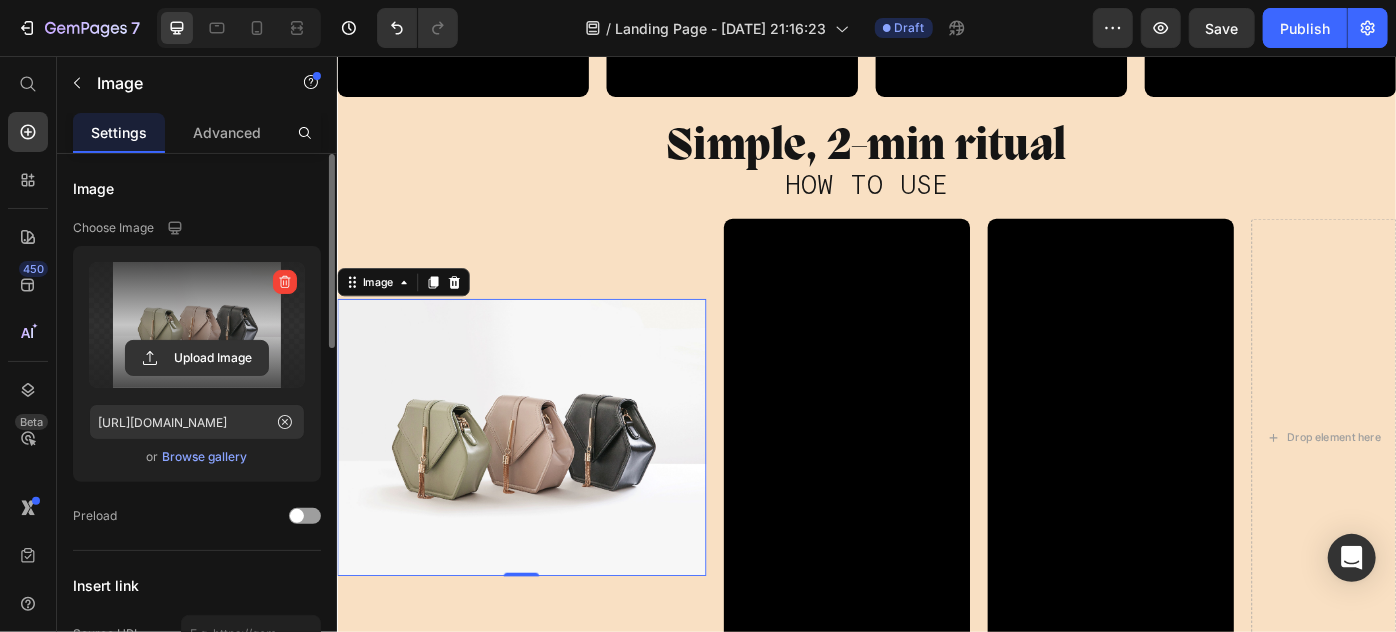 click at bounding box center (197, 325) 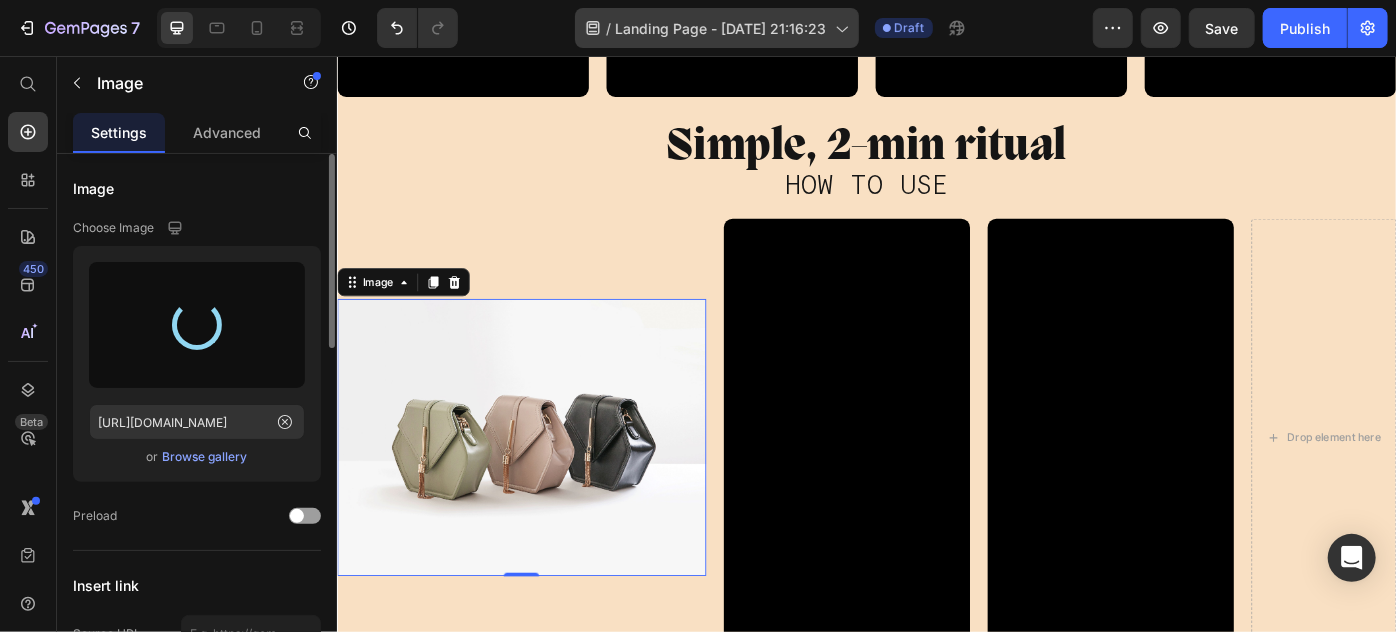 type on "https://cdn.shopify.com/s/files/1/0869/5912/8851/files/gempages_511364164535452839-dba96009-55f6-475c-80ab-86ba1bb62f30.webp" 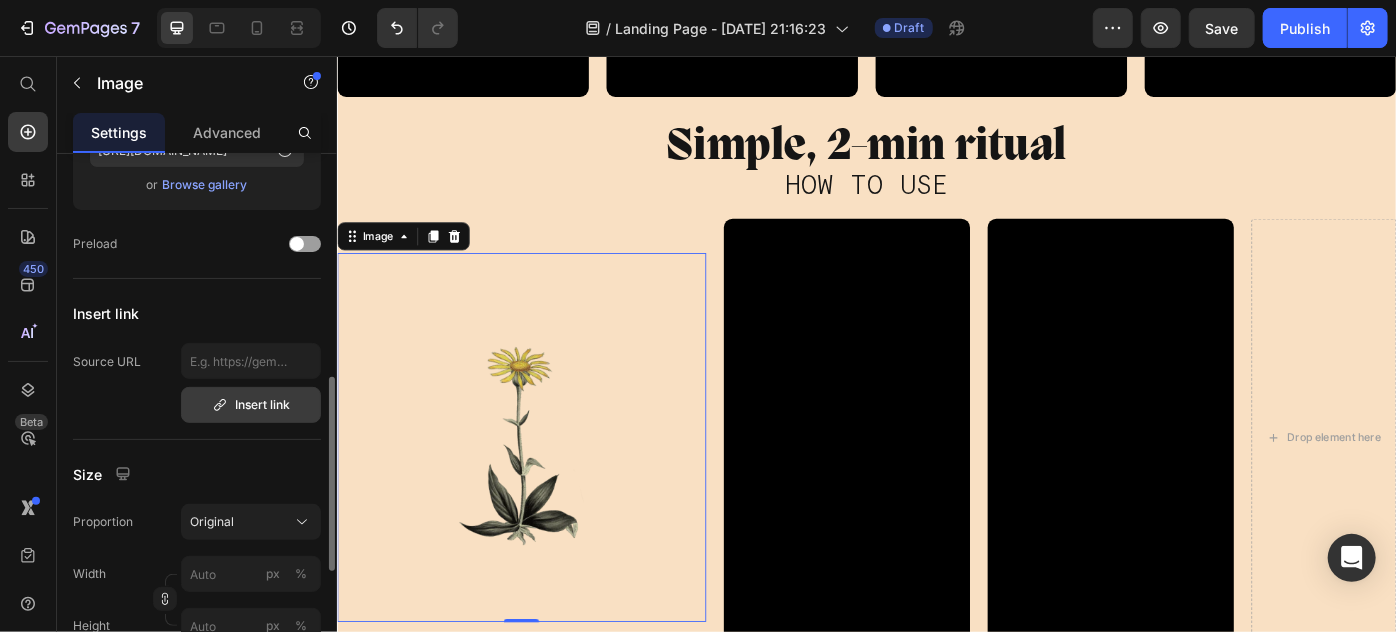 scroll, scrollTop: 363, scrollLeft: 0, axis: vertical 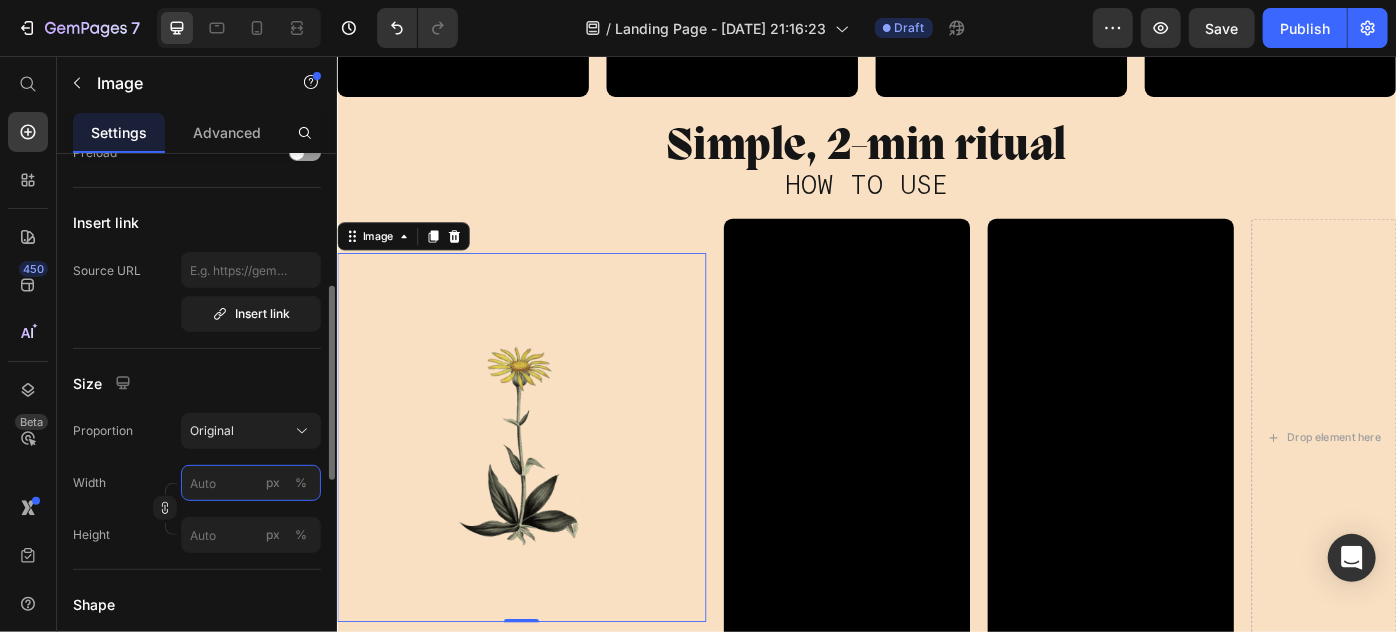 click on "px %" at bounding box center (251, 483) 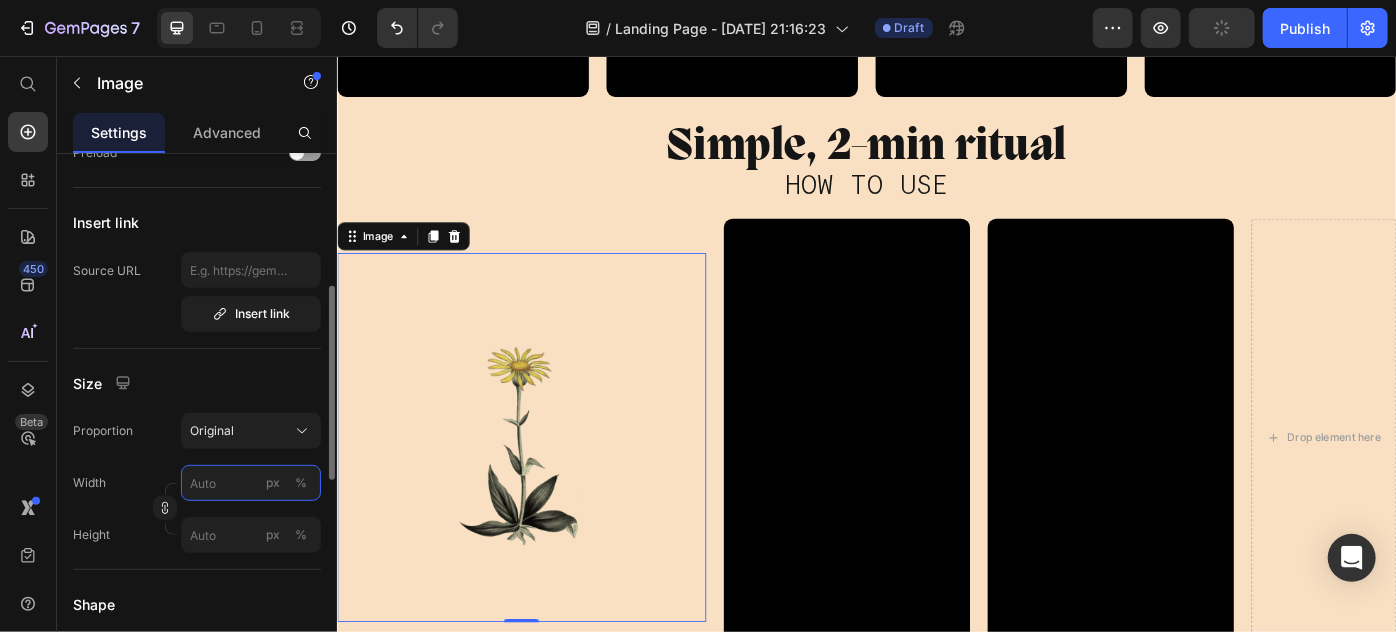 paste on "260" 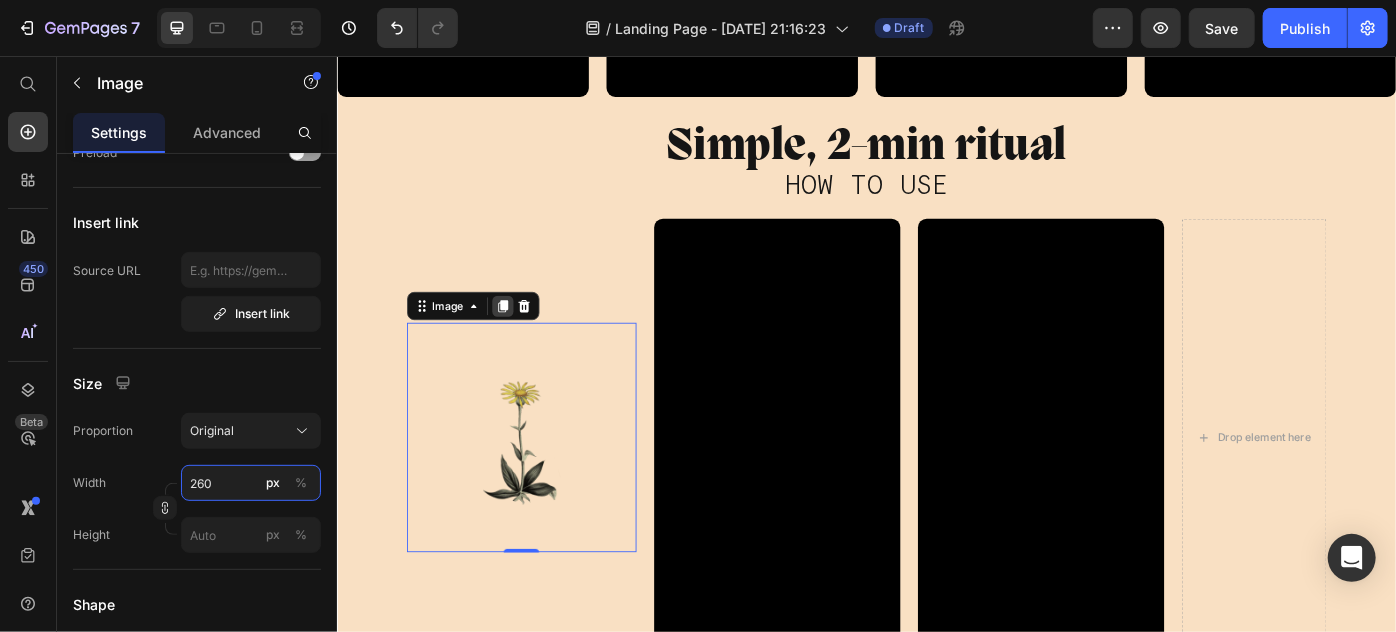 type on "260" 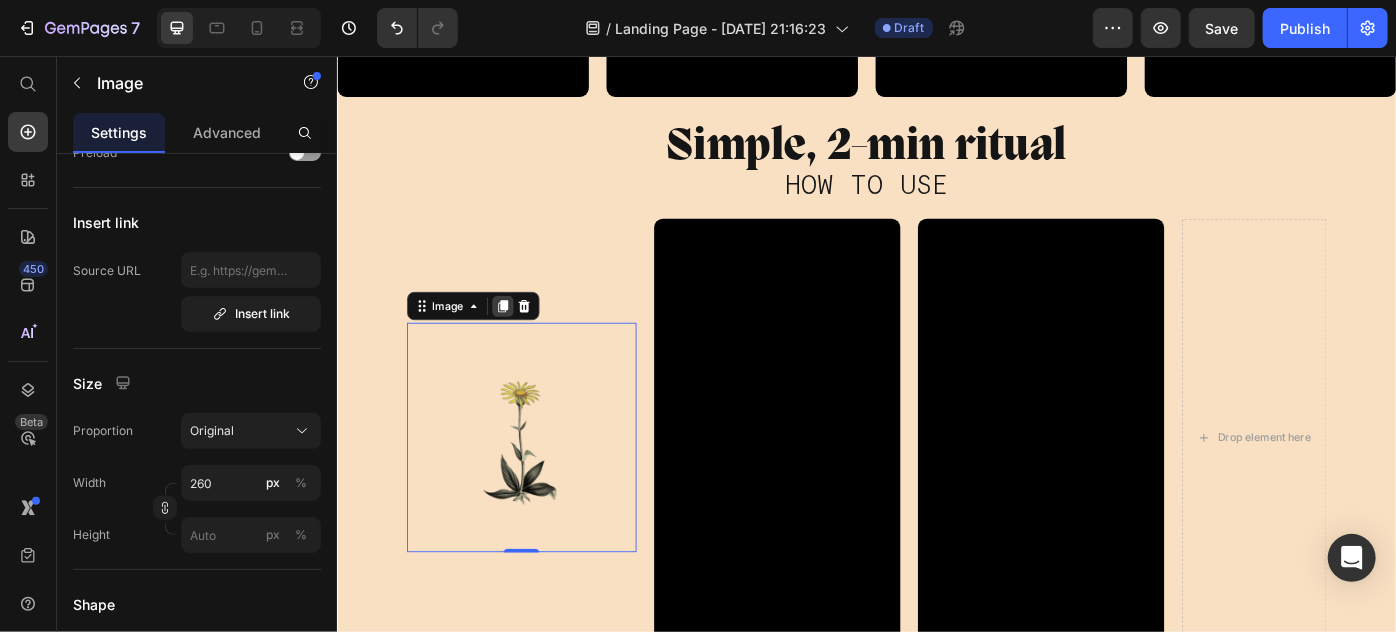 click 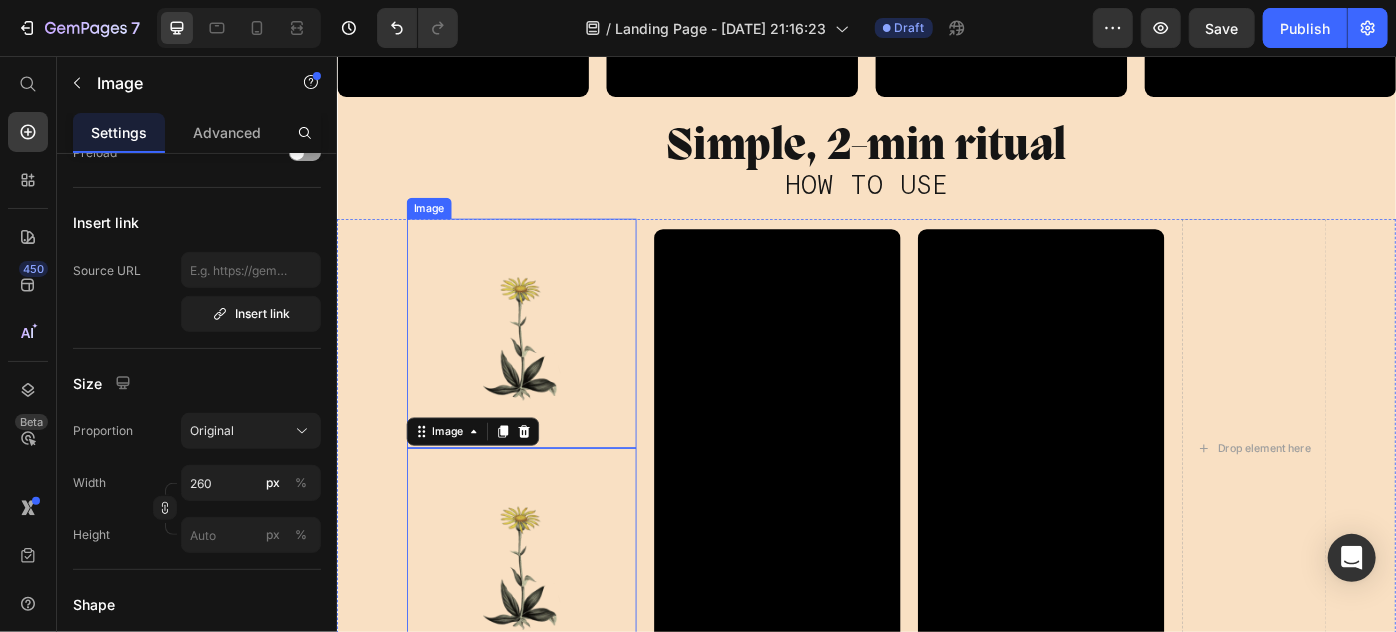 scroll, scrollTop: 362, scrollLeft: 0, axis: vertical 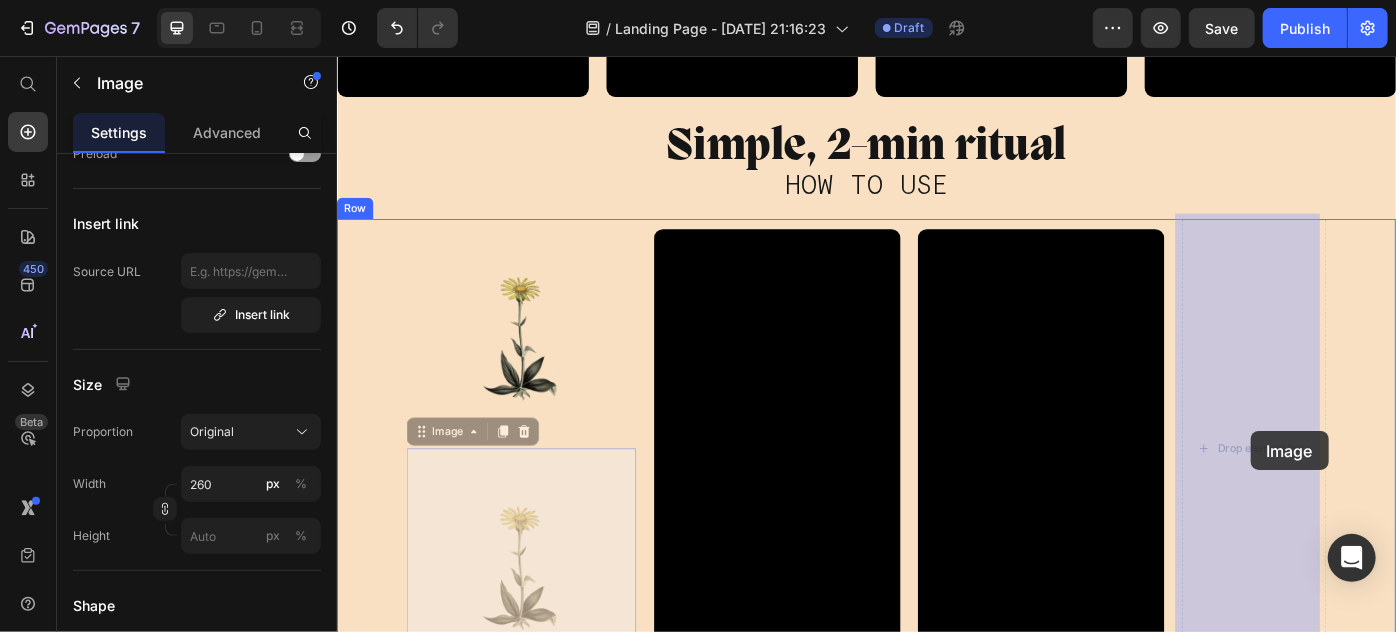 drag, startPoint x: 436, startPoint y: 475, endPoint x: 1368, endPoint y: 480, distance: 932.0134 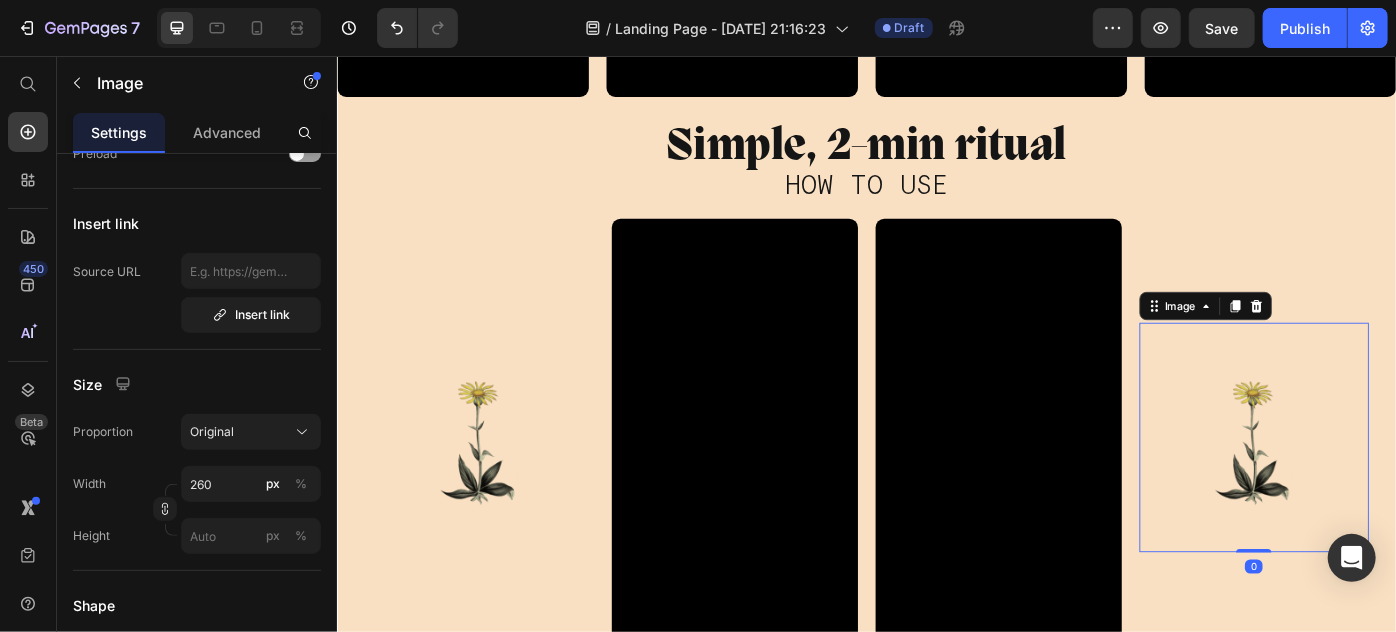 scroll, scrollTop: 0, scrollLeft: 0, axis: both 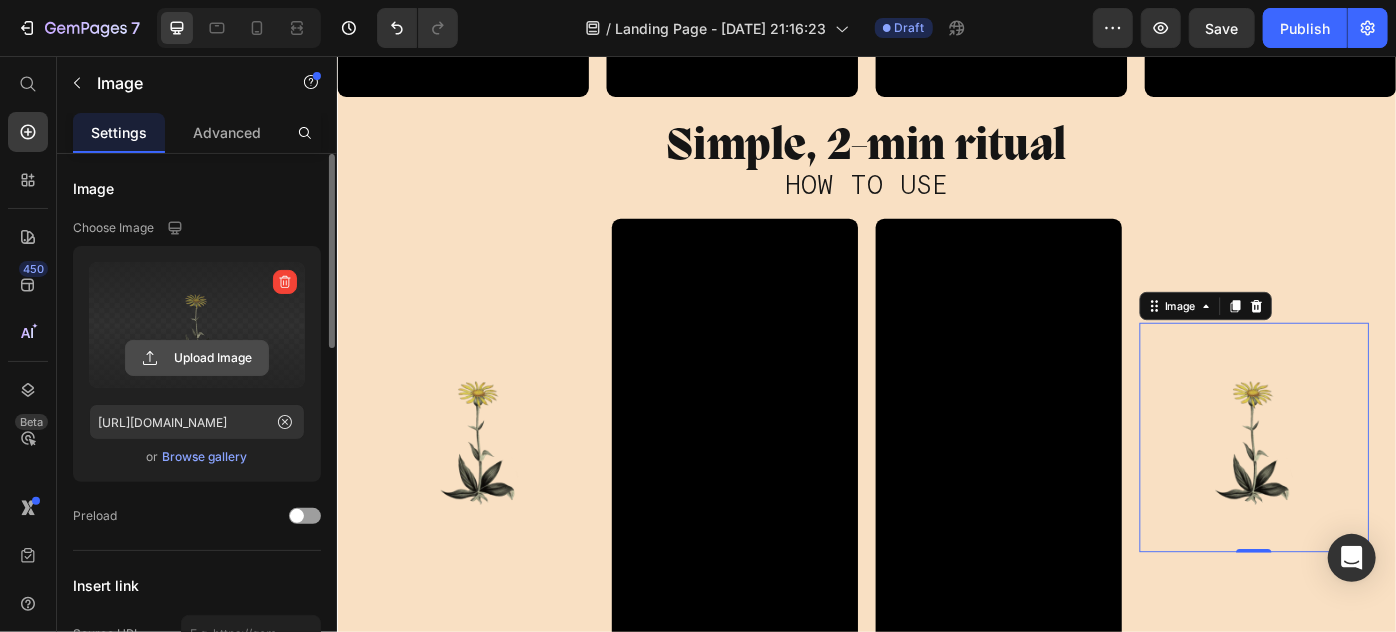click 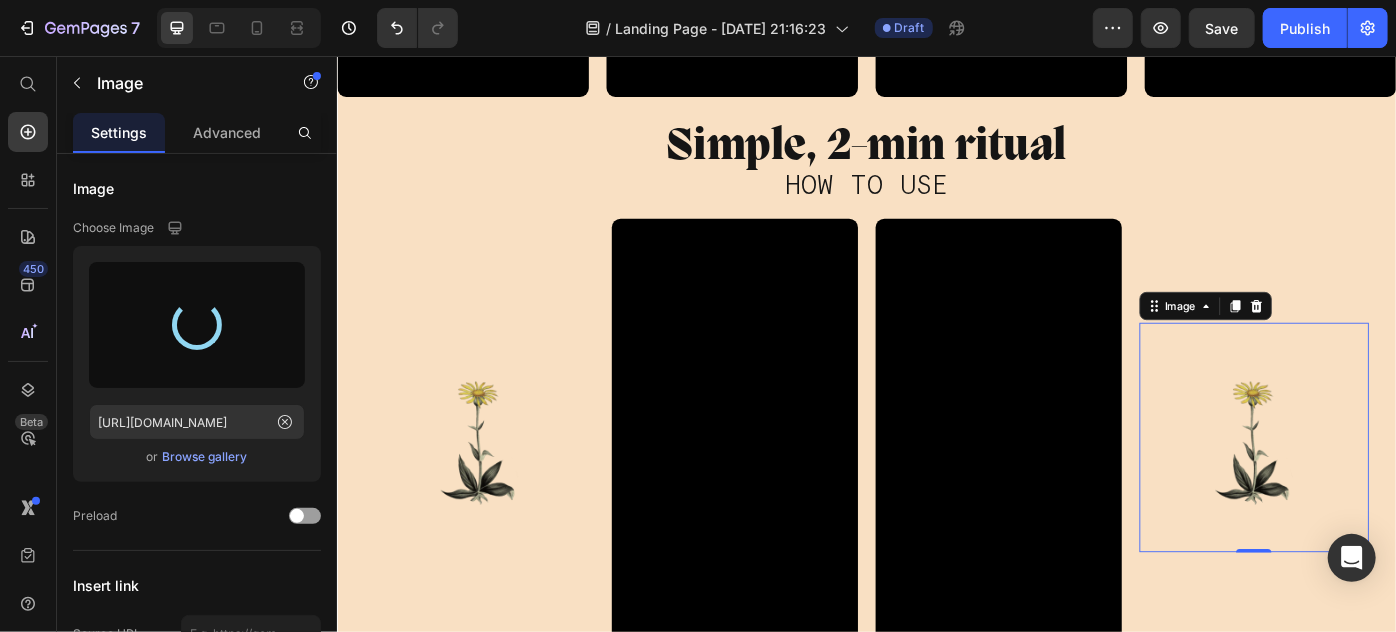 type on "https://cdn.shopify.com/s/files/1/0869/5912/8851/files/gempages_511364164535452839-1d8152b2-3675-4ce7-9aef-31c7ad1c2c10.webp" 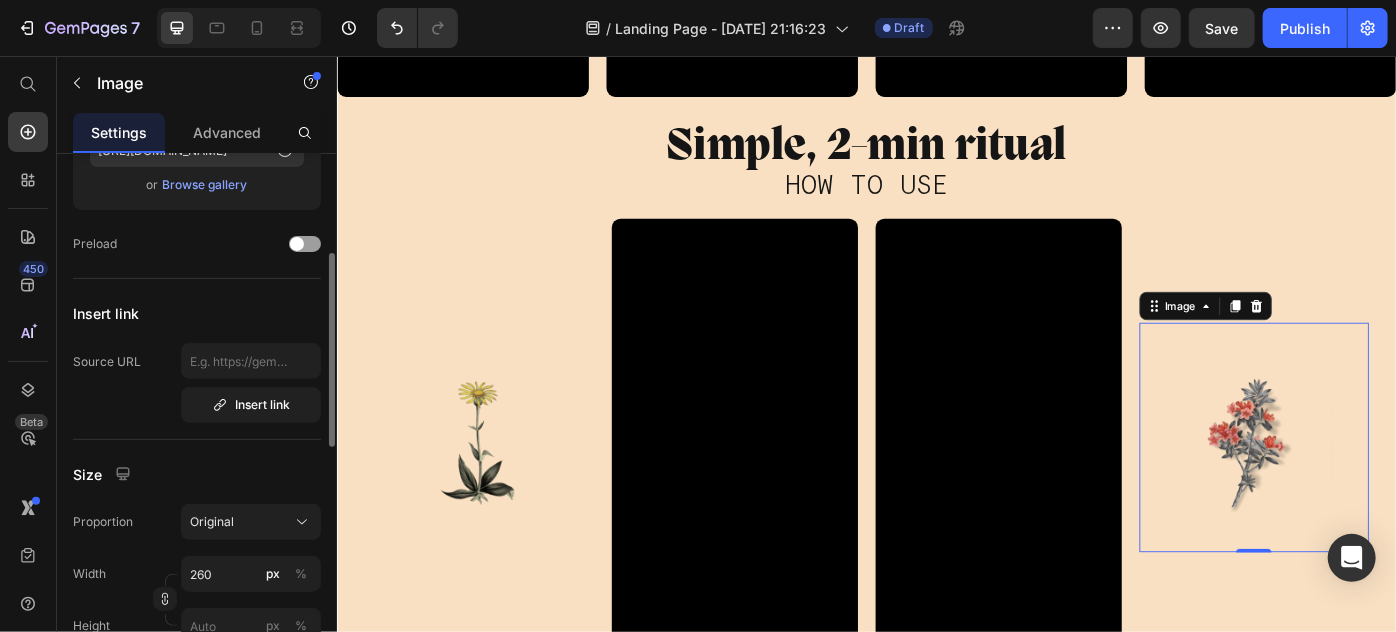 scroll, scrollTop: 454, scrollLeft: 0, axis: vertical 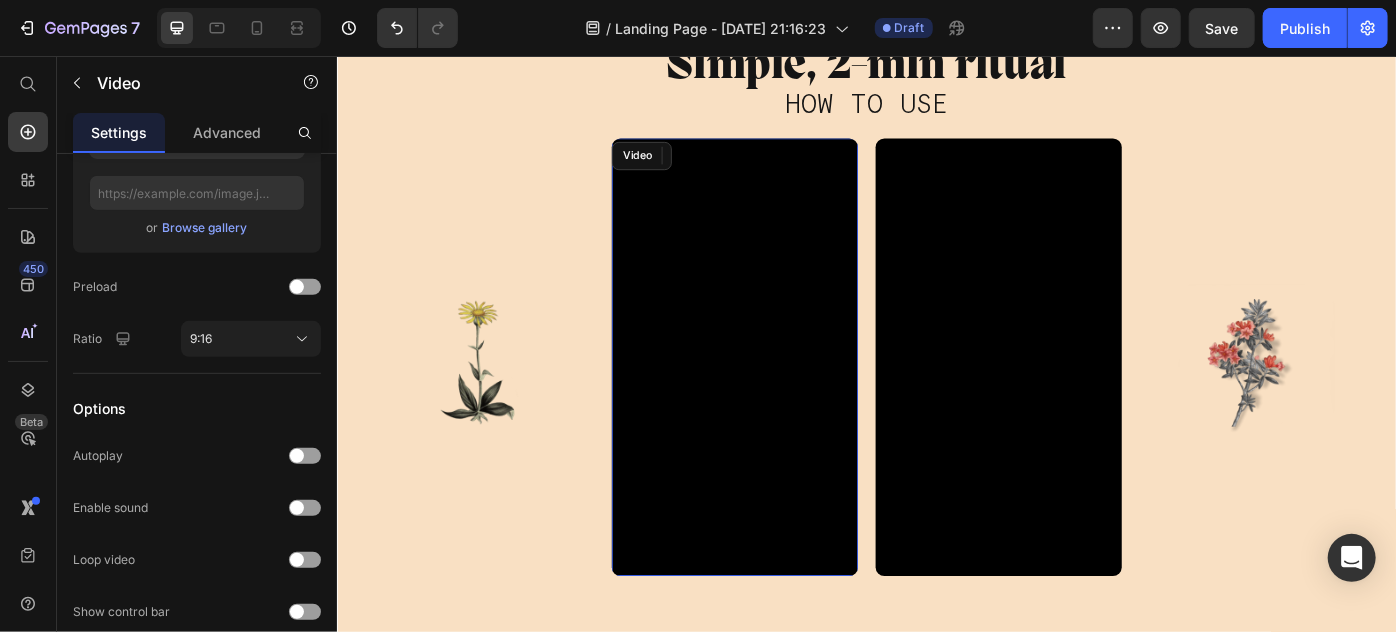 click at bounding box center (786, 396) 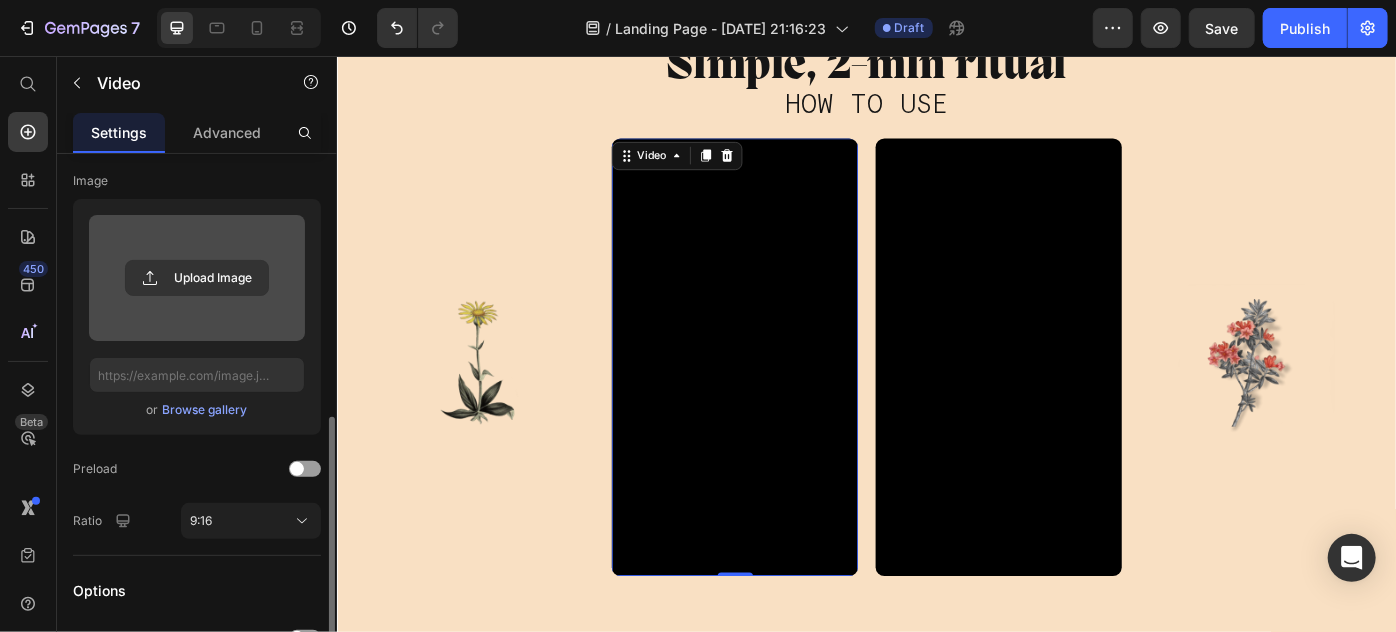 scroll, scrollTop: 363, scrollLeft: 0, axis: vertical 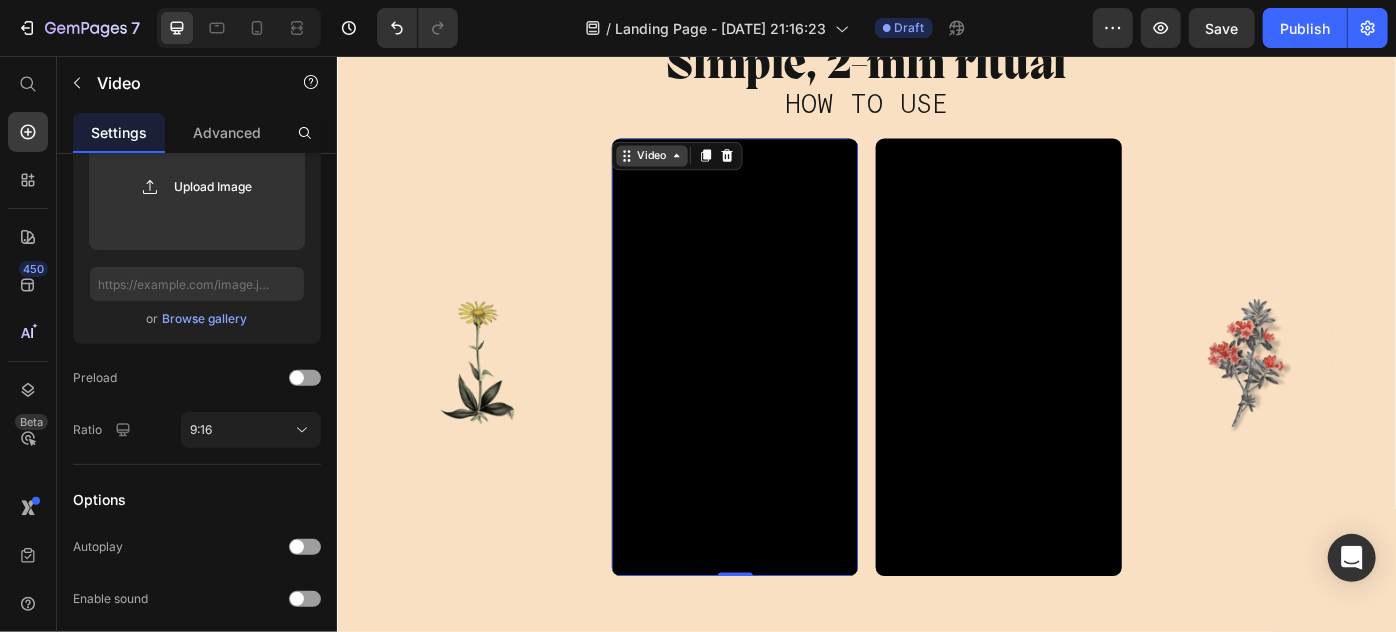 click 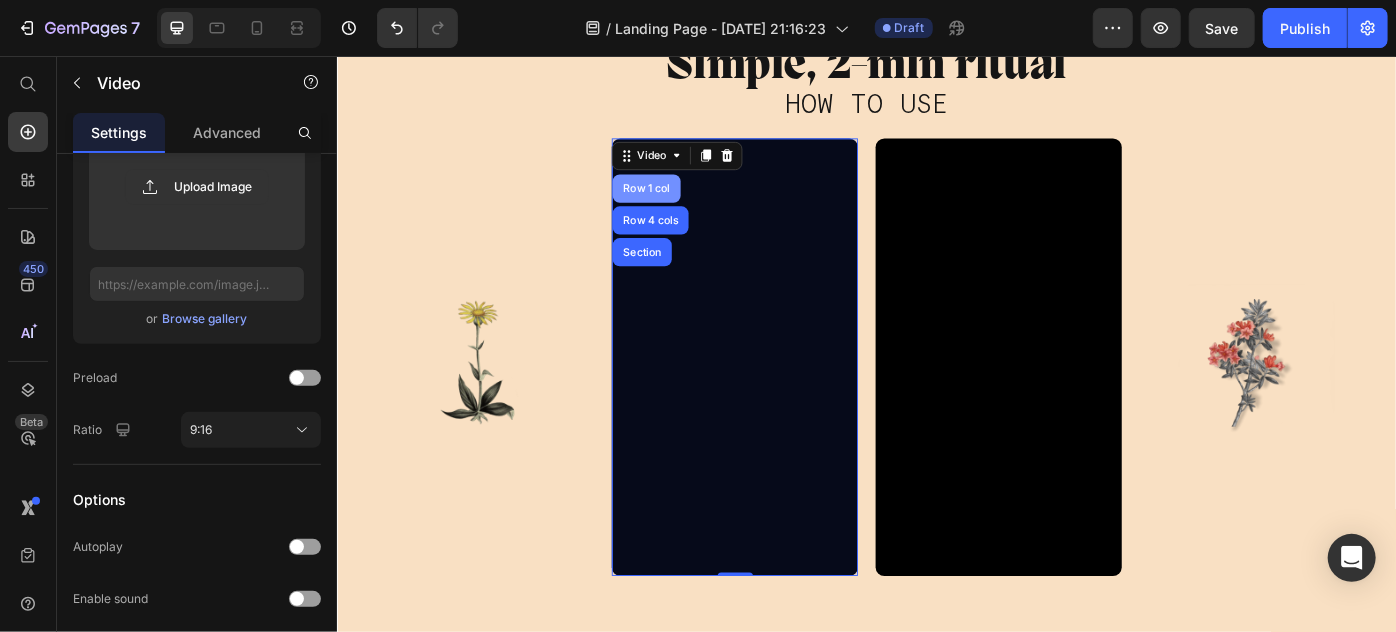 click on "Row 1 col" at bounding box center [686, 205] 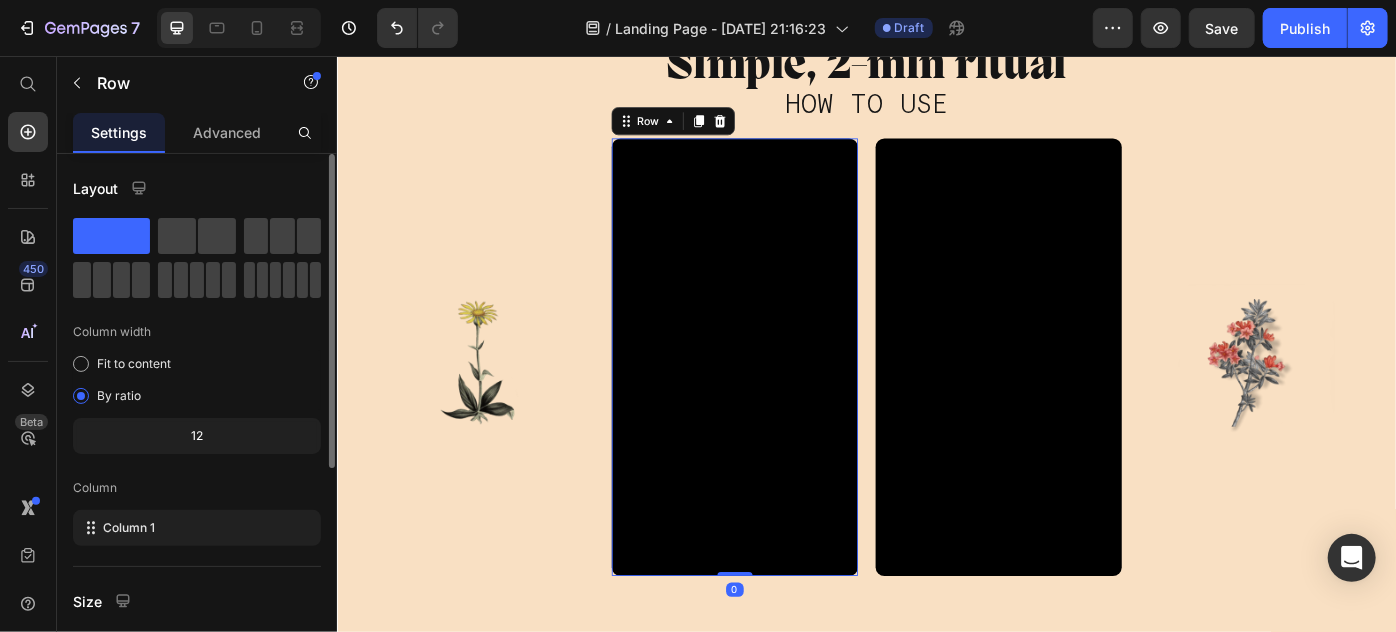 scroll, scrollTop: 363, scrollLeft: 0, axis: vertical 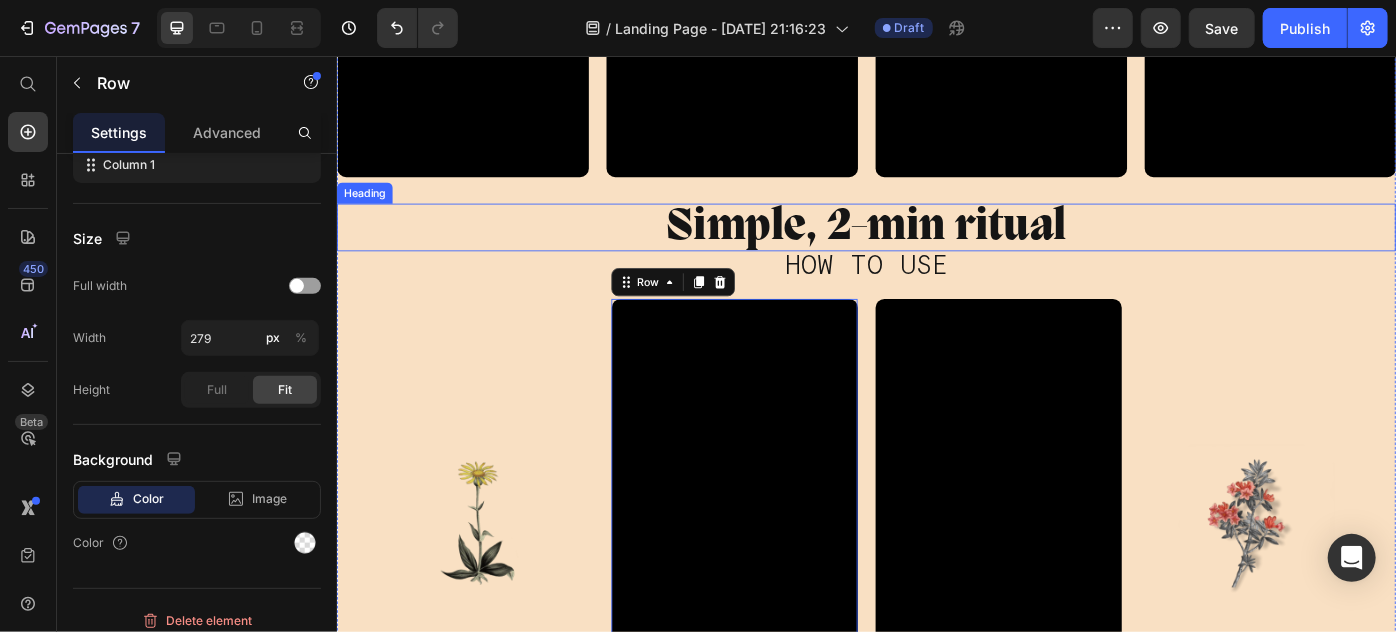 click on "Simple, 2-min ritual" at bounding box center [936, 249] 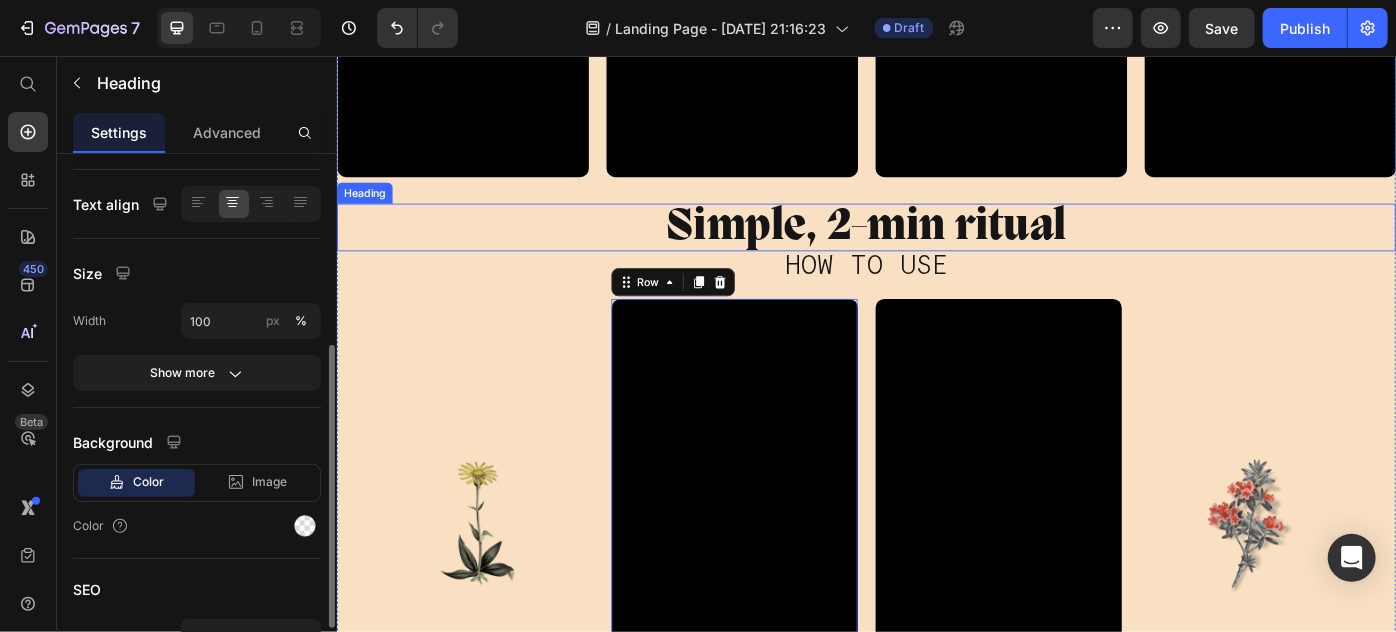 scroll, scrollTop: 0, scrollLeft: 0, axis: both 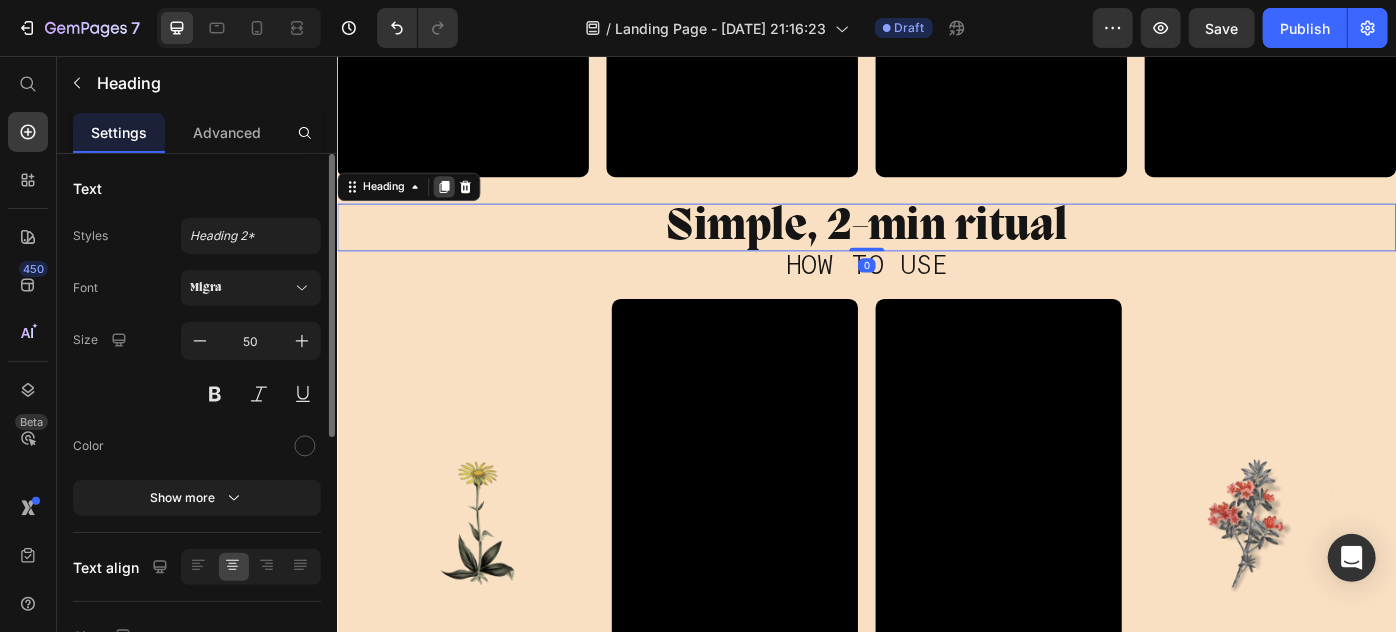 click 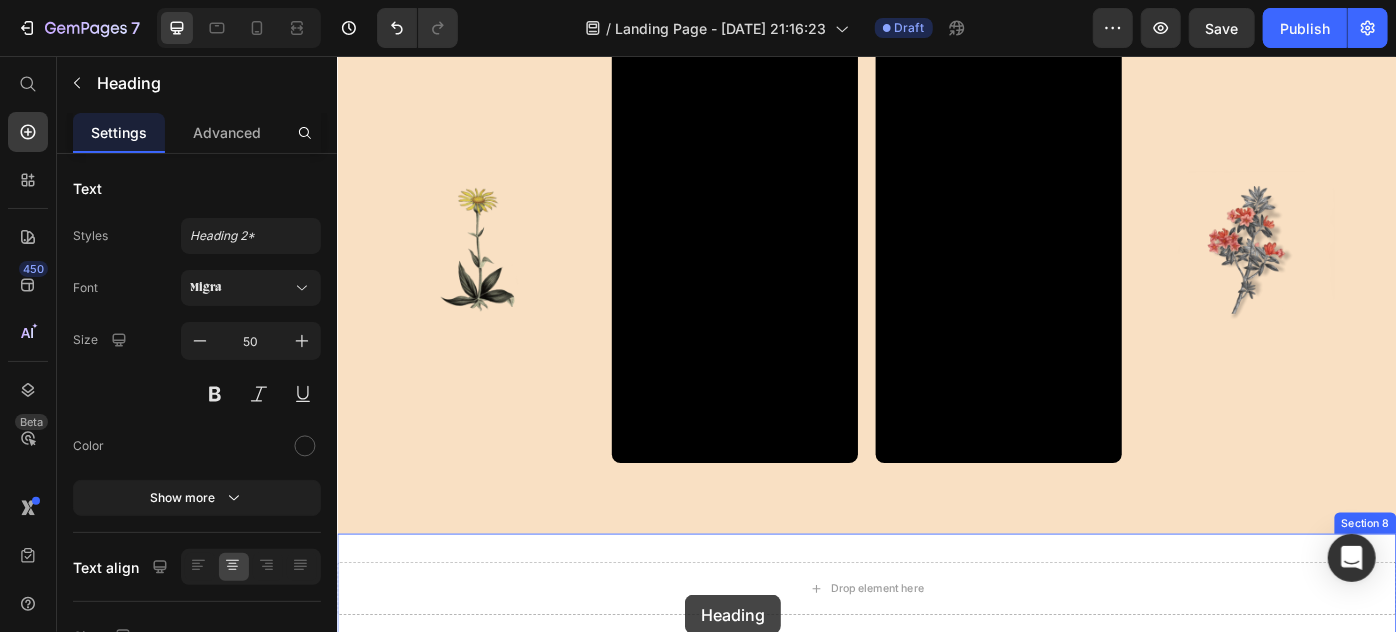 scroll, scrollTop: 6919, scrollLeft: 0, axis: vertical 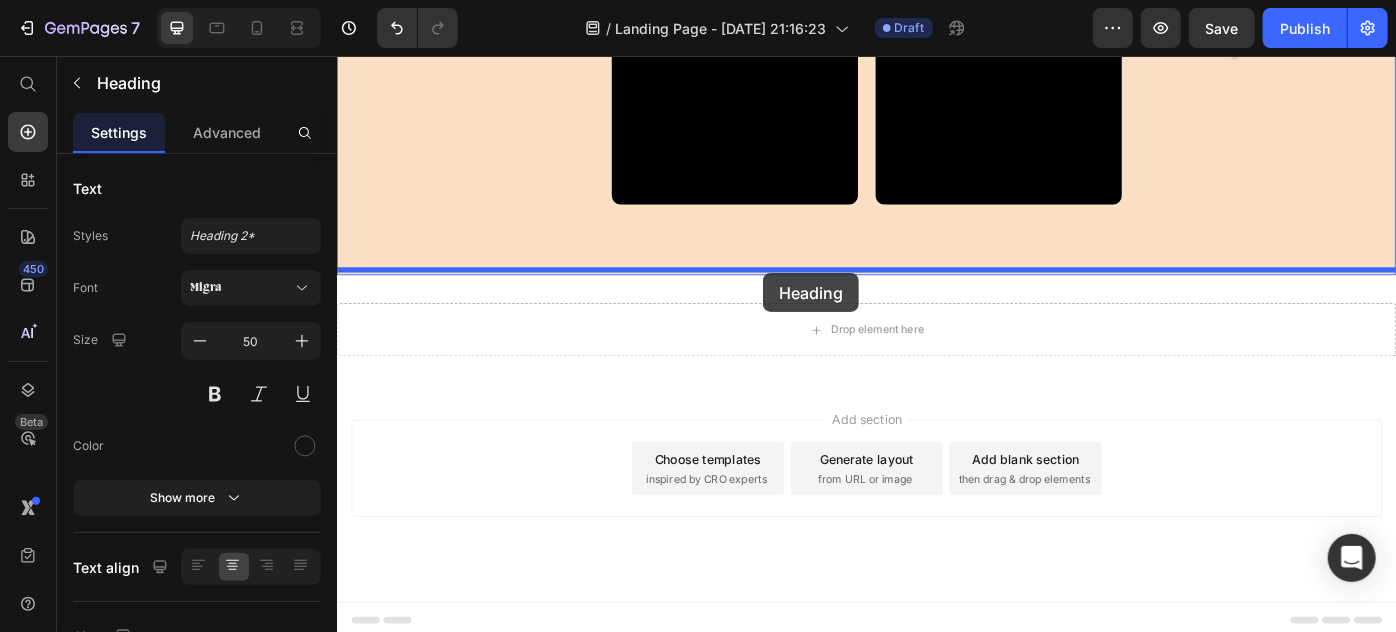 drag, startPoint x: 365, startPoint y: 284, endPoint x: 819, endPoint y: 301, distance: 454.31818 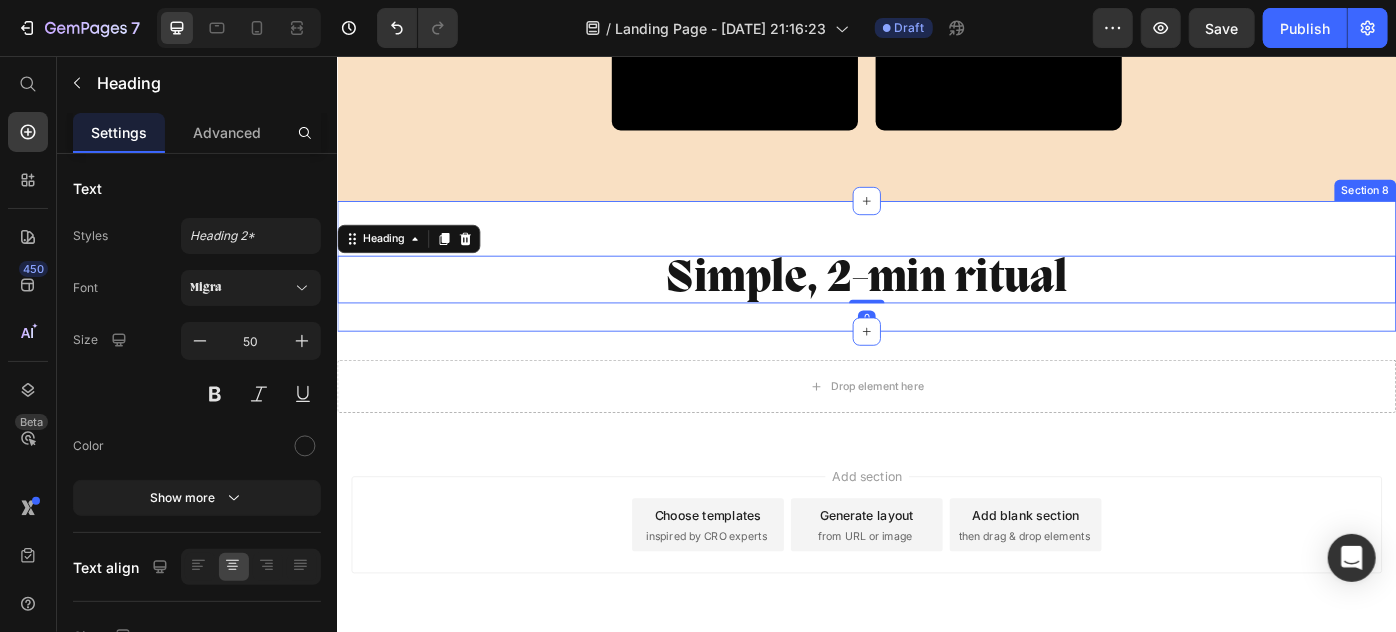 scroll, scrollTop: 6835, scrollLeft: 0, axis: vertical 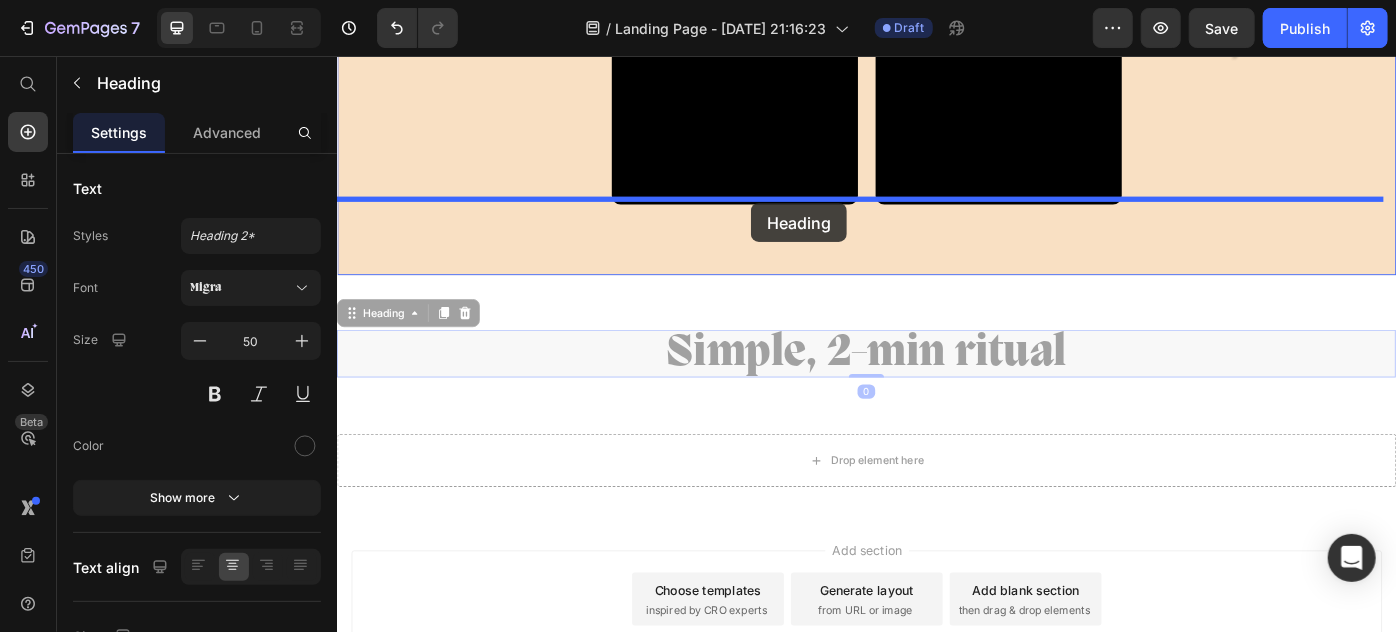 drag, startPoint x: 616, startPoint y: 250, endPoint x: 804, endPoint y: 231, distance: 188.95767 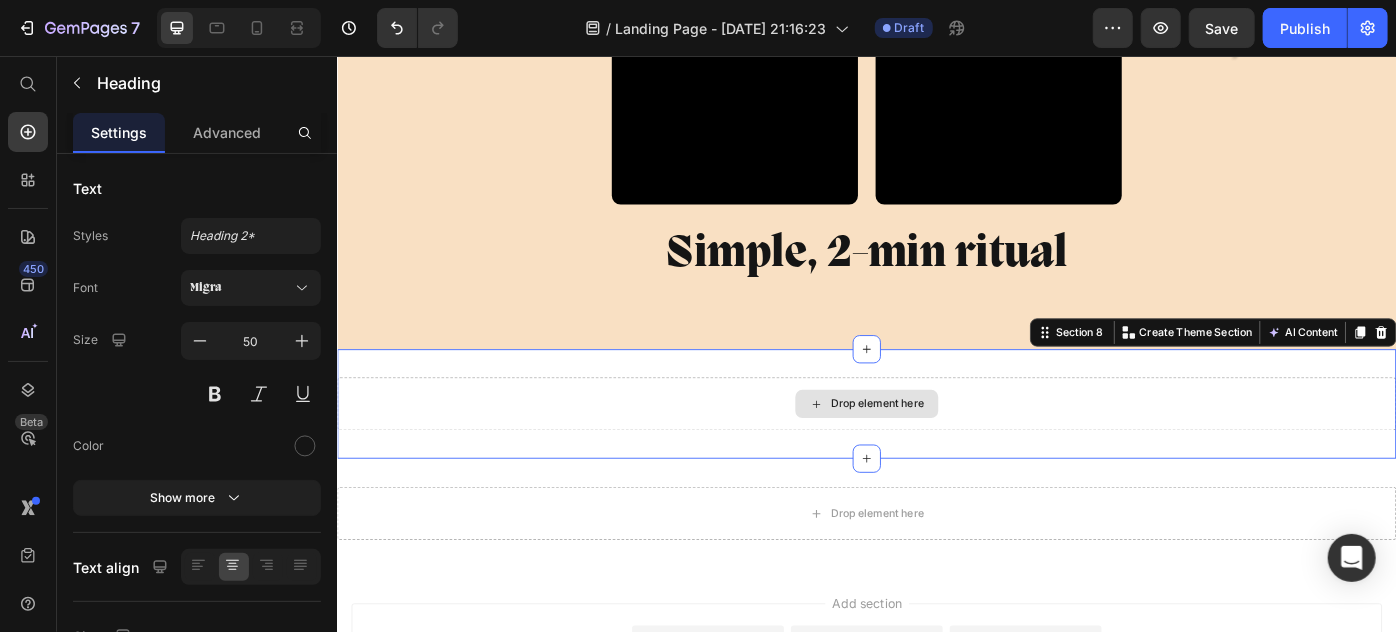 click on "Drop element here" at bounding box center (936, 449) 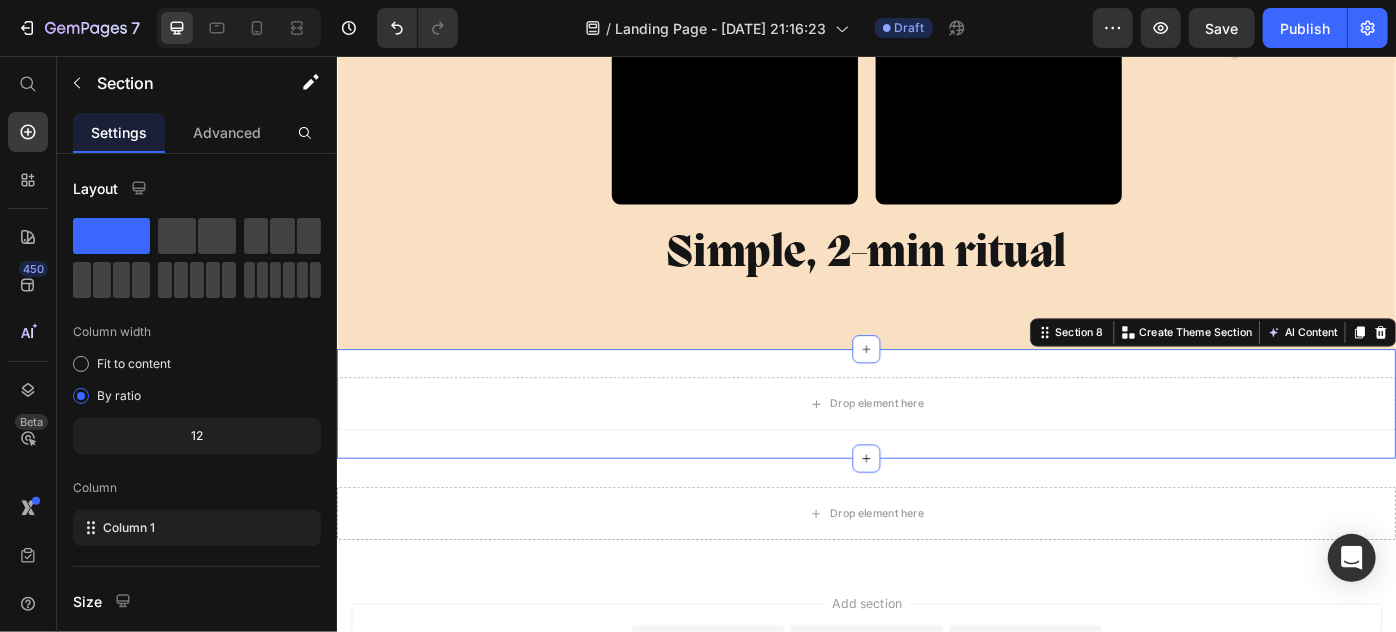 drag, startPoint x: 1506, startPoint y: 358, endPoint x: 1454, endPoint y: 365, distance: 52.46904 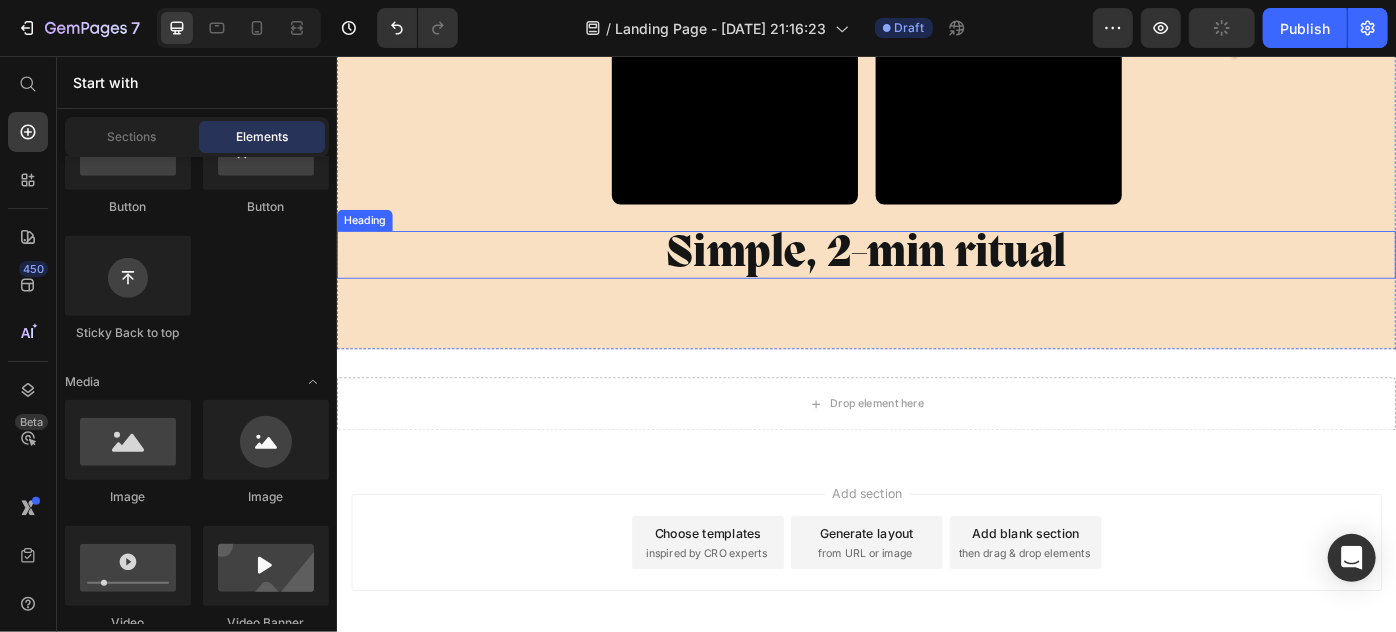 click on "Simple, 2-min ritual" at bounding box center (936, 280) 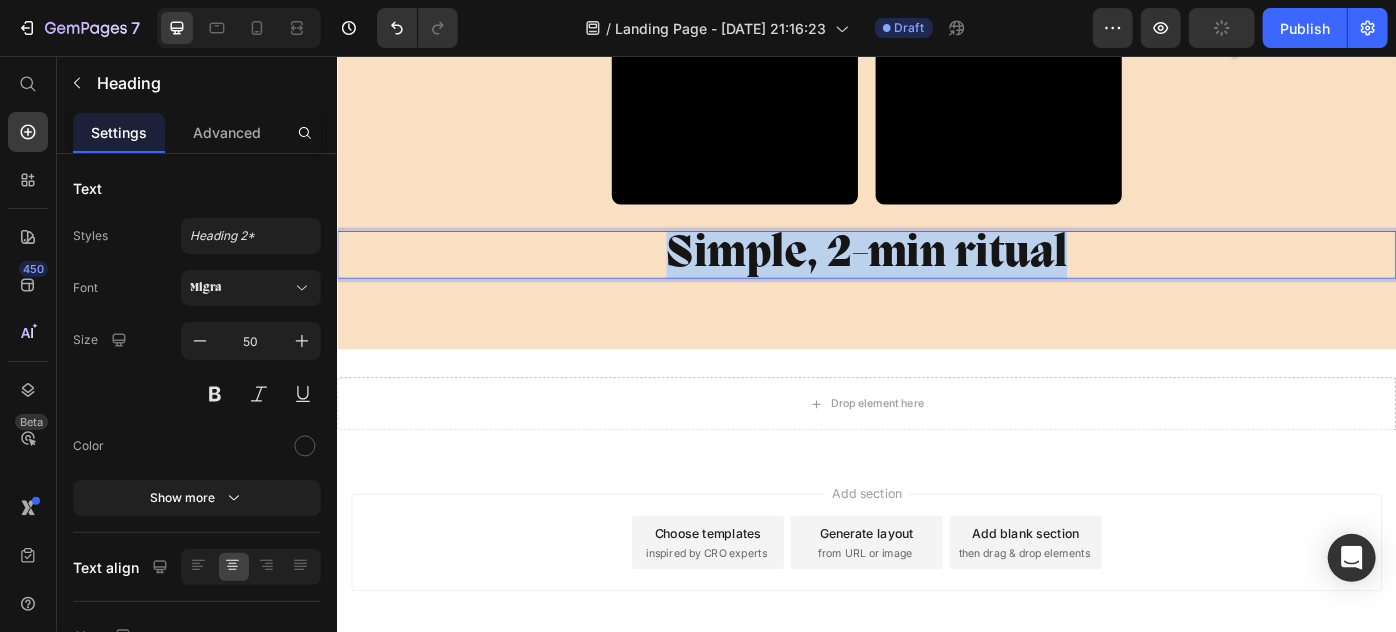 click on "Simple, 2-min ritual" at bounding box center (936, 280) 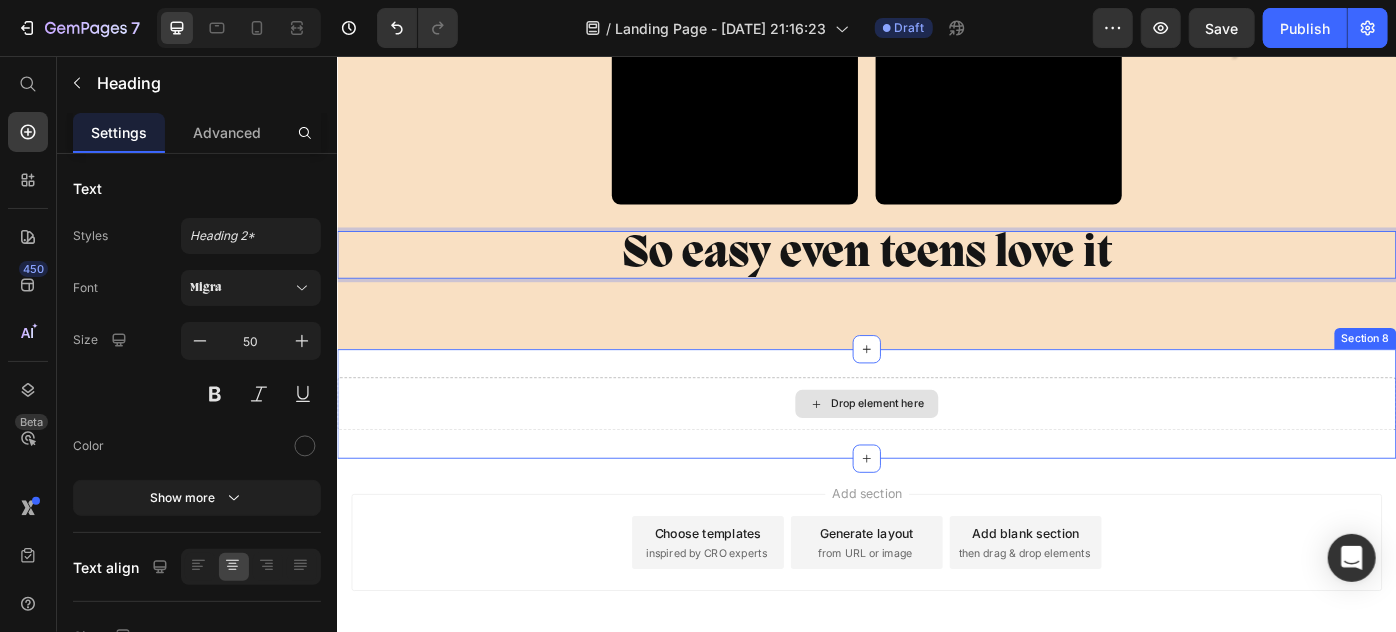 click on "Drop element here" at bounding box center (936, 449) 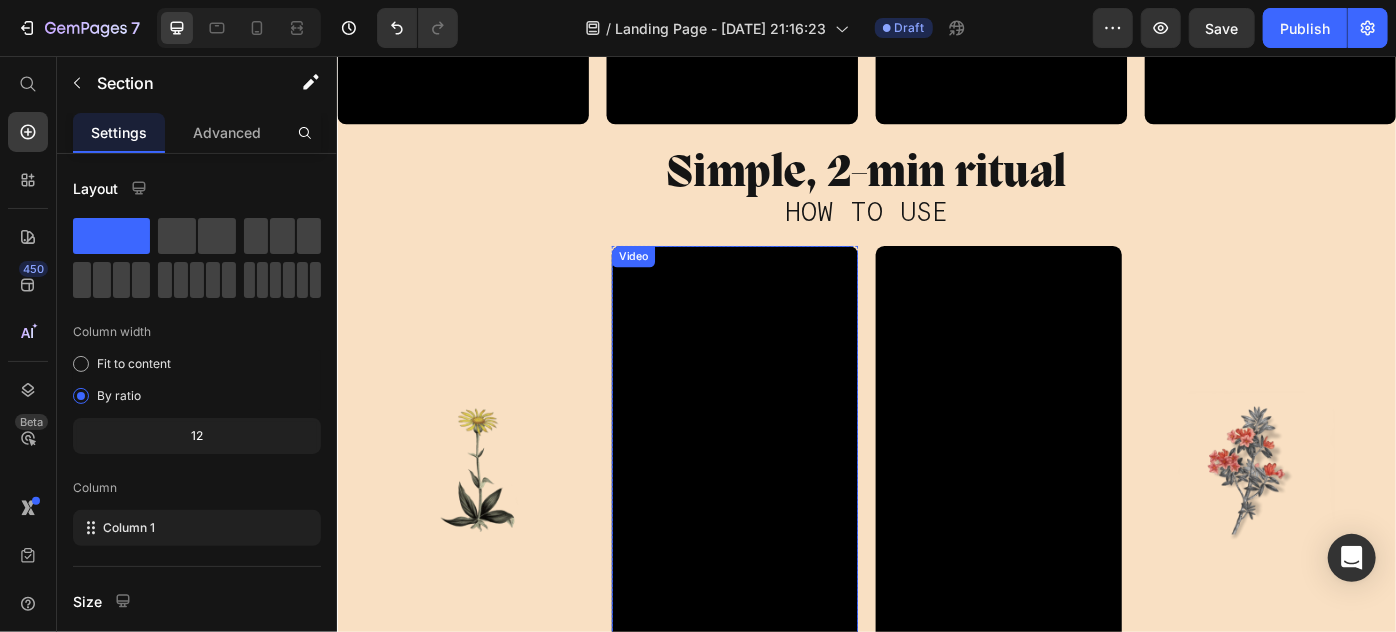 scroll, scrollTop: 6290, scrollLeft: 0, axis: vertical 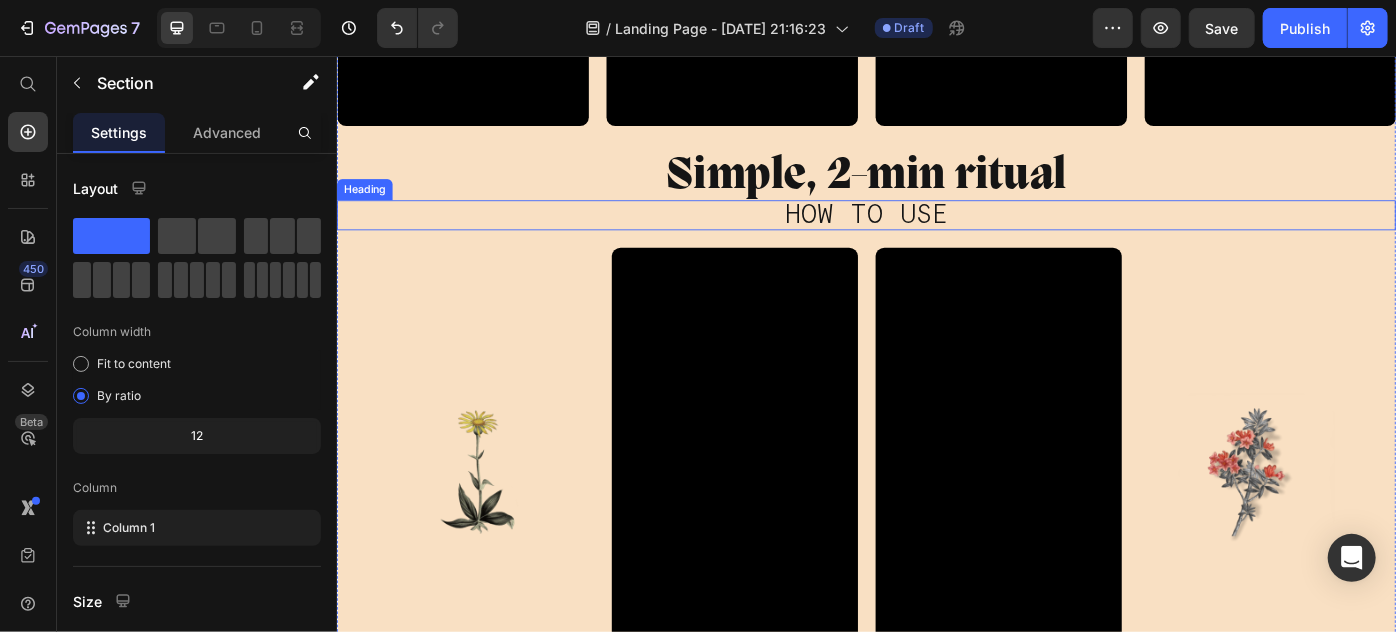 click on "HOW TO USE" at bounding box center (936, 235) 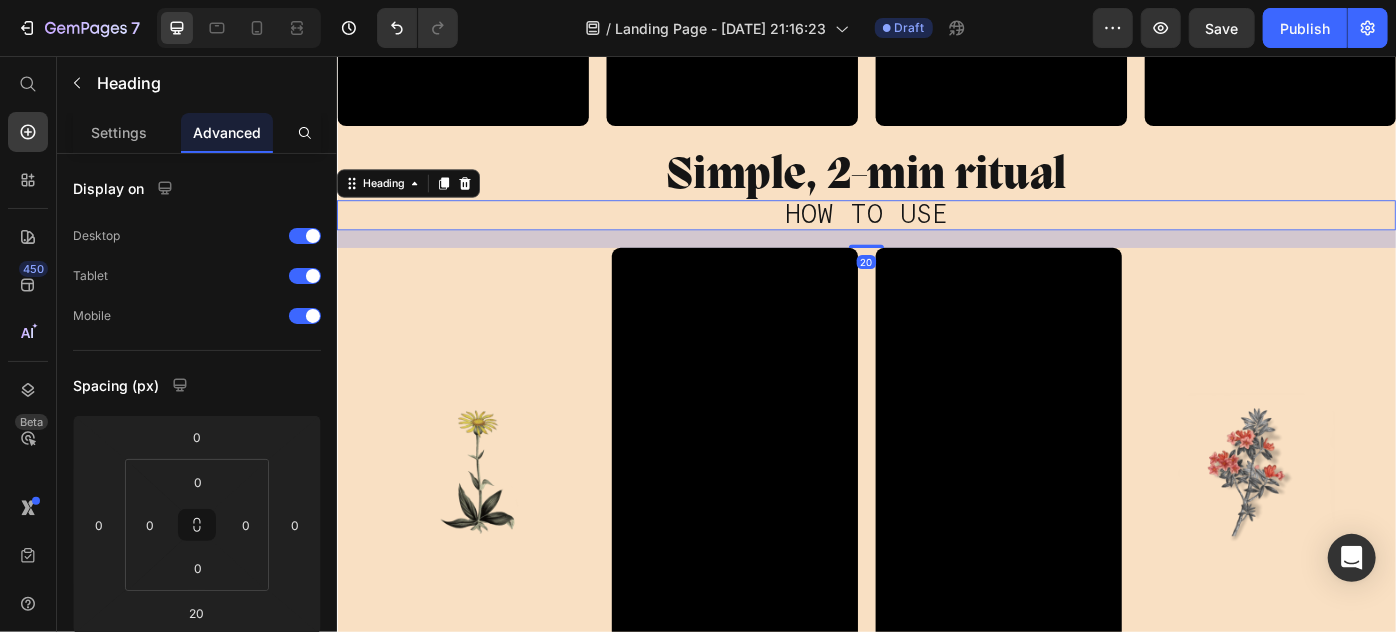 drag, startPoint x: 454, startPoint y: 193, endPoint x: 435, endPoint y: 220, distance: 33.01515 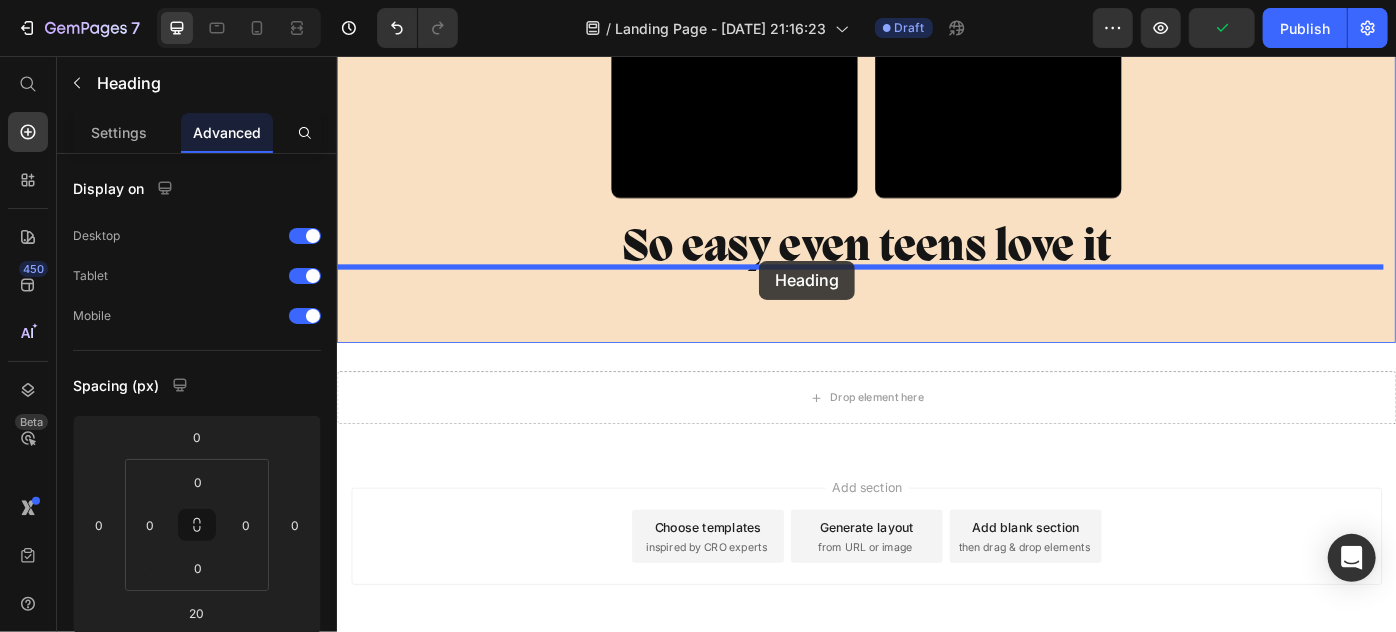 drag, startPoint x: 401, startPoint y: 245, endPoint x: 814, endPoint y: 287, distance: 415.1301 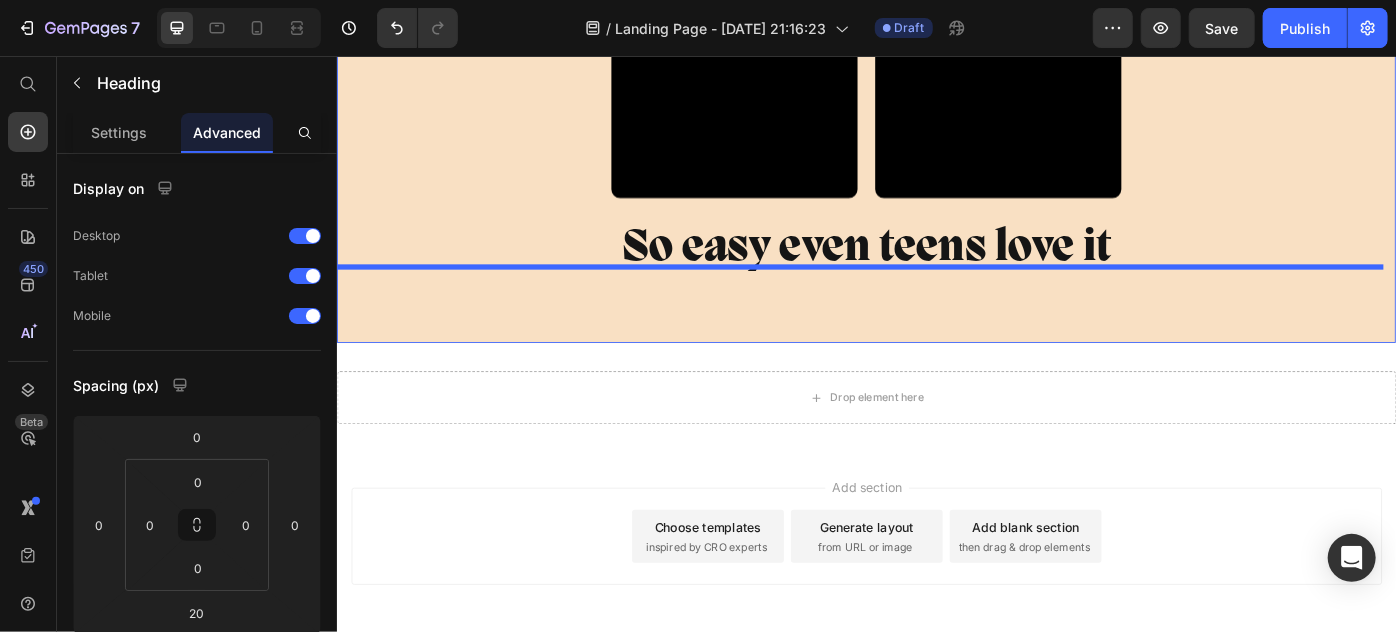 scroll, scrollTop: 6842, scrollLeft: 0, axis: vertical 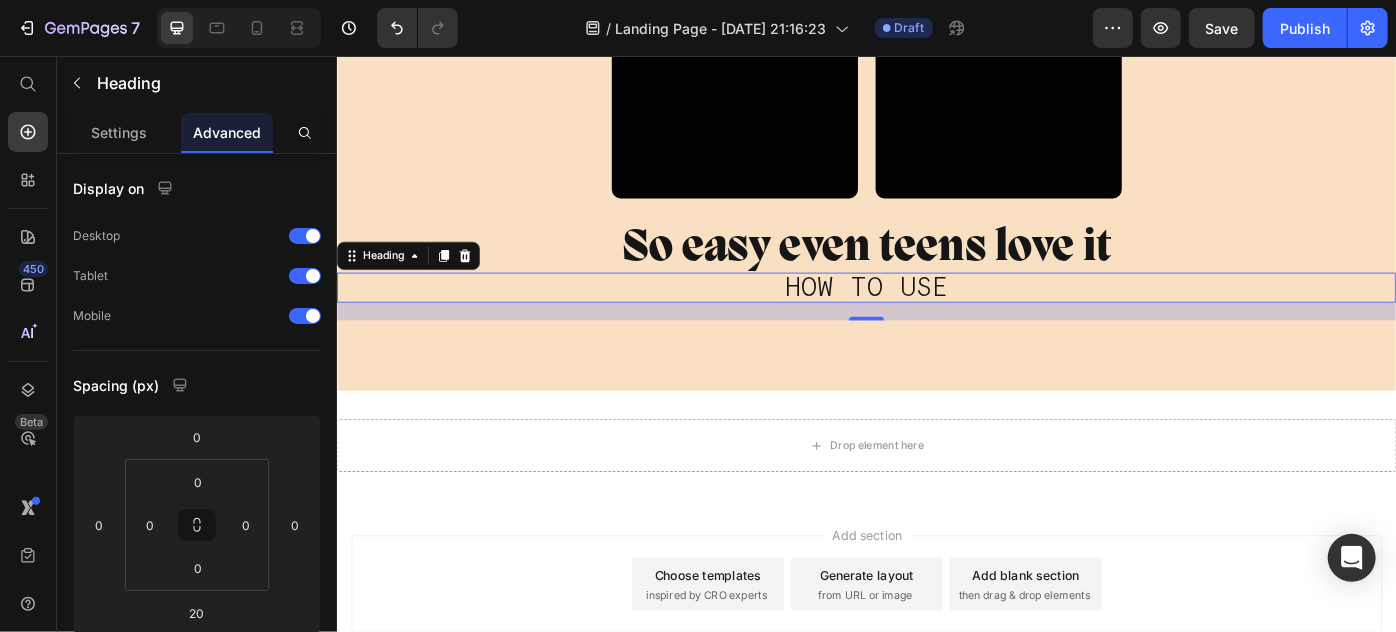 click on "HOW TO USE" at bounding box center (936, 317) 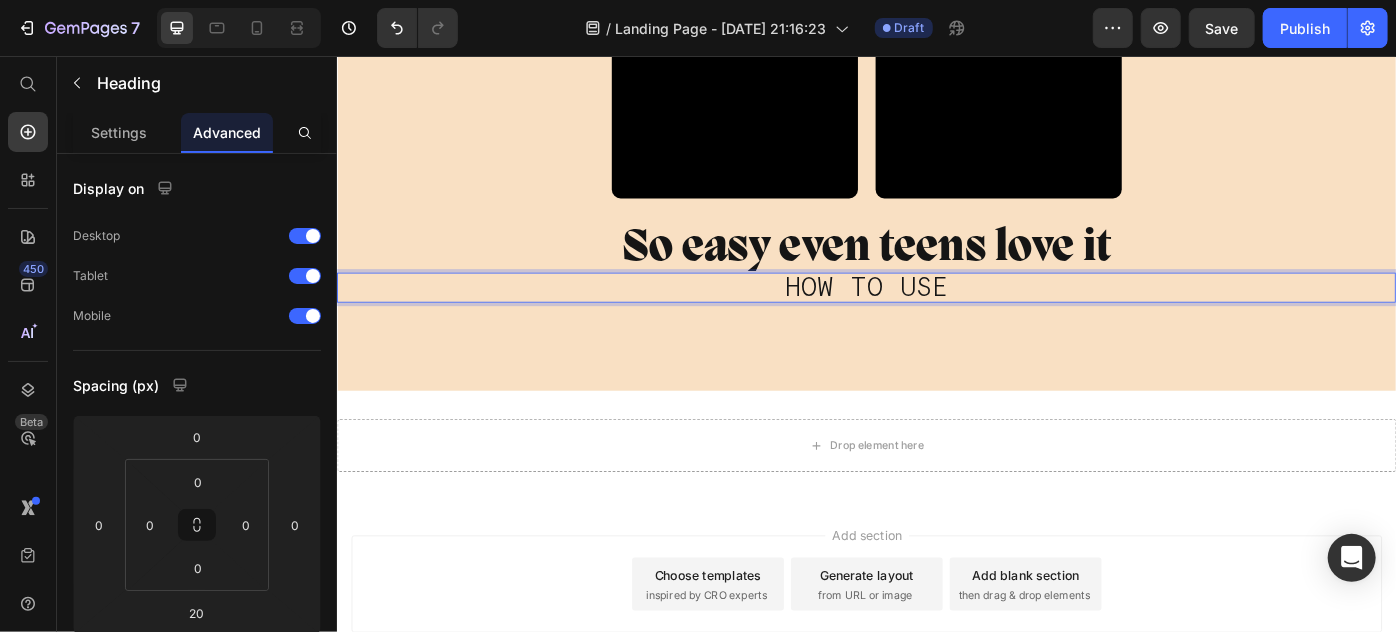 click on "HOW TO USE" at bounding box center [936, 317] 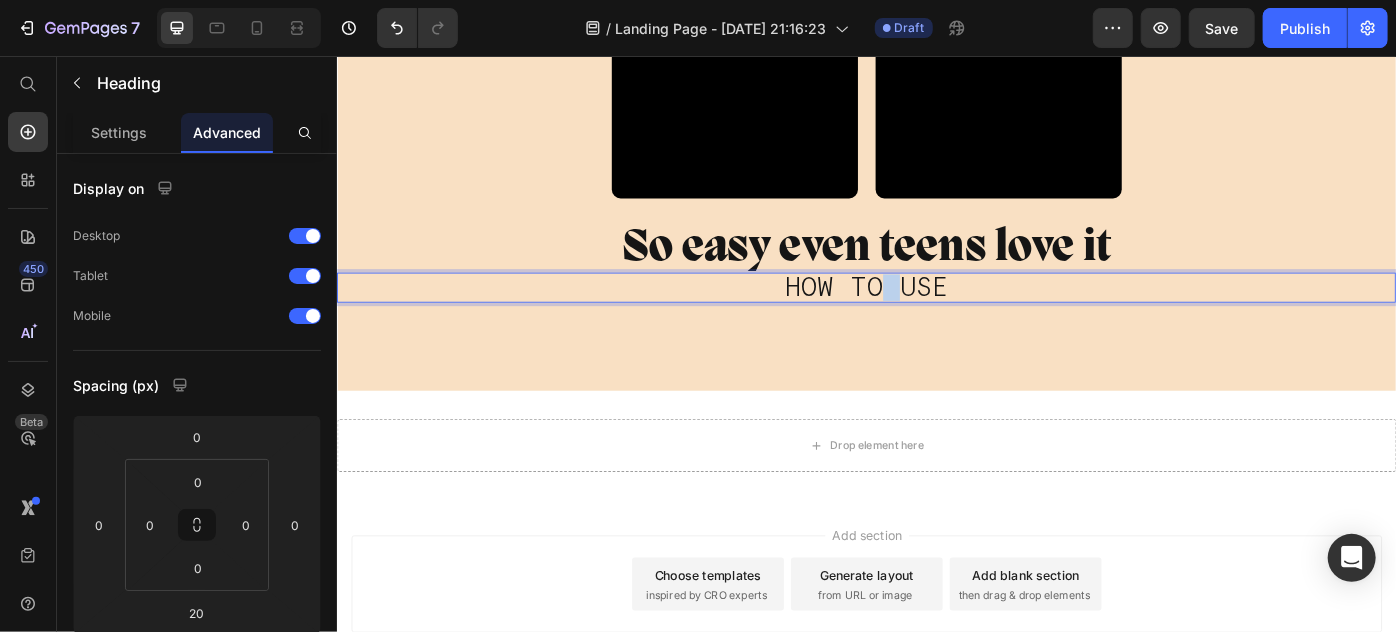 click on "HOW TO USE" at bounding box center (936, 317) 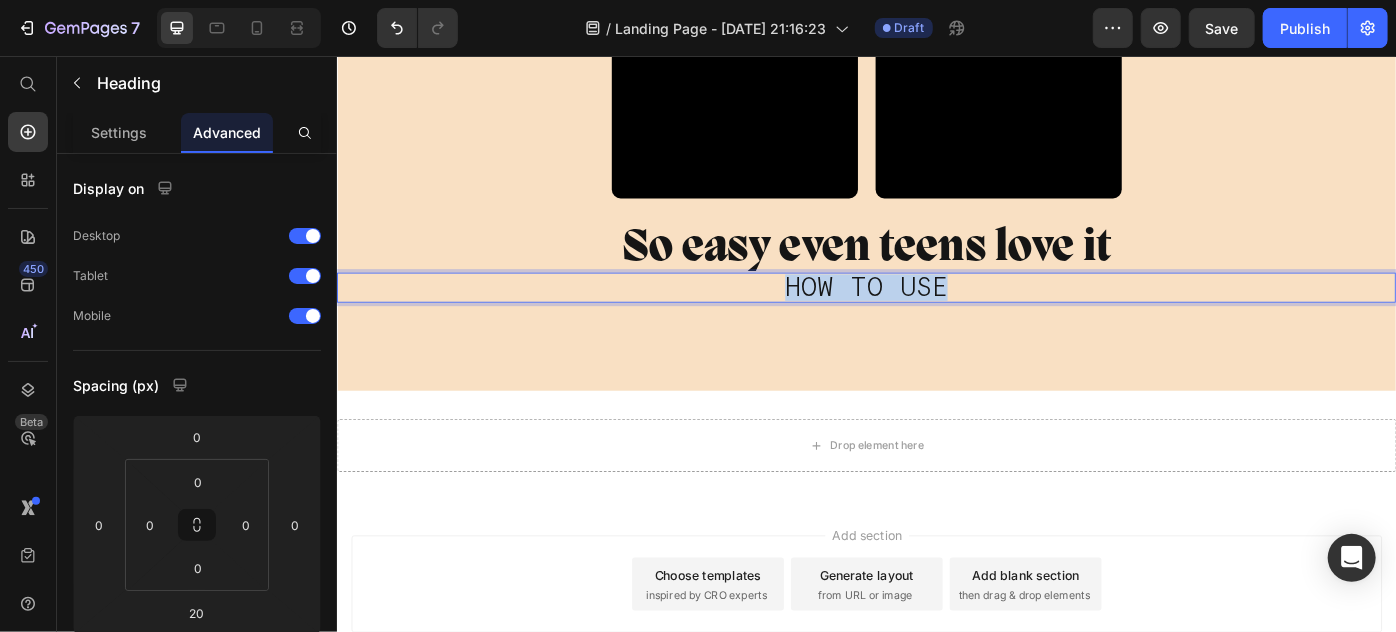 click on "HOW TO USE" at bounding box center (936, 317) 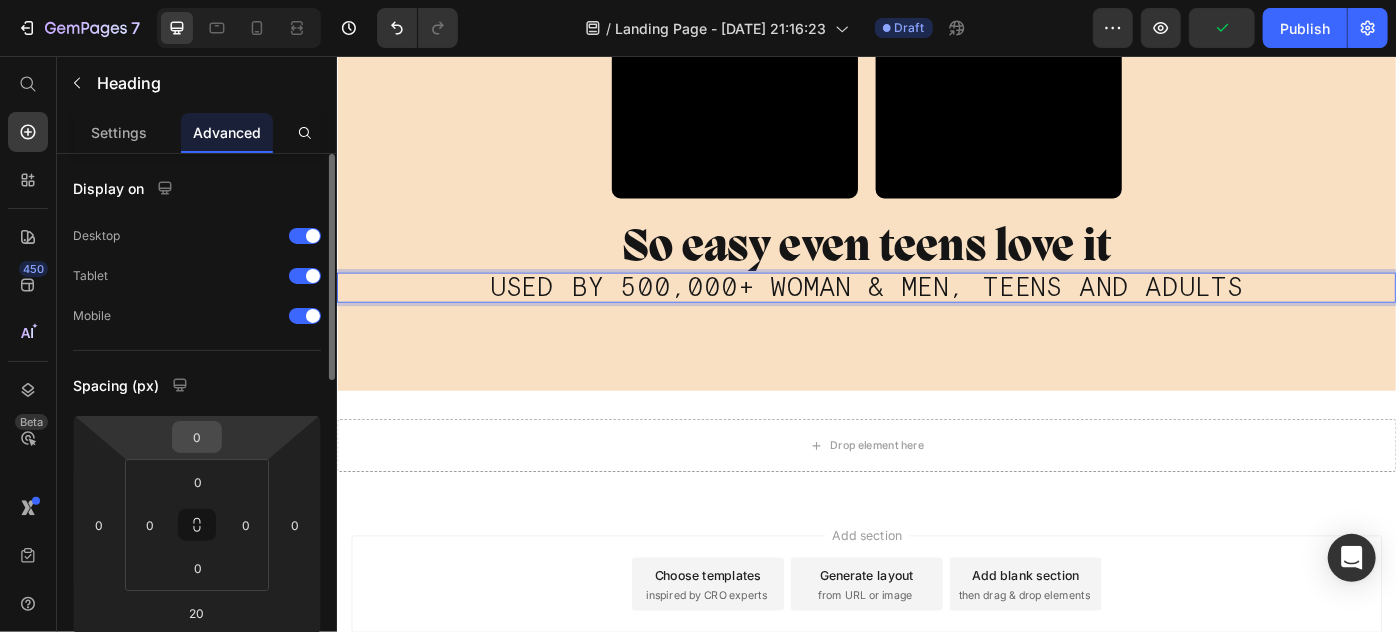 scroll, scrollTop: 90, scrollLeft: 0, axis: vertical 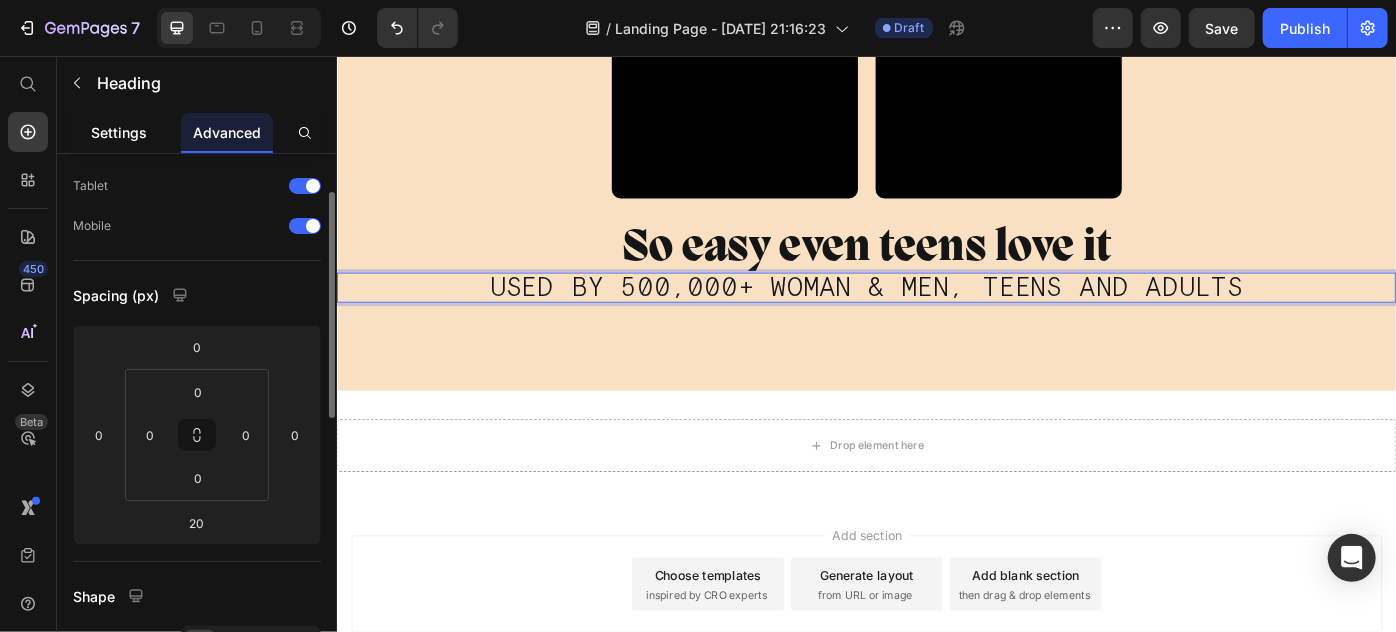 click on "Settings" at bounding box center [119, 132] 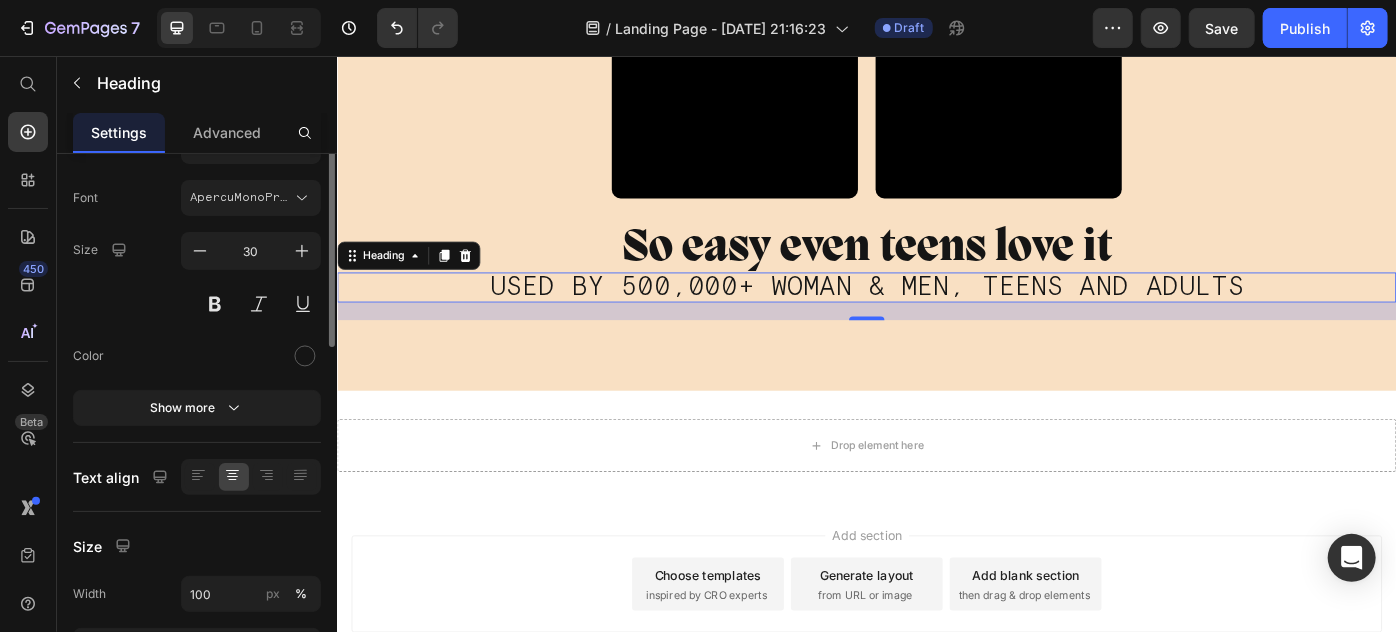scroll, scrollTop: 0, scrollLeft: 0, axis: both 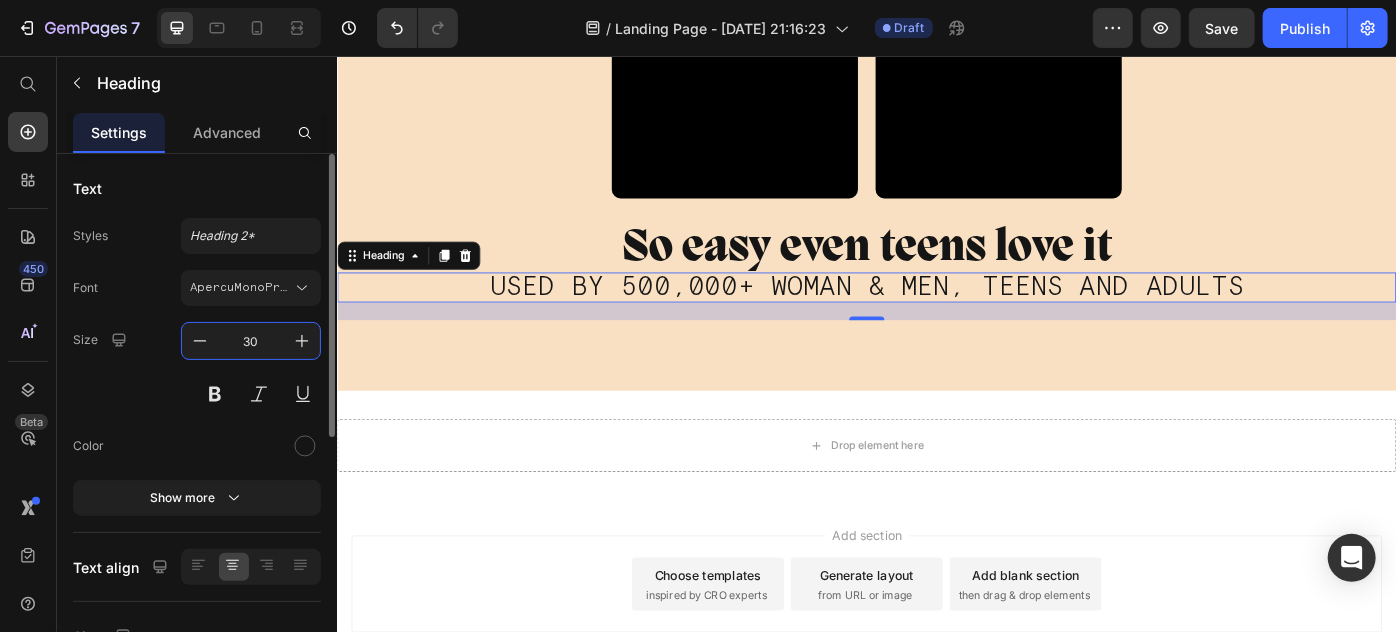 click on "30" at bounding box center [251, 341] 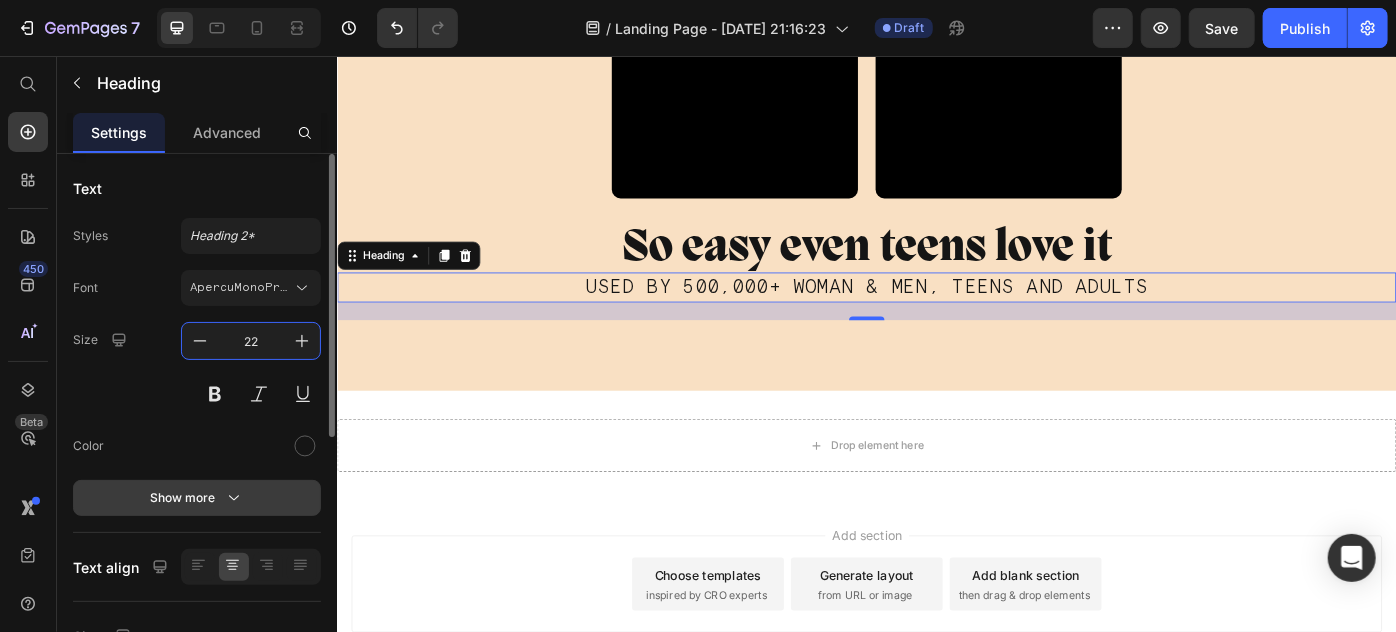 type on "22" 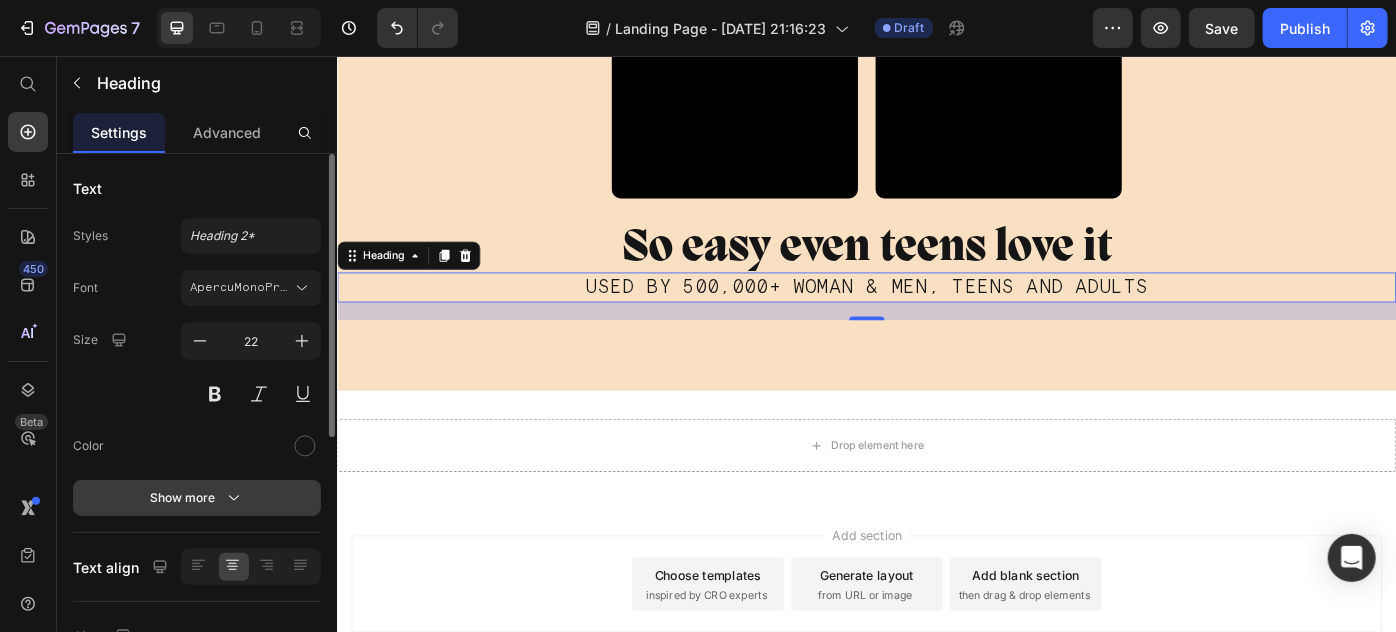 click 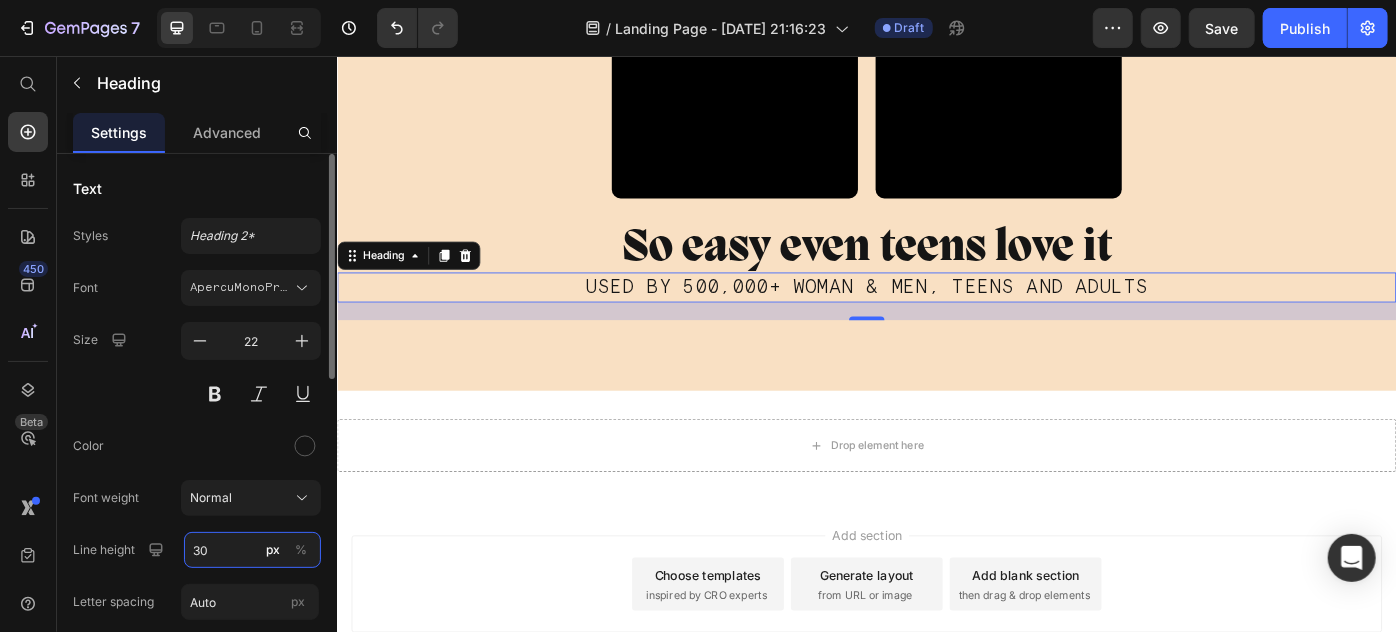 click on "30" at bounding box center [252, 550] 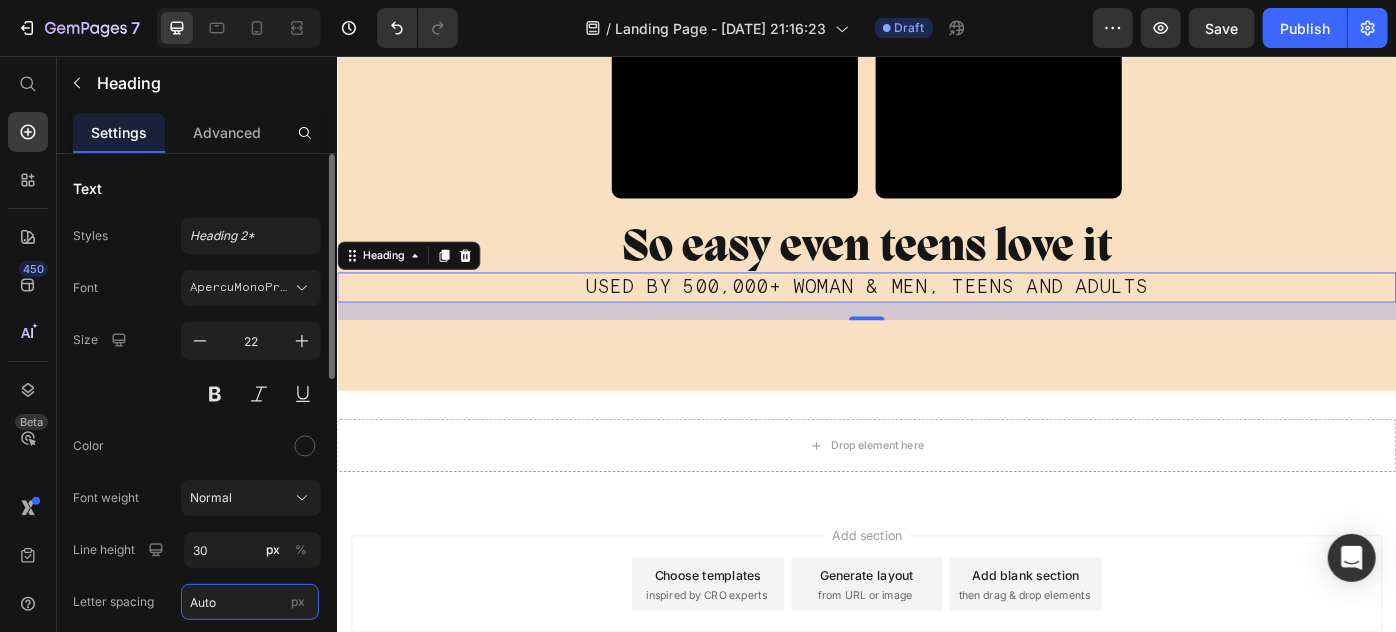 click on "Auto" at bounding box center (250, 602) 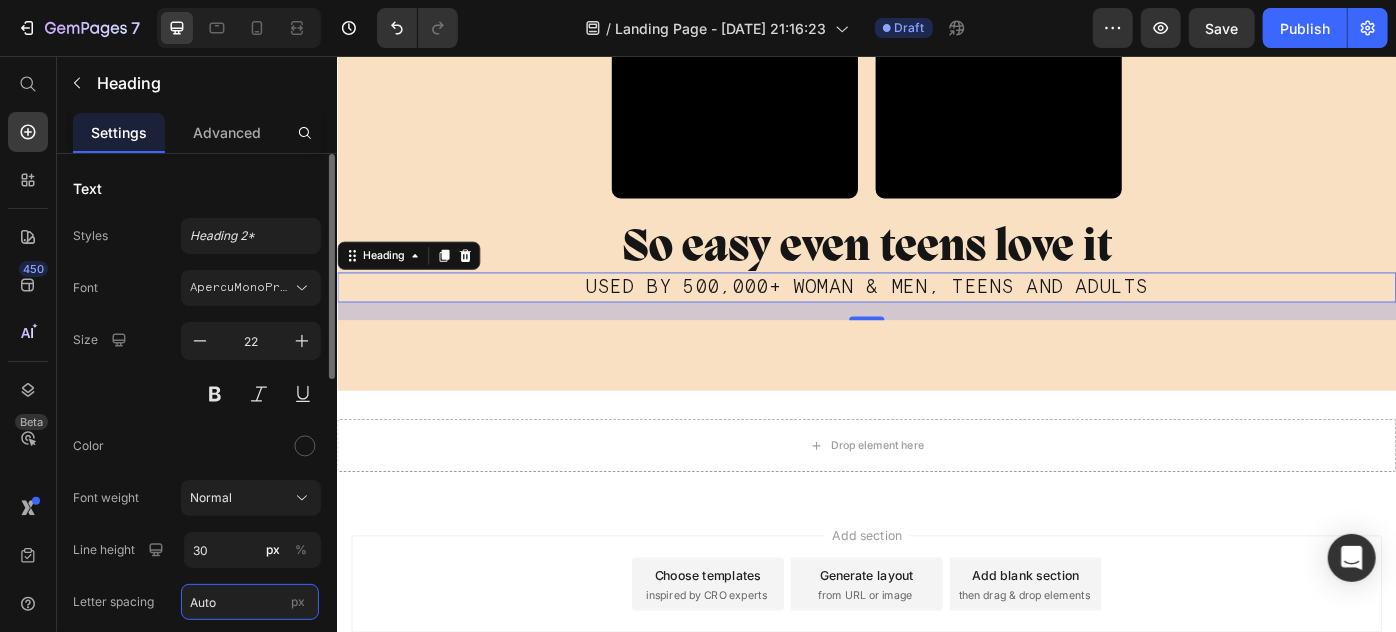 paste on "2.8 px" 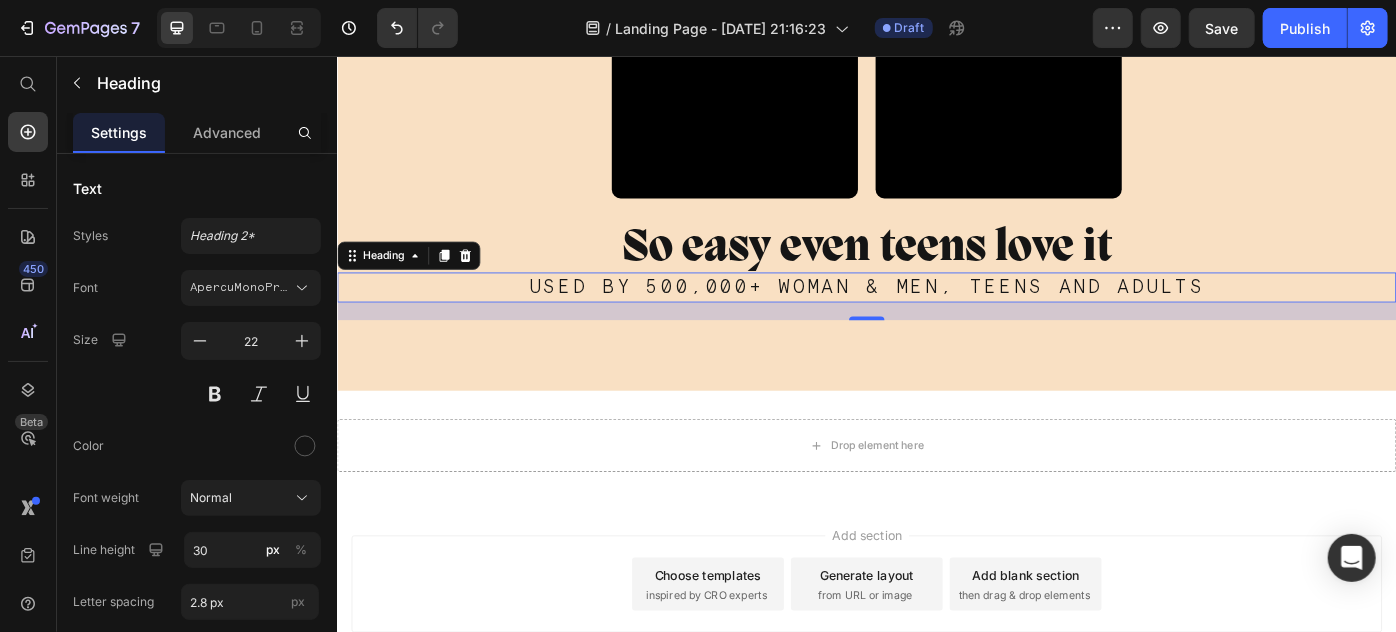 type on "2.8" 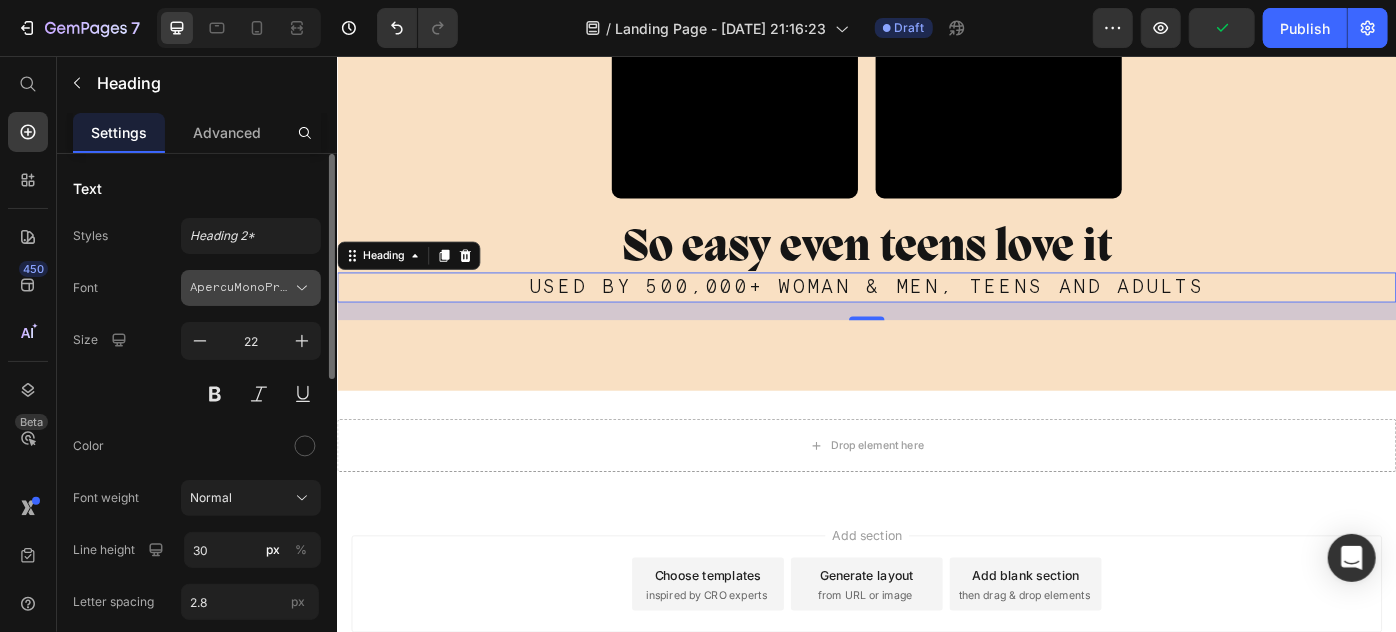 click on "ApercuMonoProLight" at bounding box center (241, 288) 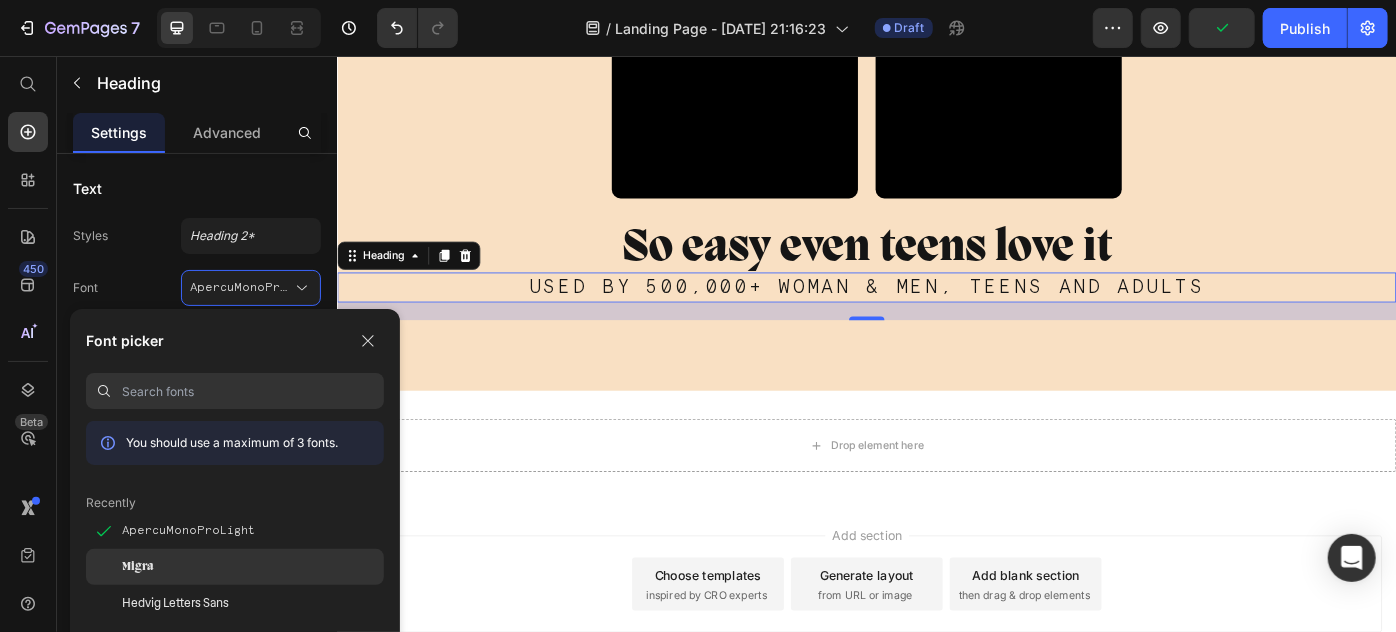 scroll, scrollTop: 90, scrollLeft: 0, axis: vertical 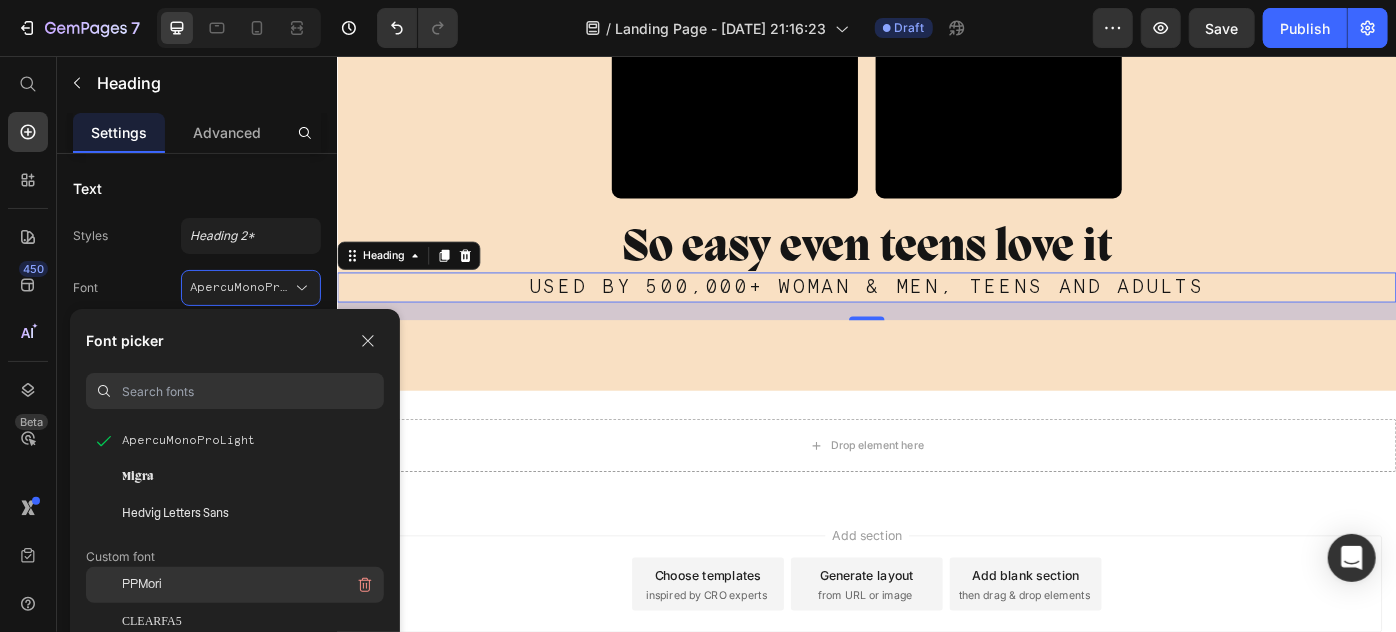 click on "PPMori" 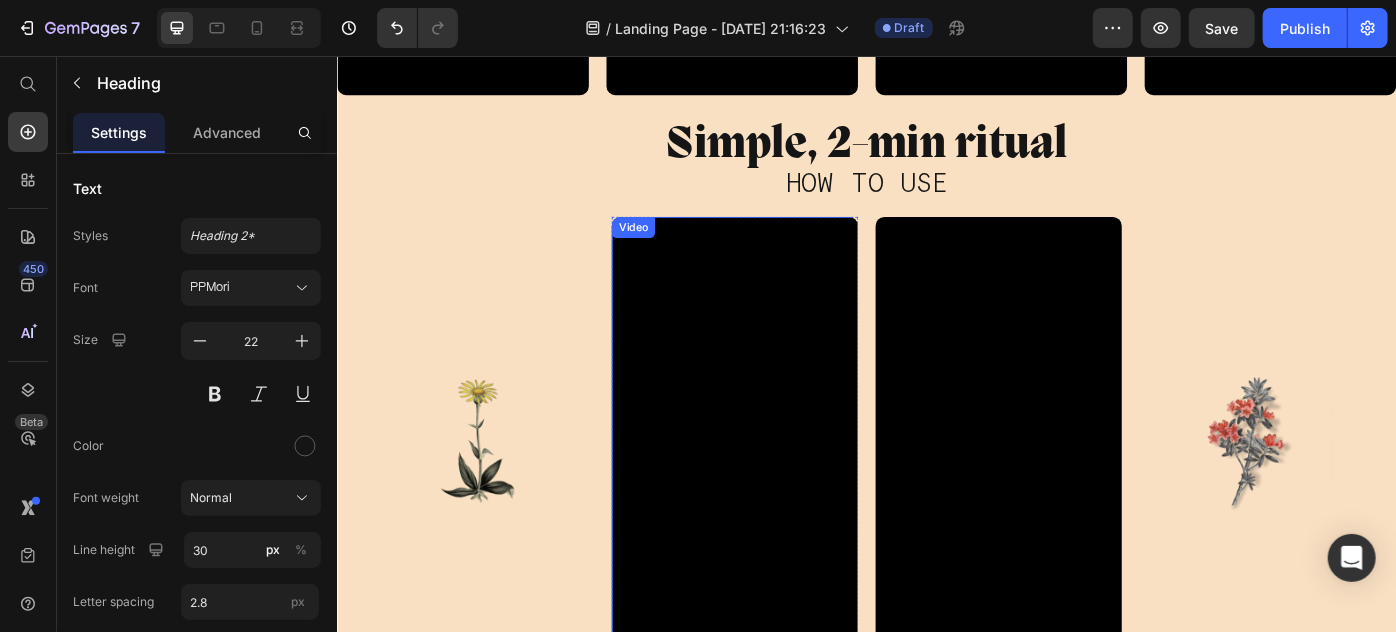 scroll, scrollTop: 6296, scrollLeft: 0, axis: vertical 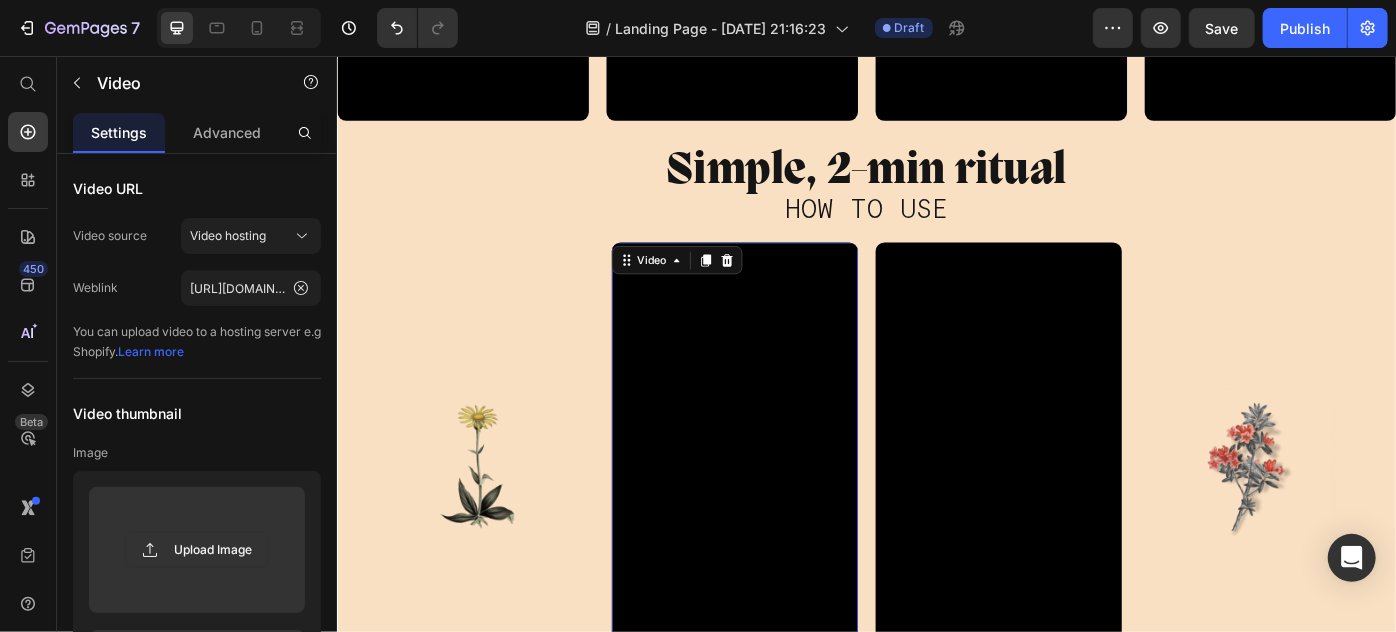 click at bounding box center (786, 514) 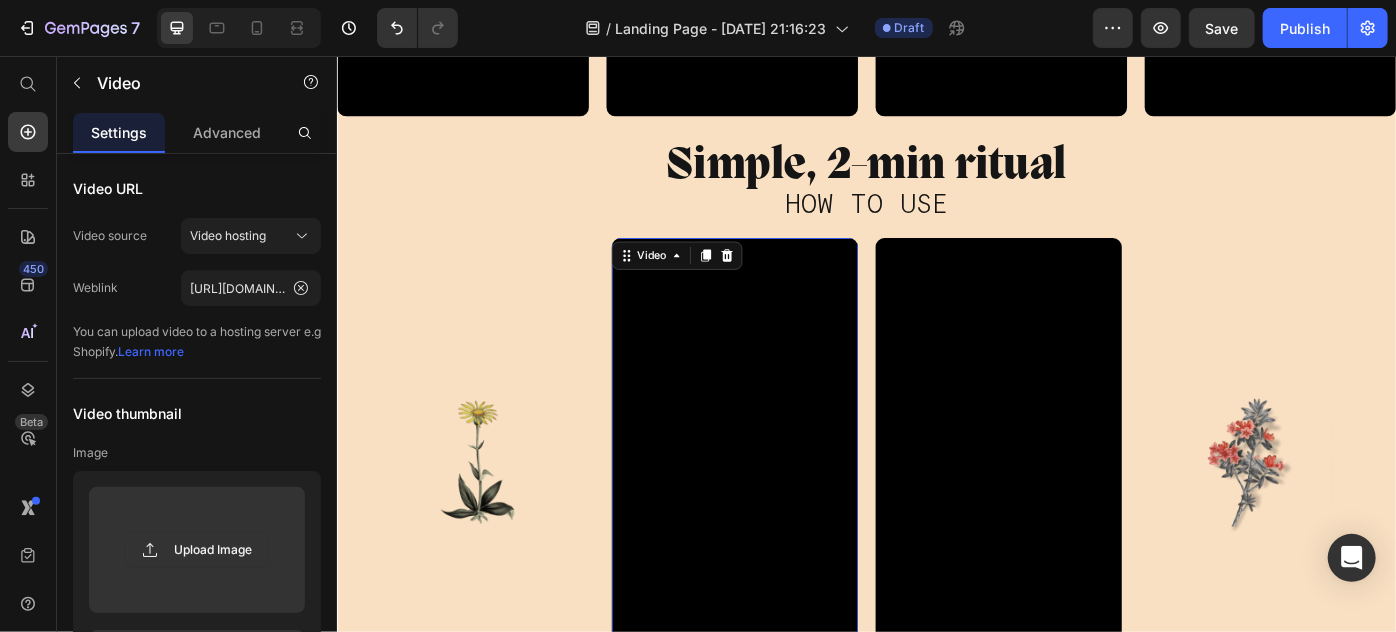 scroll, scrollTop: 6296, scrollLeft: 0, axis: vertical 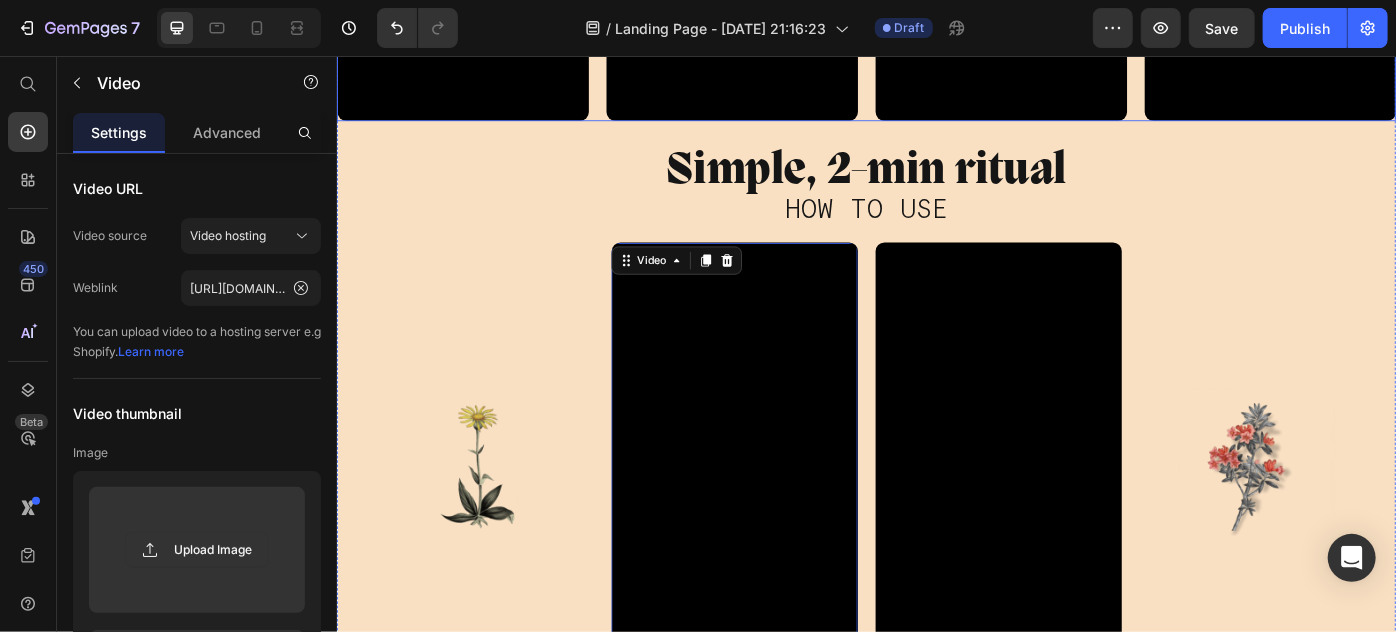 click on "Video Video Video Video Row" at bounding box center [936, -125] 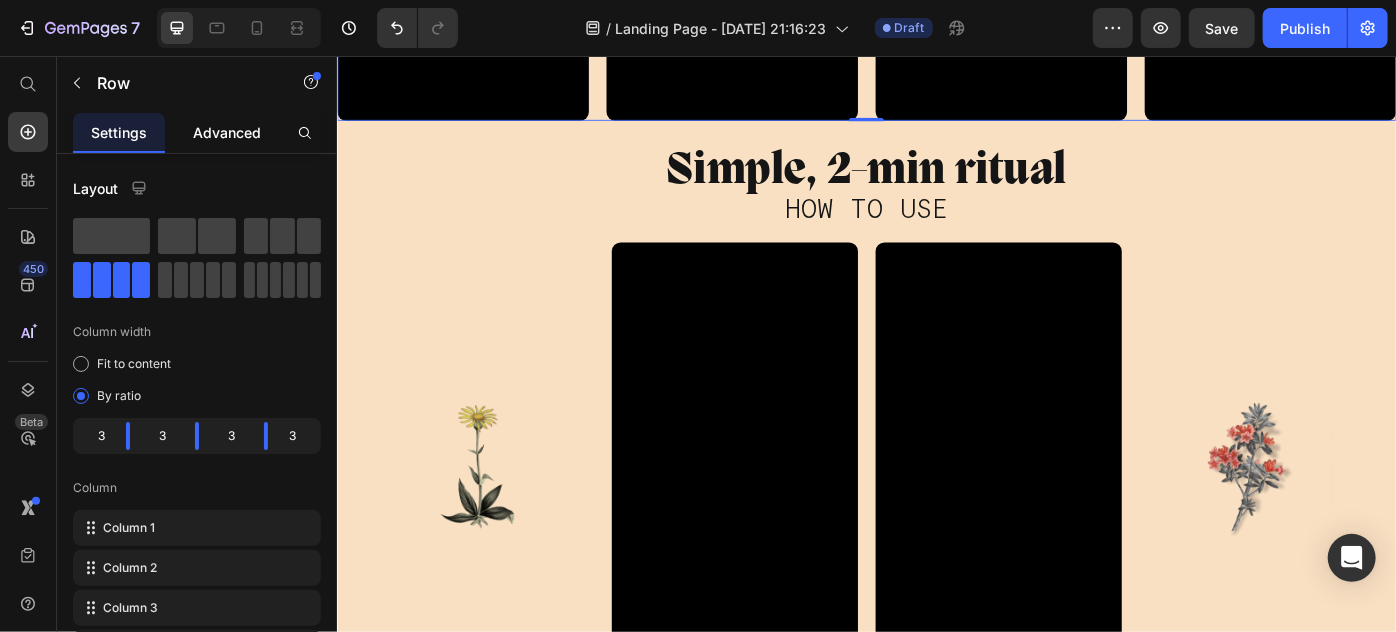 click on "Advanced" at bounding box center (227, 132) 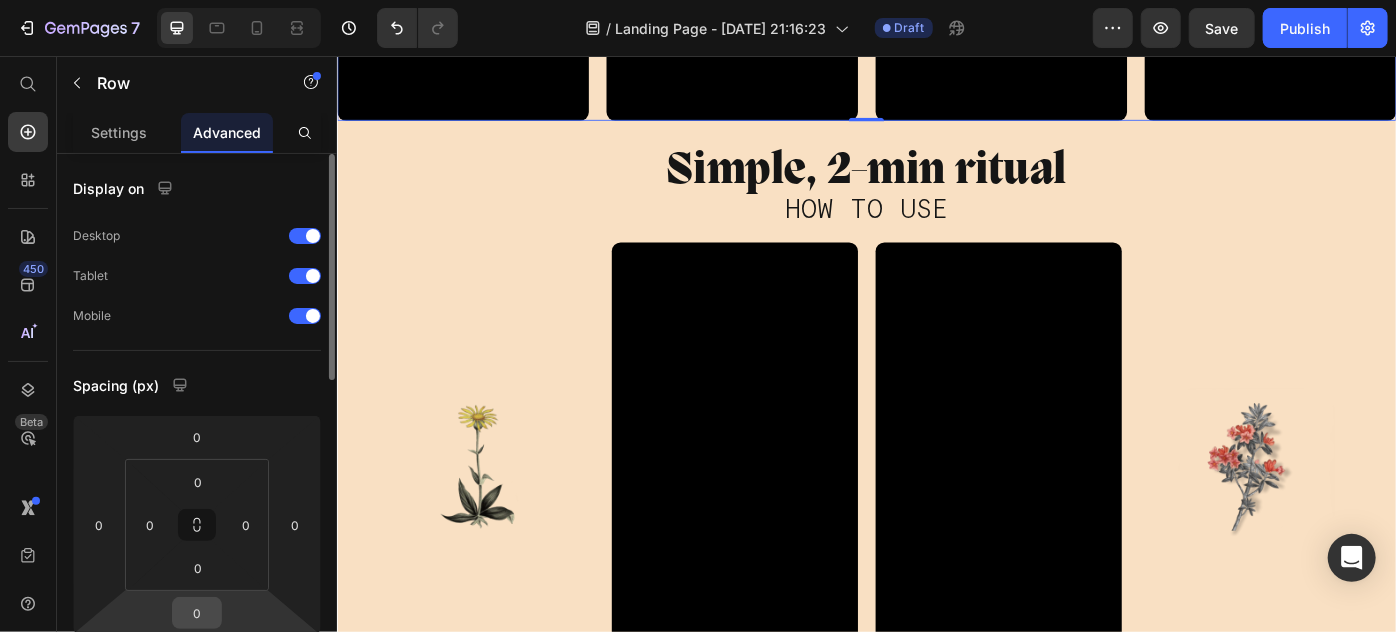 click on "0" at bounding box center (197, 613) 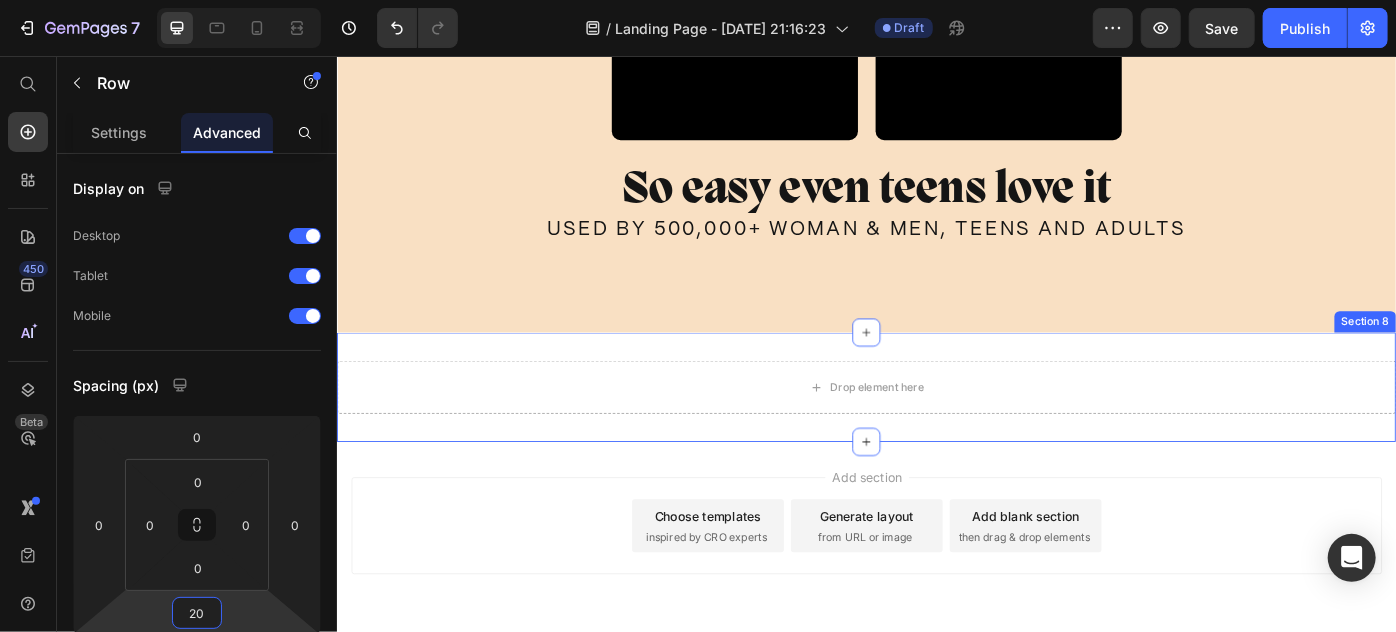 scroll, scrollTop: 6933, scrollLeft: 0, axis: vertical 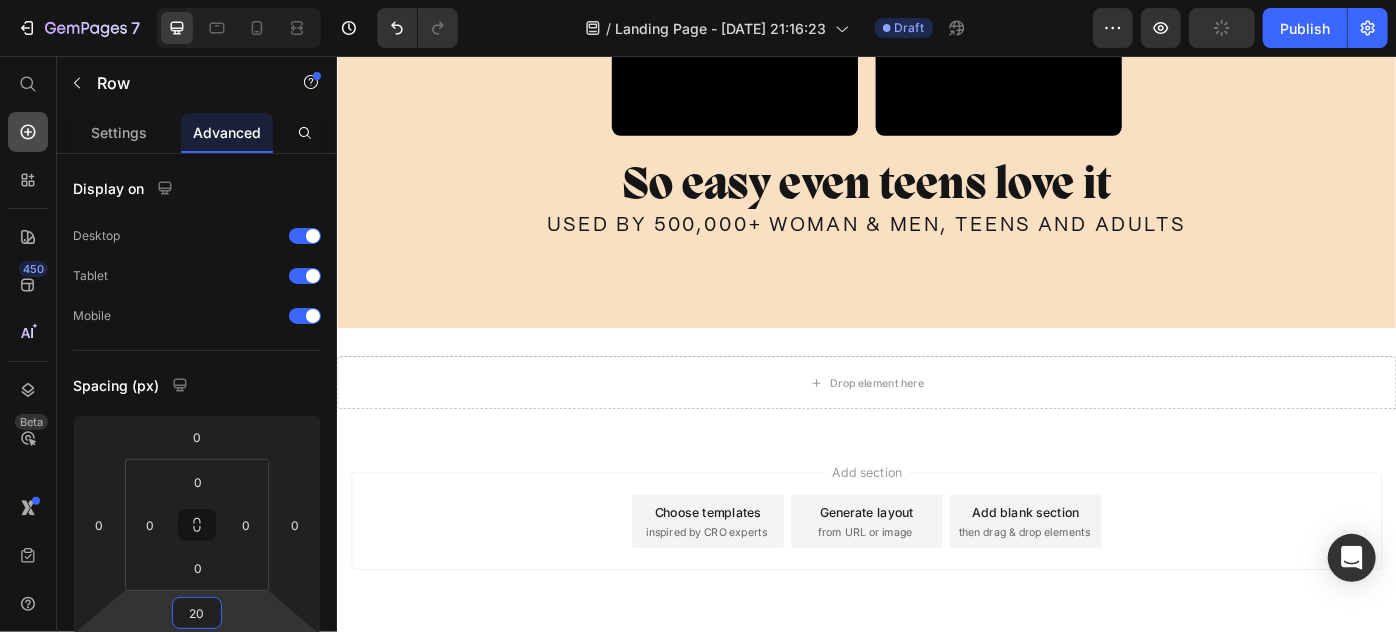 type on "20" 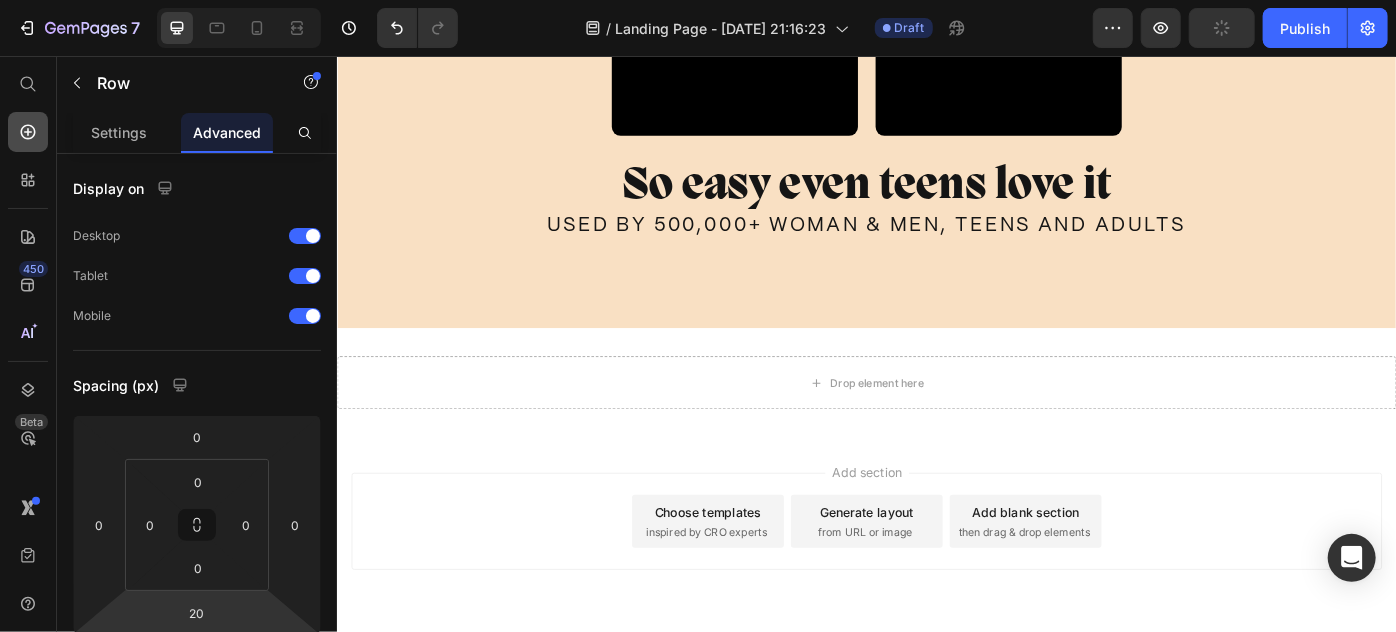 click 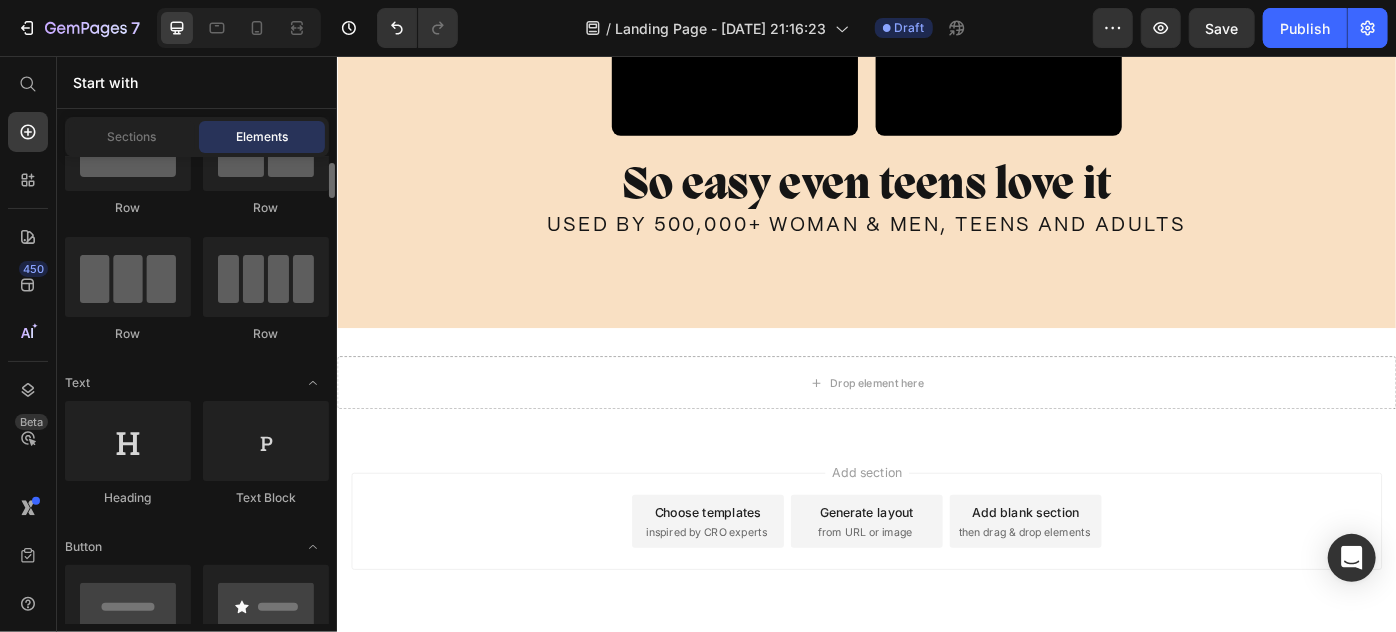 scroll, scrollTop: 0, scrollLeft: 0, axis: both 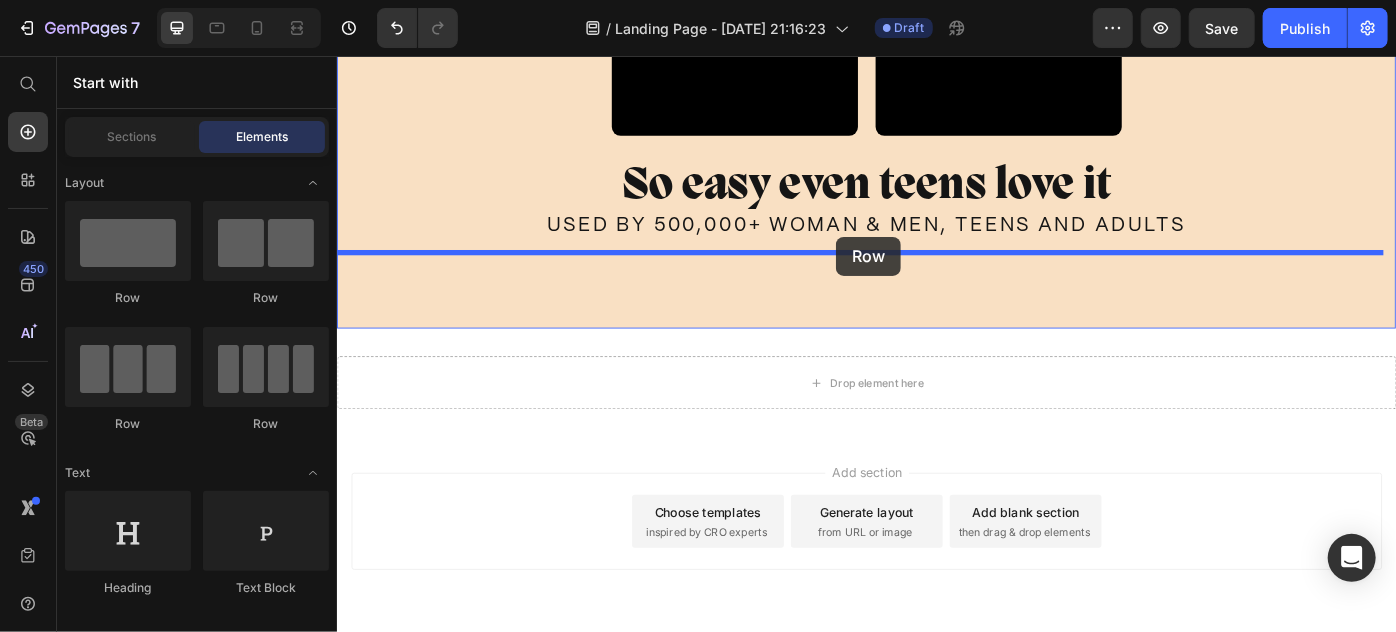 drag, startPoint x: 626, startPoint y: 292, endPoint x: 901, endPoint y: 260, distance: 276.85556 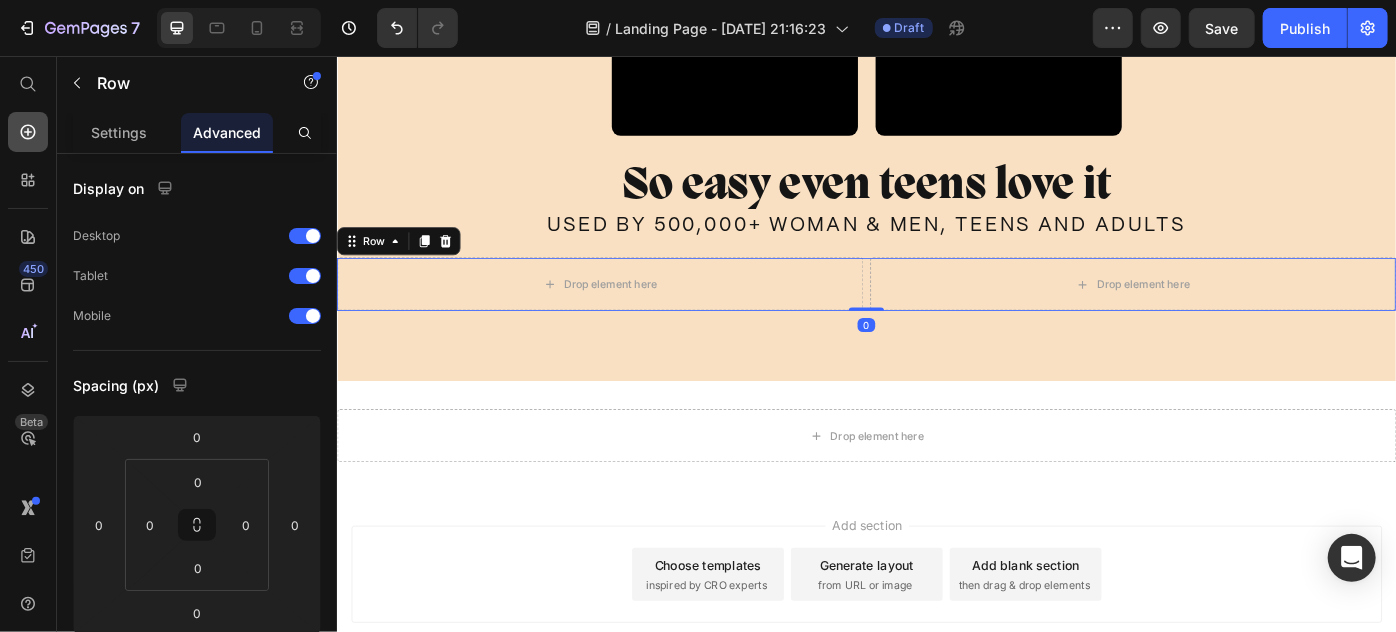 click 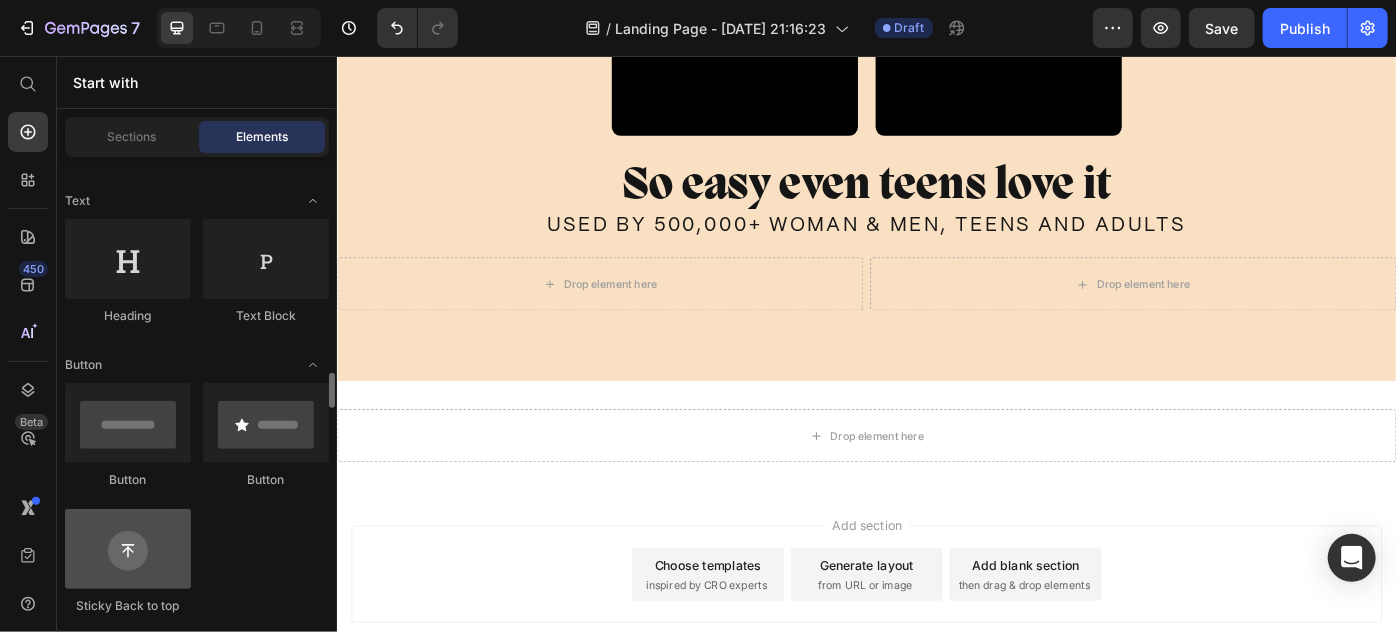 scroll, scrollTop: 454, scrollLeft: 0, axis: vertical 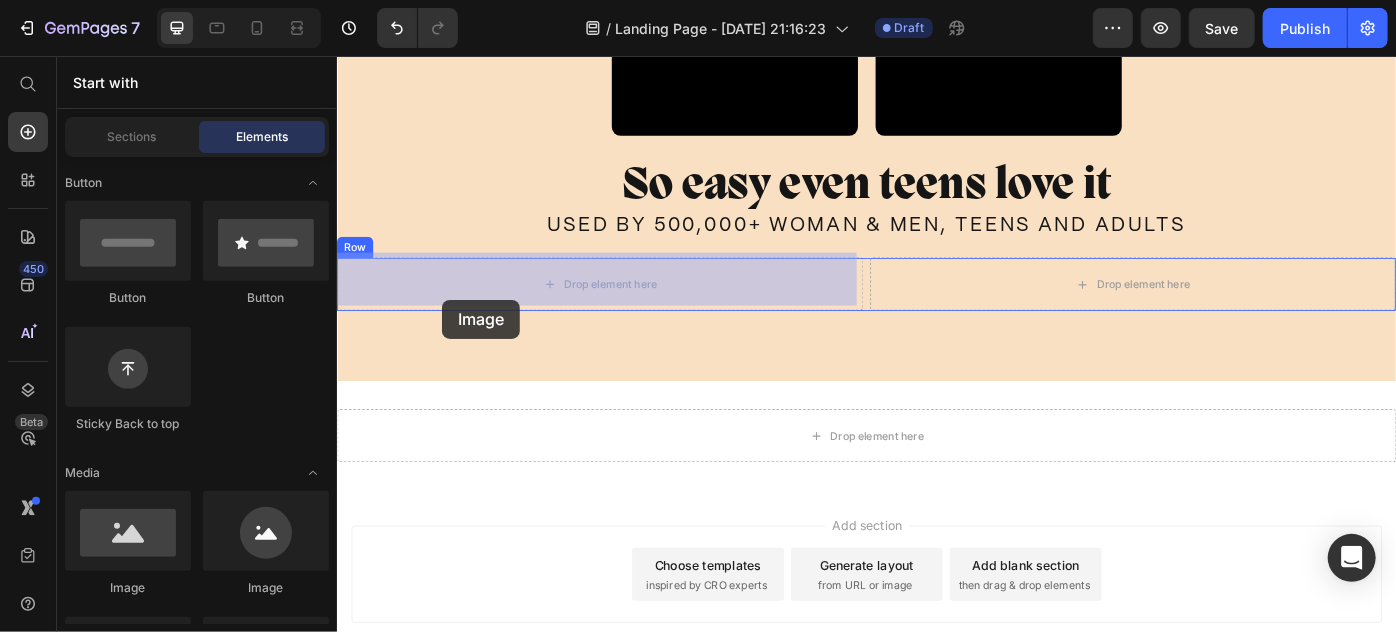 drag, startPoint x: 475, startPoint y: 595, endPoint x: 461, endPoint y: 328, distance: 267.3668 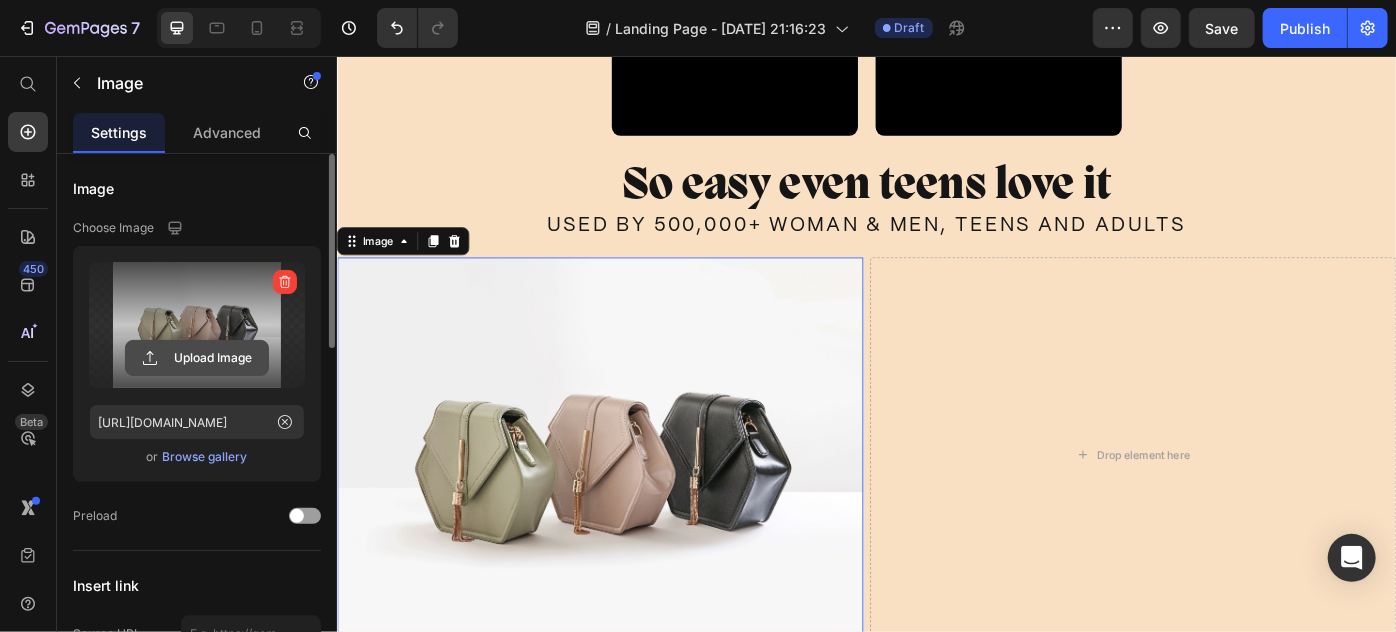 click 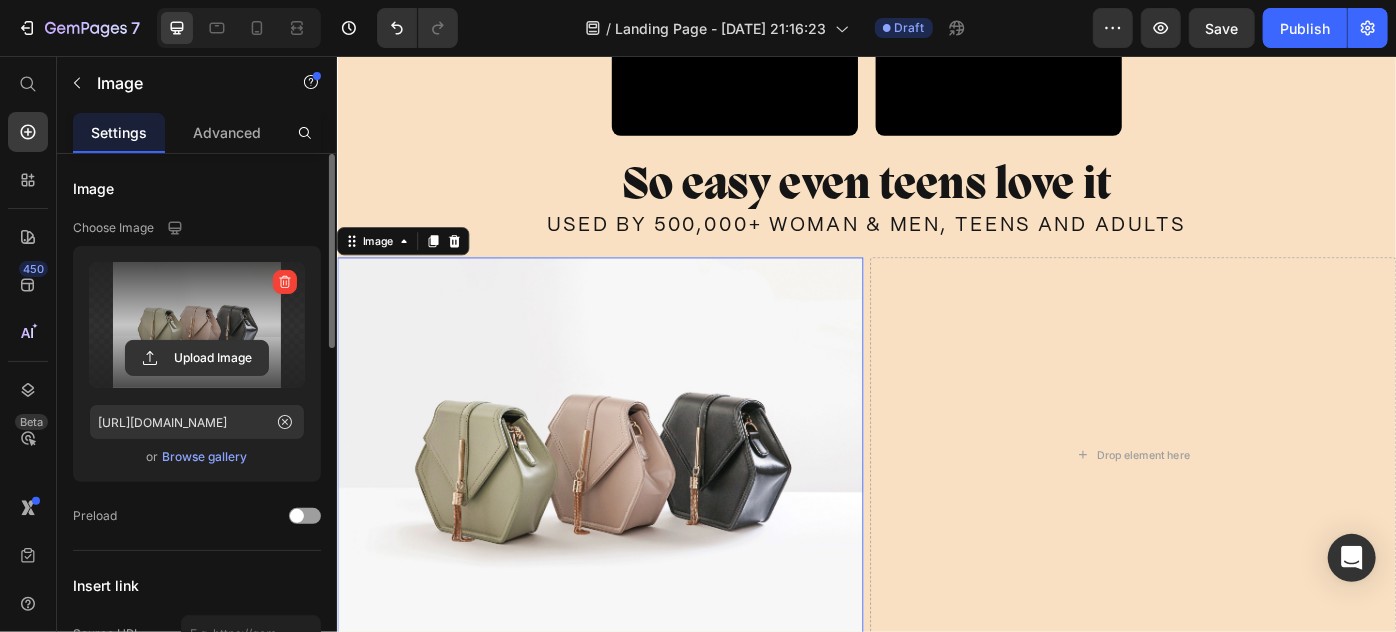 click at bounding box center [197, 325] 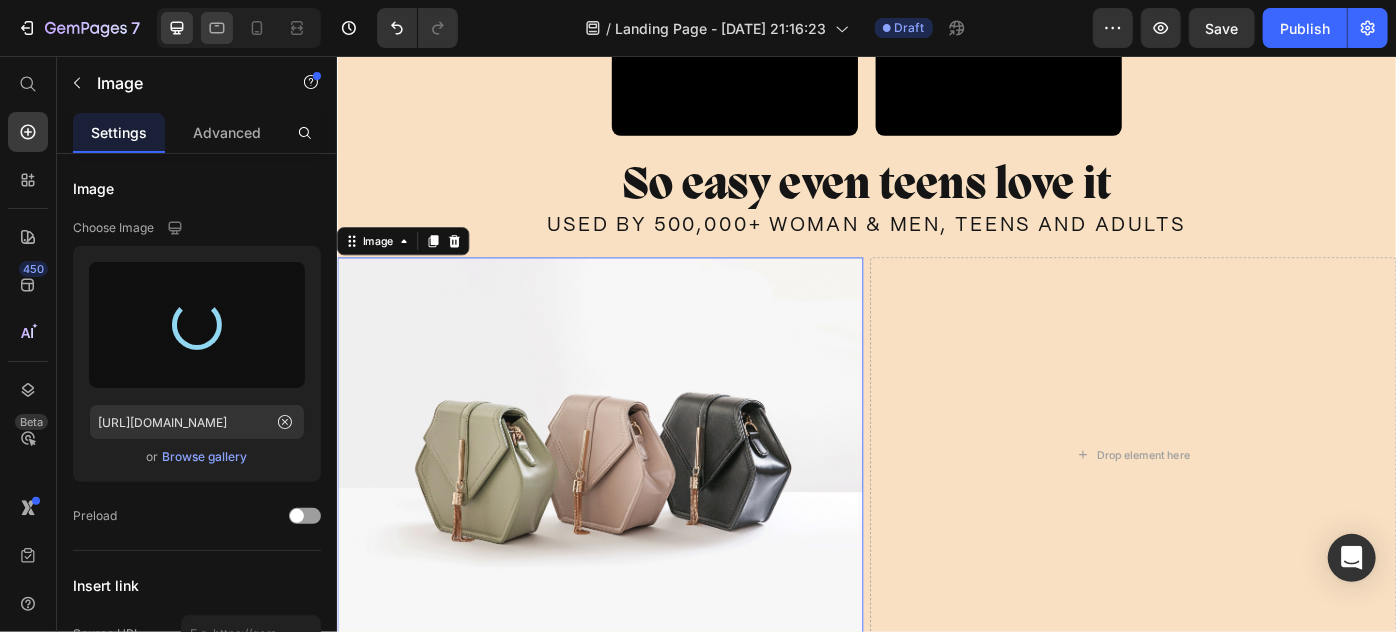type on "https://cdn.shopify.com/s/files/1/0869/5912/8851/files/gempages_511364164535452839-aadb19b2-57d9-4321-bbcb-4e18275e47aa.webp" 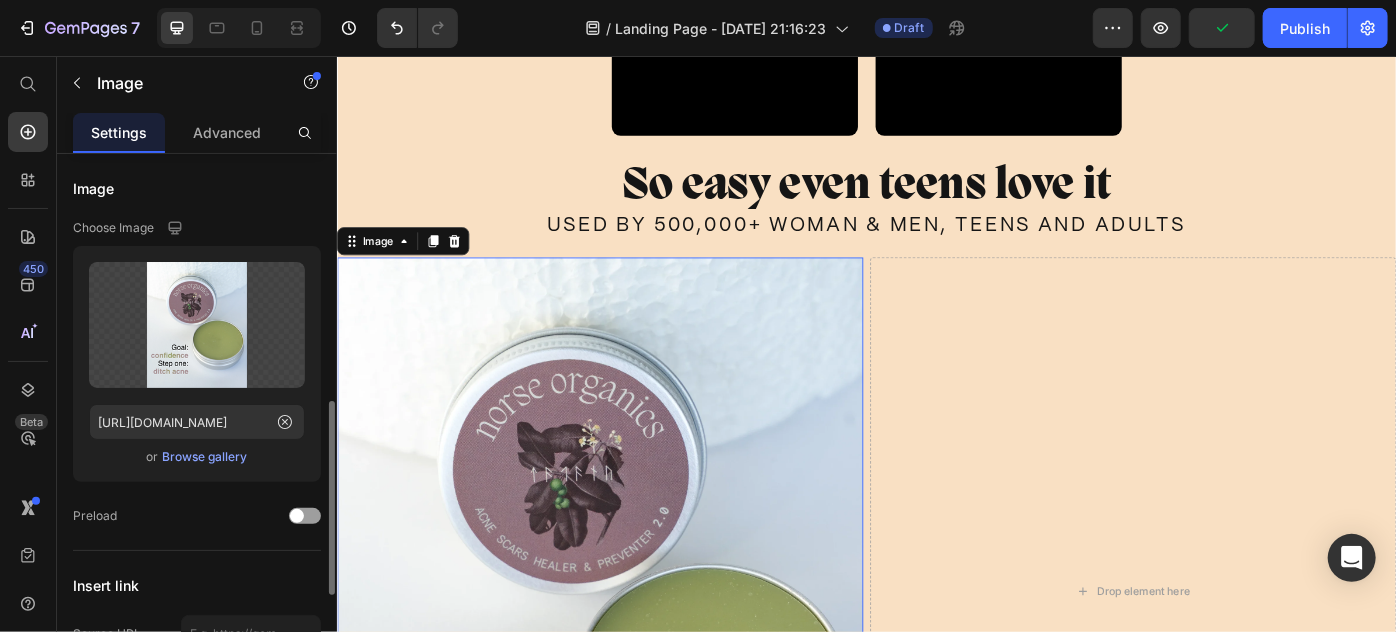 scroll, scrollTop: 363, scrollLeft: 0, axis: vertical 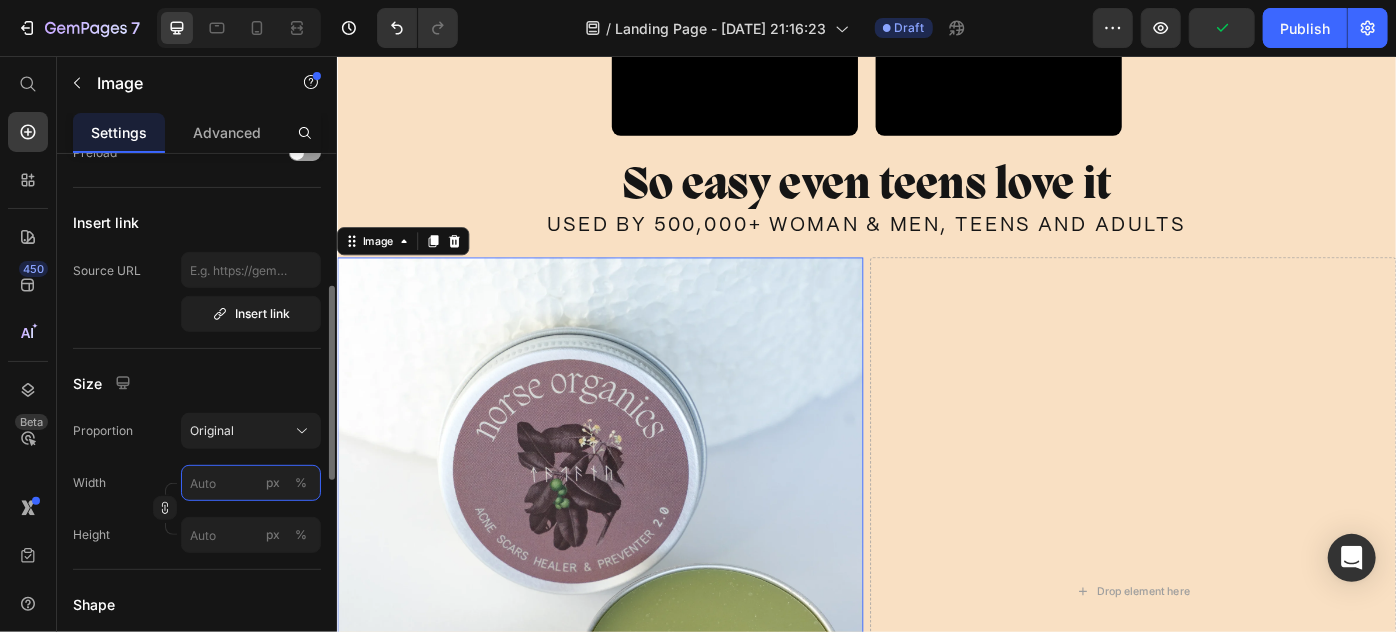 click on "px %" at bounding box center (251, 483) 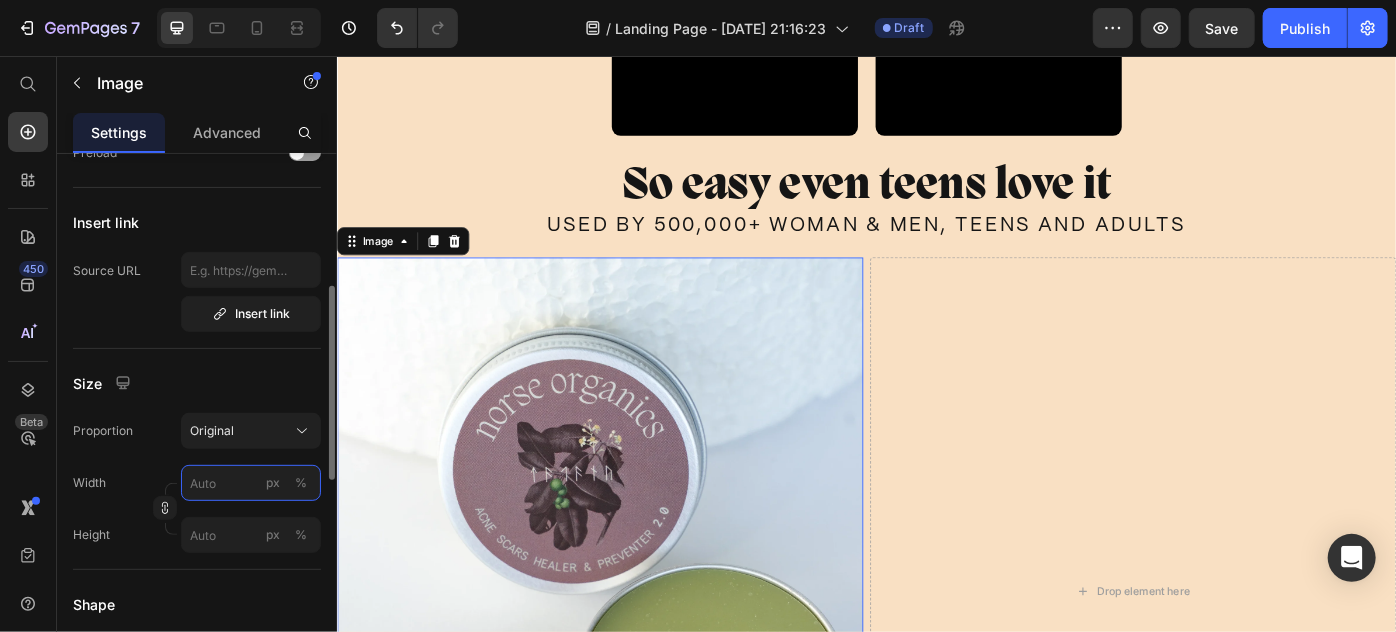 paste on "508" 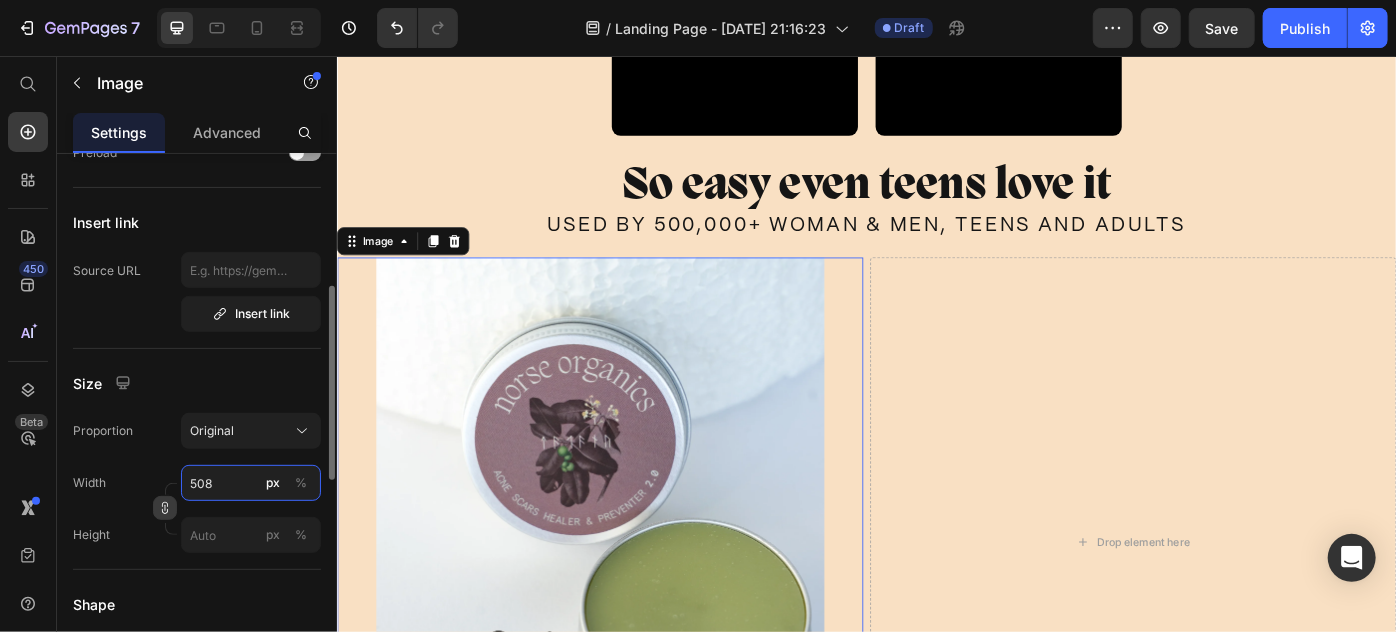 type on "508" 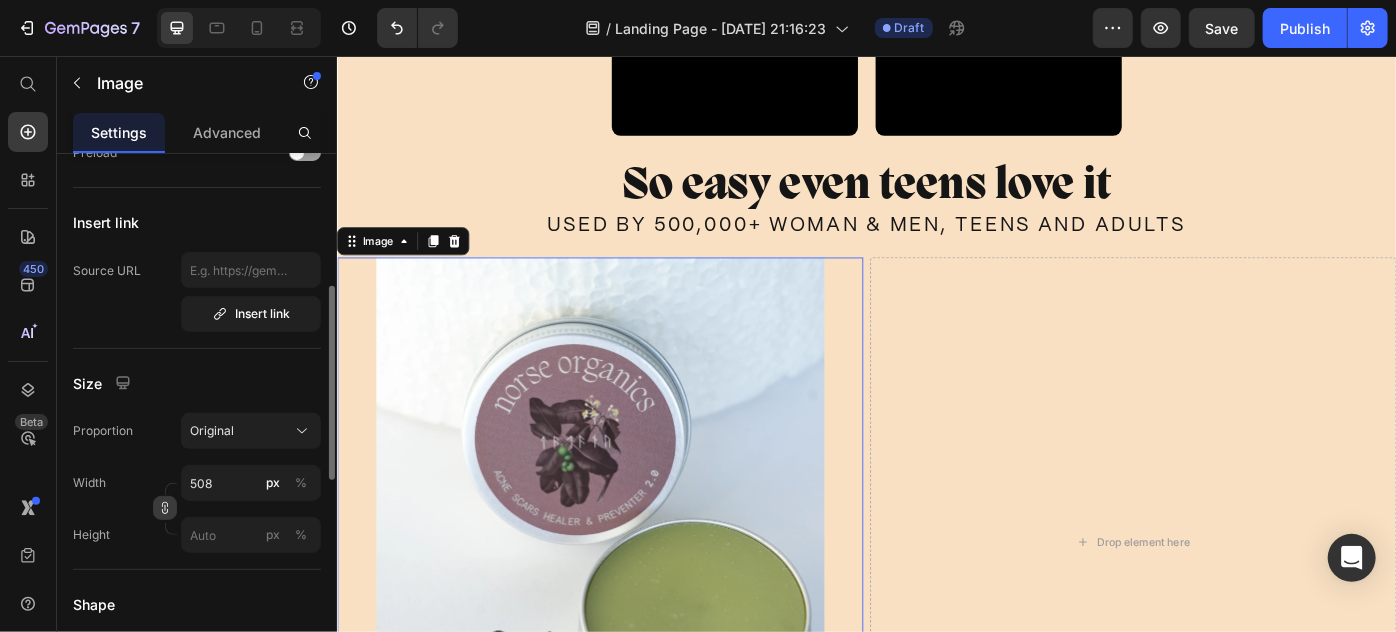 click 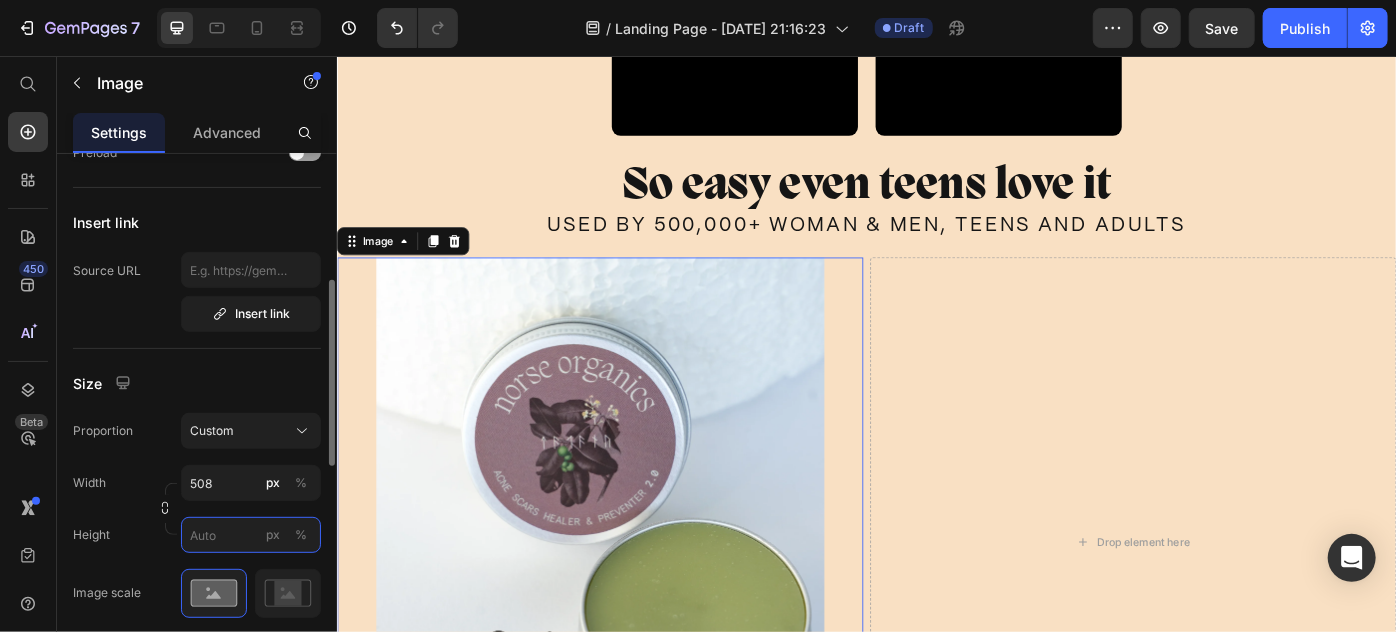 click on "px %" at bounding box center (251, 535) 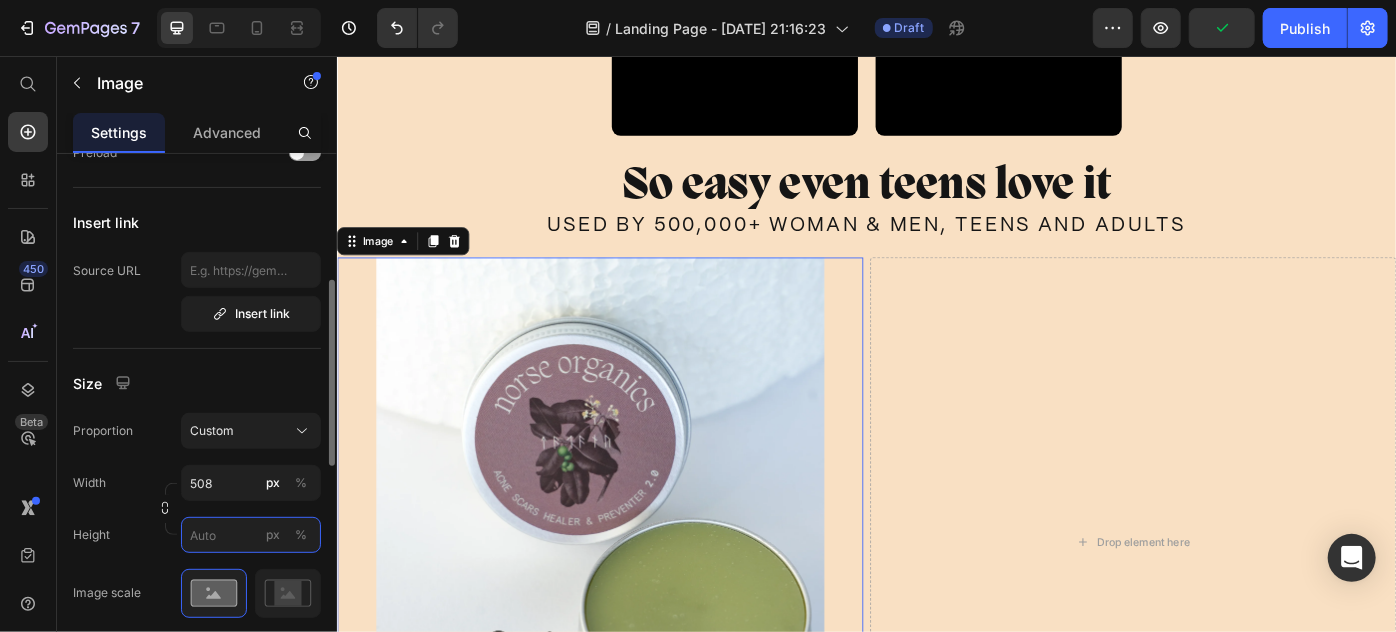 paste on "644.875" 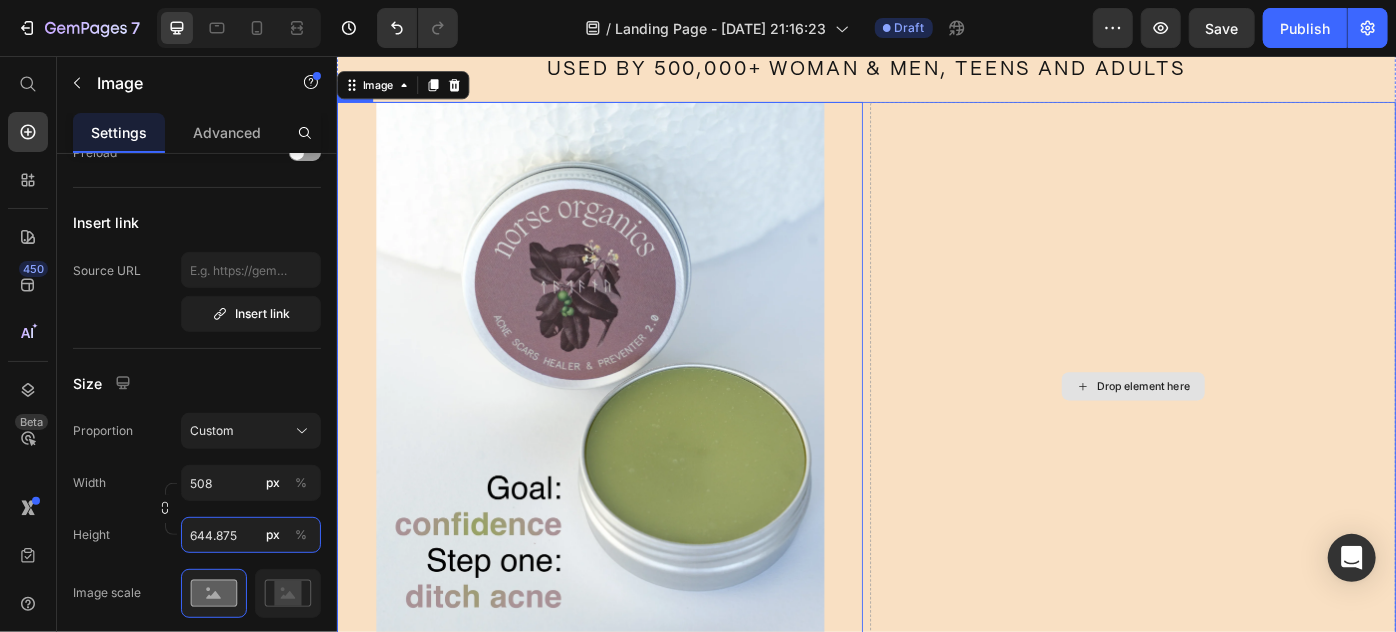 scroll, scrollTop: 7205, scrollLeft: 0, axis: vertical 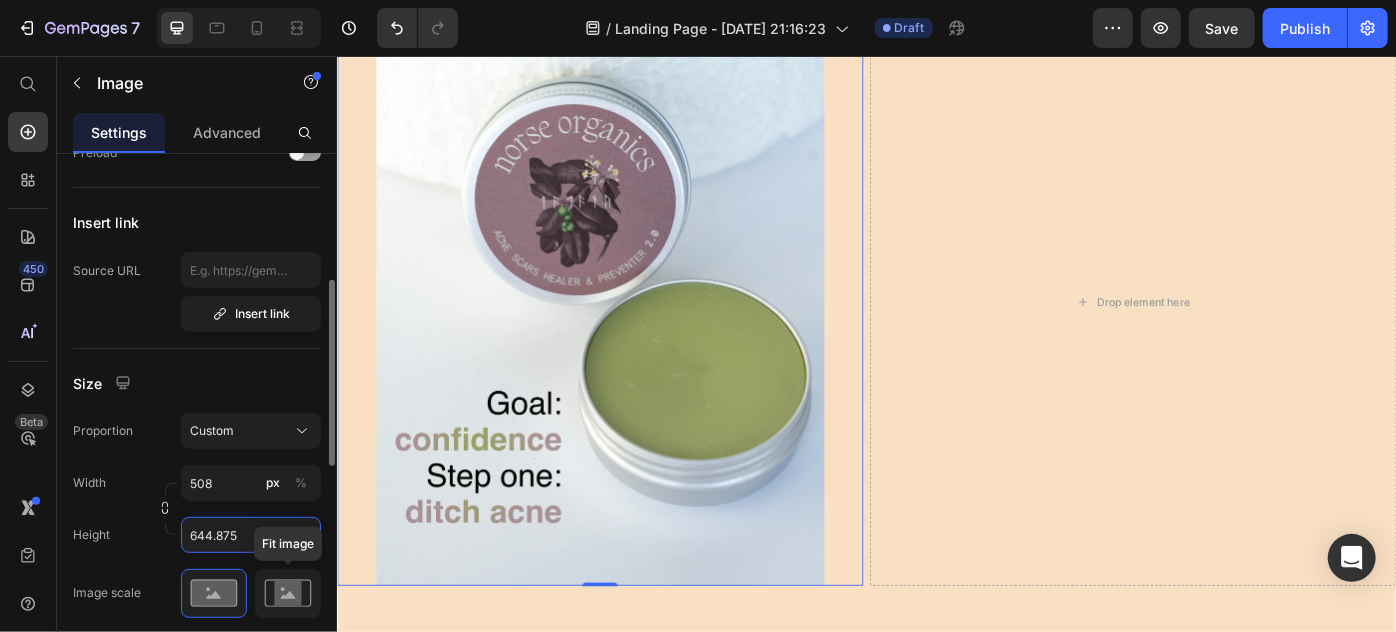 type on "644.875" 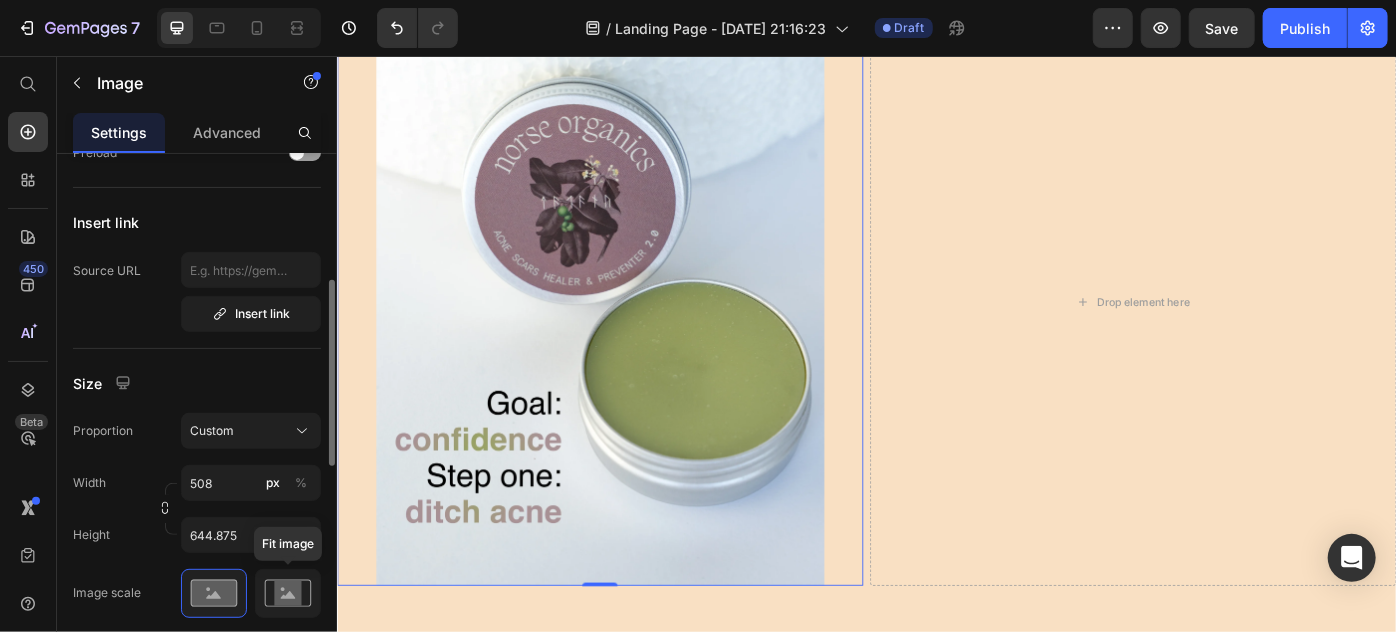 click 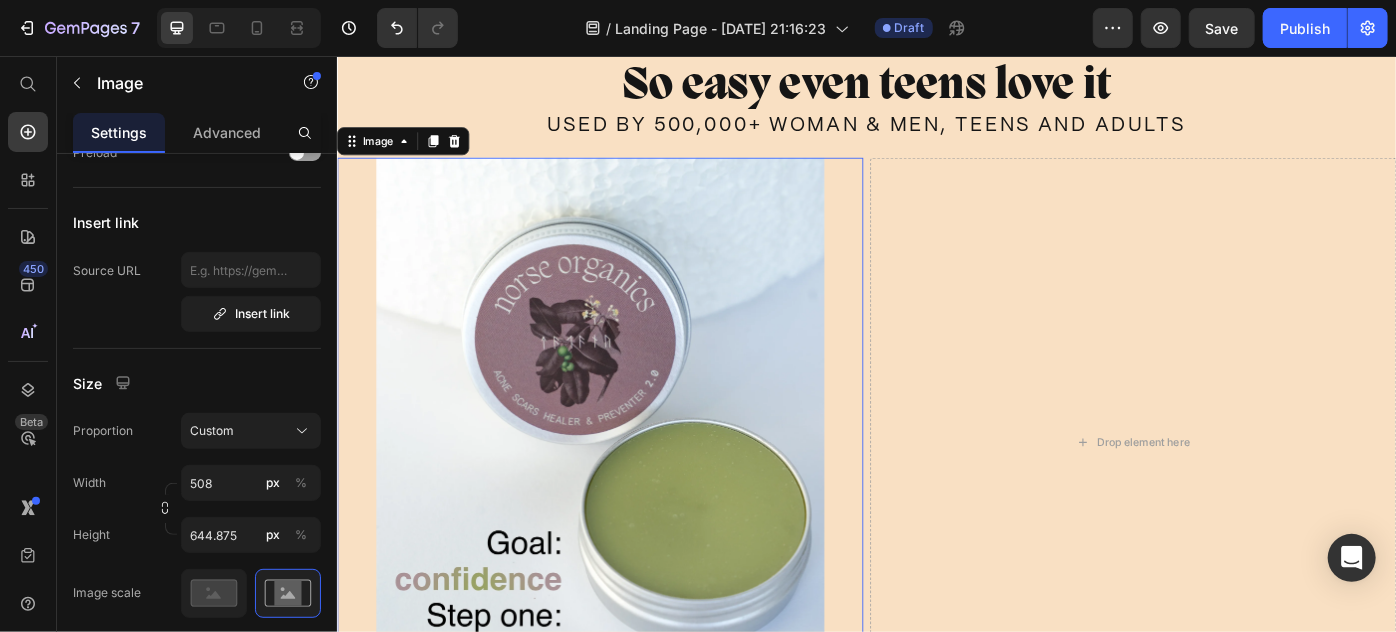 scroll, scrollTop: 7024, scrollLeft: 0, axis: vertical 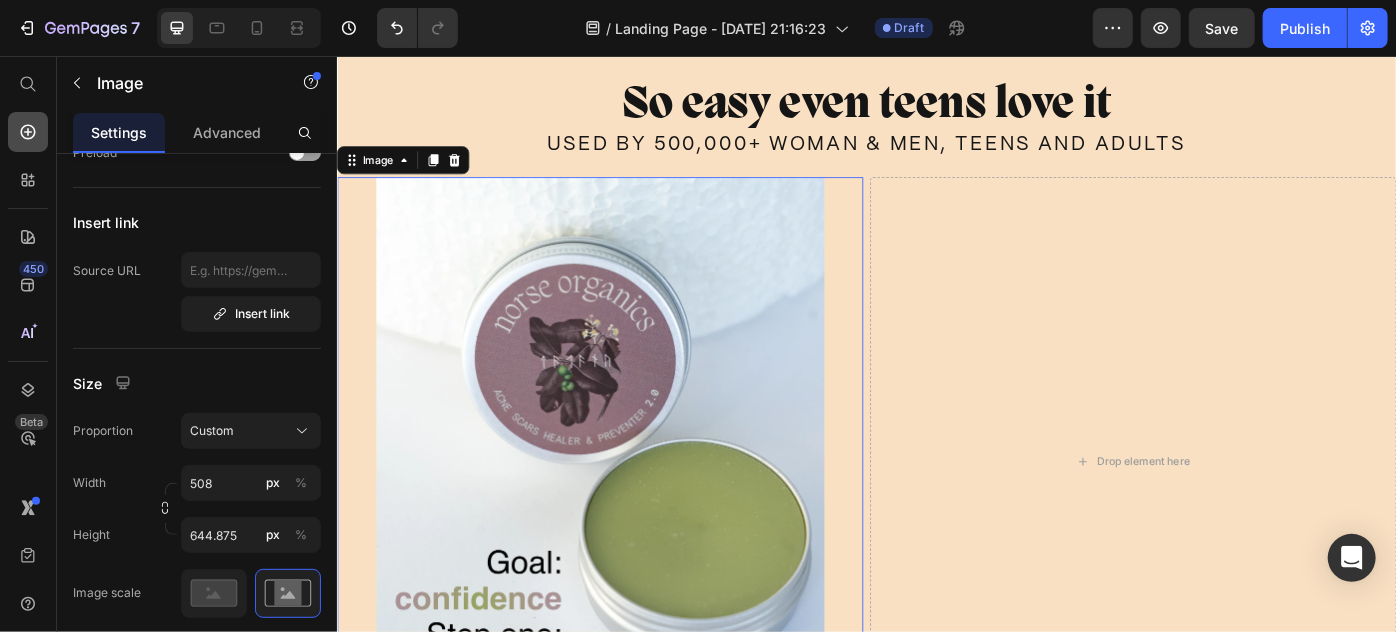 click 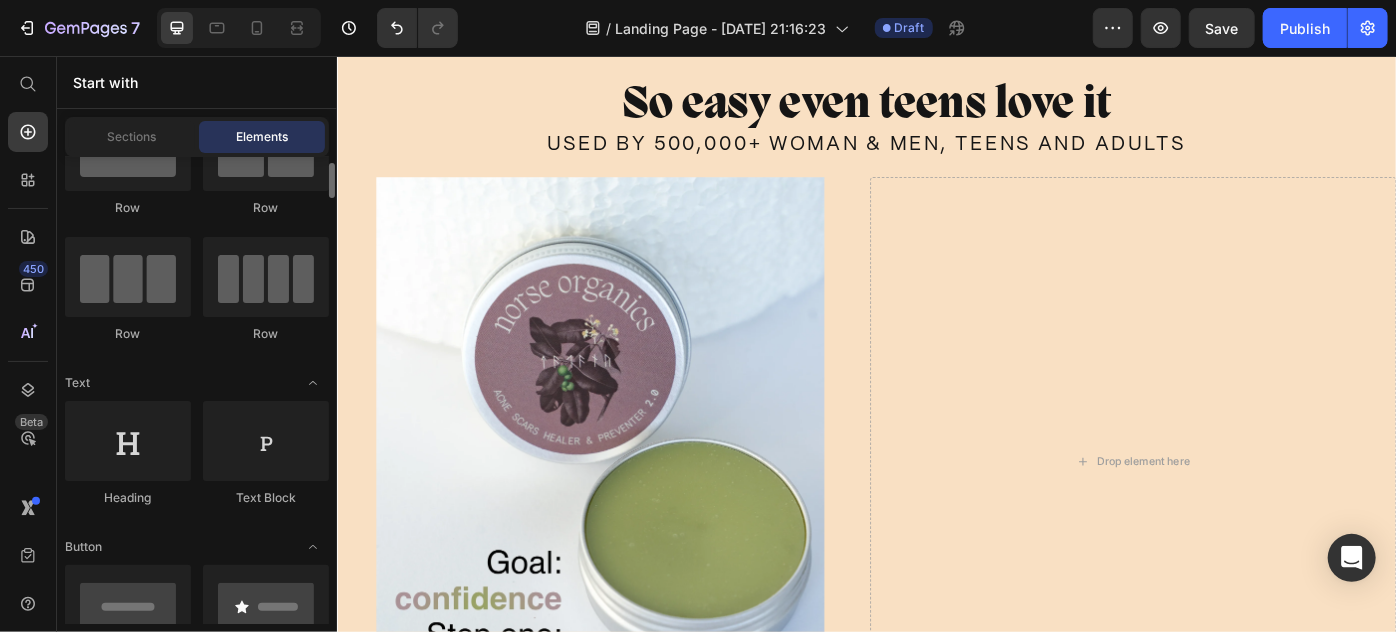scroll, scrollTop: 0, scrollLeft: 0, axis: both 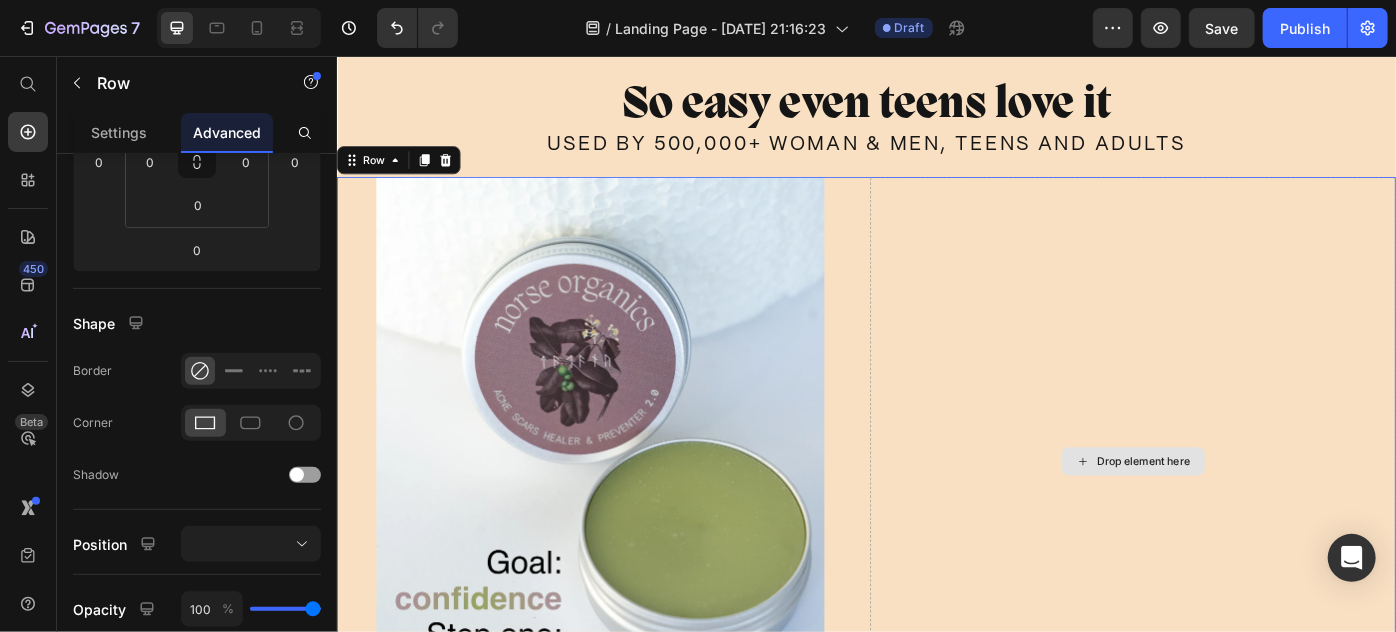 click on "Drop element here" at bounding box center [1238, 514] 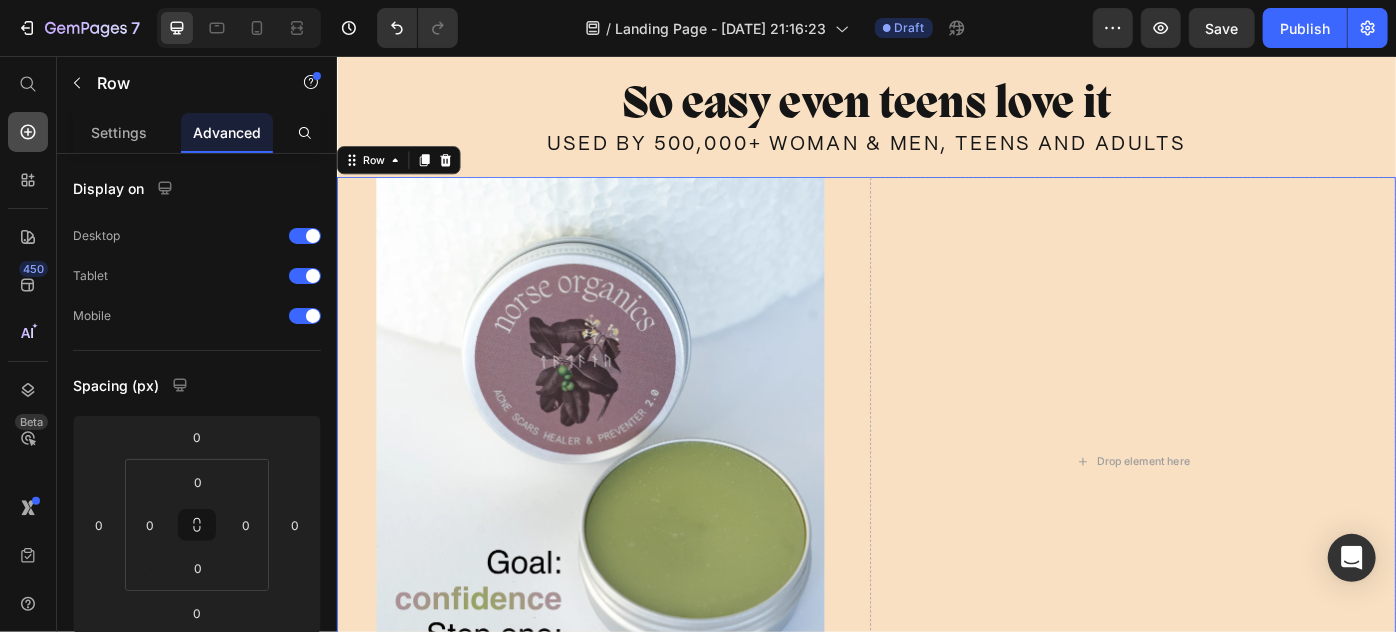 click 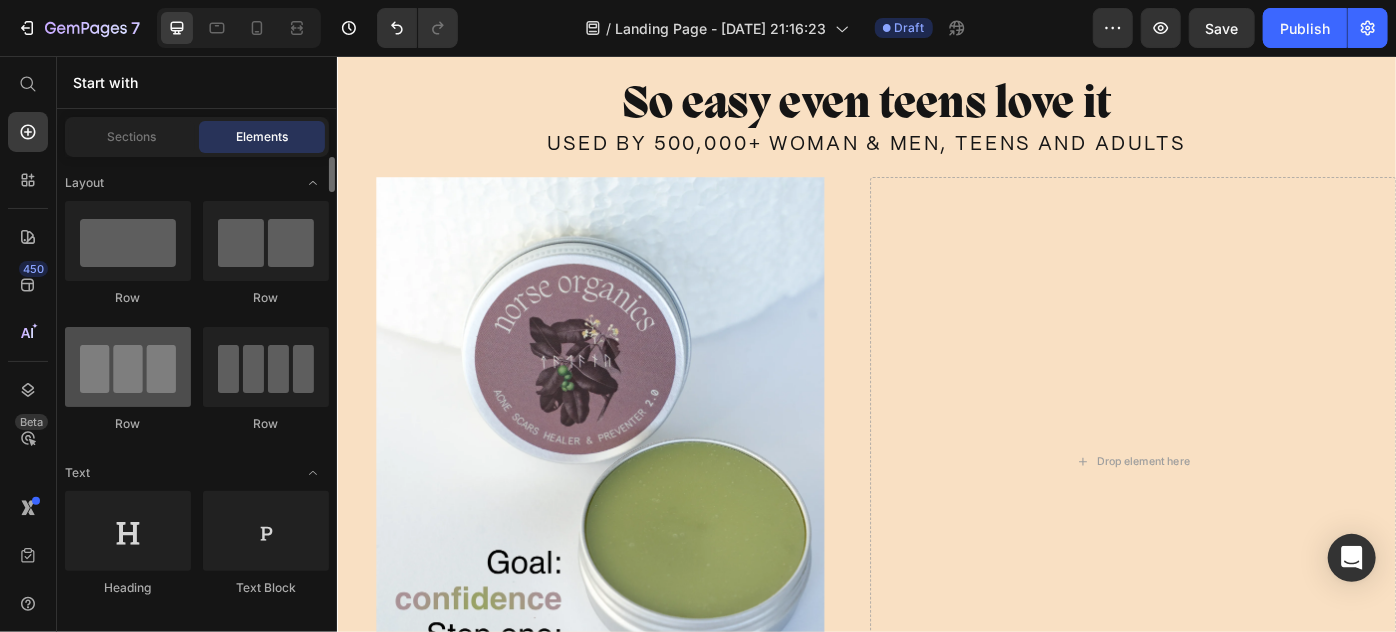 click at bounding box center [128, 367] 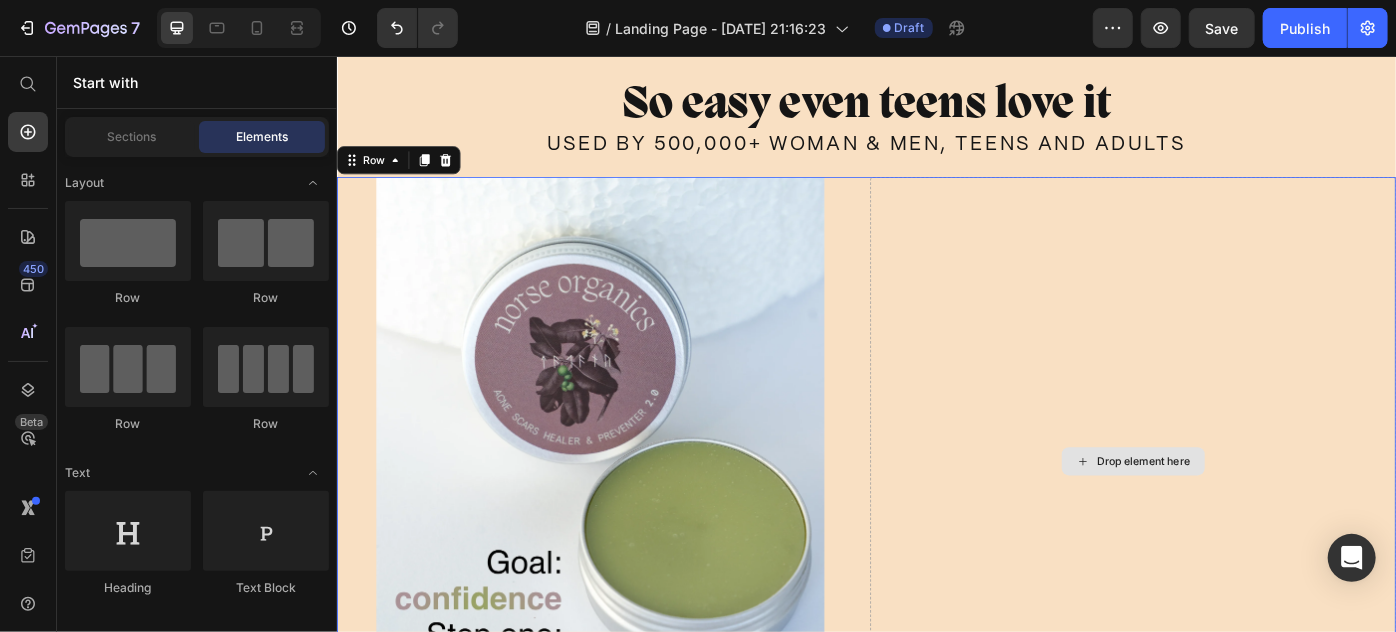 click on "Drop element here" at bounding box center [1238, 514] 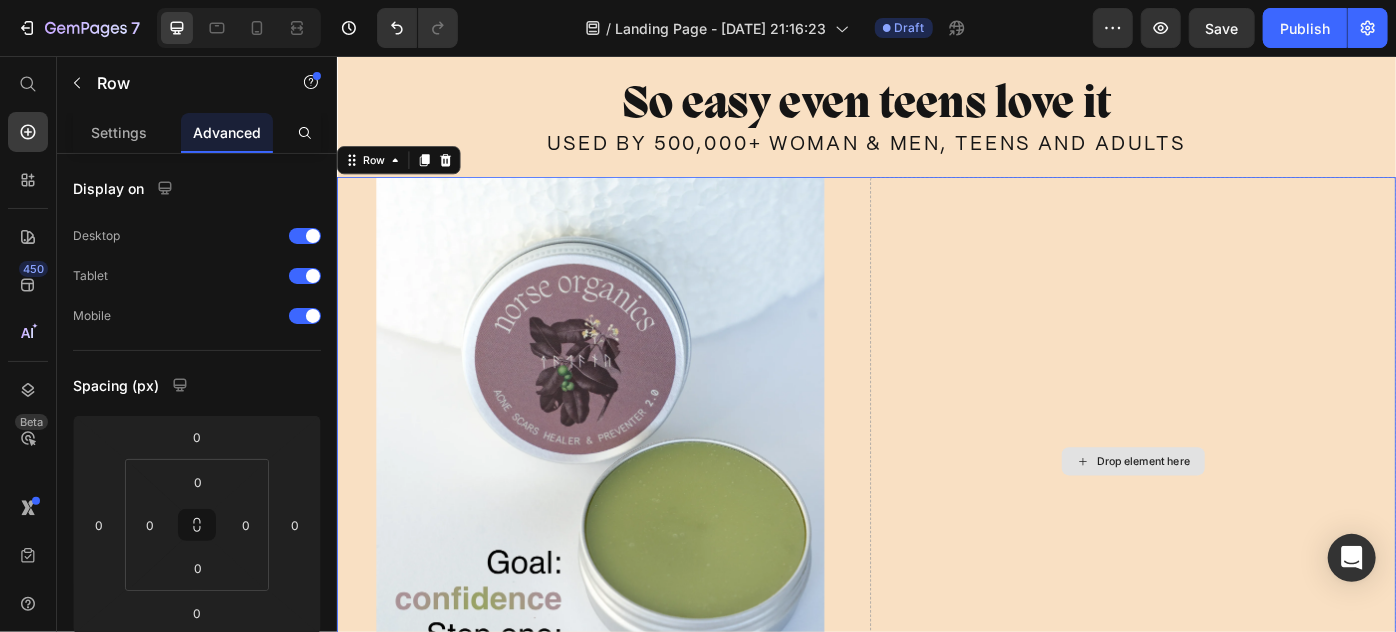 click on "Drop element here" at bounding box center [1238, 514] 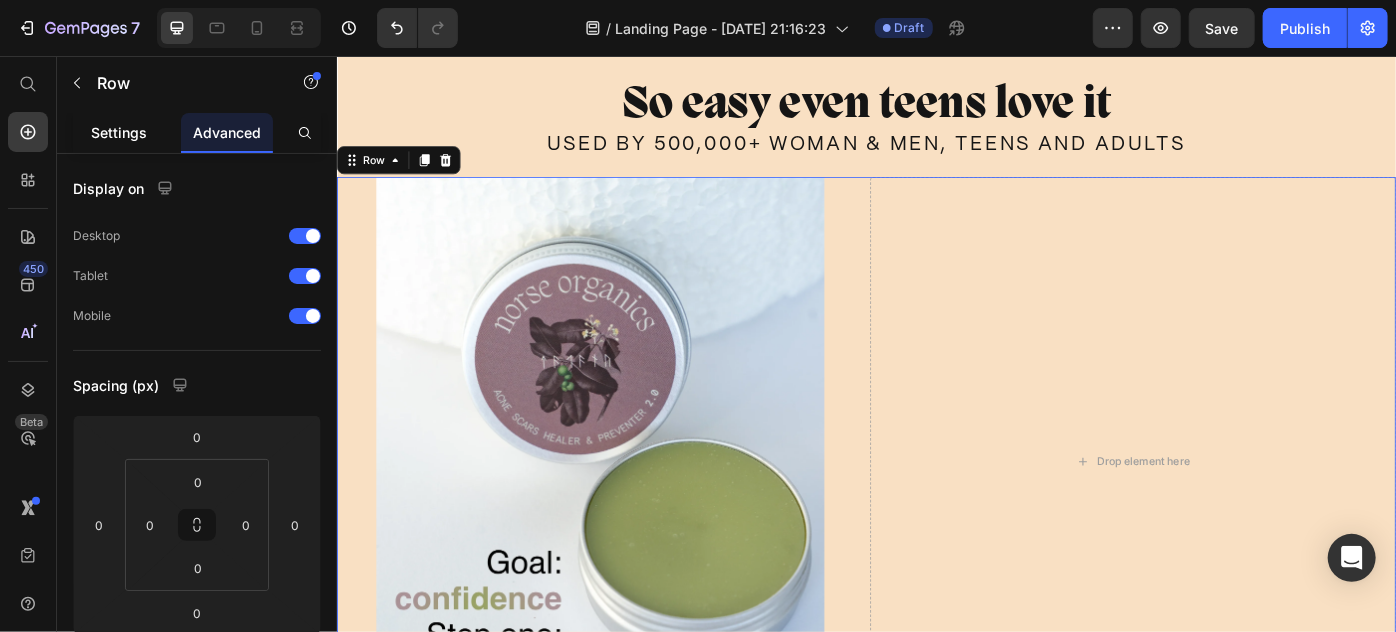 click on "Settings" at bounding box center [119, 132] 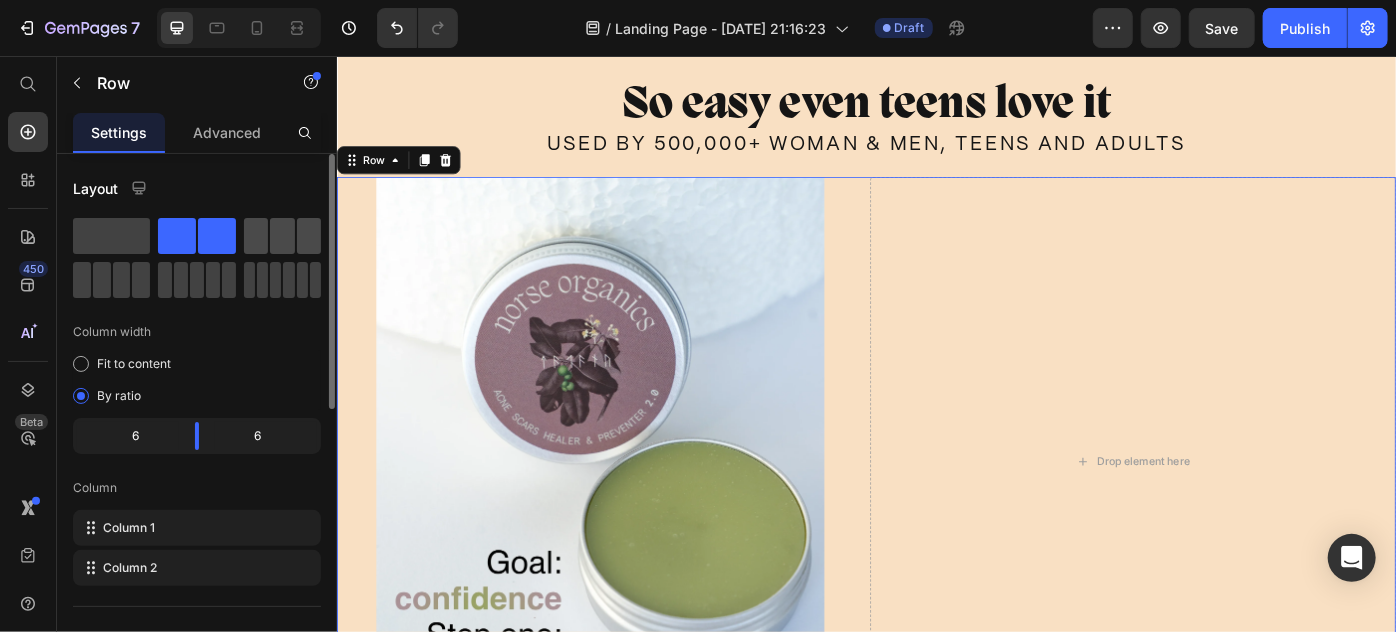 click 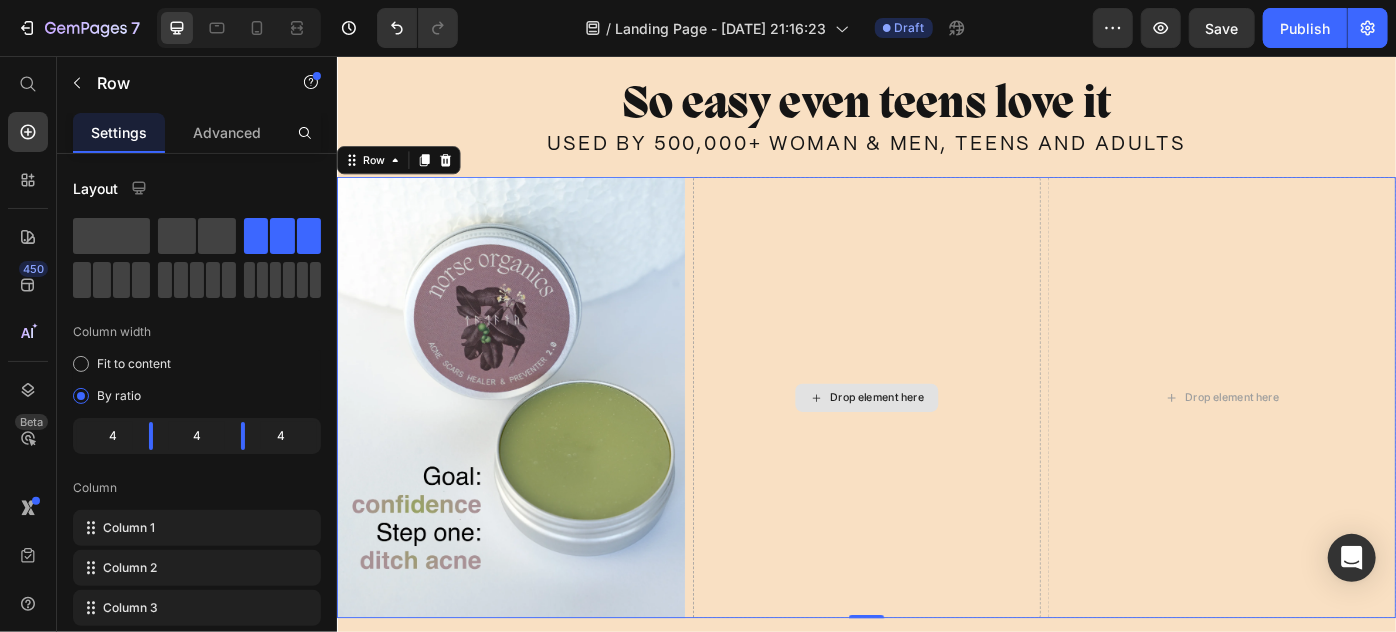 drag, startPoint x: 806, startPoint y: 410, endPoint x: 405, endPoint y: 323, distance: 410.32913 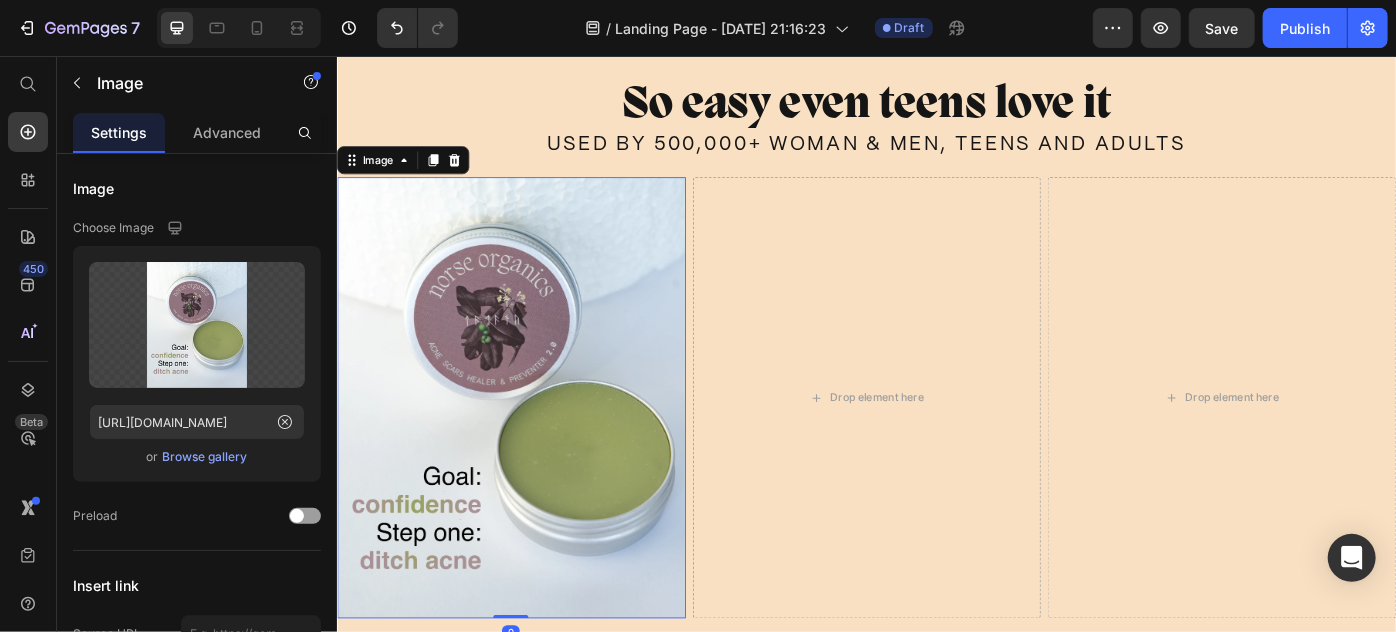 drag, startPoint x: 412, startPoint y: 255, endPoint x: 422, endPoint y: 208, distance: 48.052055 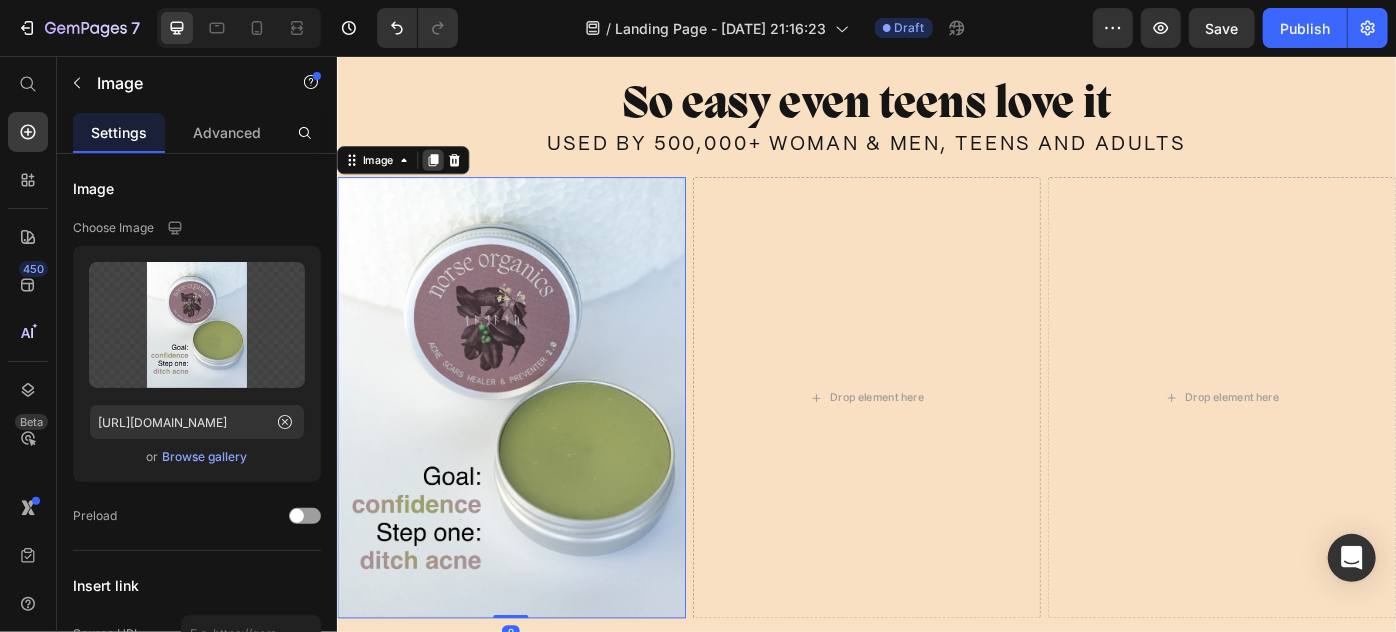 click at bounding box center [445, 173] 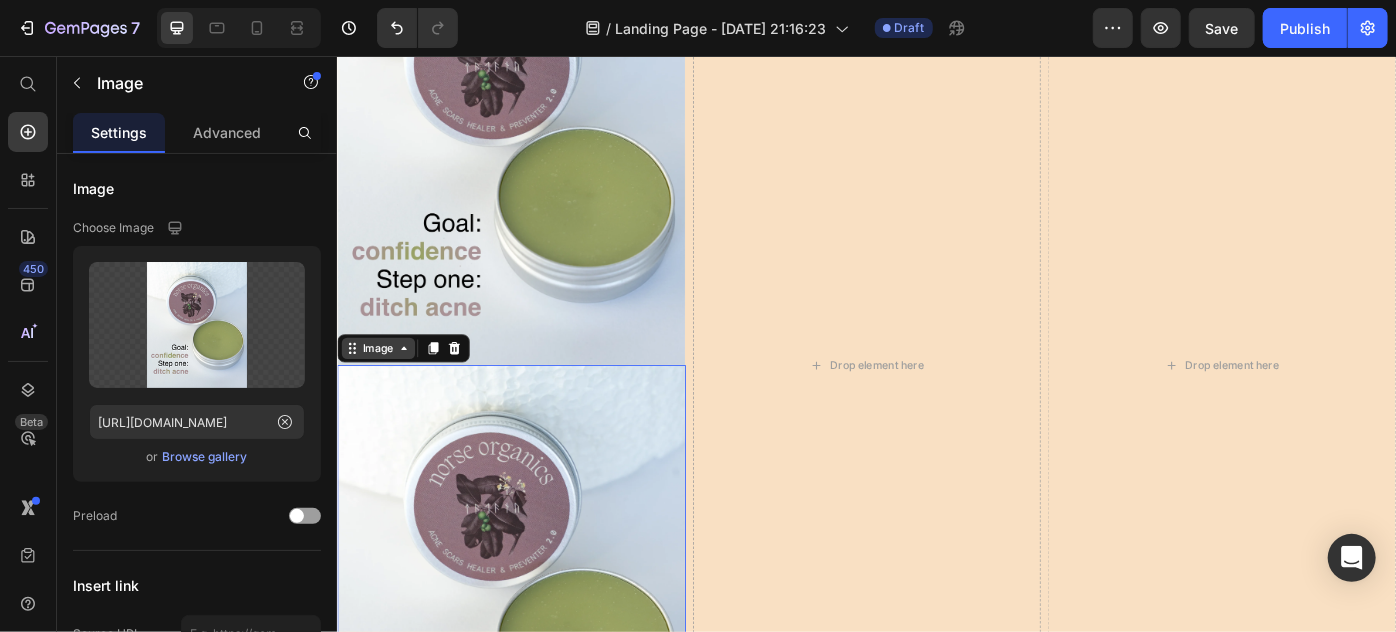 scroll, scrollTop: 7306, scrollLeft: 0, axis: vertical 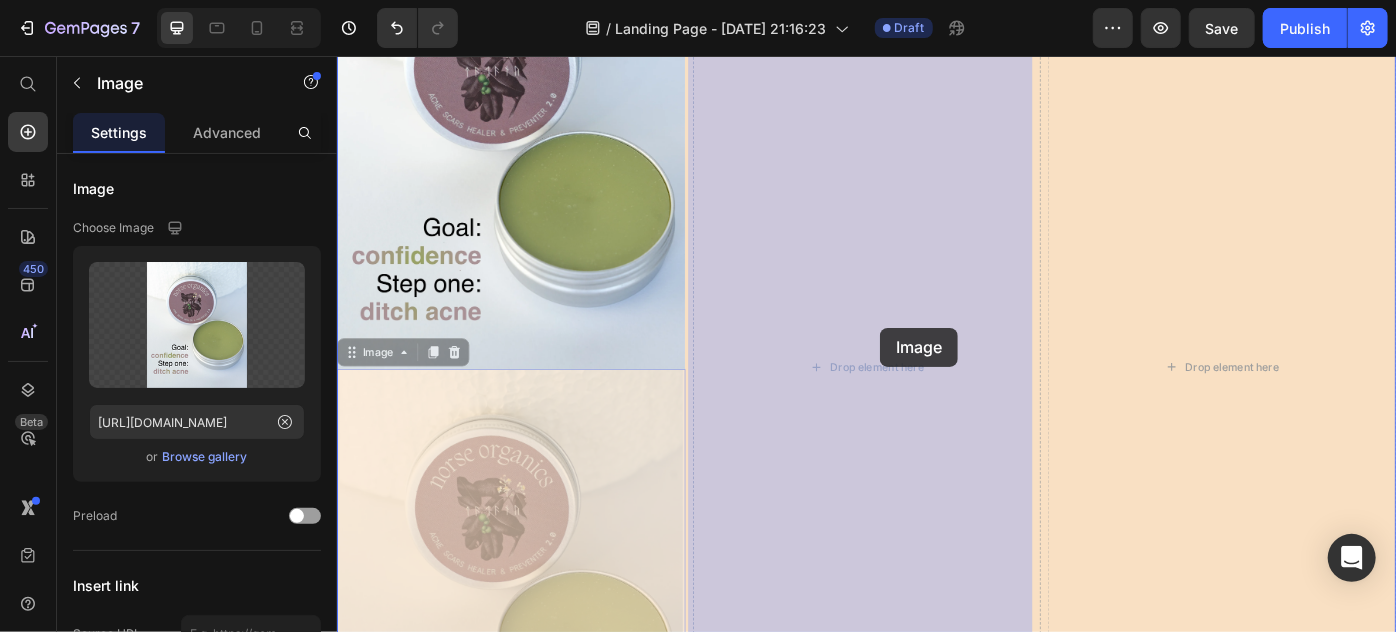 drag, startPoint x: 361, startPoint y: 385, endPoint x: 962, endPoint y: 362, distance: 601.43994 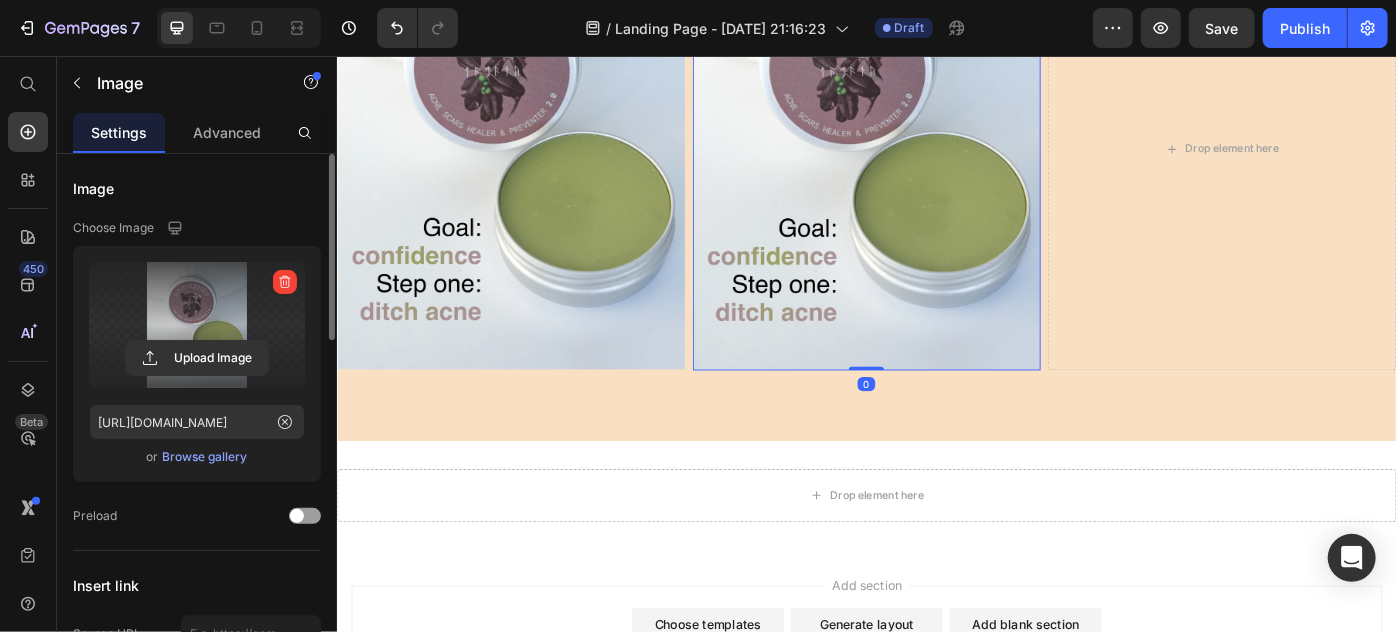 click at bounding box center [197, 325] 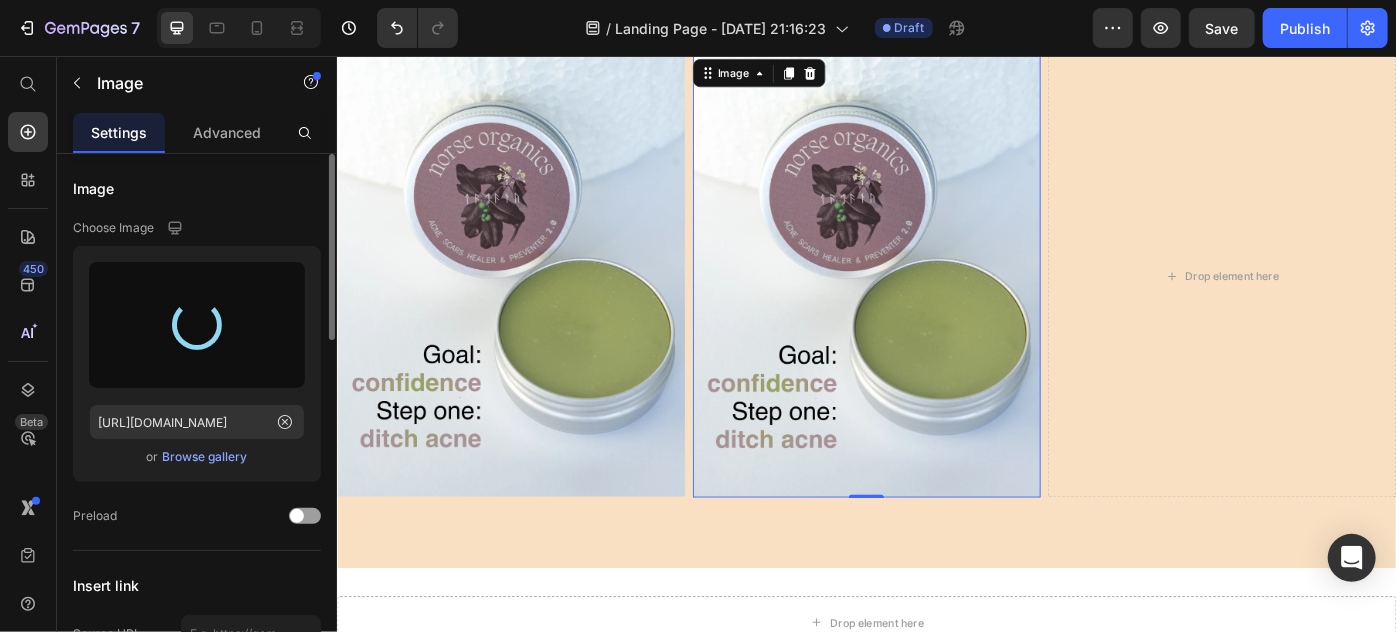 scroll, scrollTop: 7033, scrollLeft: 0, axis: vertical 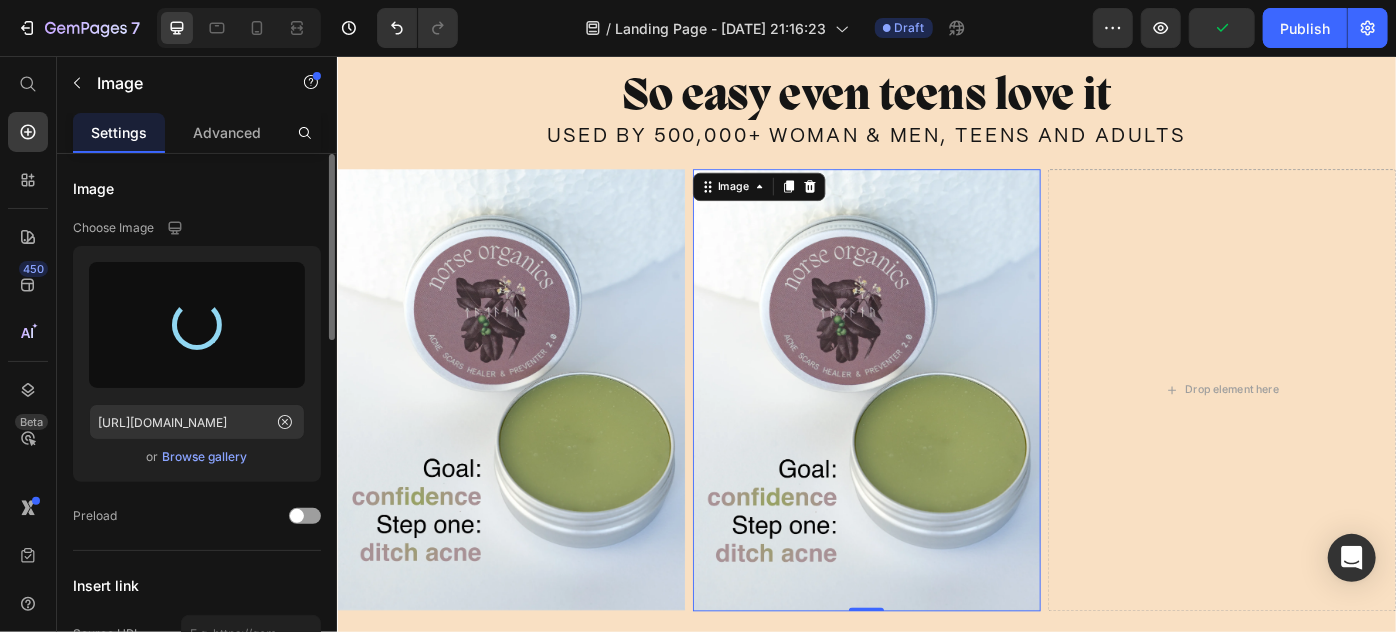 type on "https://cdn.shopify.com/s/files/1/0869/5912/8851/files/gempages_511364164535452839-faaf99df-11a3-45c5-8261-3ac39f429ff3.webp" 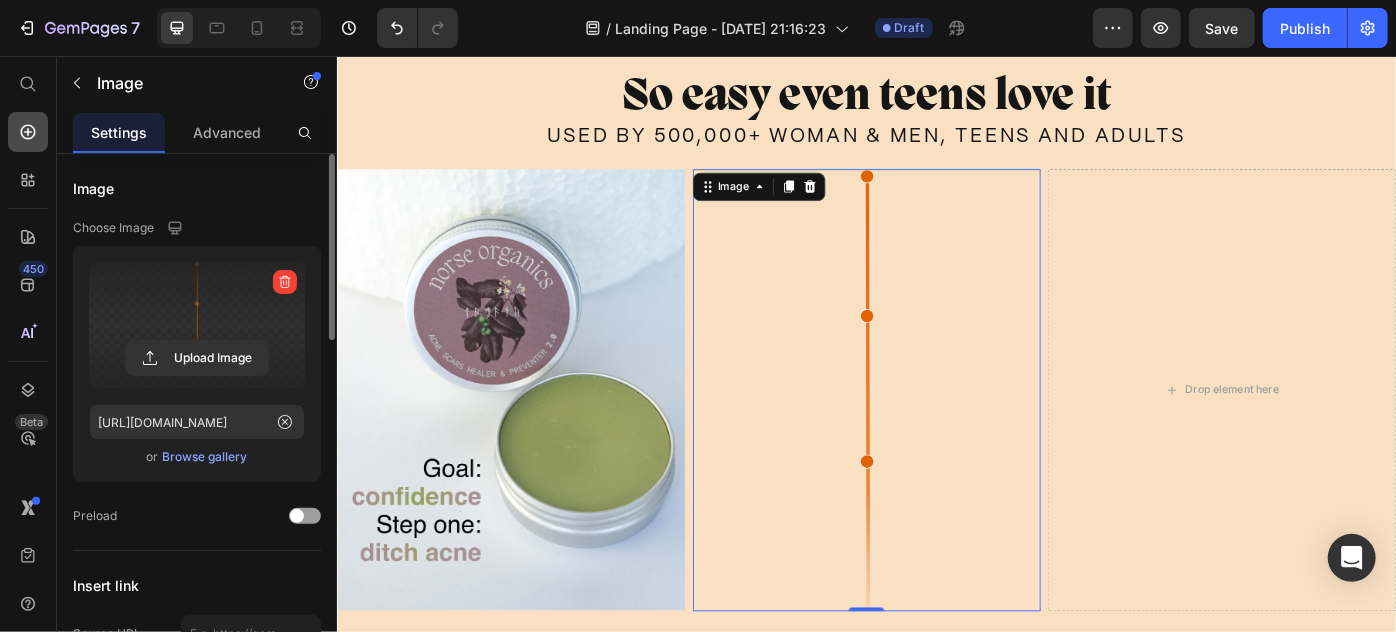click 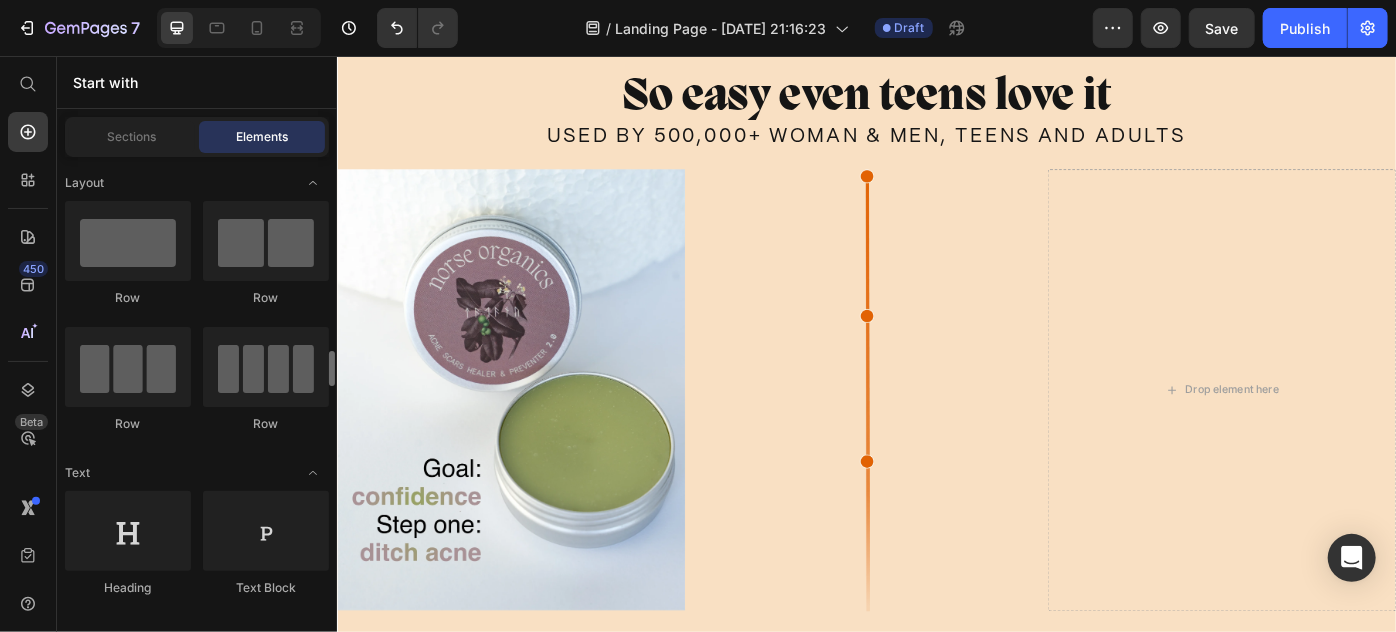 scroll, scrollTop: 181, scrollLeft: 0, axis: vertical 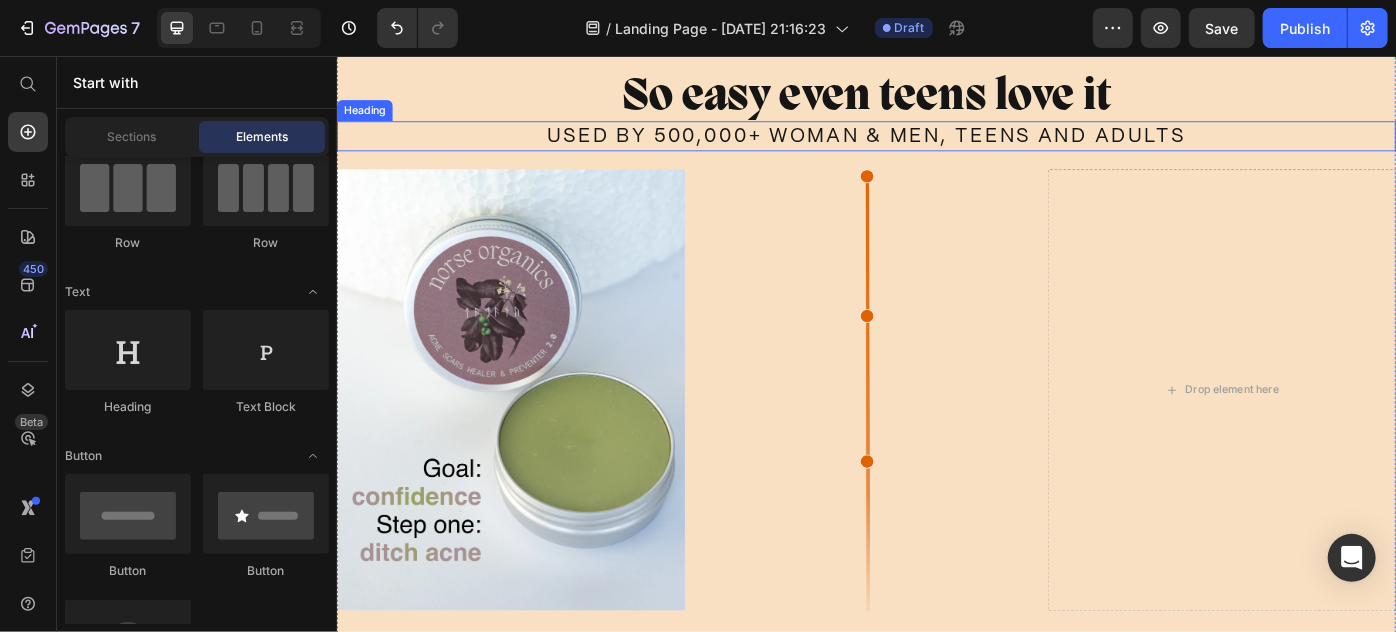 click on "USED BY 500,000+ WOMAN & MEN, TEENS AND ADULTS" at bounding box center [936, 146] 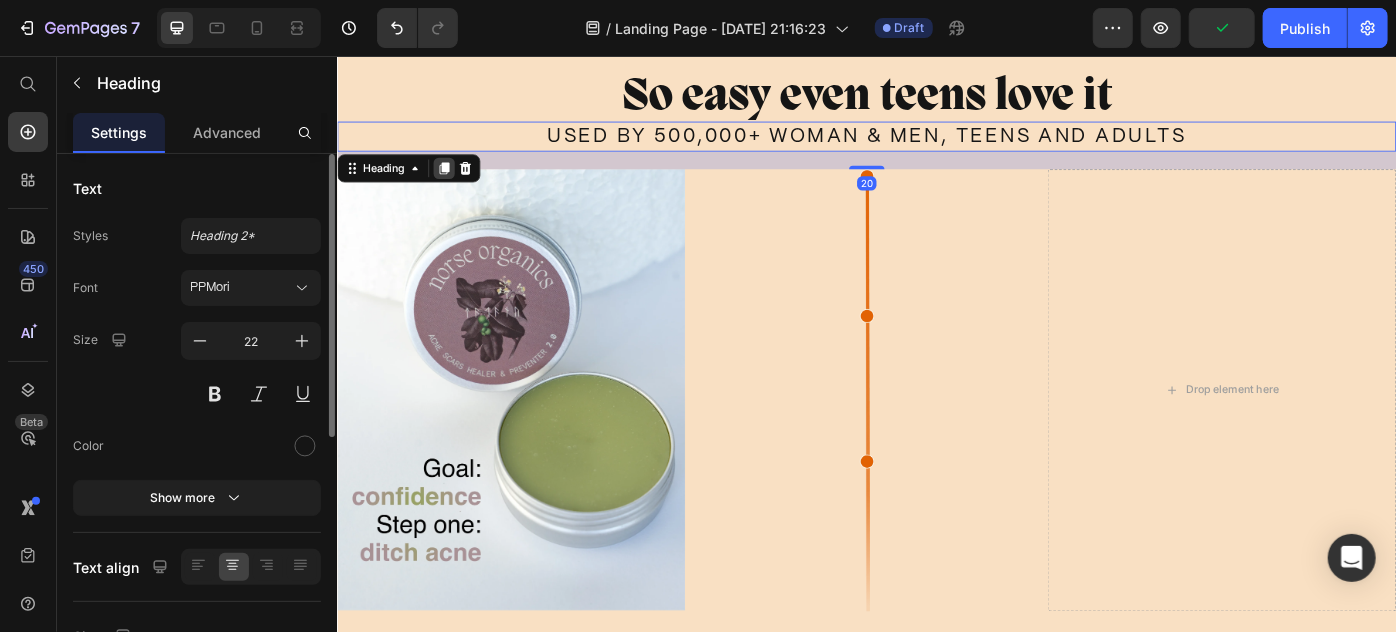 click 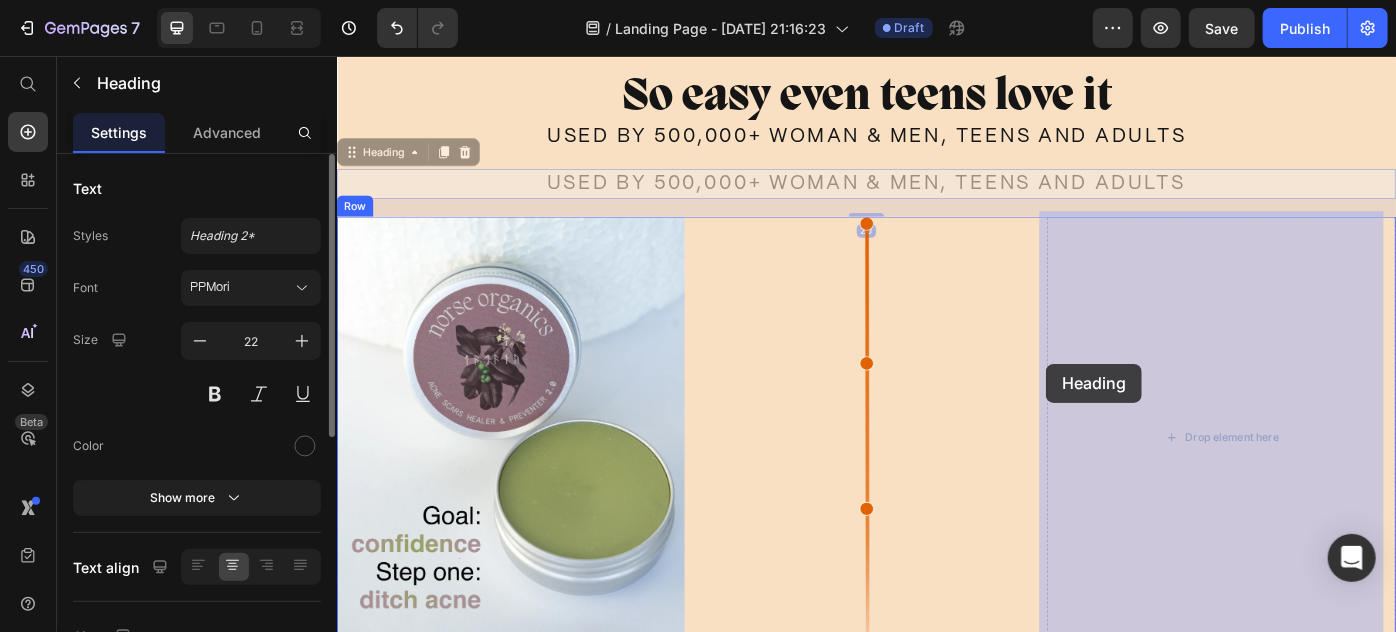drag, startPoint x: 351, startPoint y: 152, endPoint x: 1146, endPoint y: 405, distance: 834.2865 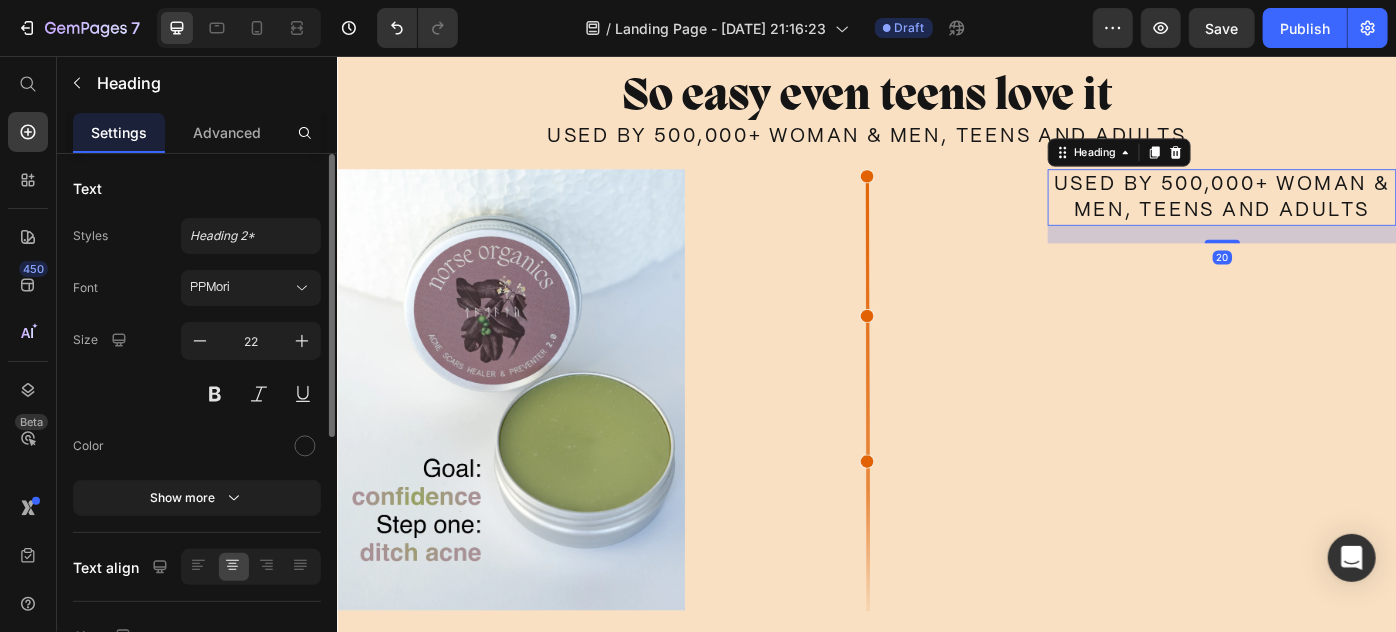 click on "USED BY 500,000+ WOMAN & MEN, TEENS AND ADULTS" at bounding box center (1338, 215) 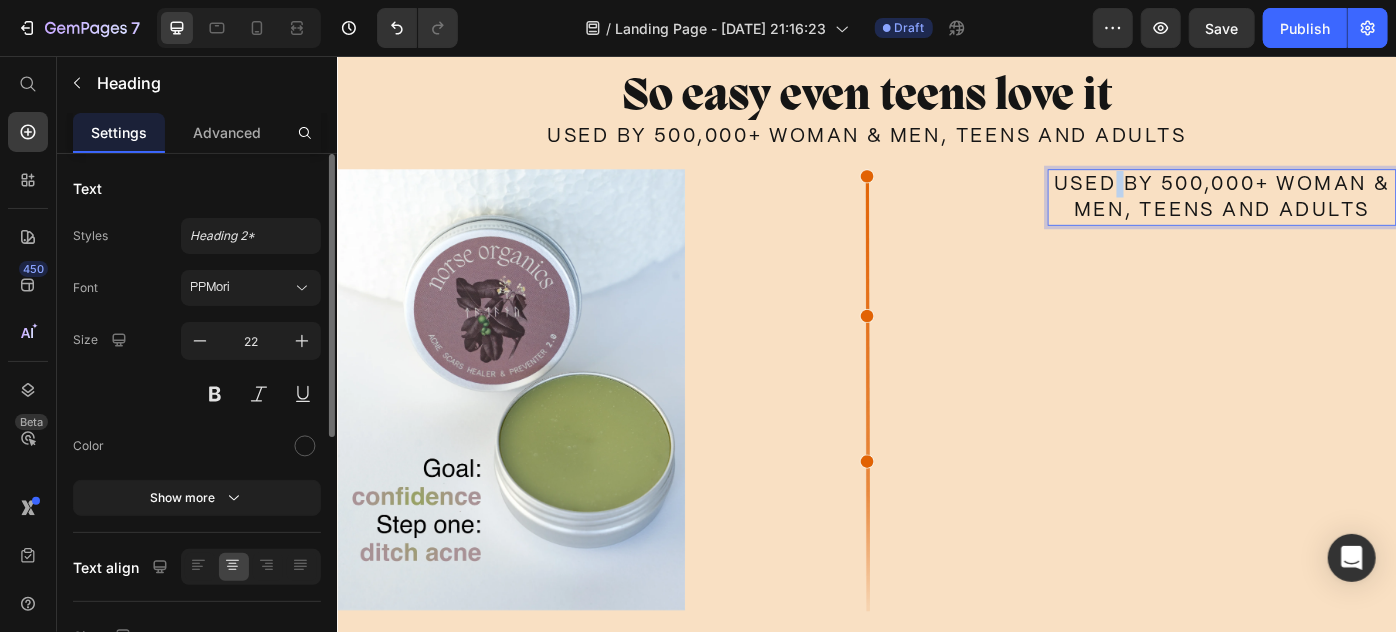 click on "USED BY 500,000+ WOMAN & MEN, TEENS AND ADULTS" at bounding box center (1338, 215) 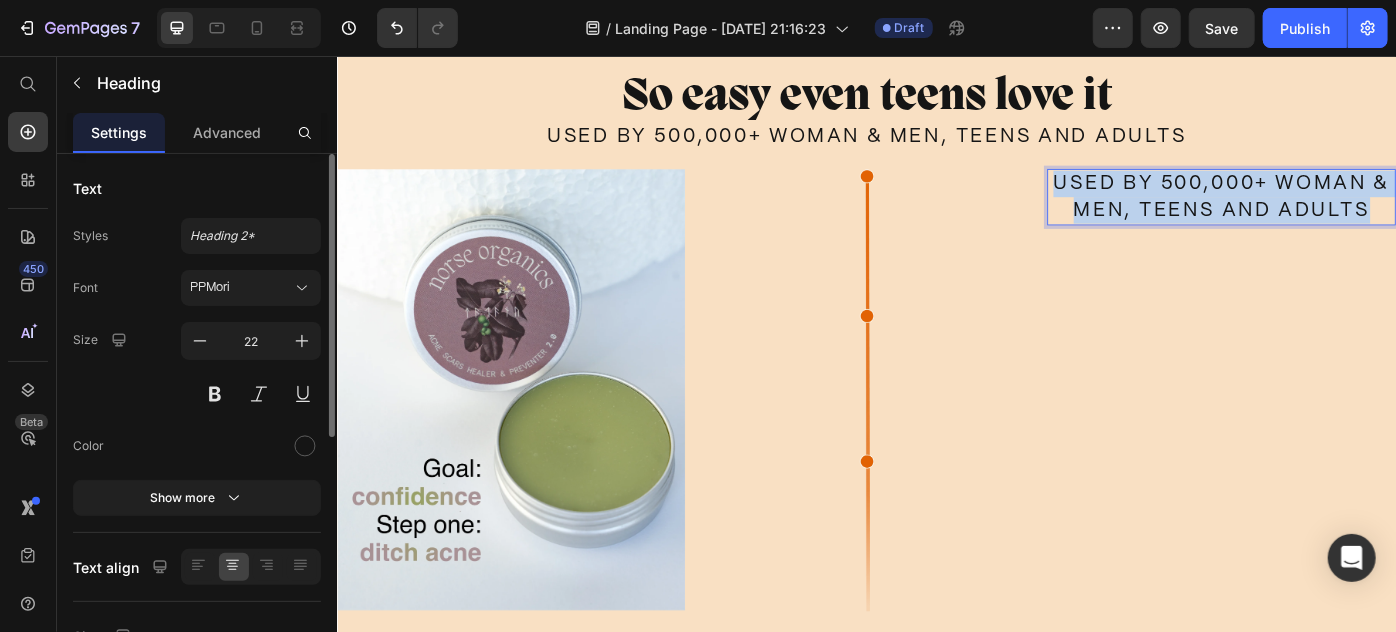 click on "USED BY 500,000+ WOMAN & MEN, TEENS AND ADULTS" at bounding box center (1338, 215) 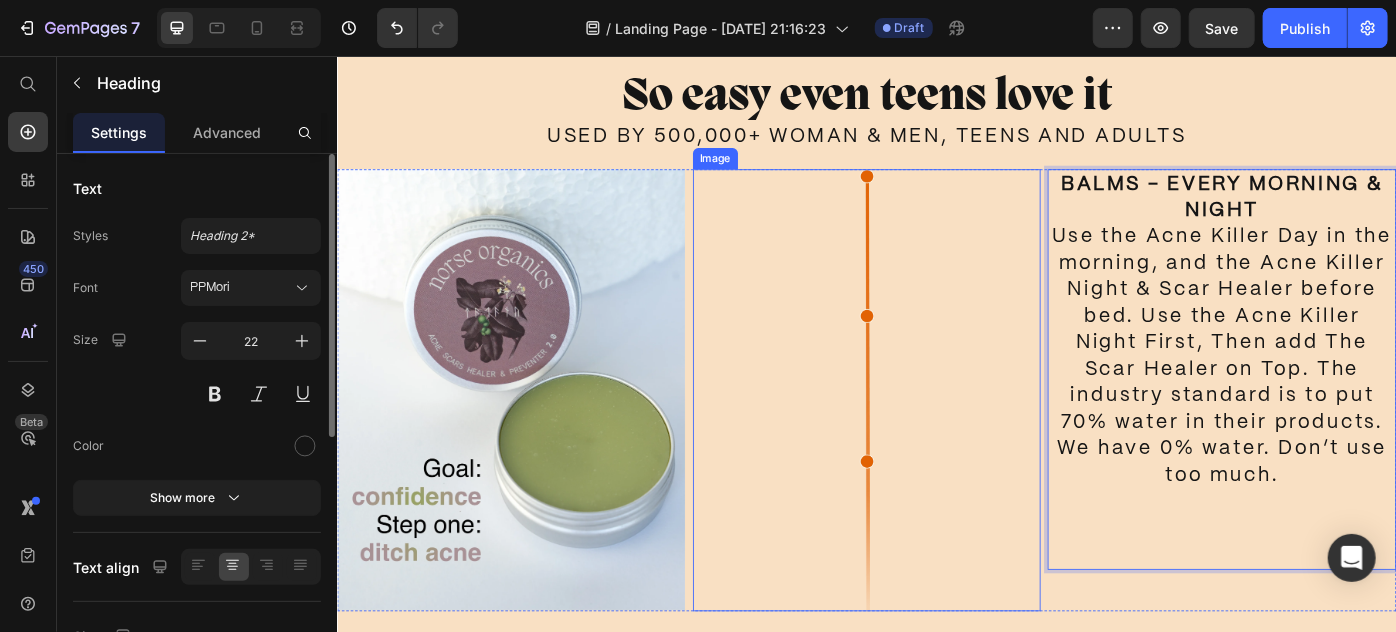 scroll, scrollTop: 16, scrollLeft: 0, axis: vertical 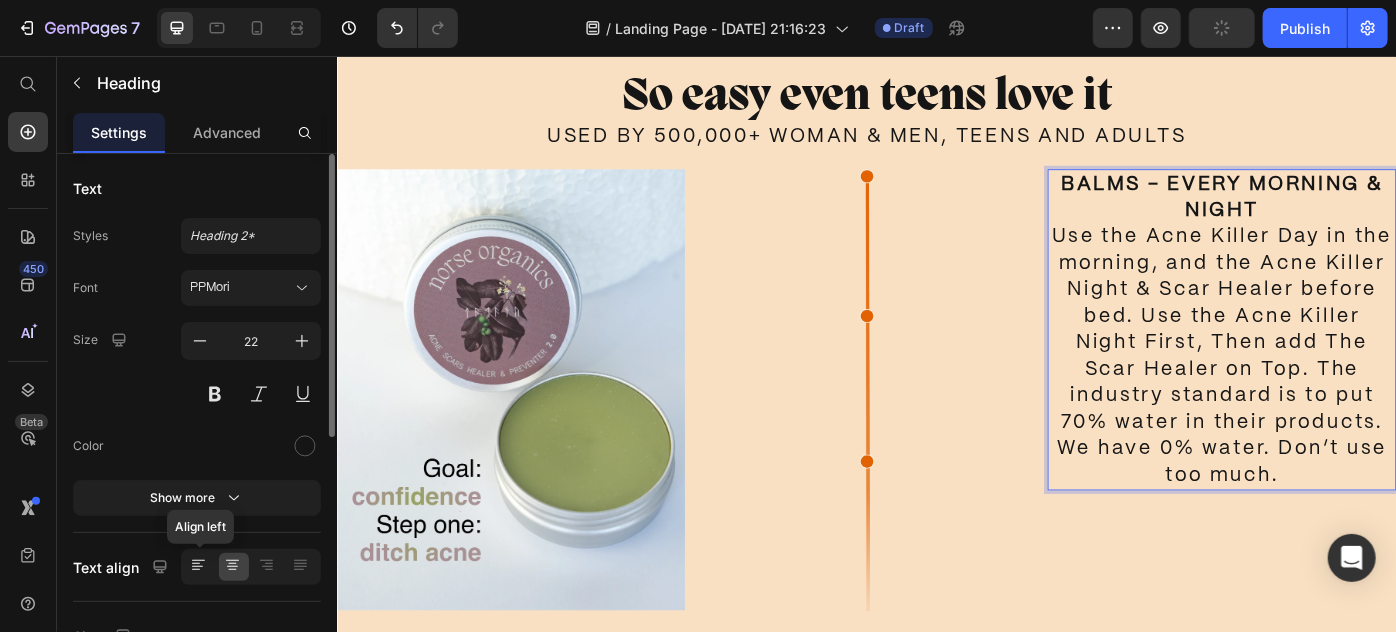 click 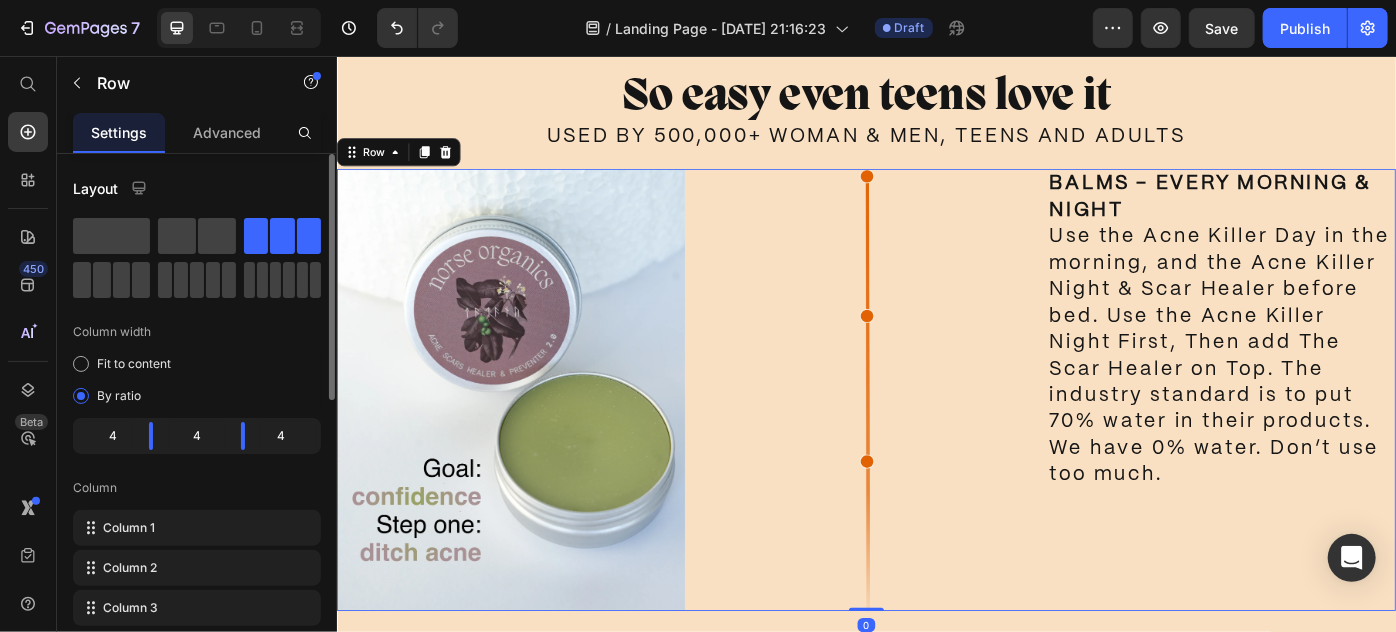 click on "⁠⁠⁠⁠⁠⁠⁠ BALMS - EVERY MORNING & NIGHT Use the Acne Killer Day in the morning, and the Acne Killer Night & Scar Healer before bed. Use the Acne Killer Night First, Then add The Scar Healer on Top. The industry standard is to put 70% water in their products. We have 0% water. Don’t use too much. Heading" at bounding box center (1338, 433) 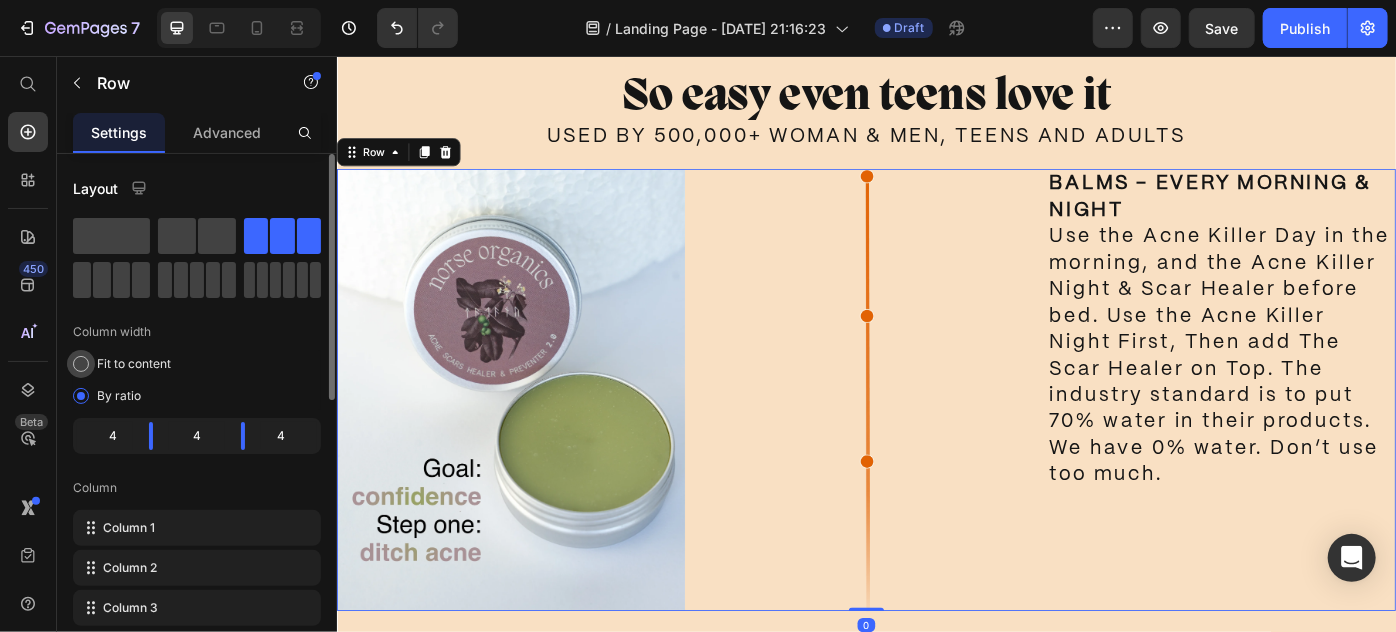 click on "Fit to content" 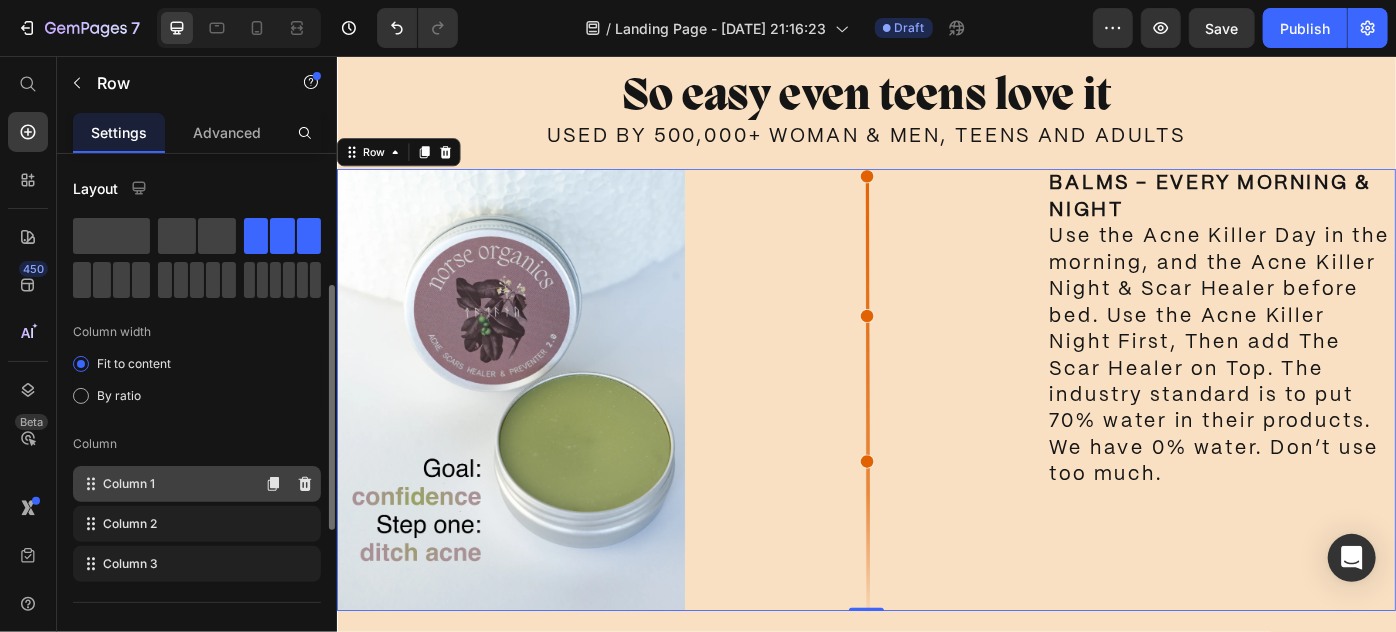 scroll, scrollTop: 272, scrollLeft: 0, axis: vertical 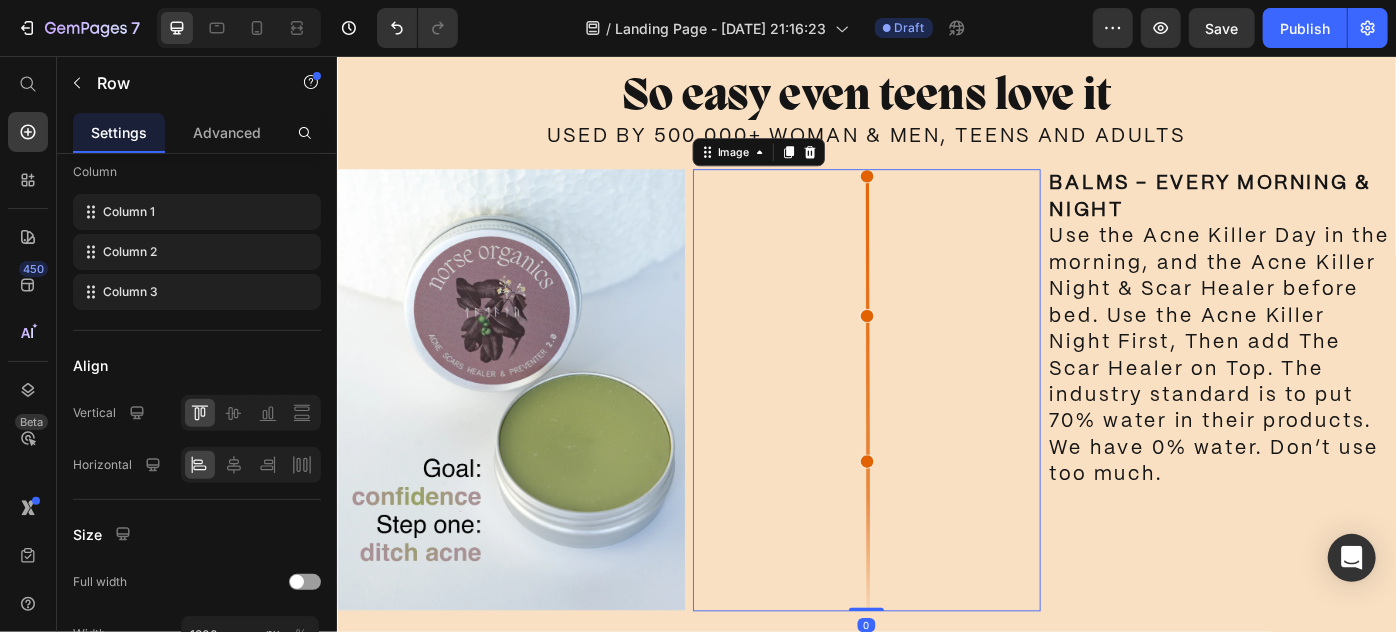 click at bounding box center (936, 433) 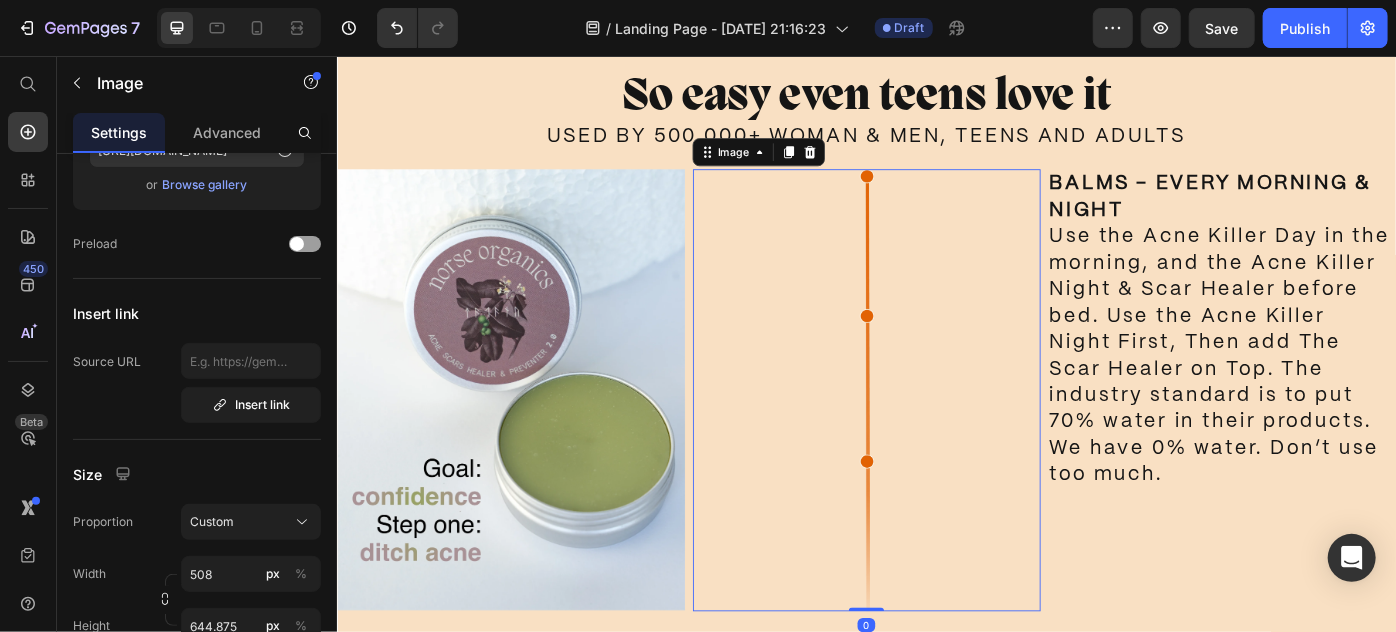 scroll, scrollTop: 0, scrollLeft: 0, axis: both 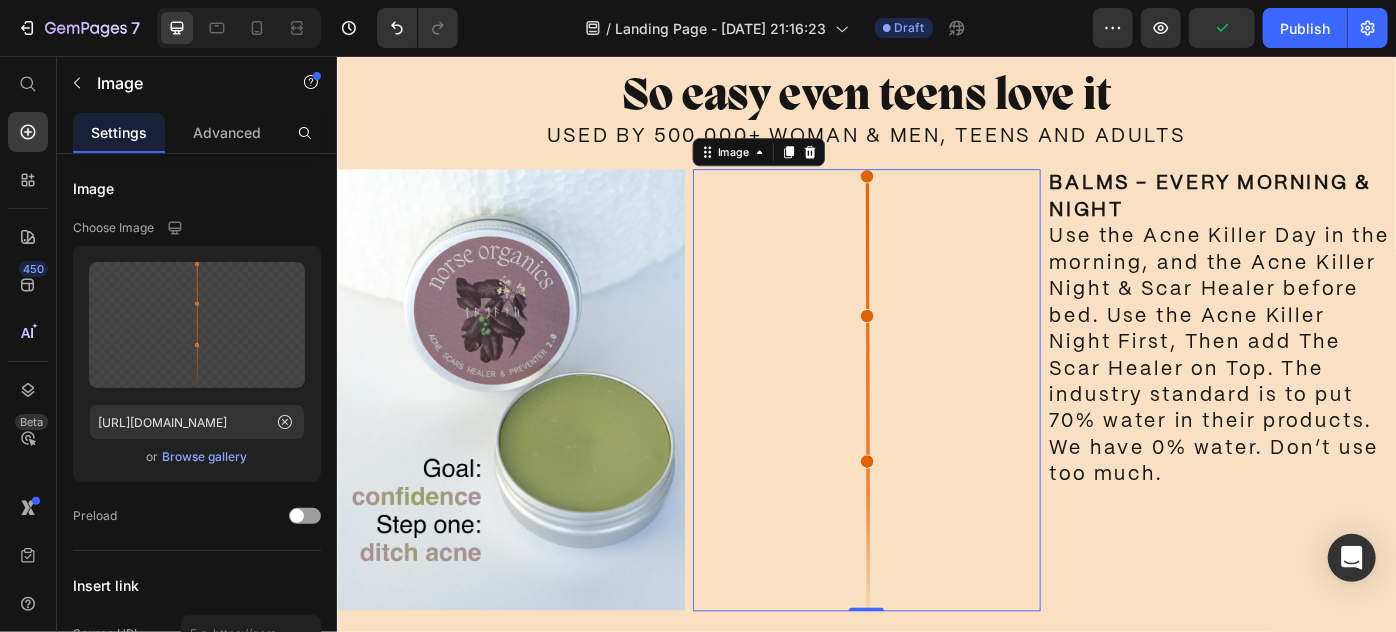 click at bounding box center [936, 433] 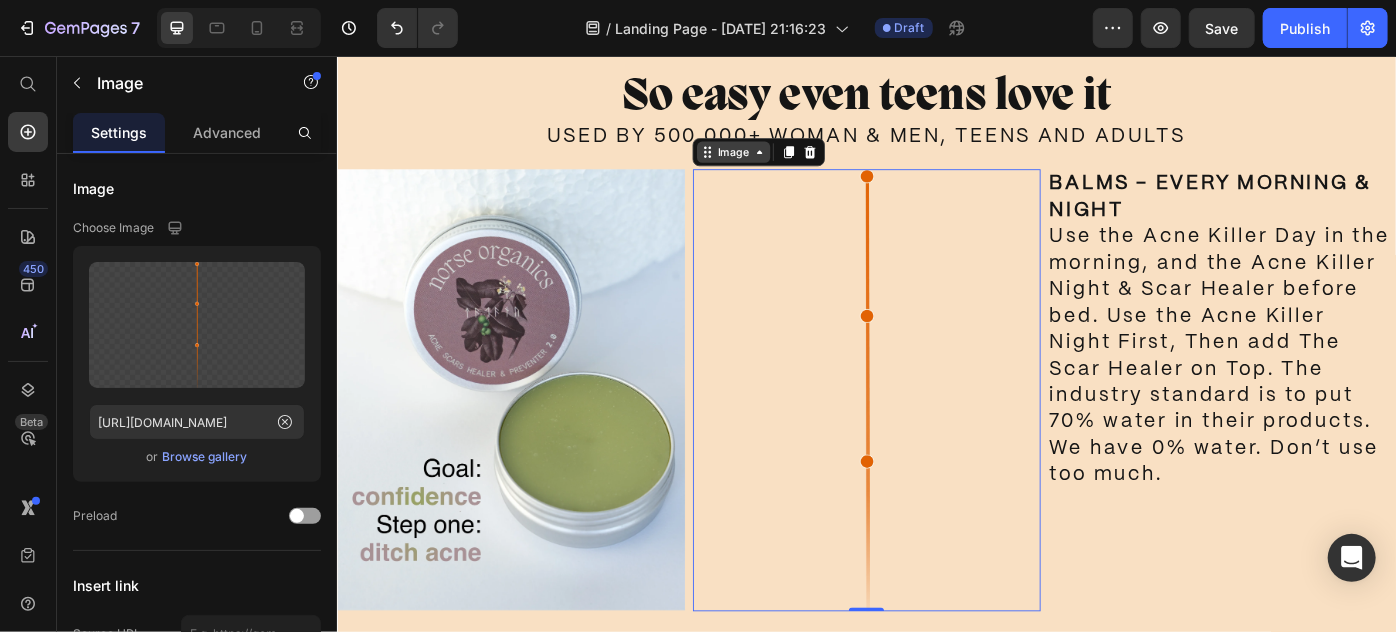click on "Image" at bounding box center [785, 164] 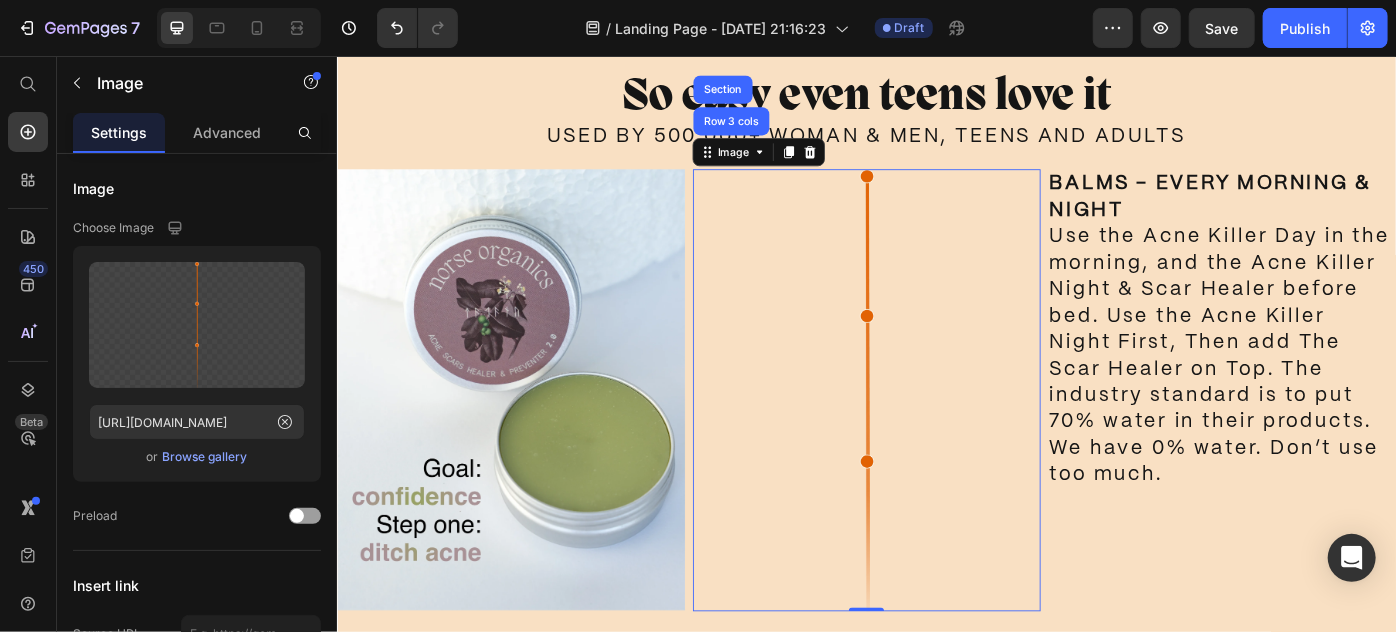 click at bounding box center (936, 433) 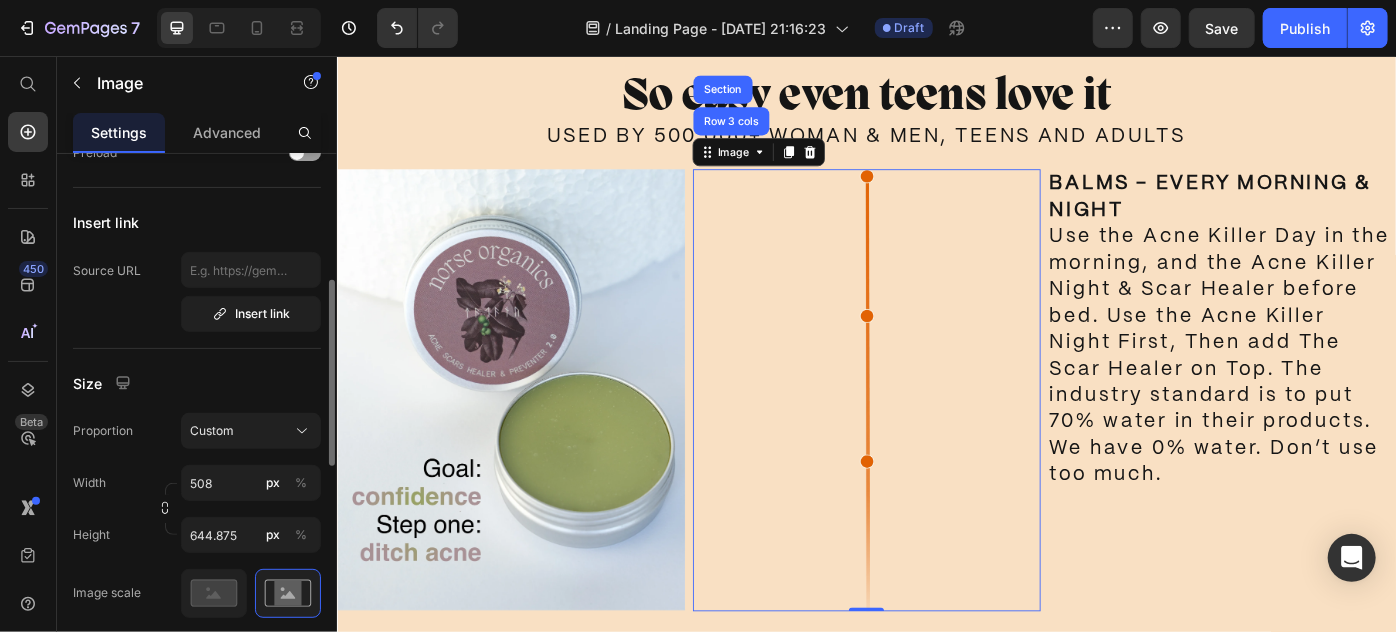 scroll, scrollTop: 454, scrollLeft: 0, axis: vertical 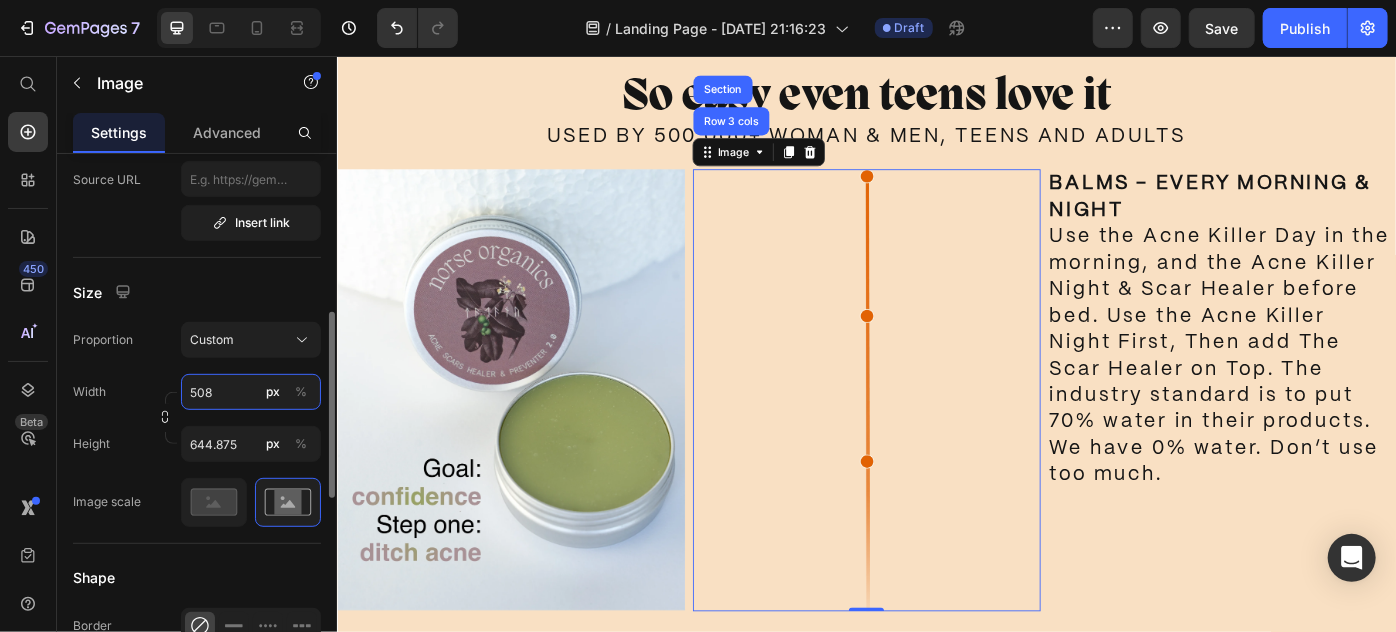click on "508" at bounding box center (251, 392) 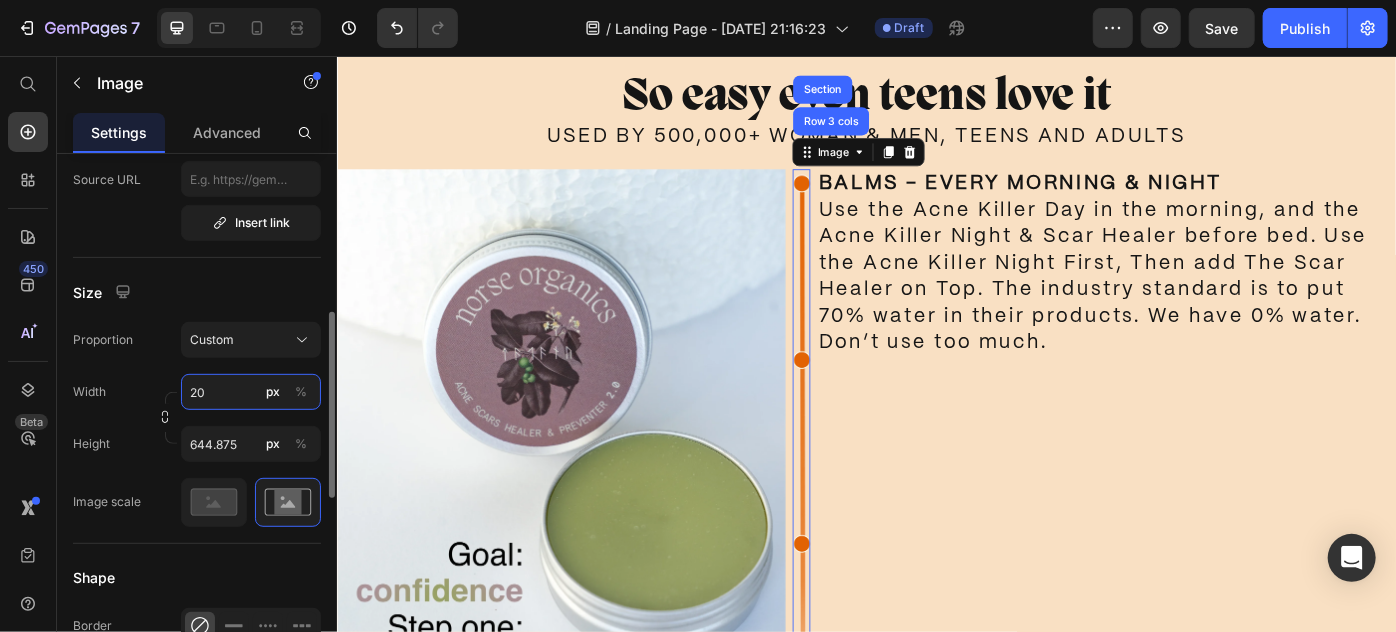 type on "2" 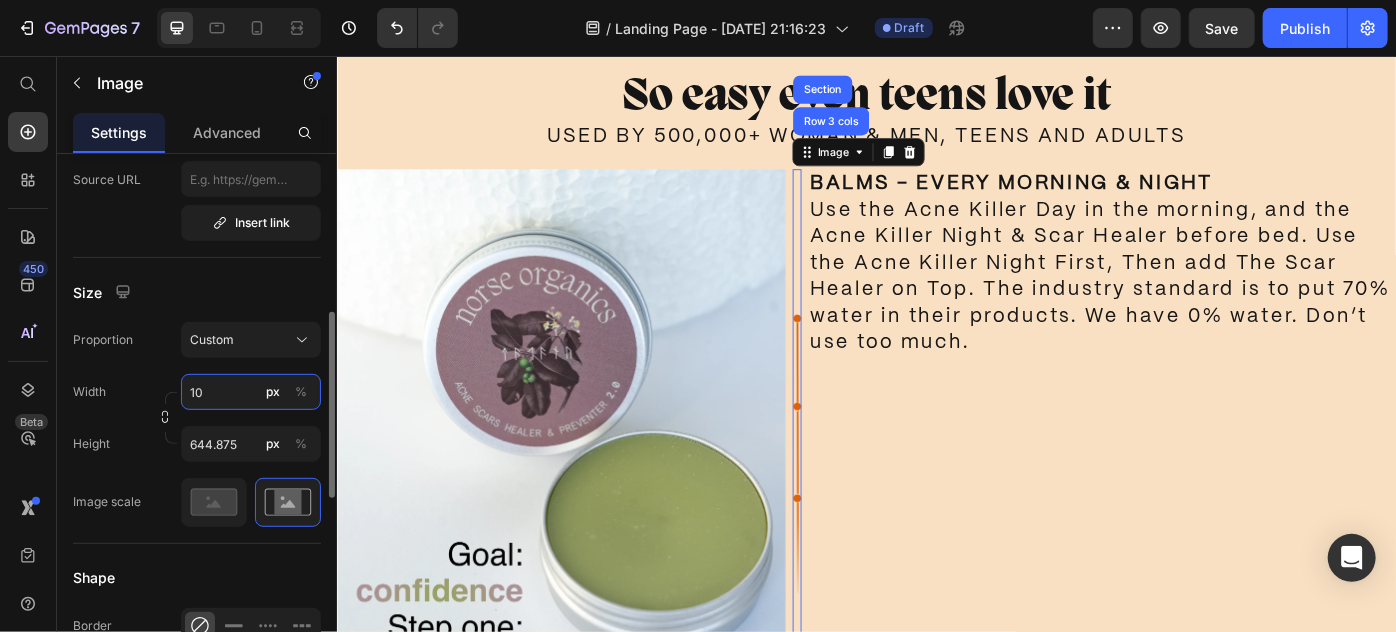 type on "1" 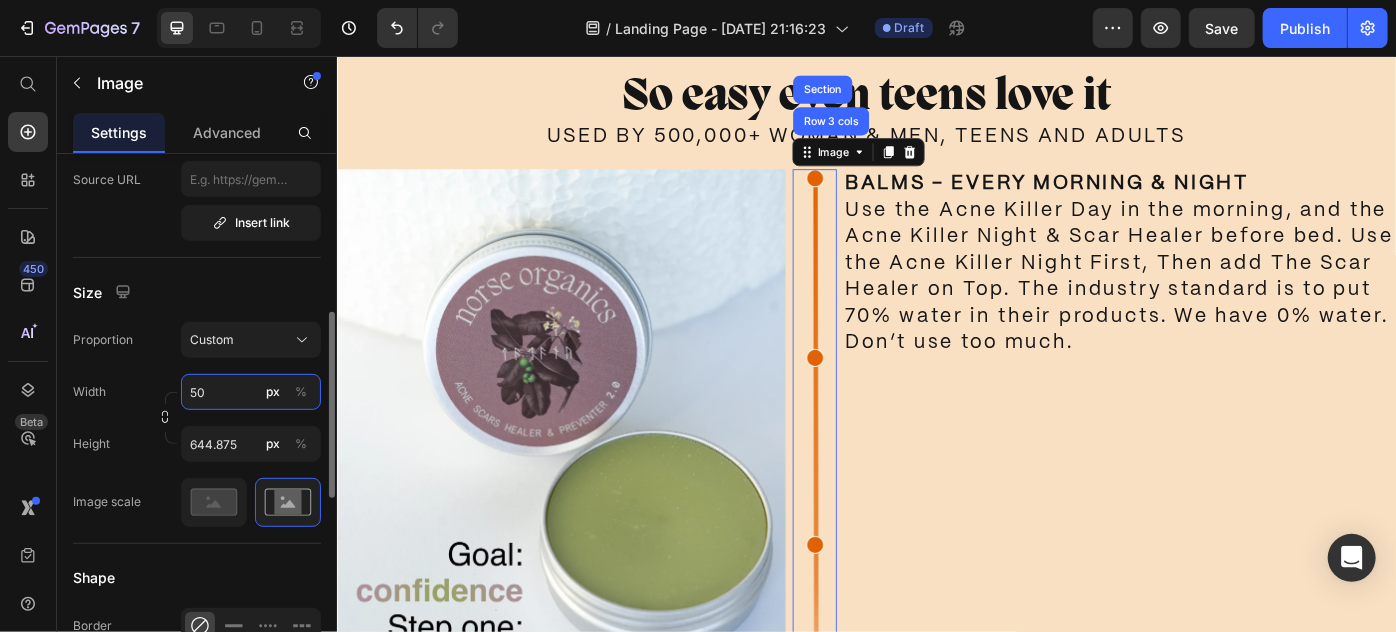 type on "5" 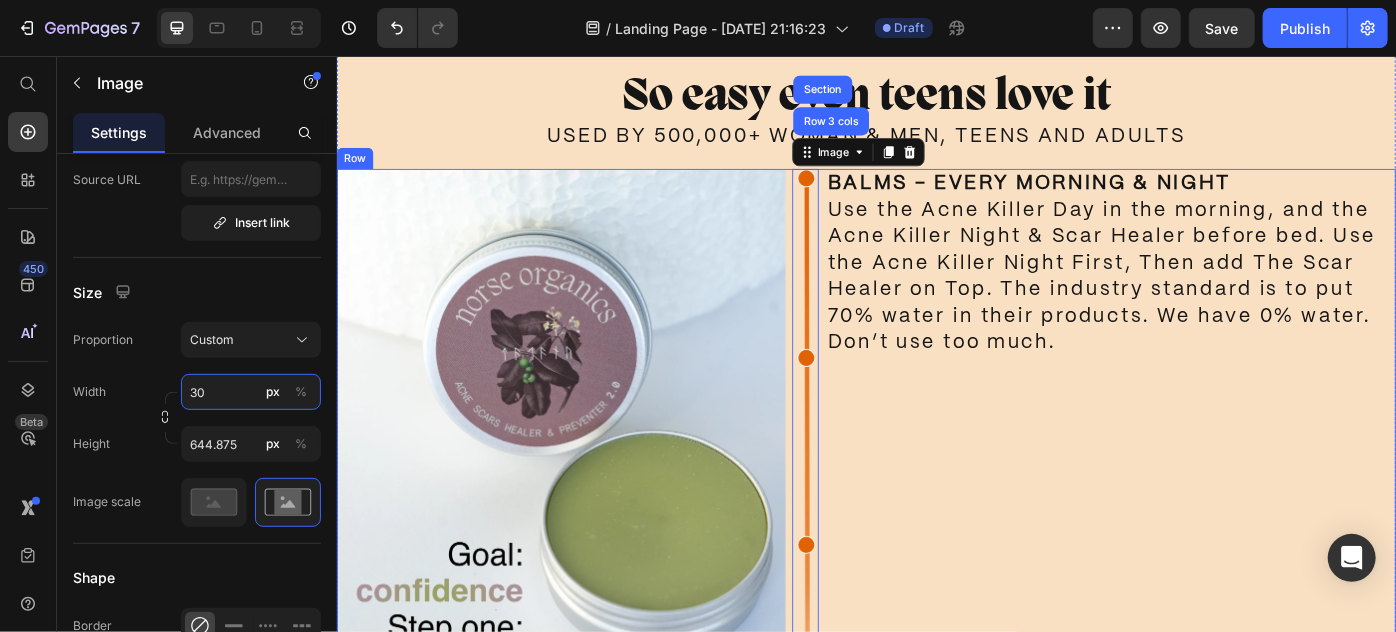 scroll, scrollTop: 7124, scrollLeft: 0, axis: vertical 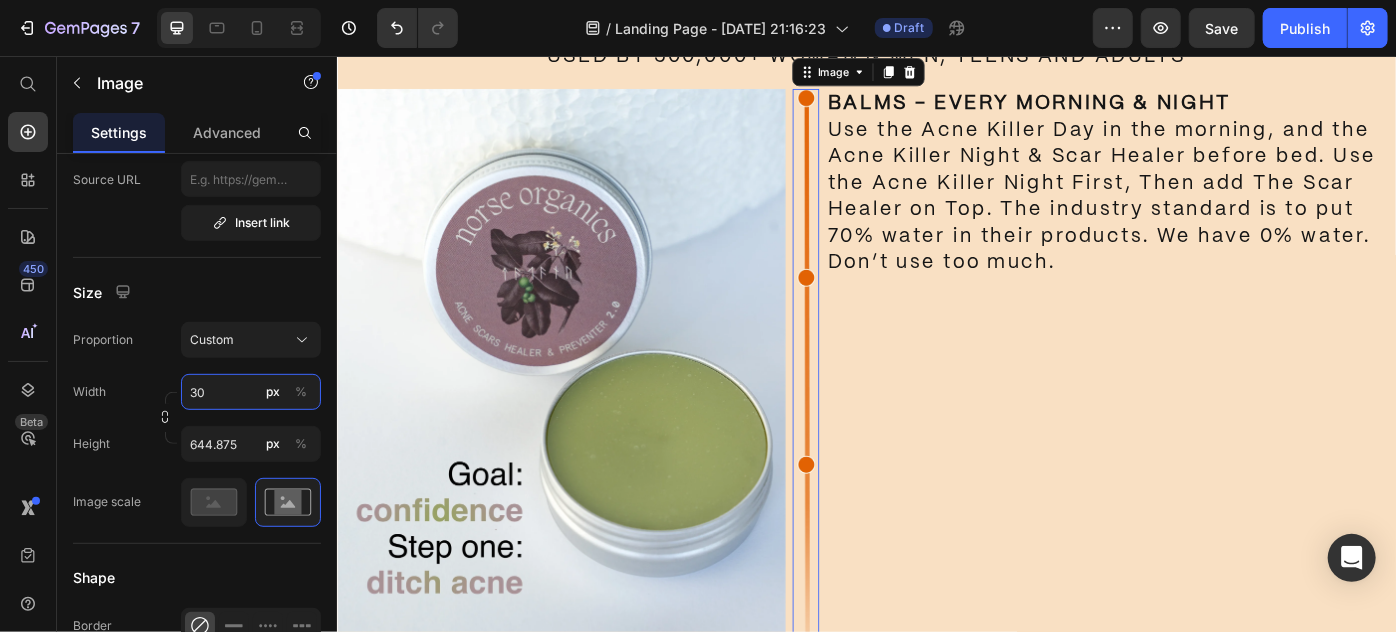 type on "30" 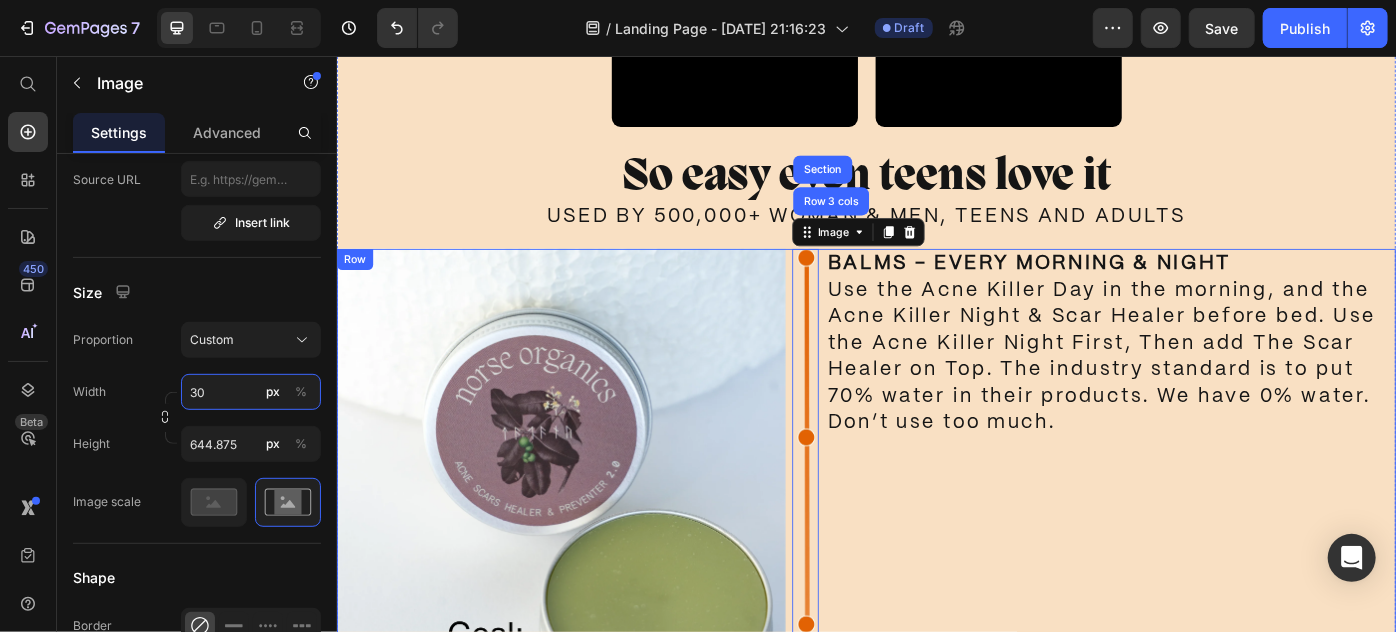 scroll, scrollTop: 6942, scrollLeft: 0, axis: vertical 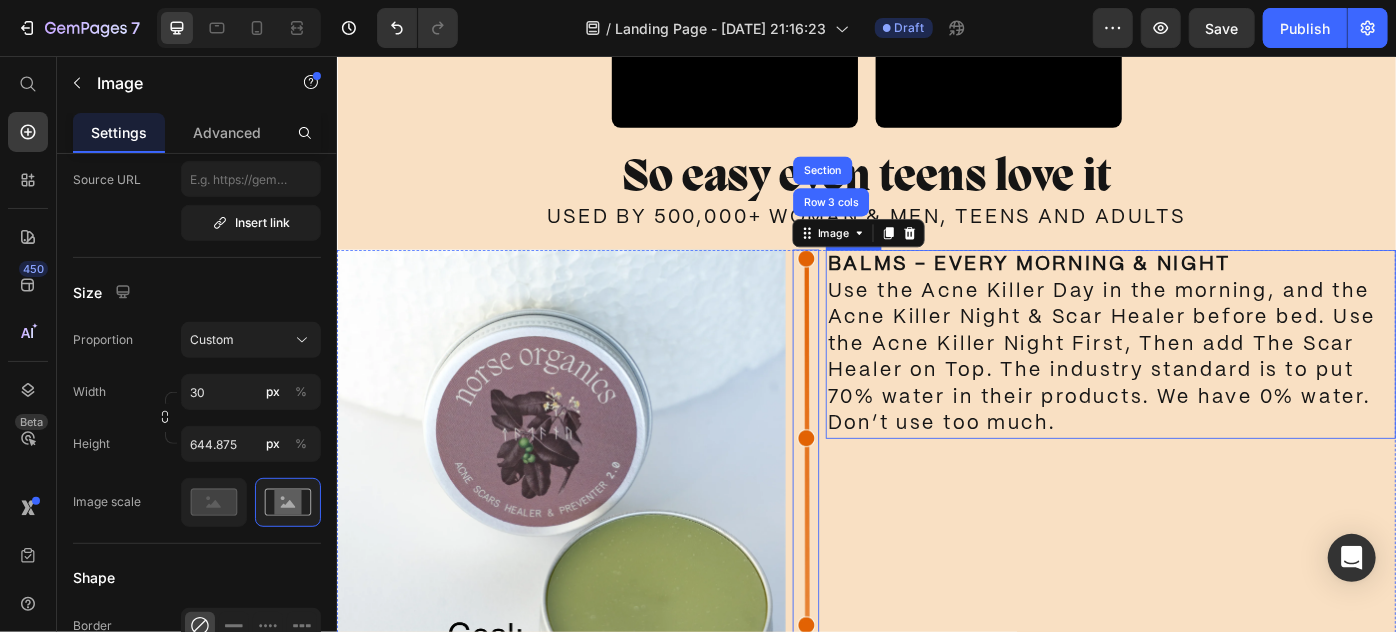 click on "⁠⁠⁠⁠⁠⁠⁠ BALMS - EVERY MORNING & NIGHT Use the Acne Killer Day in the morning, and the Acne Killer Night & Scar Healer before bed. Use the Acne Killer Night First, Then add The Scar Healer on Top. The industry standard is to put 70% water in their products. We have 0% water. Don’t use too much." at bounding box center [1213, 381] 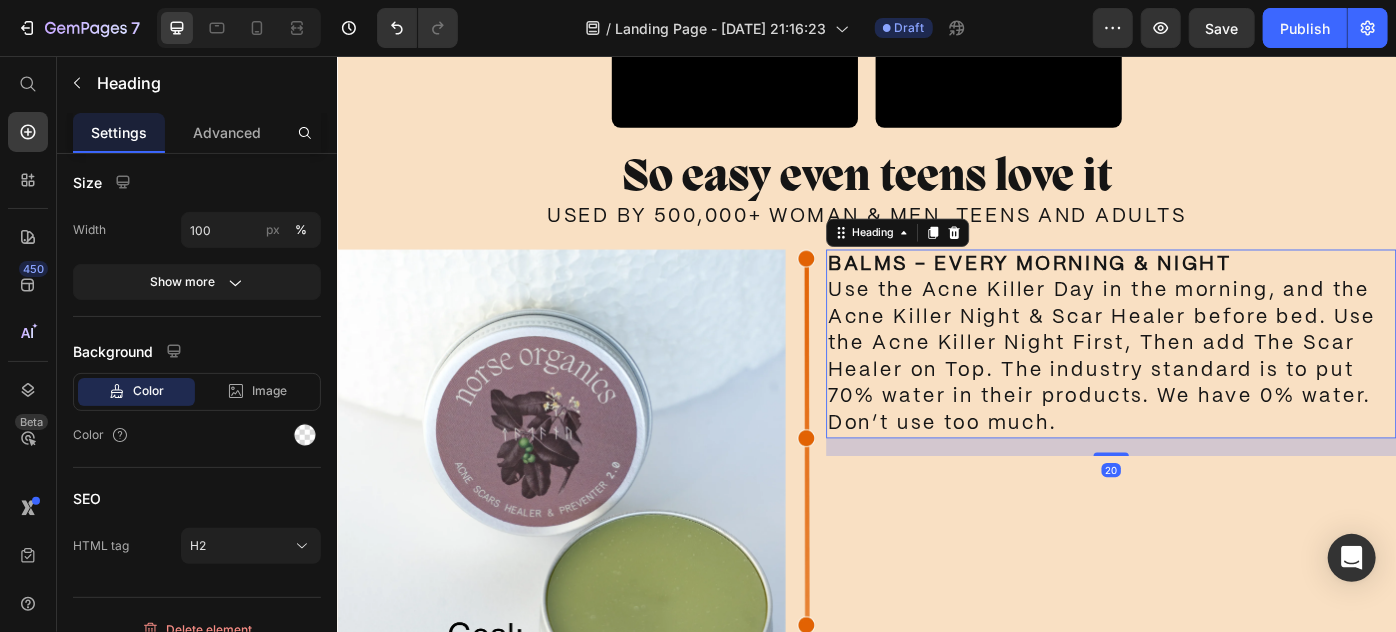 scroll, scrollTop: 0, scrollLeft: 0, axis: both 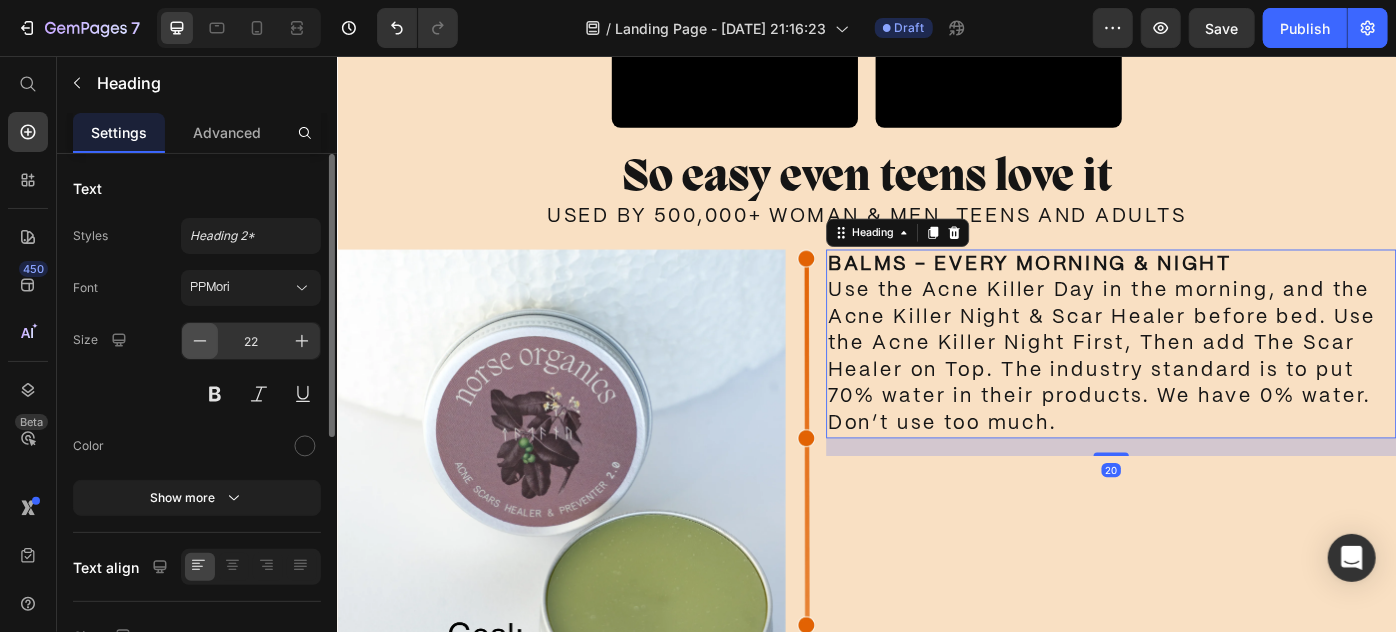 click at bounding box center [200, 341] 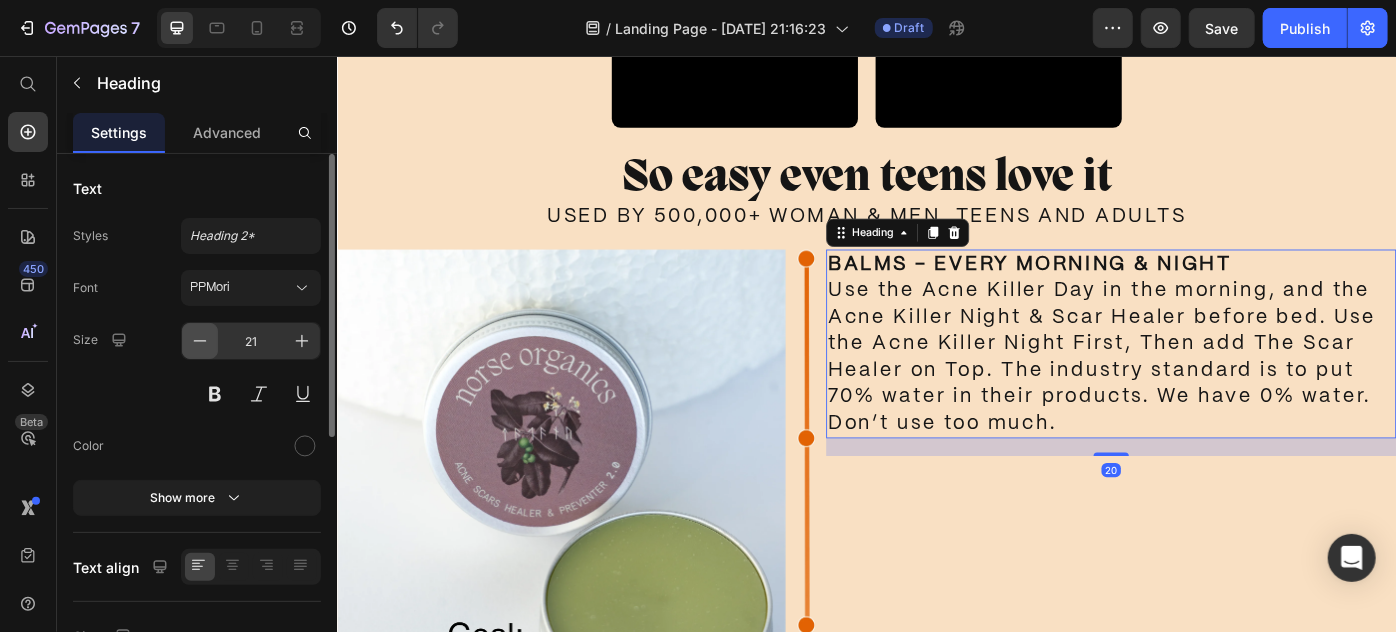 click at bounding box center [200, 341] 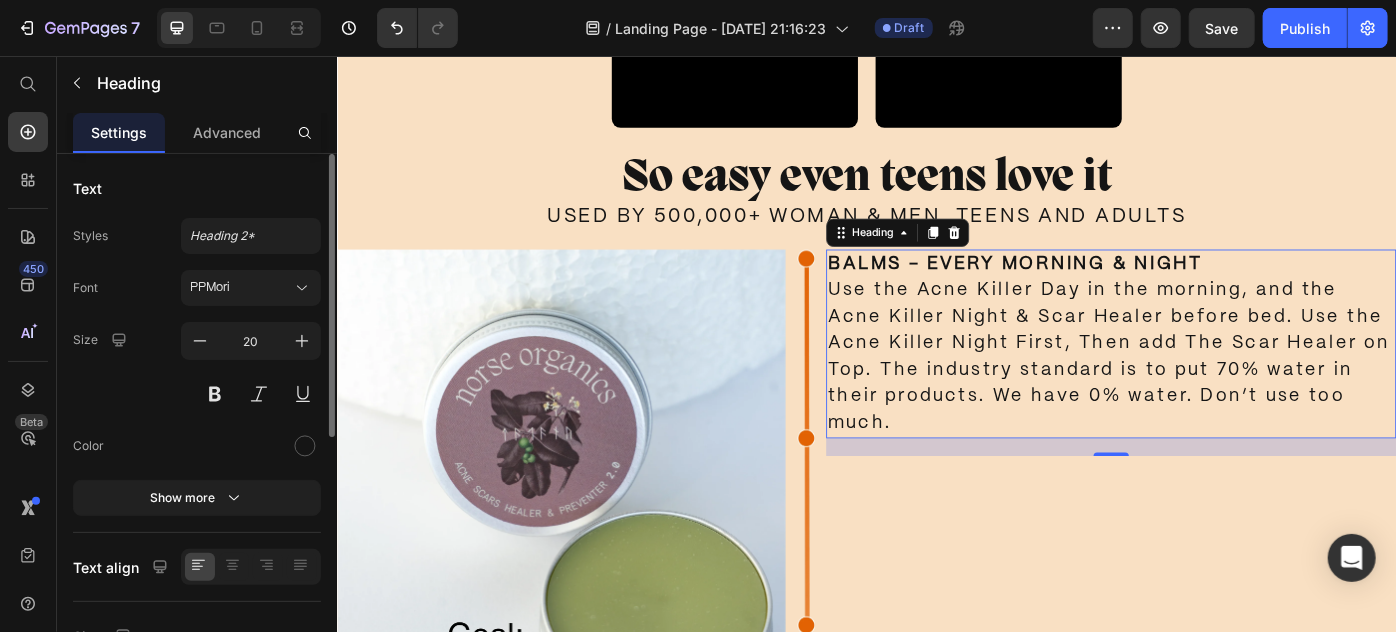 click on "Text Styles Heading 2* Font PPMori Size 20 Color Show more" 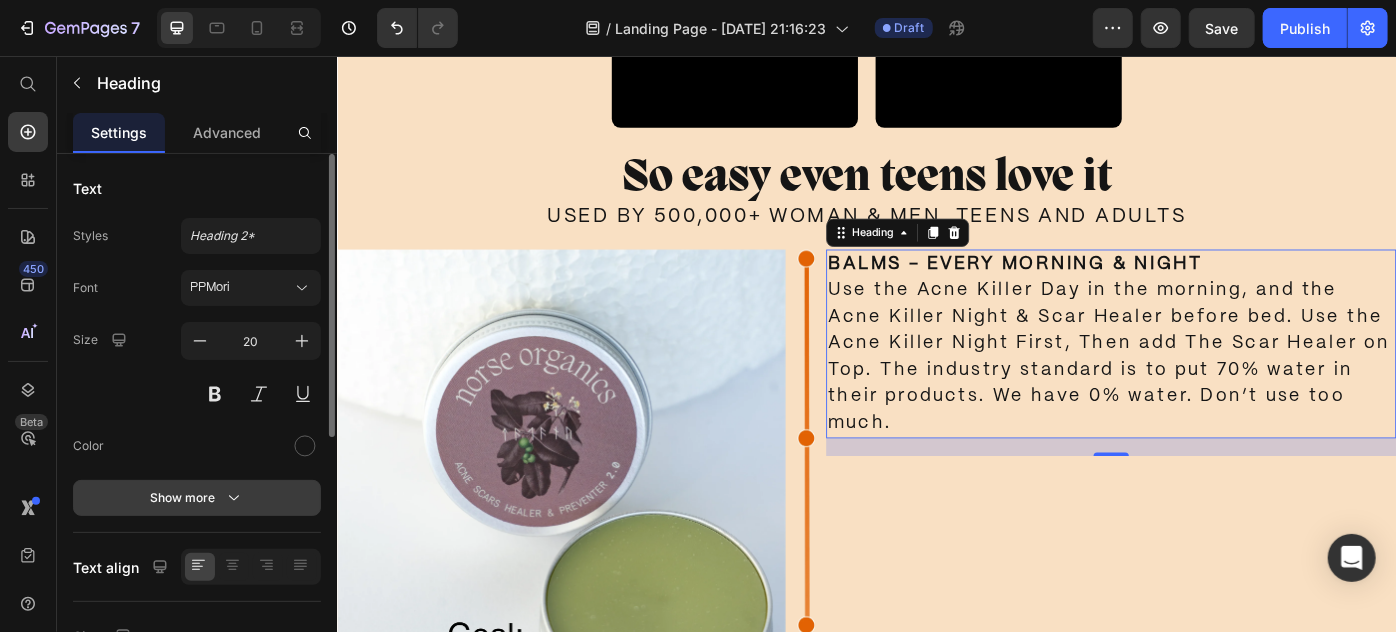 click 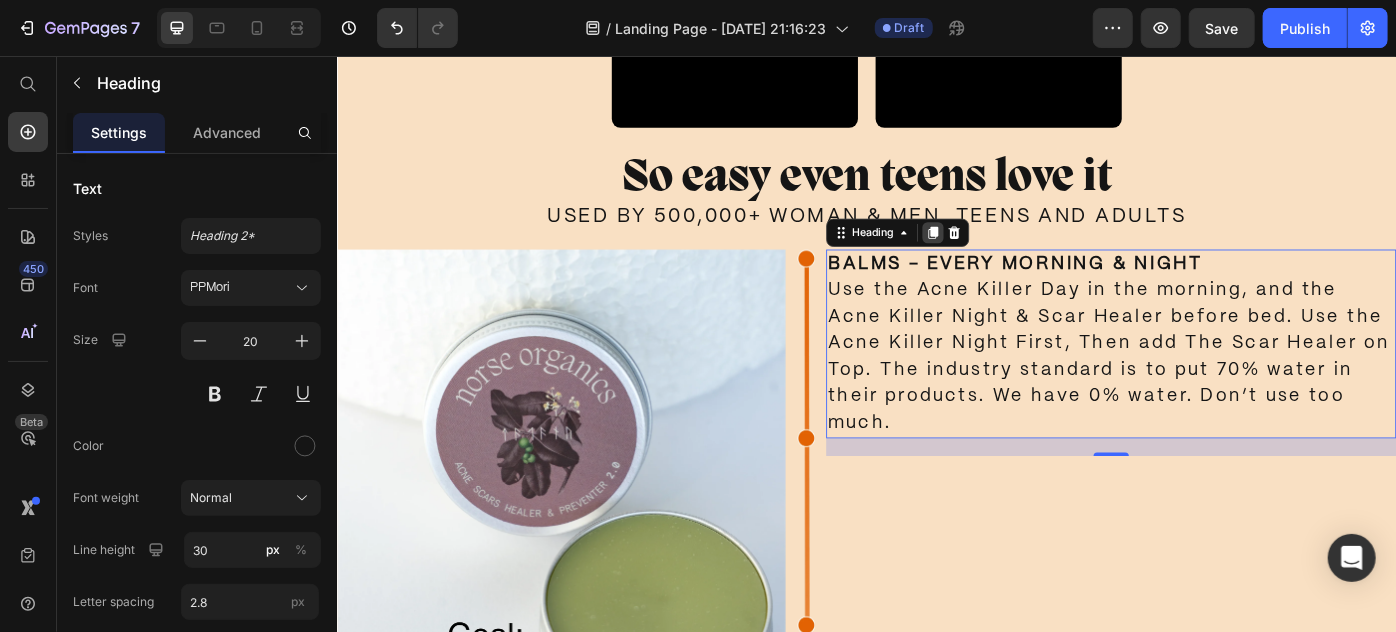 click 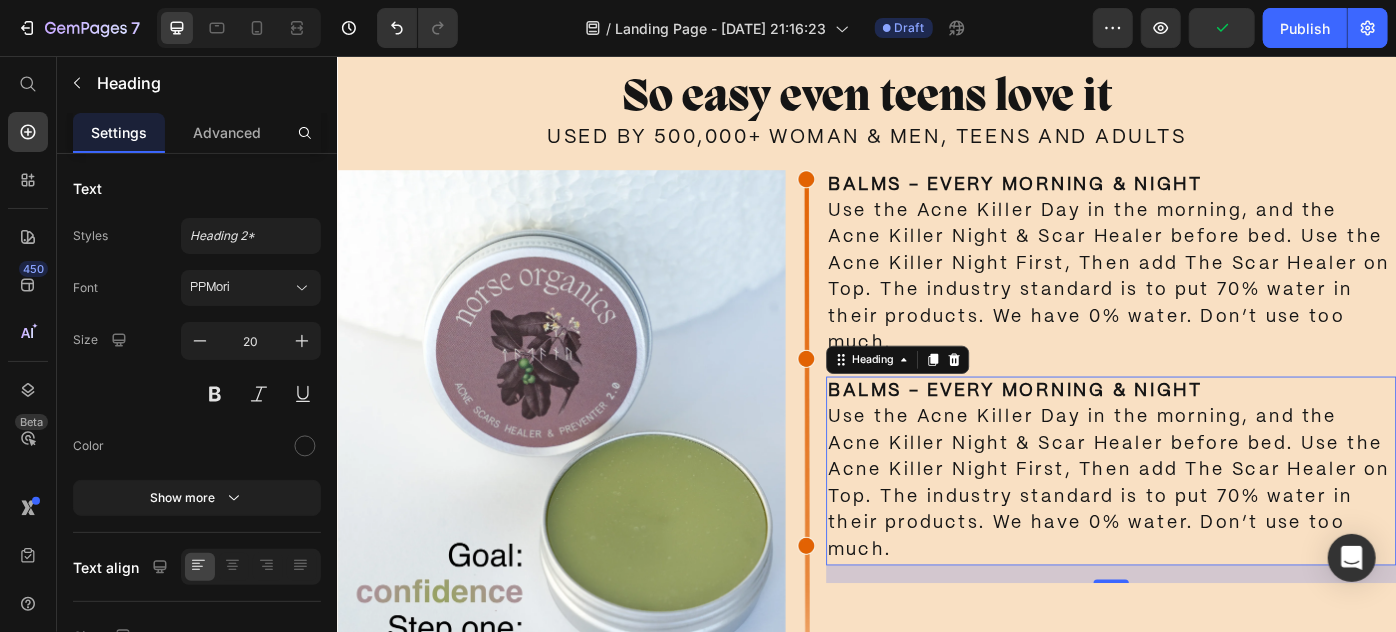 scroll, scrollTop: 7033, scrollLeft: 0, axis: vertical 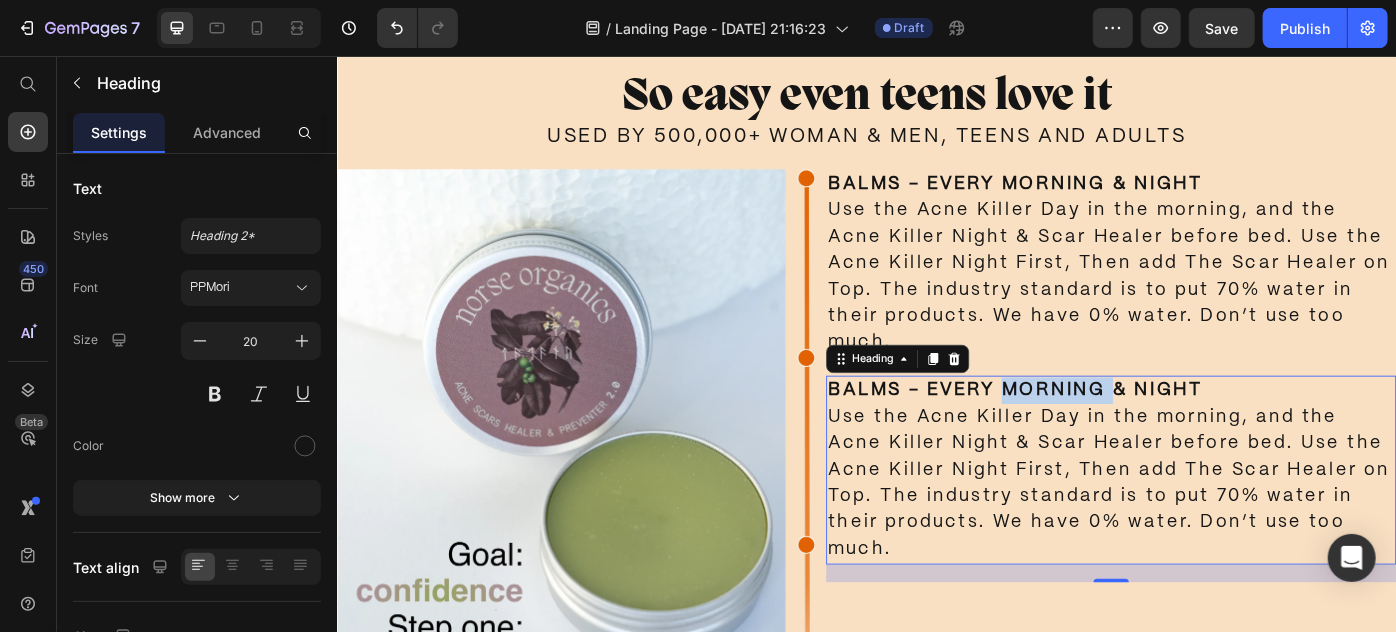 click on "BALMS - EVERY MORNING & NIGHT" at bounding box center [1104, 433] 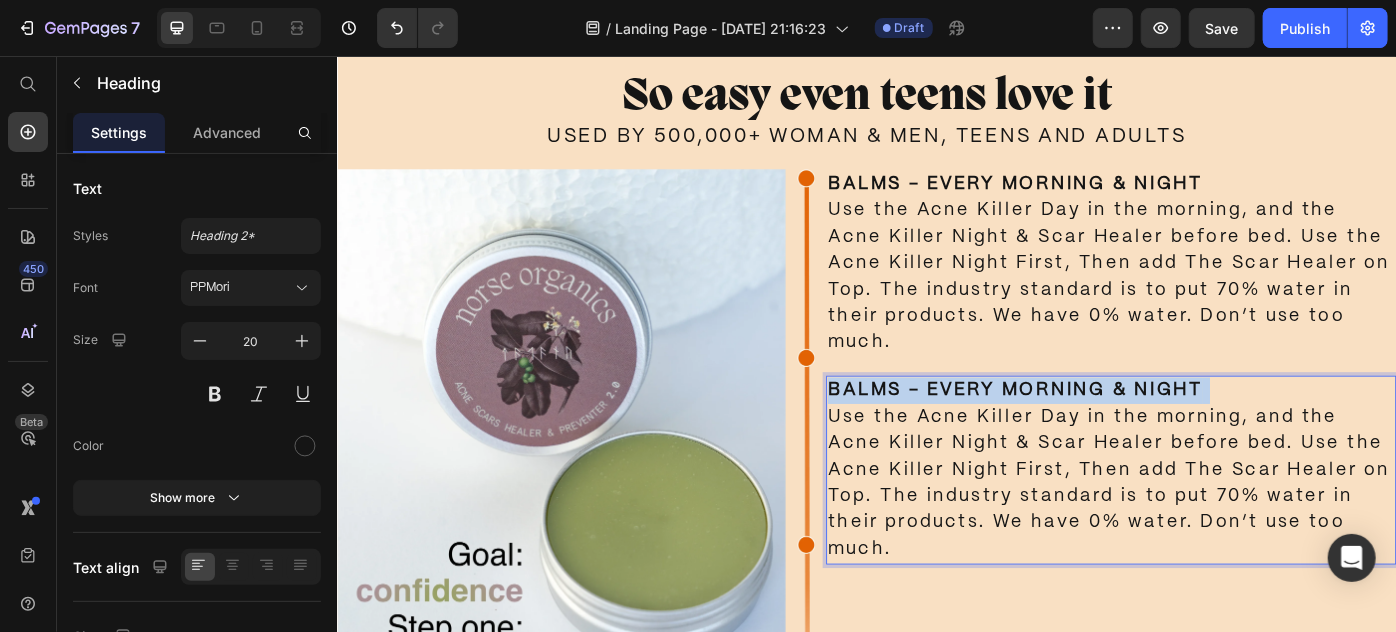 click on "BALMS - EVERY MORNING & NIGHT" at bounding box center (1104, 433) 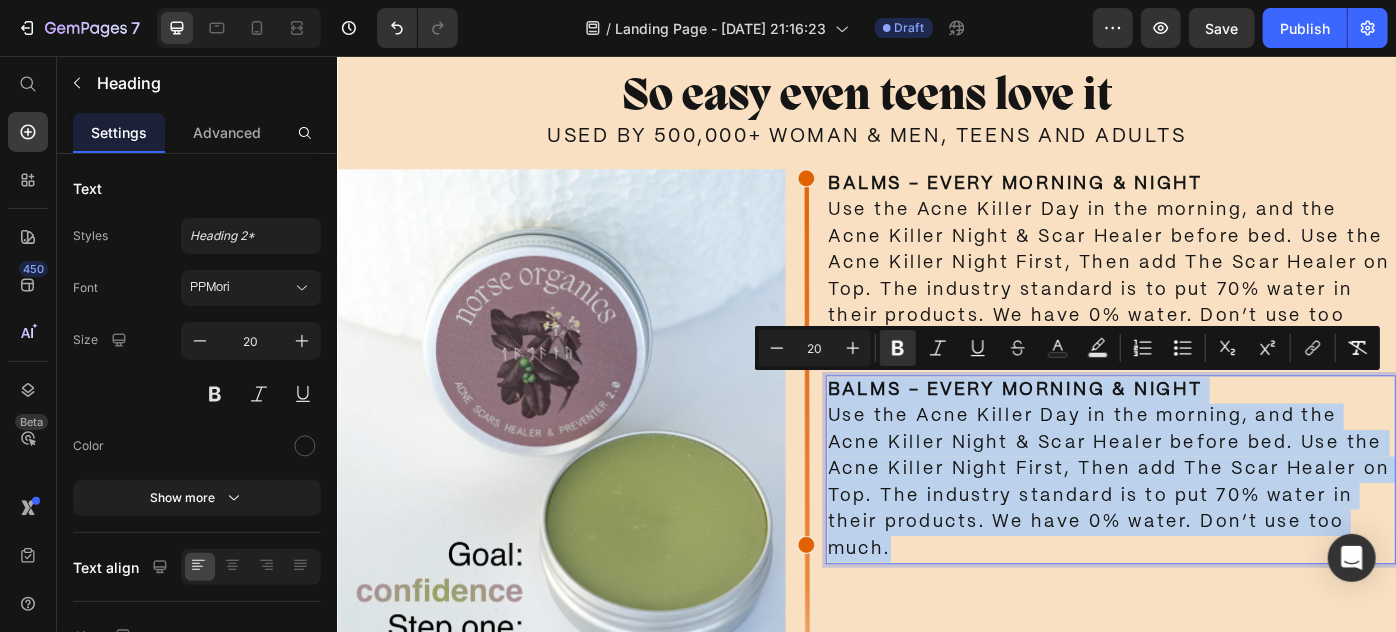 drag, startPoint x: 1127, startPoint y: 423, endPoint x: 1180, endPoint y: 608, distance: 192.4422 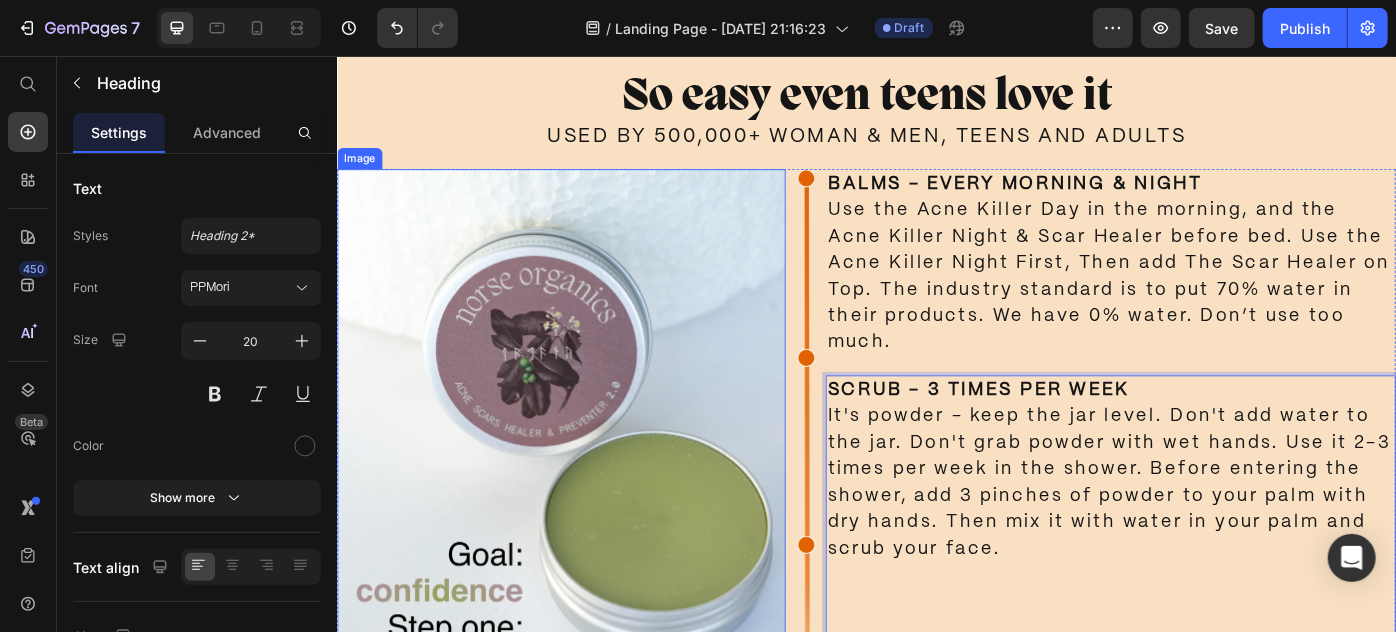 scroll, scrollTop: 7058, scrollLeft: 0, axis: vertical 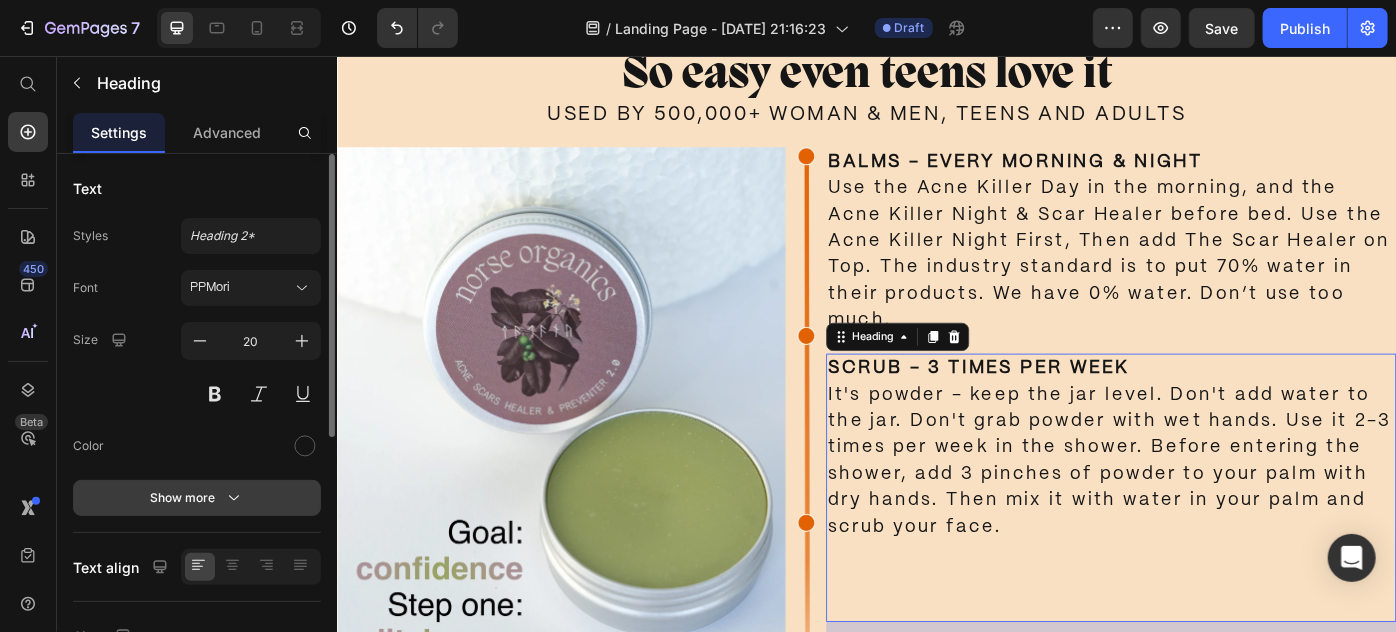 click 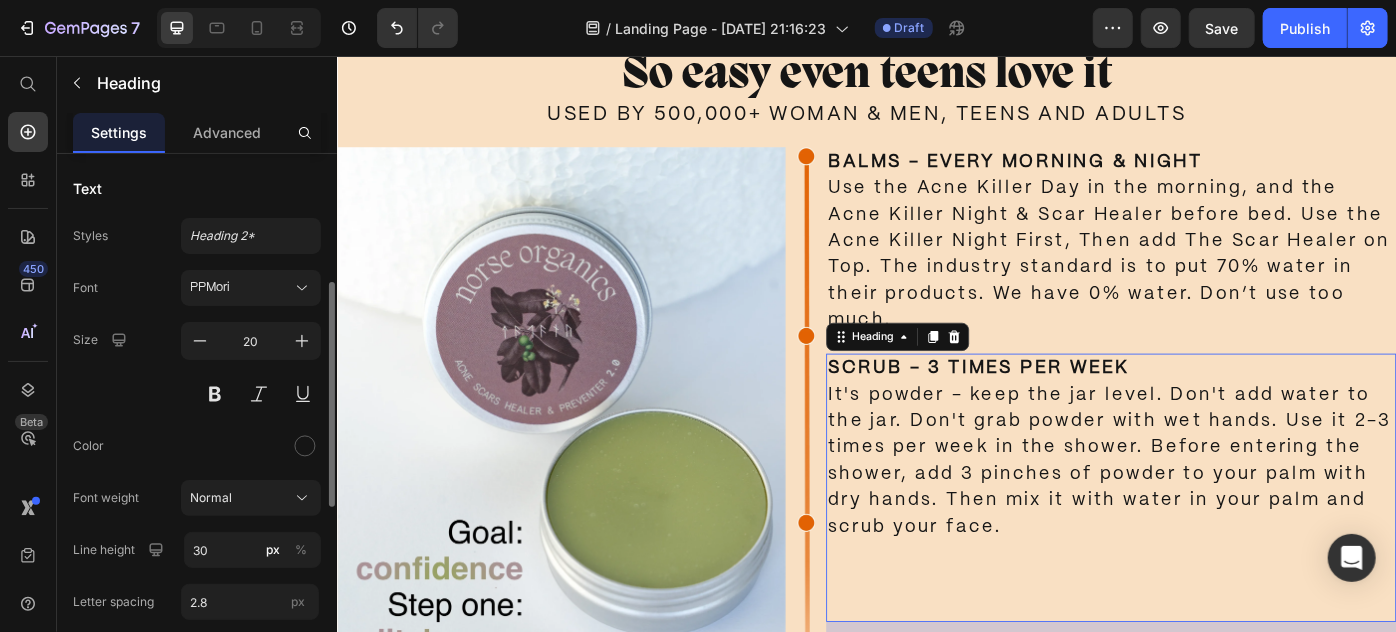scroll, scrollTop: 64, scrollLeft: 0, axis: vertical 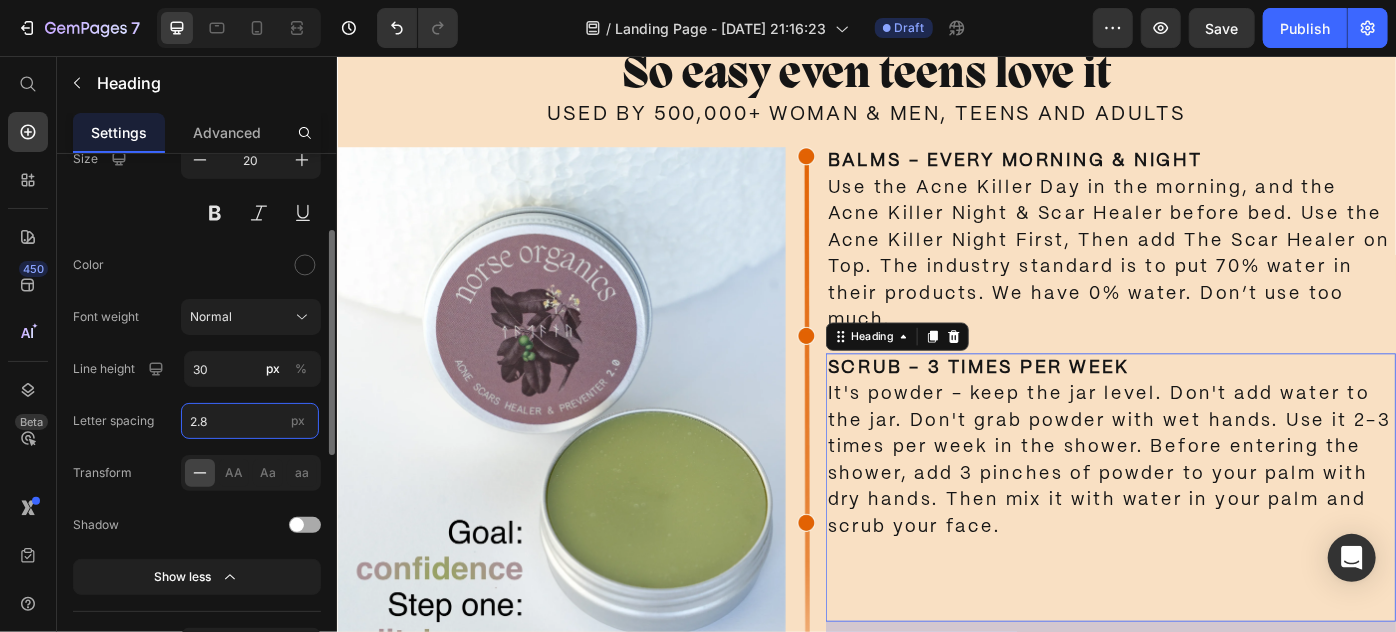 click on "2.8" at bounding box center (250, 421) 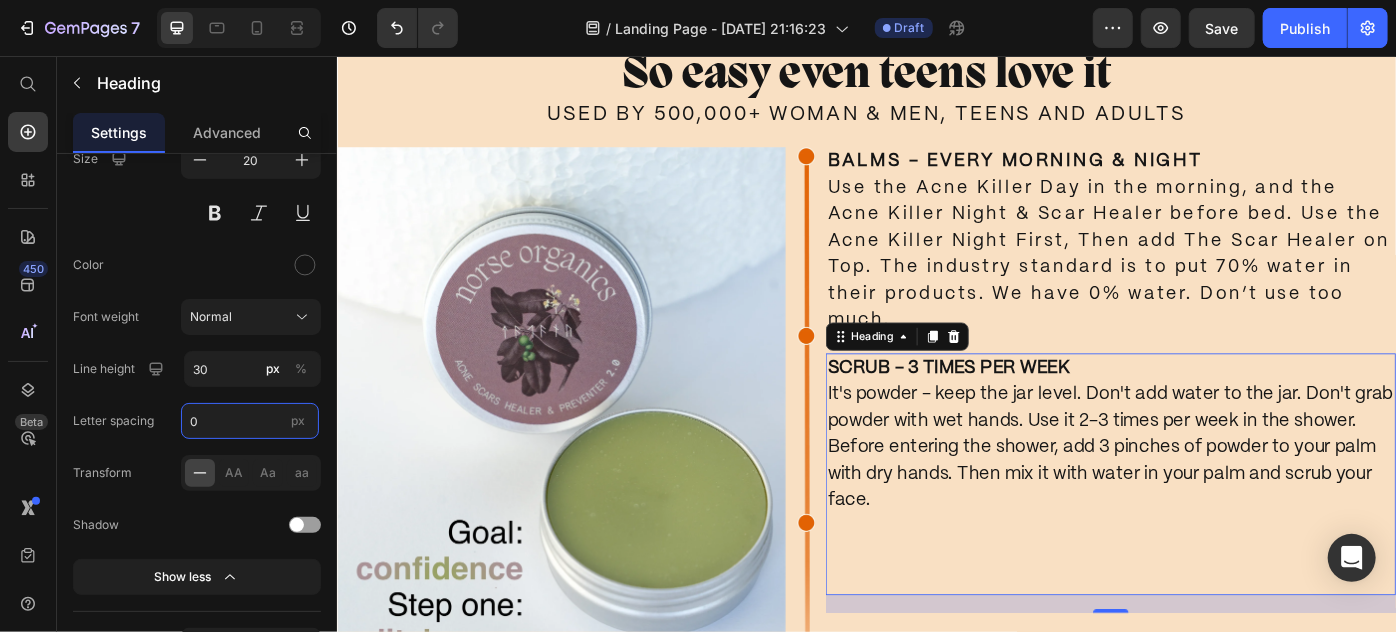 type on "0" 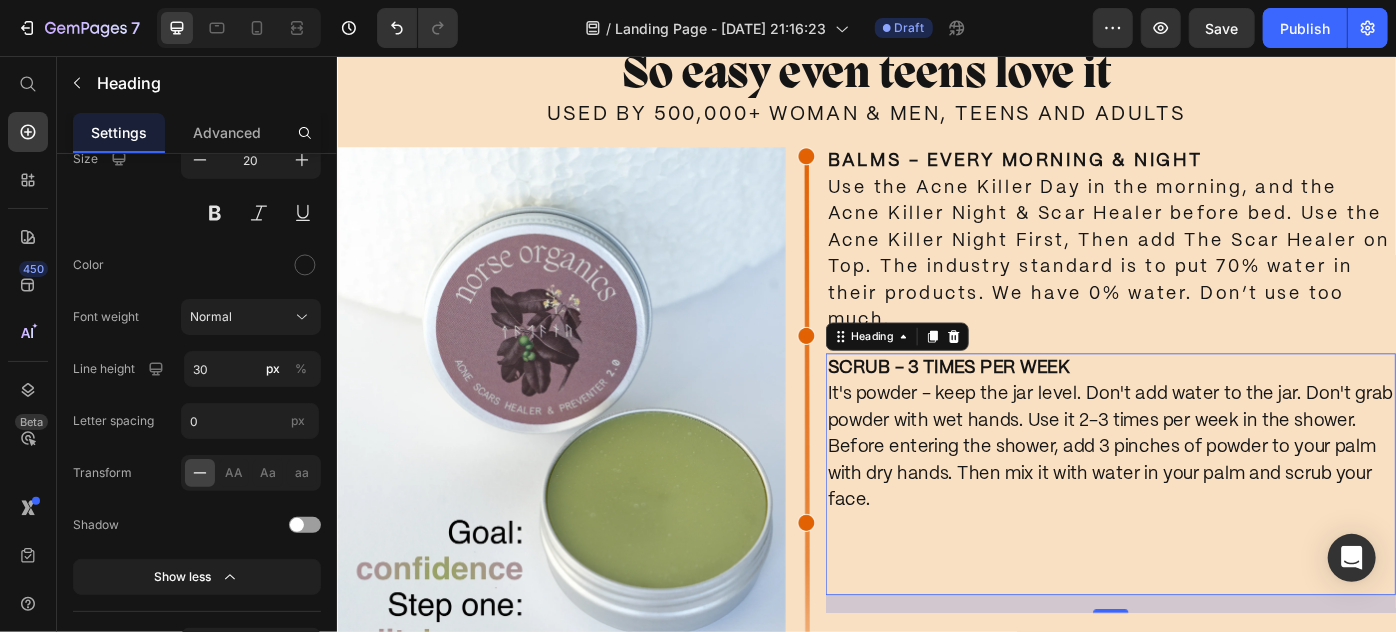 click on "SCRUB - 3 TIMES PER WEEK It's powder - keep the jar level. Don't add water to the jar. Don't grab powder with wet hands. Use it 2-3 times per week in the shower. Before entering the shower, add 3 pinches of powder to your palm with dry hands. Then mix it with water in your palm and scrub your face." at bounding box center [1213, 529] 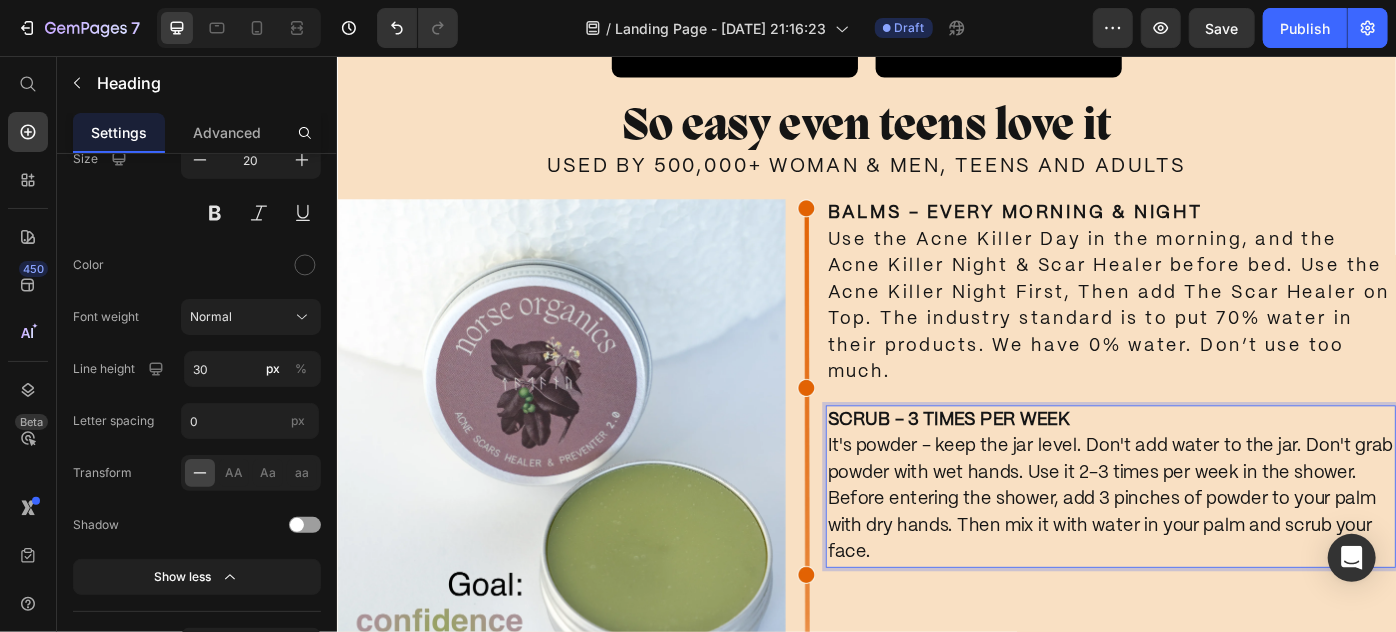 scroll, scrollTop: 6967, scrollLeft: 0, axis: vertical 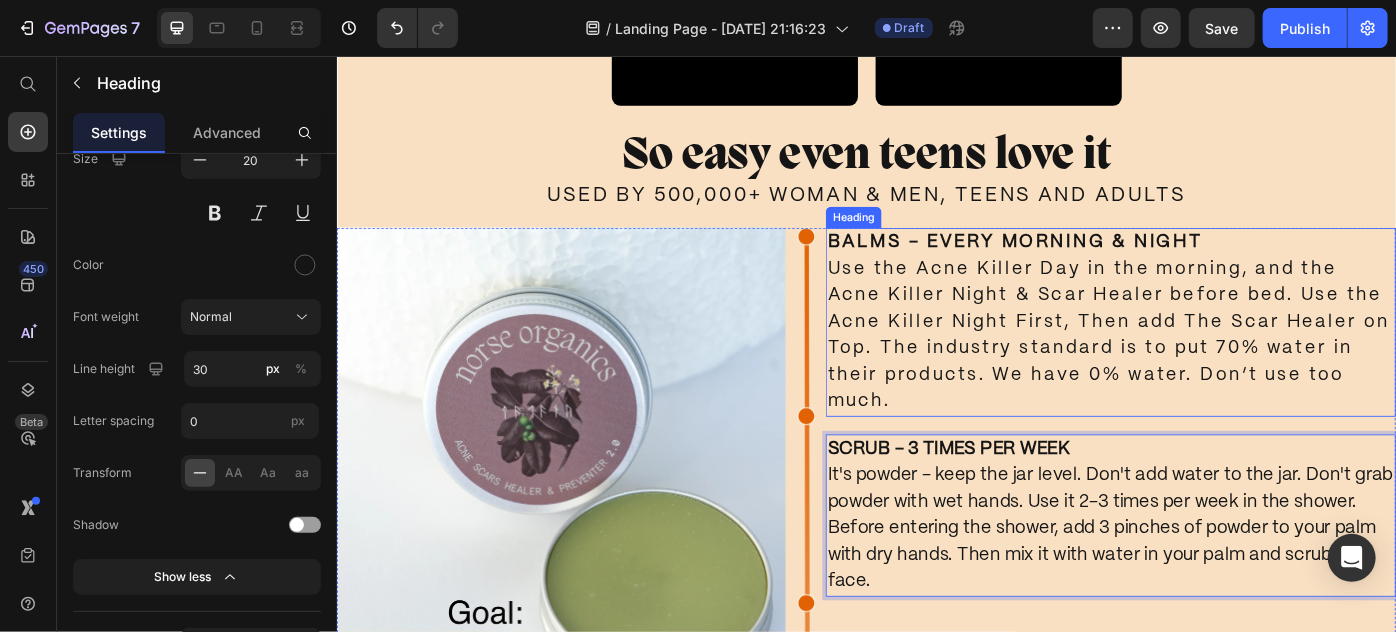 click on "BALMS - EVERY MORNING & NIGHT Use the Acne Killer Day in the morning, and the Acne Killer Night & Scar Healer before bed. Use the Acne Killer Night First, Then add The Scar Healer on Top. The industry standard is to put 70% water in their products. We have 0% water. Don’t use too much." at bounding box center (1213, 356) 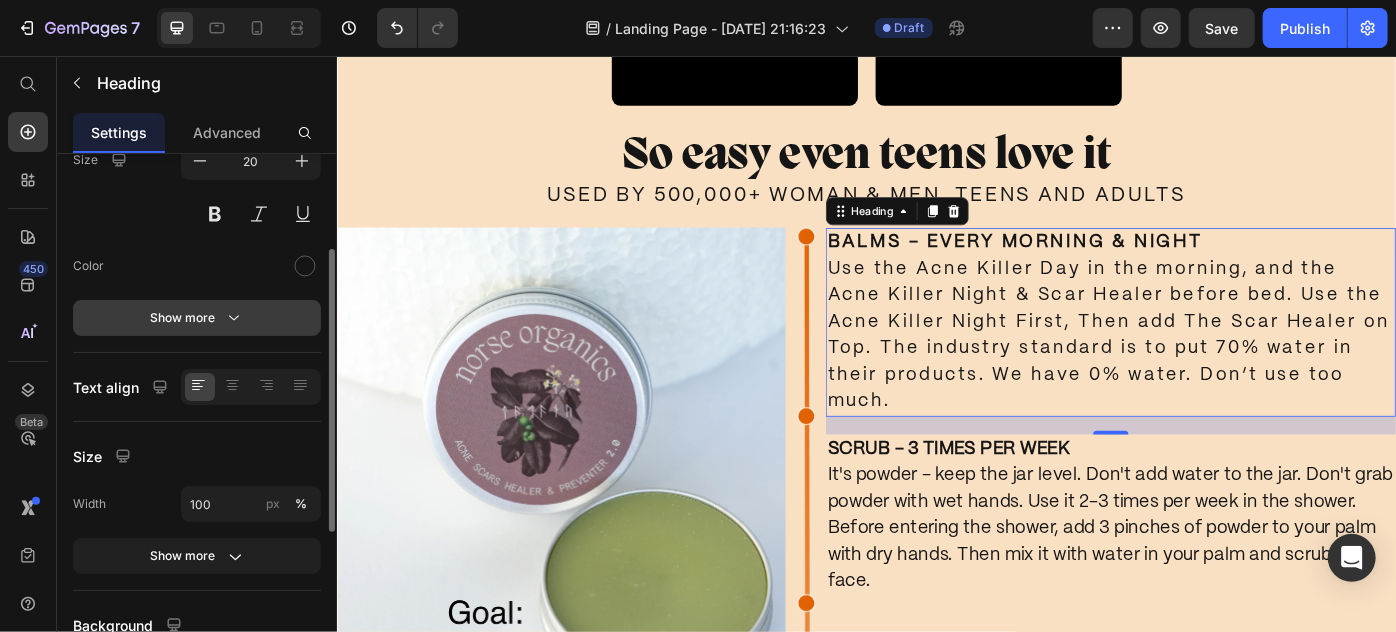 click 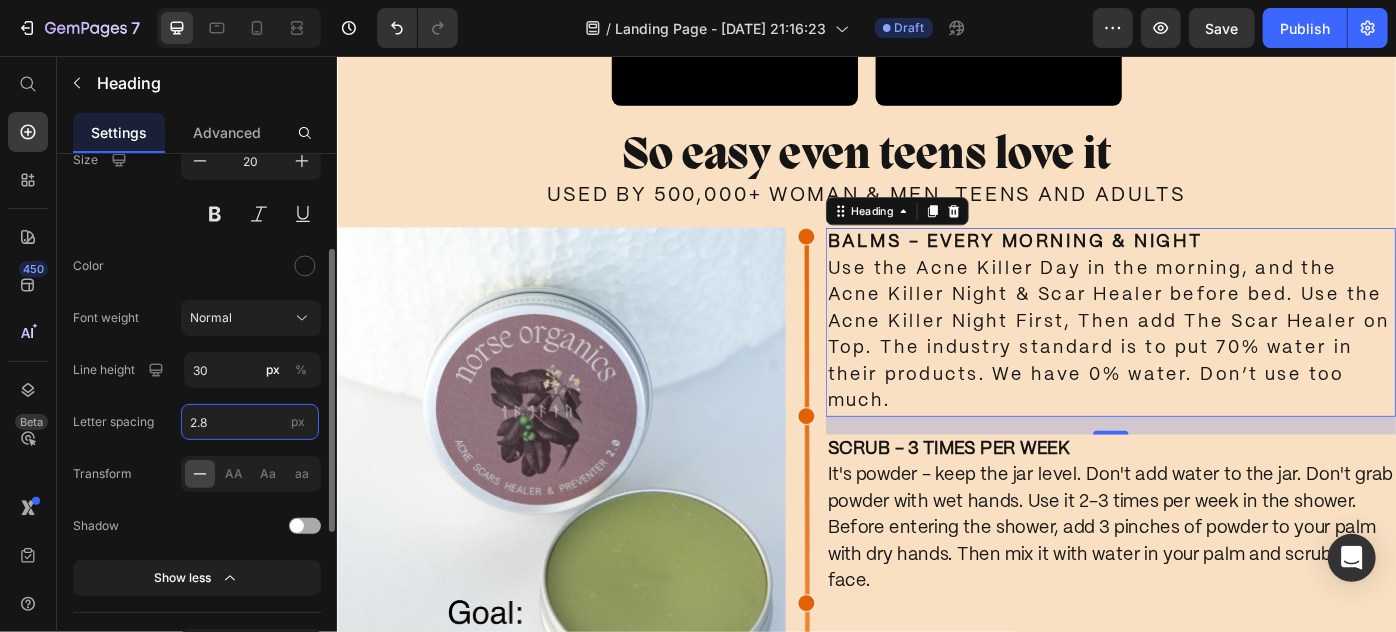 click on "2.8" at bounding box center (250, 422) 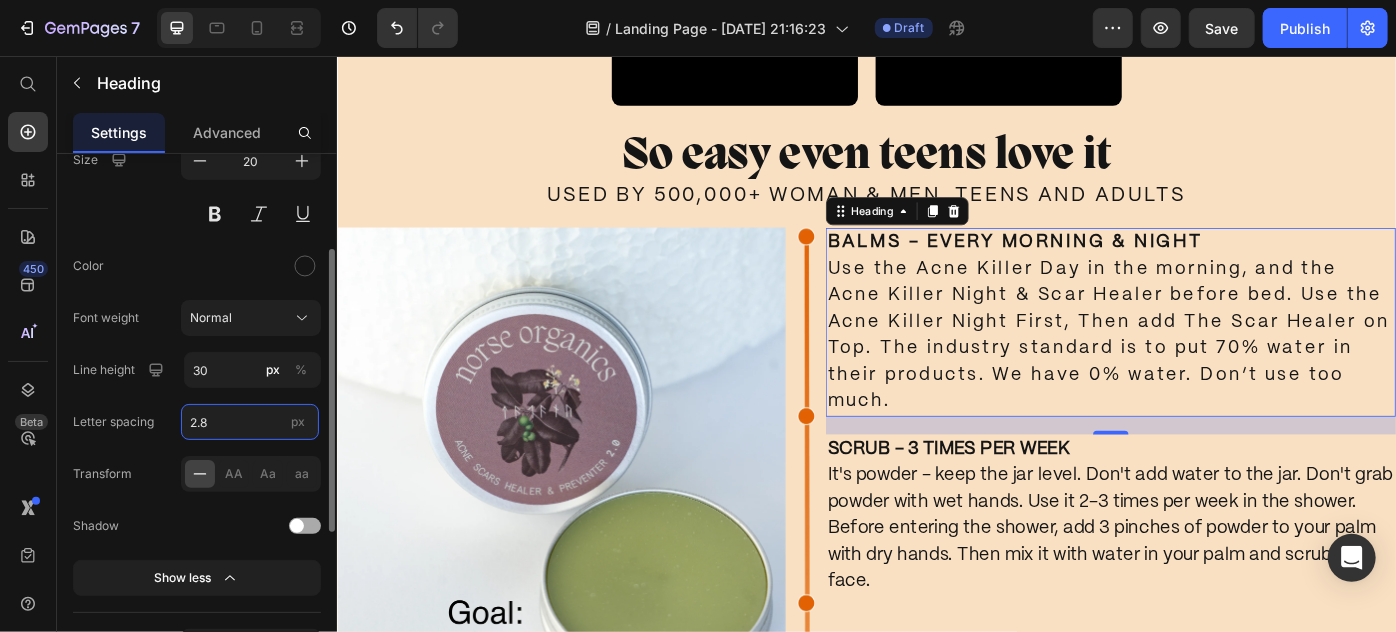 type on "0" 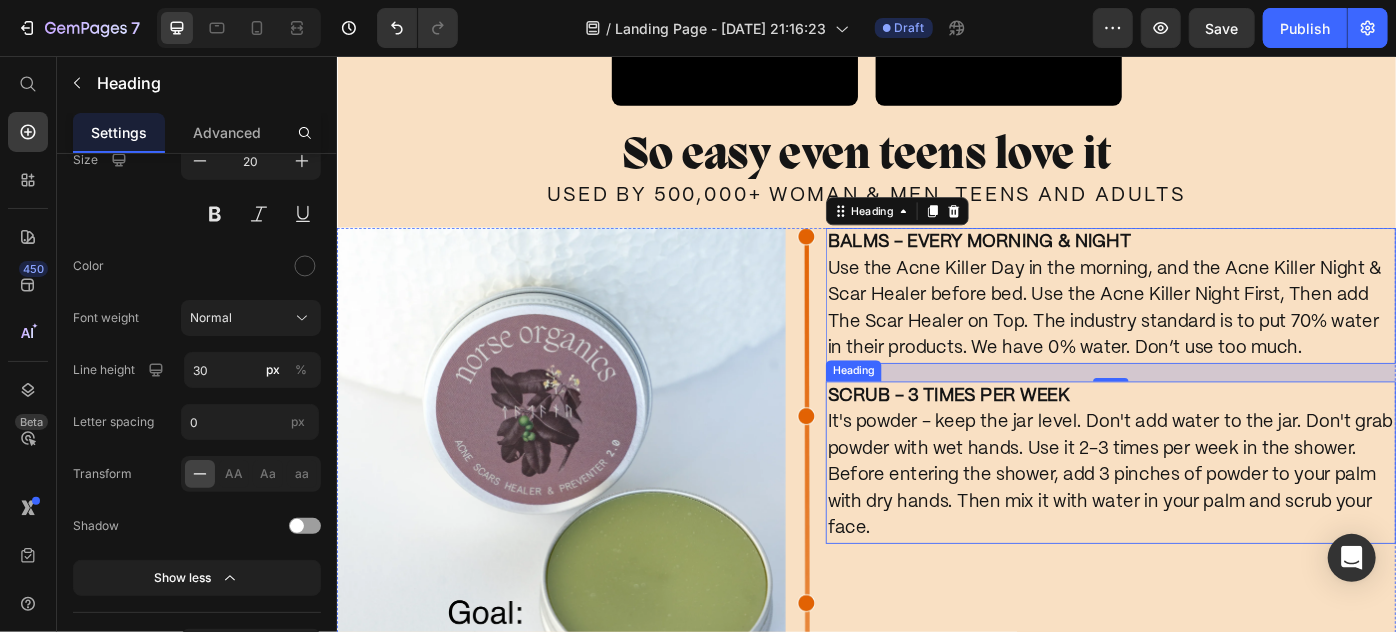 click on "⁠⁠⁠⁠⁠⁠⁠ SCRUB - 3 TIMES PER WEEK It's powder - keep the jar level. Don't add water to the jar. Don't grab powder with wet hands. Use it 2-3 times per week in the shower. Before entering the shower, add 3 pinches of powder to your palm with dry hands. Then mix it with water in your palm and scrub your face." at bounding box center (1213, 515) 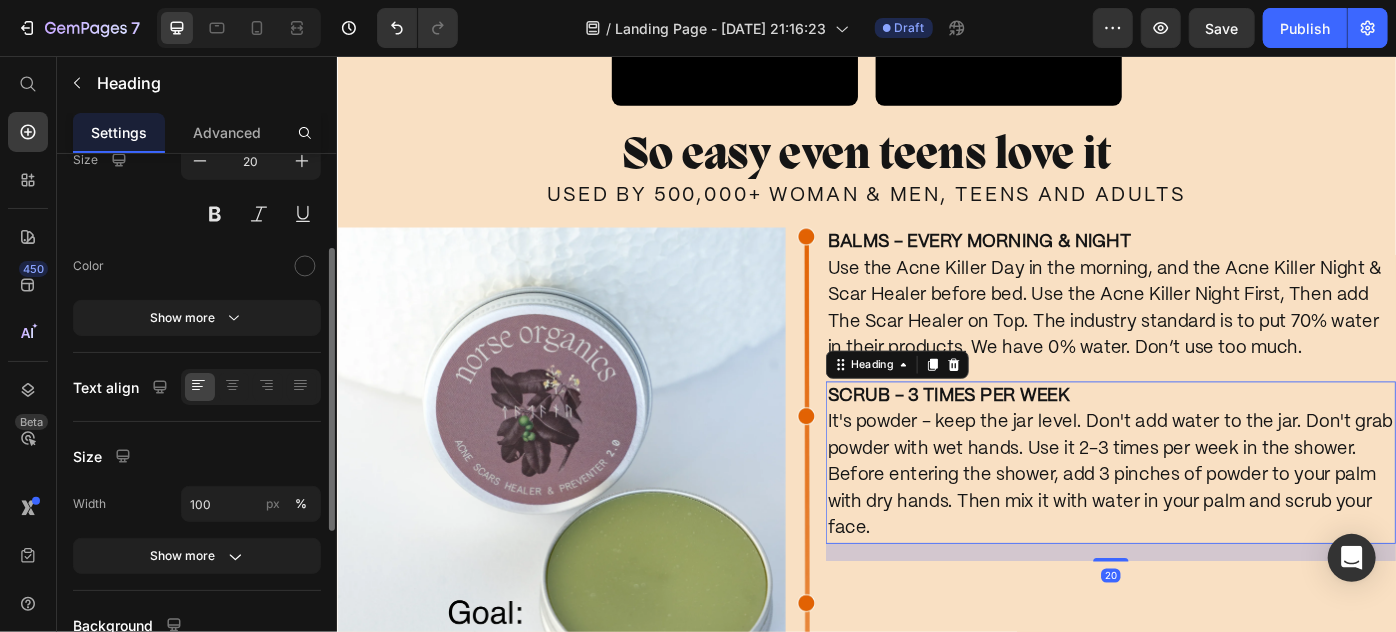 scroll, scrollTop: 179, scrollLeft: 0, axis: vertical 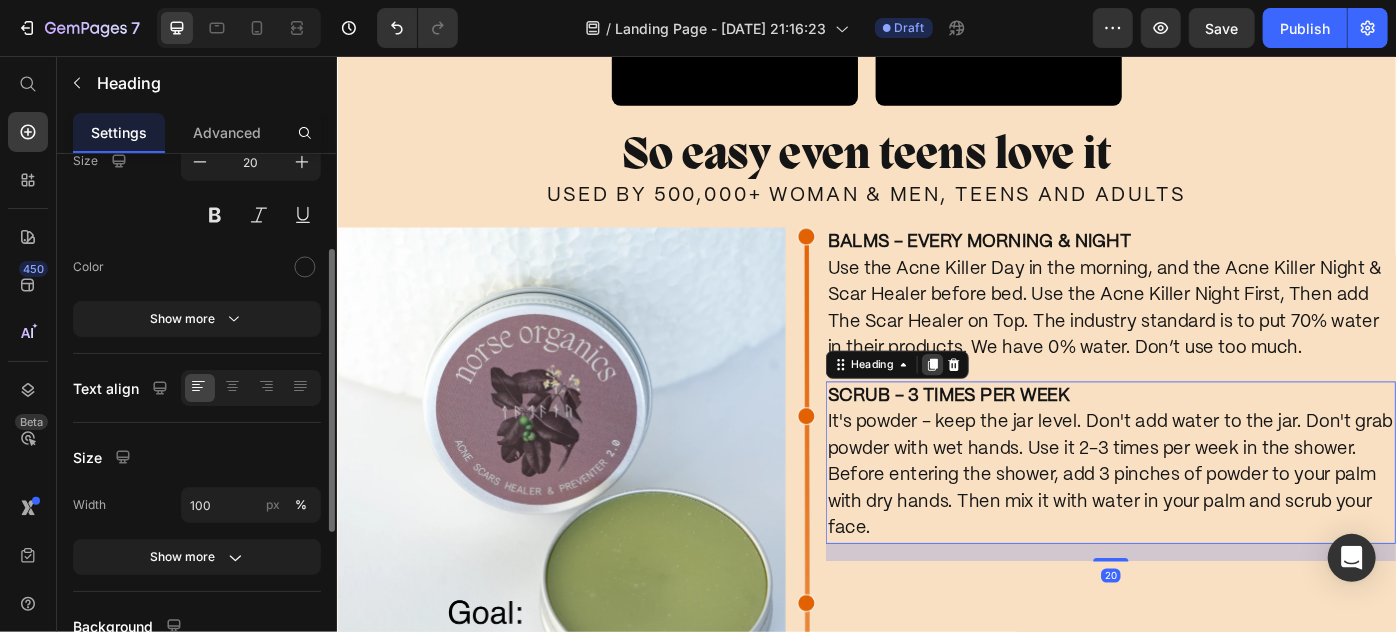 click 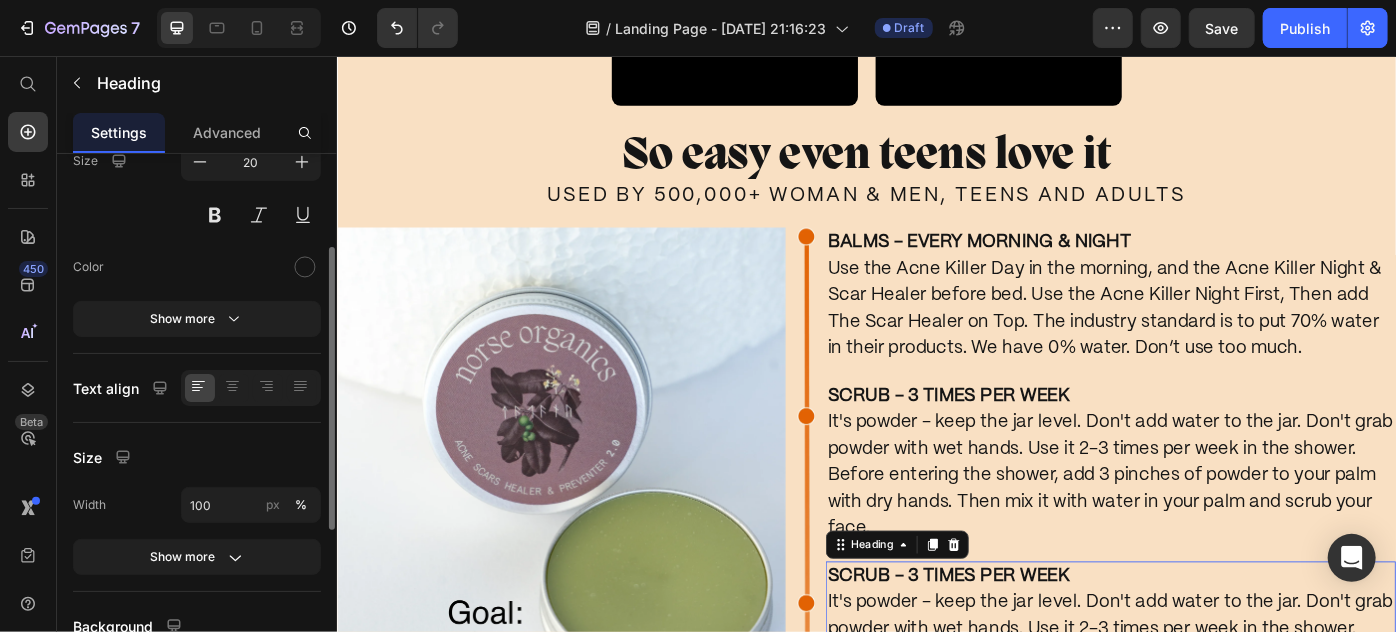 scroll, scrollTop: 178, scrollLeft: 0, axis: vertical 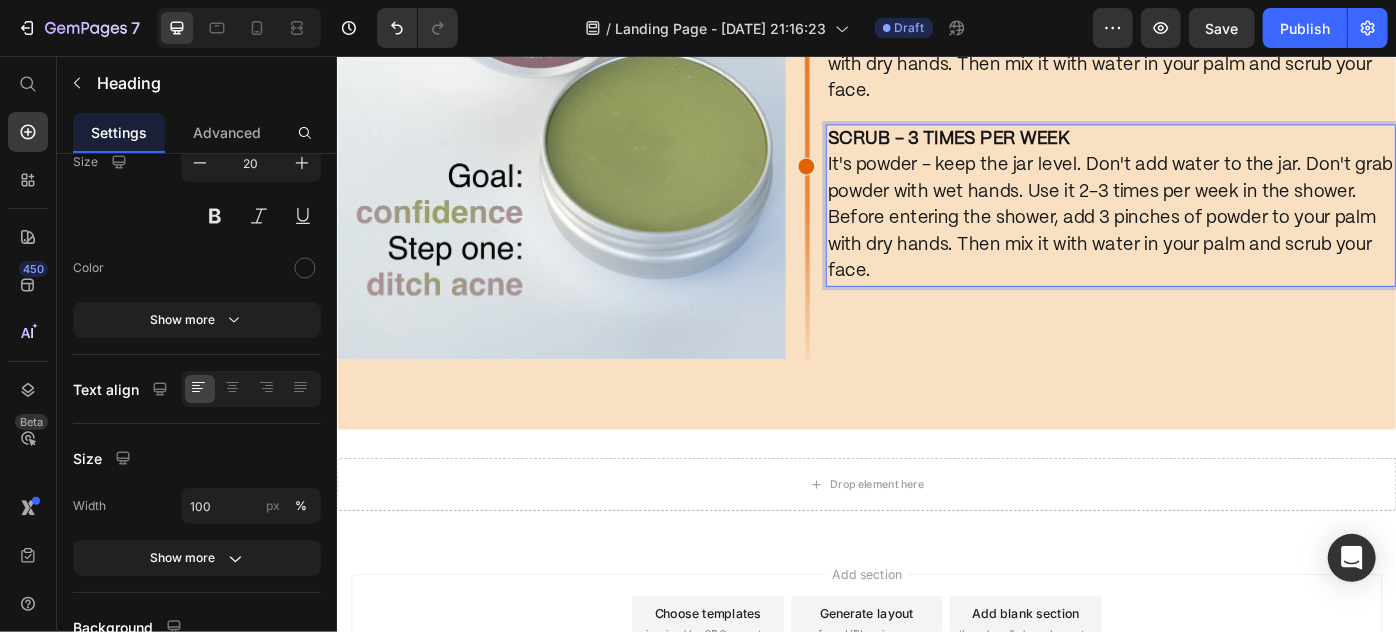 click on "SCRUB - 3 TIMES PER WEEK It's powder - keep the jar level. Don't add water to the jar. Don't grab powder with wet hands. Use it 2-3 times per week in the shower. Before entering the shower, add 3 pinches of powder to your palm with dry hands. Then mix it with water in your palm and scrub your face." at bounding box center [1213, 224] 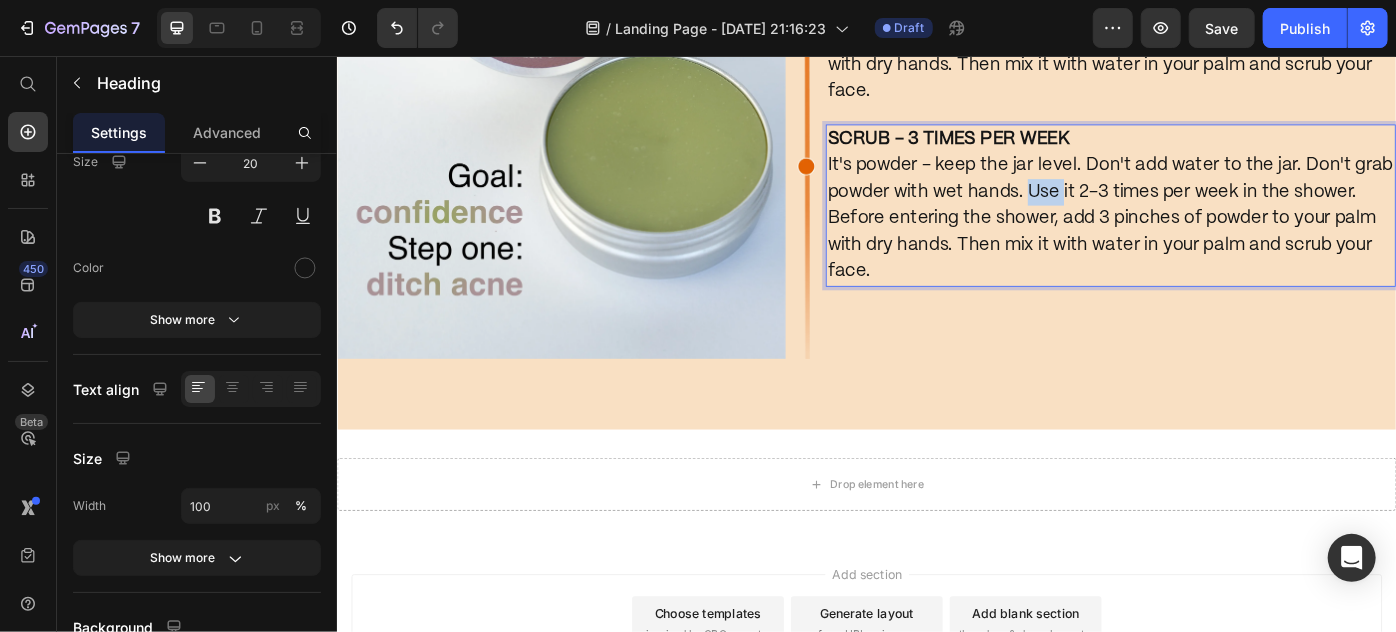 click on "SCRUB - 3 TIMES PER WEEK It's powder - keep the jar level. Don't add water to the jar. Don't grab powder with wet hands. Use it 2-3 times per week in the shower. Before entering the shower, add 3 pinches of powder to your palm with dry hands. Then mix it with water in your palm and scrub your face." at bounding box center [1213, 224] 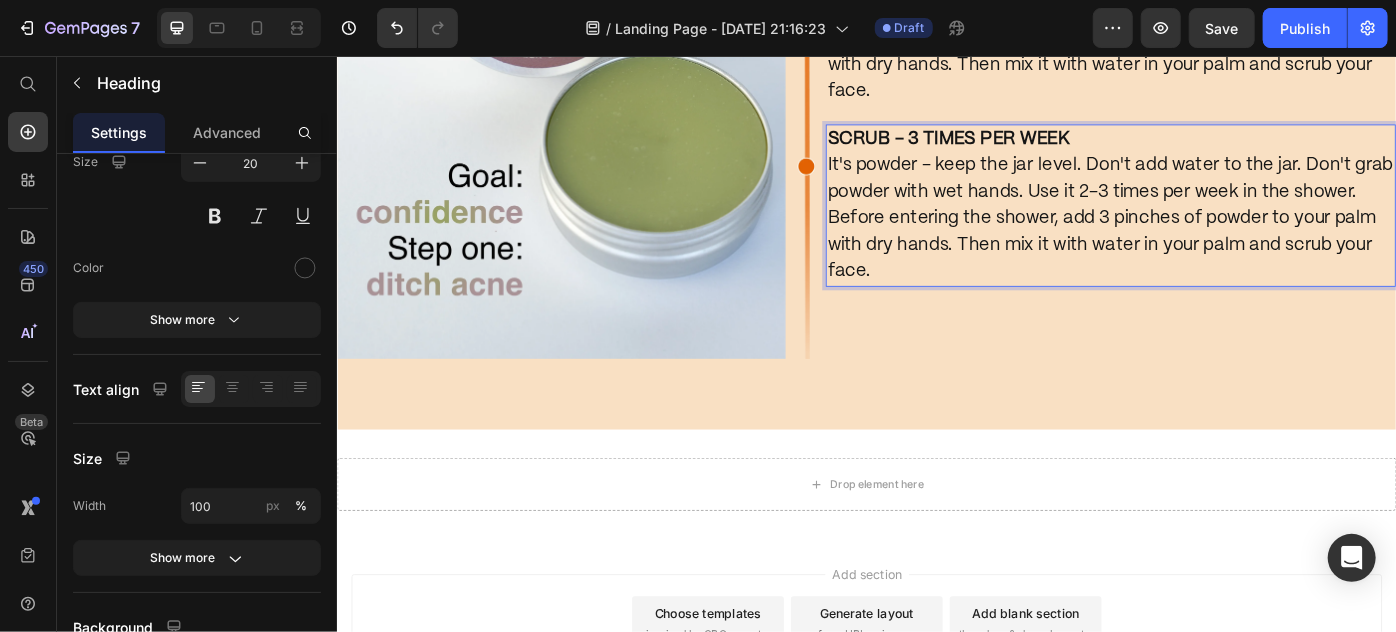 click on "SCRUB - 3 TIMES PER WEEK It's powder - keep the jar level. Don't add water to the jar. Don't grab powder with wet hands. Use it 2-3 times per week in the shower. Before entering the shower, add 3 pinches of powder to your palm with dry hands. Then mix it with water in your palm and scrub your face." at bounding box center (1213, 224) 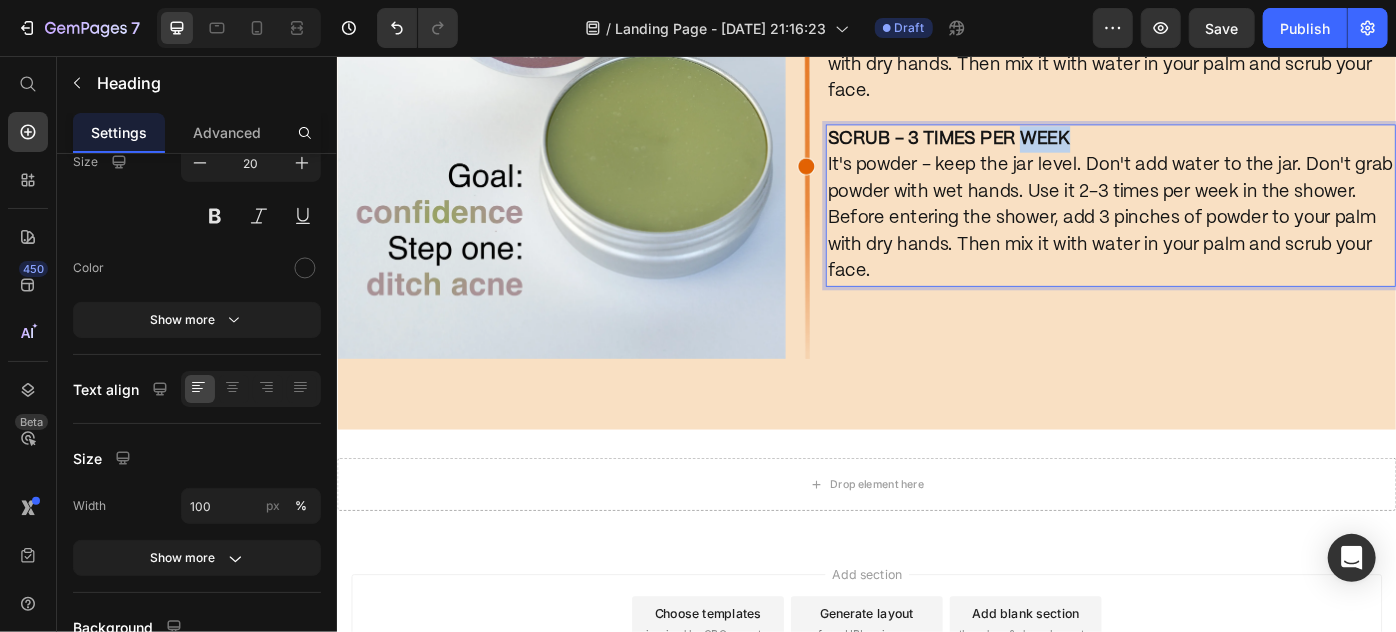 click on "SCRUB - 3 TIMES PER WEEK" at bounding box center (1029, 148) 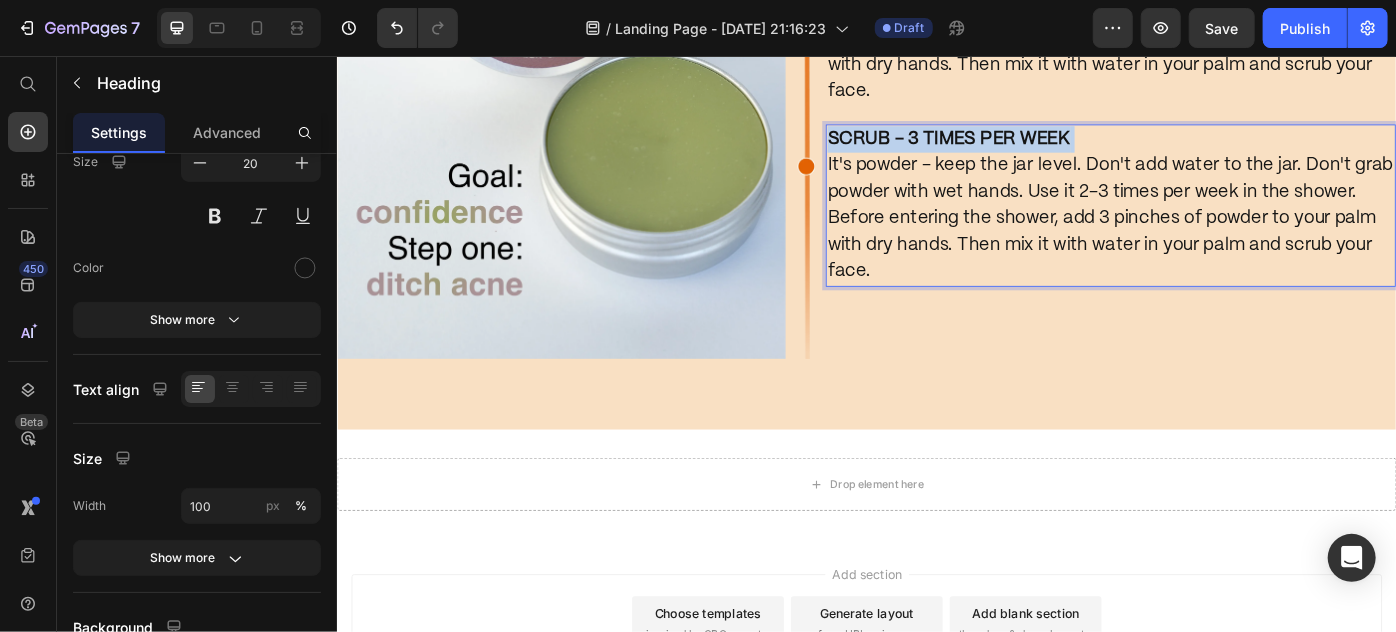click on "SCRUB - 3 TIMES PER WEEK" at bounding box center (1029, 148) 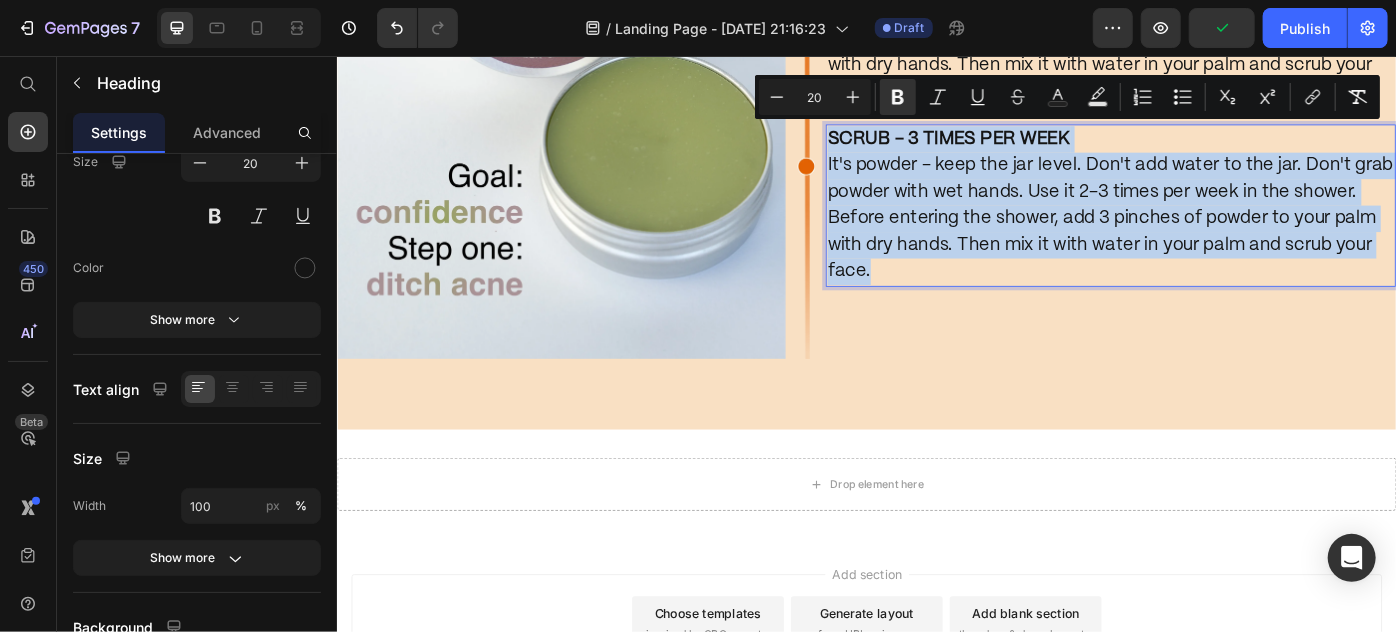 drag, startPoint x: 1135, startPoint y: 147, endPoint x: 1362, endPoint y: 286, distance: 266.17664 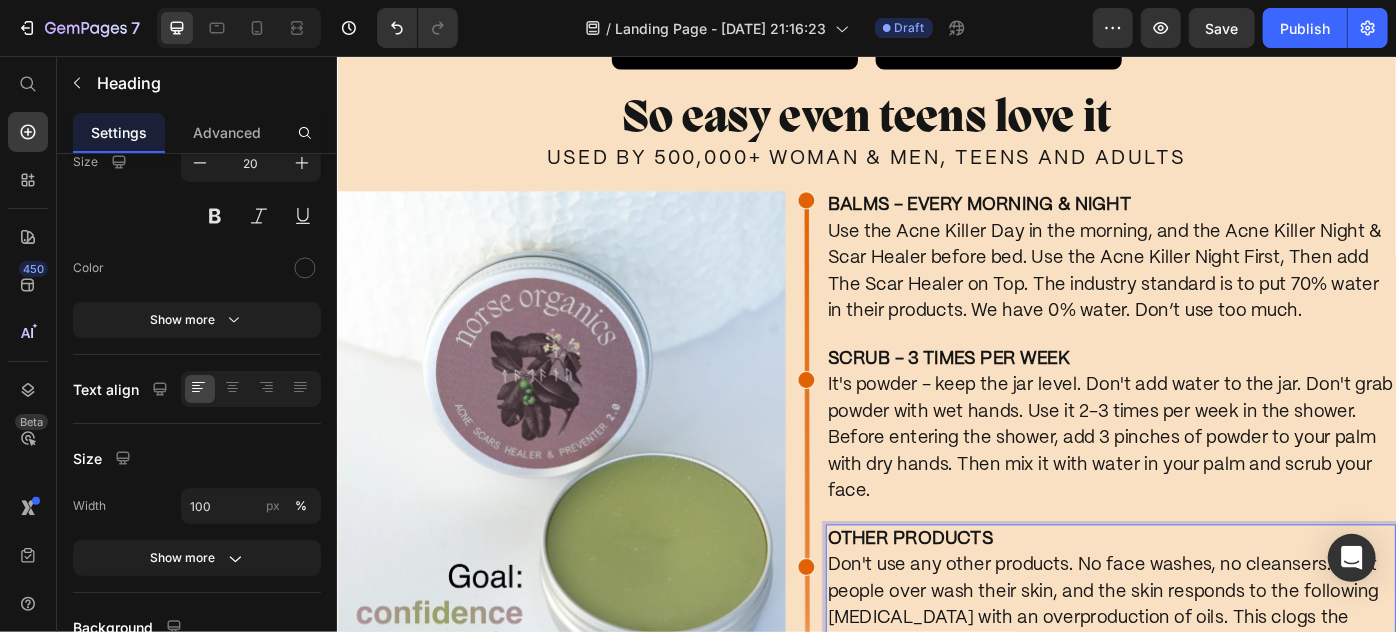 scroll, scrollTop: 7098, scrollLeft: 0, axis: vertical 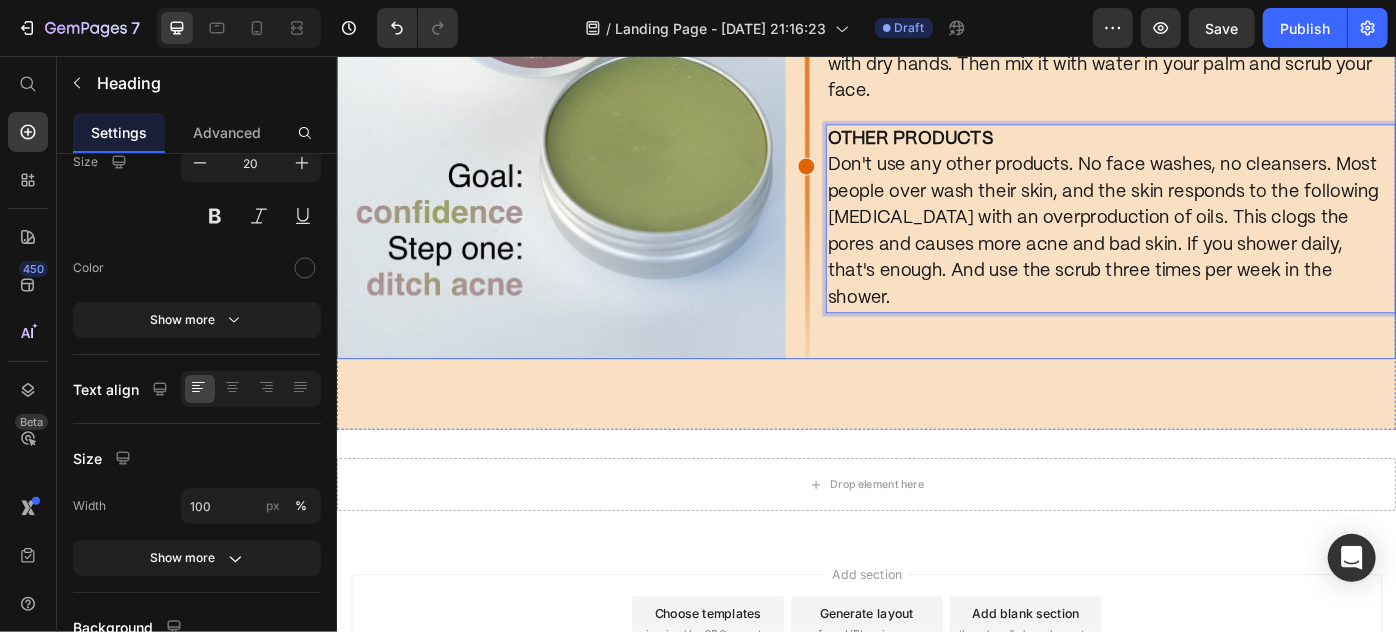 click on "BALMS - EVERY MORNING & NIGHT Use the Acne Killer Day in the morning, and the Acne Killer Night & Scar Healer before bed. Use the Acne Killer Night First, Then add The Scar Healer on Top. The industry standard is to put 70% water in their products. We have 0% water. Don’t use too much. Heading ⁠⁠⁠⁠⁠⁠⁠ SCRUB - 3 TIMES PER WEEK It's powder - keep the jar level. Don't add water to the jar. Don't grab powder with wet hands. Use it 2-3 times per week in the shower. Before entering the shower, add 3 pinches of powder to your palm with dry hands. Then mix it with water in your palm and scrub your face. Heading OTHER PRODUCTS Don't use any other products. No face washes, no cleansers. Most people over wash their skin, and the skin responds to the following dryness with an overproduction of oils. This clogs the pores and causes more acne and bad skin. If you shower daily, that's enough. And use the scrub three times per week in the shower. Heading   20" at bounding box center [1213, 76] 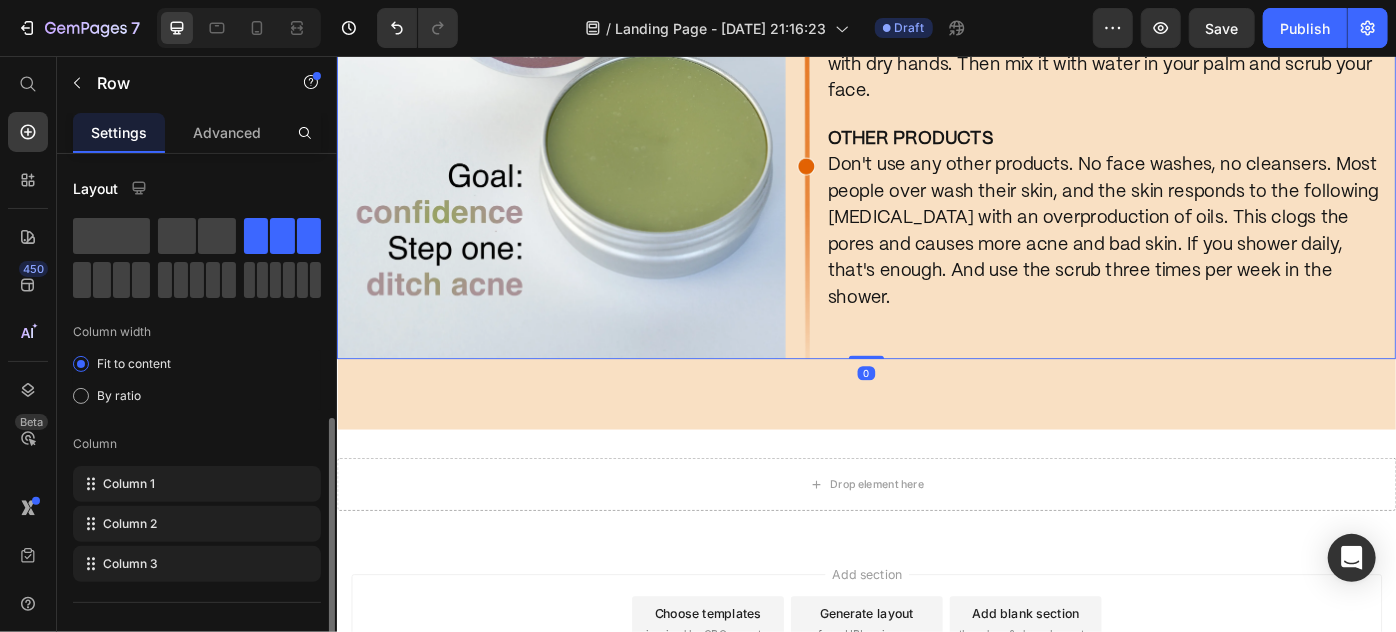 scroll, scrollTop: 181, scrollLeft: 0, axis: vertical 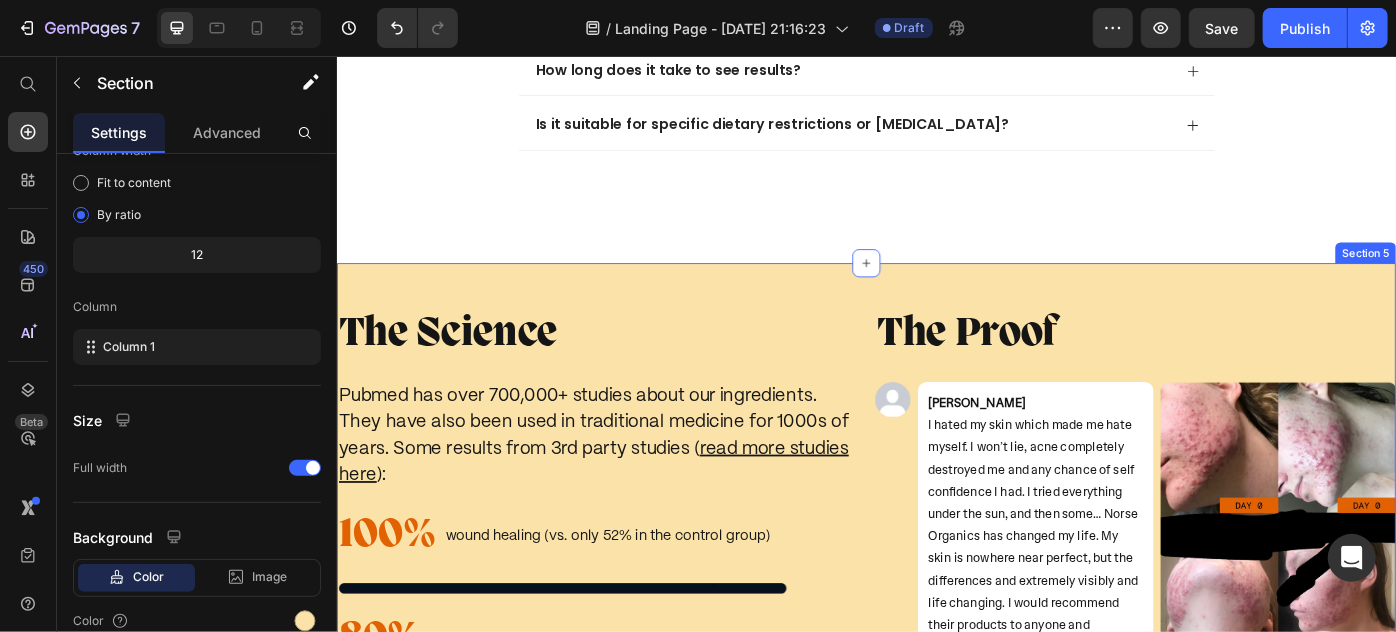 click on "The Science Heading Pubmed has over 700,000+ studies about our ingredients. They have also been used in traditional medicine for 1000s of years. Some results from 3rd party studies ( read more studies here ): Text Block 100% Heading wound healing (vs. only 52% in the control group) Text Block Row Row Image 80% Heading had less rash, dry and itchy skin after 24 hours Text Block Row Row Image 79% Heading were fully cured of acne after 60 days Text Block Row Image Row The Proof Heading Image Julia I hated my skin which made me hate myself. I won’t lie, acne completely destroyed me and any chance of self confidence I had. I tried everything under the sun, and then some… Norse Organics has changed my life. My skin is nowhere near perfect, but the differences and extremely visibly and life changing. I would recommend their products to anyone and everyone. Truly amazing and forever grateful. Text Block Row Image Row Row Section 5" at bounding box center (936, 638) 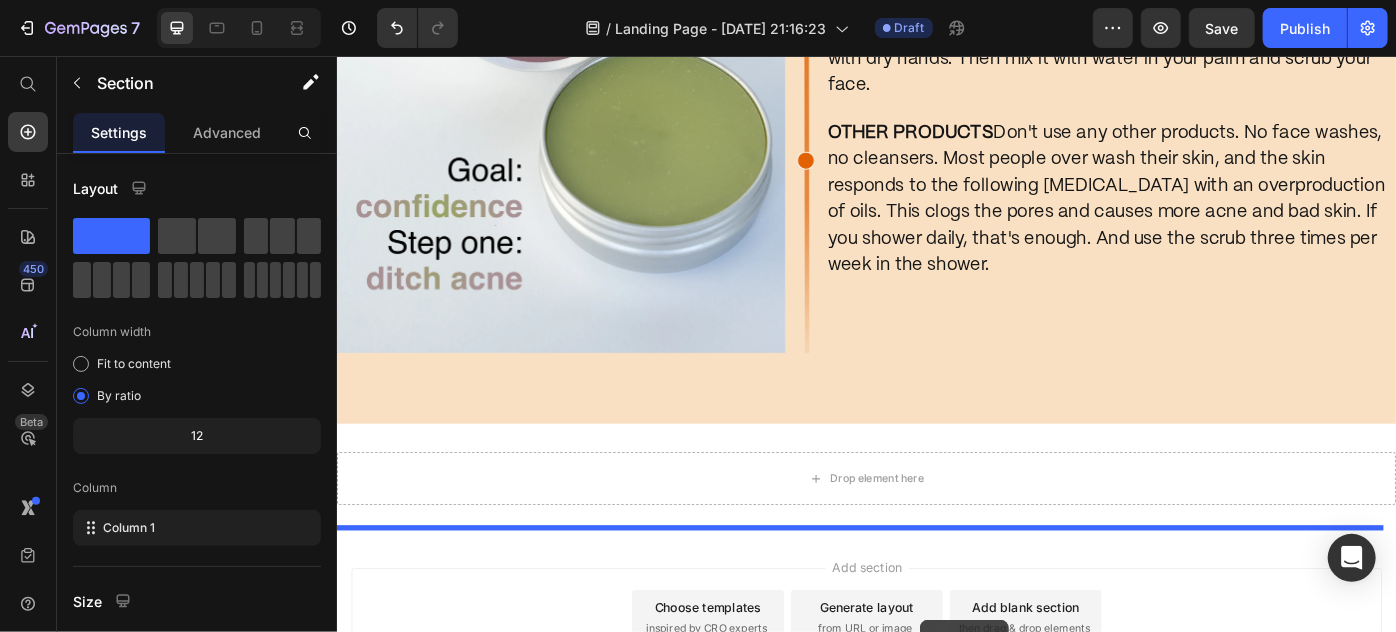 scroll, scrollTop: 7637, scrollLeft: 0, axis: vertical 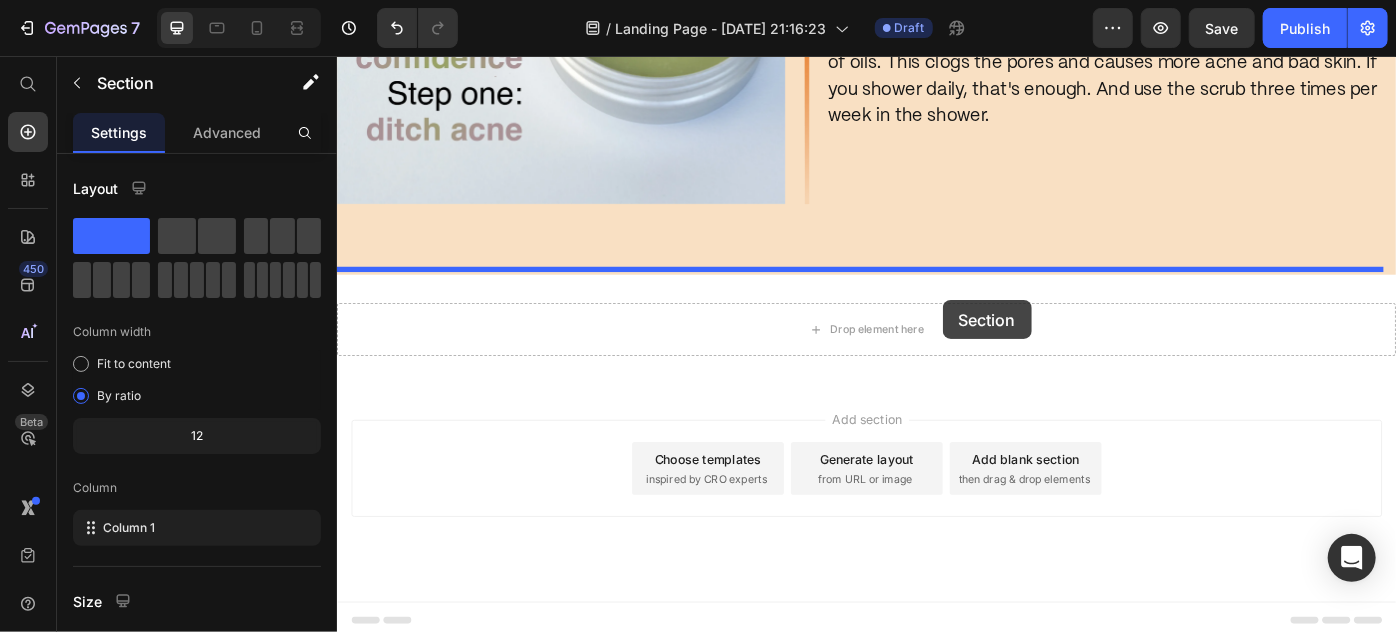 drag, startPoint x: 1119, startPoint y: 242, endPoint x: 1022, endPoint y: 332, distance: 132.32158 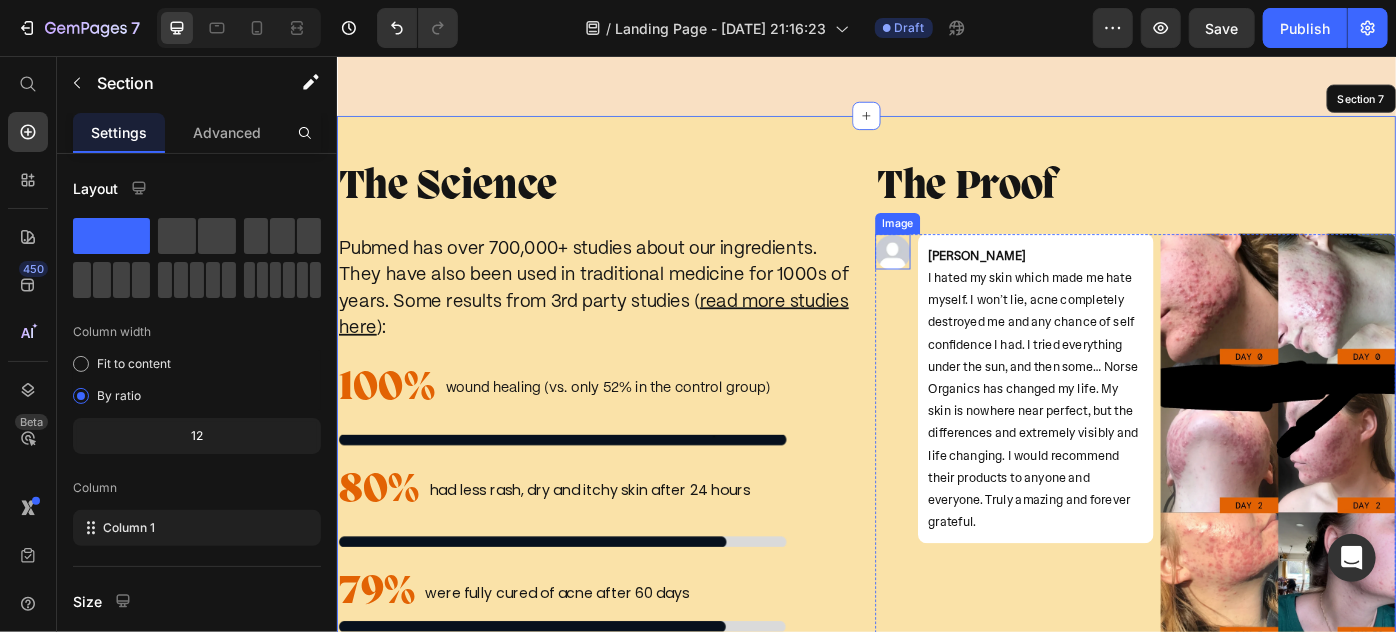 scroll, scrollTop: 7128, scrollLeft: 0, axis: vertical 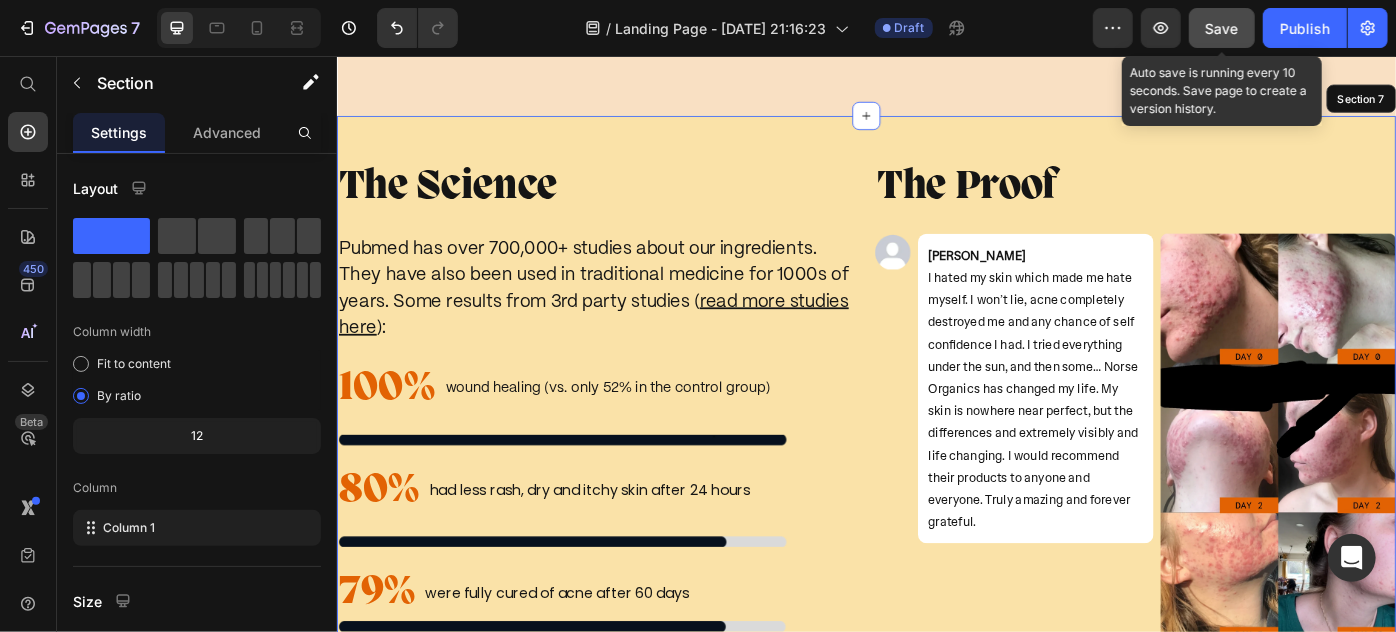 click on "Save" at bounding box center (1222, 28) 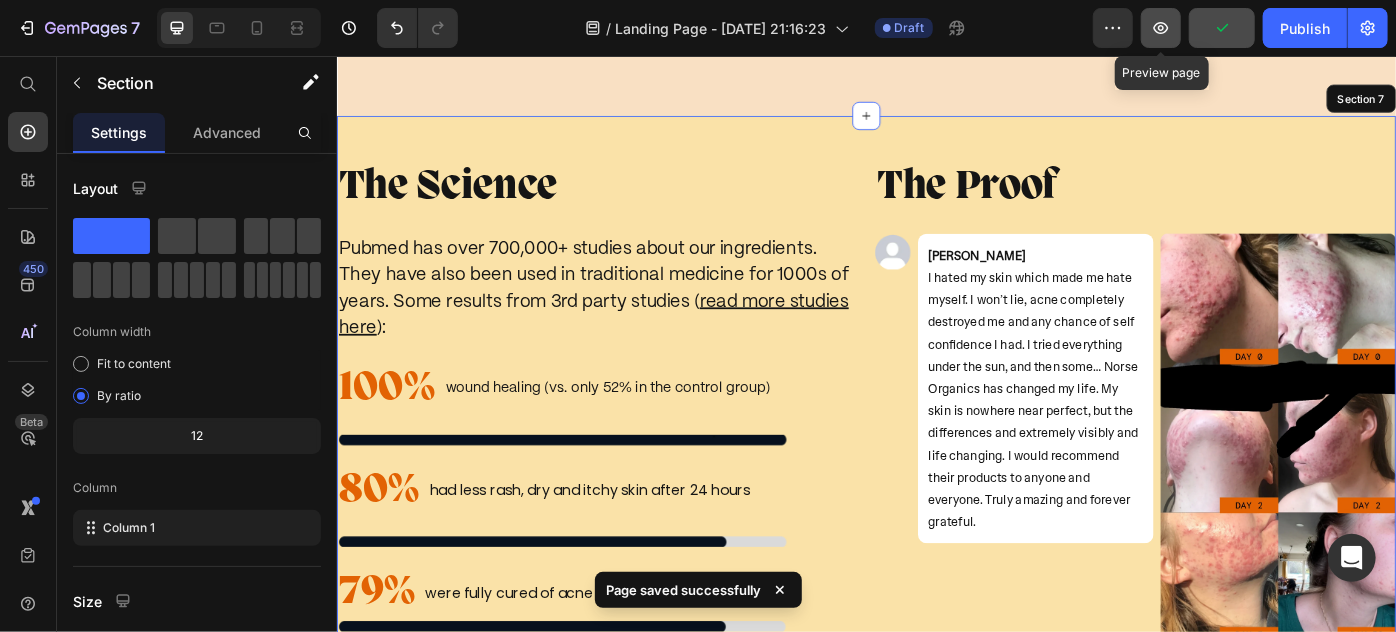 click 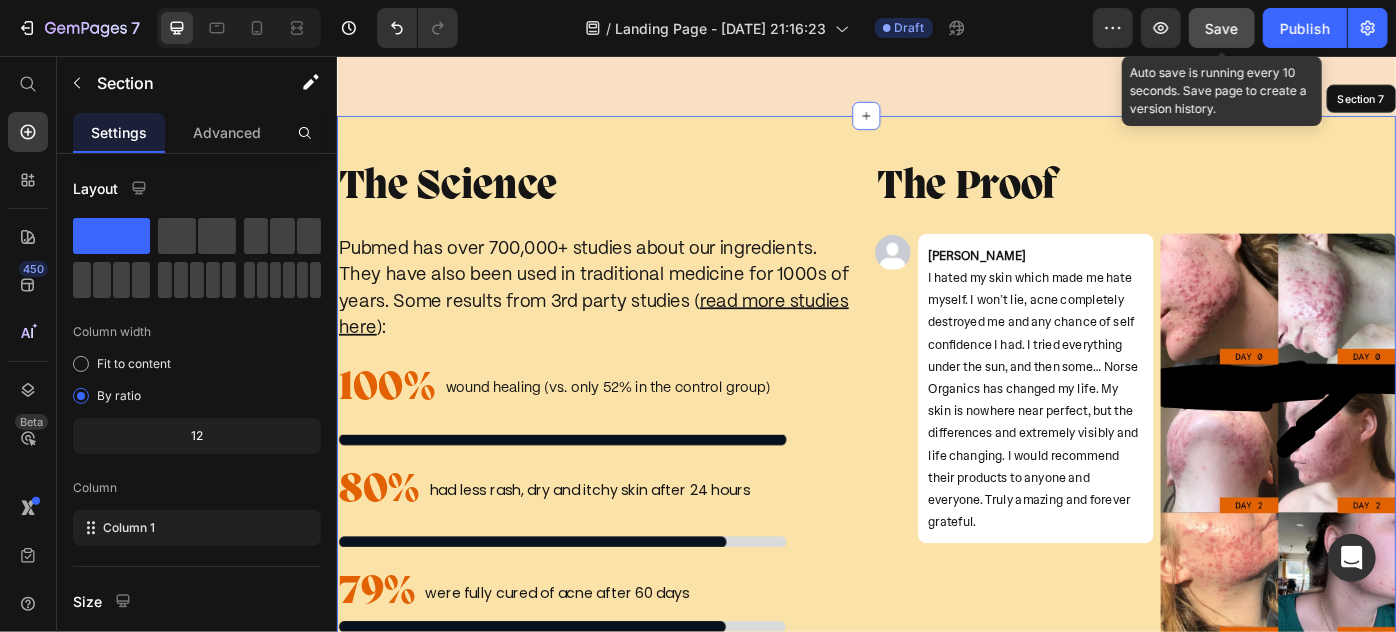 click on "Save" 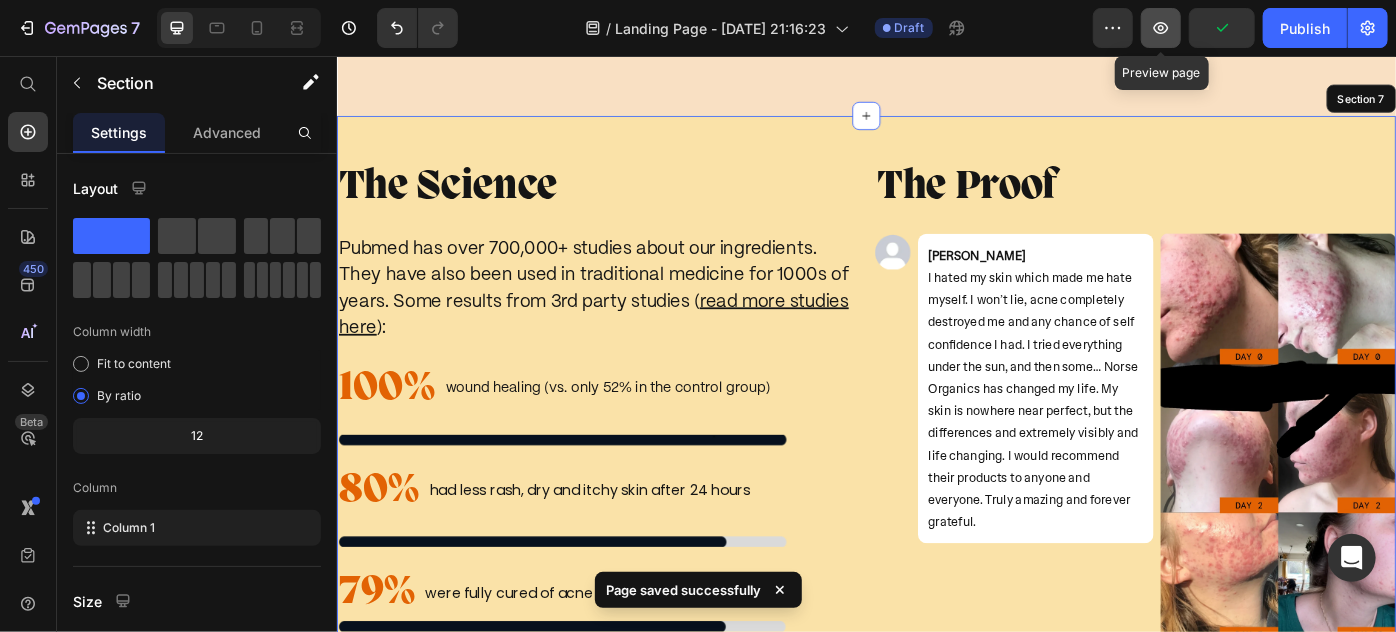 click 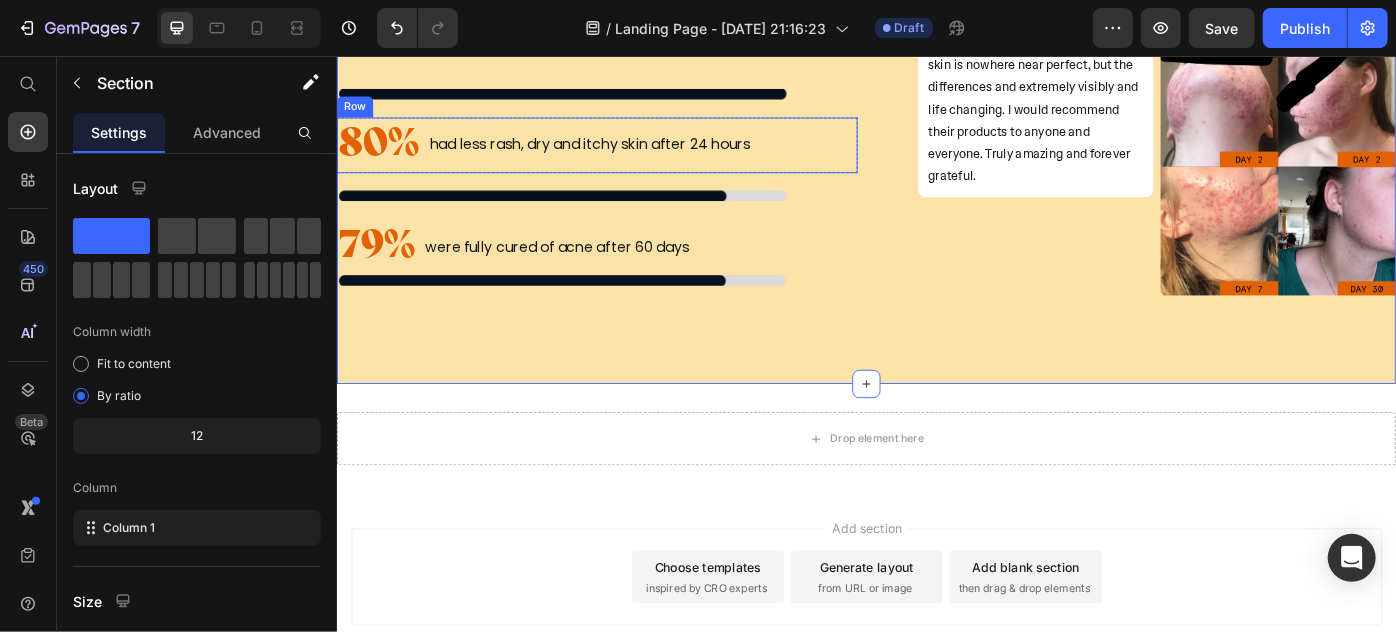 scroll, scrollTop: 7637, scrollLeft: 0, axis: vertical 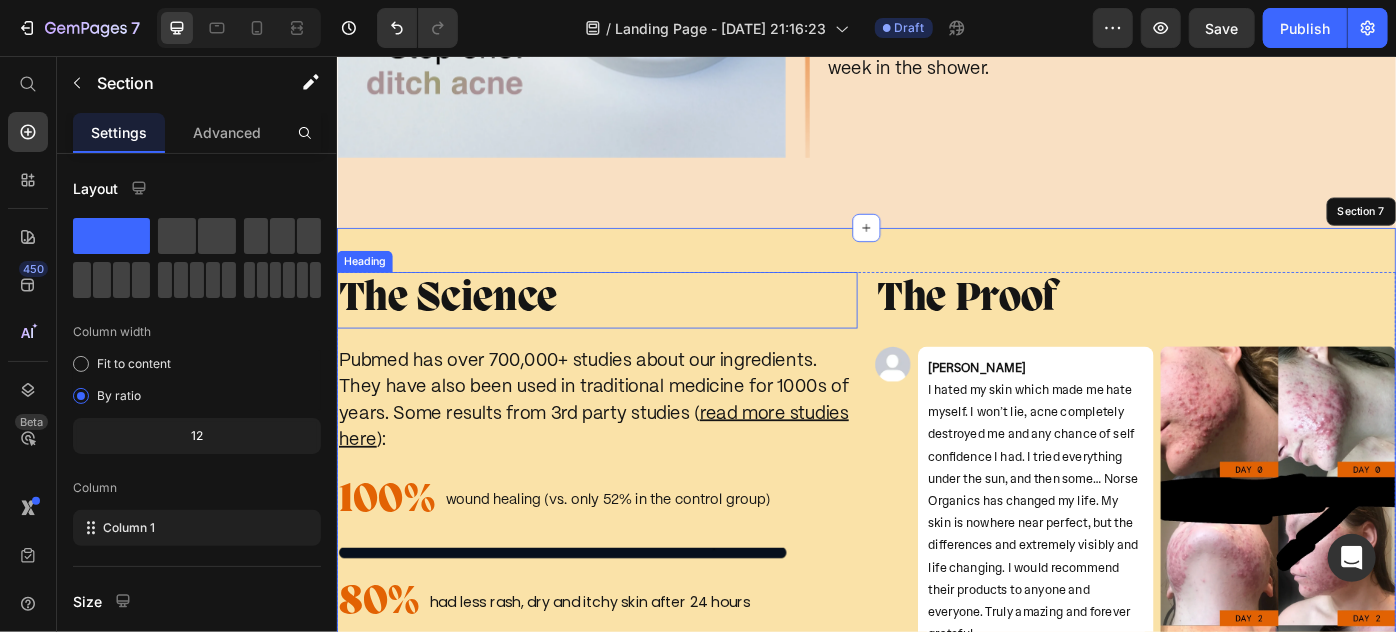 click on "The Science" at bounding box center (631, 332) 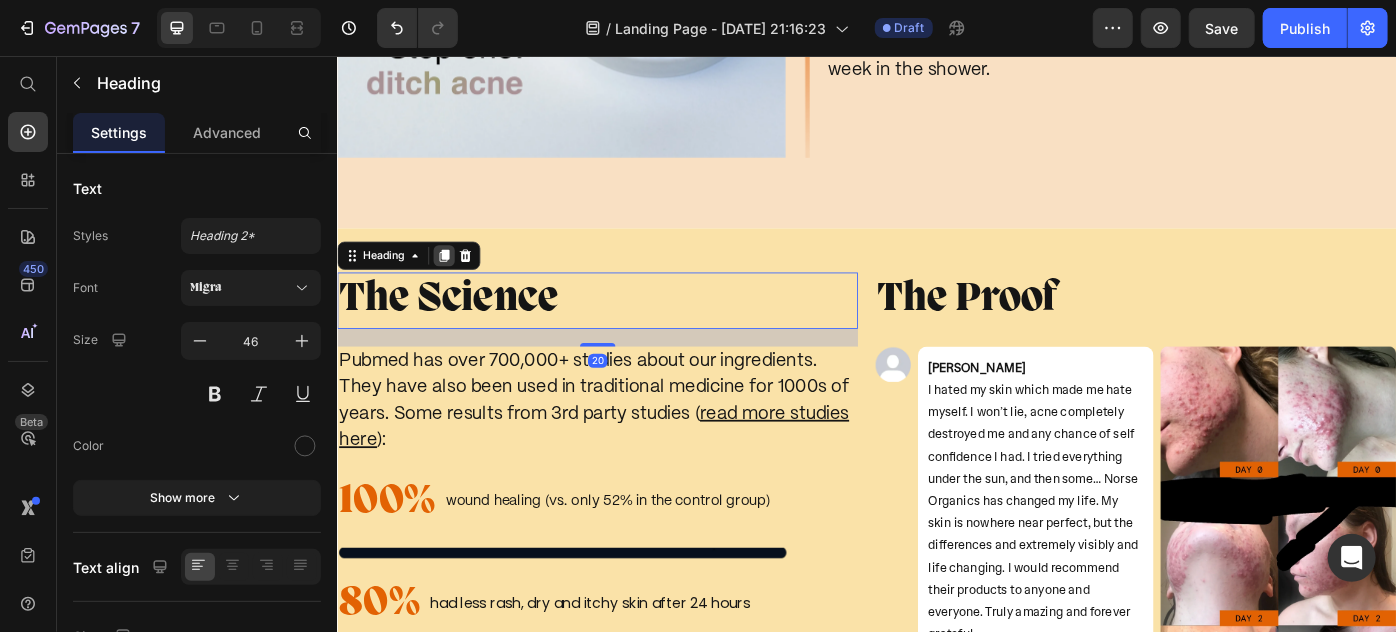 click 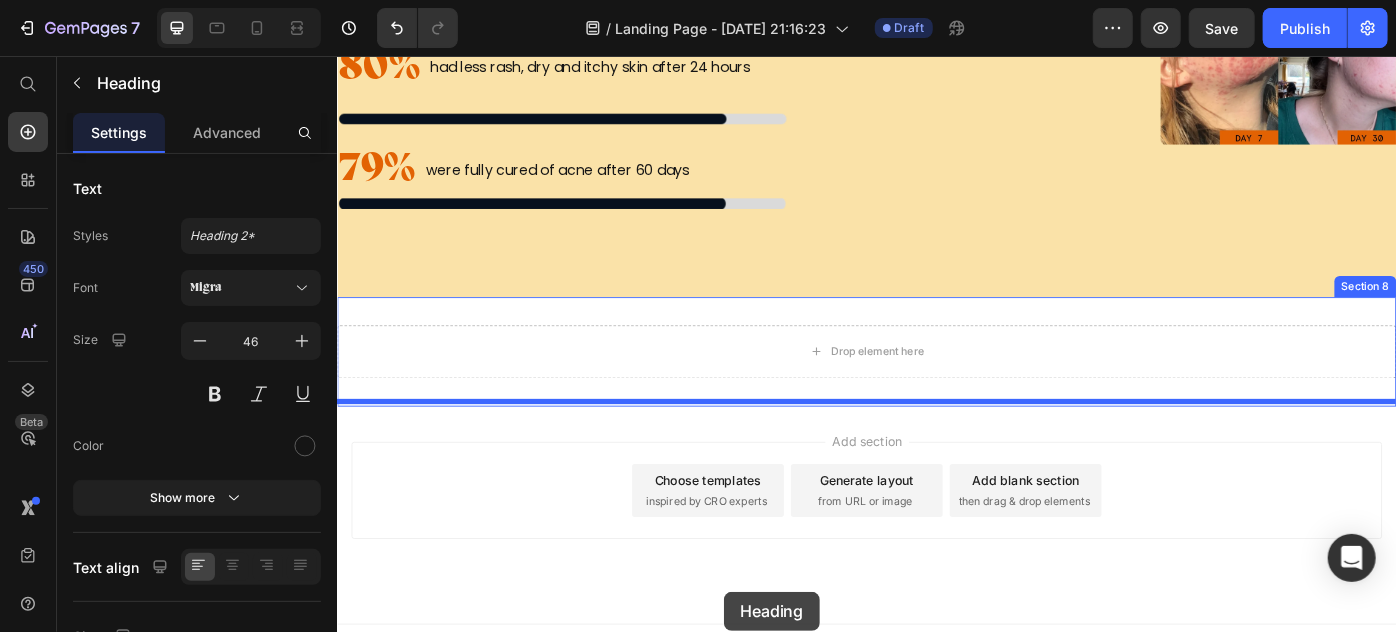 scroll, scrollTop: 7716, scrollLeft: 0, axis: vertical 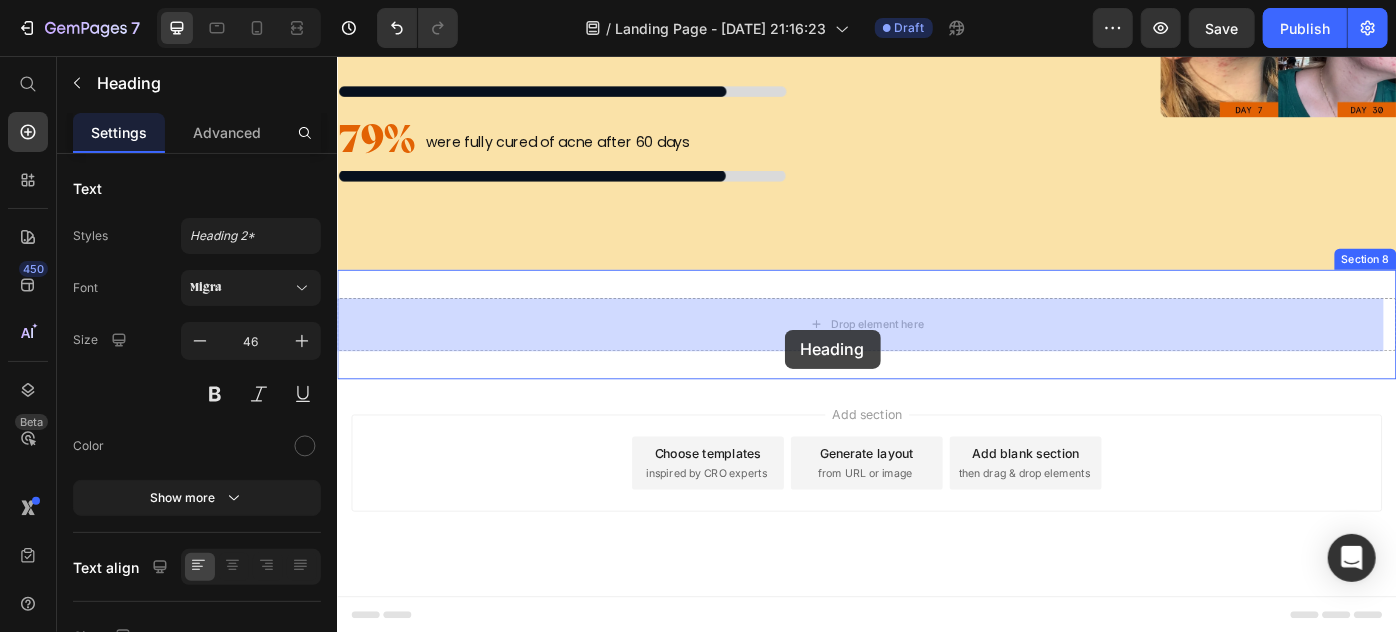 drag, startPoint x: 379, startPoint y: 355, endPoint x: 843, endPoint y: 366, distance: 464.13037 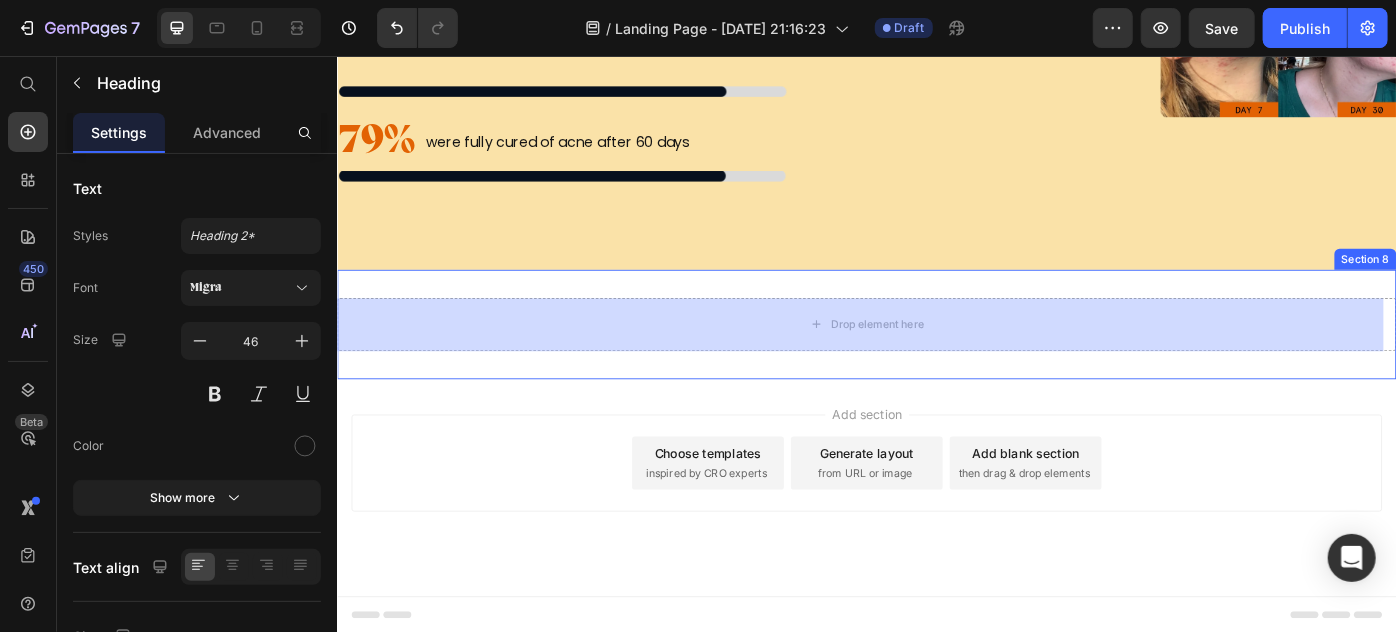scroll, scrollTop: 7632, scrollLeft: 0, axis: vertical 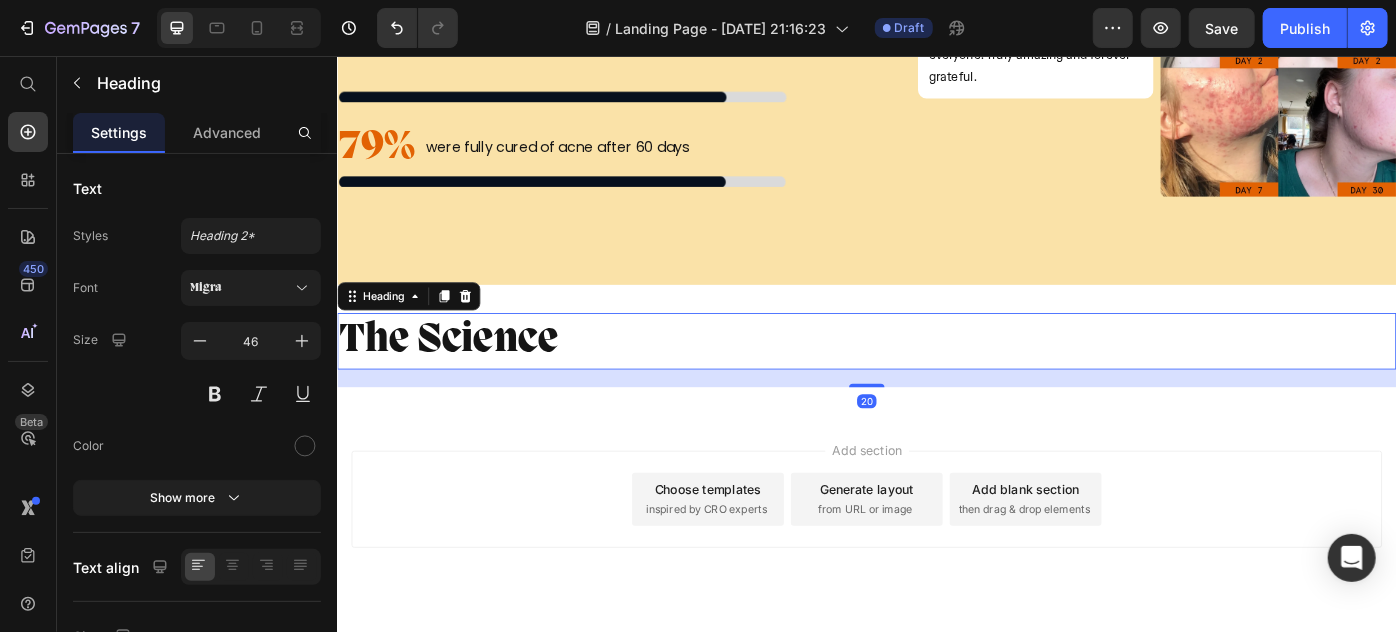 click on "The Science" at bounding box center [936, 378] 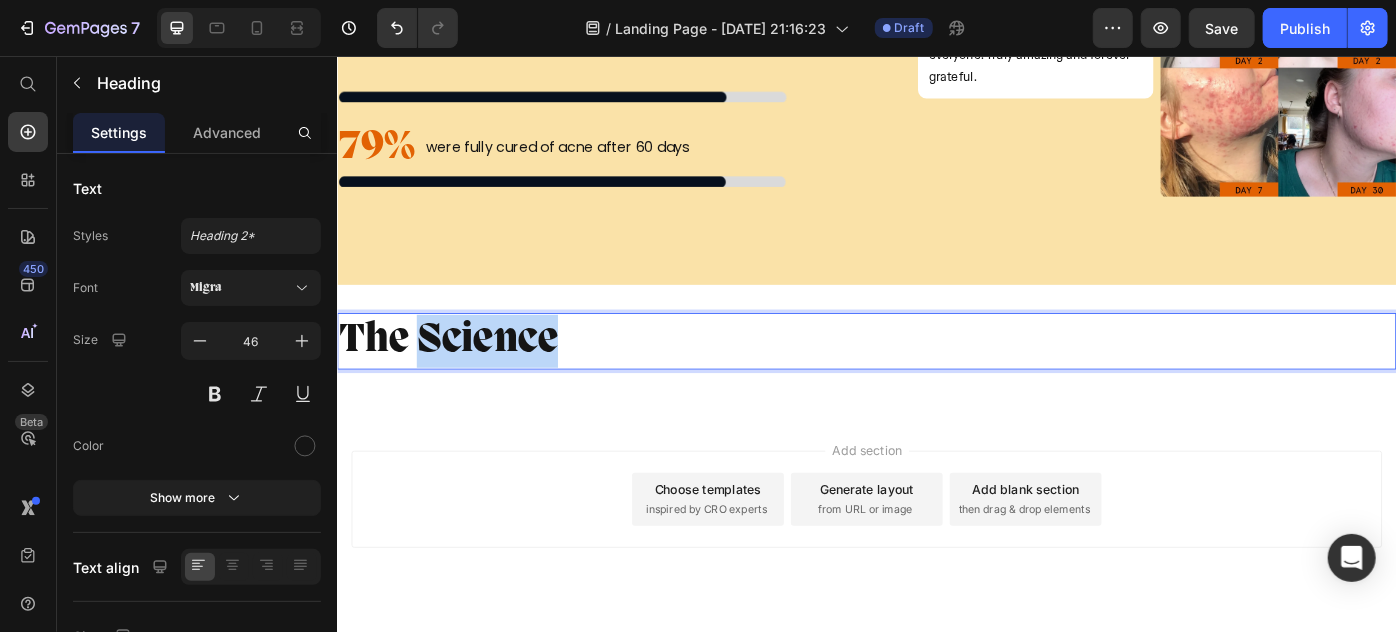 click on "The Science" at bounding box center (936, 378) 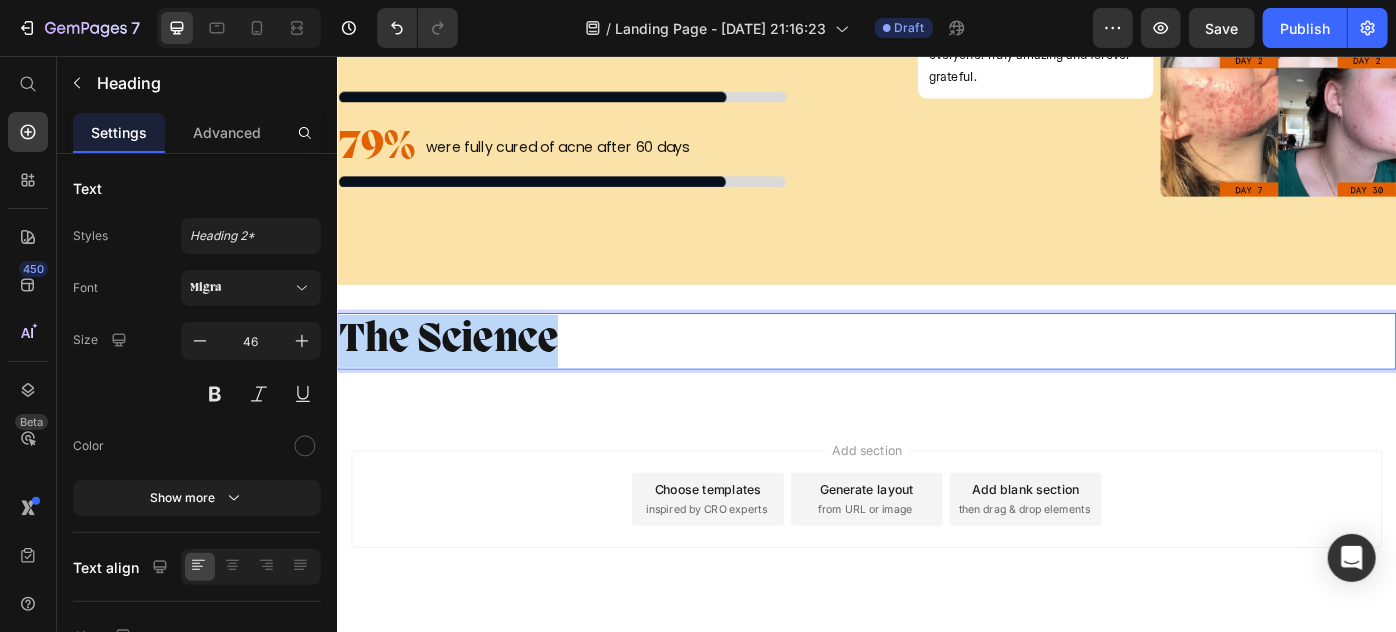 click on "The Science" at bounding box center [936, 378] 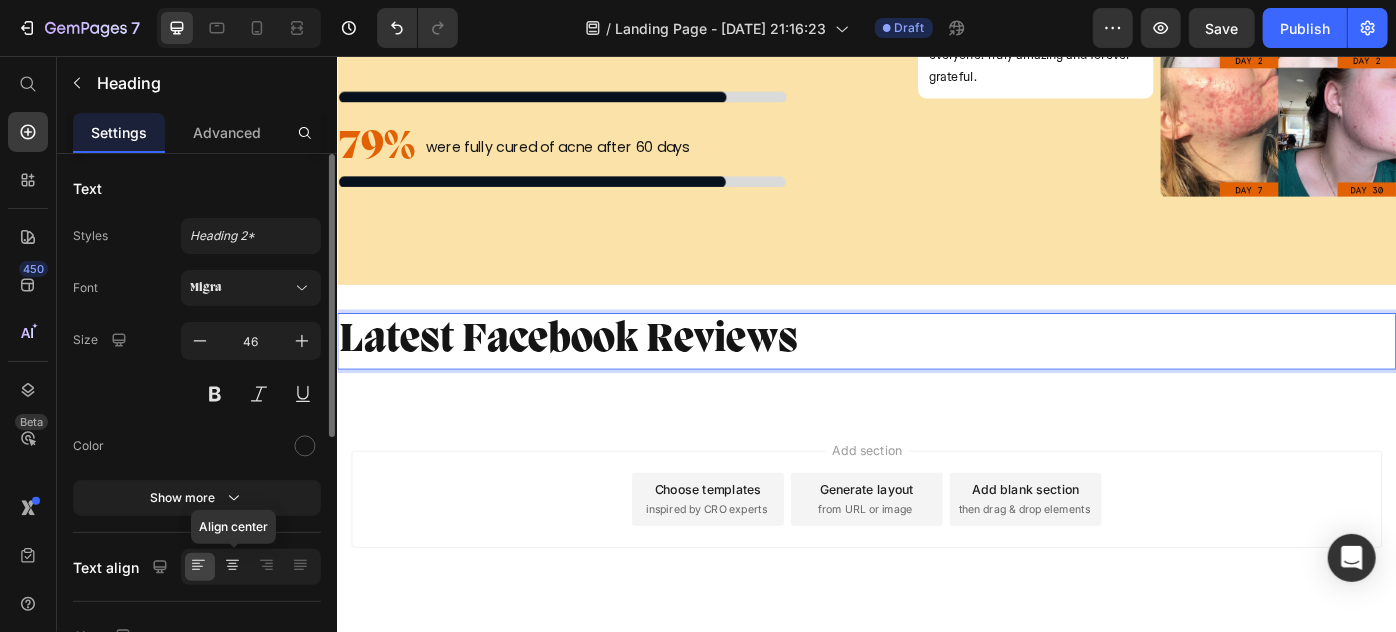 click 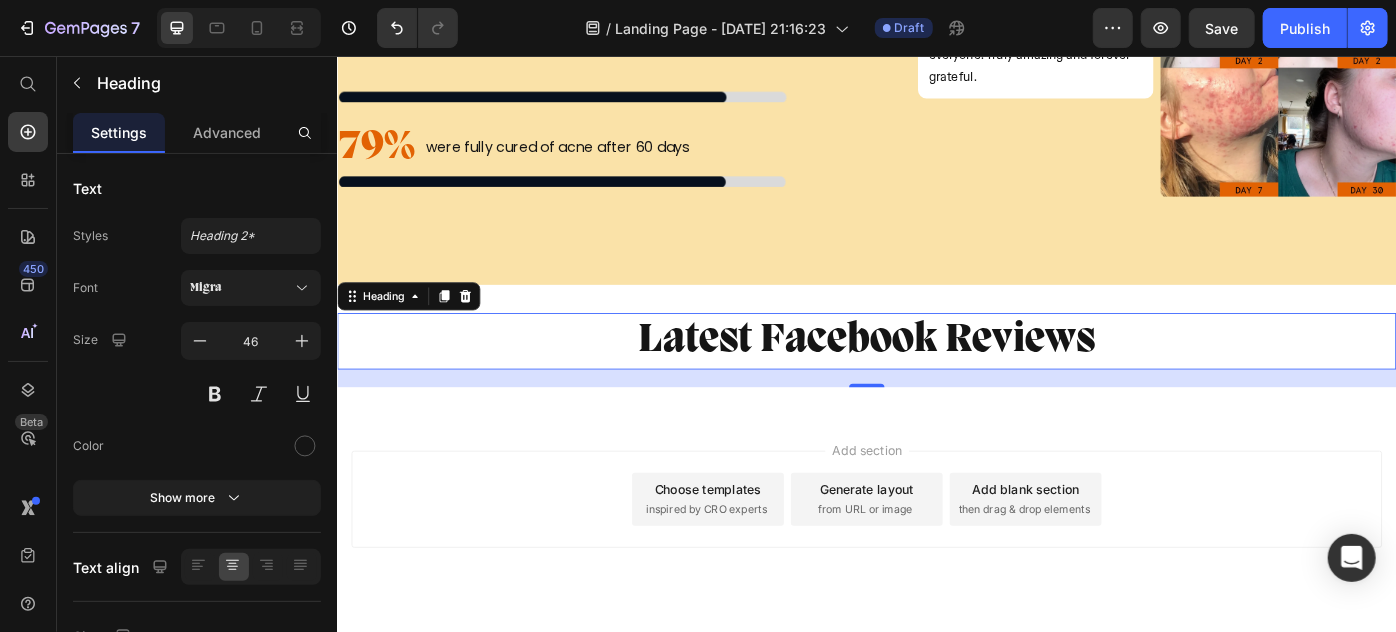 click on "Add section Choose templates inspired by CRO experts Generate layout from URL or image Add blank section then drag & drop elements" at bounding box center [936, 585] 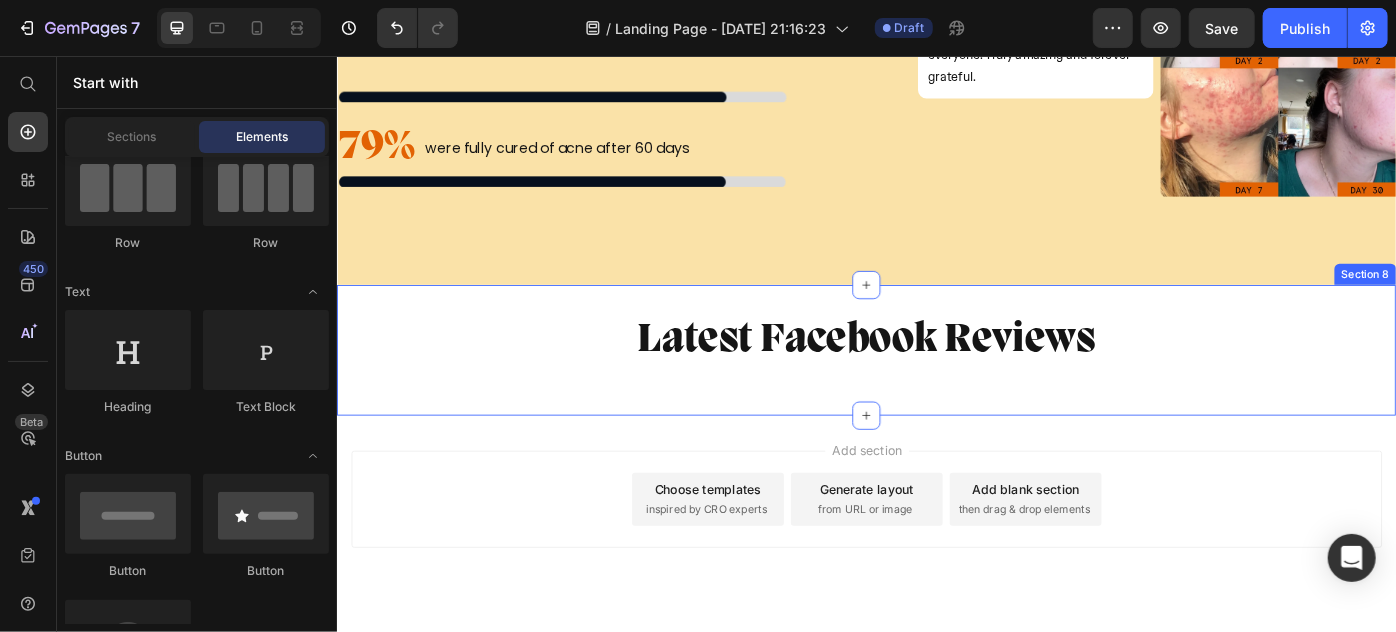 click on "⁠⁠⁠⁠⁠⁠⁠ Latest Facebook Reviews Heading Section 8" at bounding box center (936, 388) 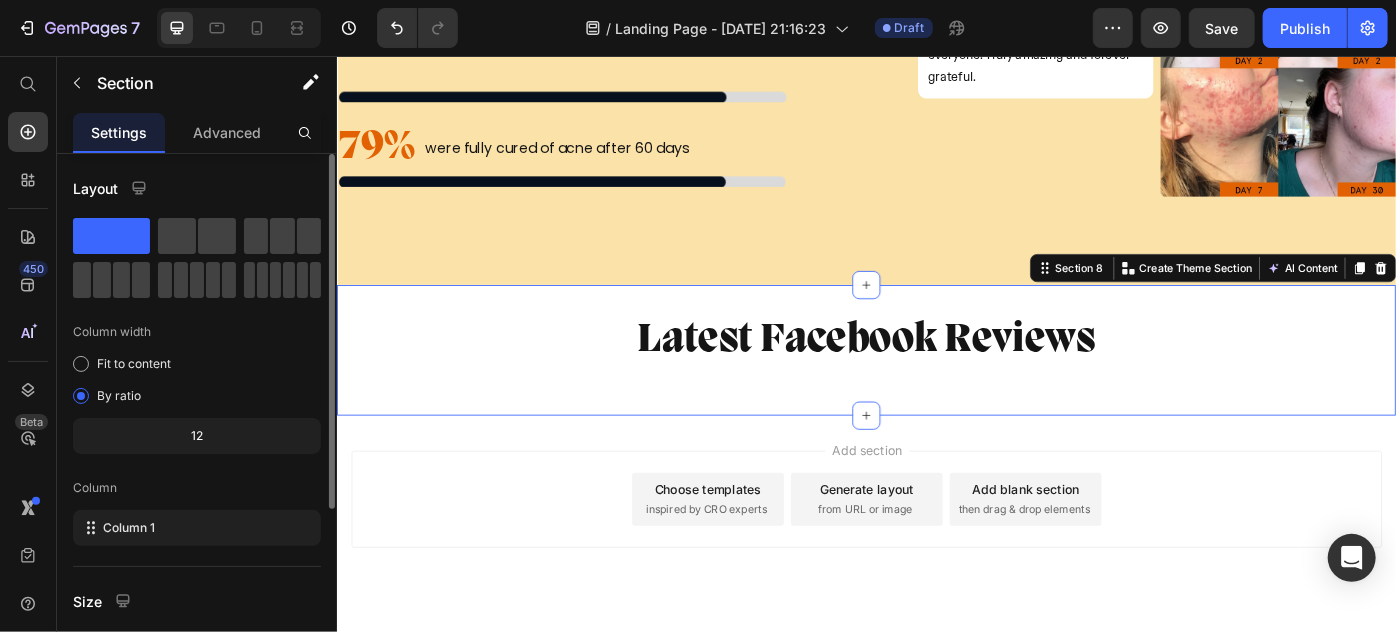 scroll, scrollTop: 270, scrollLeft: 0, axis: vertical 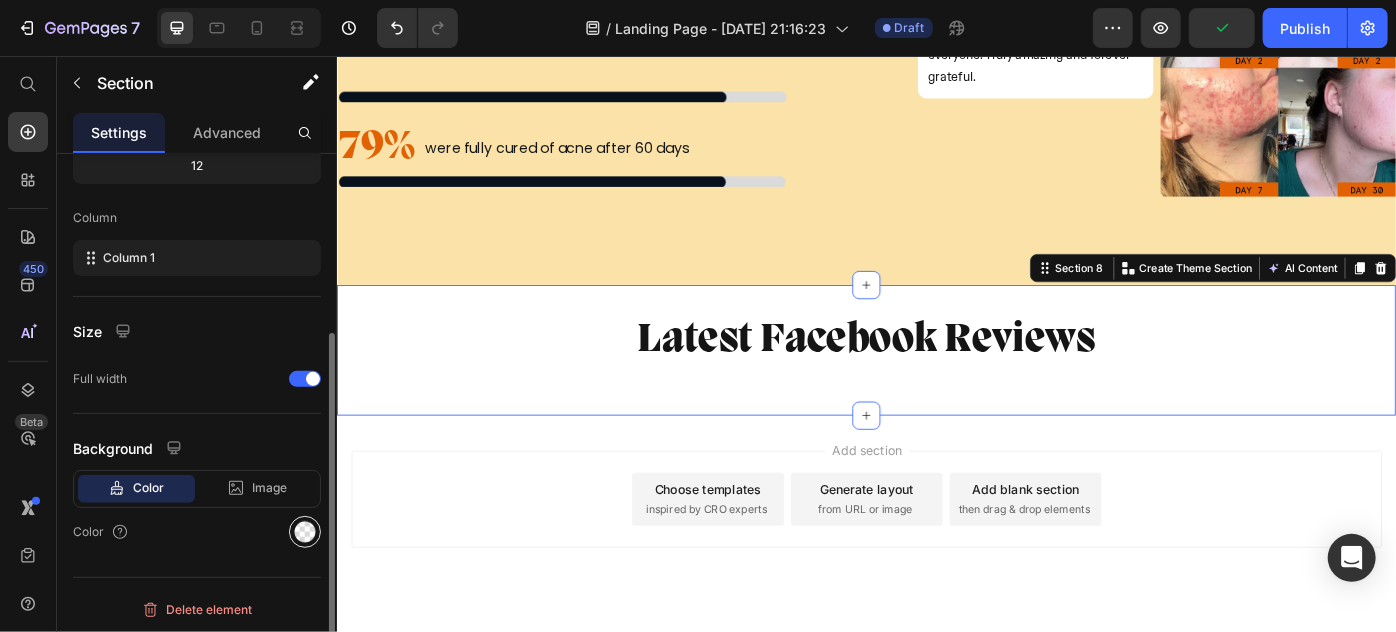 click at bounding box center (305, 532) 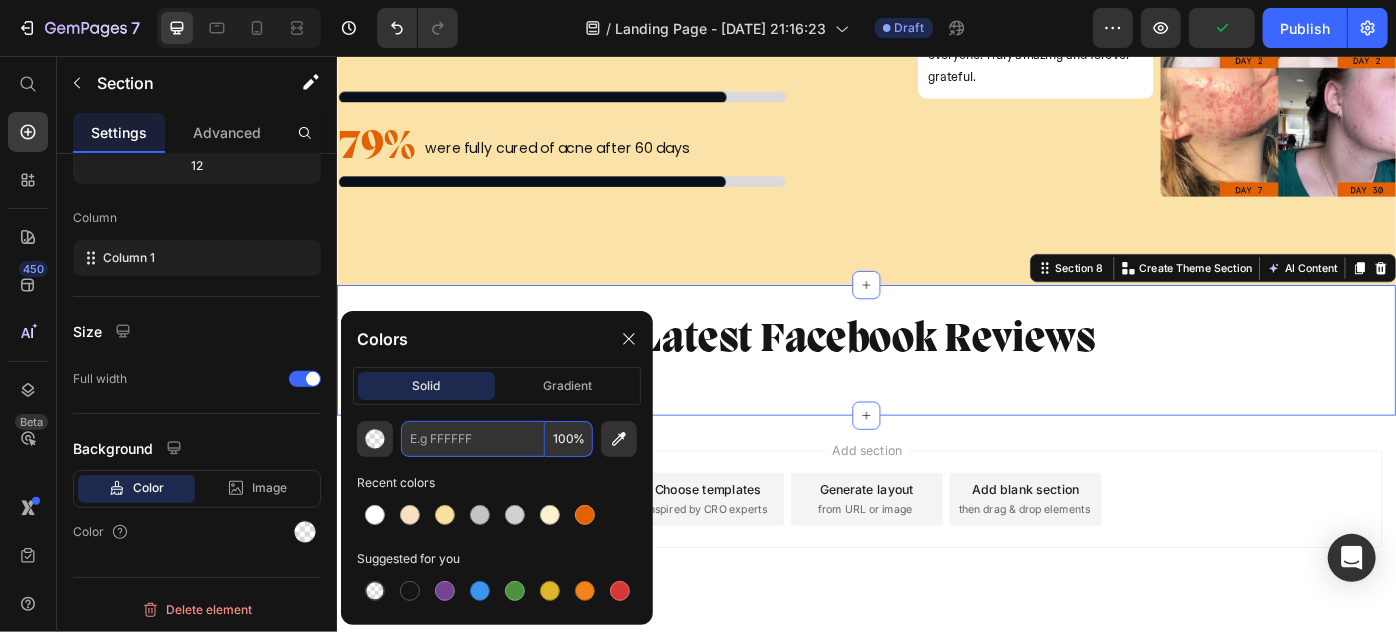 click at bounding box center [473, 439] 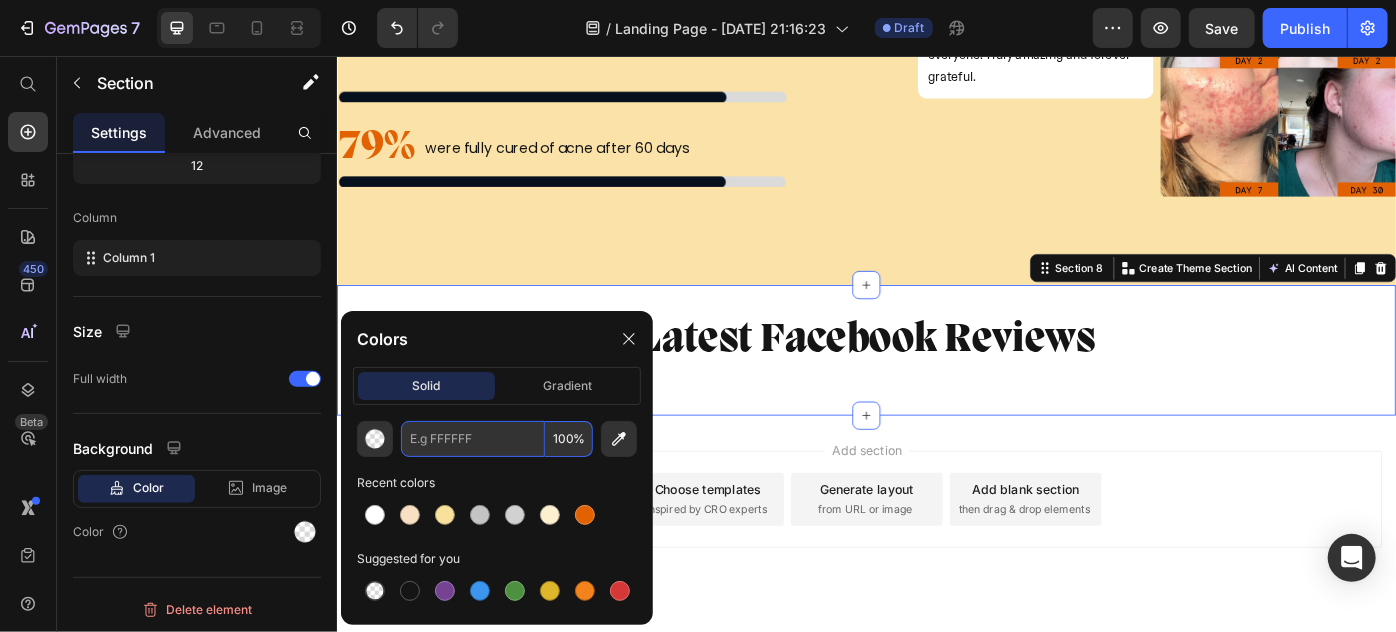 paste on "#F7D09A" 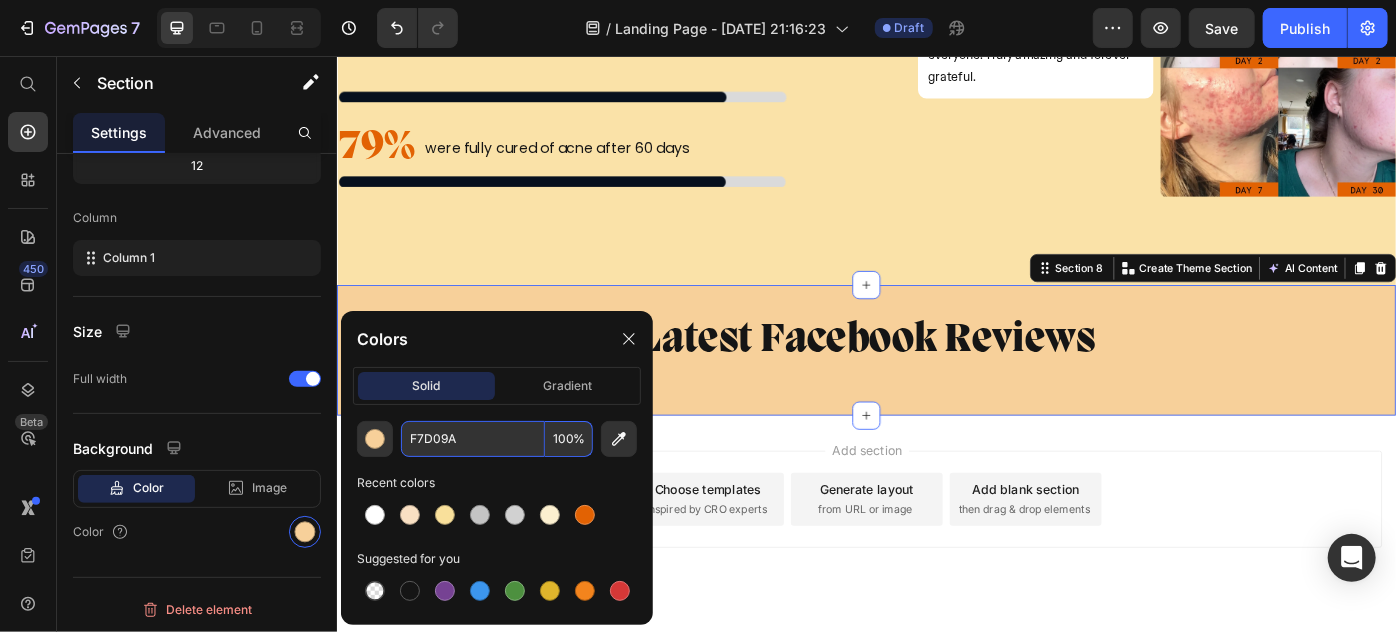 type on "F7D09A" 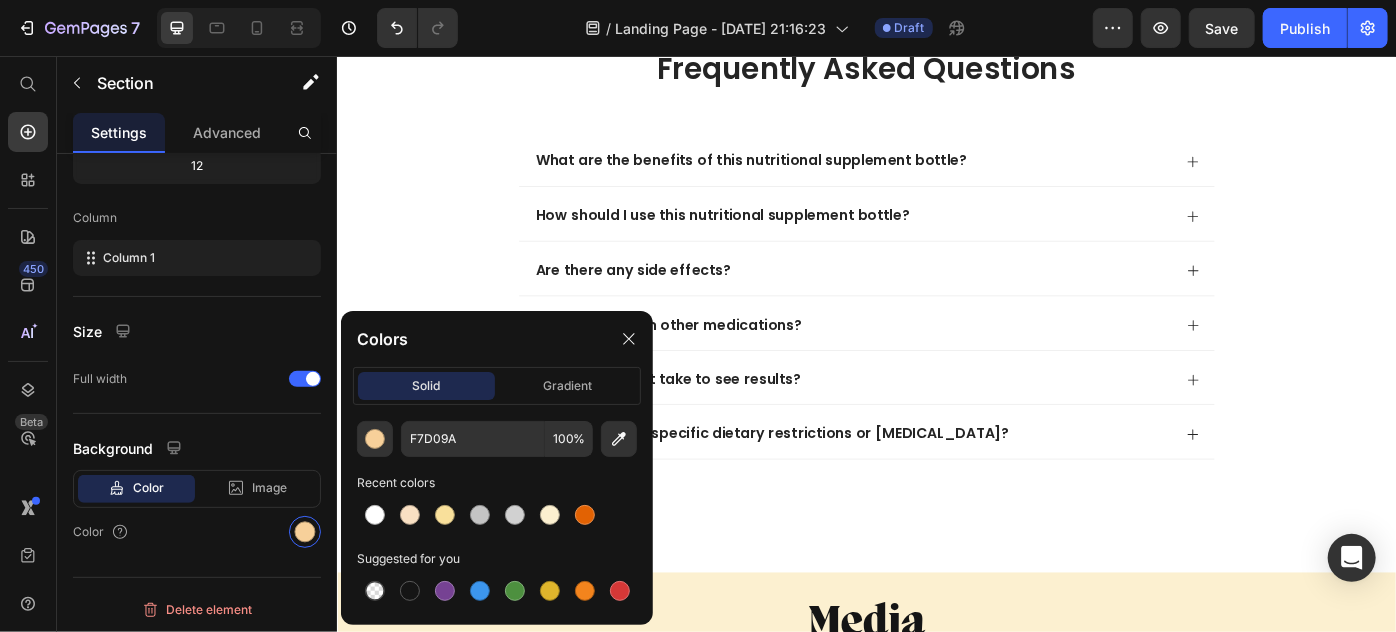 scroll, scrollTop: 2722, scrollLeft: 0, axis: vertical 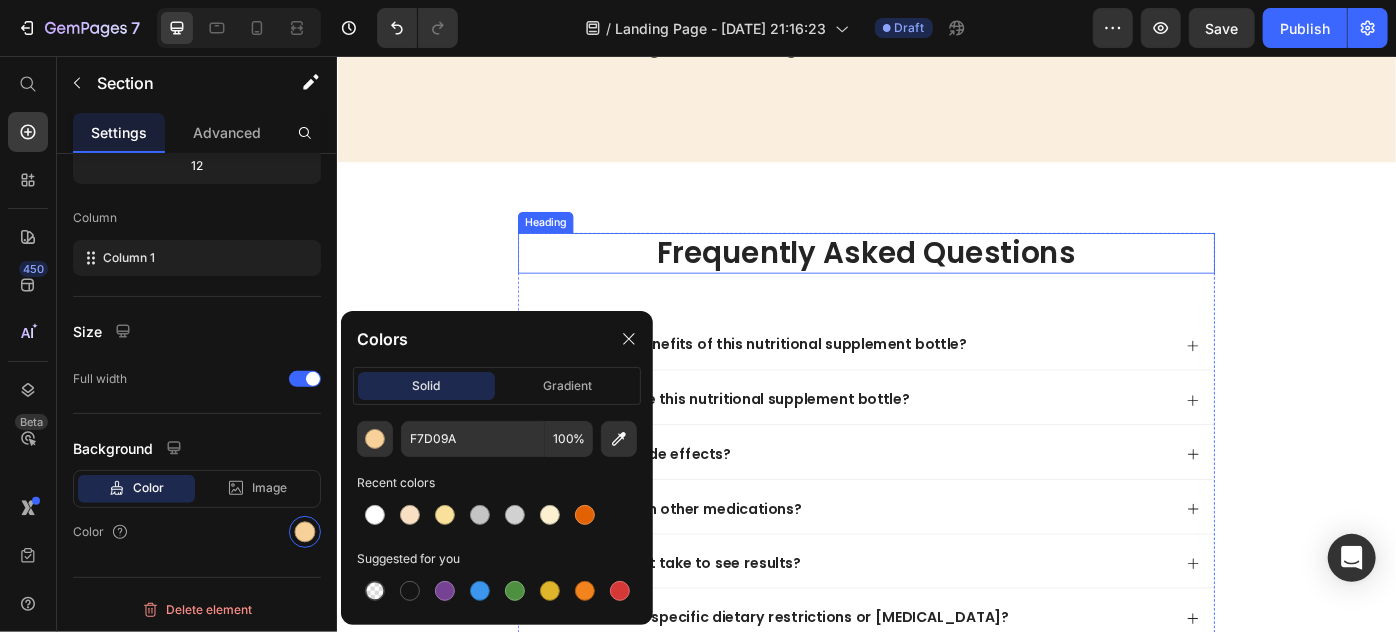 click on "Frequently asked questions" at bounding box center [936, 278] 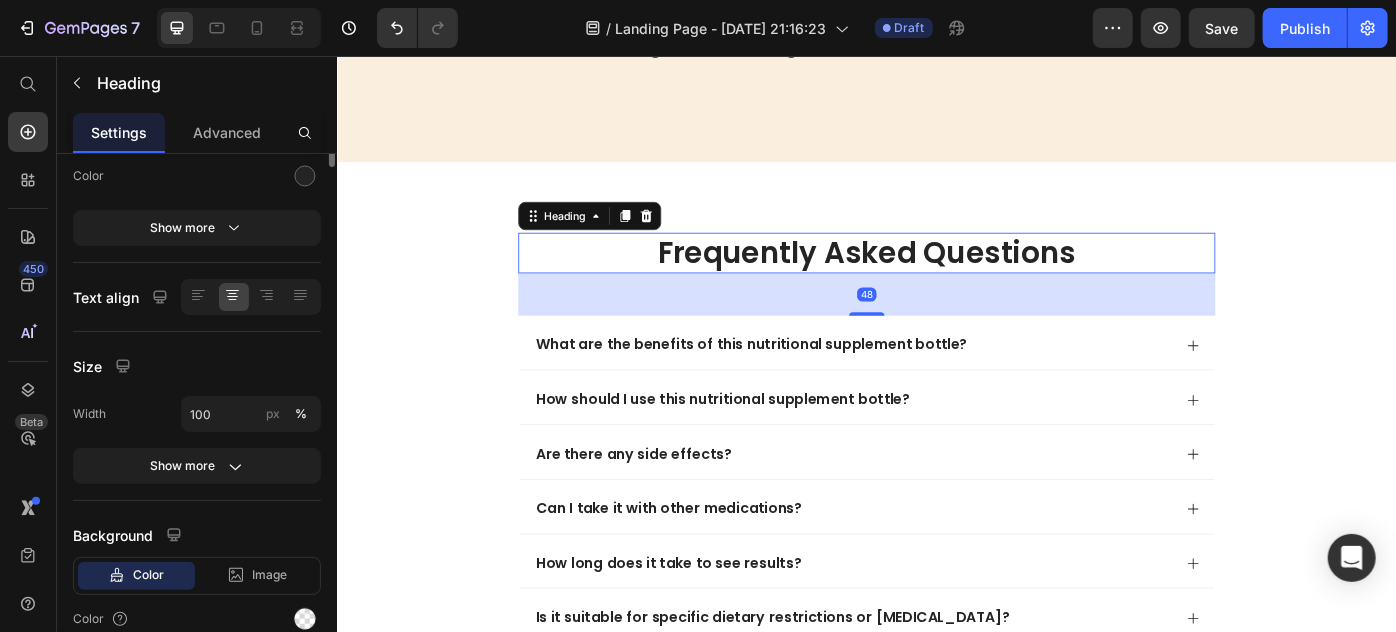 scroll, scrollTop: 0, scrollLeft: 0, axis: both 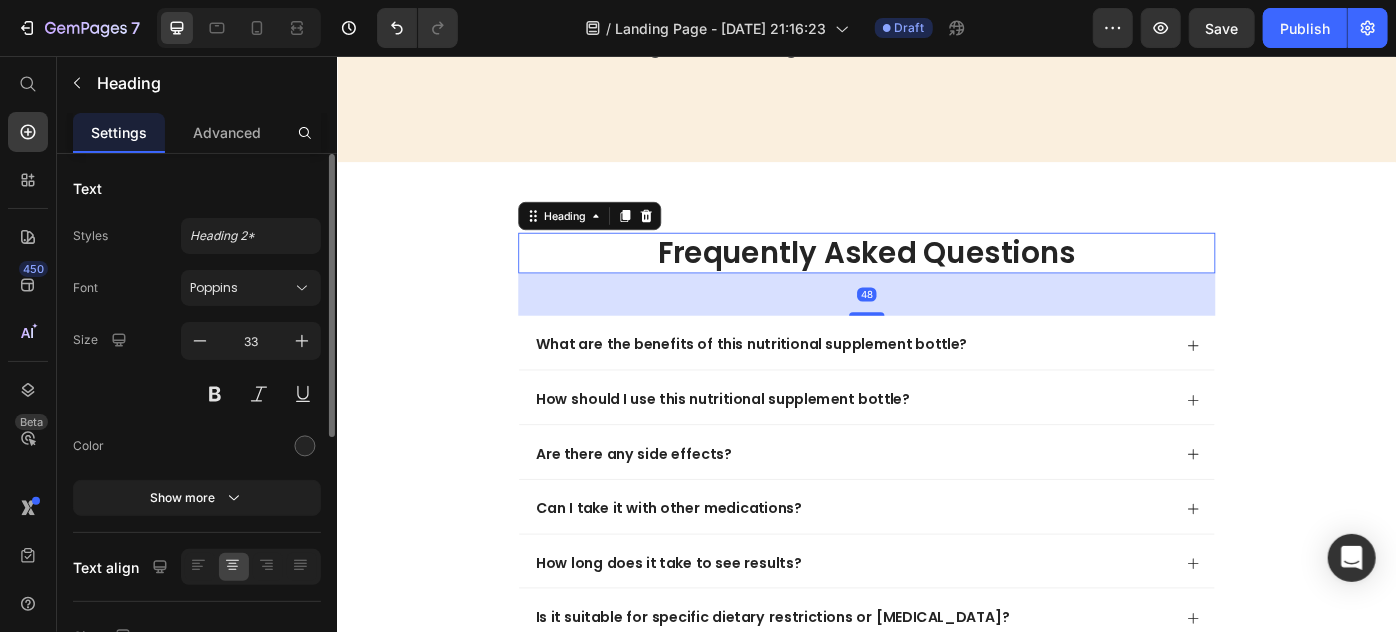 click on "Frequently asked questions" at bounding box center (936, 278) 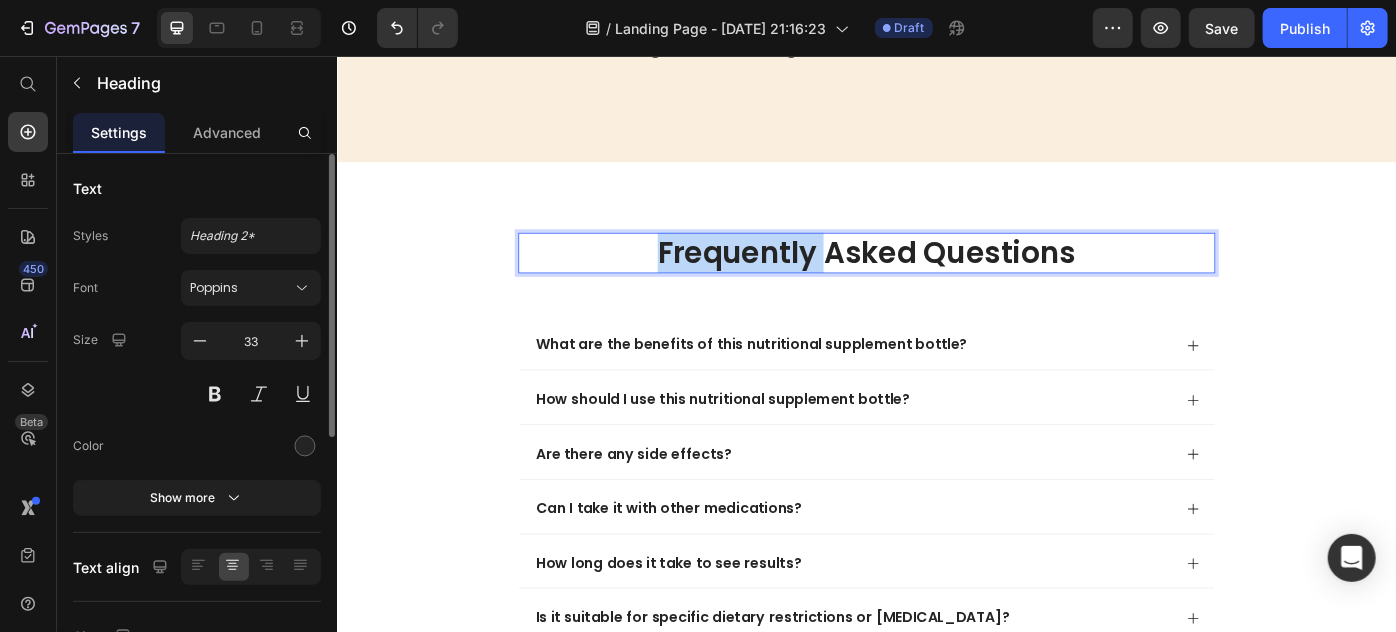 click on "Frequently asked questions" at bounding box center [936, 278] 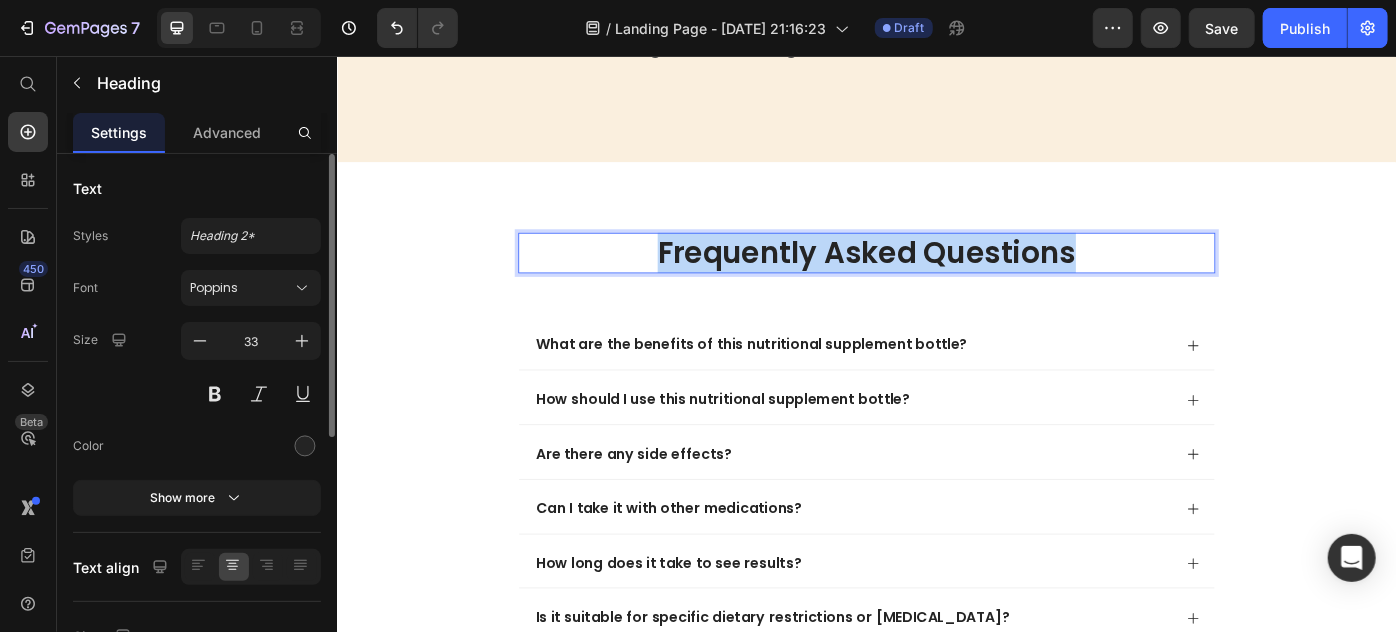 click on "Frequently asked questions" at bounding box center (936, 278) 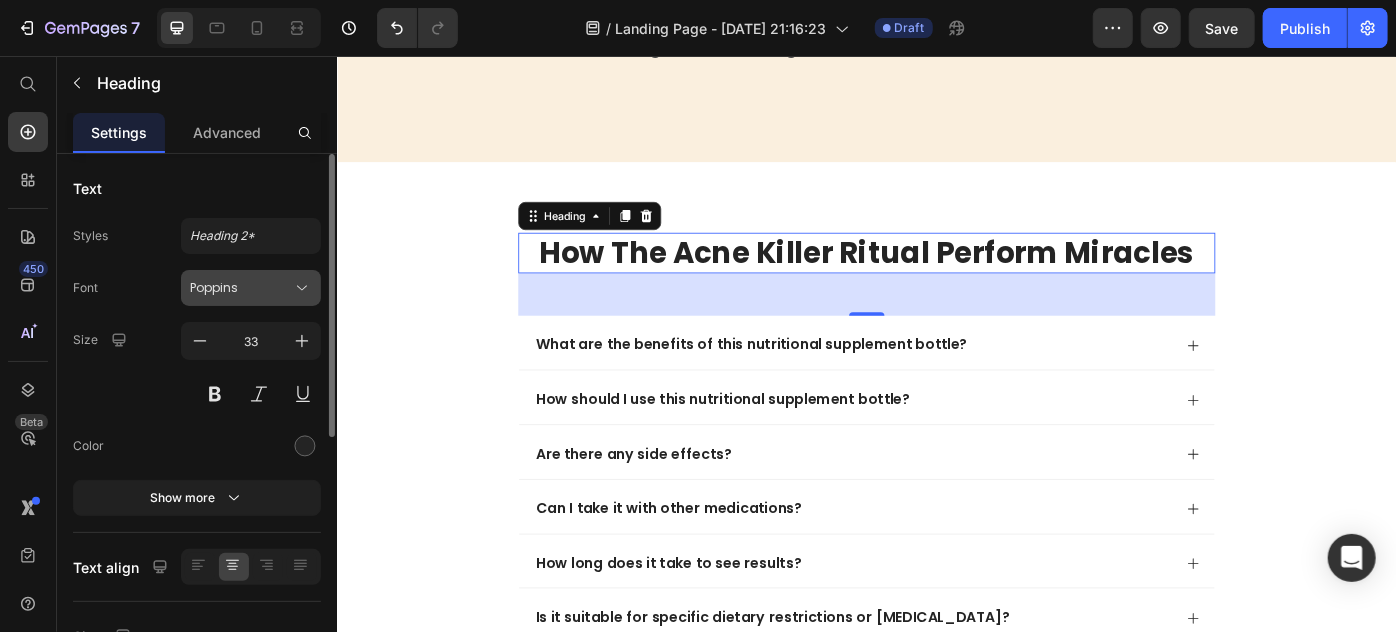 click on "Poppins" at bounding box center [241, 288] 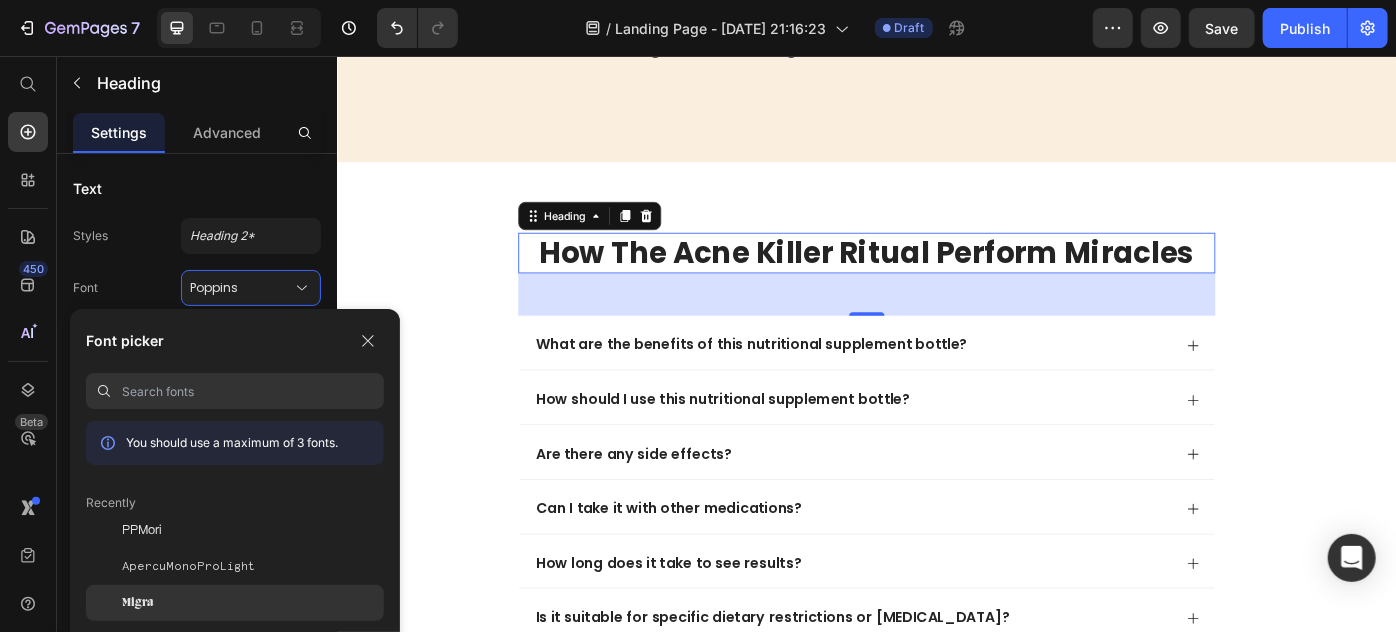click on "Migra" 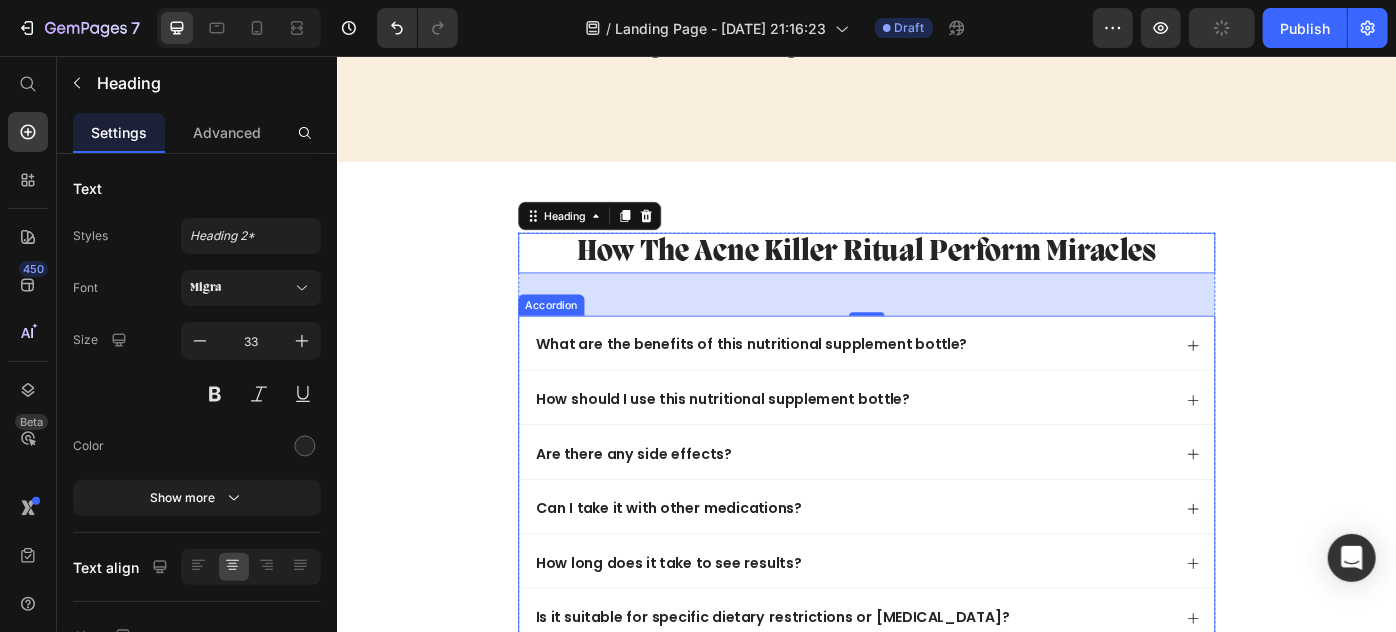 click on "What are the benefits of this nutritional supplement bottle?" at bounding box center [805, 382] 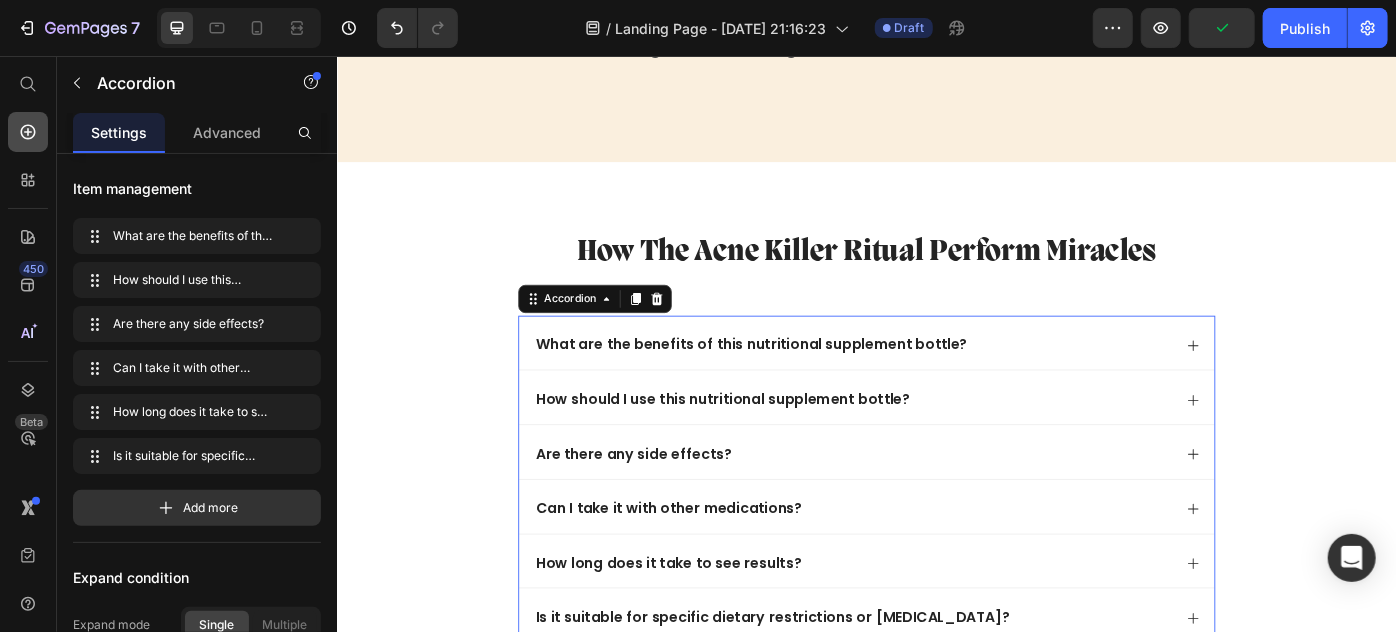 click 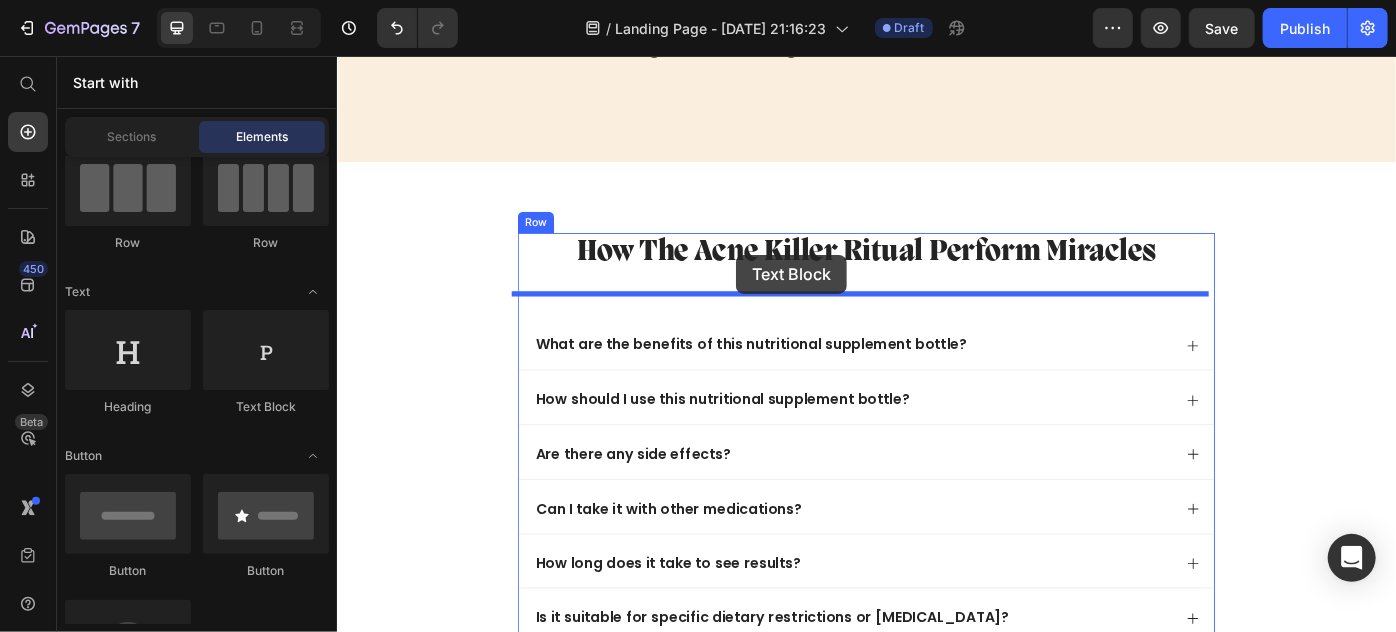 drag, startPoint x: 589, startPoint y: 429, endPoint x: 788, endPoint y: 280, distance: 248.60008 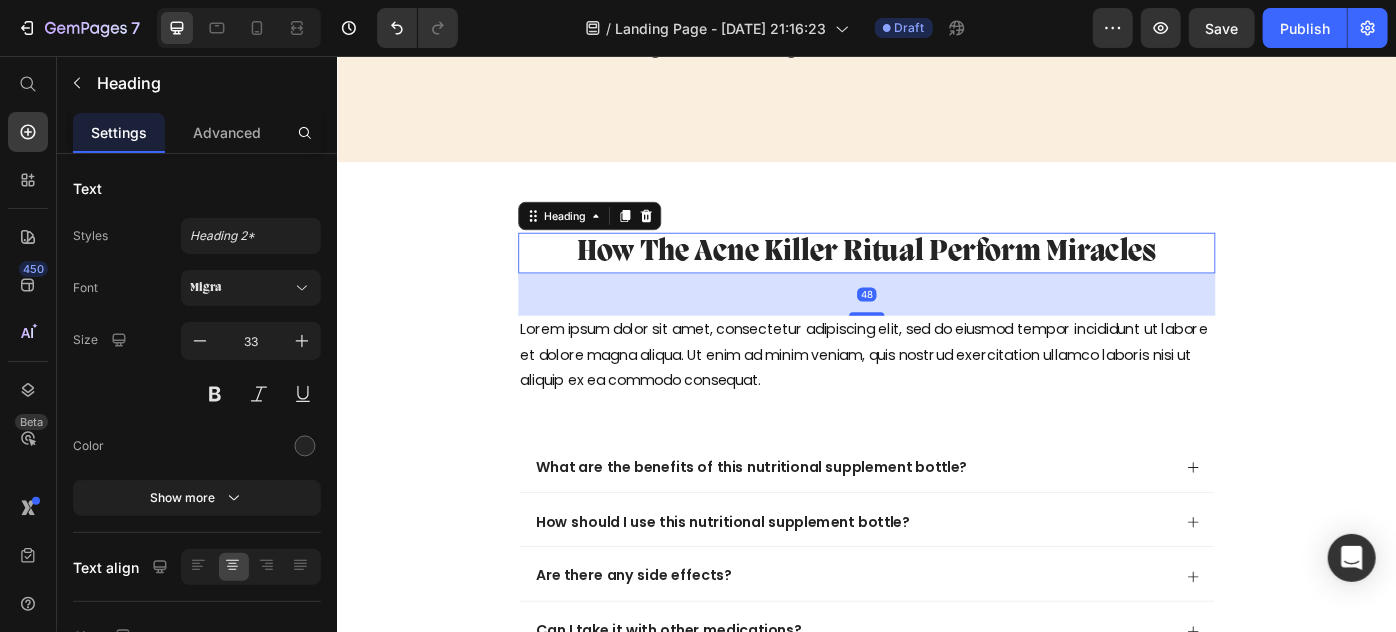 click on "How the Acne Killer Ritual perform Miracles" at bounding box center (936, 277) 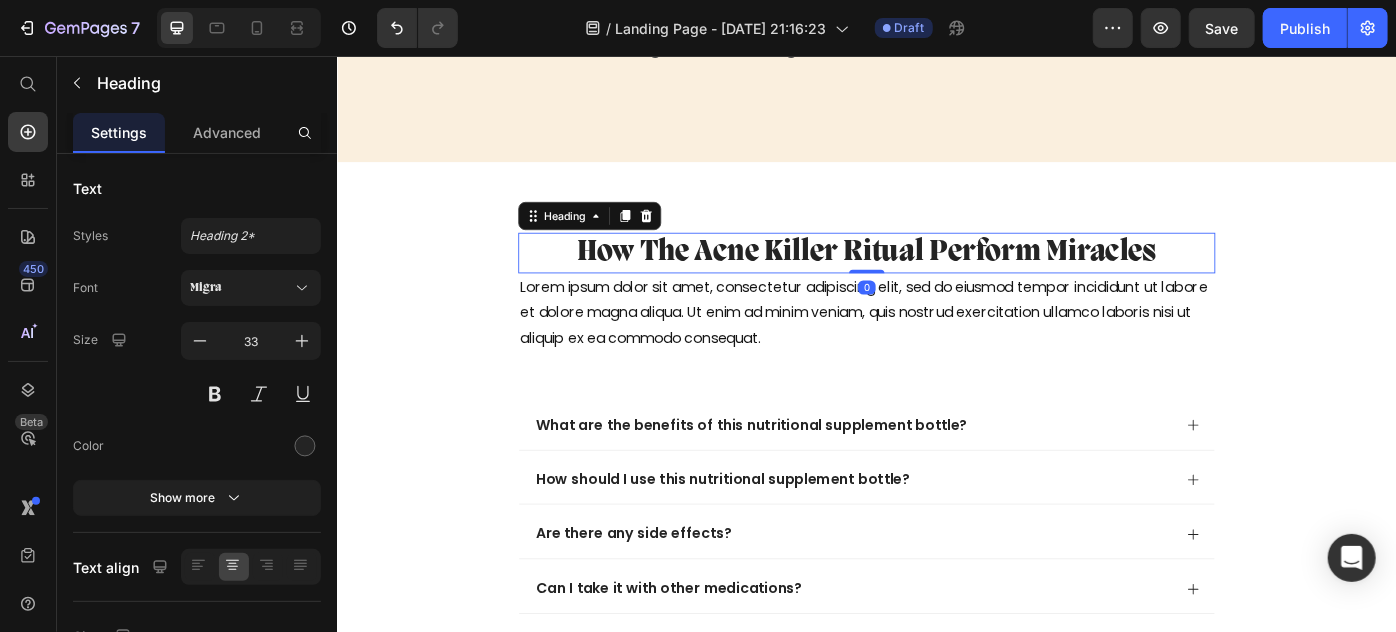 drag, startPoint x: 927, startPoint y: 321, endPoint x: 912, endPoint y: 288, distance: 36.249138 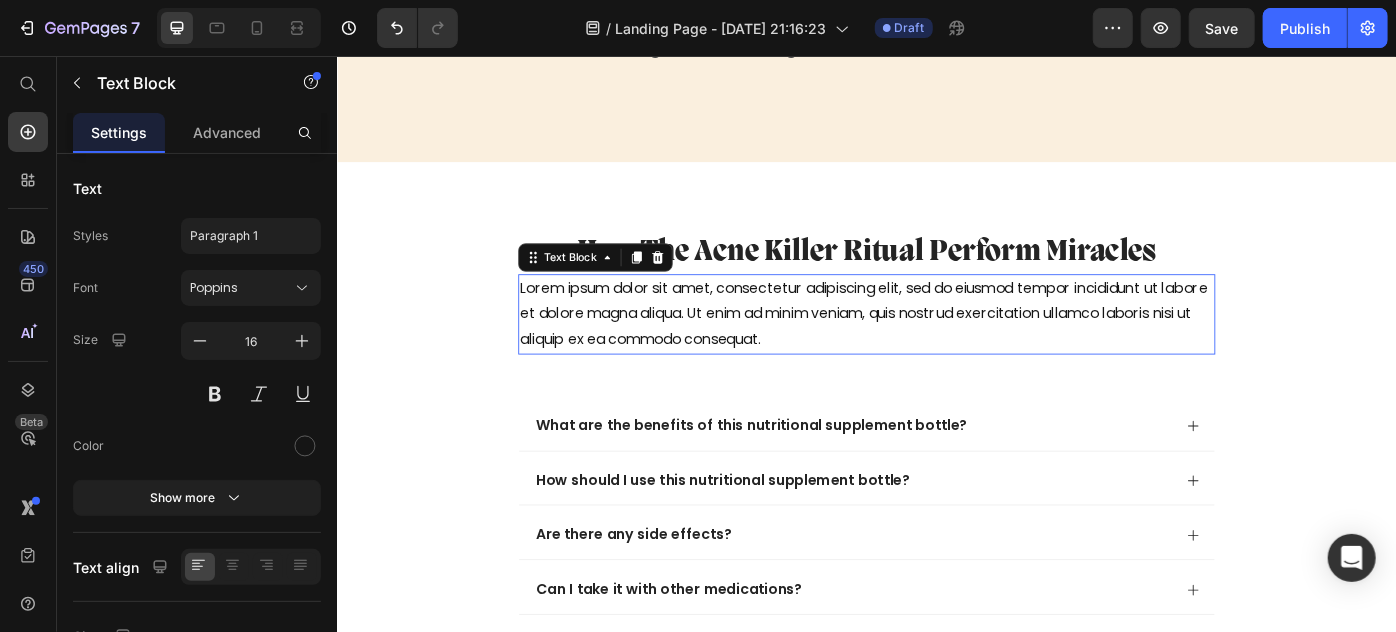 click on "Lorem ipsum dolor sit amet, consectetur adipiscing elit, sed do eiusmod tempor incididunt ut labore et dolore magna aliqua. Ut enim ad minim veniam, quis nostrud exercitation ullamco laboris nisi ut aliquip ex ea commodo consequat." at bounding box center (936, 347) 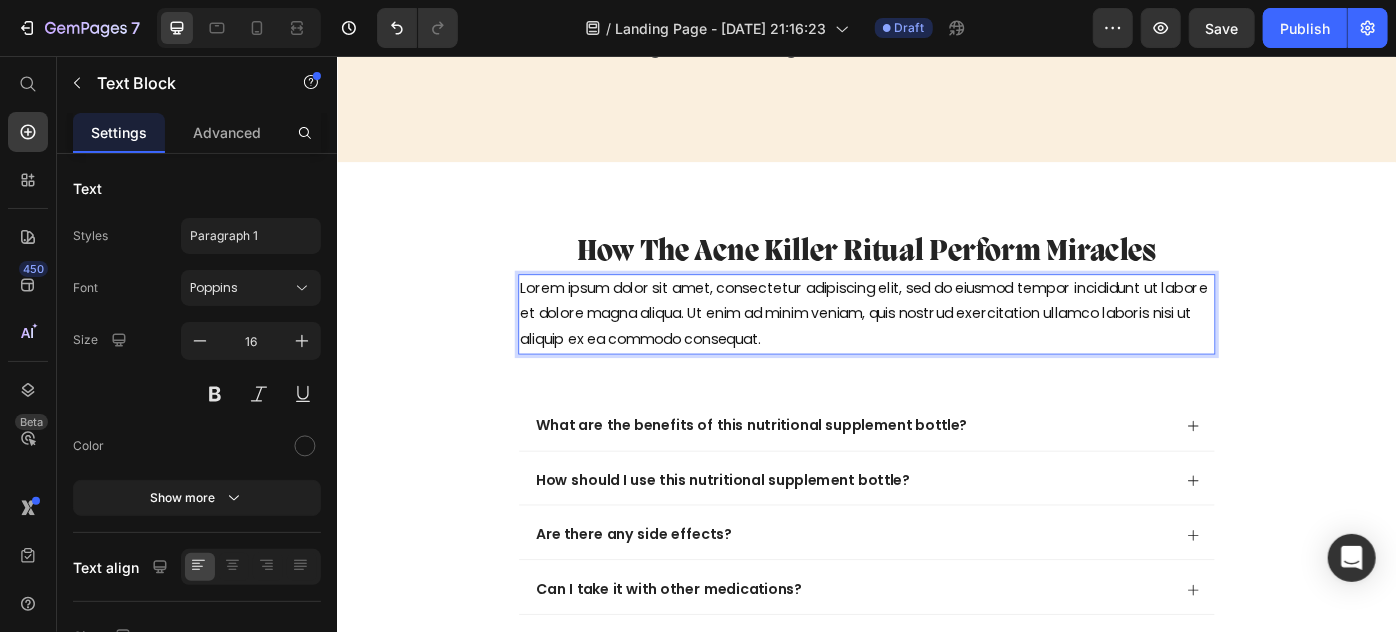 click on "Lorem ipsum dolor sit amet, consectetur adipiscing elit, sed do eiusmod tempor incididunt ut labore et dolore magna aliqua. Ut enim ad minim veniam, quis nostrud exercitation ullamco laboris nisi ut aliquip ex ea commodo consequat." at bounding box center (936, 347) 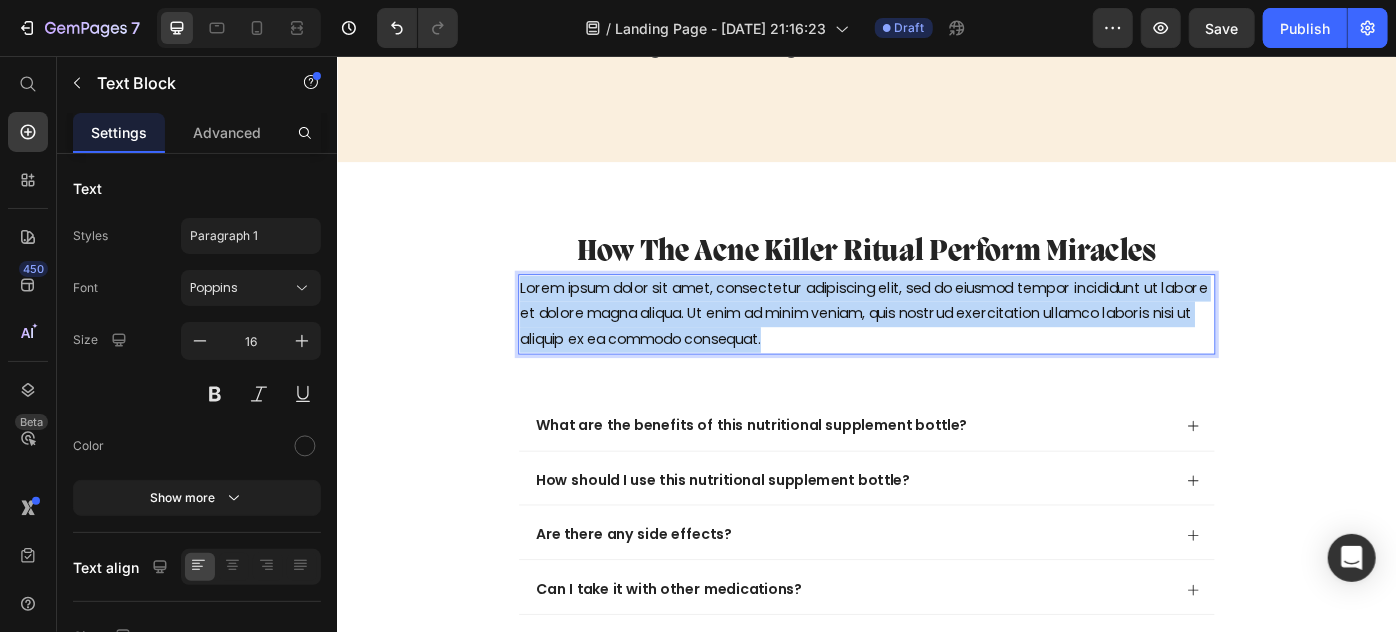 click on "Lorem ipsum dolor sit amet, consectetur adipiscing elit, sed do eiusmod tempor incididunt ut labore et dolore magna aliqua. Ut enim ad minim veniam, quis nostrud exercitation ullamco laboris nisi ut aliquip ex ea commodo consequat." at bounding box center (936, 347) 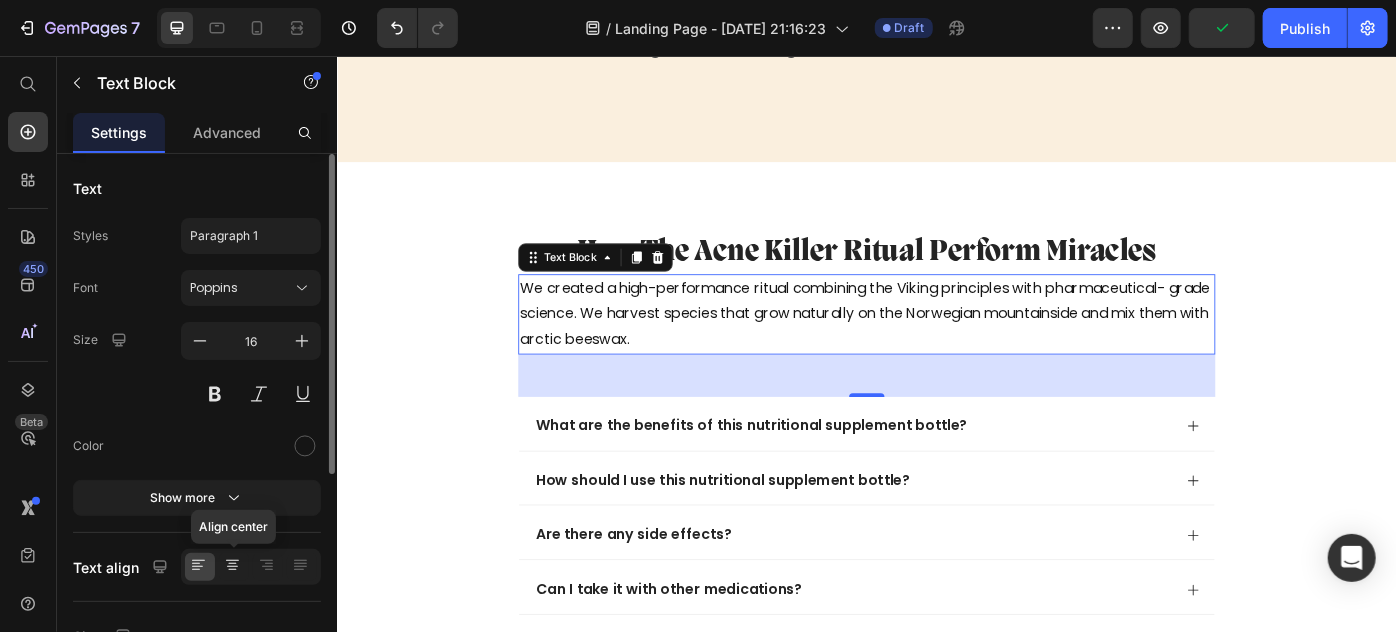 click 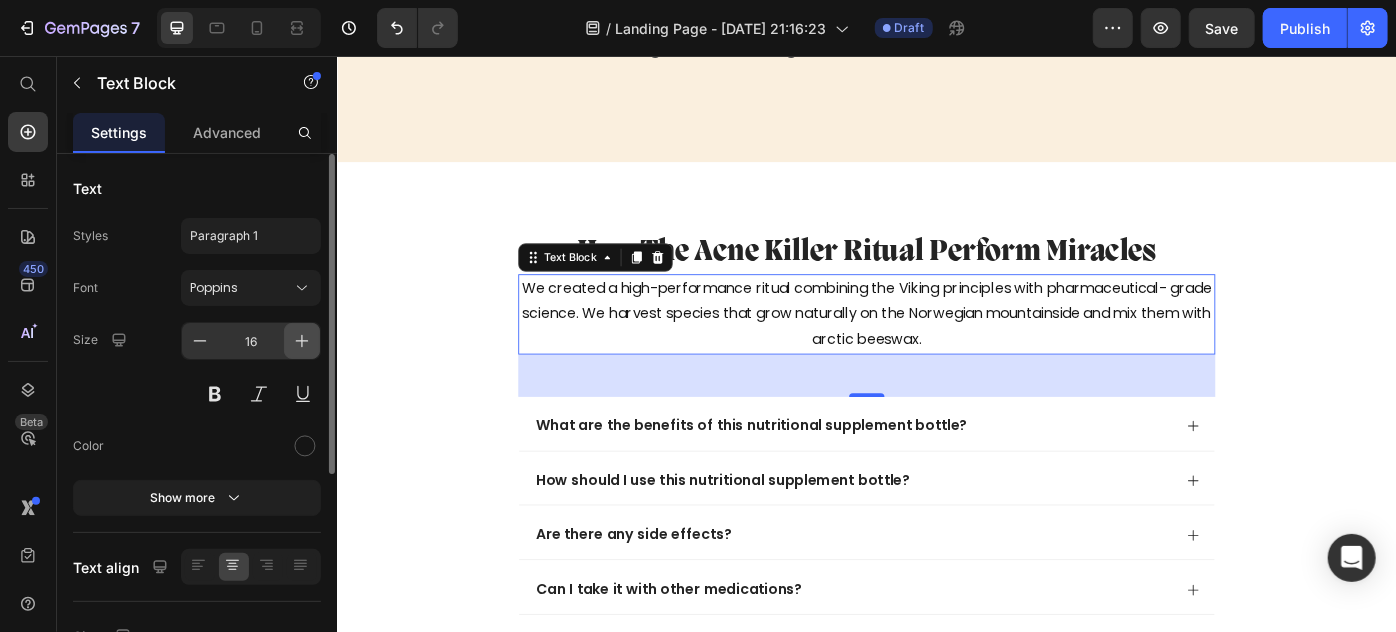 click 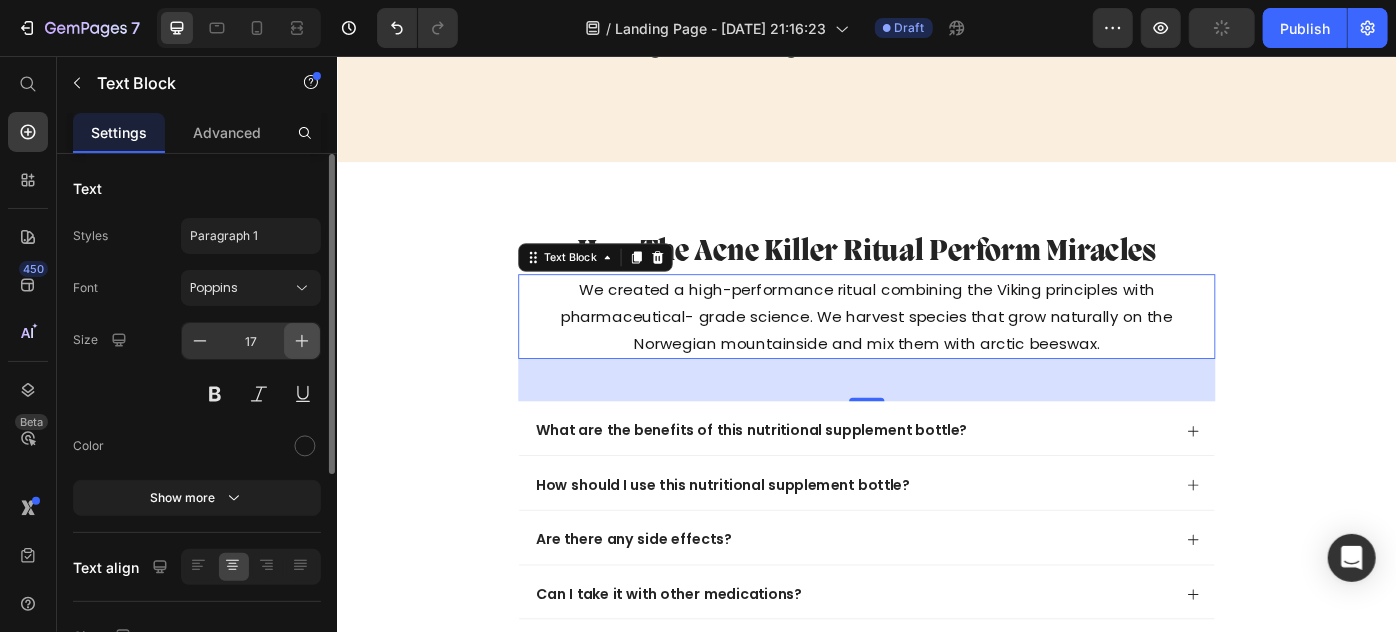 click 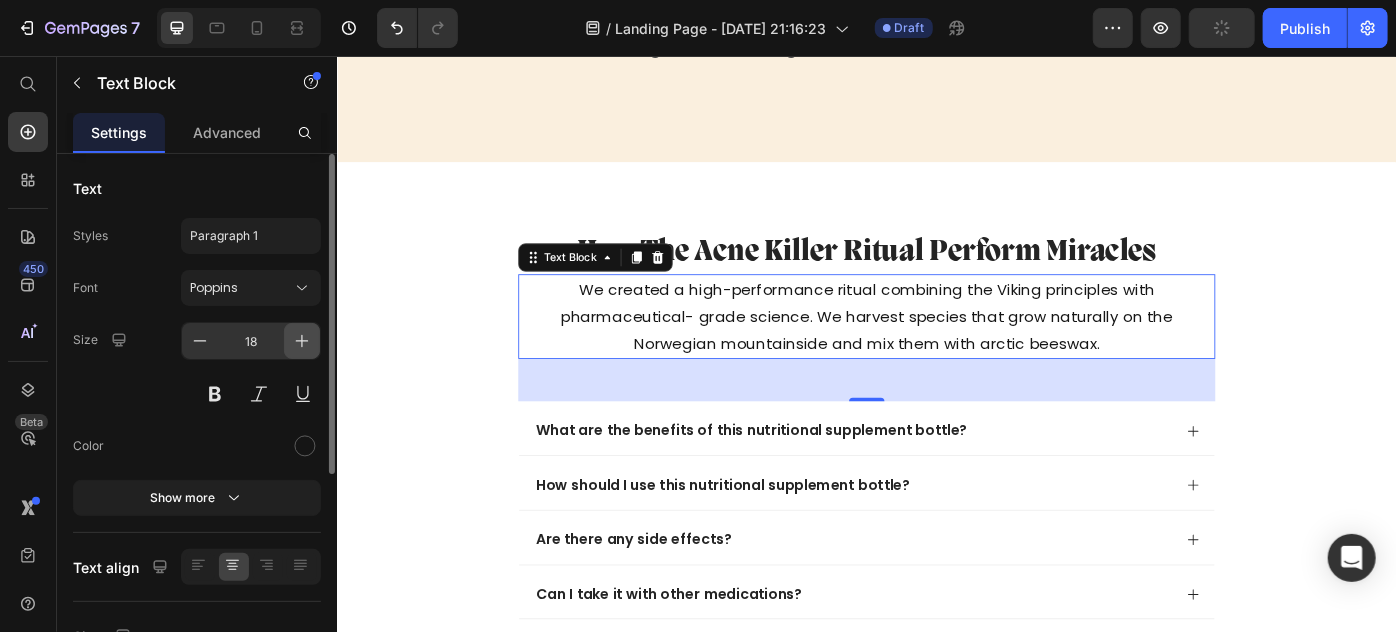 click 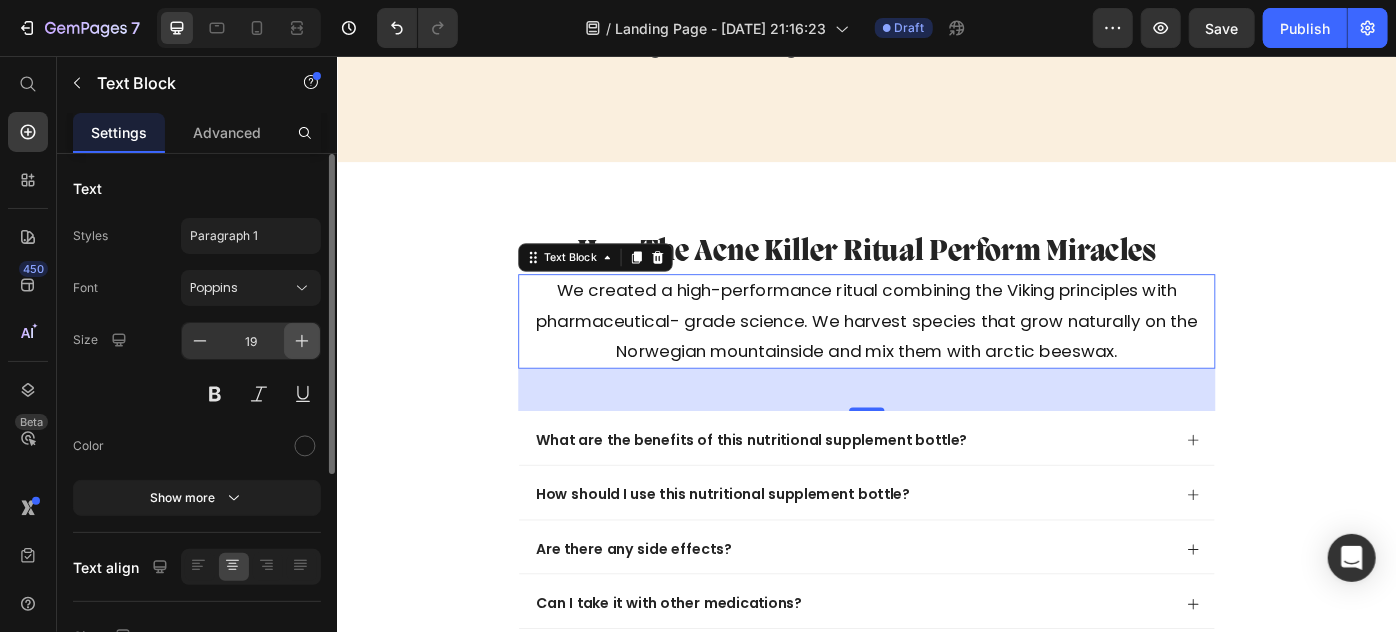 click 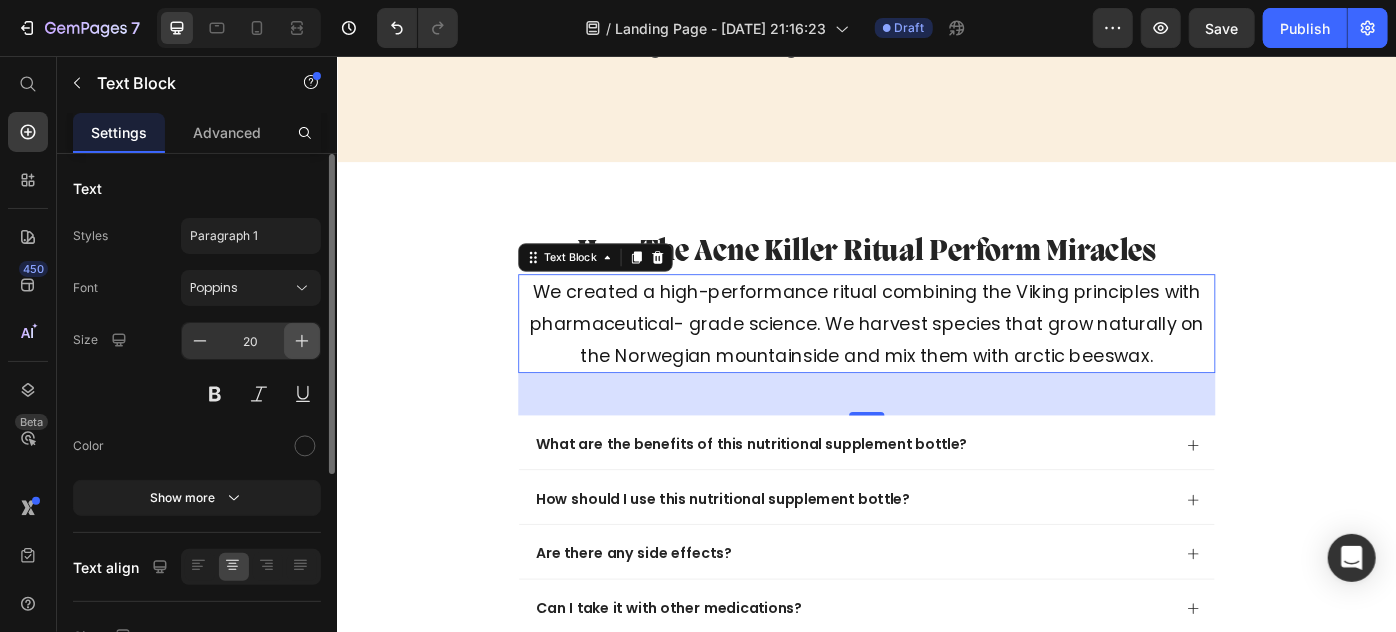 click 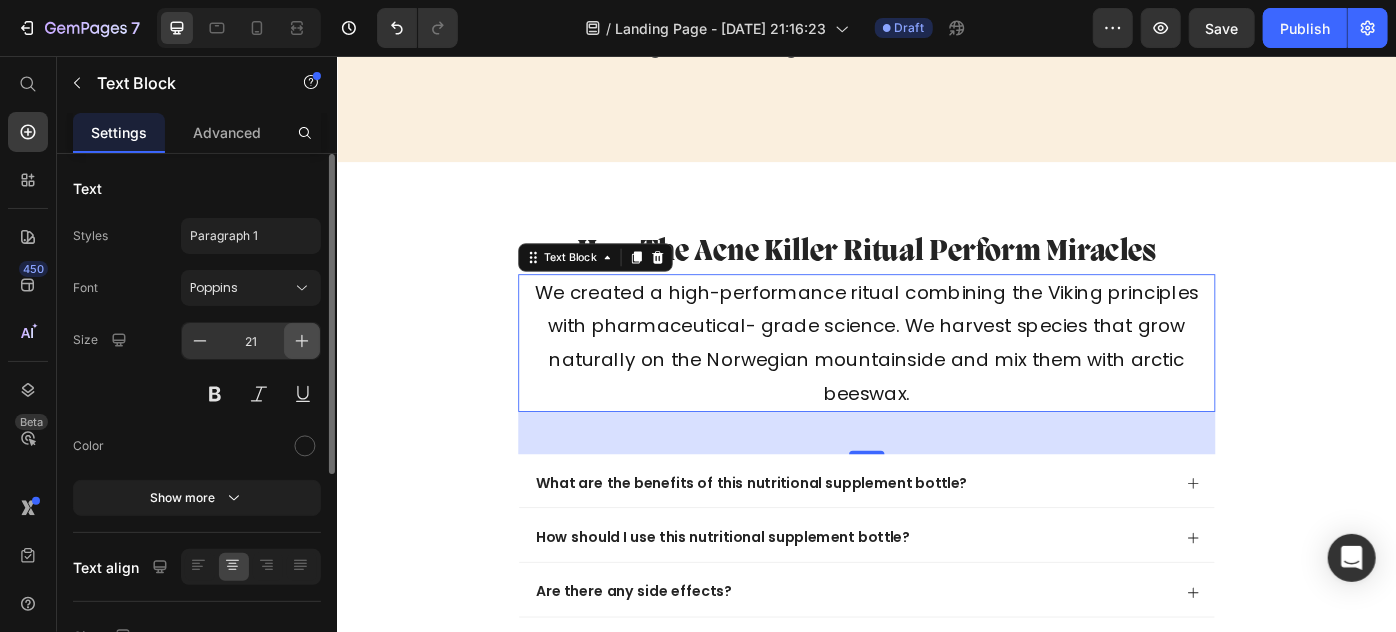 click 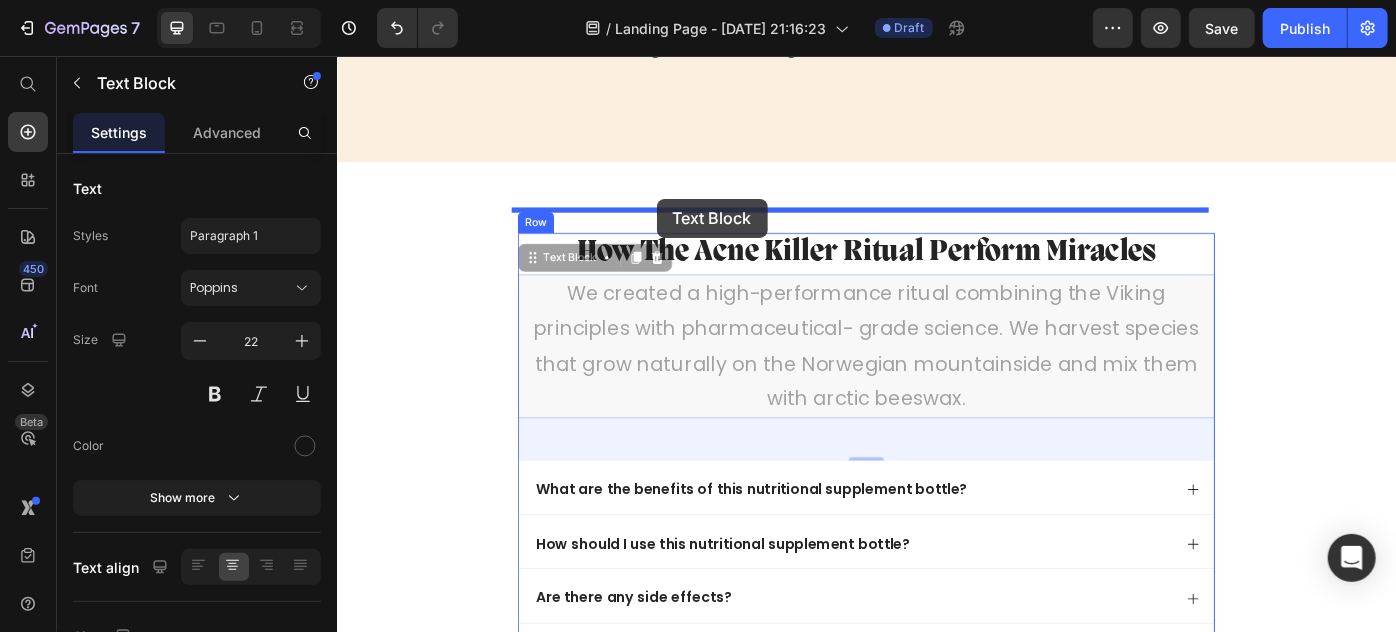 drag, startPoint x: 547, startPoint y: 252, endPoint x: 698, endPoint y: 217, distance: 155.00322 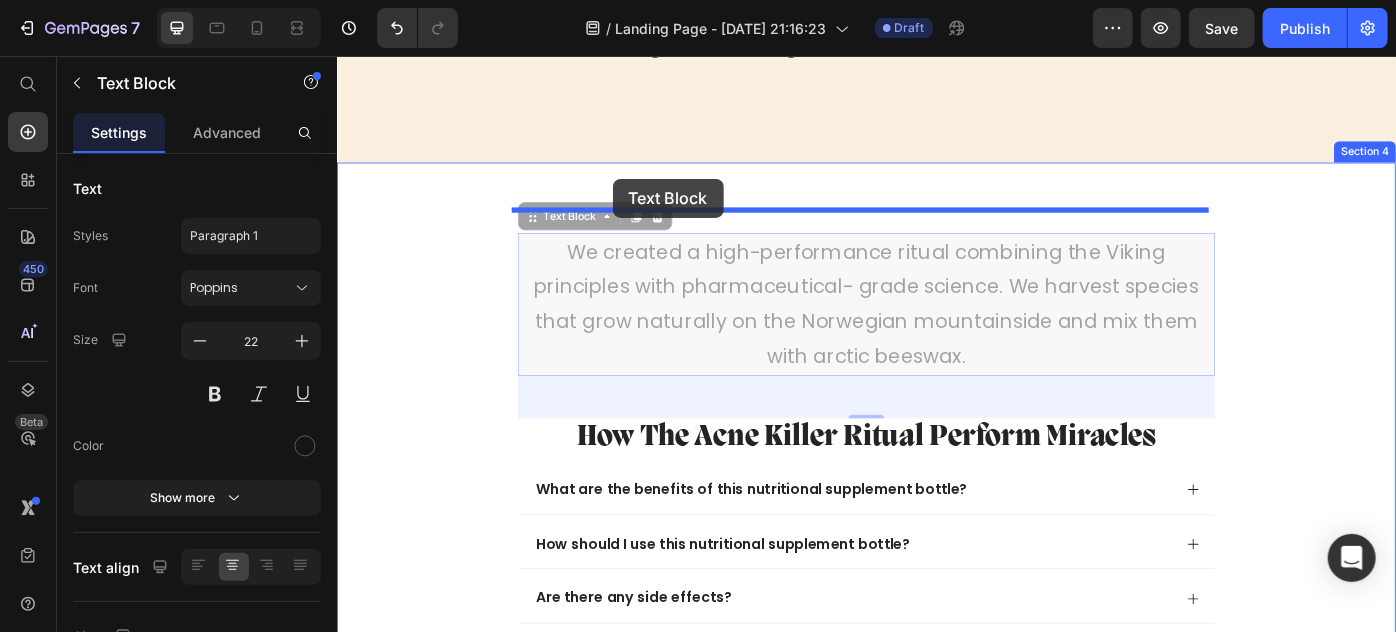 drag, startPoint x: 552, startPoint y: 210, endPoint x: 644, endPoint y: 196, distance: 93.05912 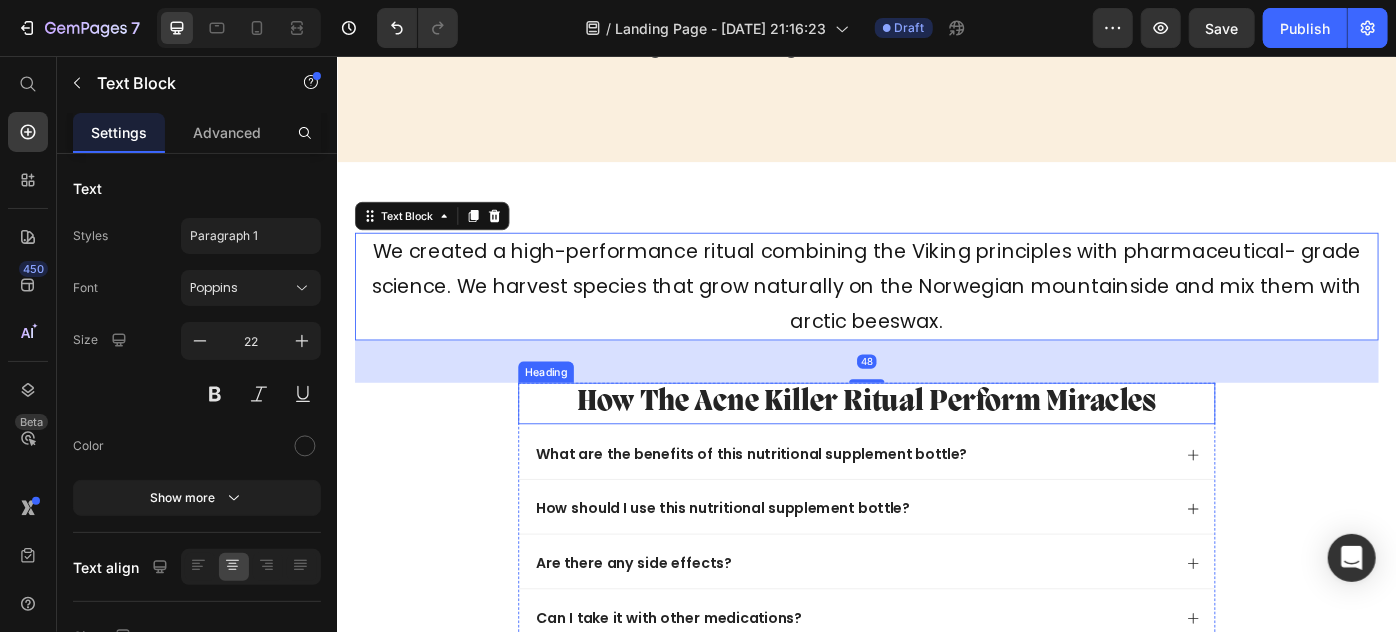 click on "How the Acne Killer Ritual perform Miracles" at bounding box center (936, 447) 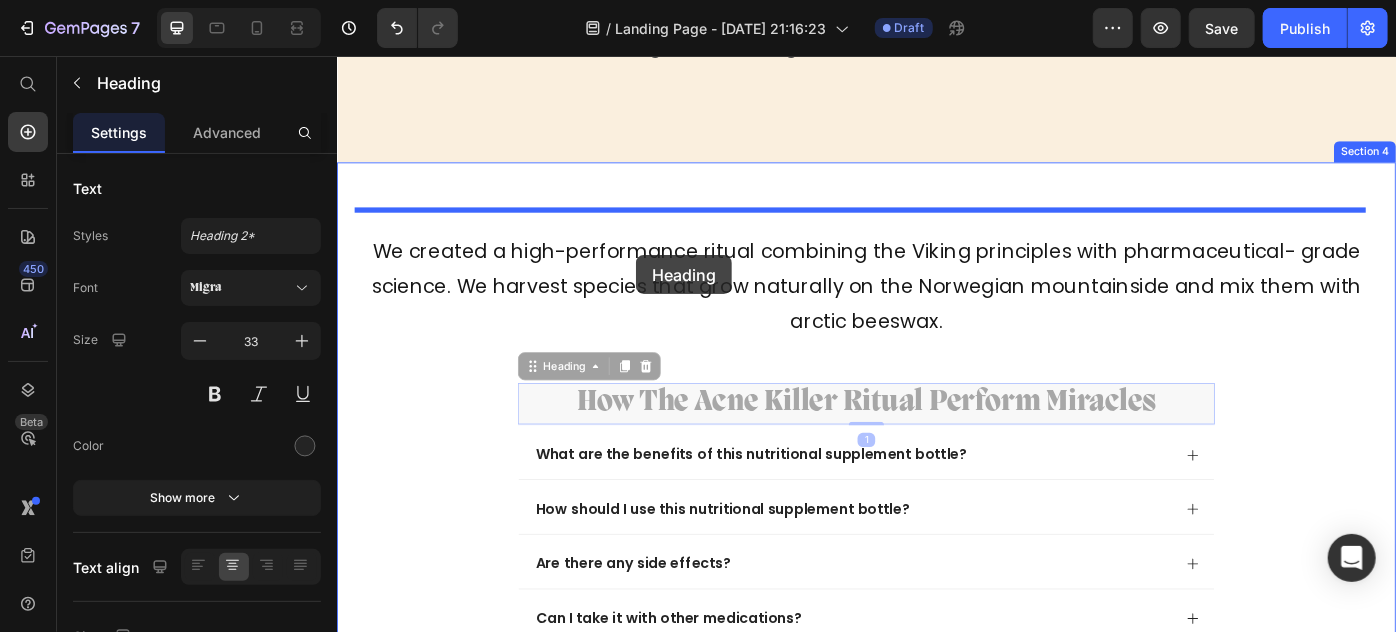 drag, startPoint x: 554, startPoint y: 377, endPoint x: 675, endPoint y: 281, distance: 154.4571 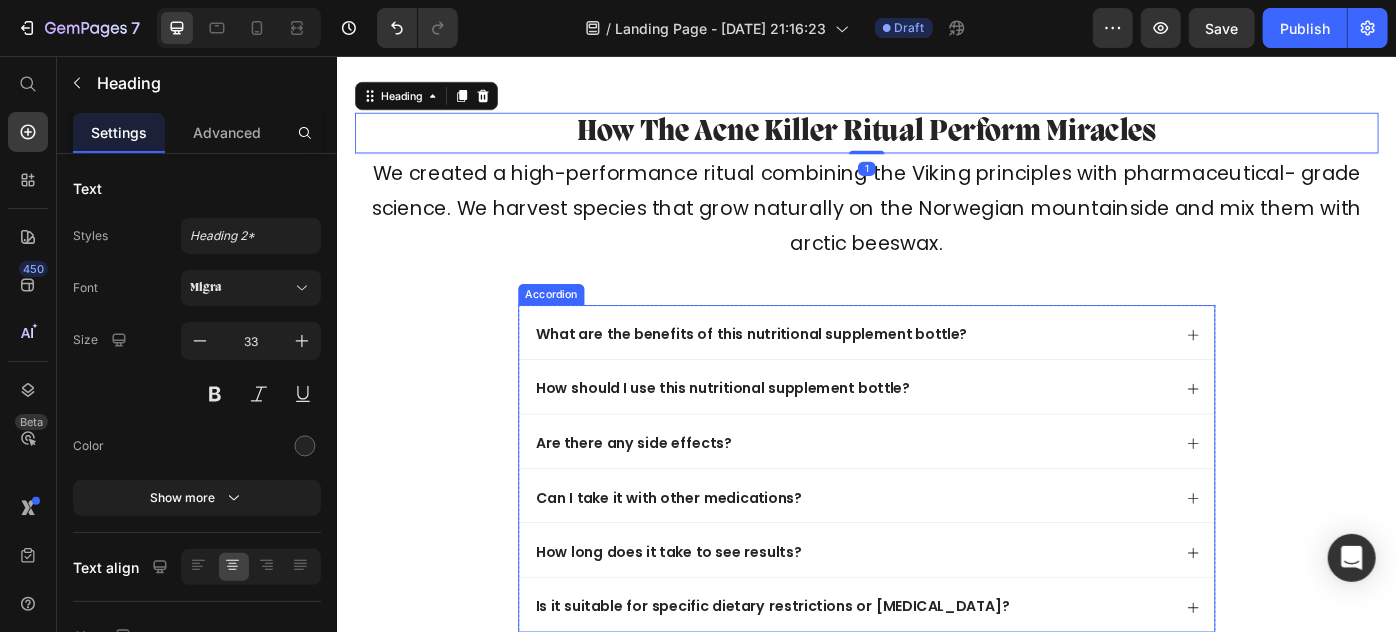 scroll, scrollTop: 2904, scrollLeft: 0, axis: vertical 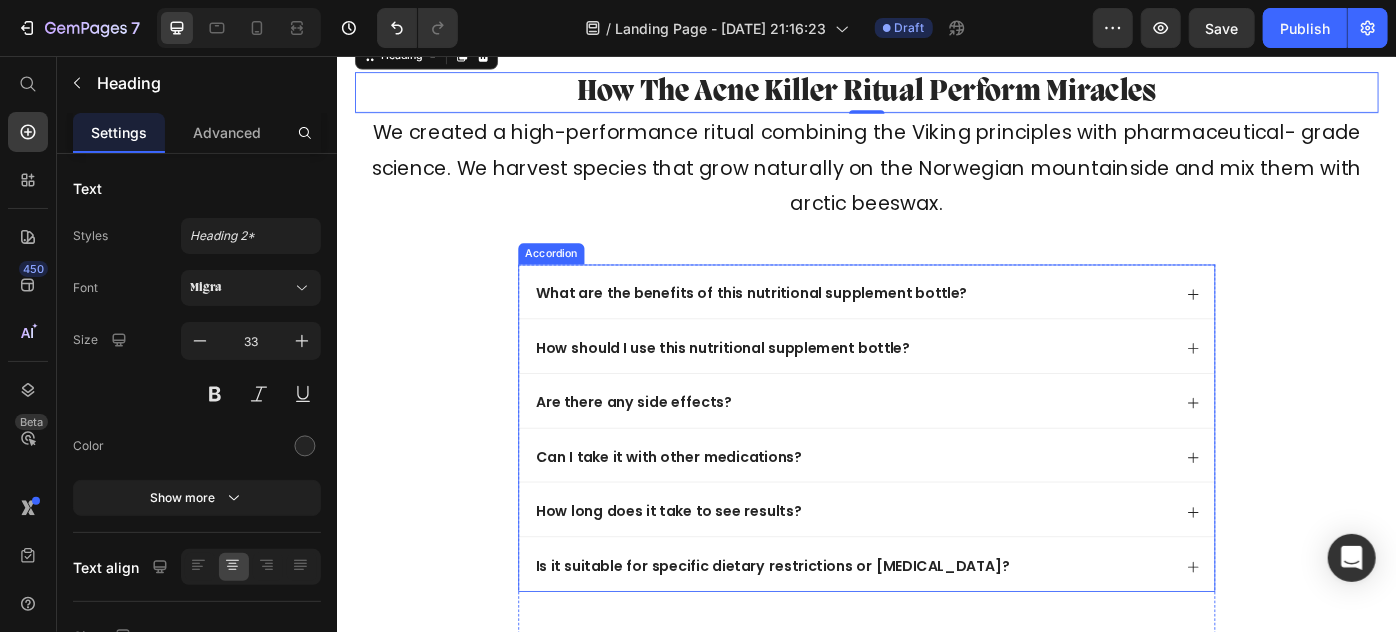 click on "What are the benefits of this nutritional supplement bottle?
How should I use this nutritional supplement bottle?
Are there any side effects?
Can I take it with other medications?
How long does it take to see results?
Is it suitable for specific dietary restrictions or allergies? Accordion" at bounding box center (936, 476) 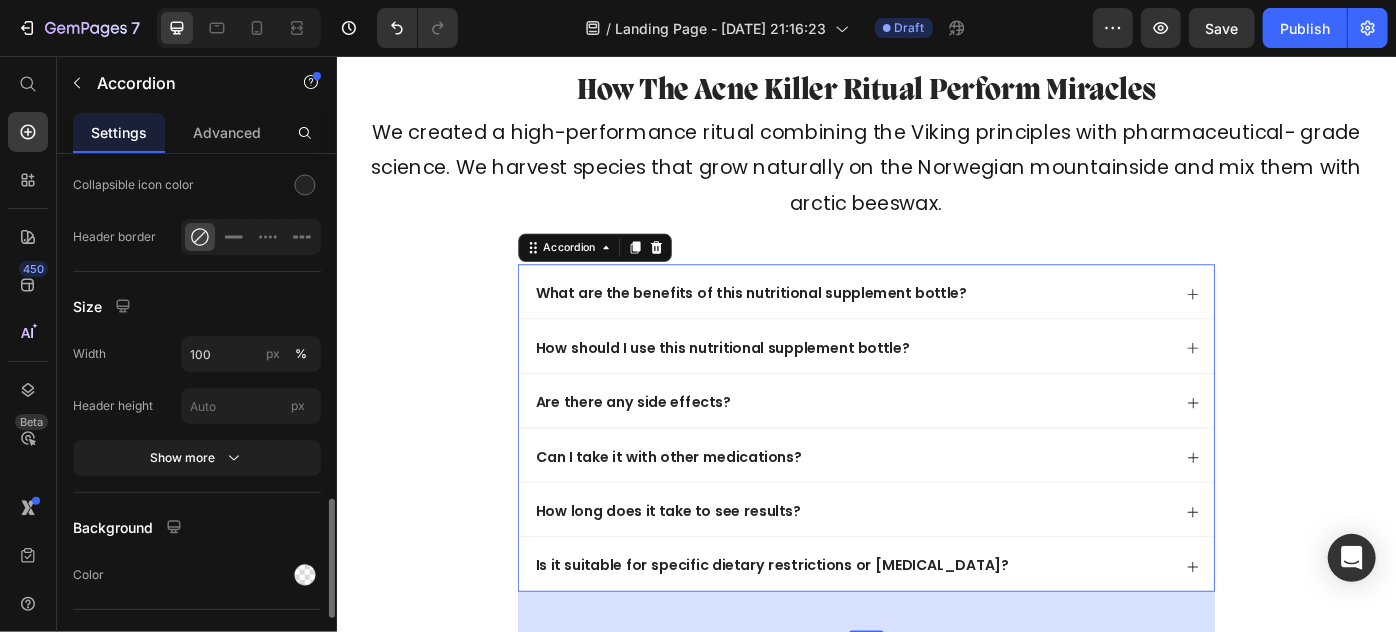 scroll, scrollTop: 1362, scrollLeft: 0, axis: vertical 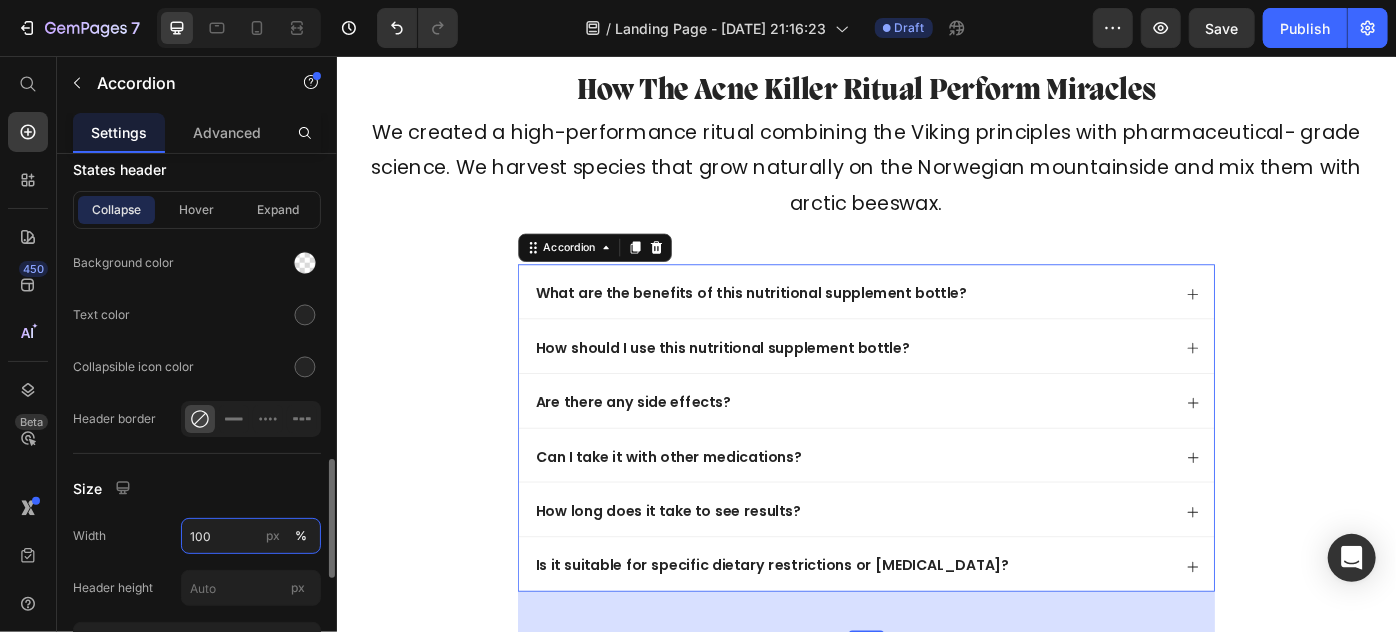 click on "100" at bounding box center (251, 536) 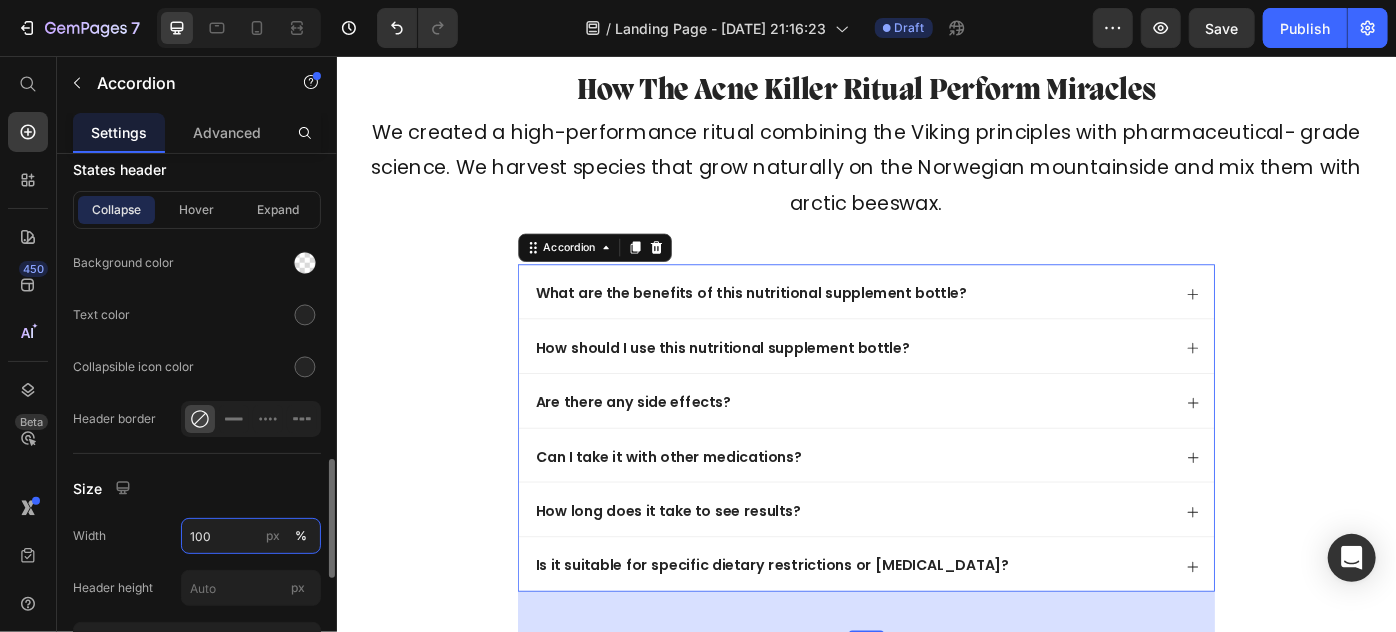 paste 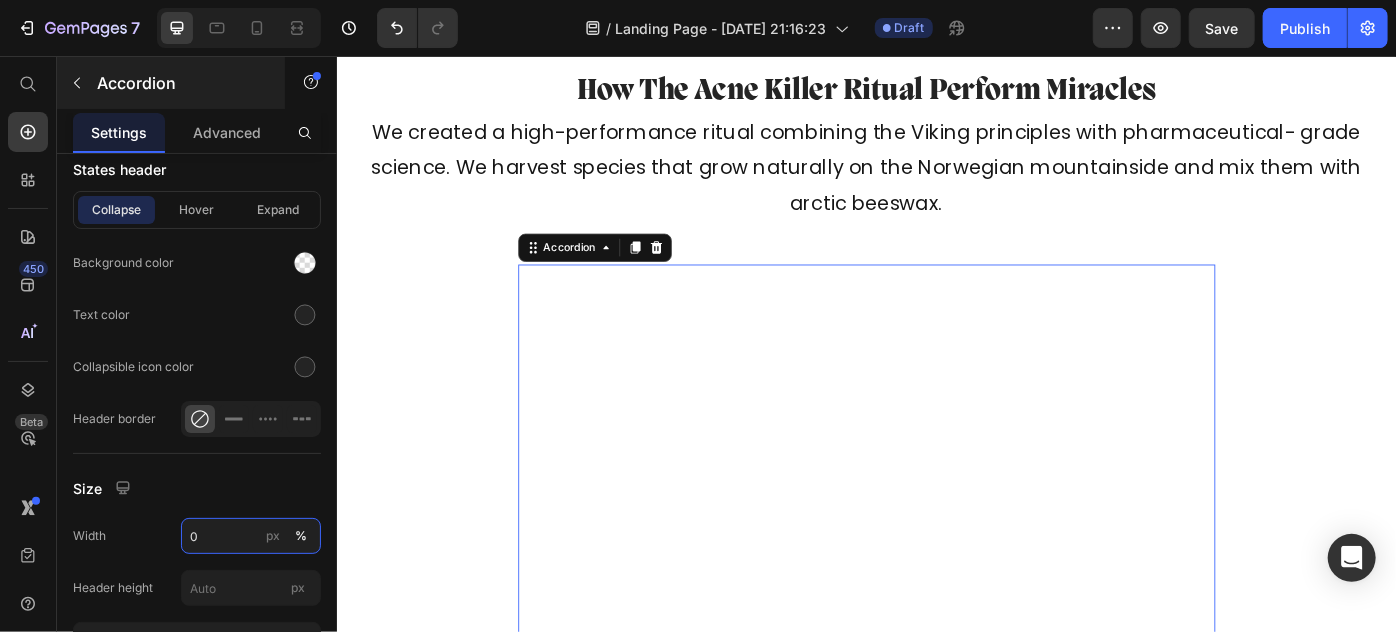 type on "0" 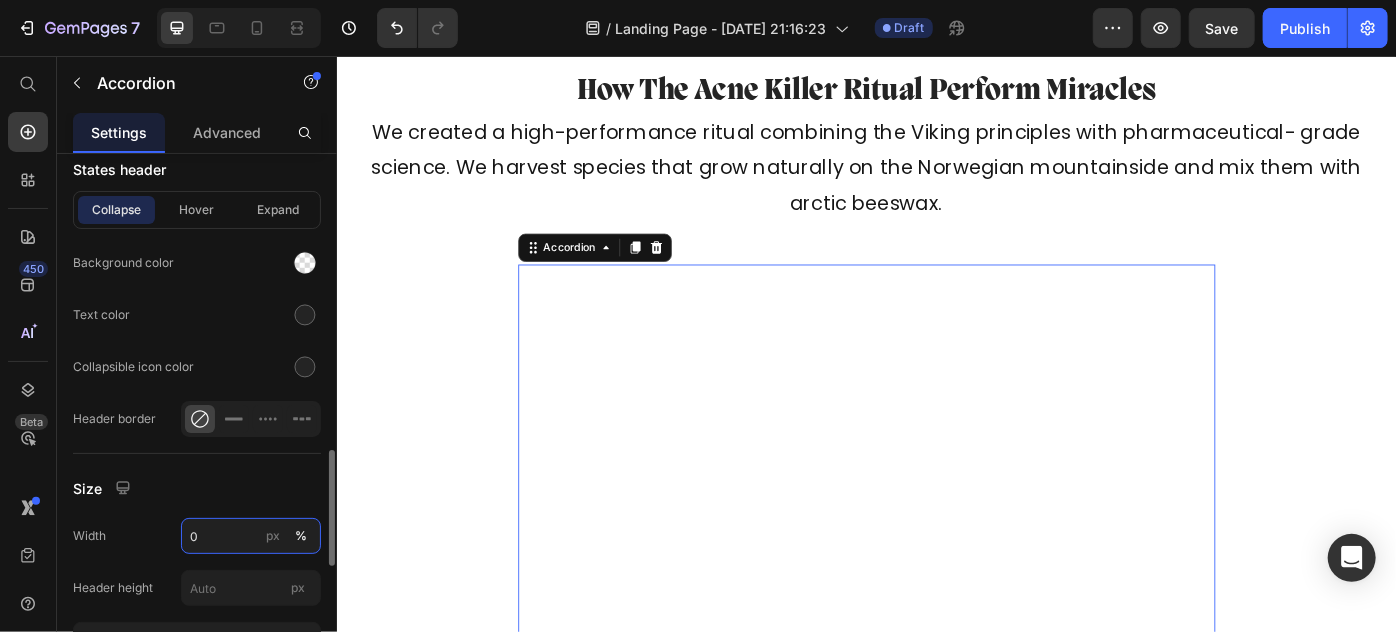 paste 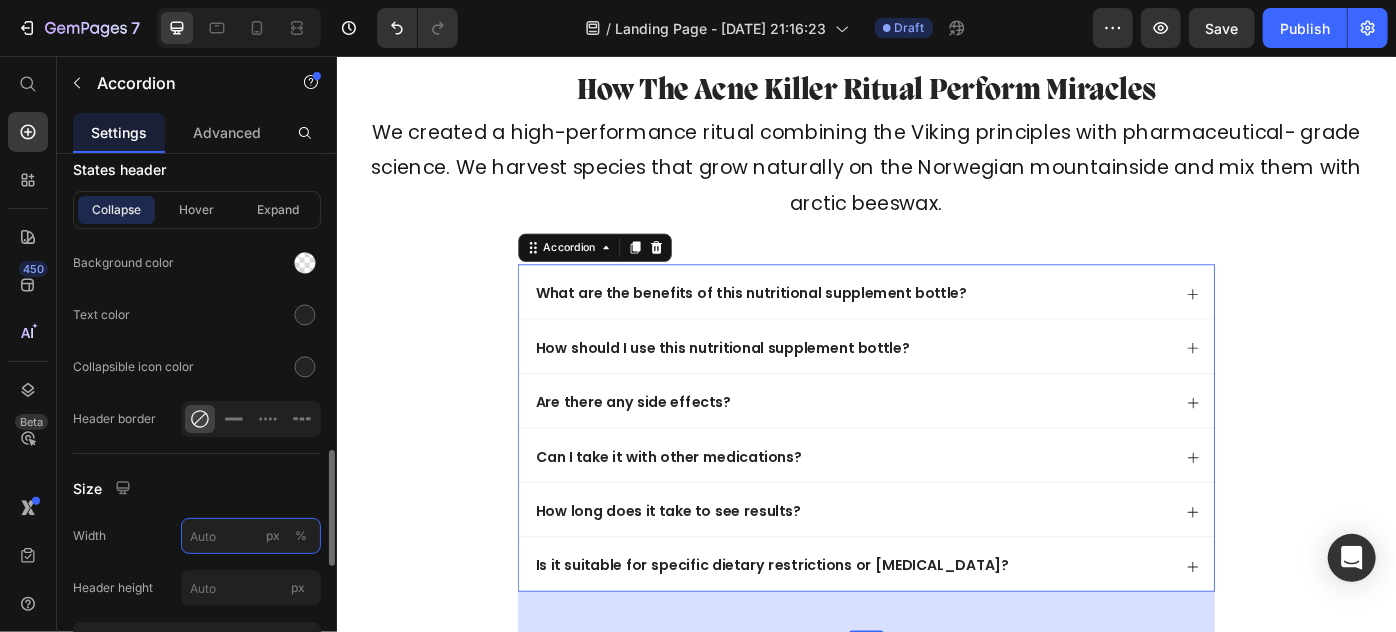 click on "px %" at bounding box center [251, 536] 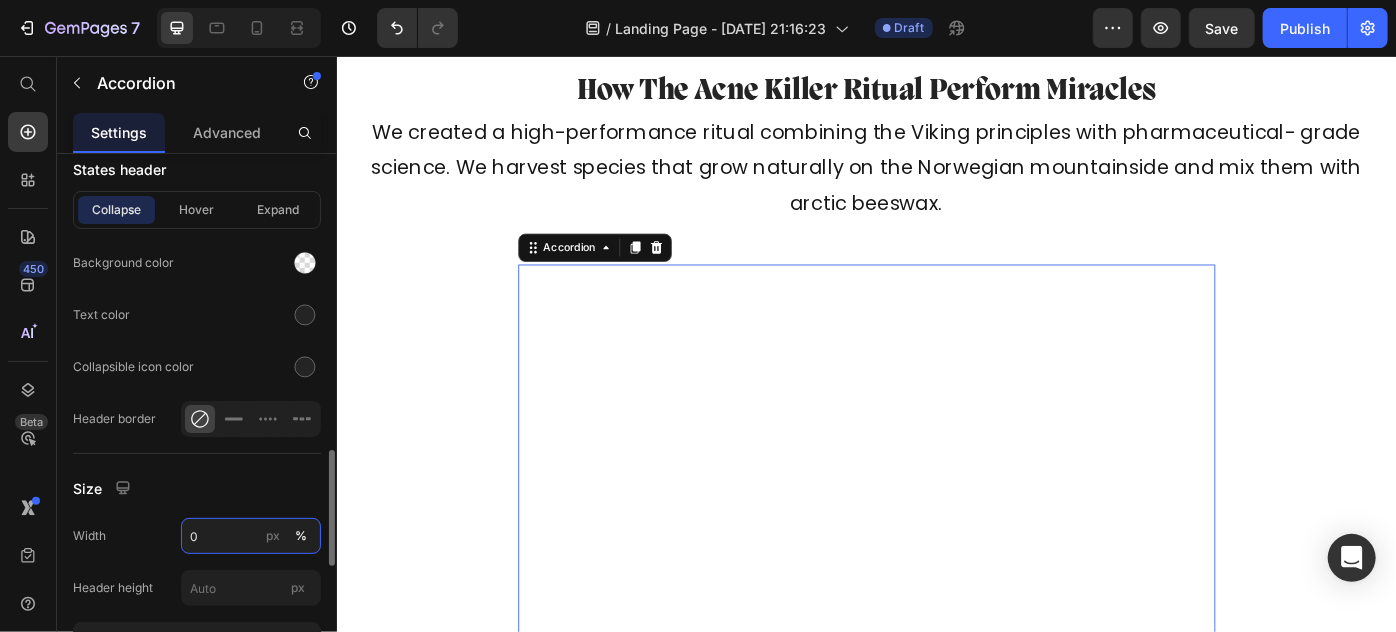 paste on "114" 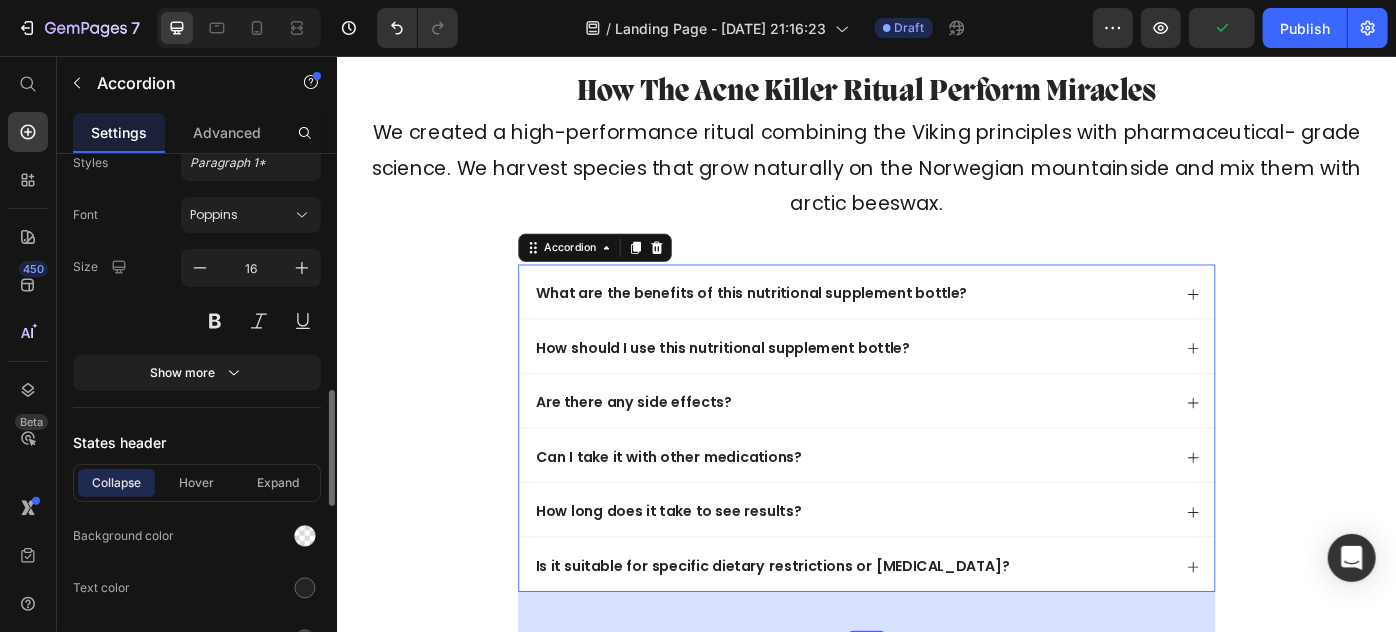 scroll, scrollTop: 998, scrollLeft: 0, axis: vertical 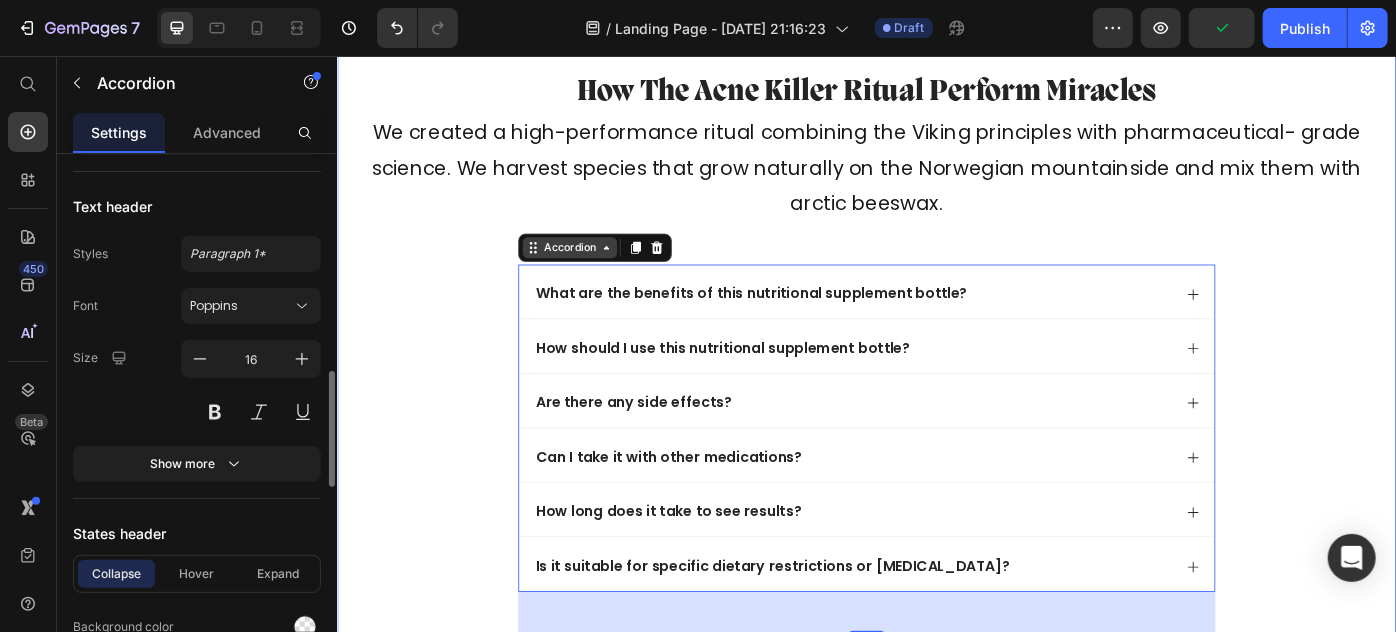 type on "1140" 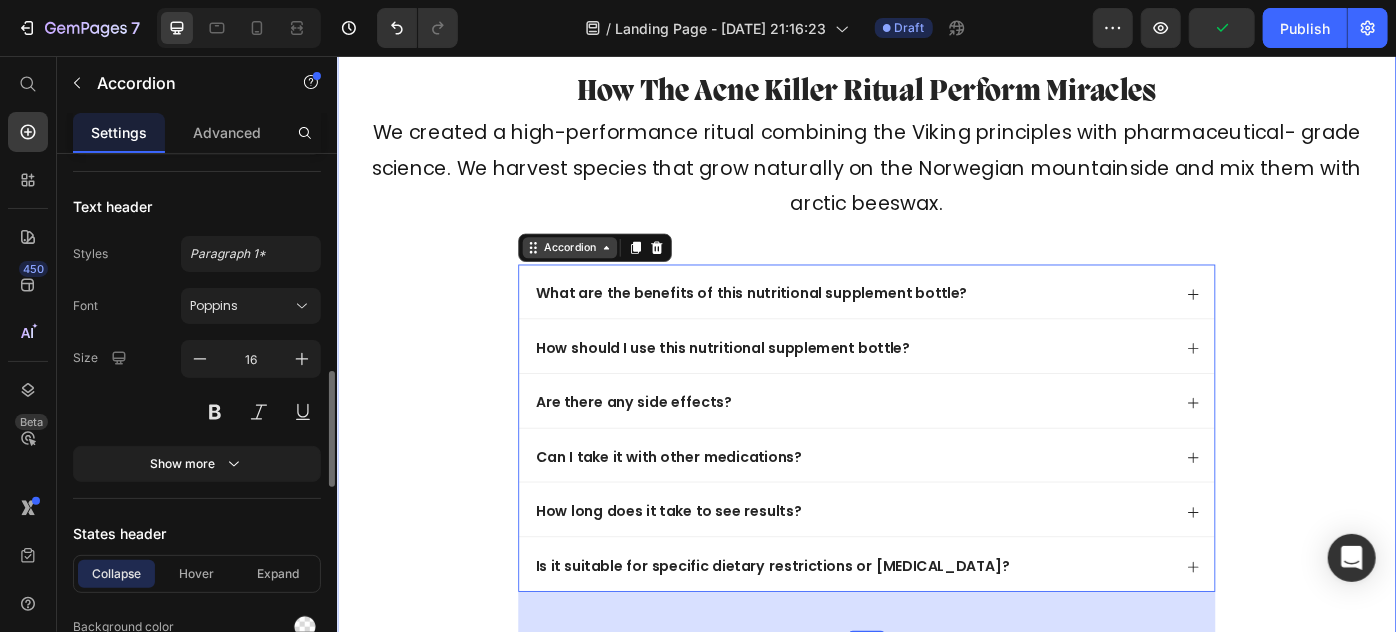 click on "Accordion" at bounding box center (599, 272) 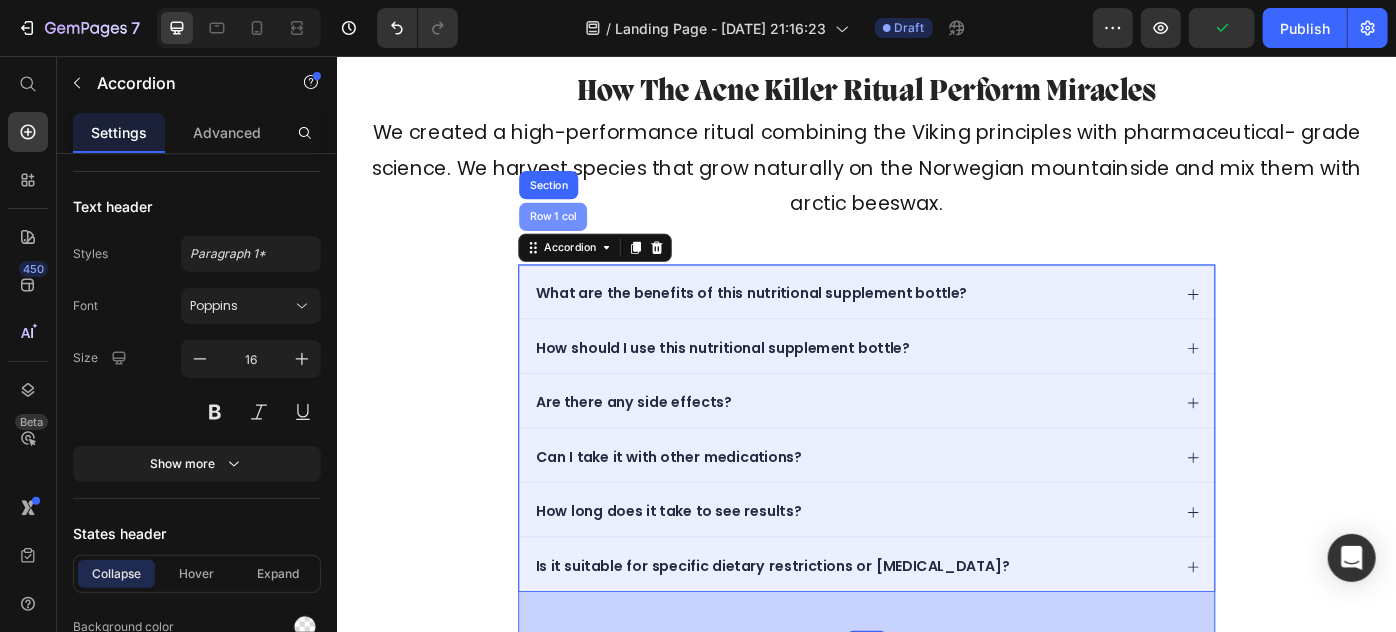 click on "Row 1 col" at bounding box center (580, 237) 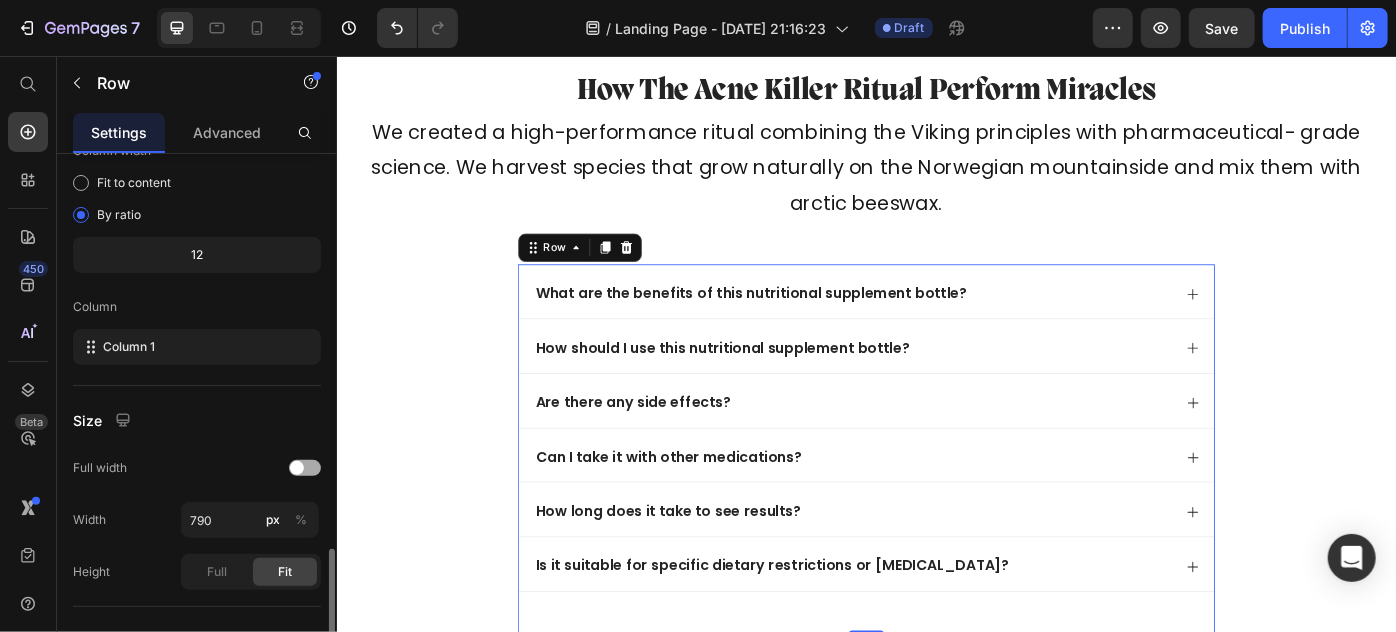 scroll, scrollTop: 363, scrollLeft: 0, axis: vertical 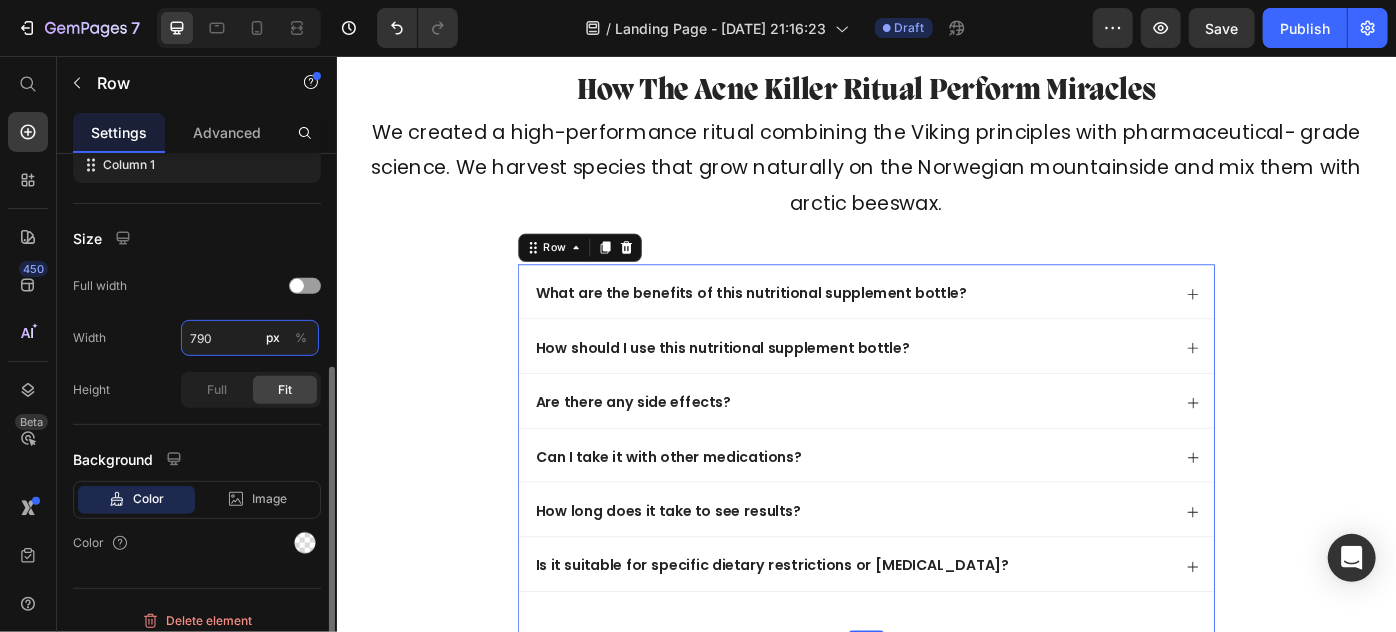click on "790" at bounding box center [250, 338] 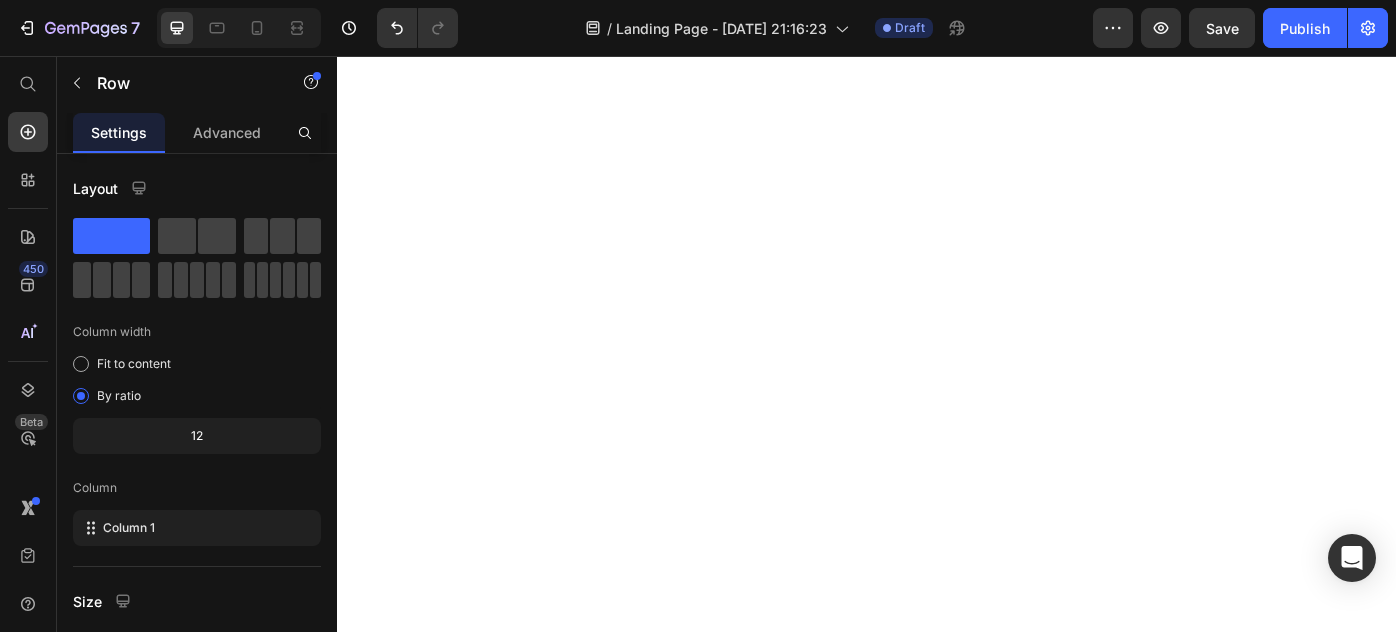 scroll, scrollTop: 0, scrollLeft: 0, axis: both 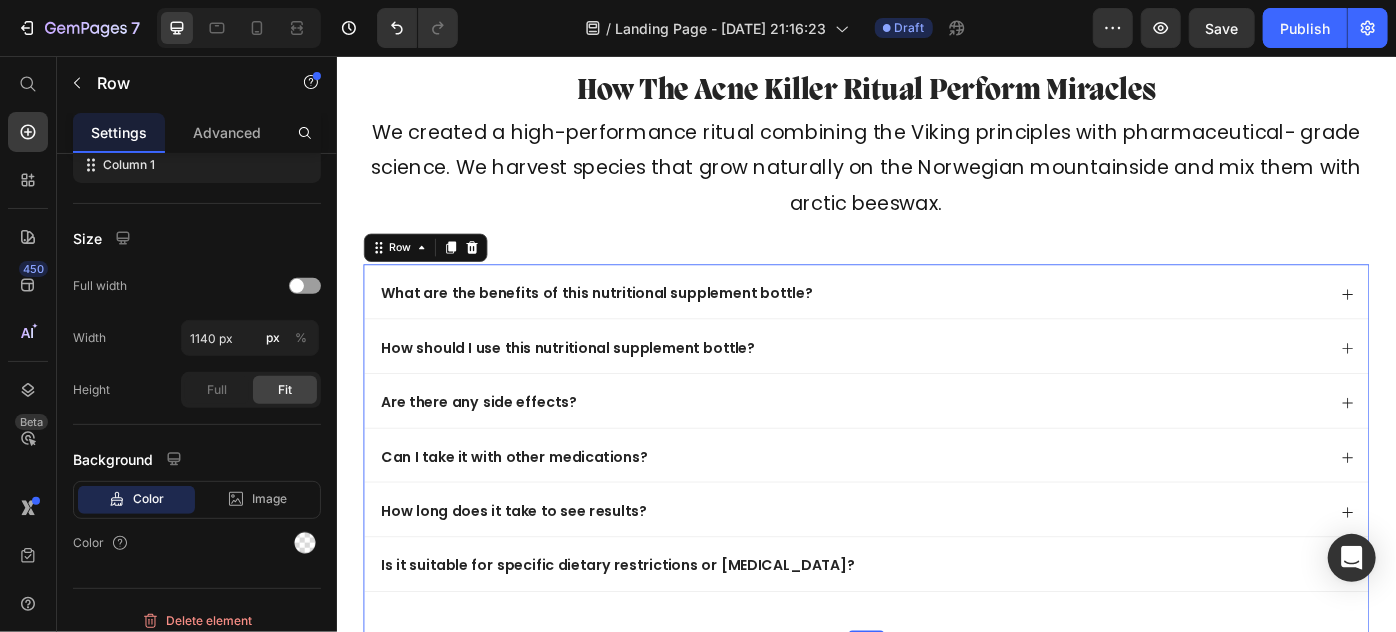type on "1140" 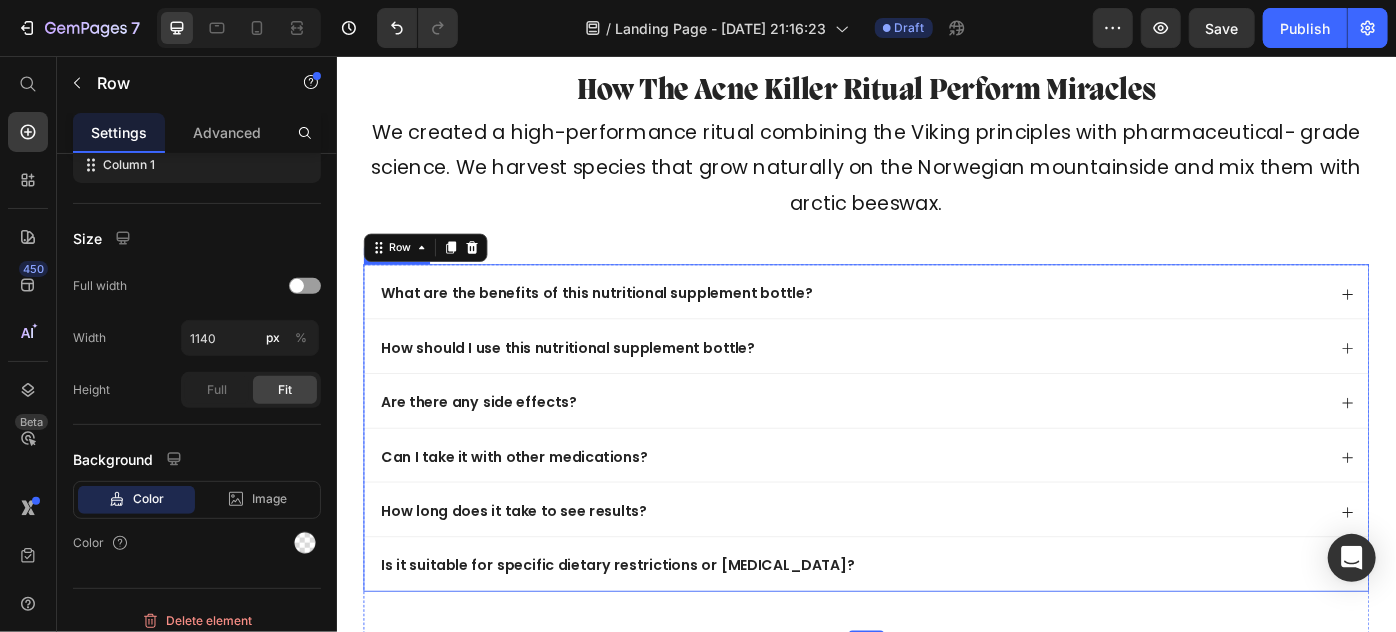 click on "What are the benefits of this nutritional supplement bottle?" at bounding box center (936, 321) 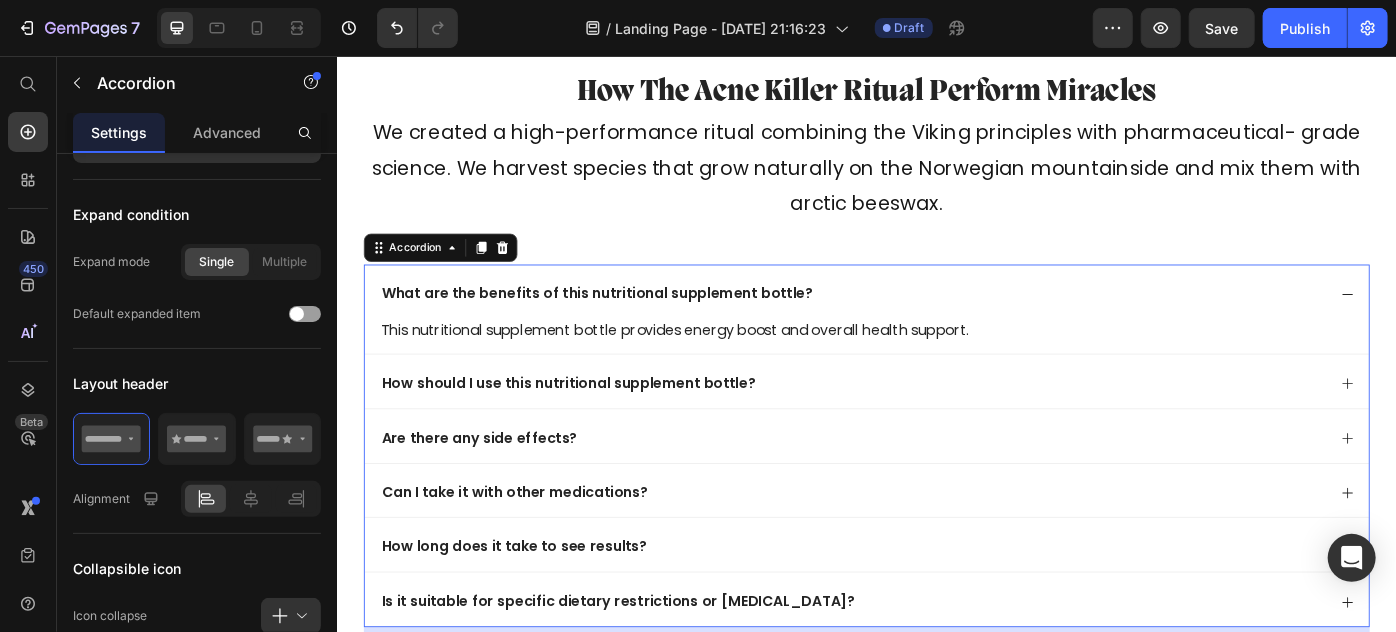 scroll, scrollTop: 0, scrollLeft: 0, axis: both 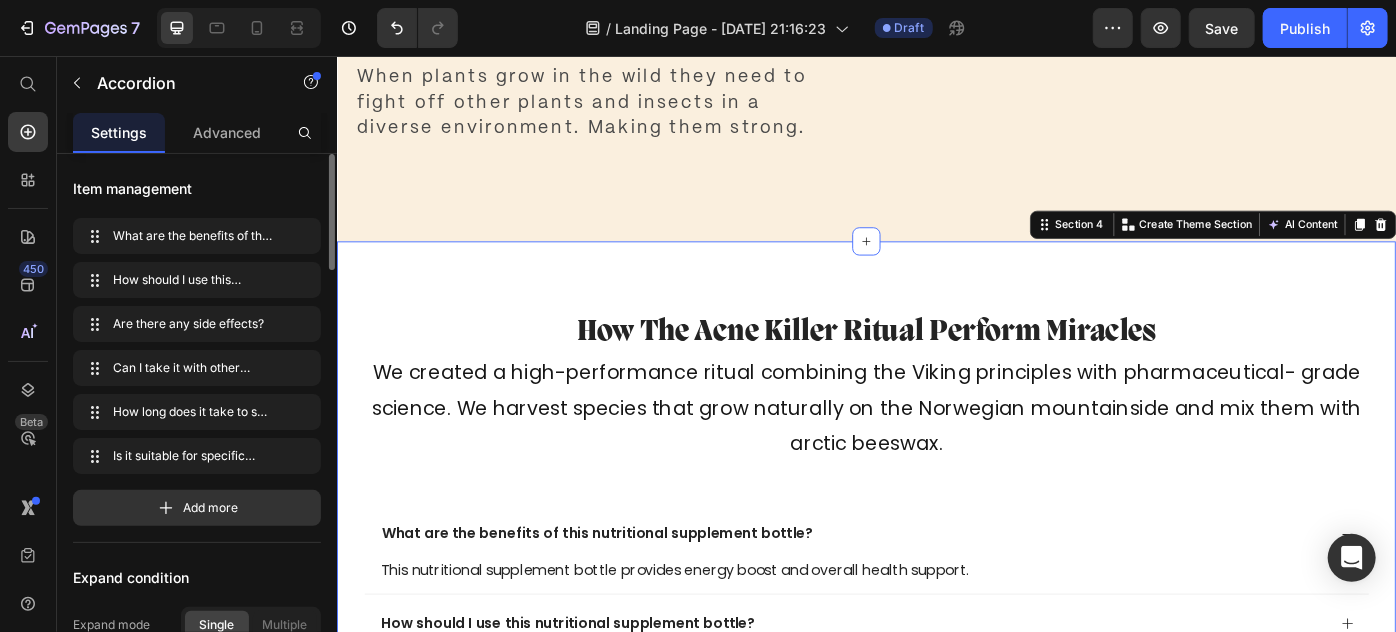 click on "How the Acne Killer Ritual perform Miracles Heading We created a high-performance ritual combining the Viking principles with pharmaceutical- grade science. We harvest species that grow naturally on the Norwegian mountainside and mix them with arctic beeswax. Text Block
What are the benefits of this nutritional supplement bottle? This nutritional supplement bottle provides energy boost and overall health support. Text block
How should I use this nutritional supplement bottle?
Are there any side effects?
Can I take it with other medications?
How long does it take to see results?
Is it suitable for specific dietary restrictions or [MEDICAL_DATA]? Accordion Row Section 4   Create Theme Section AI Content Write with GemAI Tone and Voice Persuasive Product" at bounding box center (936, 683) 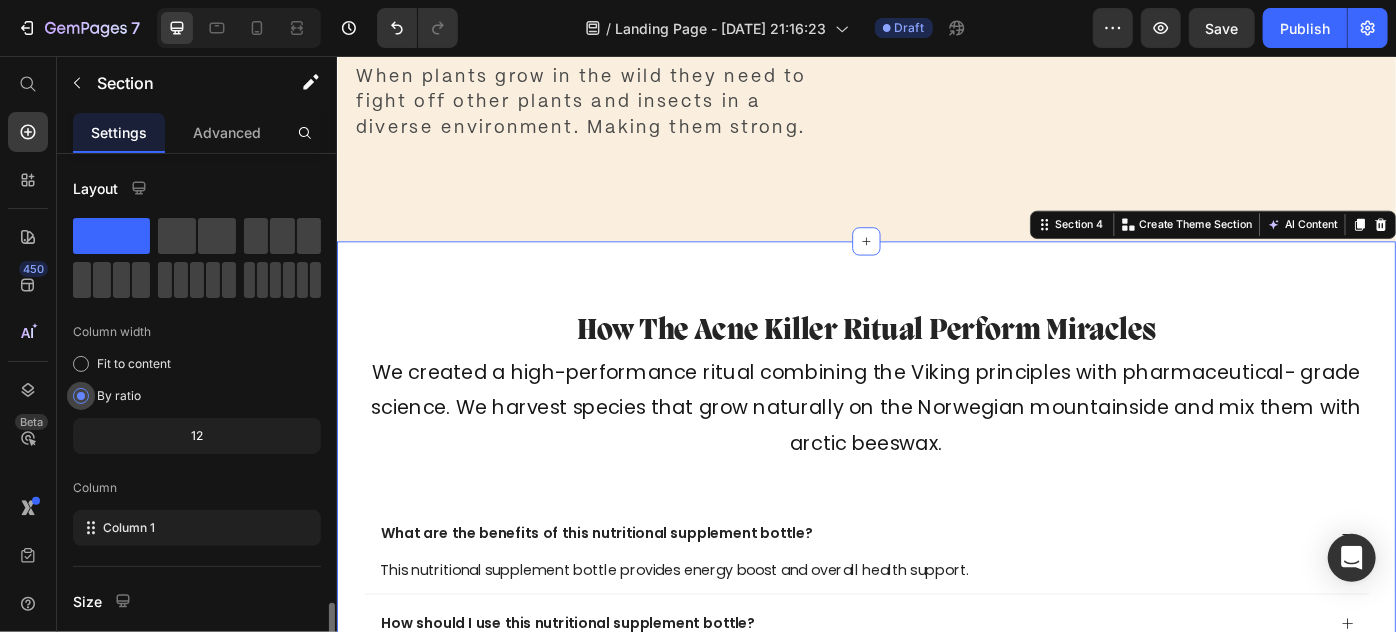 scroll, scrollTop: 270, scrollLeft: 0, axis: vertical 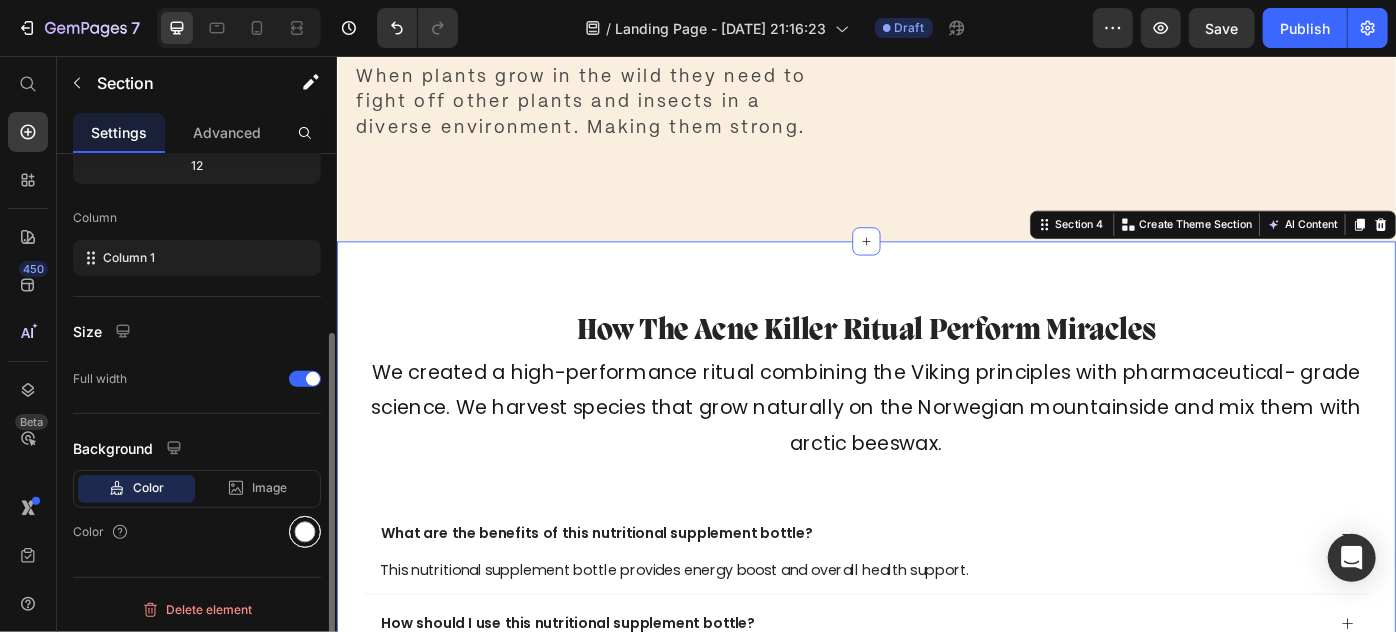 click at bounding box center [305, 532] 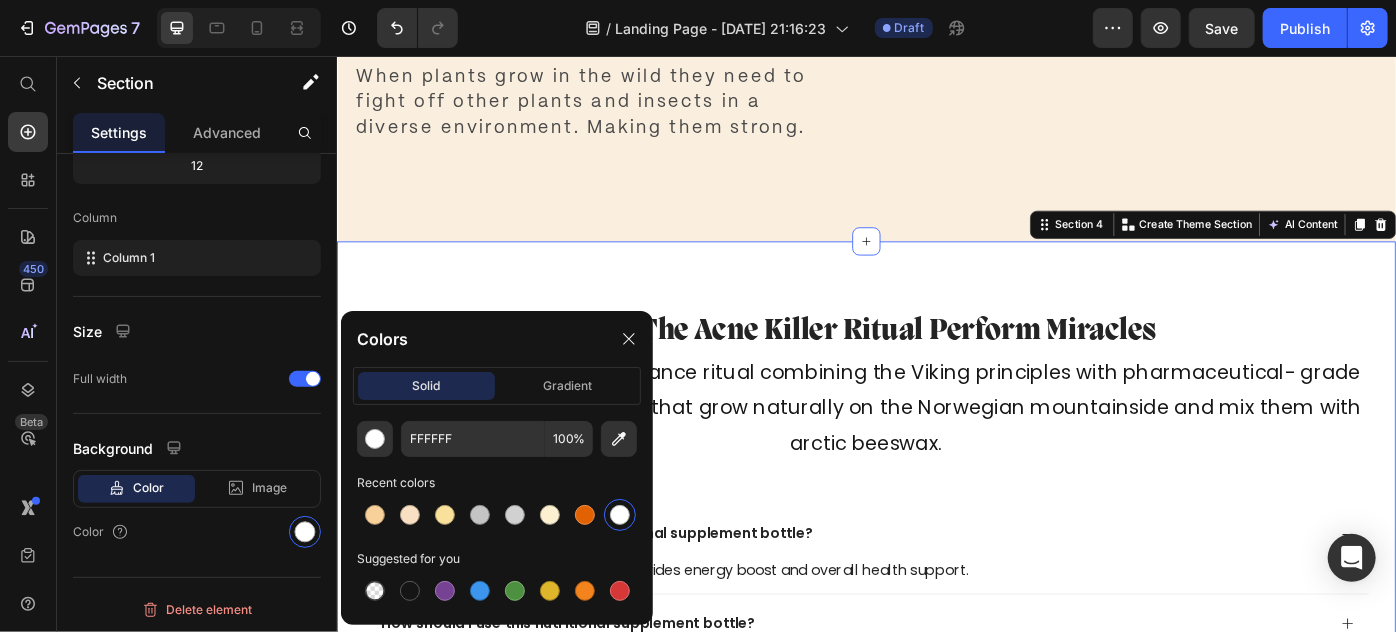 click on "Colors solid gradient FFFFFF 100 % Recent colors Suggested for you" 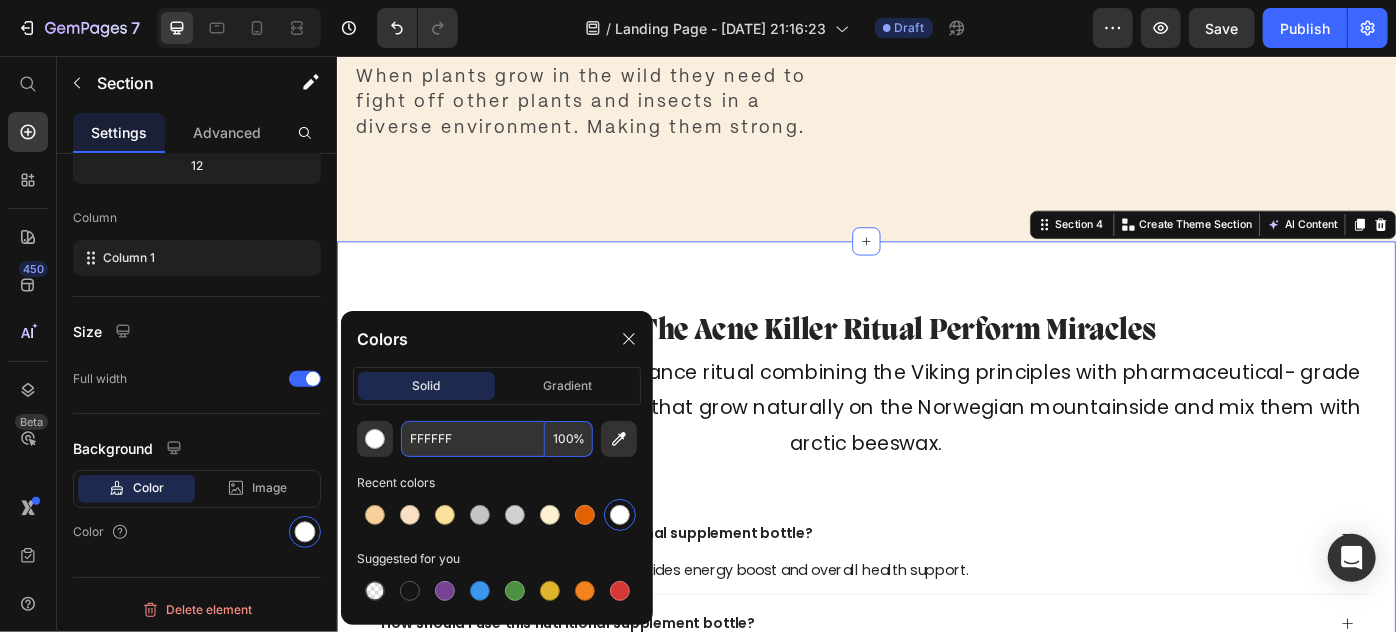 click on "FFFFFF" at bounding box center (473, 439) 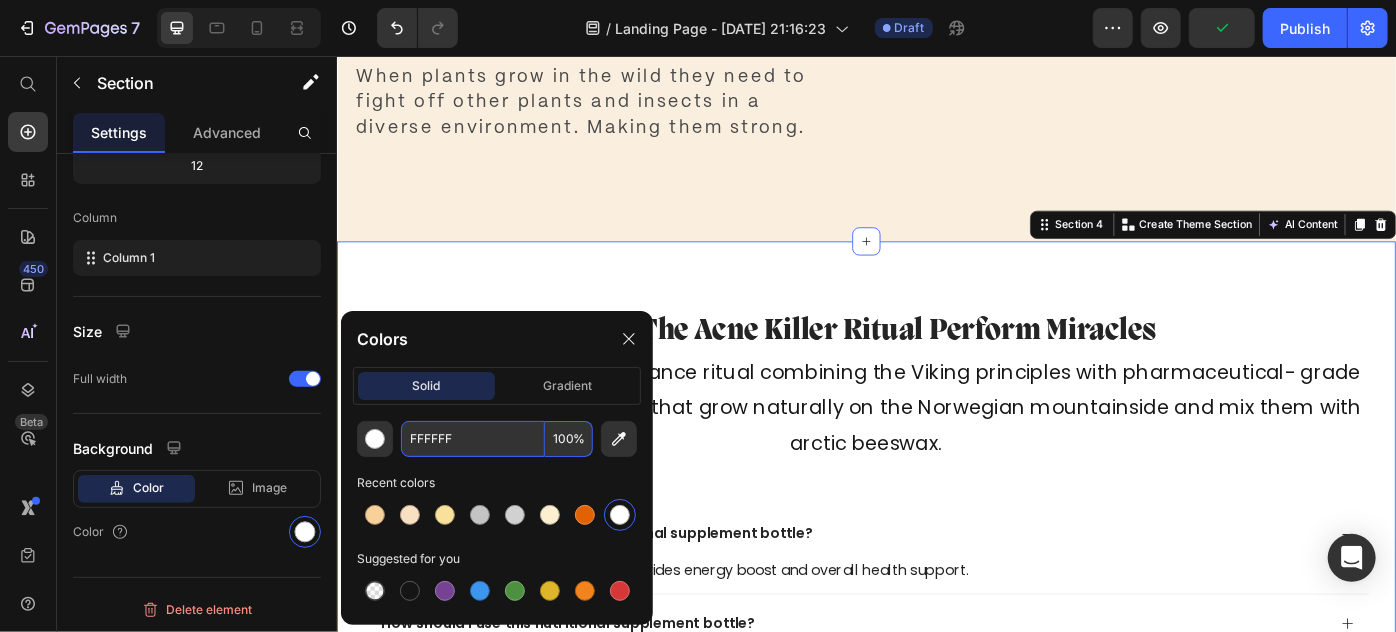 paste on "#F7D5B7" 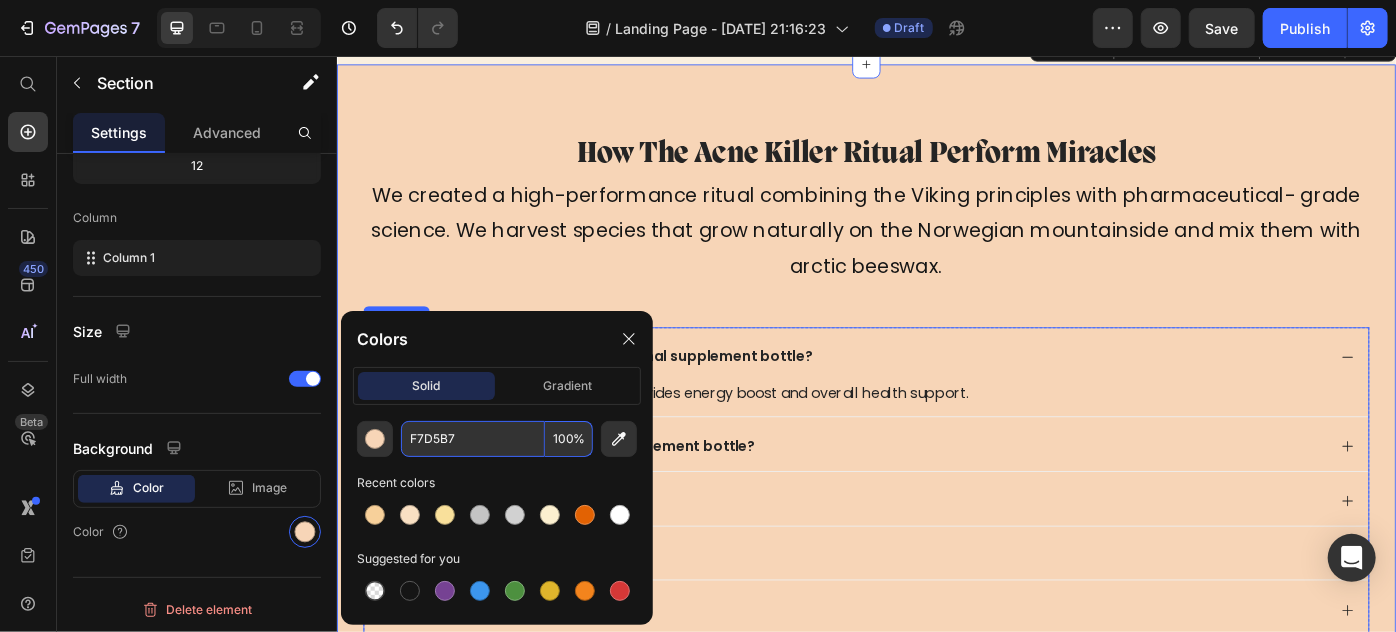 scroll, scrollTop: 2904, scrollLeft: 0, axis: vertical 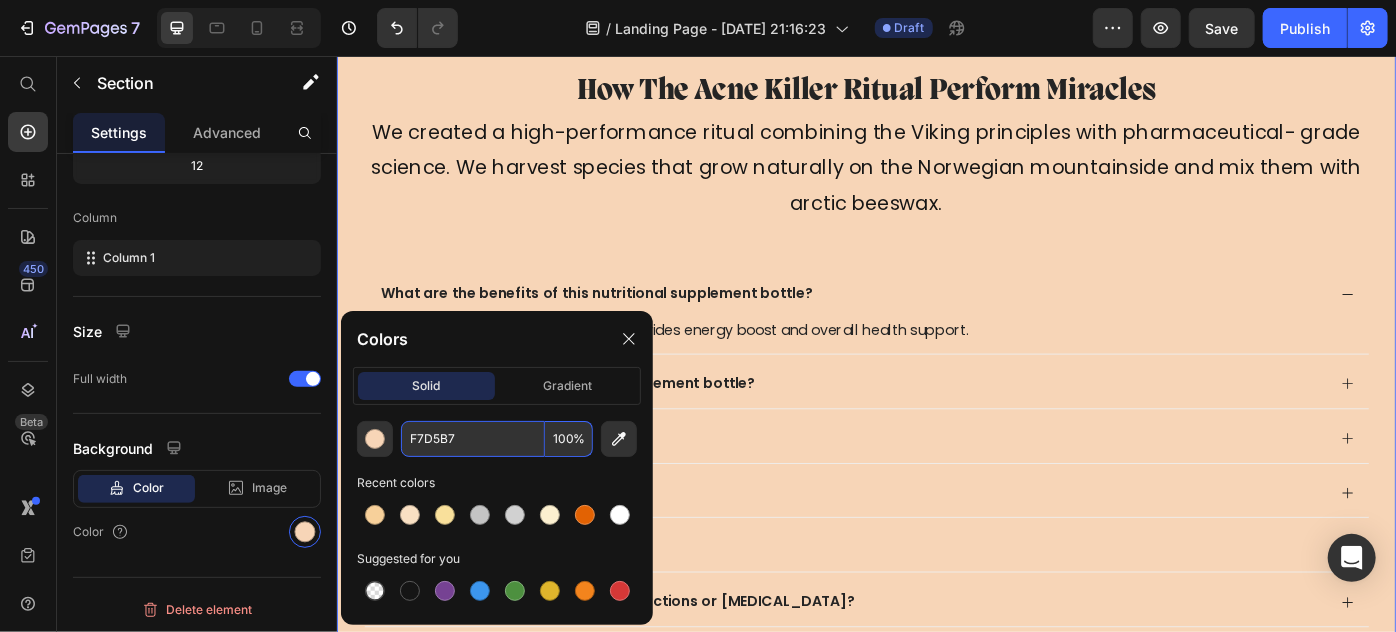 type on "F7D5B7" 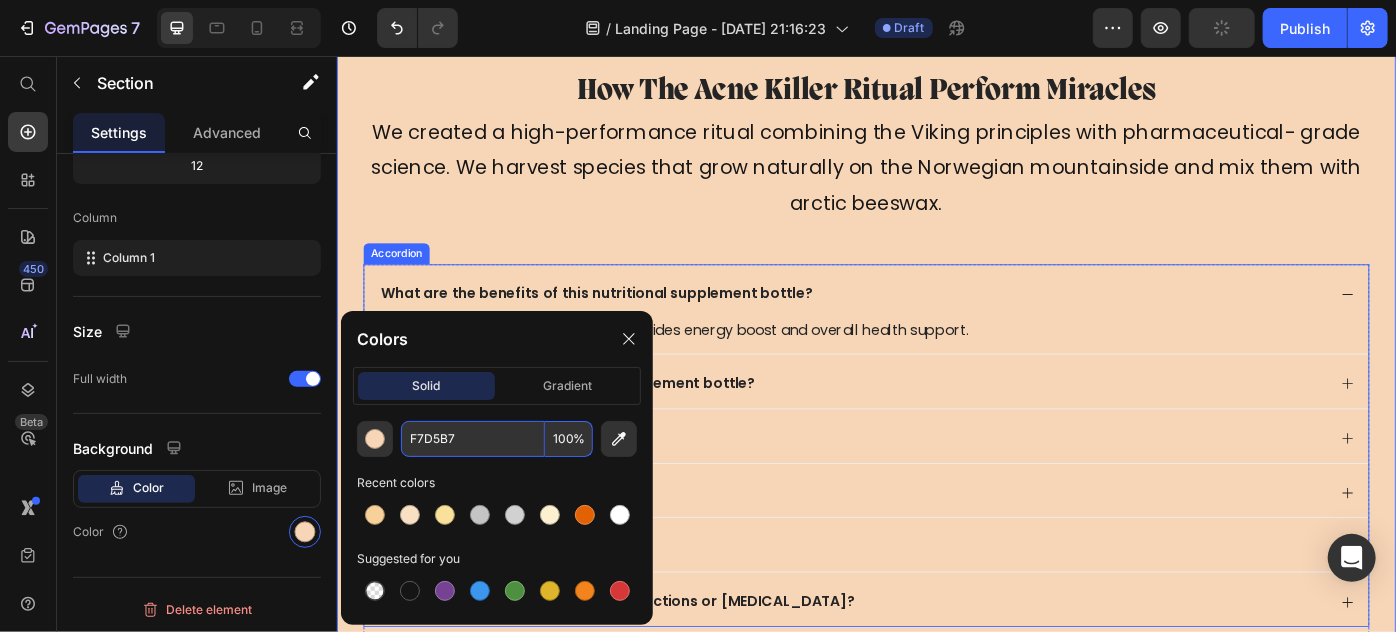 click on "What are the benefits of this nutritional supplement bottle?" at bounding box center [630, 324] 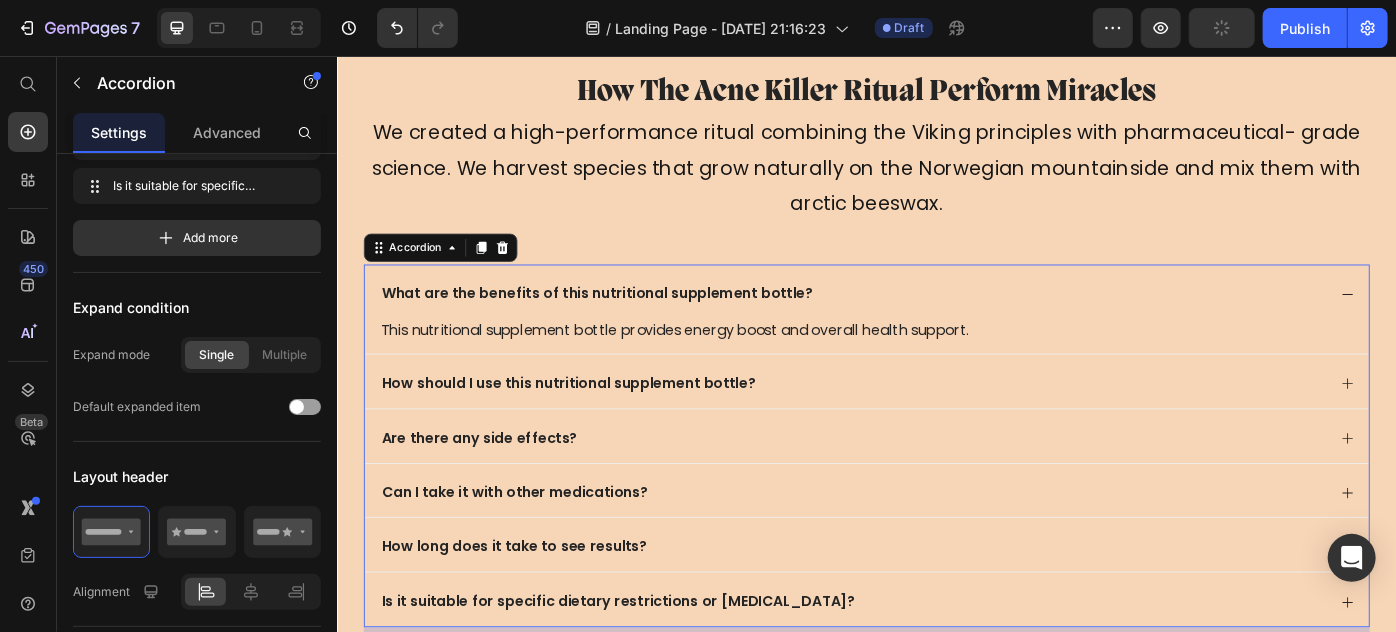scroll, scrollTop: 0, scrollLeft: 0, axis: both 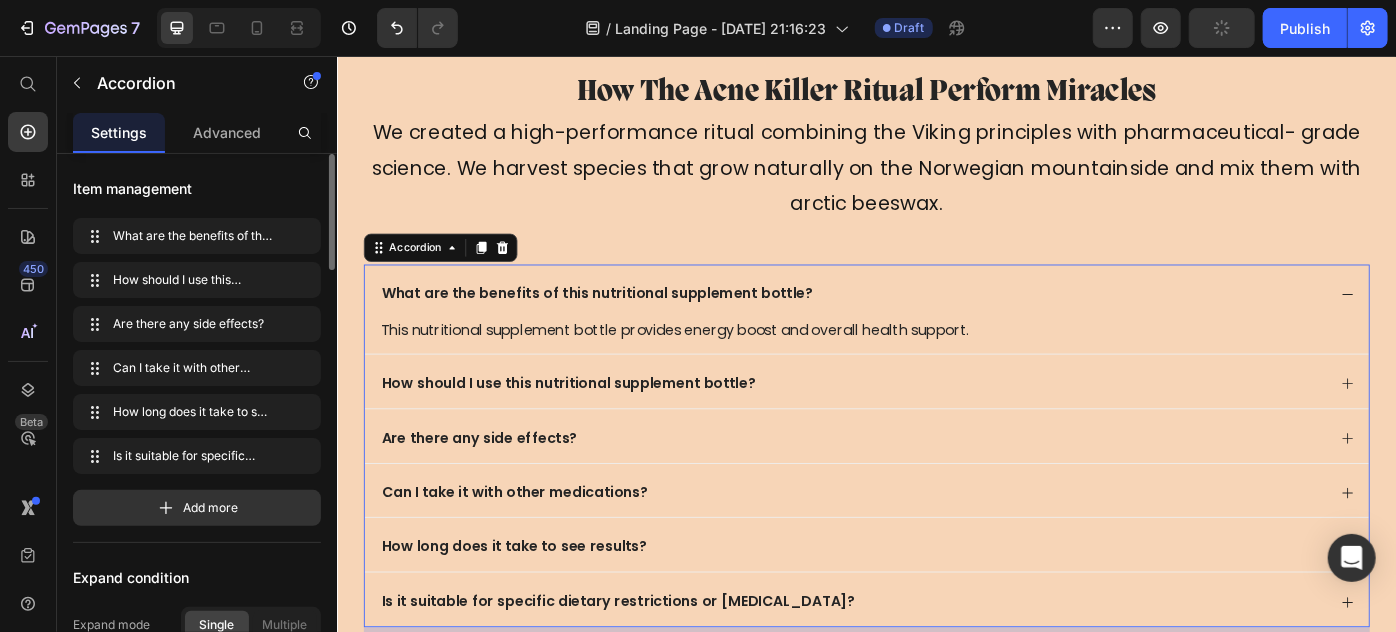 click on "What are the benefits of this nutritional supplement bottle?" at bounding box center (630, 324) 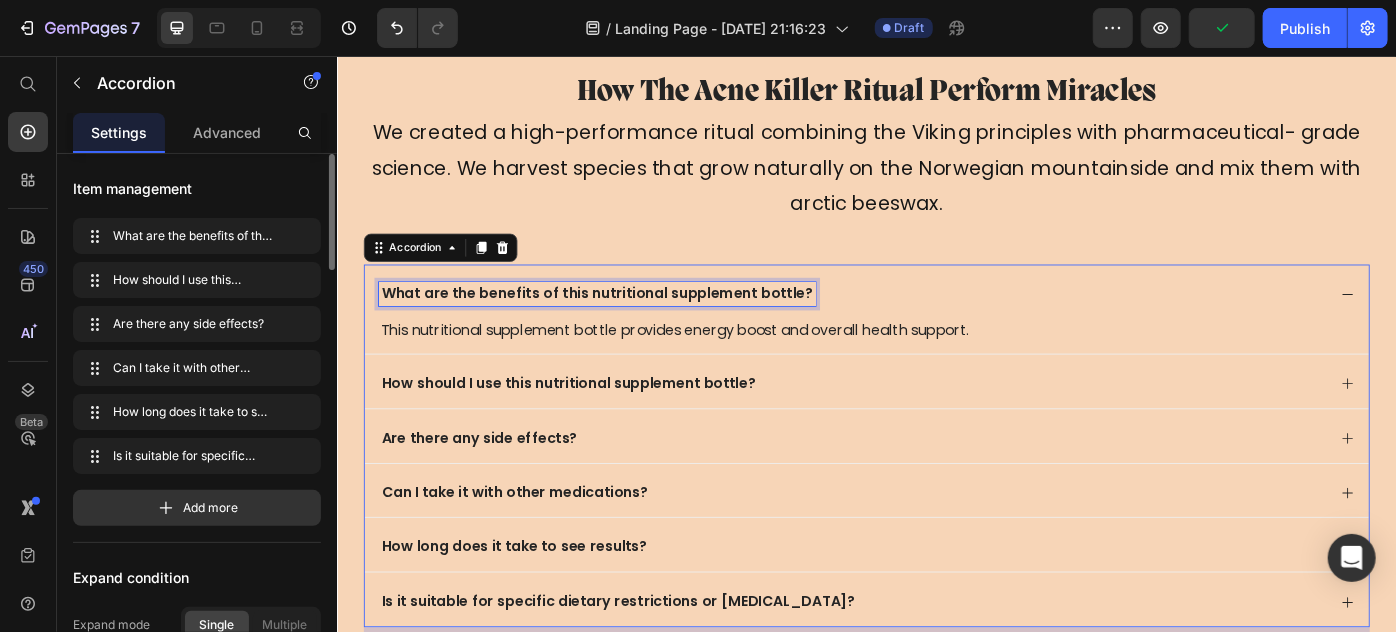 click on "What are the benefits of this nutritional supplement bottle?" at bounding box center [630, 324] 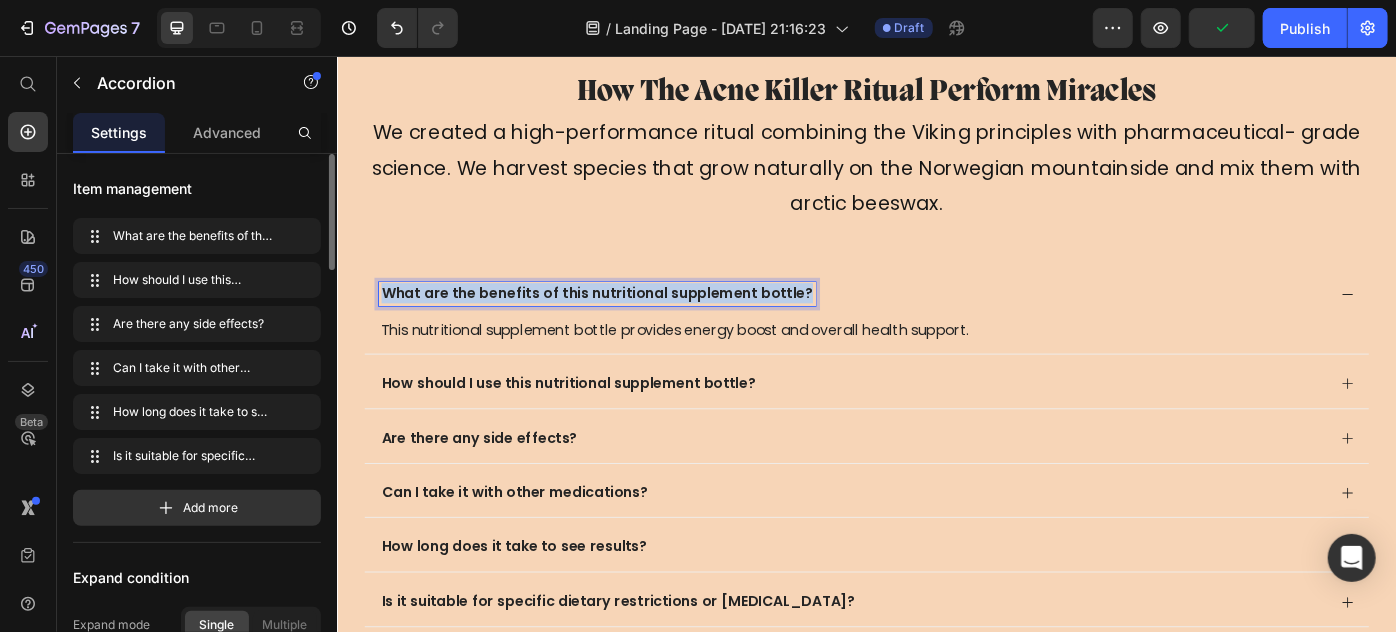 click on "What are the benefits of this nutritional supplement bottle?" at bounding box center [630, 324] 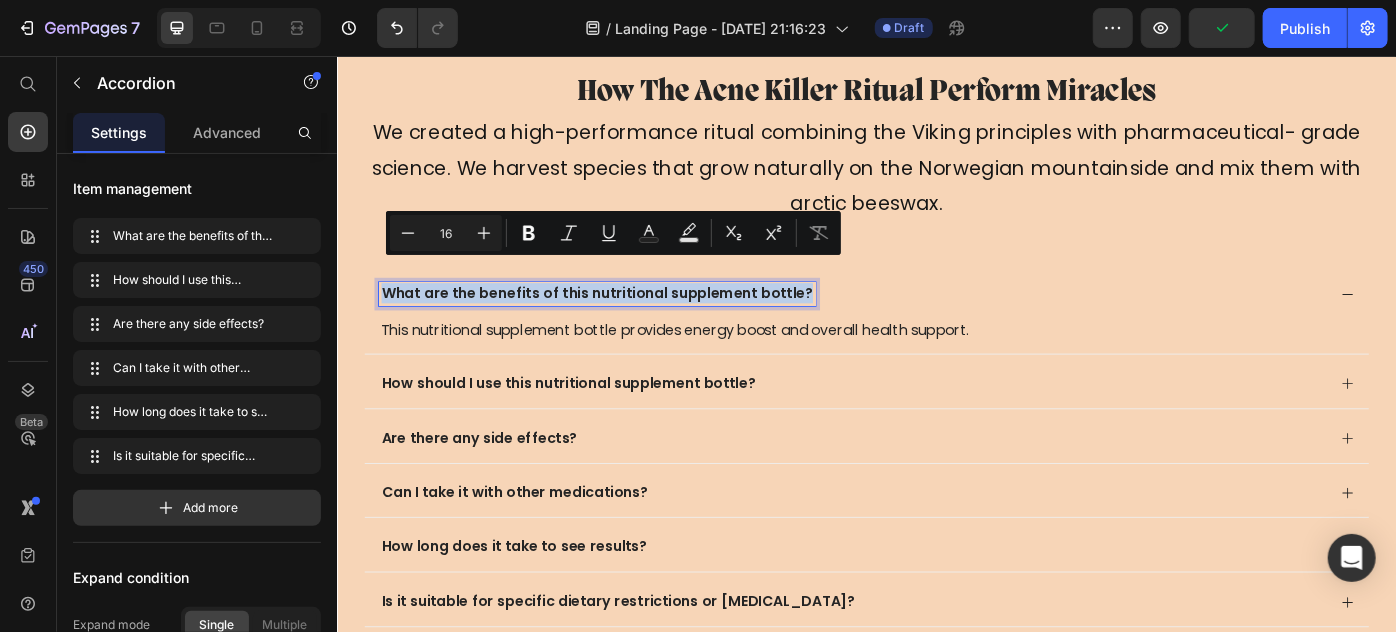 click on "What are the benefits of this nutritional supplement bottle?" at bounding box center (630, 324) 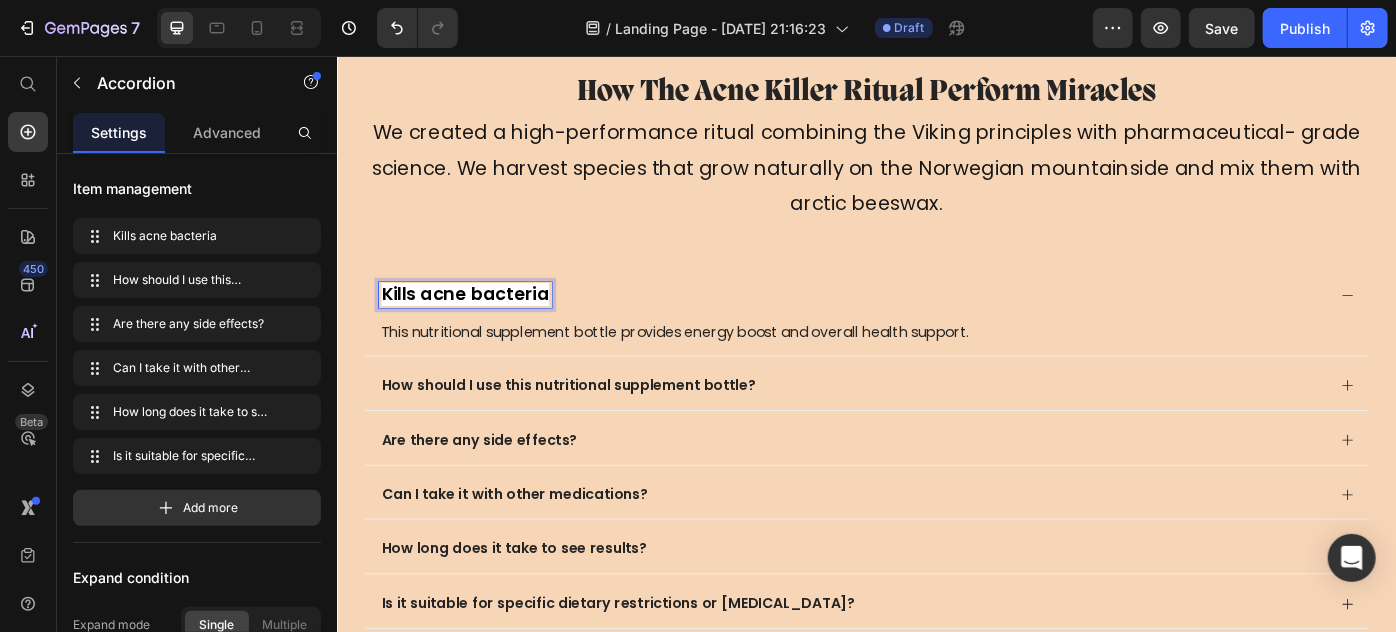 click on "Kills acne bacteria" at bounding box center [481, 324] 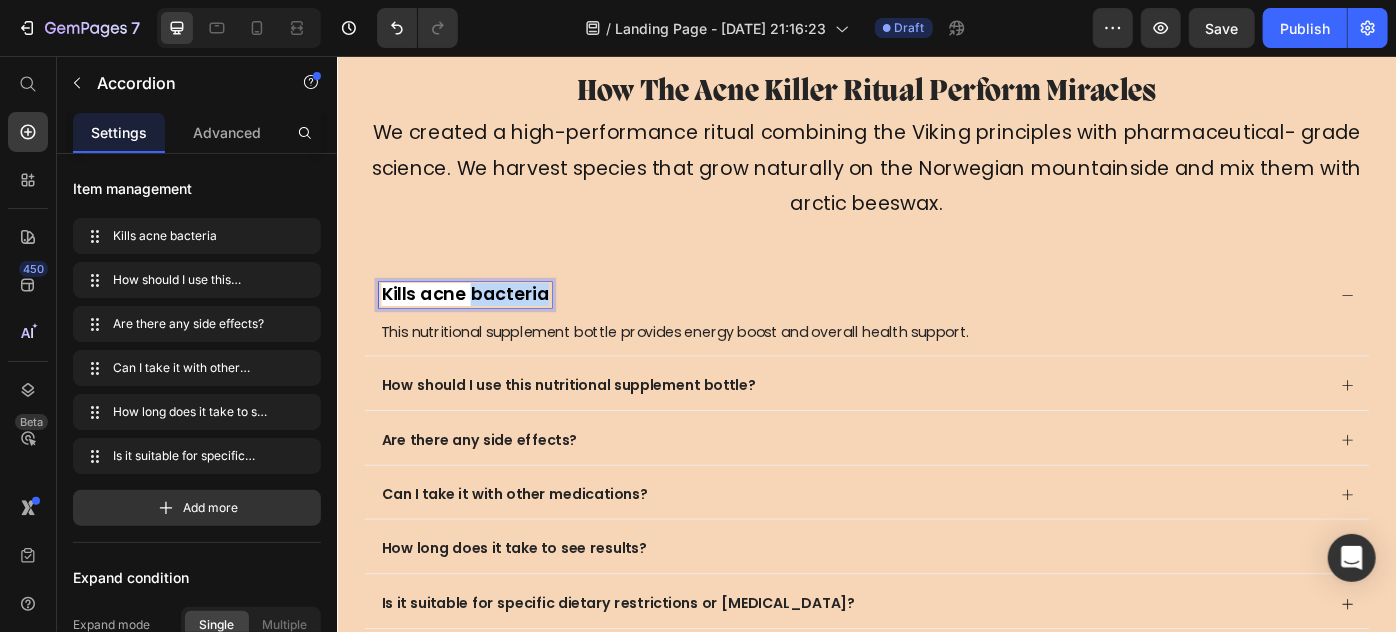 click on "Kills acne bacteria" at bounding box center (481, 324) 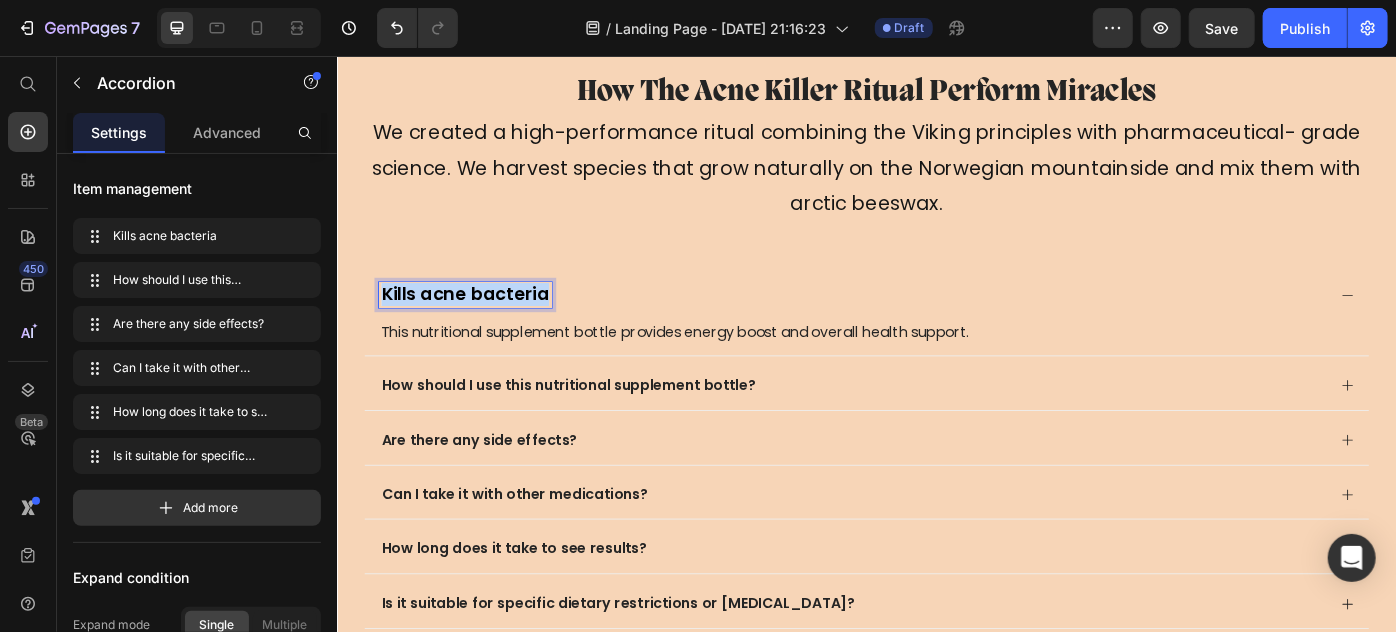 click on "Kills acne bacteria" at bounding box center (481, 324) 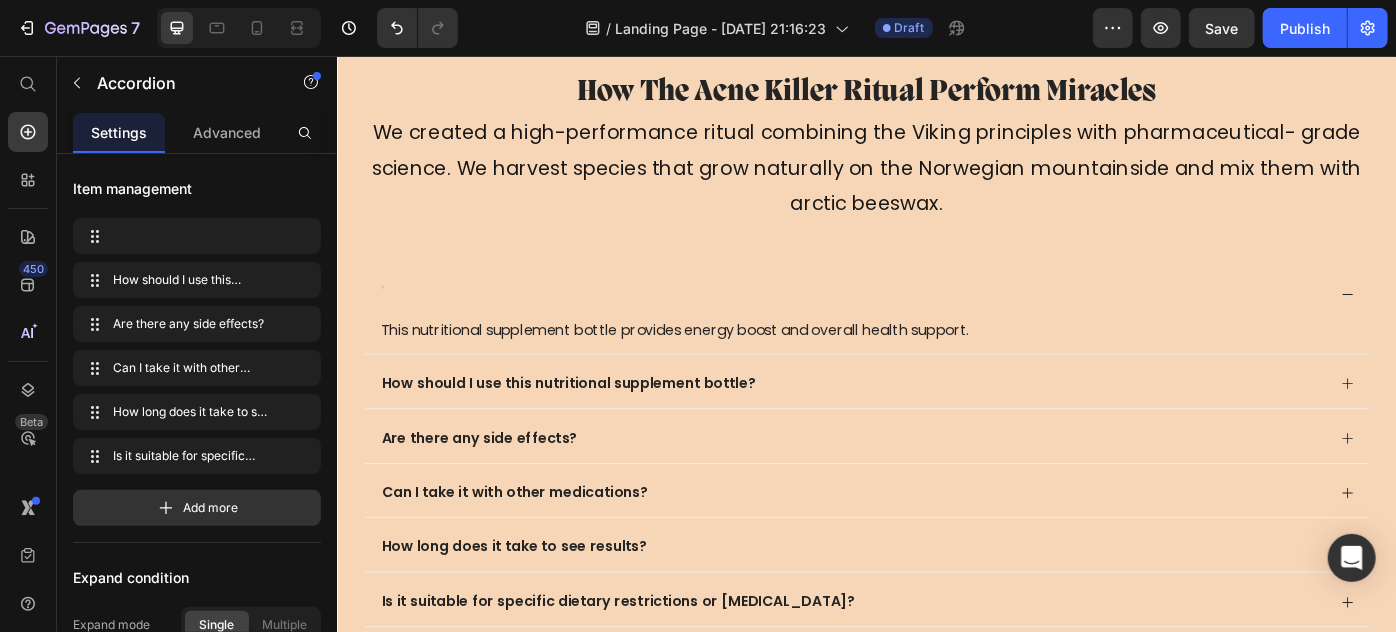 scroll, scrollTop: 2899, scrollLeft: 0, axis: vertical 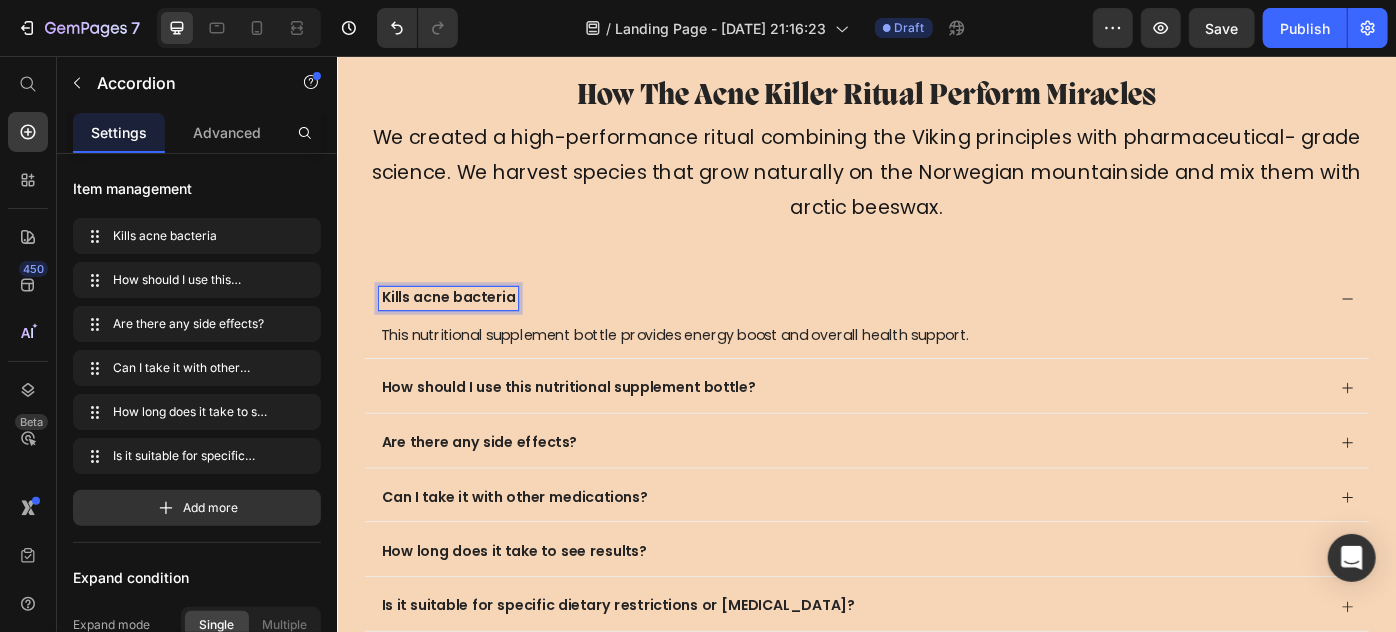 click on "How should I use this nutritional supplement bottle?" at bounding box center [598, 431] 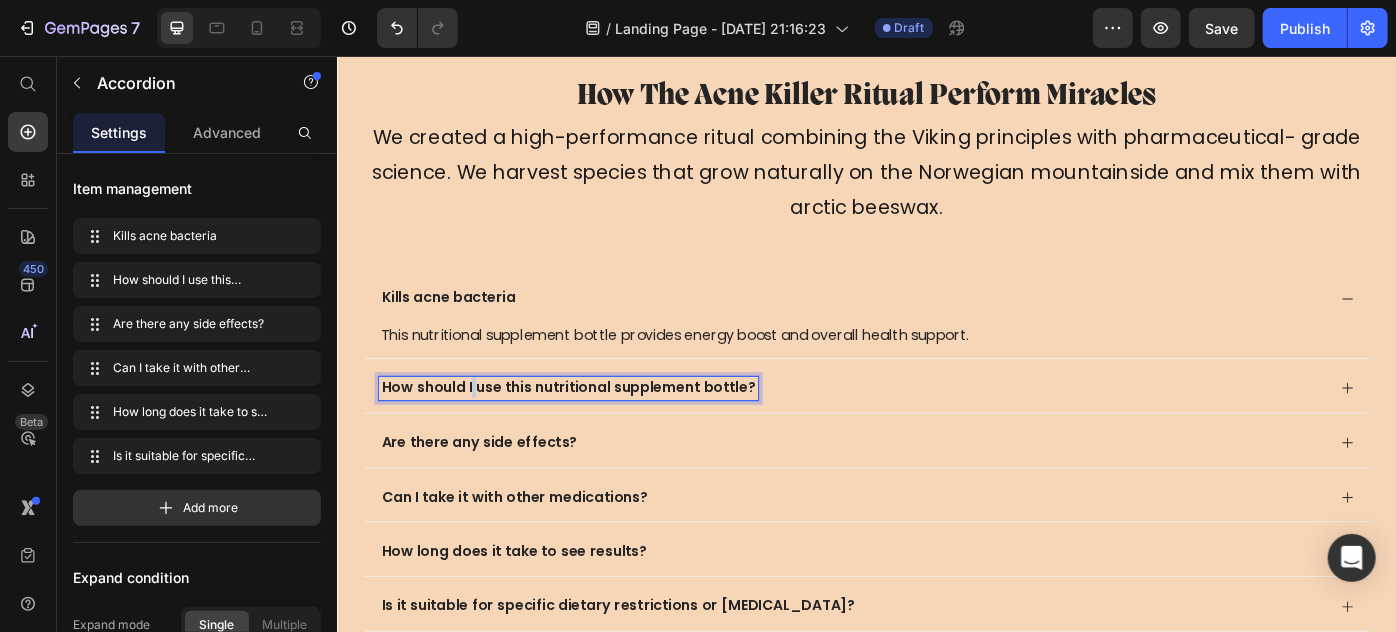 click on "How should I use this nutritional supplement bottle?" at bounding box center [598, 431] 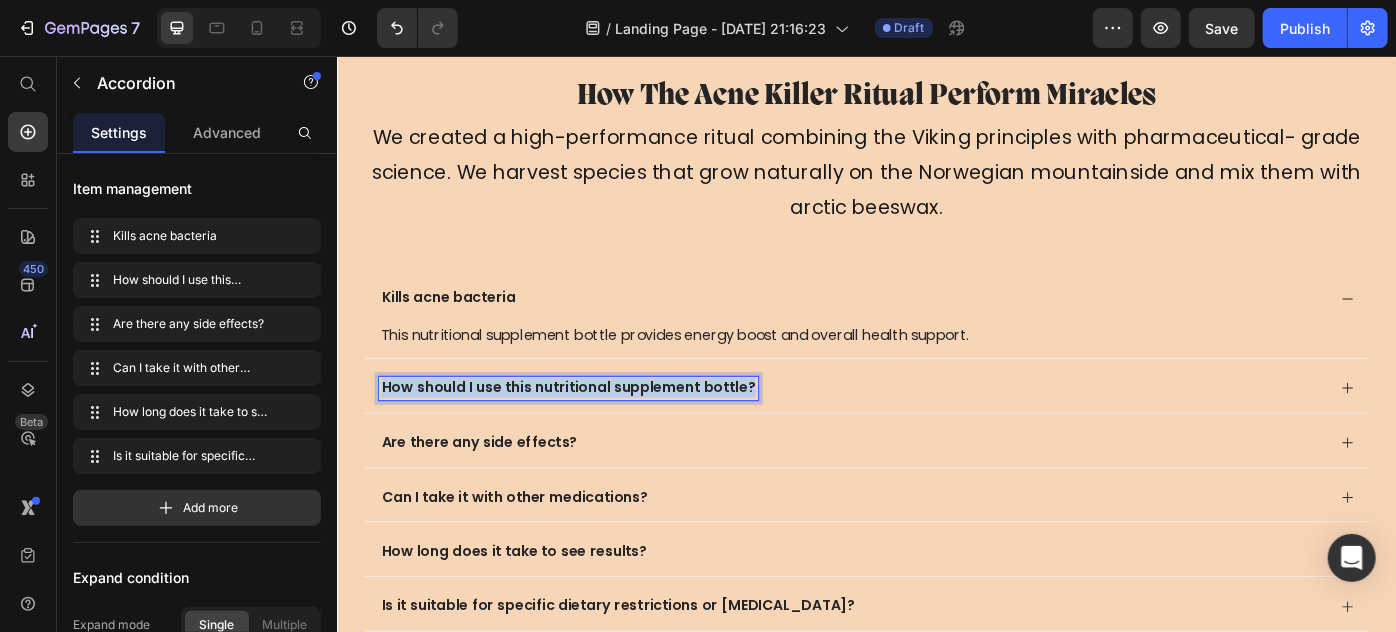 click on "How should I use this nutritional supplement bottle?" at bounding box center (598, 431) 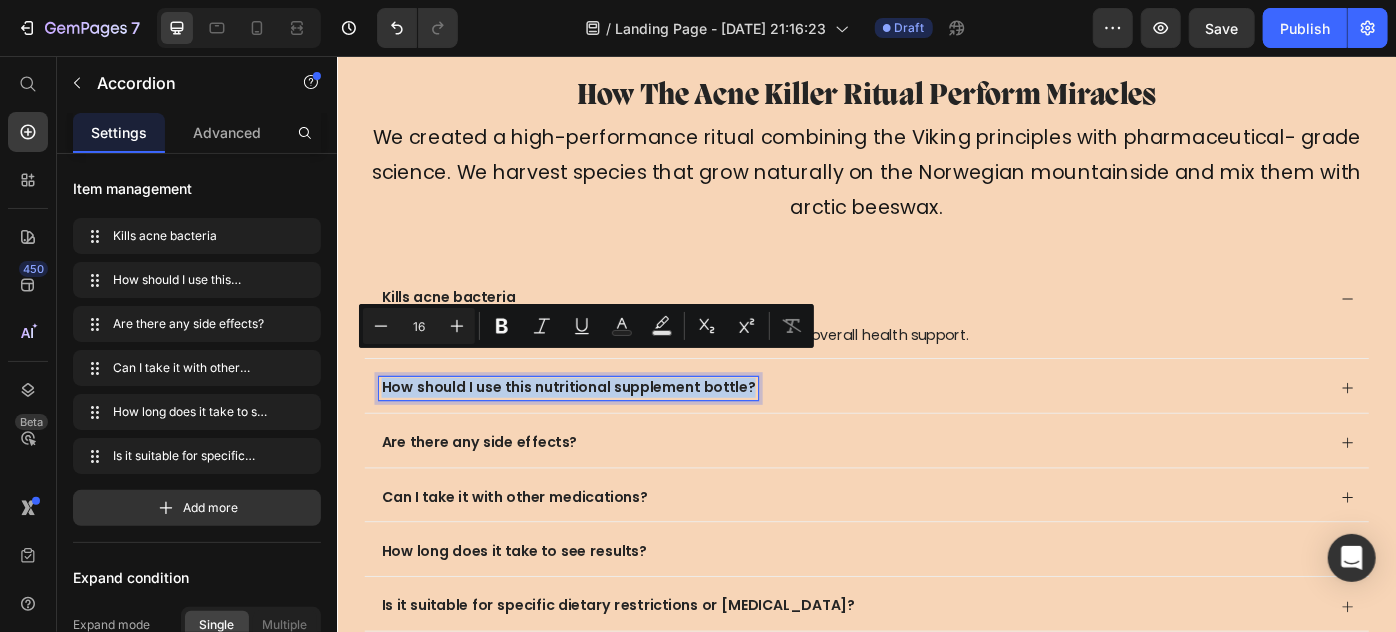 click on "How should I use this nutritional supplement bottle?" at bounding box center (598, 431) 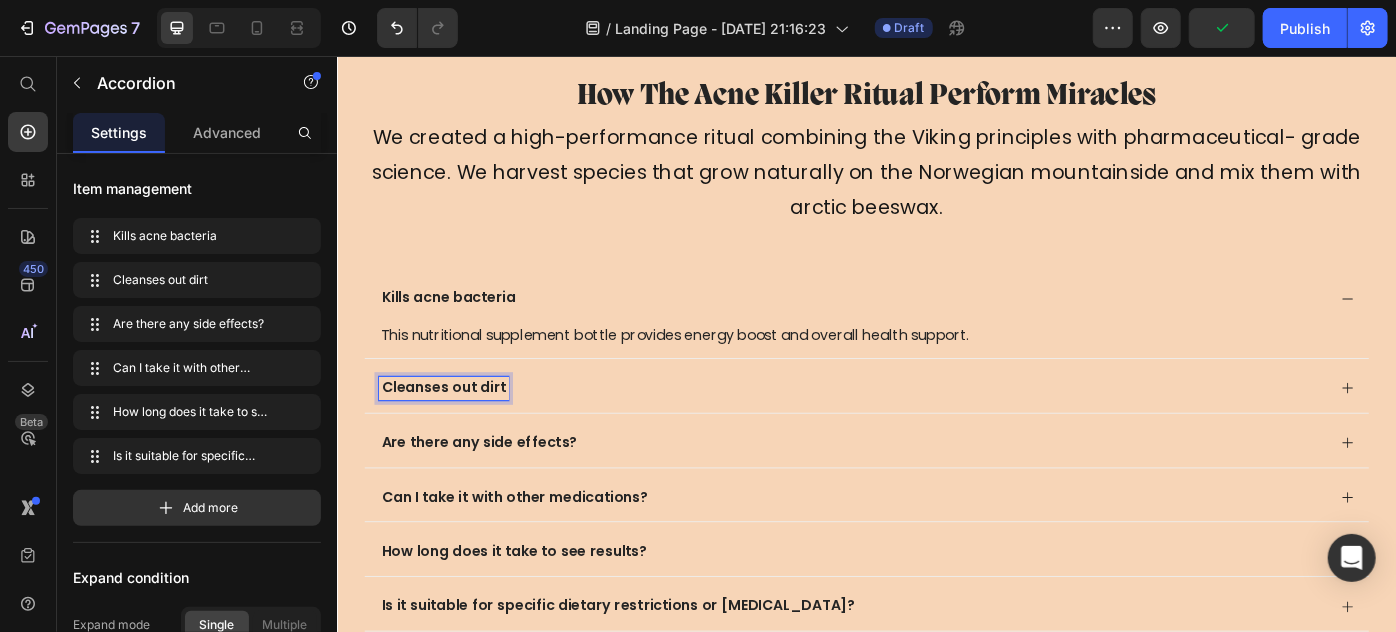 click on "Are there any side effects?" at bounding box center [497, 493] 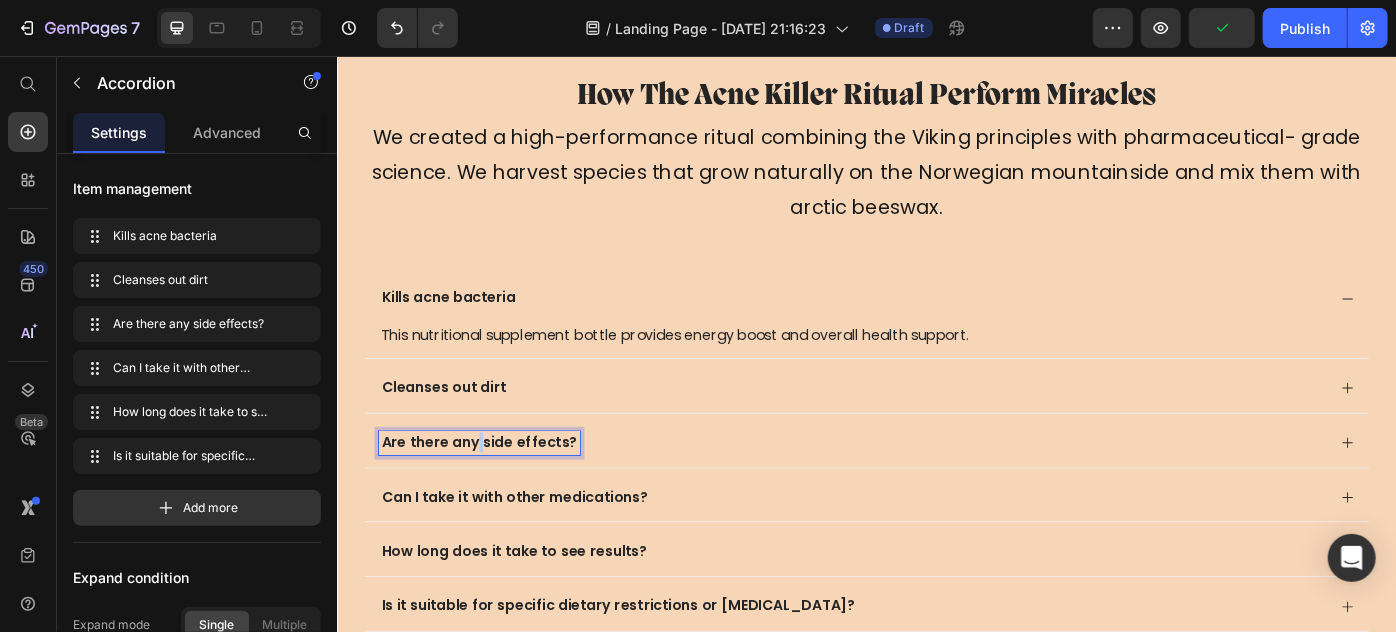 click on "Are there any side effects?" at bounding box center [497, 493] 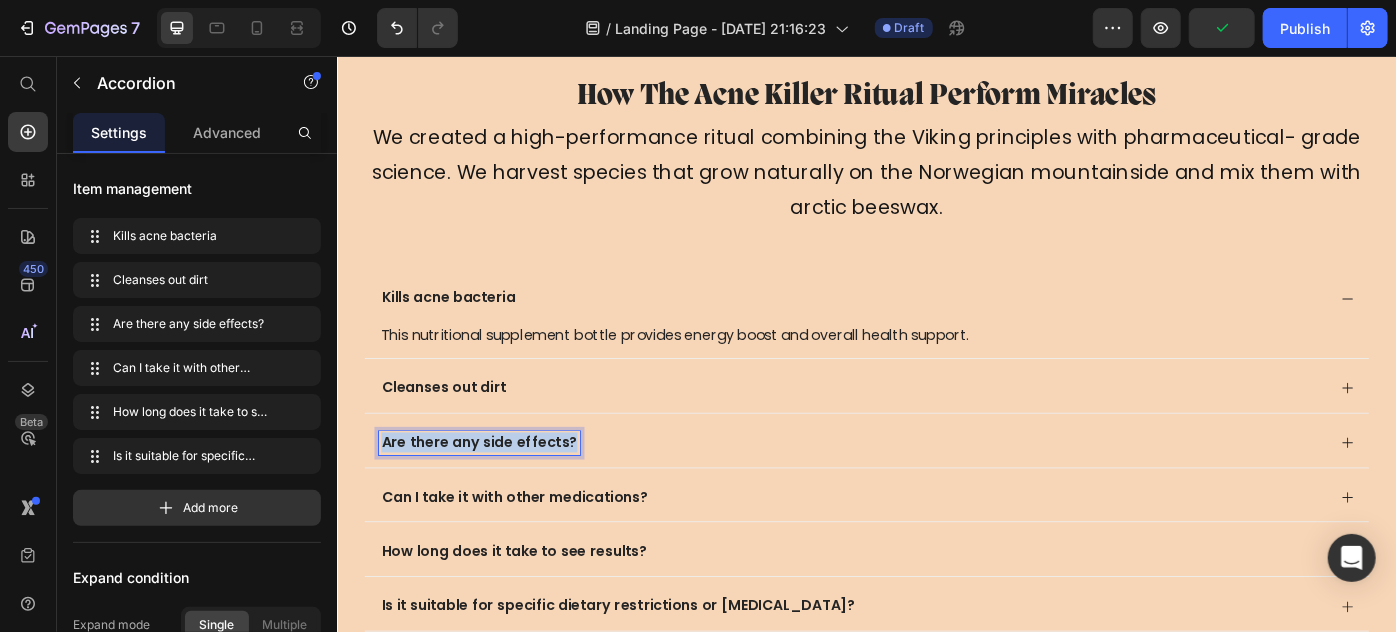 click on "Are there any side effects?" at bounding box center [497, 493] 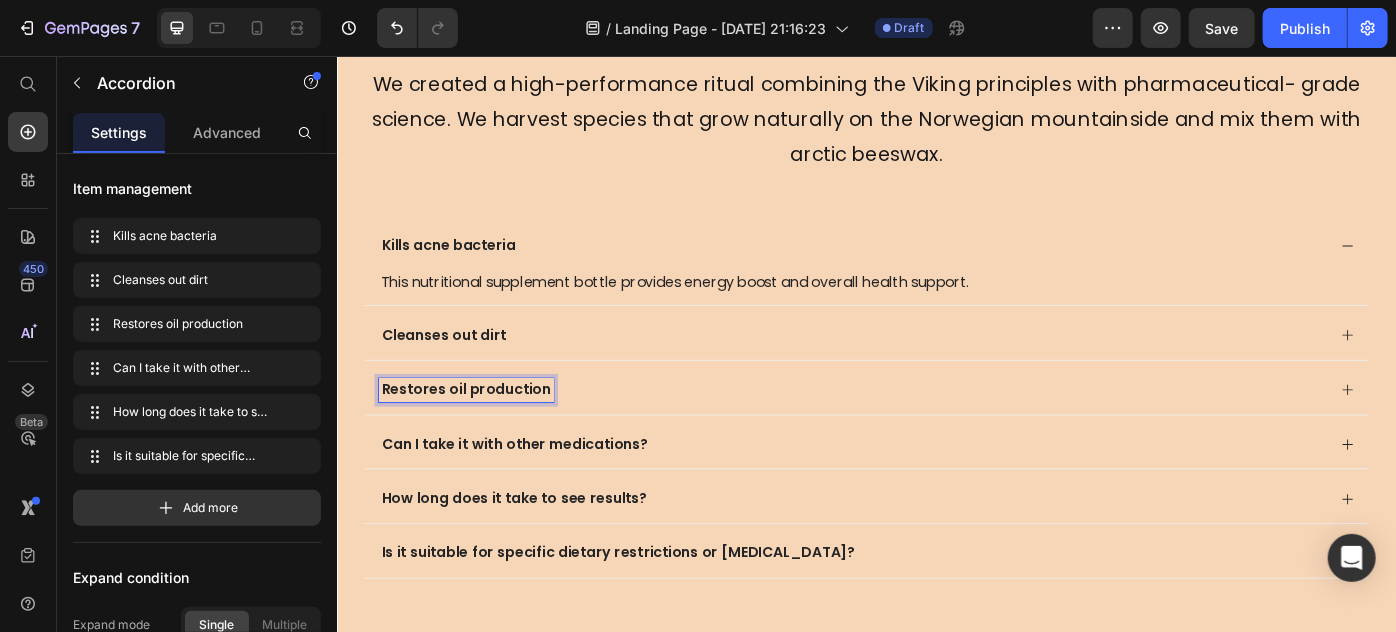 scroll, scrollTop: 2990, scrollLeft: 0, axis: vertical 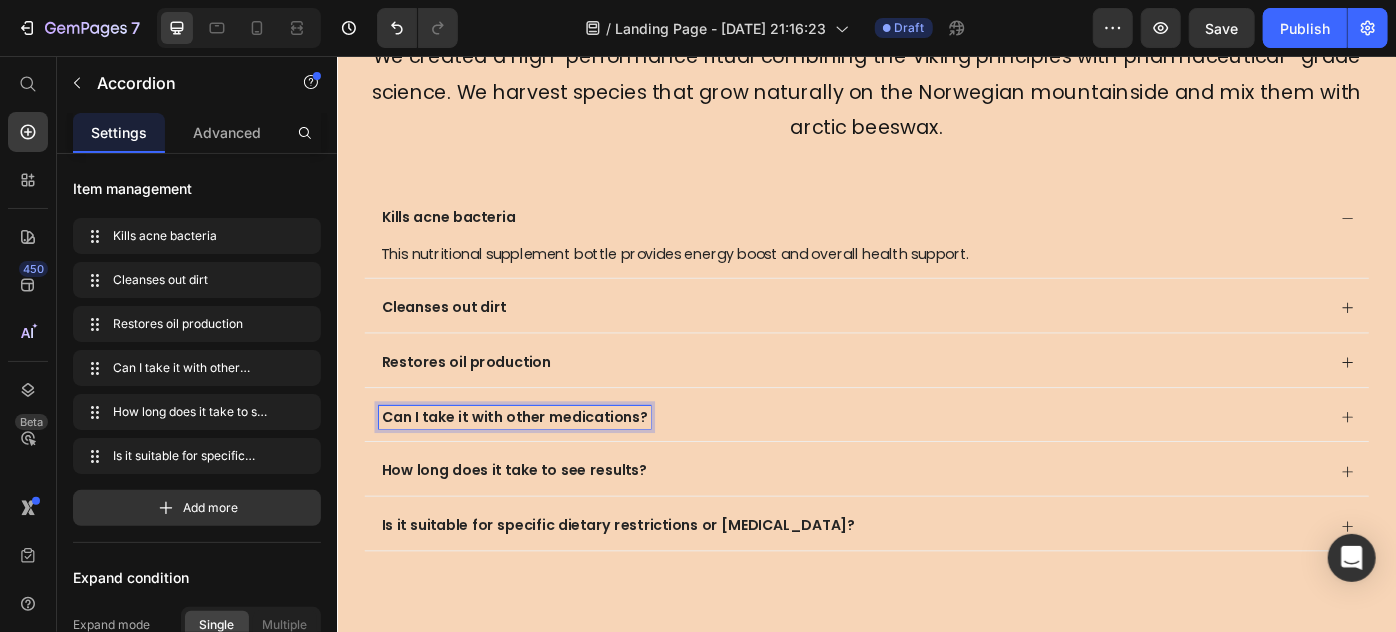 click on "Can I take it with other medications?" at bounding box center (537, 464) 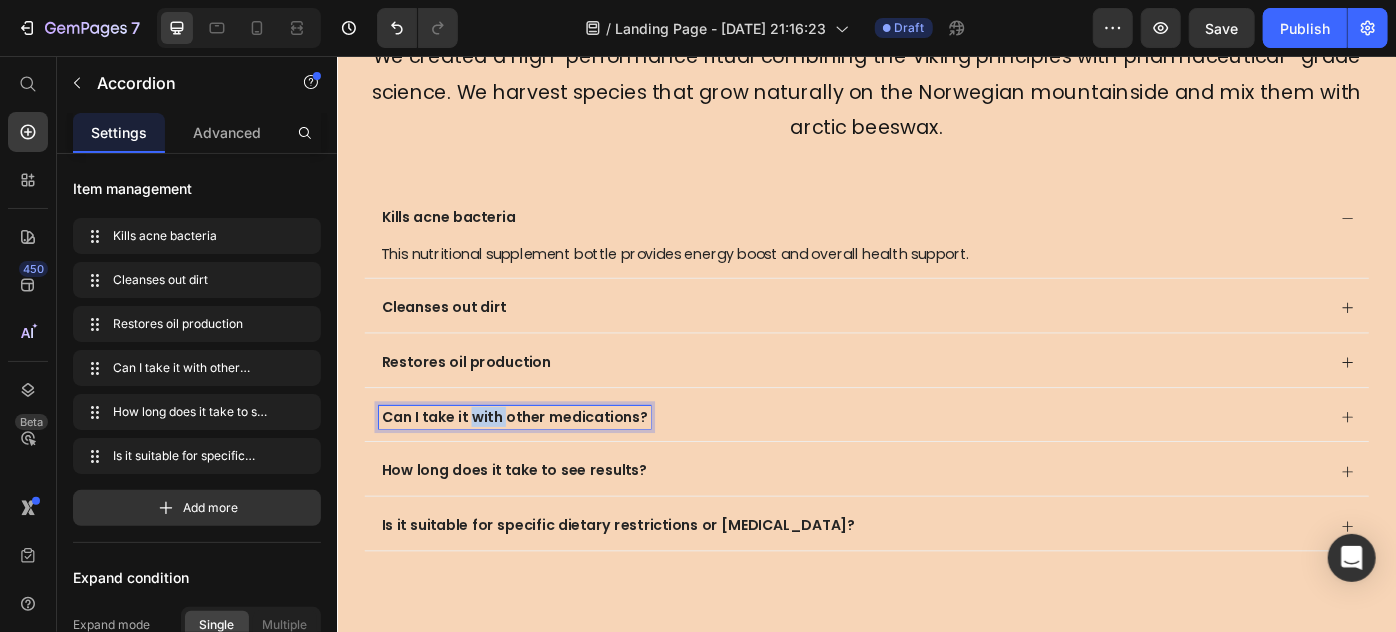 click on "Can I take it with other medications?" at bounding box center [537, 464] 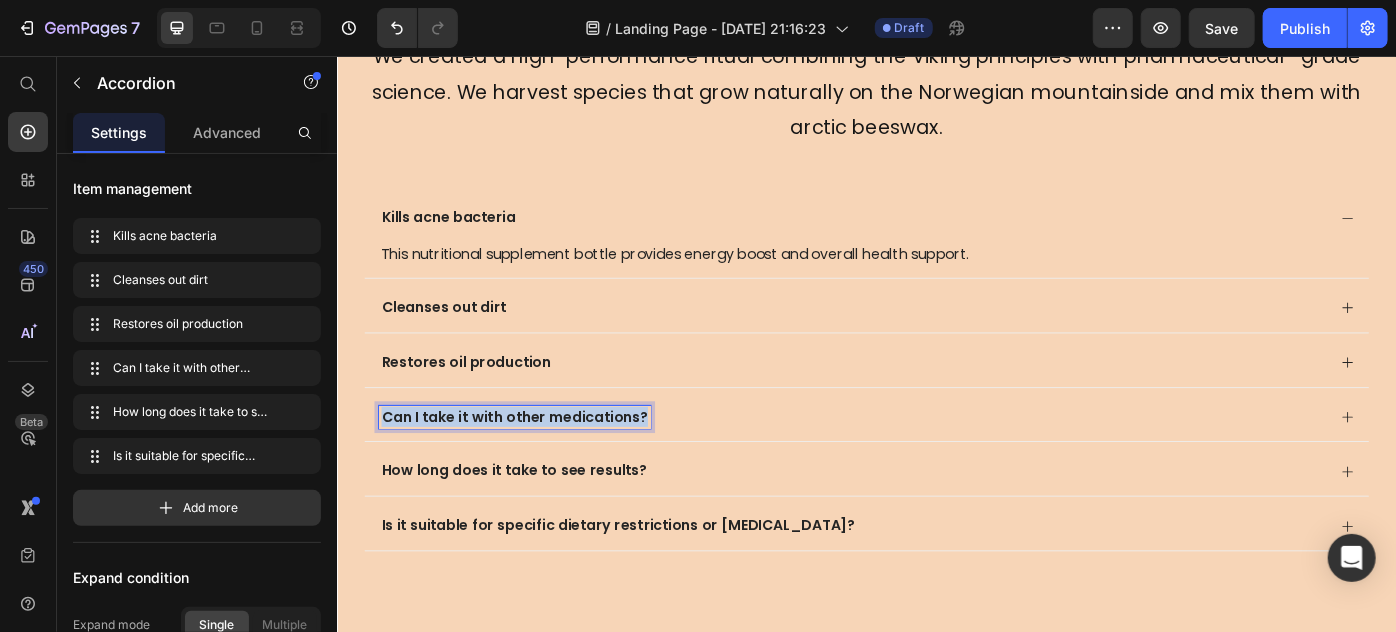 click on "Can I take it with other medications?" at bounding box center (537, 464) 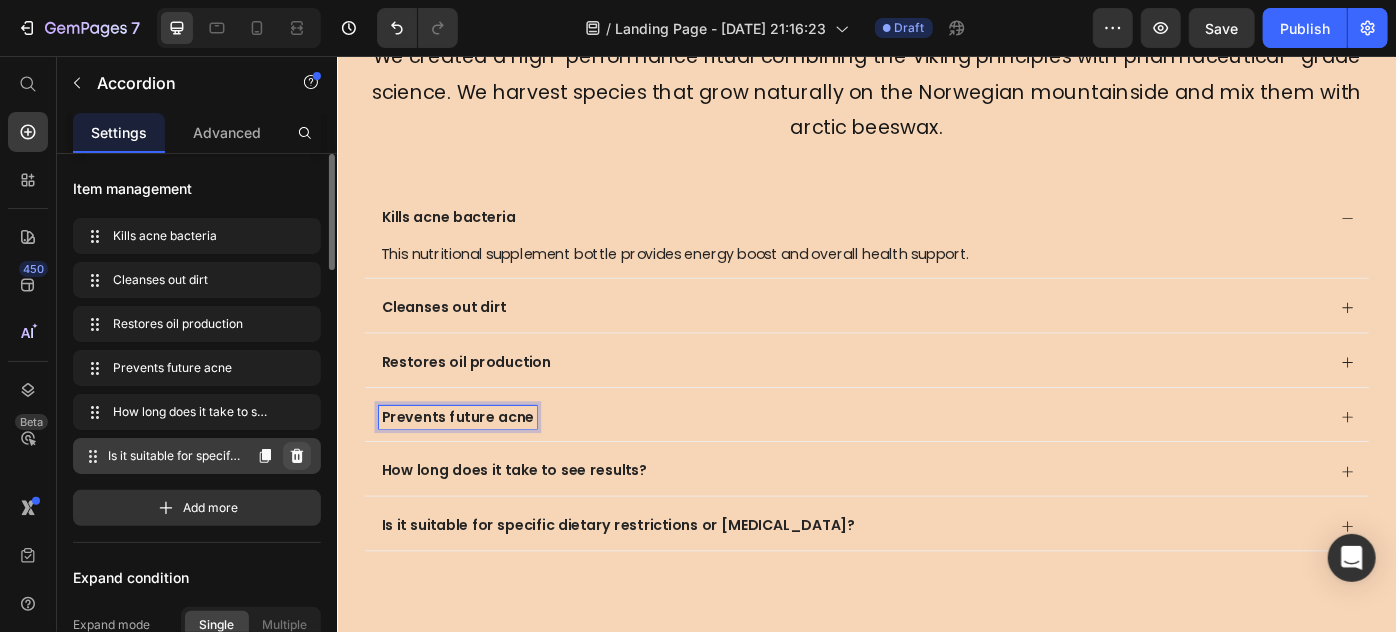 click 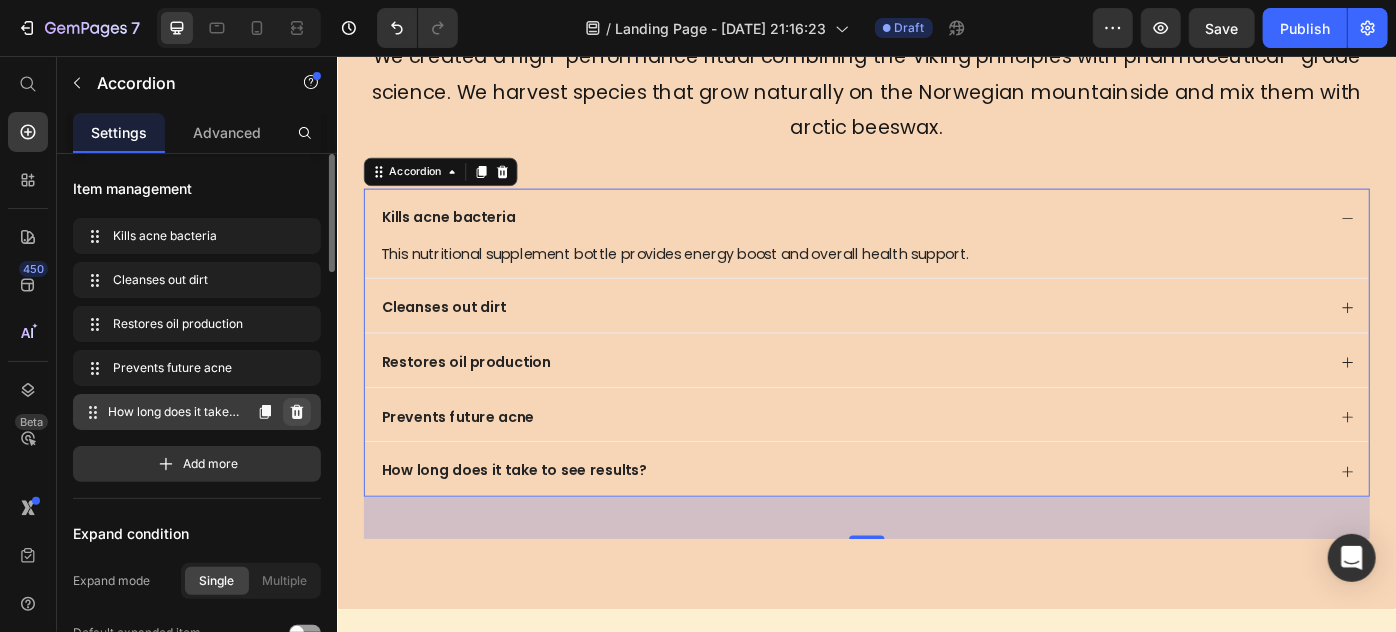 click 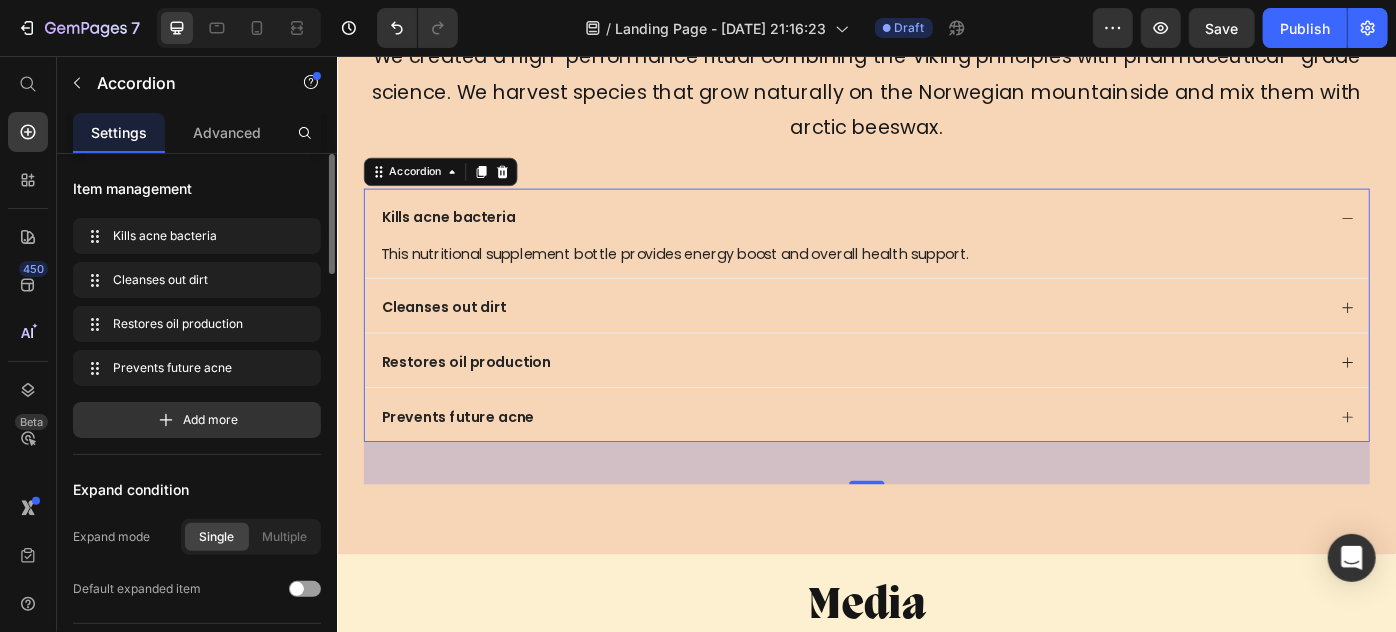 click on "Kills acne bacteria" at bounding box center (920, 238) 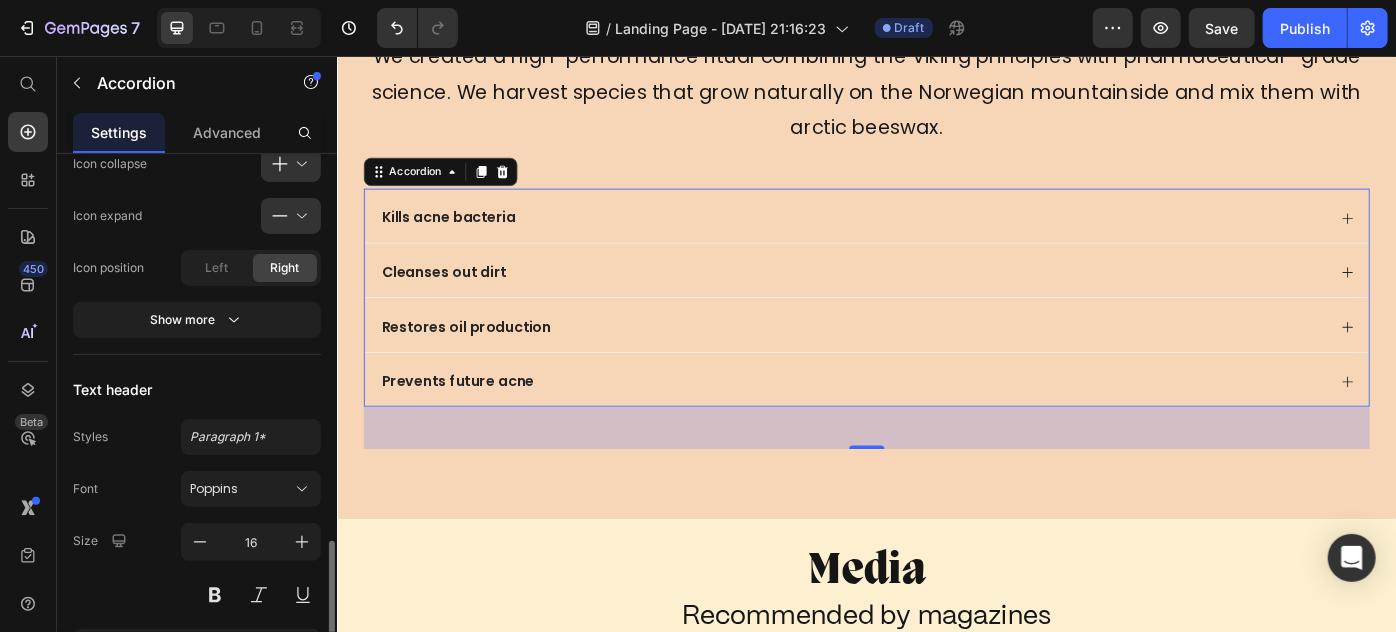 scroll, scrollTop: 909, scrollLeft: 0, axis: vertical 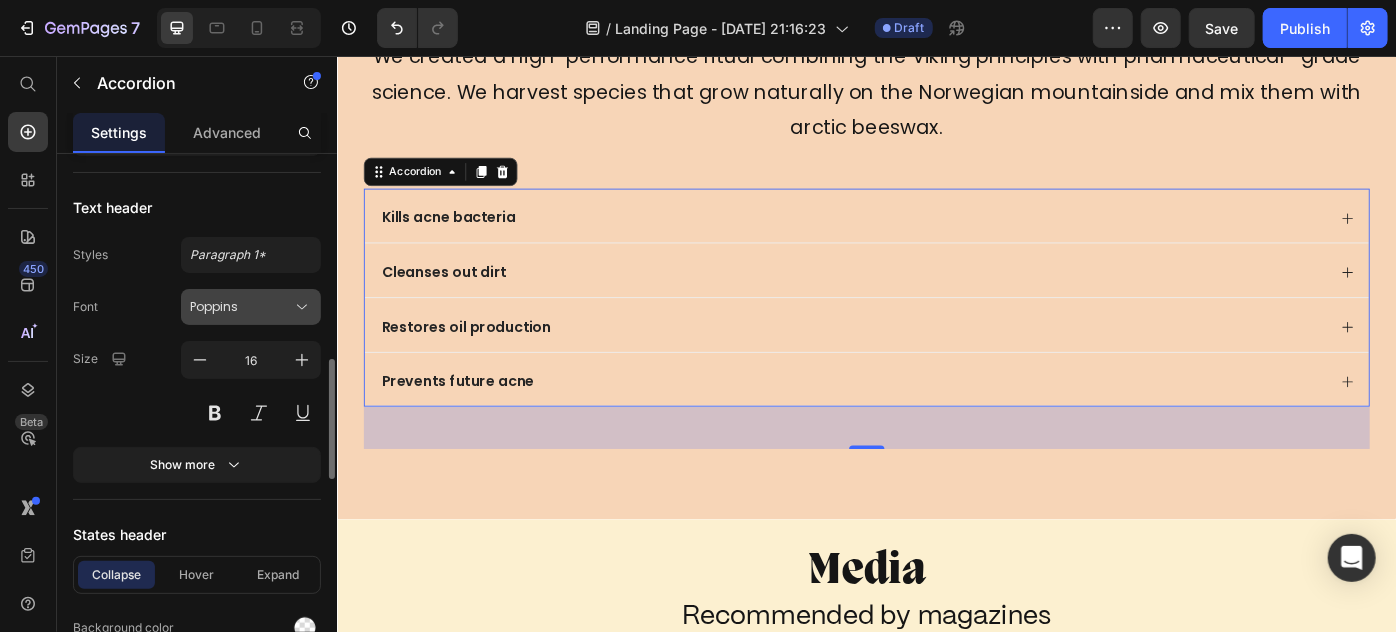 click on "Poppins" at bounding box center (251, 307) 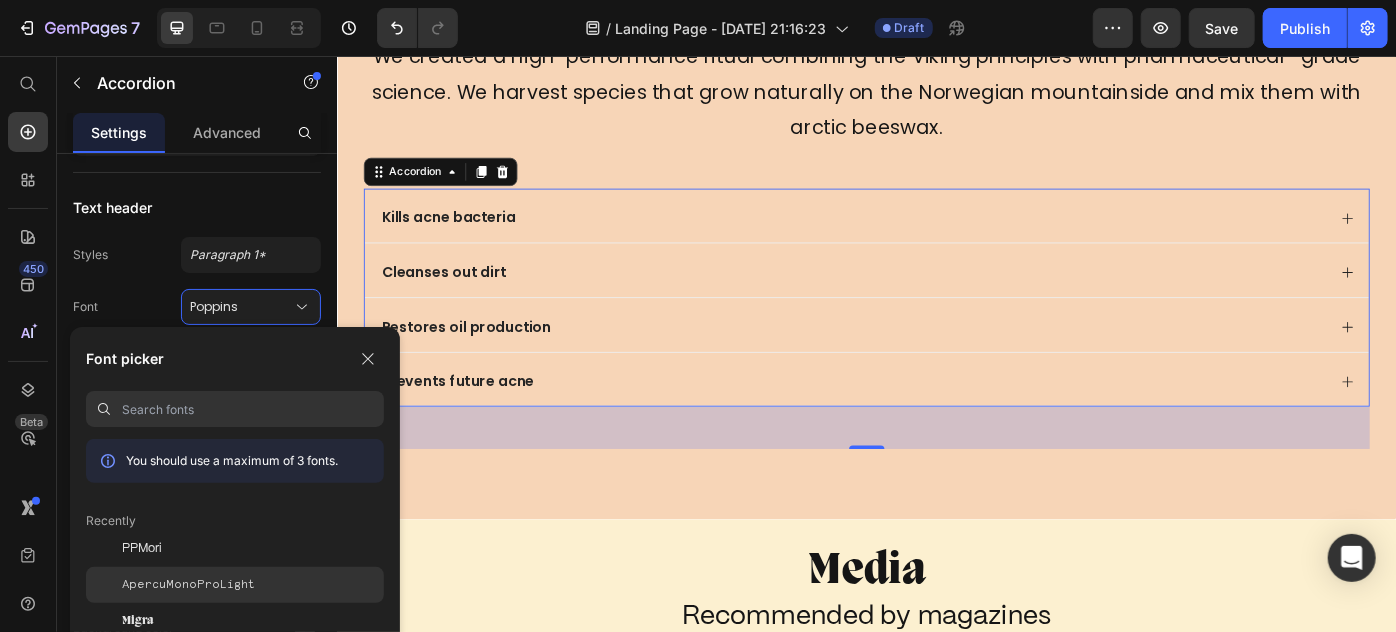 click on "ApercuMonoProLight" at bounding box center (188, 585) 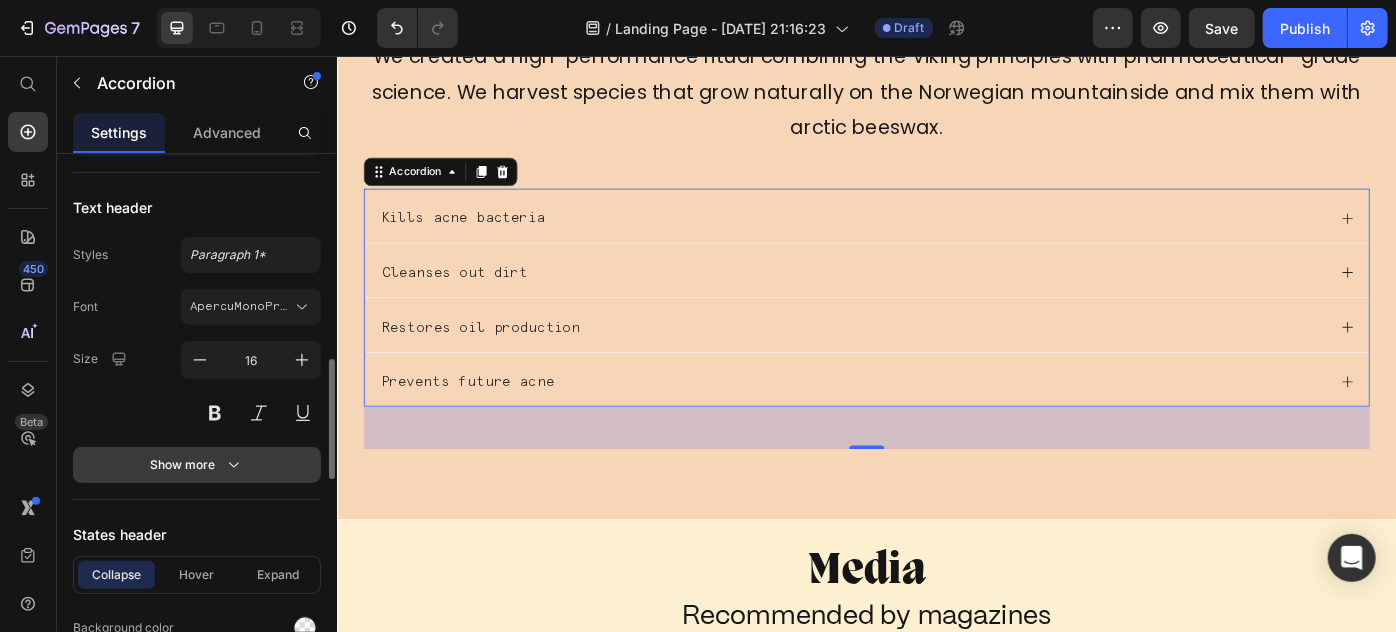 click on "Show more" at bounding box center [197, 465] 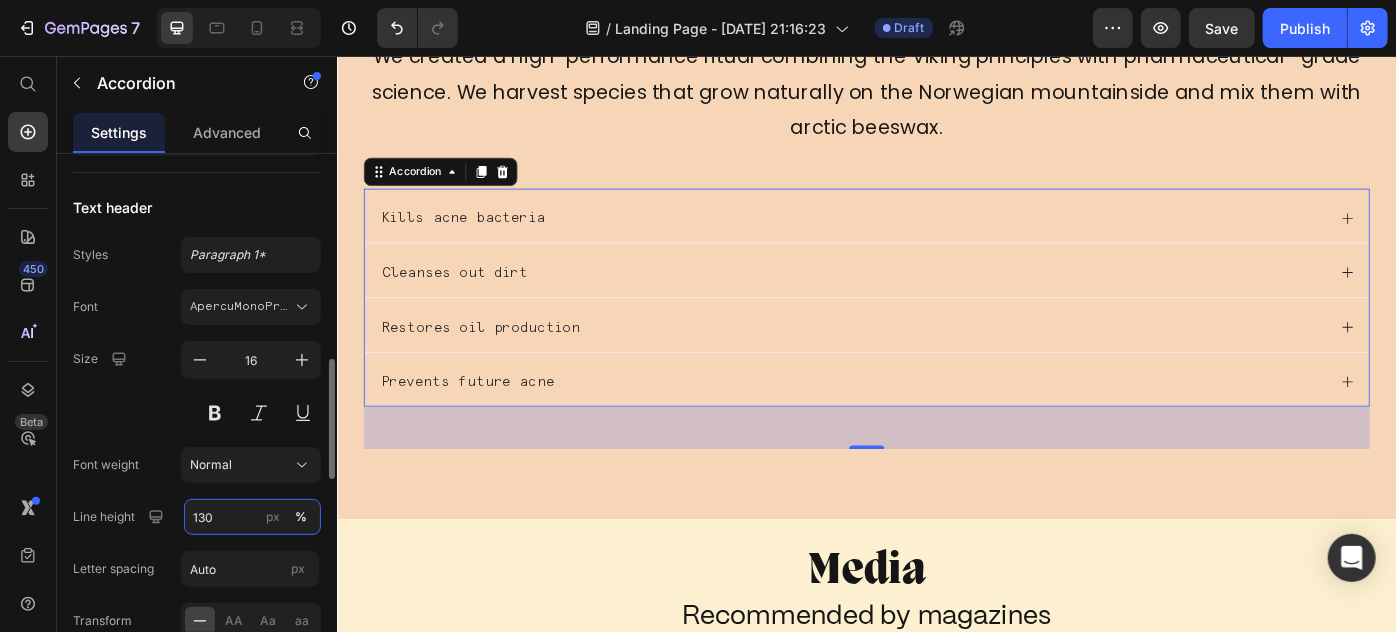 click on "130" at bounding box center [252, 517] 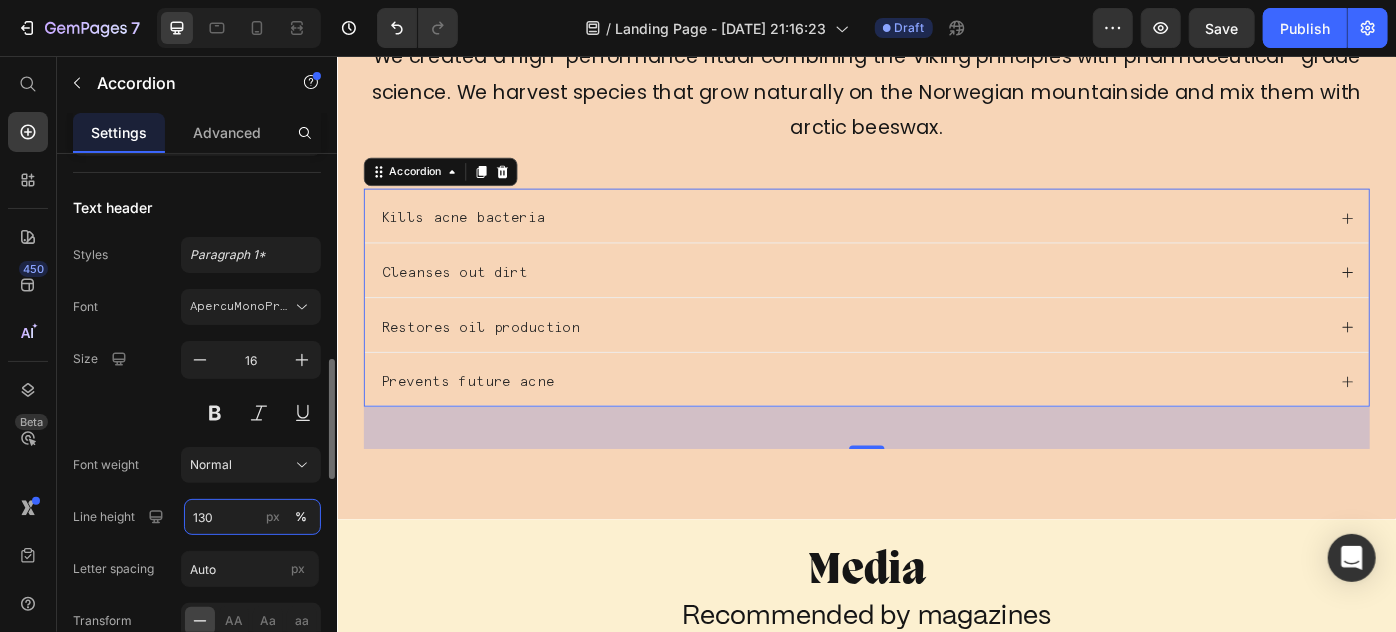 paste on "24.22 px" 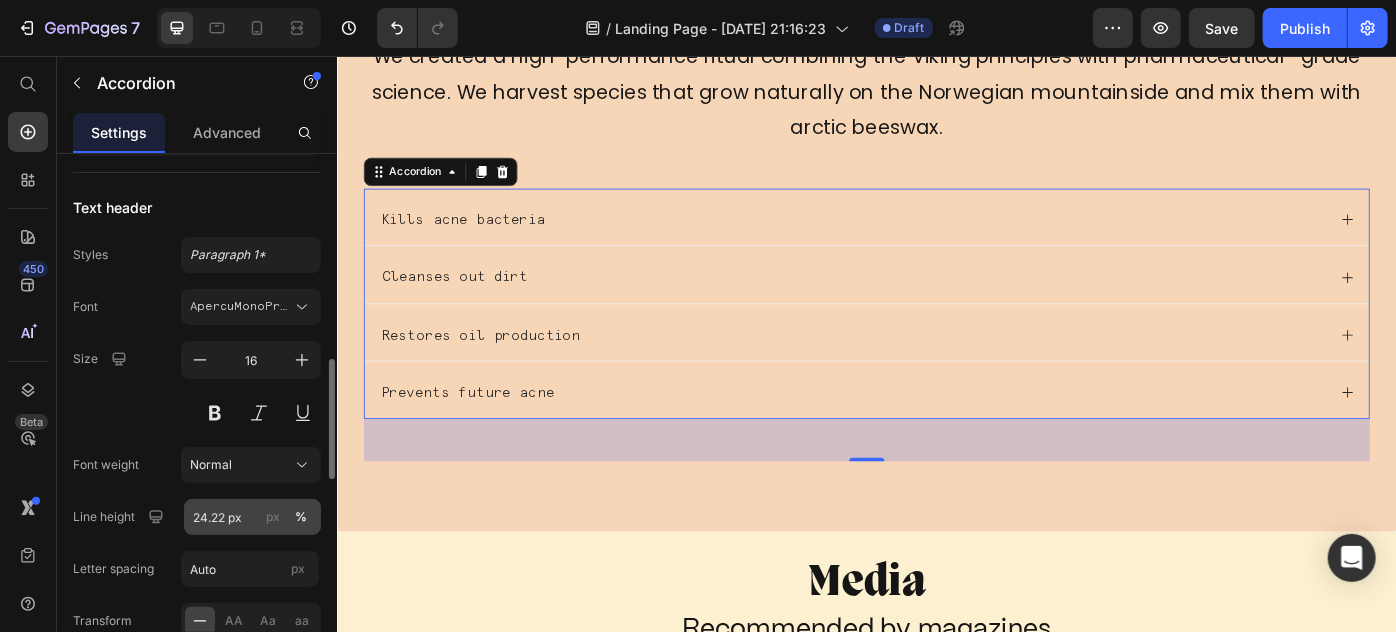 type on "24.22" 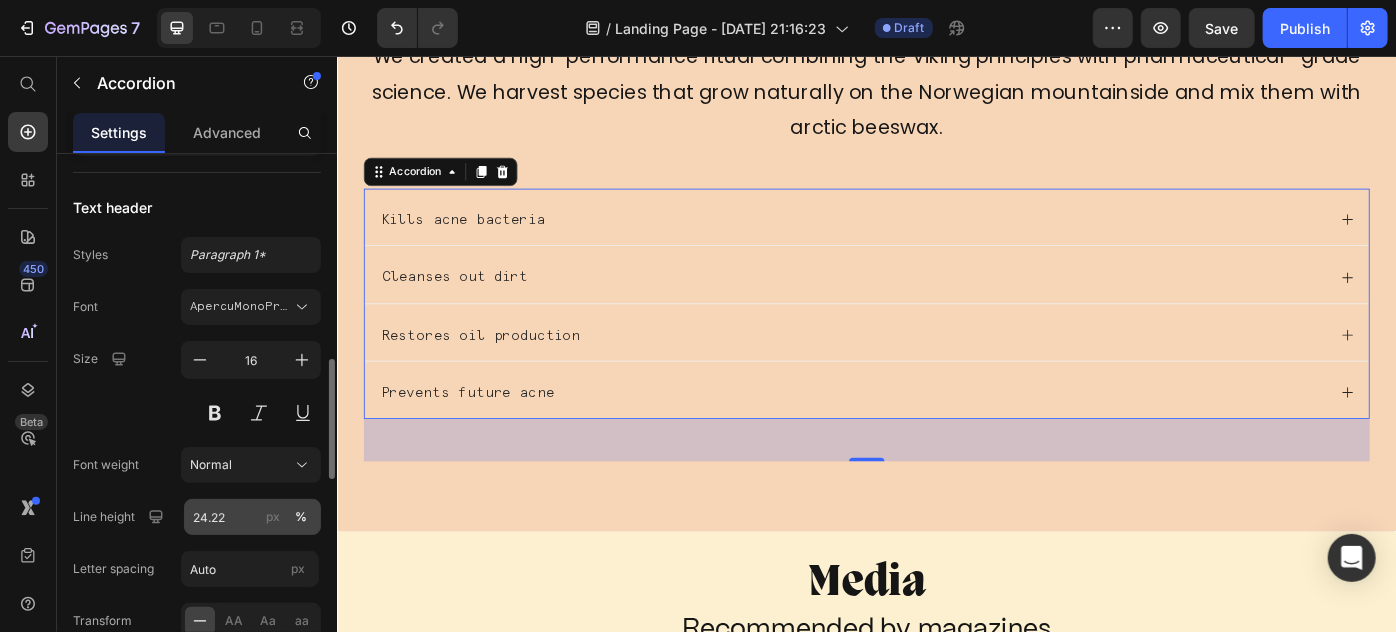 click on "px" at bounding box center [273, 517] 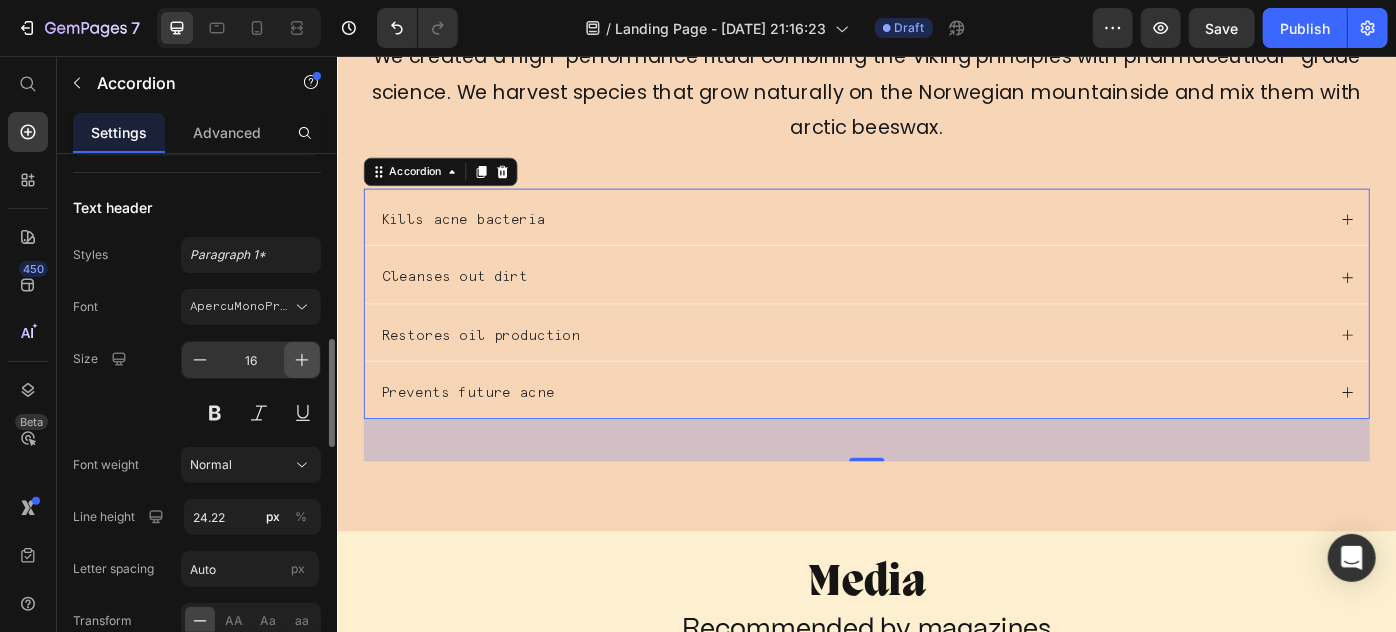 click 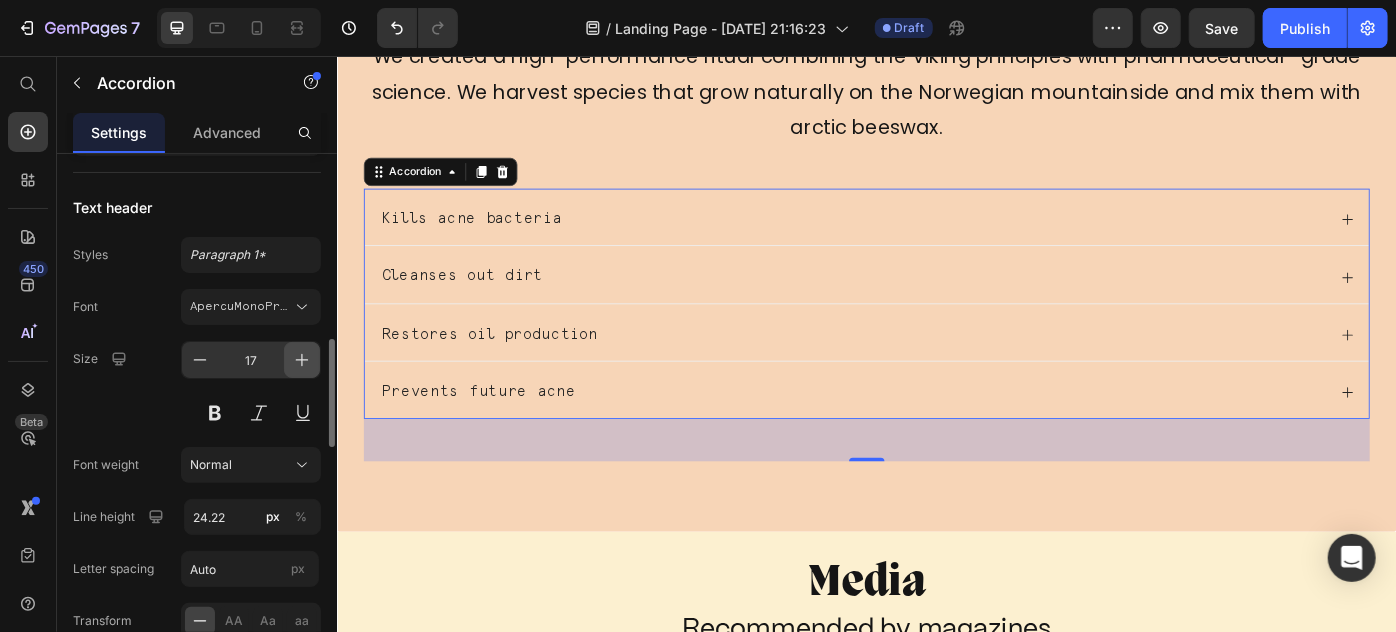 click 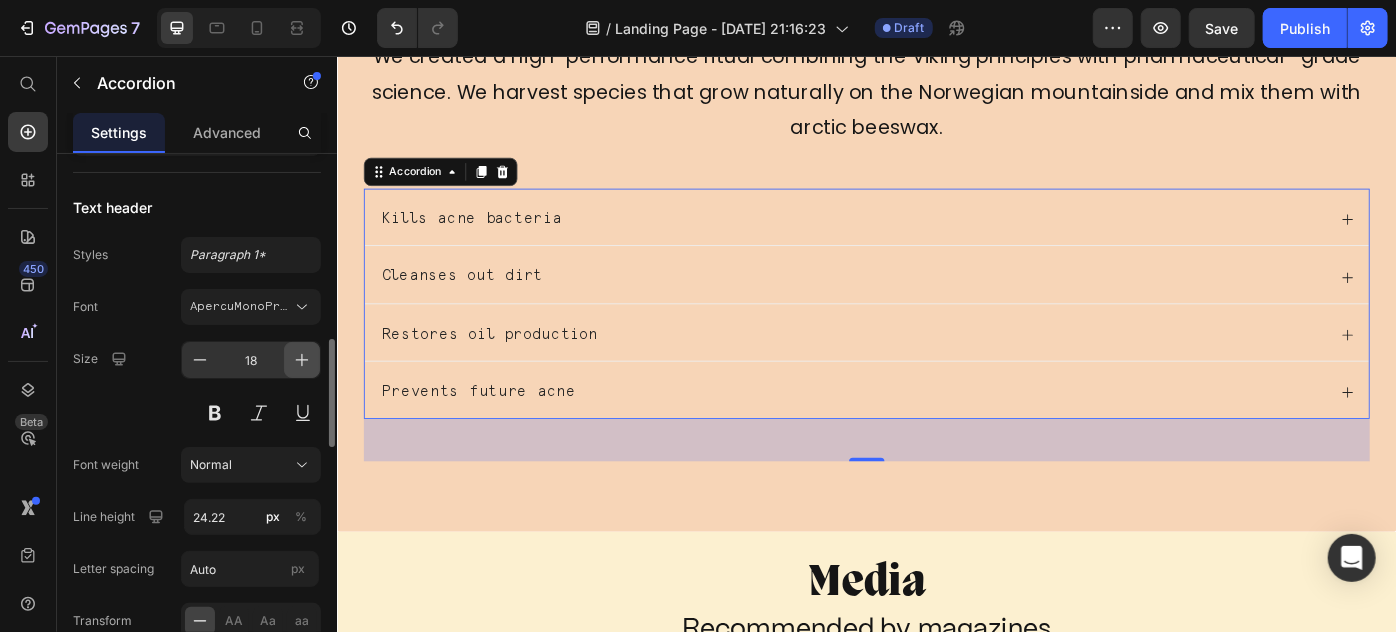 click 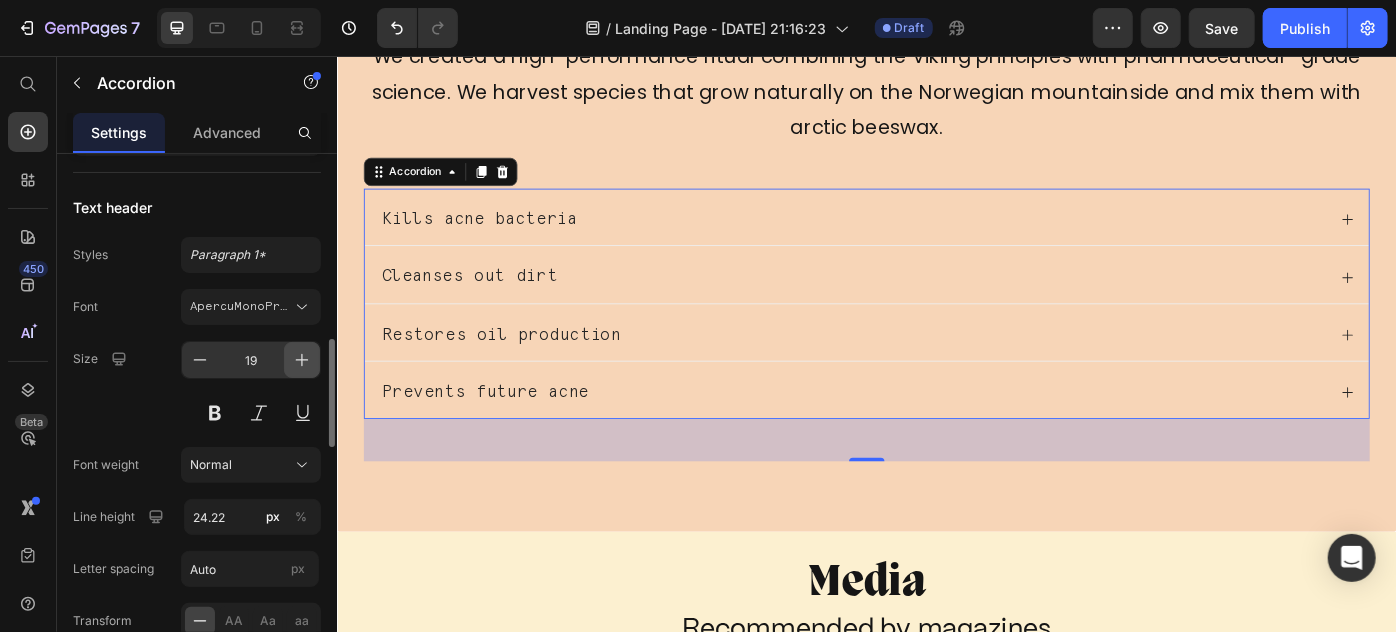 click 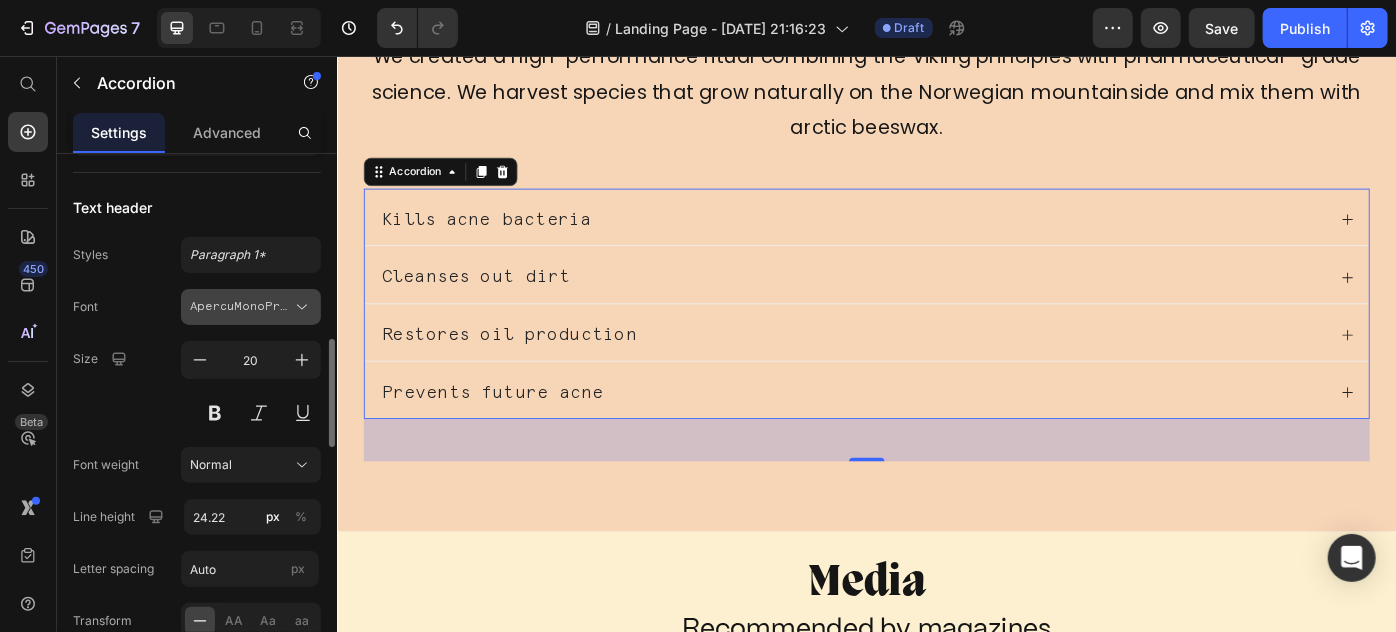 click on "ApercuMonoProLight" at bounding box center (241, 307) 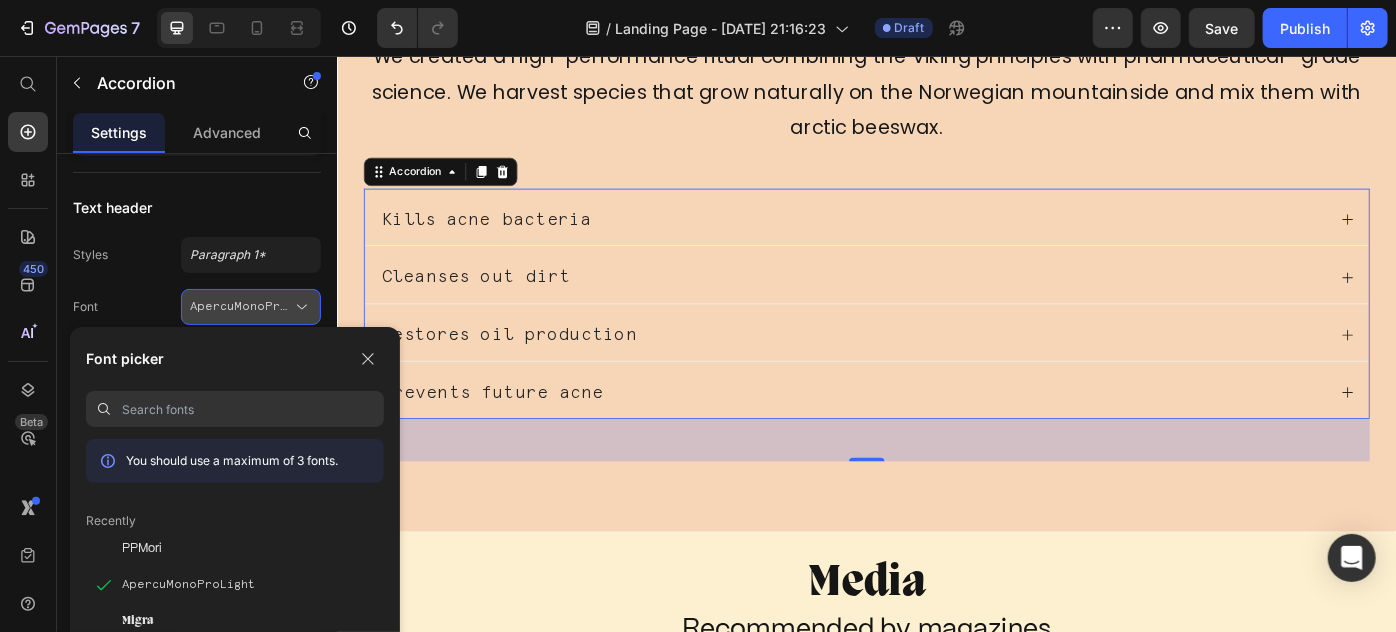 click on "ApercuMonoProLight" at bounding box center (241, 307) 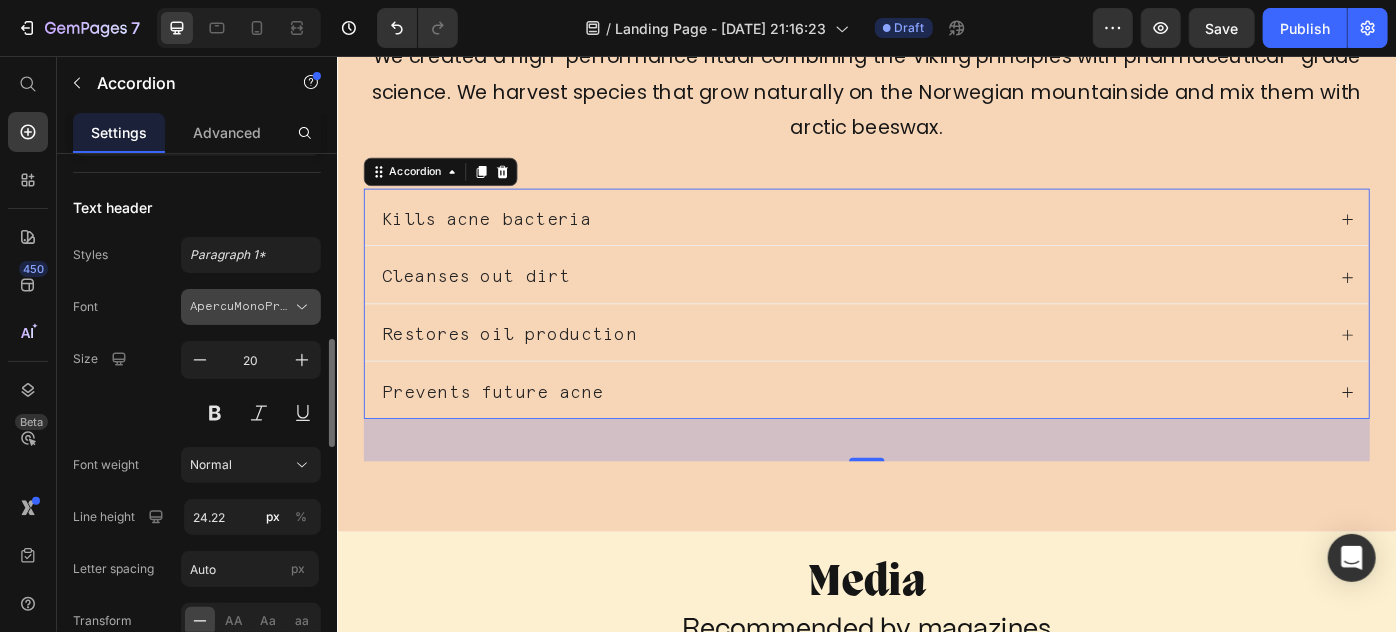 click on "ApercuMonoProLight" at bounding box center (241, 307) 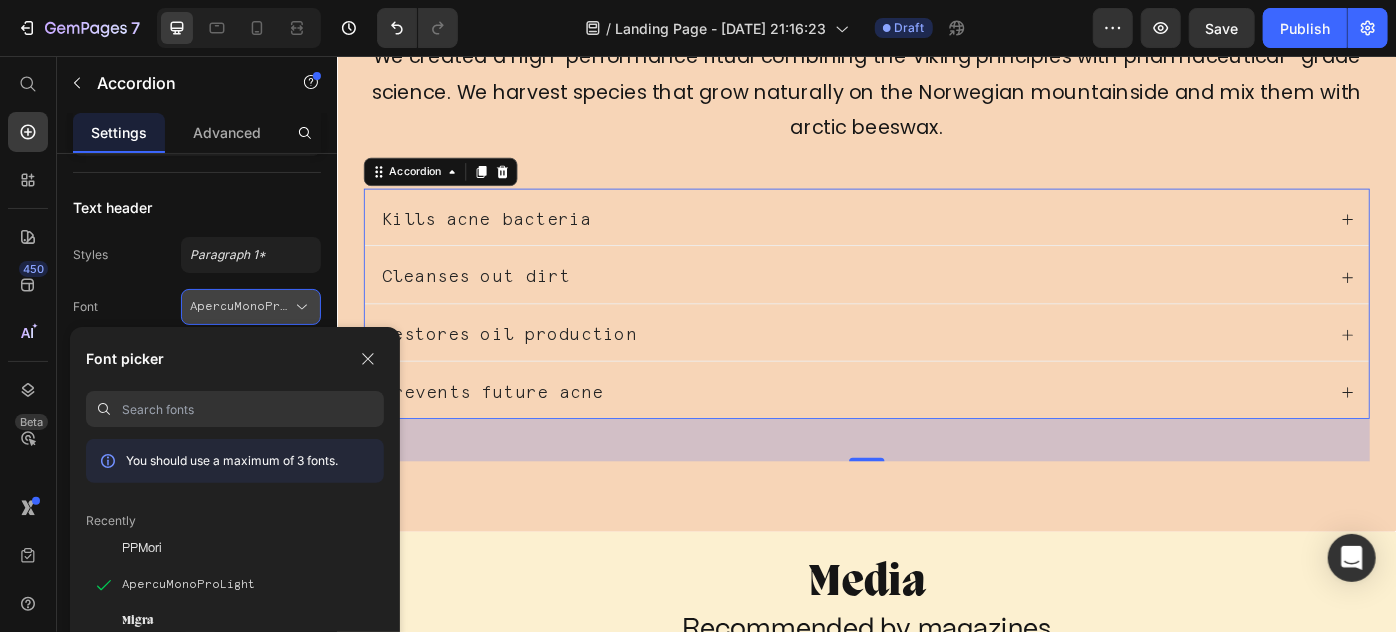 drag, startPoint x: 288, startPoint y: 305, endPoint x: 276, endPoint y: 298, distance: 13.892444 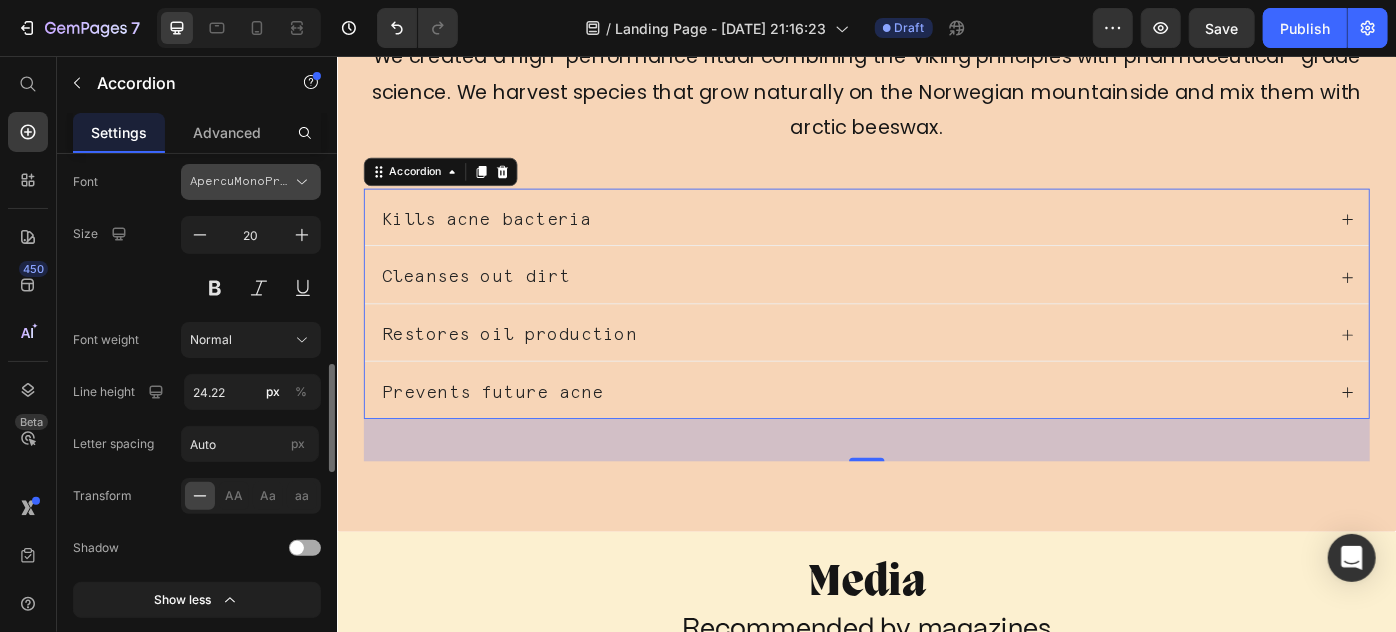 scroll, scrollTop: 1034, scrollLeft: 0, axis: vertical 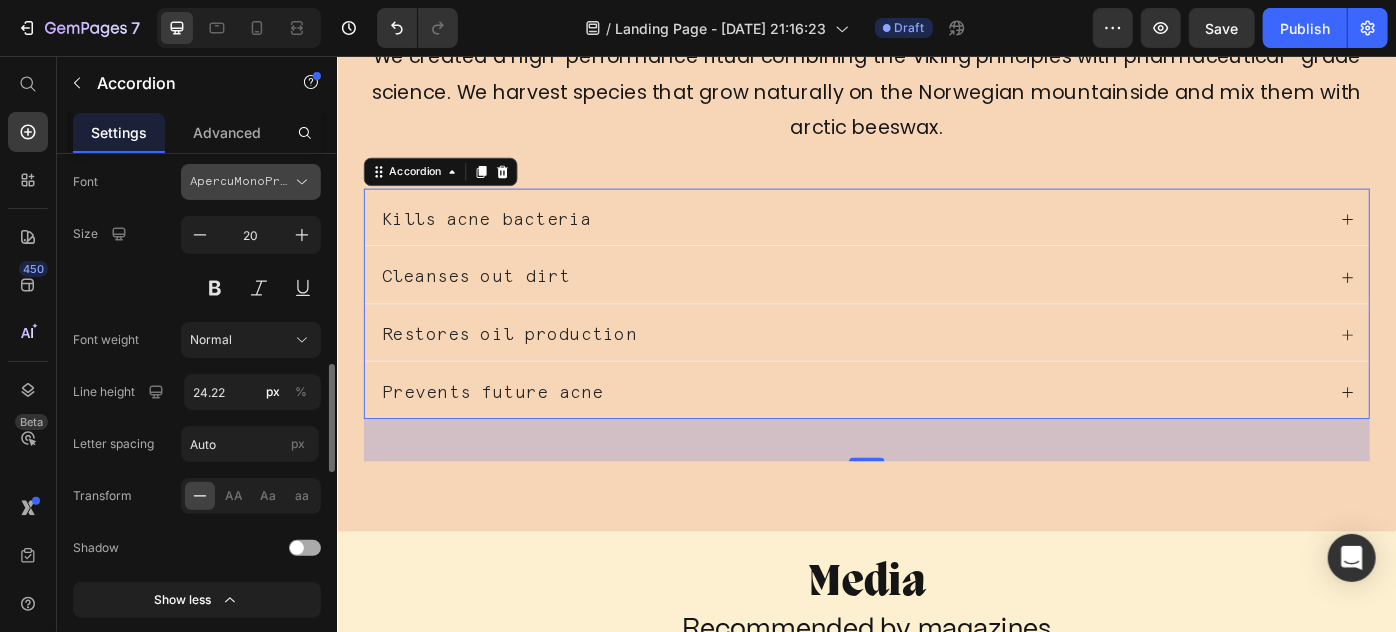 click on "ApercuMonoProLight" at bounding box center [241, 182] 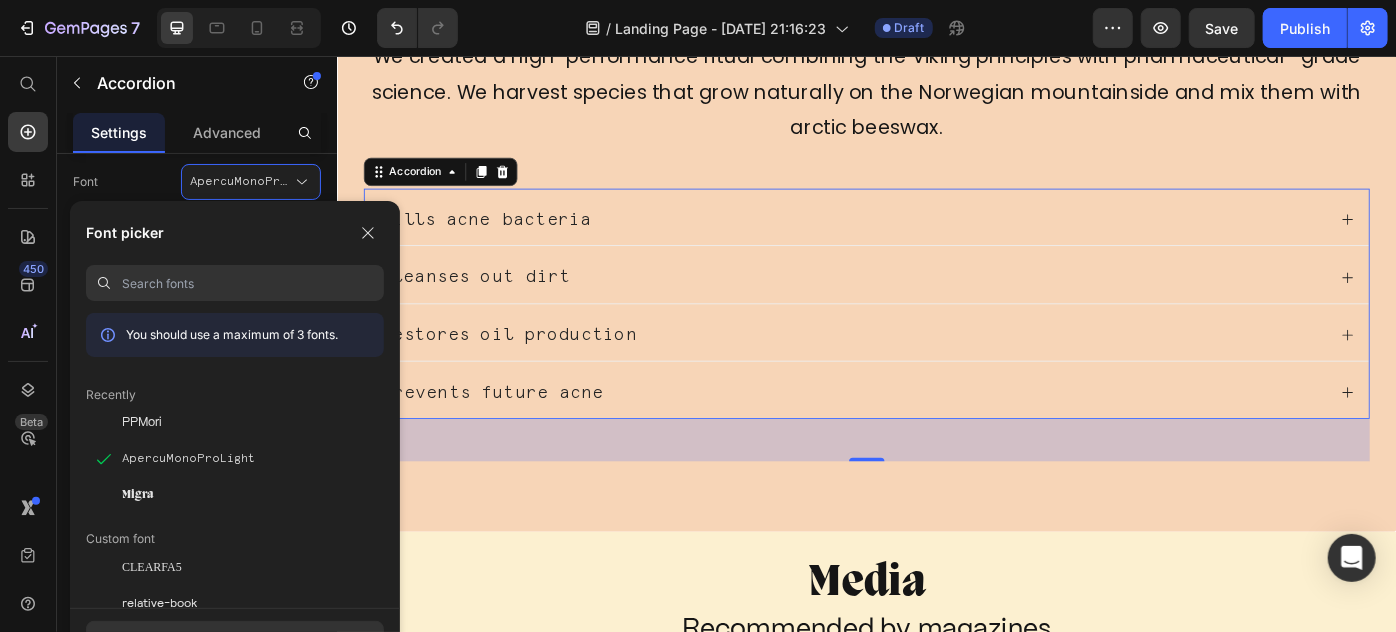 click on "Upload font" at bounding box center (235, 638) 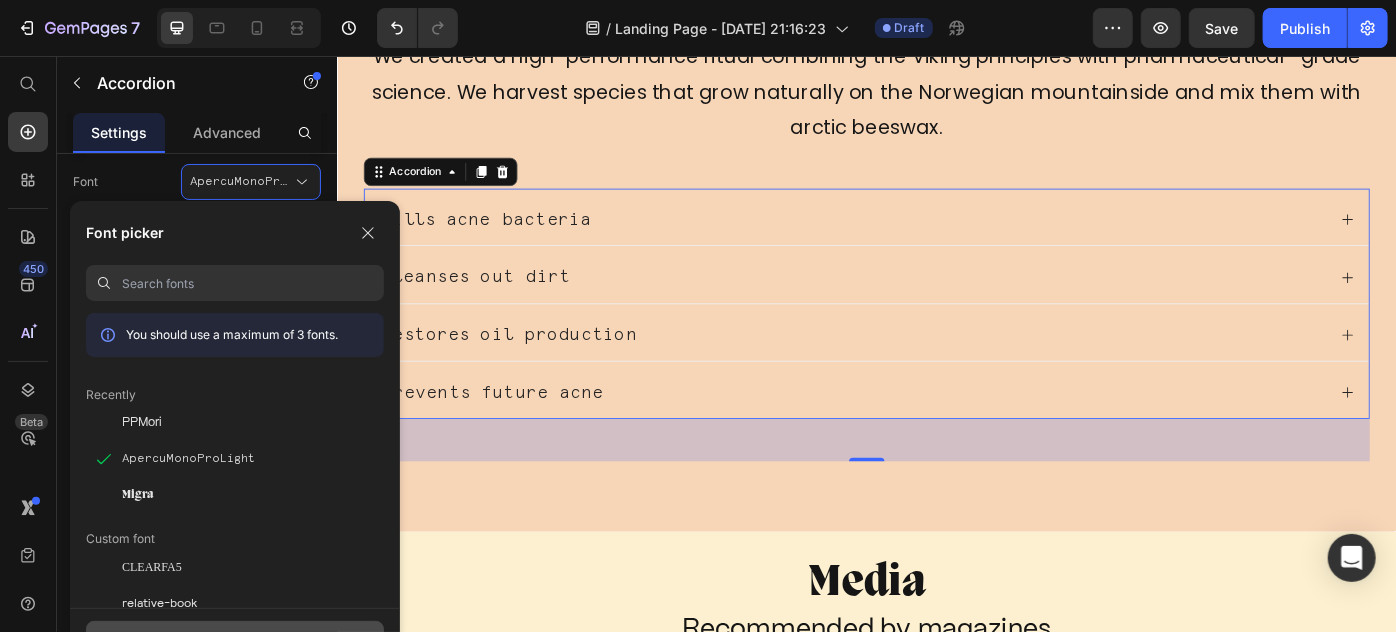 click 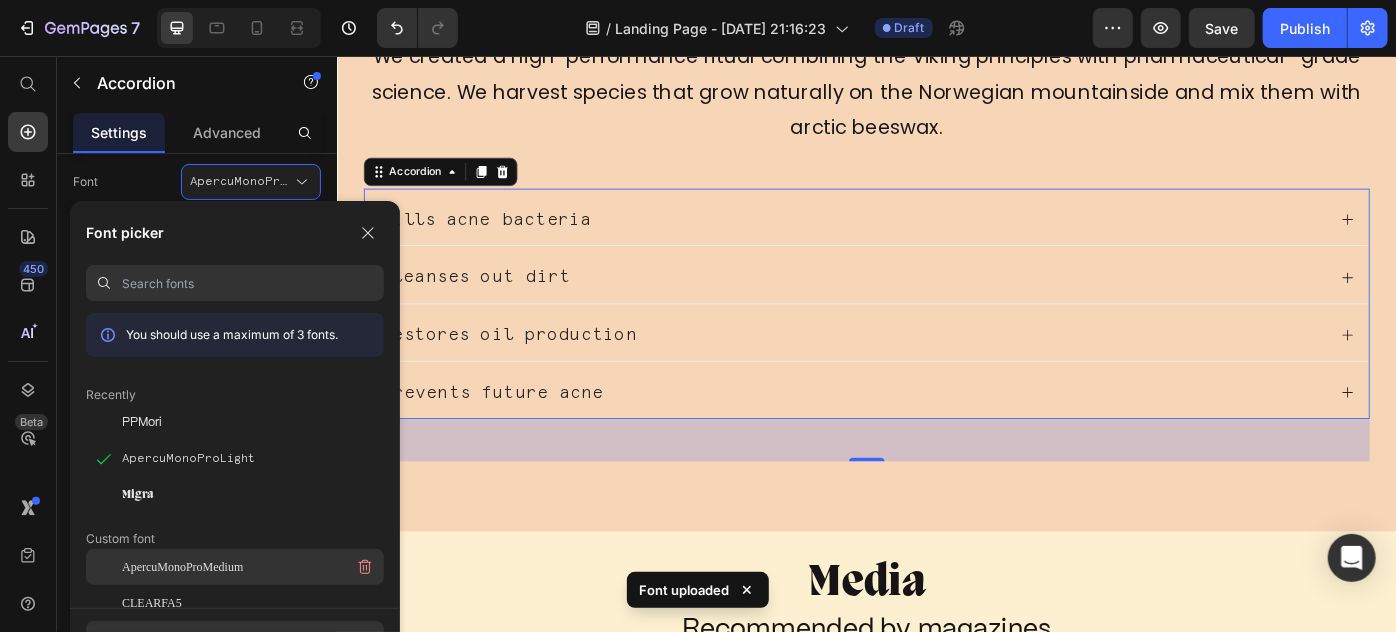 click on "ApercuMonoProMedium" at bounding box center (182, 567) 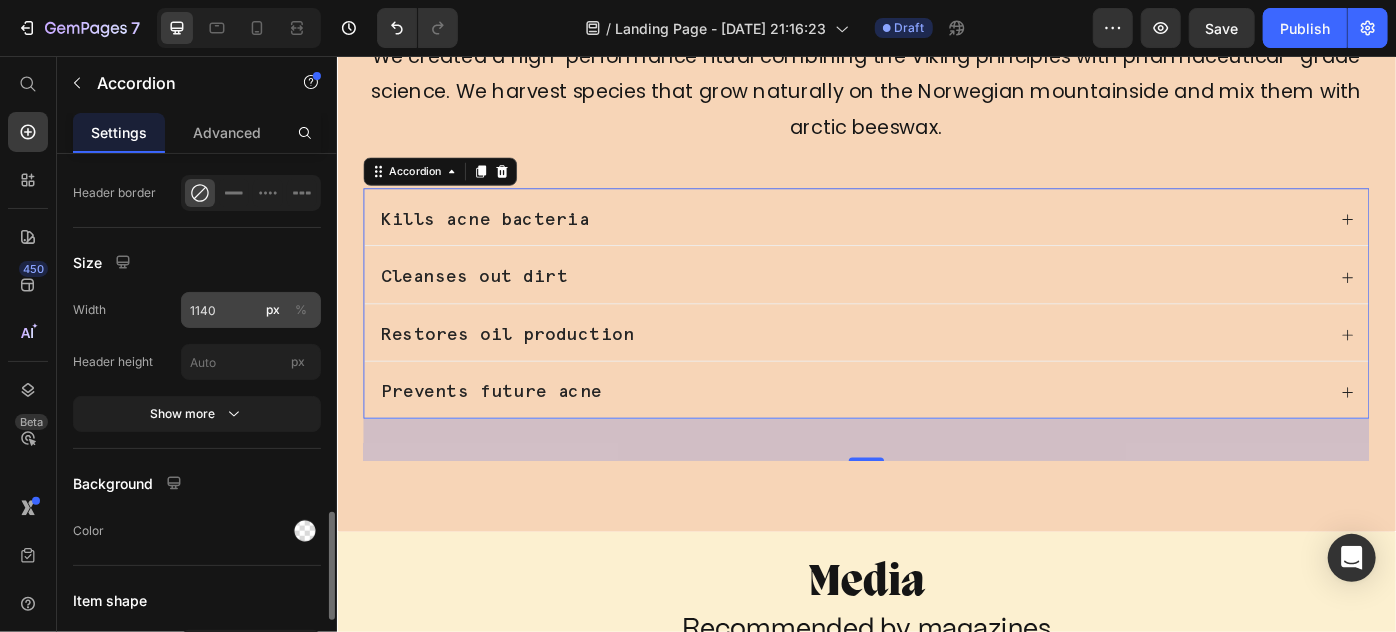 scroll, scrollTop: 1488, scrollLeft: 0, axis: vertical 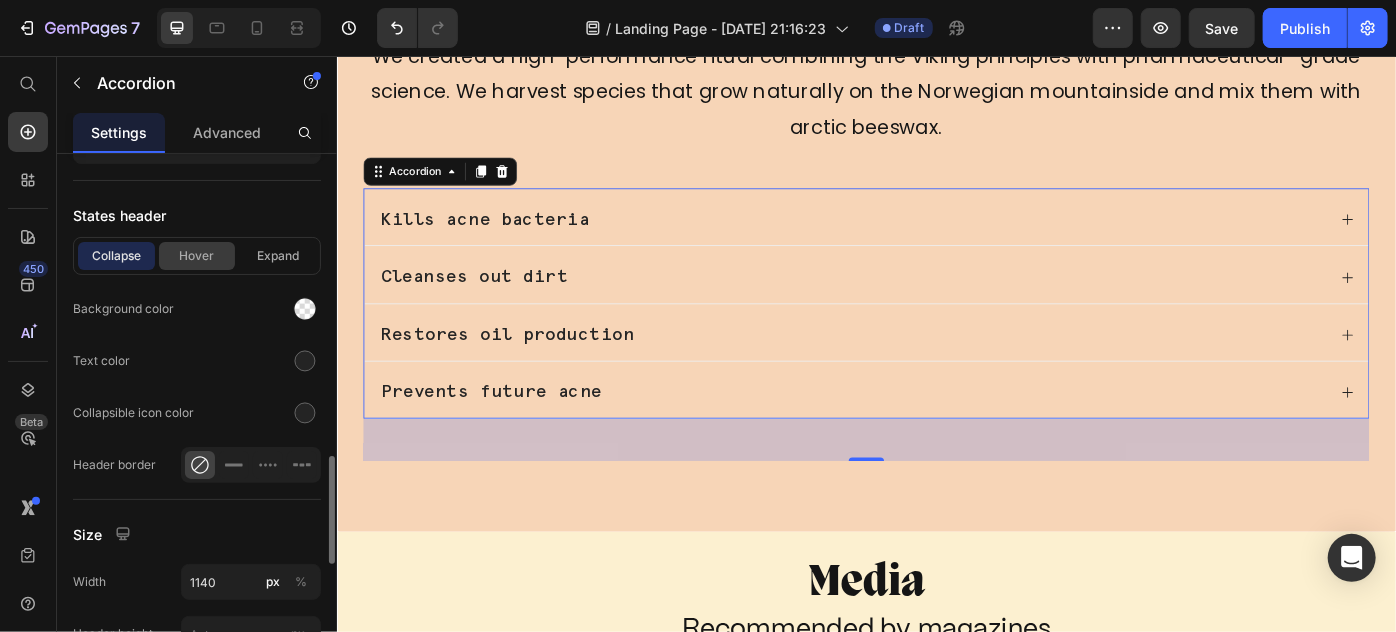 click on "Hover" at bounding box center (197, 256) 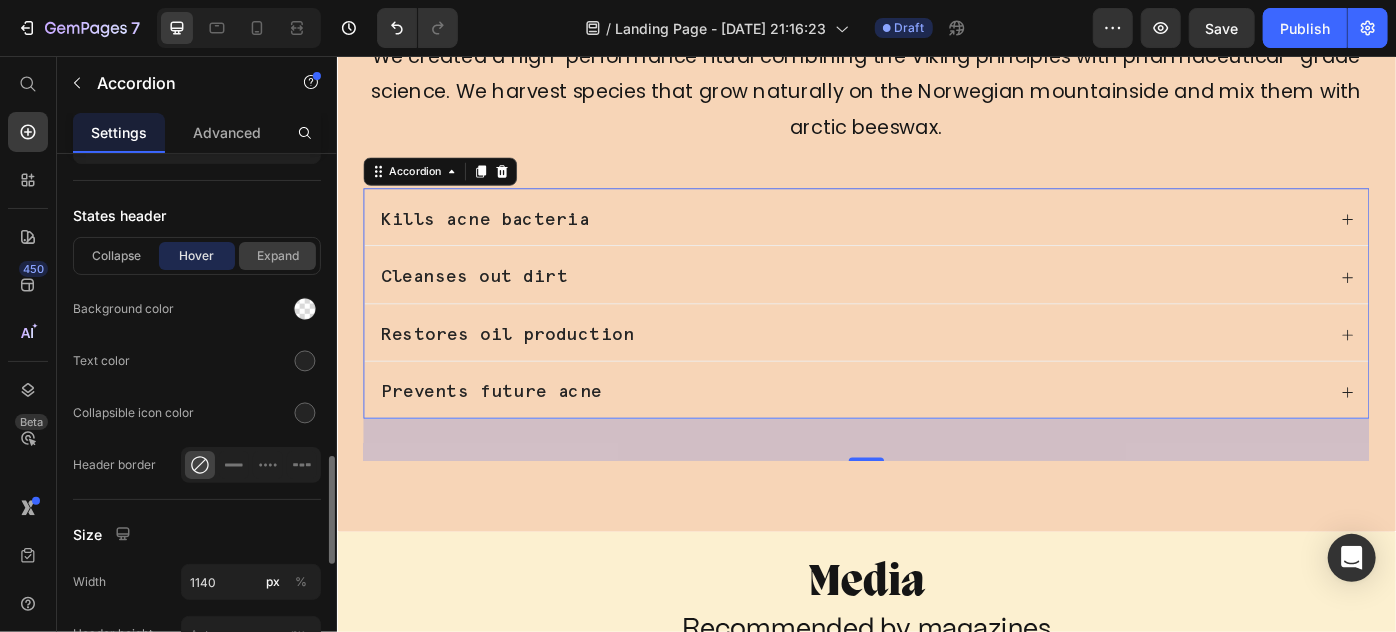 click on "Expand" at bounding box center [277, 256] 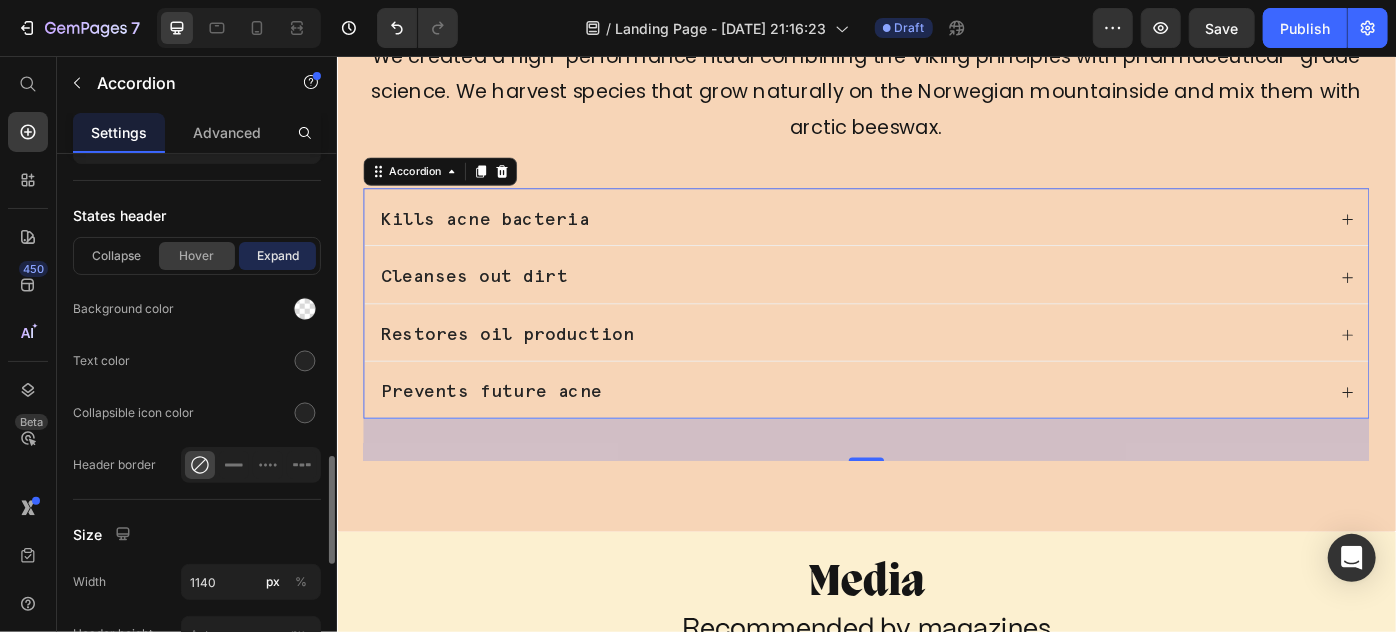 click on "Hover" at bounding box center [197, 256] 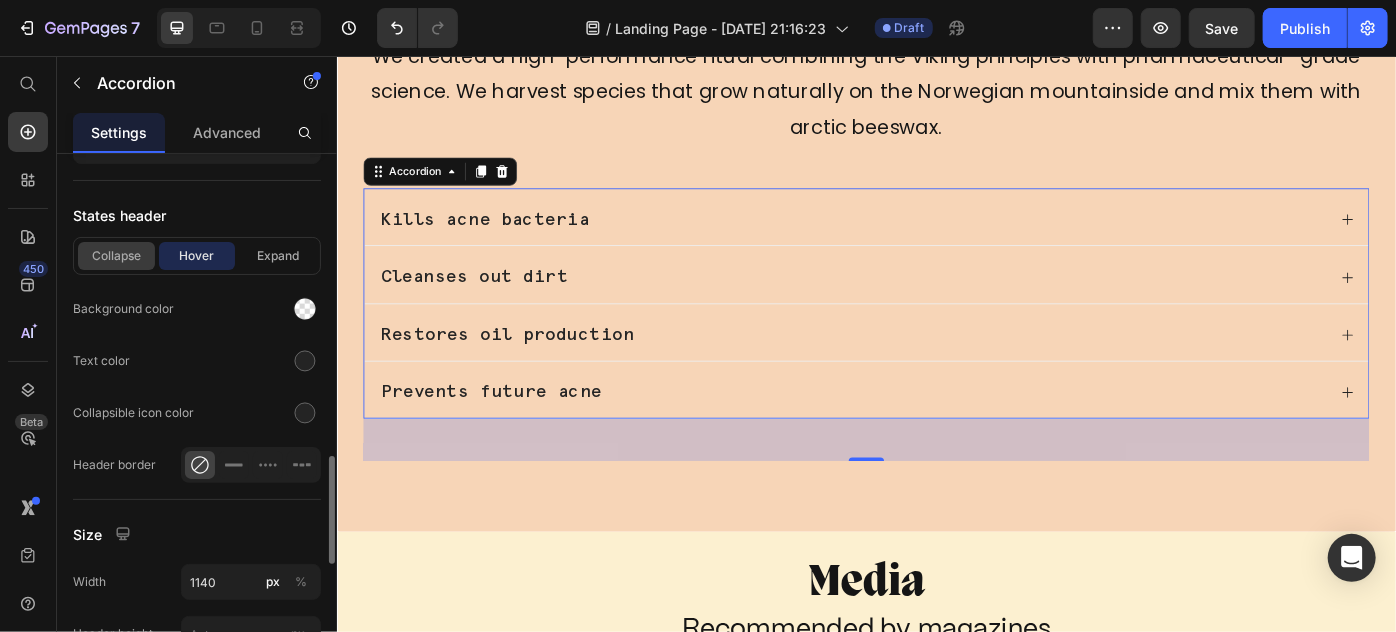 click on "Collapse" at bounding box center [116, 256] 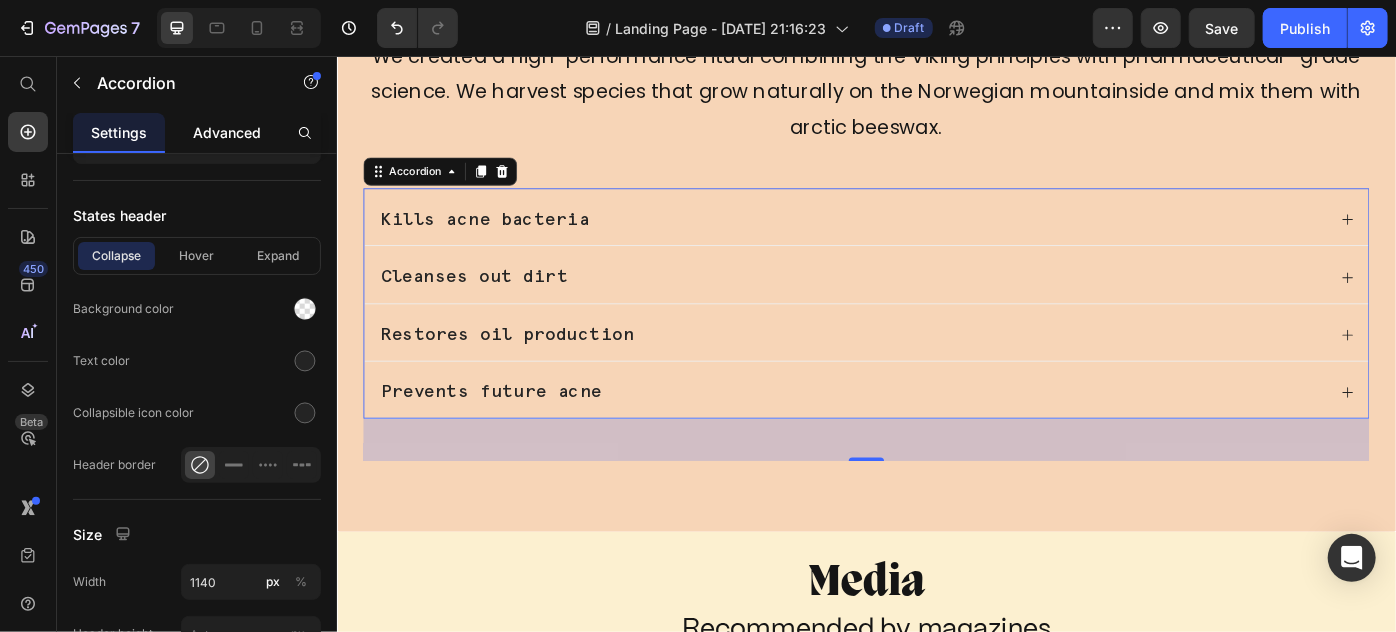 click on "Advanced" at bounding box center [227, 132] 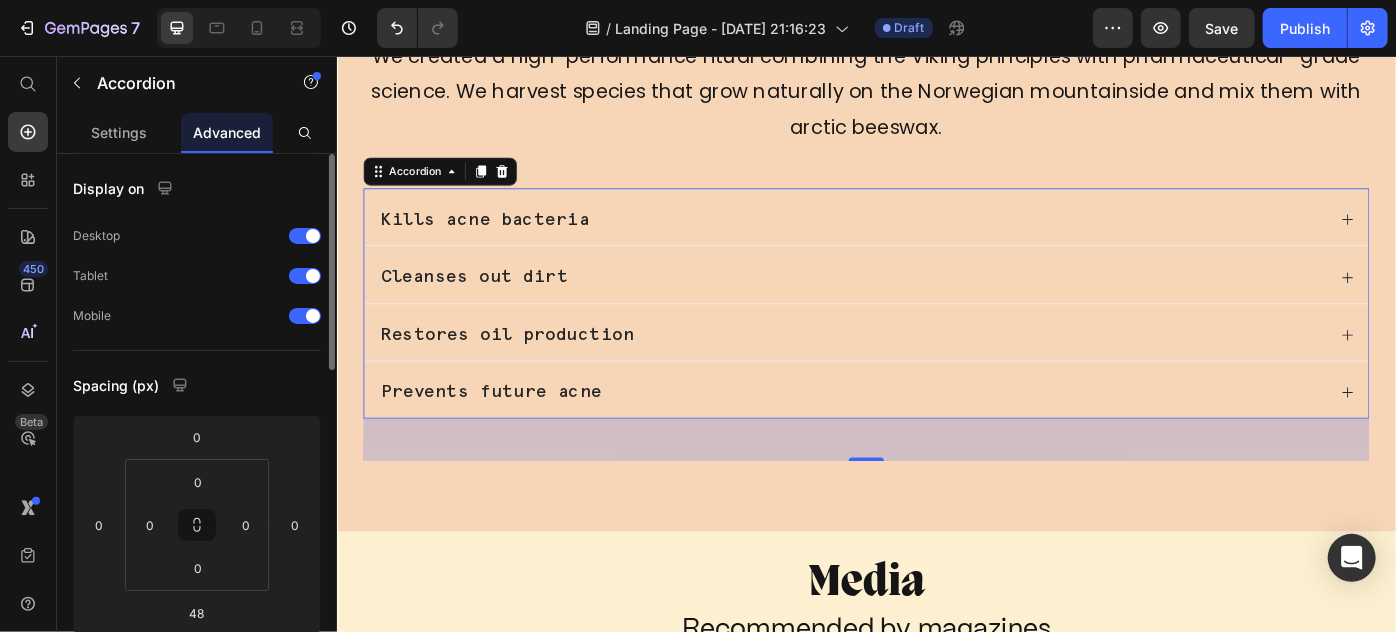 scroll, scrollTop: 363, scrollLeft: 0, axis: vertical 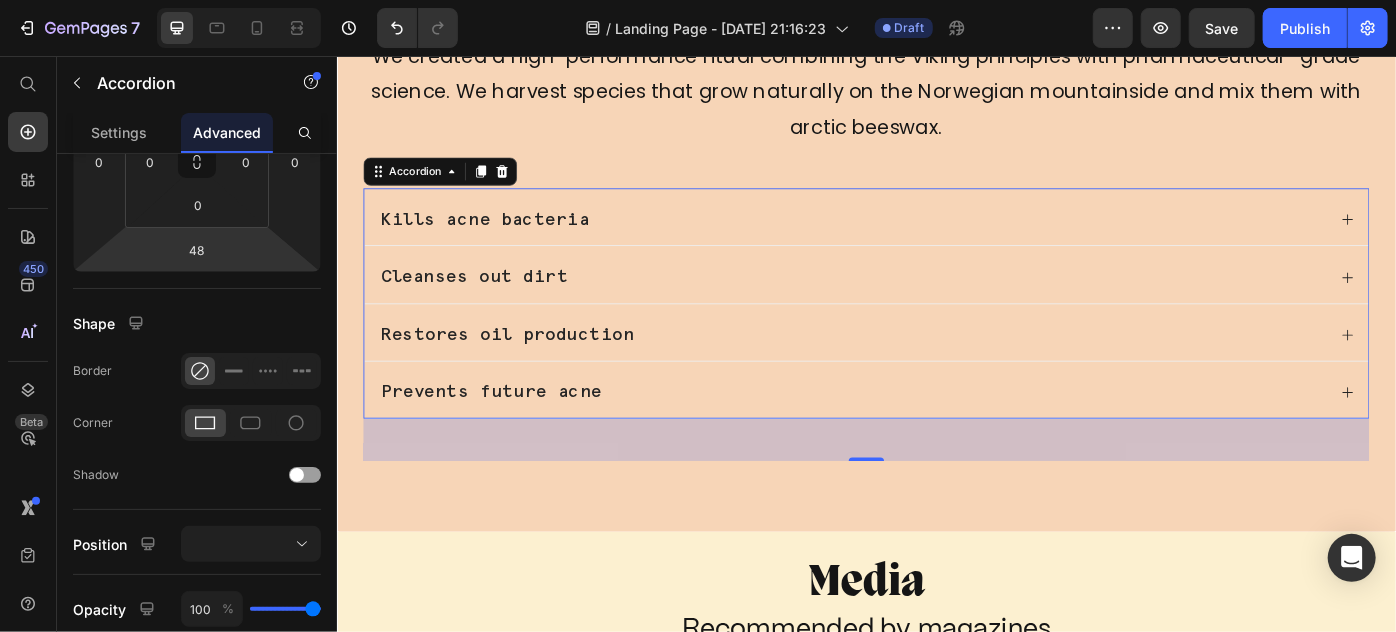 click on "Kills acne bacteria" at bounding box center (920, 240) 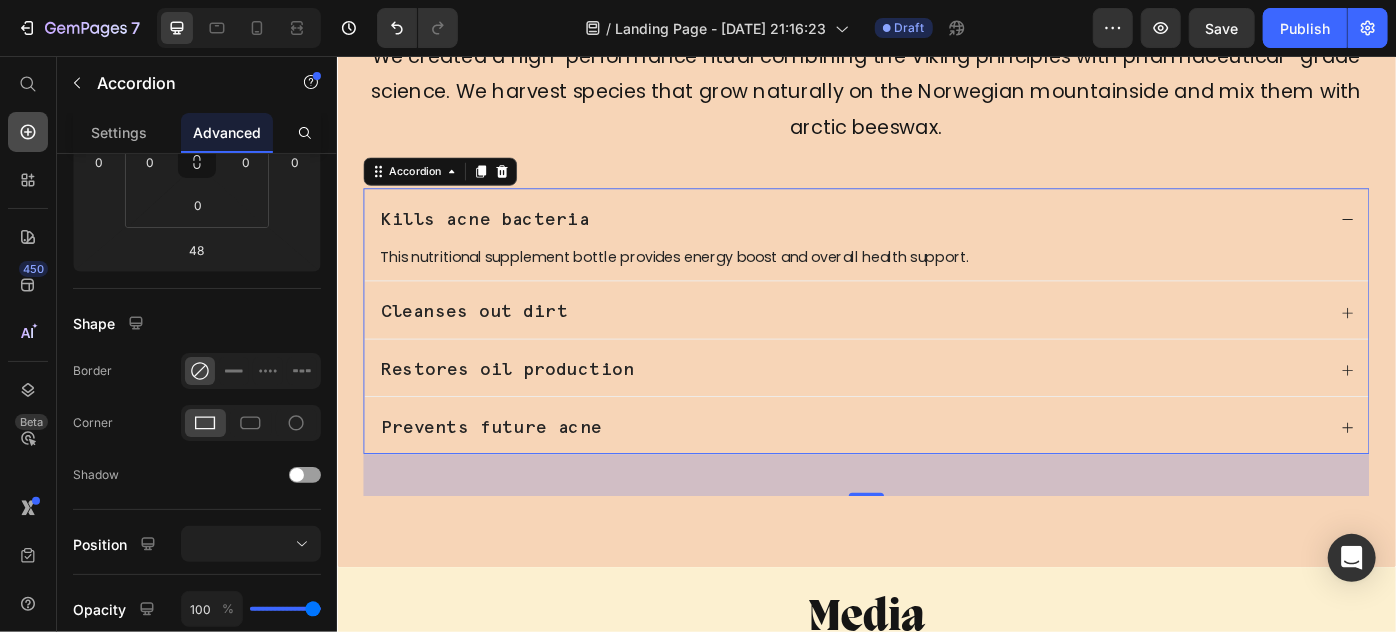 click 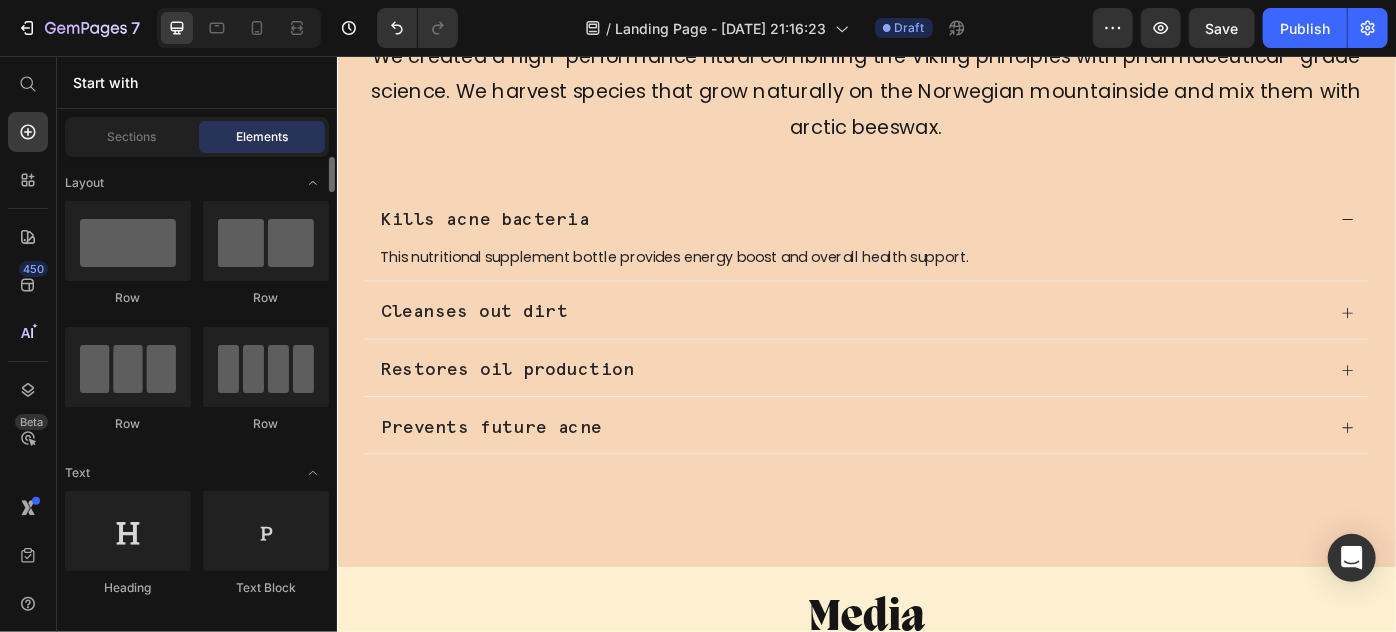 scroll, scrollTop: 0, scrollLeft: 0, axis: both 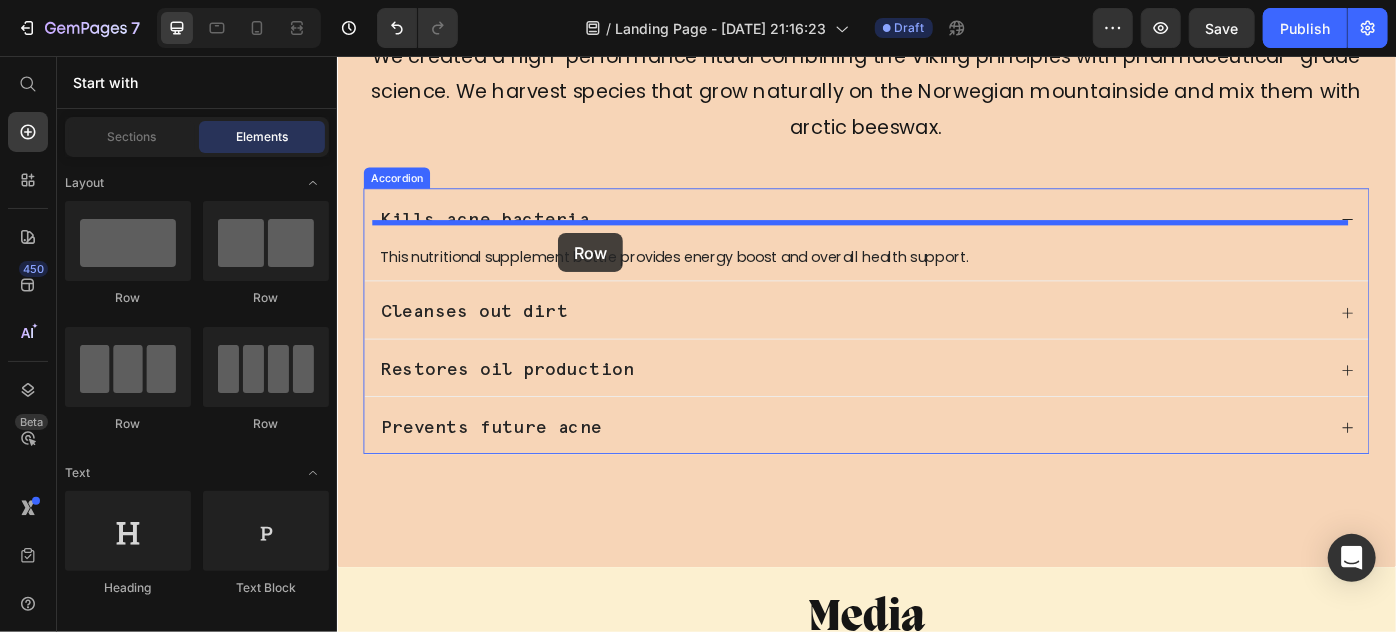 drag, startPoint x: 589, startPoint y: 310, endPoint x: 586, endPoint y: 256, distance: 54.08327 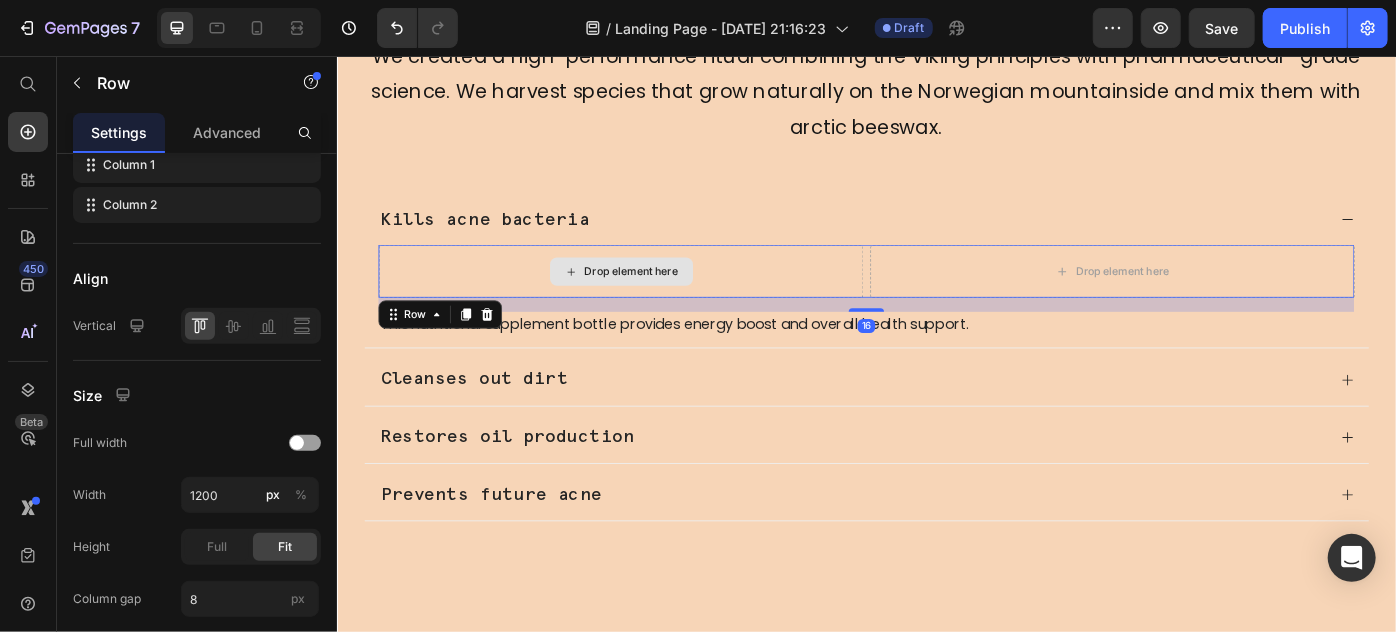 scroll, scrollTop: 0, scrollLeft: 0, axis: both 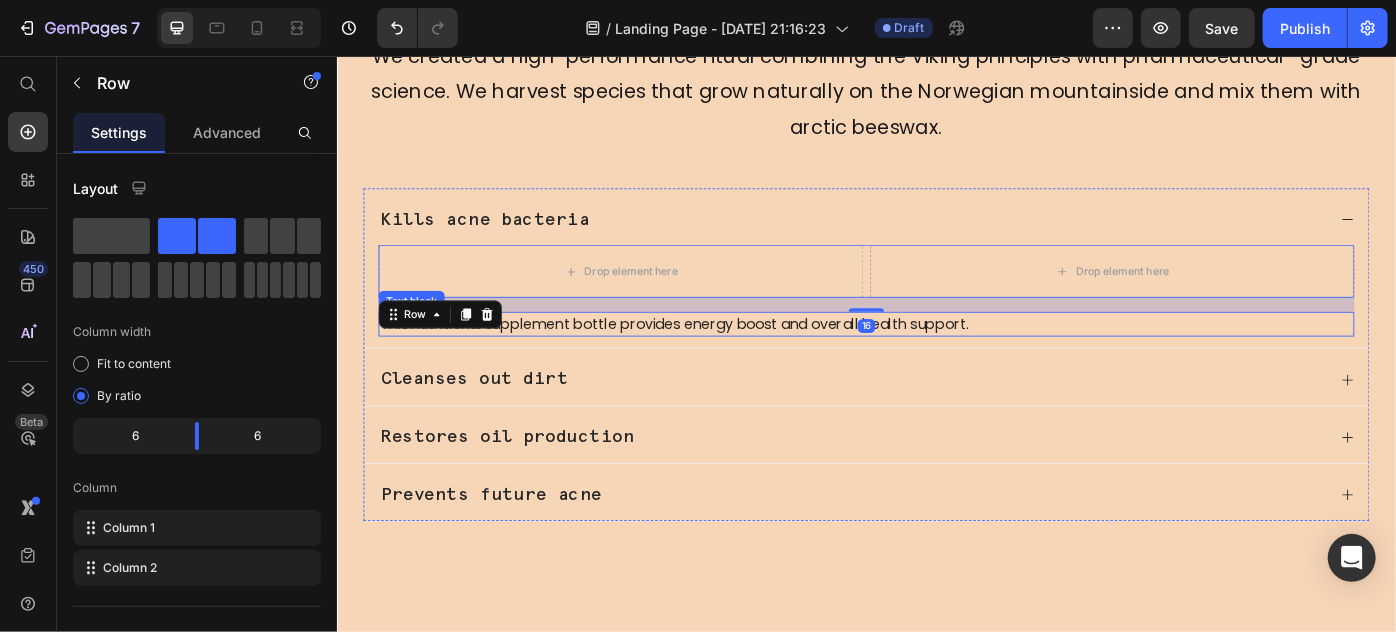 click on "This nutritional supplement bottle provides energy boost and overall health support." at bounding box center (936, 359) 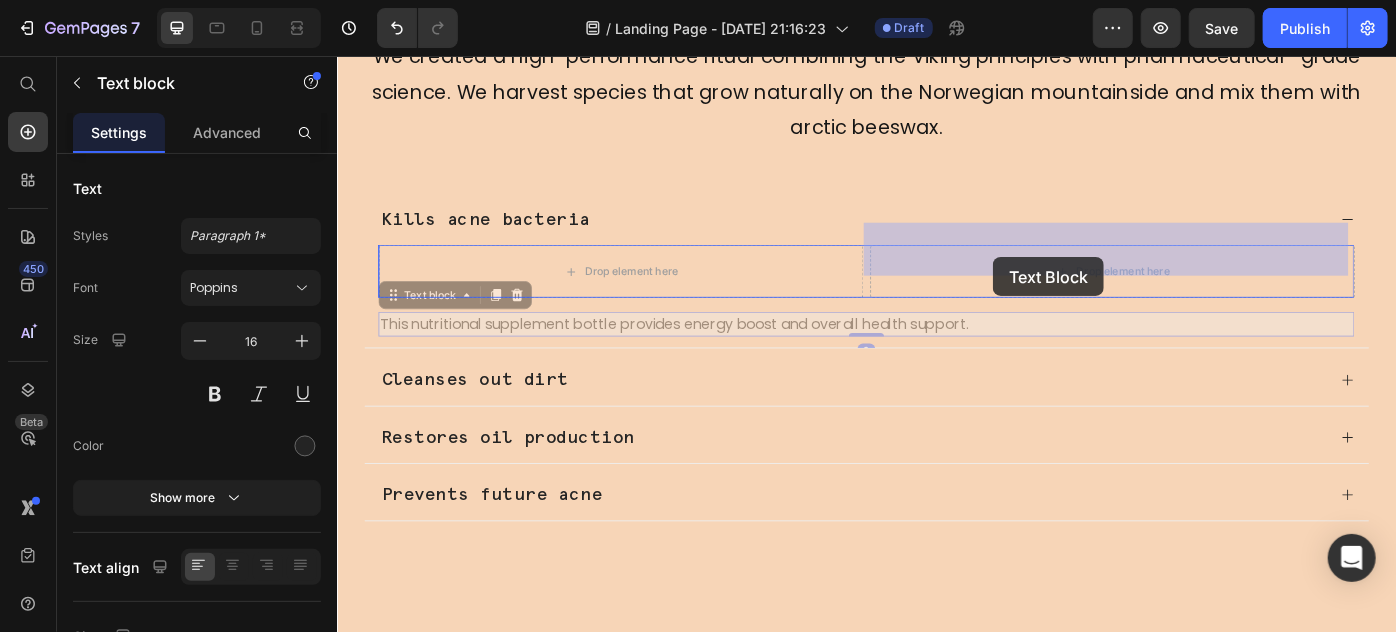 drag, startPoint x: 406, startPoint y: 300, endPoint x: 1080, endPoint y: 281, distance: 674.26776 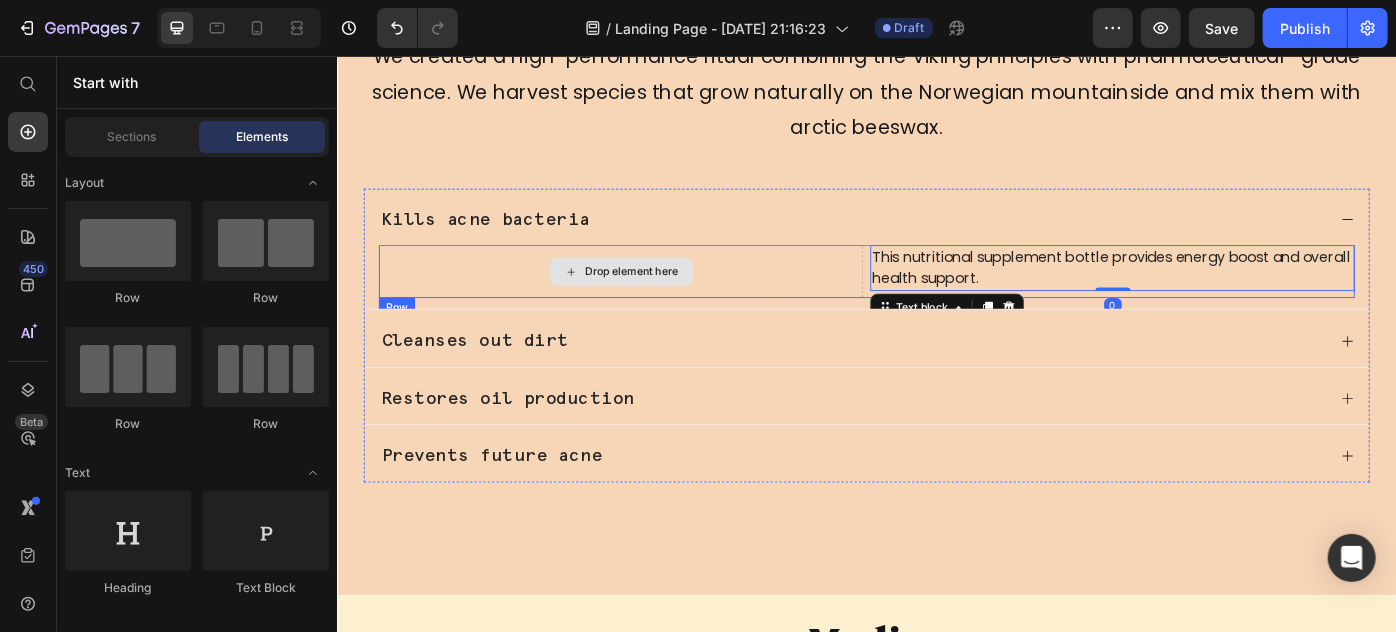 drag, startPoint x: 722, startPoint y: 283, endPoint x: 682, endPoint y: 283, distance: 40 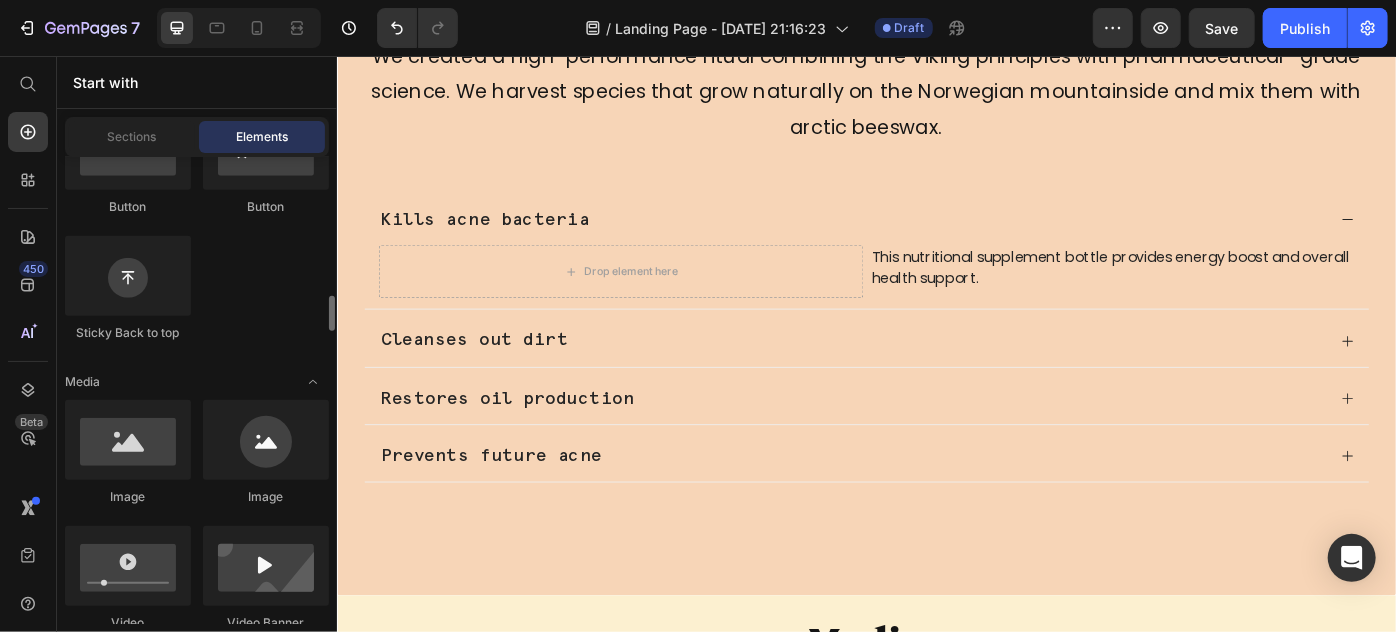 scroll, scrollTop: 636, scrollLeft: 0, axis: vertical 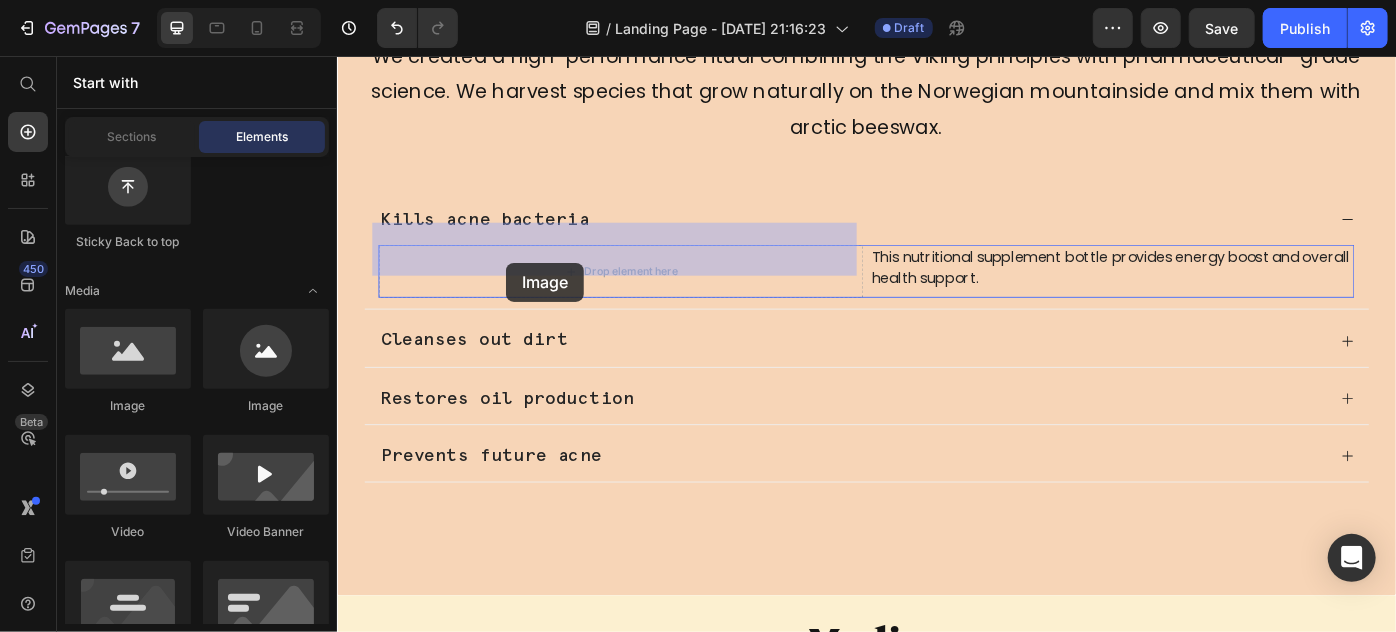 drag, startPoint x: 488, startPoint y: 420, endPoint x: 527, endPoint y: 289, distance: 136.68211 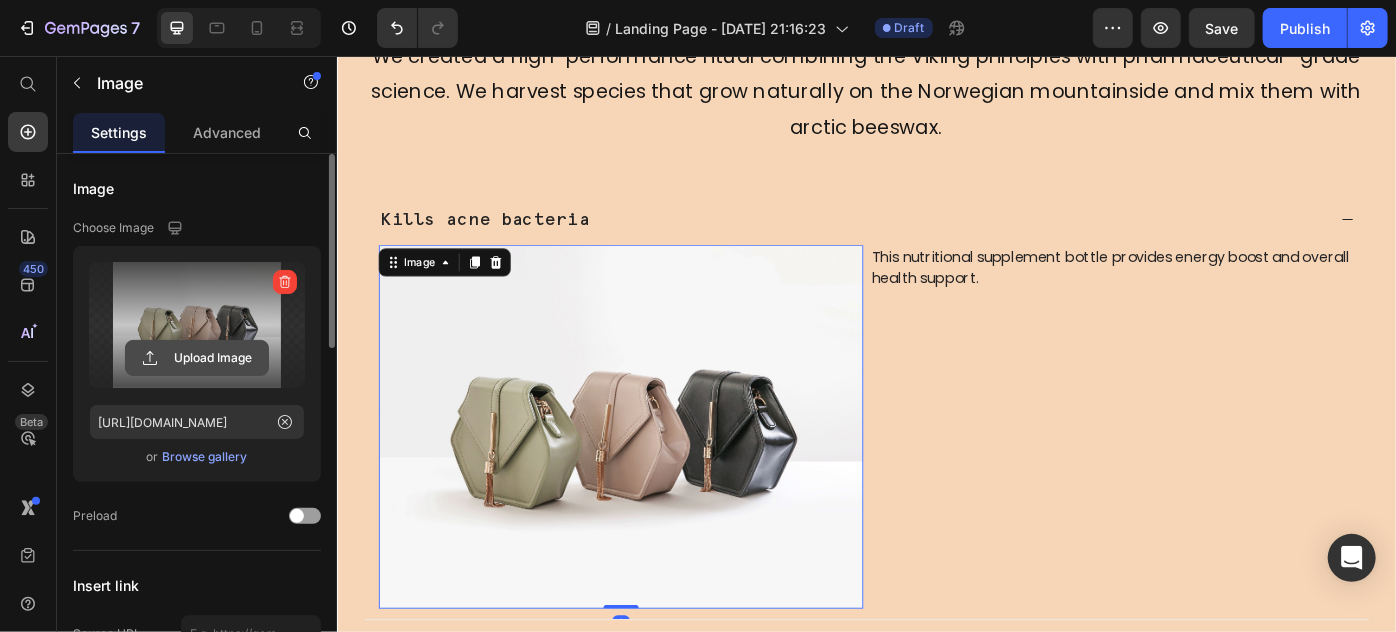 click 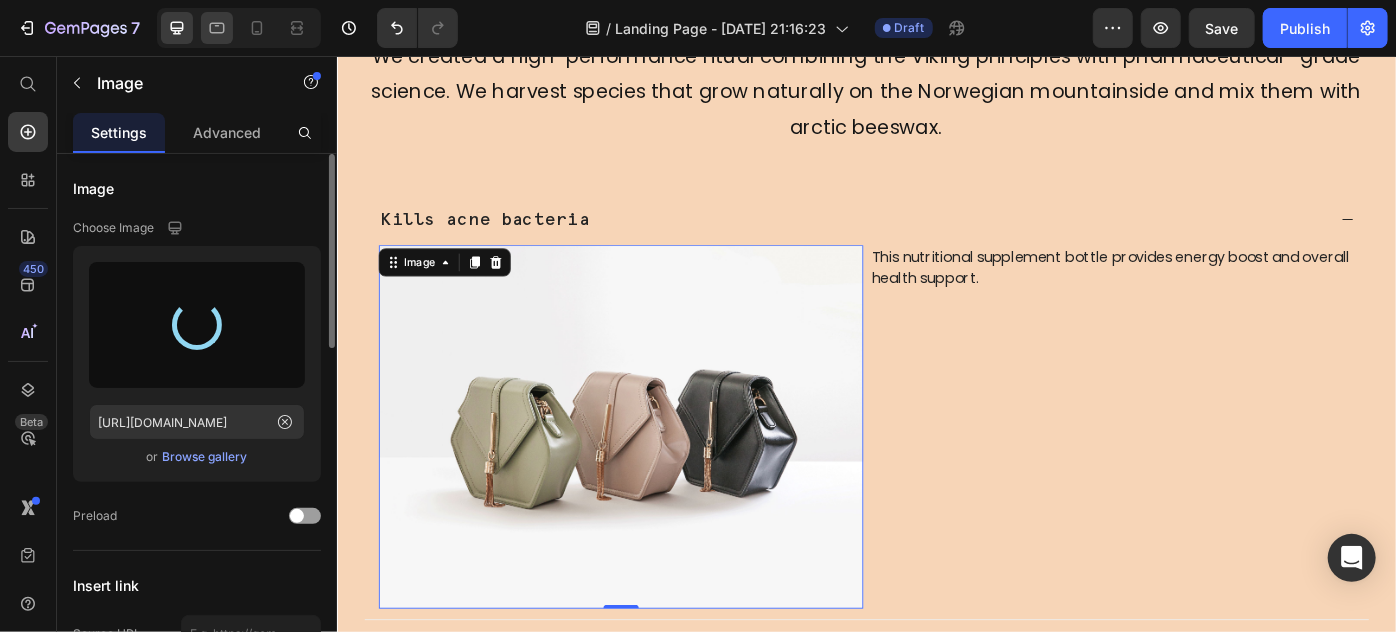 type on "[URL][DOMAIN_NAME]" 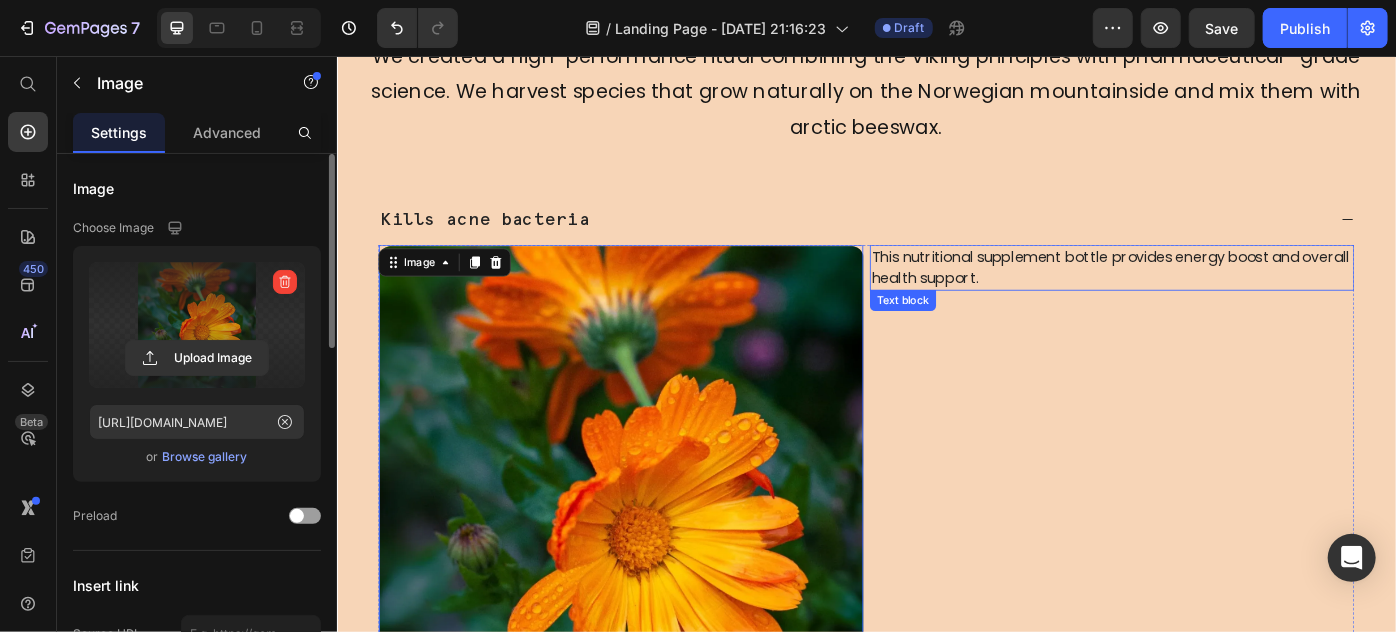 click on "This nutritional supplement bottle provides energy boost and overall health support." at bounding box center [1214, 295] 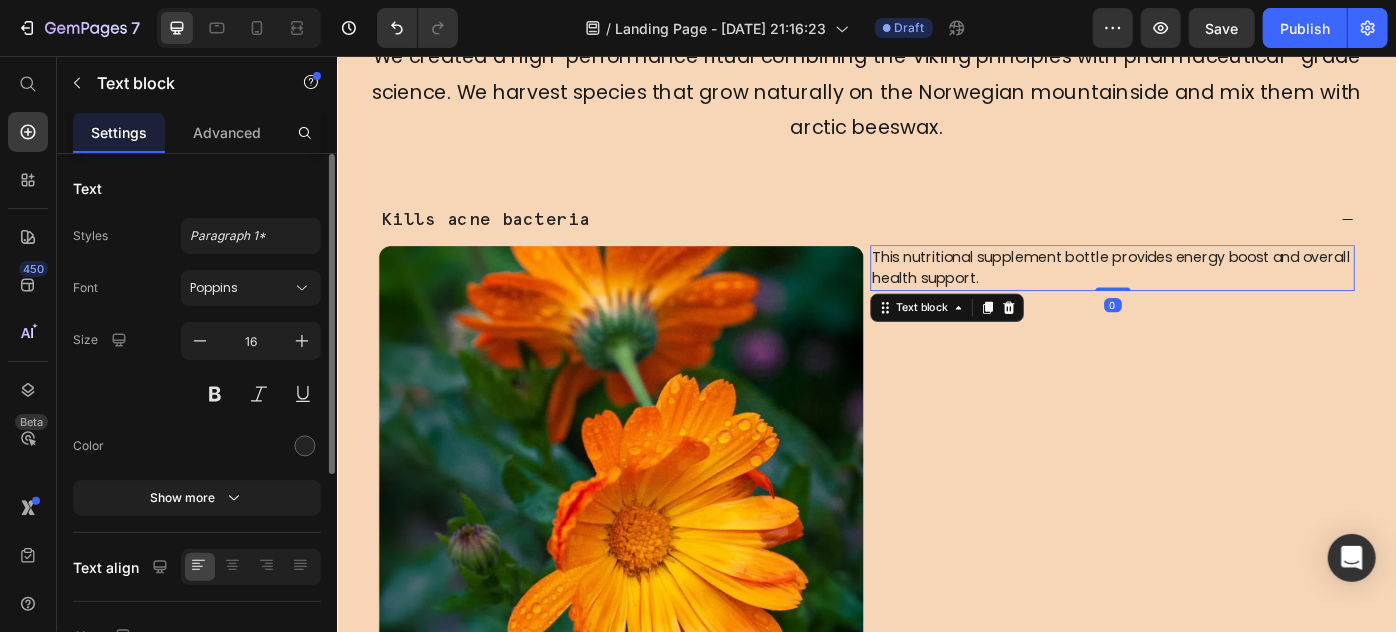 click on "This nutritional supplement bottle provides energy boost and overall health support." at bounding box center [1214, 295] 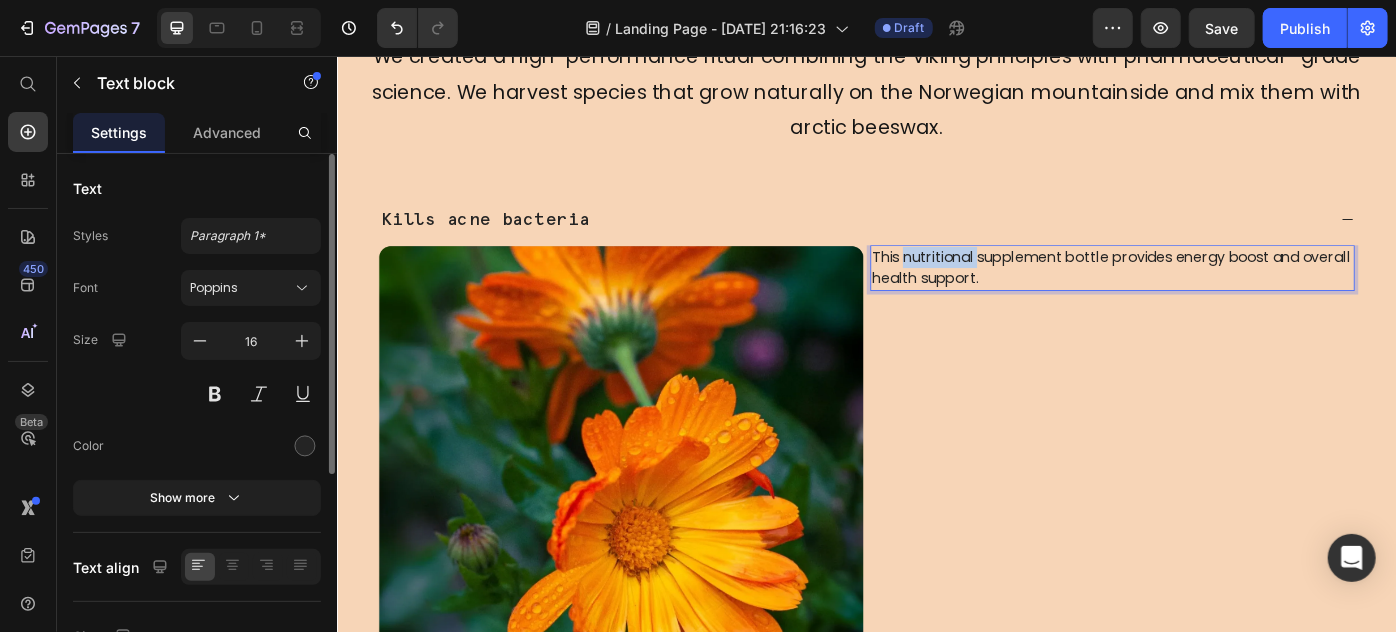 click on "This nutritional supplement bottle provides energy boost and overall health support." at bounding box center [1214, 295] 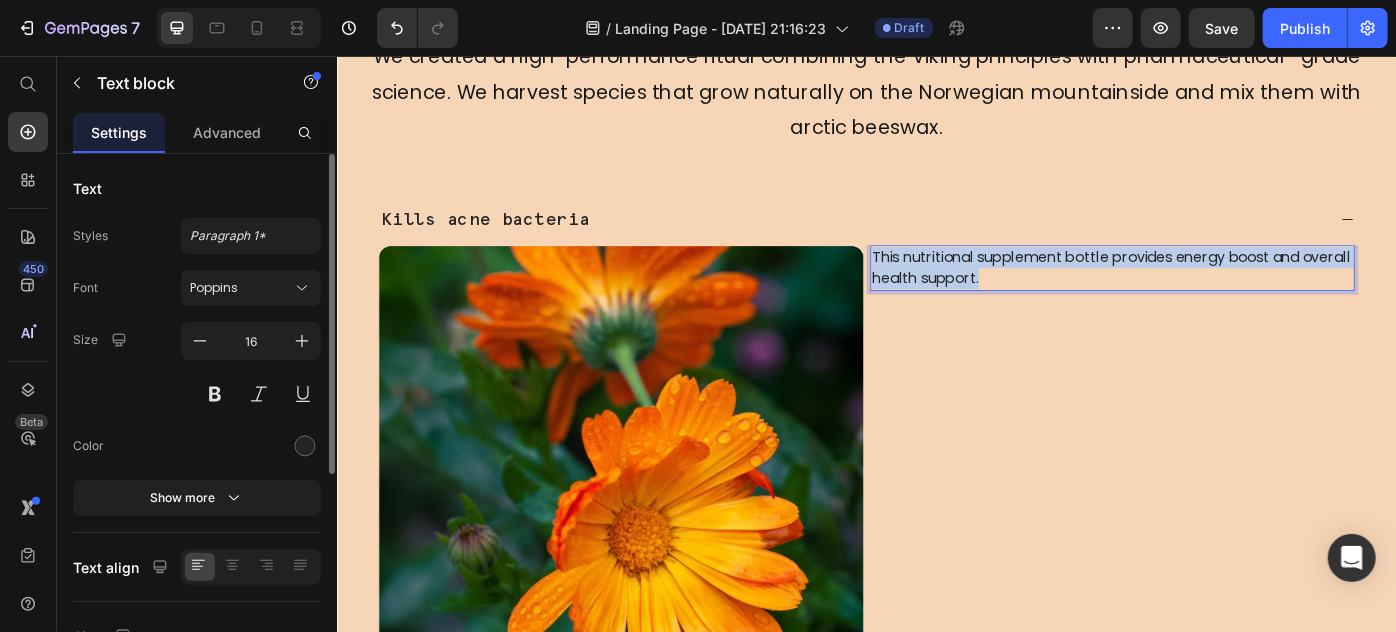 click on "This nutritional supplement bottle provides energy boost and overall health support." at bounding box center [1214, 295] 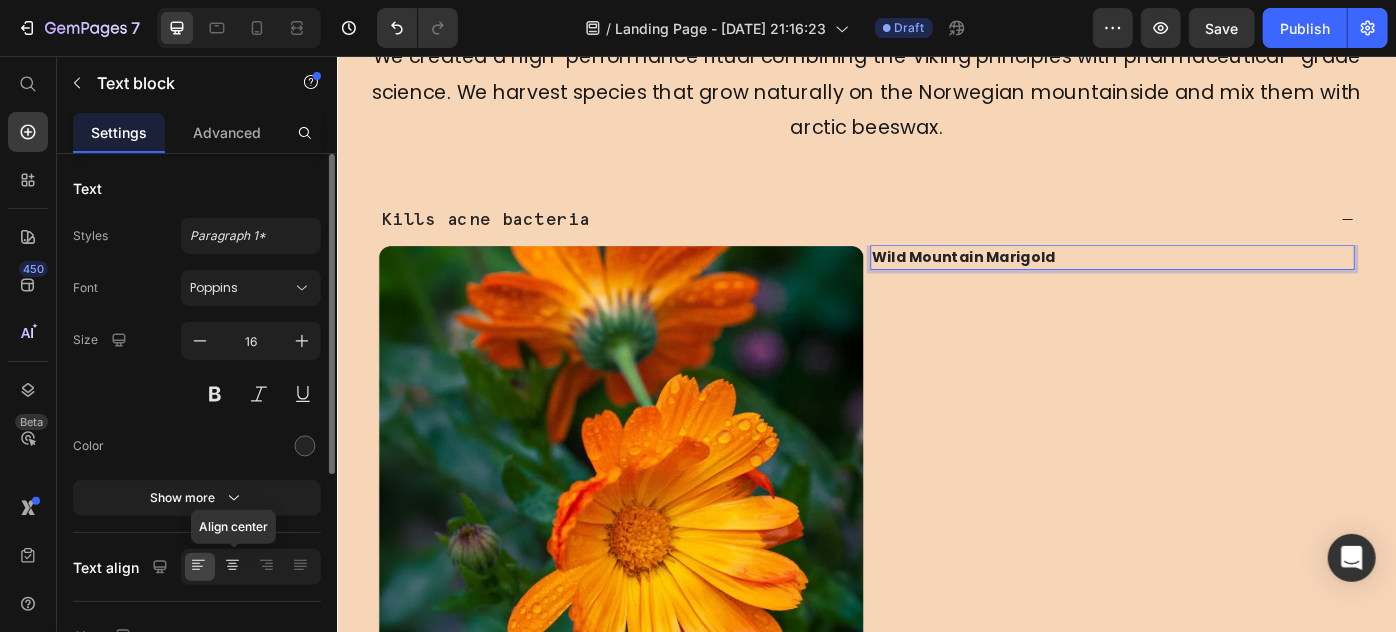 click 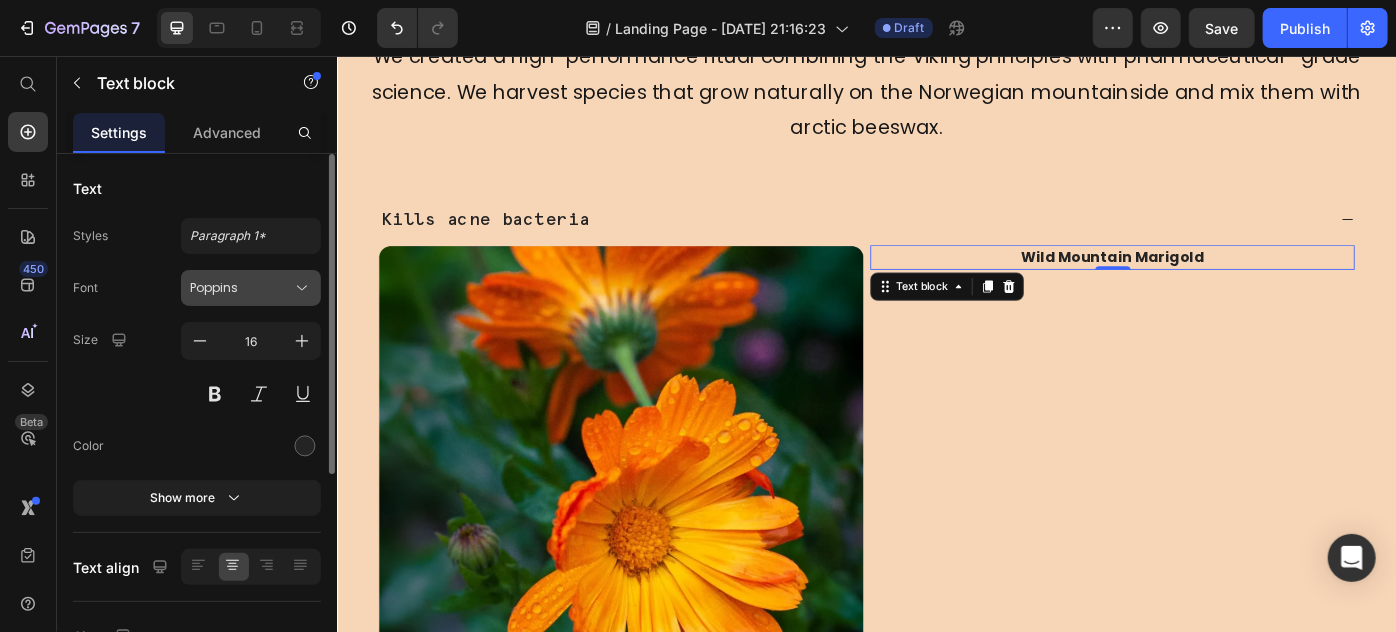 click on "Poppins" at bounding box center (241, 288) 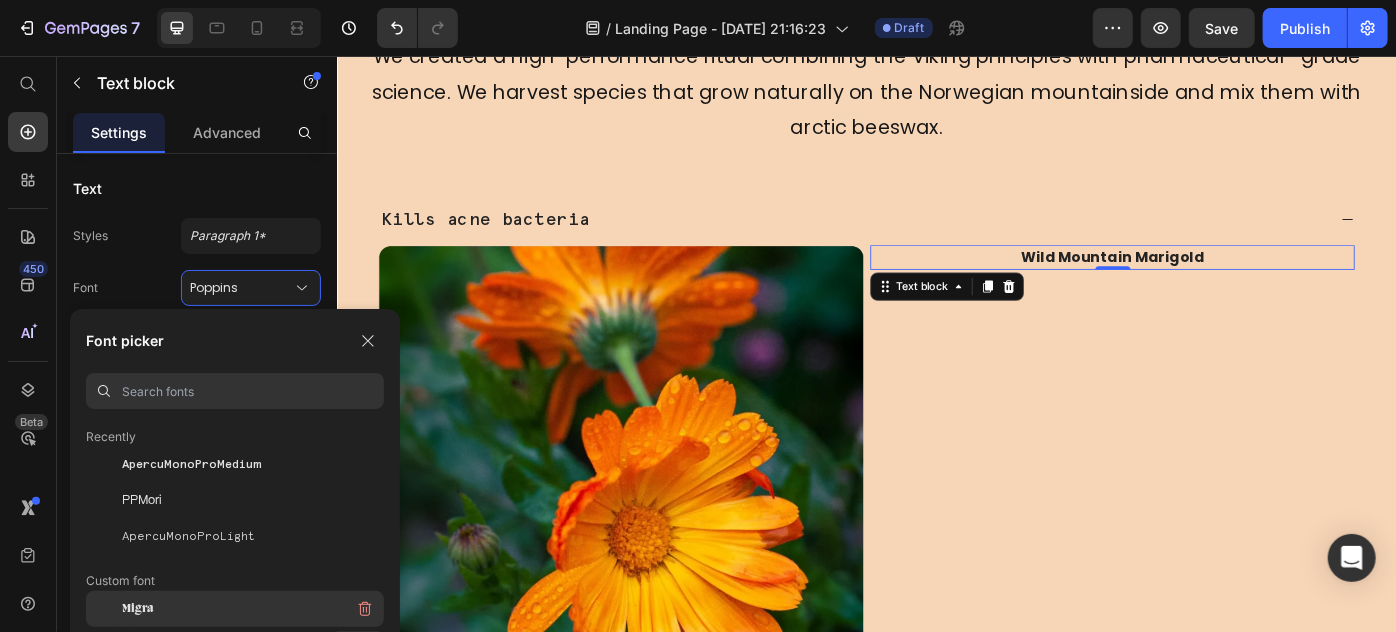 scroll, scrollTop: 90, scrollLeft: 0, axis: vertical 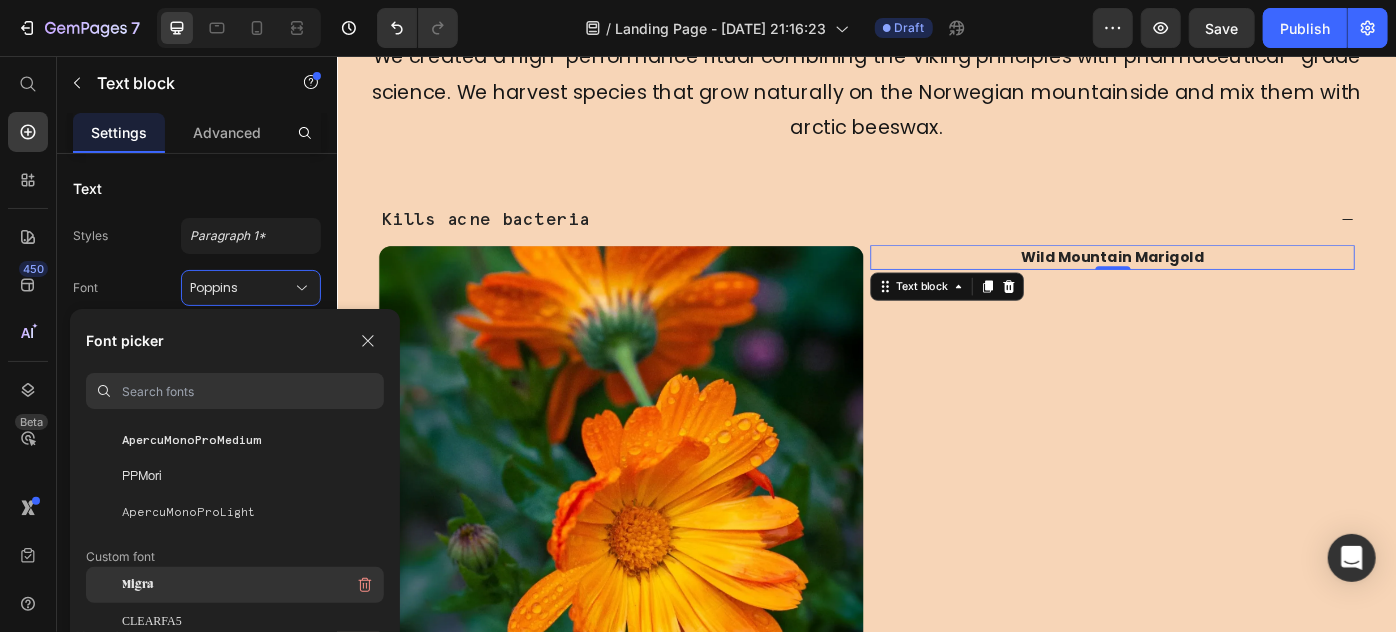 click on "Migra" 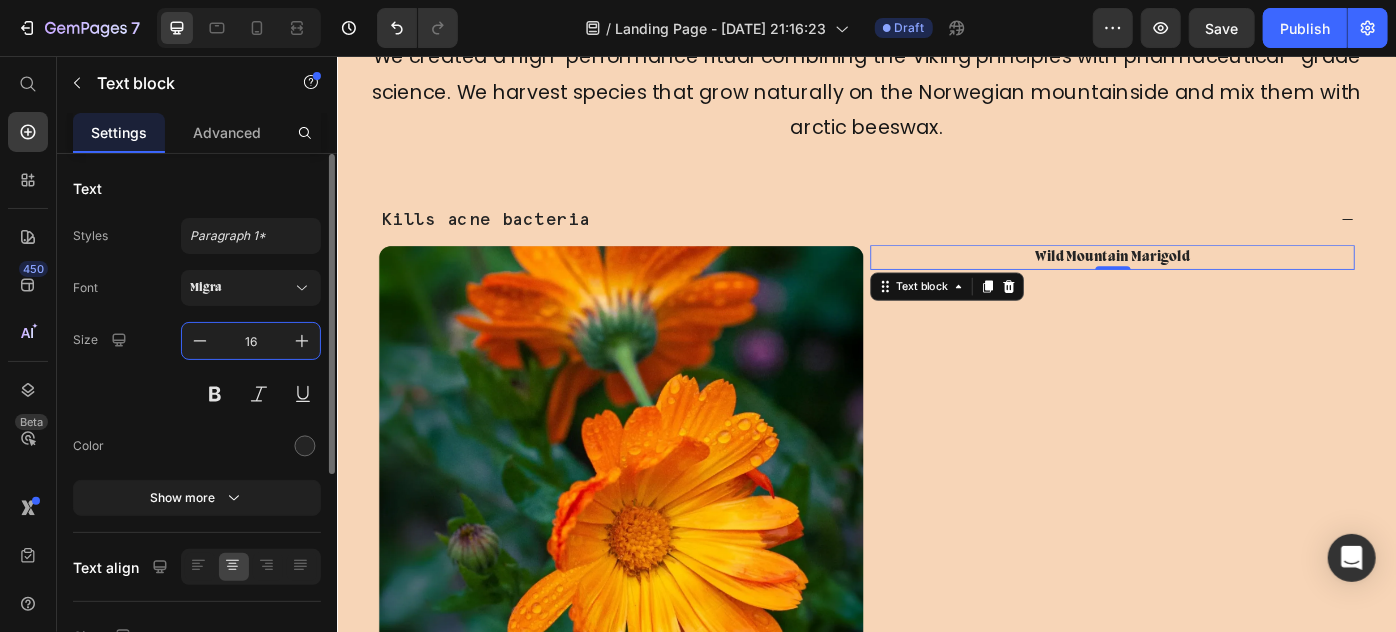 click on "16" at bounding box center [251, 341] 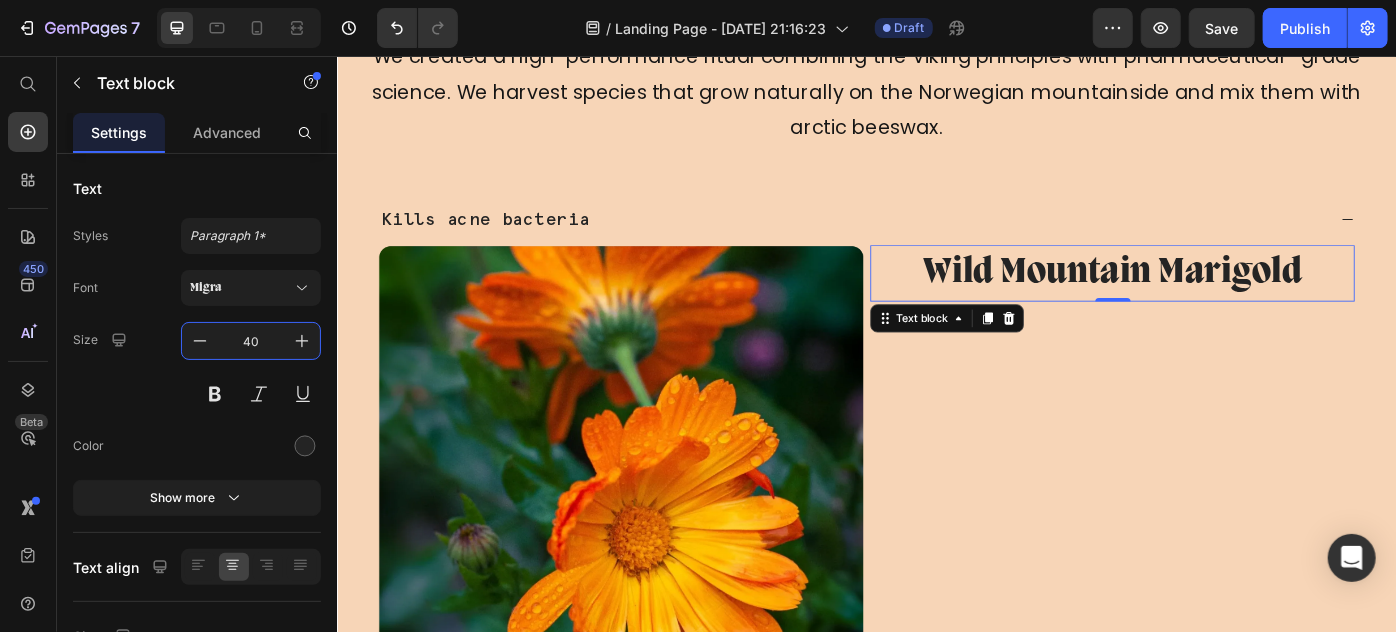 type on "40" 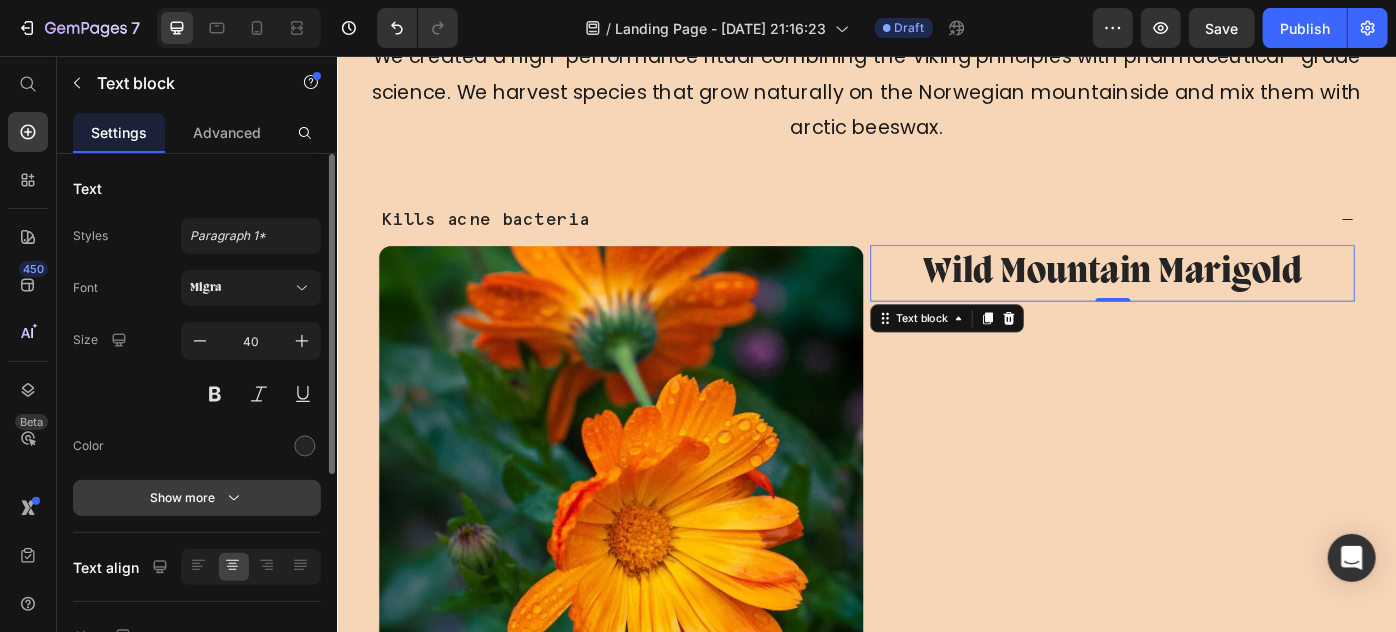 click on "Show more" at bounding box center [197, 498] 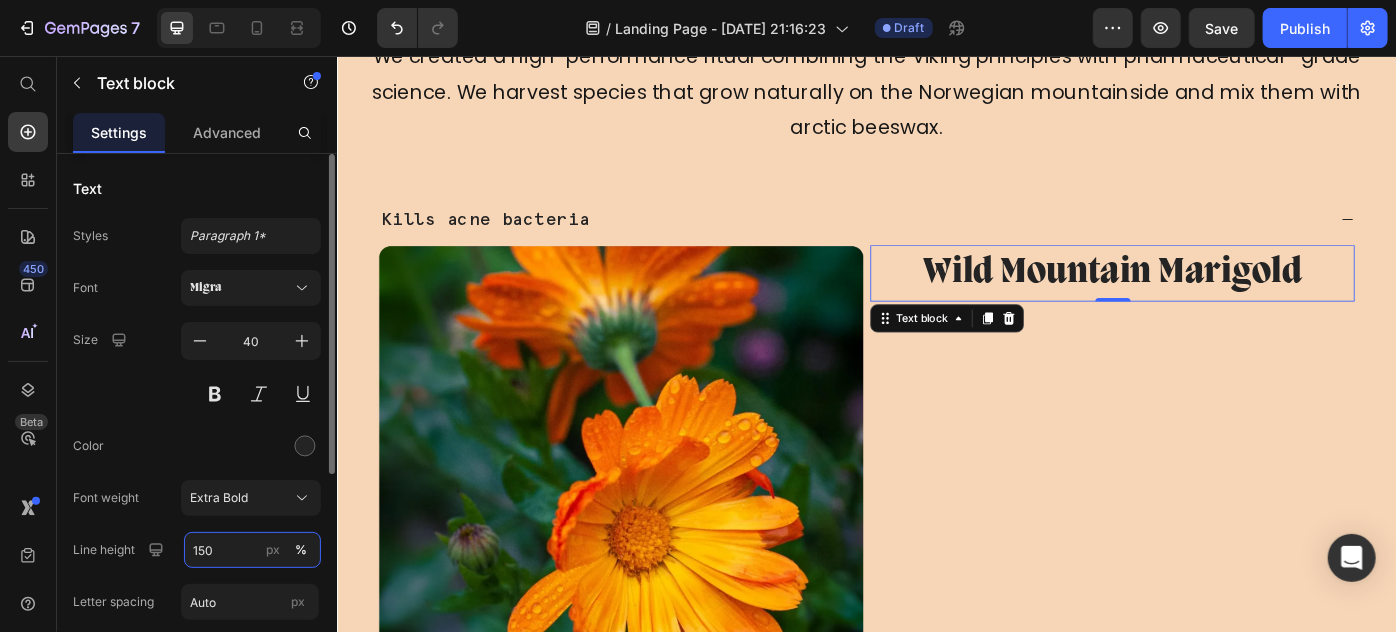 click on "150" at bounding box center (252, 550) 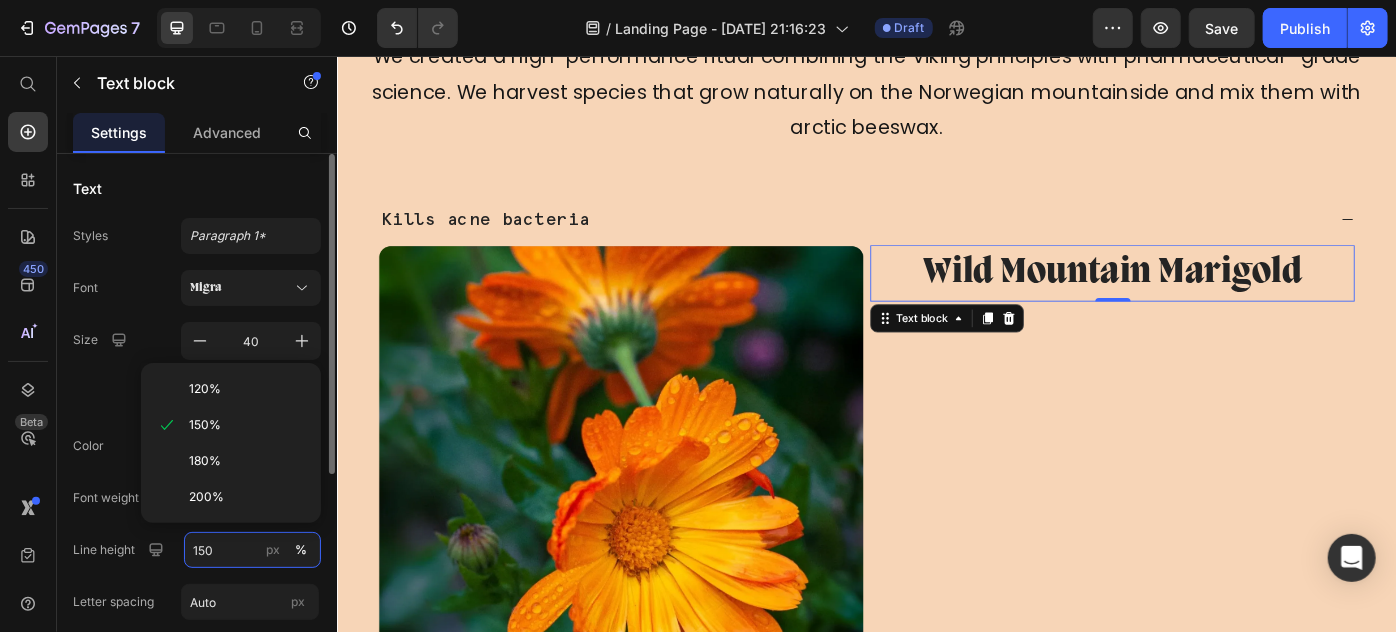 paste on "48.4 px" 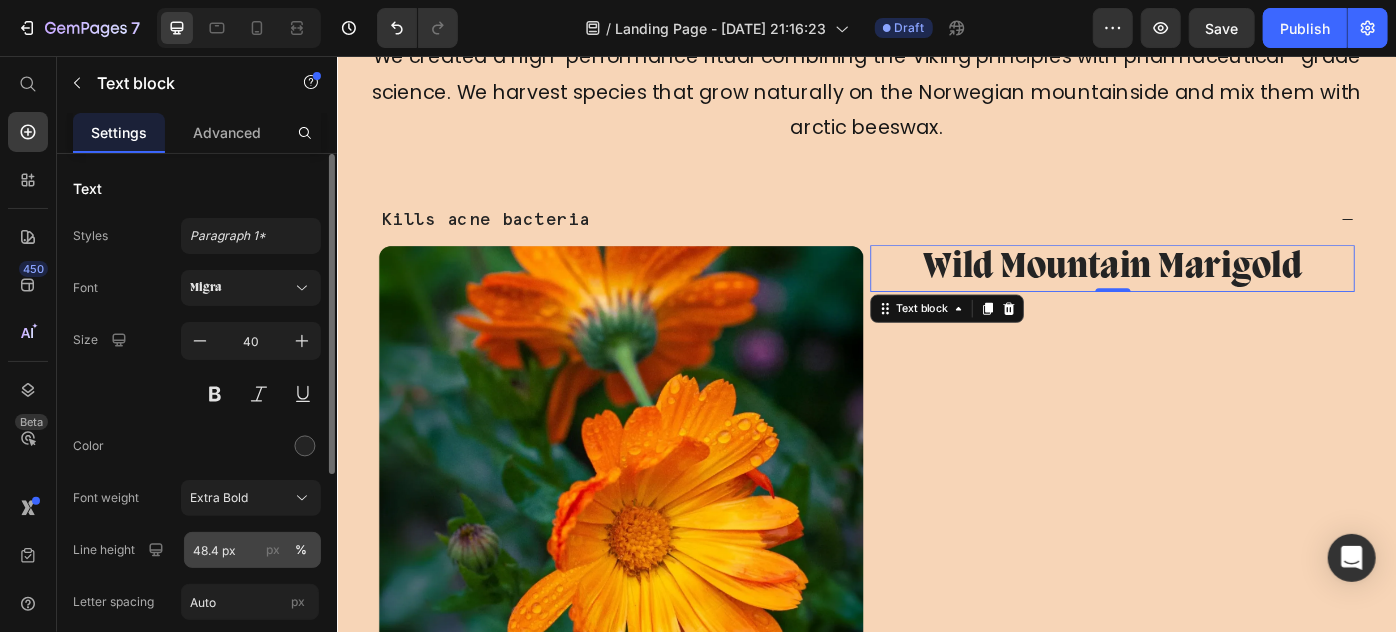 type on "48.4" 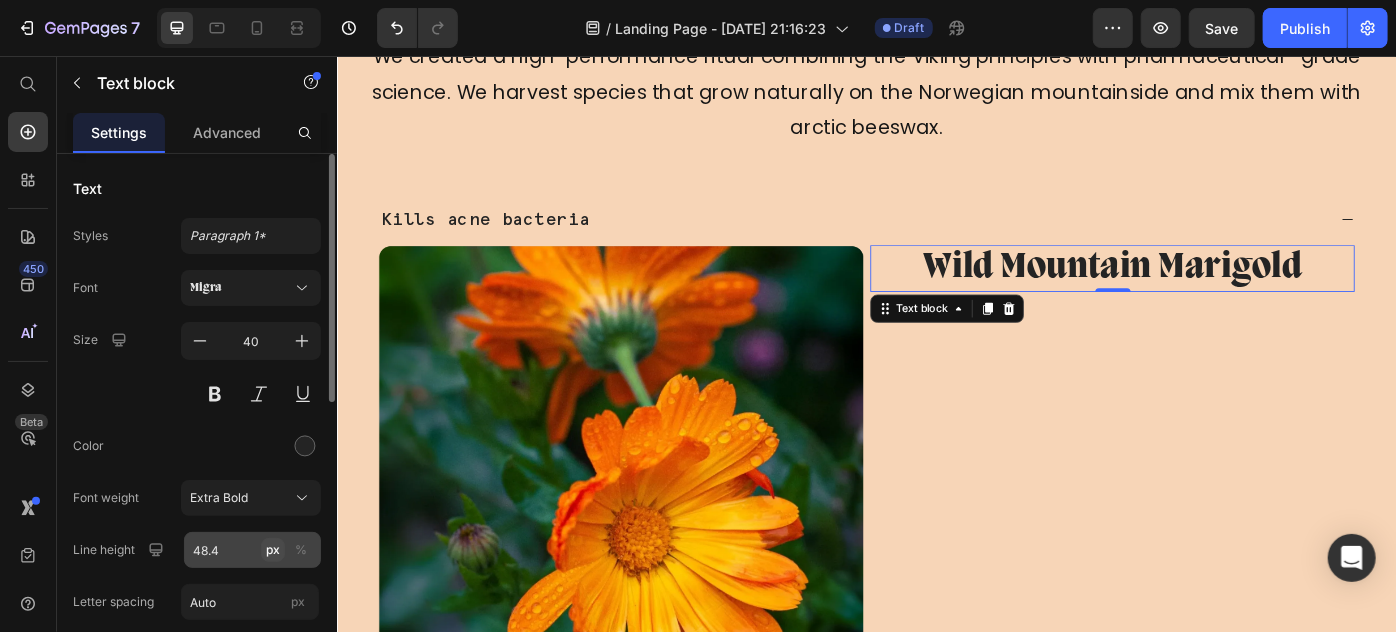 click on "px" at bounding box center (273, 550) 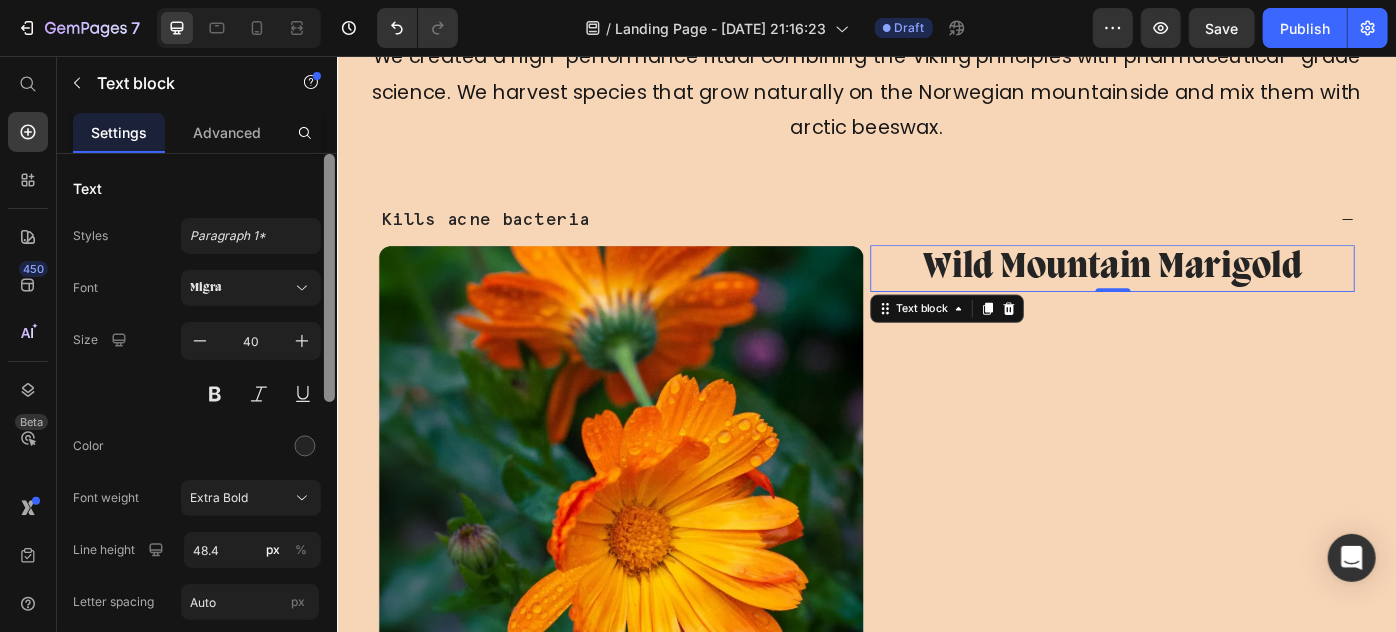 drag, startPoint x: 299, startPoint y: 442, endPoint x: 326, endPoint y: 435, distance: 27.89265 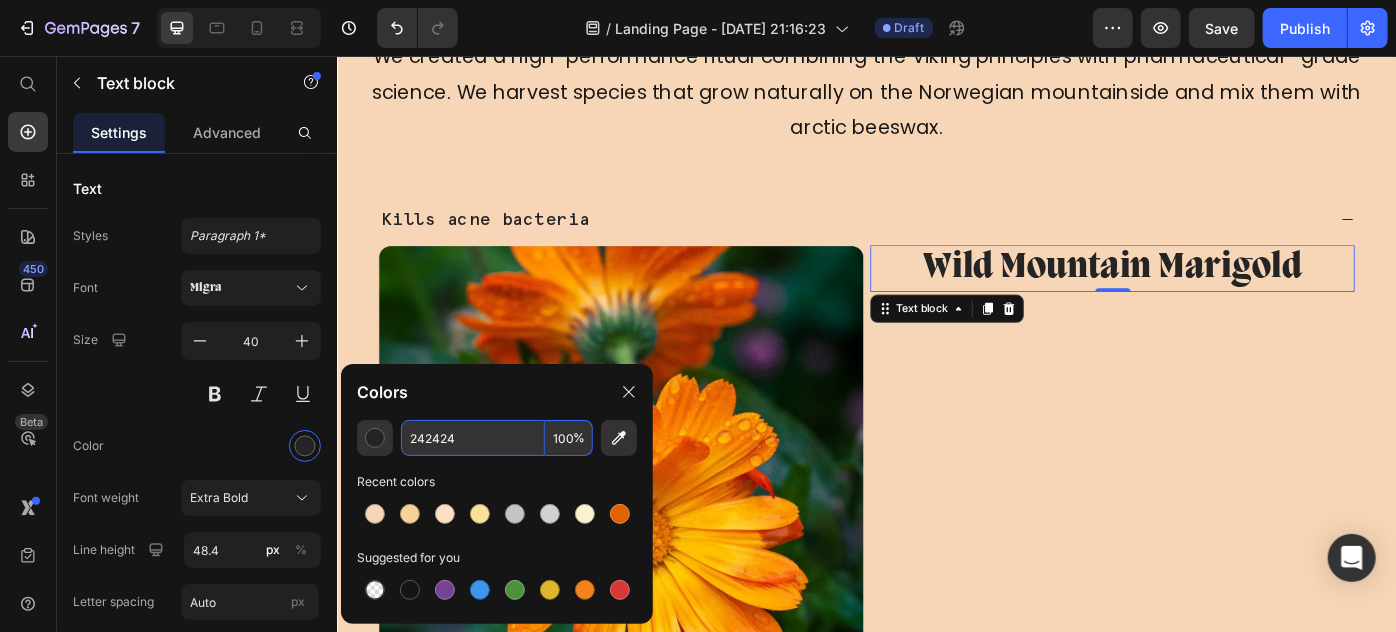 paste on "#000000" 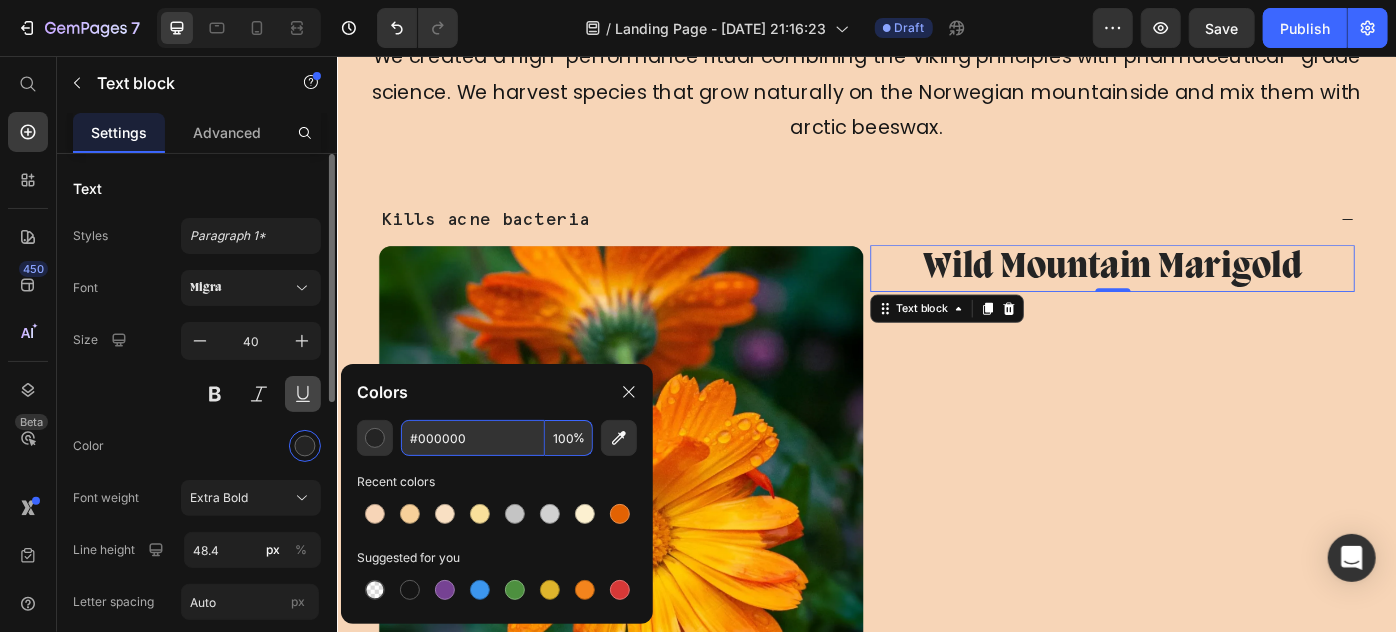type on "000000" 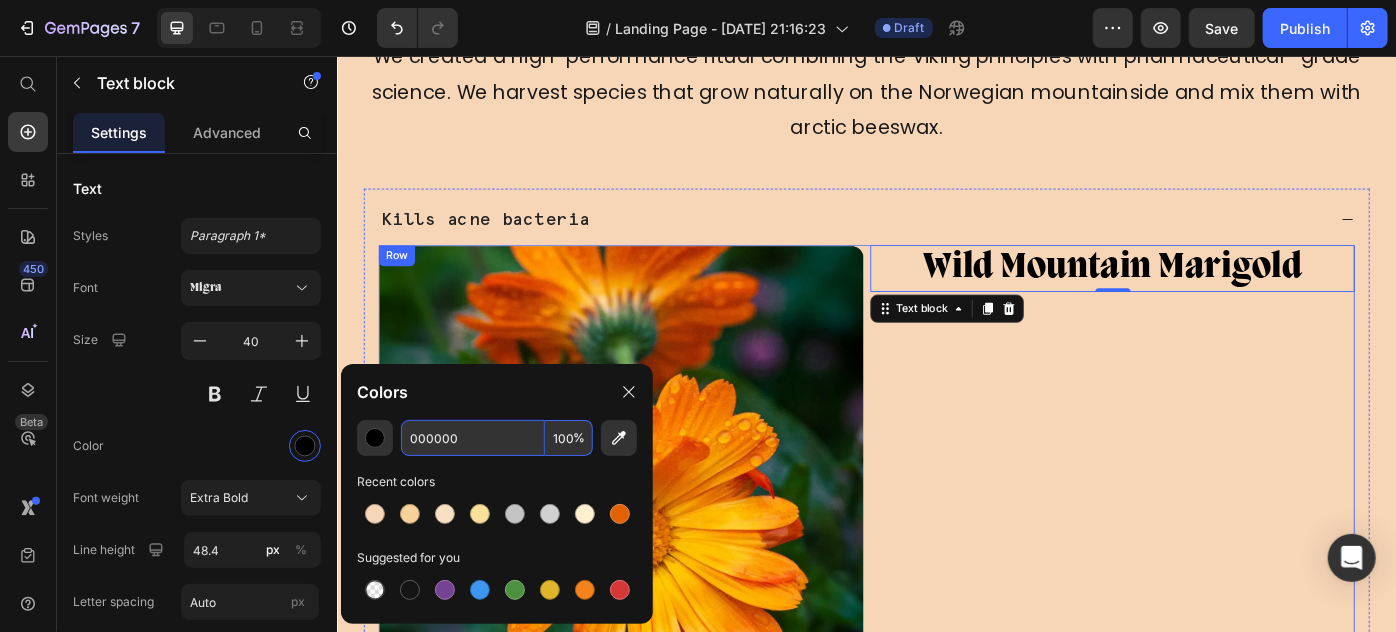 click on "Wild Mountain Marigold Text block   0" at bounding box center (1214, 563) 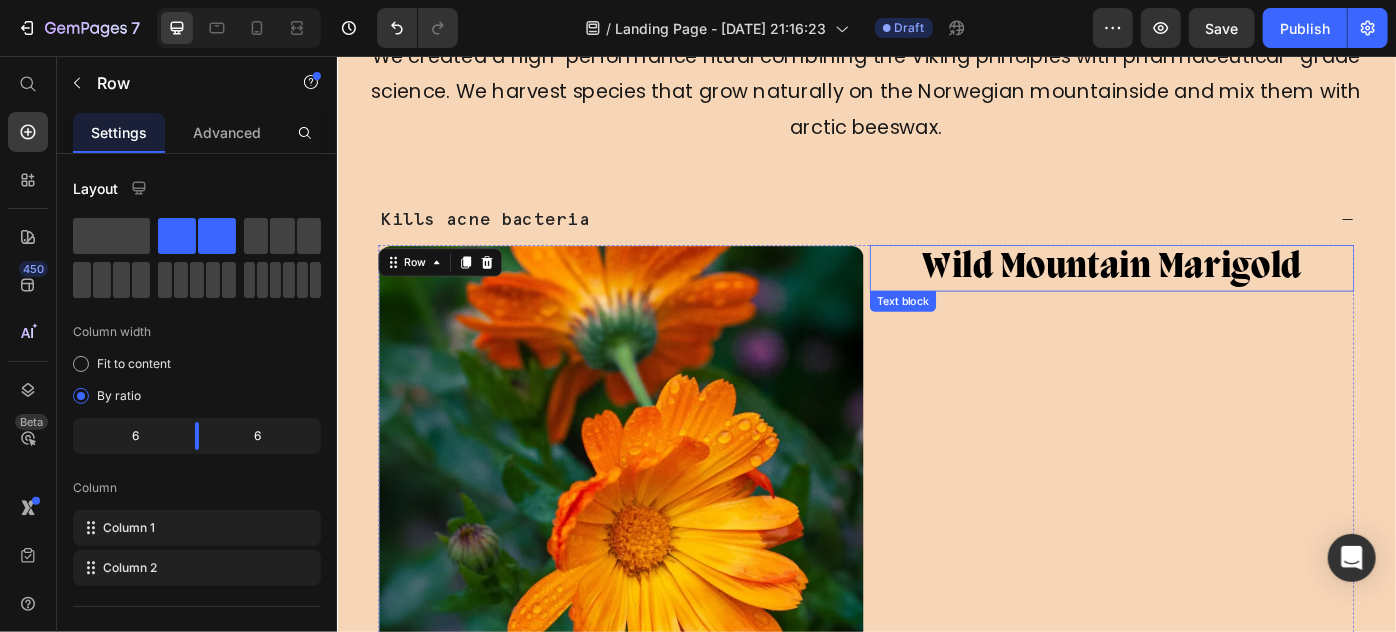 click on "Wild Mountain Marigold" at bounding box center [1215, 295] 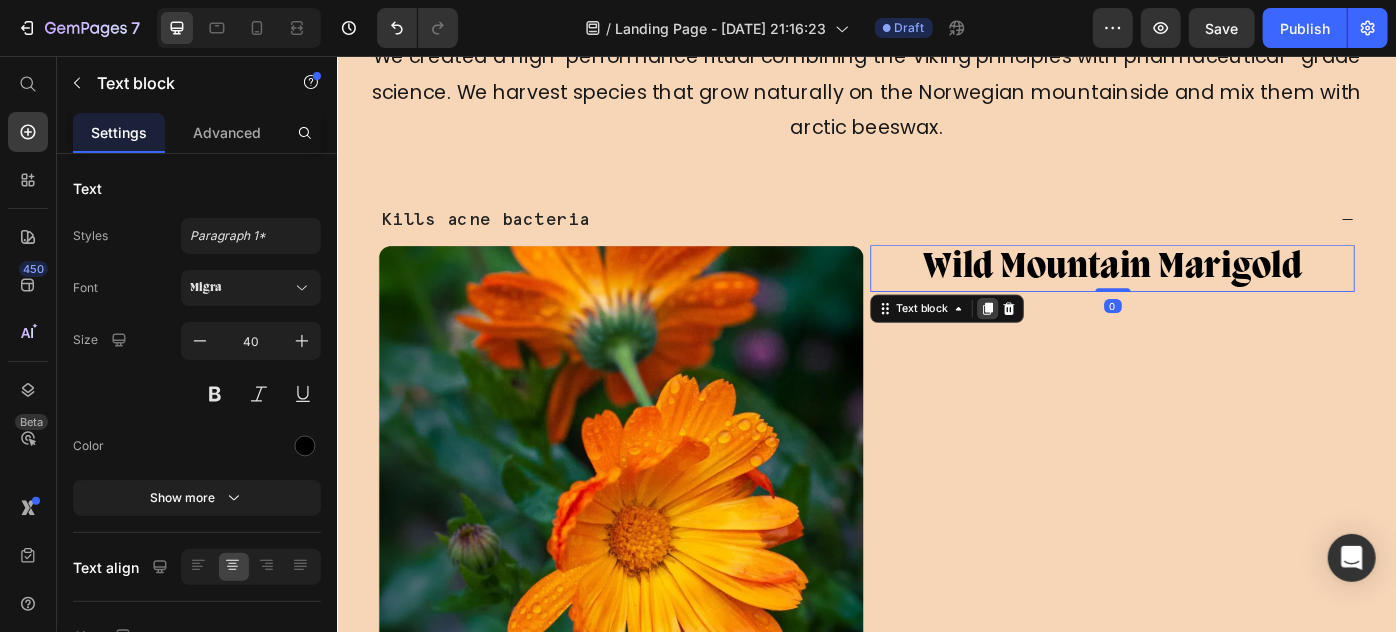drag, startPoint x: 1068, startPoint y: 321, endPoint x: 949, endPoint y: 68, distance: 279.589 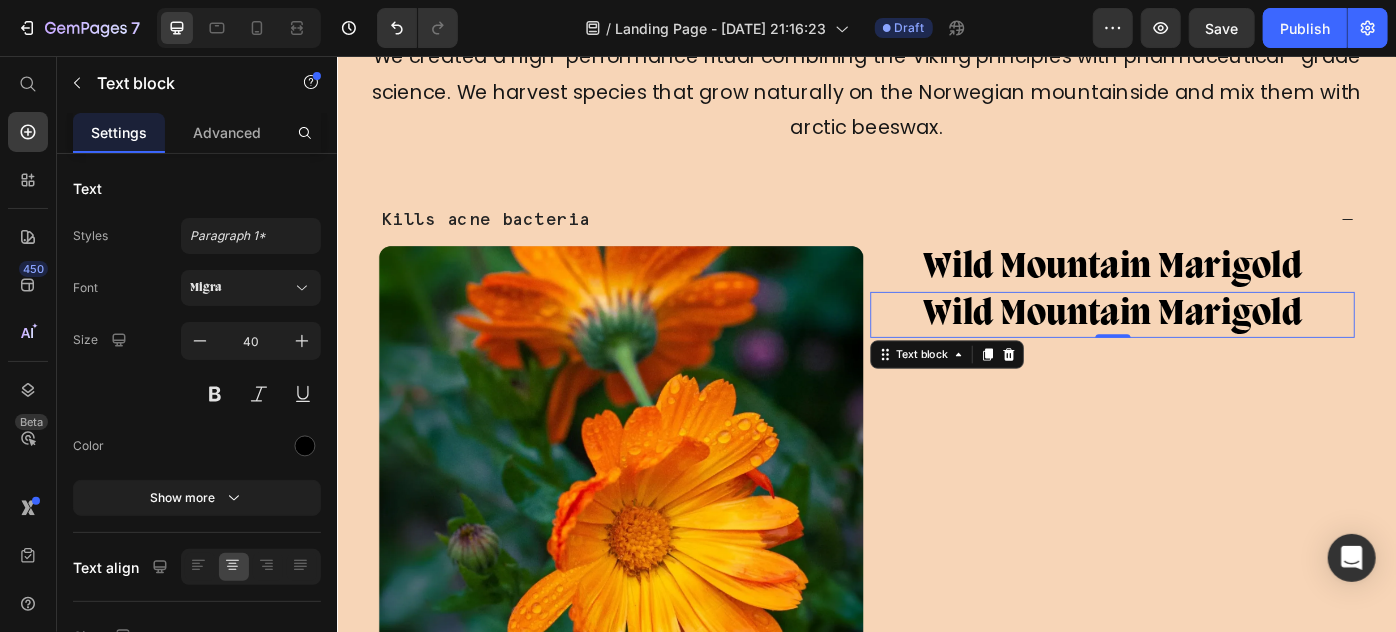 click on "Wild Mountain Marigold" at bounding box center [1215, 348] 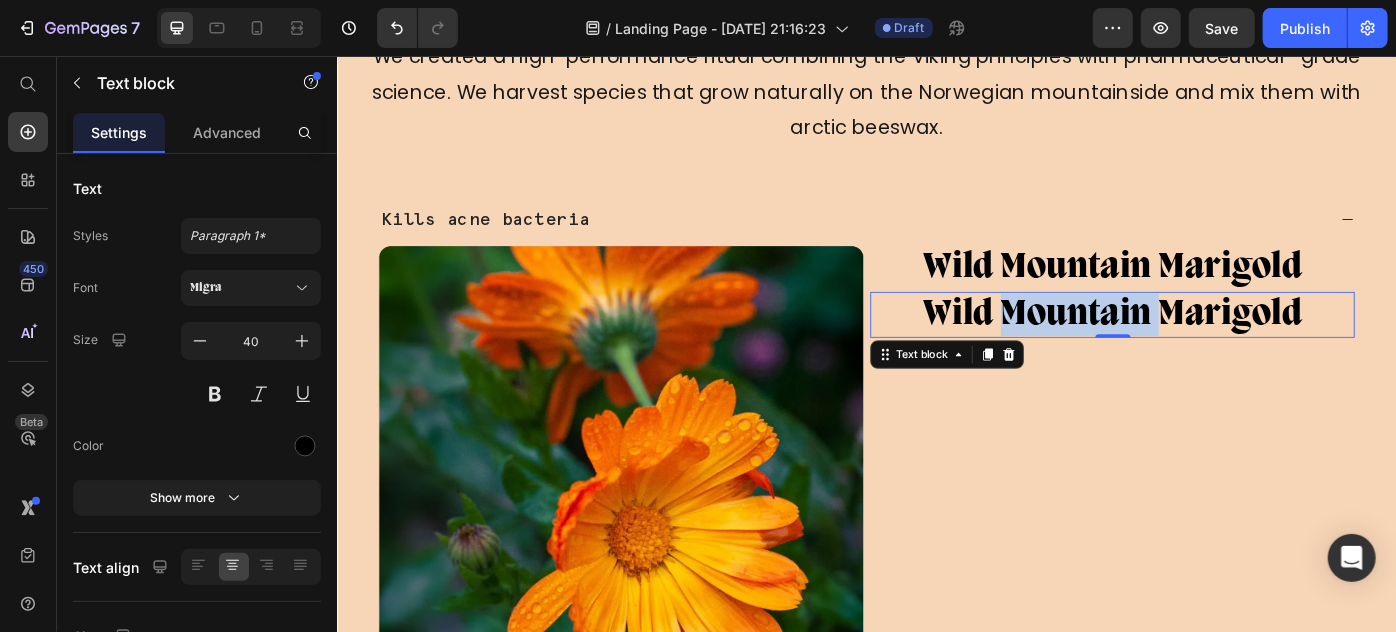 click on "Wild Mountain Marigold" at bounding box center (1215, 348) 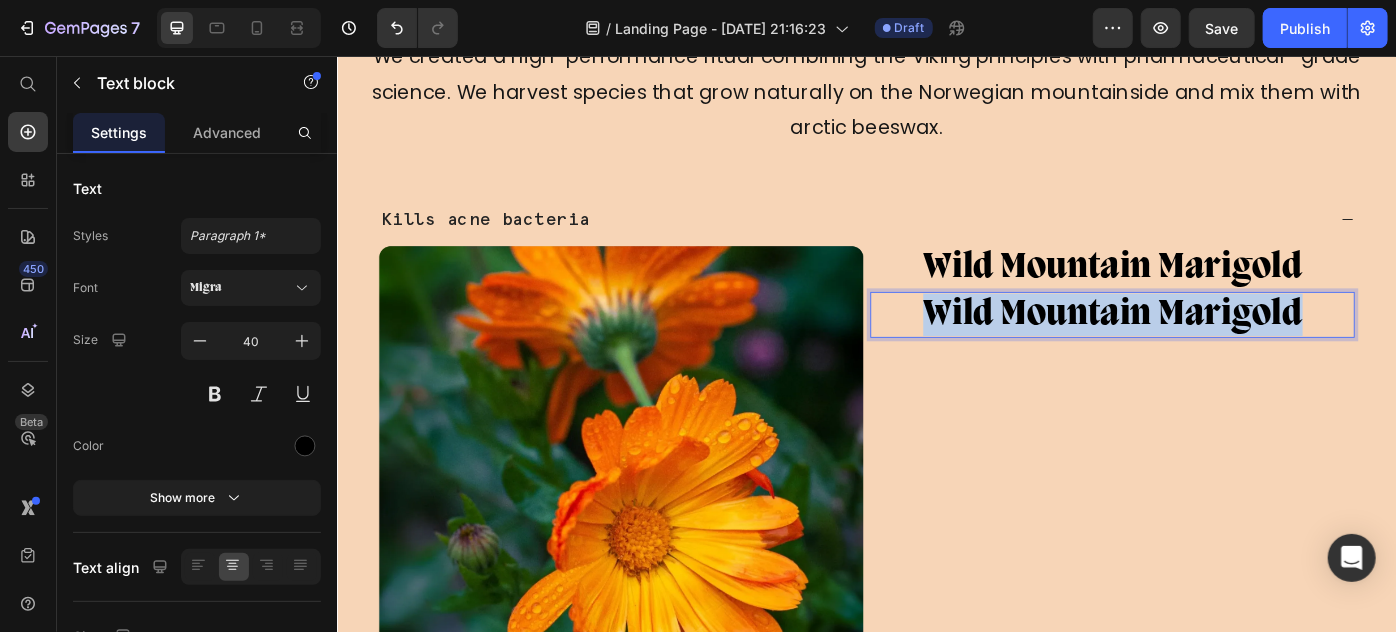 click on "Wild Mountain Marigold" at bounding box center [1215, 348] 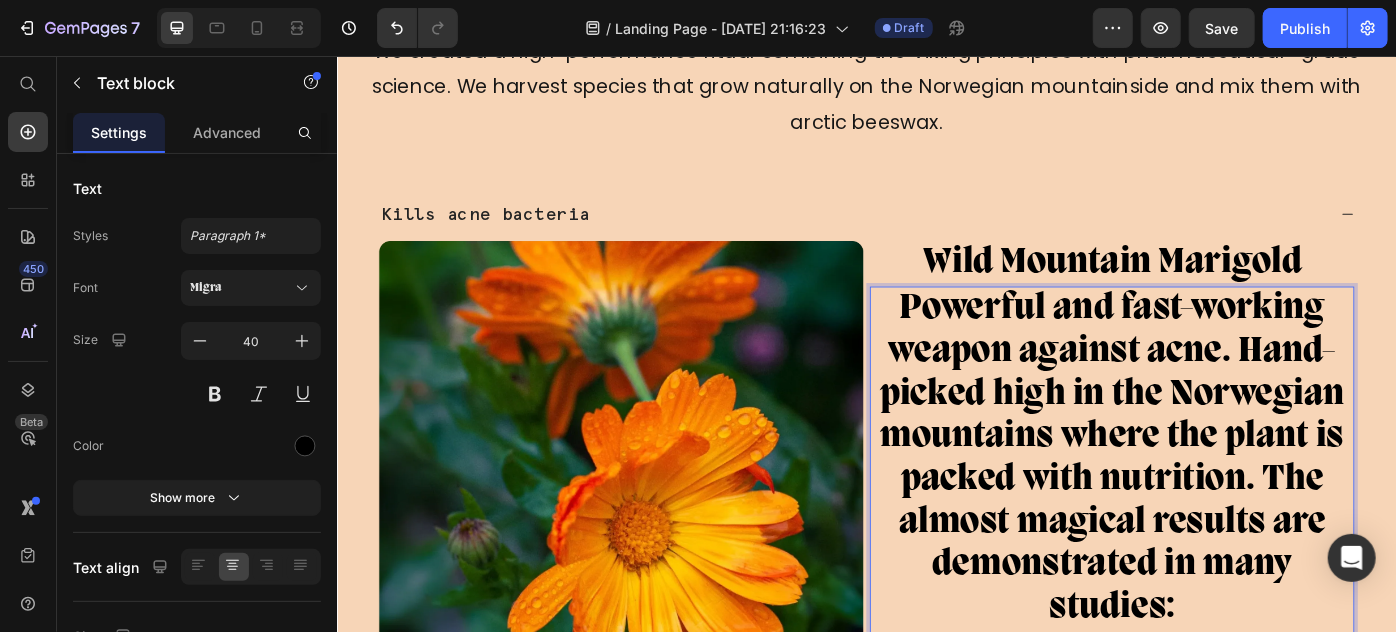 scroll, scrollTop: 3084, scrollLeft: 0, axis: vertical 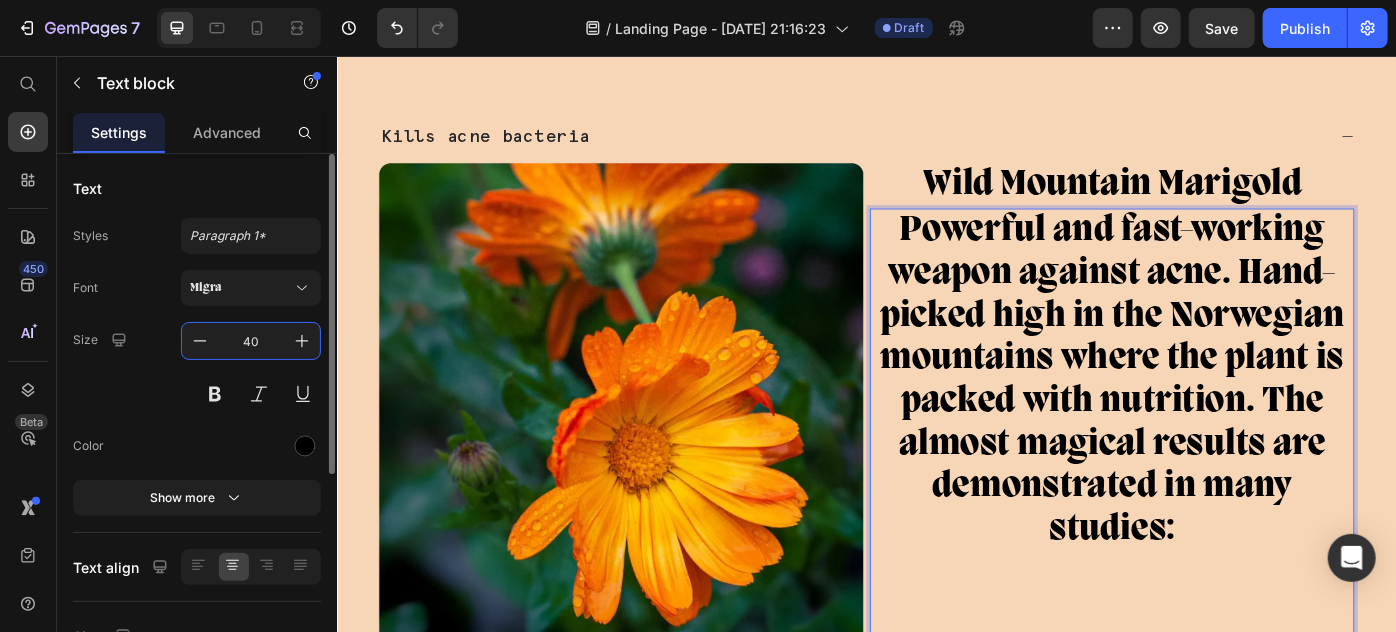 click on "40" at bounding box center (251, 341) 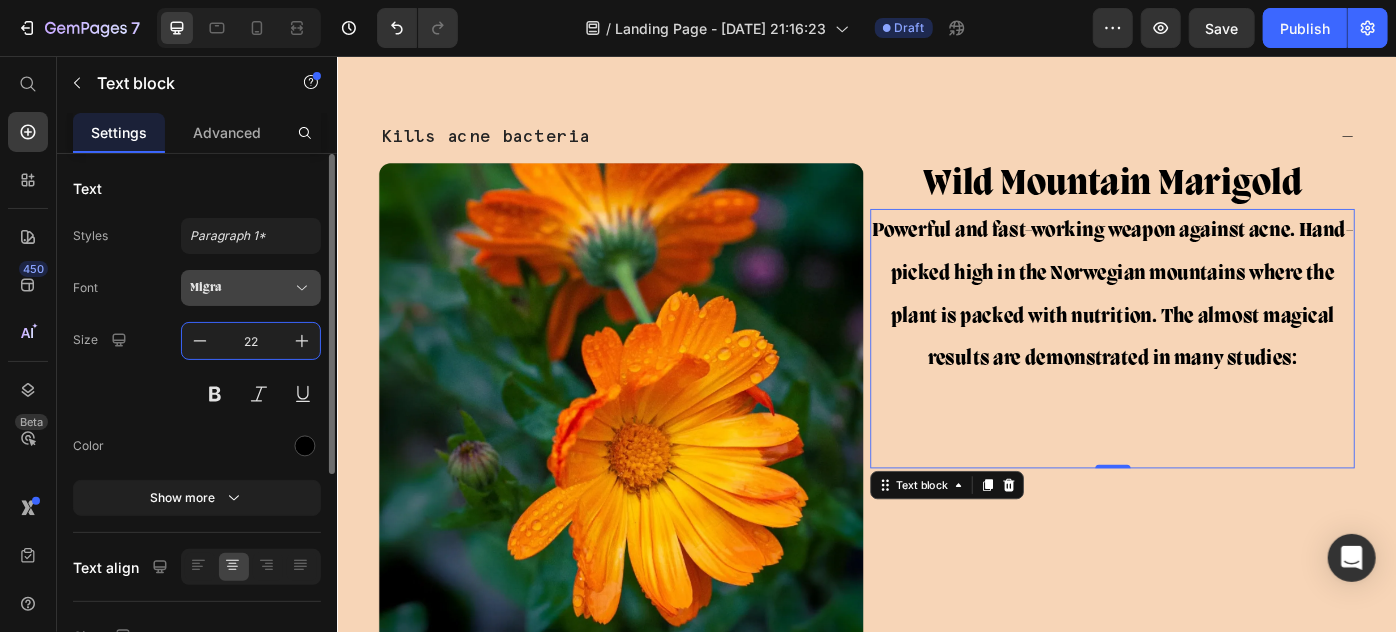type on "22" 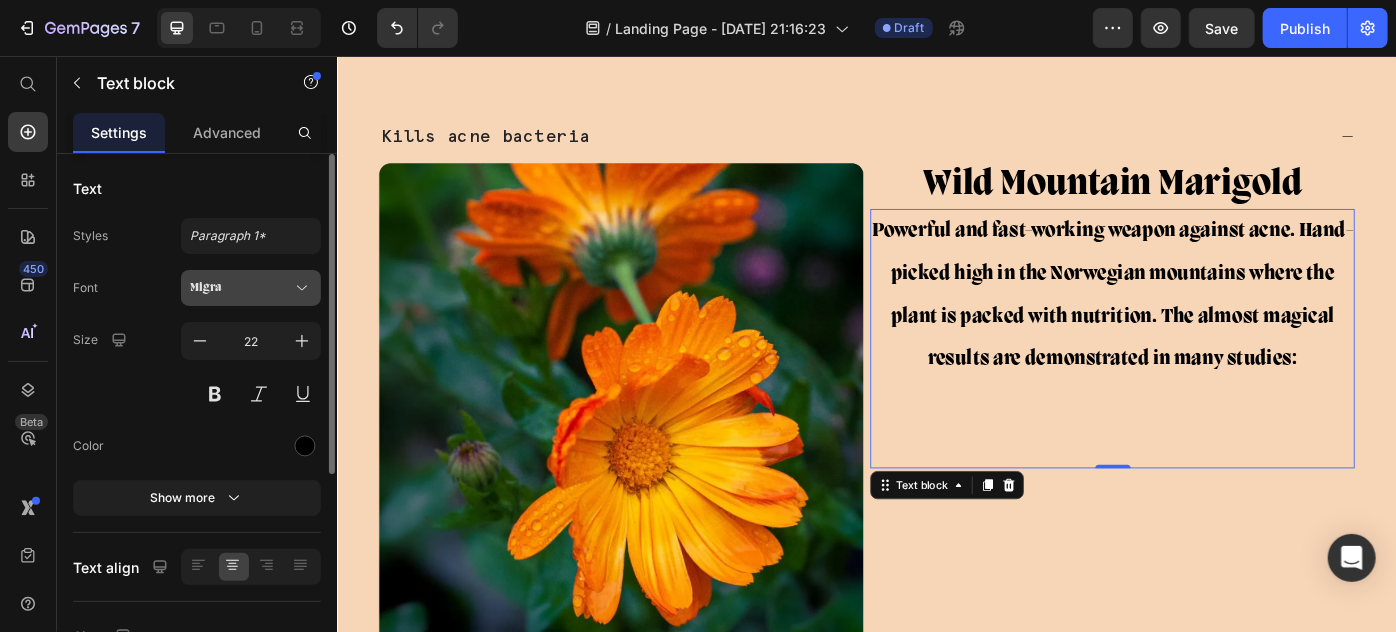click on "Migra" at bounding box center (241, 288) 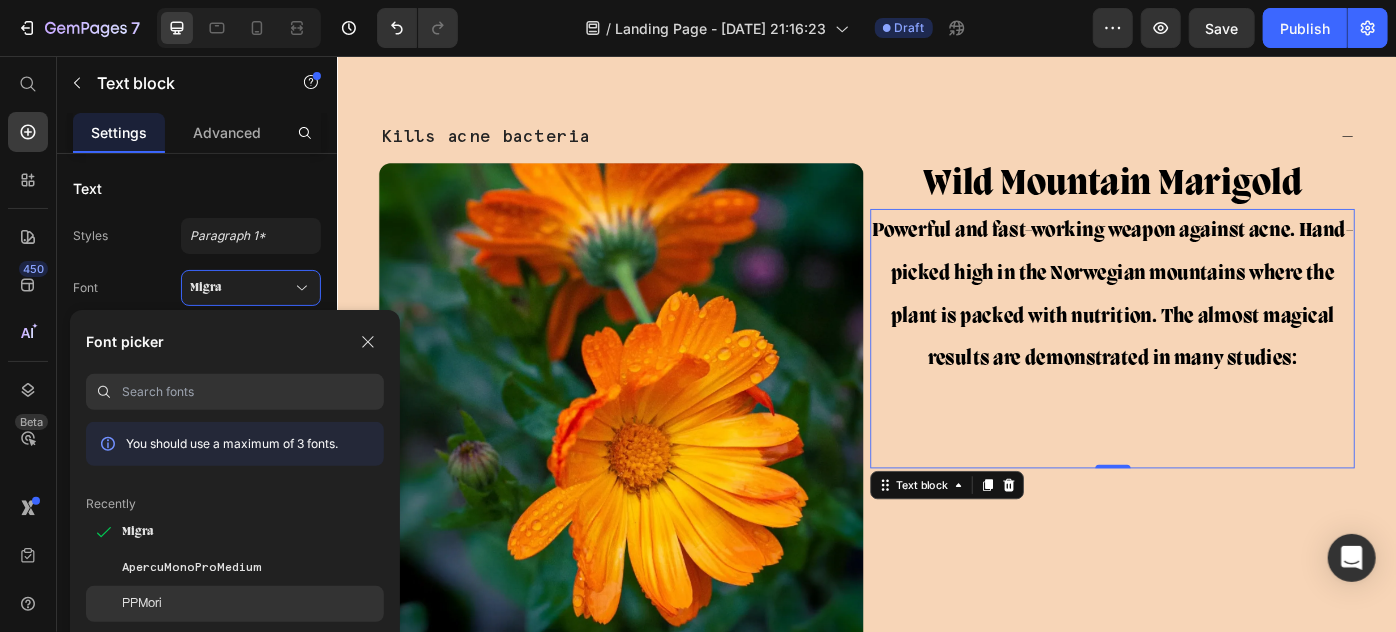 click on "PPMori" 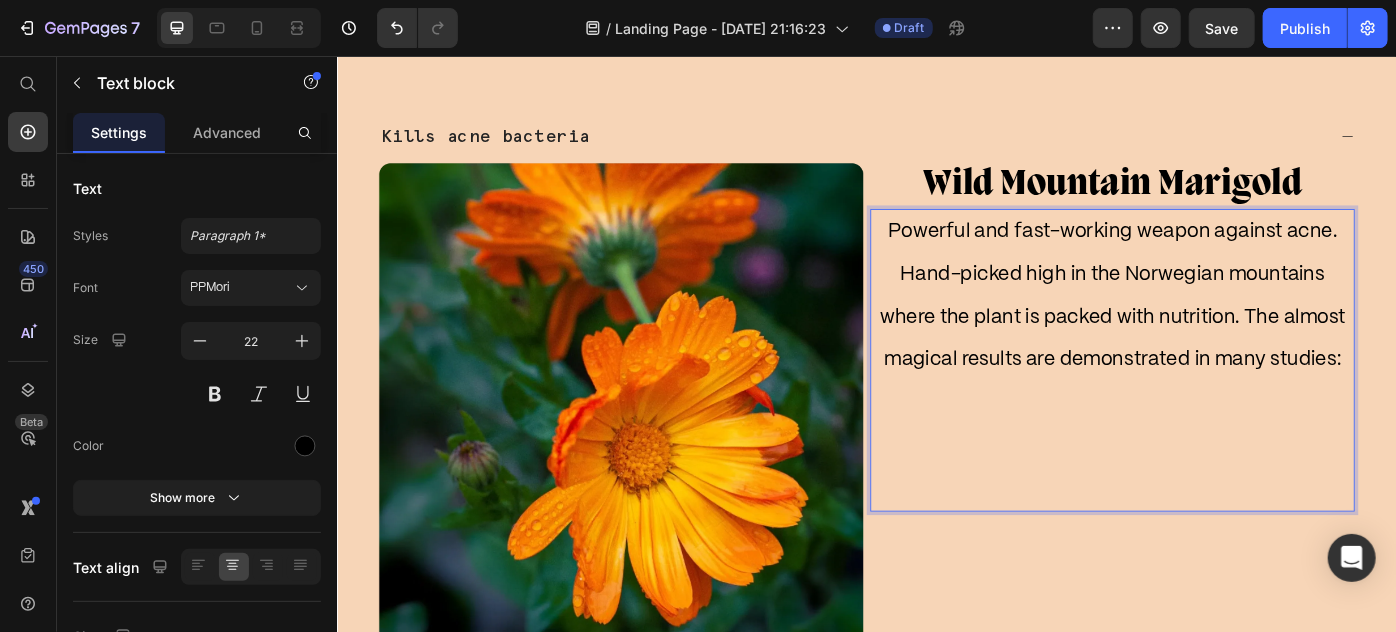click on "⁠⁠⁠⁠⁠⁠⁠" at bounding box center (1214, 496) 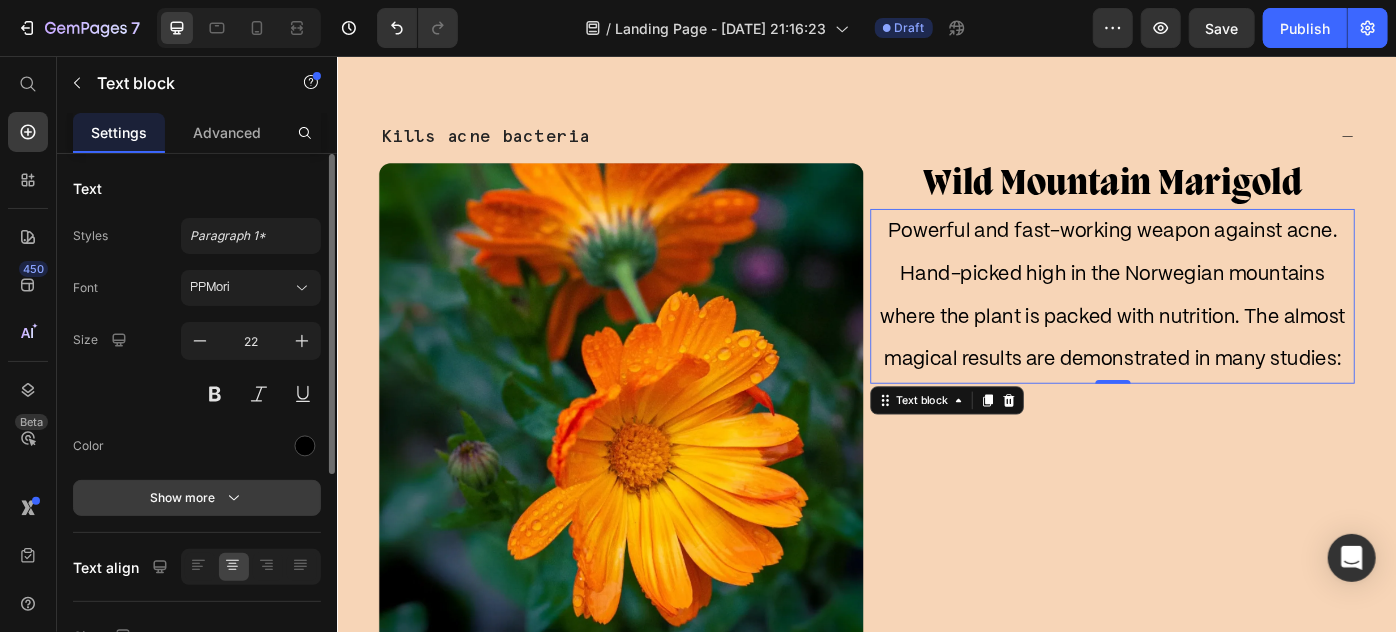 click on "Show more" at bounding box center (197, 498) 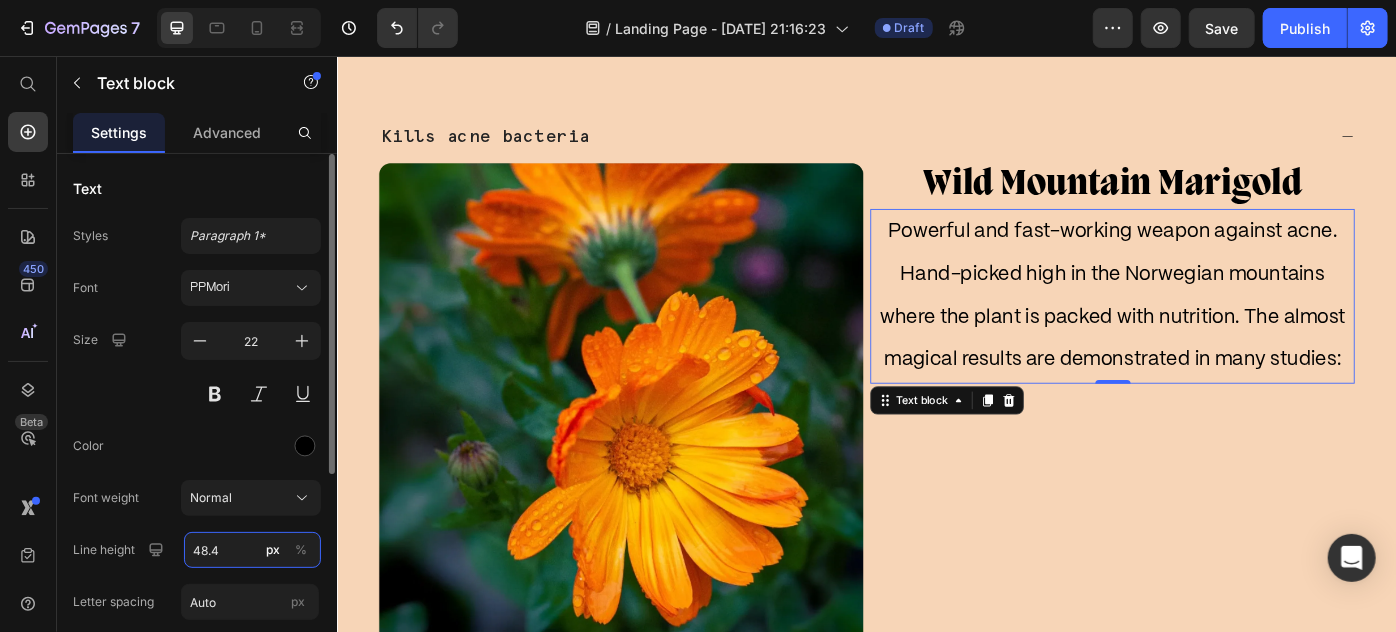 click on "48.4" at bounding box center (252, 550) 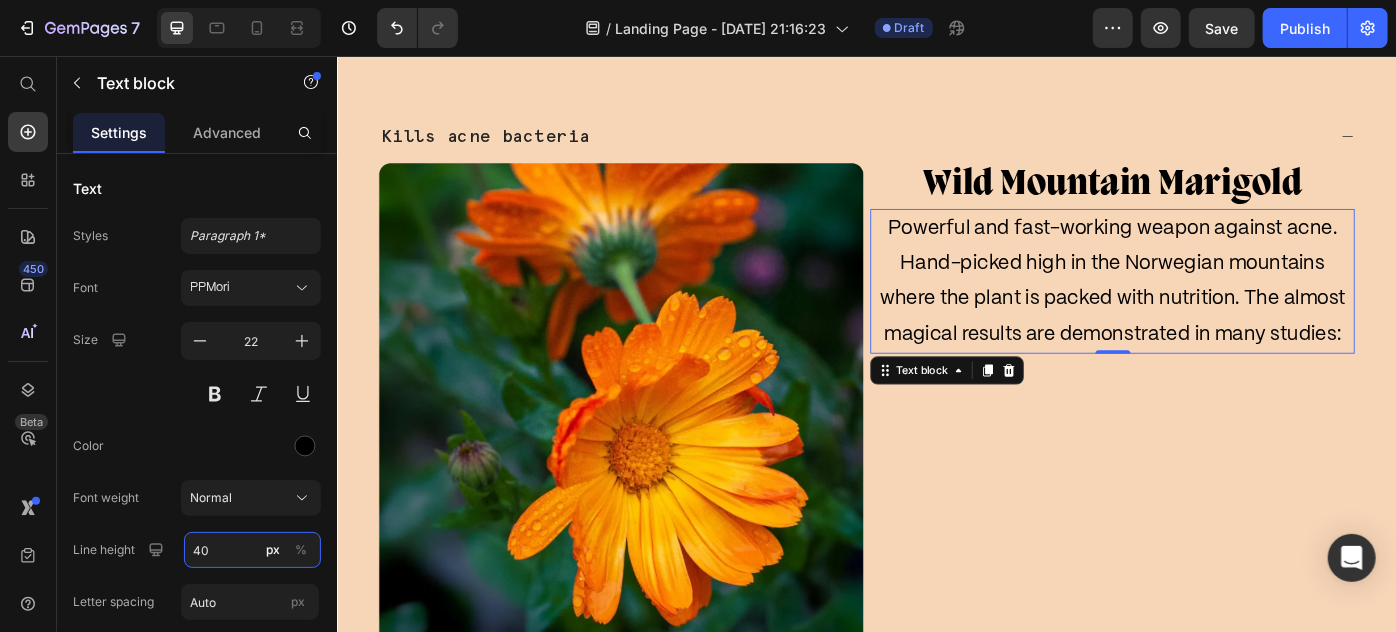 type on "40" 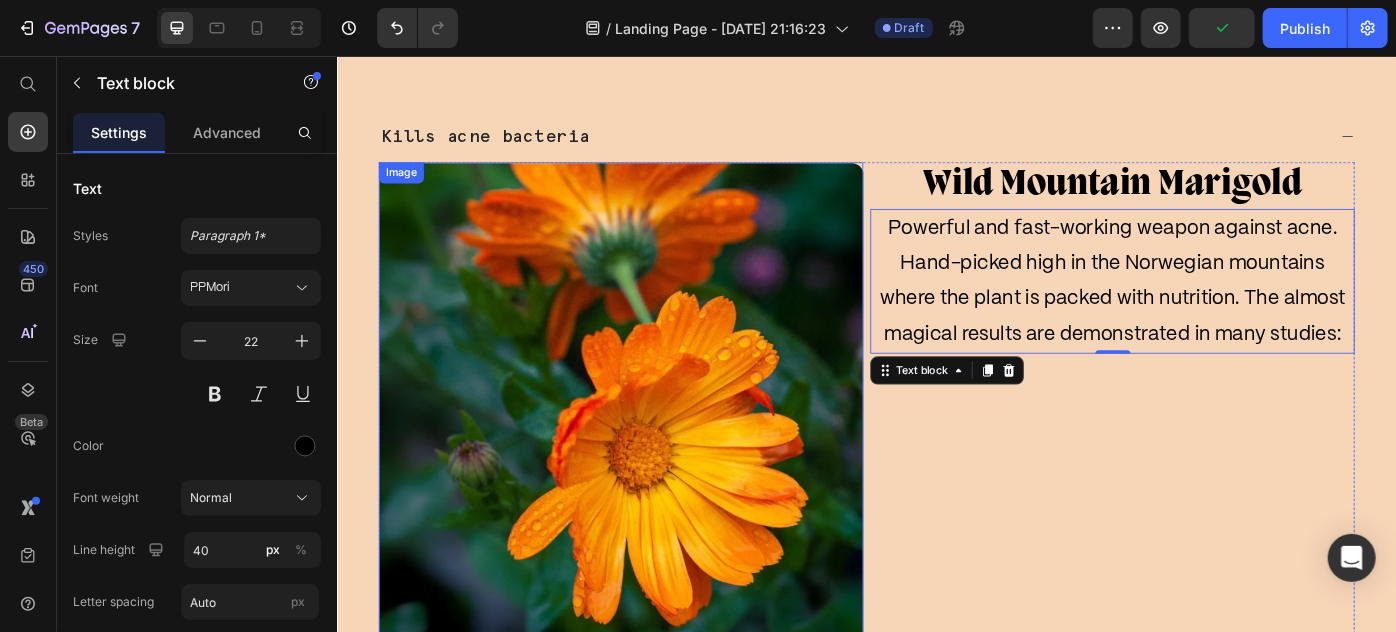 click at bounding box center (657, 469) 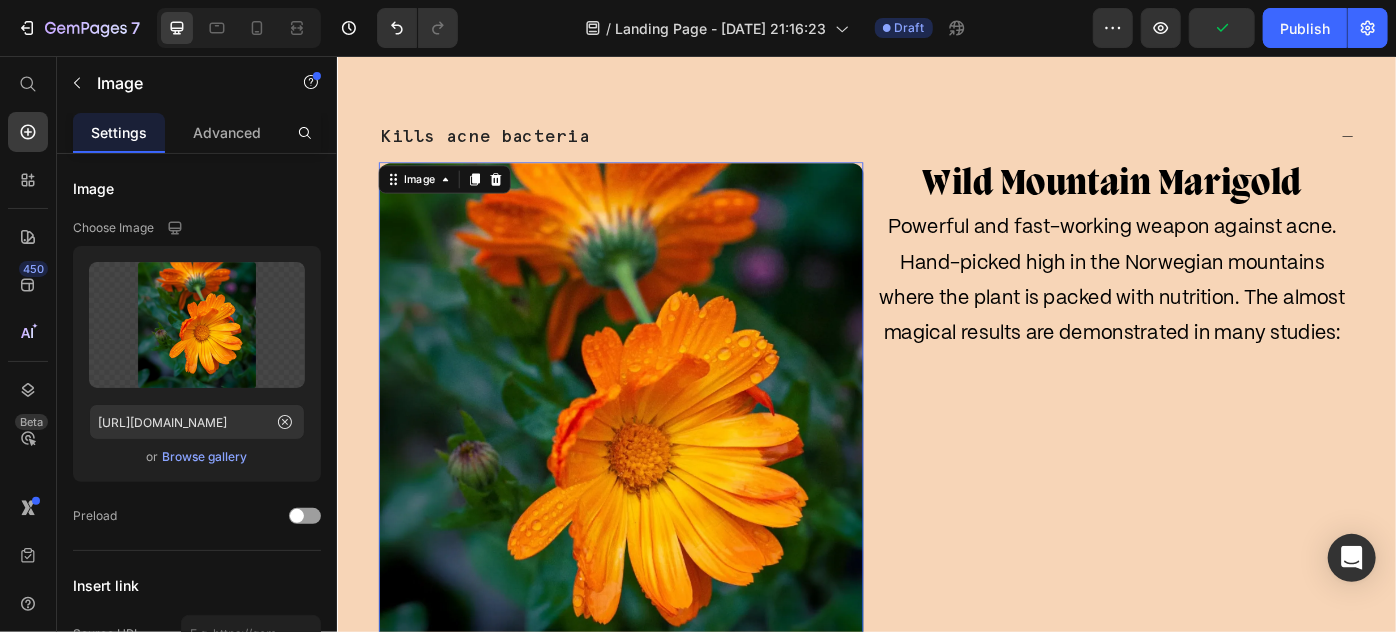 scroll, scrollTop: 0, scrollLeft: 0, axis: both 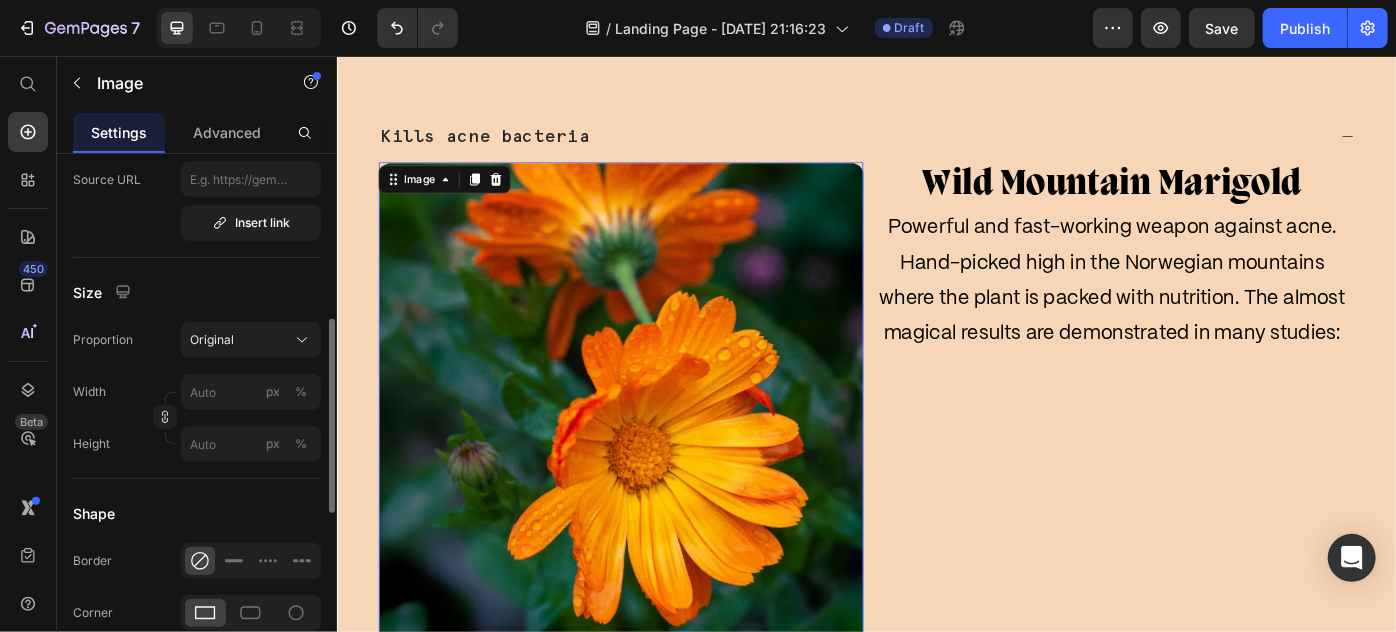 click on "Proportion Original Width px % Height px %" at bounding box center [197, 392] 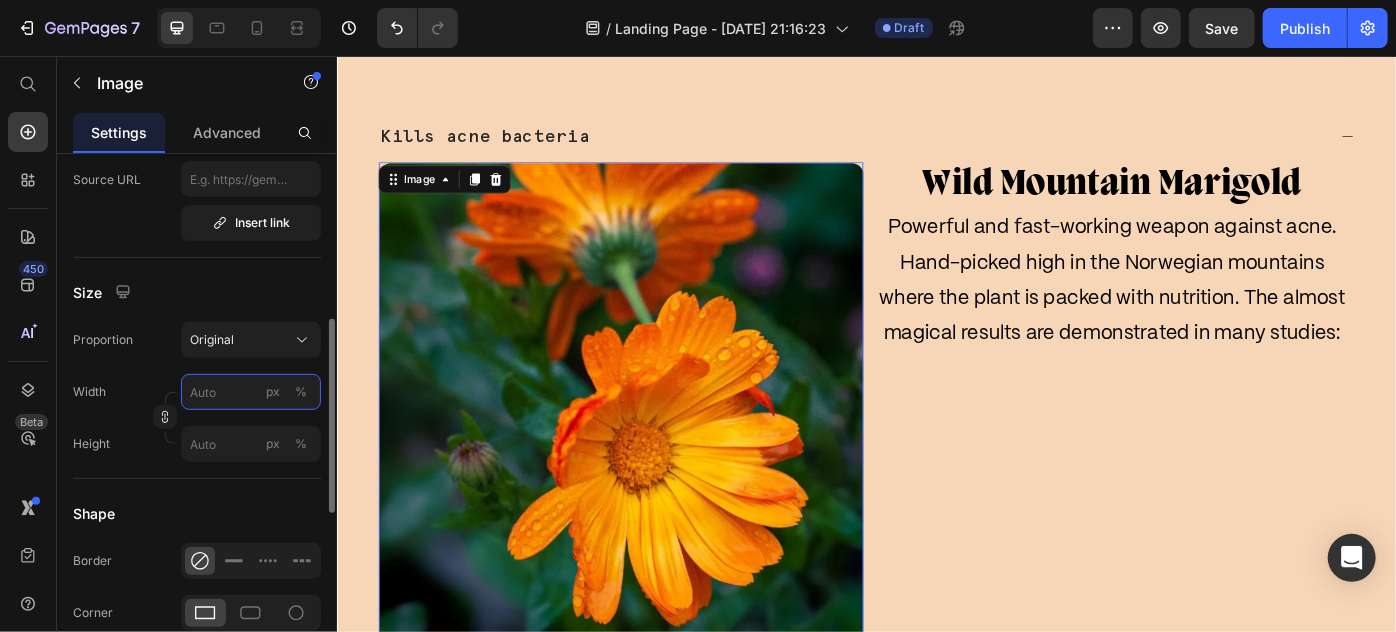 click on "px %" at bounding box center (251, 392) 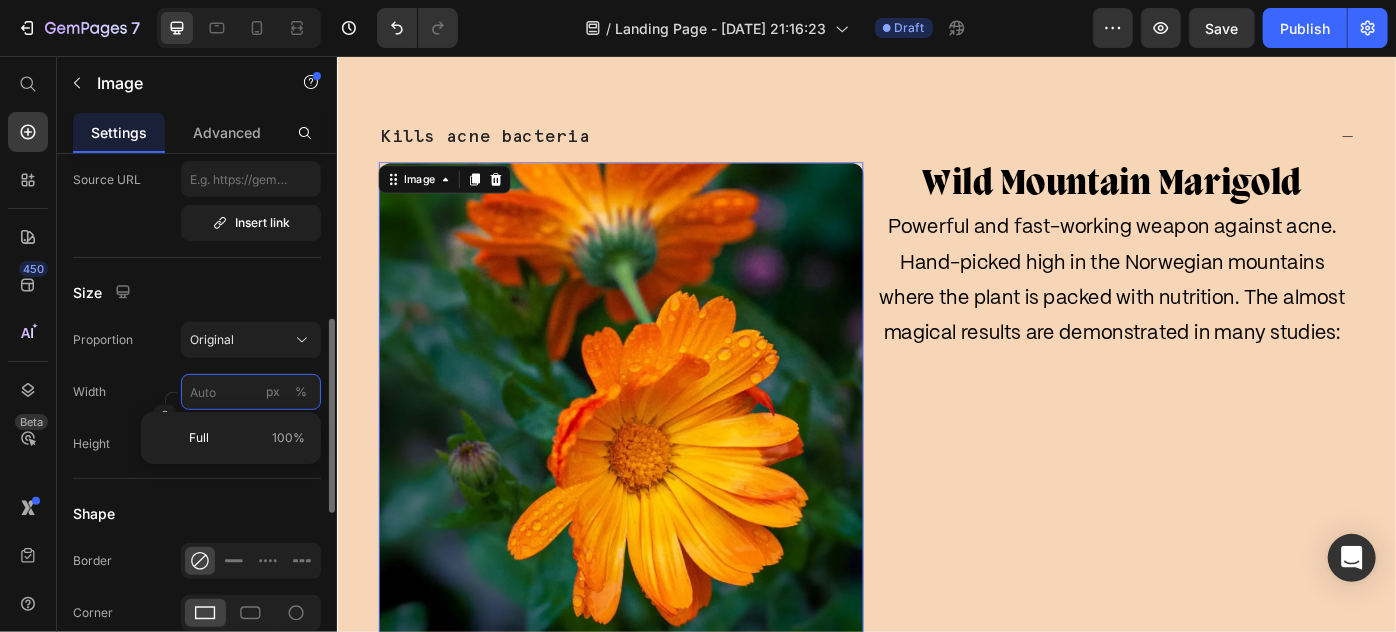 paste on "428" 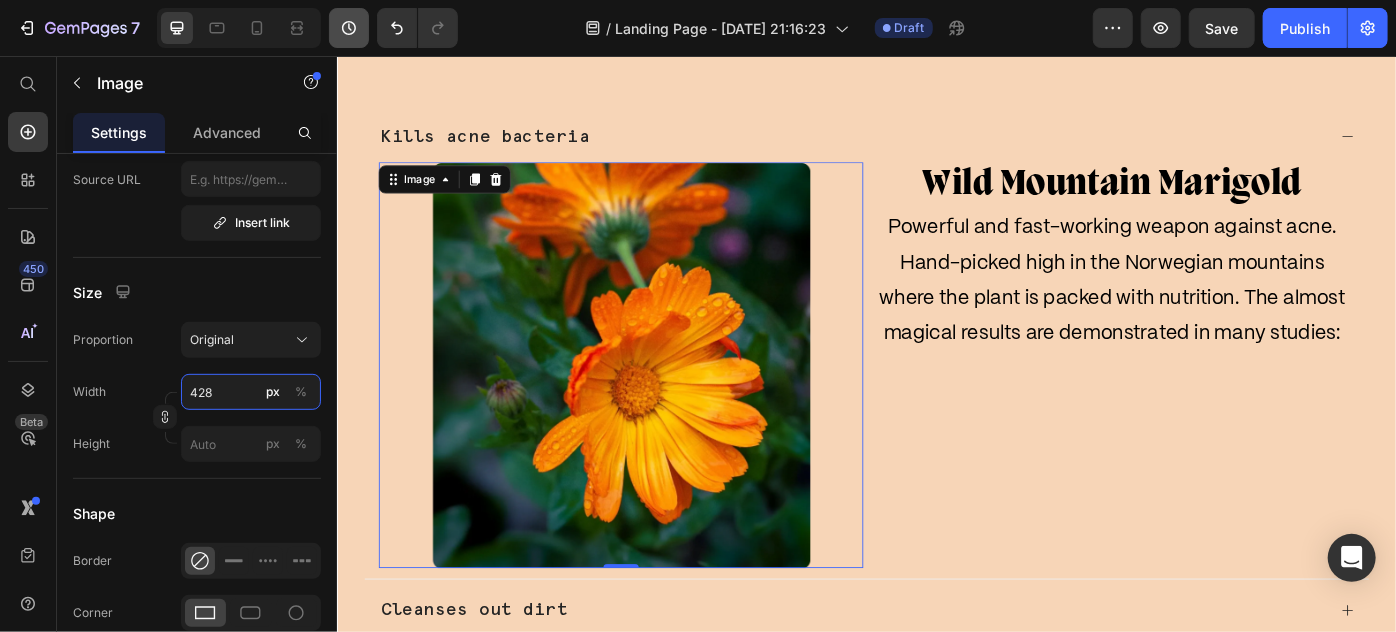 type on "428" 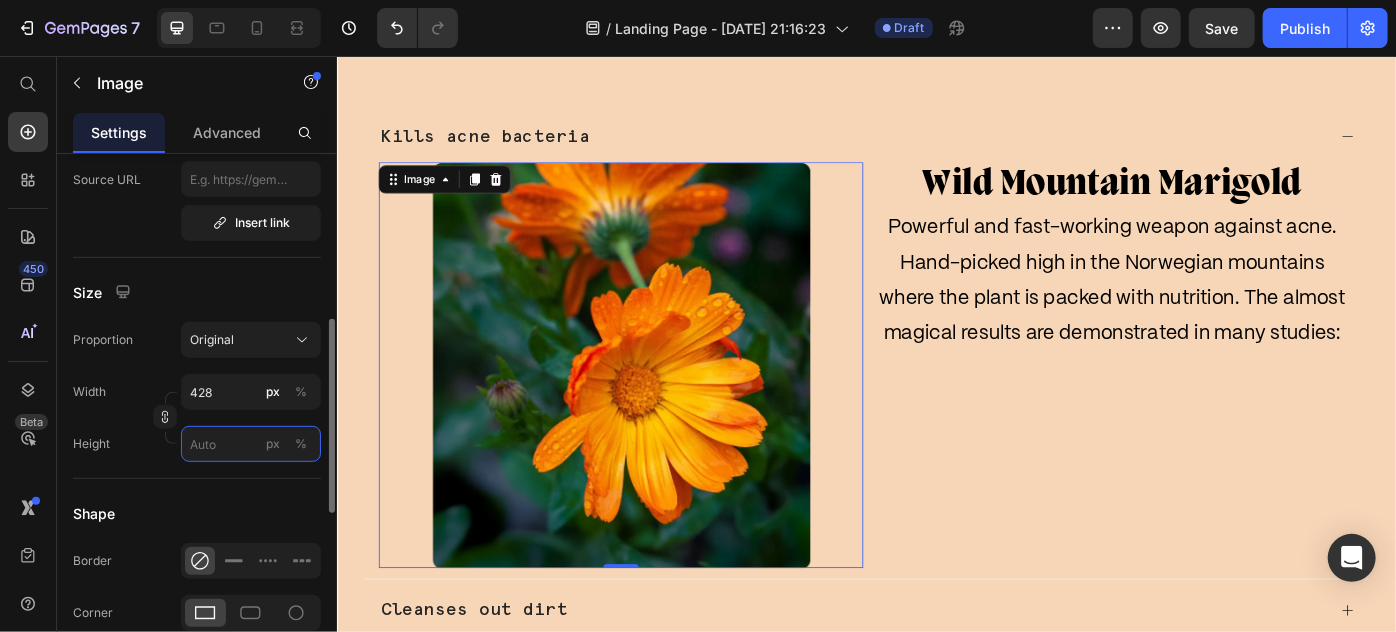 click on "px %" at bounding box center [251, 444] 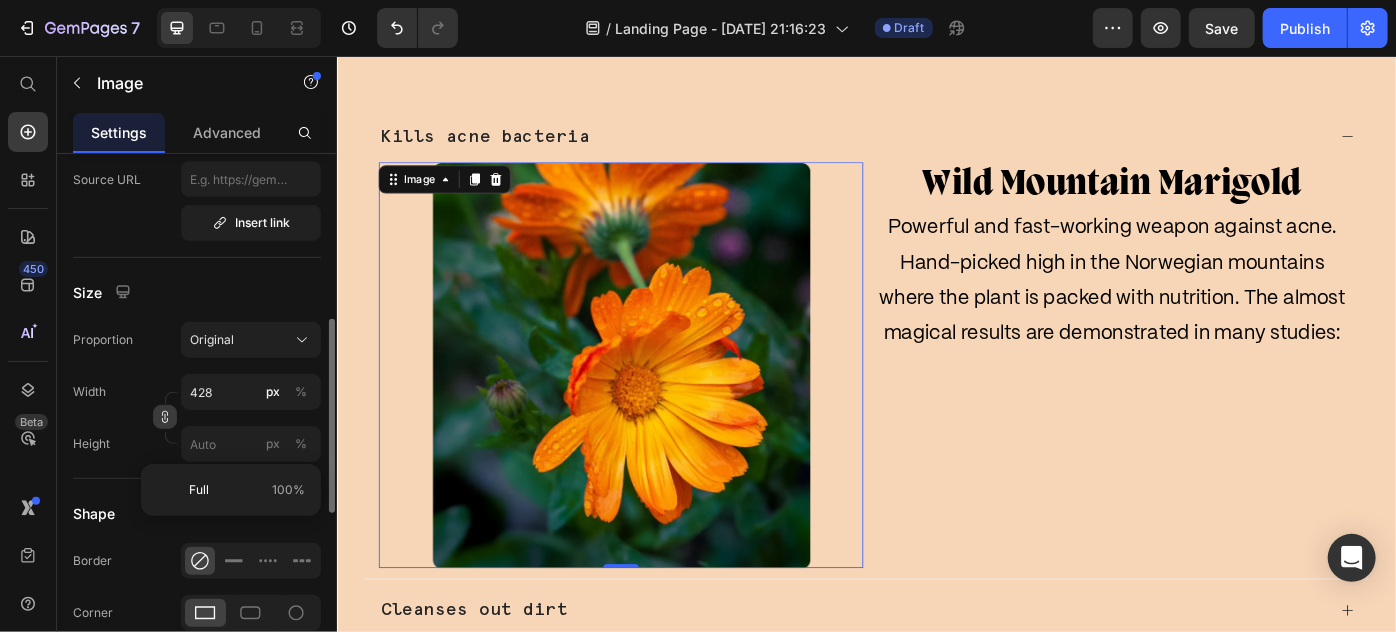 click 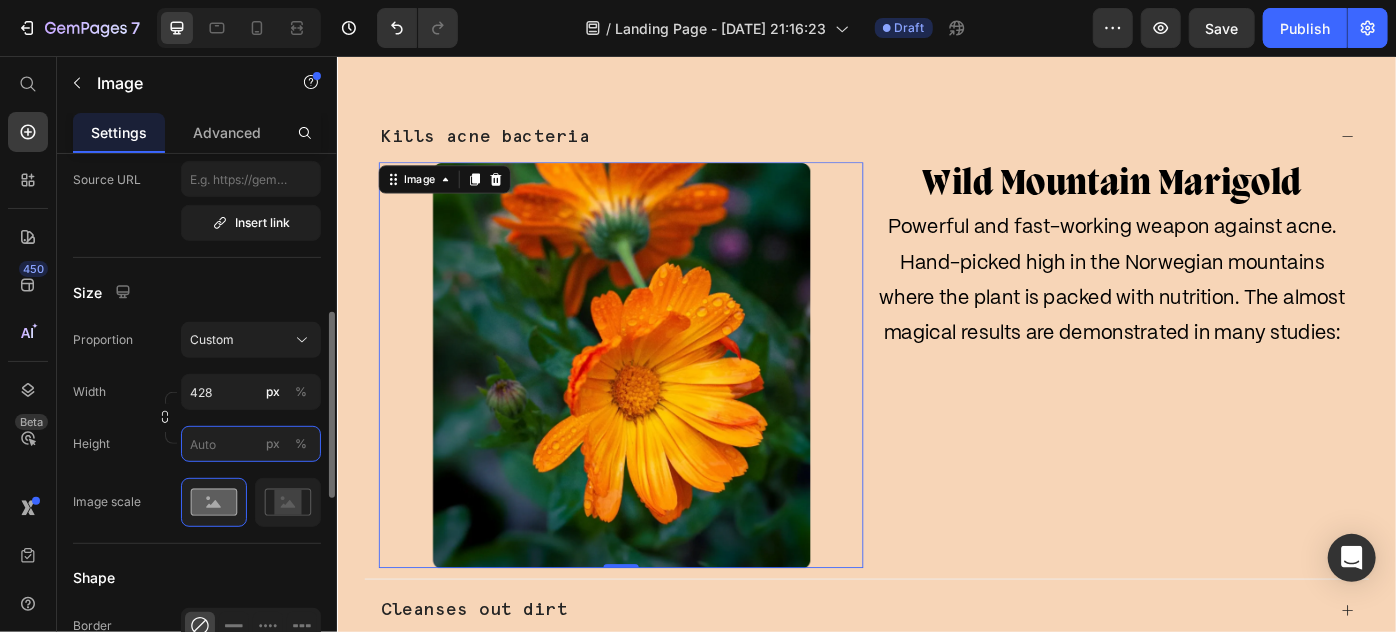 click on "px %" at bounding box center [251, 444] 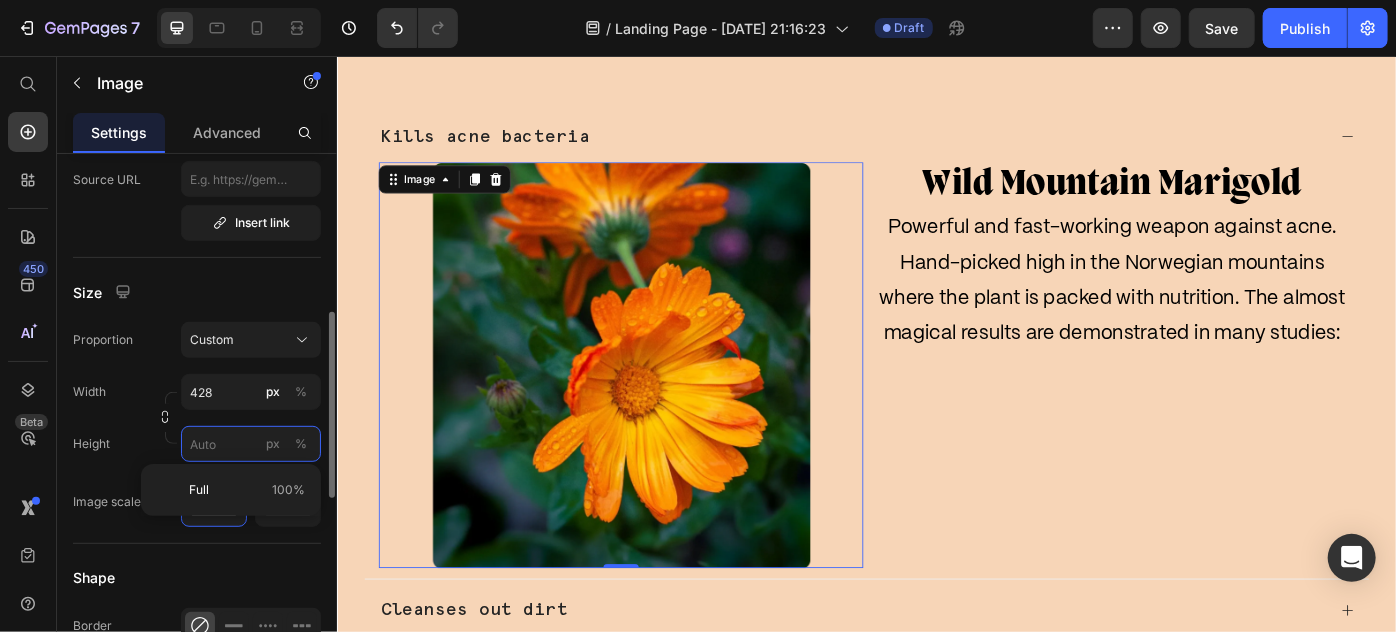 paste on "459.263" 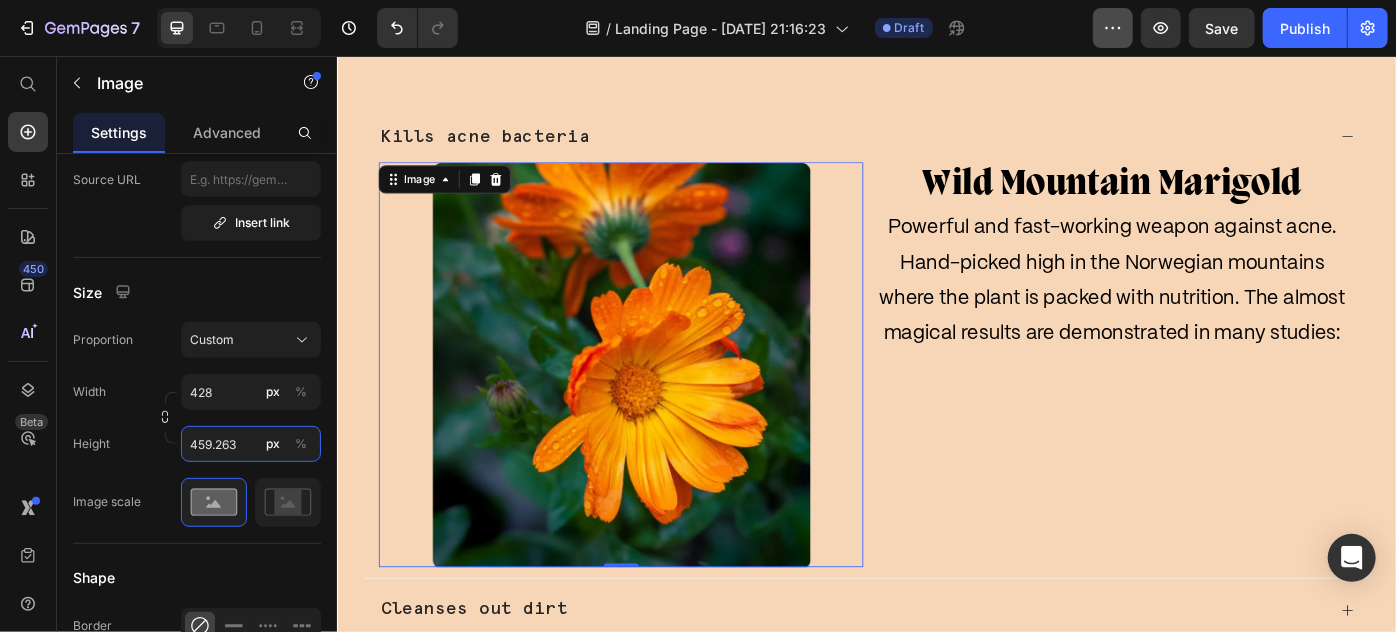 type on "459.263" 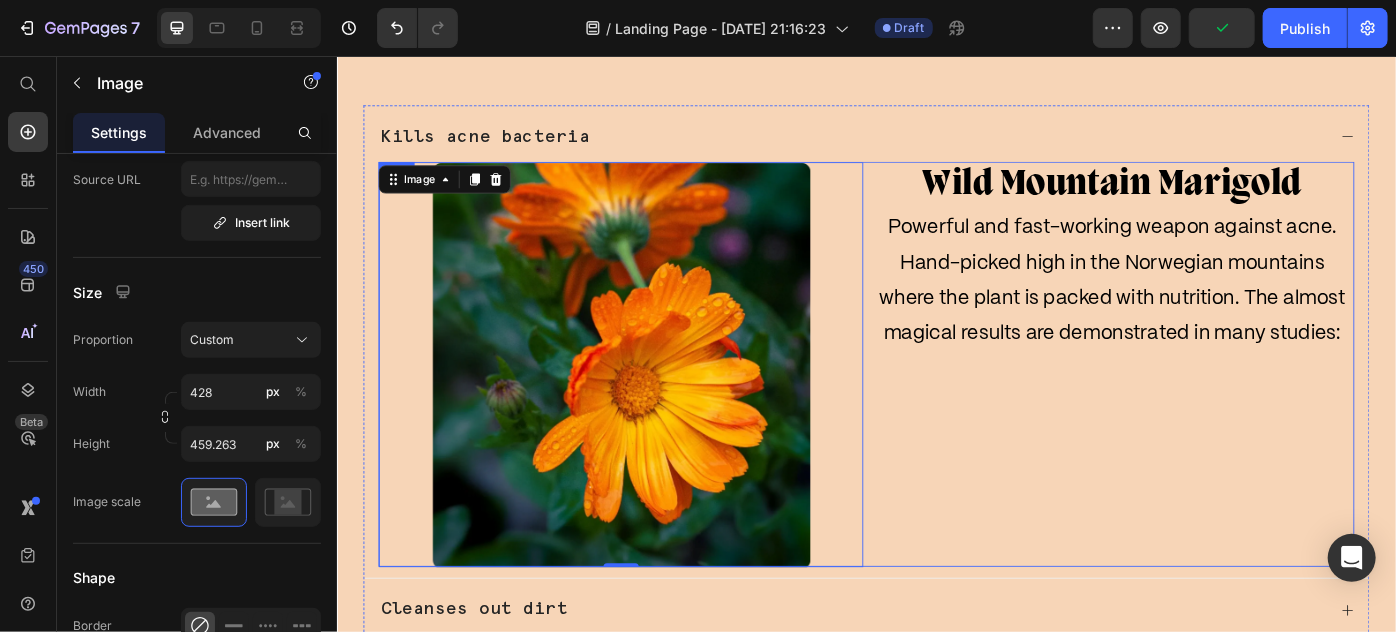 click on "Wild Mountain Marigold Text block Powerful and fast-working weapon against acne. Hand-picked high in the Norwegian mountains where the plant is packed with nutrition. The almost magical results are demonstrated in many studies: Text block" at bounding box center (1214, 404) 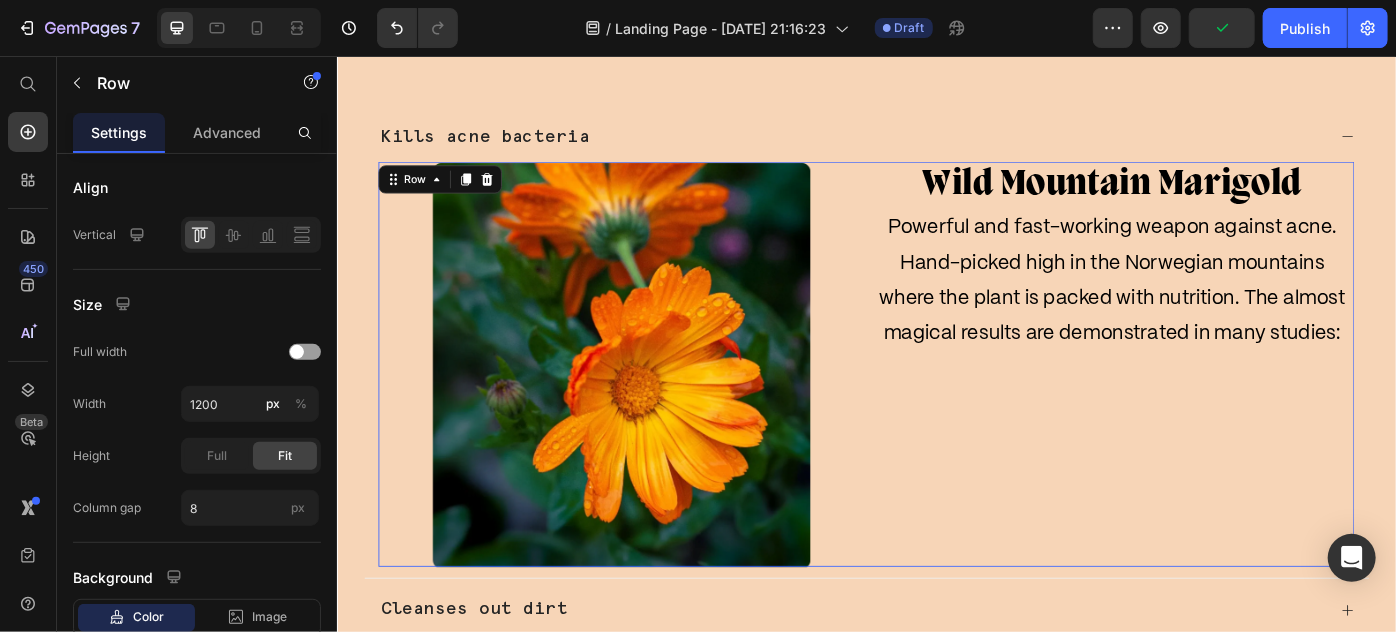 scroll, scrollTop: 0, scrollLeft: 0, axis: both 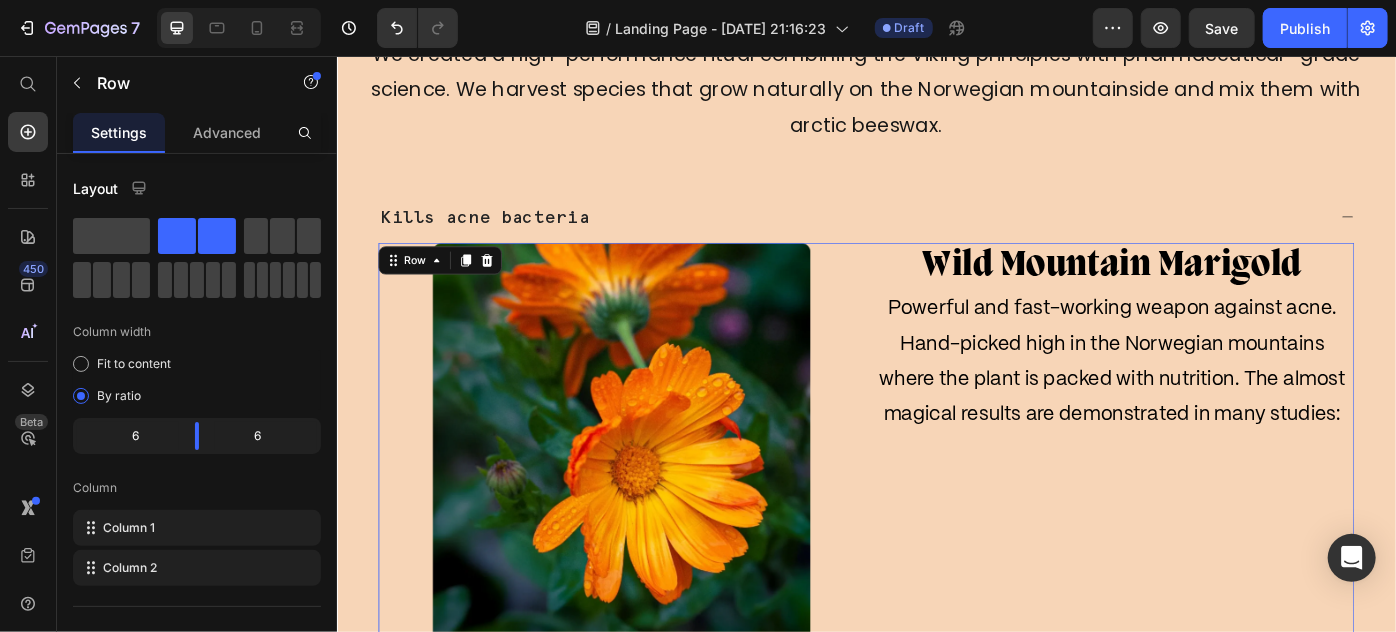 click on "Image Wild Mountain Marigold Text block Powerful and fast-working weapon against acne. Hand-picked high in the Norwegian mountains where the plant is packed with nutrition. The almost magical results are demonstrated in many studies: Text block Row   0" at bounding box center [936, 495] 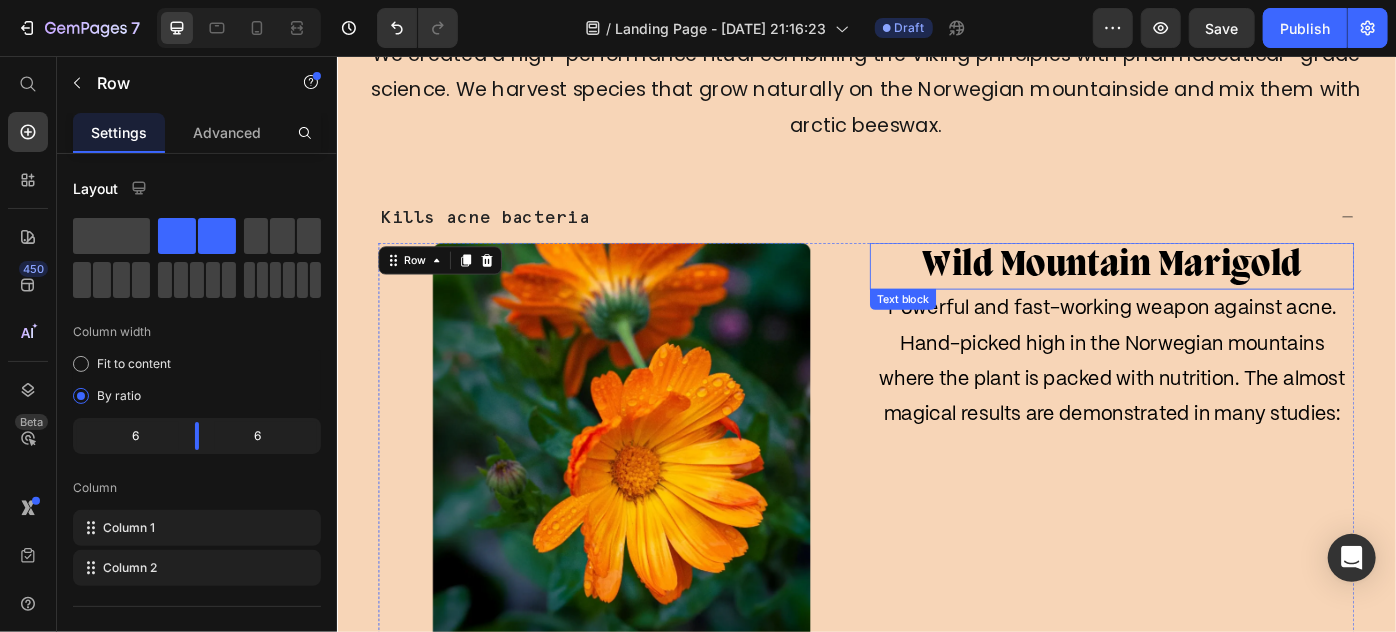 click on "Wild Mountain Marigold" at bounding box center (1214, 292) 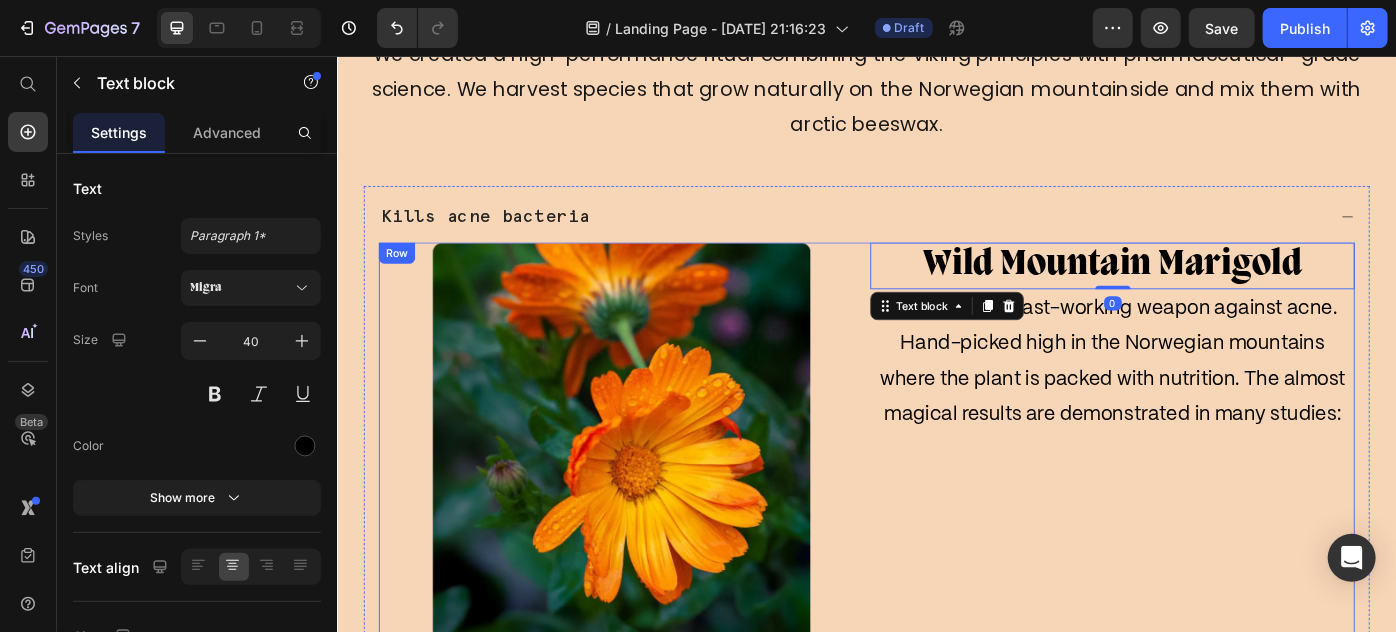 click on "Wild Mountain Marigold Text block   0 Powerful and fast-working weapon against acne. Hand-picked high in the Norwegian mountains where the plant is packed with nutrition. The almost magical results are demonstrated in many studies: Text block" at bounding box center (1214, 495) 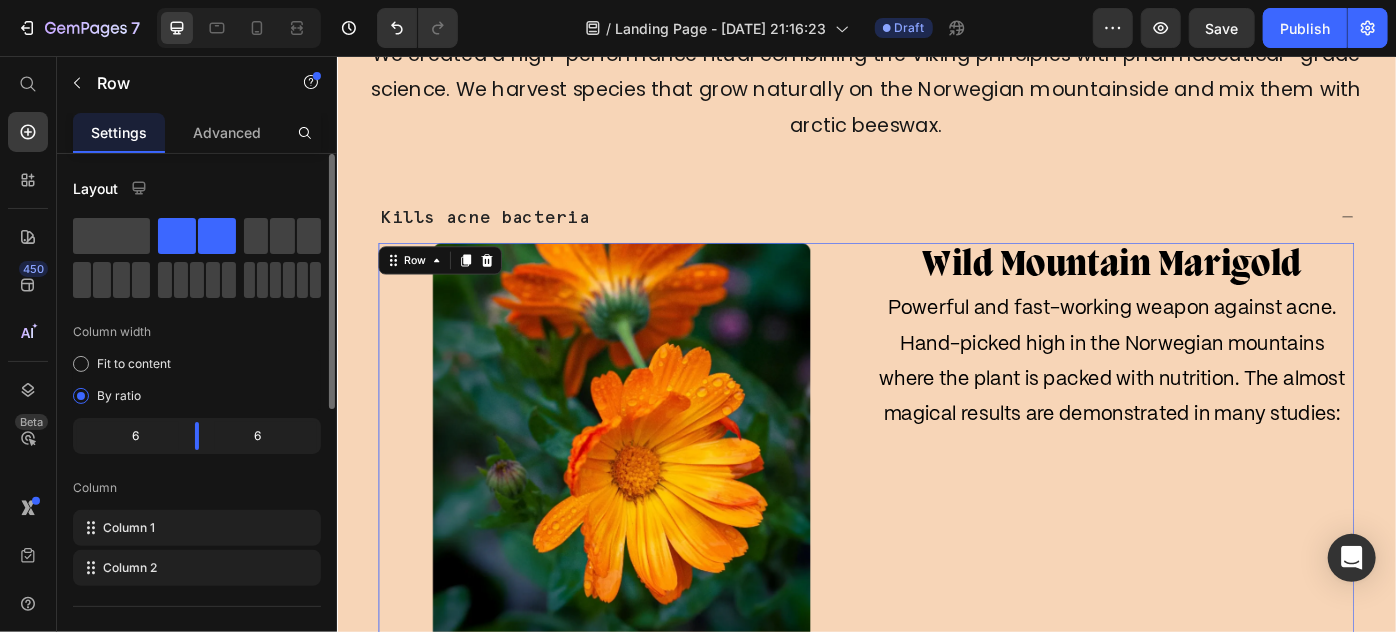 scroll, scrollTop: 363, scrollLeft: 0, axis: vertical 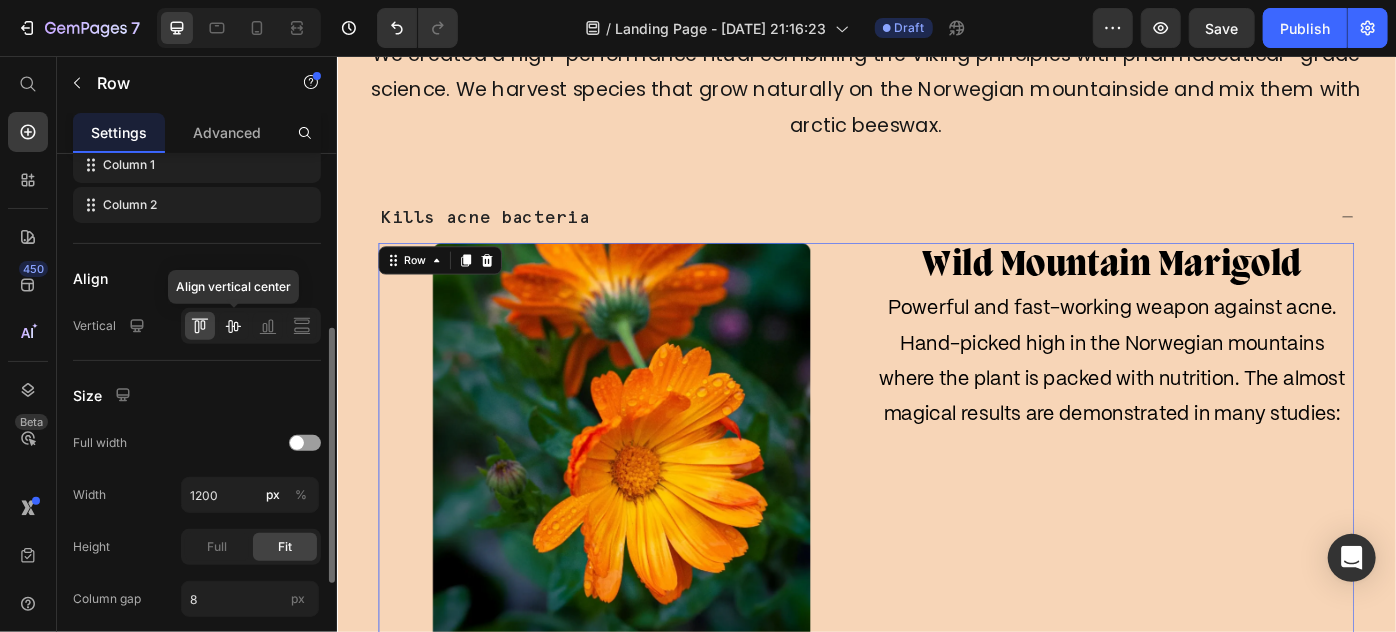 click 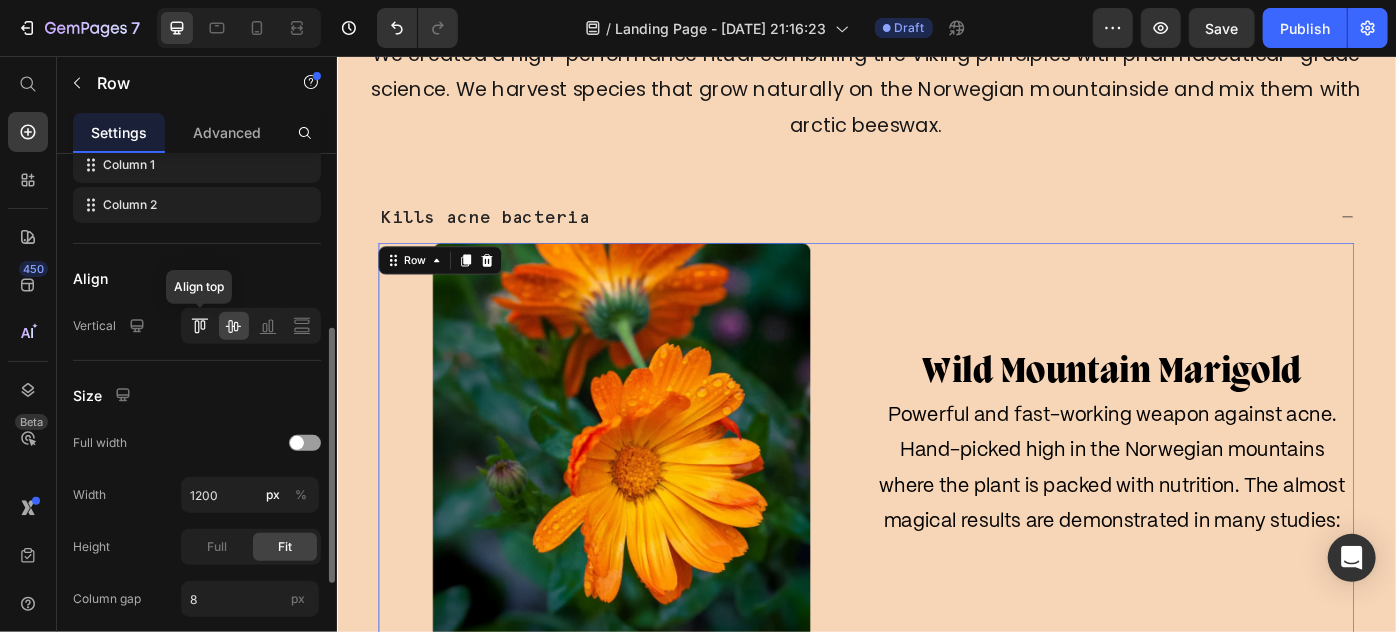 click 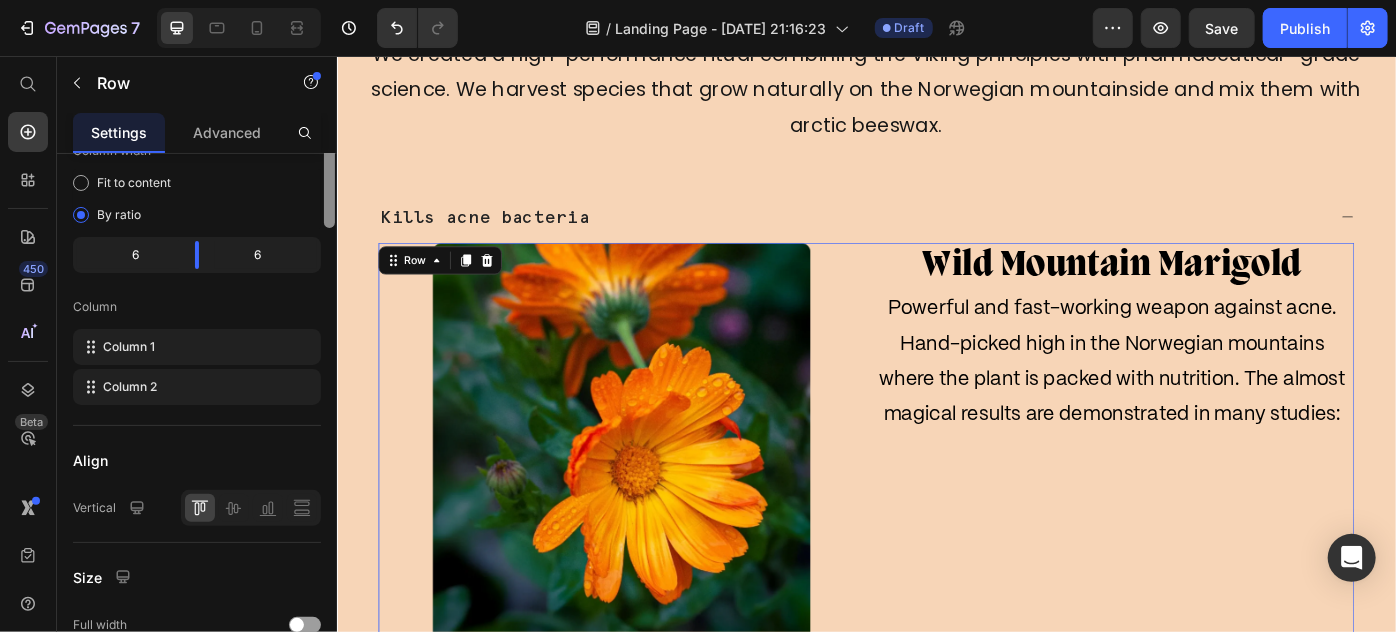 scroll, scrollTop: 0, scrollLeft: 0, axis: both 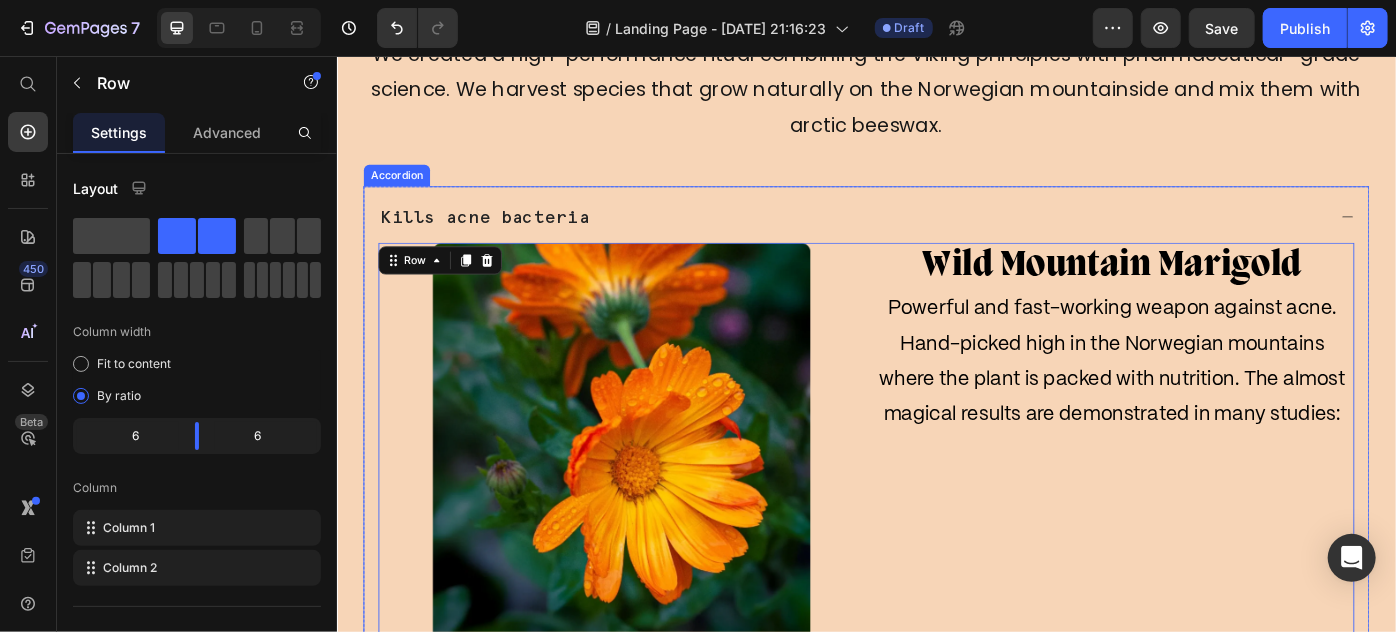 click on "Kills acne bacteria" at bounding box center (936, 234) 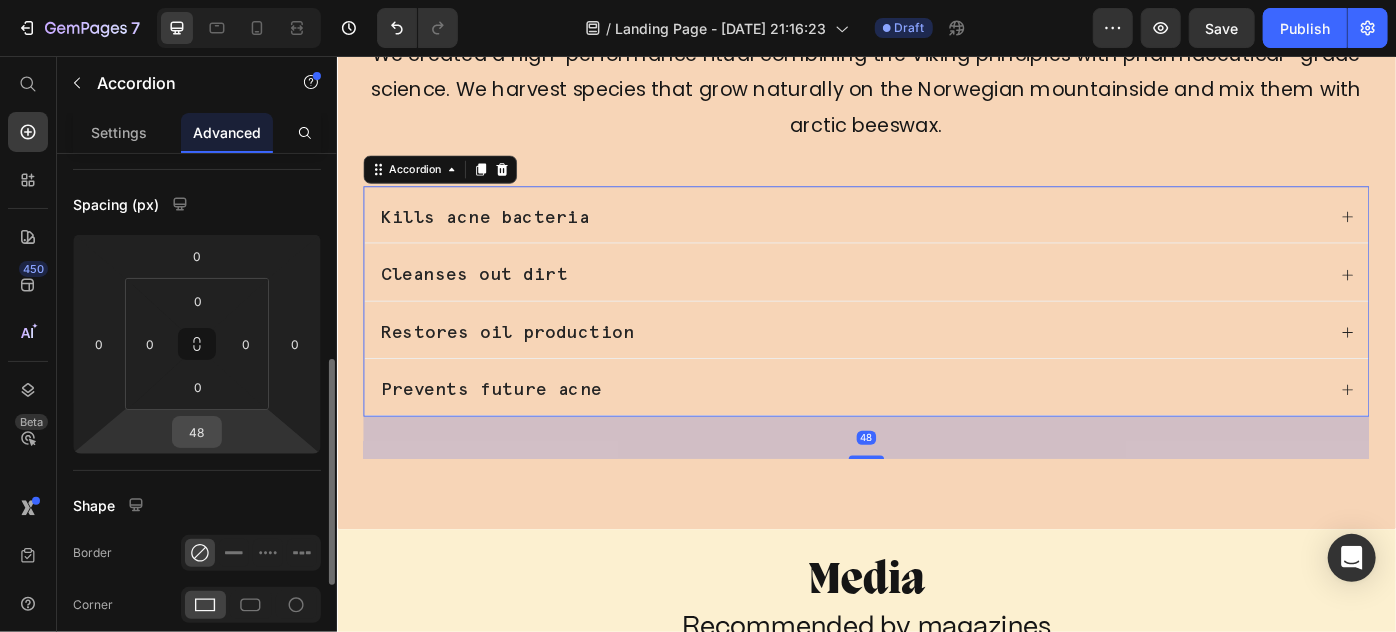 scroll, scrollTop: 272, scrollLeft: 0, axis: vertical 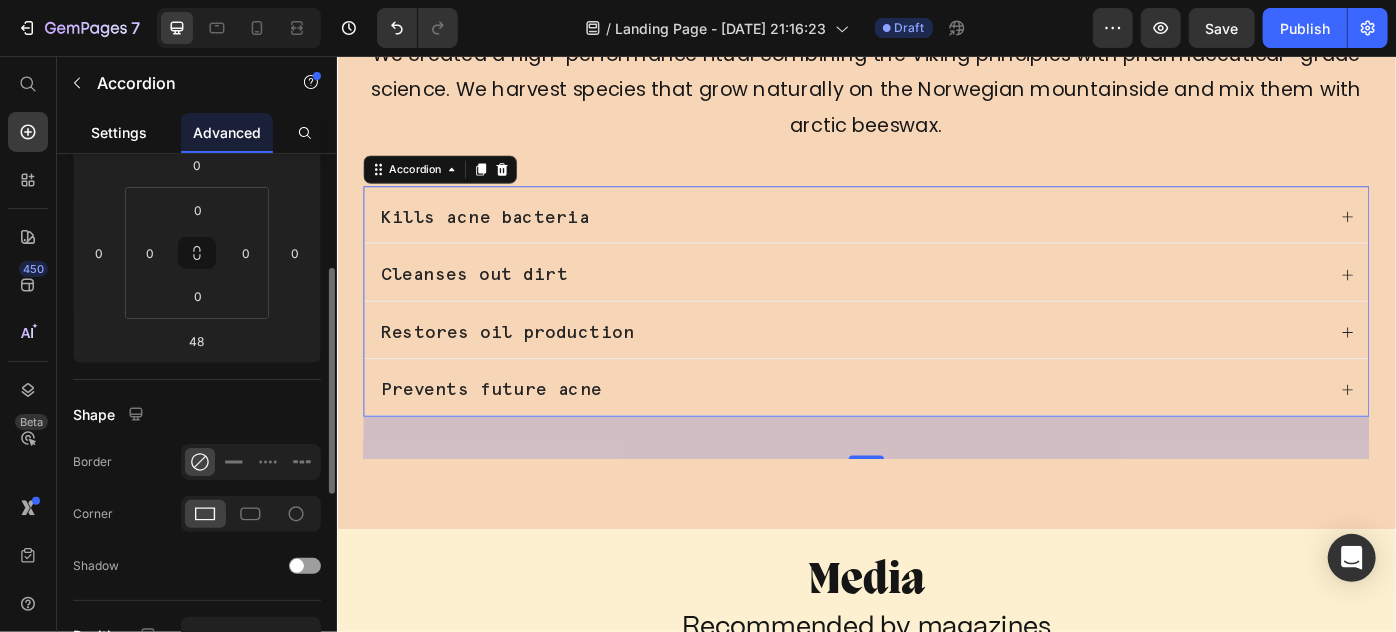 click on "Settings" at bounding box center (119, 132) 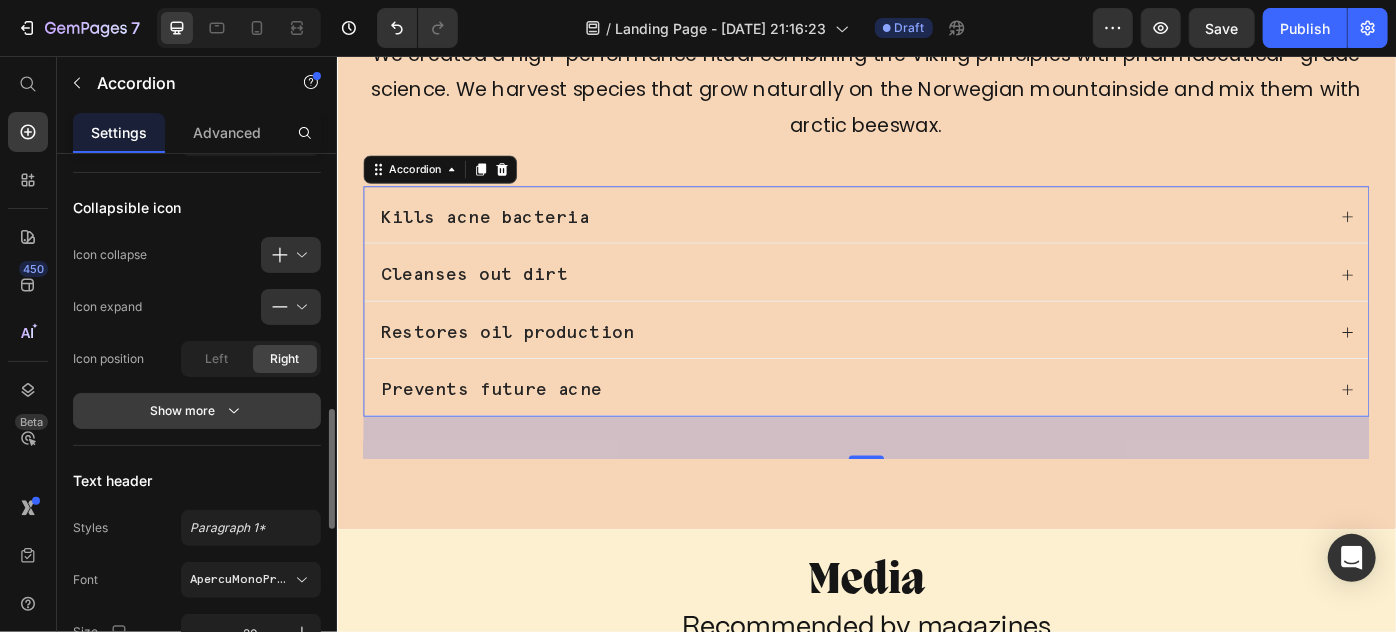 scroll, scrollTop: 818, scrollLeft: 0, axis: vertical 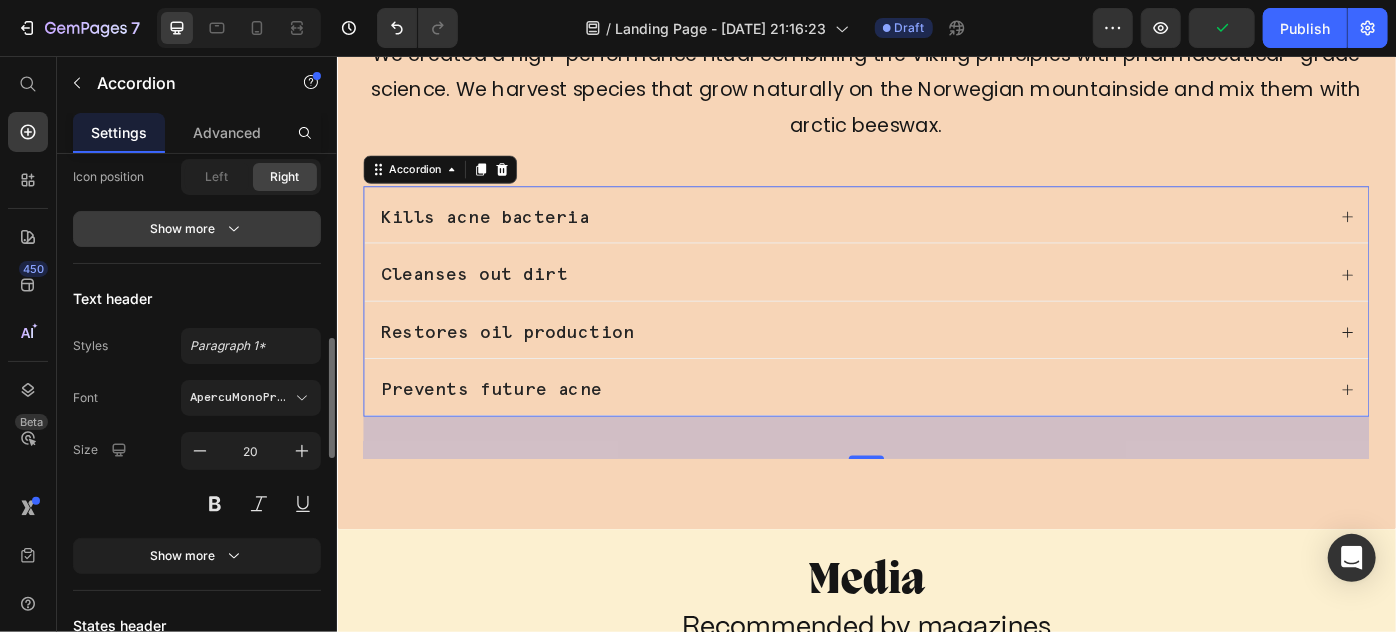 click on "Show more" at bounding box center [197, 229] 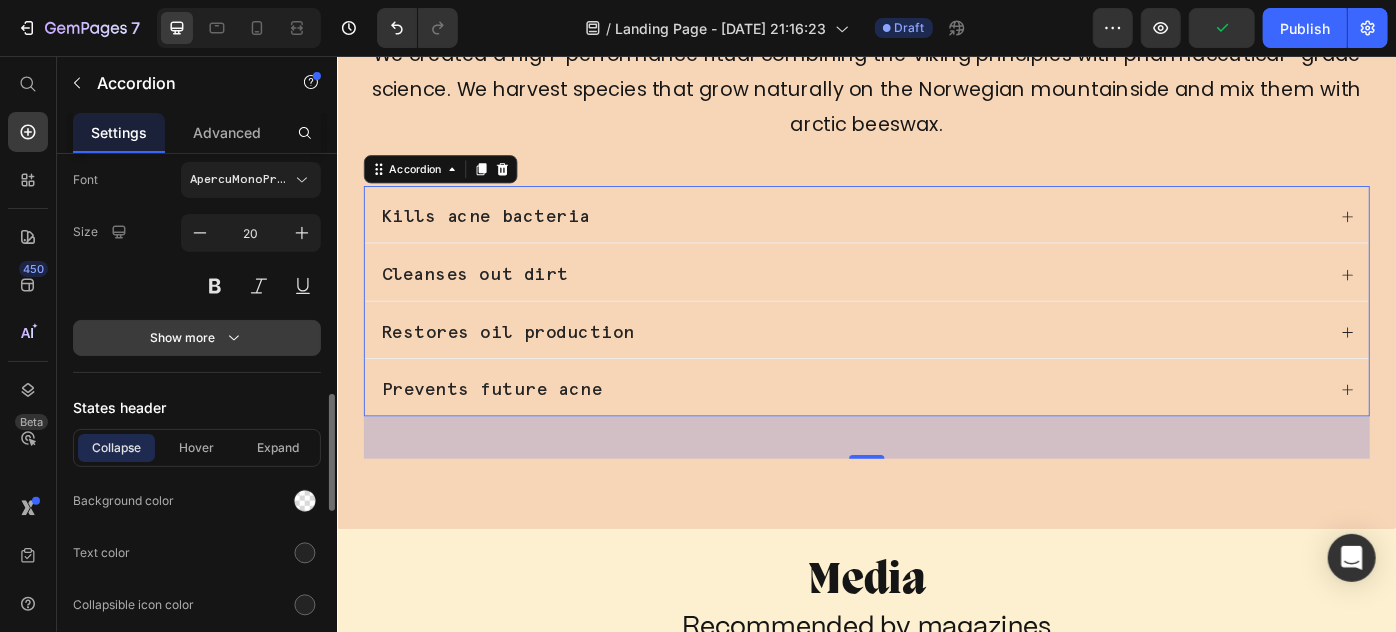 click on "Show more" at bounding box center (197, 338) 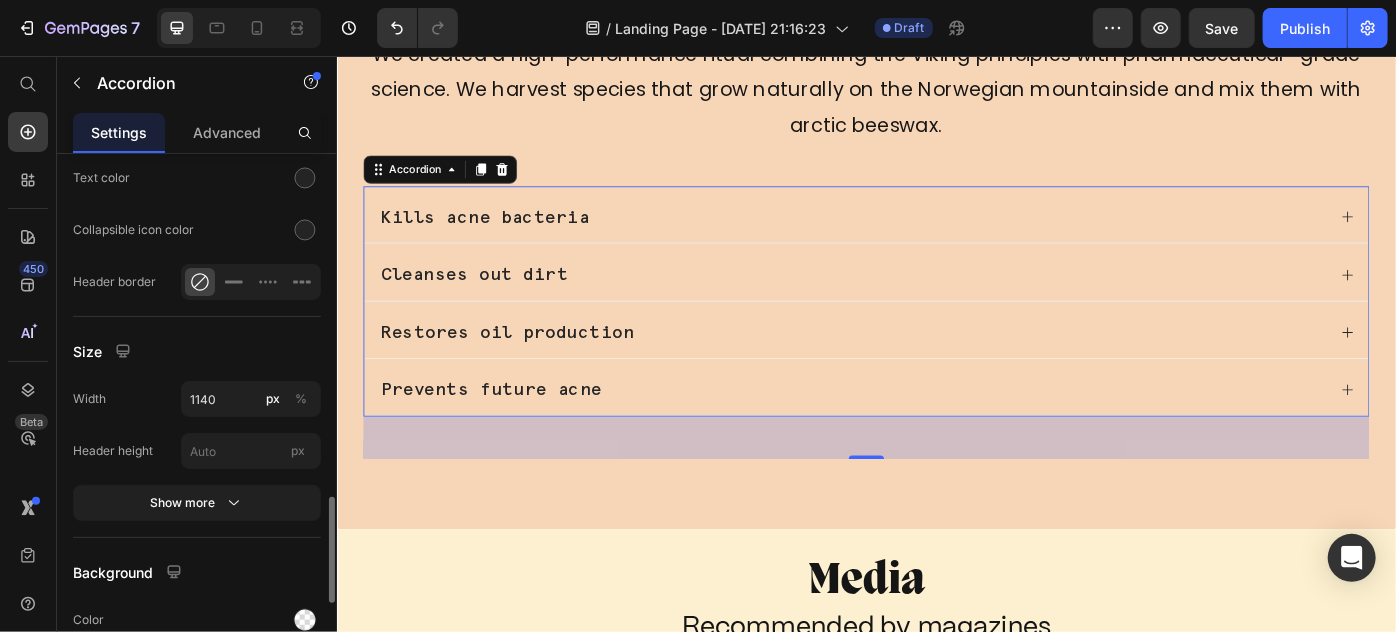 scroll, scrollTop: 1907, scrollLeft: 0, axis: vertical 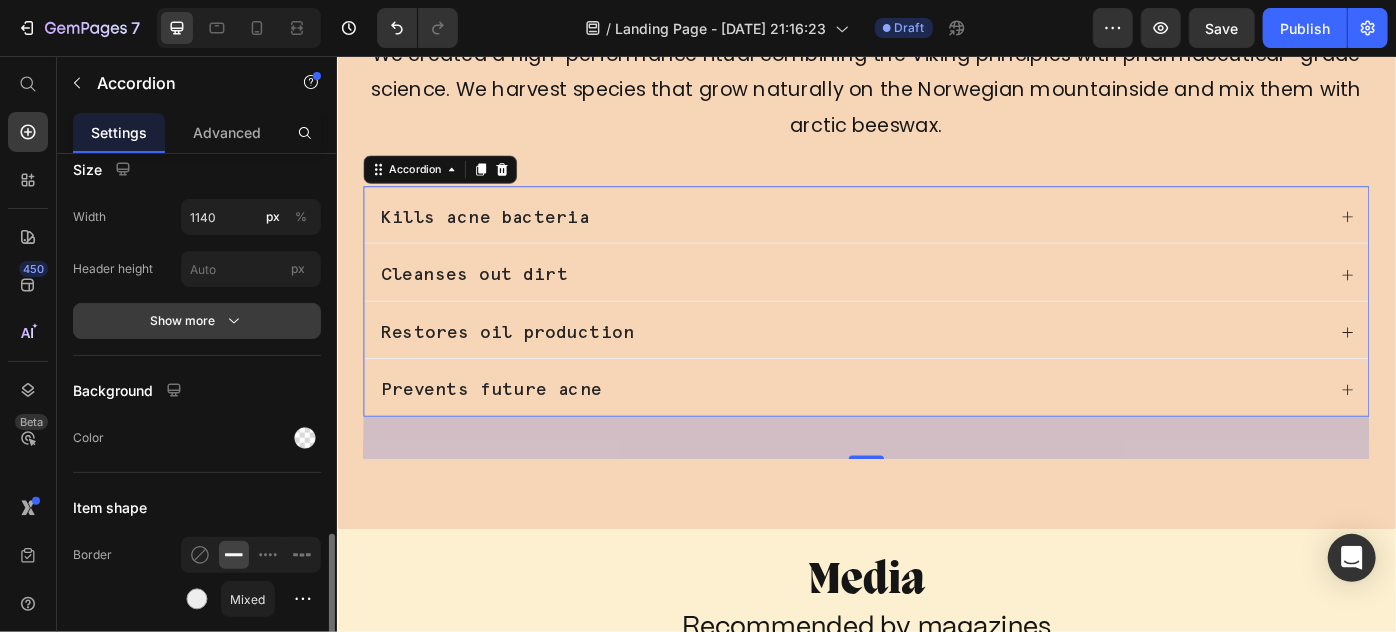 click on "Show more" at bounding box center [197, 321] 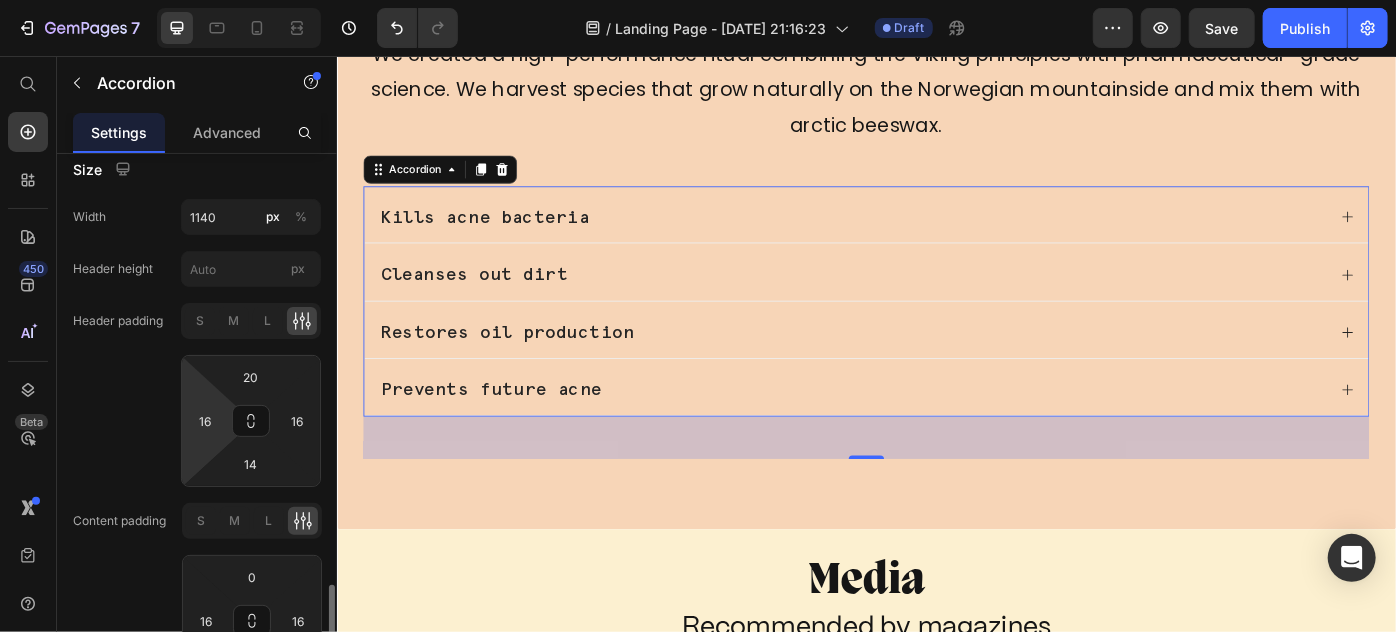 scroll, scrollTop: 1998, scrollLeft: 0, axis: vertical 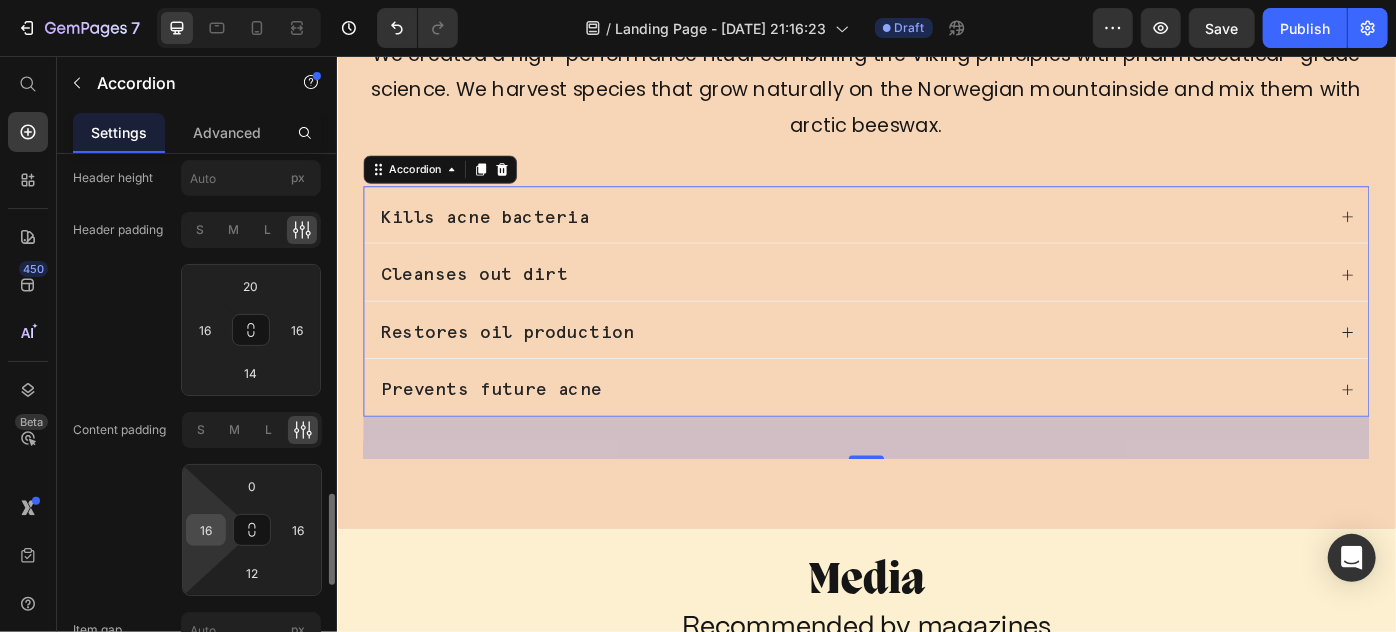 click on "16" at bounding box center [206, 530] 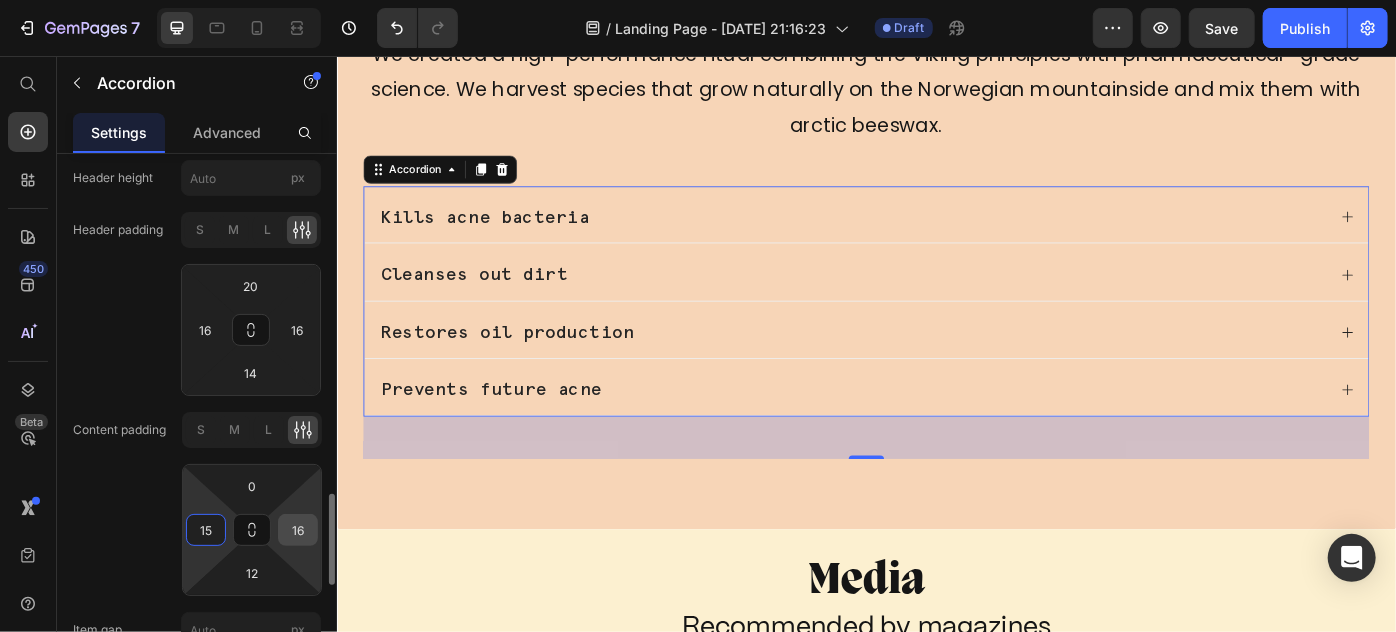 type on "15" 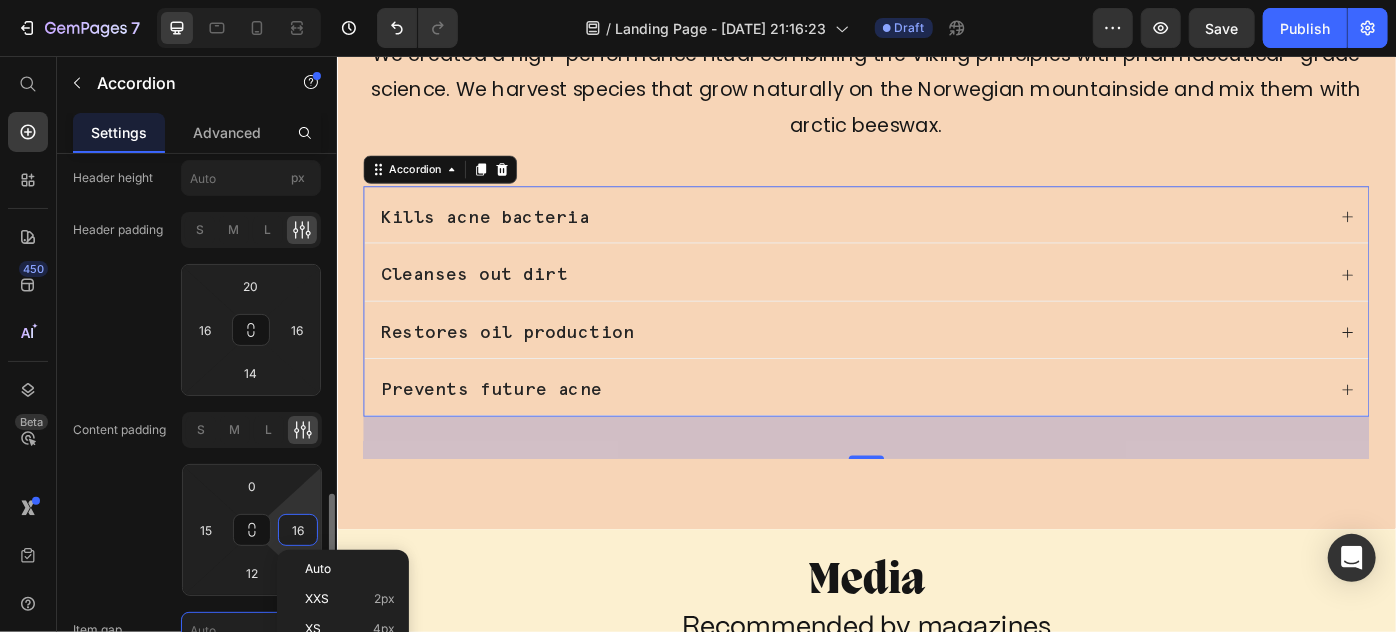 scroll, scrollTop: 11, scrollLeft: 0, axis: vertical 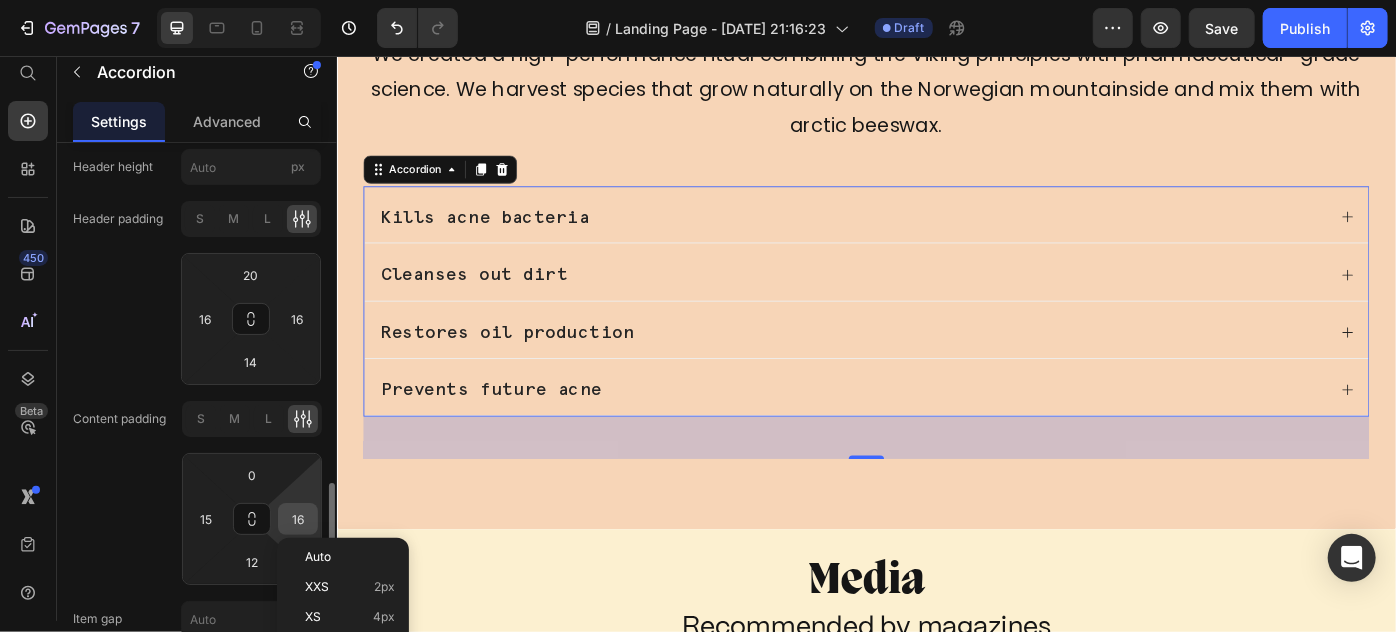 click on "16" at bounding box center [298, 519] 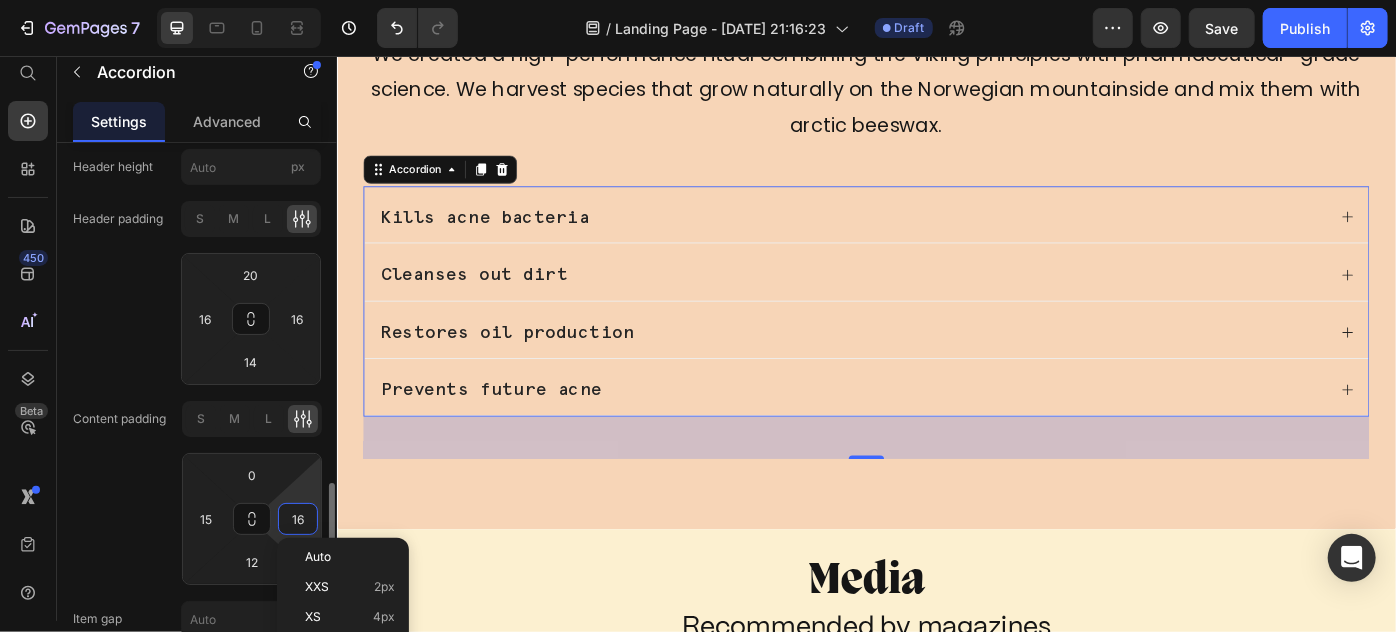 click on "16" at bounding box center [298, 519] 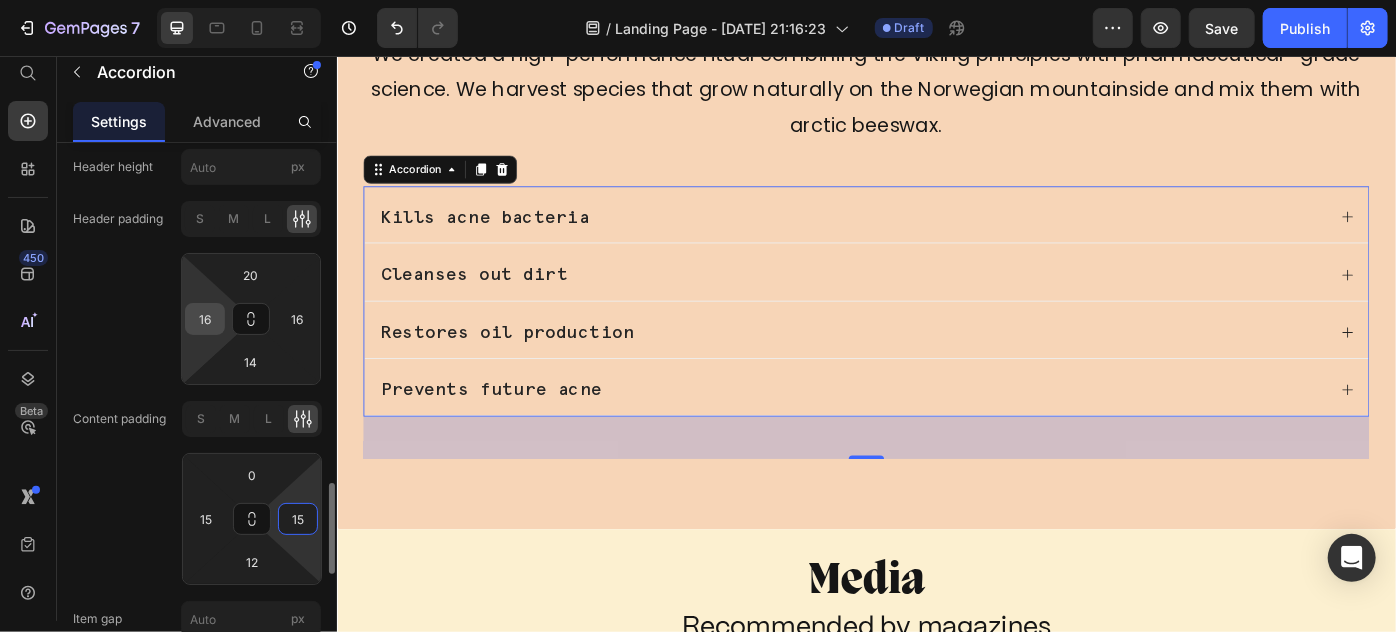 type on "15" 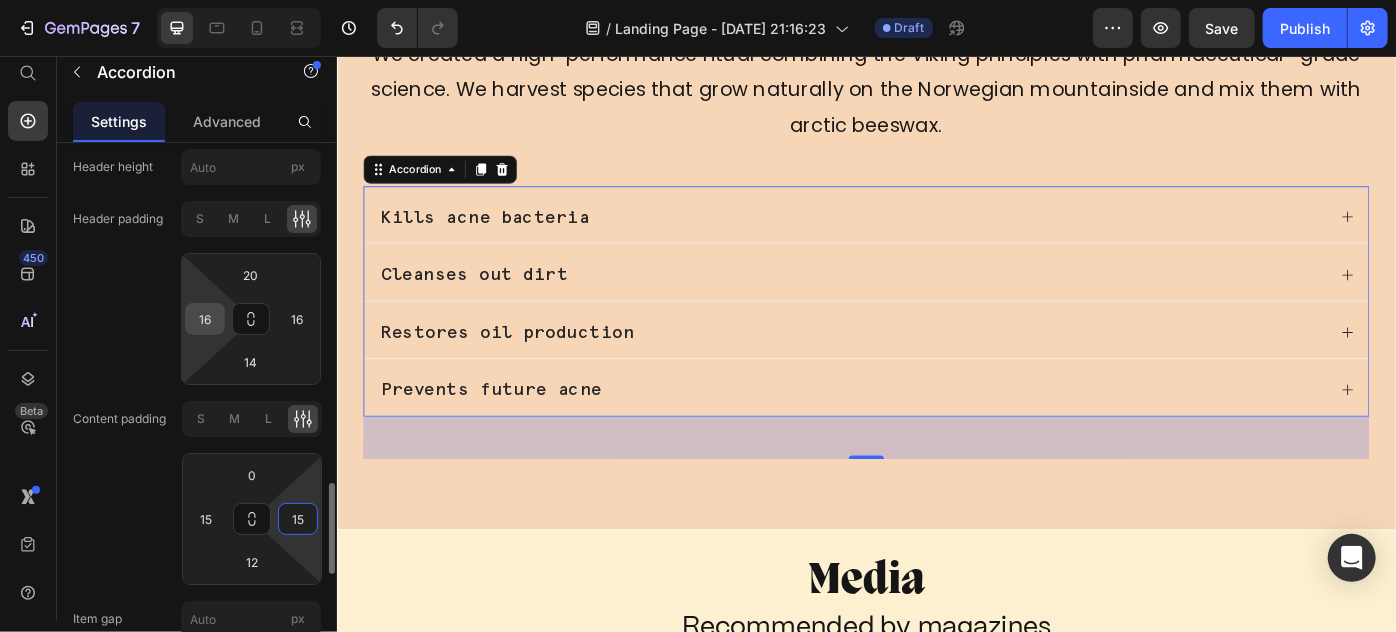 click on "16" at bounding box center [205, 319] 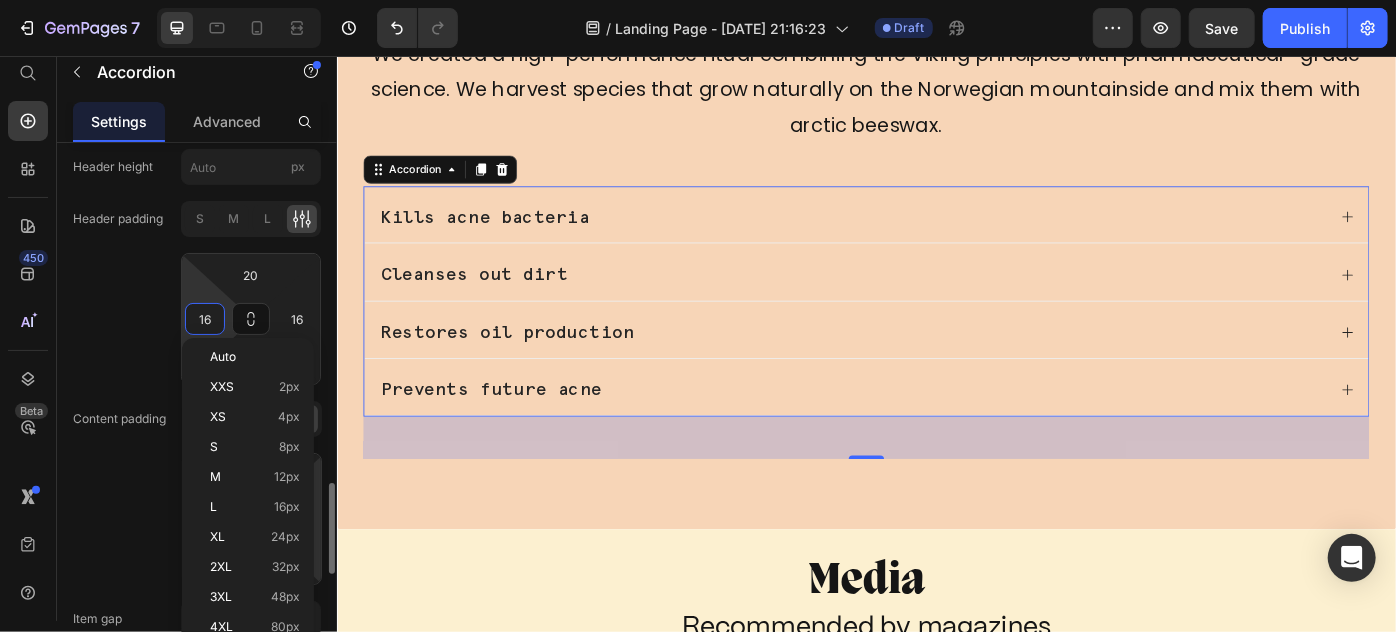 click on "16" at bounding box center [205, 319] 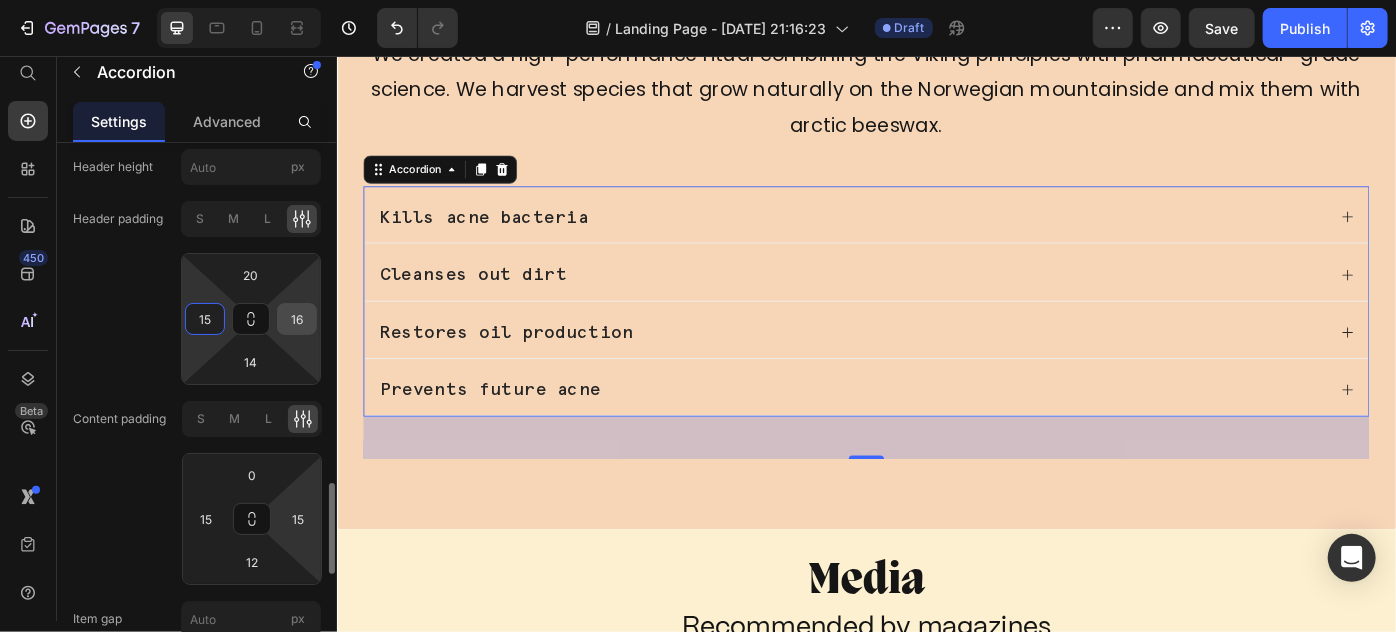 type on "15" 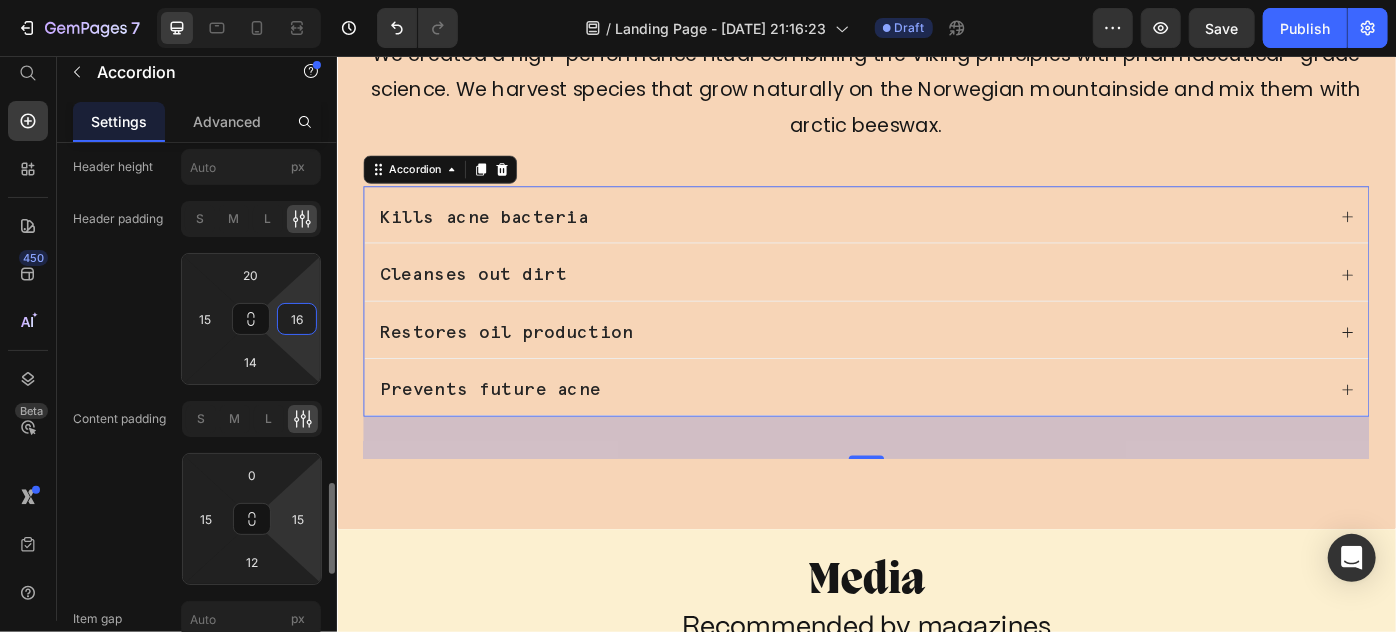 click on "16" at bounding box center [297, 319] 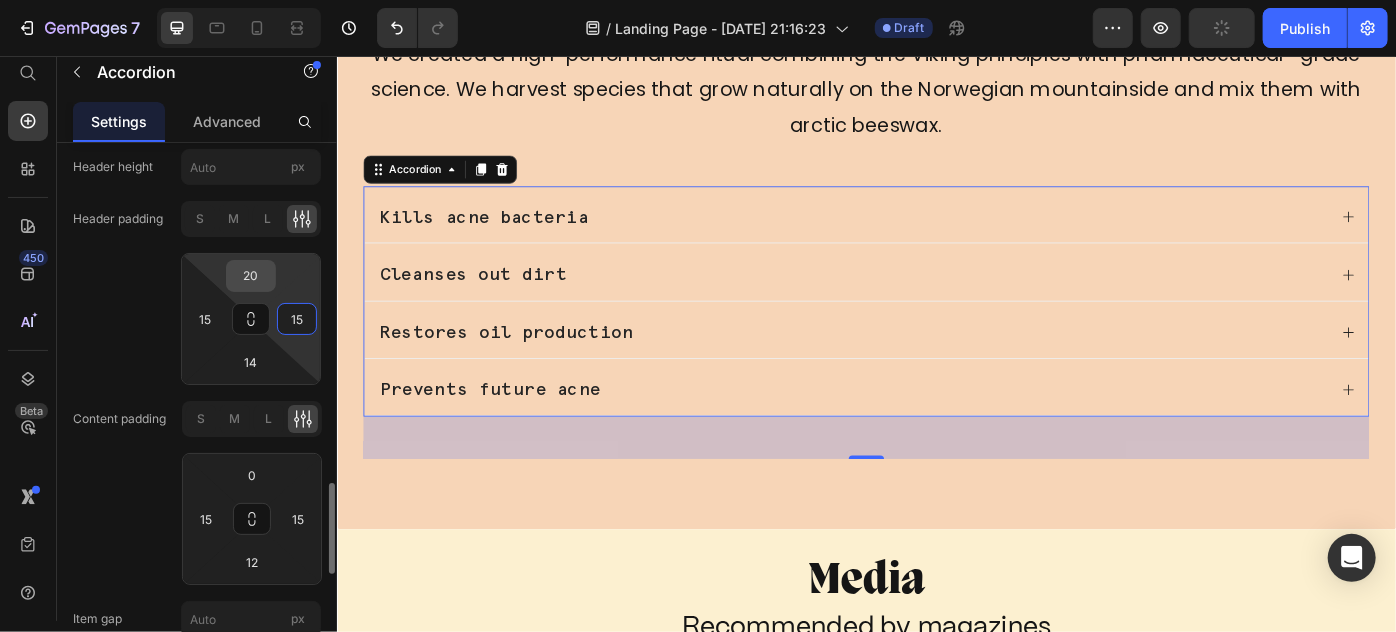 type on "15" 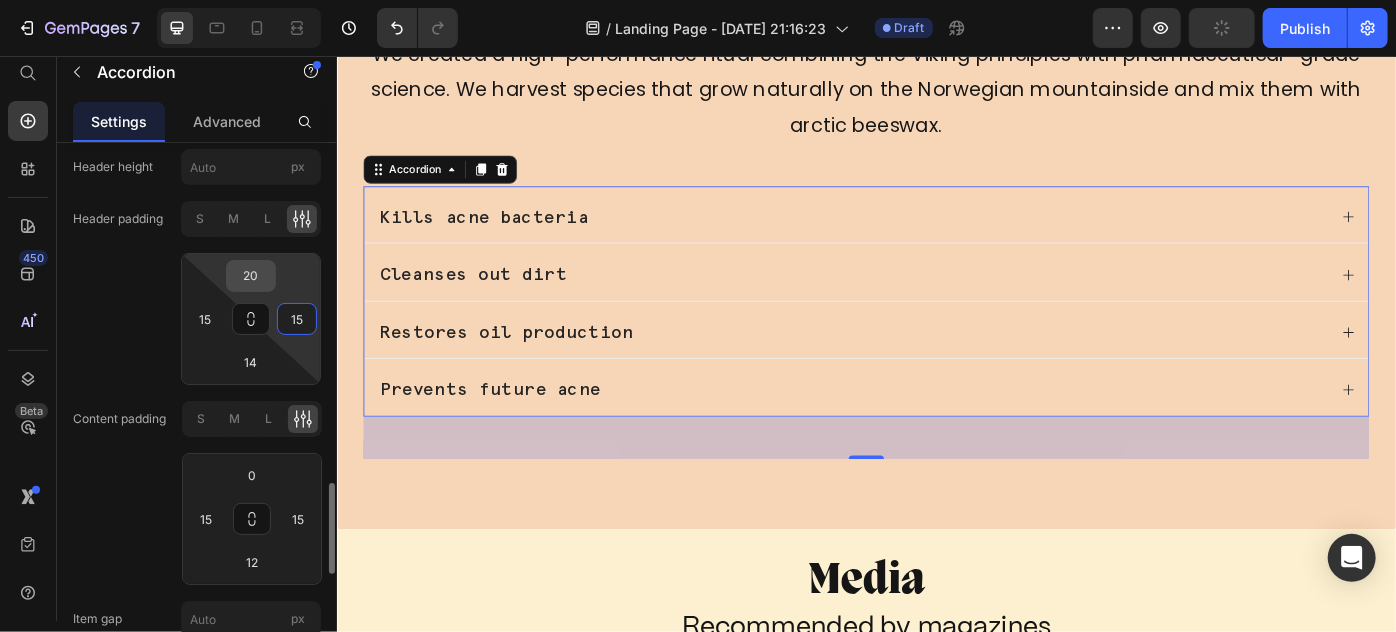 click on "20" at bounding box center (251, 276) 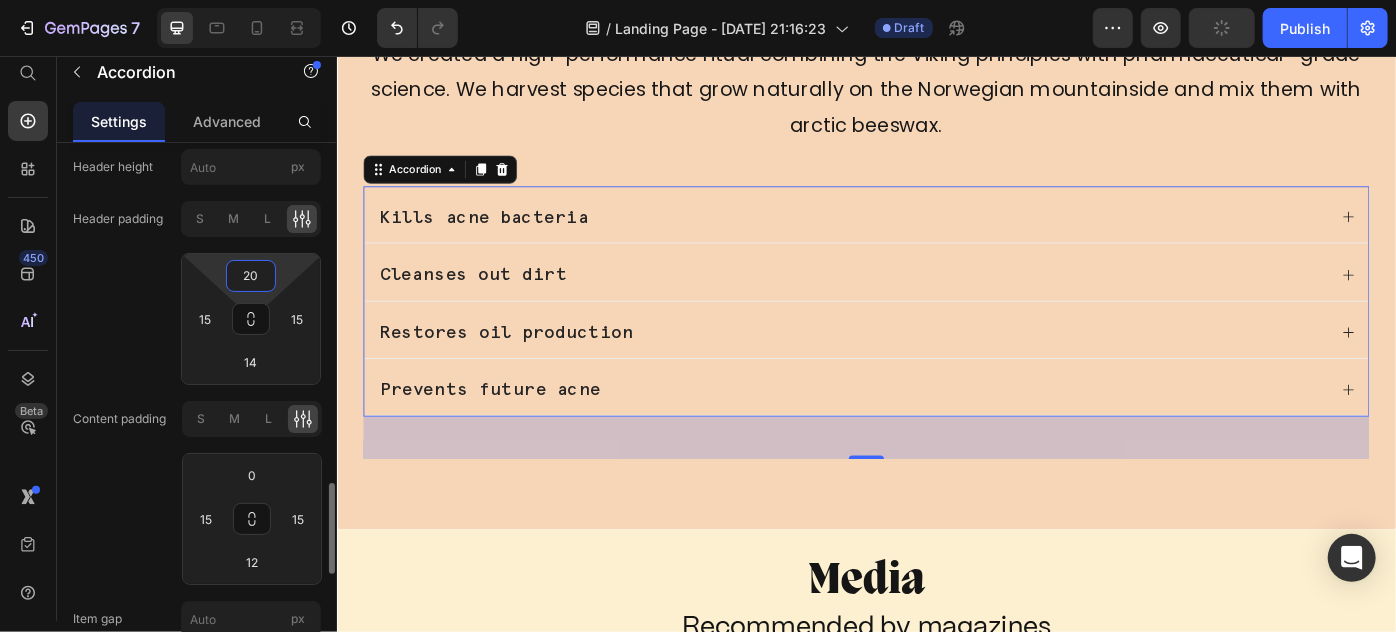 click on "20" at bounding box center (251, 276) 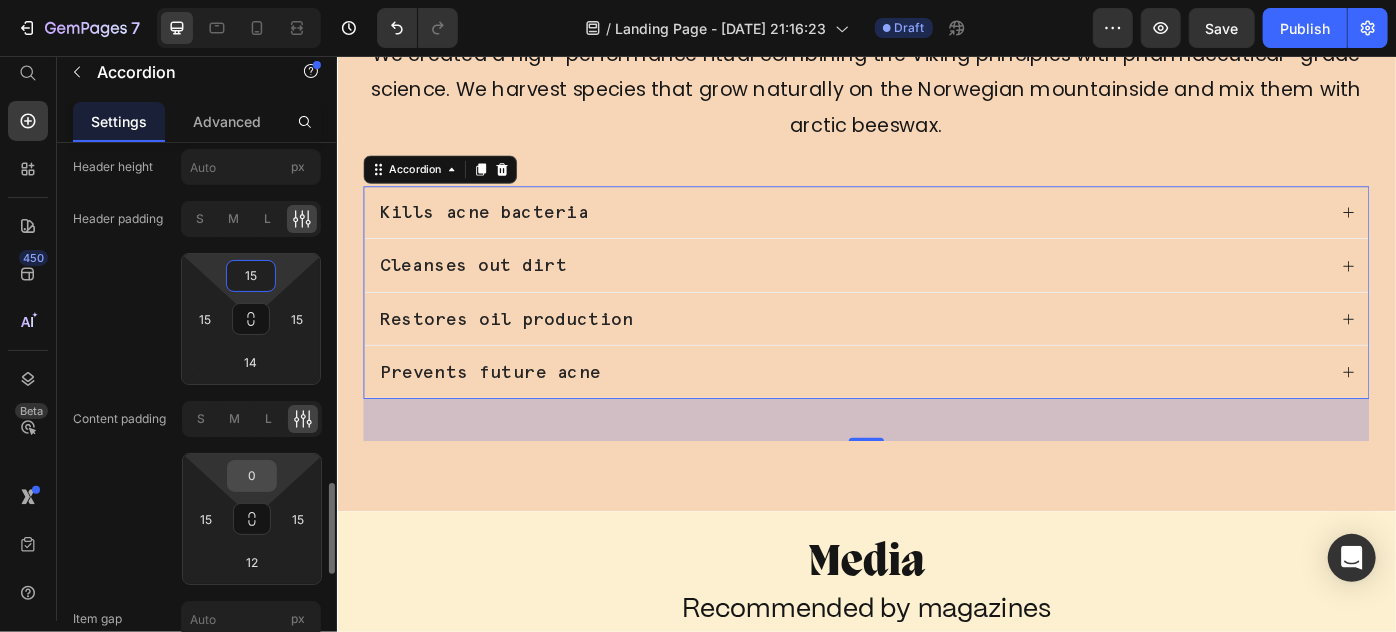 type on "15" 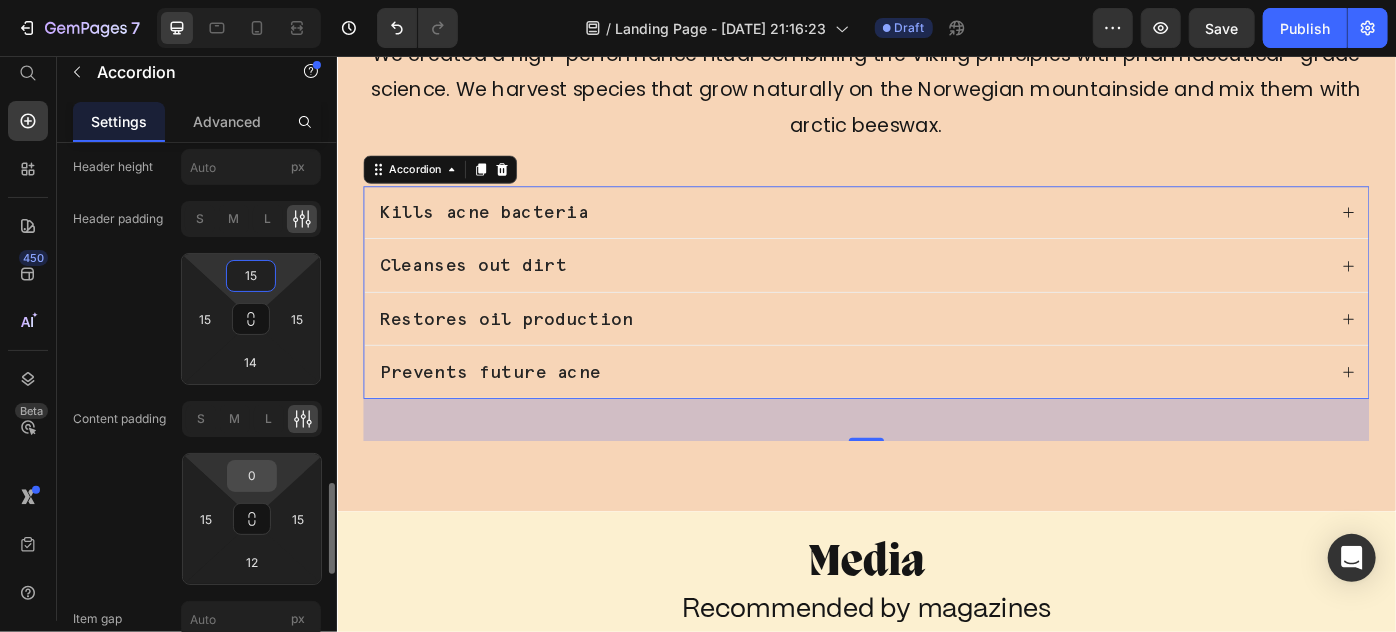 click on "0" at bounding box center (252, 476) 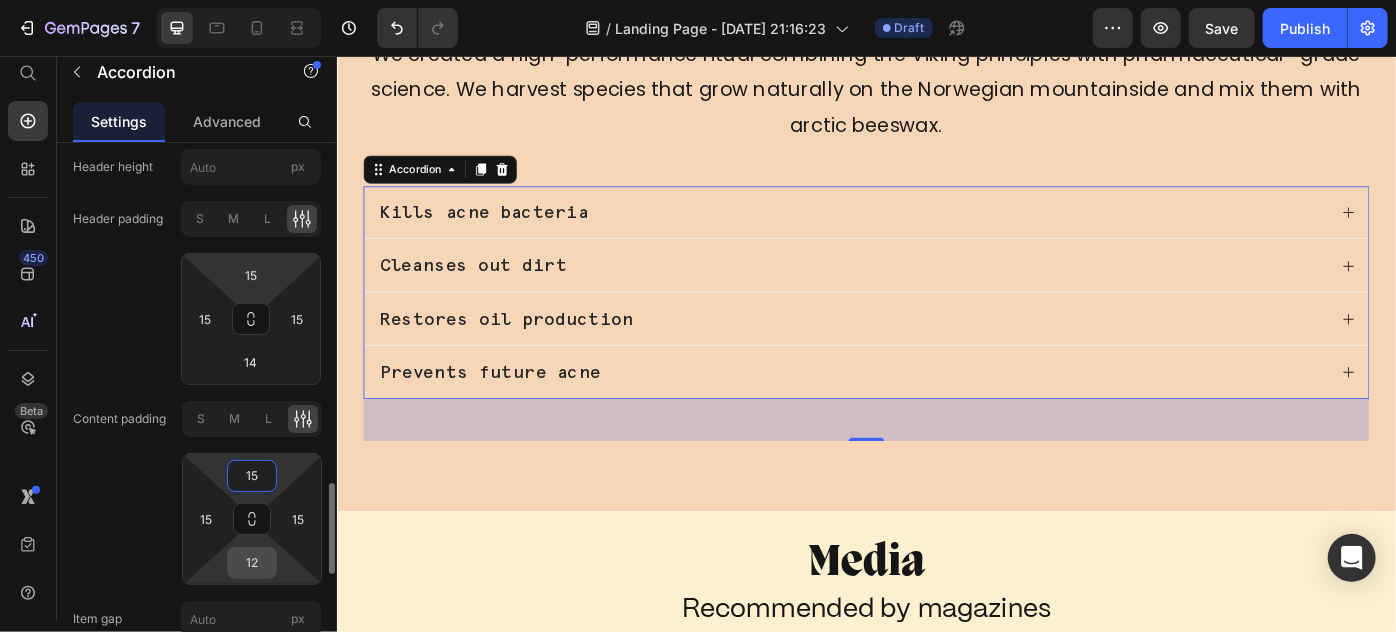 type on "15" 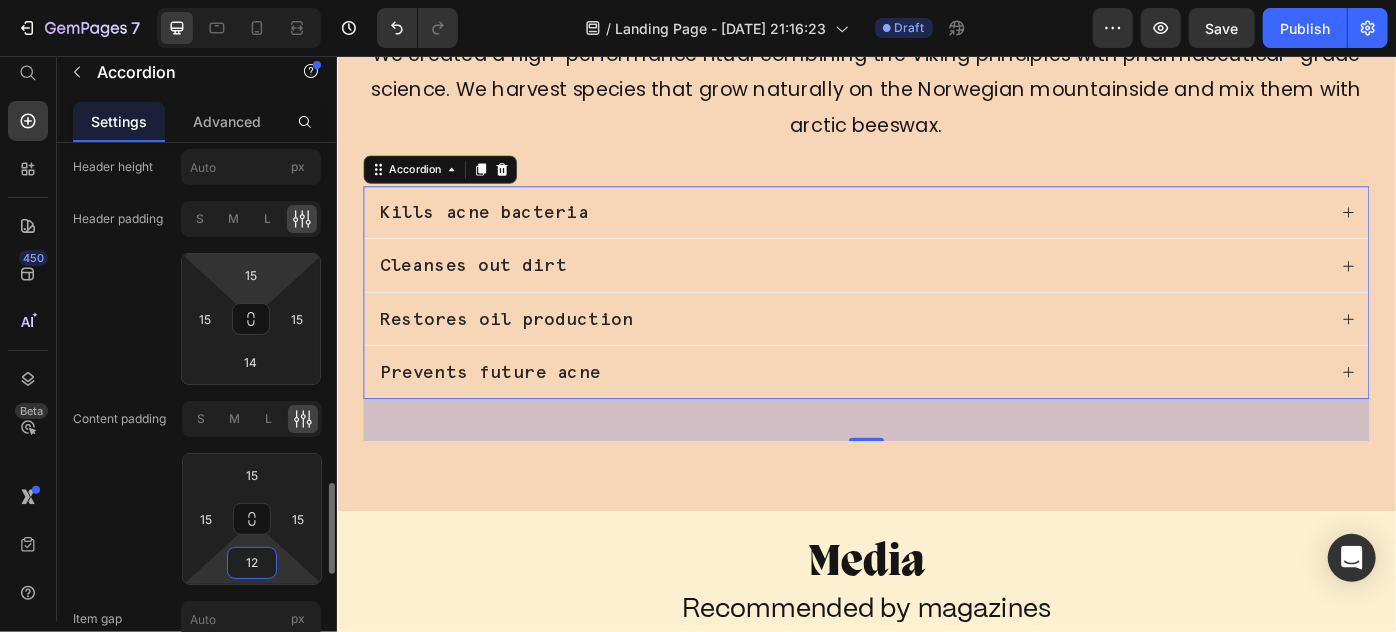 click on "12" at bounding box center [252, 563] 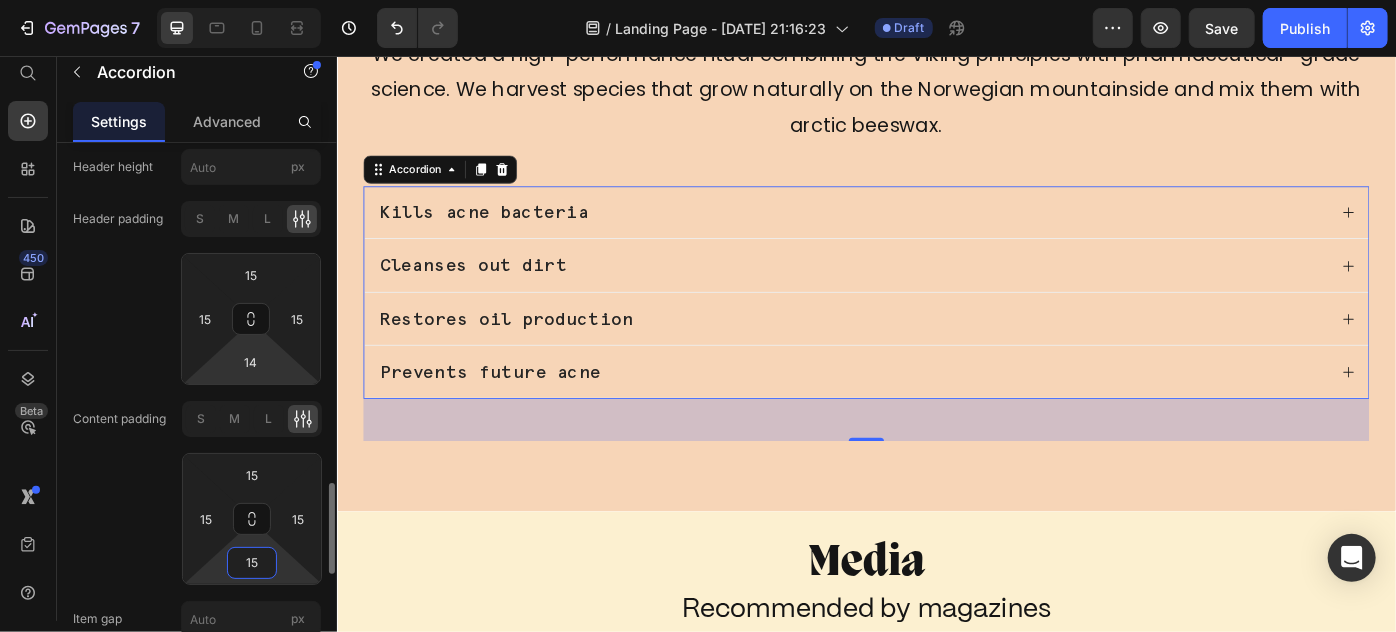 type on "15" 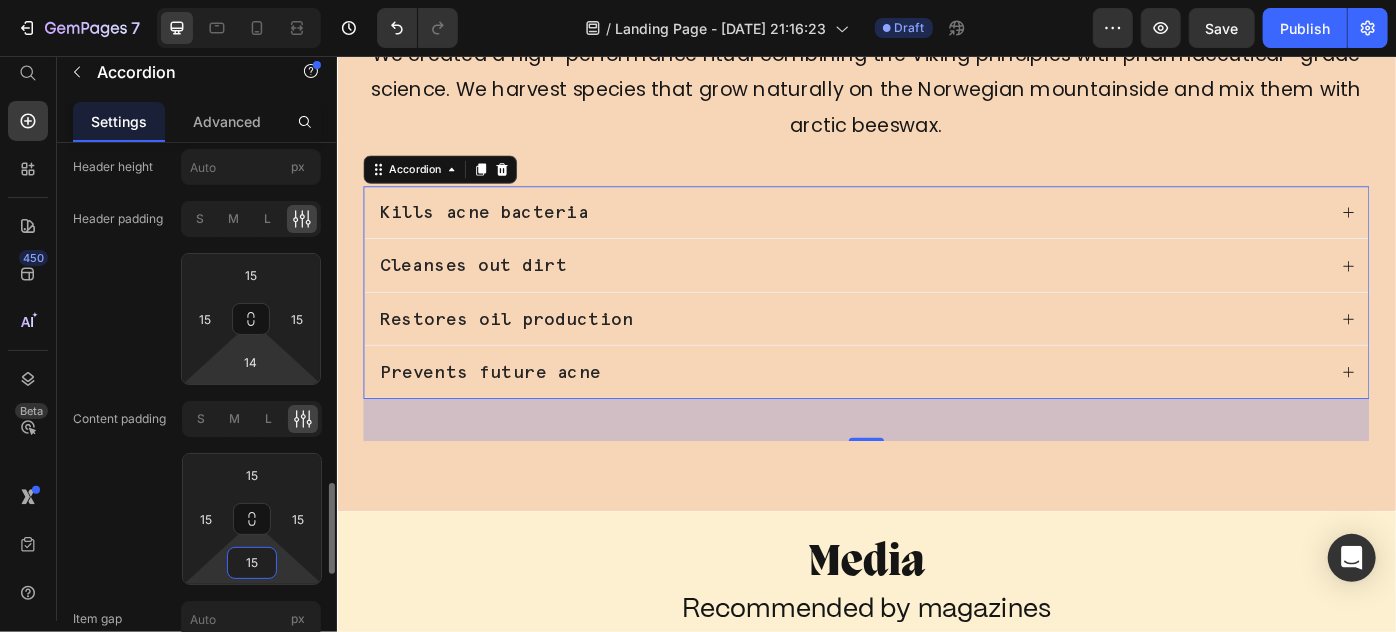 click on "7  Version history  /  Landing Page - [DATE] 21:16:23 Draft Preview  Save   Publish  450 Beta Start with Sections Elements Hero Section Product Detail Brands Trusted Badges Guarantee Product Breakdown How to use Testimonials Compare Bundle FAQs Social Proof Brand Story Product List Collection Blog List Contact Sticky Add to Cart Custom Footer Browse Library 450 Layout
Row
Row
Row
Row Text
Heading
Text Block Button
Button
Button
Sticky Back to top Media
Image Image" at bounding box center (698, 0) 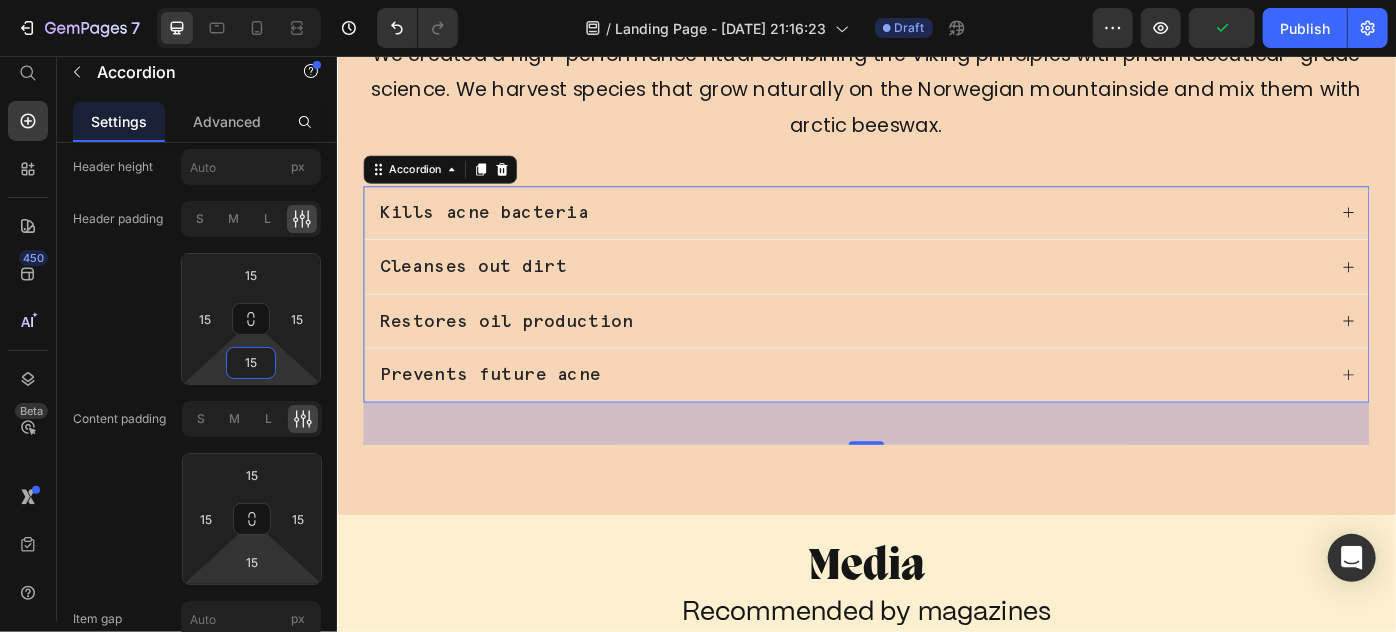 type on "15" 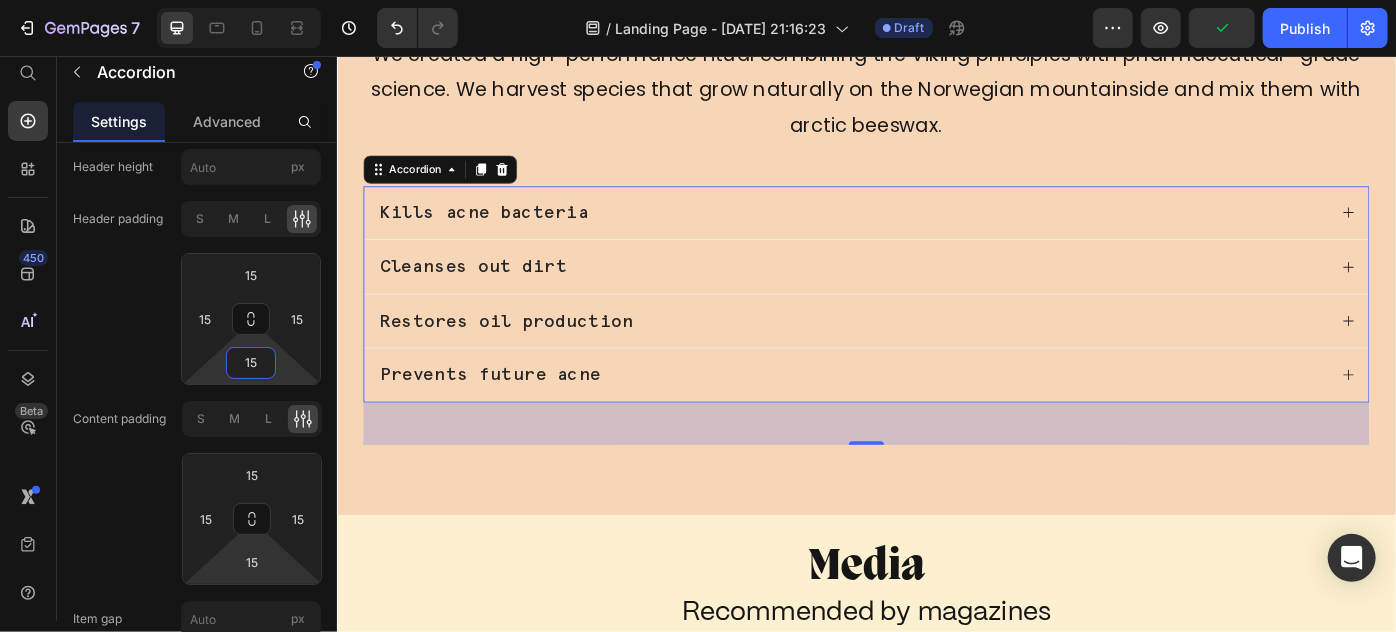click on "Kills acne bacteria" at bounding box center (920, 232) 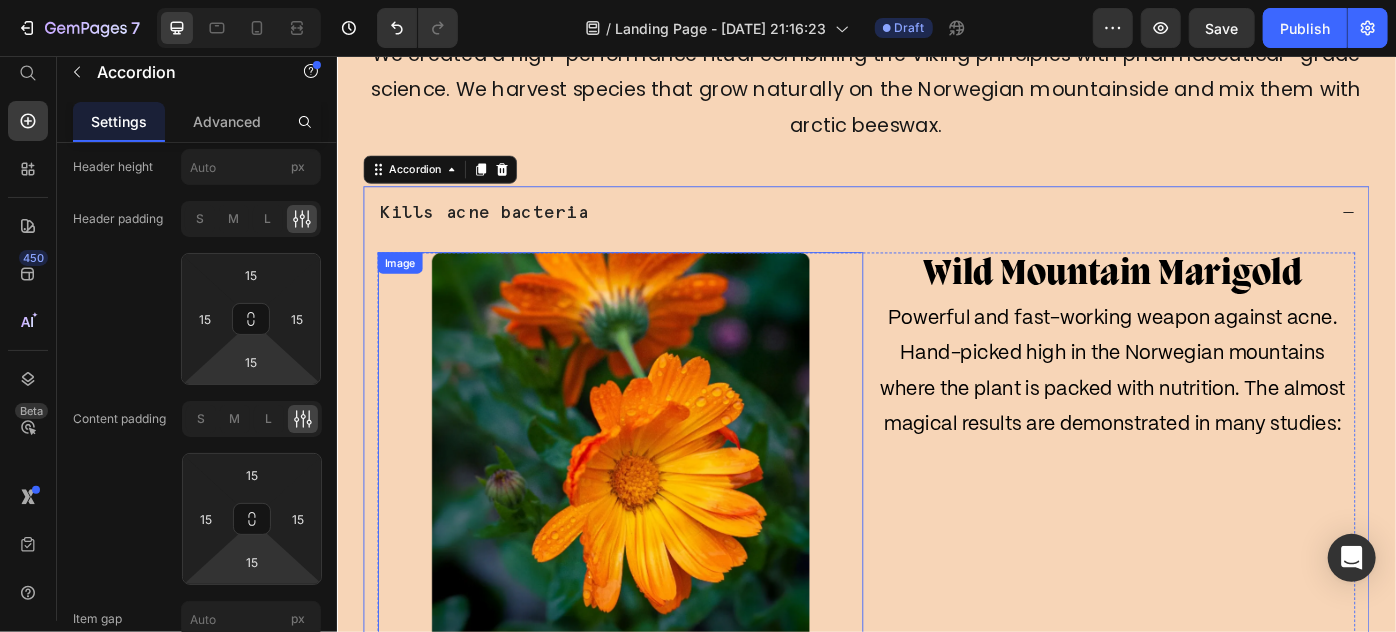 click at bounding box center (657, 506) 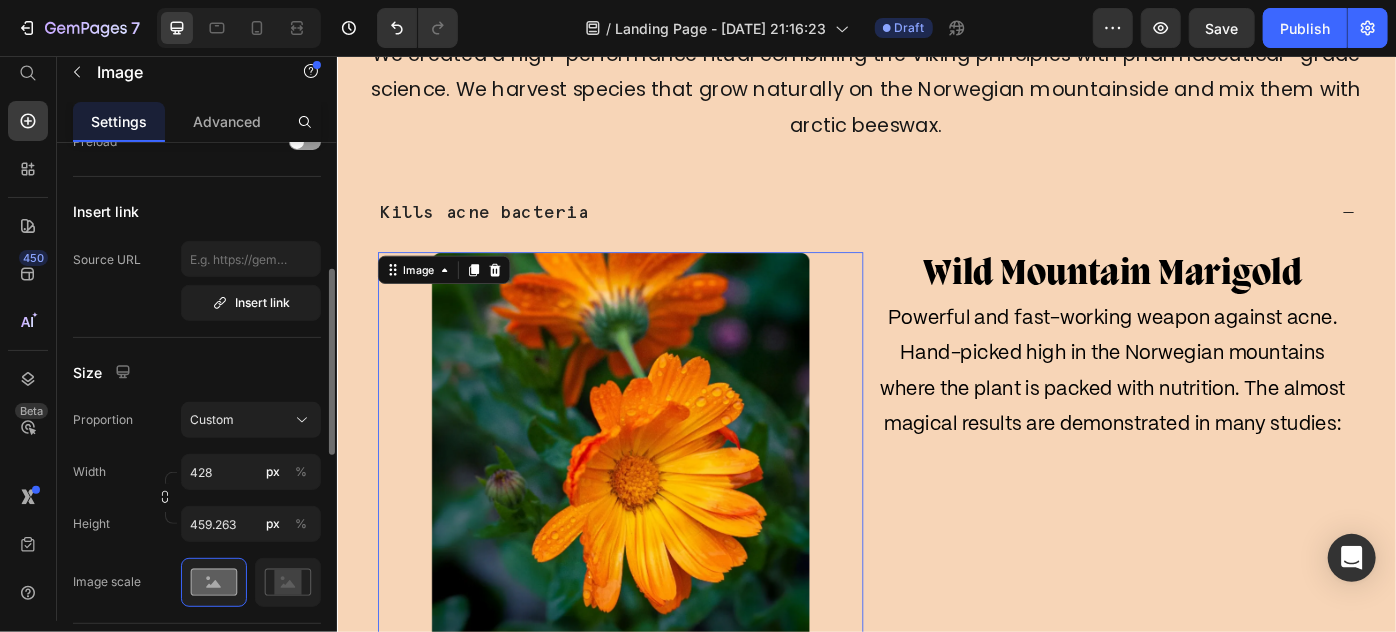 scroll, scrollTop: 545, scrollLeft: 0, axis: vertical 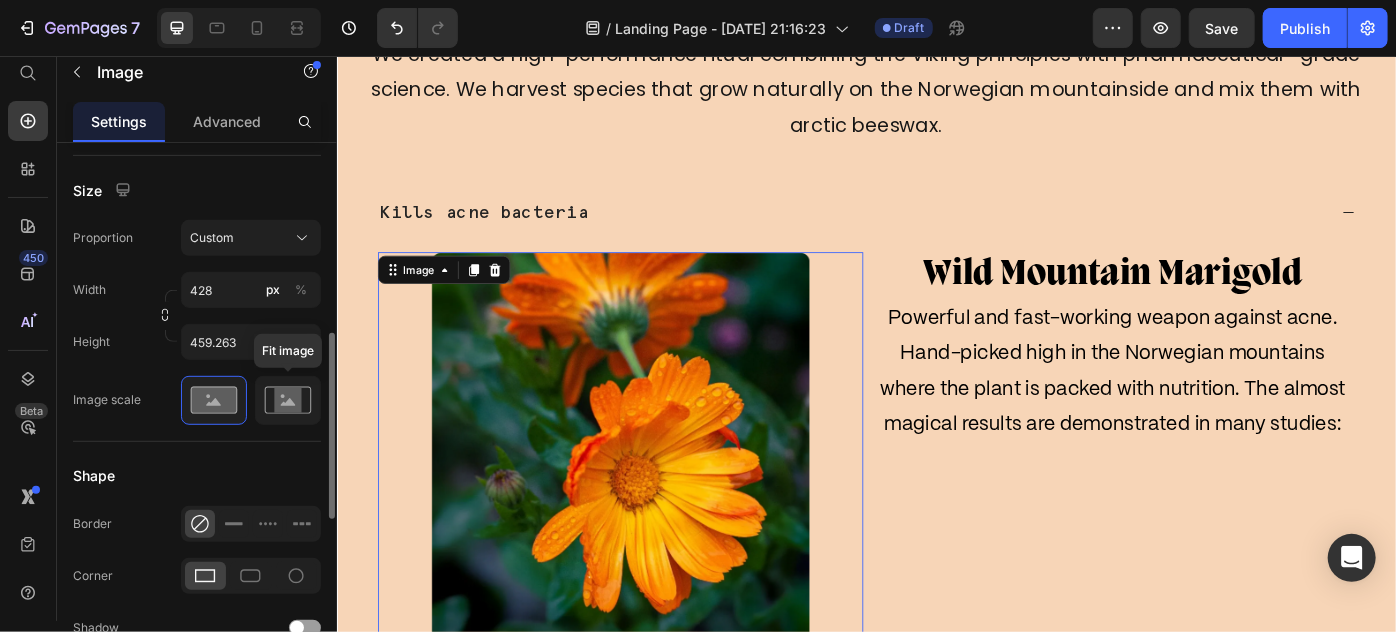 click 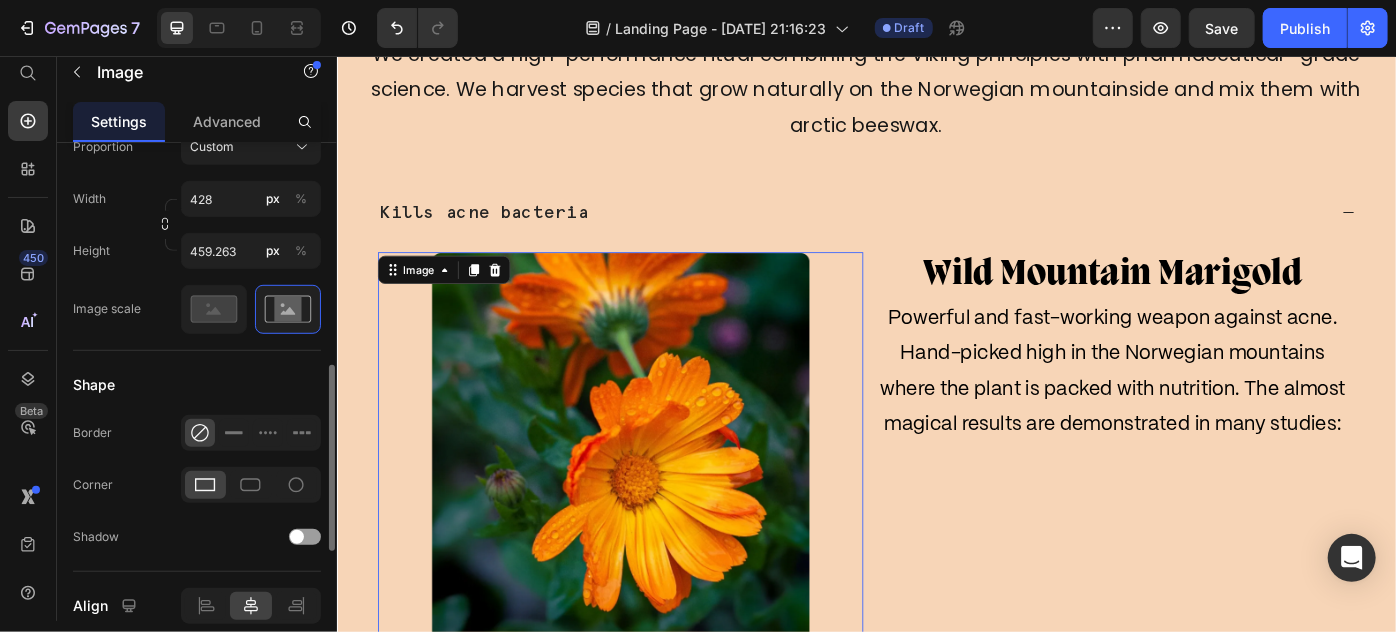 scroll, scrollTop: 727, scrollLeft: 0, axis: vertical 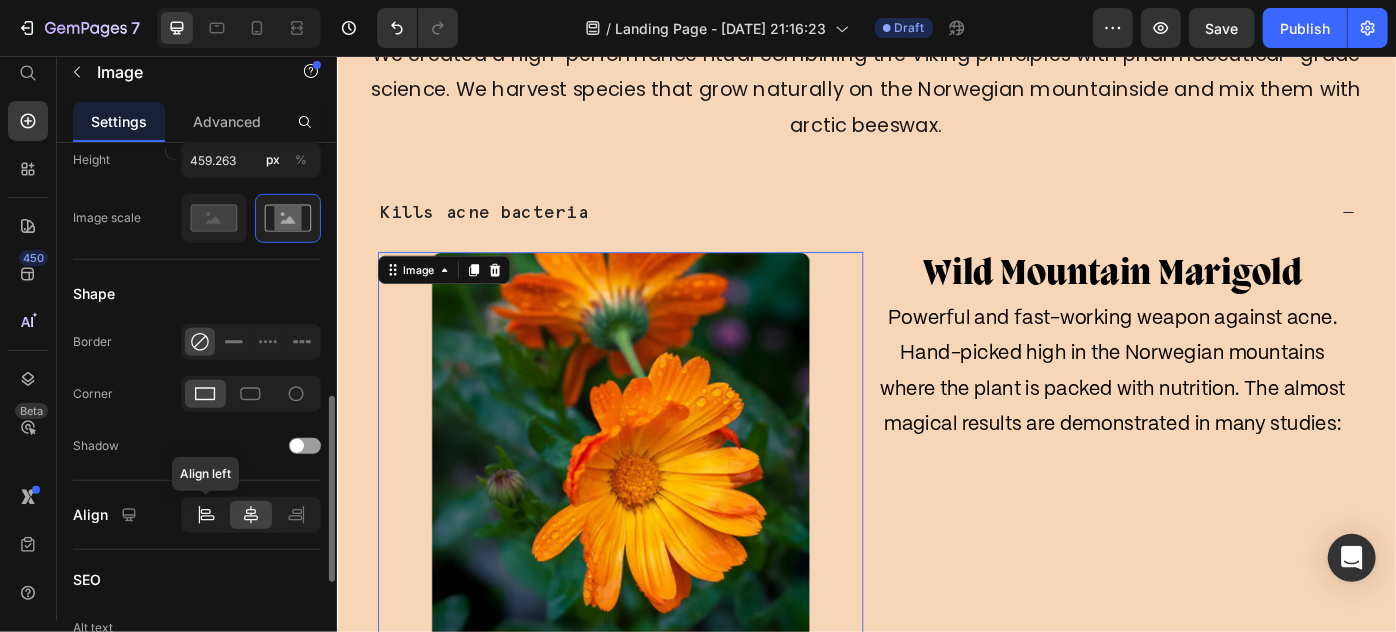 click 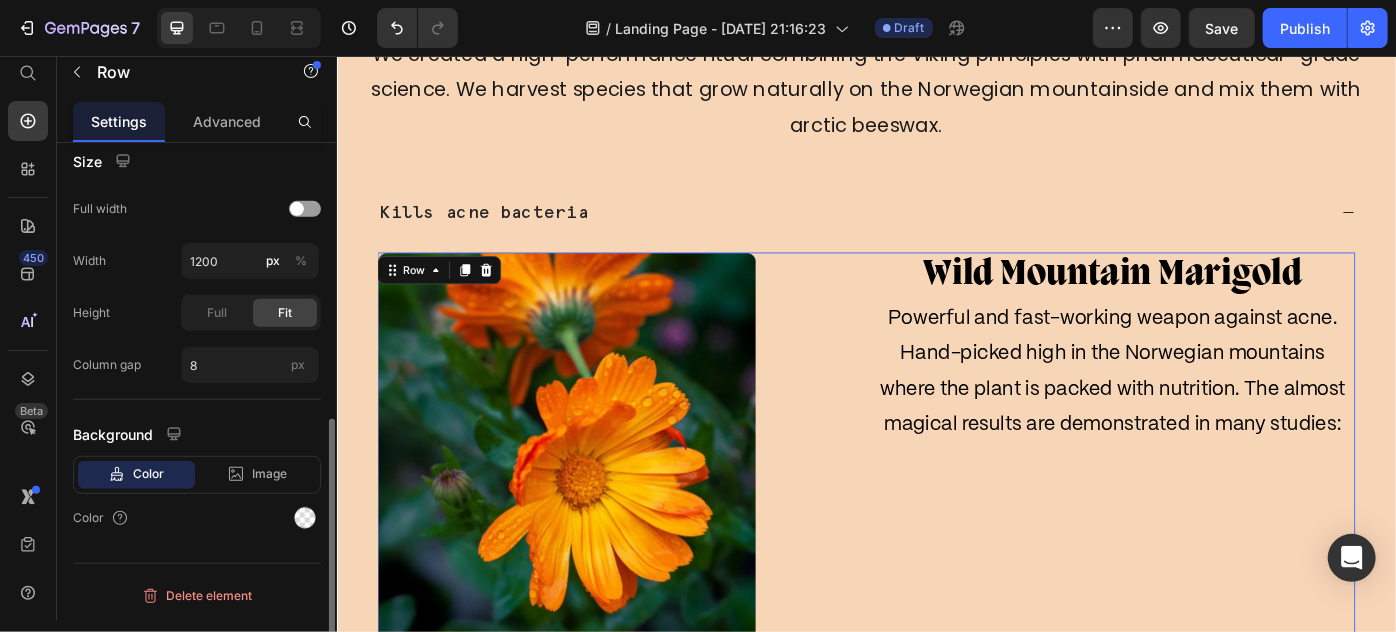 click on "Wild Mountain Marigold Text block Powerful and fast-working weapon against acne. Hand-picked high in the Norwegian mountains where the plant is packed with nutrition. The almost magical results are demonstrated in many studies: Text block" at bounding box center (1215, 506) 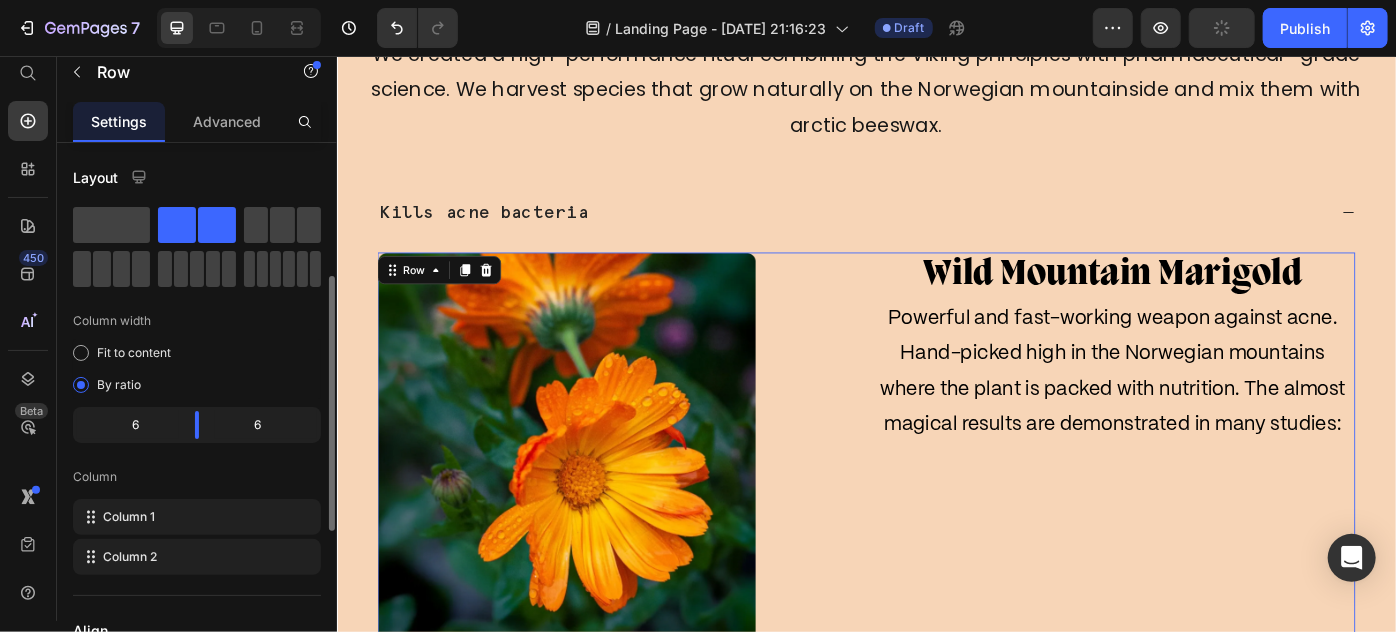 scroll, scrollTop: 90, scrollLeft: 0, axis: vertical 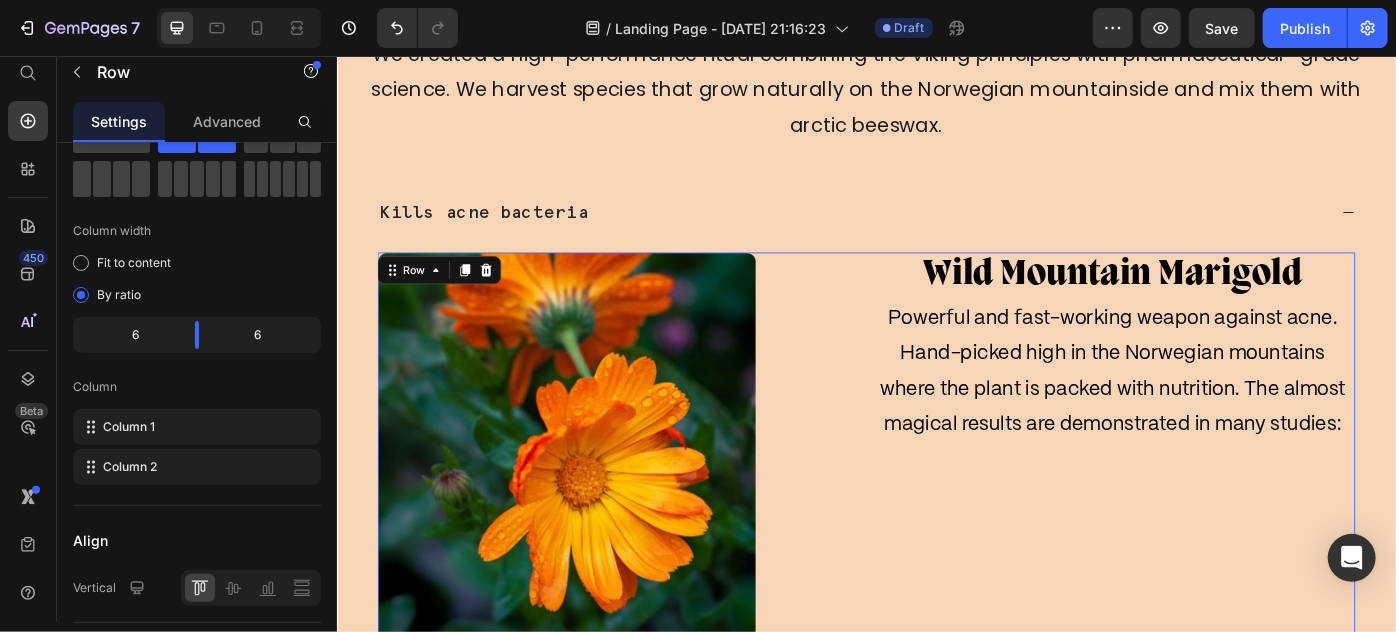 click on "Wild Mountain Marigold Text block Powerful and fast-working weapon against acne. Hand-picked high in the Norwegian mountains where the plant is packed with nutrition. The almost magical results are demonstrated in many studies: Text block" at bounding box center [1215, 506] 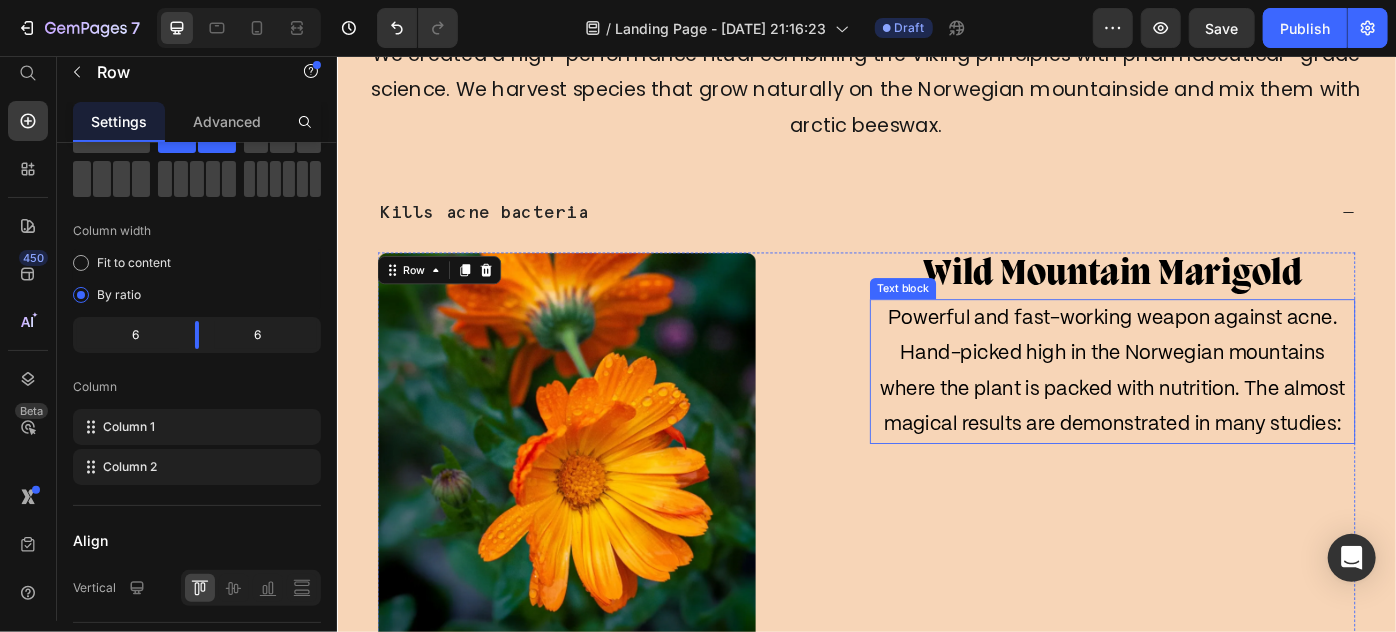 click on "Powerful and fast-working weapon against acne. Hand-picked high in the Norwegian mountains where the plant is packed with nutrition. The almost magical results are demonstrated in many studies:" at bounding box center [1215, 412] 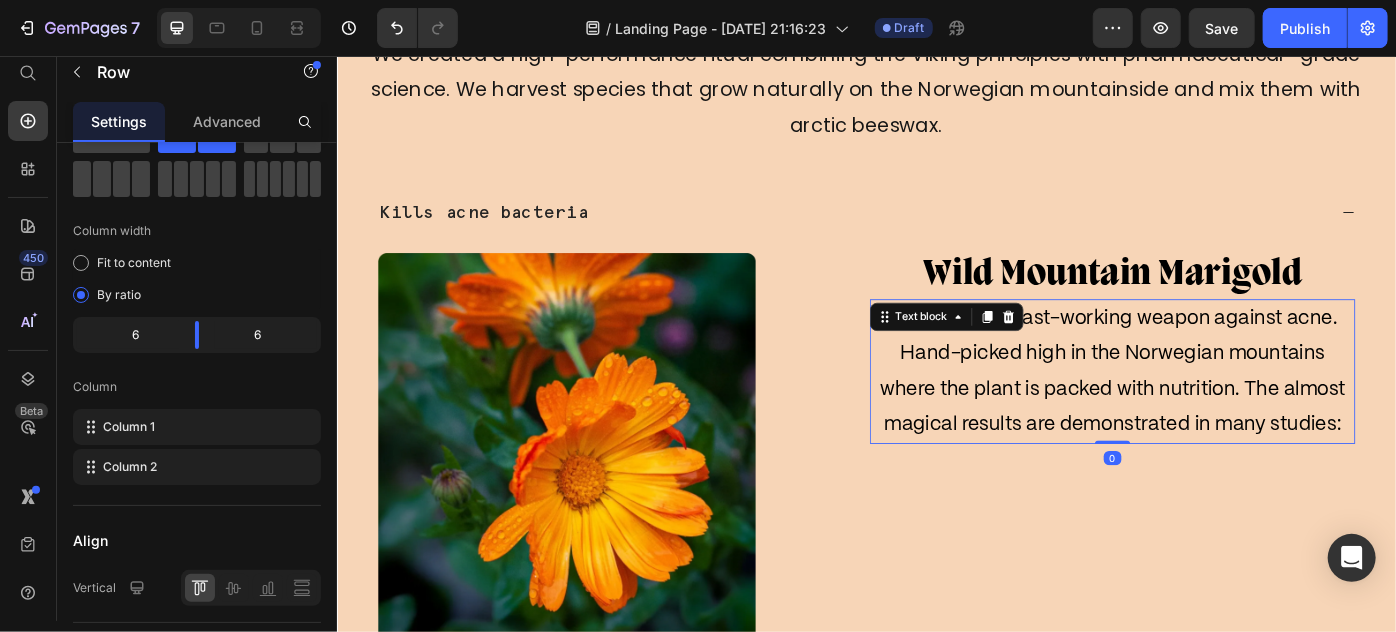 scroll, scrollTop: 0, scrollLeft: 0, axis: both 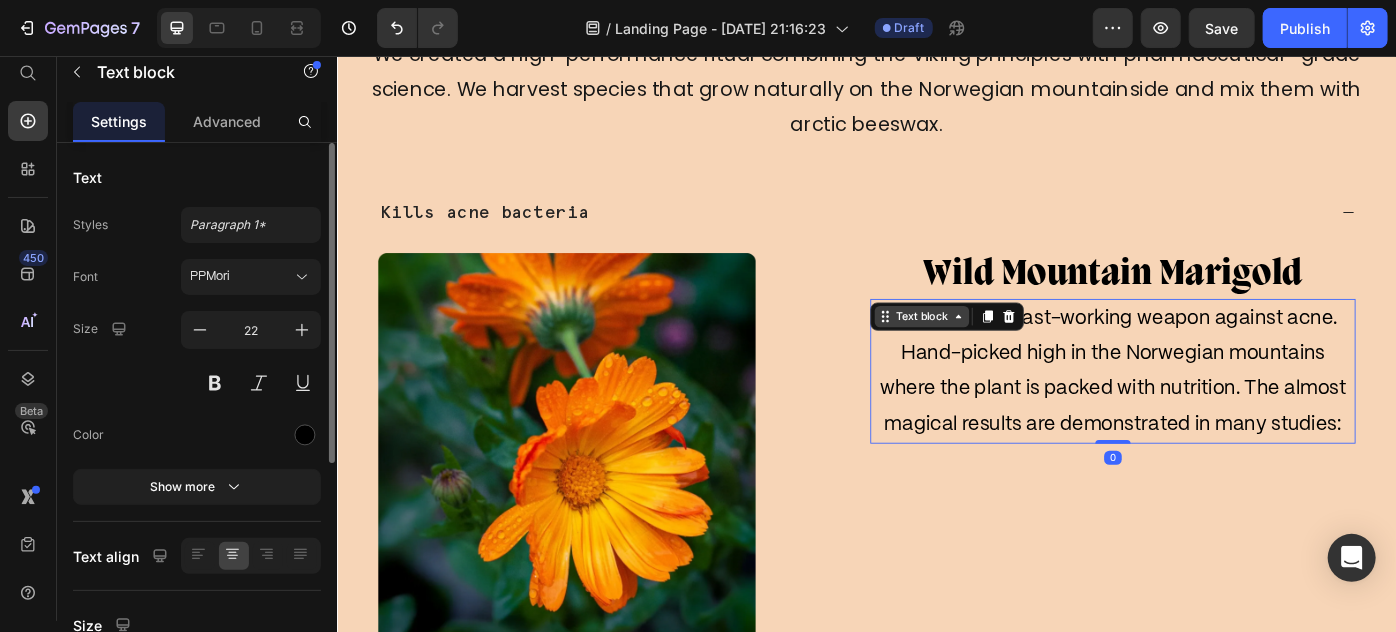 click on "Text block" at bounding box center [998, 350] 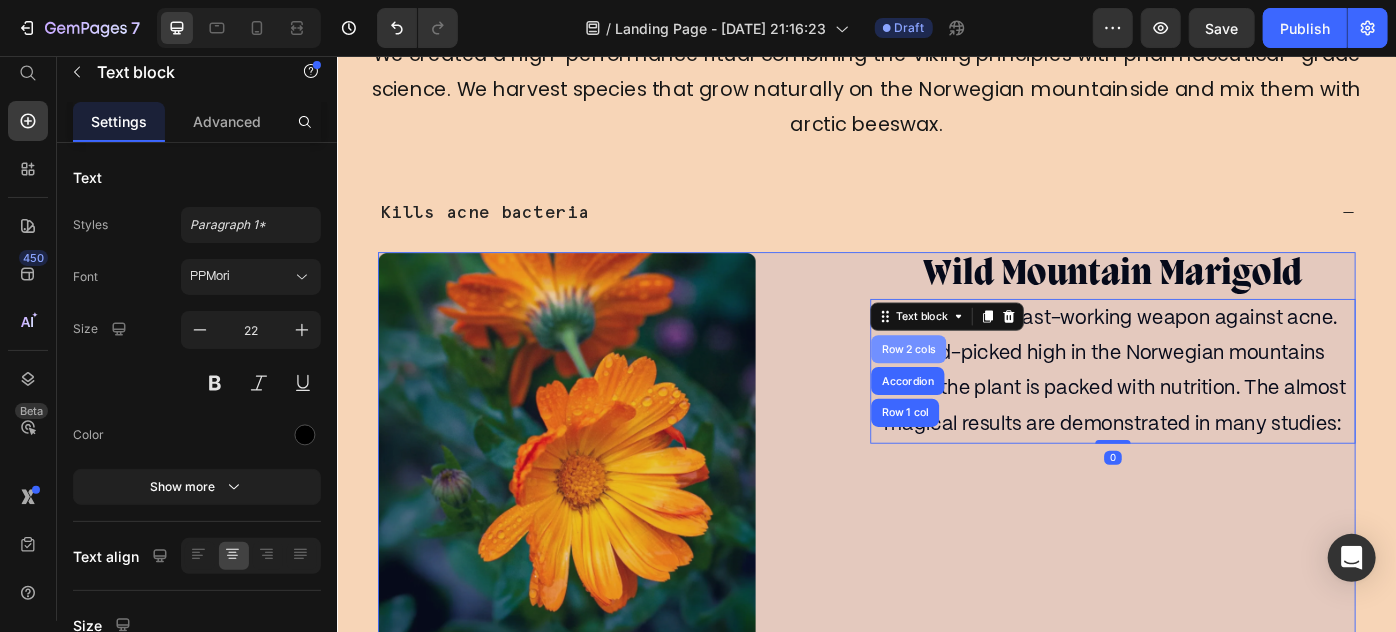 click on "Row 2 cols" at bounding box center [983, 387] 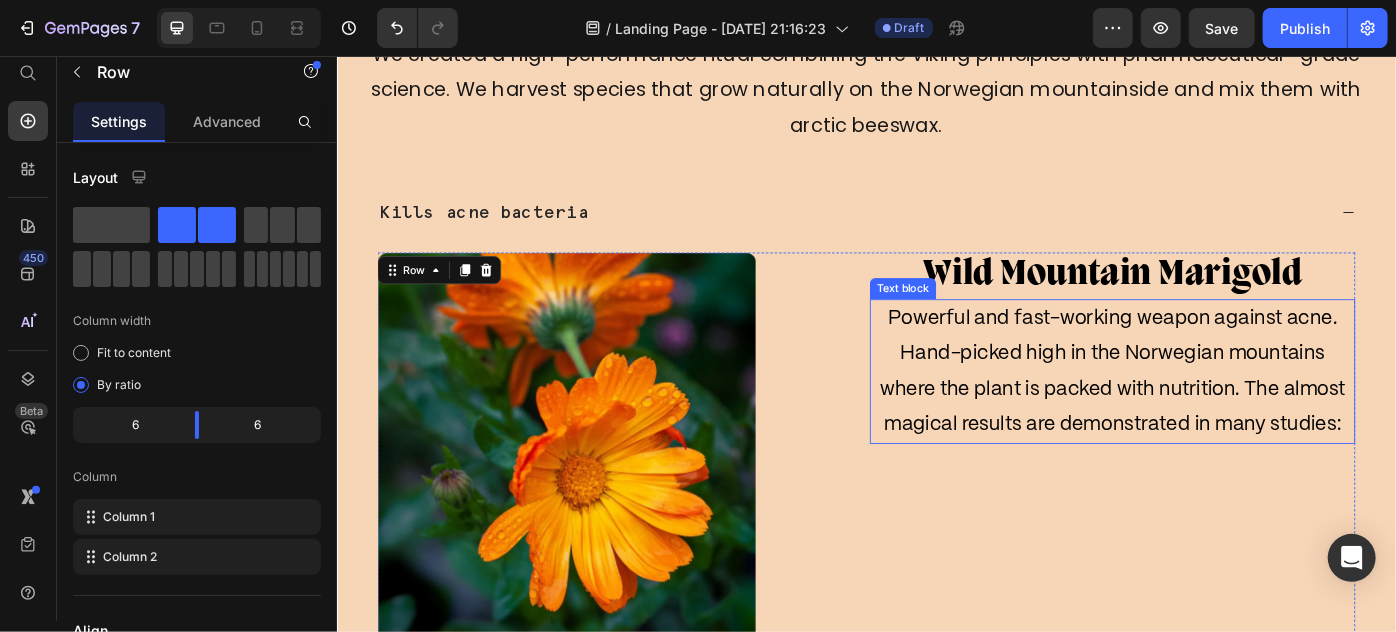 click on "Powerful and fast-working weapon against acne. Hand-picked high in the Norwegian mountains where the plant is packed with nutrition. The almost magical results are demonstrated in many studies:" at bounding box center (1215, 412) 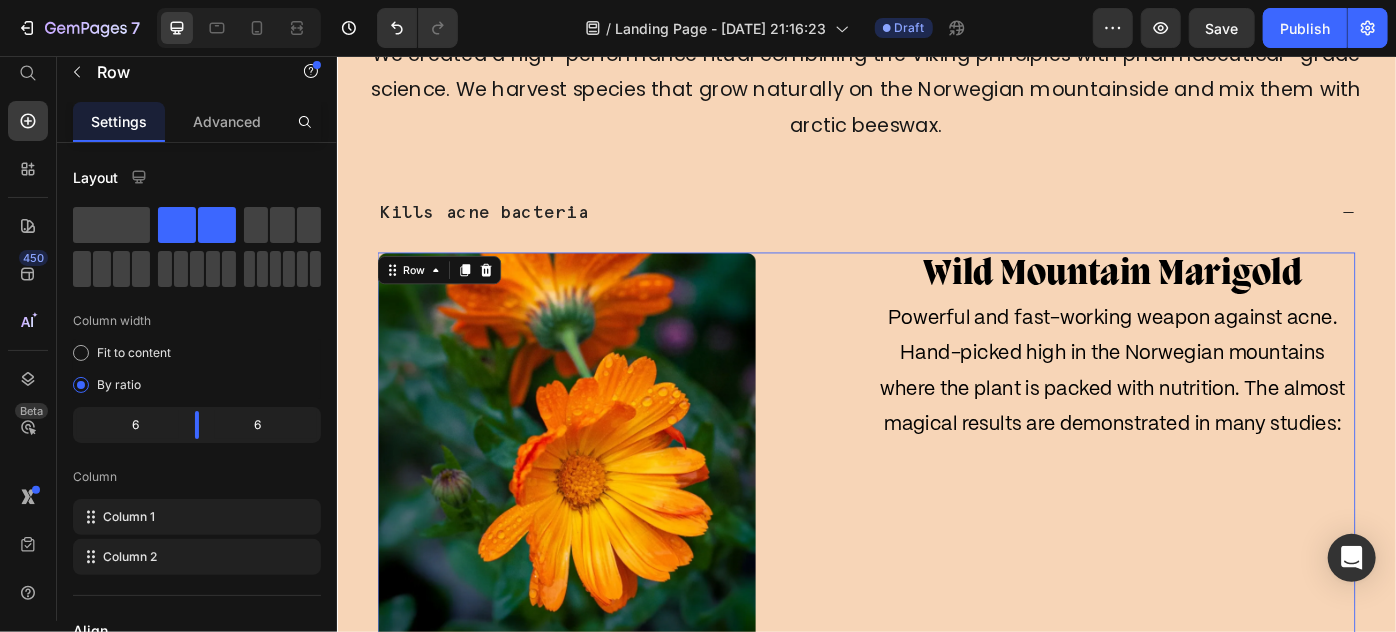 click on "Wild Mountain Marigold Text block Powerful and fast-working weapon against acne. Hand-picked high in the Norwegian mountains where the plant is packed with nutrition. The almost magical results are demonstrated in many studies: Text block" at bounding box center (1215, 506) 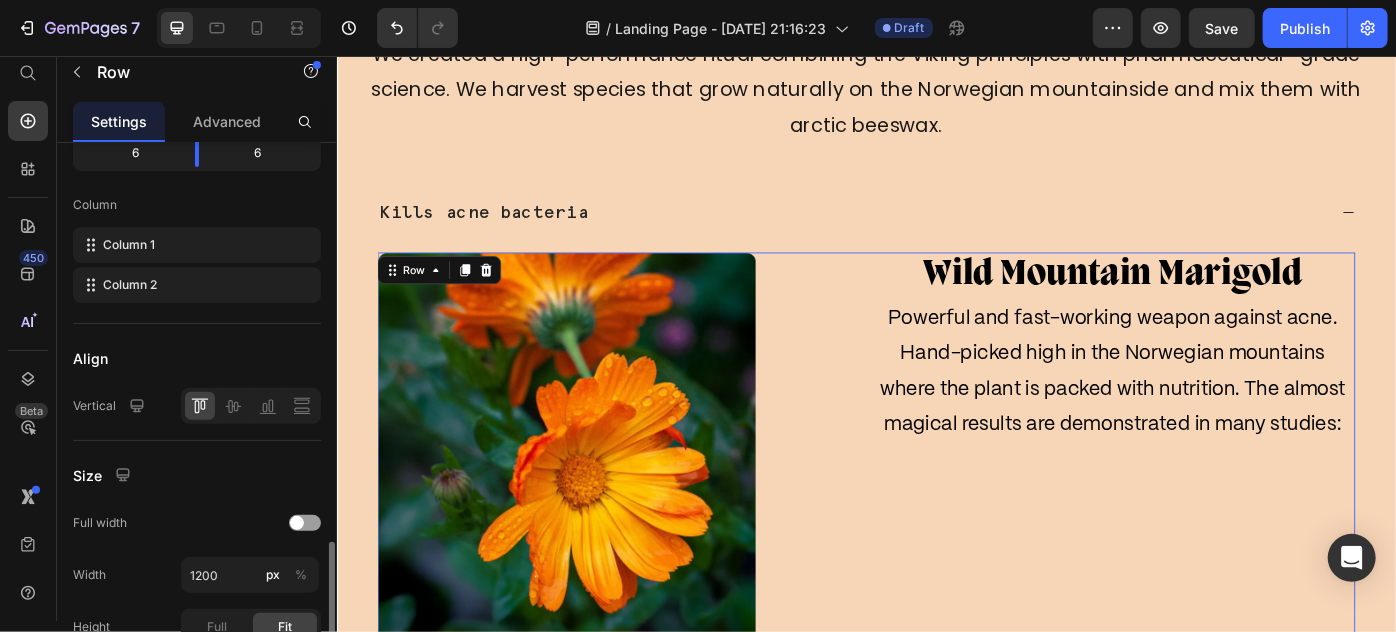 scroll, scrollTop: 545, scrollLeft: 0, axis: vertical 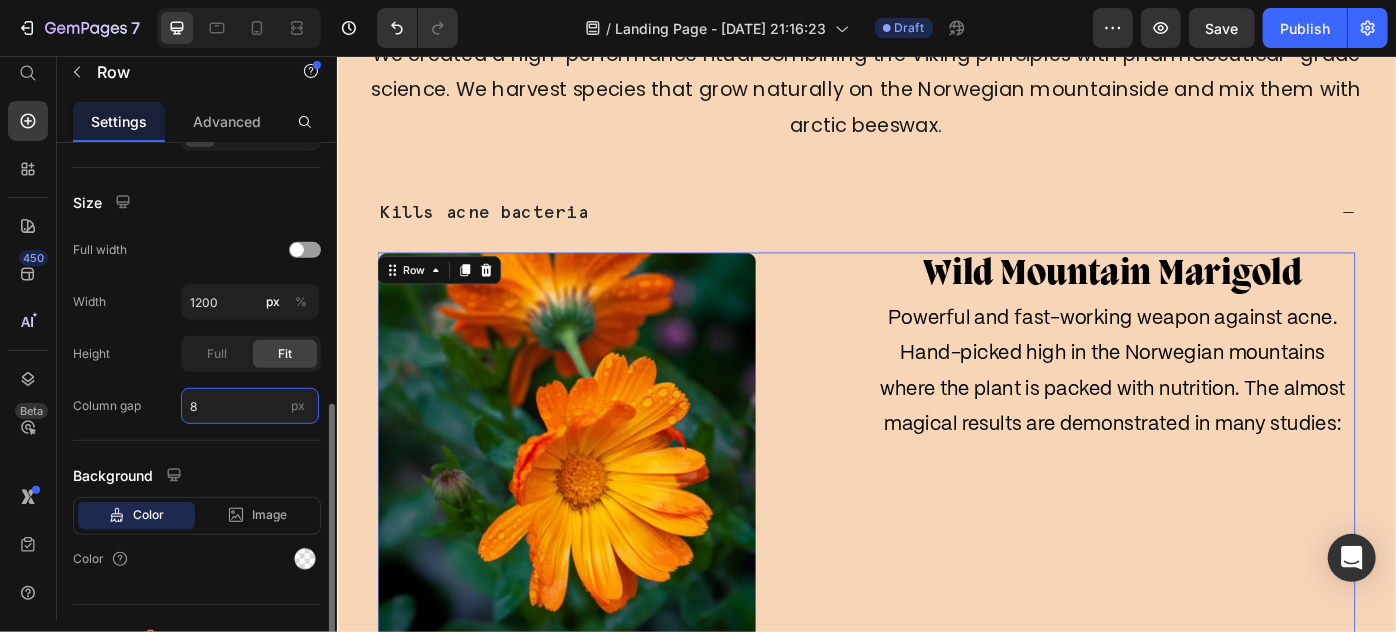 click on "8" at bounding box center [250, 406] 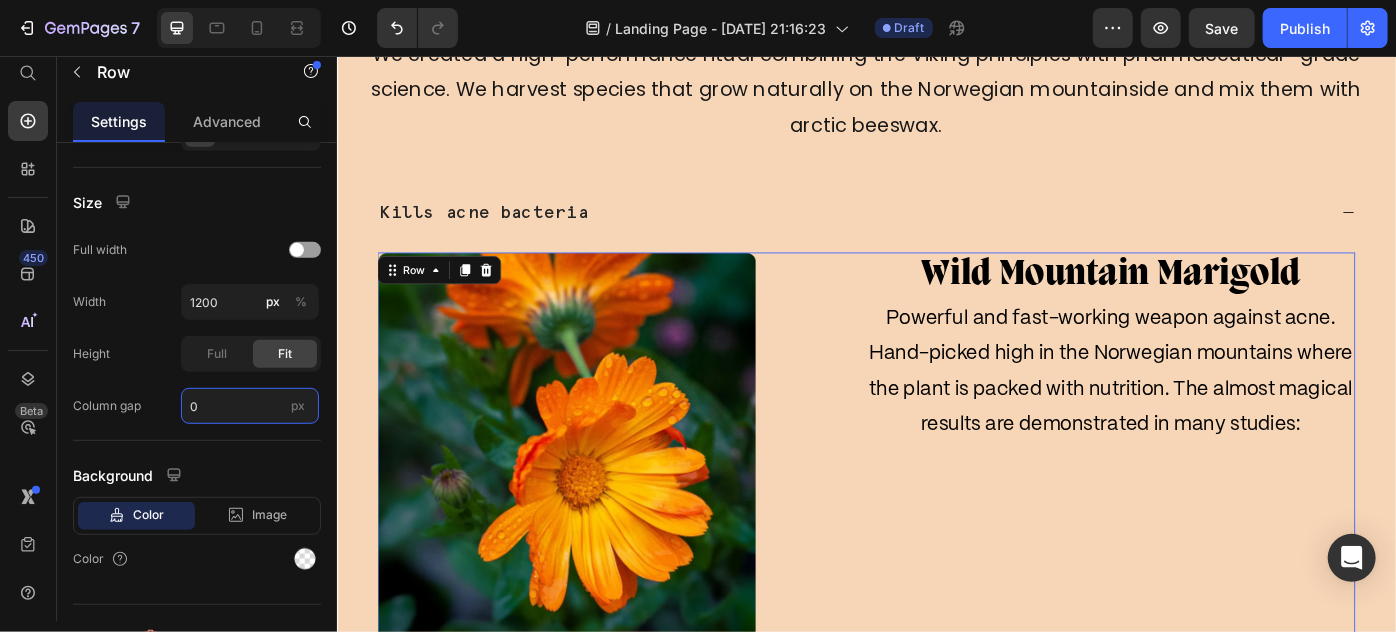type on "0" 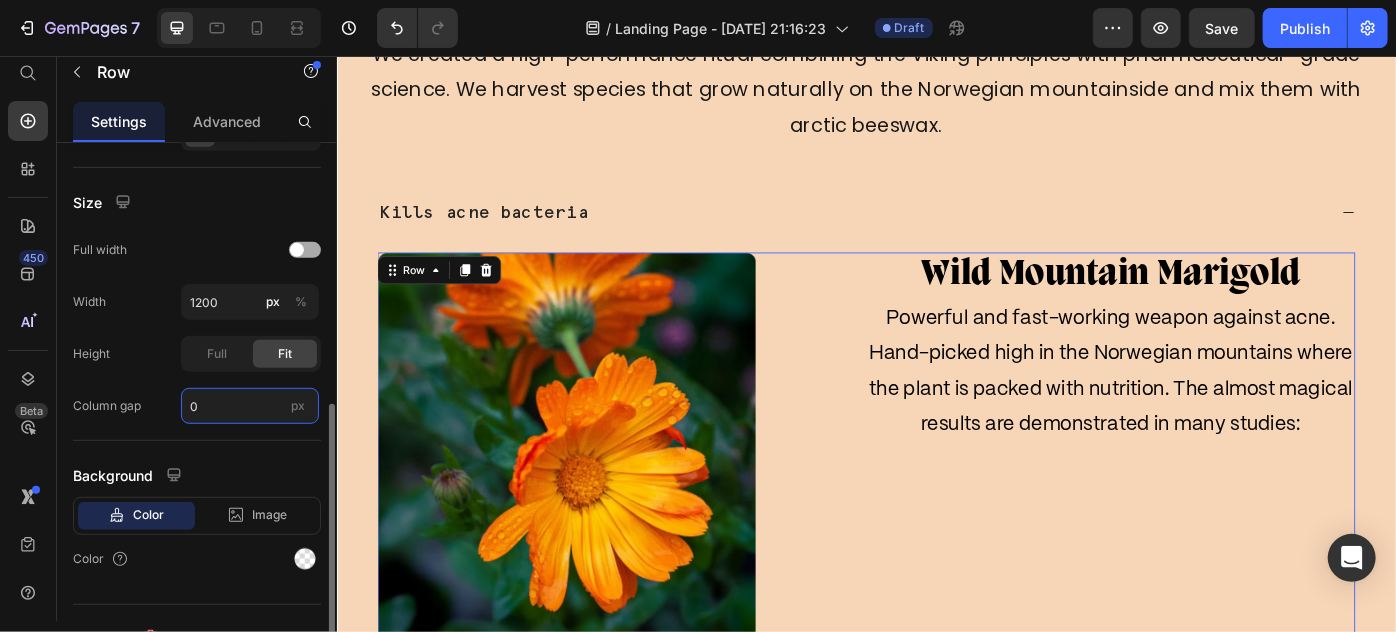 scroll, scrollTop: 583, scrollLeft: 0, axis: vertical 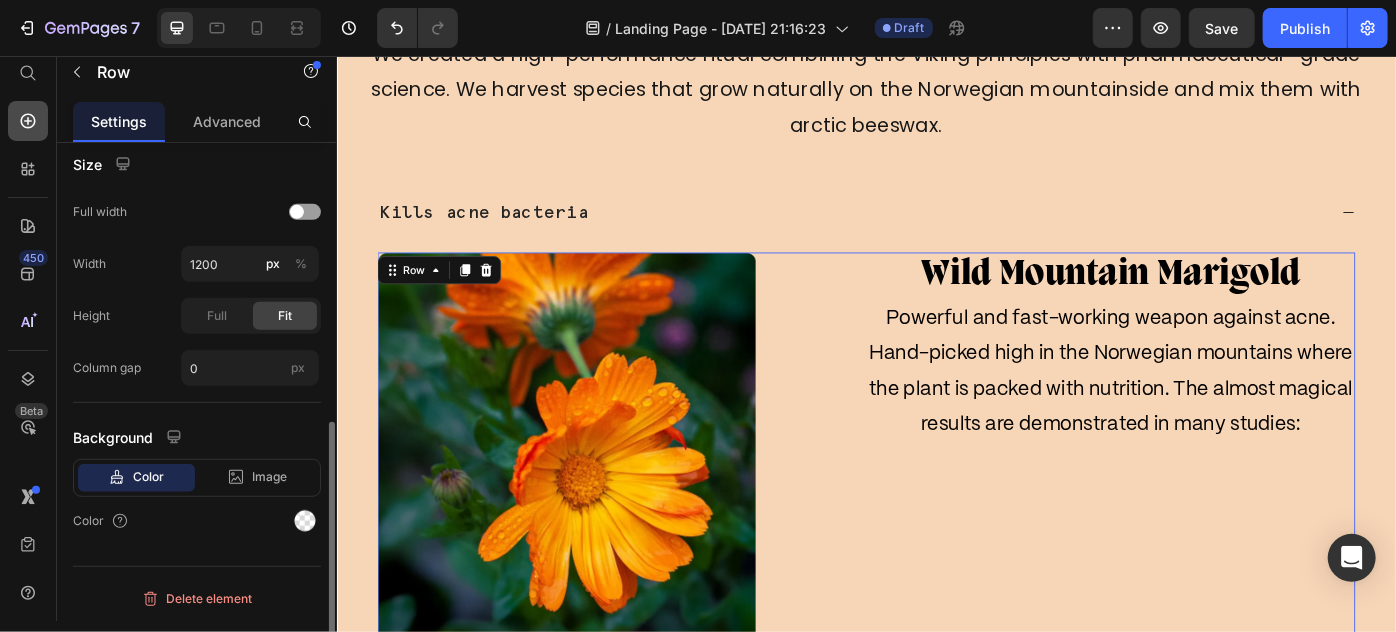 click 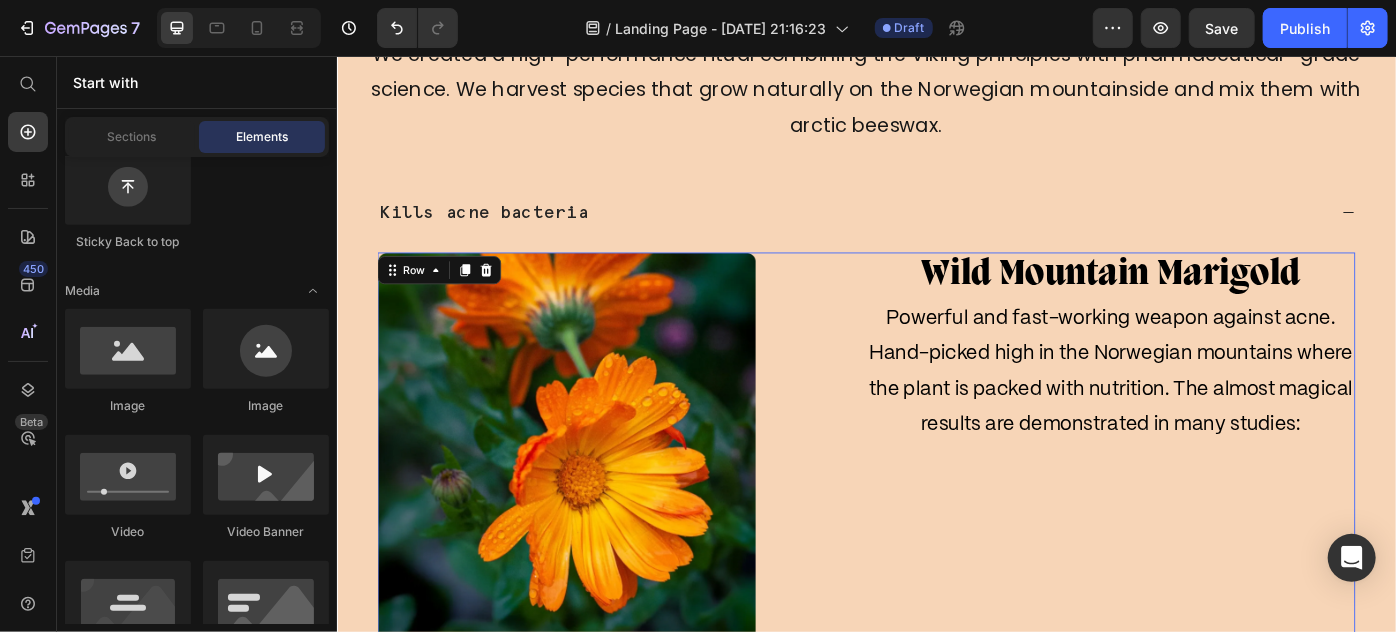 scroll, scrollTop: 0, scrollLeft: 0, axis: both 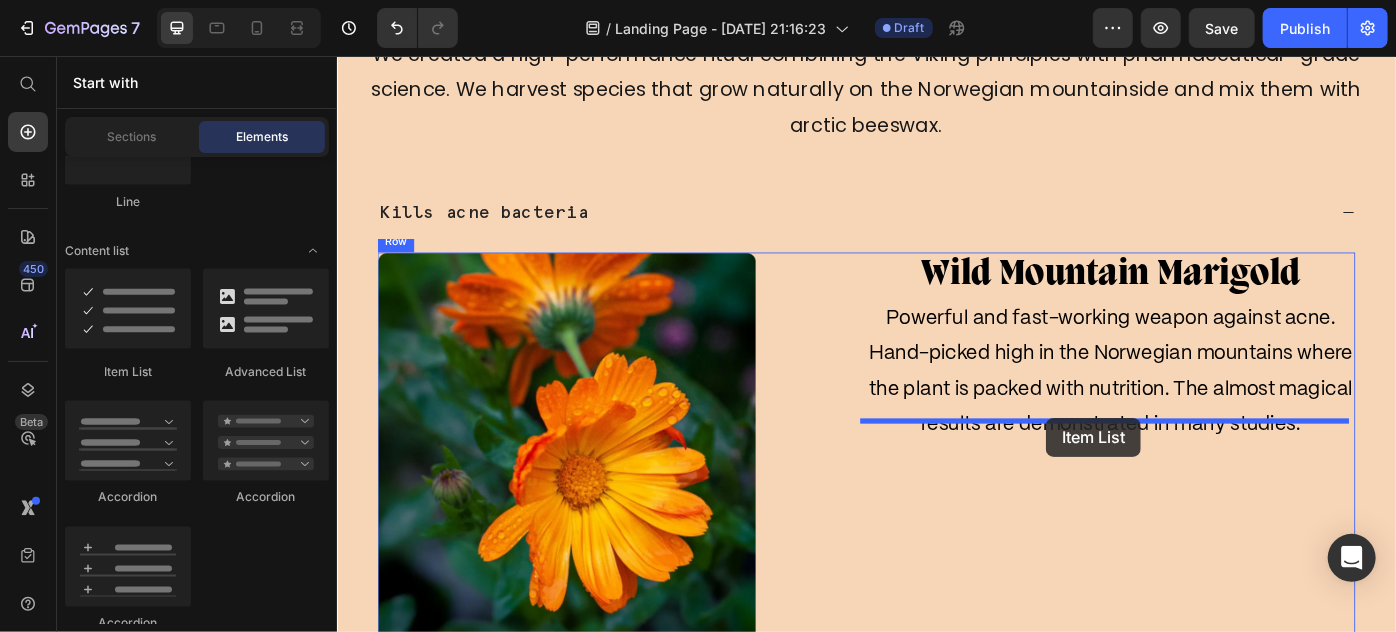 drag, startPoint x: 479, startPoint y: 375, endPoint x: 1139, endPoint y: 465, distance: 666.1081 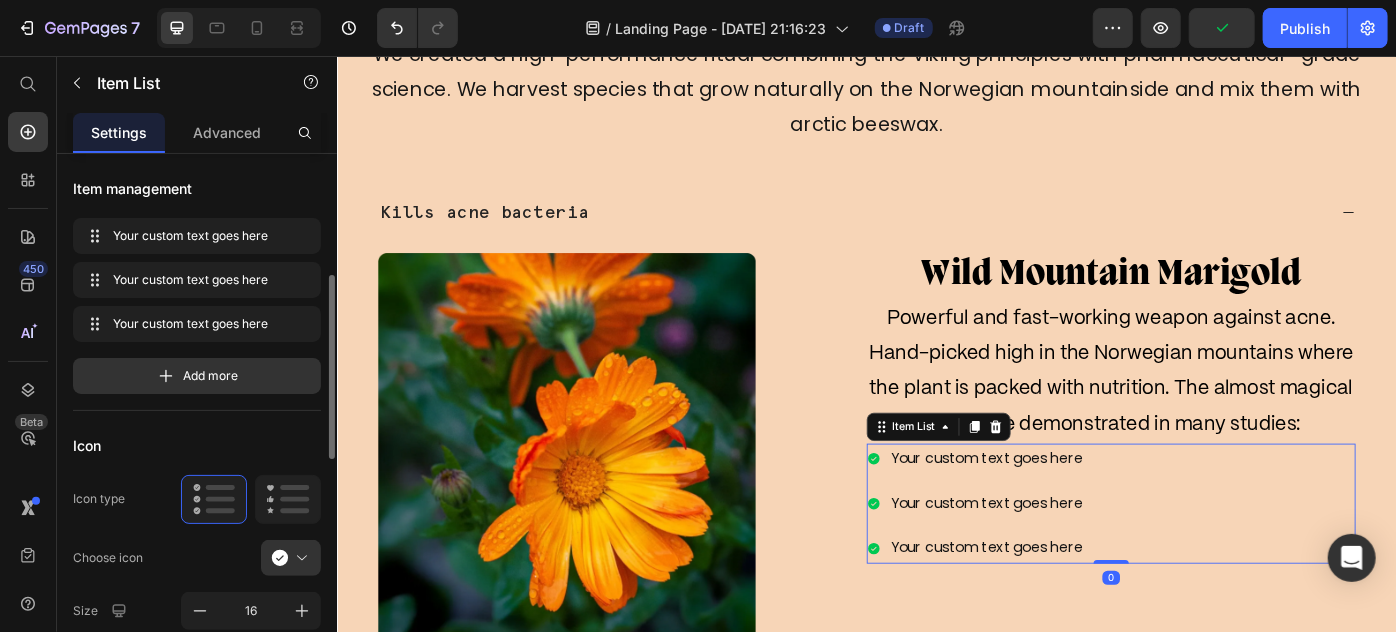 scroll, scrollTop: 90, scrollLeft: 0, axis: vertical 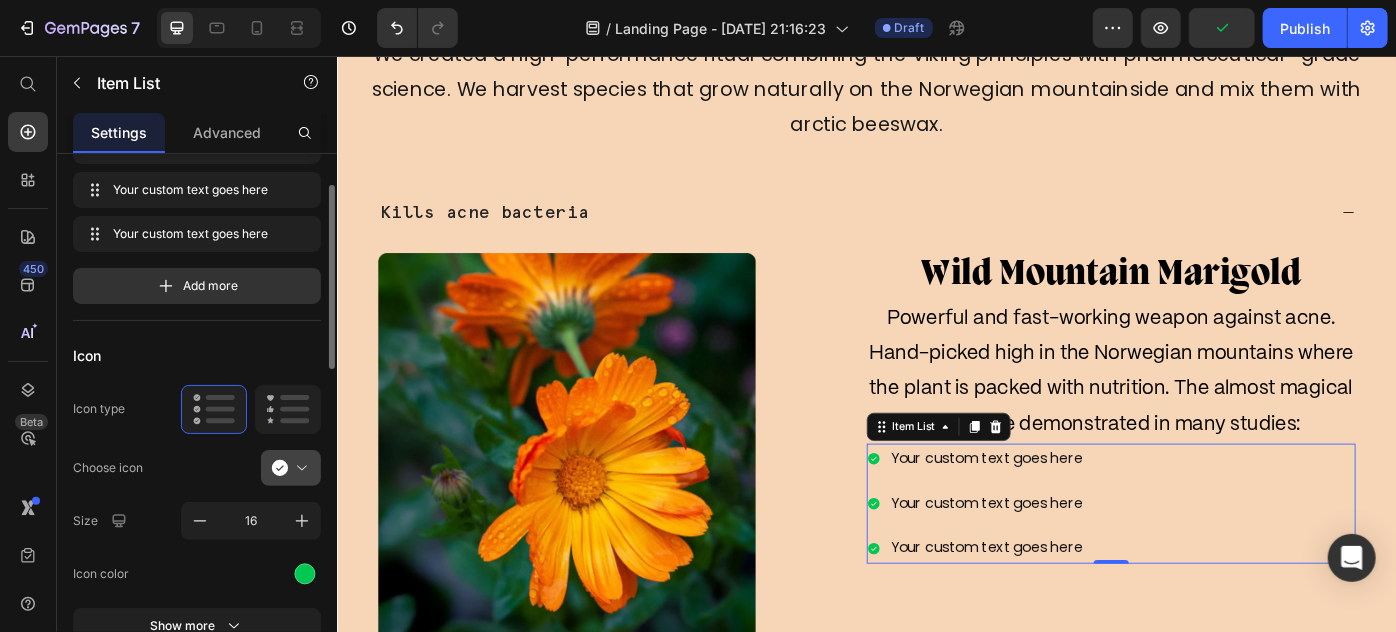 click at bounding box center [299, 468] 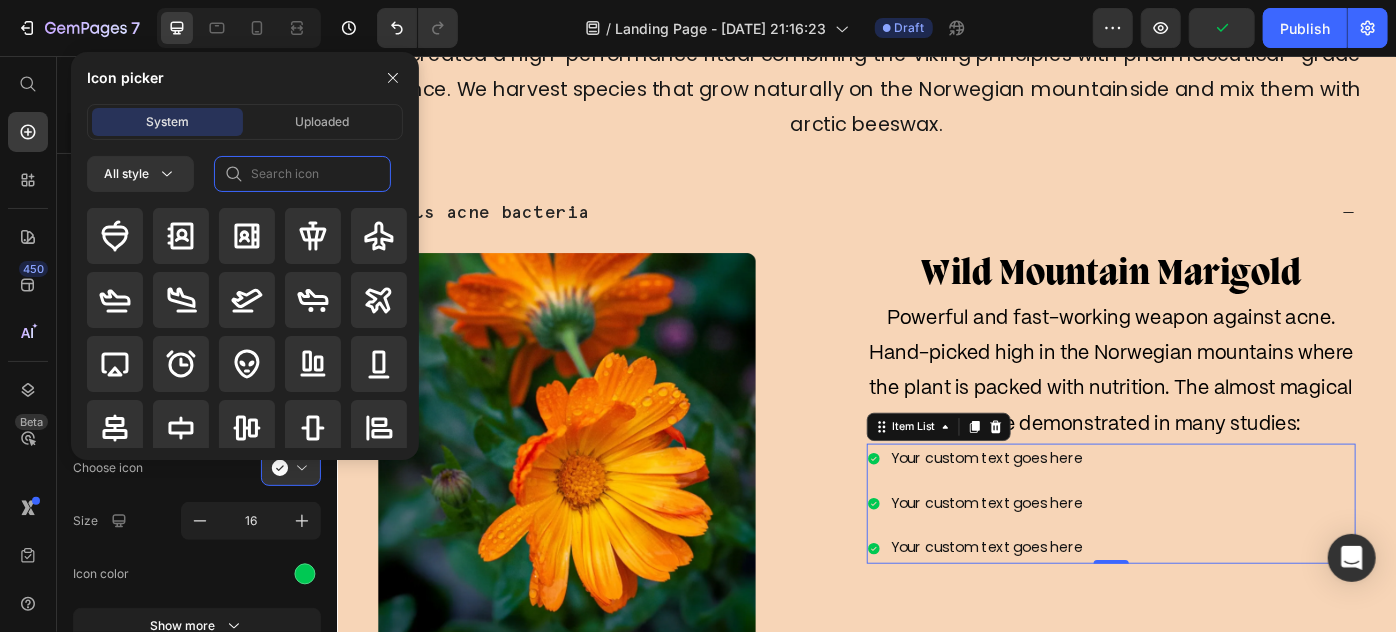 click 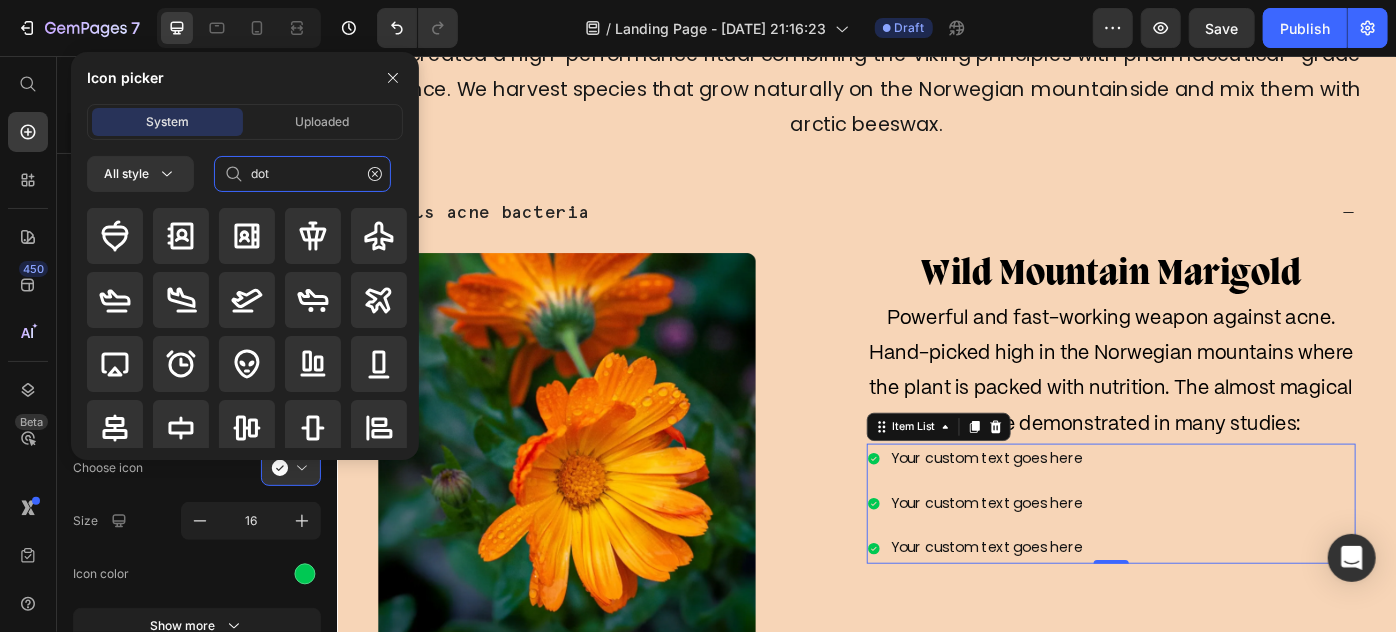type on "dot" 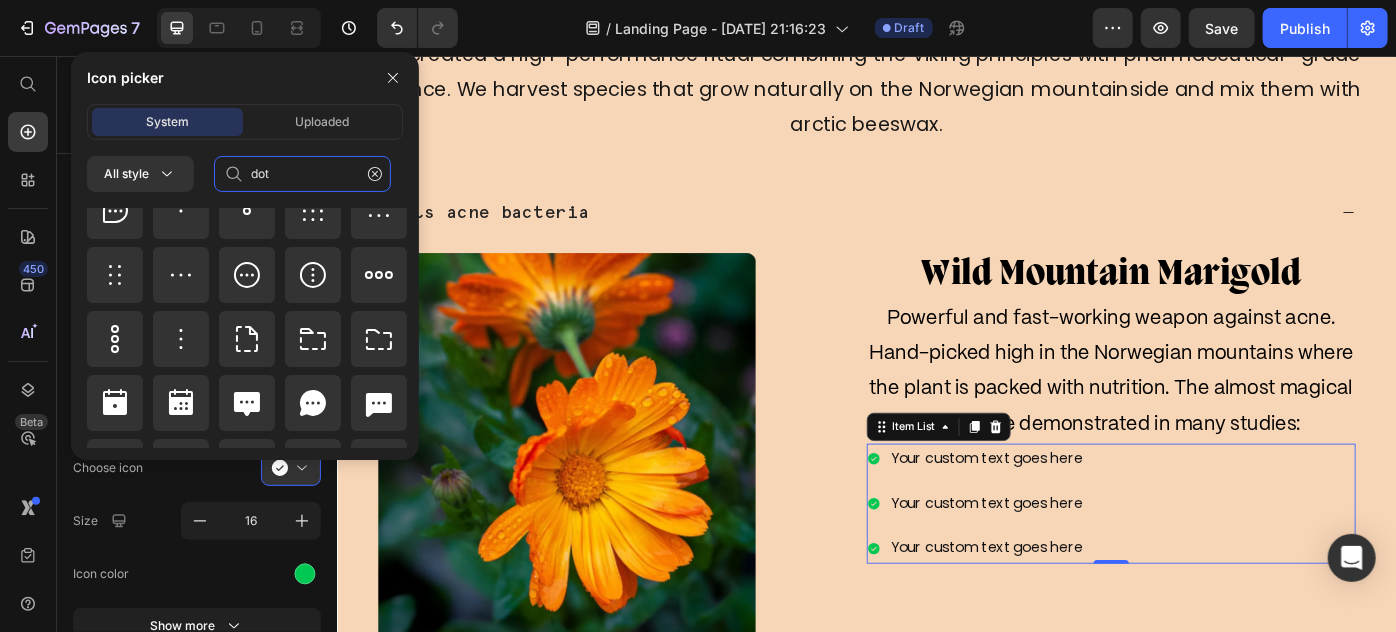 scroll, scrollTop: 636, scrollLeft: 0, axis: vertical 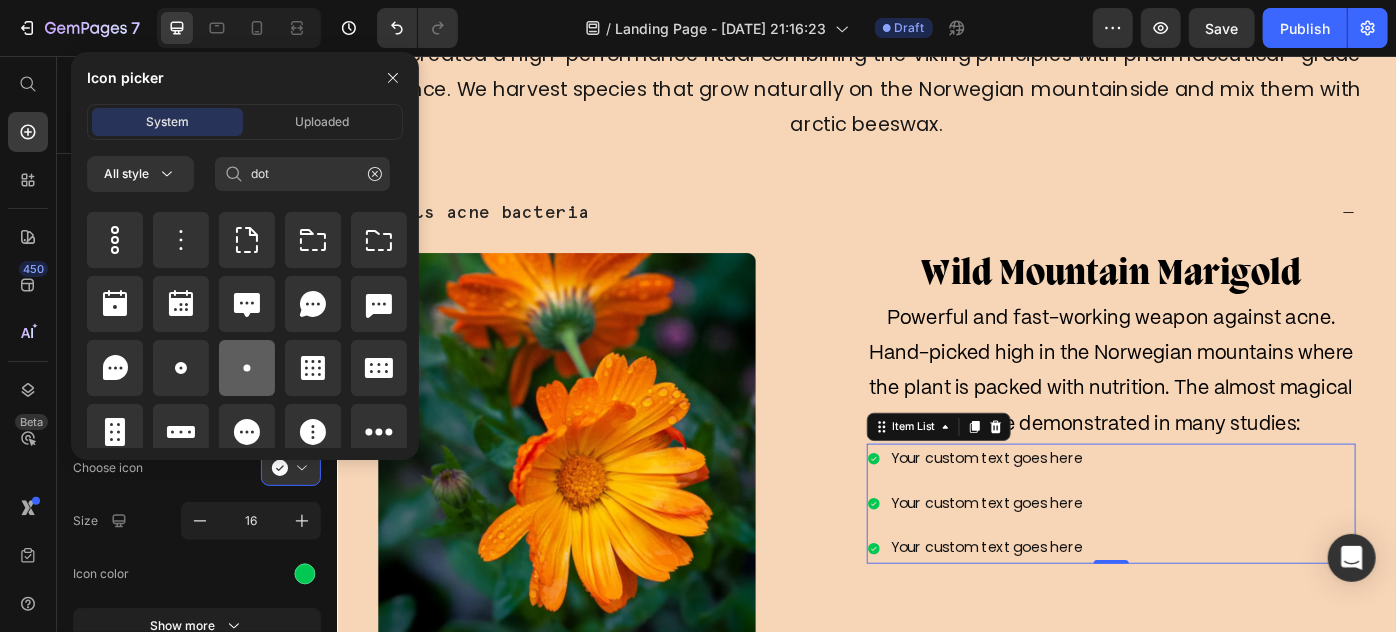 click 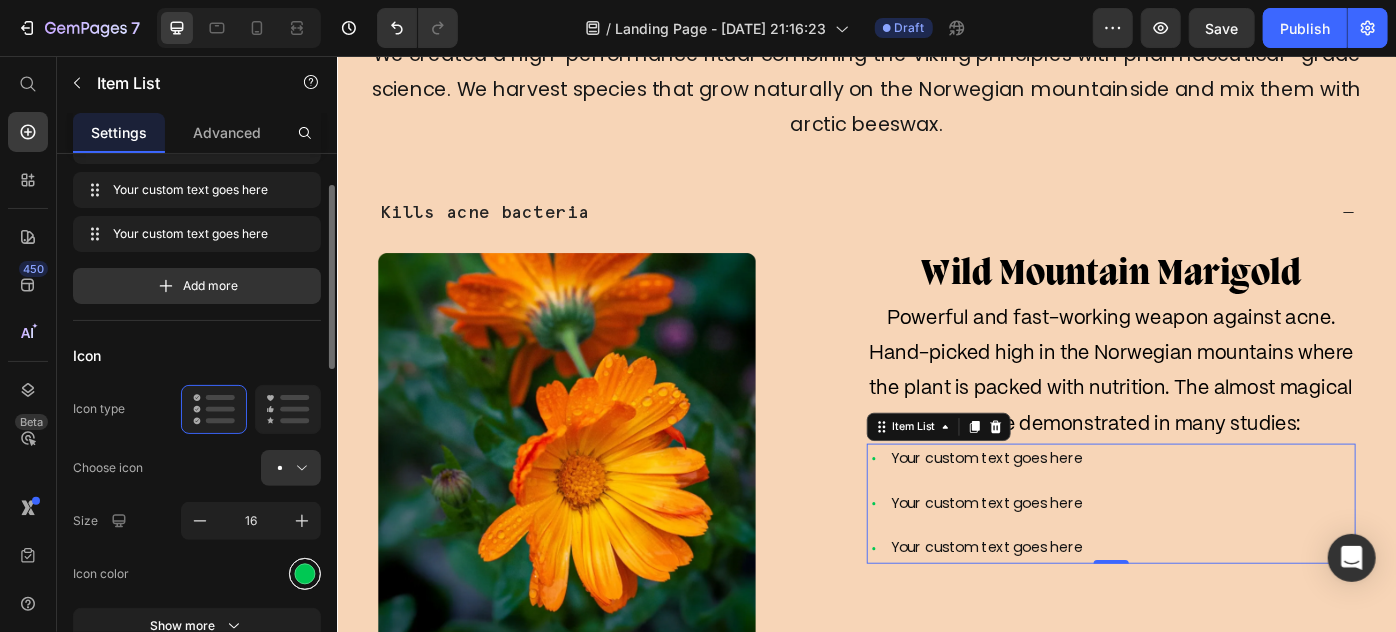 click at bounding box center (305, 574) 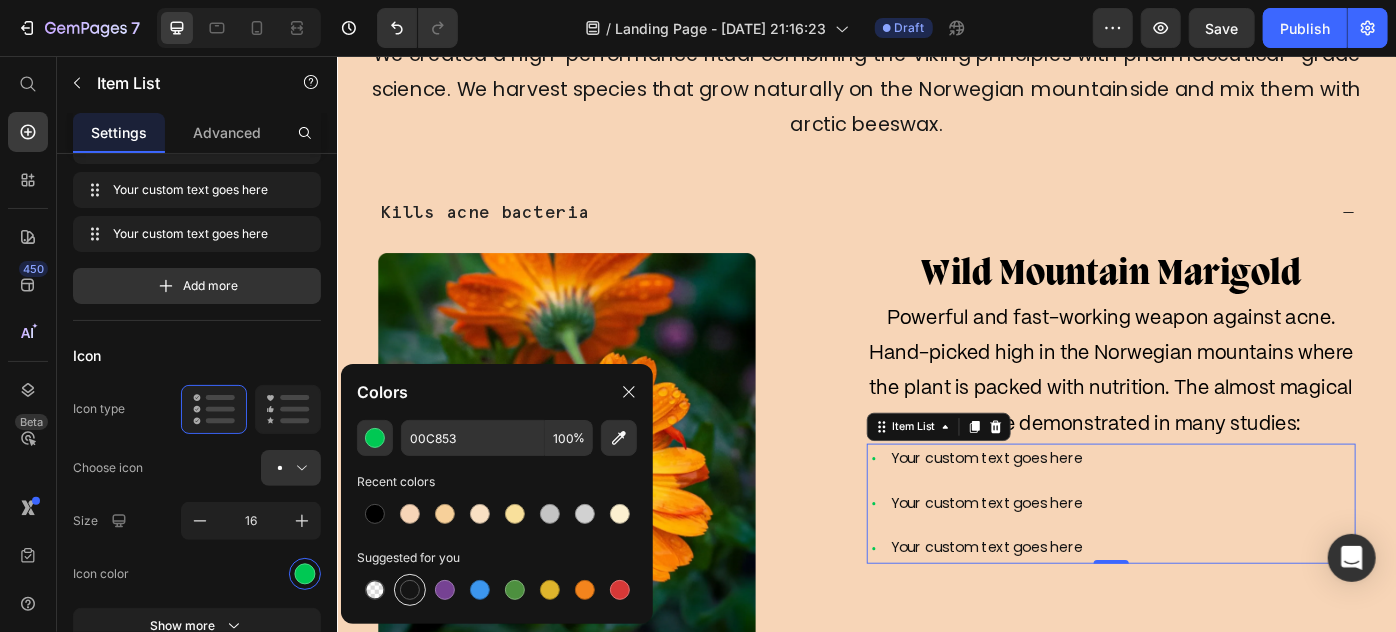 click at bounding box center [410, 590] 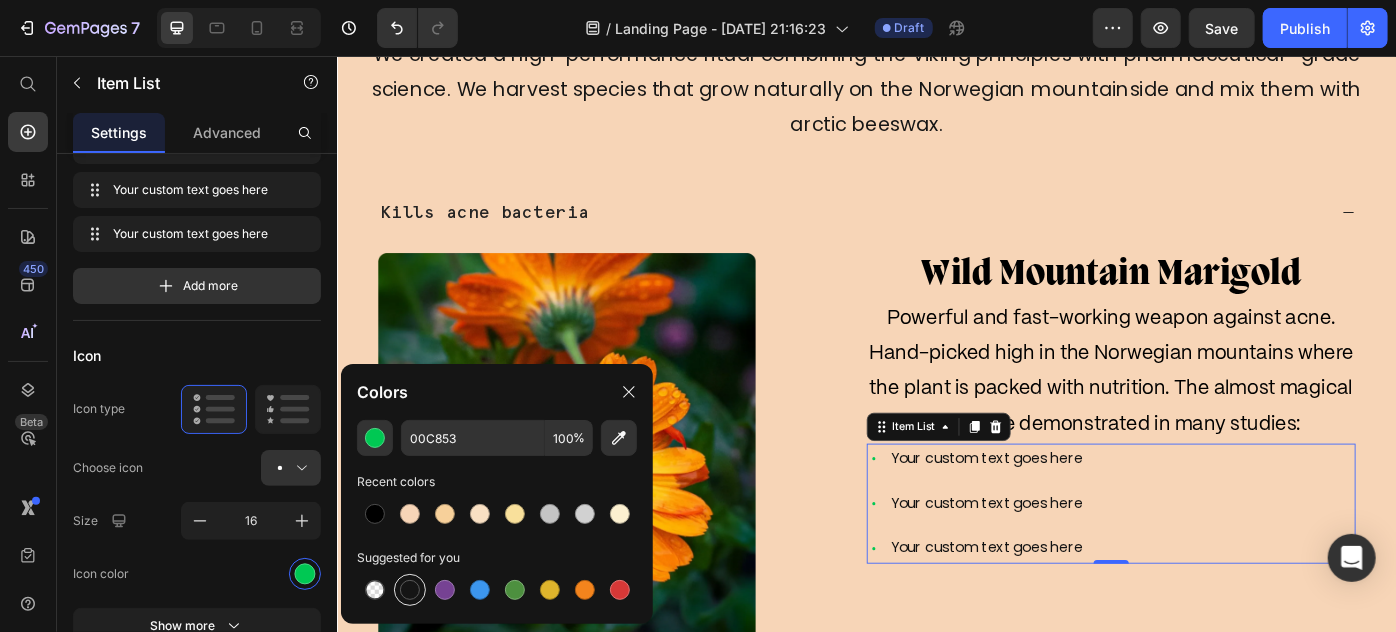 type on "151515" 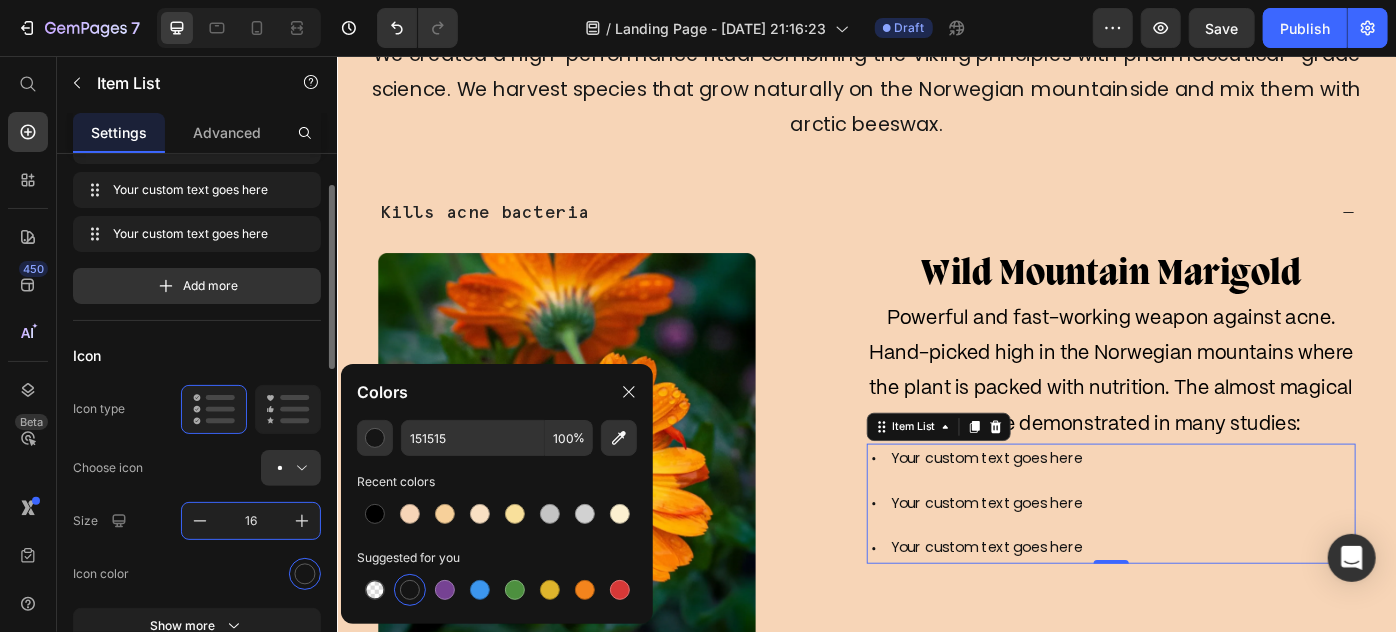 click on "16" at bounding box center [251, 521] 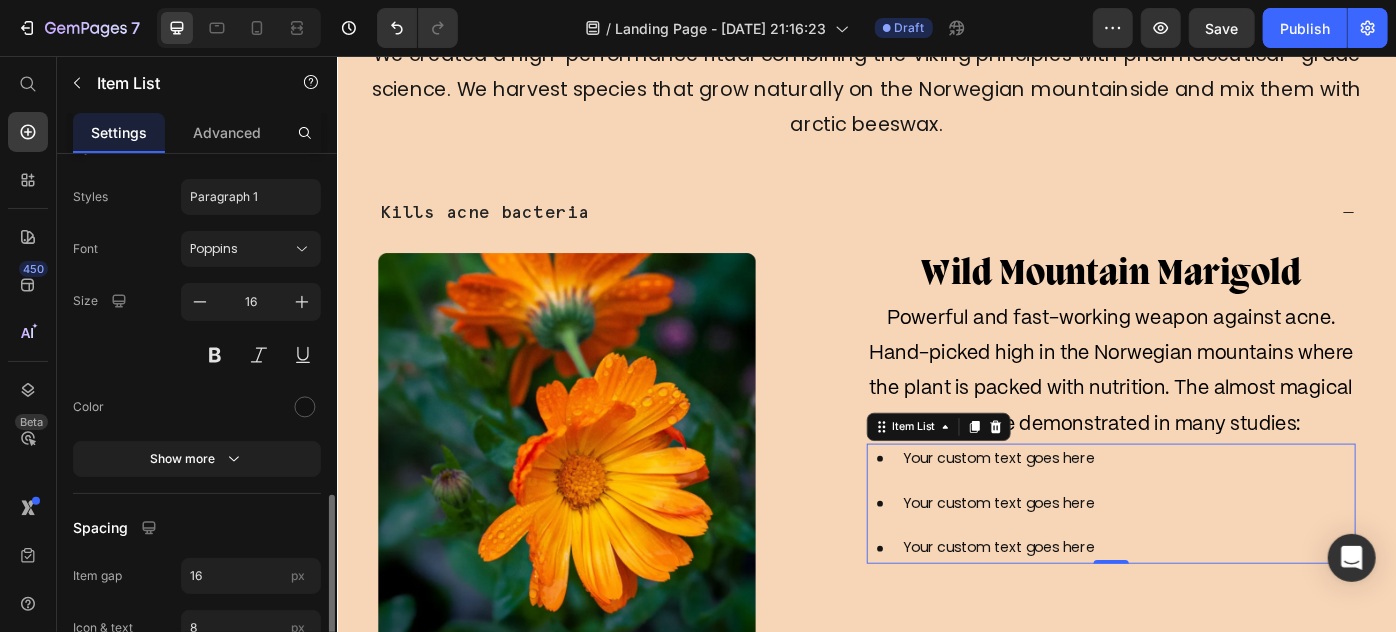 scroll, scrollTop: 909, scrollLeft: 0, axis: vertical 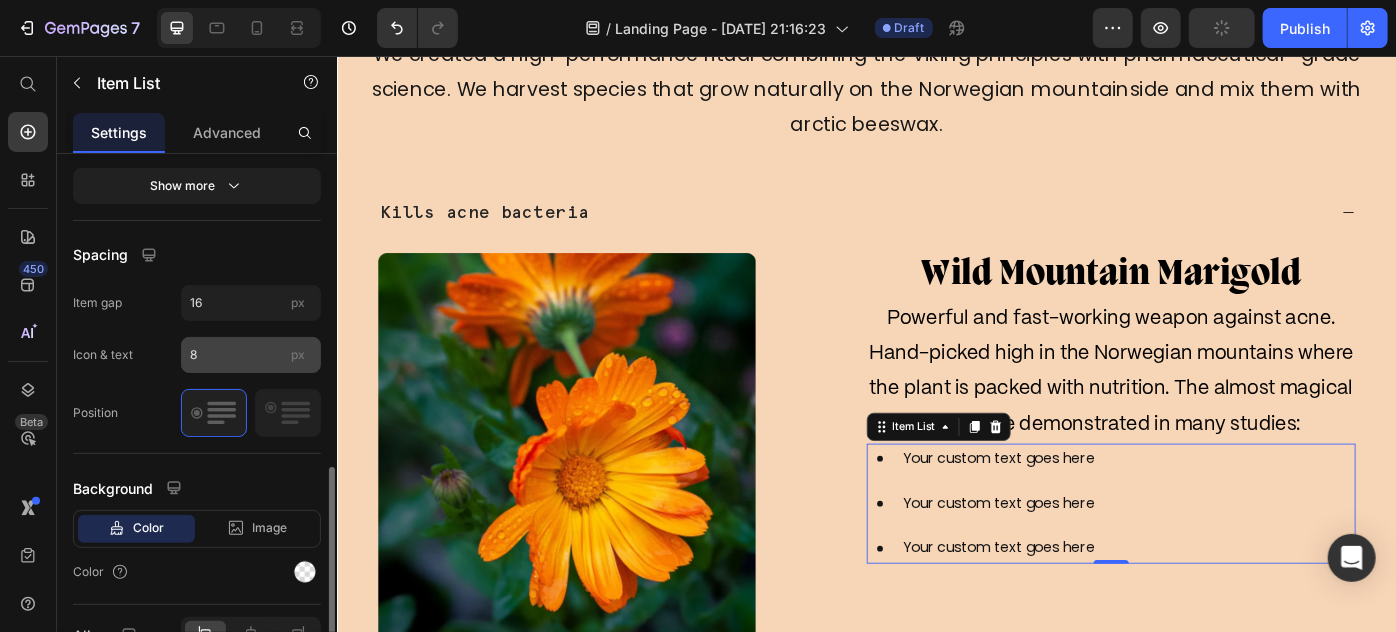 type on "30" 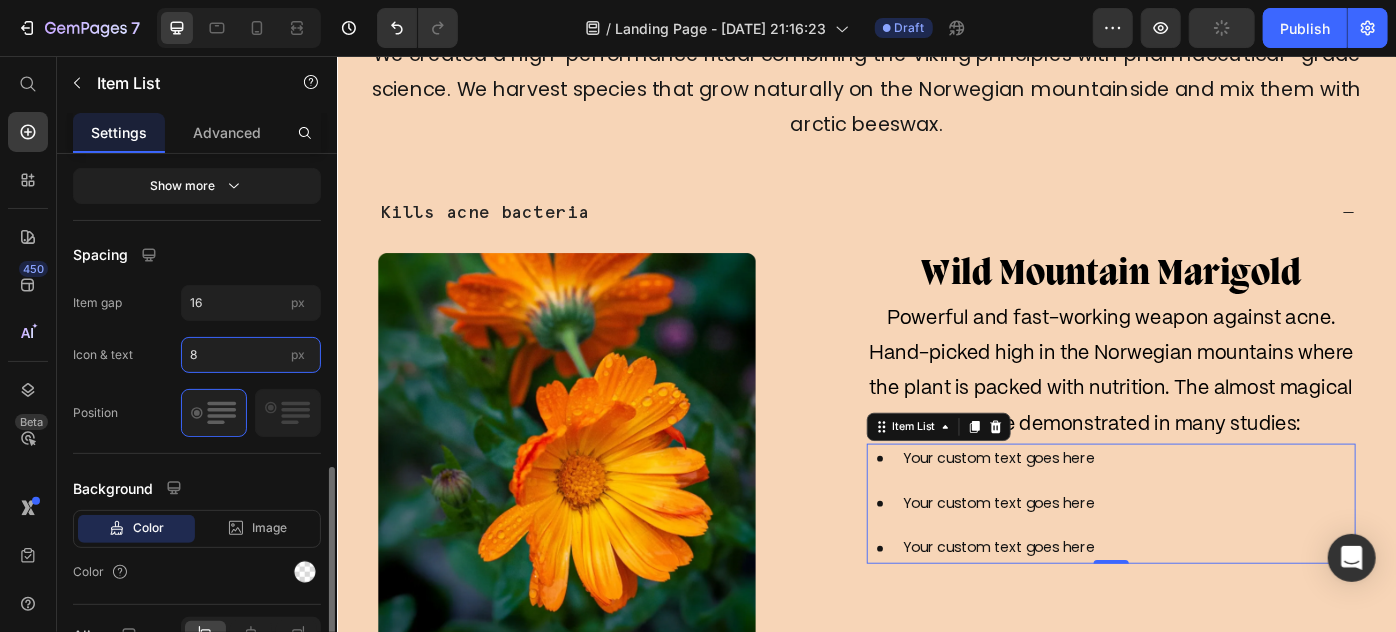 click on "8" at bounding box center (251, 355) 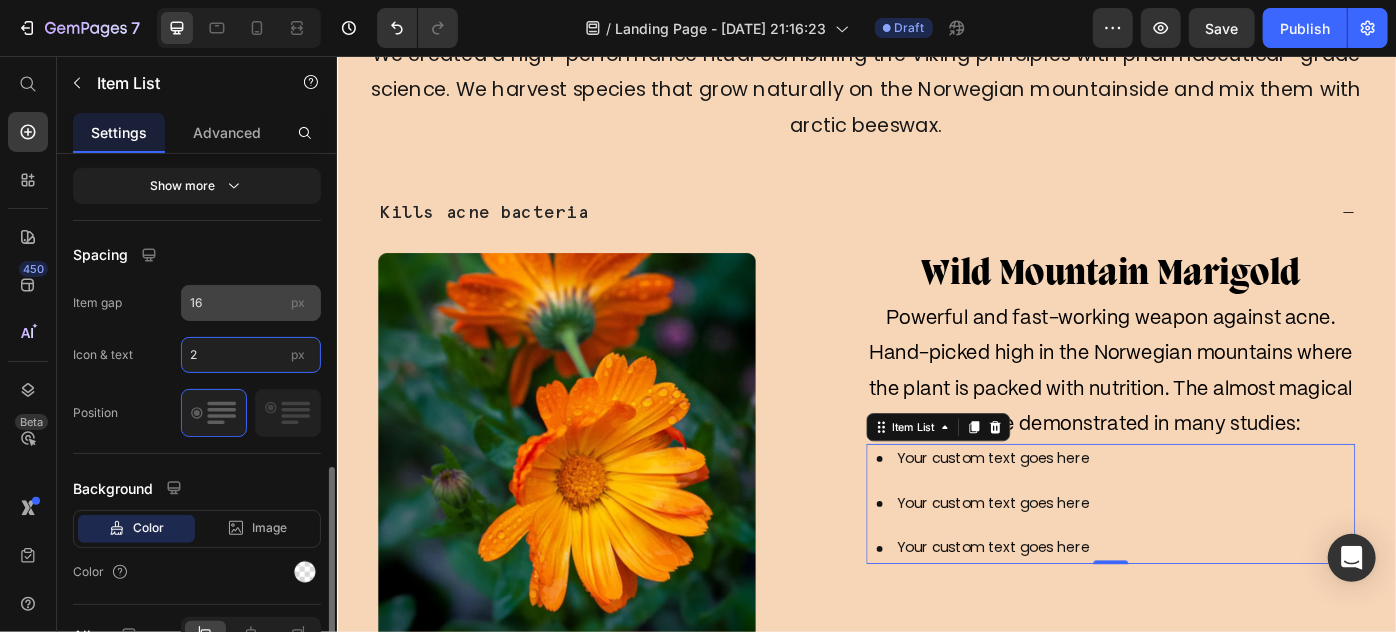 type on "2" 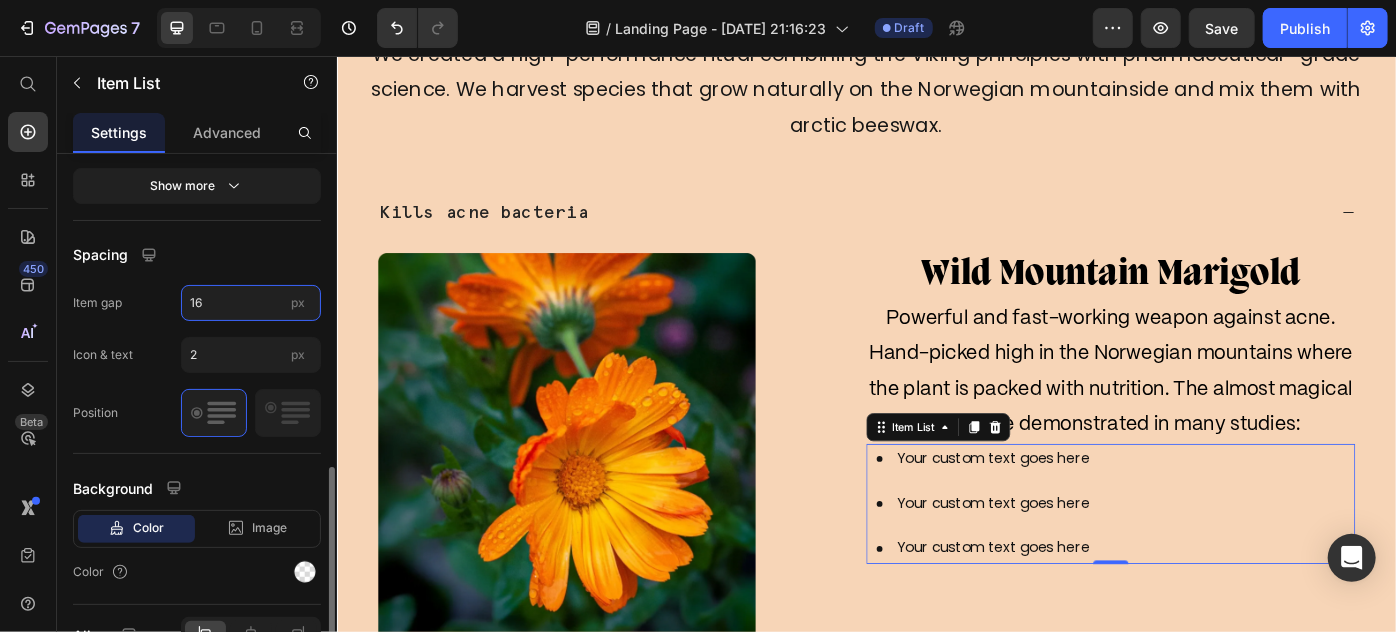 click on "16" at bounding box center [251, 303] 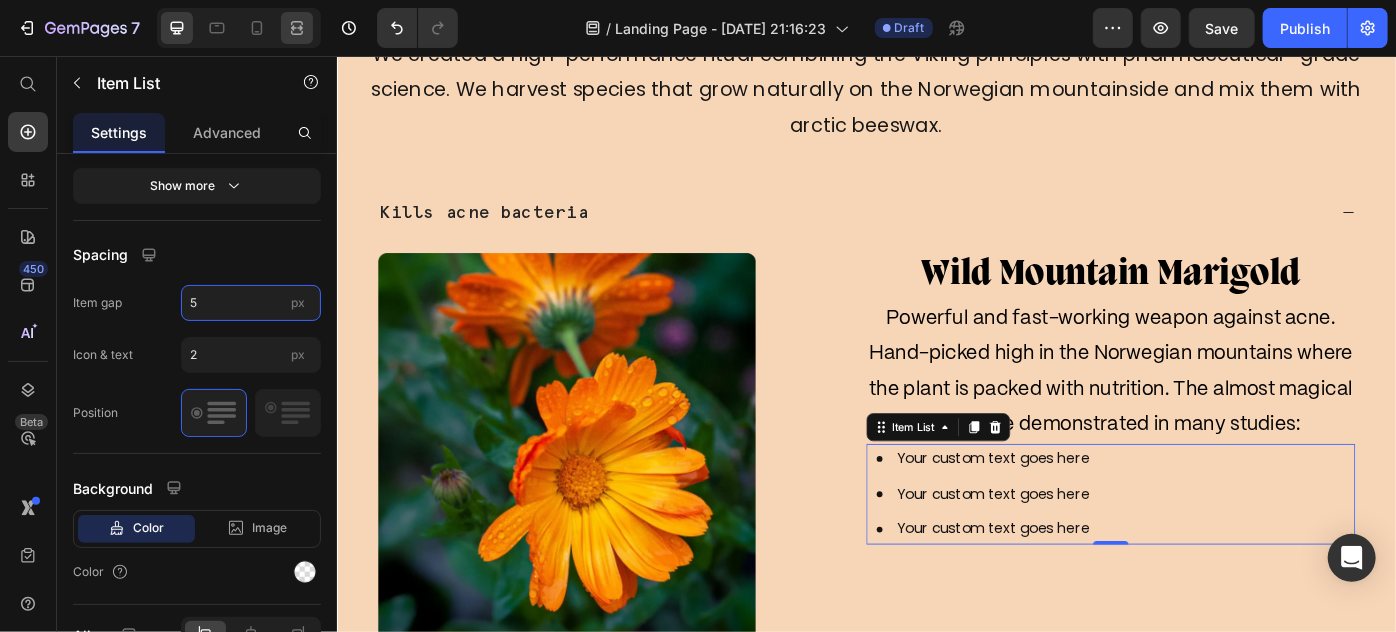 type on "5" 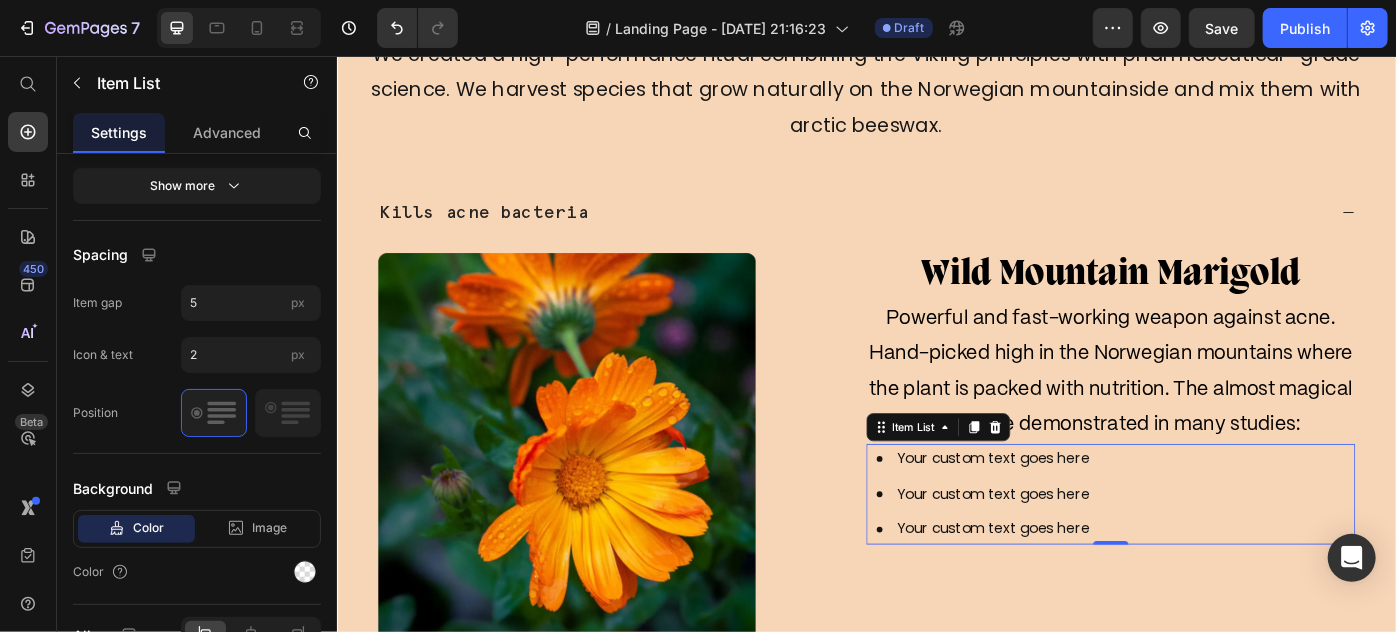 click on "Your custom text goes here" at bounding box center (1080, 511) 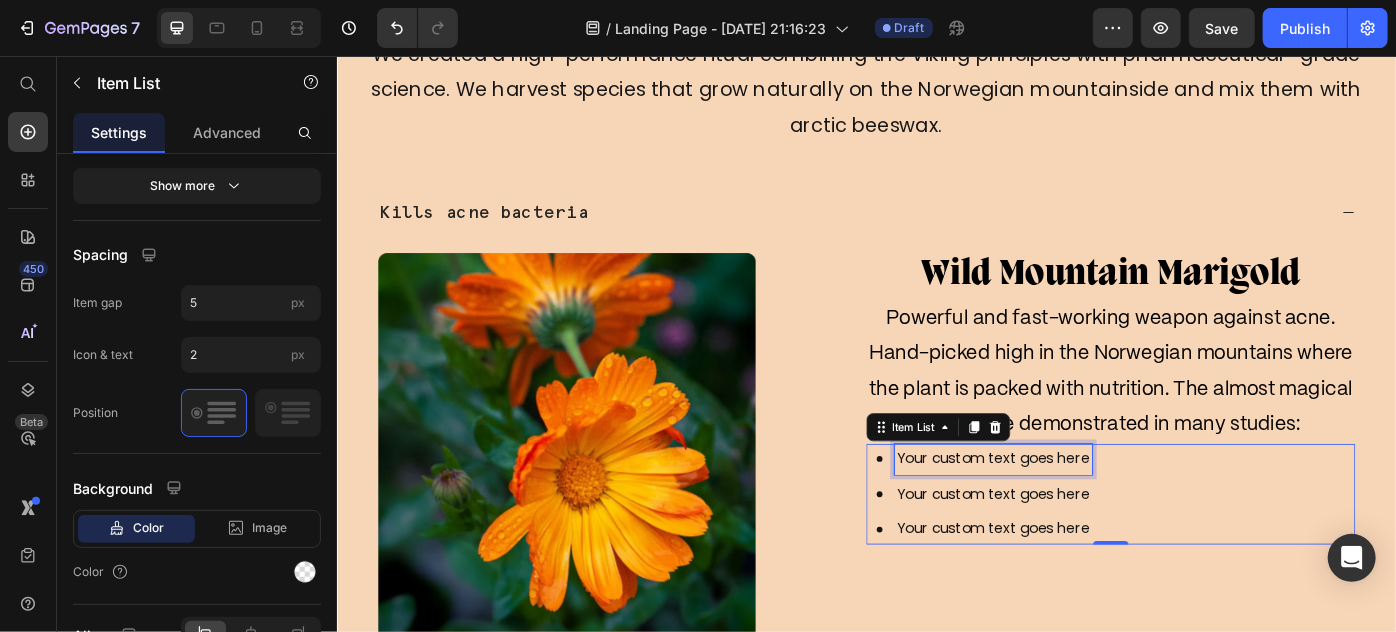 click on "Your custom text goes here" at bounding box center [1080, 511] 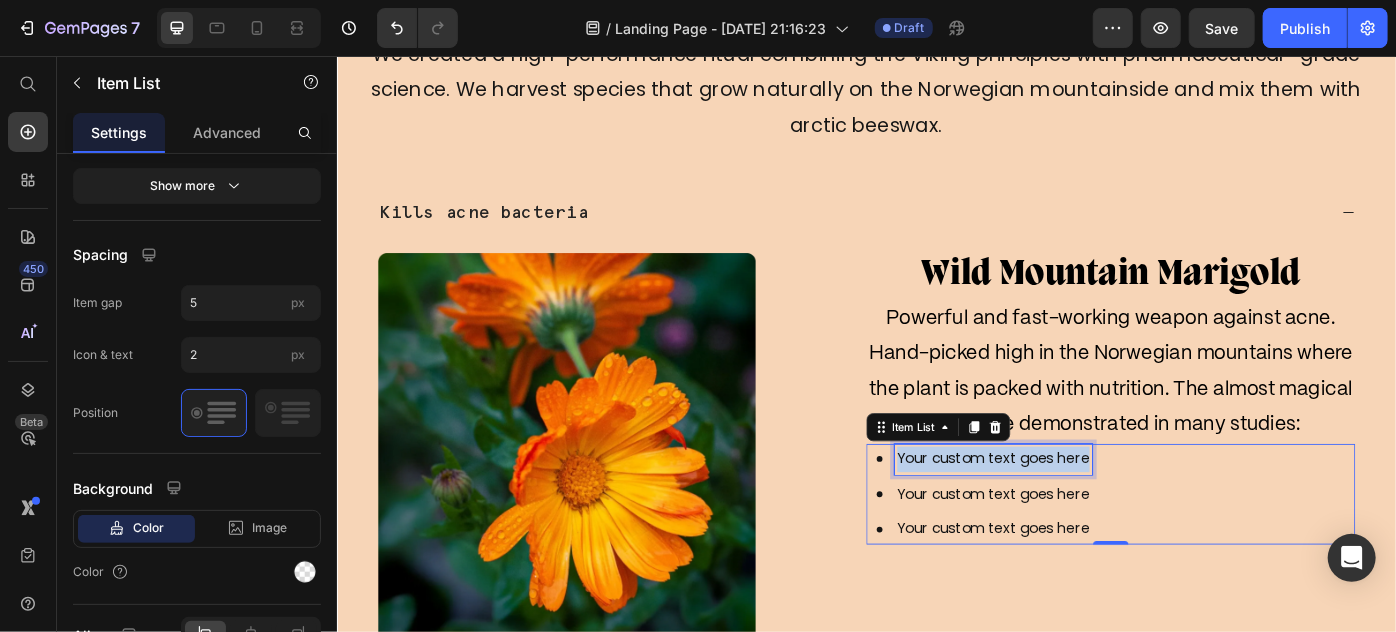 click on "Your custom text goes here" at bounding box center [1080, 511] 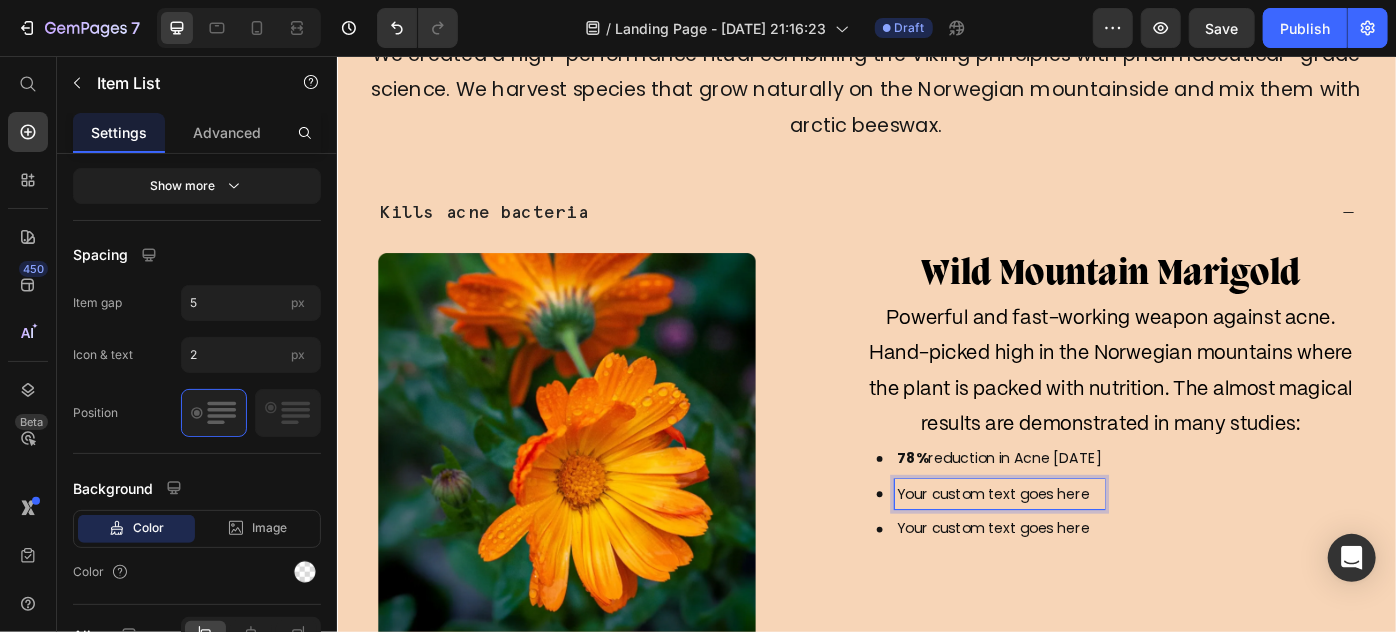 click on "Your custom text goes here" at bounding box center [1087, 551] 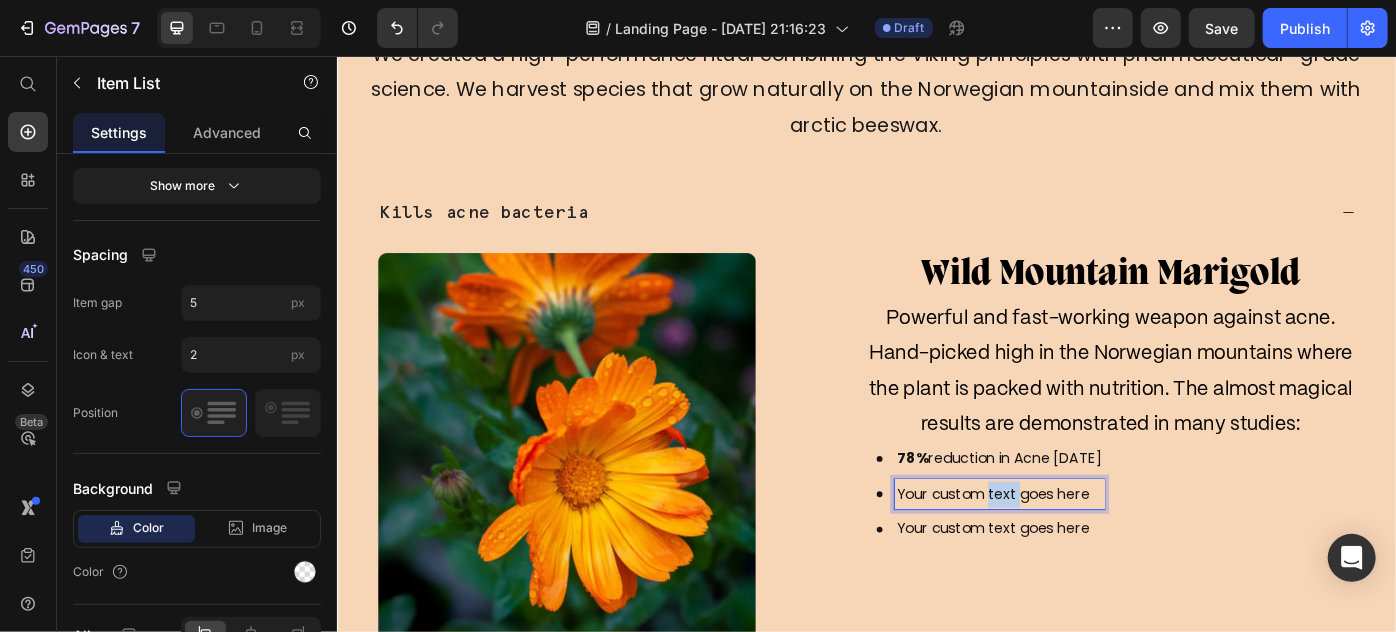 click on "Your custom text goes here" at bounding box center (1087, 551) 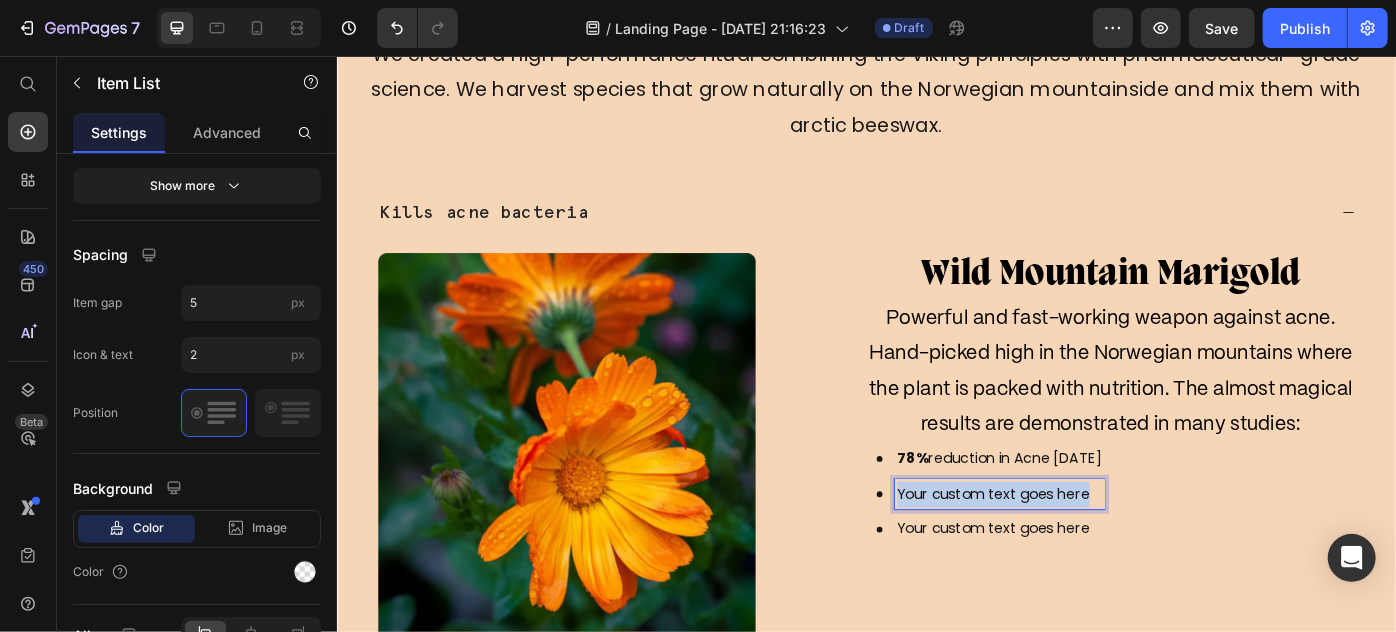 click on "Your custom text goes here" at bounding box center (1087, 551) 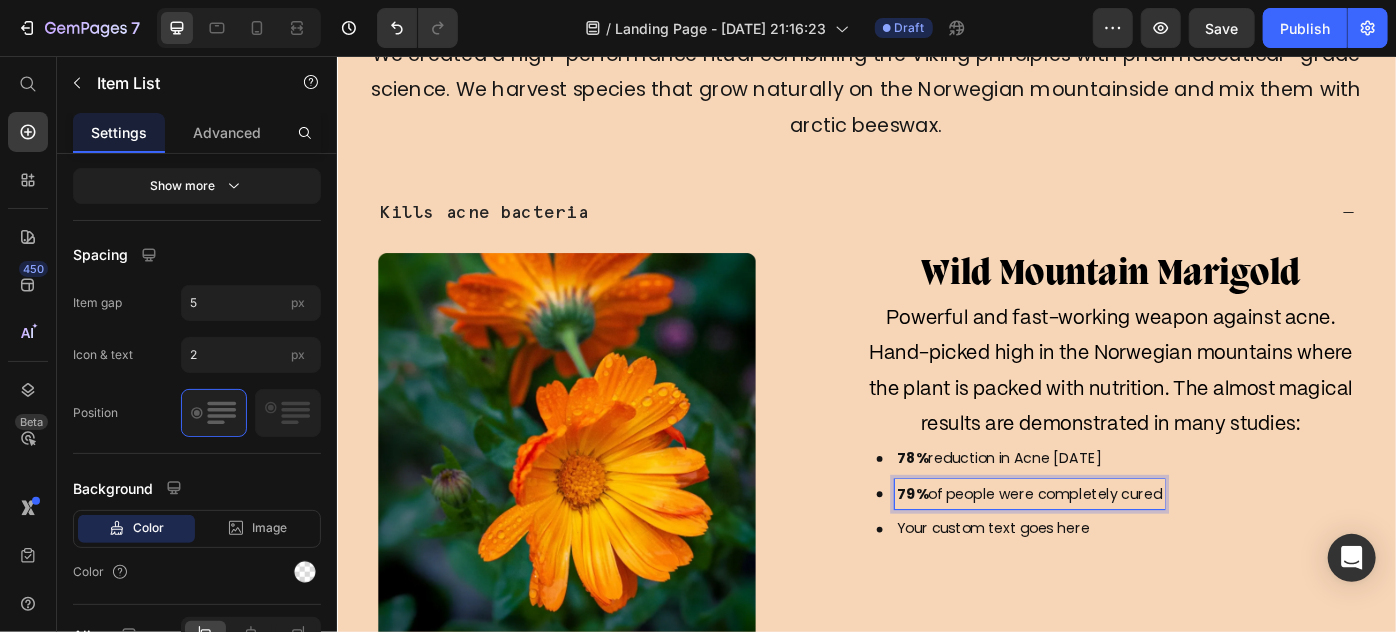 click on "Your custom text goes here" at bounding box center (1121, 590) 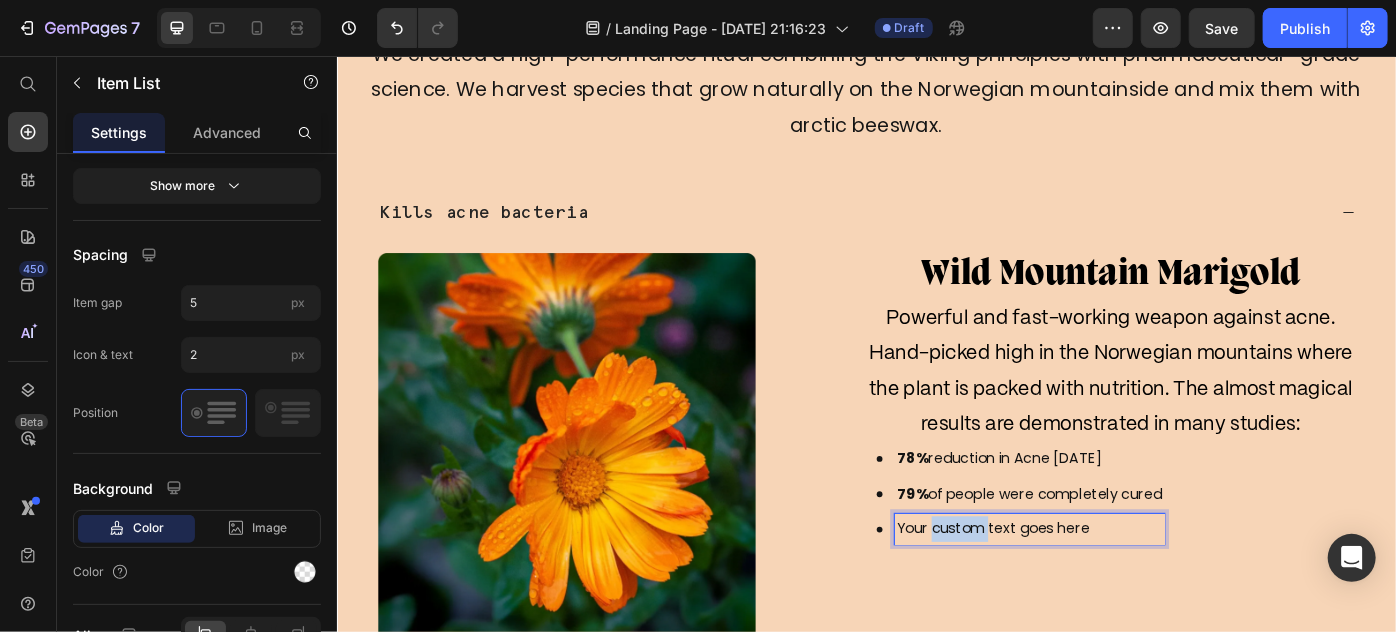 click on "Your custom text goes here" at bounding box center (1121, 590) 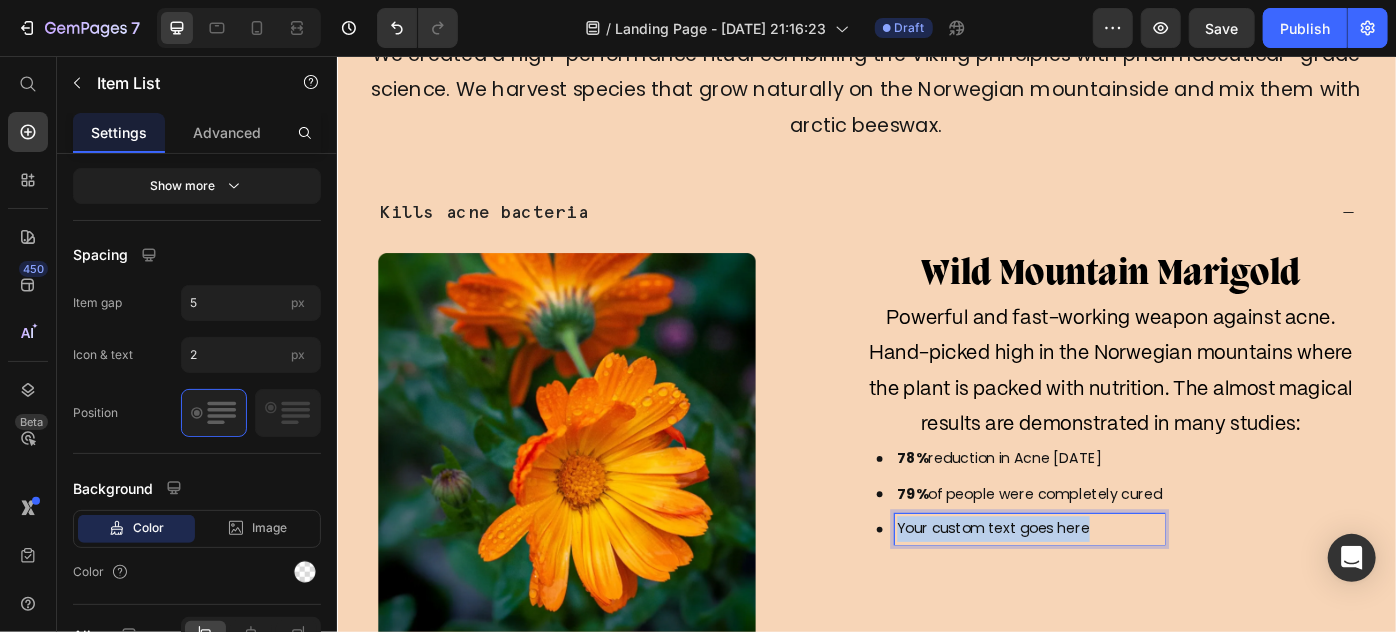 click on "Your custom text goes here" at bounding box center (1121, 590) 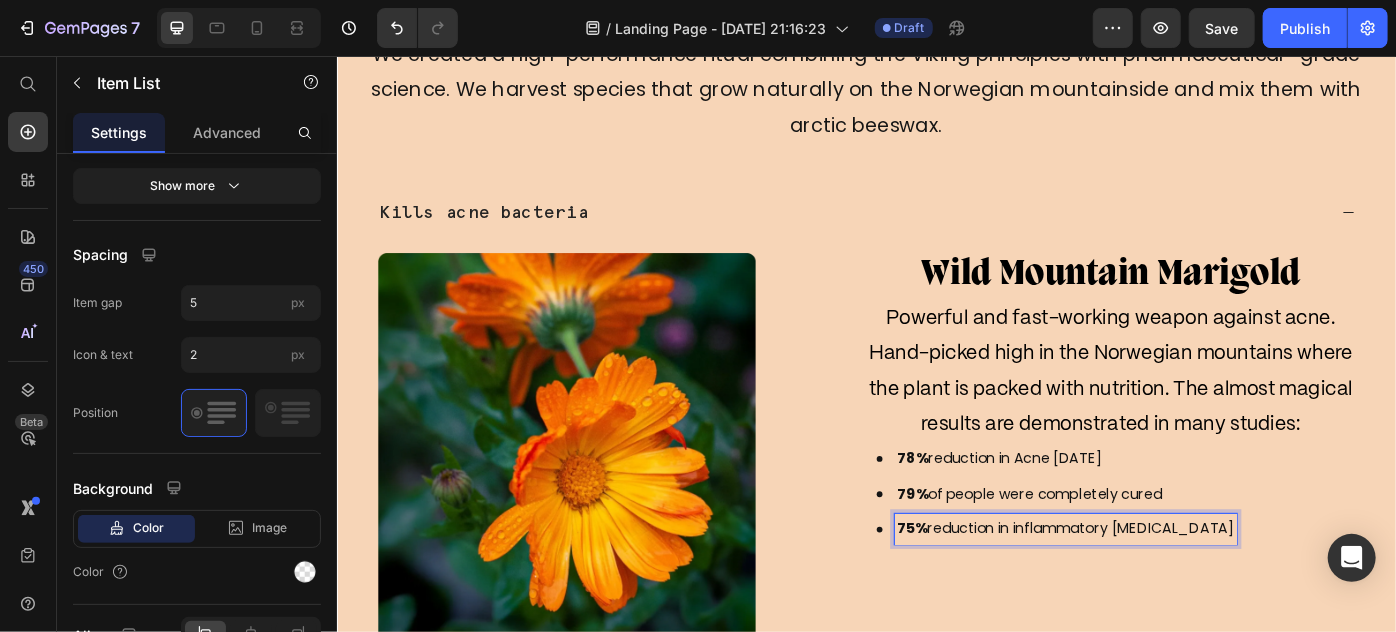 click on "78%  reduction in Acne [DATE]
79%  of people were completely cured
75%  reduction in inflammatory [MEDICAL_DATA]" at bounding box center (1213, 551) 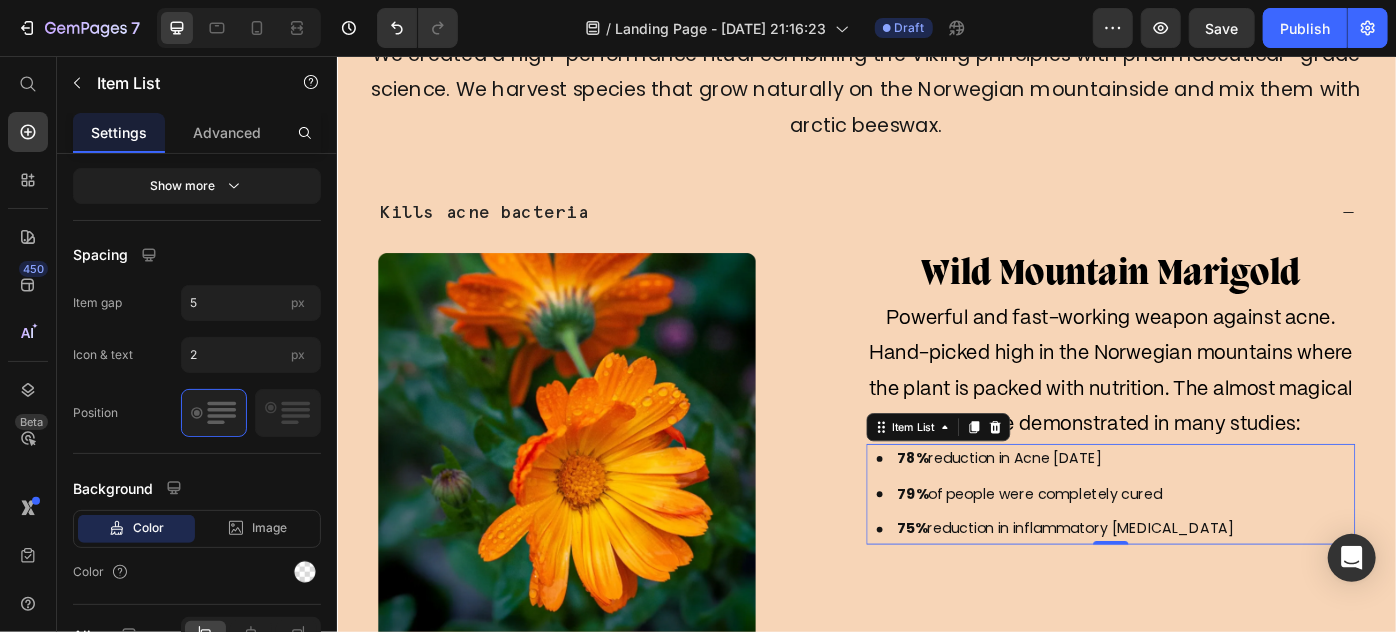 click on "78%  reduction in Acne [DATE]
79%  of people were completely cured
75%  reduction in inflammatory [MEDICAL_DATA]" at bounding box center (1213, 551) 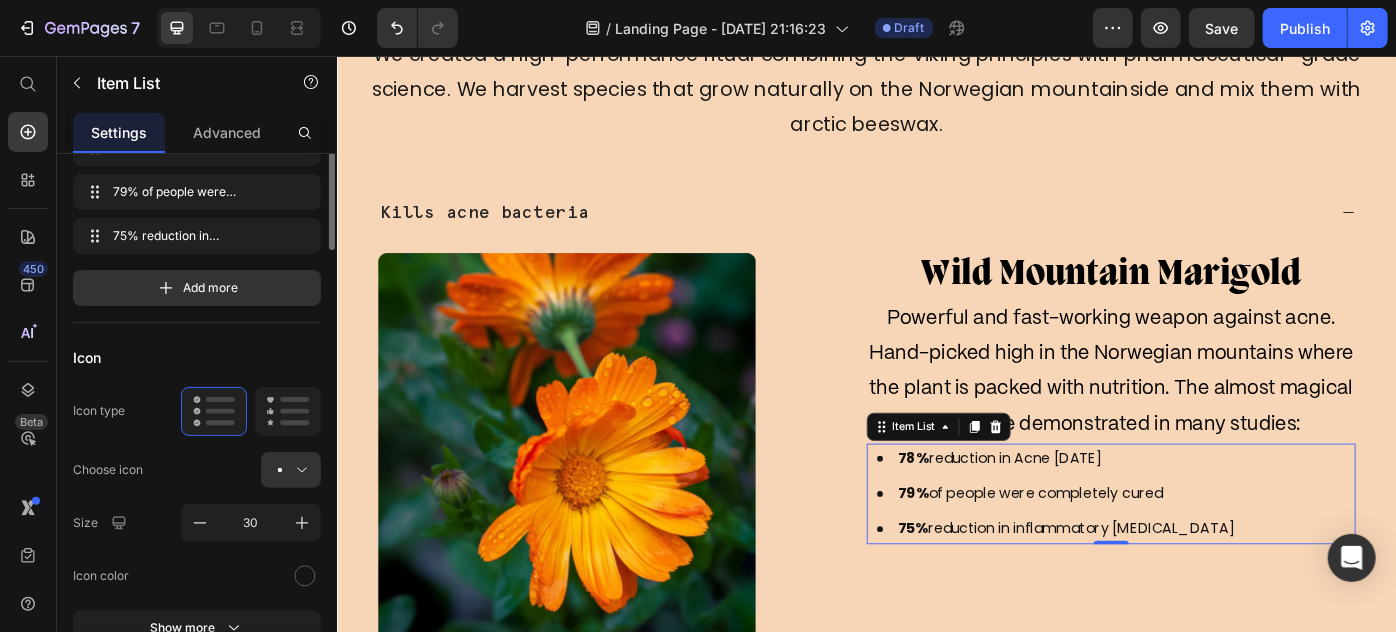 scroll, scrollTop: 0, scrollLeft: 0, axis: both 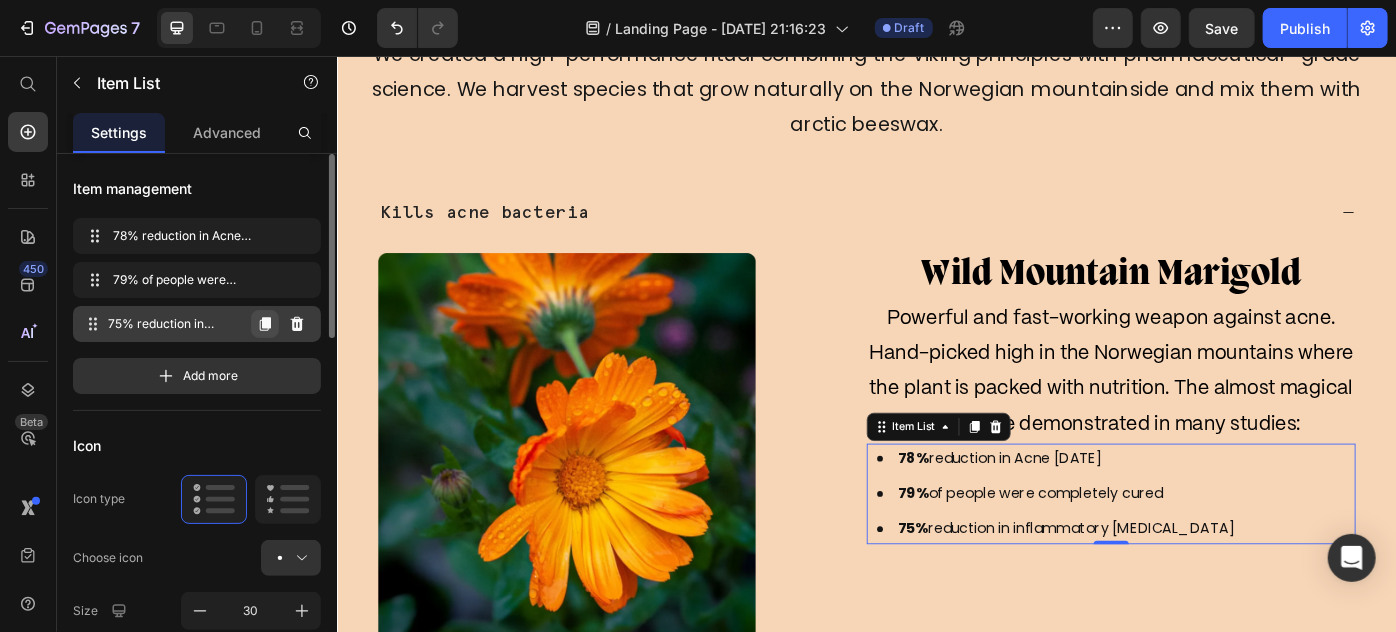 click 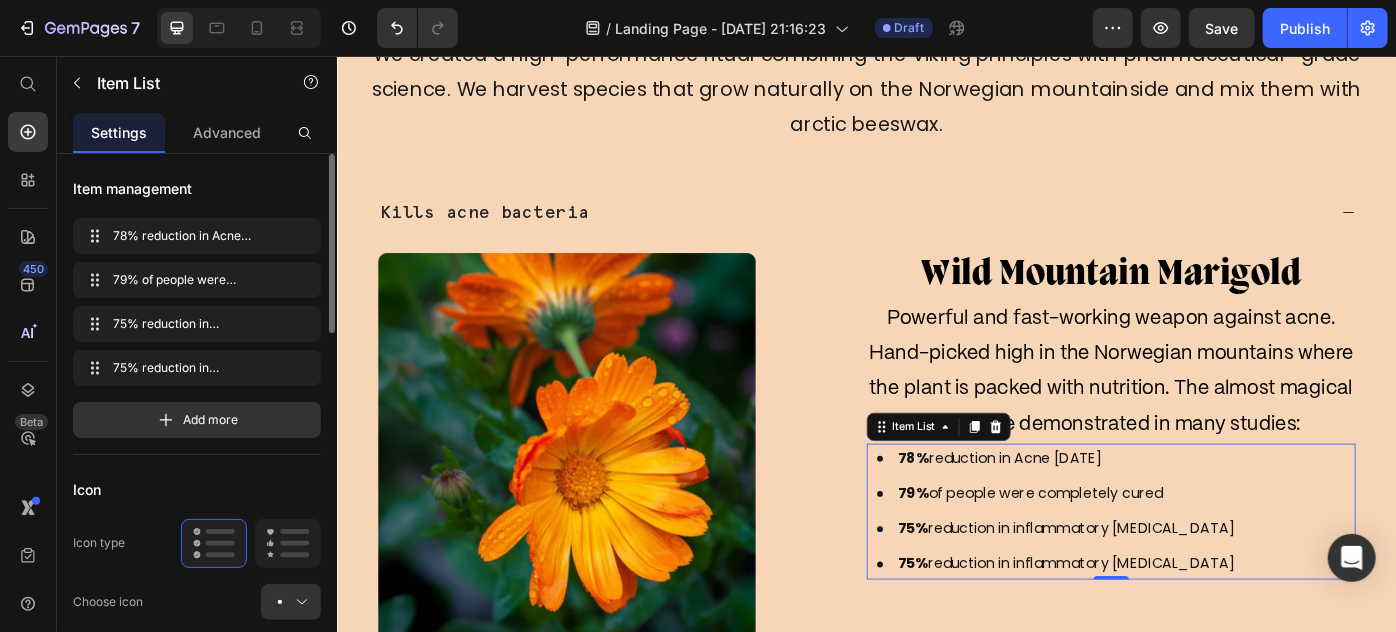 click on "75%" at bounding box center (988, 629) 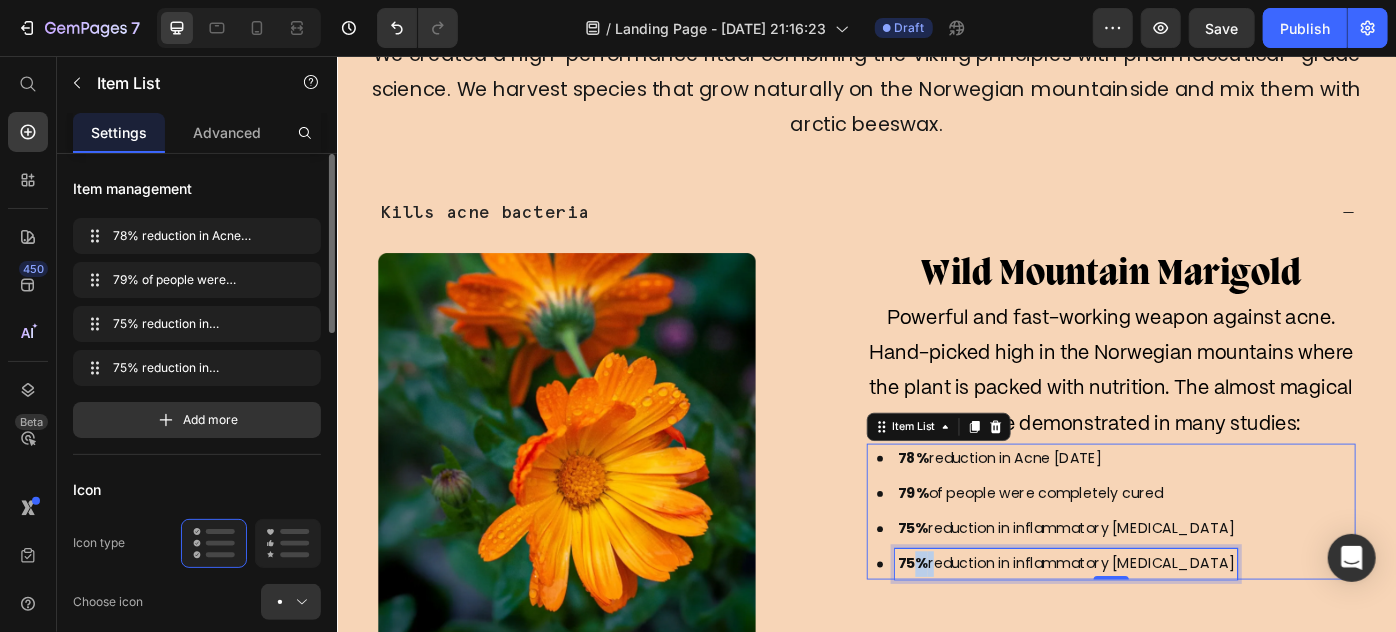 click on "75%" at bounding box center [988, 629] 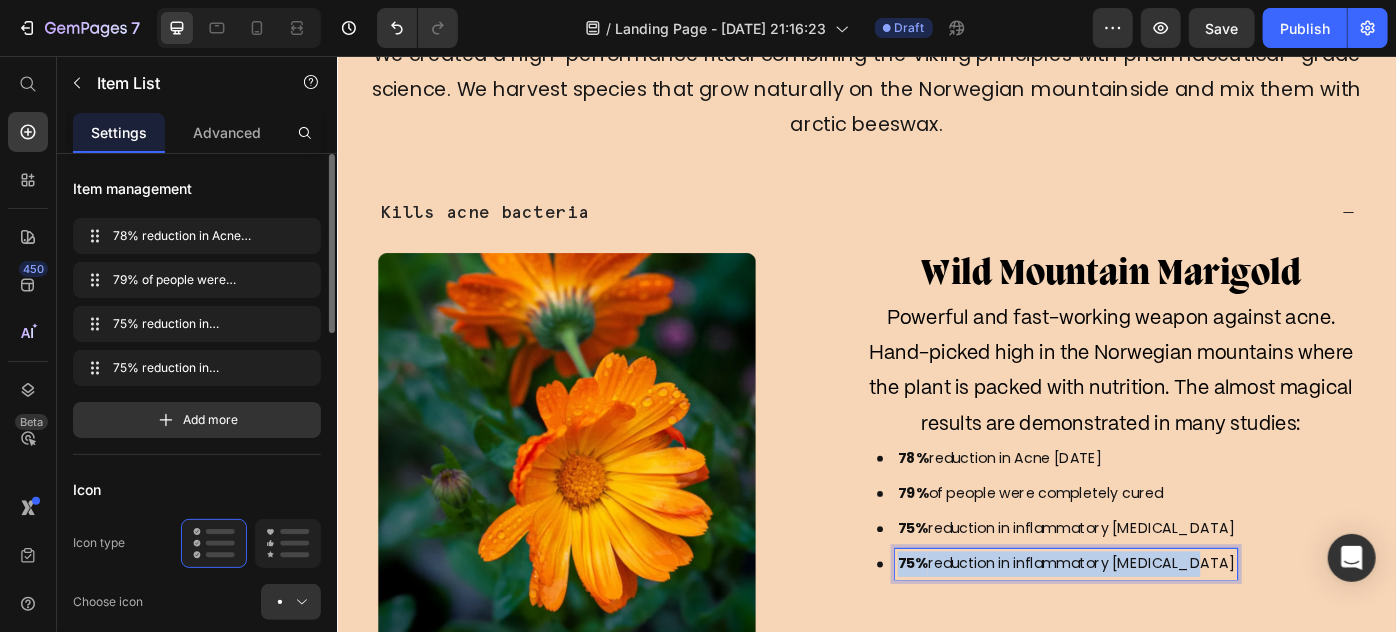 click on "75%" at bounding box center (988, 629) 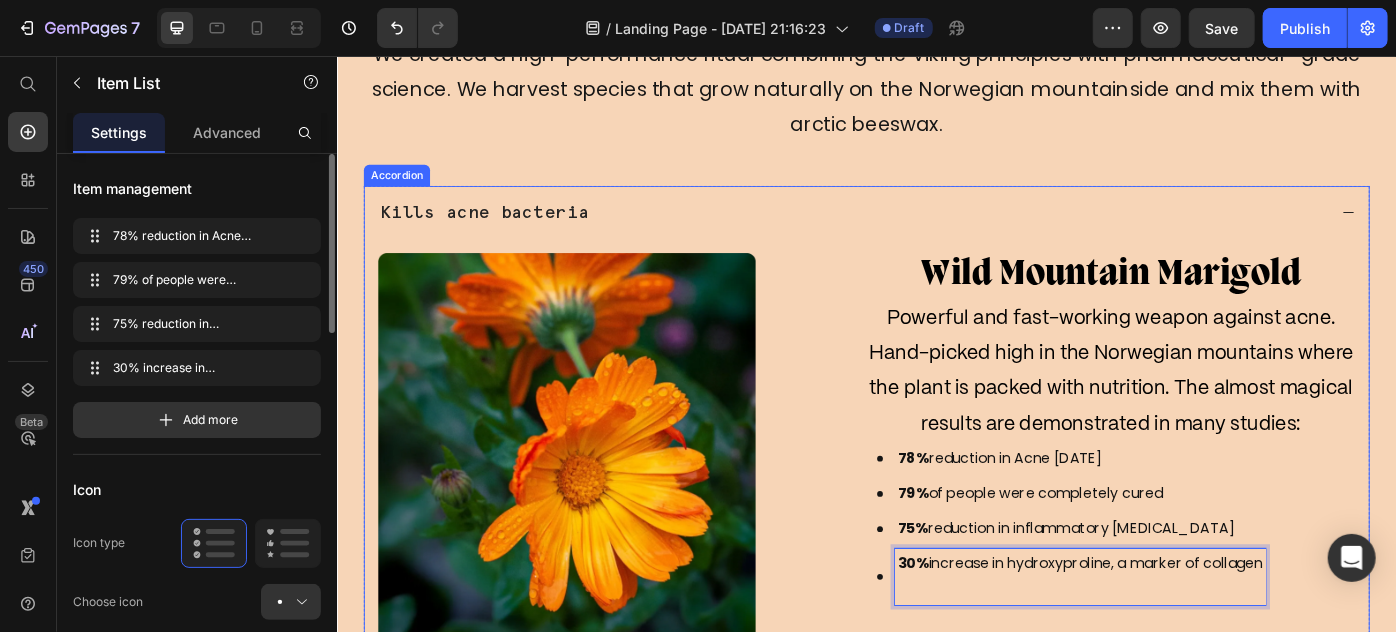 scroll, scrollTop: 99, scrollLeft: 0, axis: vertical 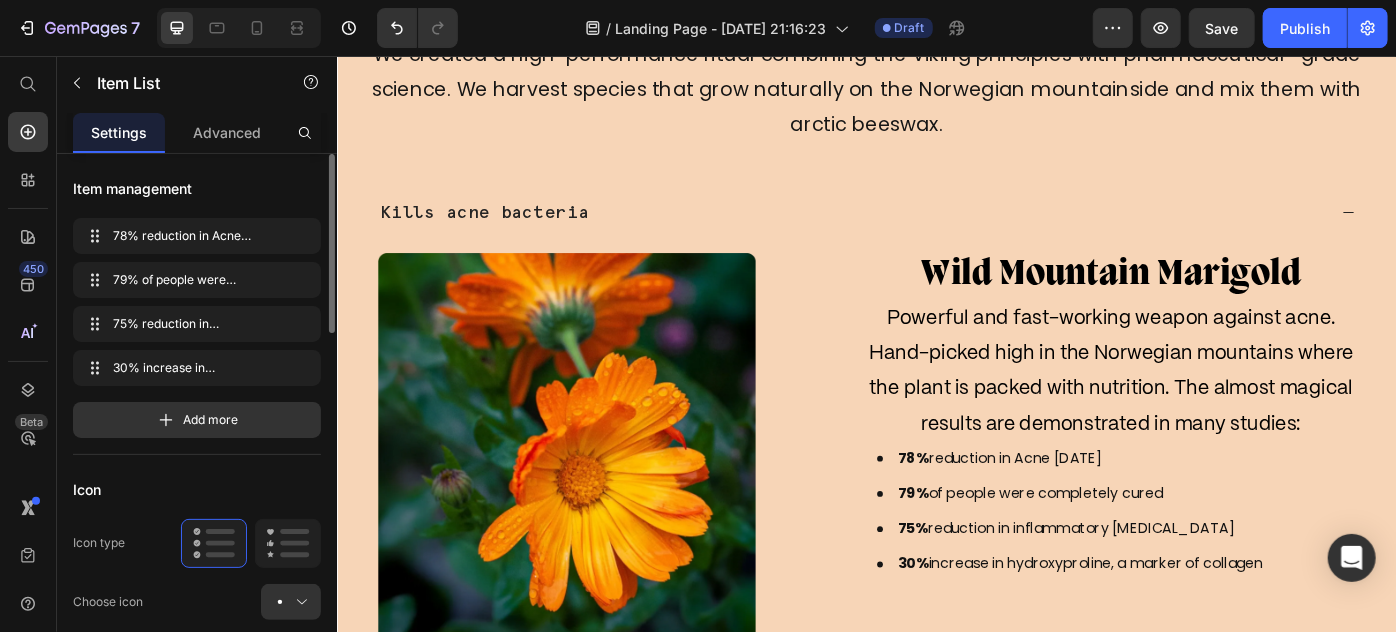 click on "78%  reduction in Acne [DATE]
79%  of people were completely cured
75%  reduction in inflammatory [MEDICAL_DATA]
30%  increase in hydroxyproline, a marker of collagen" at bounding box center [1213, 571] 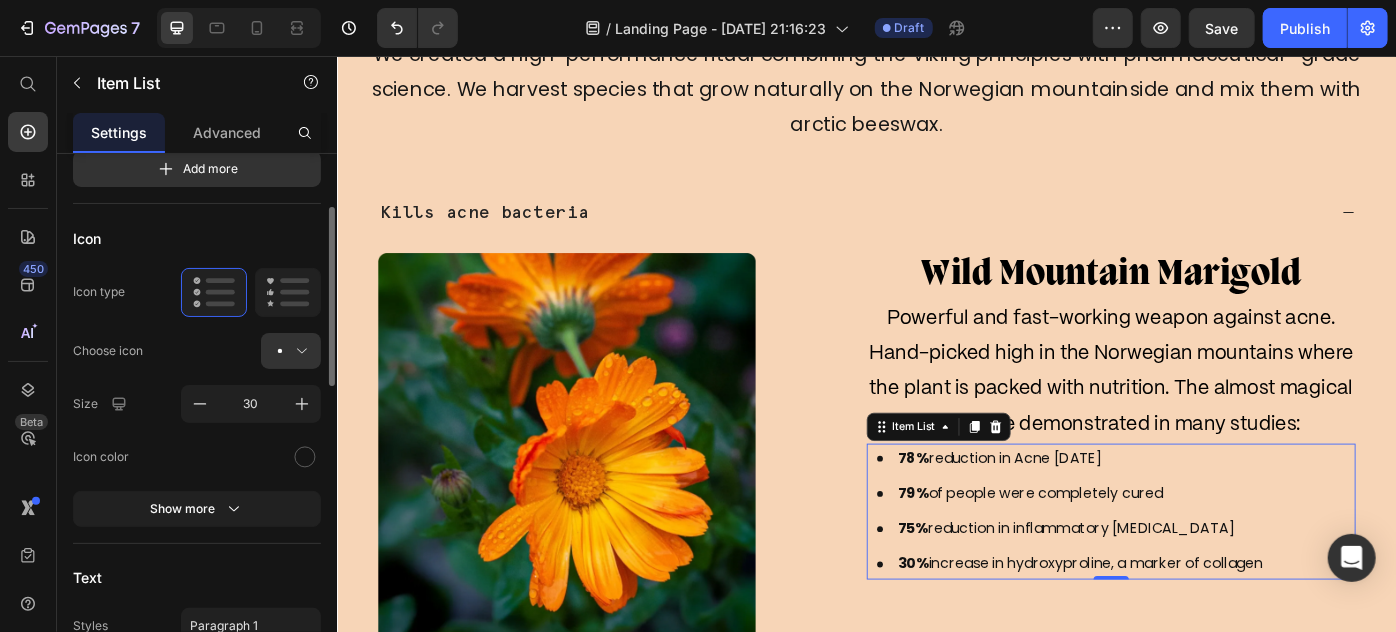 scroll, scrollTop: 476, scrollLeft: 0, axis: vertical 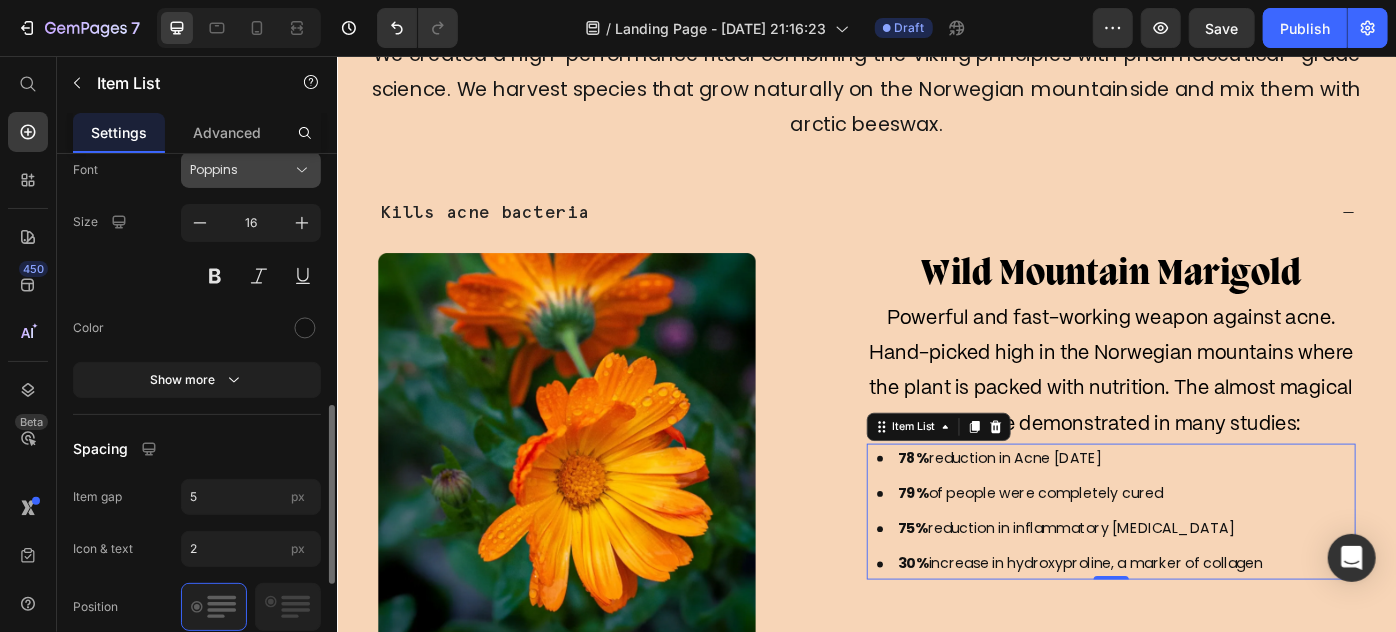 click on "Poppins" at bounding box center [241, 170] 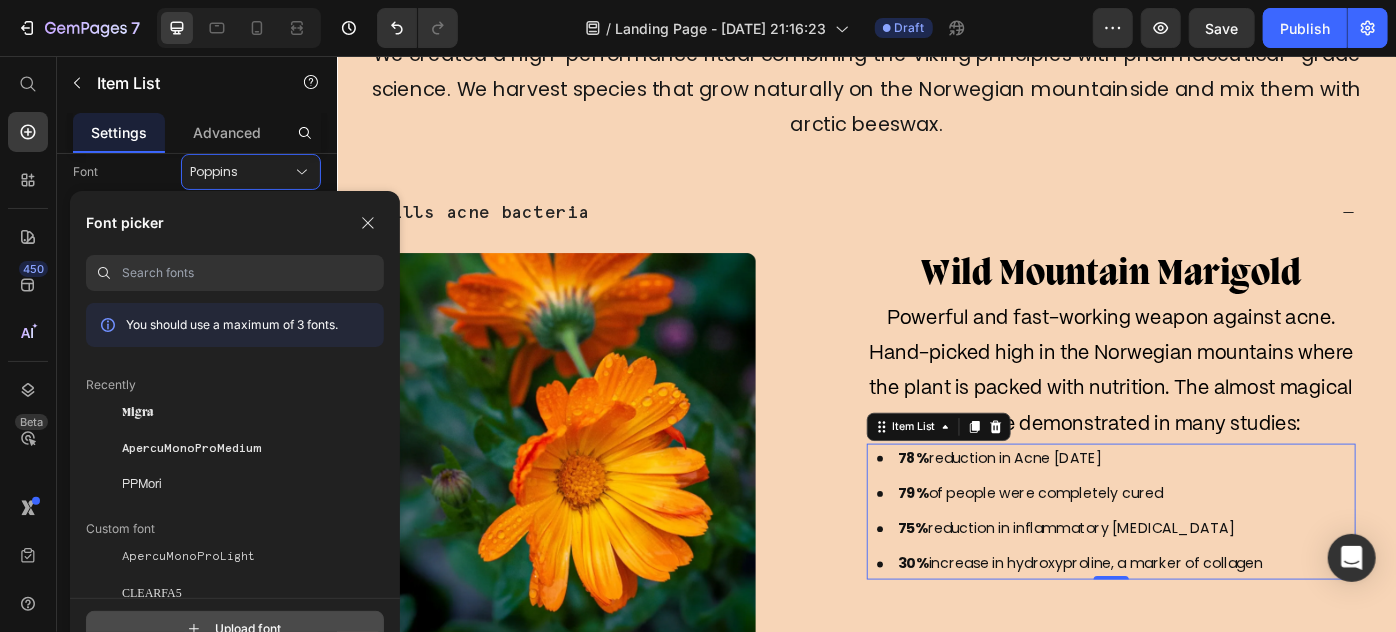 click 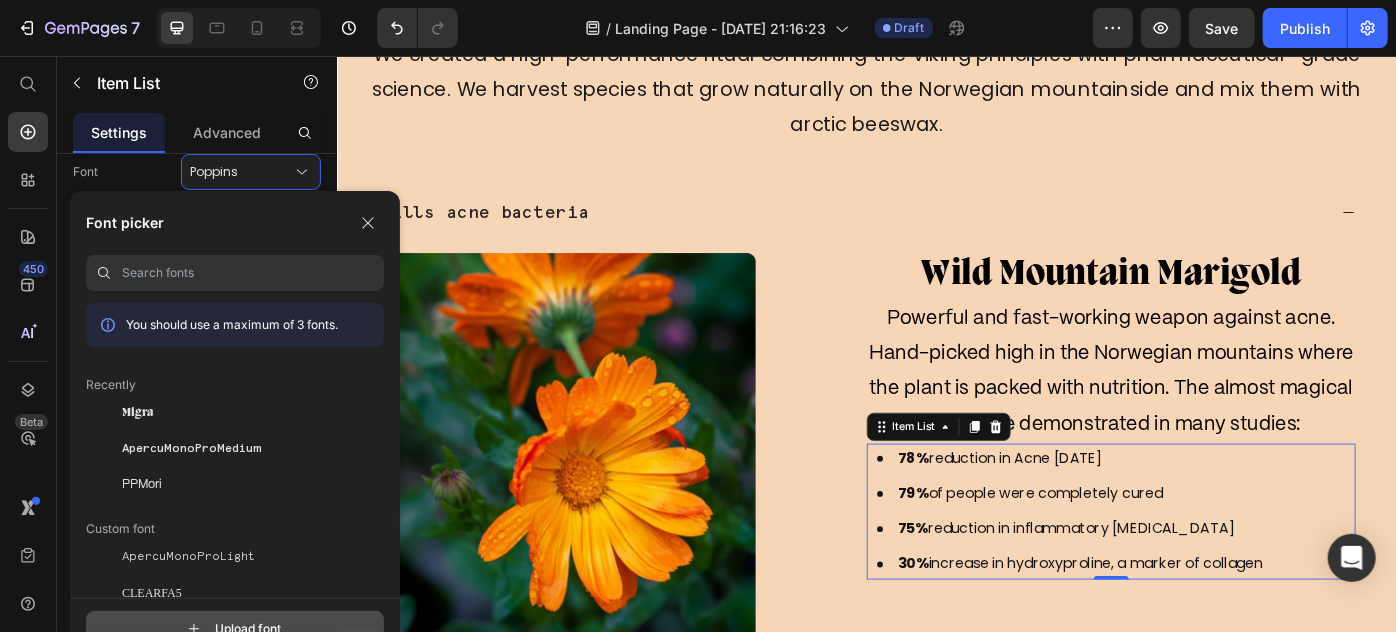 type on "C:\fakepath\Mulish-VariableFont_wght.ttf" 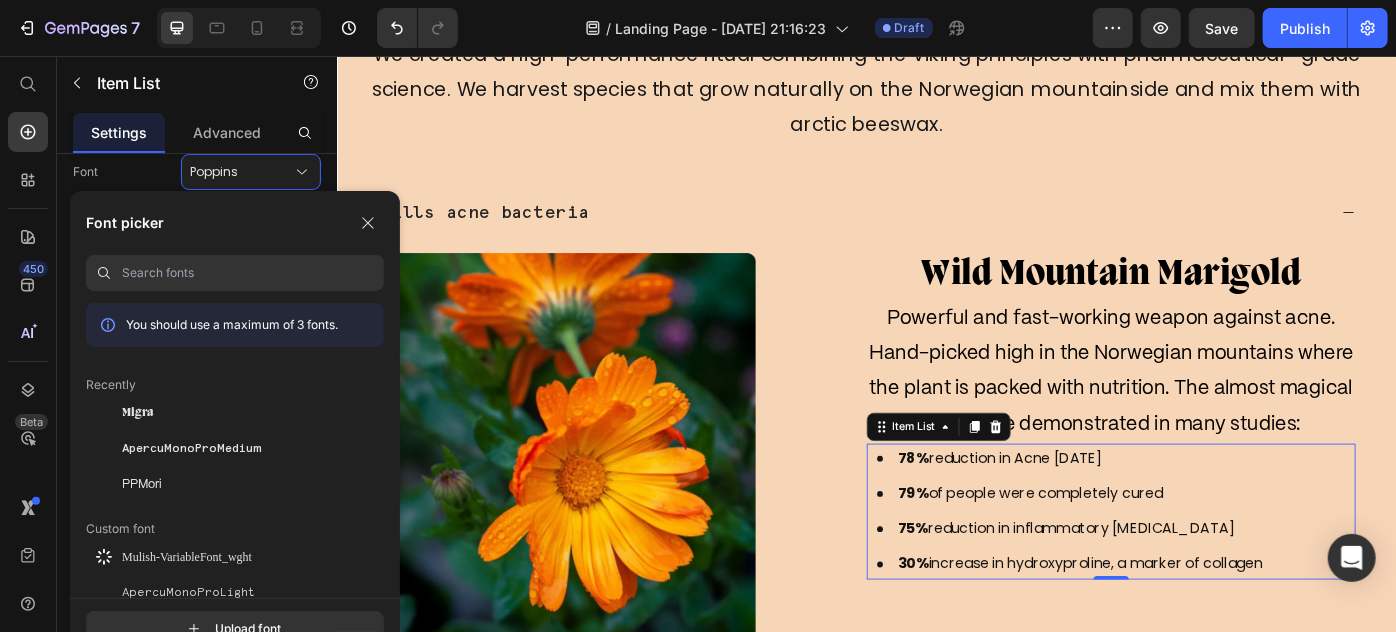 click on "Mulish-VariableFont_wght" at bounding box center (187, 557) 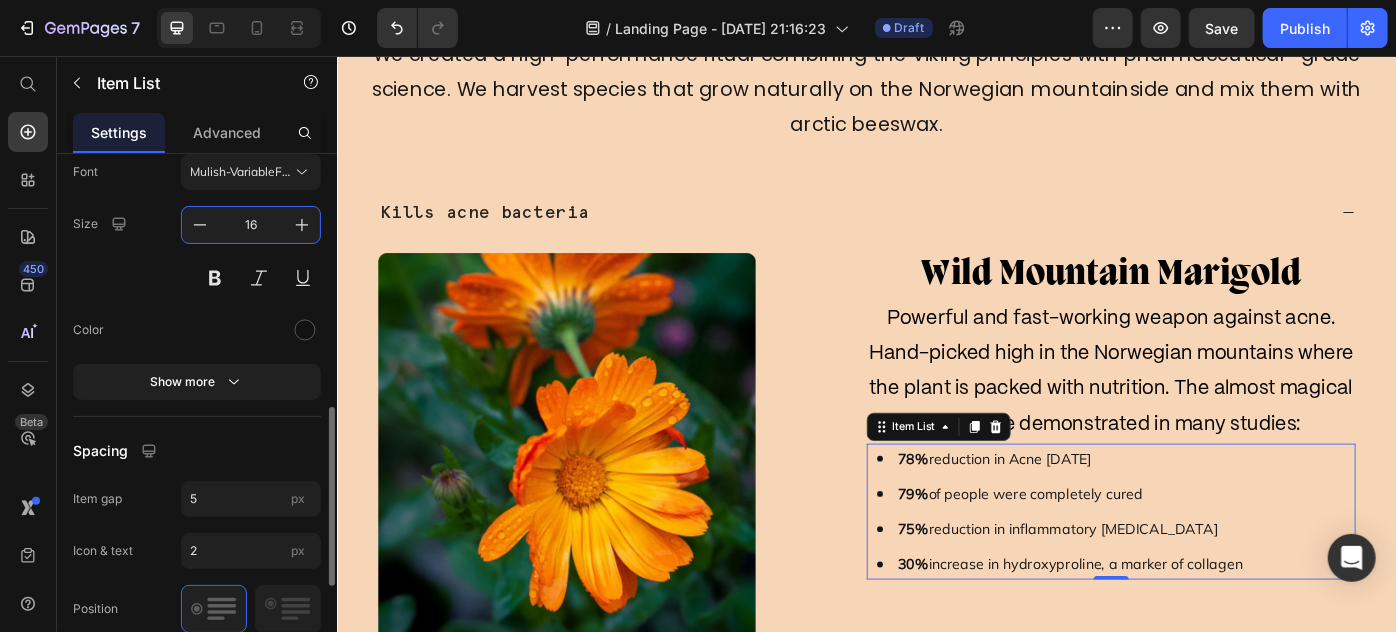 click on "16" at bounding box center (251, 225) 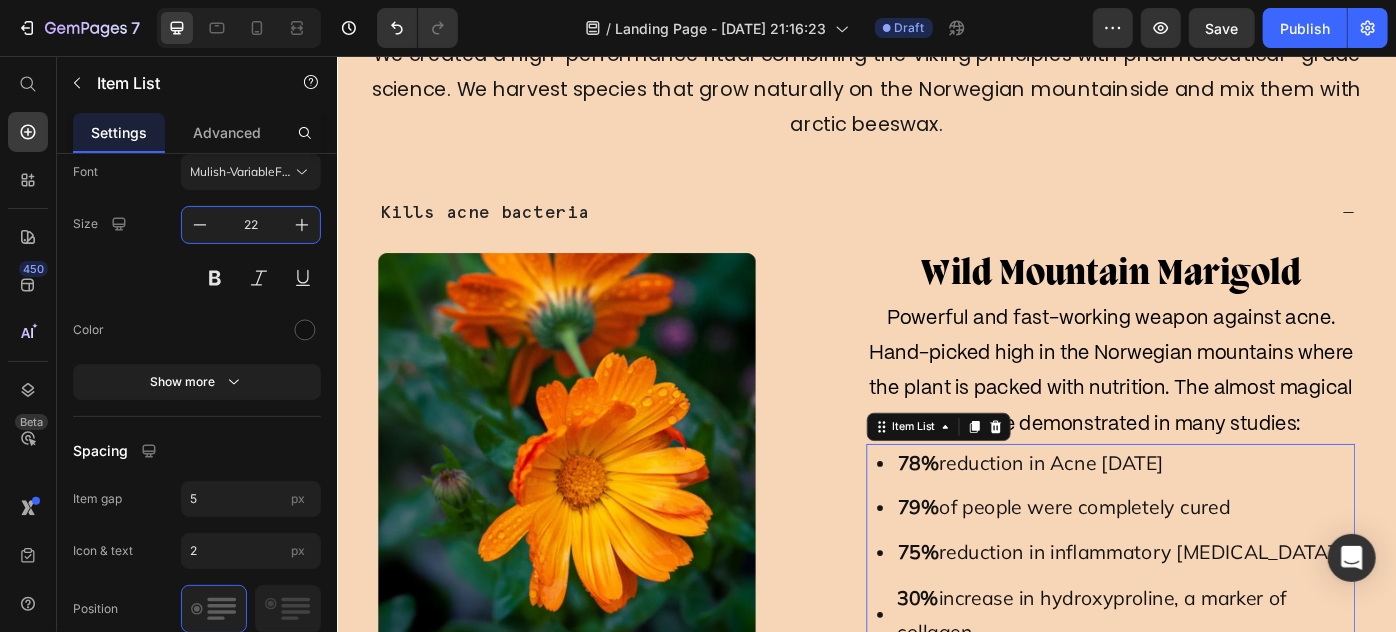 type on "22" 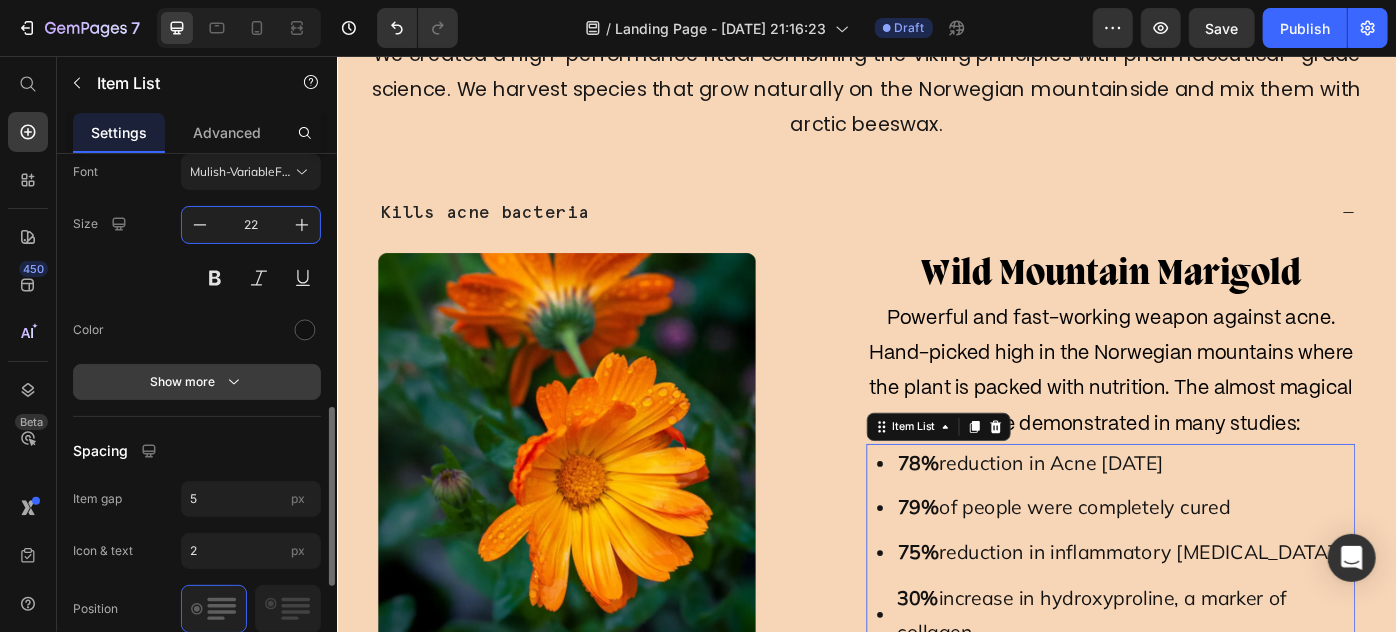 click 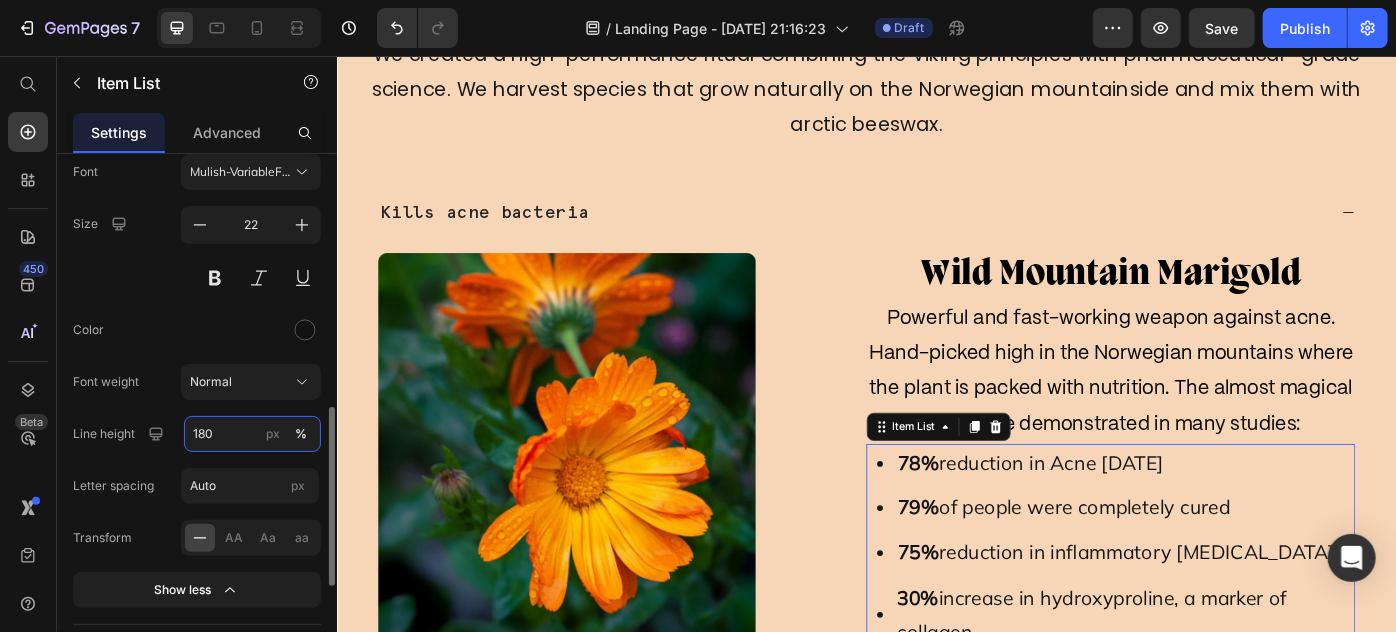 click on "180" at bounding box center (252, 434) 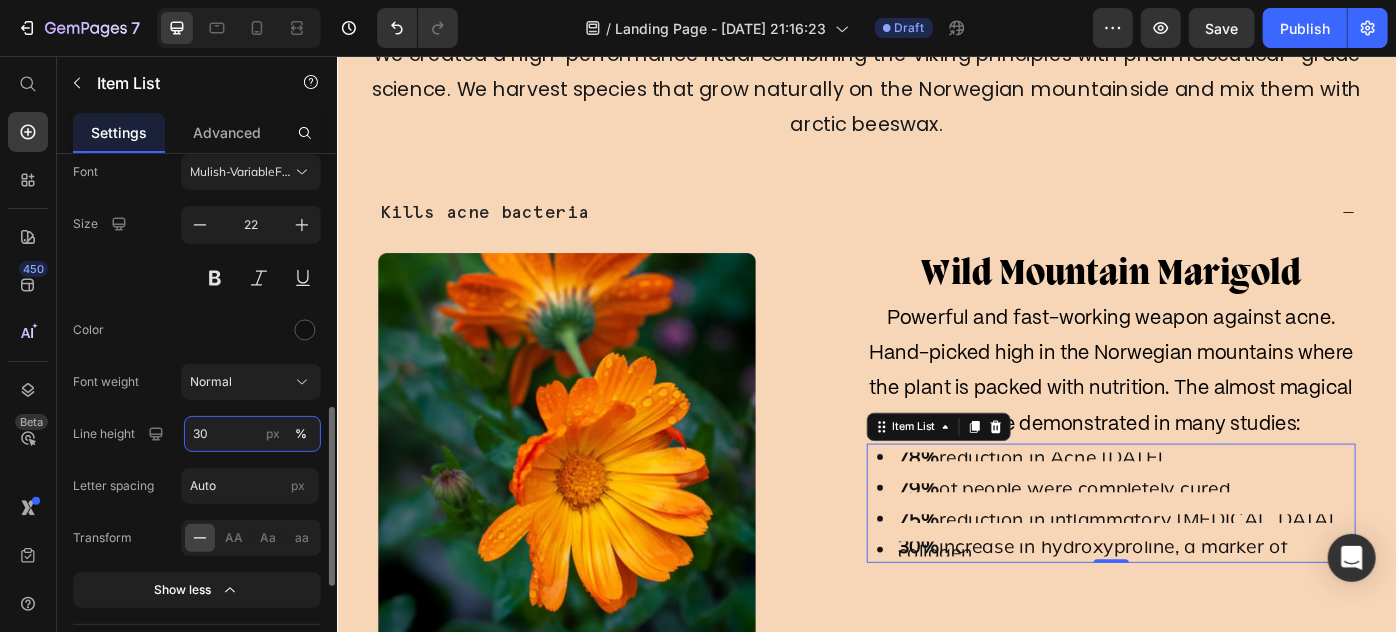 type on "30" 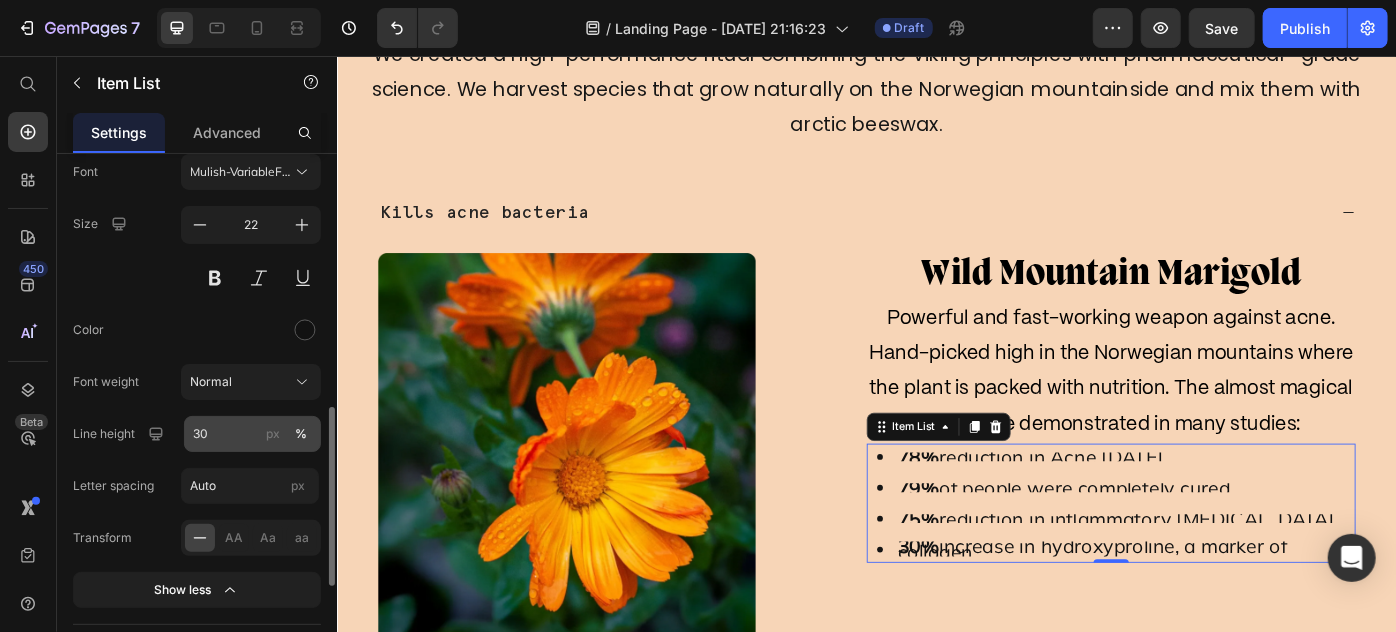 click on "px" at bounding box center [273, 434] 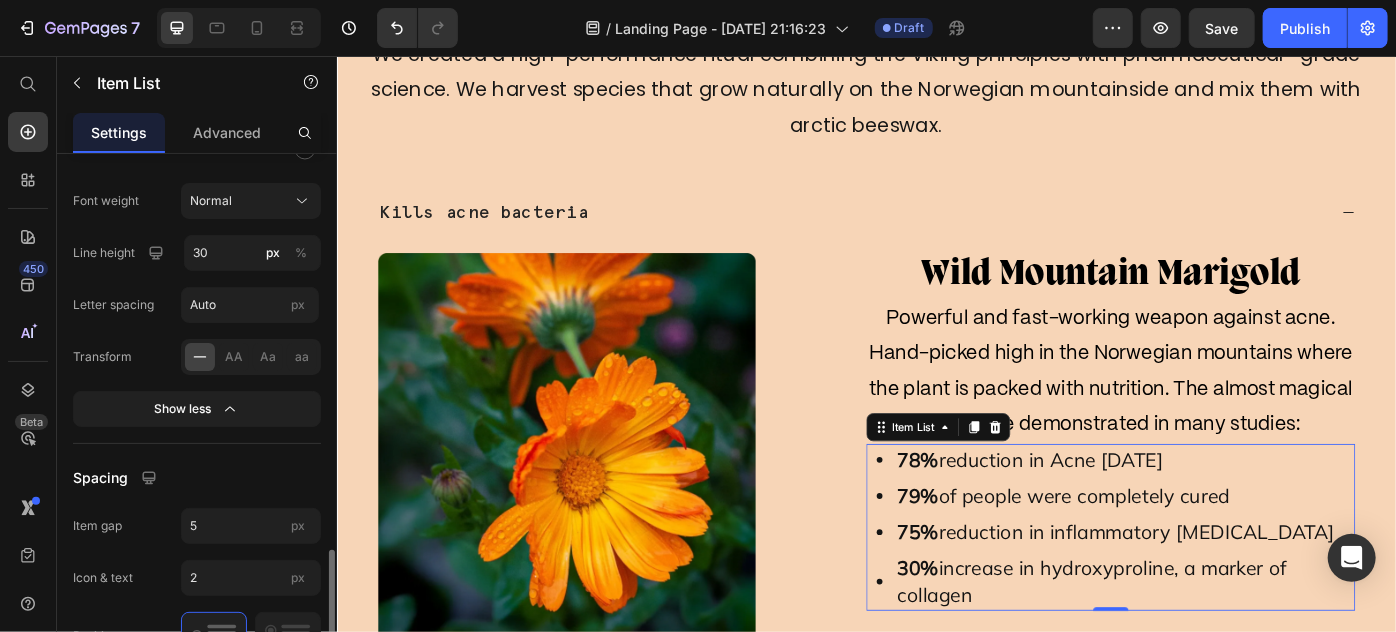 scroll, scrollTop: 1029, scrollLeft: 0, axis: vertical 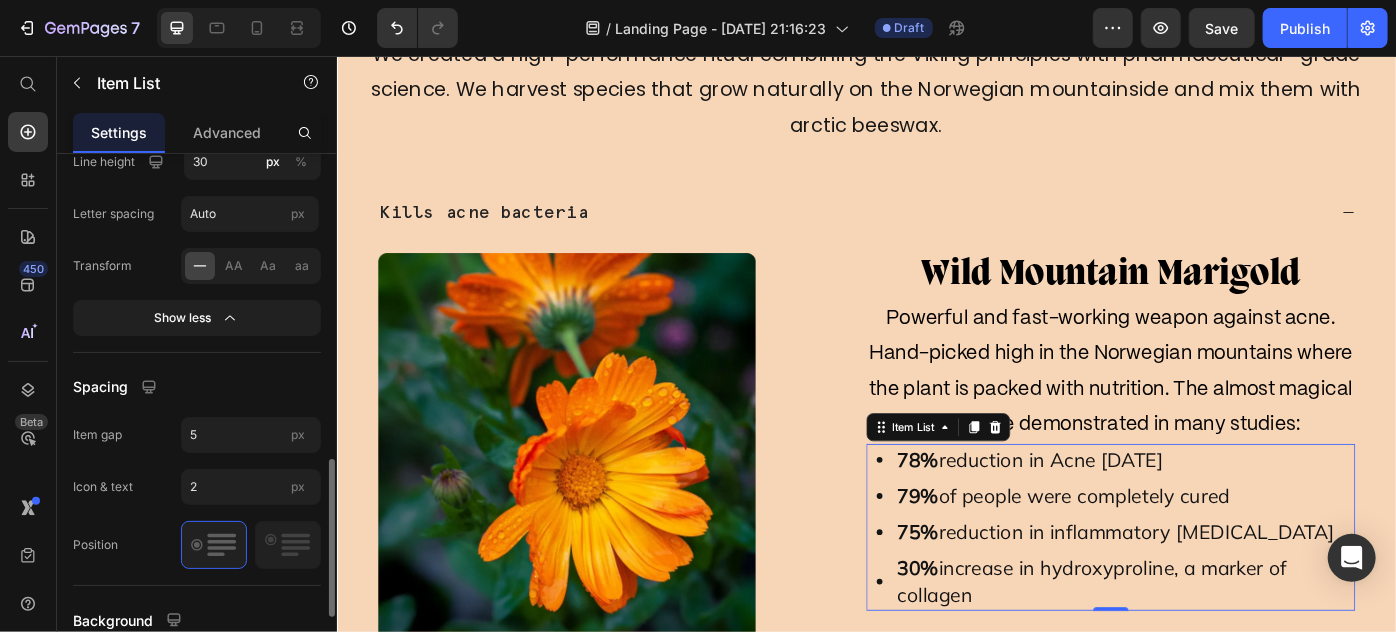 click on "Spacing Item gap 5 px Icon & text 2 px Position" 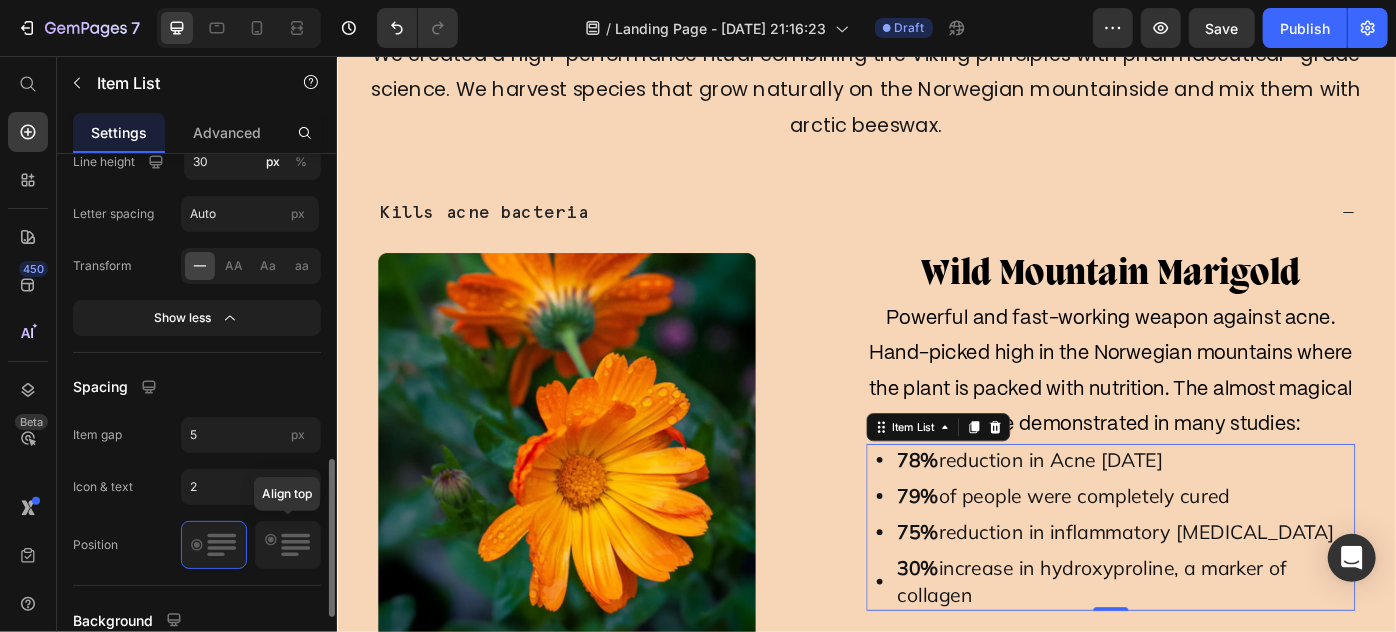 click 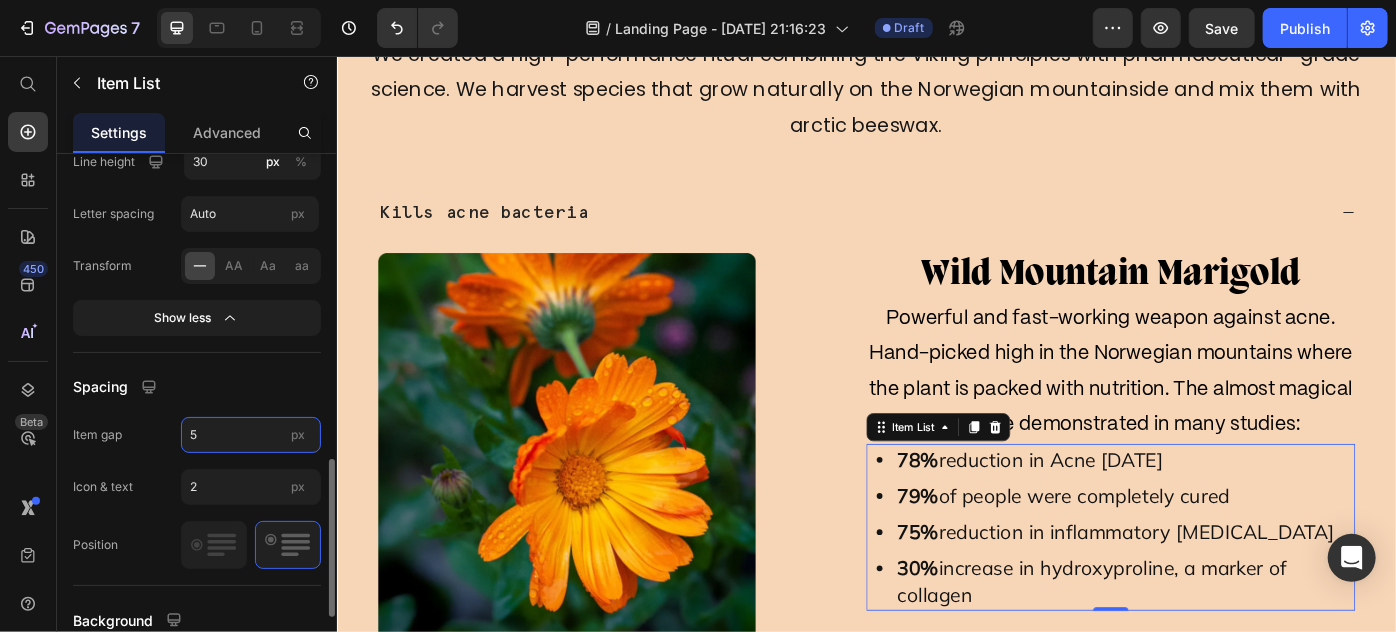 click on "5" at bounding box center [251, 435] 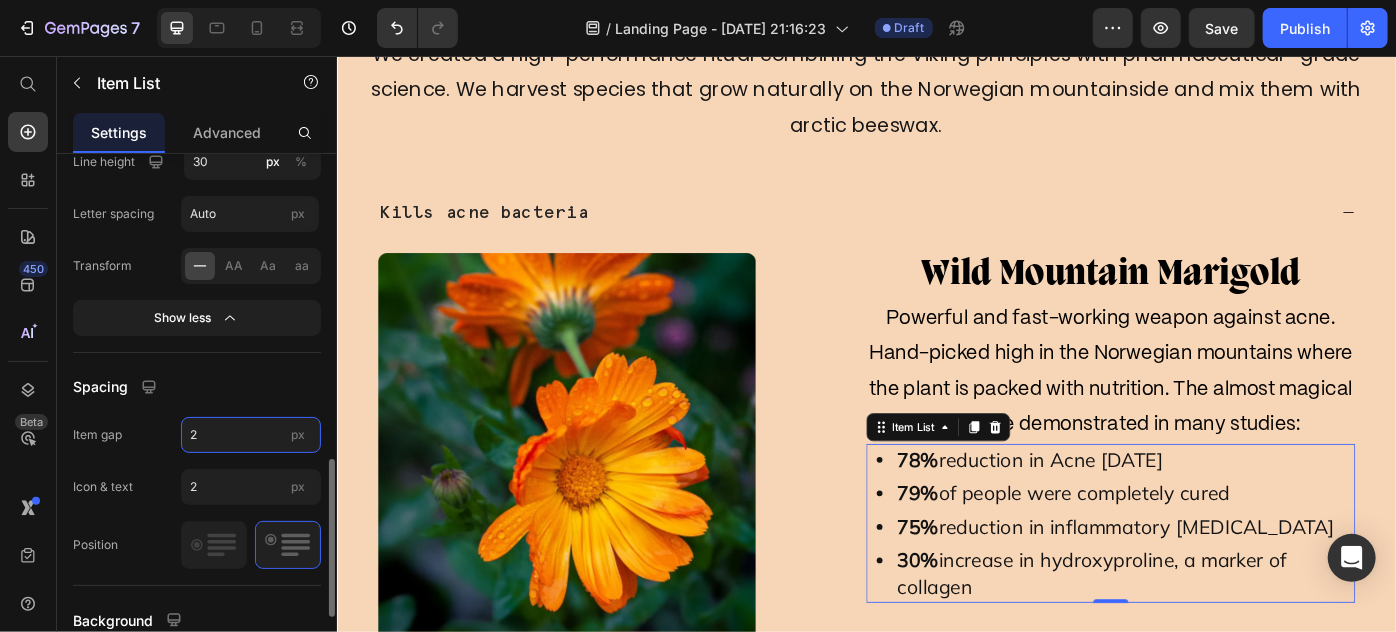 click on "2" at bounding box center [251, 435] 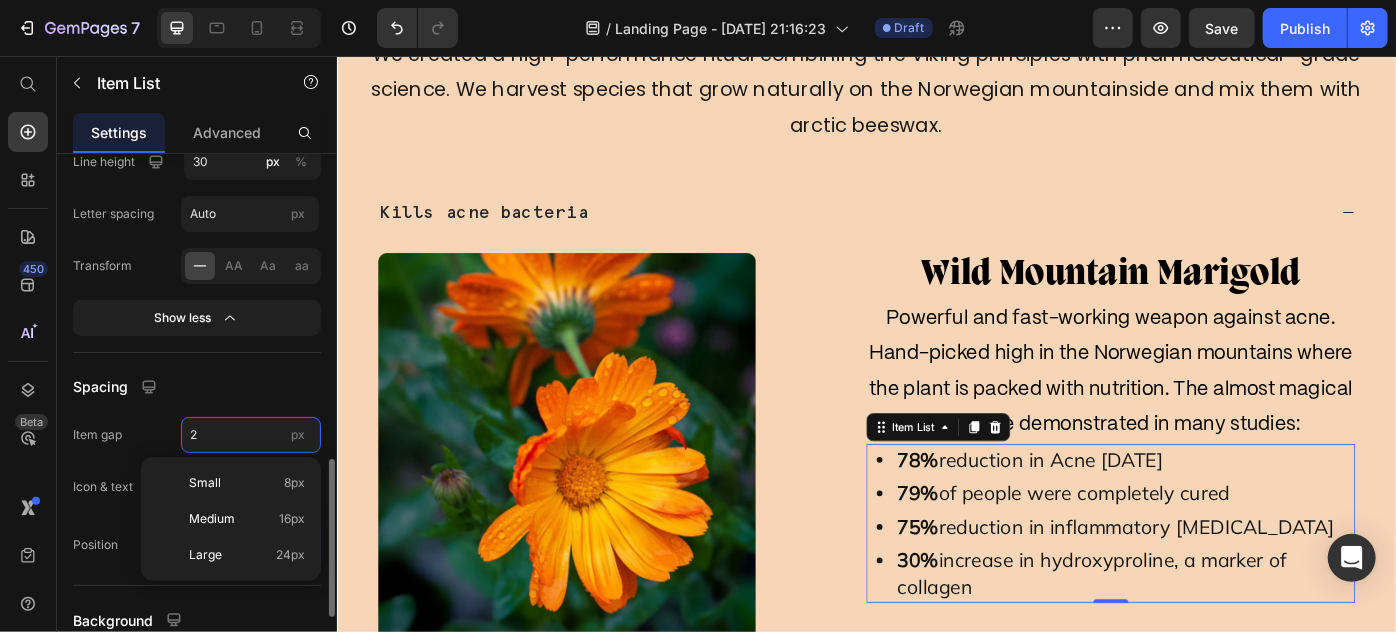 click on "2" at bounding box center (251, 435) 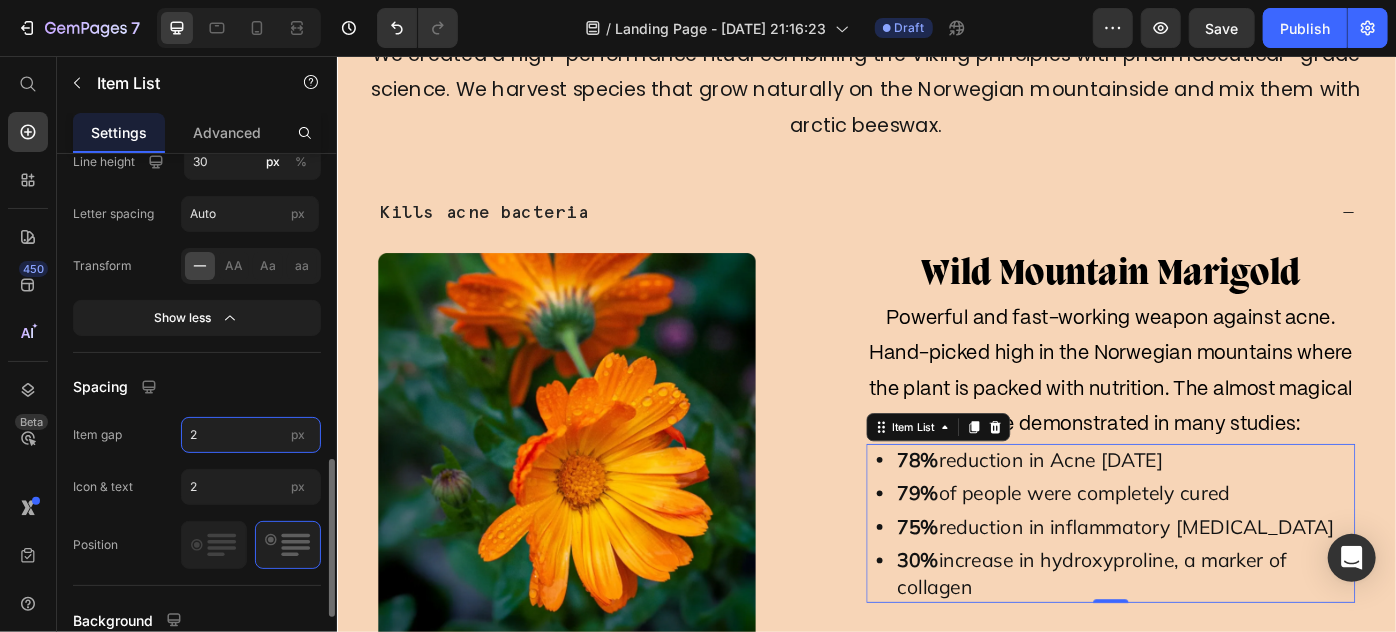 click on "2" at bounding box center (251, 435) 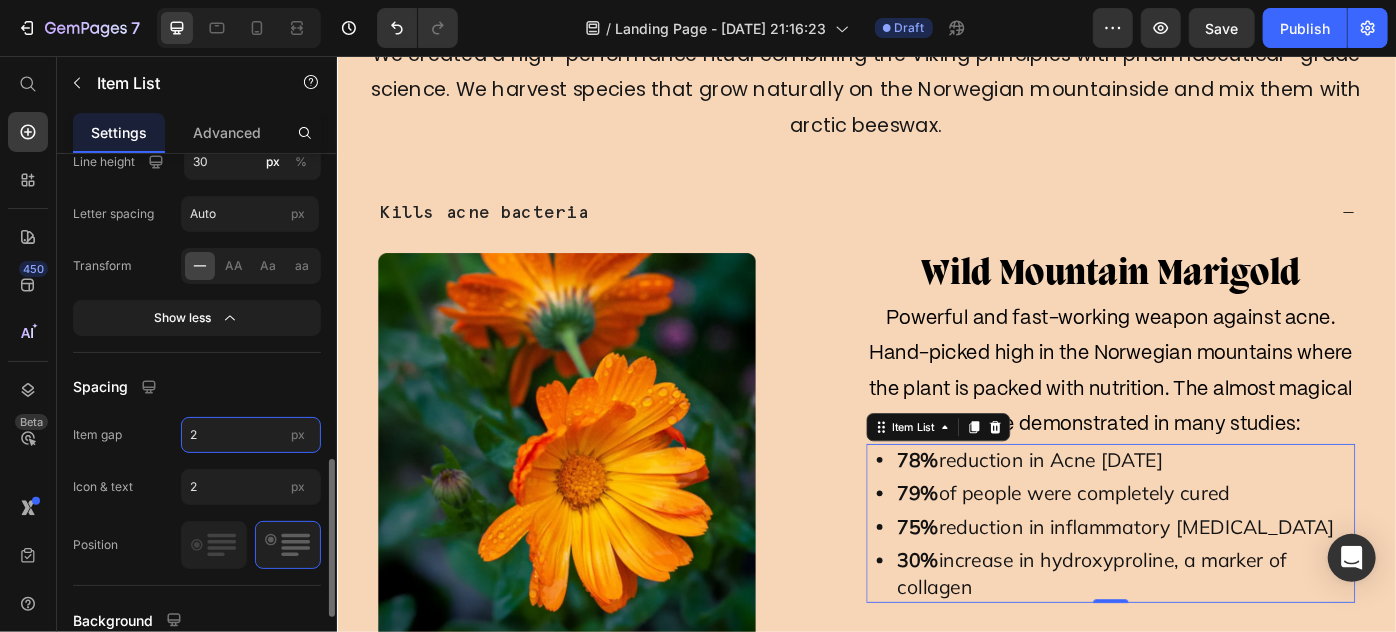 drag, startPoint x: 197, startPoint y: 425, endPoint x: 189, endPoint y: 432, distance: 10.630146 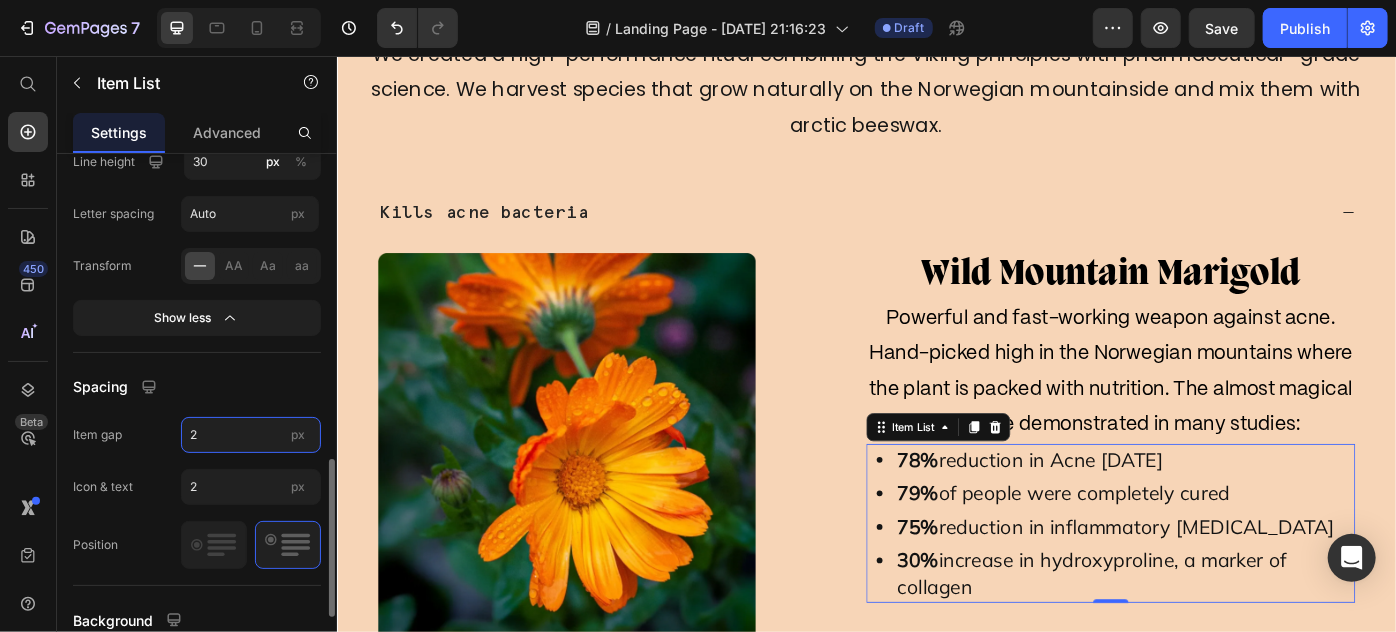 click on "2" at bounding box center [251, 435] 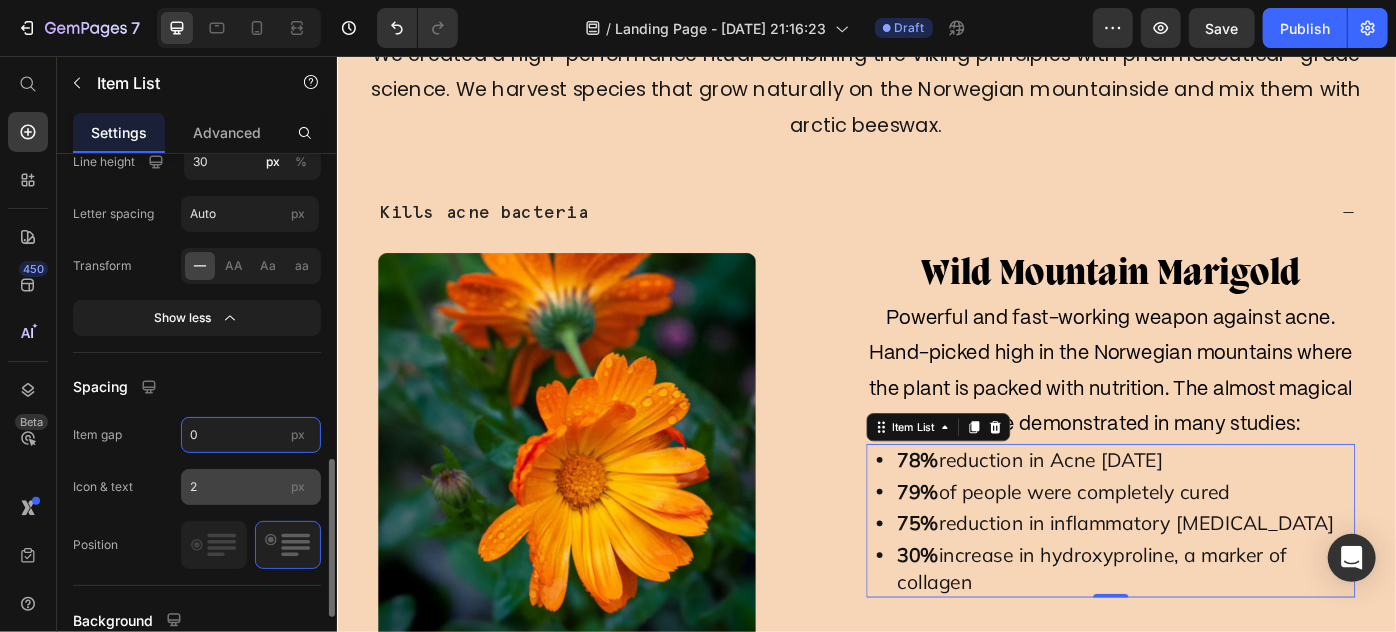 type on "0" 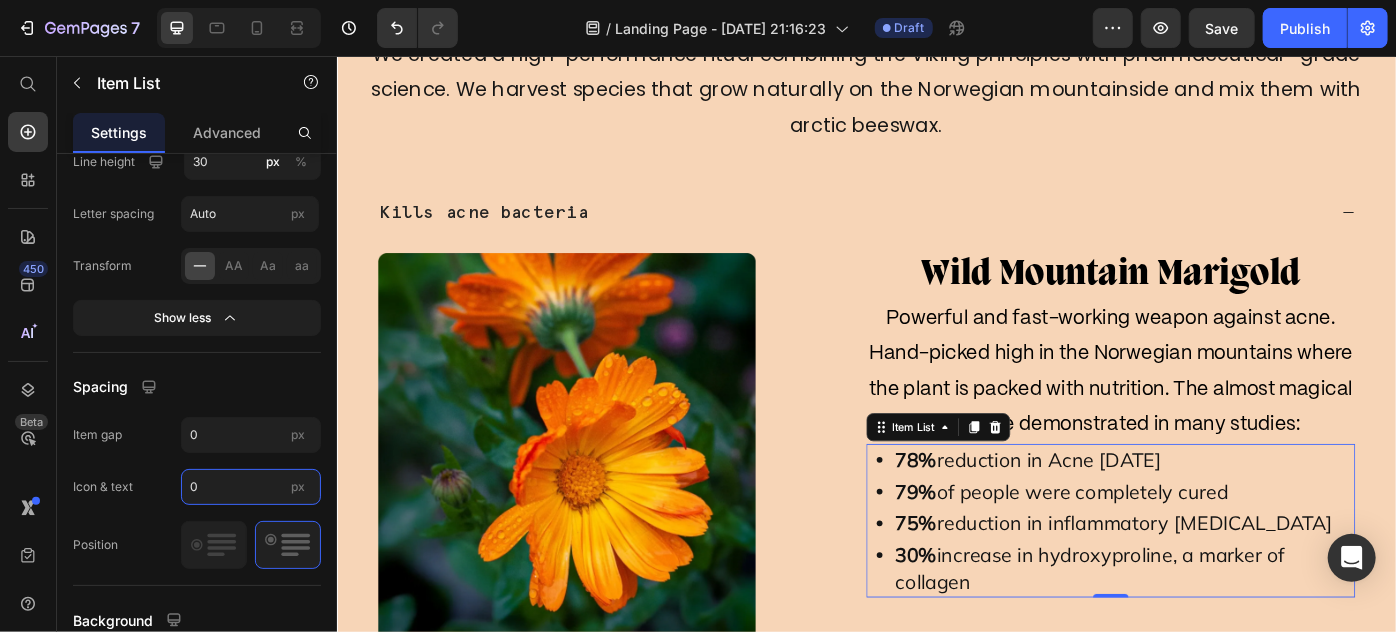 type on "0" 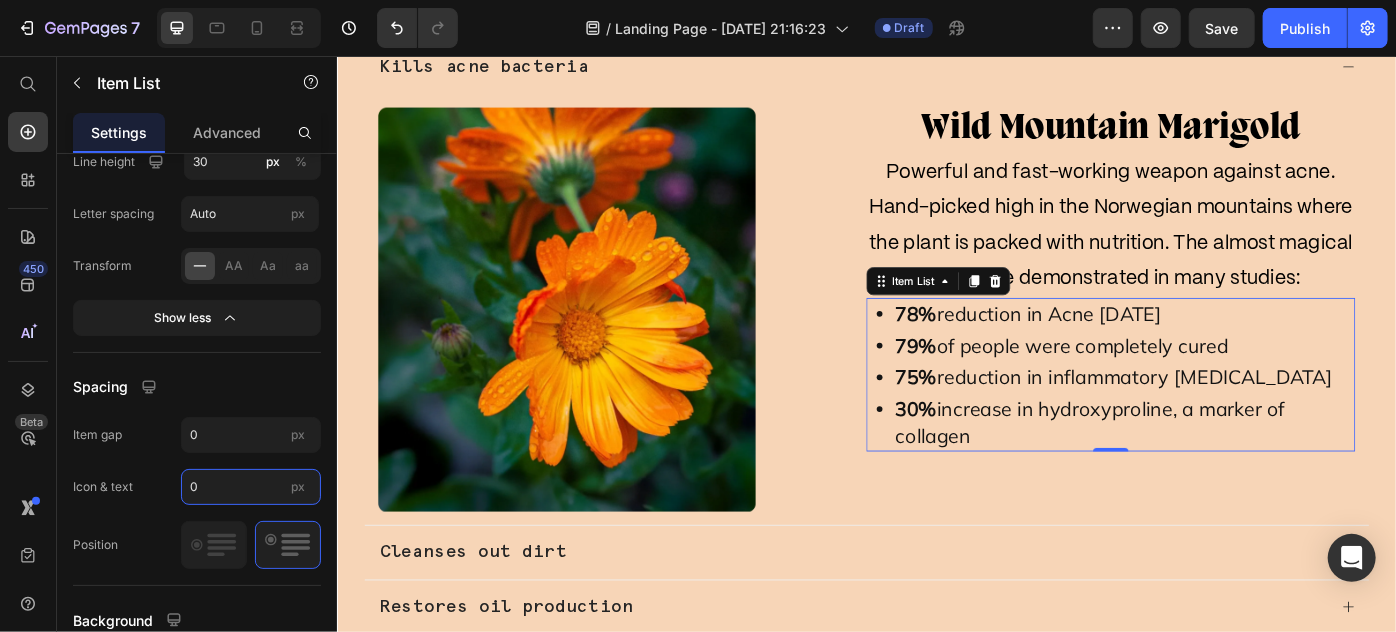 scroll, scrollTop: 3175, scrollLeft: 0, axis: vertical 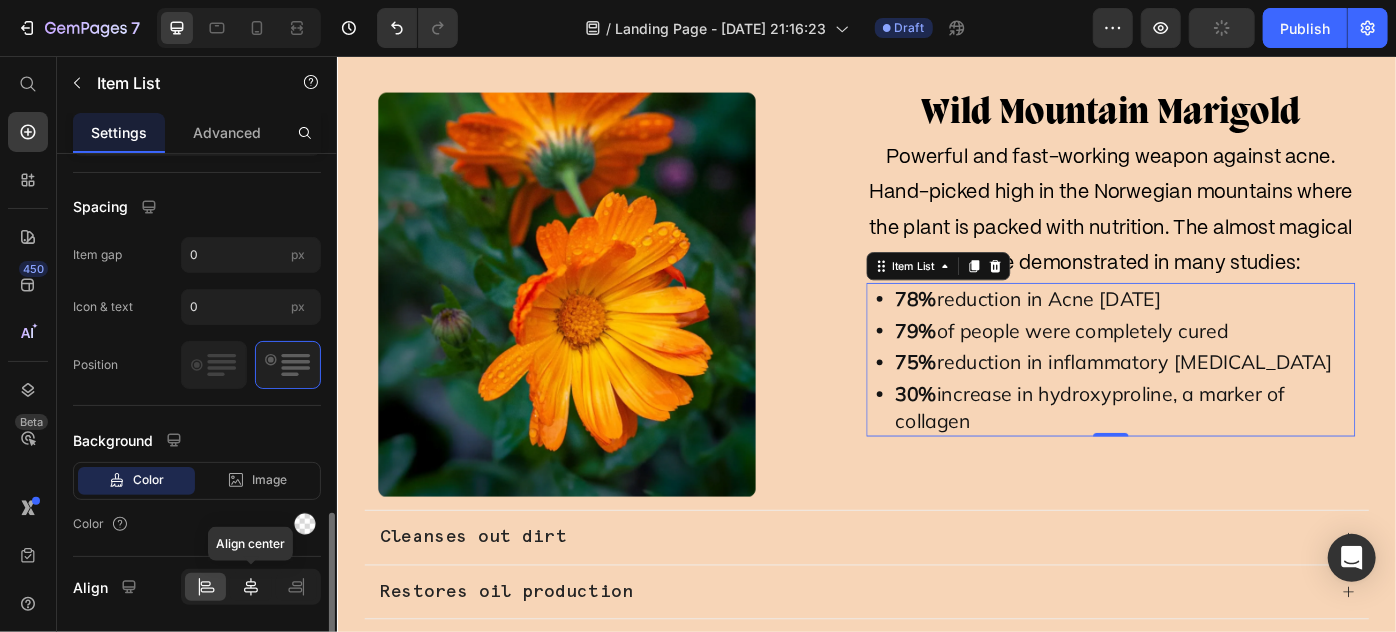 click 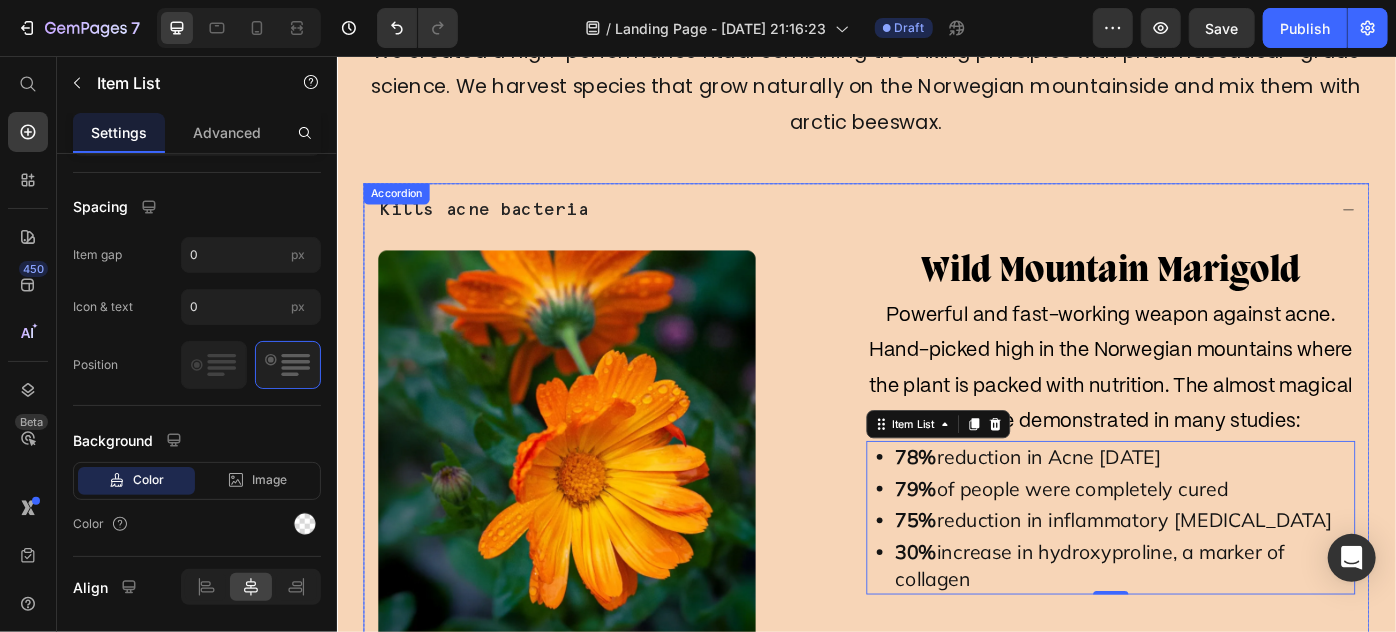scroll, scrollTop: 2993, scrollLeft: 0, axis: vertical 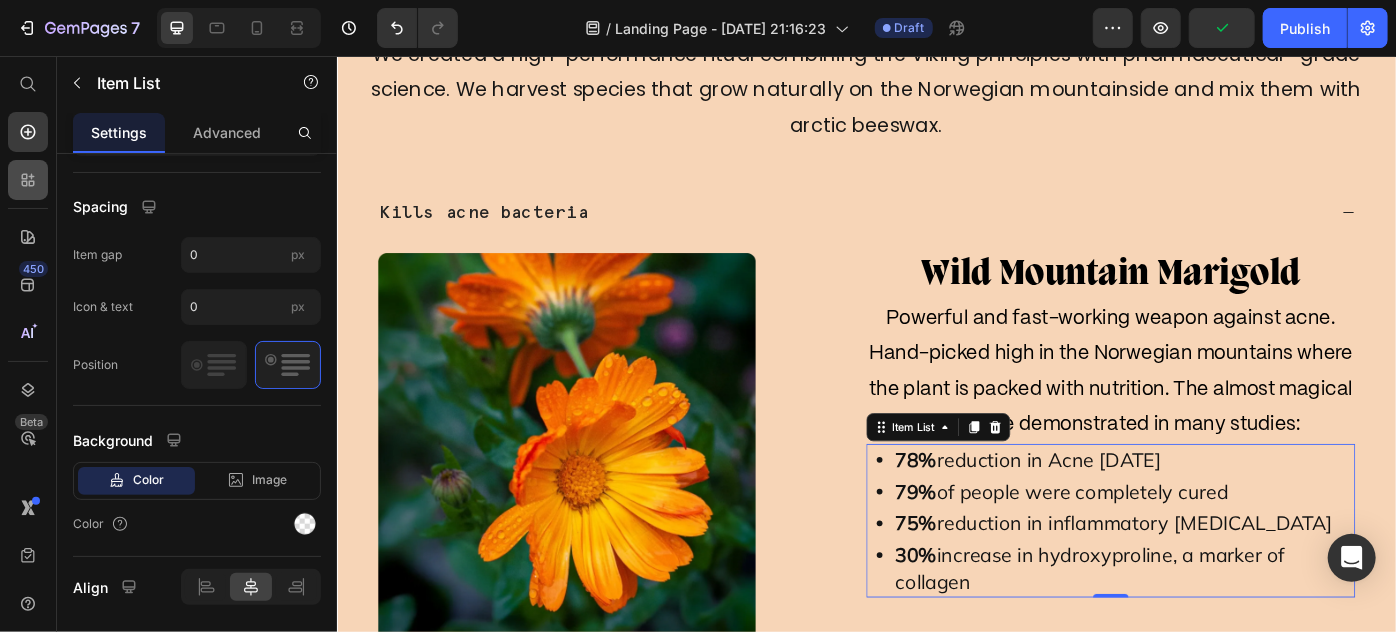 drag, startPoint x: 20, startPoint y: 131, endPoint x: 44, endPoint y: 178, distance: 52.773098 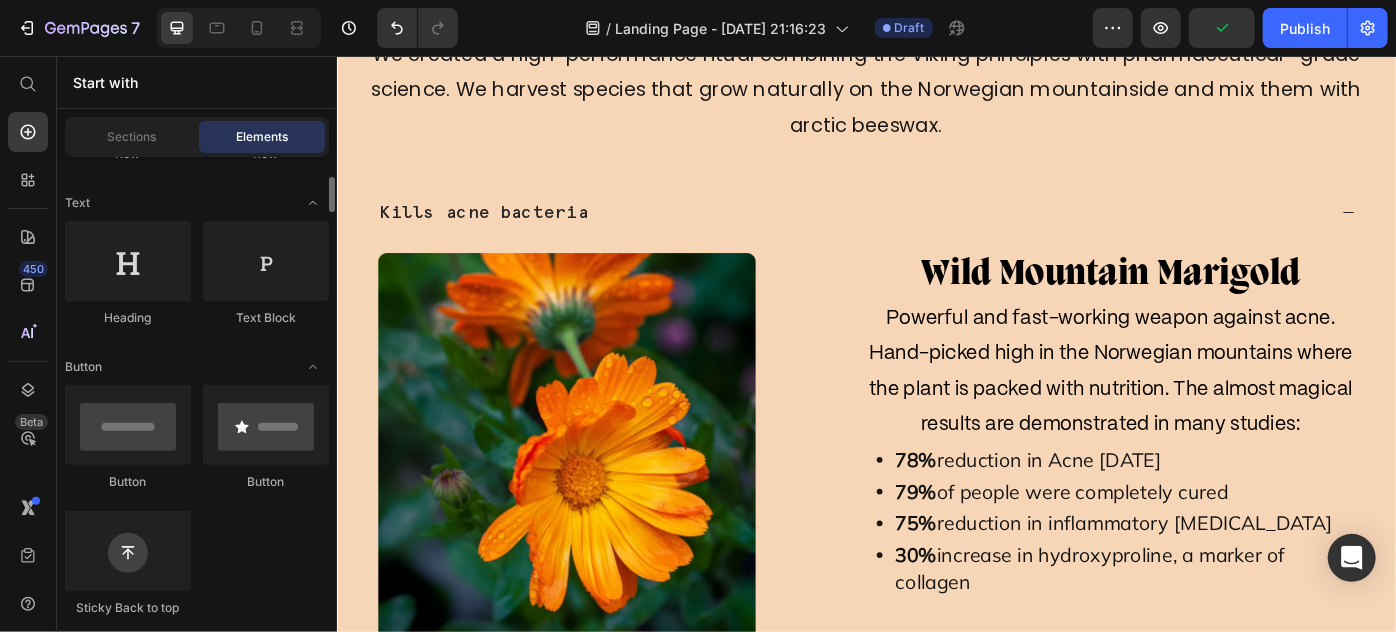 scroll, scrollTop: 0, scrollLeft: 0, axis: both 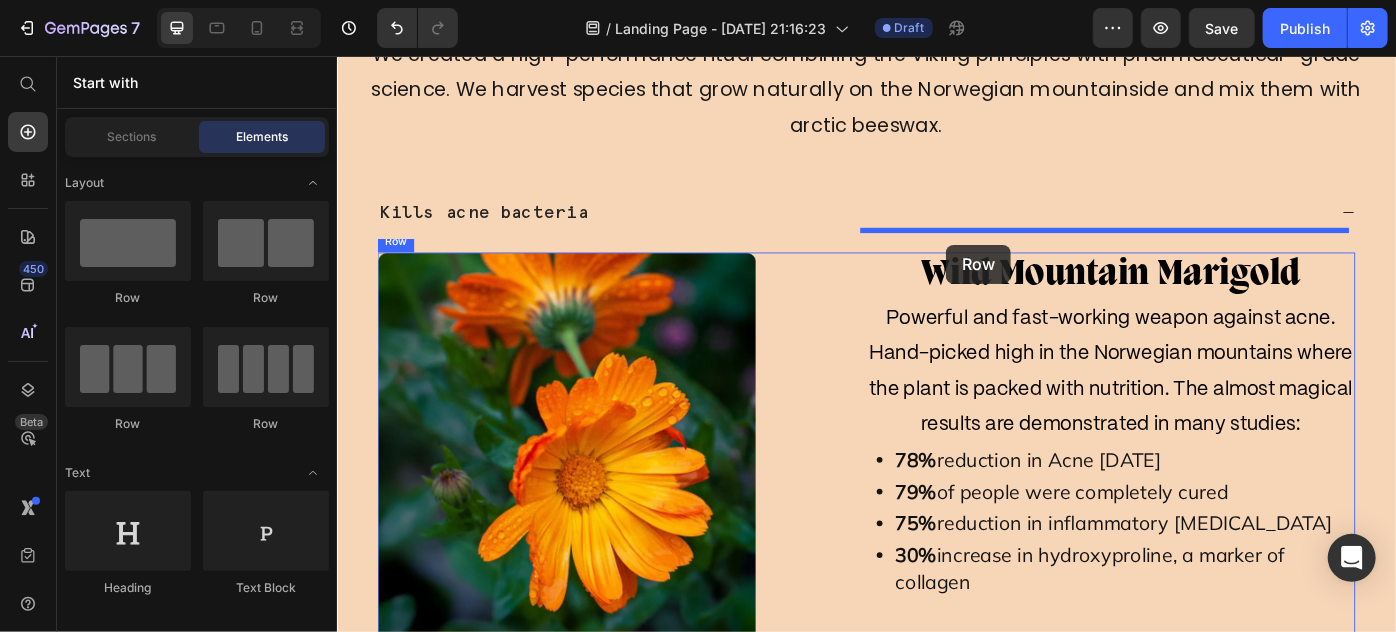 drag, startPoint x: 450, startPoint y: 322, endPoint x: 1026, endPoint y: 269, distance: 578.4332 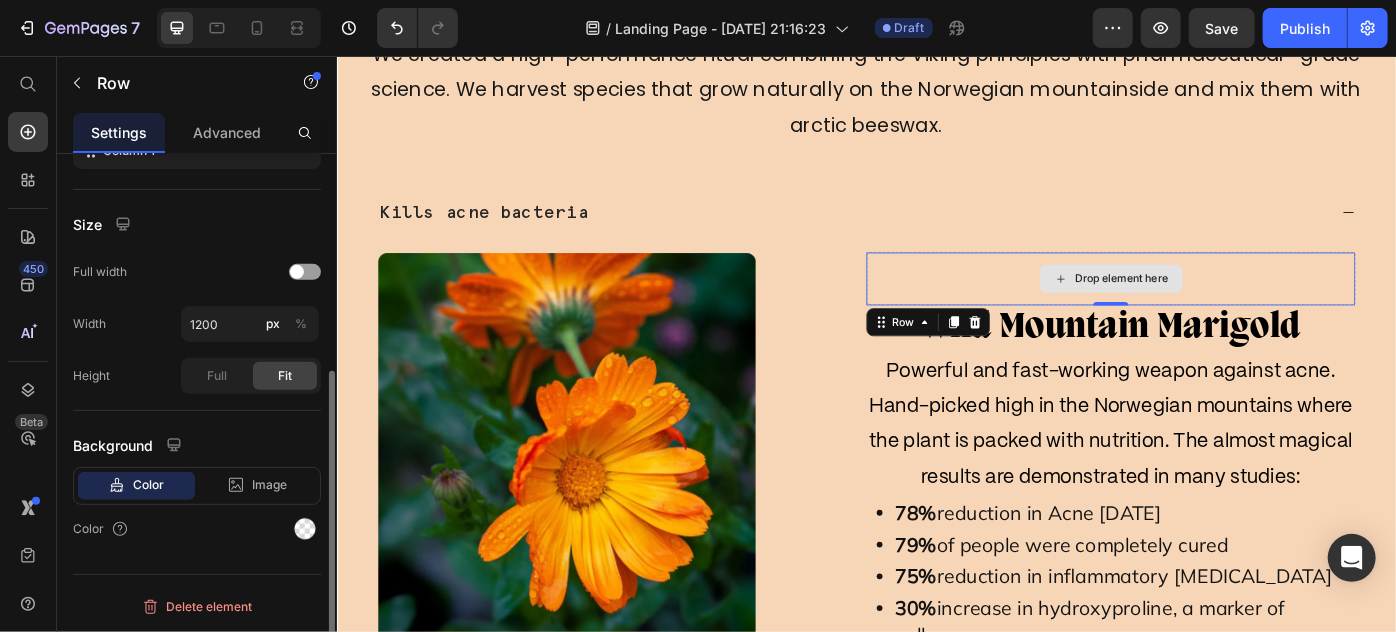 scroll, scrollTop: 0, scrollLeft: 0, axis: both 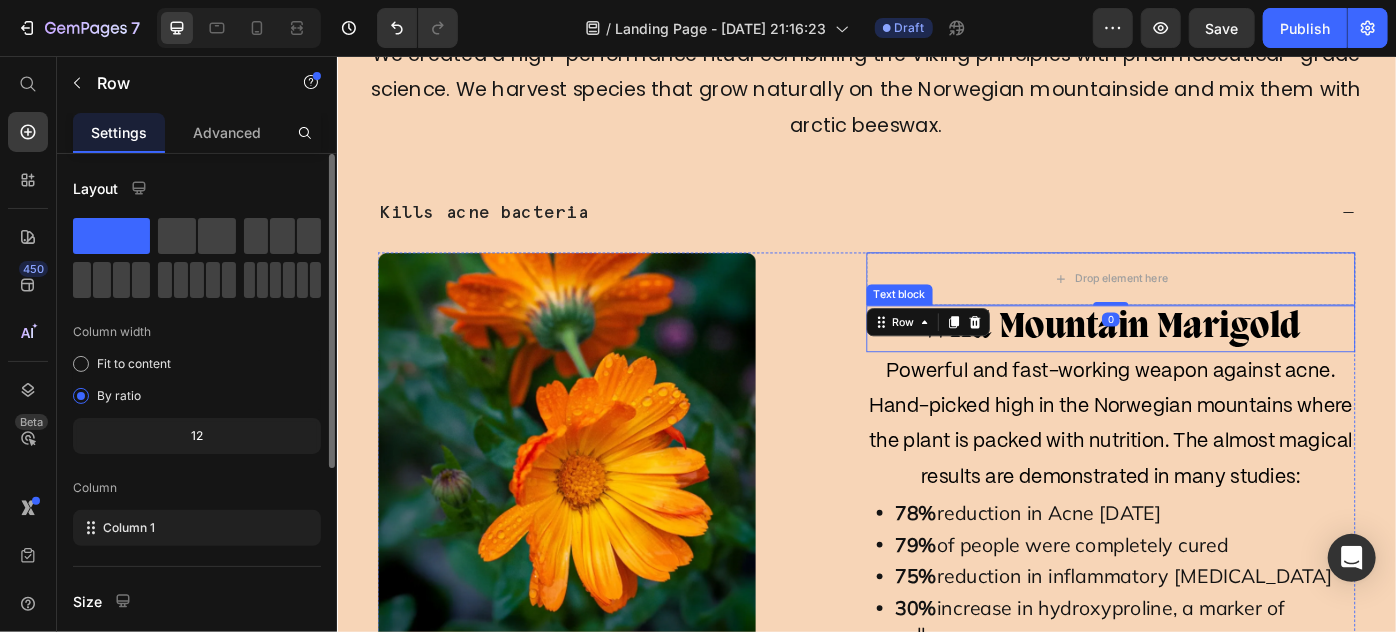 click on "Wild Mountain Marigold" at bounding box center [1213, 363] 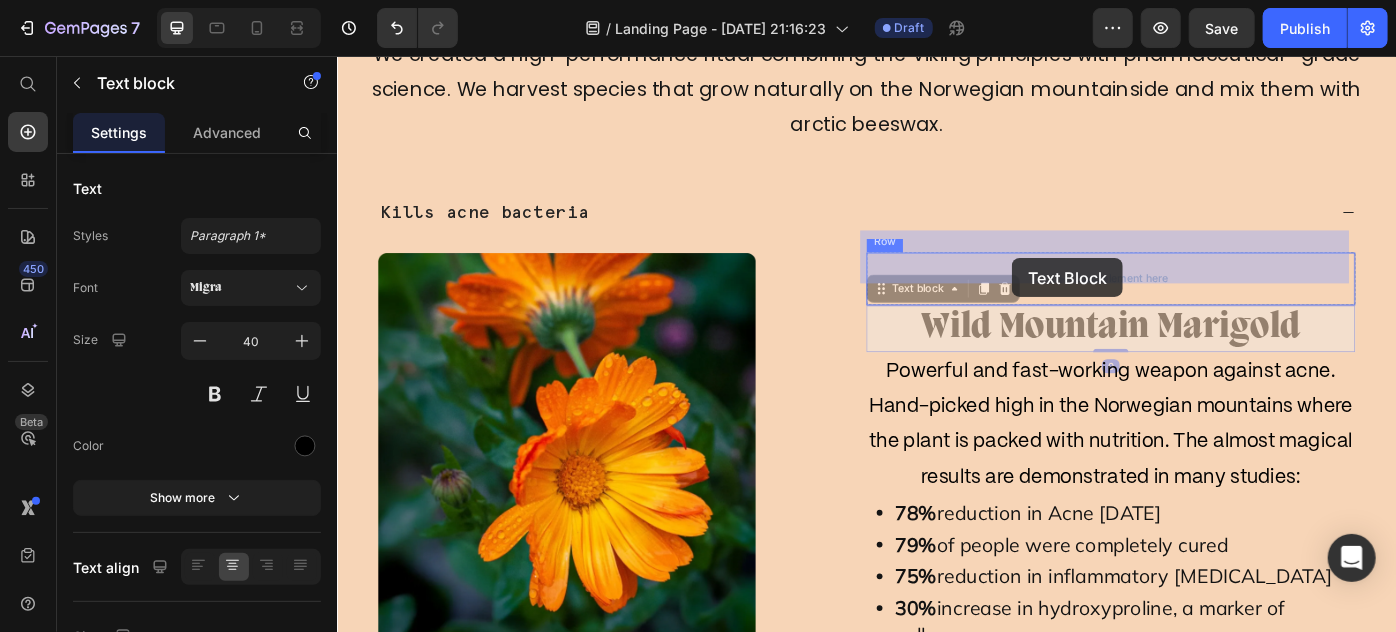 drag, startPoint x: 948, startPoint y: 292, endPoint x: 1068, endPoint y: 284, distance: 120.26637 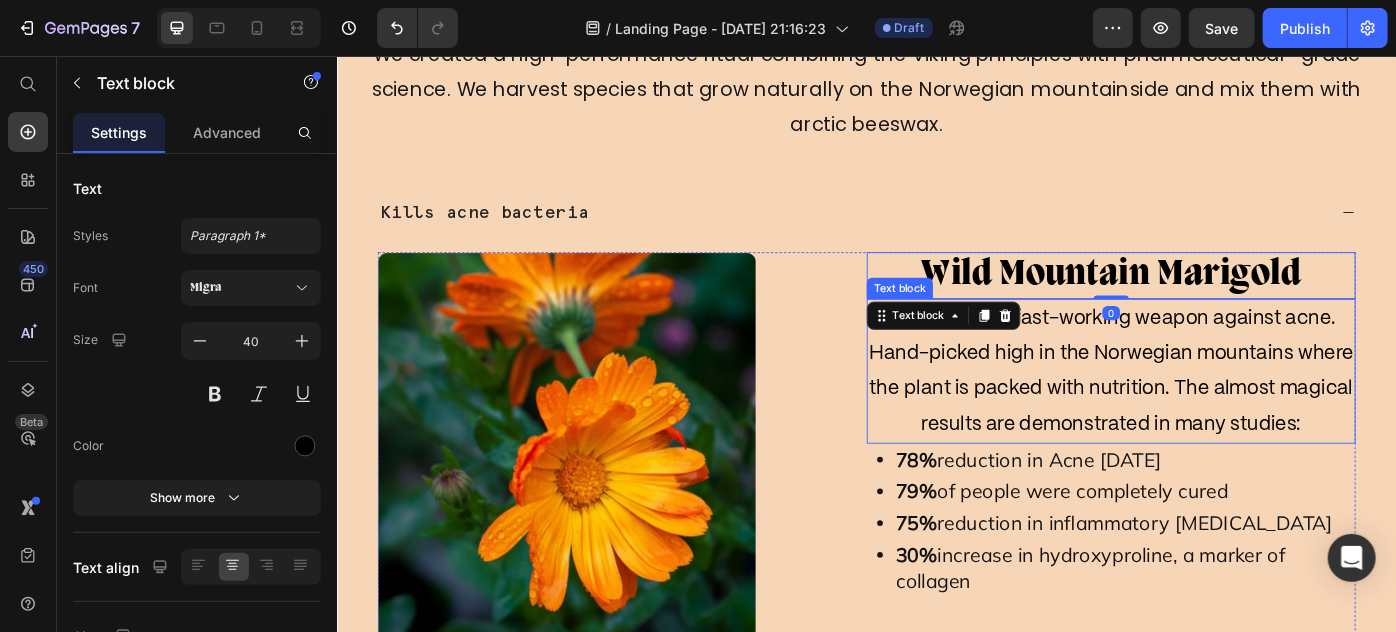 click on "Powerful and fast-working weapon against acne. Hand-picked high in the Norwegian mountains where the plant is packed with nutrition. The almost magical results are demonstrated in many studies:" at bounding box center (1213, 412) 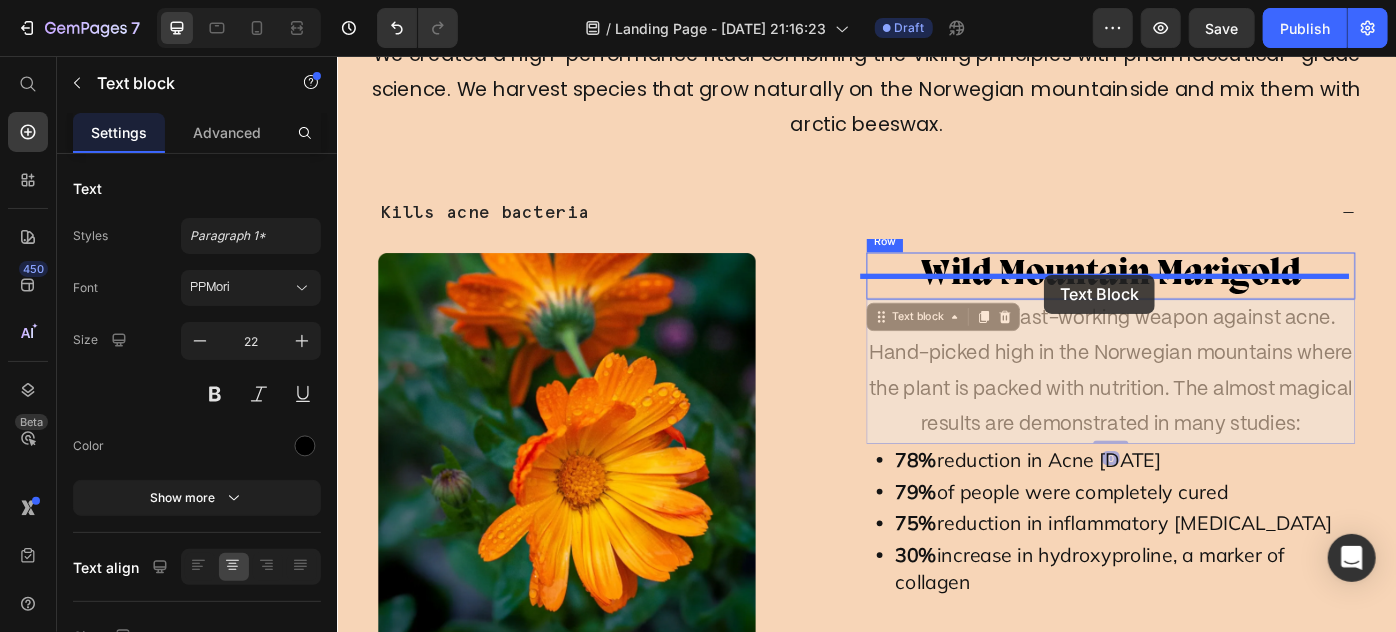 drag, startPoint x: 948, startPoint y: 323, endPoint x: 1137, endPoint y: 303, distance: 190.05525 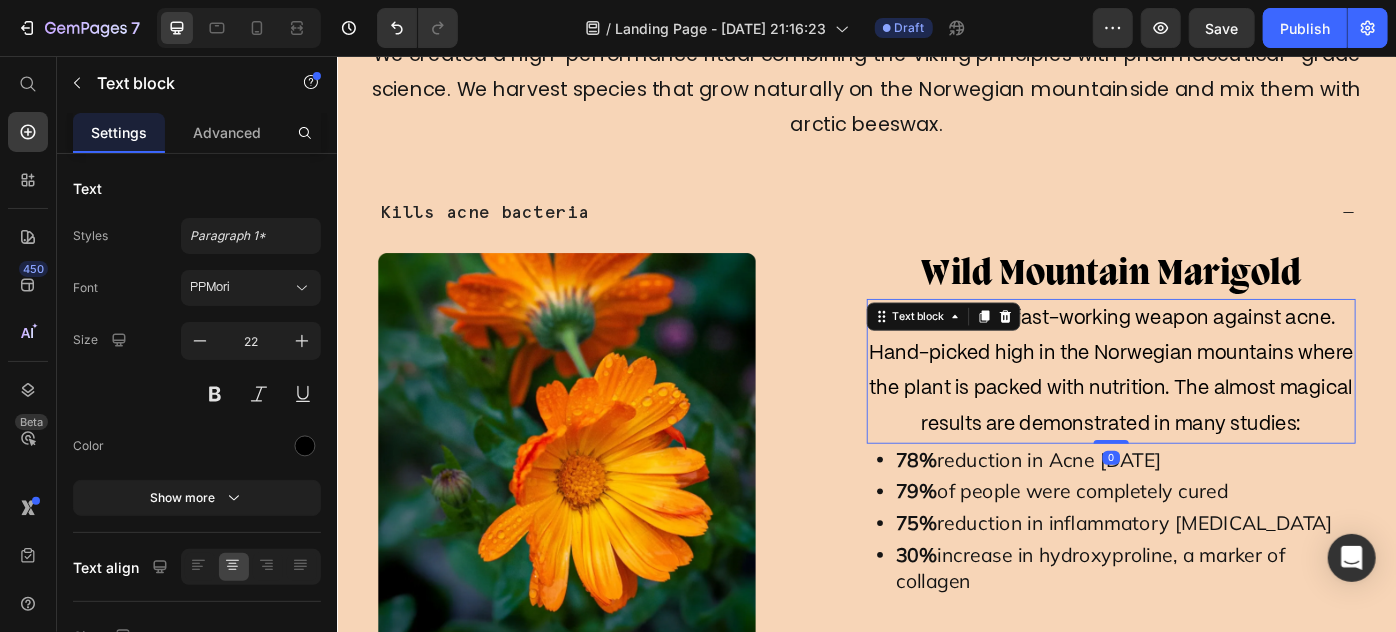 click on "78%  reduction in Acne [DATE]" at bounding box center (1228, 512) 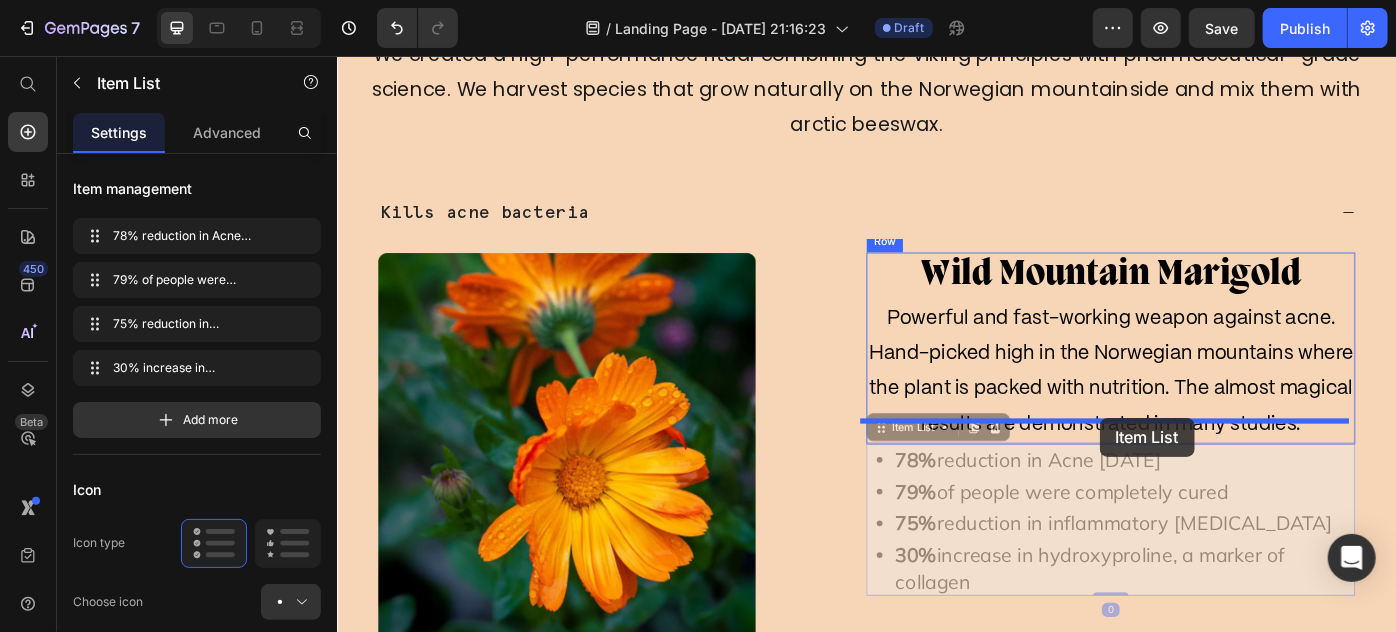 drag, startPoint x: 949, startPoint y: 446, endPoint x: 1200, endPoint y: 465, distance: 251.7181 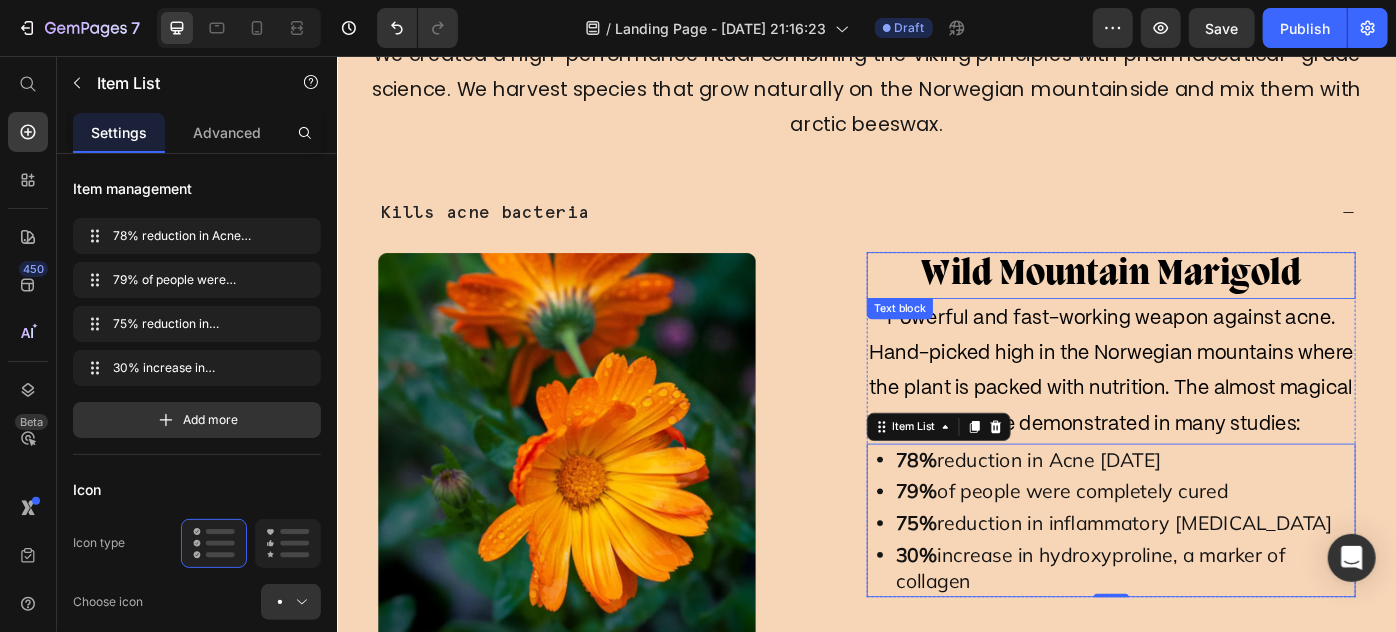 click on "Wild Mountain Marigold" at bounding box center (1213, 303) 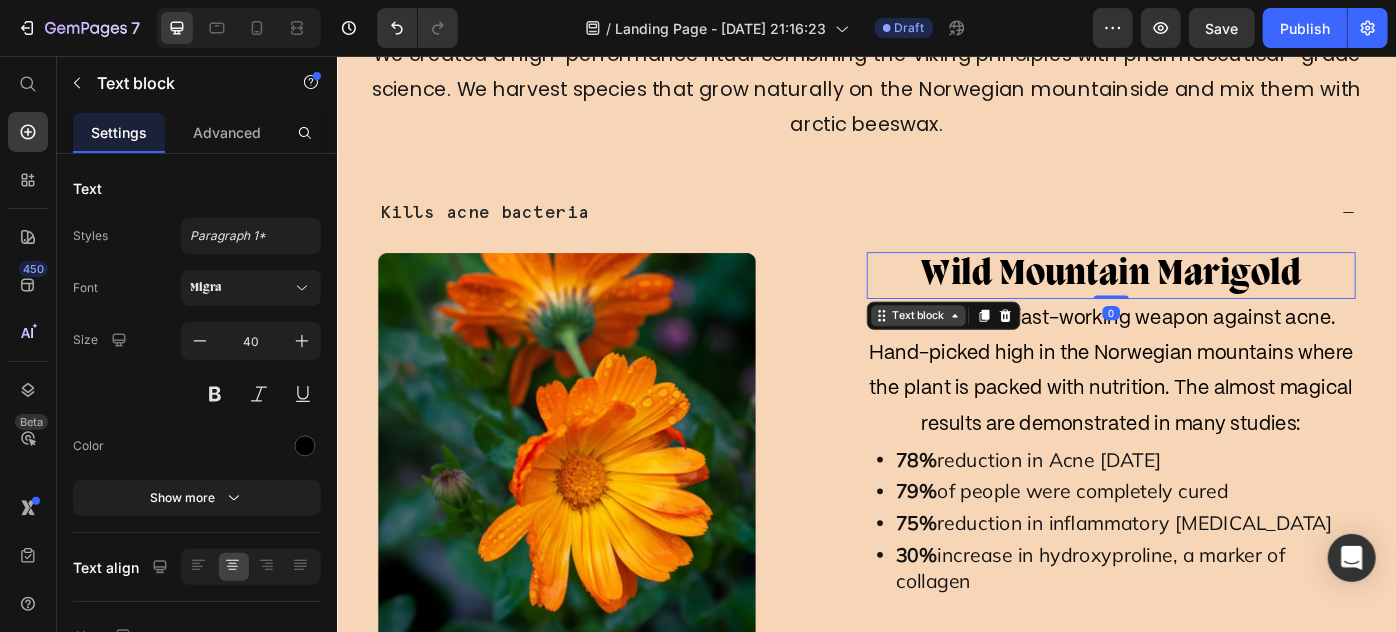 click on "Text block" at bounding box center [994, 349] 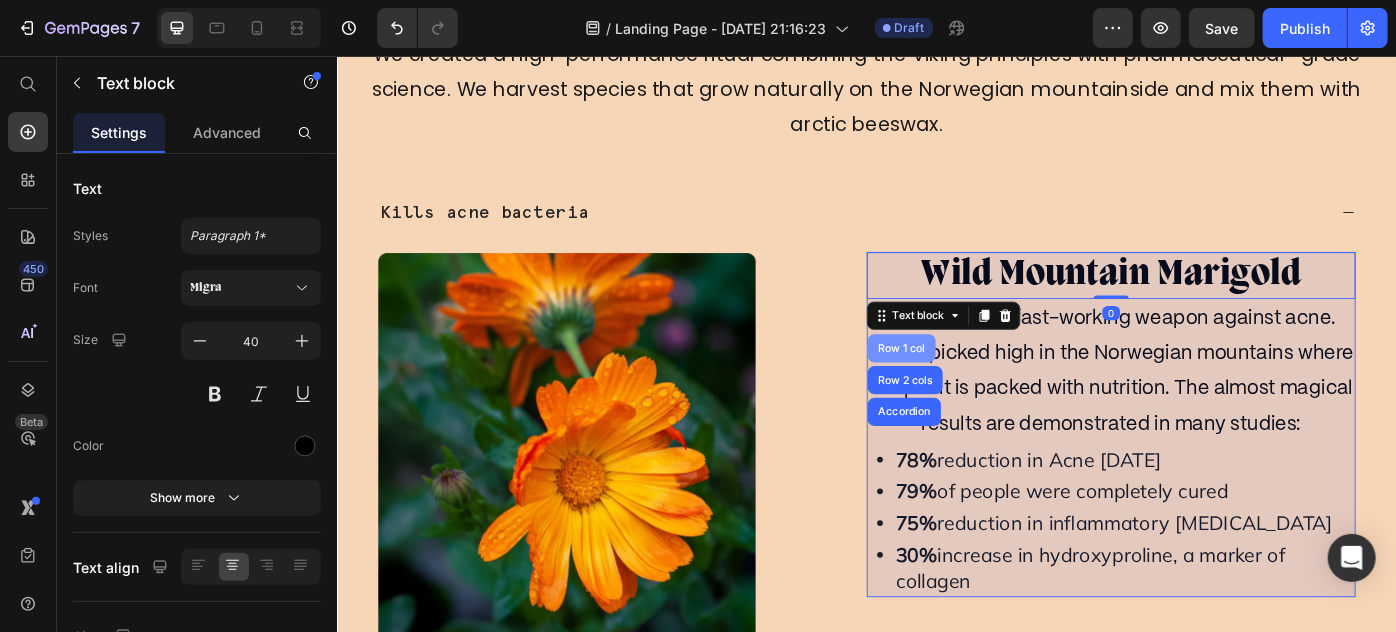 click on "Row 1 col" at bounding box center [975, 386] 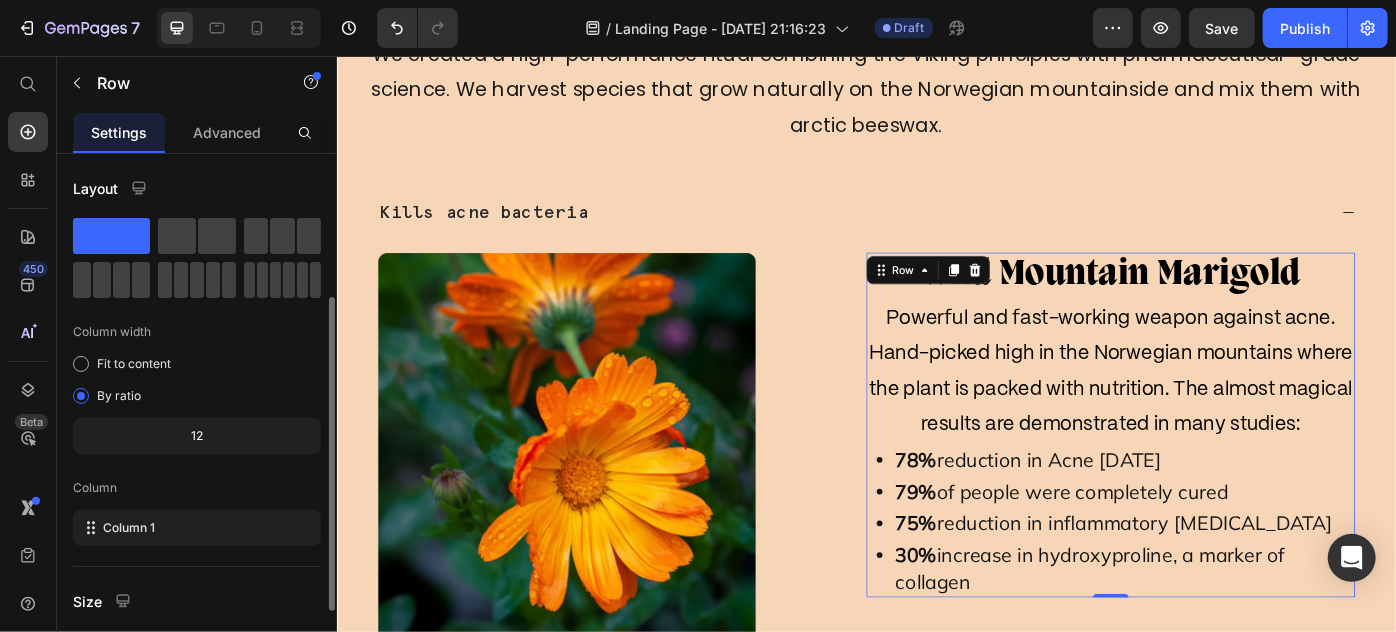 scroll, scrollTop: 272, scrollLeft: 0, axis: vertical 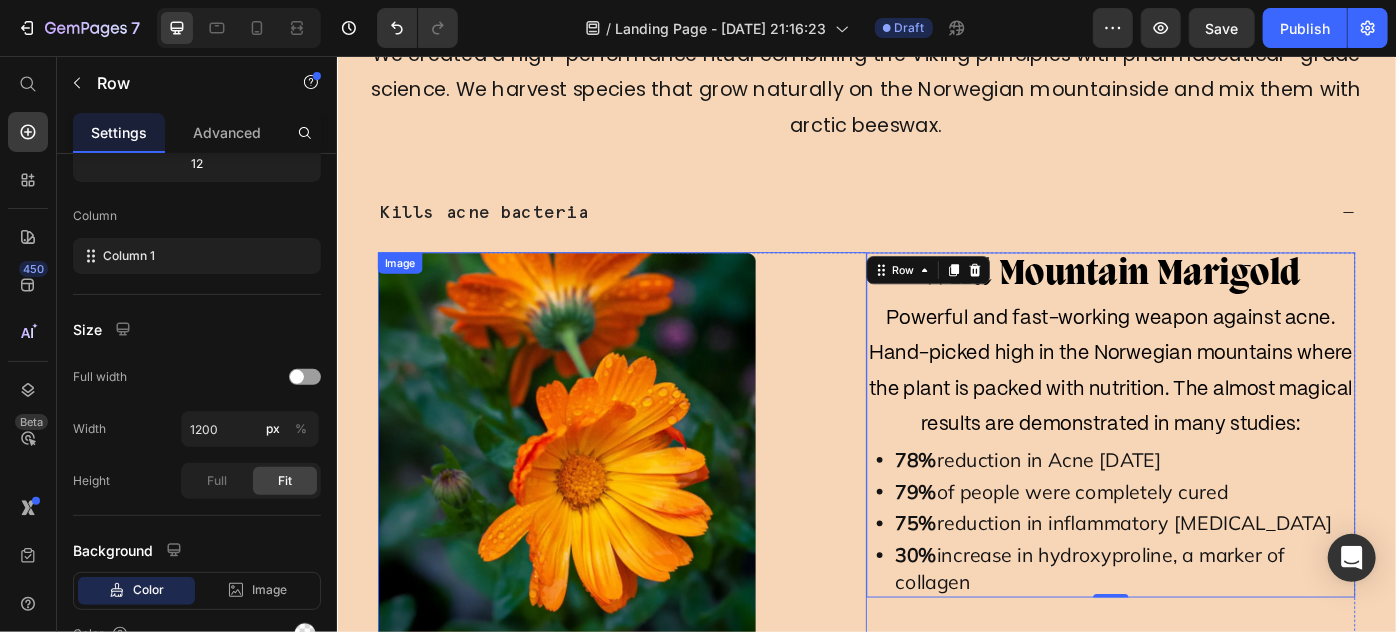 click at bounding box center (659, 506) 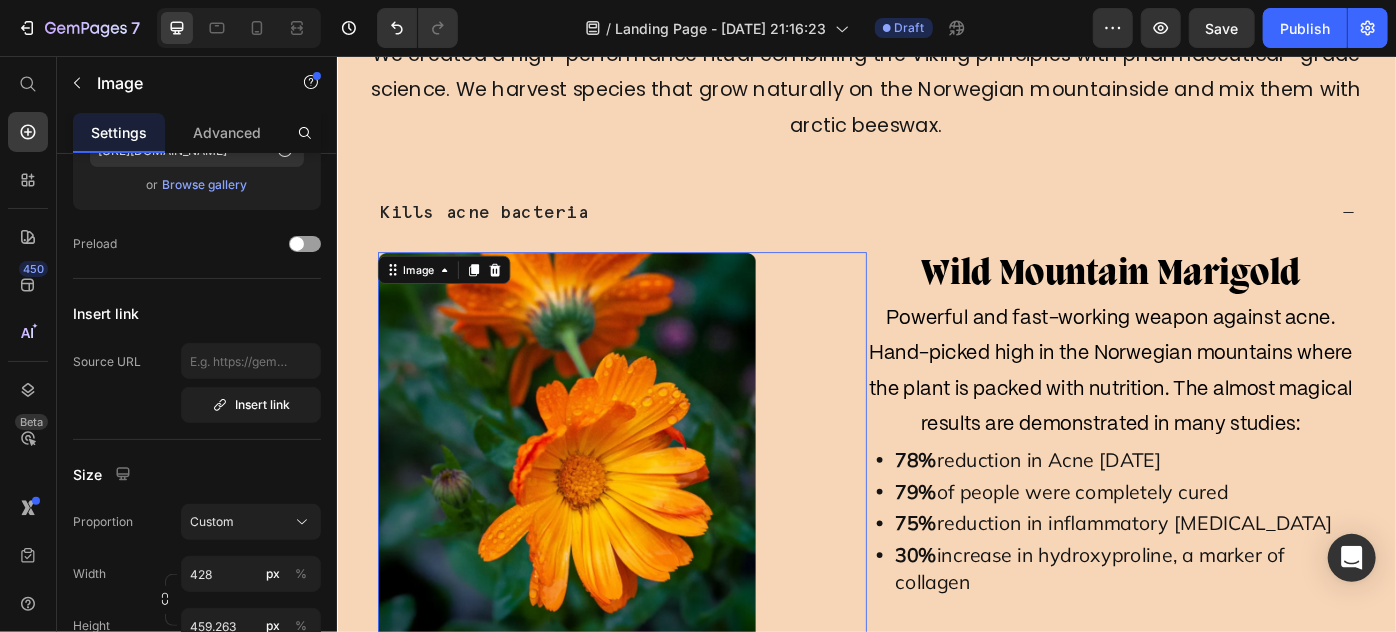 scroll, scrollTop: 0, scrollLeft: 0, axis: both 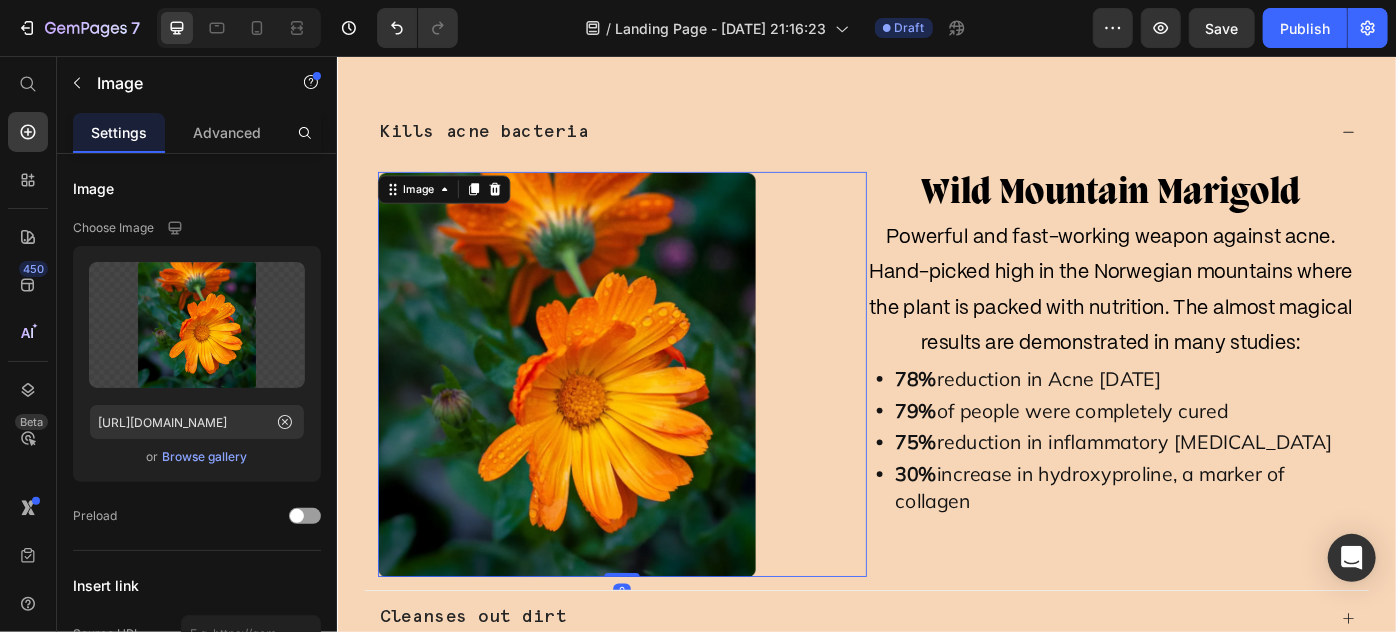 drag, startPoint x: 597, startPoint y: 302, endPoint x: 557, endPoint y: 328, distance: 47.707443 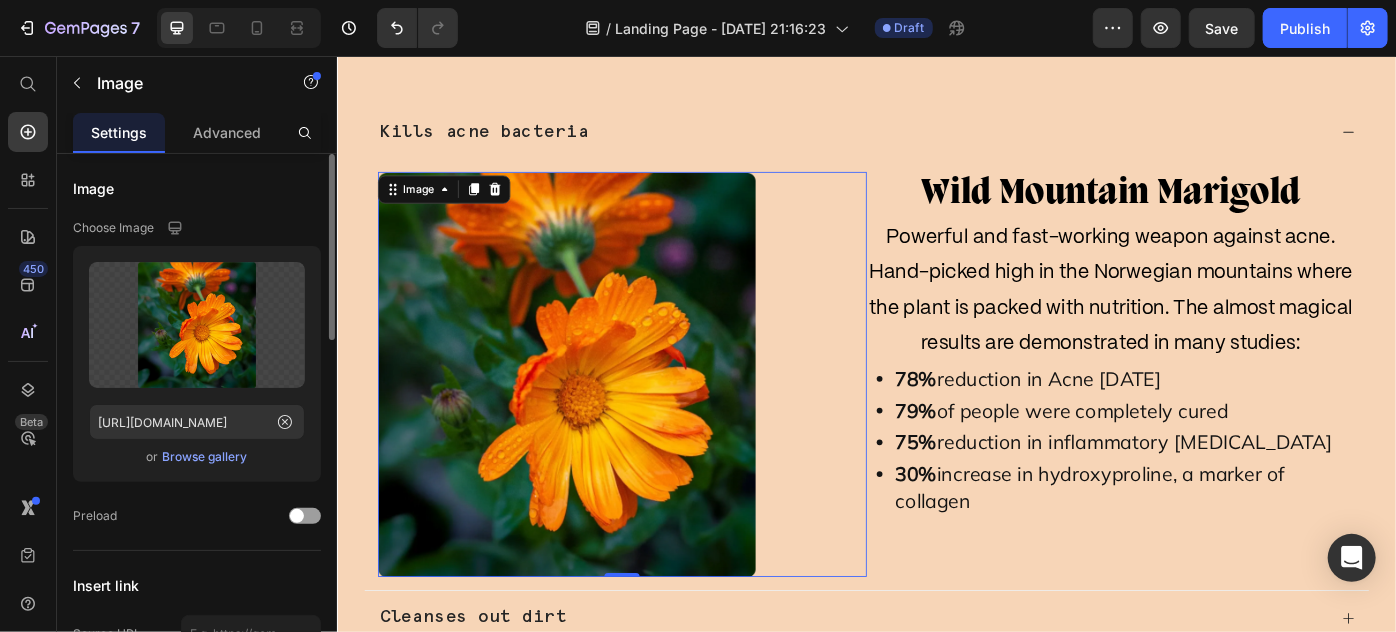 scroll, scrollTop: 363, scrollLeft: 0, axis: vertical 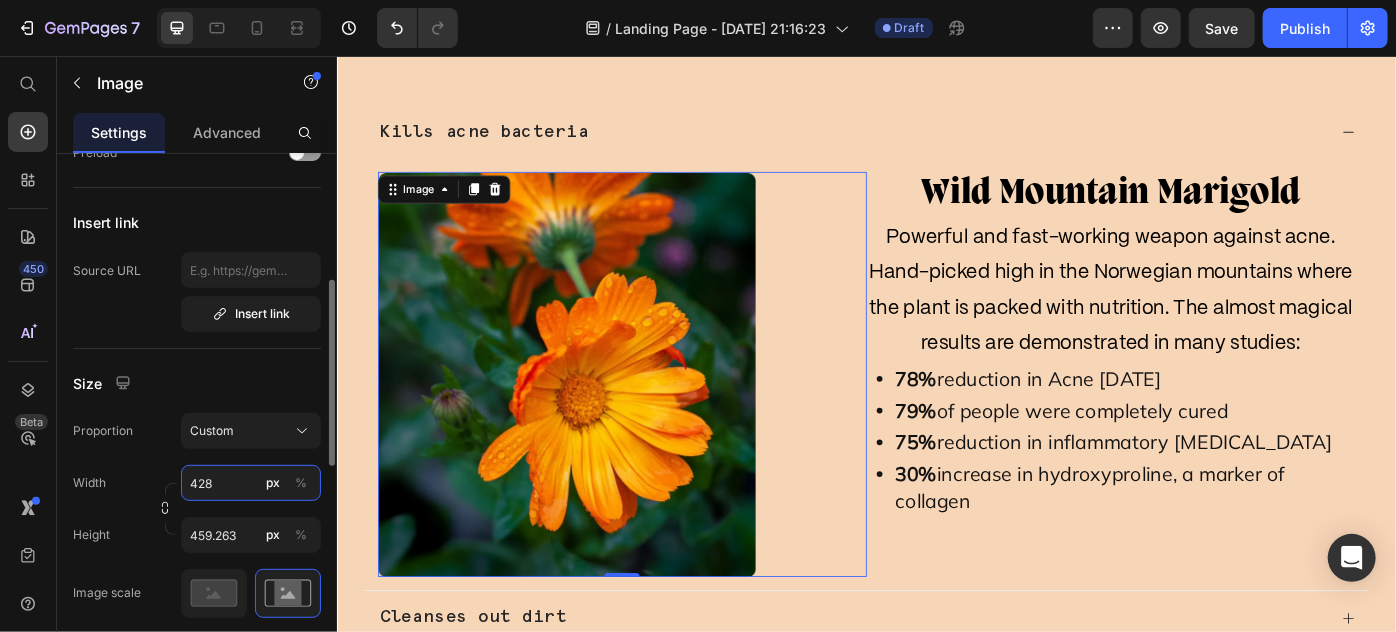 click on "428" at bounding box center (251, 483) 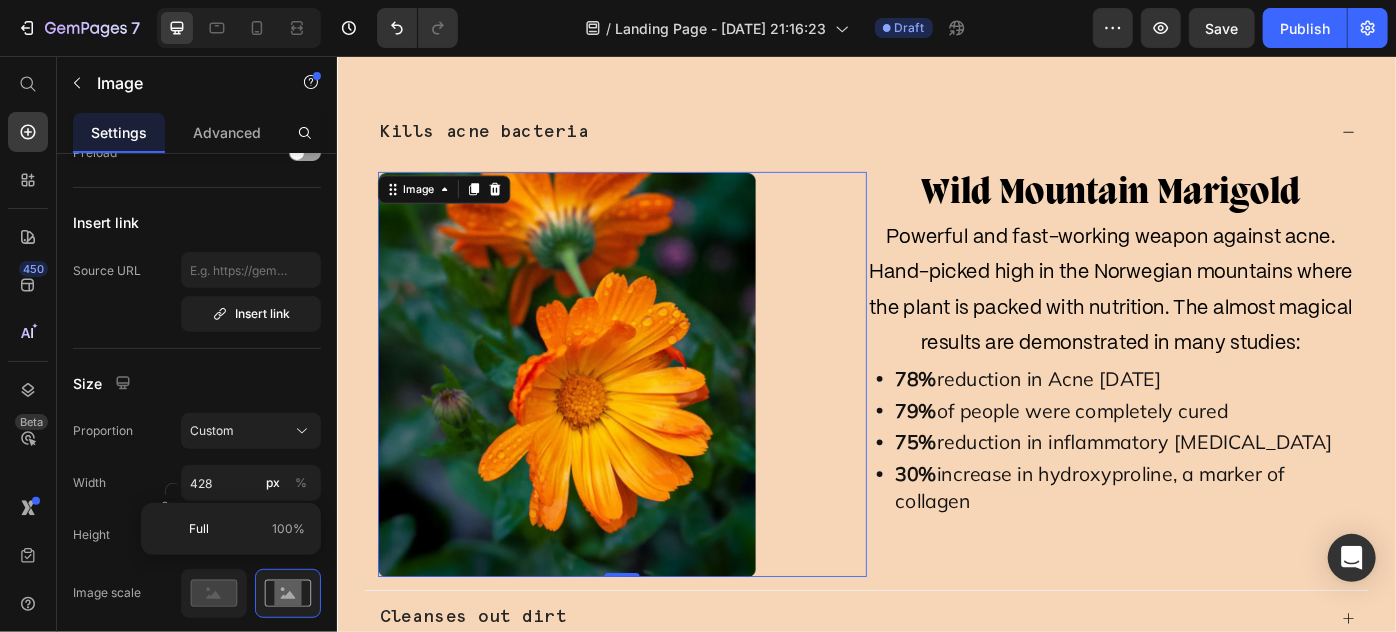 click at bounding box center (659, 415) 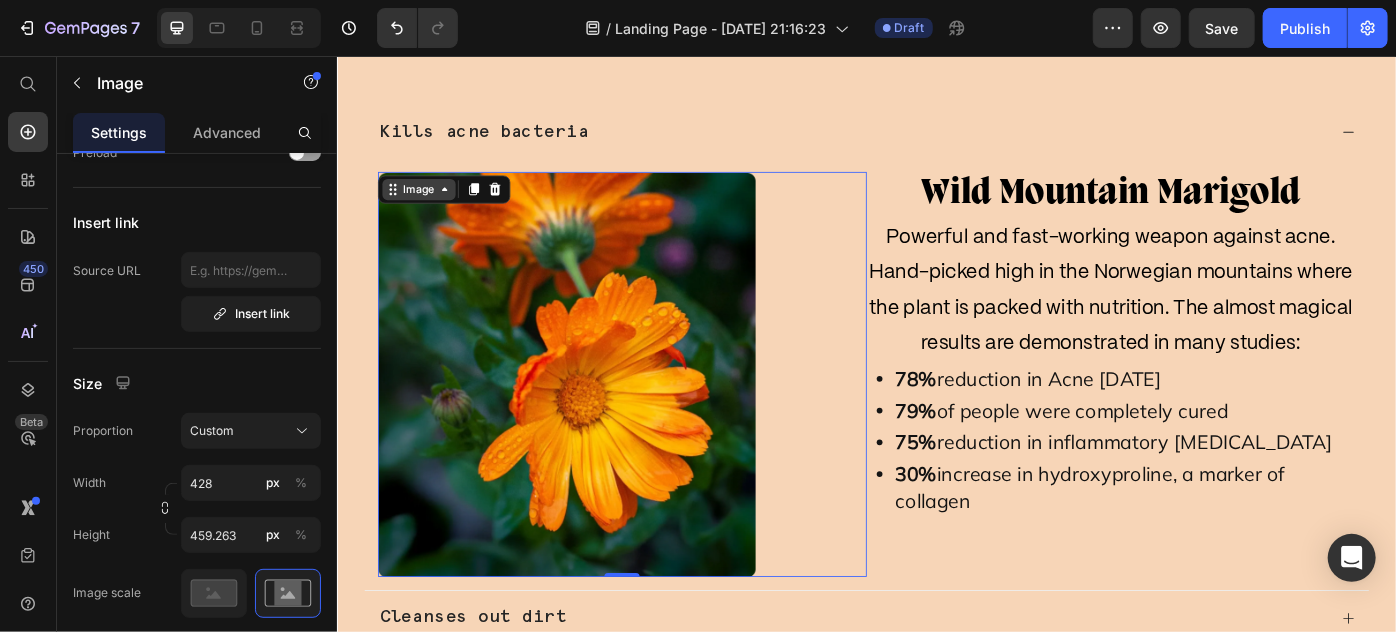drag, startPoint x: 452, startPoint y: 176, endPoint x: 440, endPoint y: 177, distance: 12.0415945 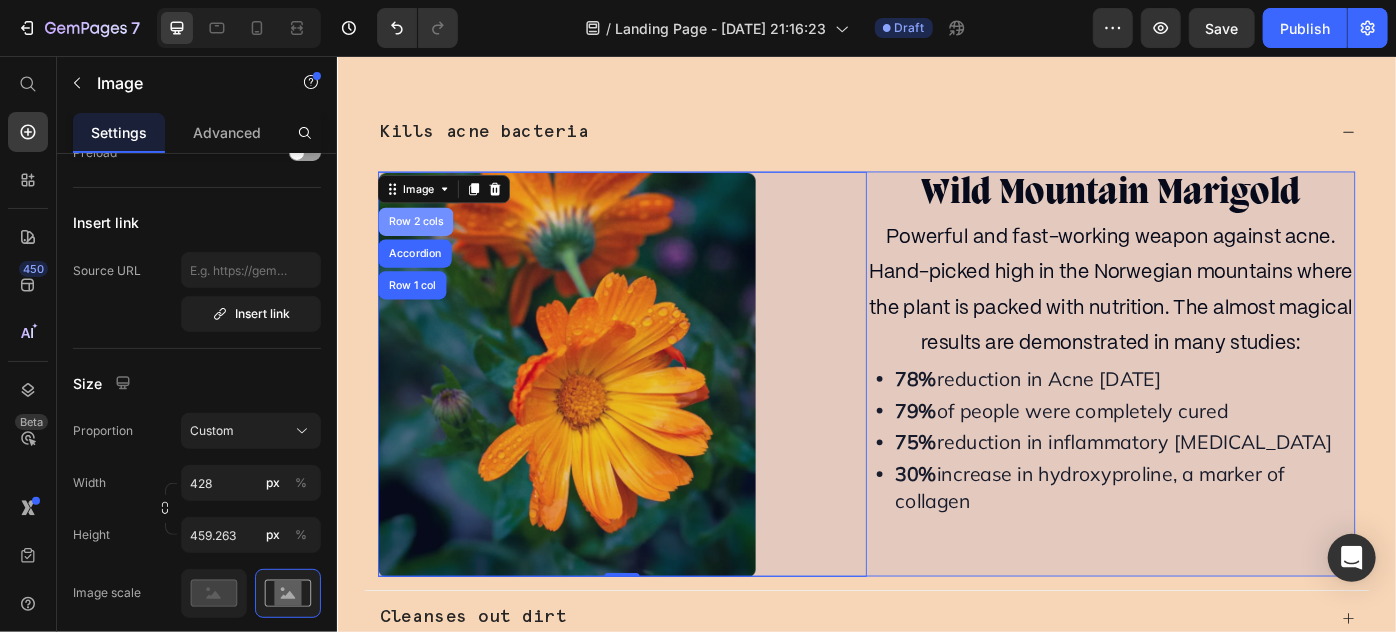 click on "Row 2 cols" at bounding box center [425, 243] 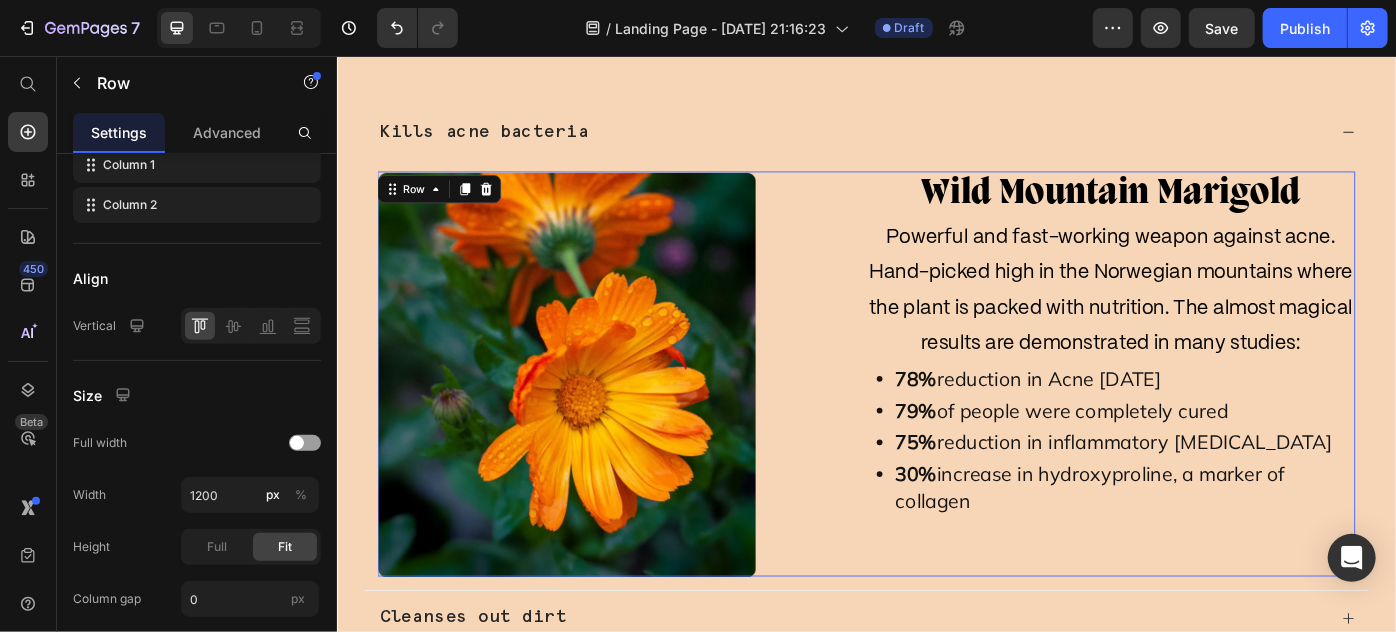 scroll, scrollTop: 0, scrollLeft: 0, axis: both 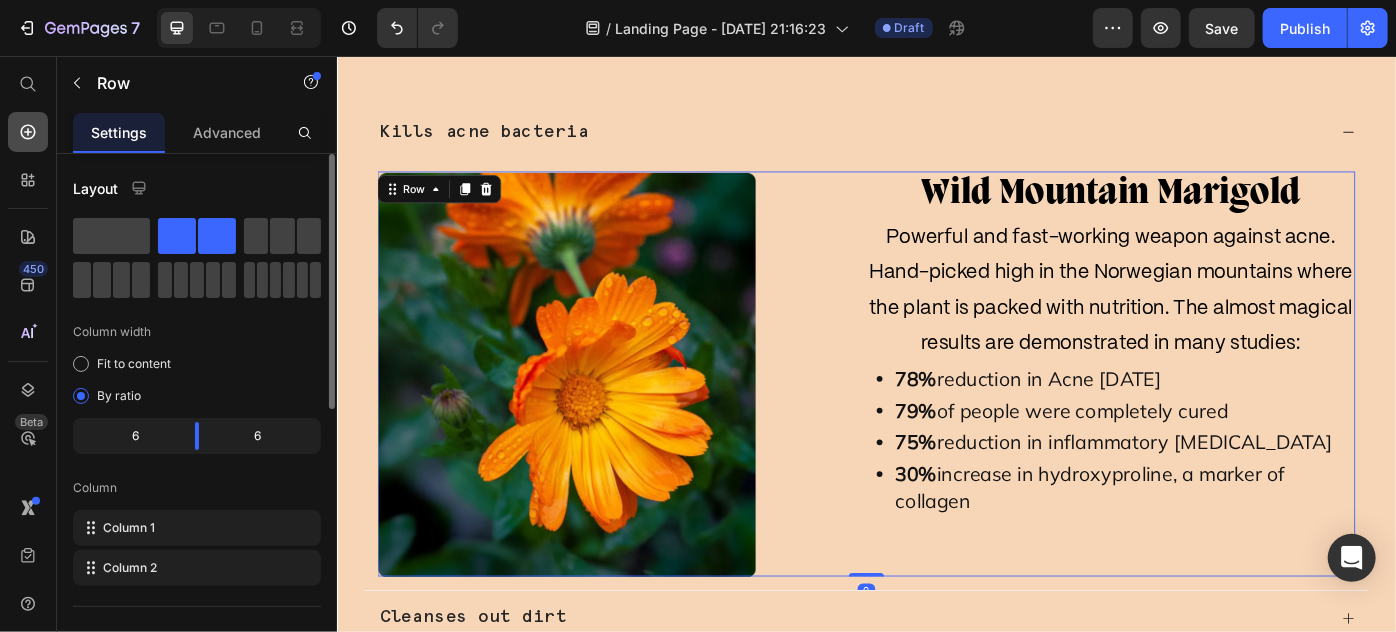 click 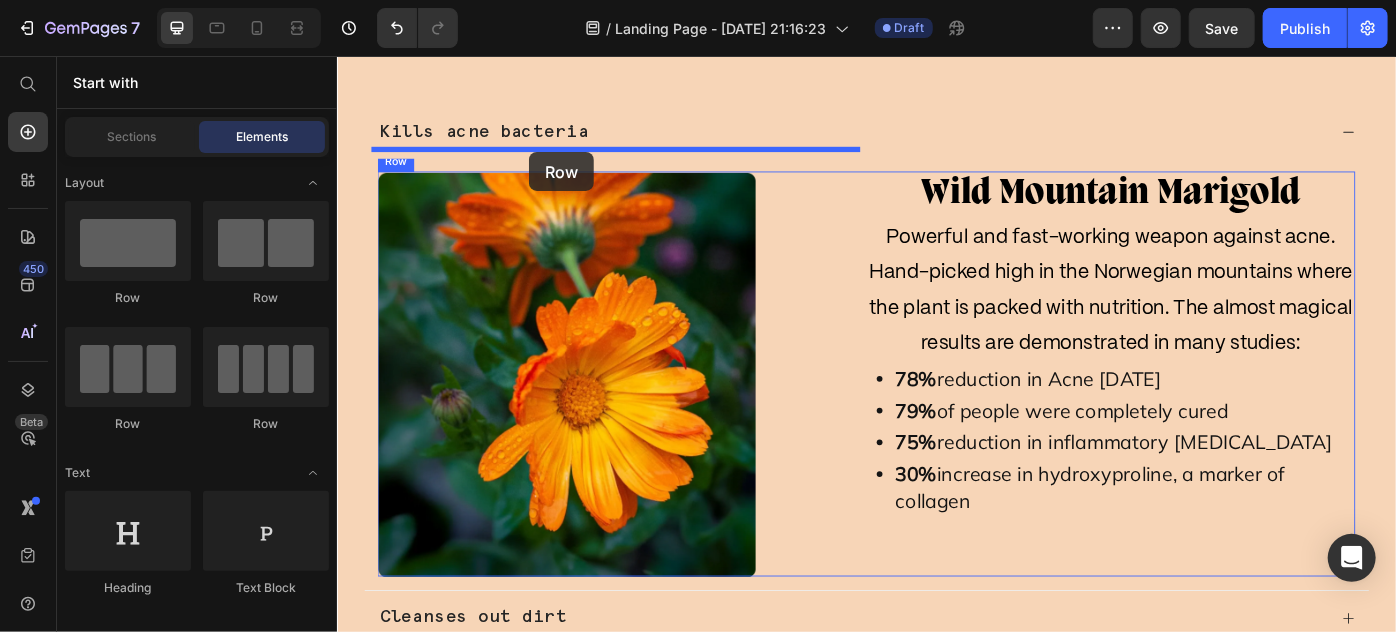 drag, startPoint x: 466, startPoint y: 278, endPoint x: 553, endPoint y: 164, distance: 143.40501 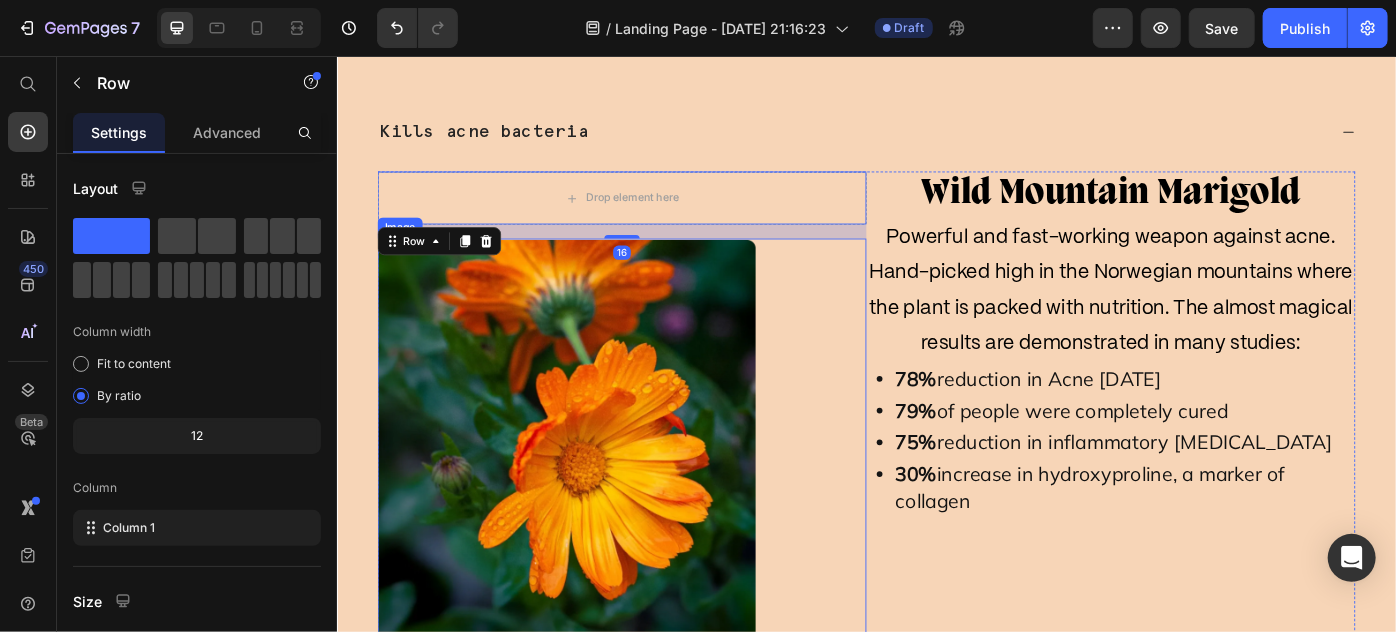click at bounding box center (659, 491) 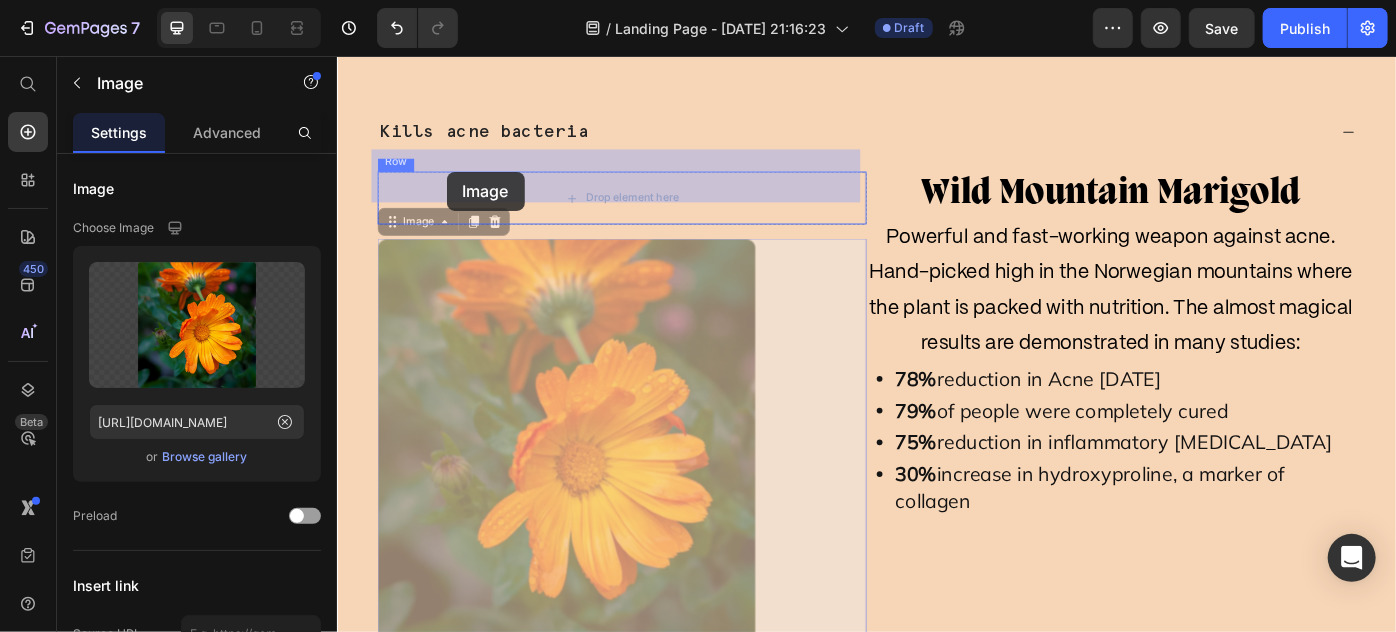 drag, startPoint x: 399, startPoint y: 220, endPoint x: 460, endPoint y: 186, distance: 69.83552 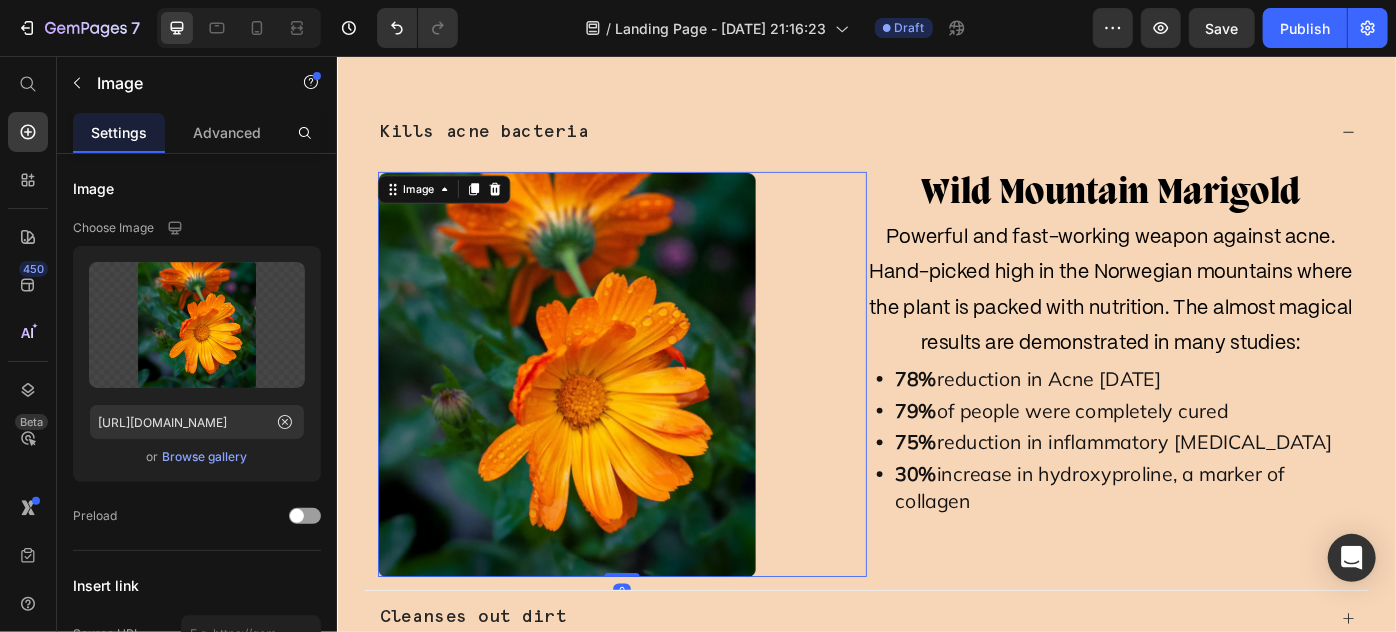 click at bounding box center [659, 415] 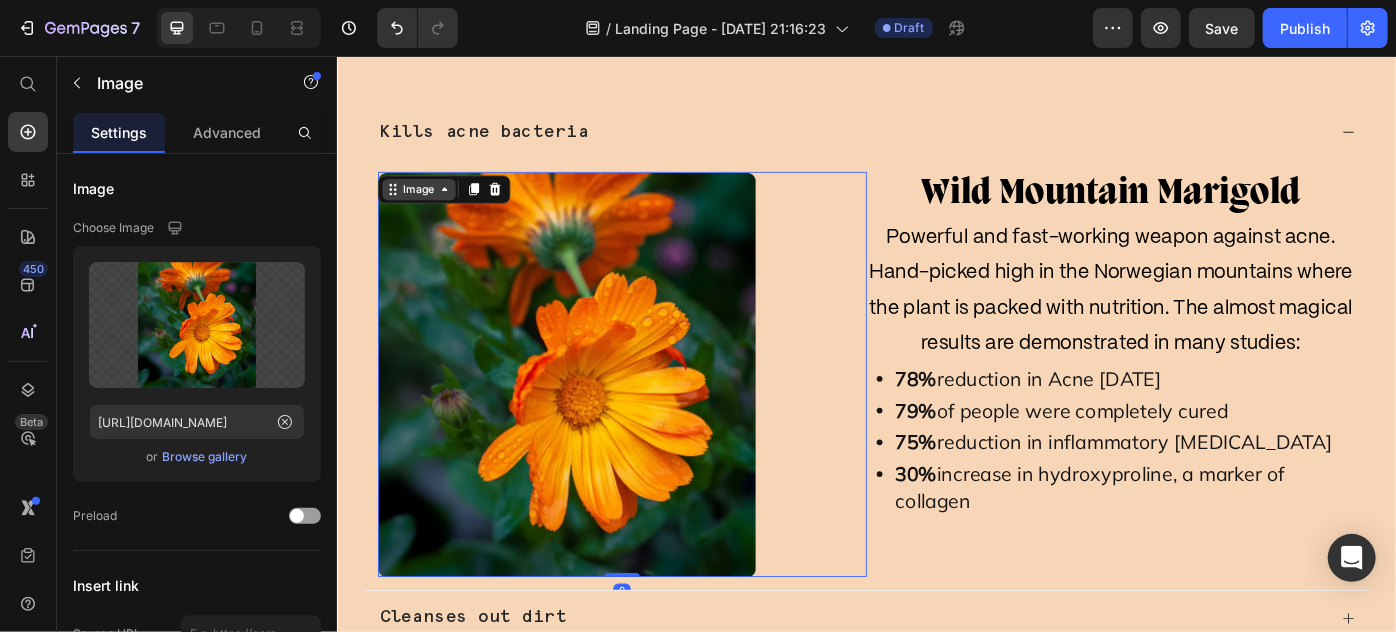 click on "Image" at bounding box center [428, 206] 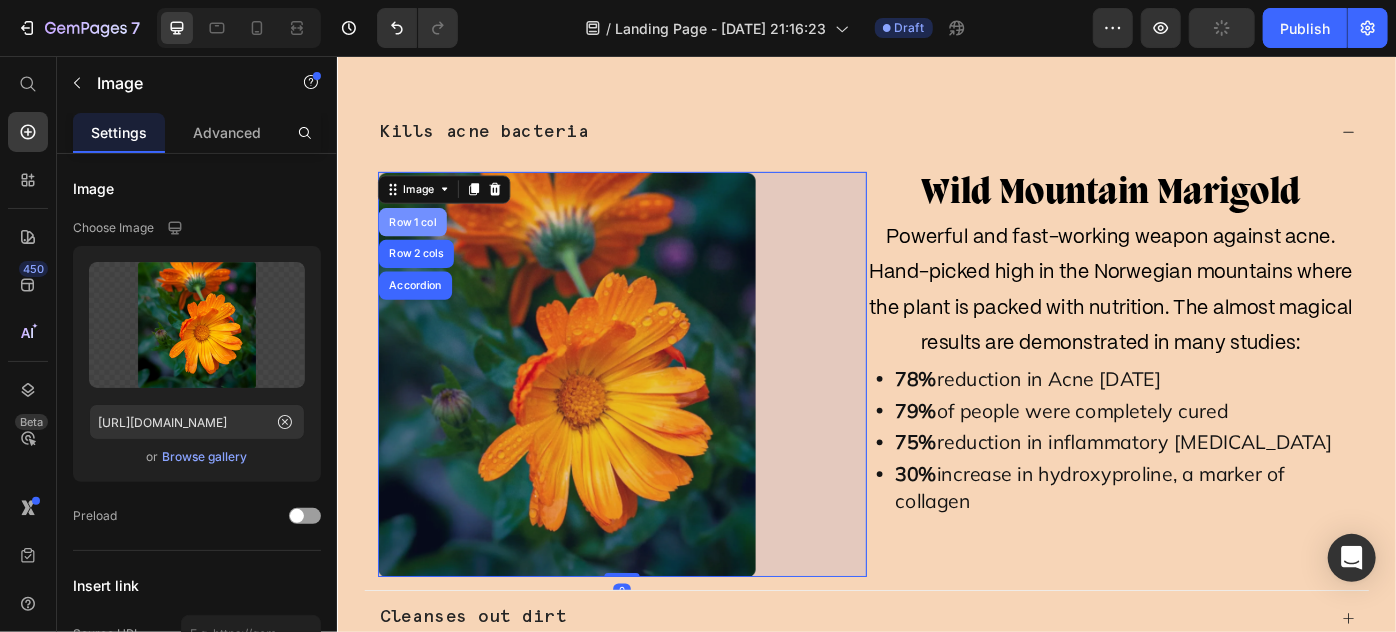 click on "Row 1 col" at bounding box center (421, 243) 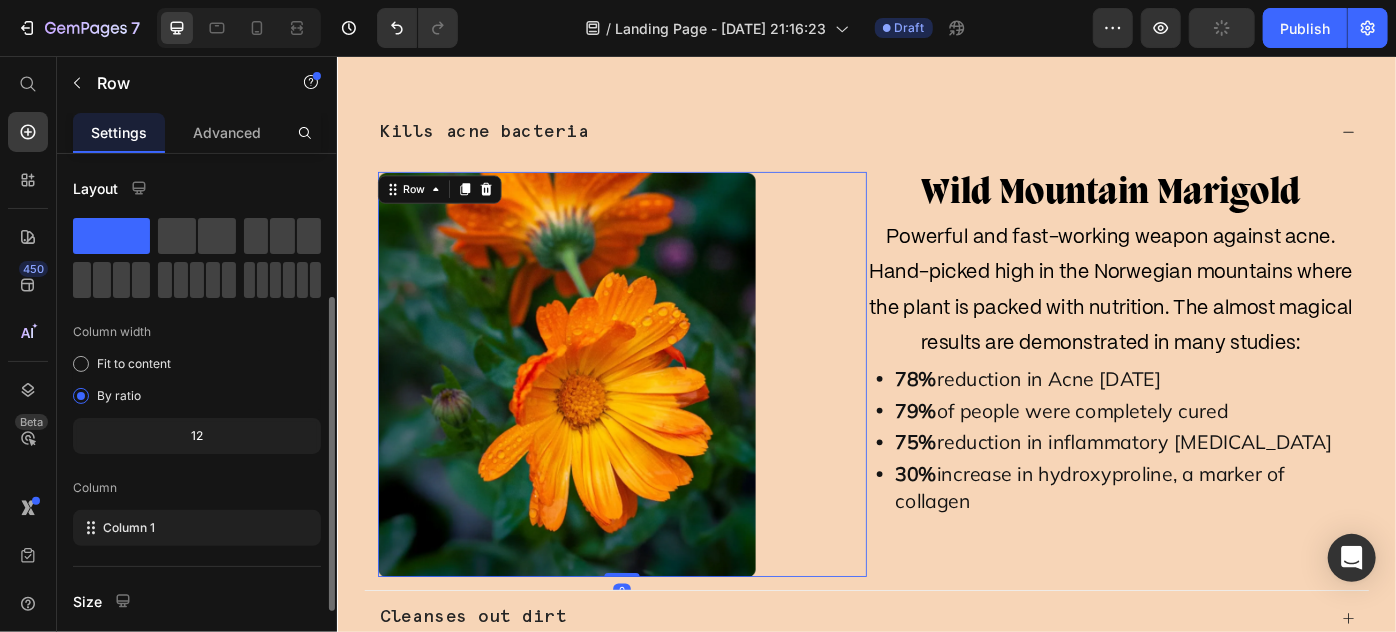 scroll, scrollTop: 363, scrollLeft: 0, axis: vertical 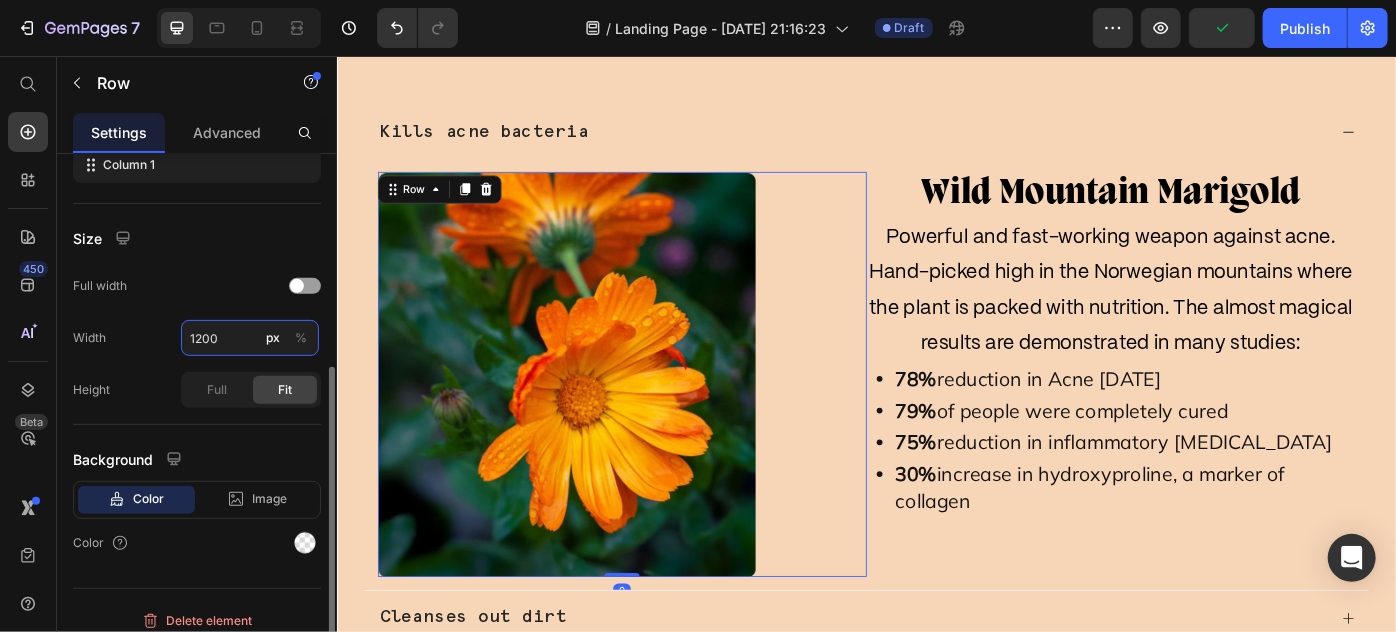click on "1200" at bounding box center [250, 338] 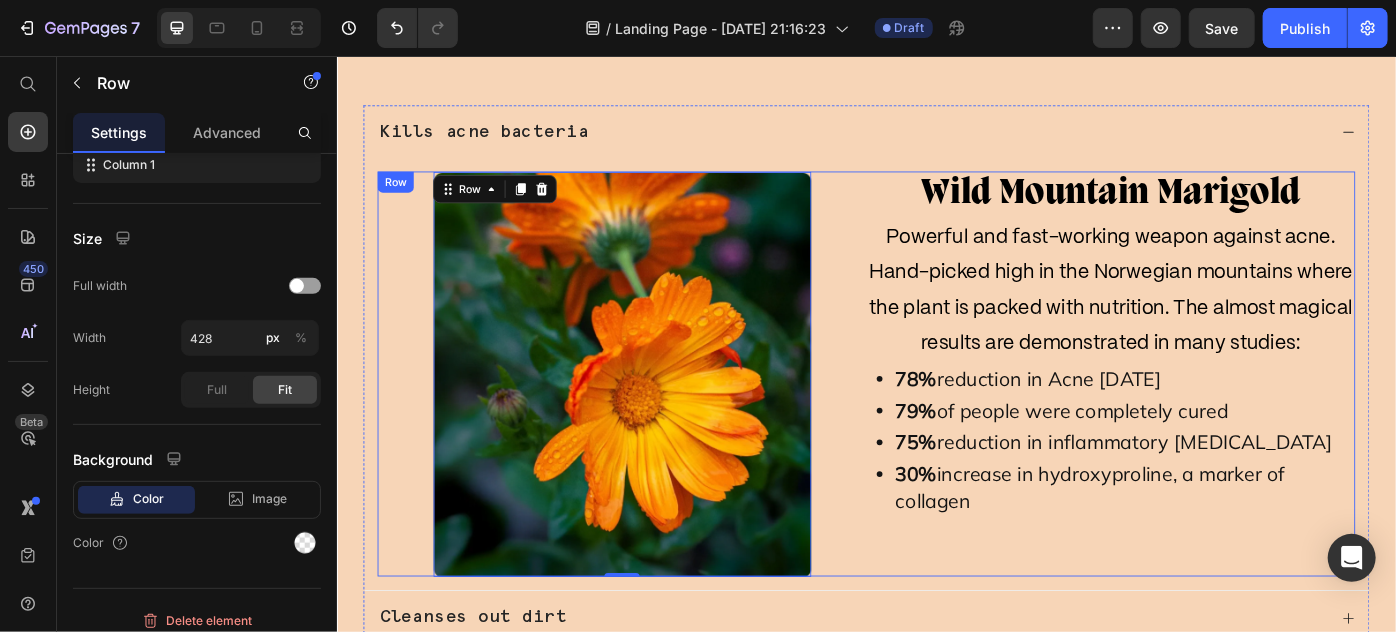 click on "Image Row   0" at bounding box center [659, 415] 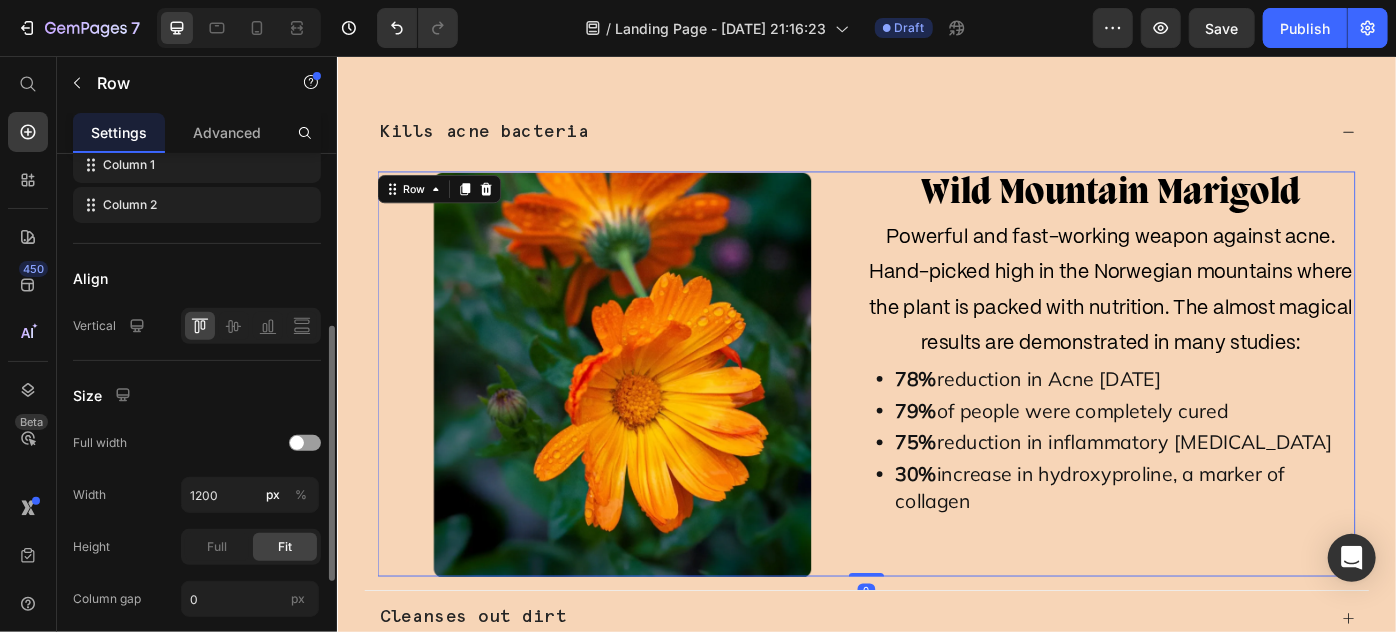 scroll, scrollTop: 362, scrollLeft: 0, axis: vertical 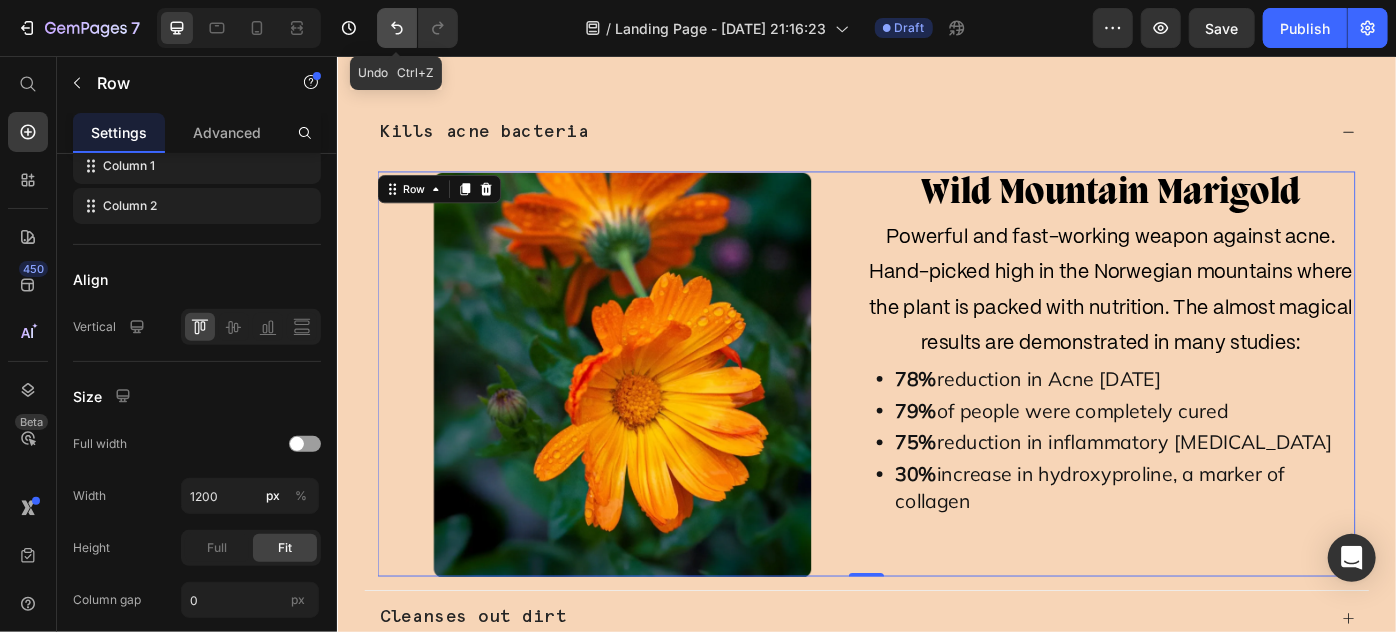 click 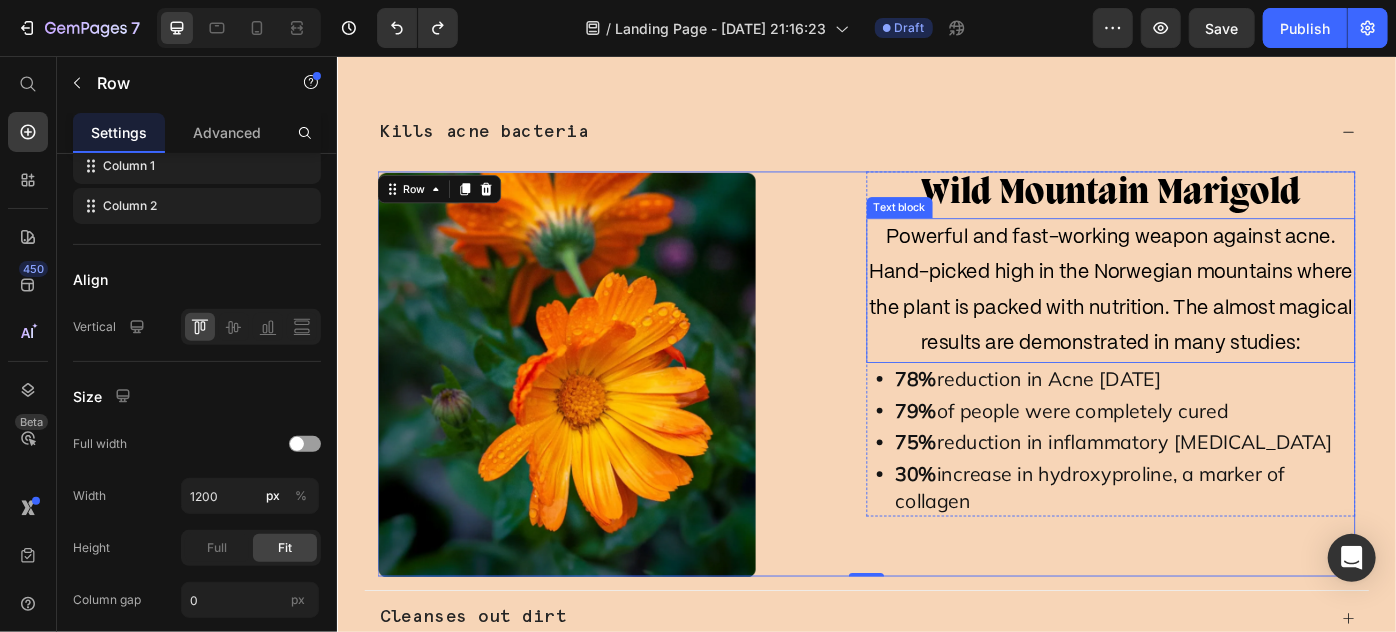 click on "Powerful and fast-working weapon against acne. Hand-picked high in the Norwegian mountains where the plant is packed with nutrition. The almost magical results are demonstrated in many studies:" at bounding box center [1213, 321] 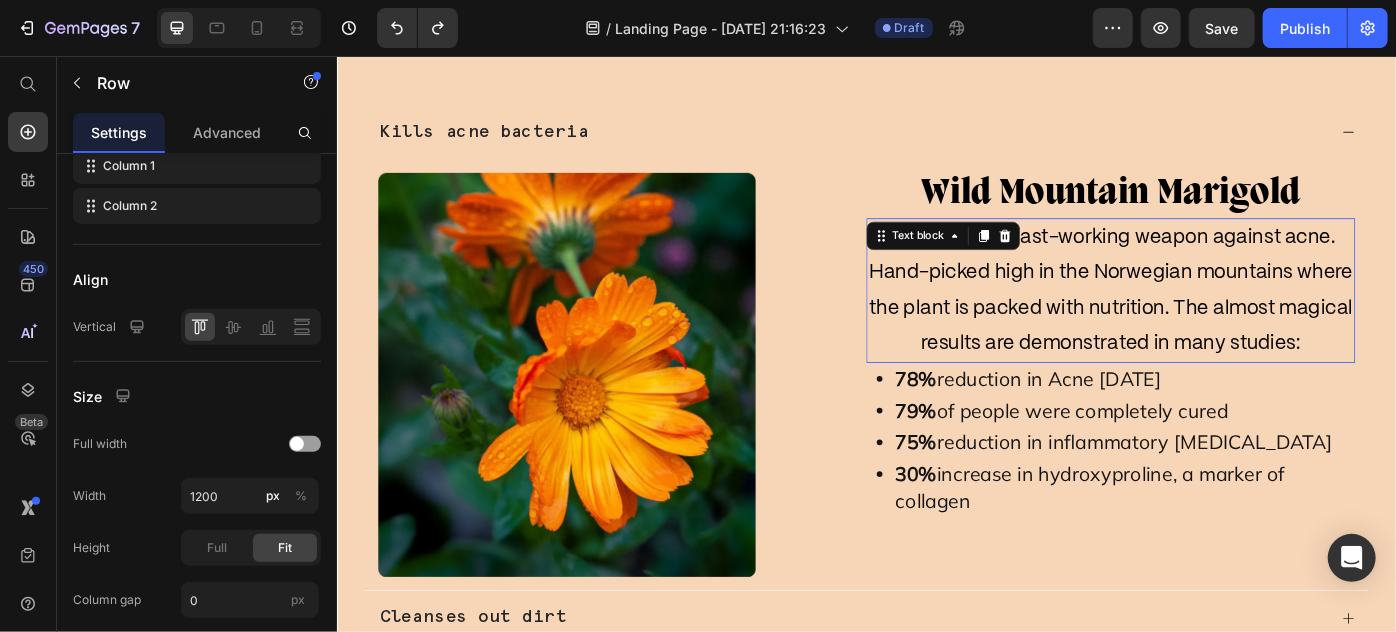 scroll, scrollTop: 0, scrollLeft: 0, axis: both 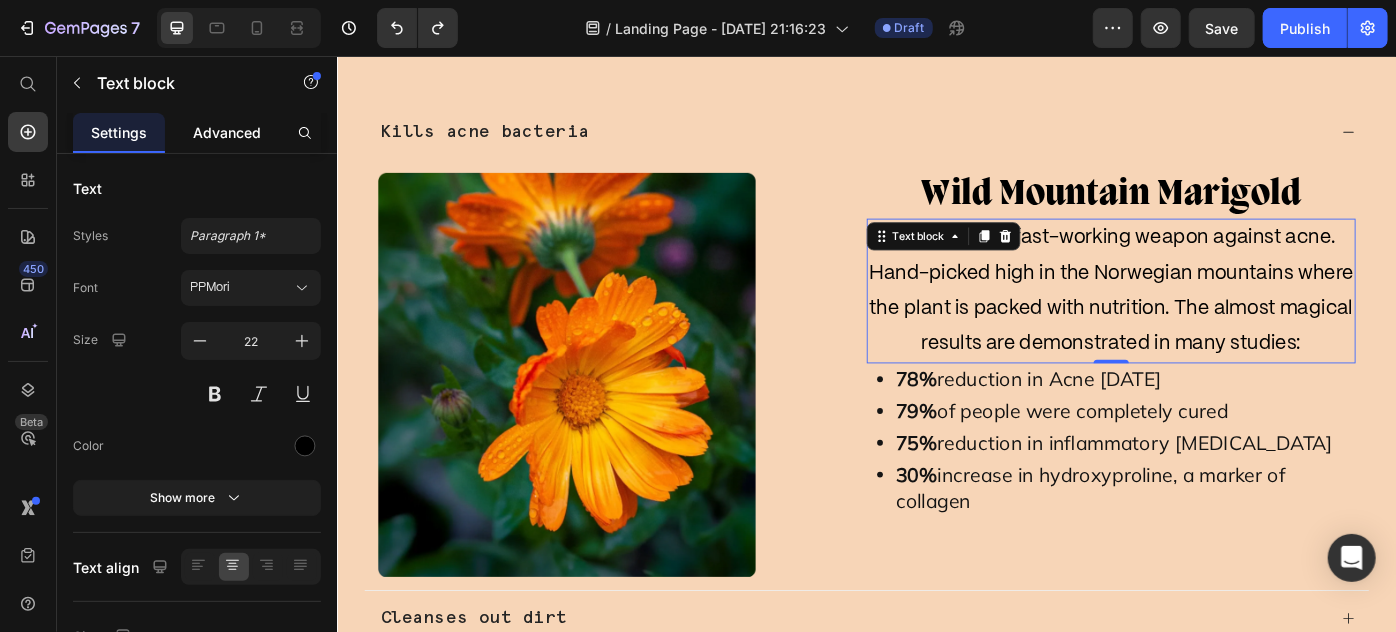 drag, startPoint x: 229, startPoint y: 130, endPoint x: 224, endPoint y: 151, distance: 21.587032 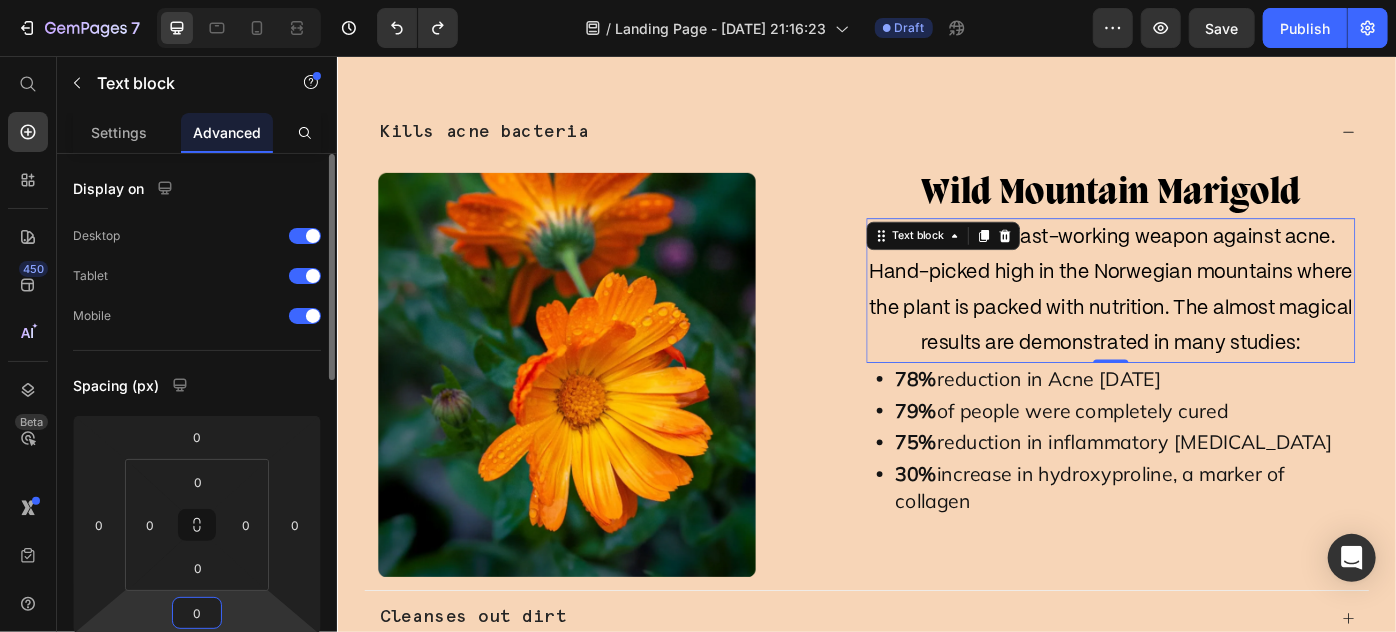 click on "0" at bounding box center [197, 613] 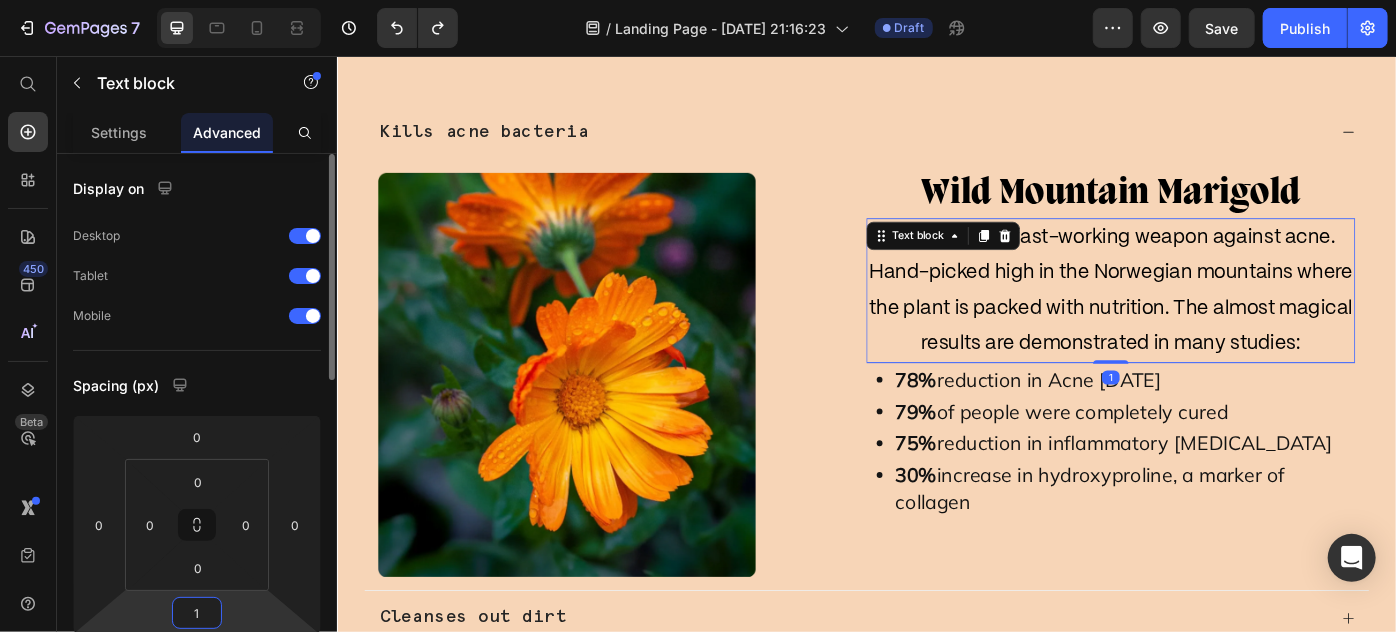 type on "10" 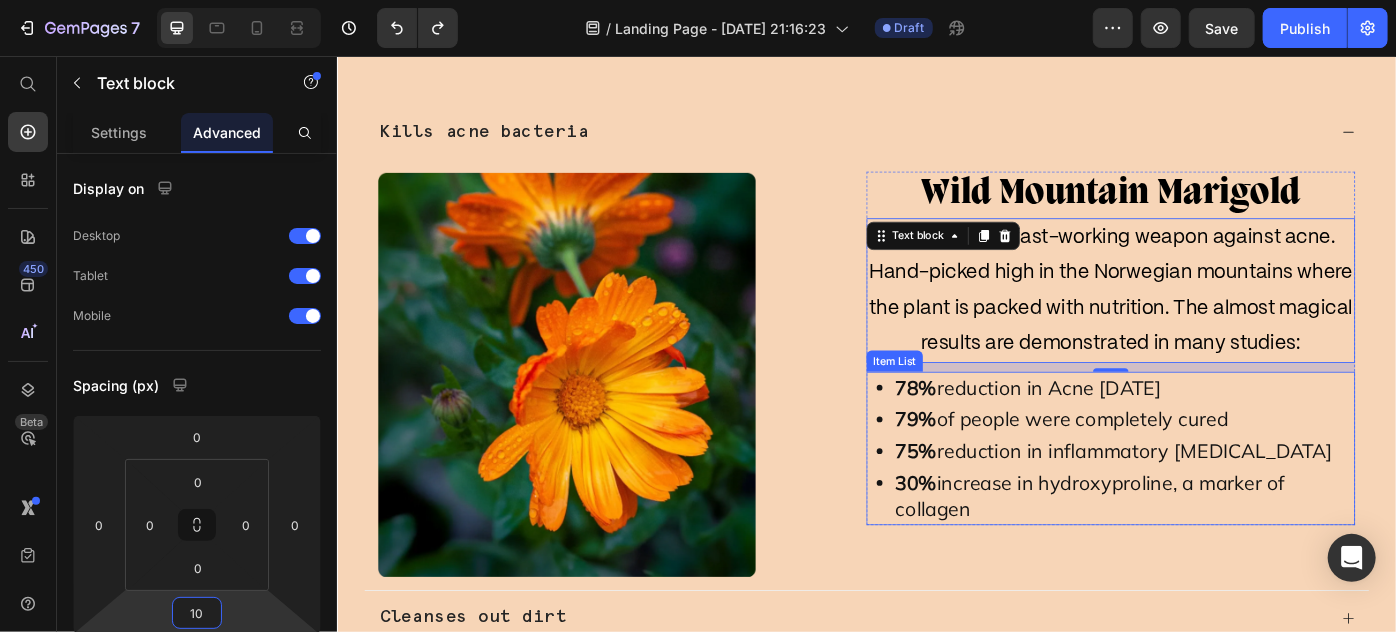 click on "30%  increase in hydroxyproline, a marker of collagen" at bounding box center (1213, 554) 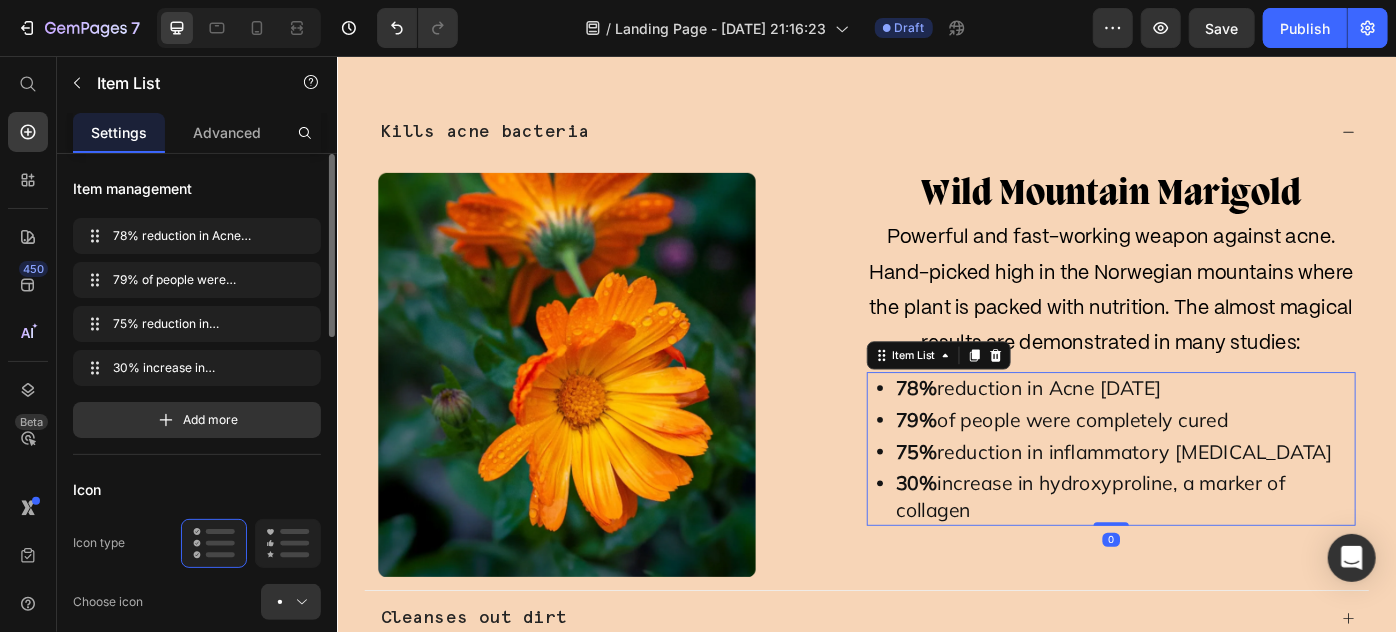 scroll, scrollTop: 272, scrollLeft: 0, axis: vertical 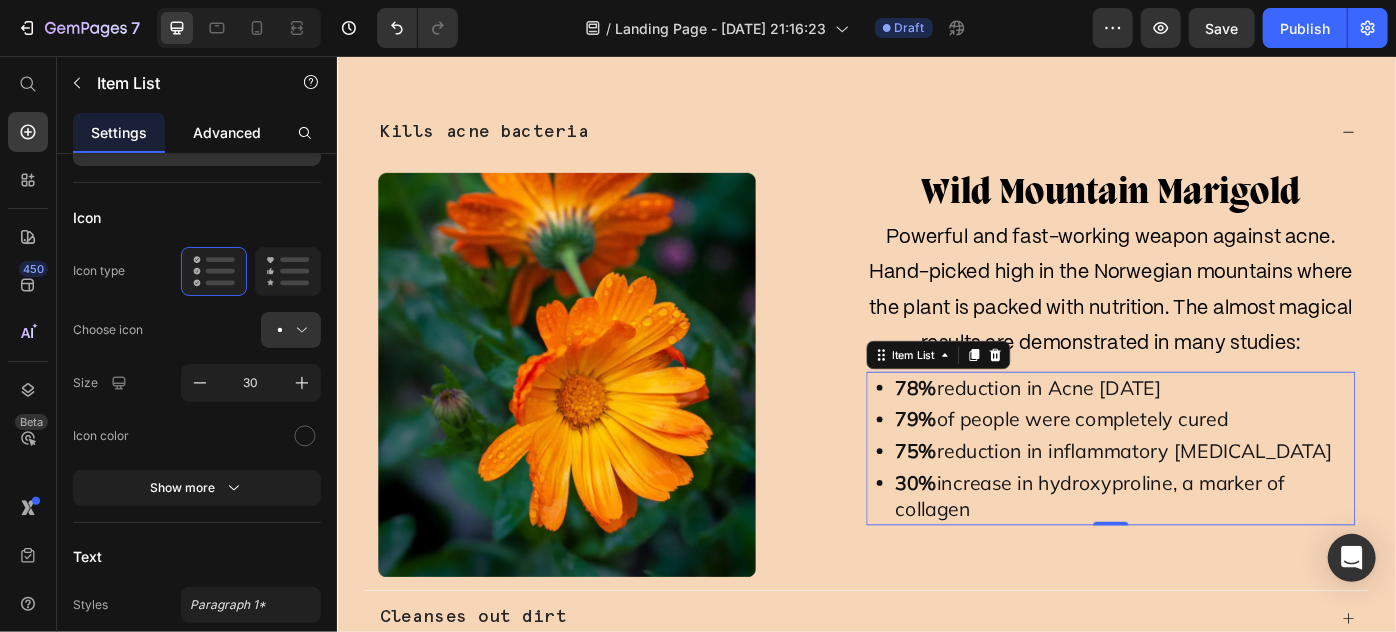 click on "Advanced" 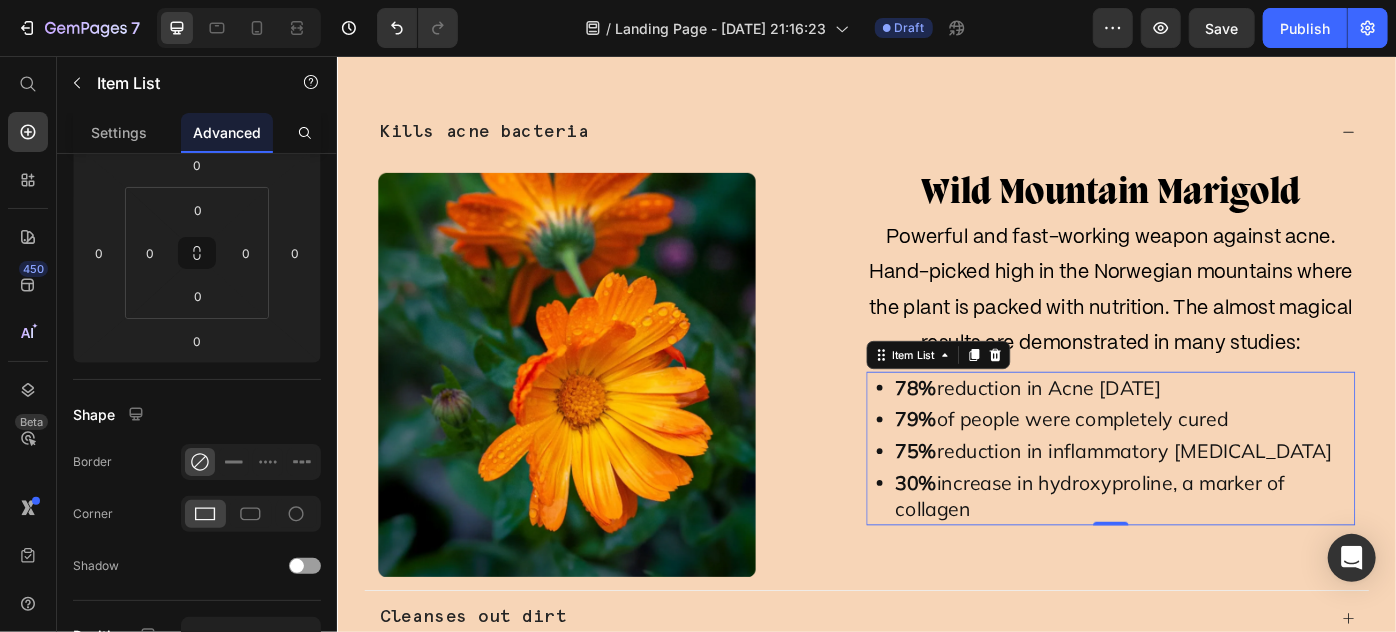 scroll, scrollTop: 0, scrollLeft: 0, axis: both 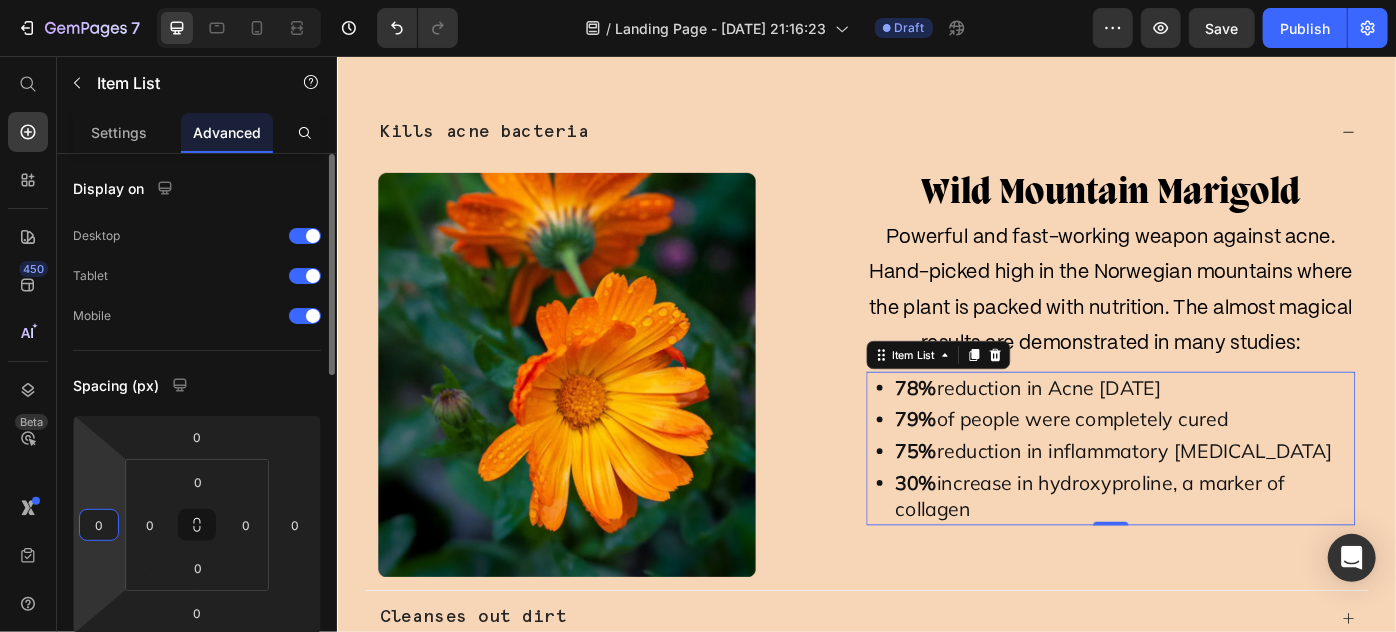 click on "0" at bounding box center (99, 525) 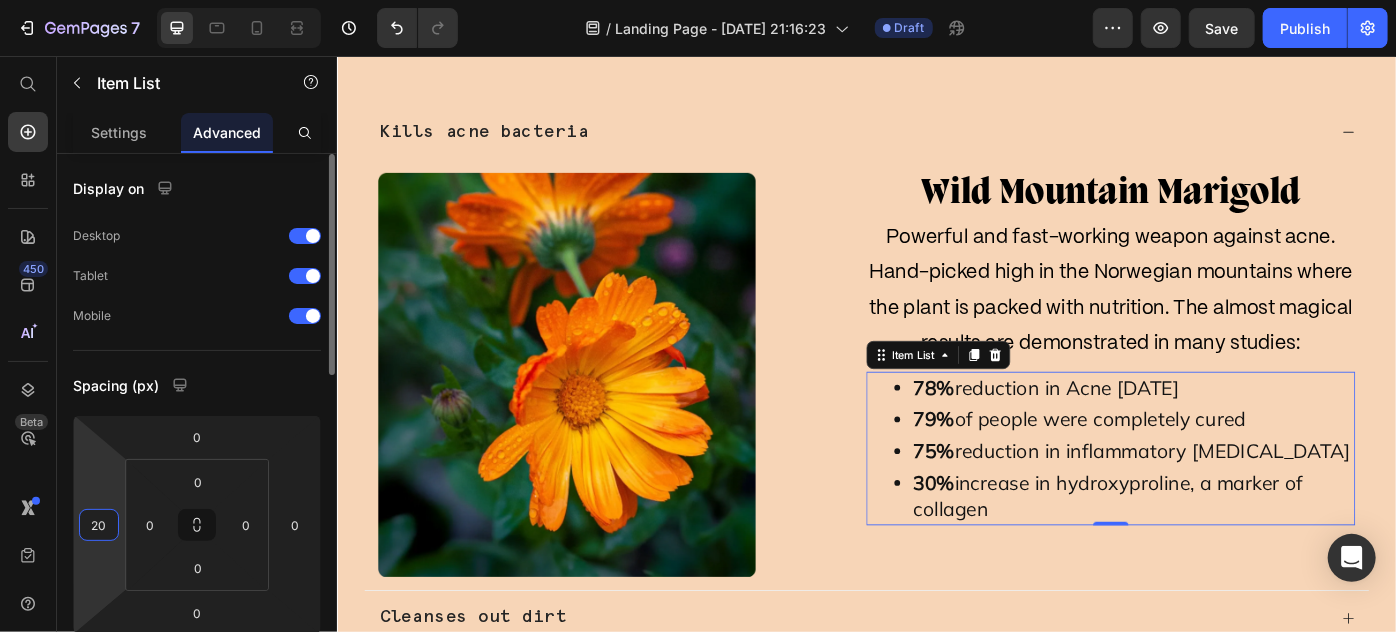 type on "2" 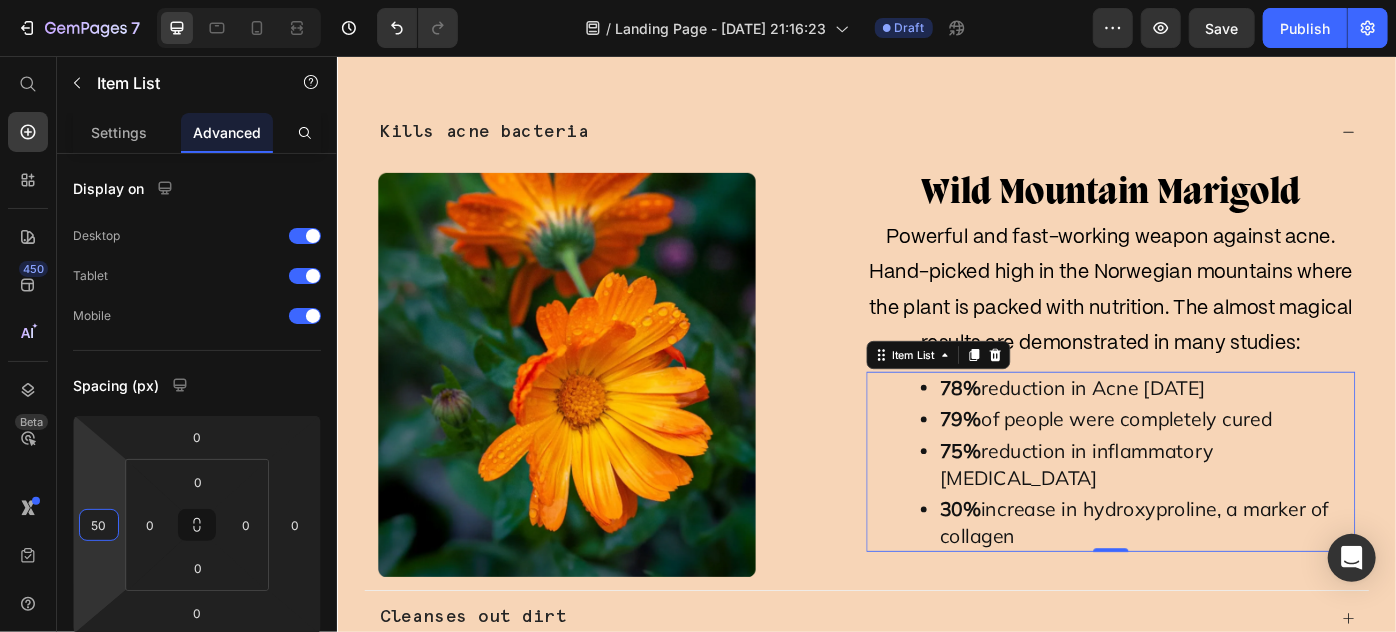 type on "50" 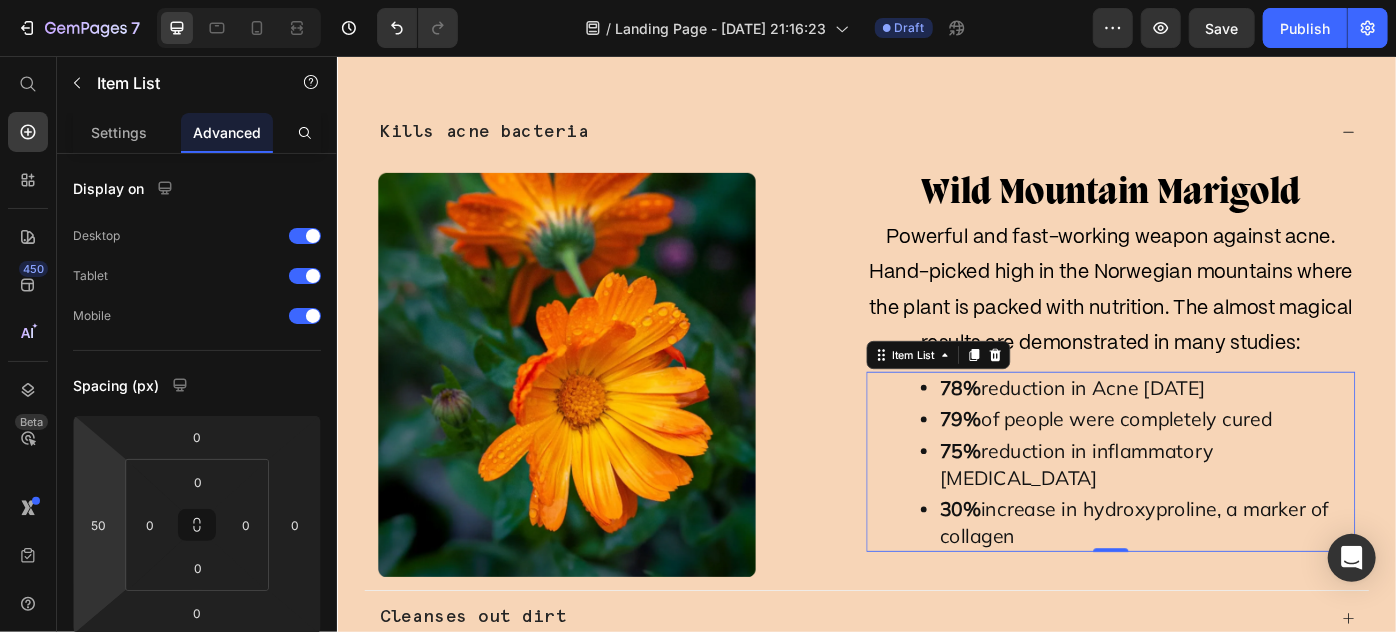 click on "78%  reduction in Acne [DATE]
79%  of people were completely cured
75%  reduction in inflammatory [MEDICAL_DATA]
30%  increase in hydroxyproline, a marker of collagen Item List   0" at bounding box center (1213, 515) 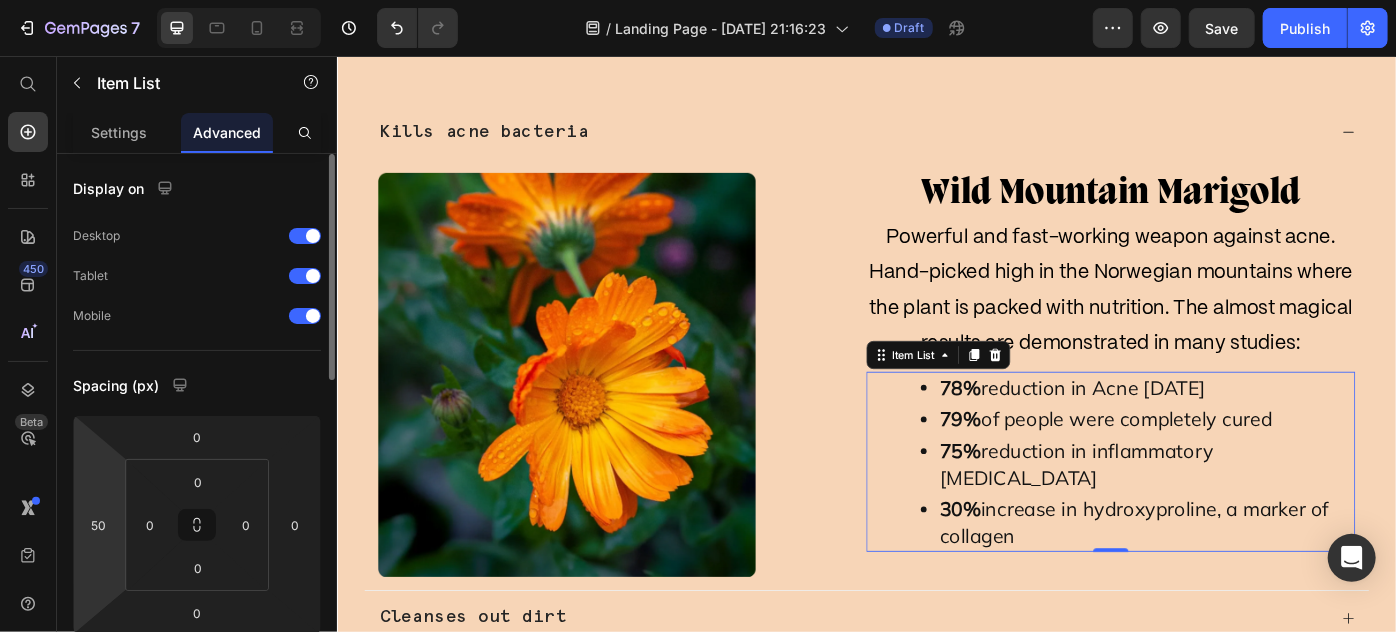 scroll, scrollTop: 272, scrollLeft: 0, axis: vertical 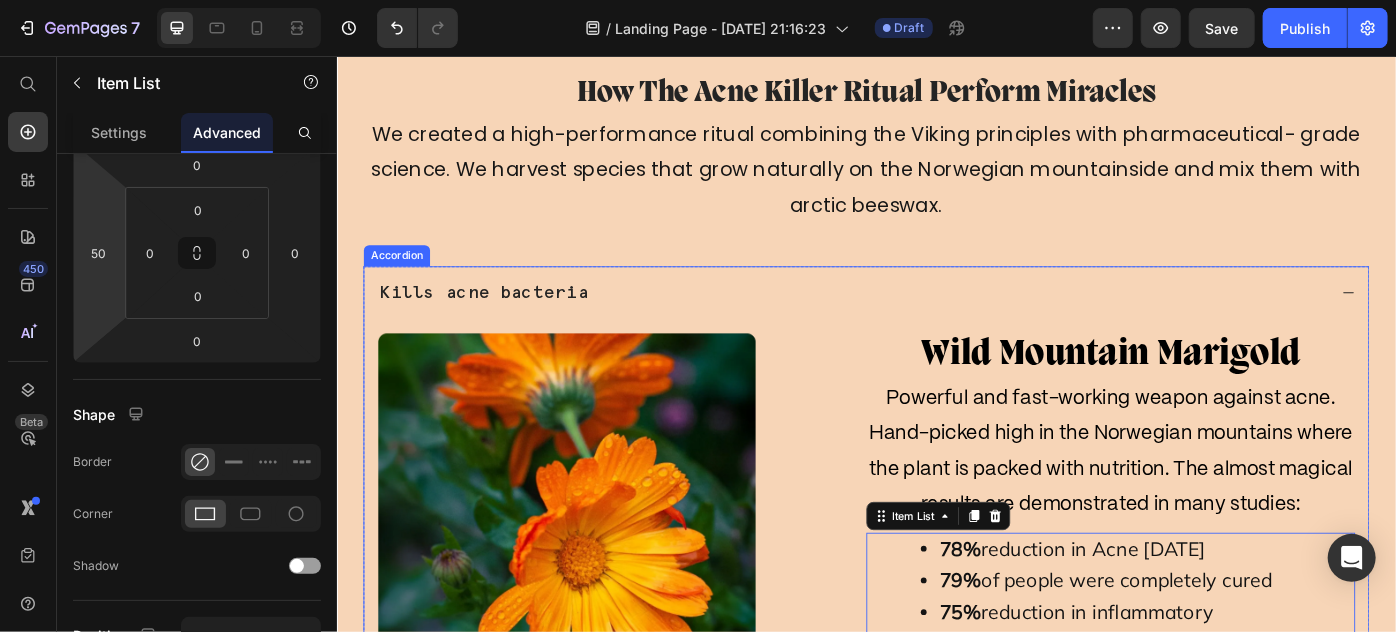 click on "Kills acne bacteria" at bounding box center (920, 323) 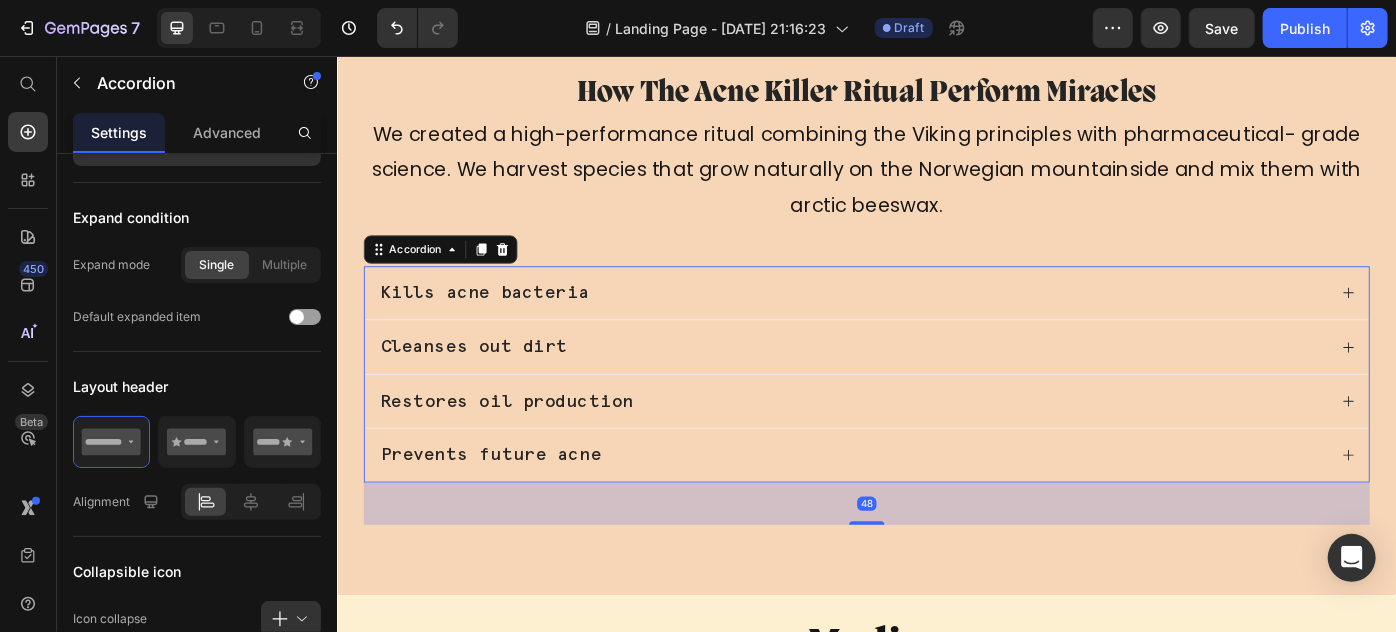 scroll, scrollTop: 0, scrollLeft: 0, axis: both 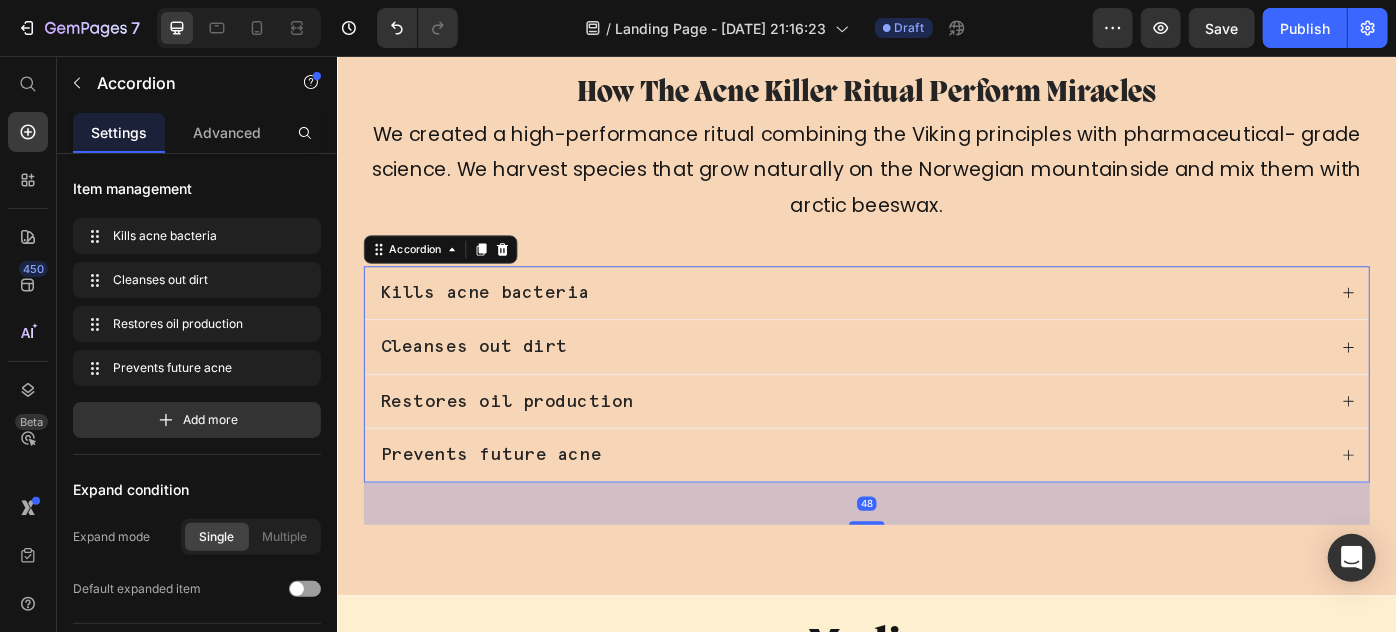 click on "Cleanses out dirt" at bounding box center (920, 384) 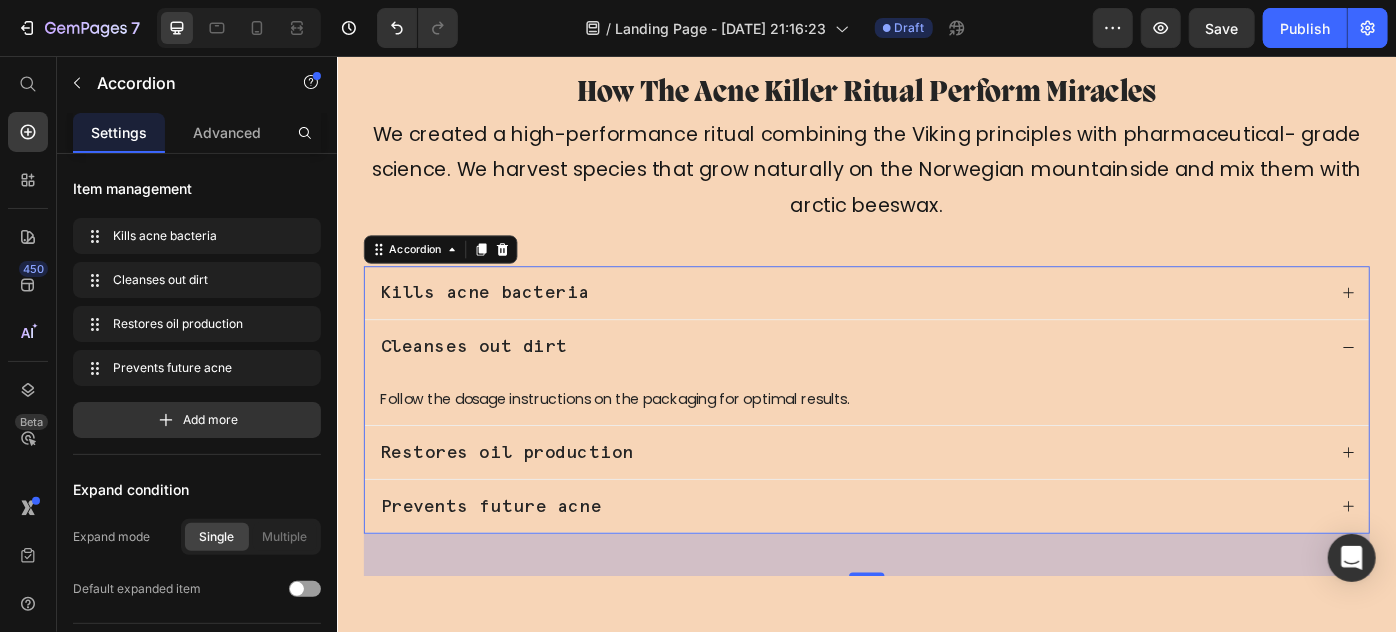 click on "Kills acne bacteria" at bounding box center (920, 323) 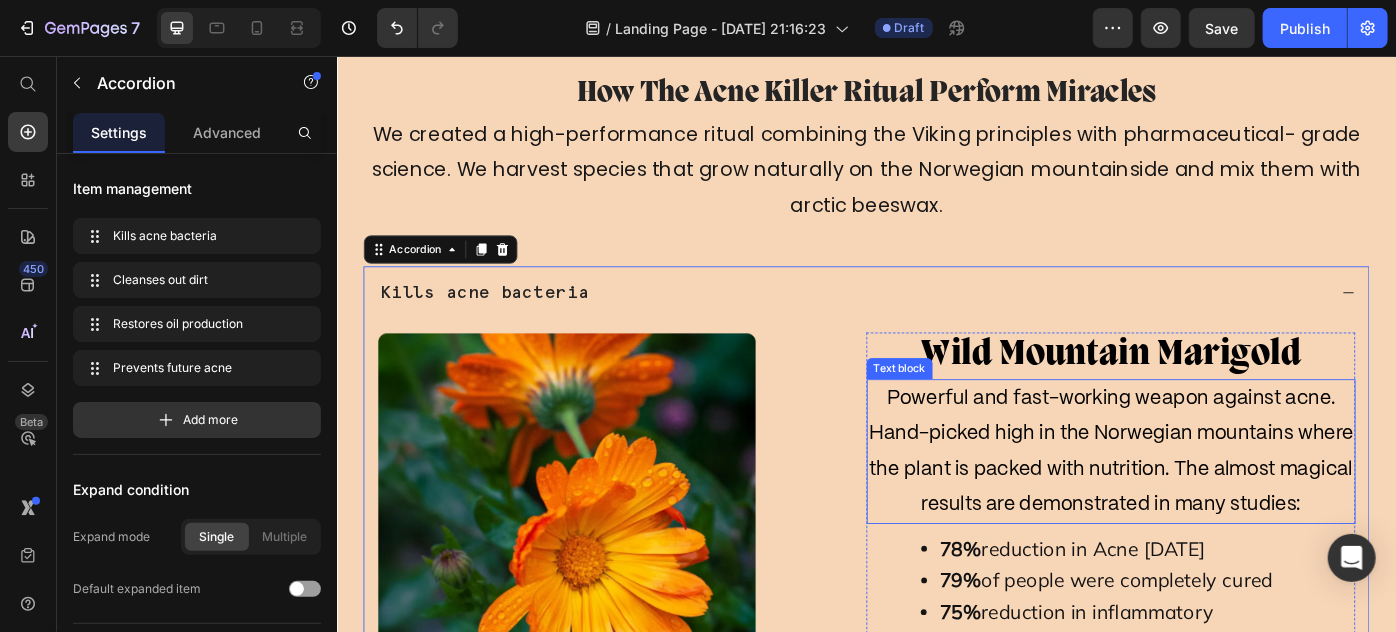 scroll, scrollTop: 3175, scrollLeft: 0, axis: vertical 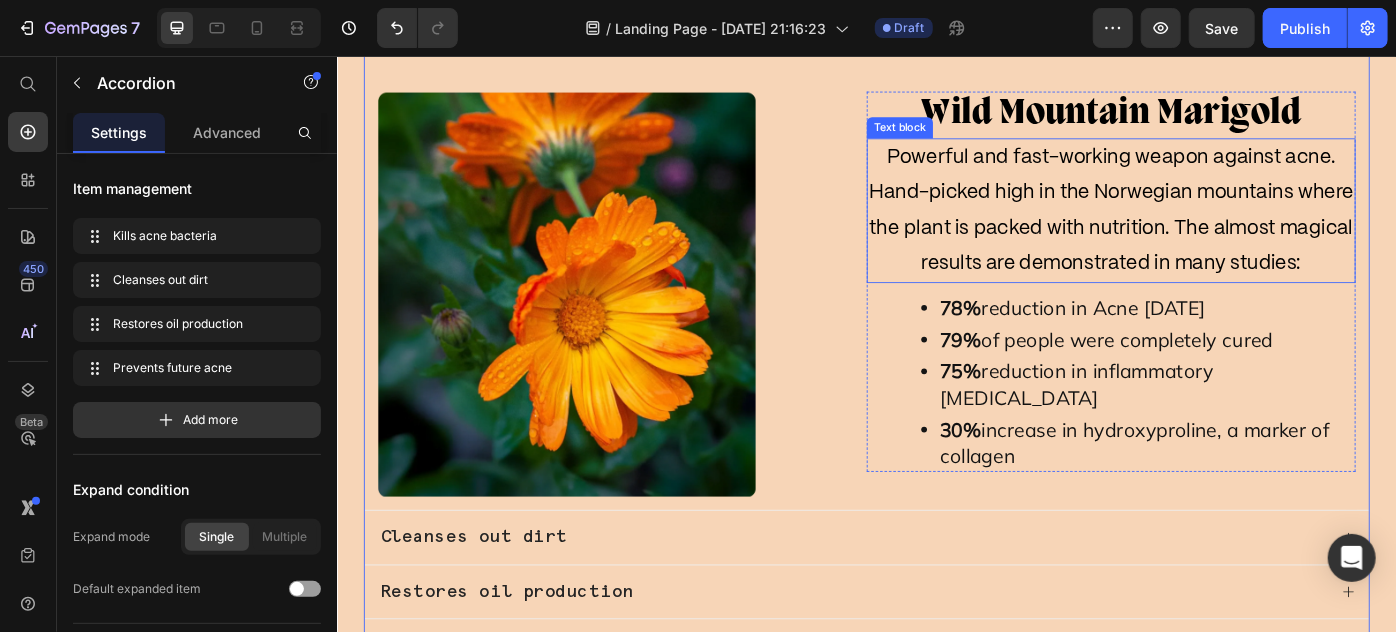 click on "Powerful and fast-working weapon against acne. Hand-picked high in the Norwegian mountains where the plant is packed with nutrition. The almost magical results are demonstrated in many studies:" at bounding box center [1213, 230] 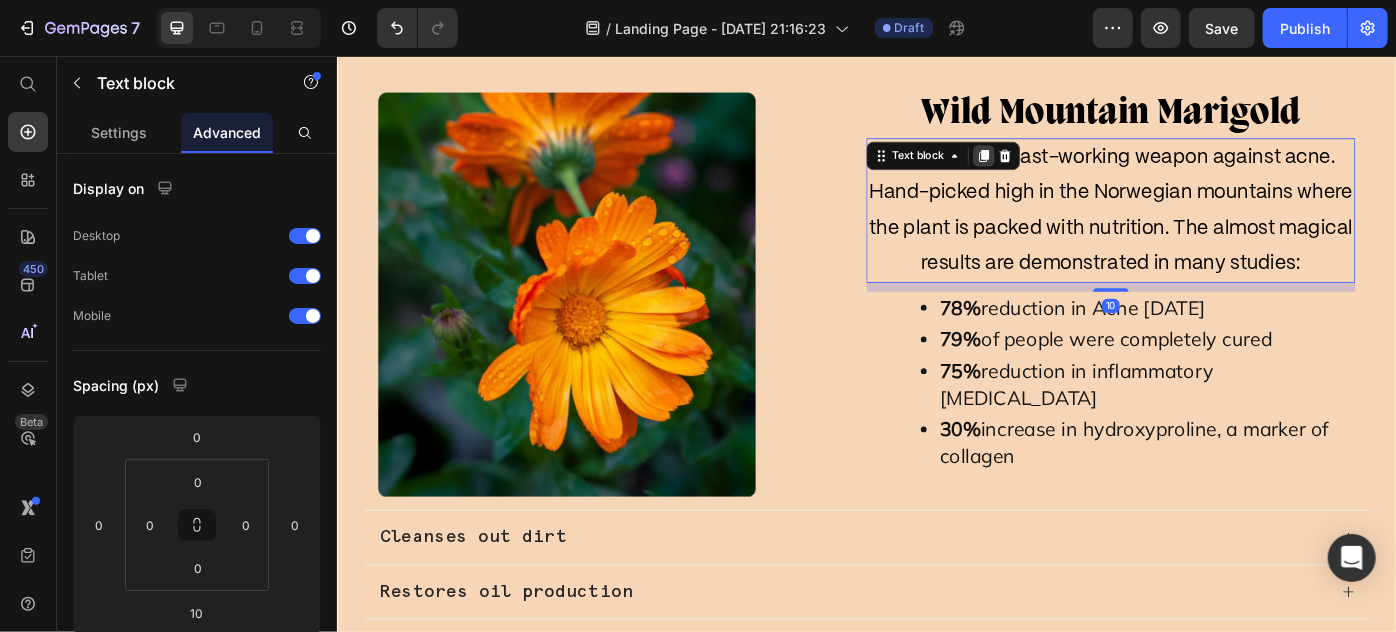 click 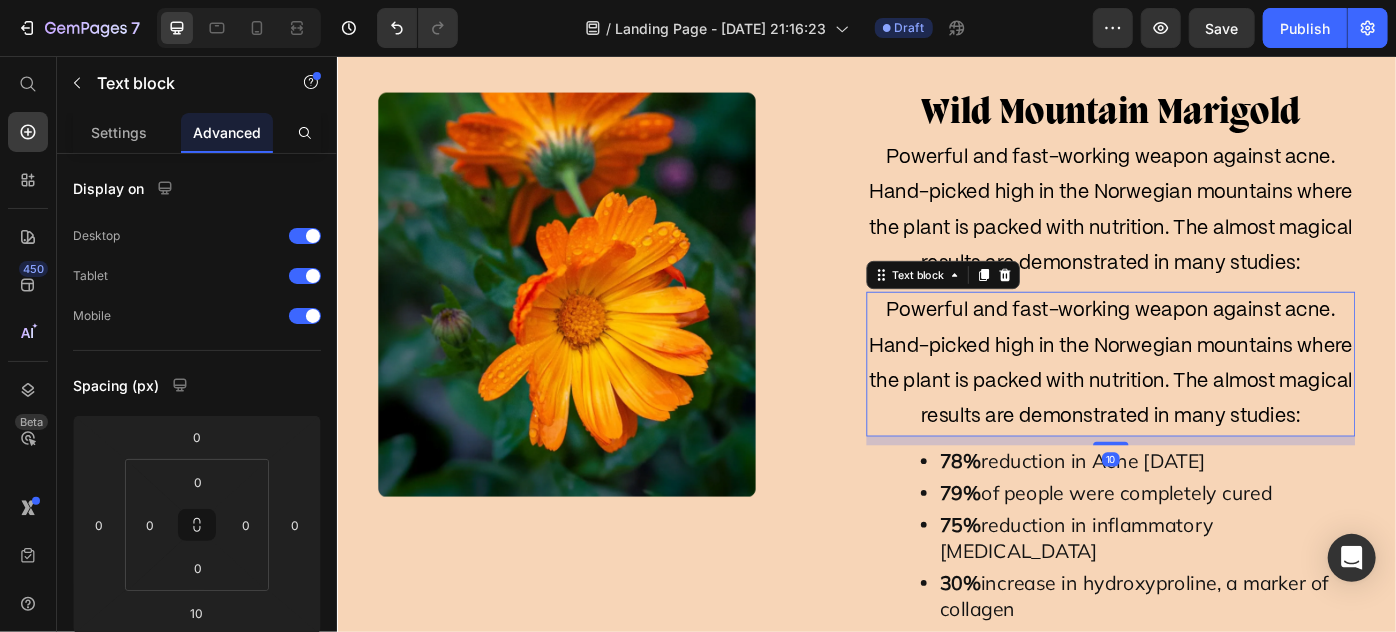 click on "Powerful and fast-working weapon against acne. Hand-picked high in the Norwegian mountains where the plant is packed with nutrition. The almost magical results are demonstrated in many studies:" at bounding box center (1213, 404) 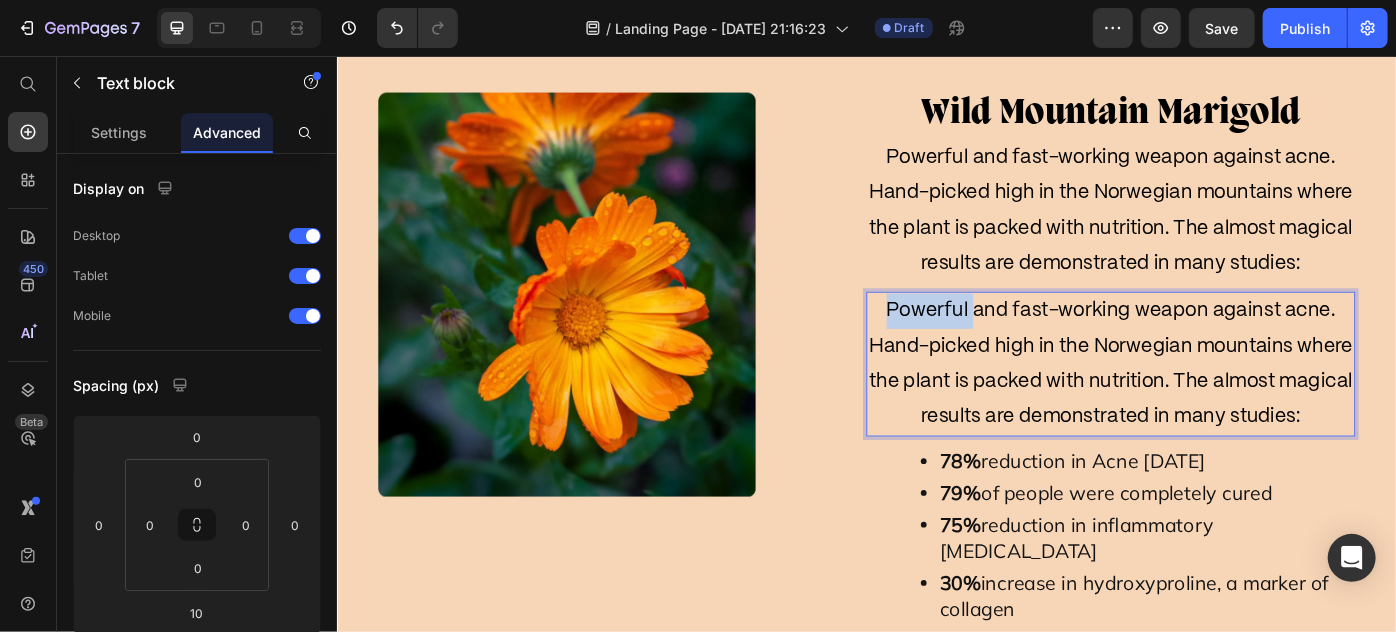 click on "Powerful and fast-working weapon against acne. Hand-picked high in the Norwegian mountains where the plant is packed with nutrition. The almost magical results are demonstrated in many studies:" at bounding box center [1213, 404] 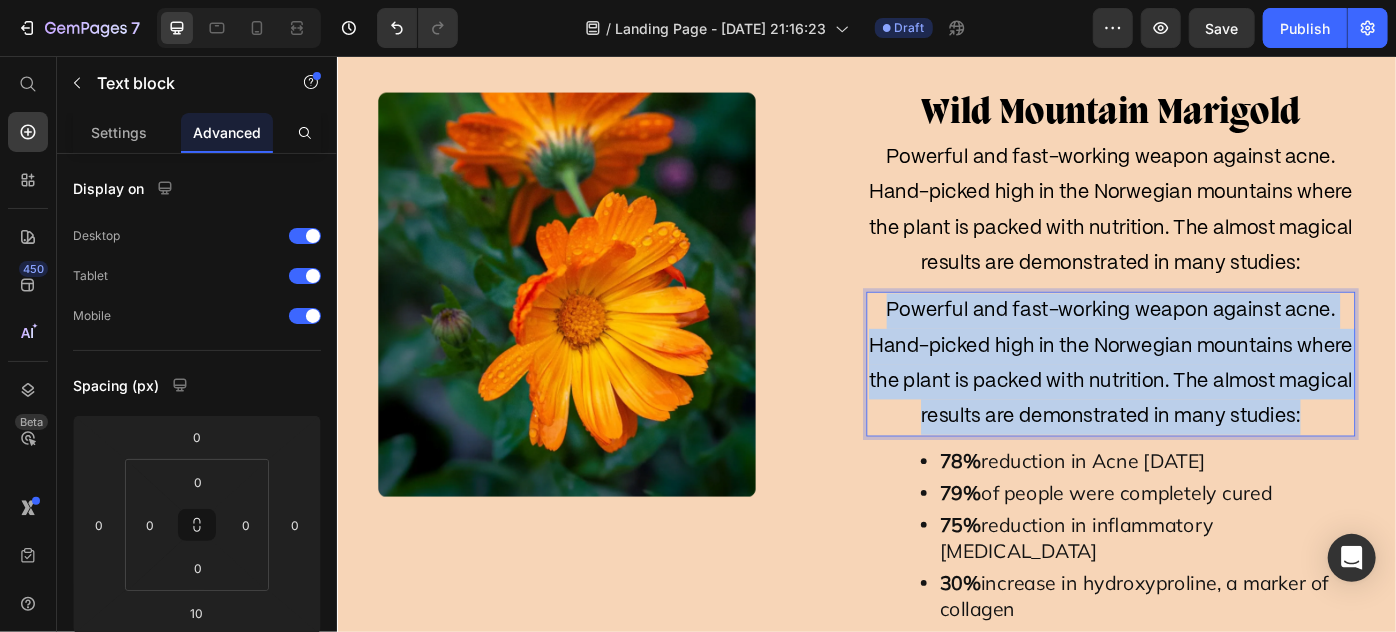 click on "Powerful and fast-working weapon against acne. Hand-picked high in the Norwegian mountains where the plant is packed with nutrition. The almost magical results are demonstrated in many studies:" at bounding box center (1213, 404) 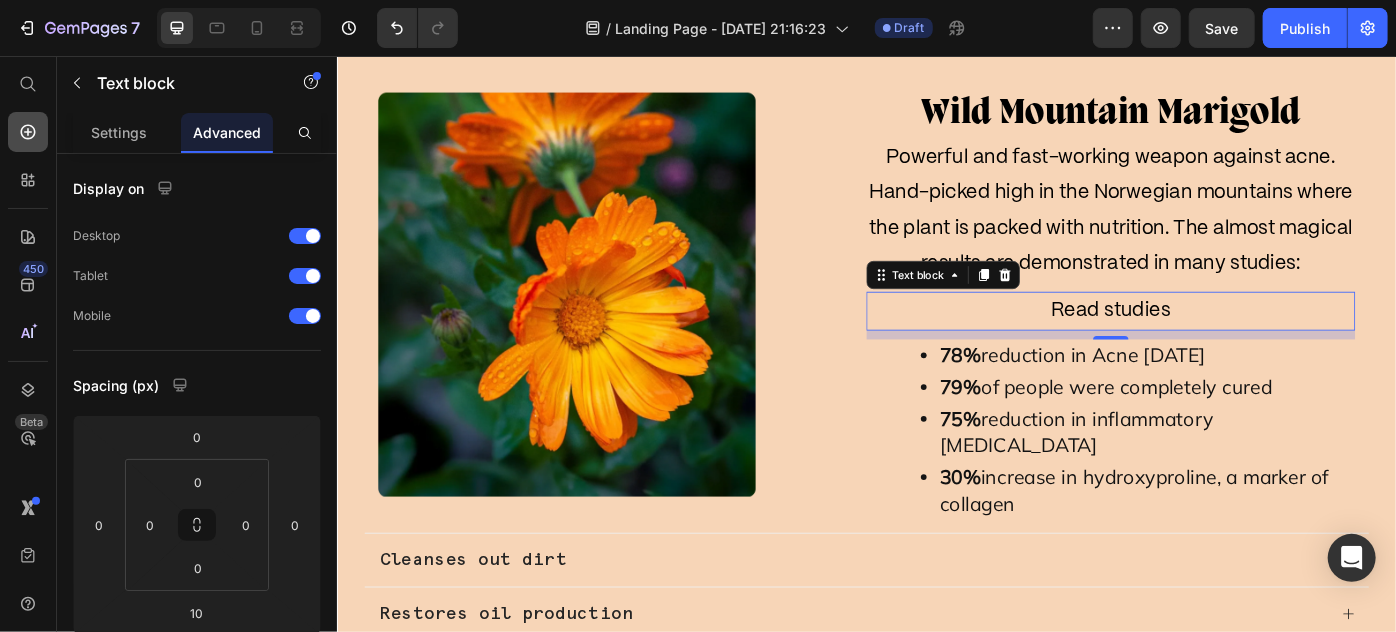 click 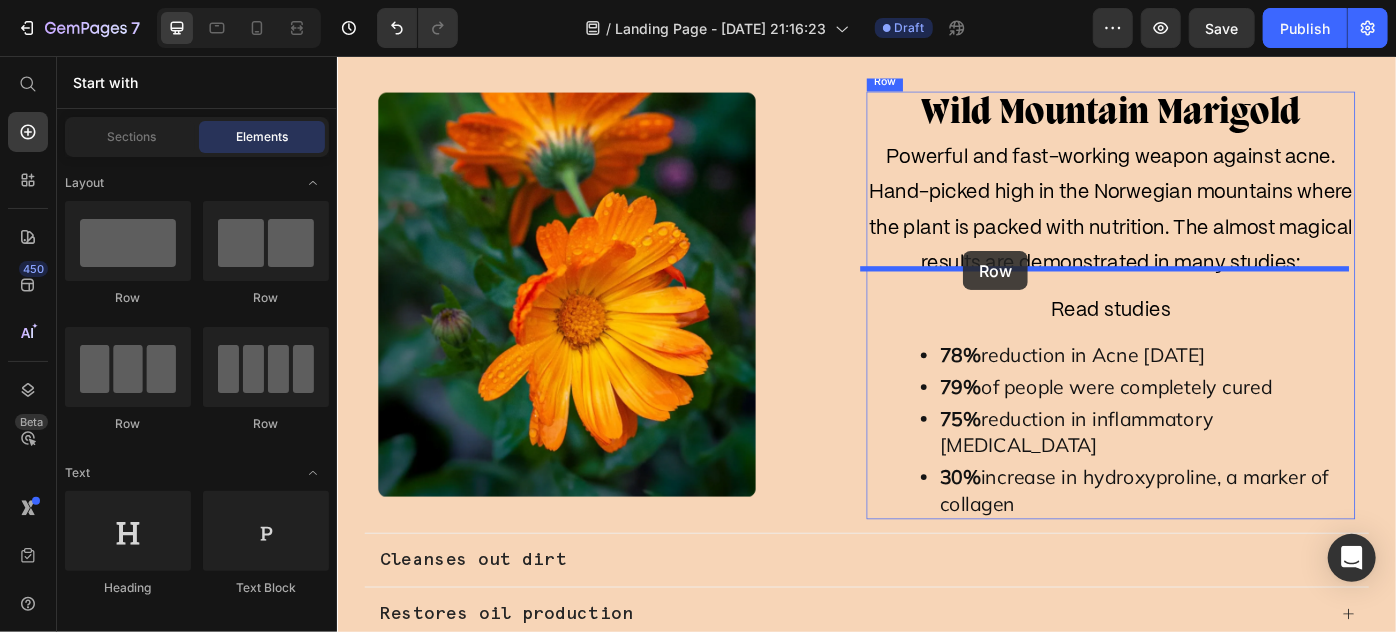 drag, startPoint x: 582, startPoint y: 306, endPoint x: 1050, endPoint y: 294, distance: 468.1538 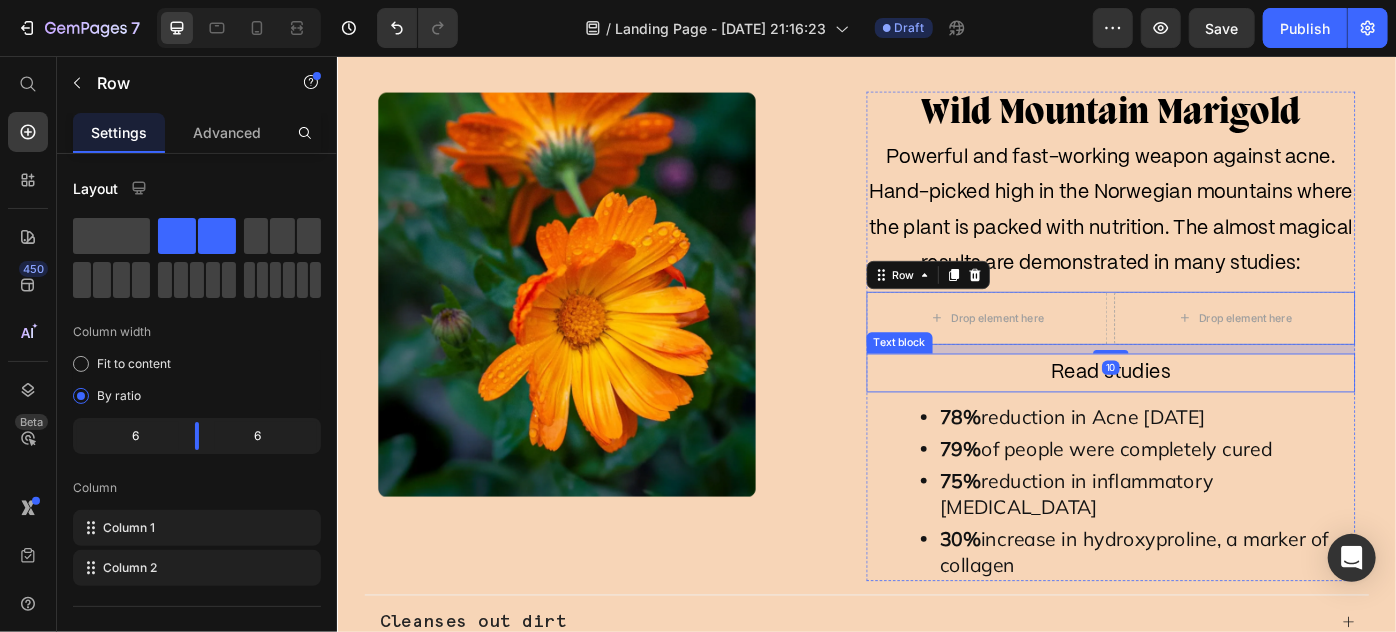 drag, startPoint x: 1134, startPoint y: 384, endPoint x: 997, endPoint y: 372, distance: 137.52454 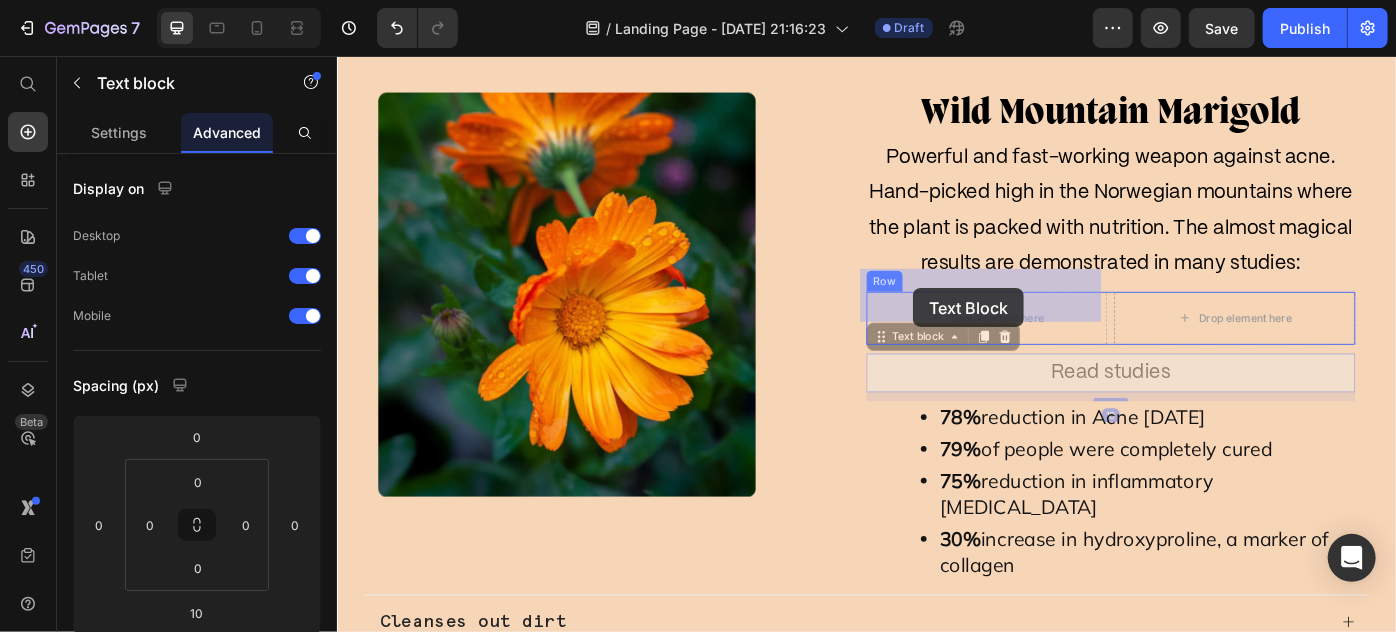 drag, startPoint x: 960, startPoint y: 344, endPoint x: 981, endPoint y: 326, distance: 27.658634 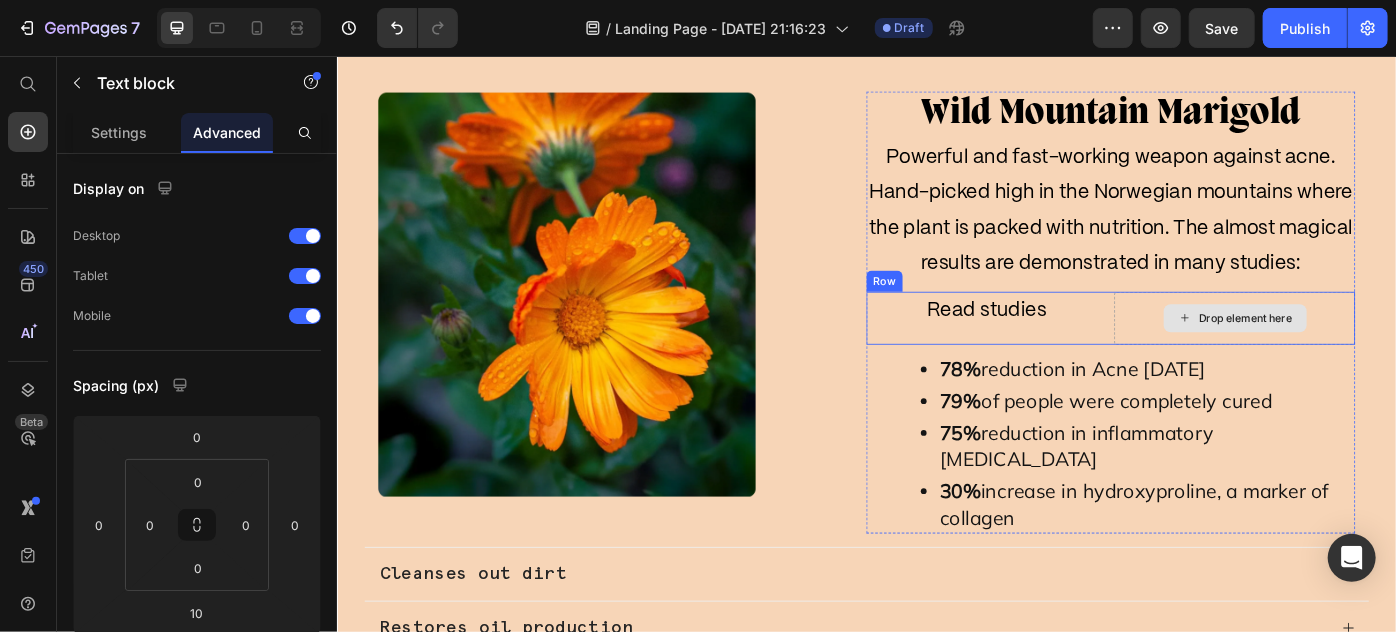 click 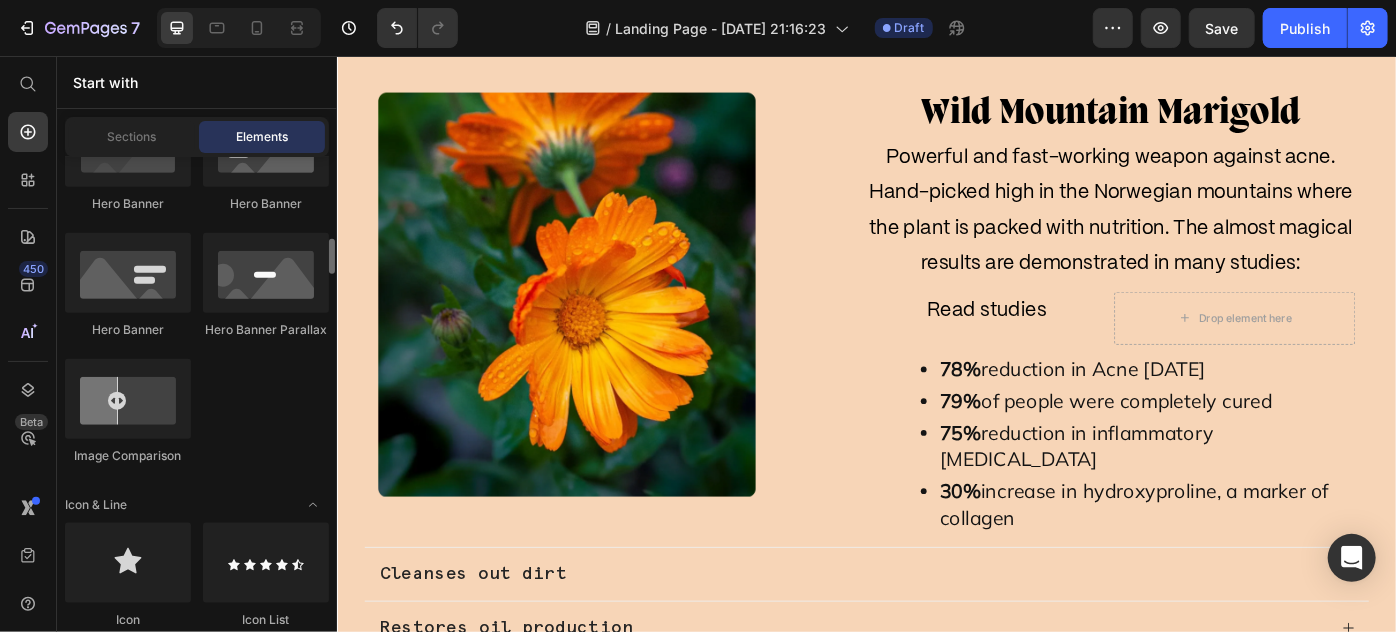 scroll, scrollTop: 1272, scrollLeft: 0, axis: vertical 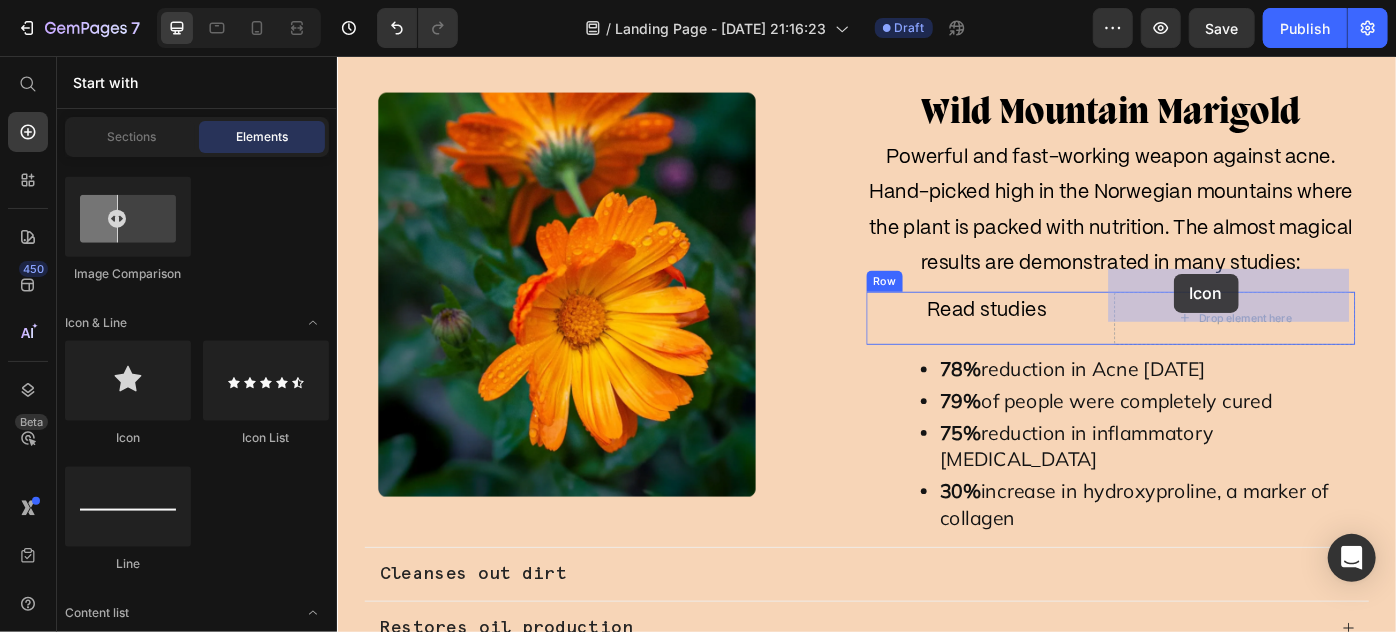 drag, startPoint x: 493, startPoint y: 412, endPoint x: 1284, endPoint y: 302, distance: 798.61194 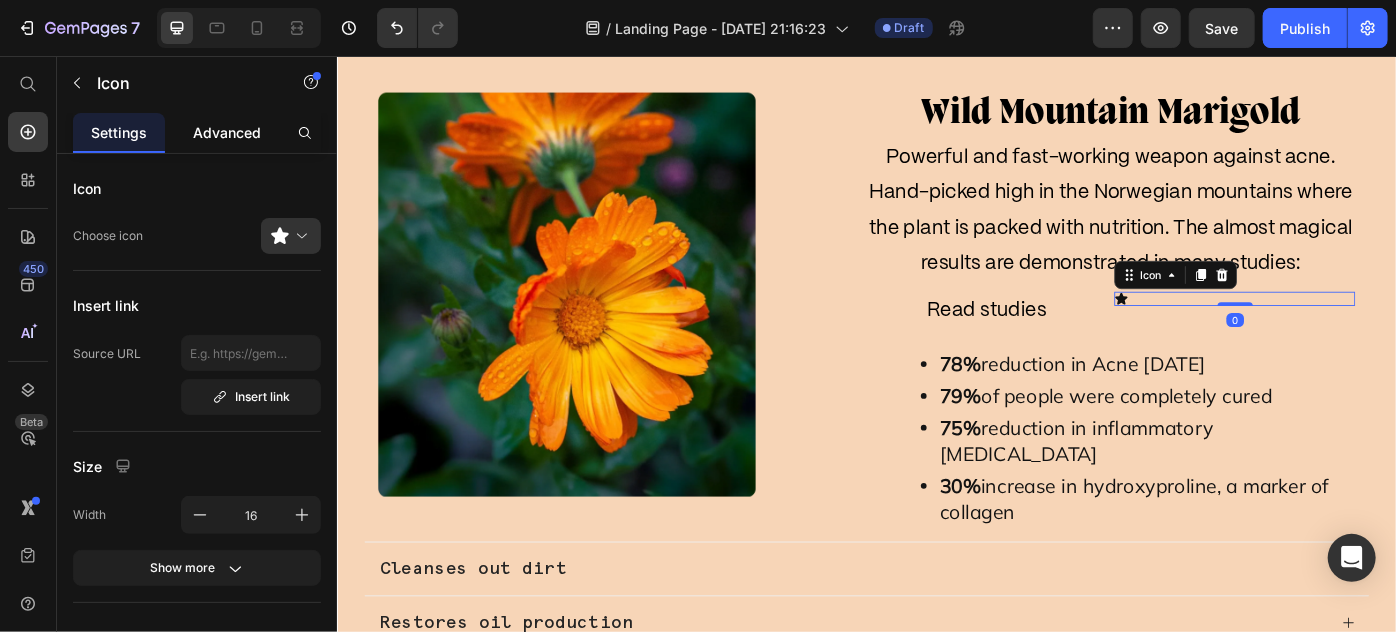 click on "Advanced" at bounding box center (227, 132) 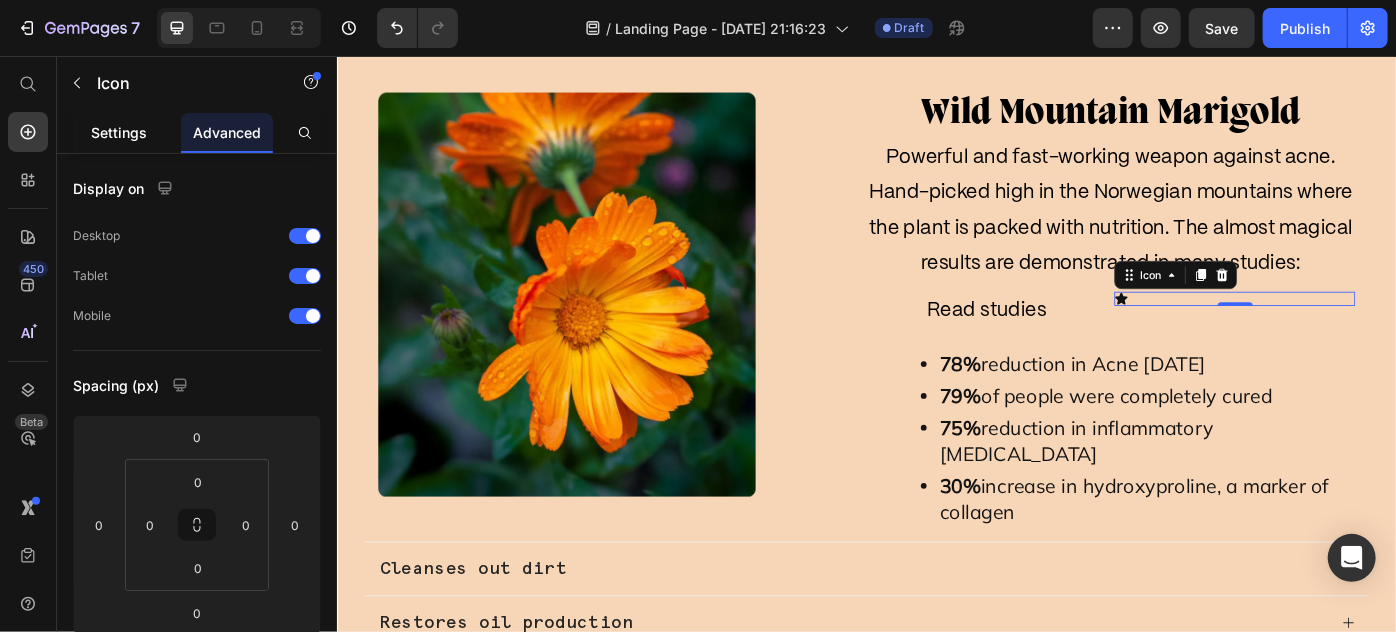 click on "Settings" 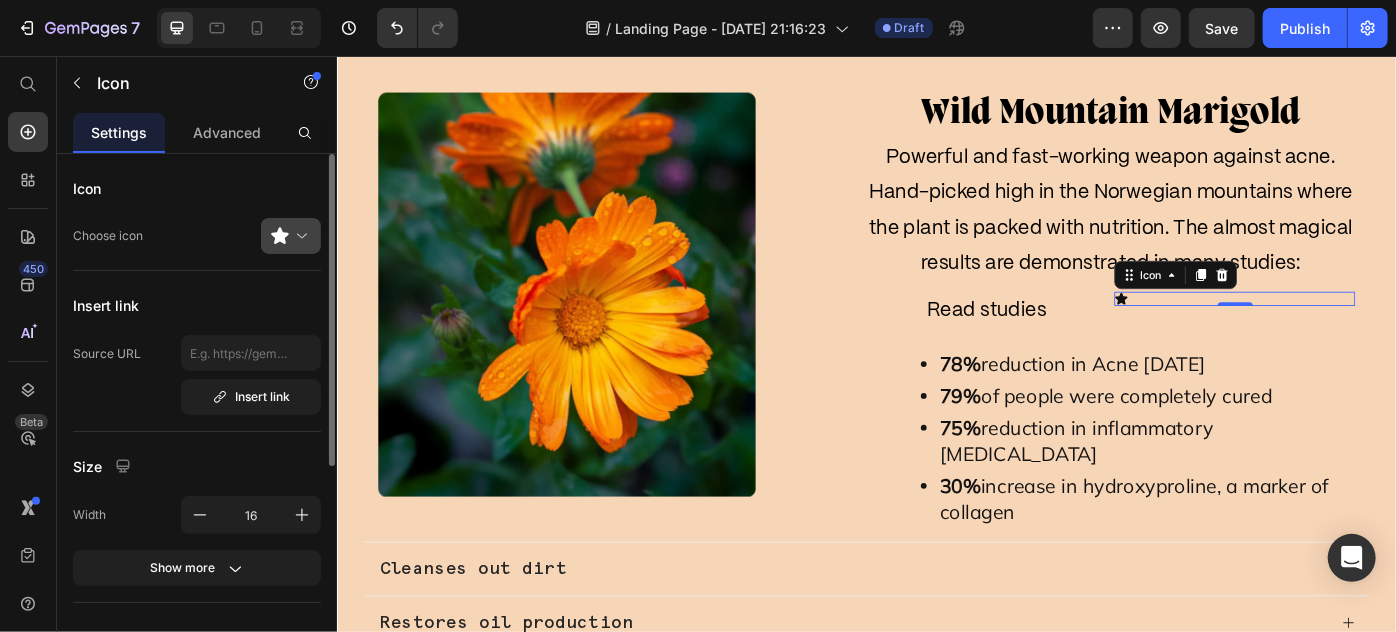 click at bounding box center (299, 236) 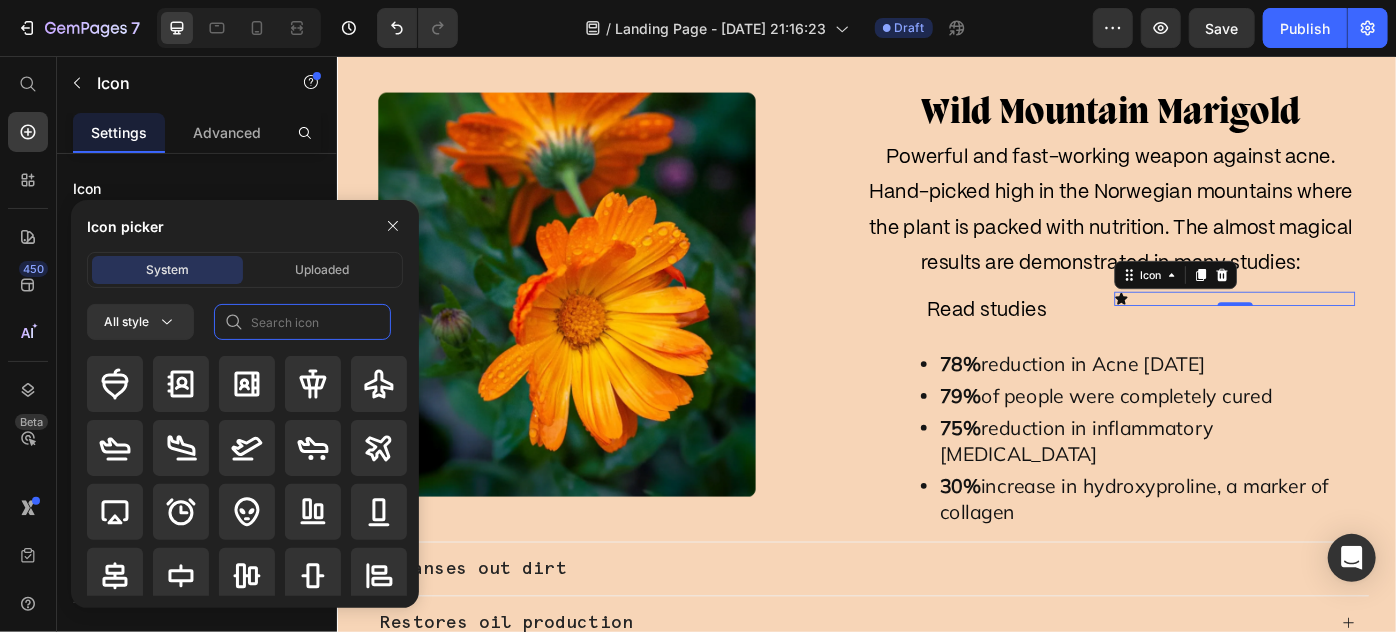 click 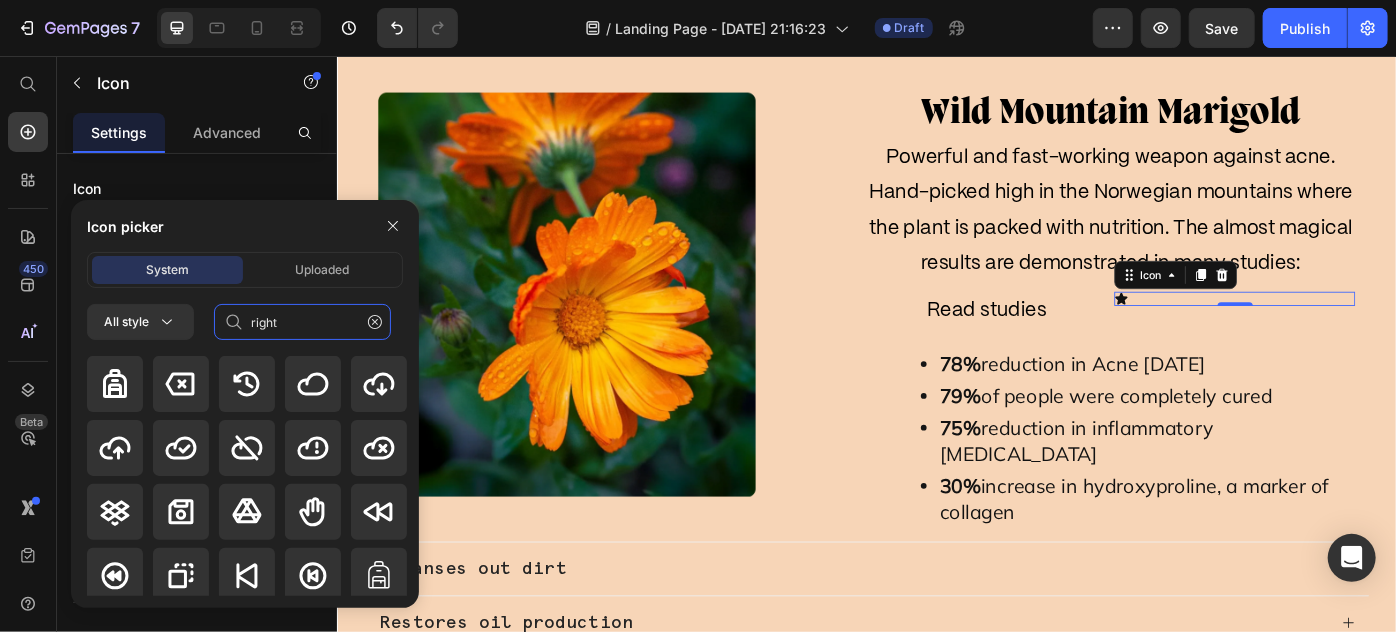 type on "right" 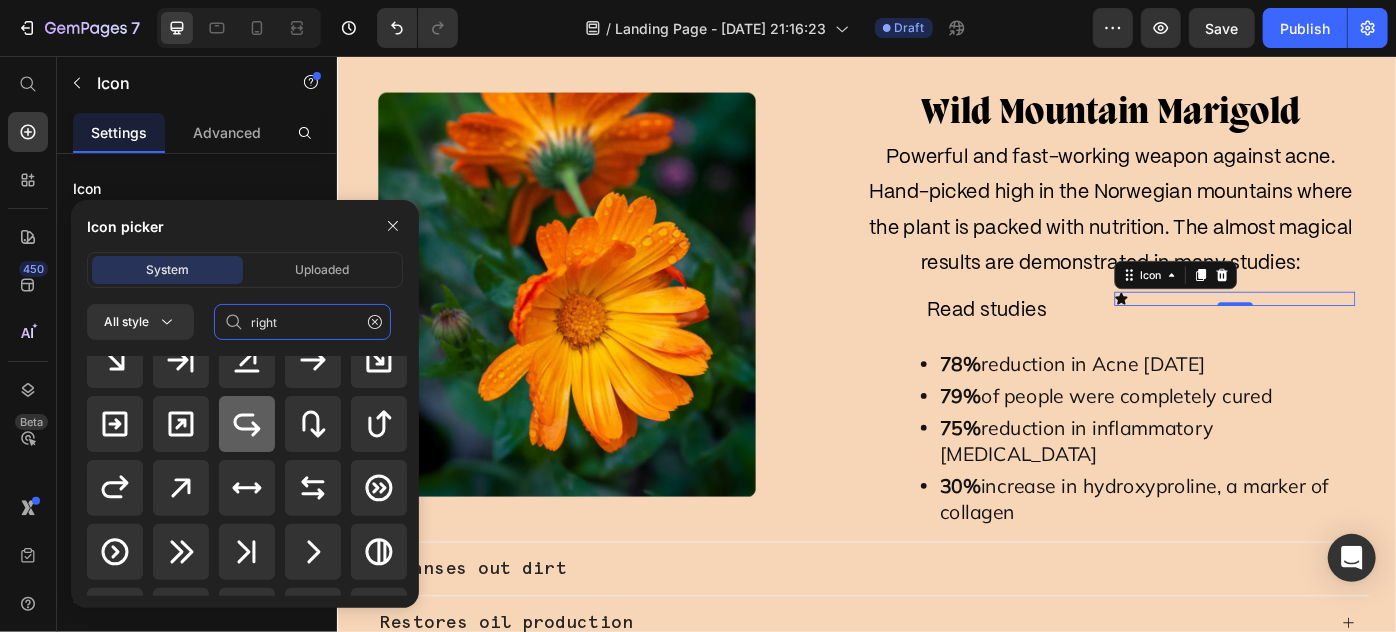 scroll, scrollTop: 181, scrollLeft: 0, axis: vertical 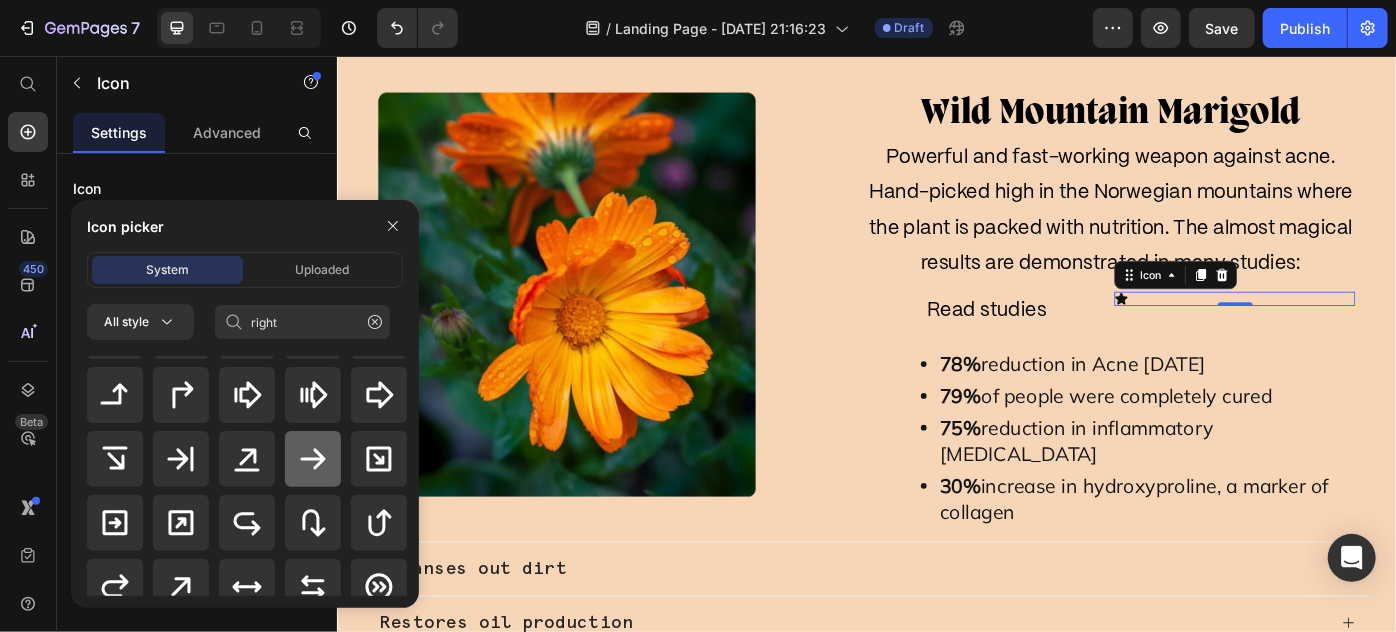 click 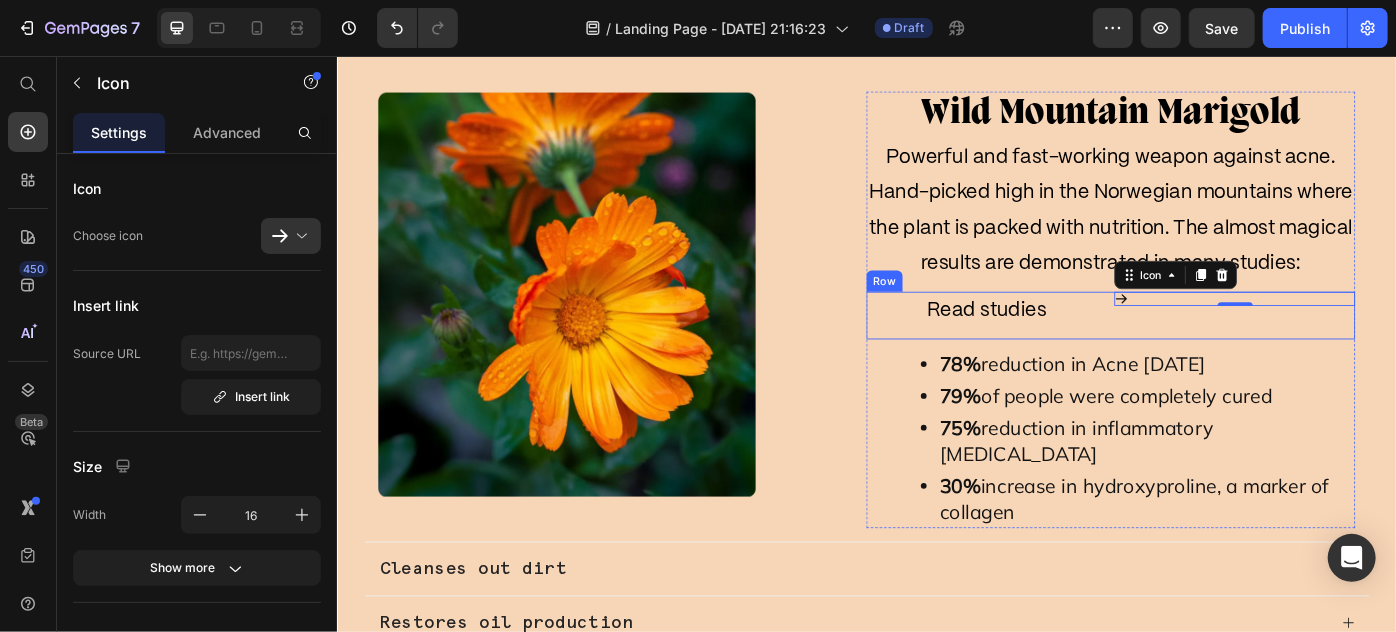 click on "Icon   0" at bounding box center [1353, 349] 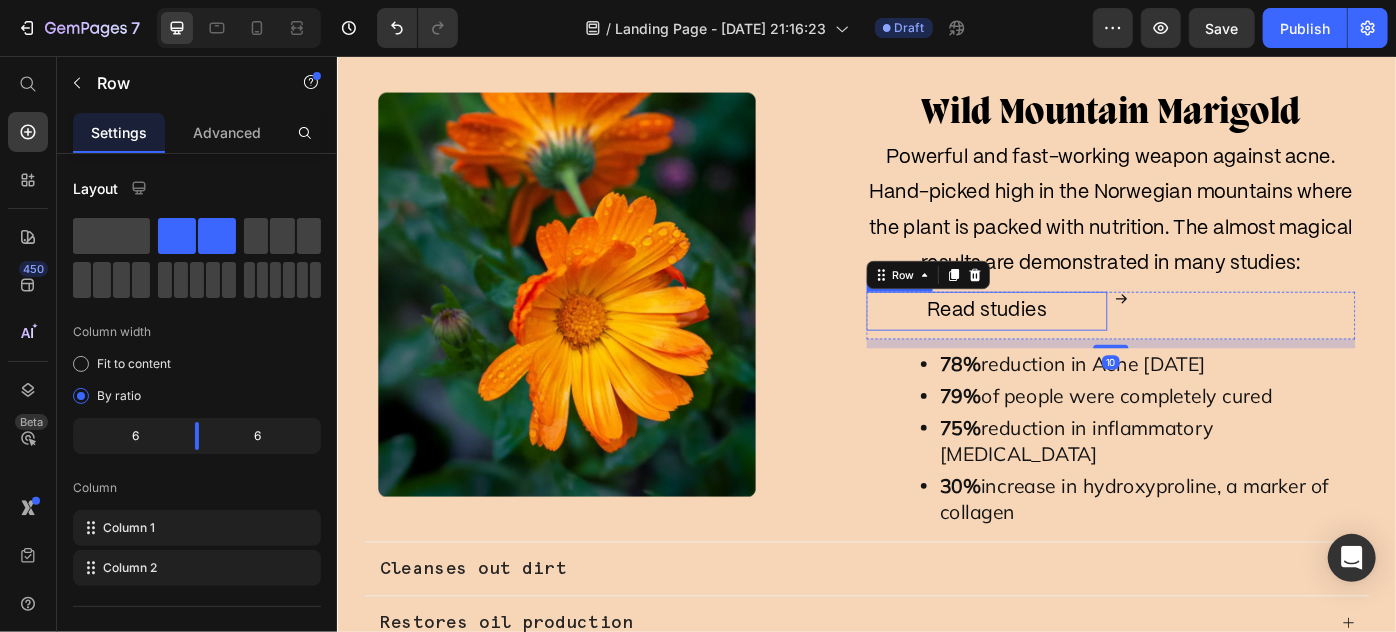 click on "Read studies" at bounding box center [1072, 344] 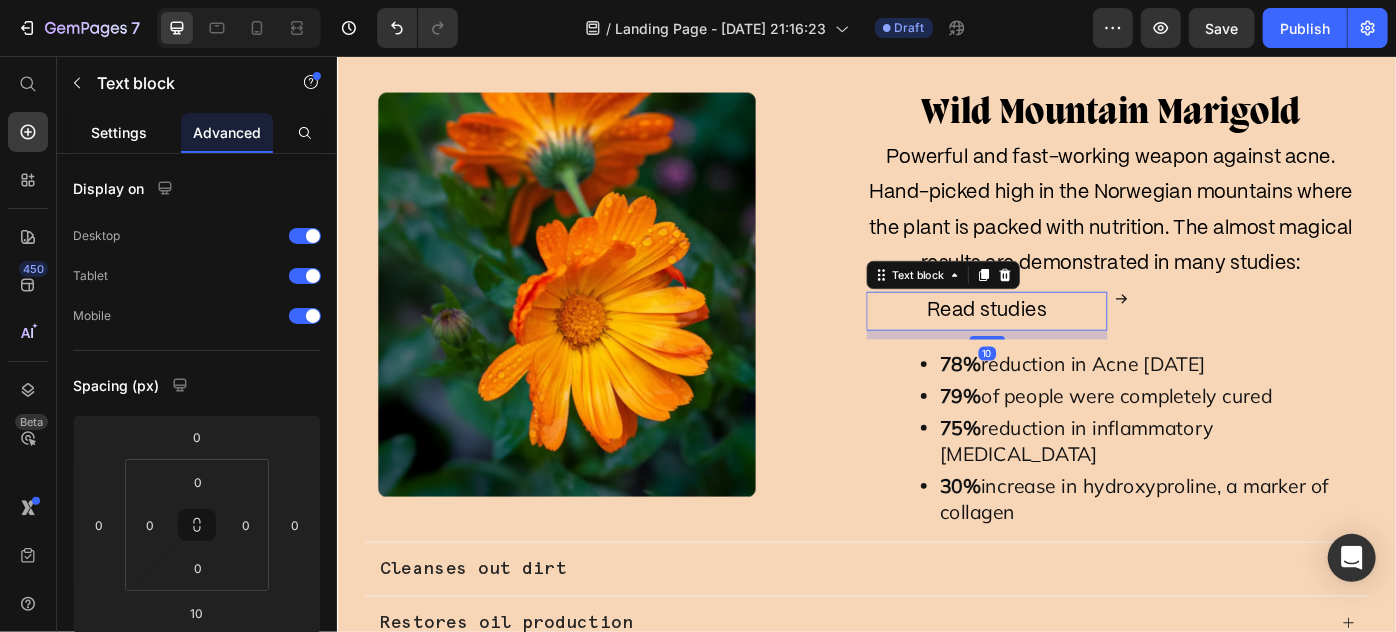 click on "Settings" at bounding box center (119, 132) 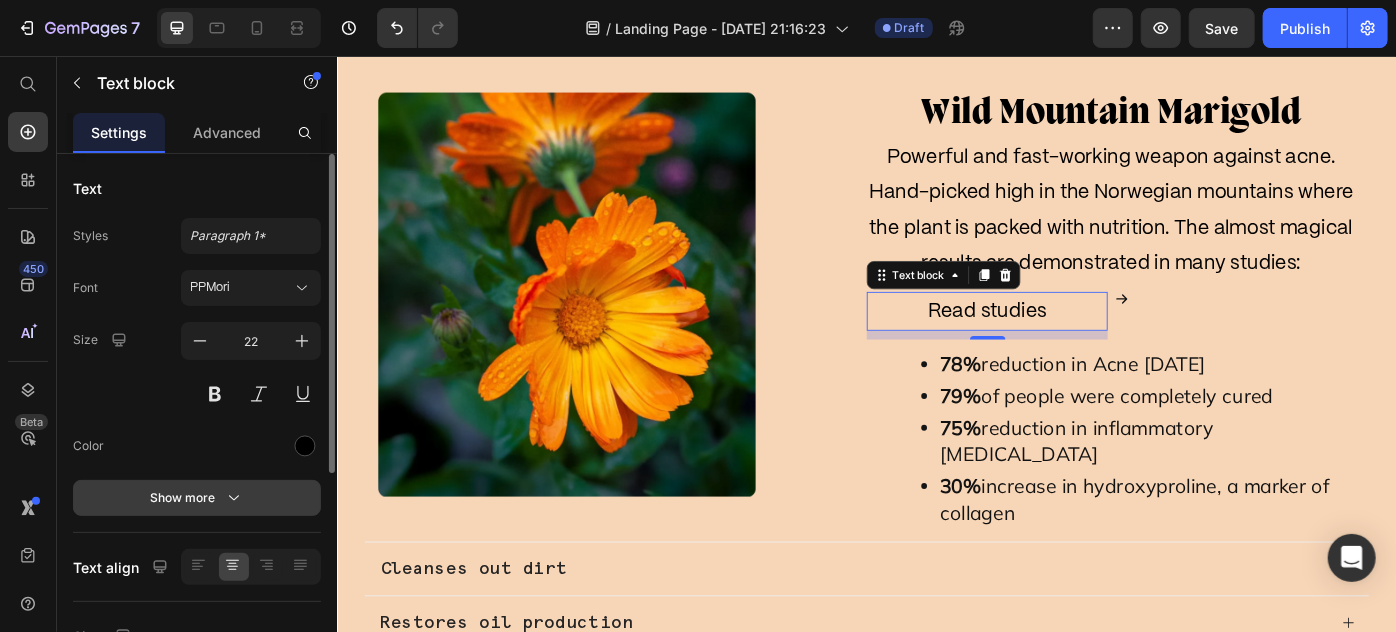 drag, startPoint x: 257, startPoint y: 468, endPoint x: 246, endPoint y: 486, distance: 21.095022 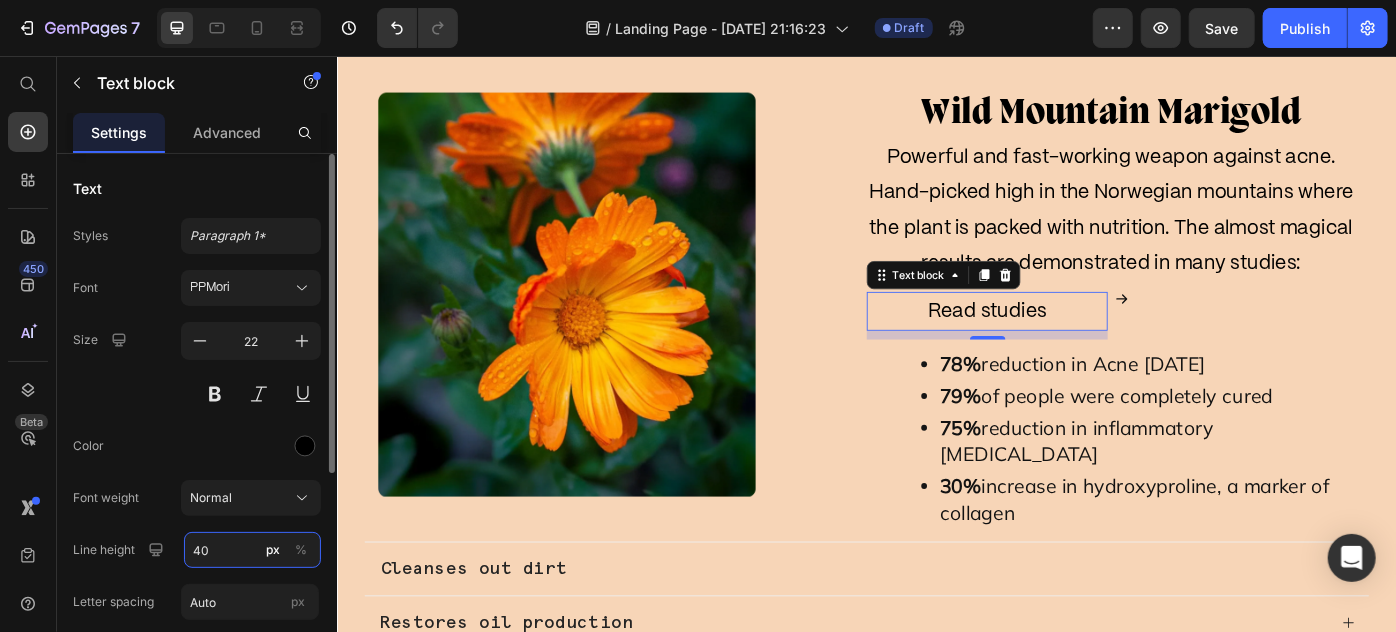 click on "40" at bounding box center [252, 550] 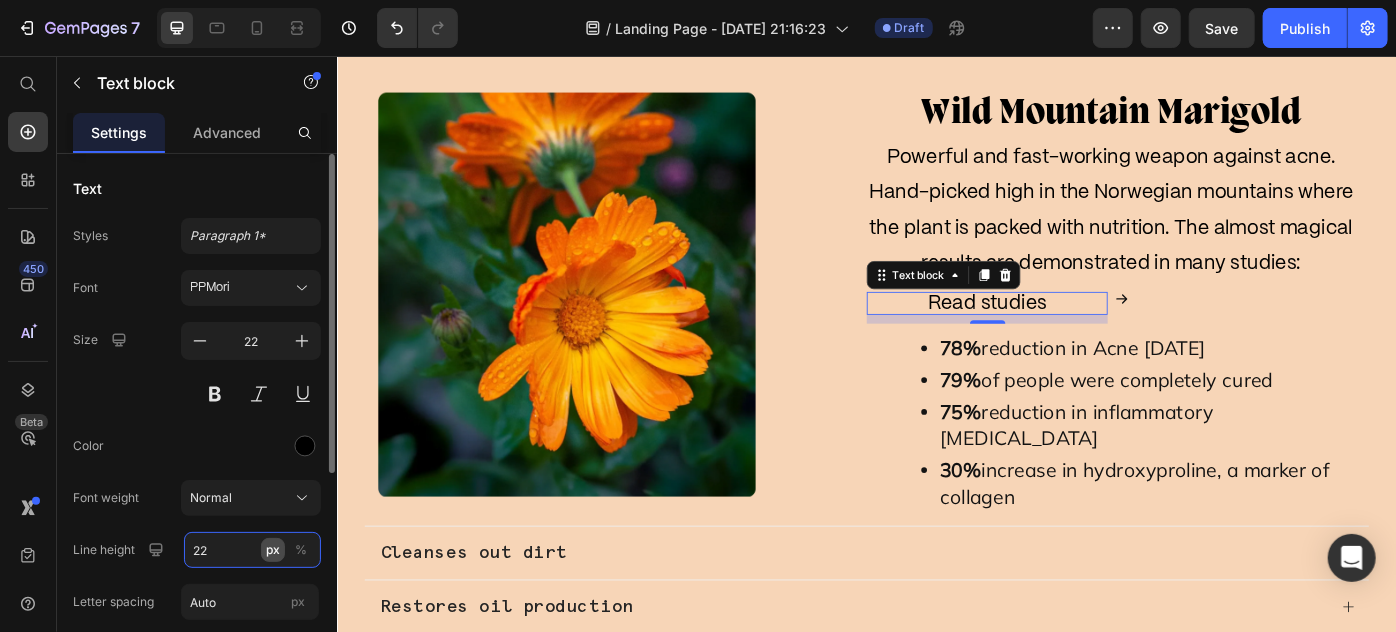 type on "22" 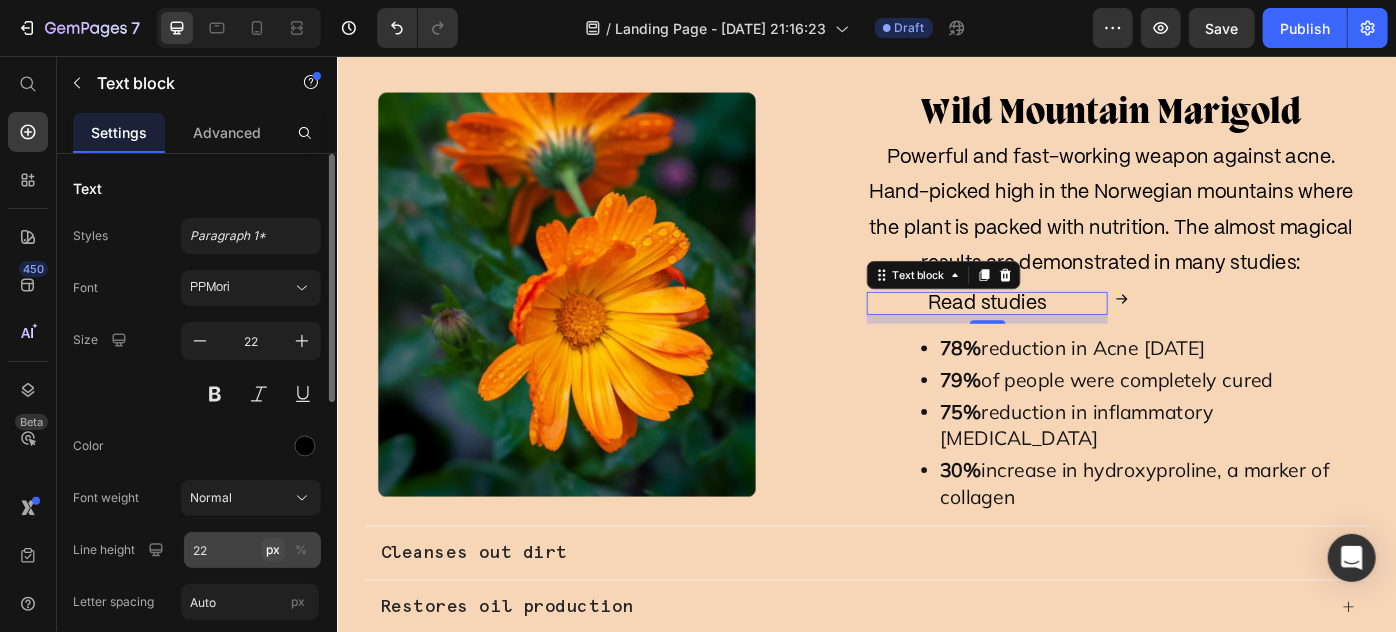 click on "px" at bounding box center [273, 550] 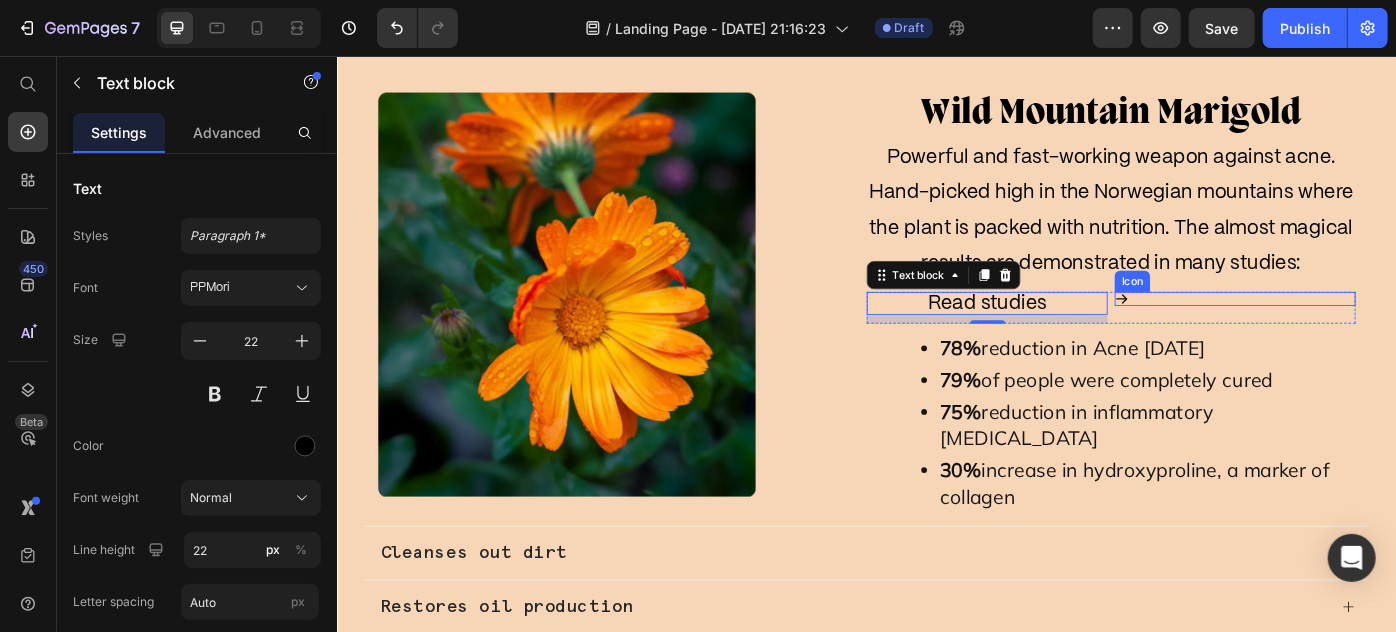 click on "Icon" at bounding box center [1353, 330] 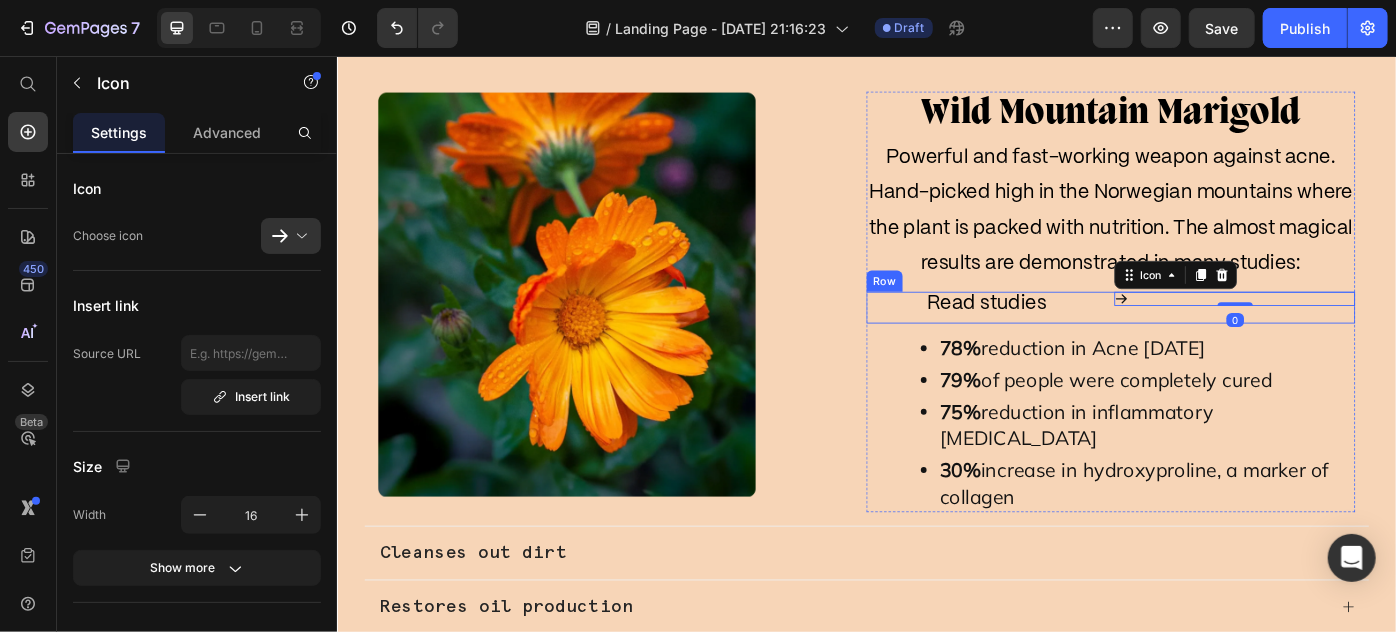 click on "Icon   0" at bounding box center [1353, 340] 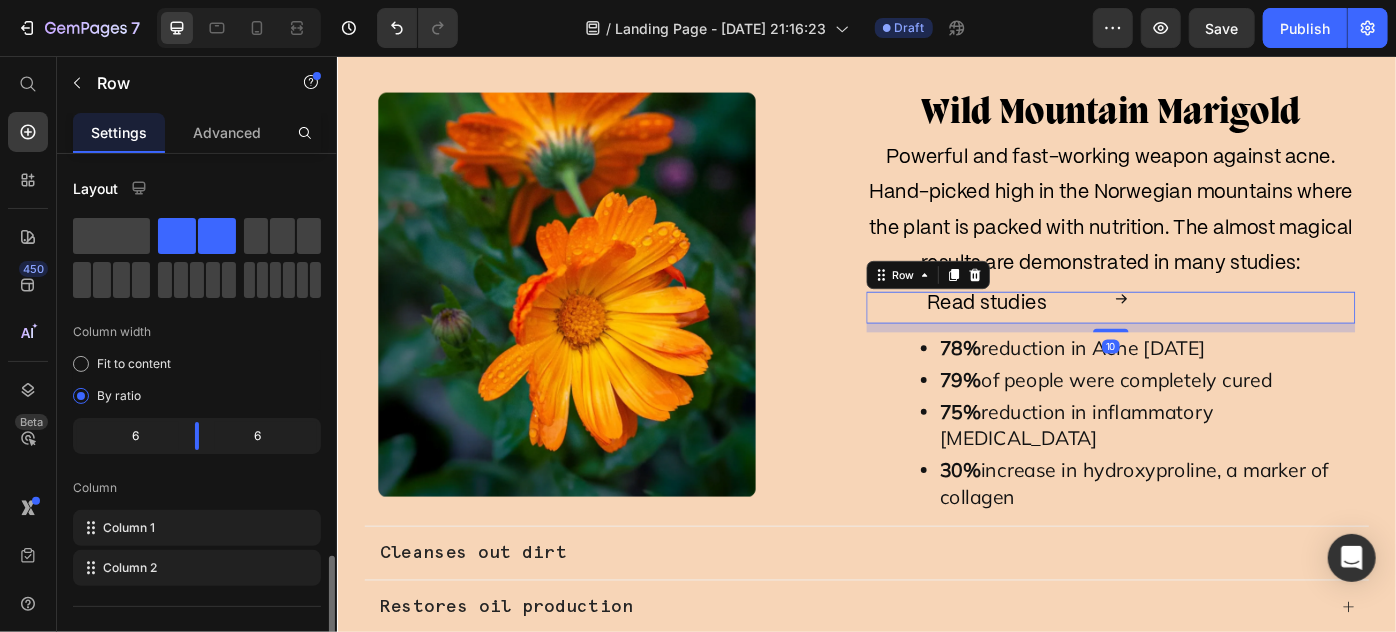 scroll, scrollTop: 363, scrollLeft: 0, axis: vertical 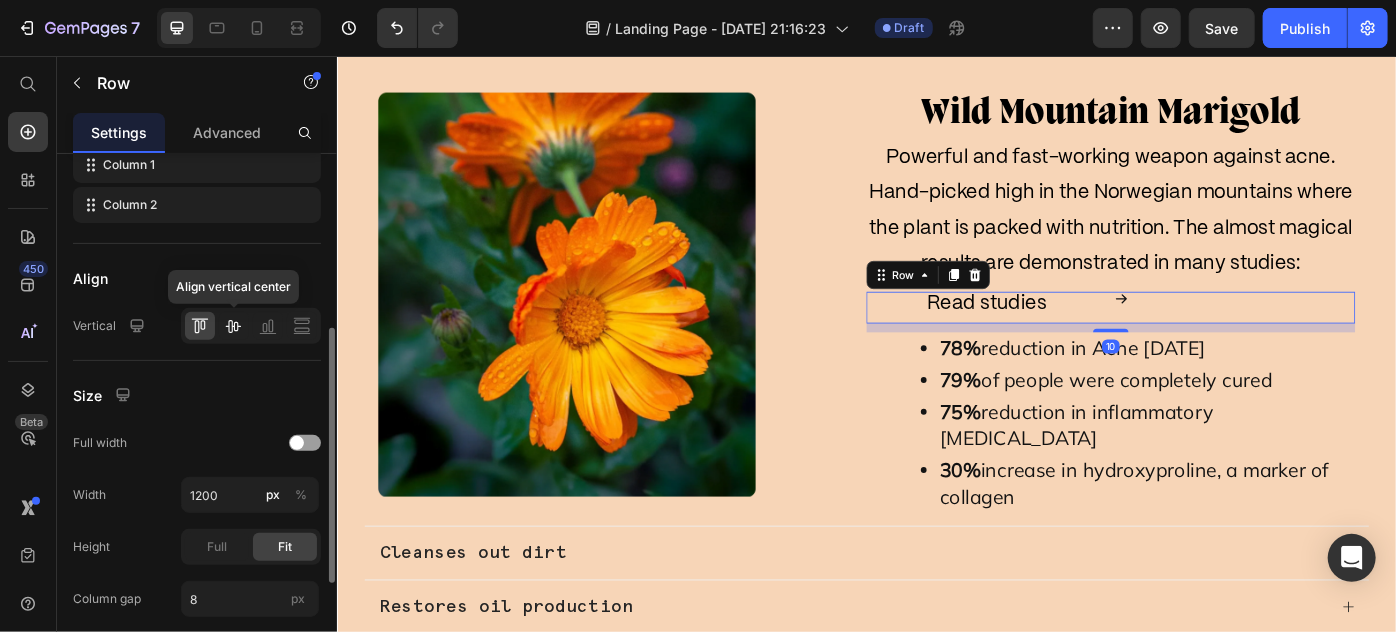 click 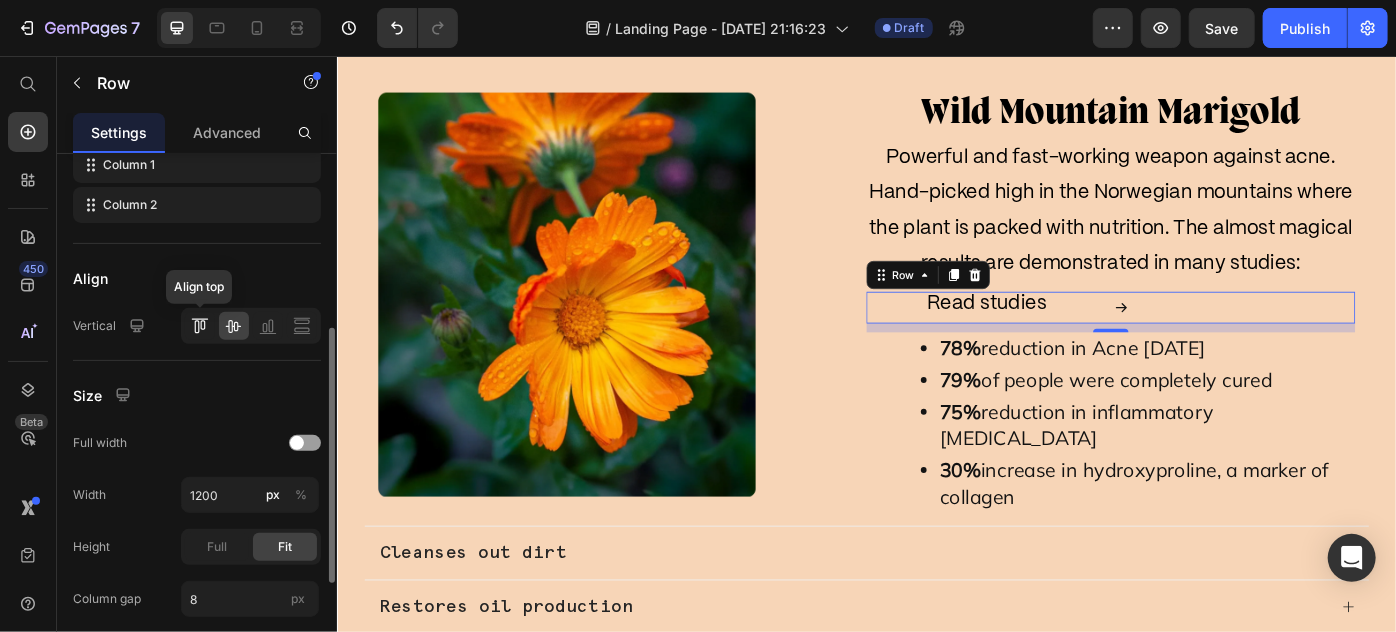 click 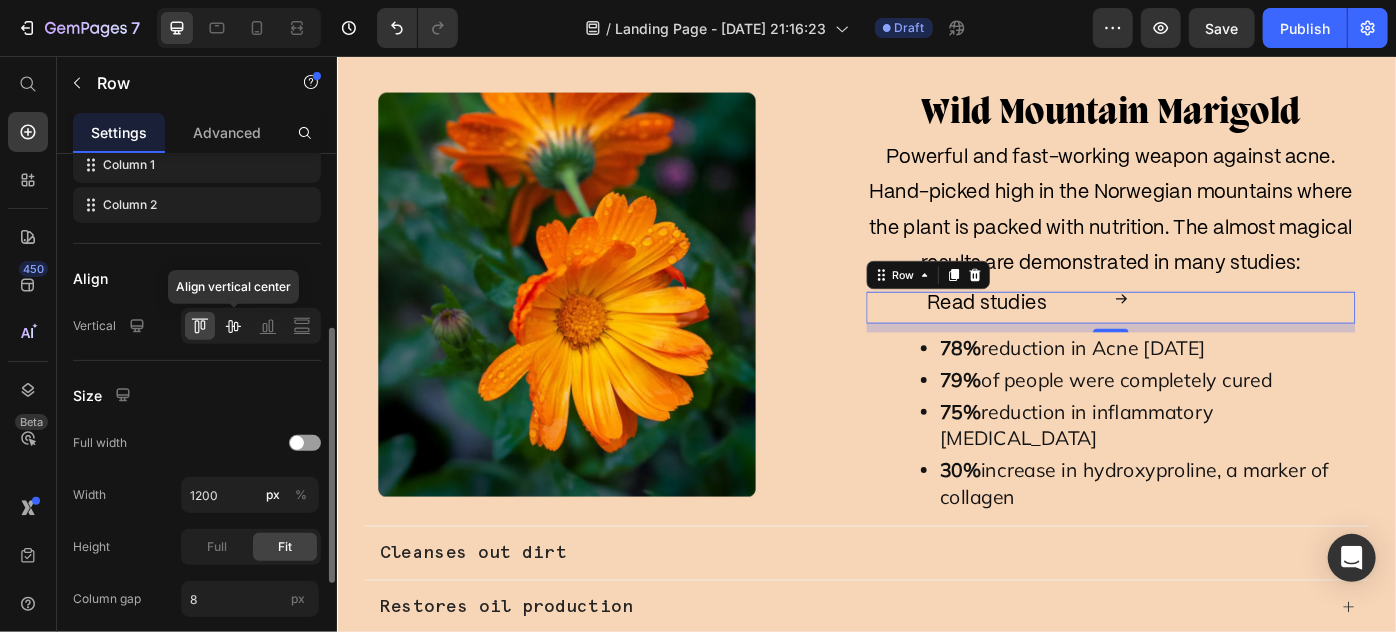 click 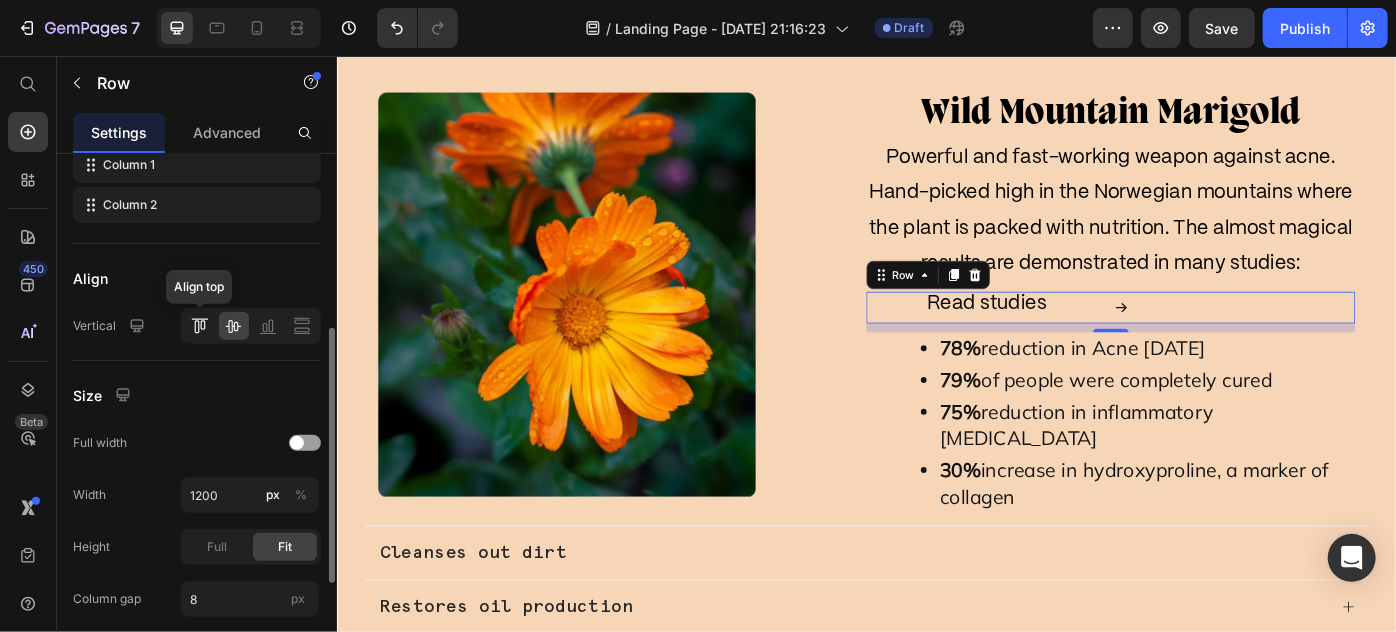 click 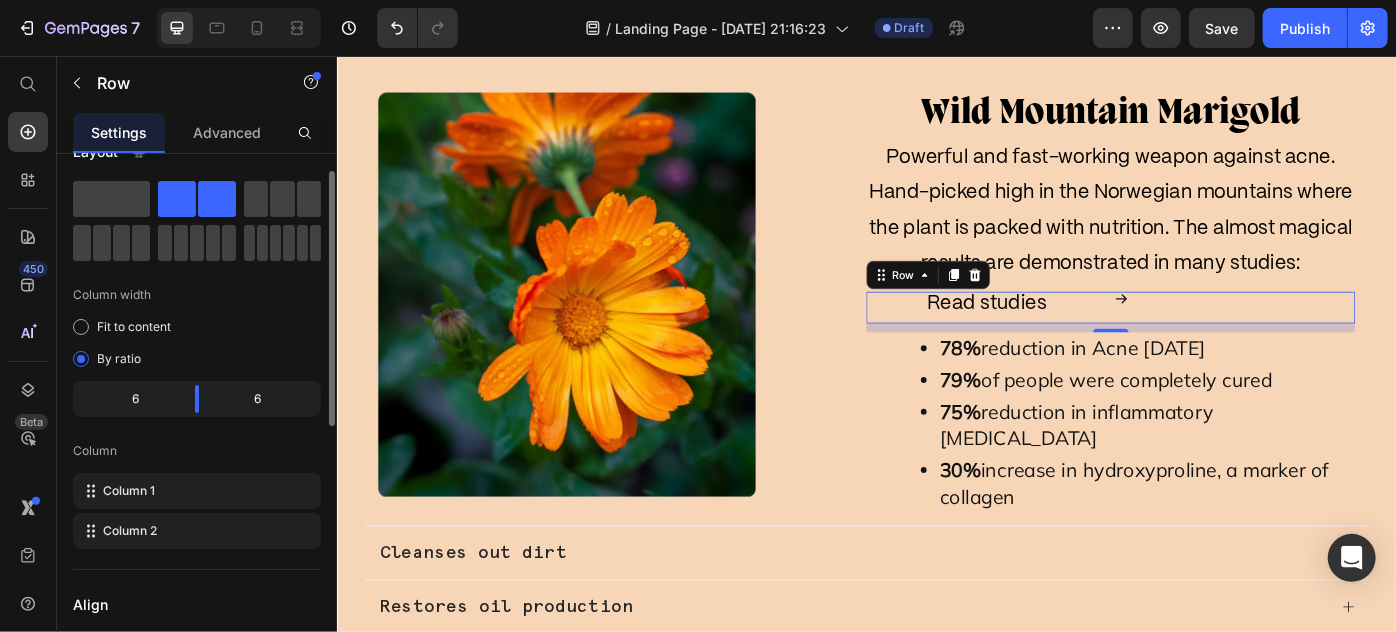scroll, scrollTop: 0, scrollLeft: 0, axis: both 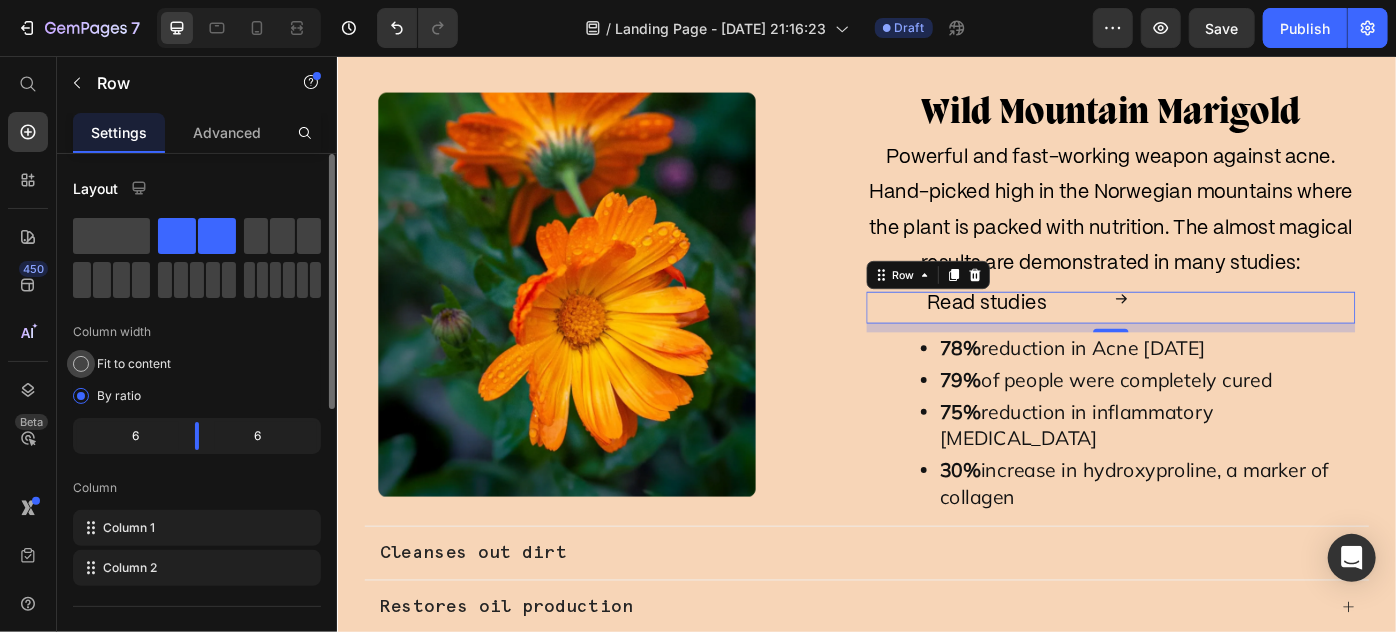 click on "Fit to content" at bounding box center (134, 364) 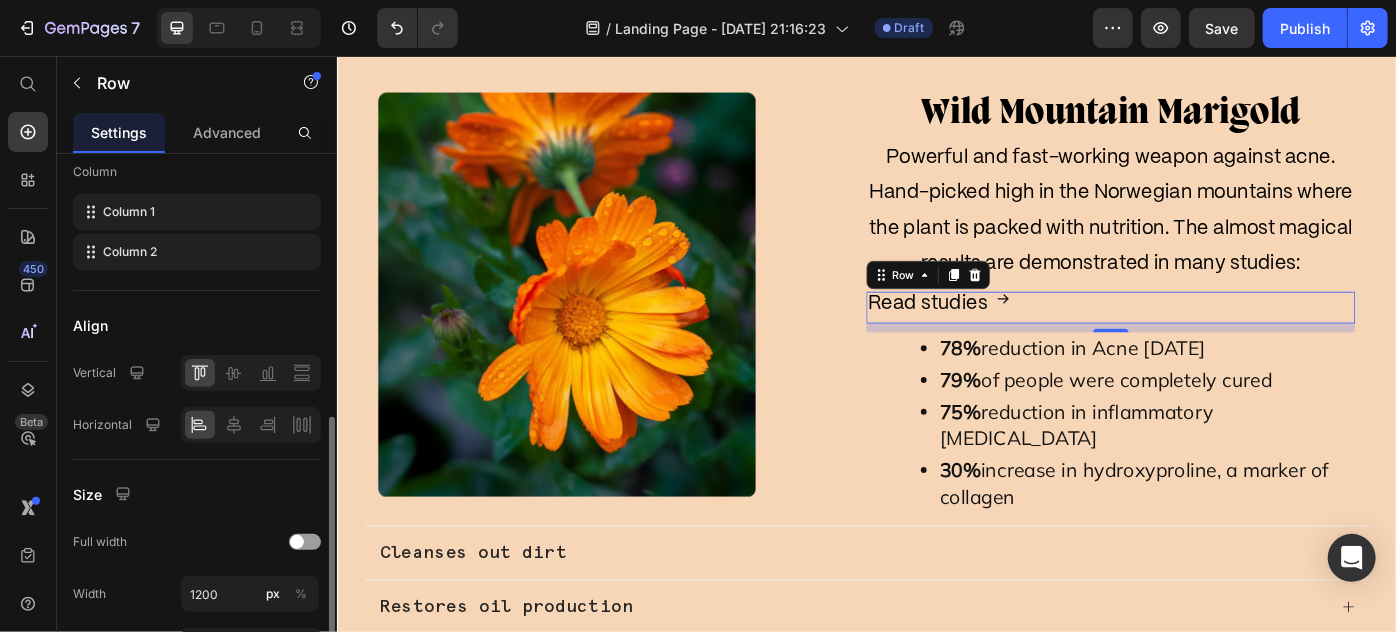 scroll, scrollTop: 363, scrollLeft: 0, axis: vertical 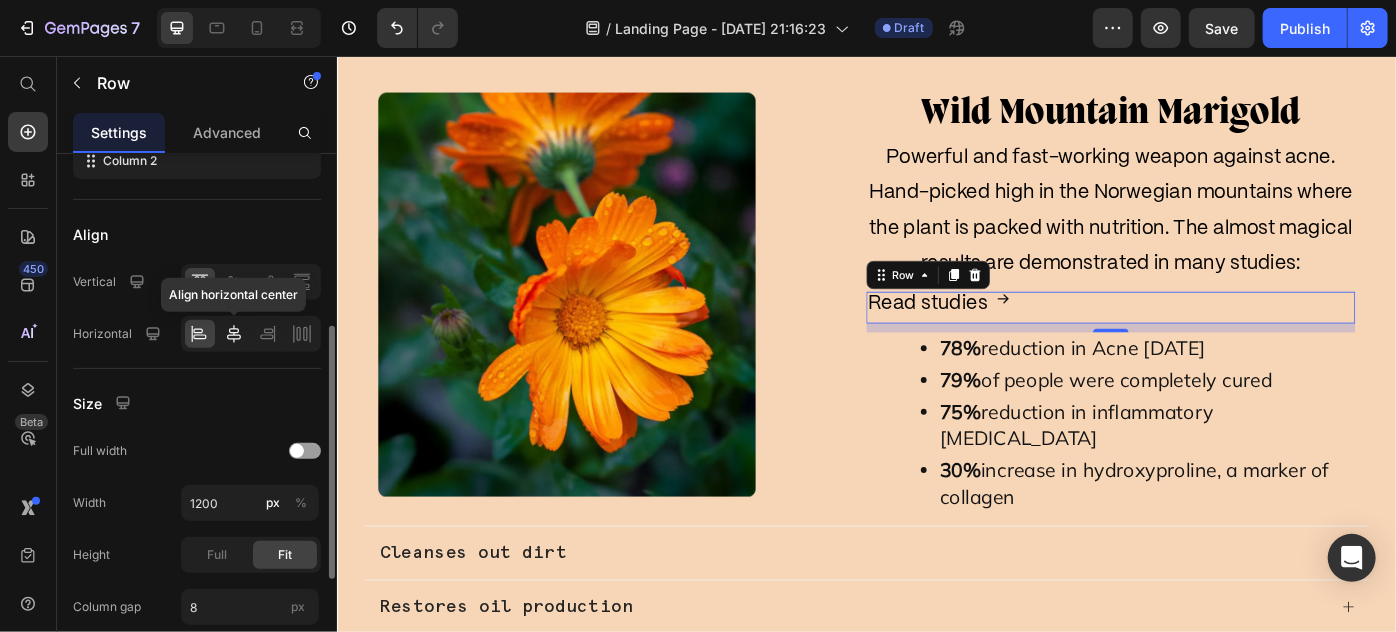 click 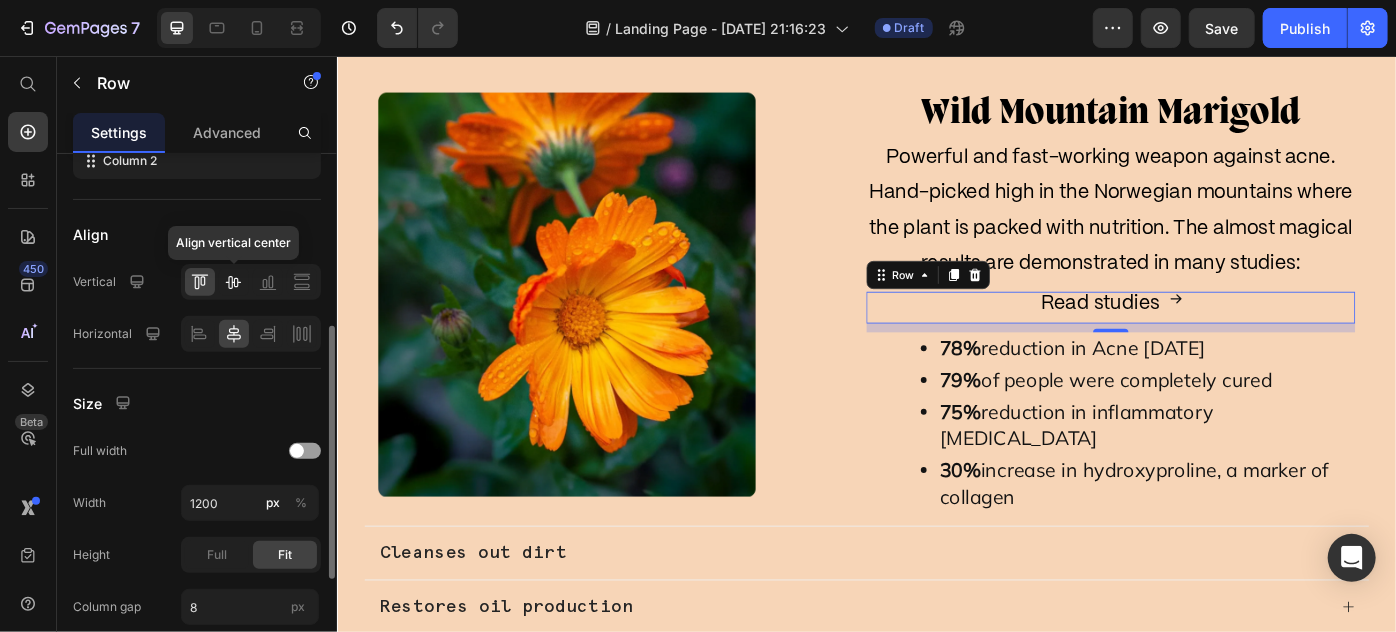 click 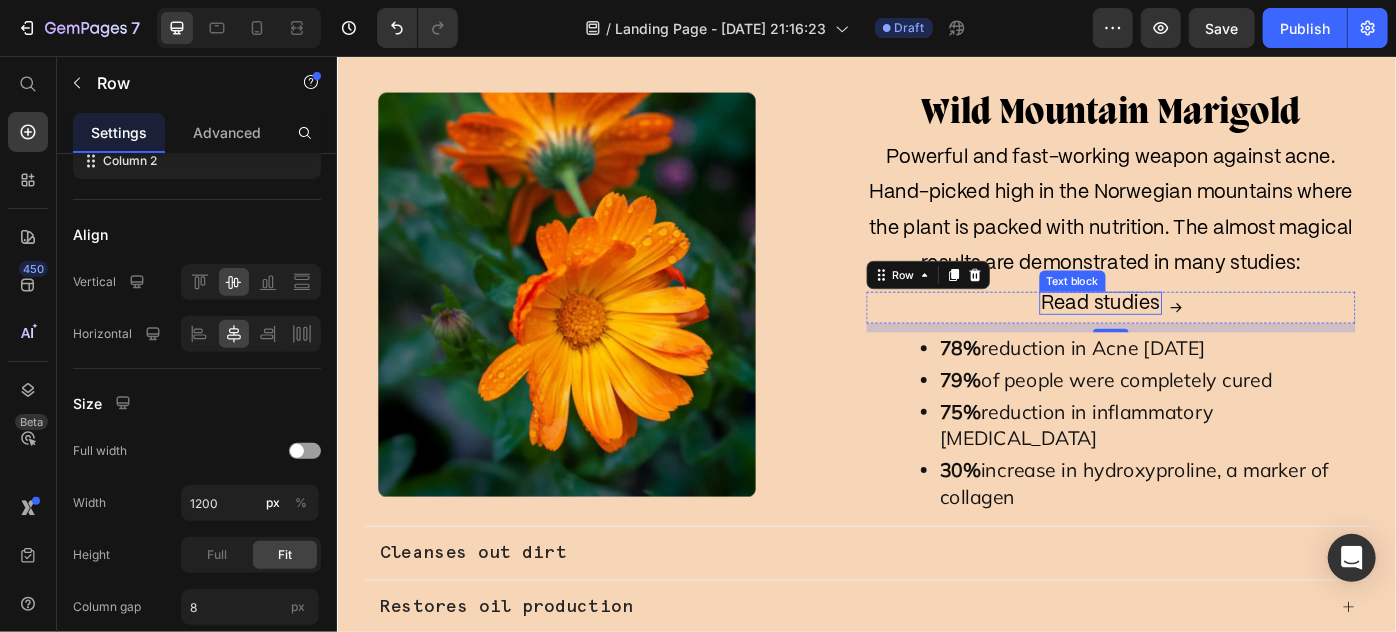 click on "Read studies" at bounding box center (1201, 335) 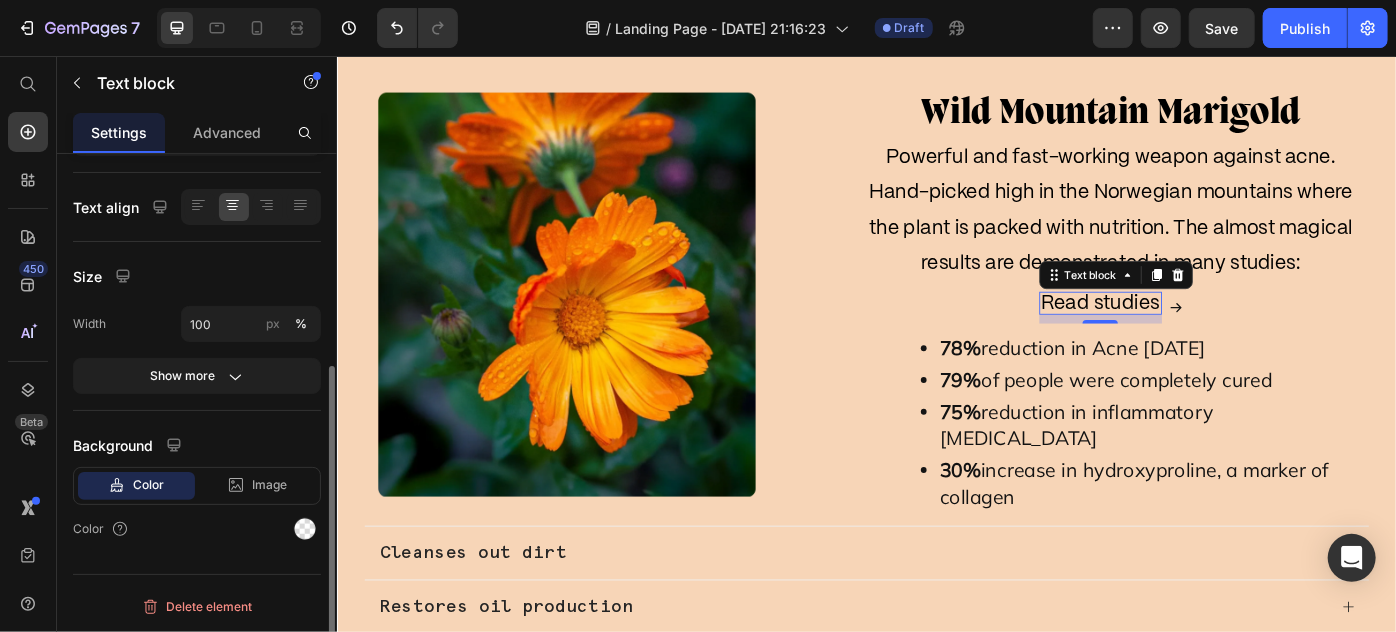 scroll, scrollTop: 0, scrollLeft: 0, axis: both 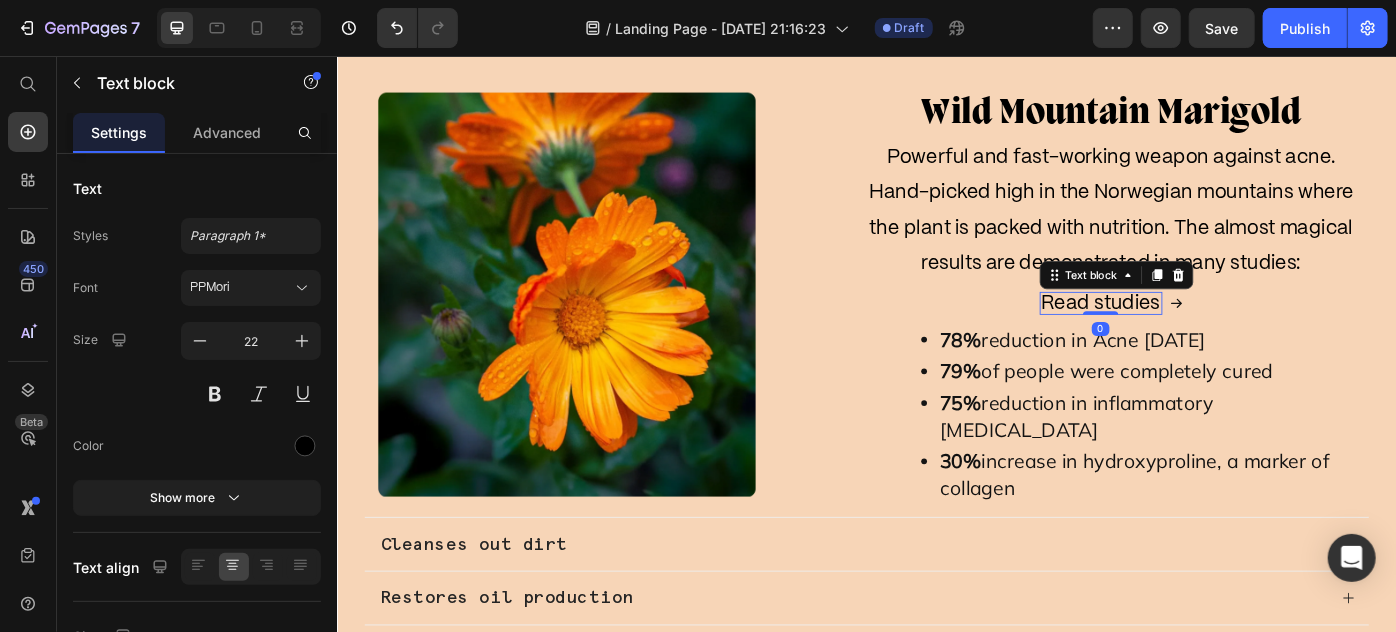 drag, startPoint x: 1195, startPoint y: 329, endPoint x: 1190, endPoint y: 300, distance: 29.427877 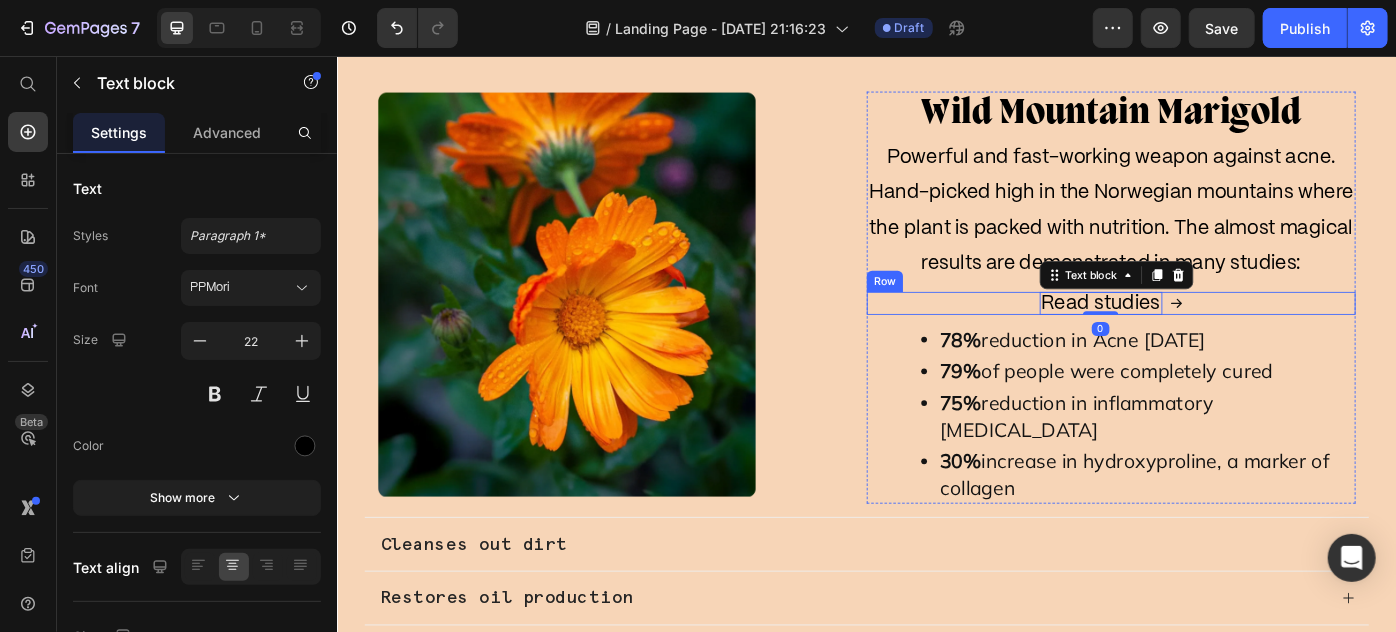 click on "Read studies Text block   0
Icon Row" at bounding box center [1213, 335] 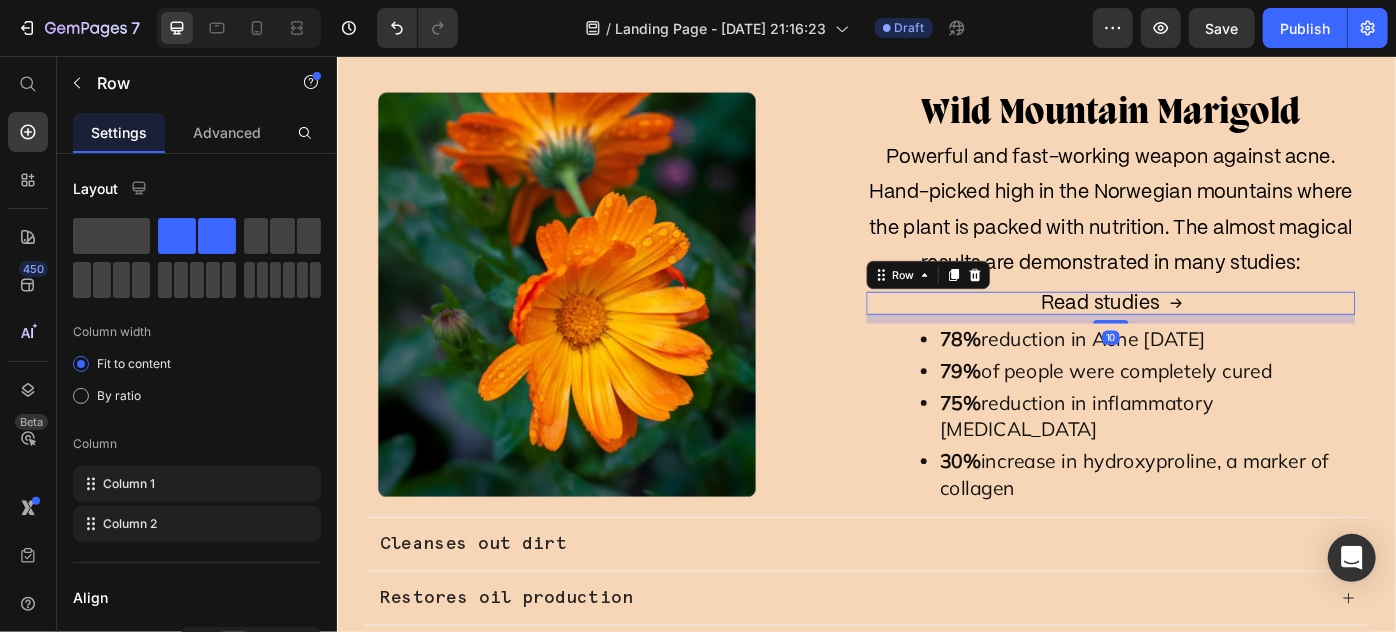 scroll, scrollTop: 363, scrollLeft: 0, axis: vertical 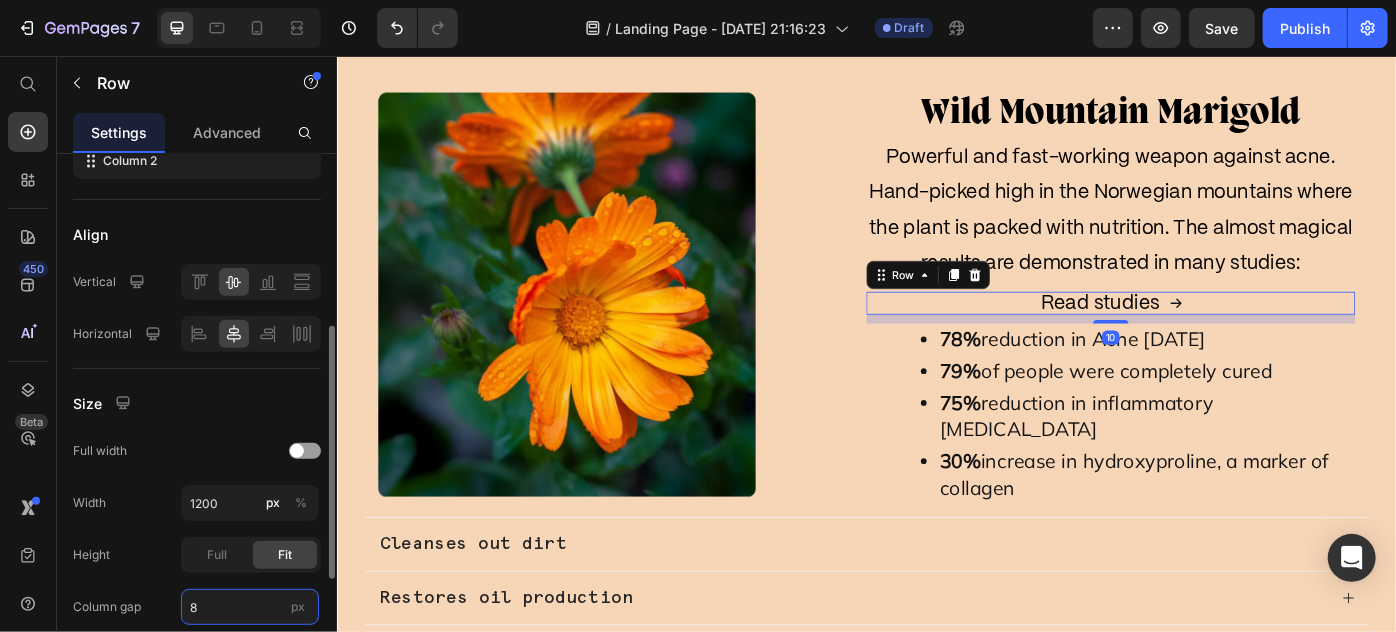 click on "8" at bounding box center (250, 607) 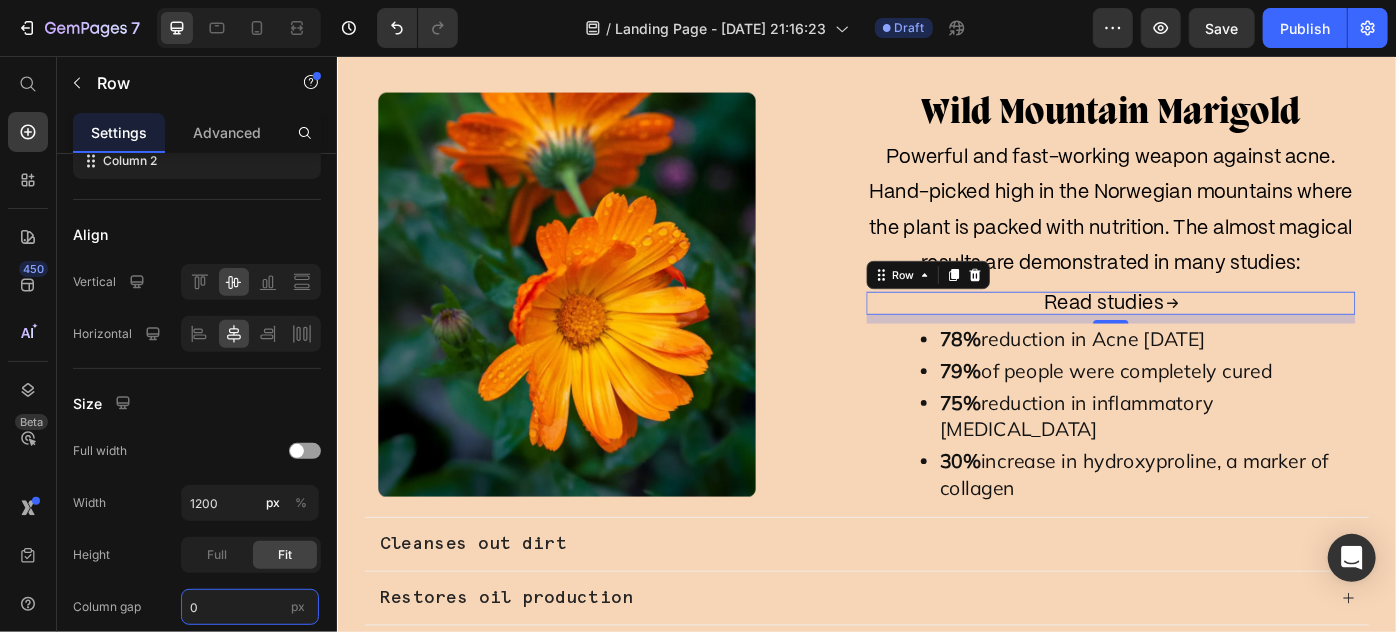 type on "0" 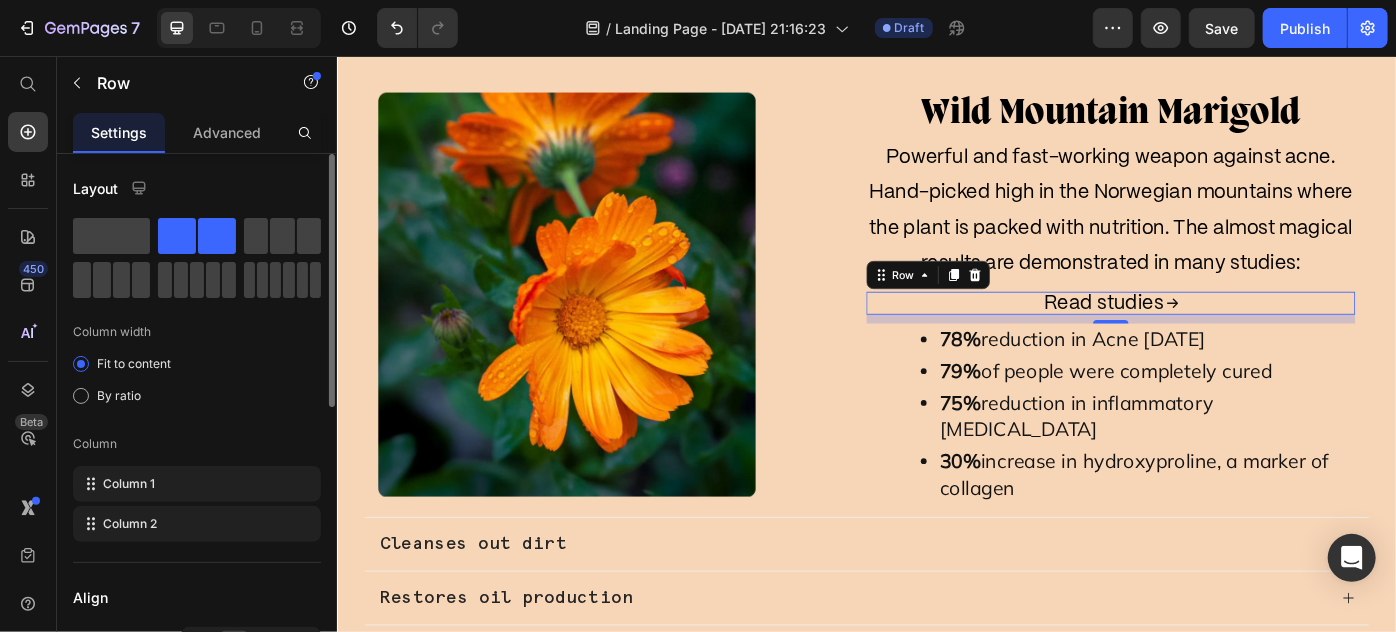 scroll, scrollTop: 272, scrollLeft: 0, axis: vertical 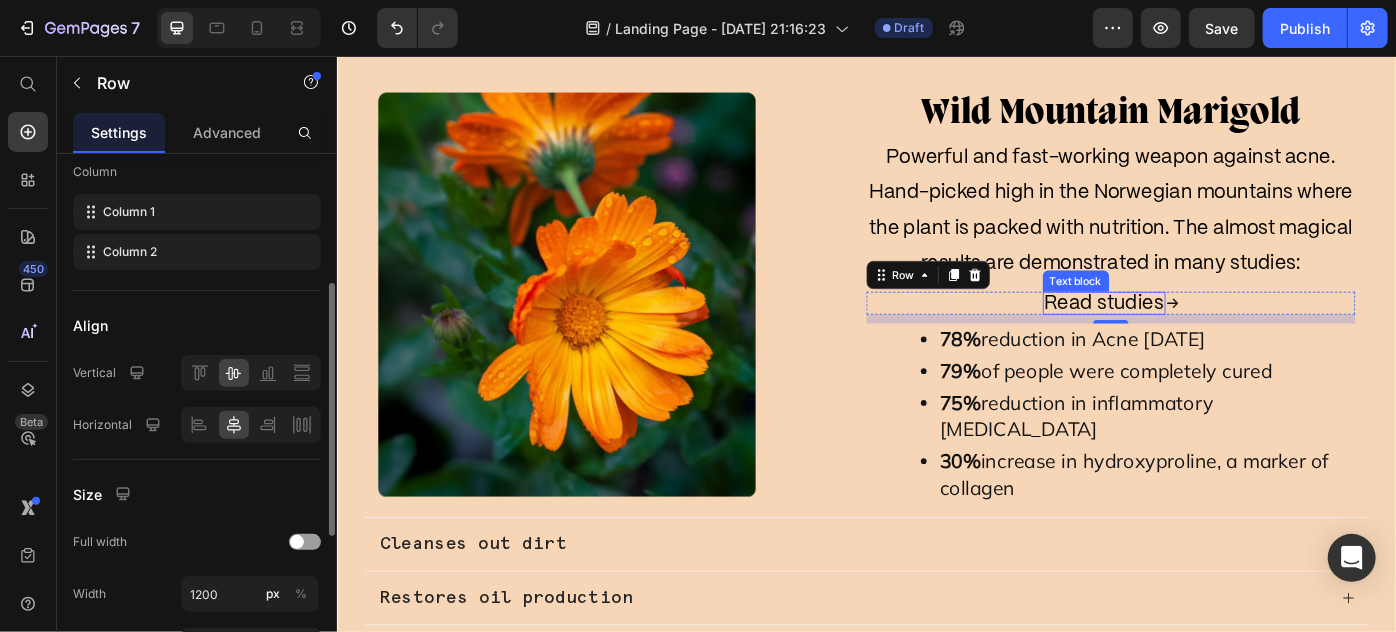click on "Read studies" at bounding box center [1205, 335] 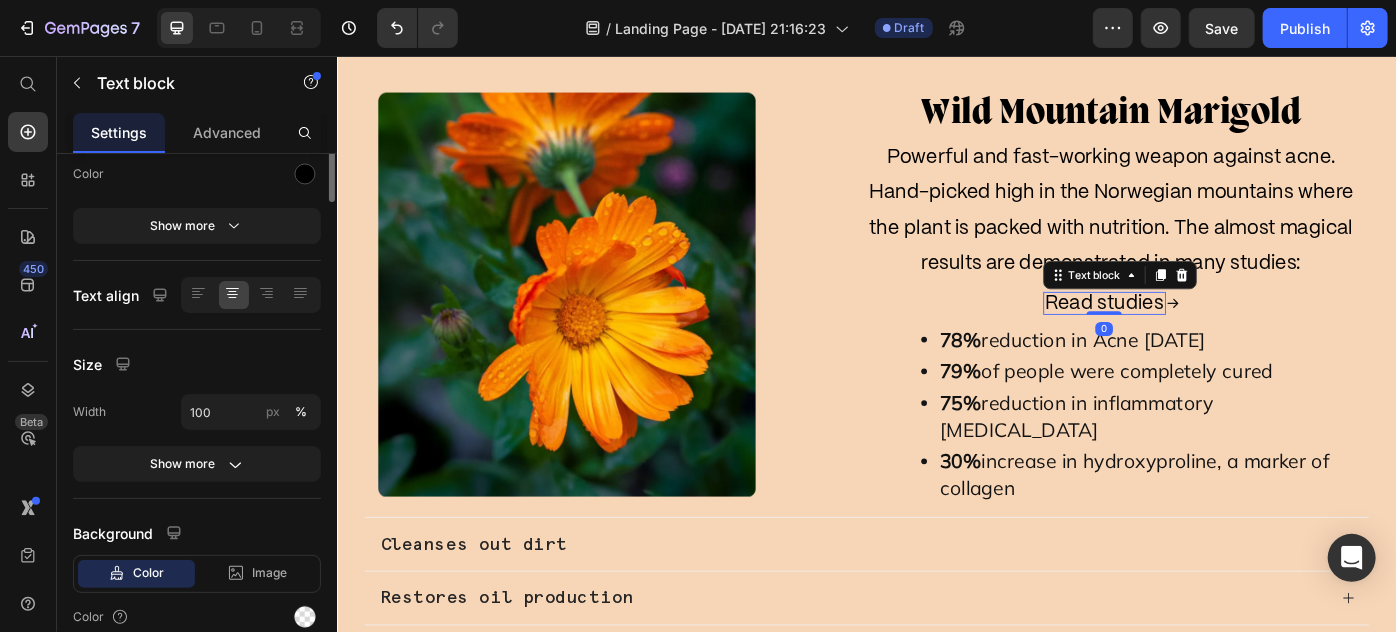 scroll, scrollTop: 0, scrollLeft: 0, axis: both 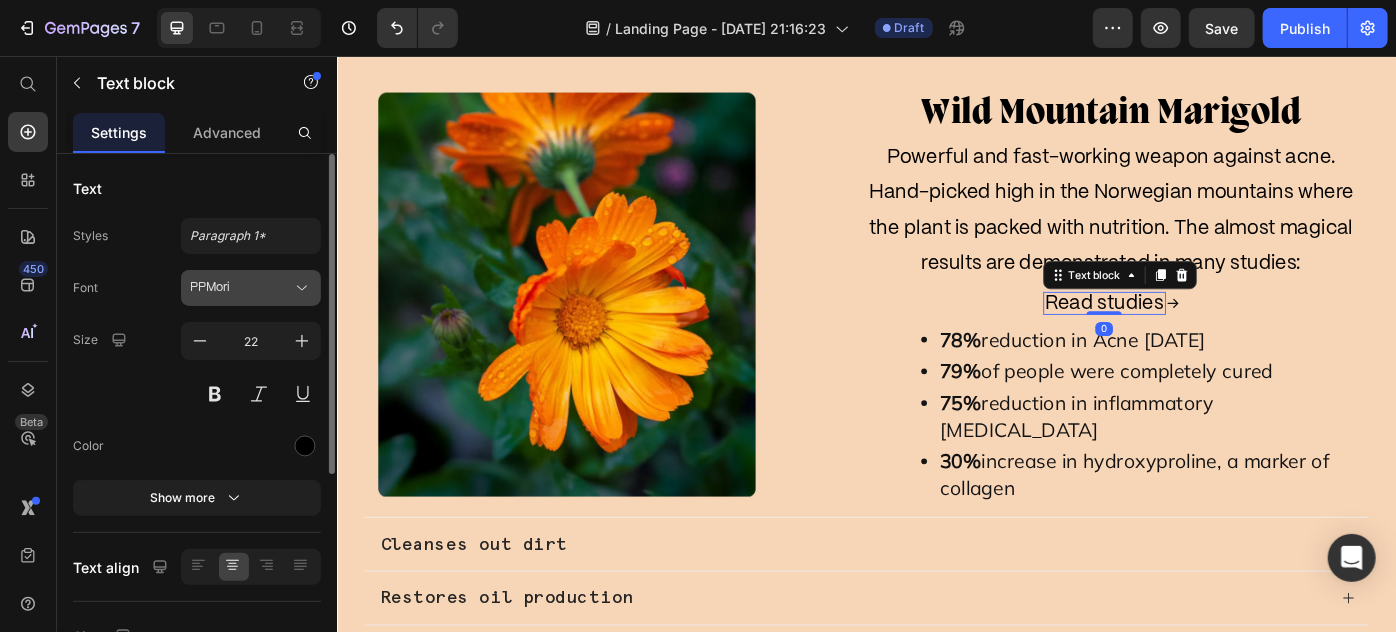click on "PPMori" at bounding box center (251, 288) 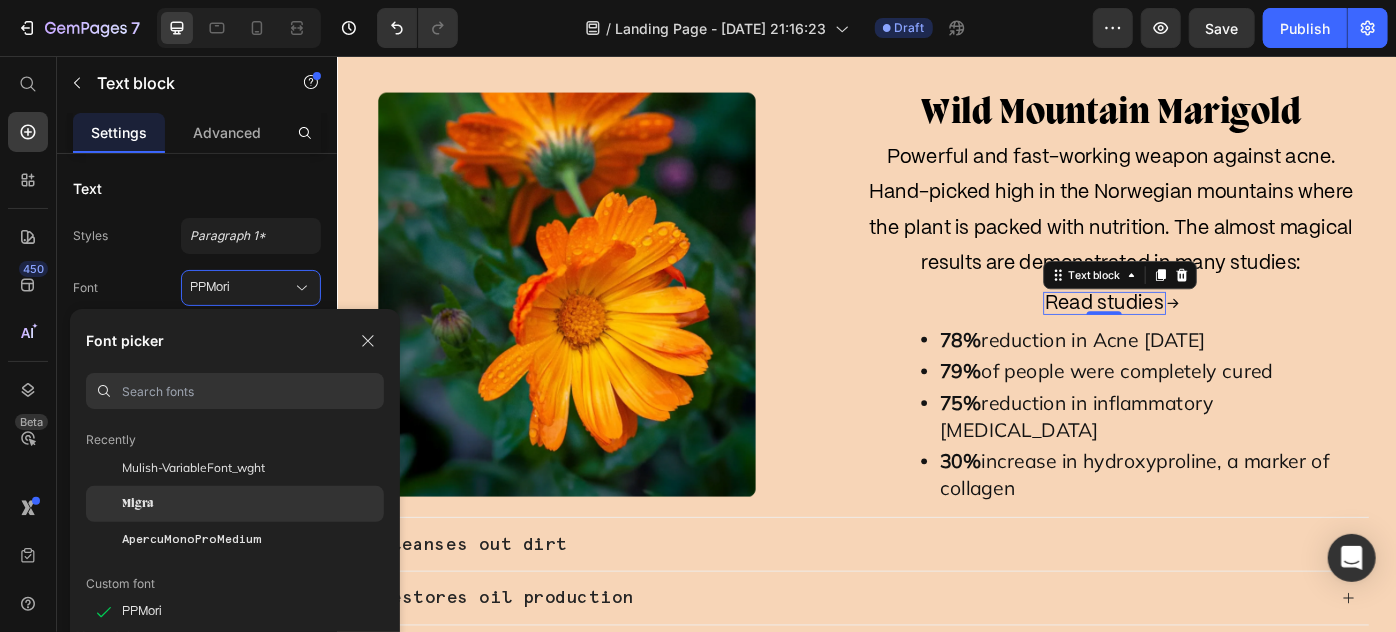 scroll, scrollTop: 90, scrollLeft: 0, axis: vertical 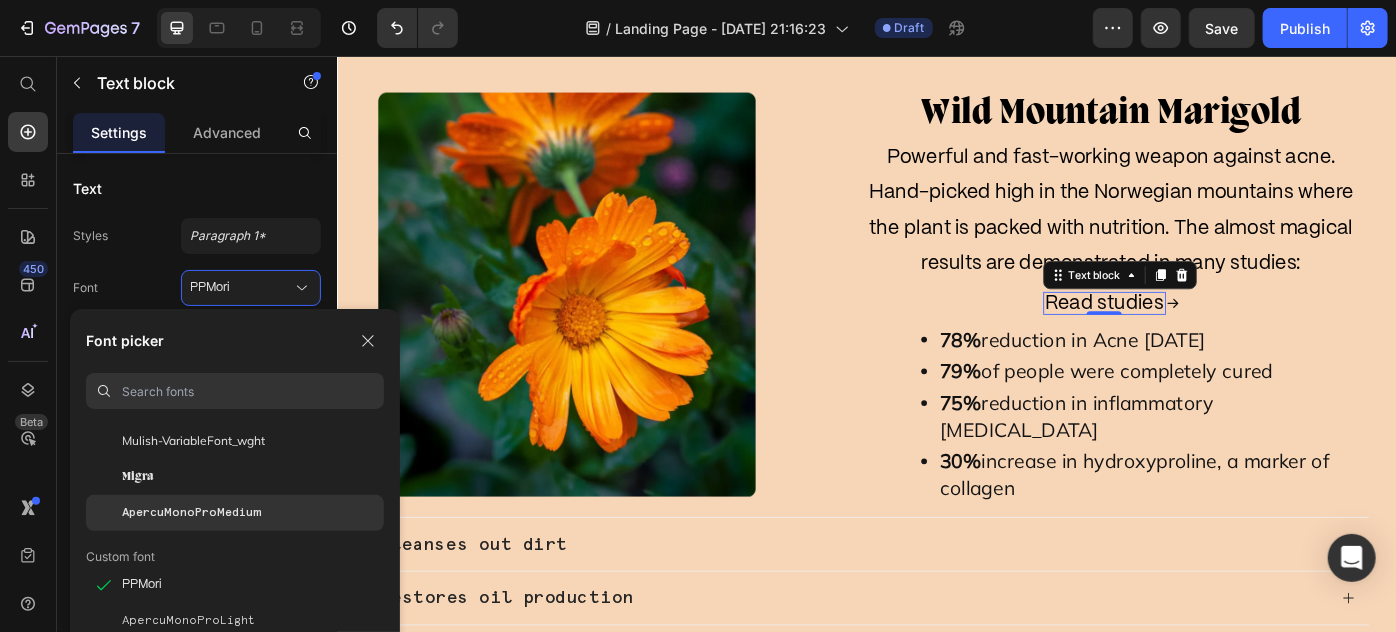 click on "ApercuMonoProMedium" at bounding box center (192, 513) 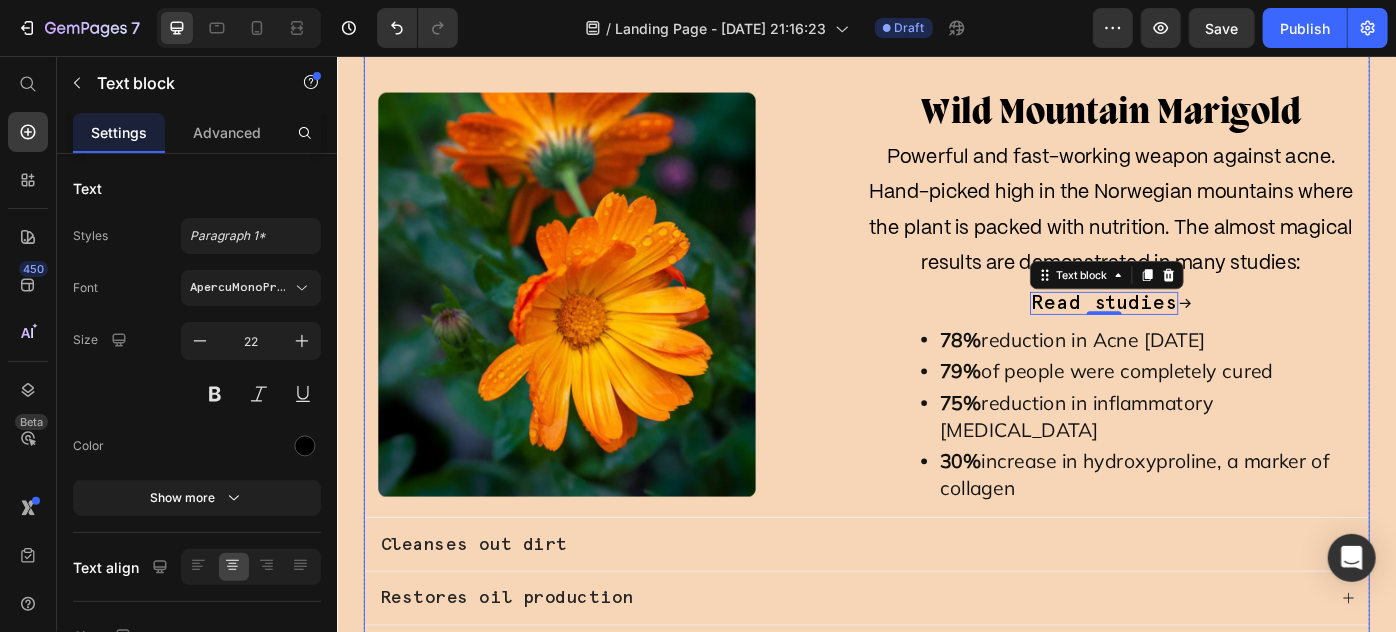 drag, startPoint x: 1031, startPoint y: 671, endPoint x: 1101, endPoint y: 700, distance: 75.76939 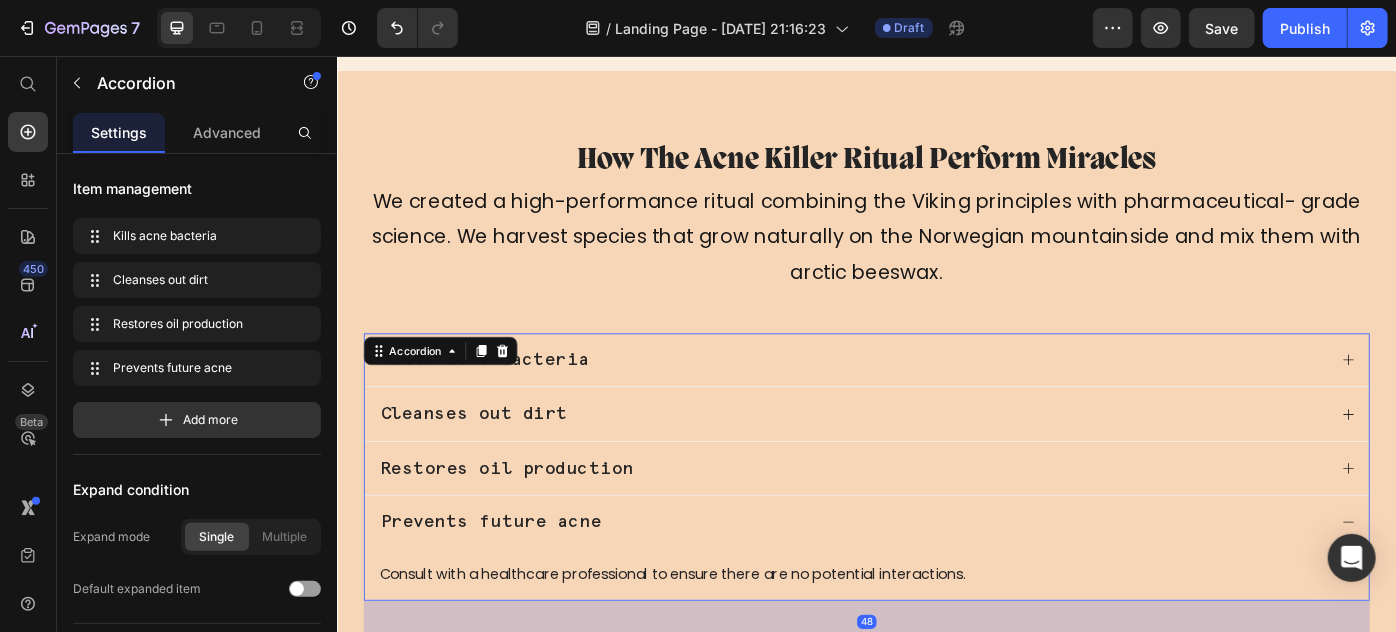 scroll, scrollTop: 2629, scrollLeft: 0, axis: vertical 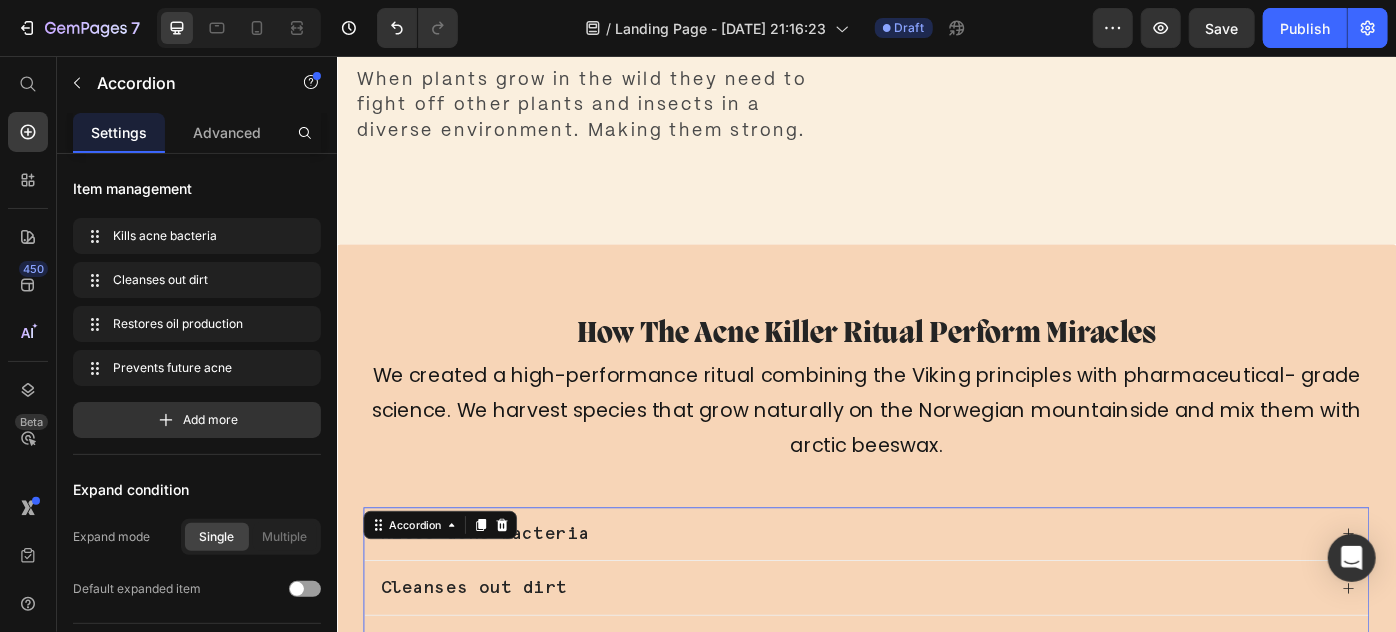 click on "Kills acne bacteria" at bounding box center (920, 596) 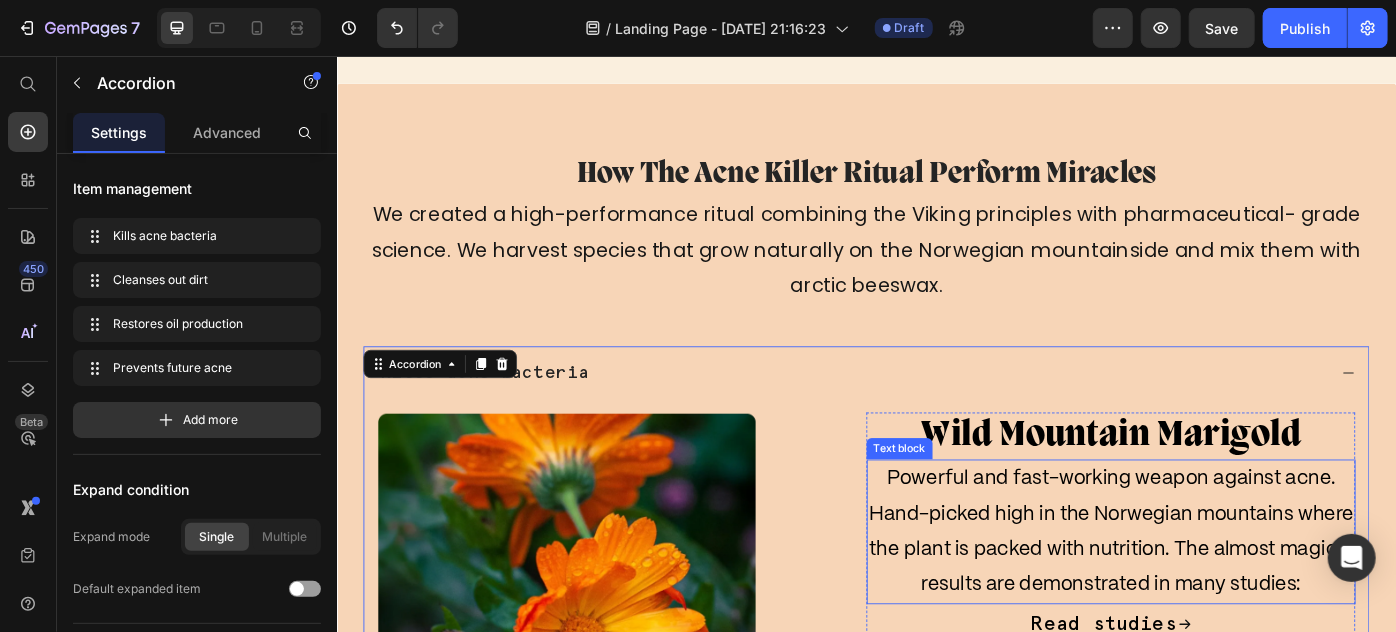 scroll, scrollTop: 3084, scrollLeft: 0, axis: vertical 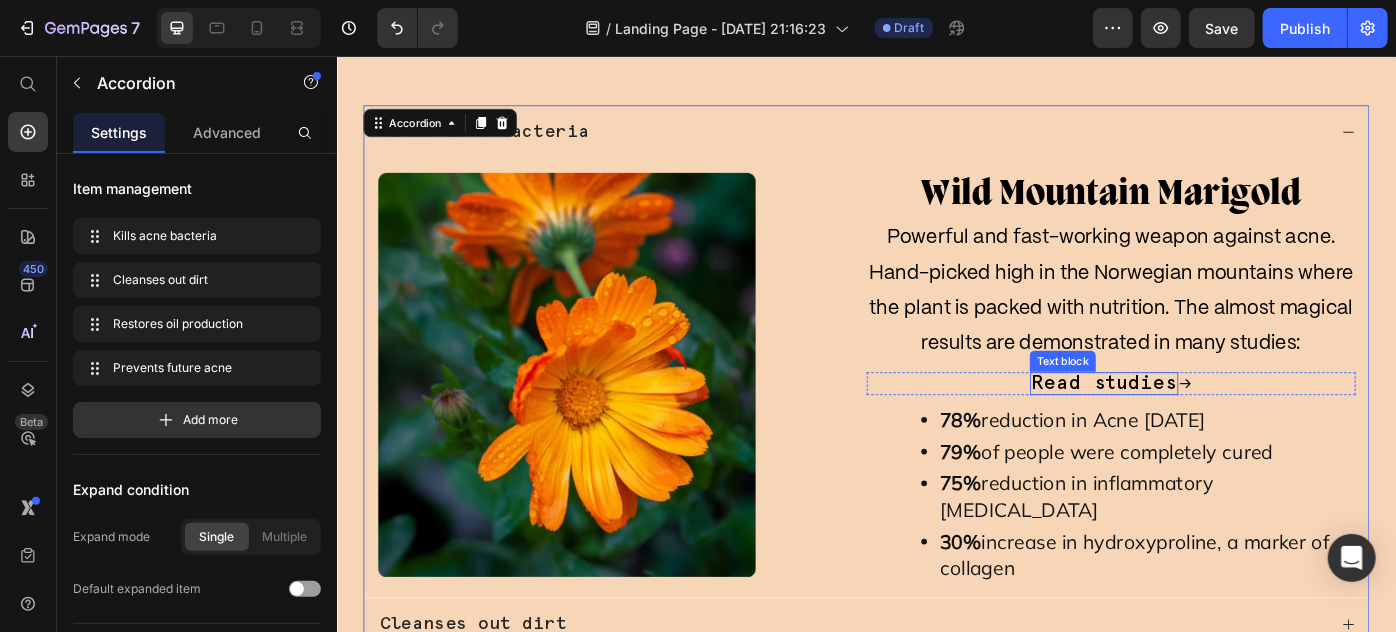 click on "Read studies" at bounding box center [1205, 426] 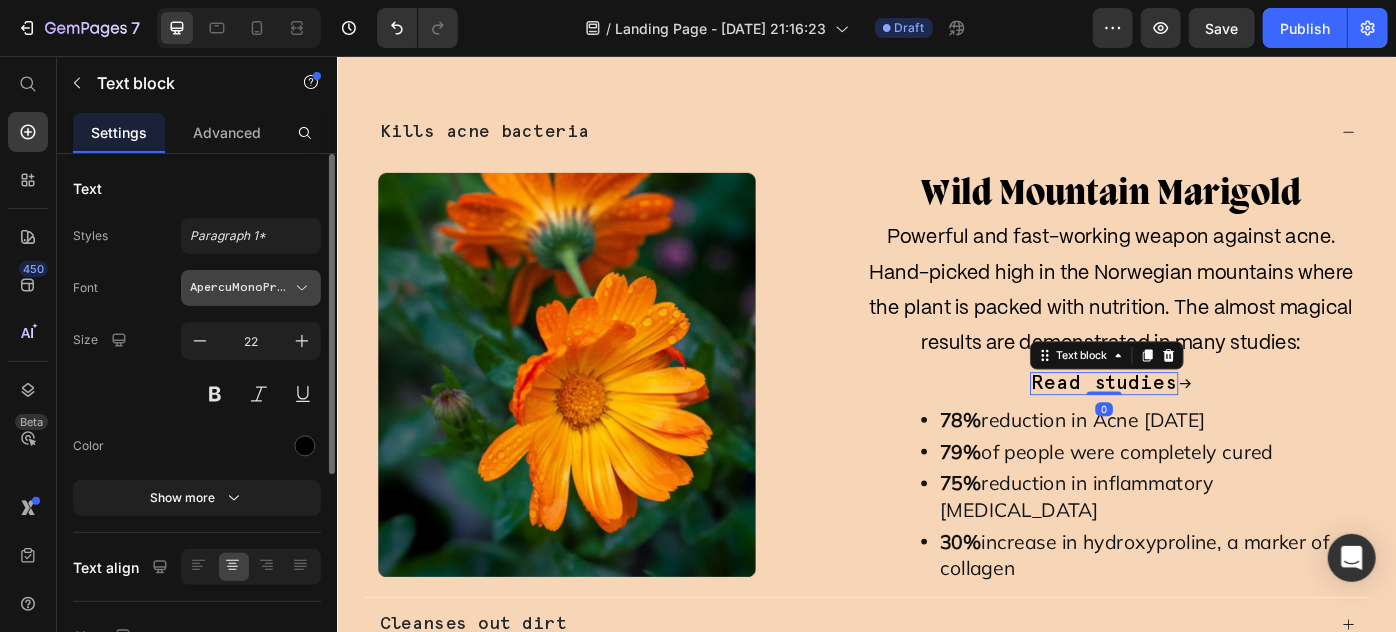 click on "ApercuMonoProMedium" at bounding box center [241, 288] 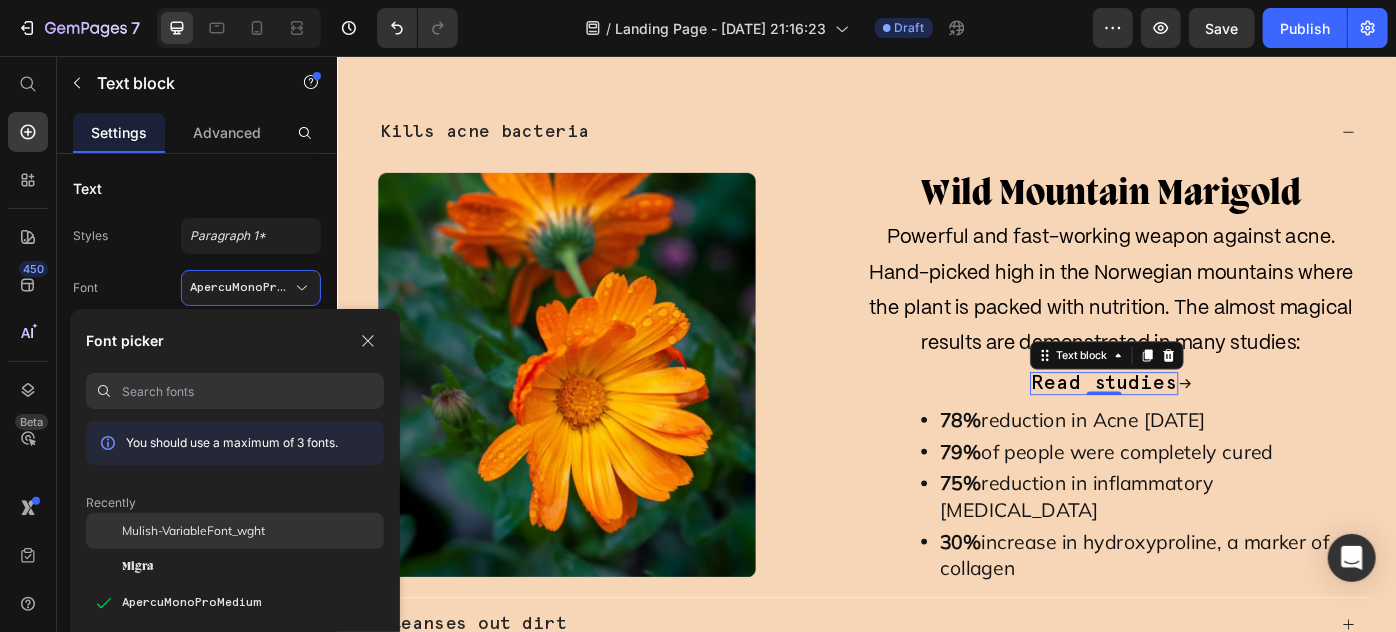 scroll, scrollTop: 90, scrollLeft: 0, axis: vertical 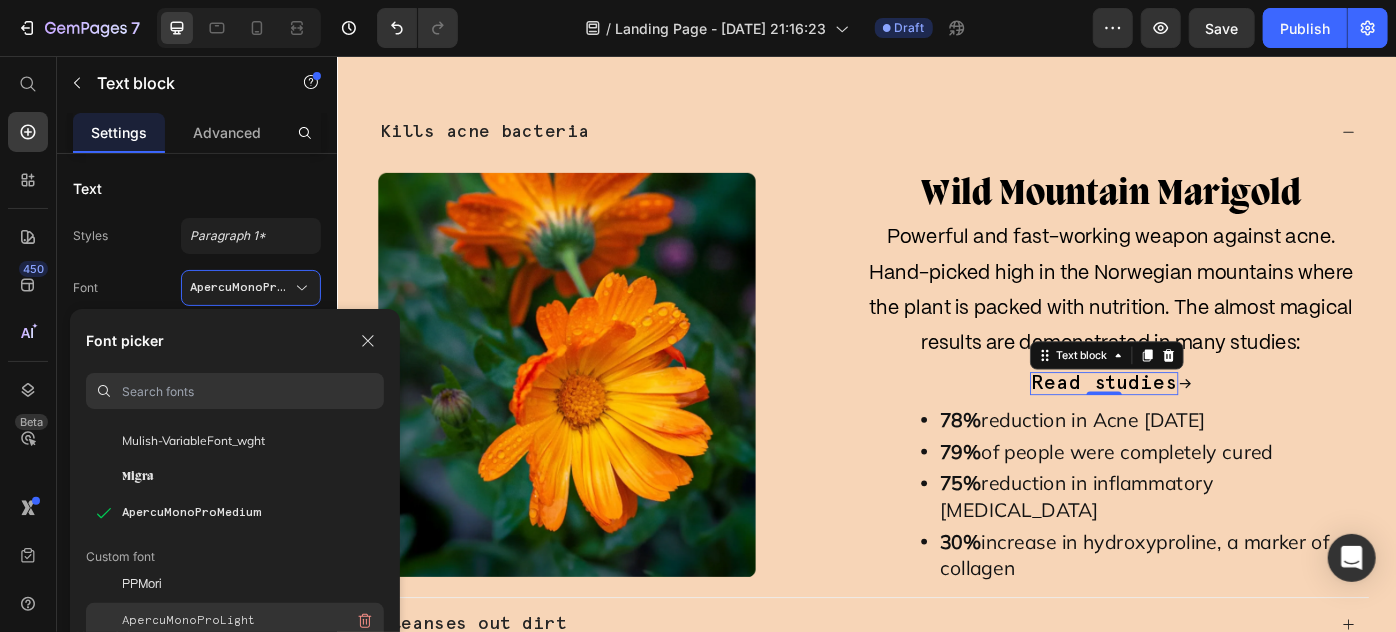 click on "ApercuMonoProLight" 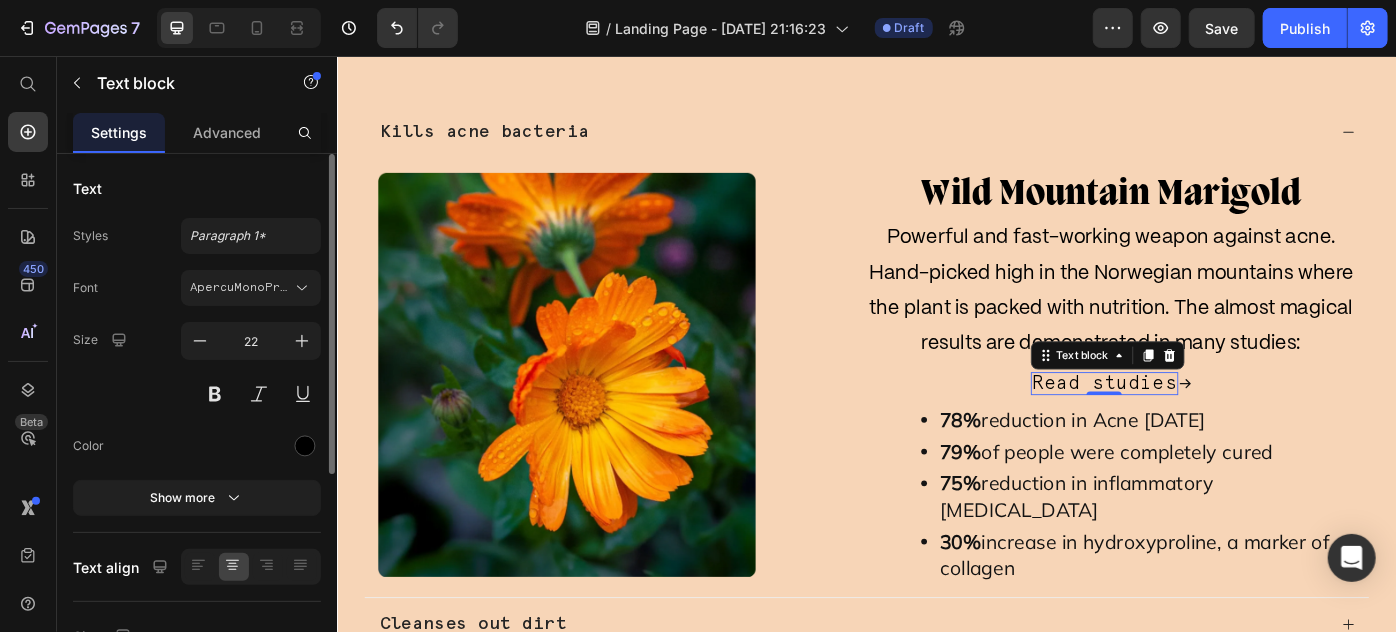 click on "Styles Paragraph 1* Font ApercuMonoProLight Size 22 Color Show more" 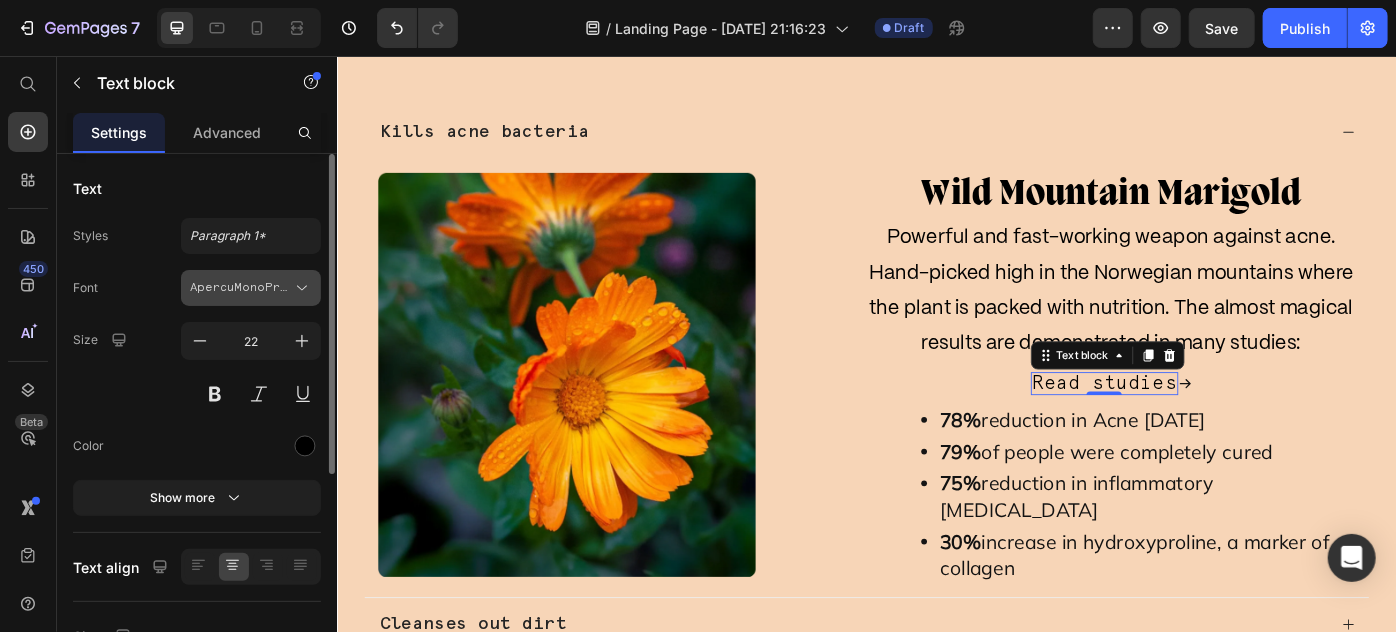 click on "ApercuMonoProLight" at bounding box center [241, 288] 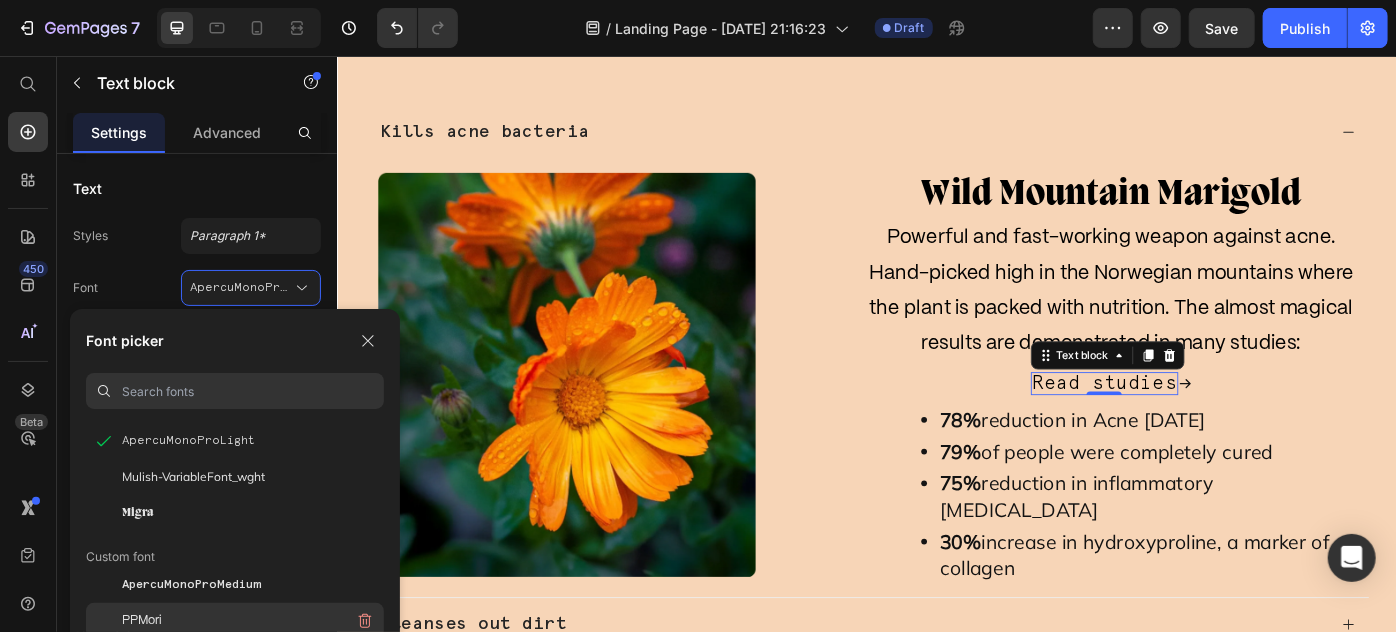 click on "PPMori" 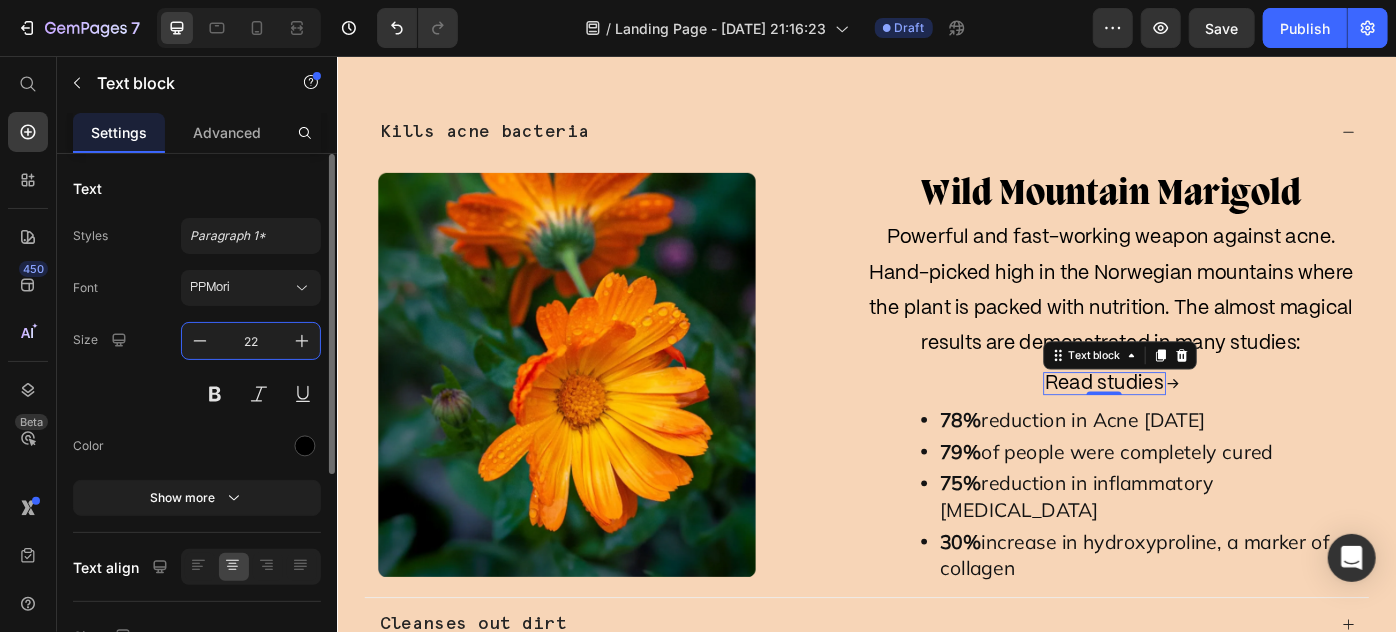 click on "22" at bounding box center (251, 341) 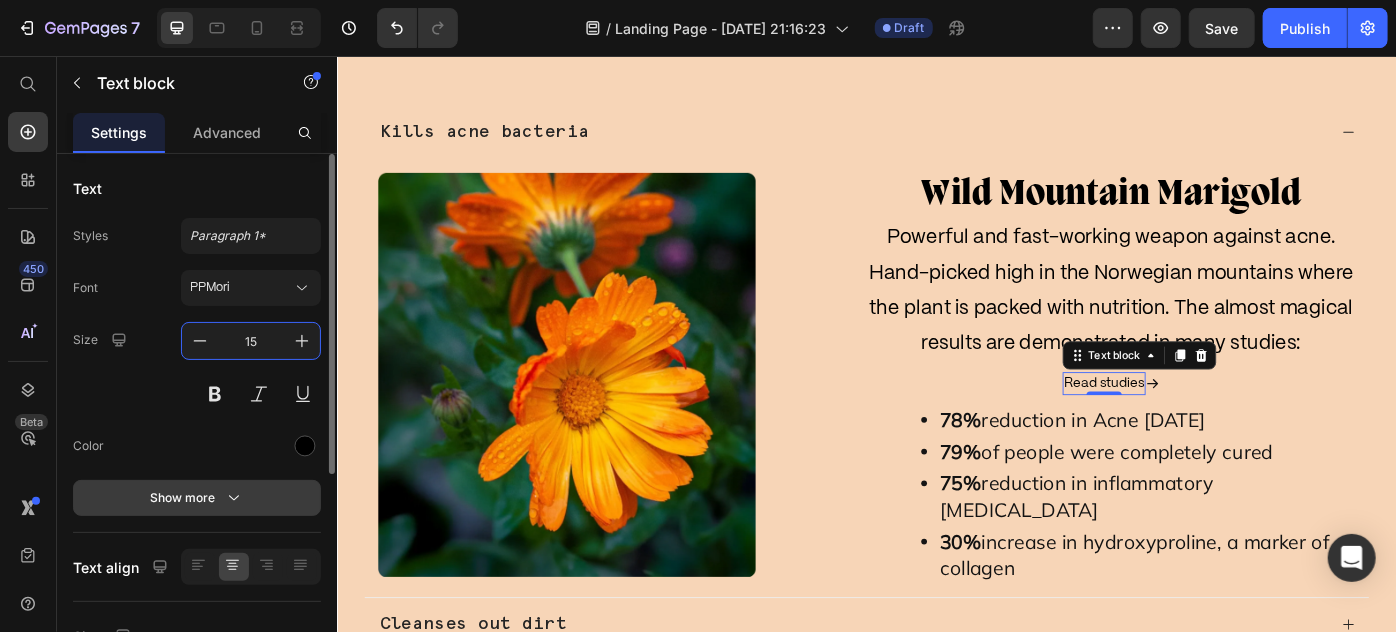 type on "15" 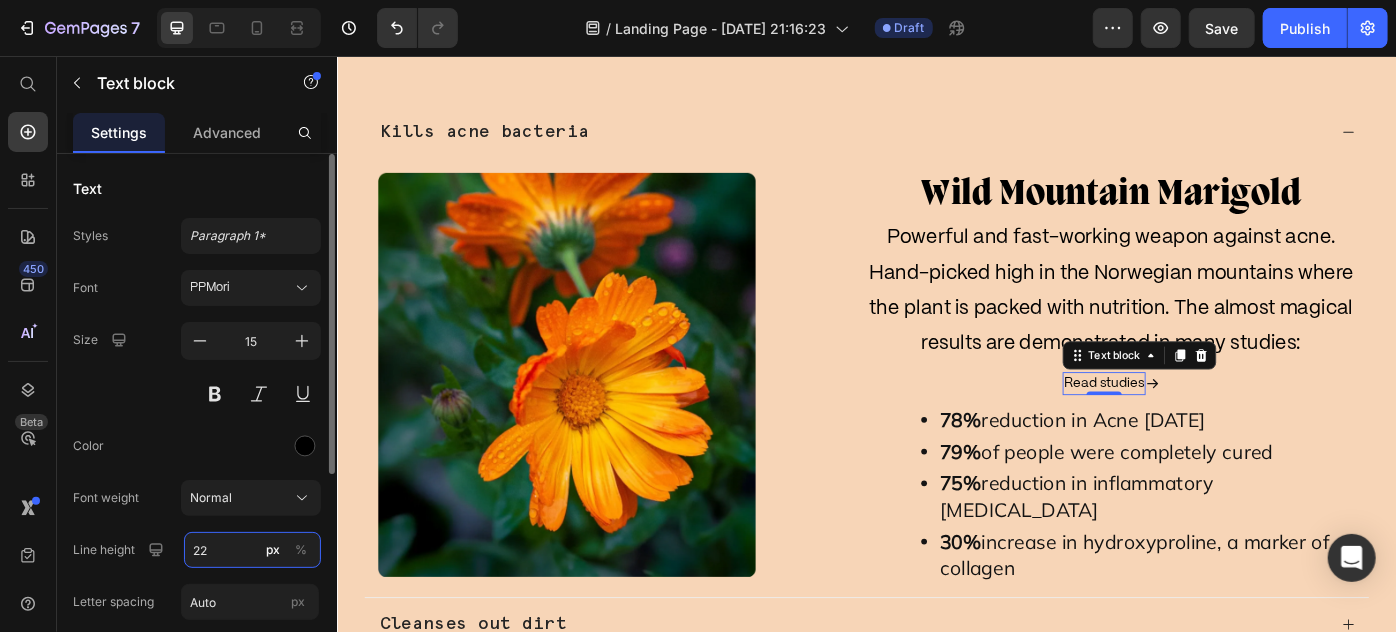 click on "22" at bounding box center [252, 550] 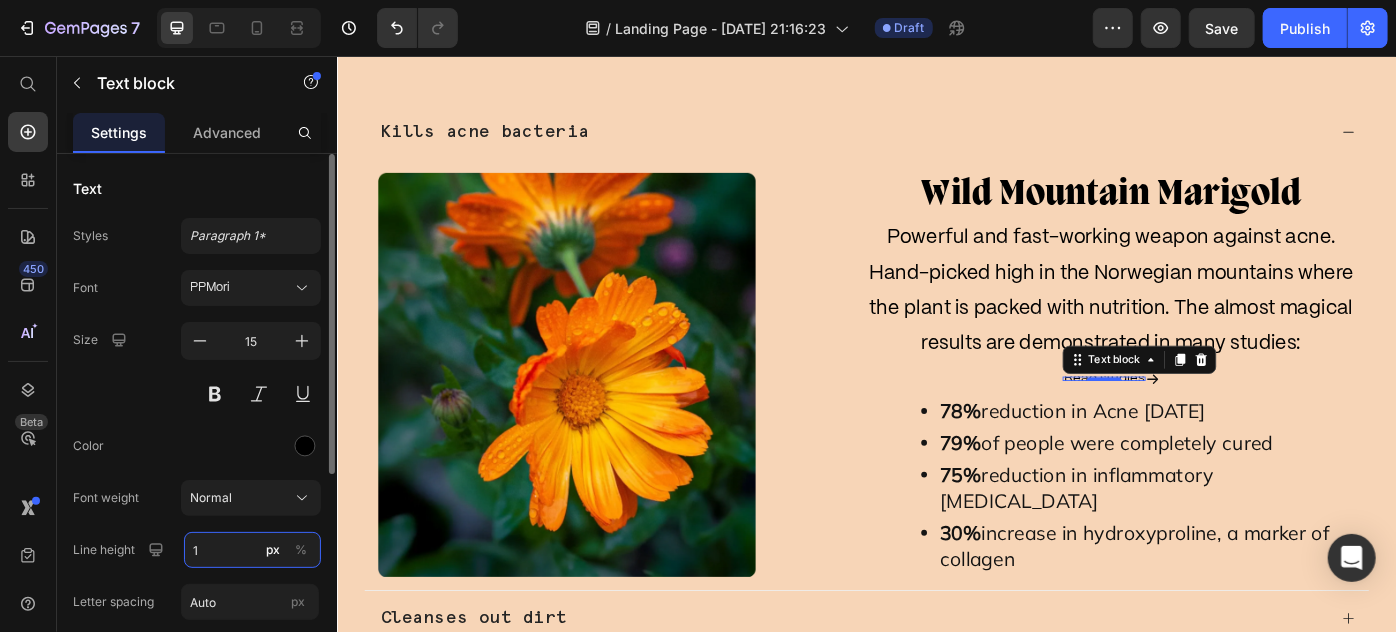 type on "15" 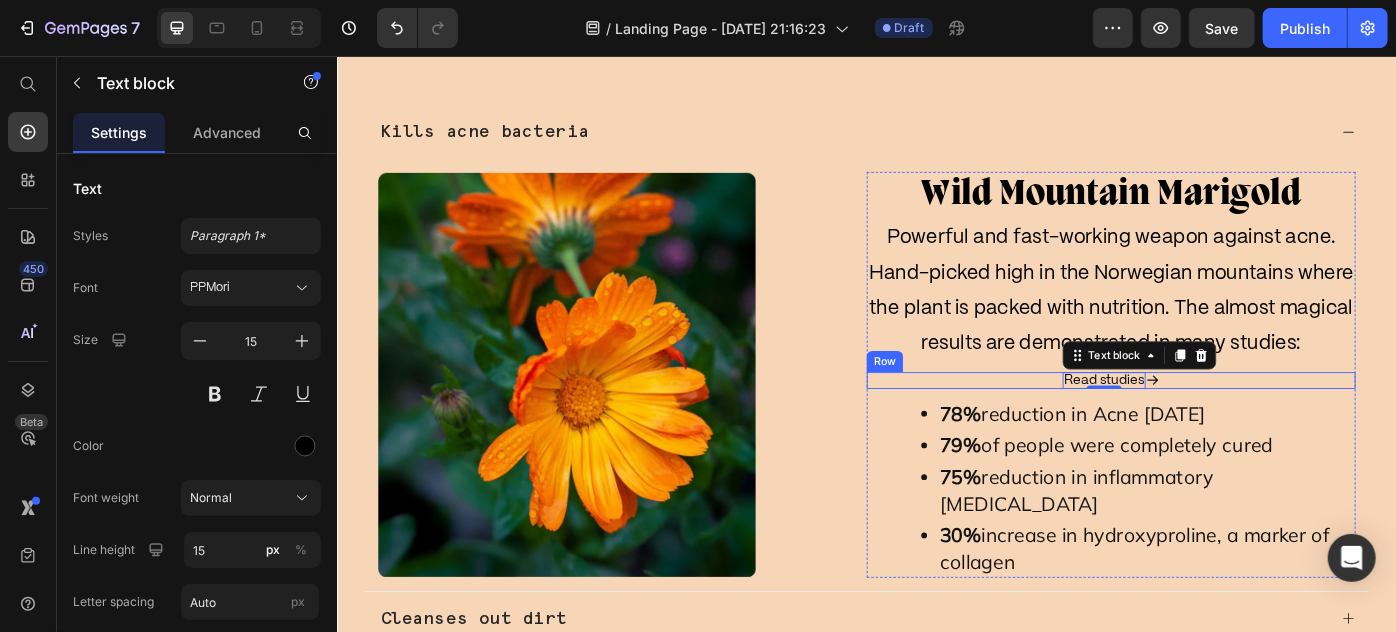 click on "Read studies Text block   0
Icon Row" at bounding box center (1213, 422) 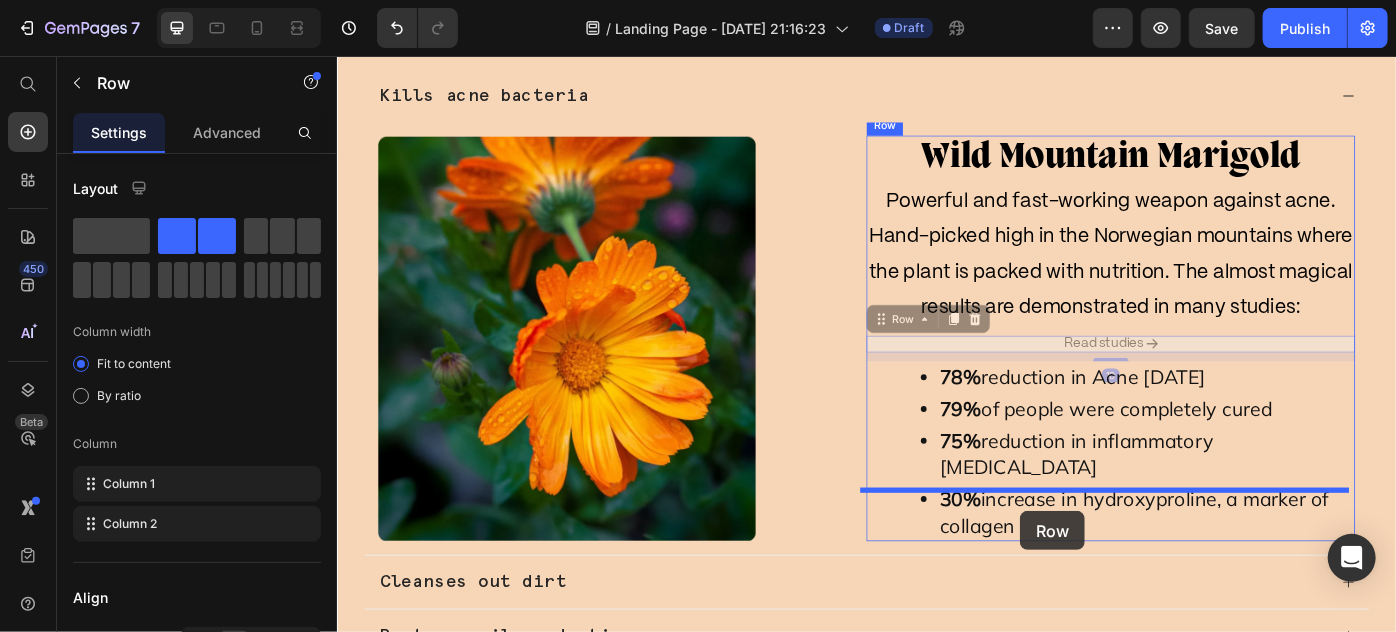 drag, startPoint x: 951, startPoint y: 364, endPoint x: 1110, endPoint y: 571, distance: 261.01724 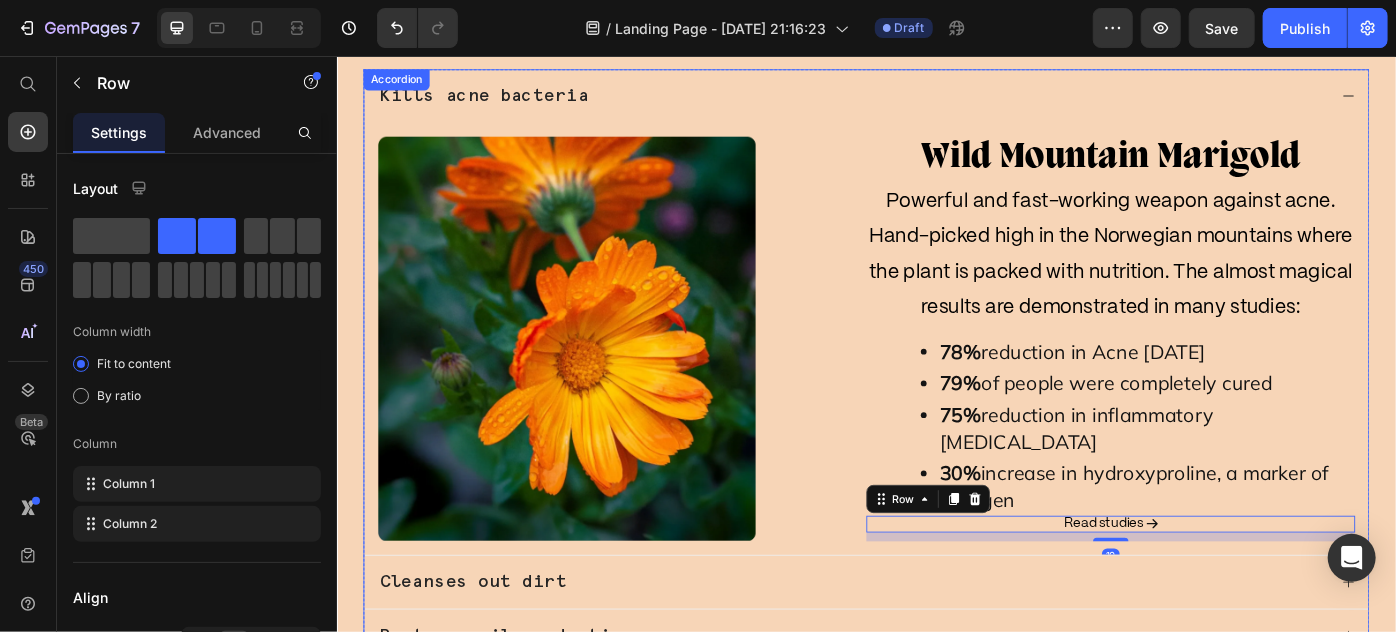 scroll, scrollTop: 3154, scrollLeft: 0, axis: vertical 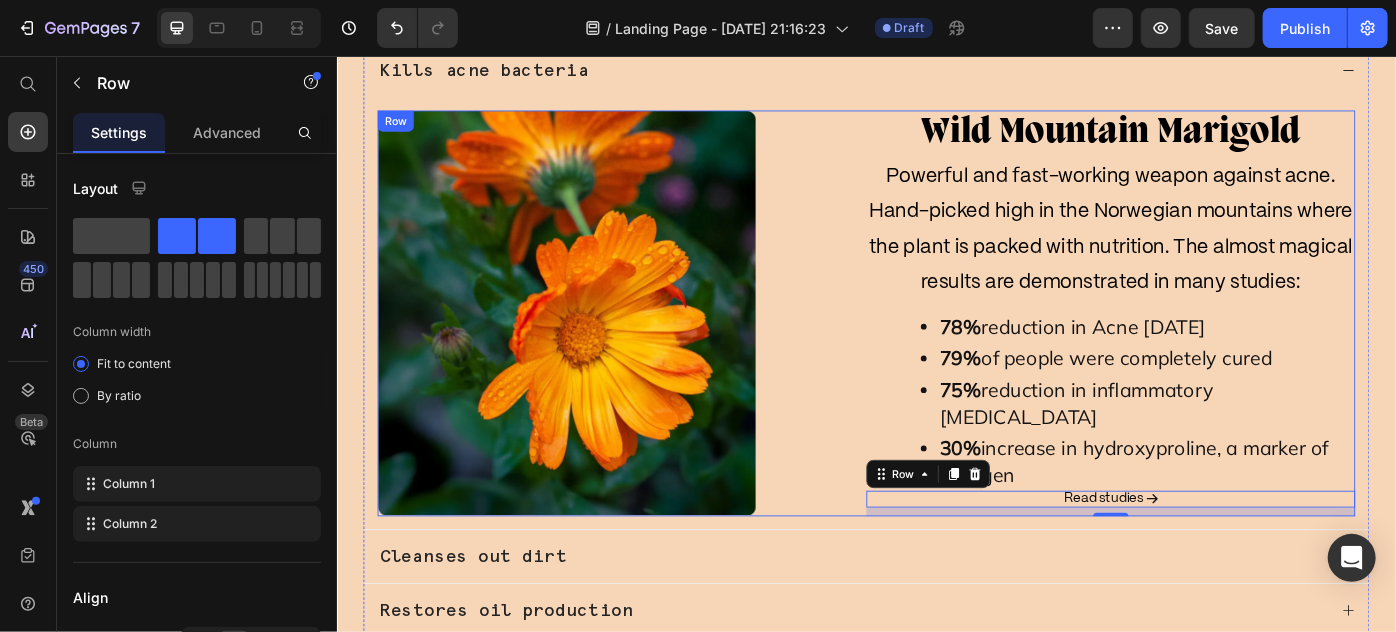 click on "Image Row Wild Mountain Marigold Text block Powerful and fast-working weapon against acne. Hand-picked high in the Norwegian mountains where the plant is packed with nutrition. The almost magical results are demonstrated in many studies: Text block
78%  reduction in Acne [DATE]
79%  of people were completely cured
75%  reduction in inflammatory [MEDICAL_DATA]
30%  increase in hydroxyproline, a marker of collagen Item List Read studies Text block
Icon Row   10 Row Row" at bounding box center (936, 345) 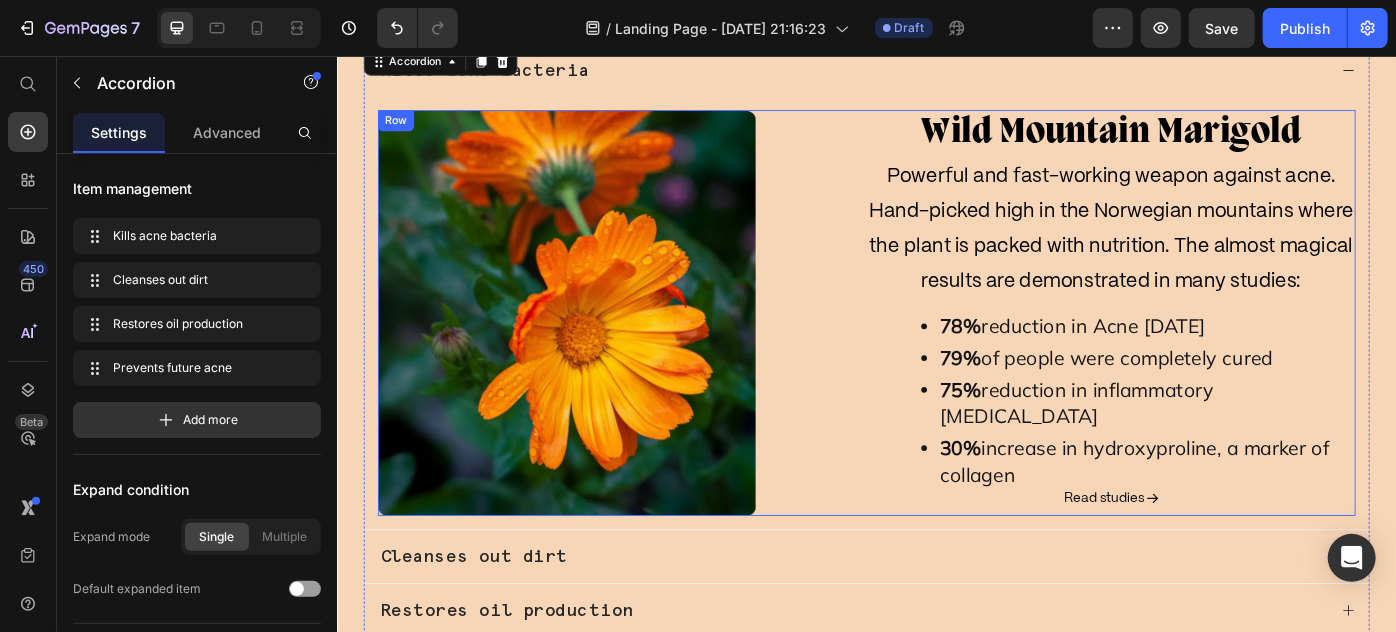 click on "Wild Mountain Marigold Text block Powerful and fast-working weapon against acne. Hand-picked high in the Norwegian mountains where the plant is packed with nutrition. The almost magical results are demonstrated in many studies: Text block
78%  reduction in Acne [DATE]
79%  of people were completely cured
75%  reduction in inflammatory [MEDICAL_DATA]
30%  increase in hydroxyproline, a marker of collagen Item List Read studies Text block
Icon Row Row" at bounding box center (1213, 345) 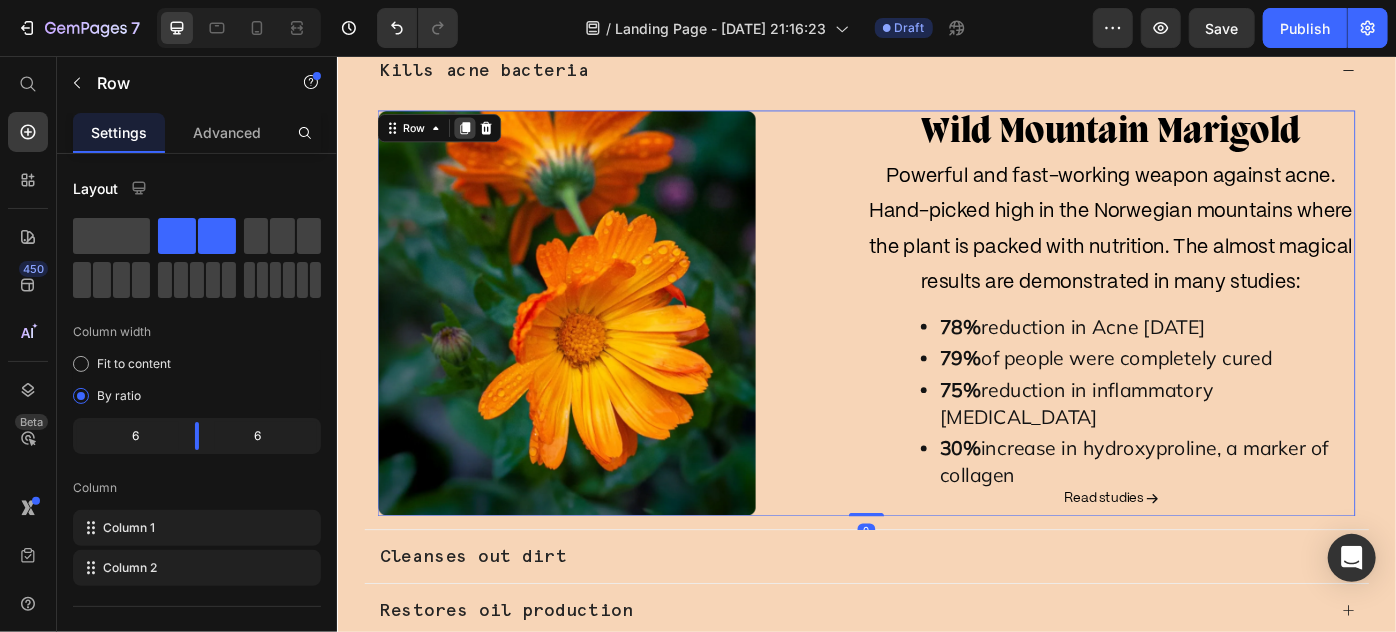 click 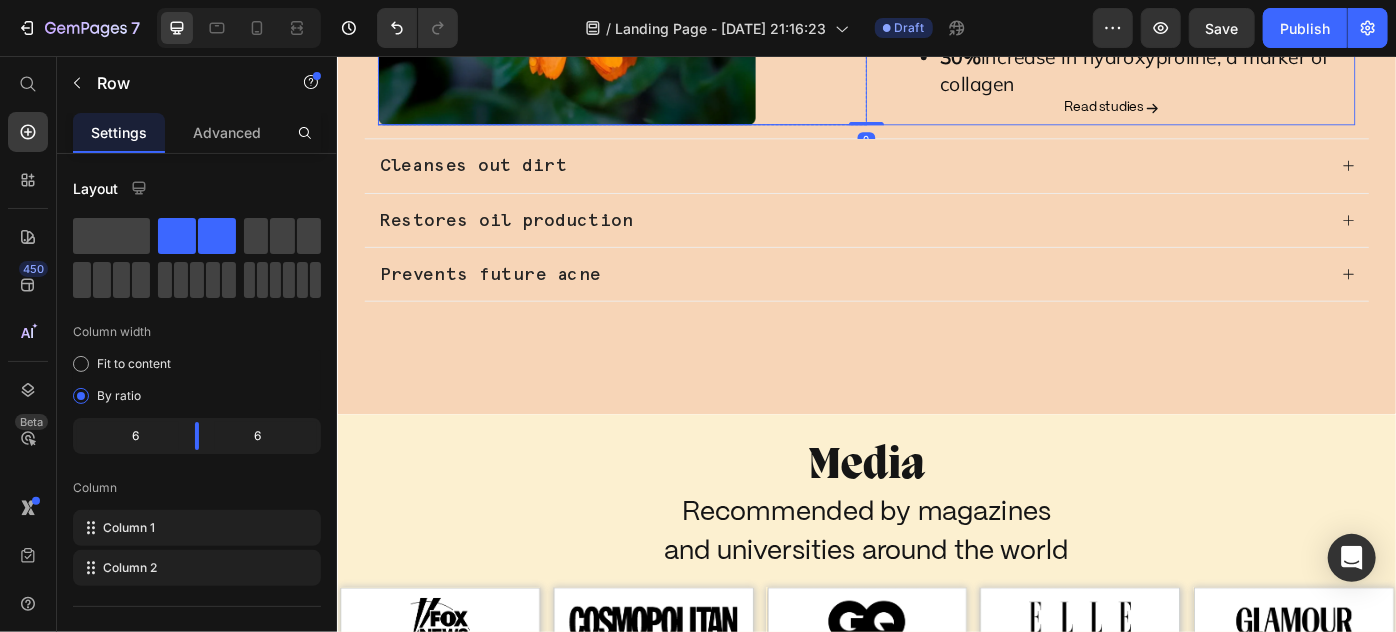scroll, scrollTop: 4032, scrollLeft: 0, axis: vertical 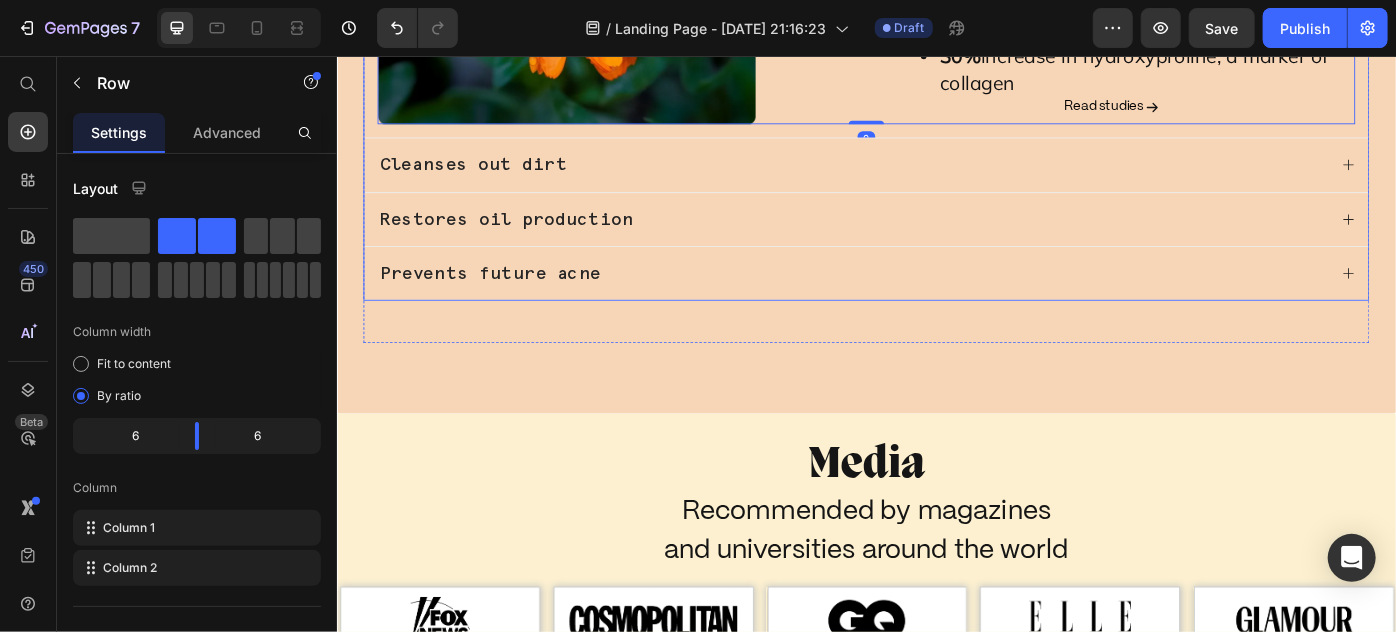 click on "Cleanses out dirt" at bounding box center [920, 178] 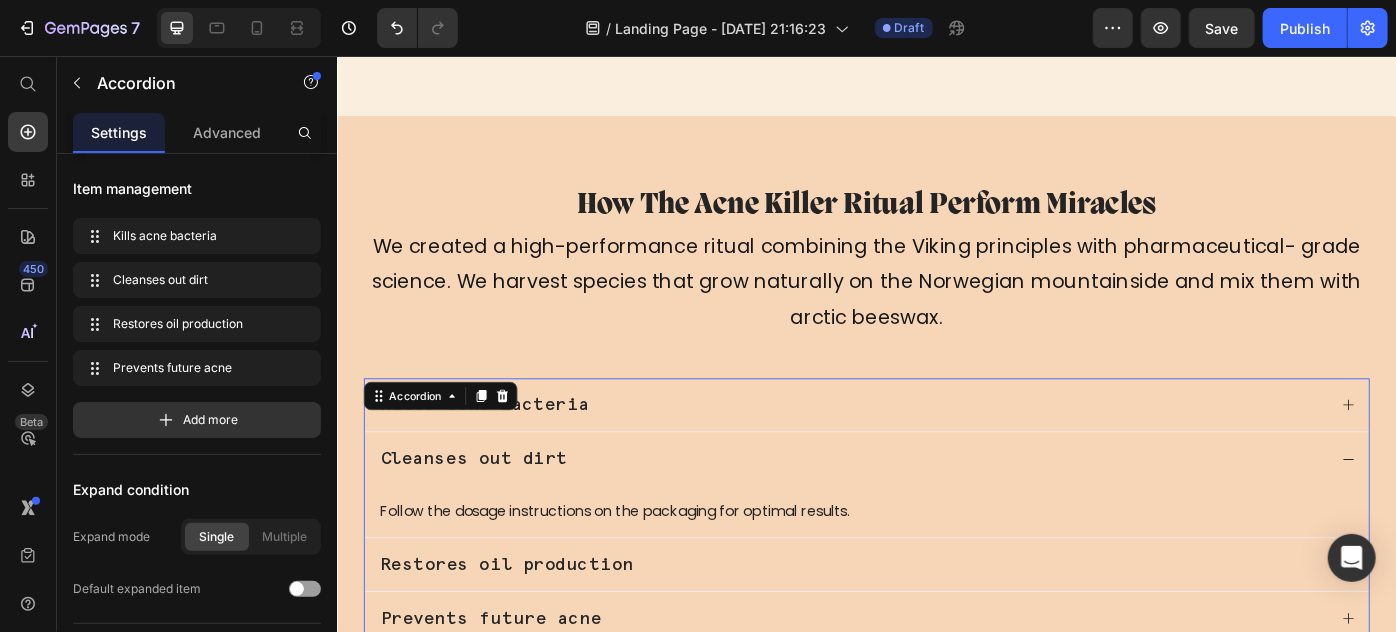 scroll, scrollTop: 2778, scrollLeft: 0, axis: vertical 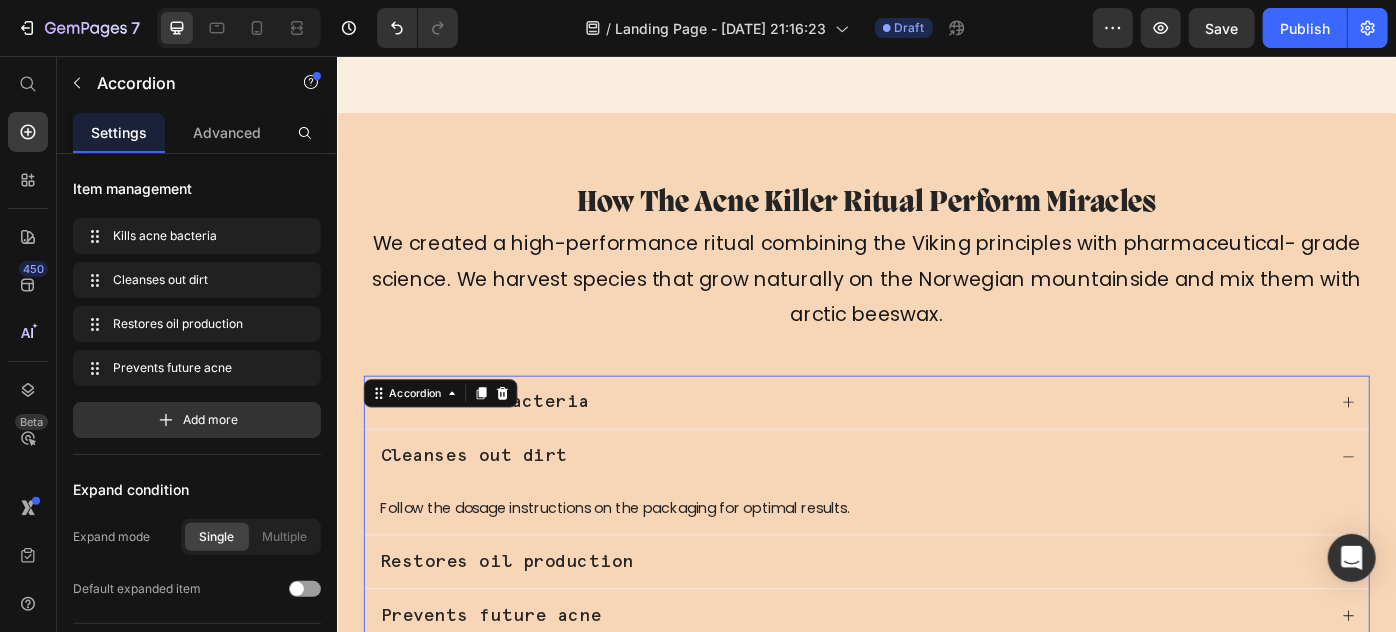 click on "Kills acne bacteria" at bounding box center (920, 447) 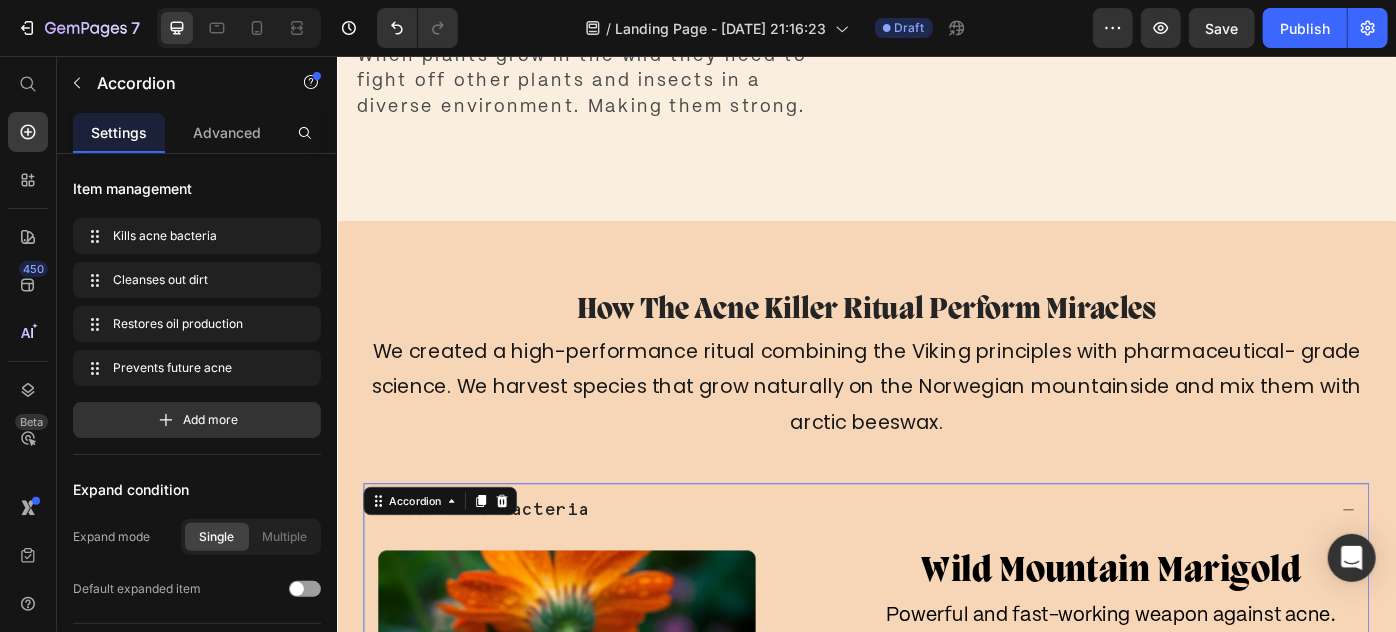 scroll, scrollTop: 2597, scrollLeft: 0, axis: vertical 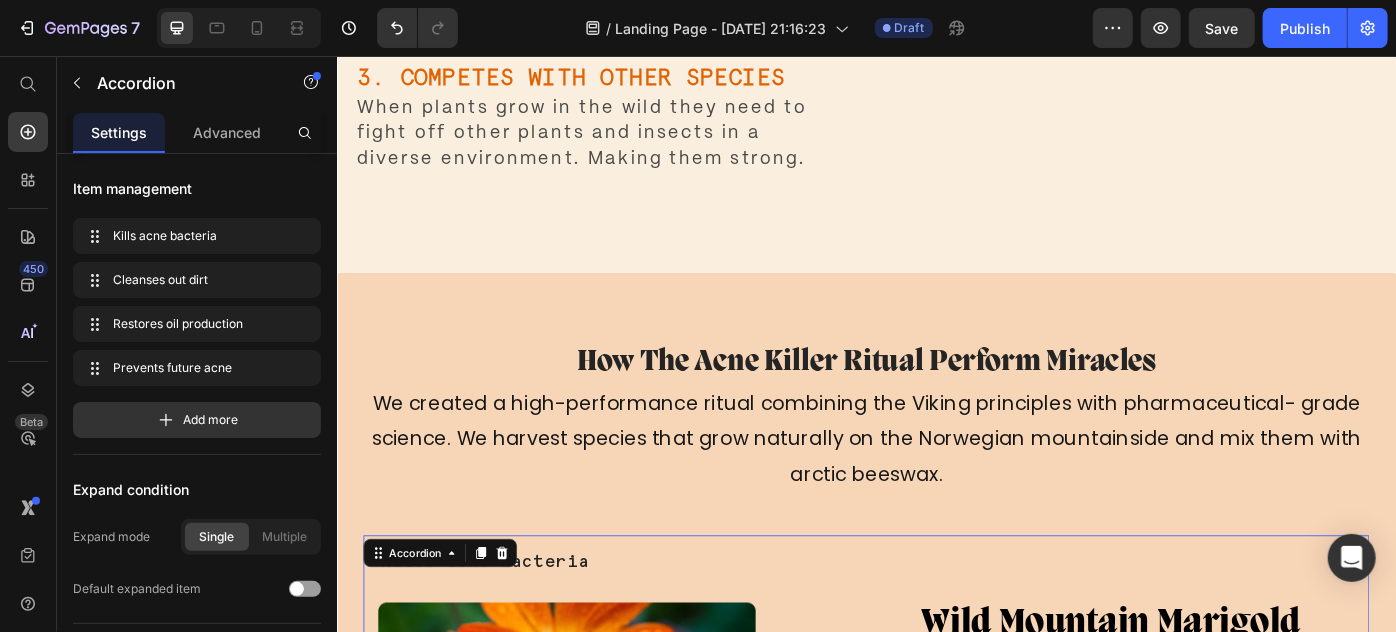 click on "Kills acne bacteria" at bounding box center (920, 628) 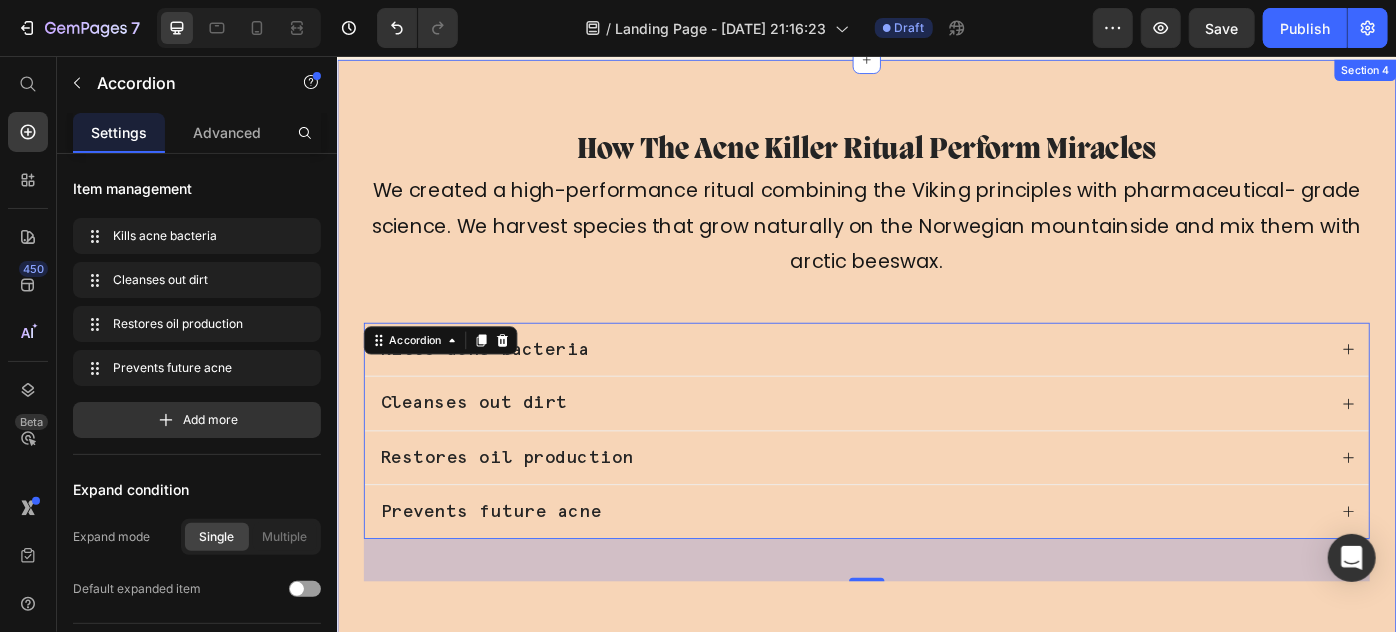 scroll, scrollTop: 2960, scrollLeft: 0, axis: vertical 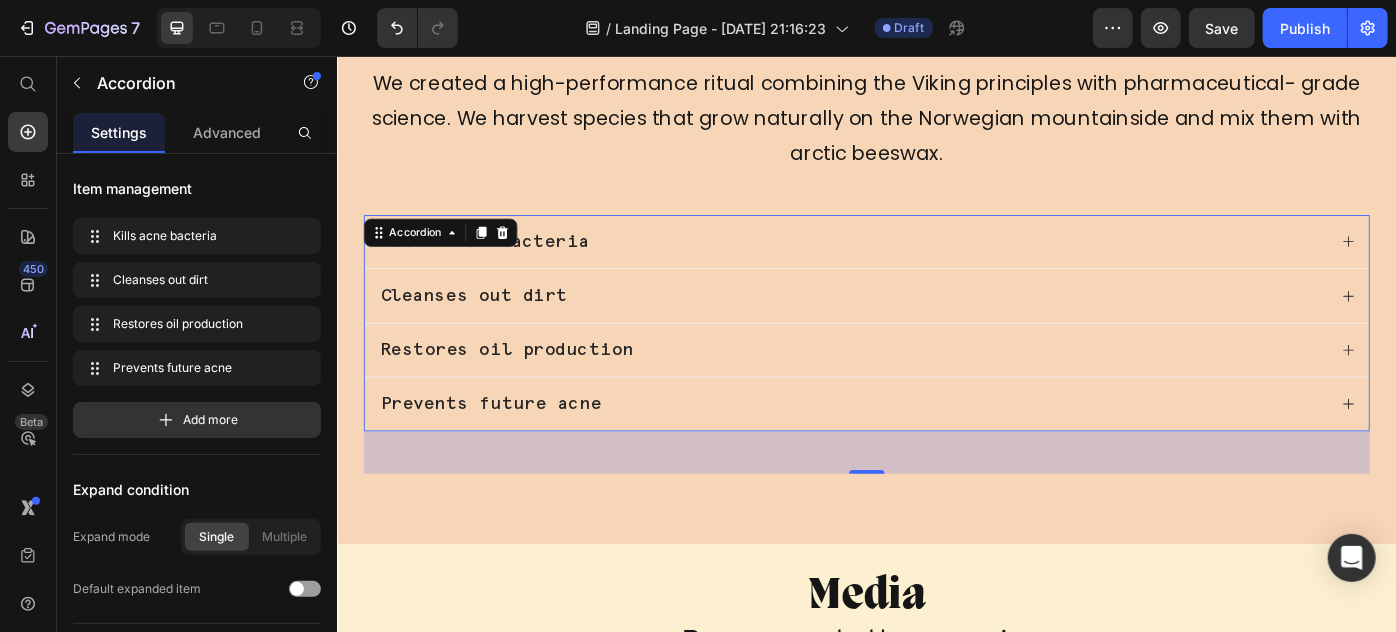 click on "Kills acne bacteria" at bounding box center [920, 265] 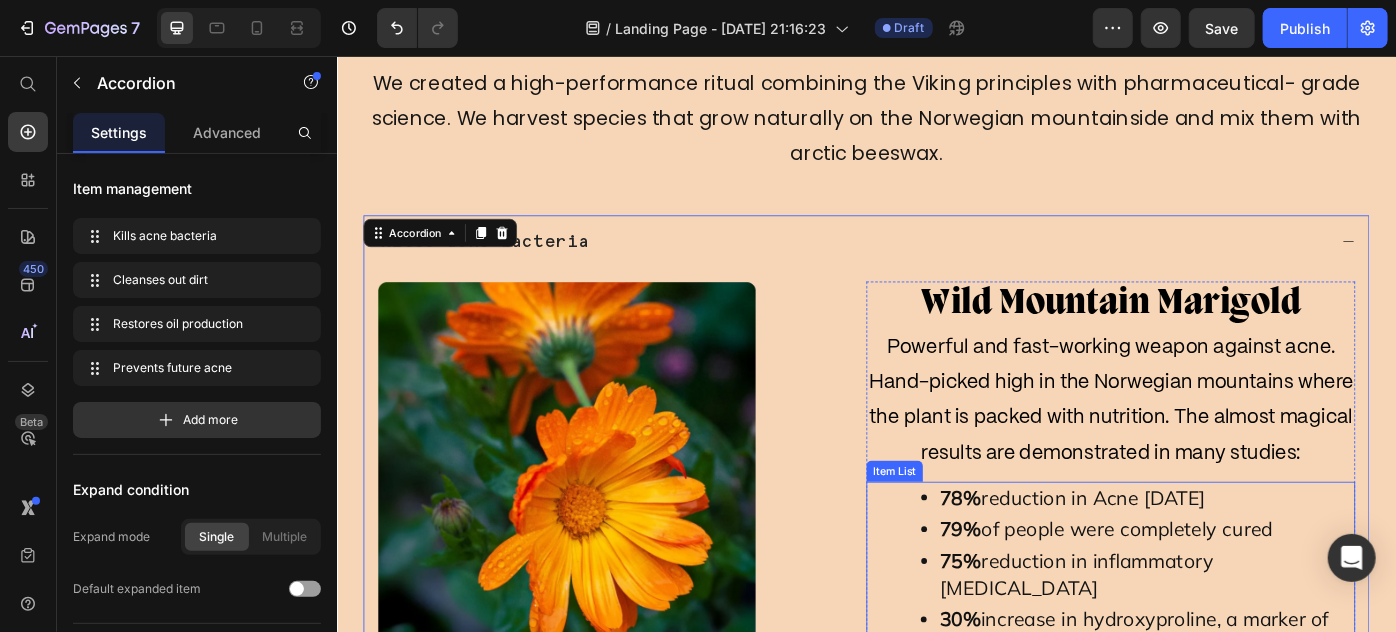 click on "78%  reduction in Acne [DATE]
79%  of people were completely cured
75%  reduction in inflammatory [MEDICAL_DATA]
30%  increase in hydroxyproline, a marker of collagen Item List" at bounding box center [1213, 639] 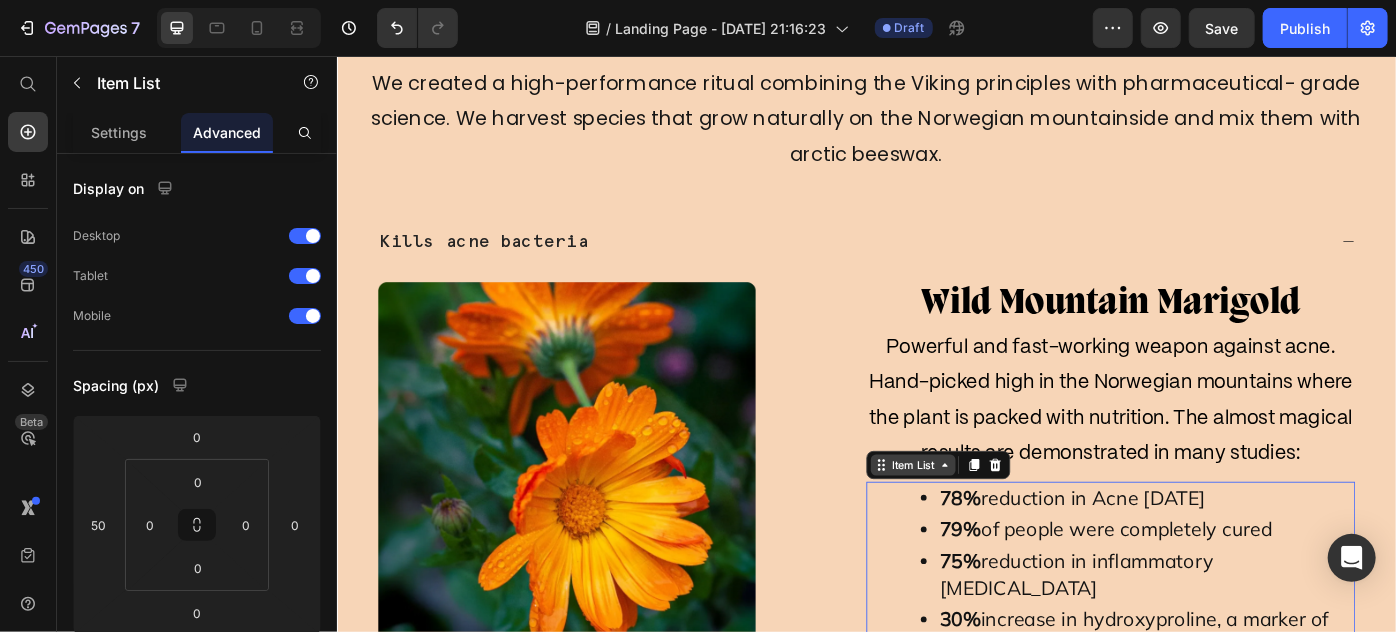 click on "Item List" at bounding box center [989, 518] 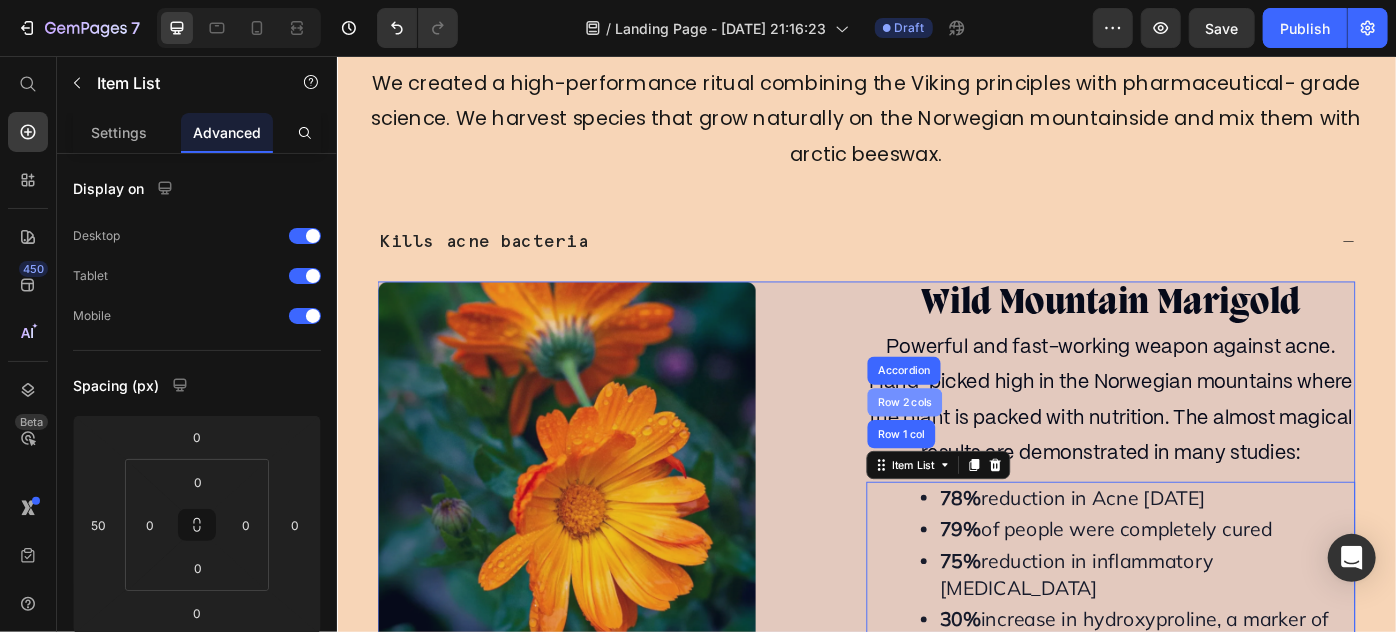 click on "Row 2 cols" at bounding box center (979, 447) 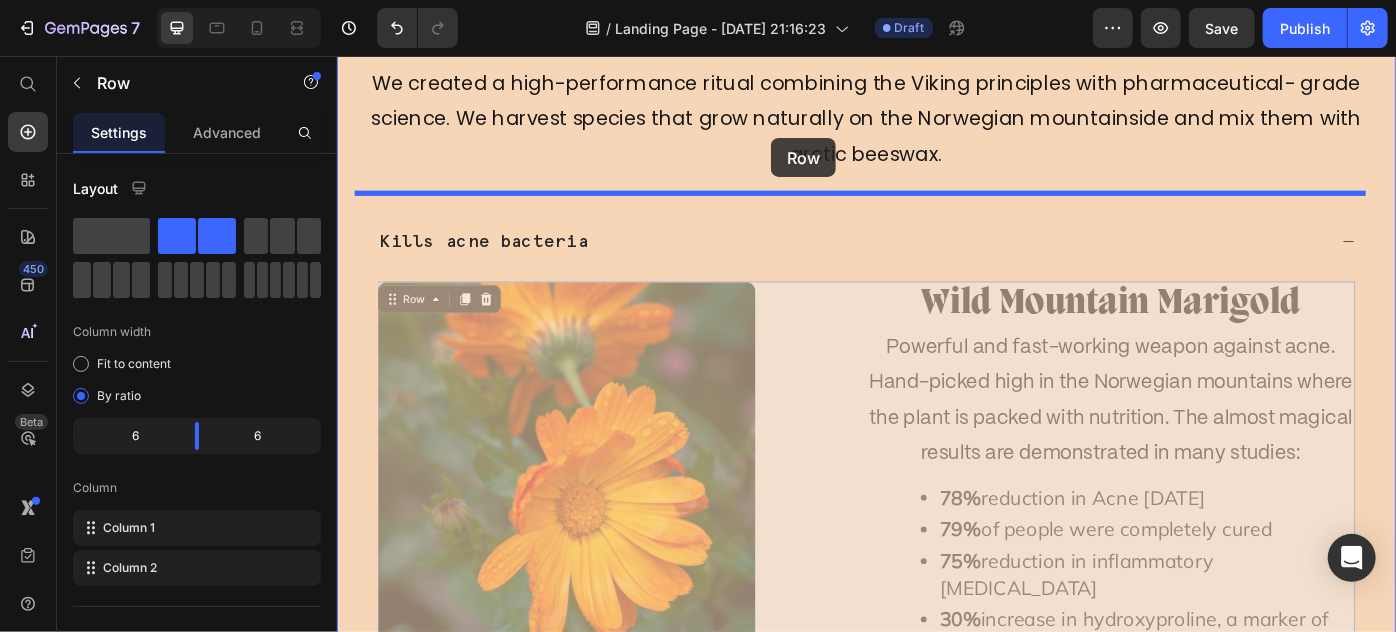 drag, startPoint x: 401, startPoint y: 309, endPoint x: 828, endPoint y: 148, distance: 456.34418 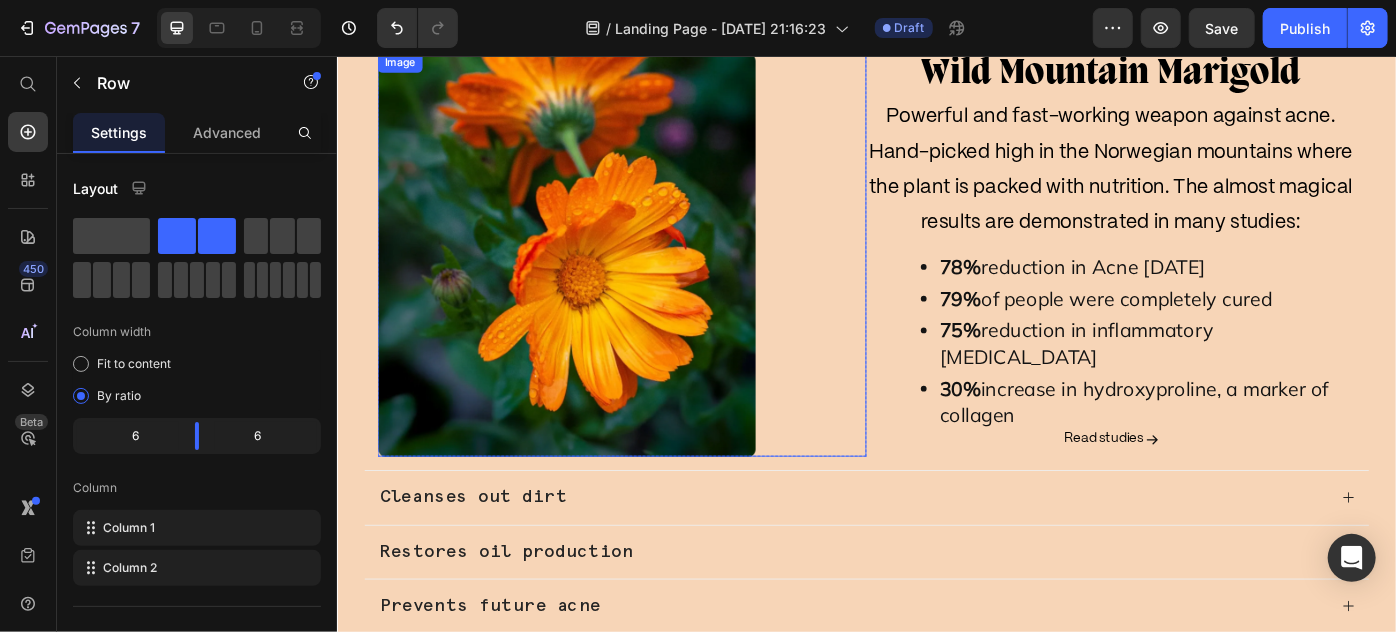 scroll, scrollTop: 3869, scrollLeft: 0, axis: vertical 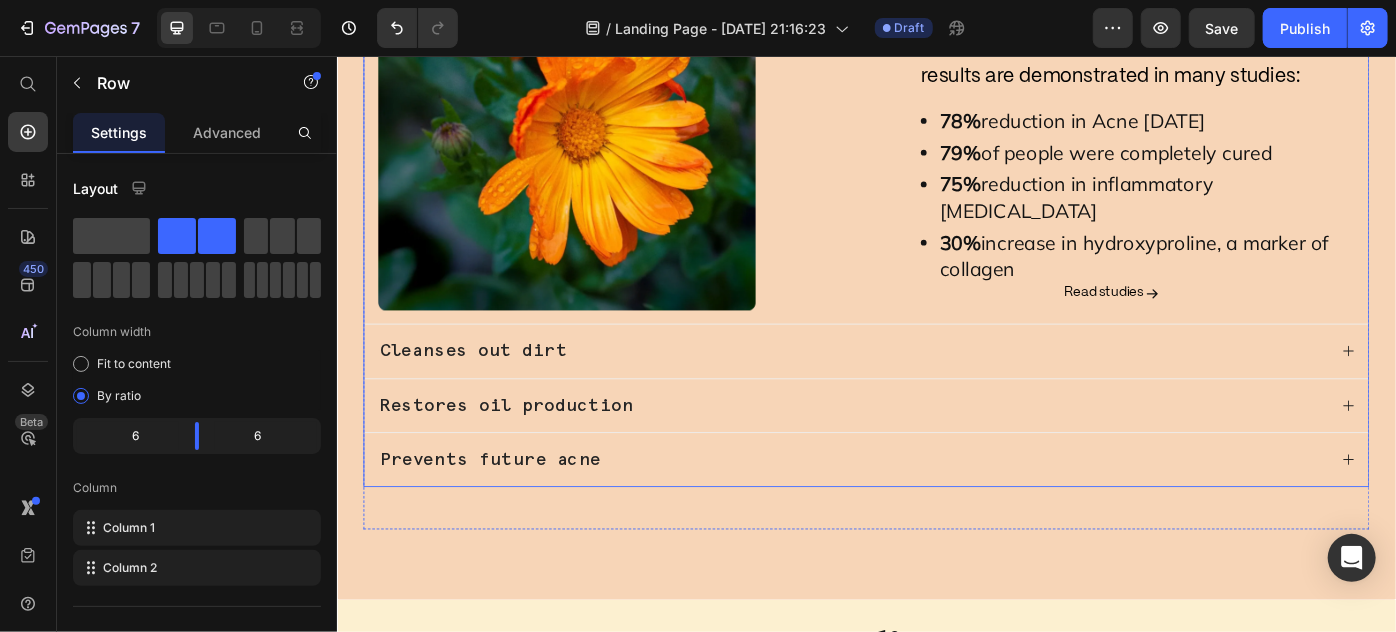click on "Cleanses out dirt" at bounding box center [920, 389] 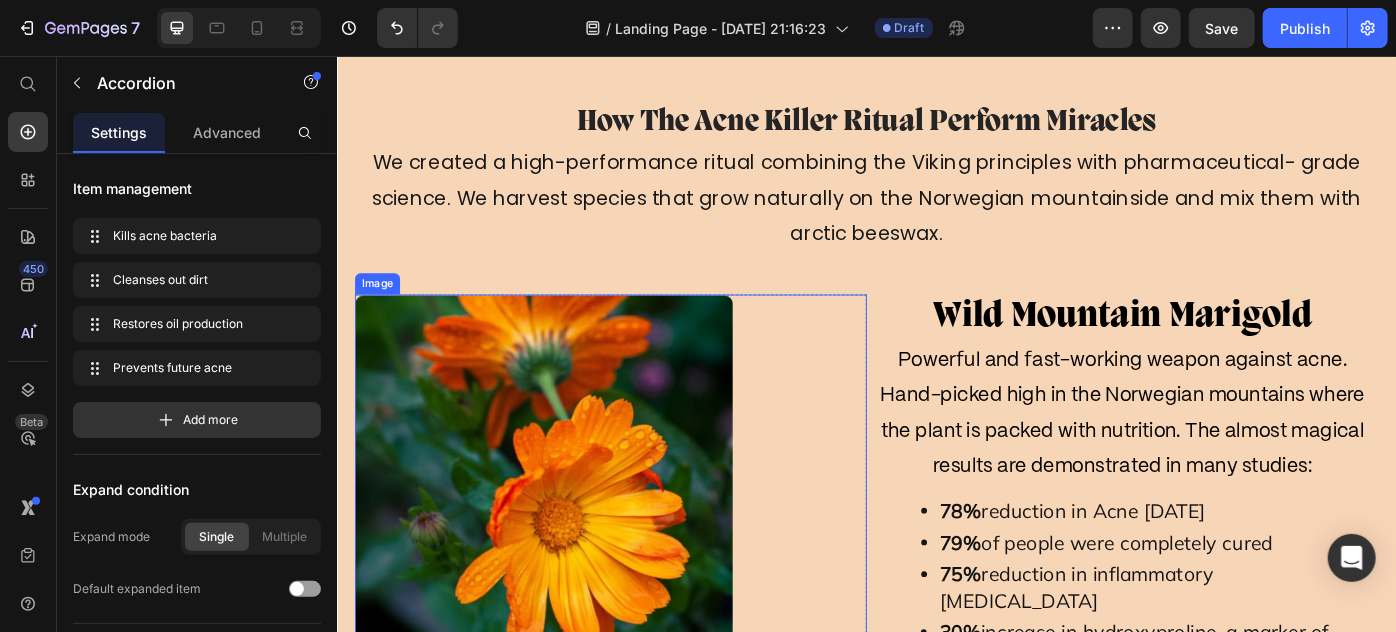 scroll, scrollTop: 2858, scrollLeft: 0, axis: vertical 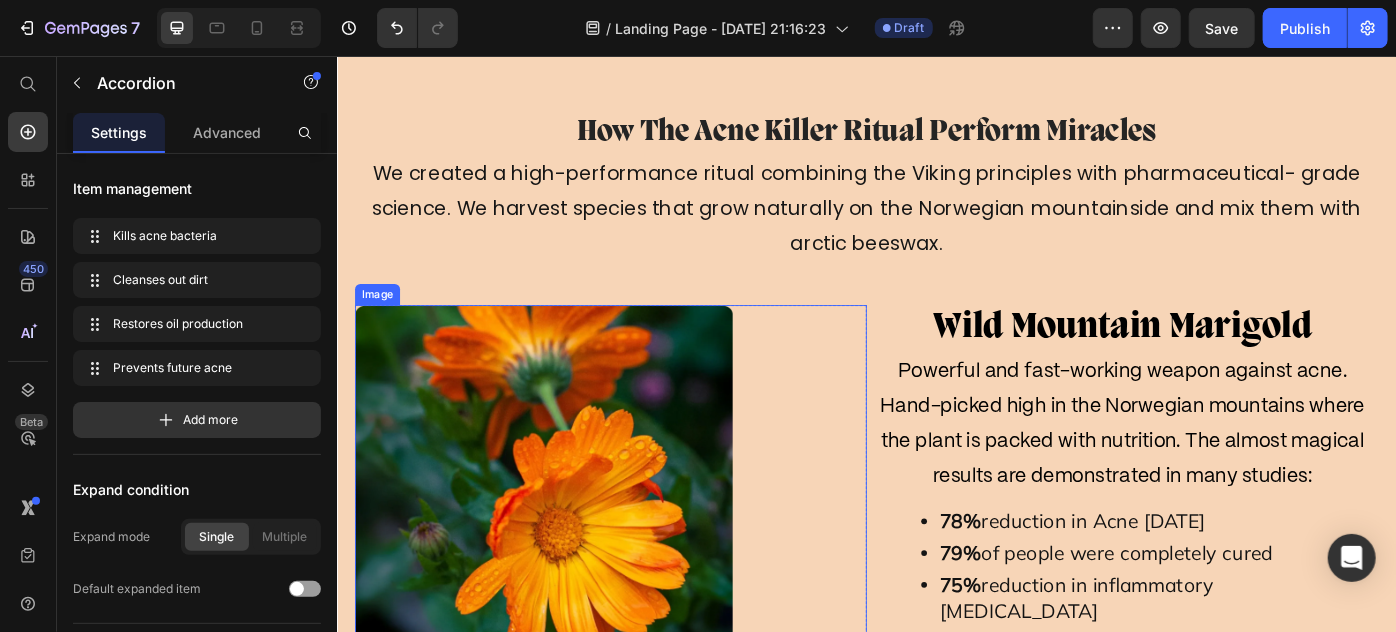 click at bounding box center (646, 566) 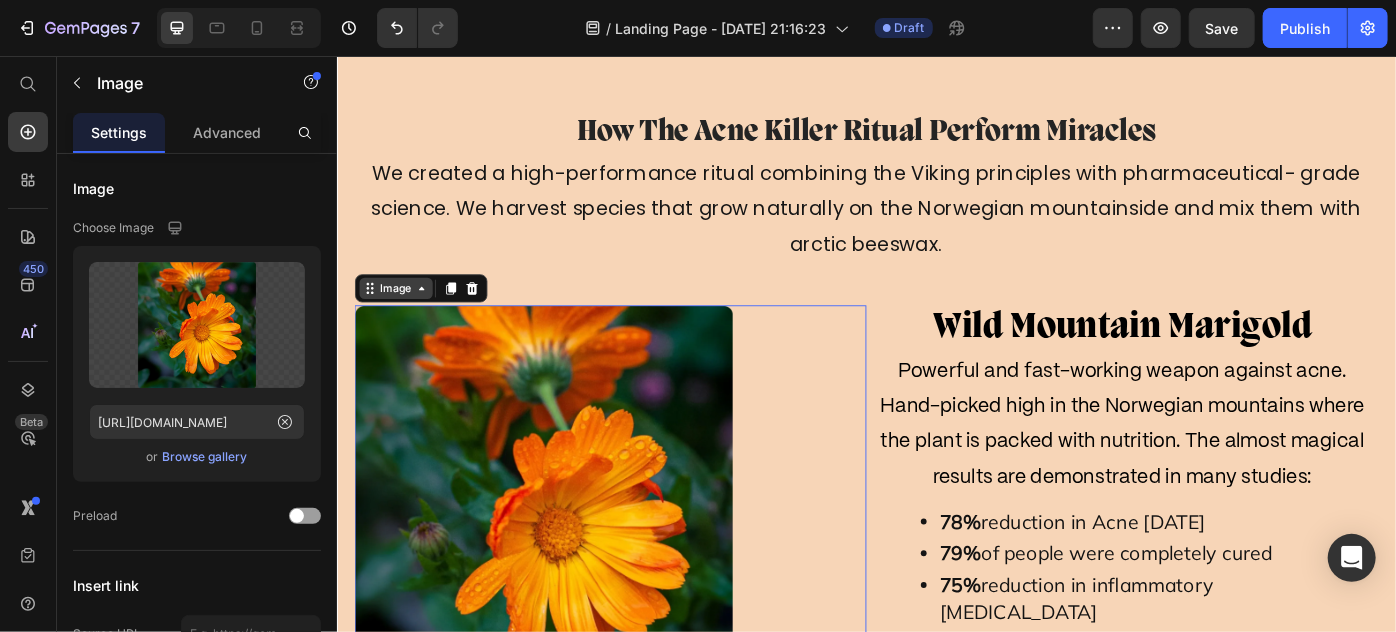 click on "Image" at bounding box center [402, 318] 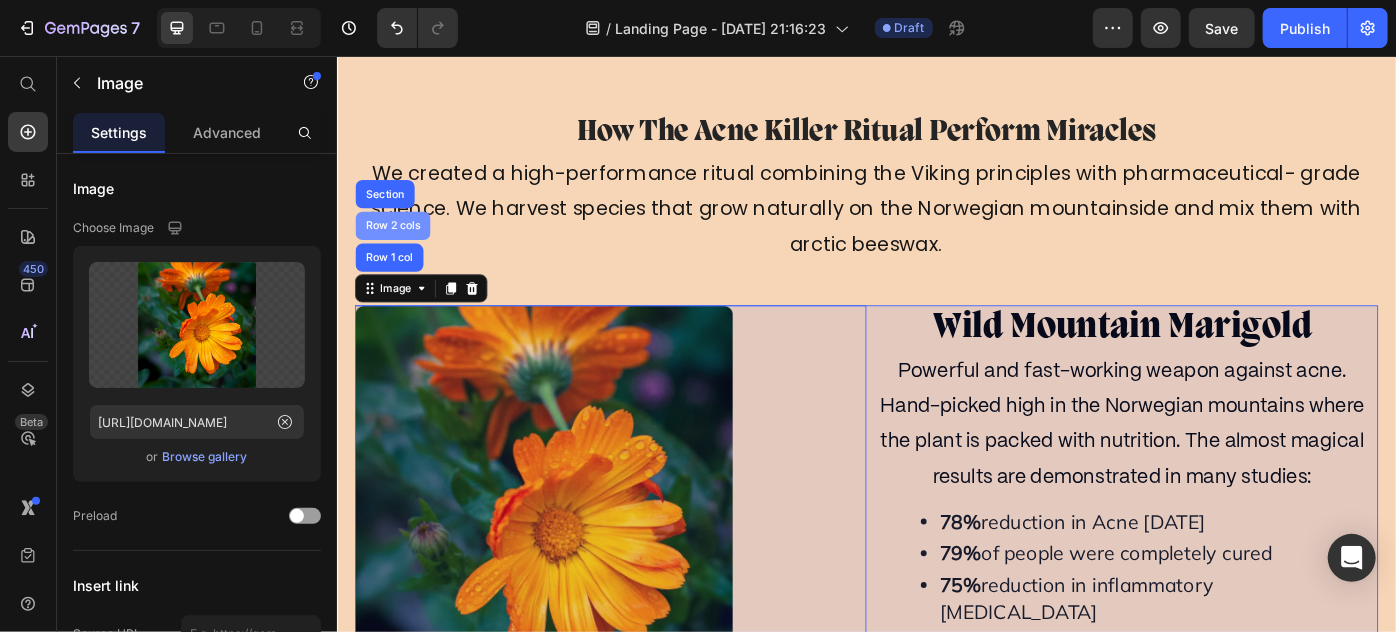 click on "Row 2 cols" at bounding box center [399, 247] 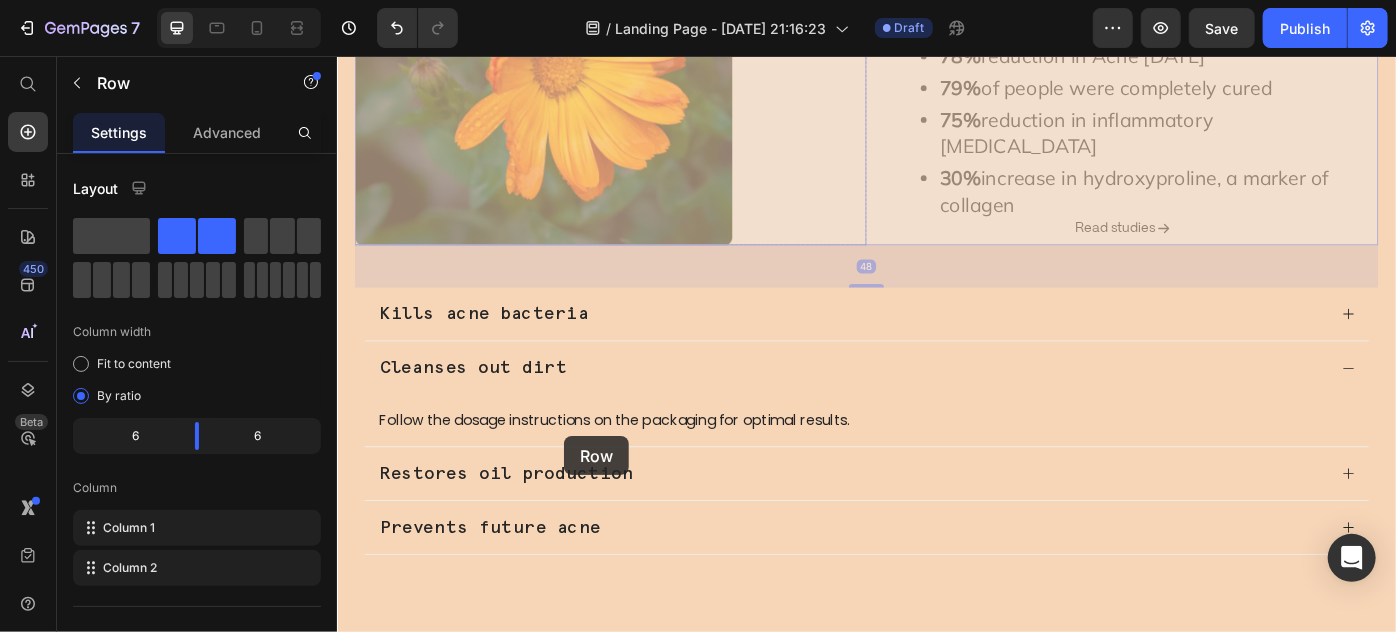 scroll, scrollTop: 3582, scrollLeft: 0, axis: vertical 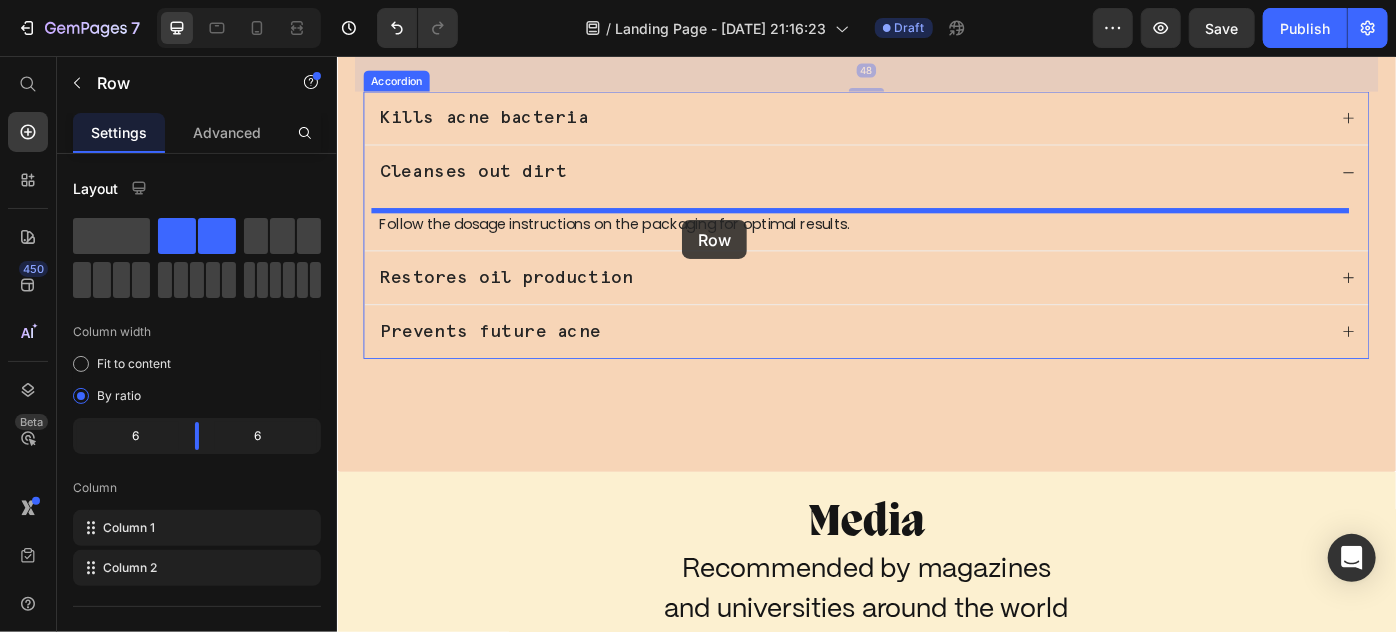 drag, startPoint x: 369, startPoint y: 297, endPoint x: 727, endPoint y: 241, distance: 362.35342 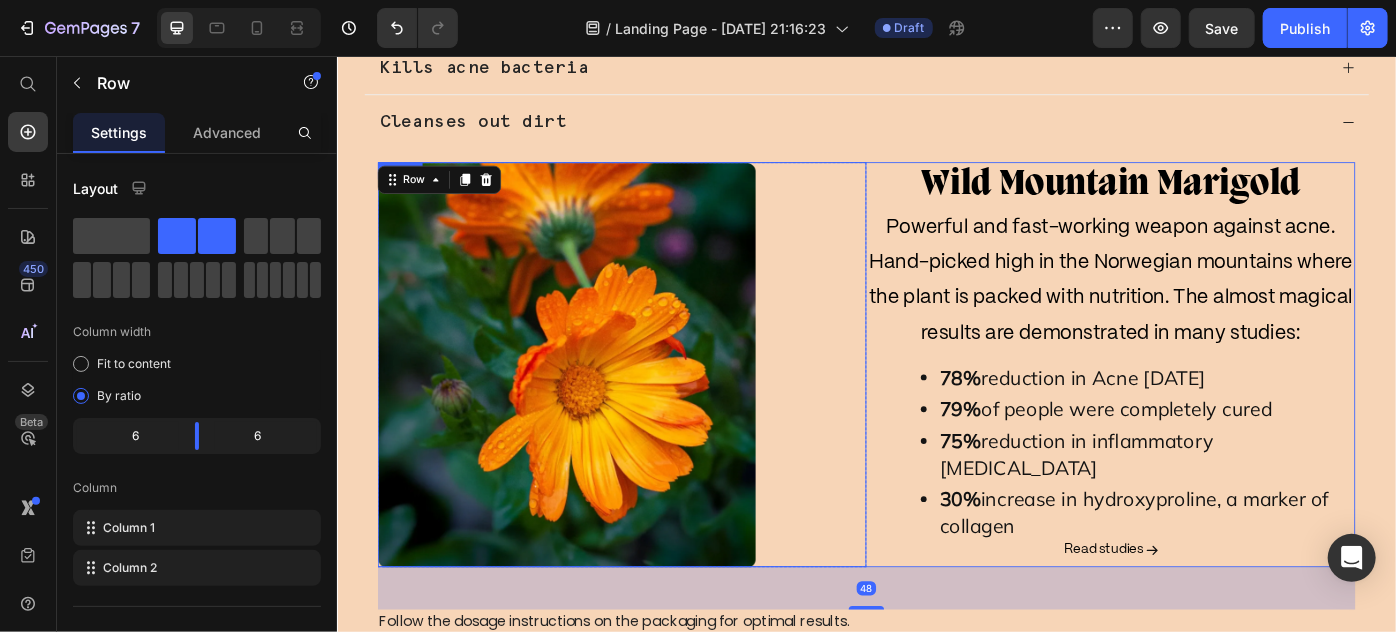 scroll, scrollTop: 3348, scrollLeft: 0, axis: vertical 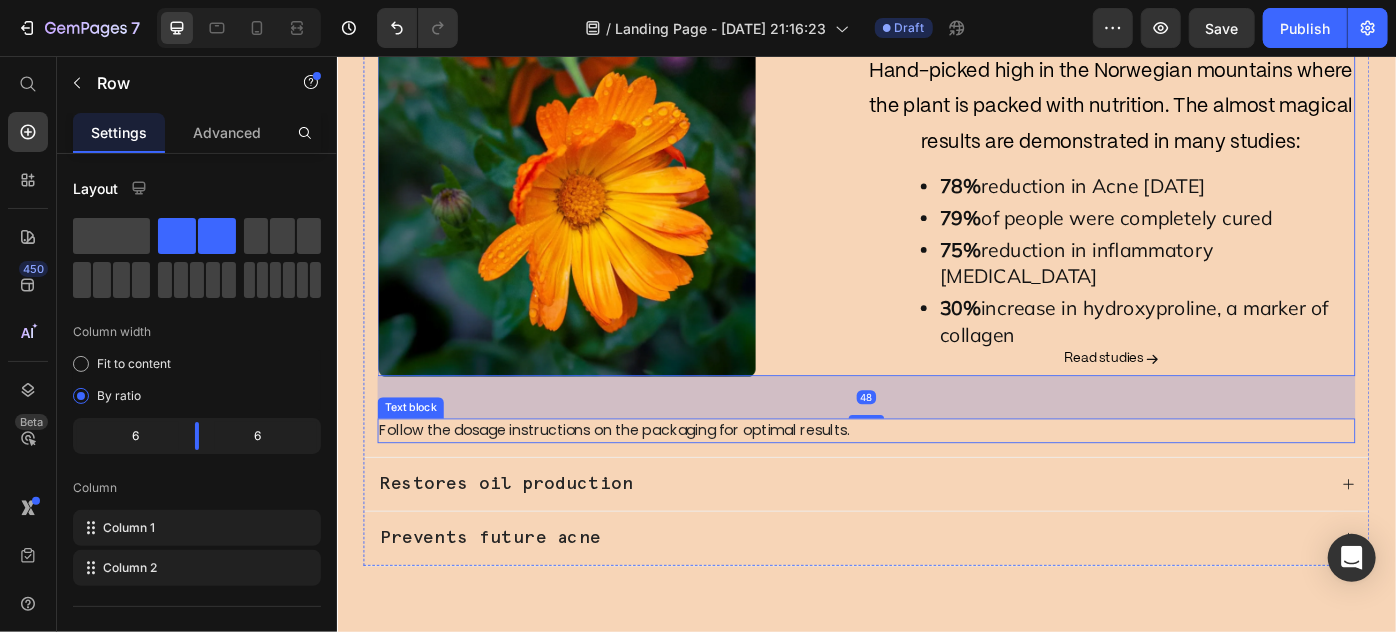 click on "Follow the dosage instructions on the packaging for optimal results." at bounding box center (936, 480) 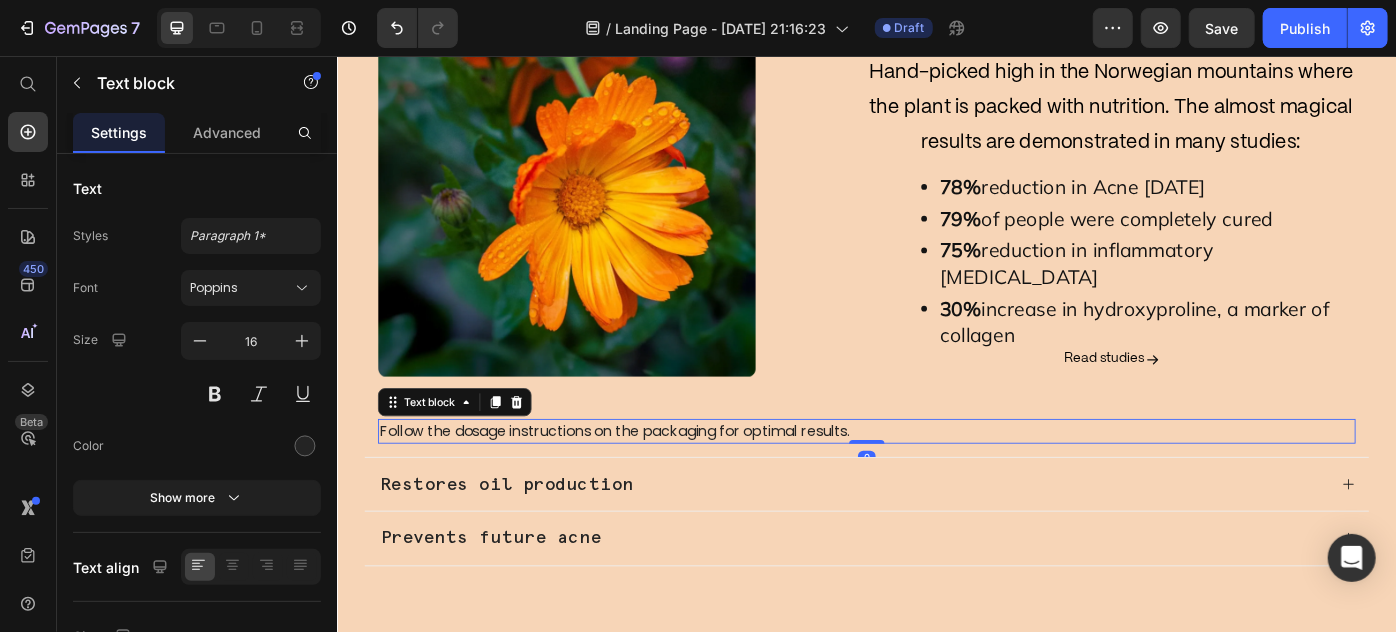 drag, startPoint x: 526, startPoint y: 436, endPoint x: 783, endPoint y: 431, distance: 257.04865 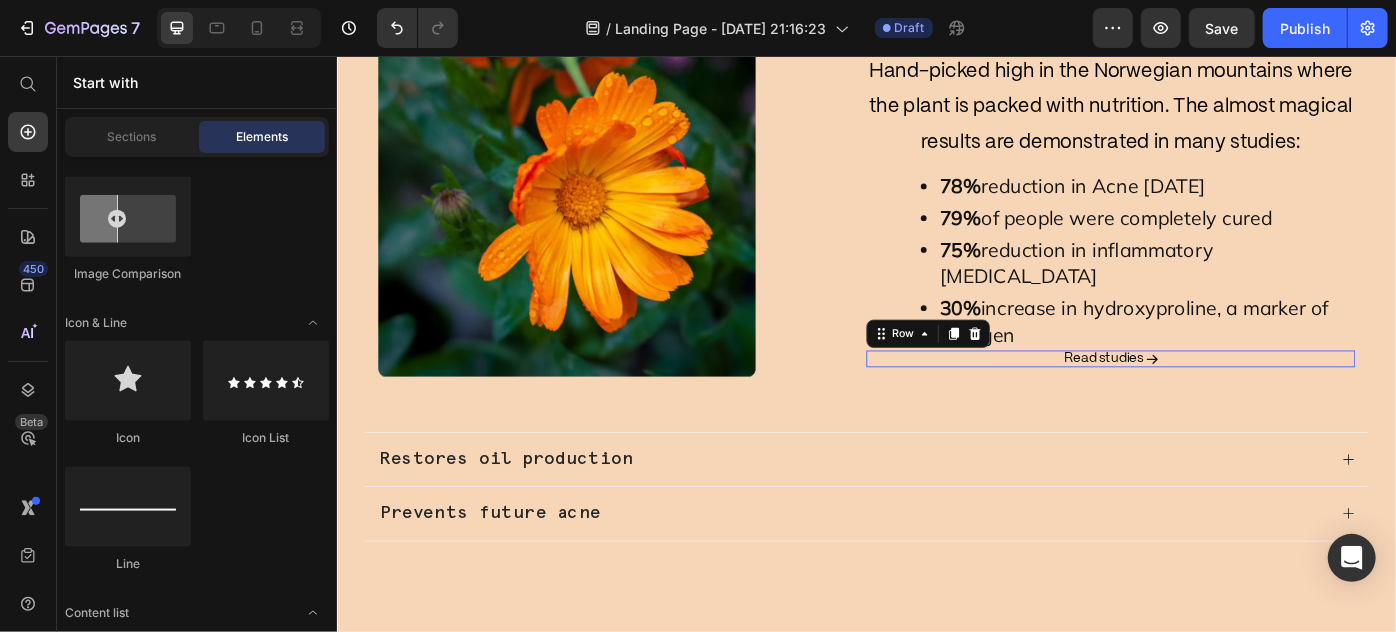 click on "Read studies Text block
Icon Row   0" at bounding box center [1213, 398] 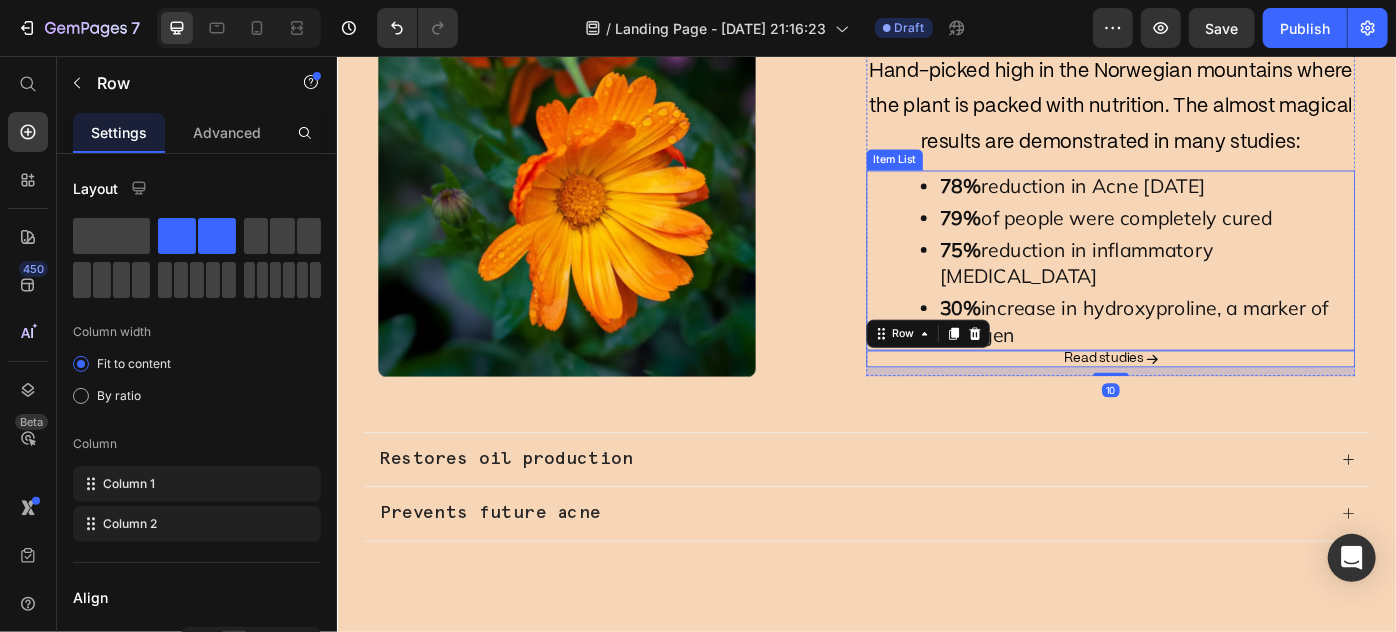 click on "78%  reduction in Acne [DATE]
79%  of people were completely cured
75%  reduction in inflammatory [MEDICAL_DATA]
30%  increase in hydroxyproline, a marker of collagen Item List" at bounding box center [1213, 287] 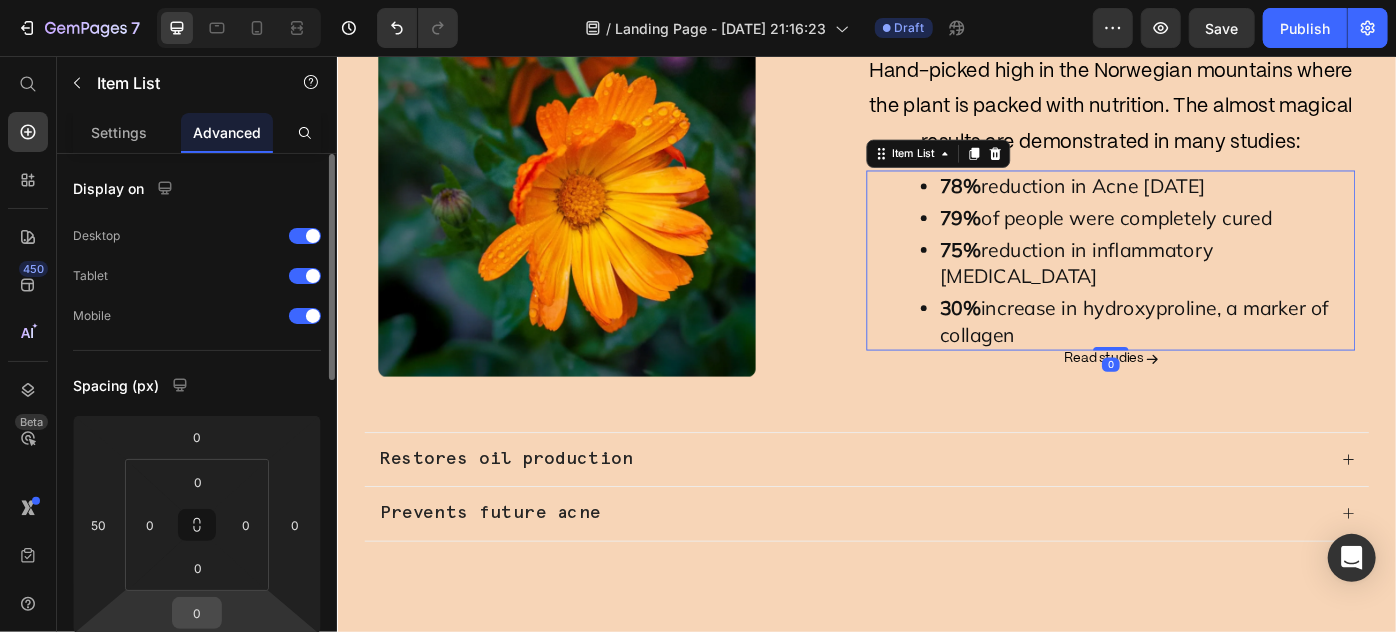 click on "0" at bounding box center [197, 613] 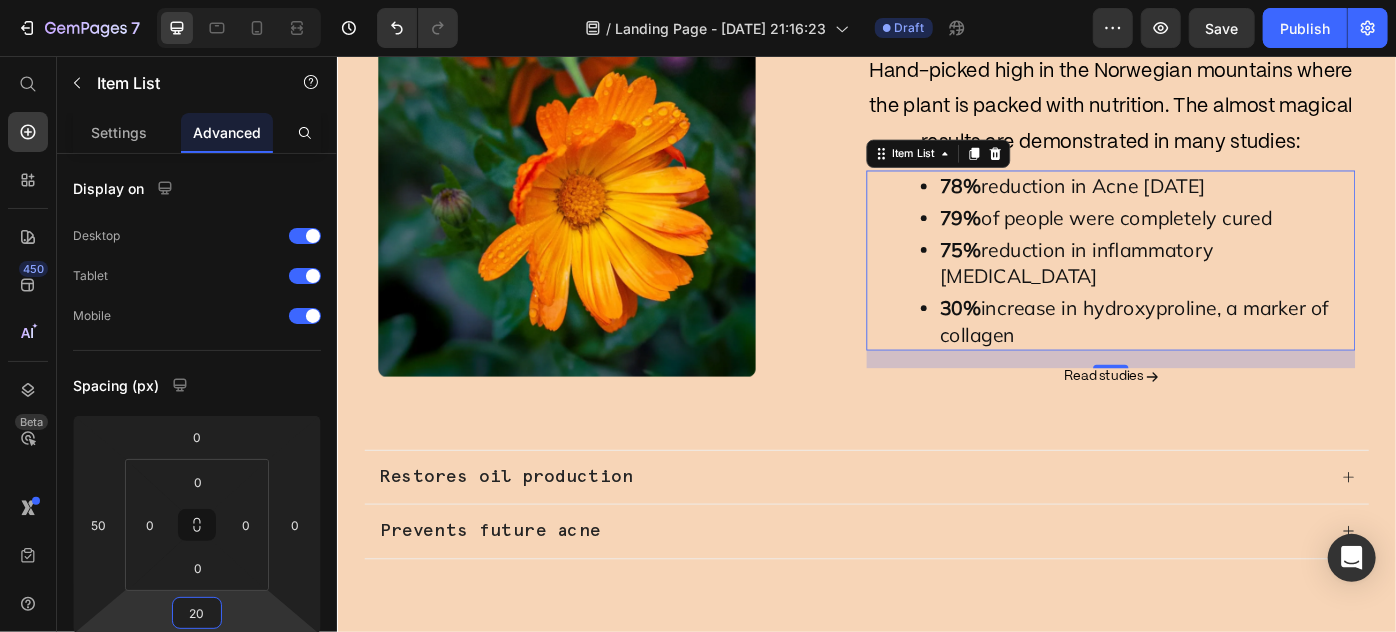 type on "20" 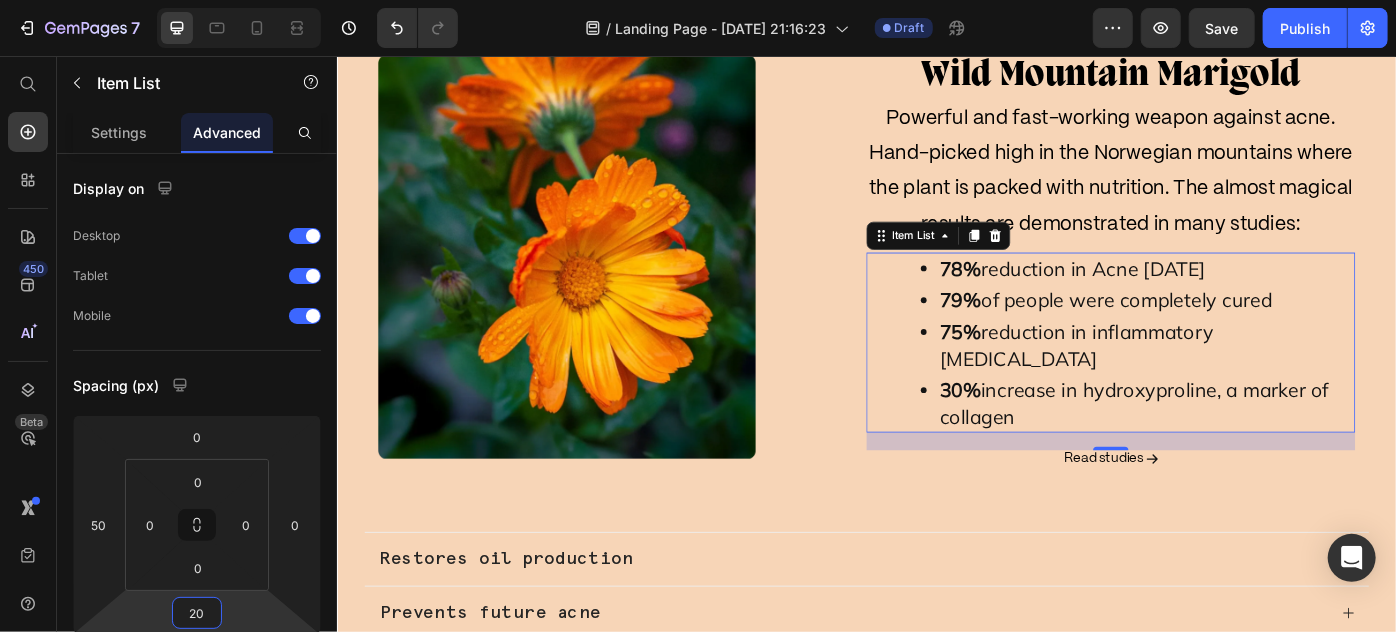 scroll, scrollTop: 3075, scrollLeft: 0, axis: vertical 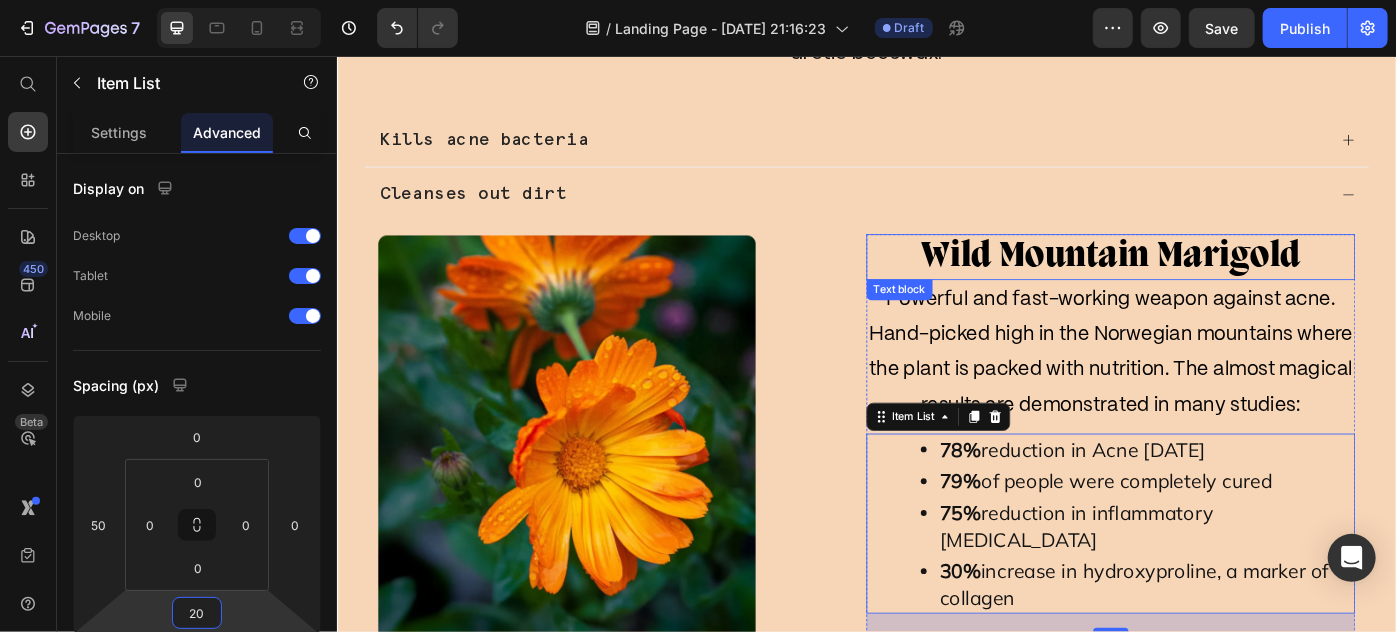 click on "Wild Mountain Marigold" at bounding box center [1213, 283] 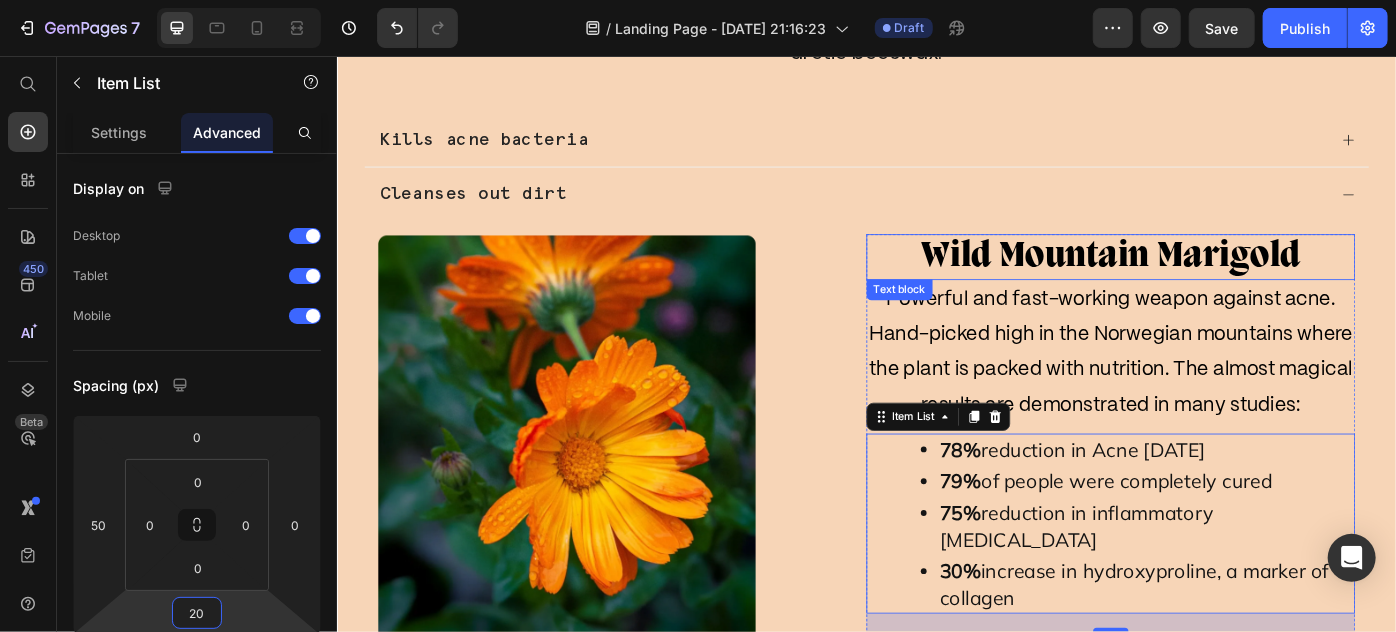 click on "Wild Mountain Marigold" at bounding box center [1213, 283] 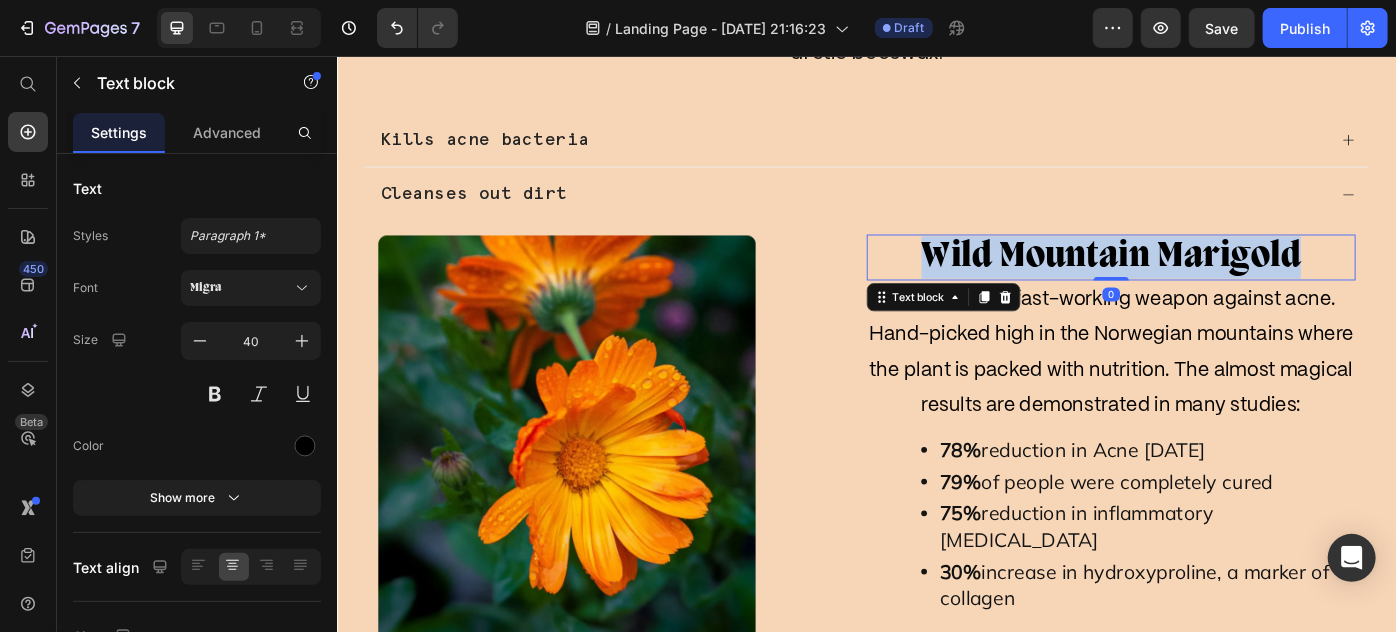 click on "Wild Mountain Marigold" at bounding box center [1213, 283] 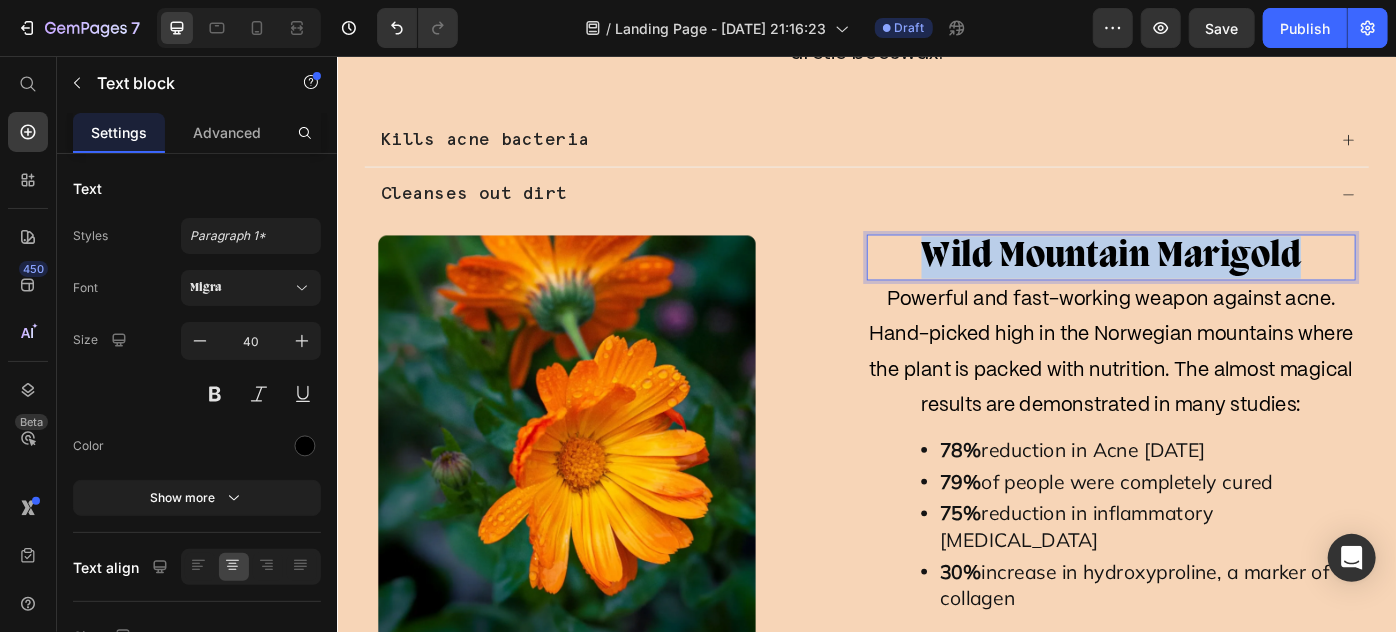 click on "Wild Mountain Marigold" at bounding box center [1213, 283] 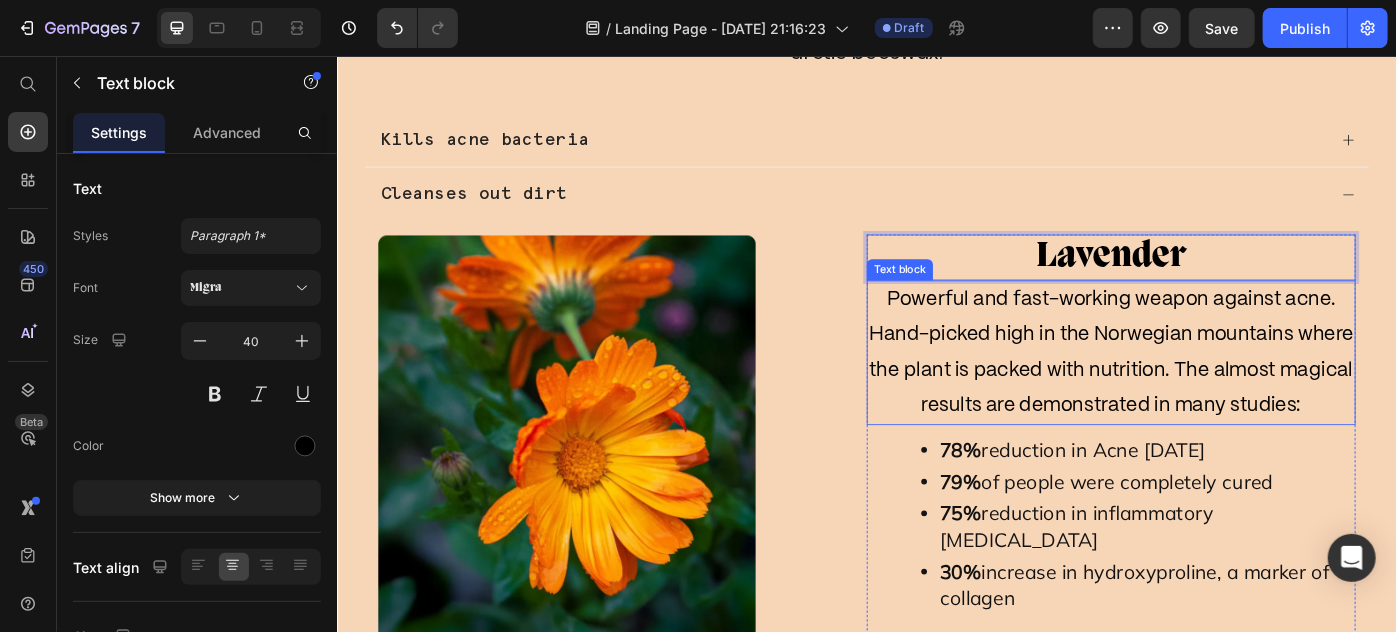 click on "Powerful and fast-working weapon against acne. Hand-picked high in the Norwegian mountains where the plant is packed with nutrition. The almost magical results are demonstrated in many studies:" at bounding box center (1213, 391) 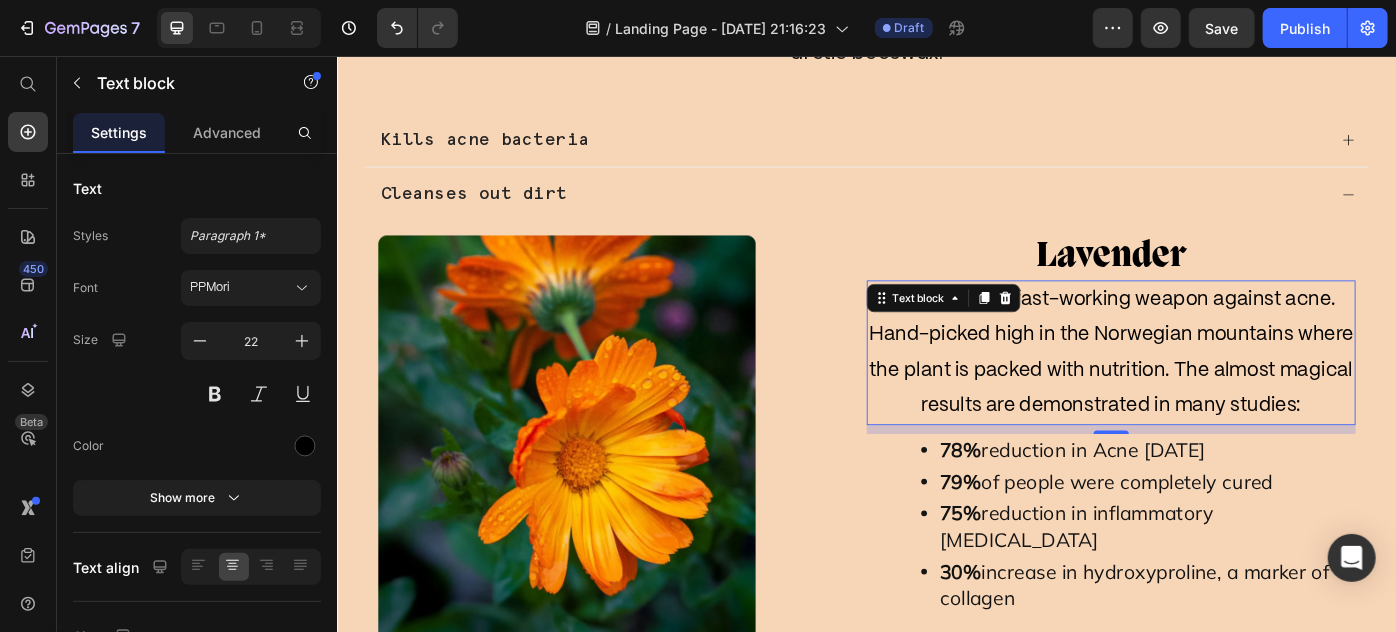 click on "Powerful and fast-working weapon against acne. Hand-picked high in the Norwegian mountains where the plant is packed with nutrition. The almost magical results are demonstrated in many studies:" at bounding box center [1213, 391] 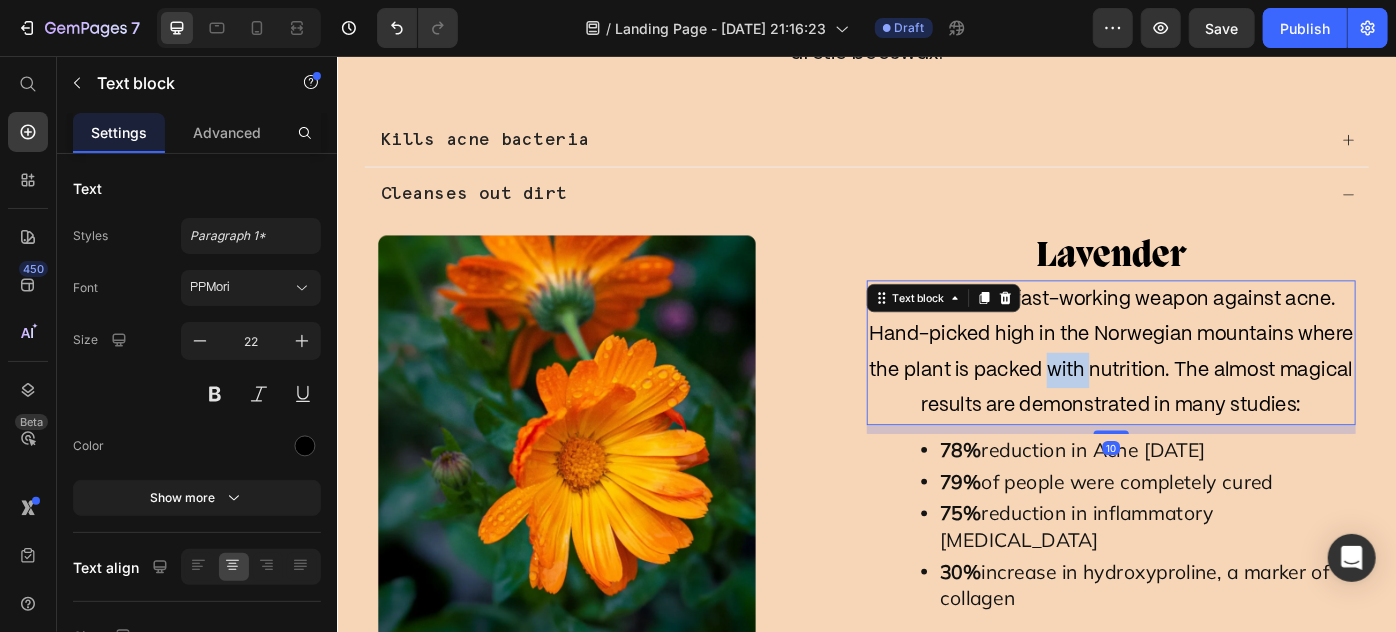 click on "Powerful and fast-working weapon against acne. Hand-picked high in the Norwegian mountains where the plant is packed with nutrition. The almost magical results are demonstrated in many studies:" at bounding box center [1213, 391] 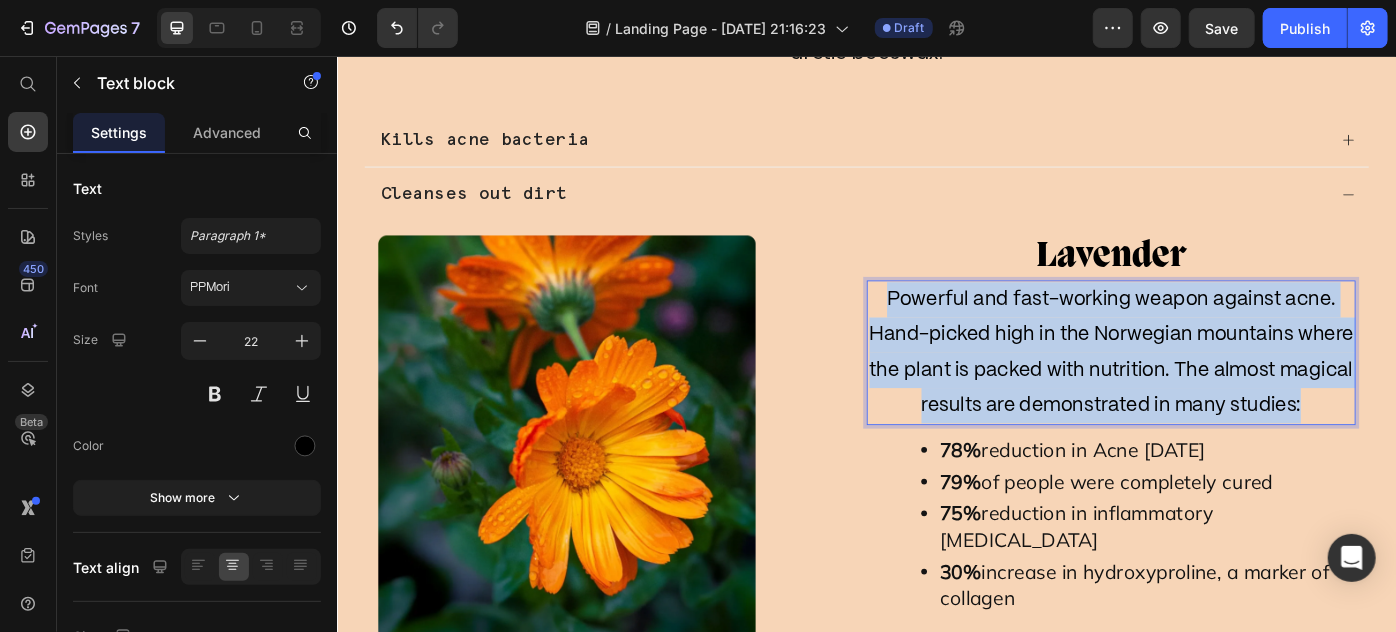 click on "Powerful and fast-working weapon against acne. Hand-picked high in the Norwegian mountains where the plant is packed with nutrition. The almost magical results are demonstrated in many studies:" at bounding box center (1213, 391) 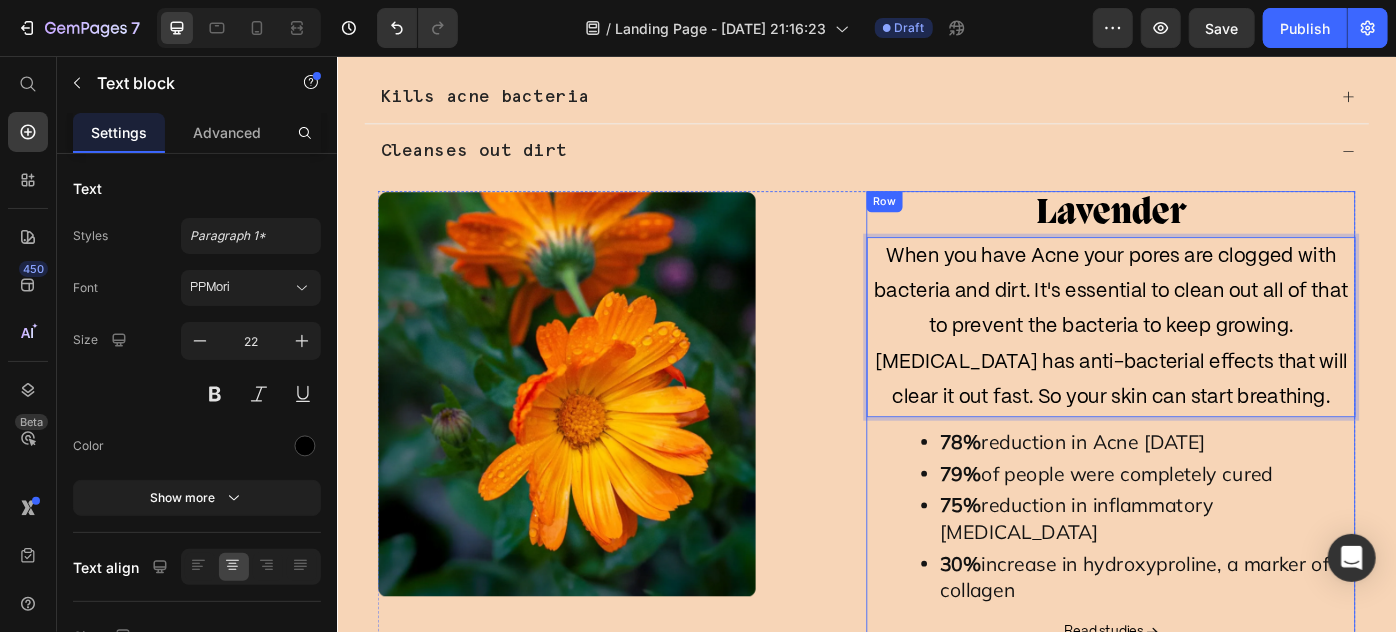 scroll, scrollTop: 3166, scrollLeft: 0, axis: vertical 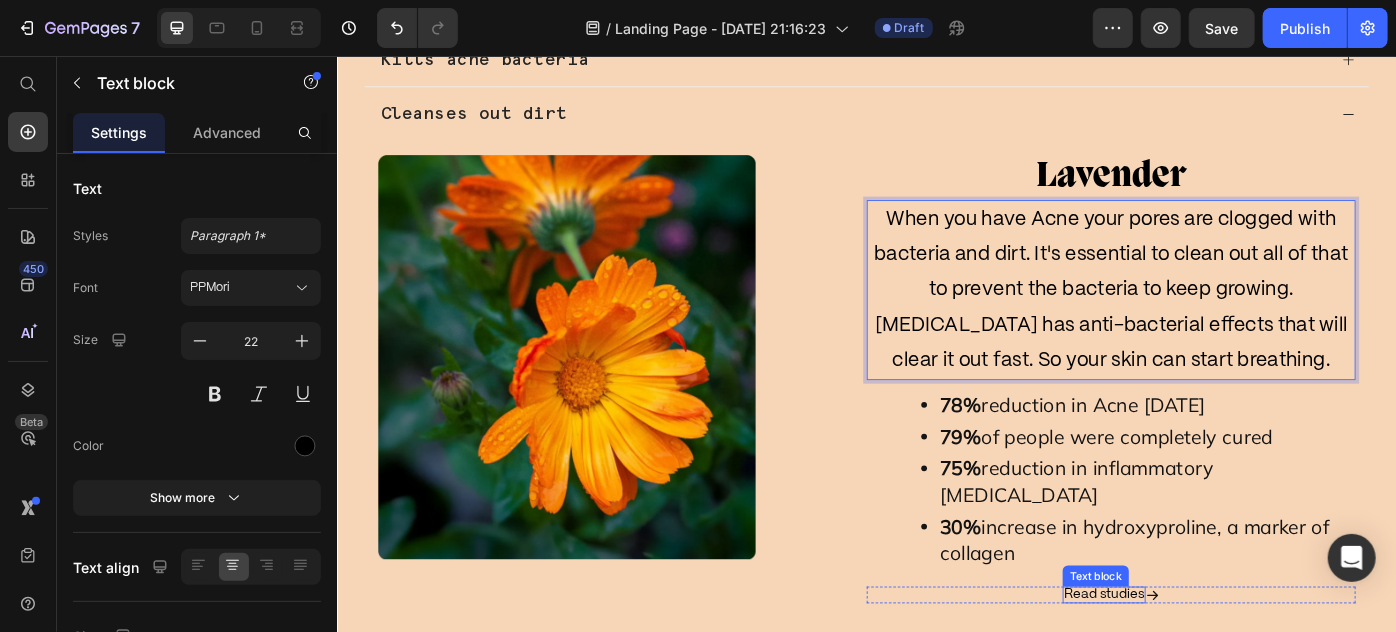 click on "Read studies" at bounding box center [1205, 665] 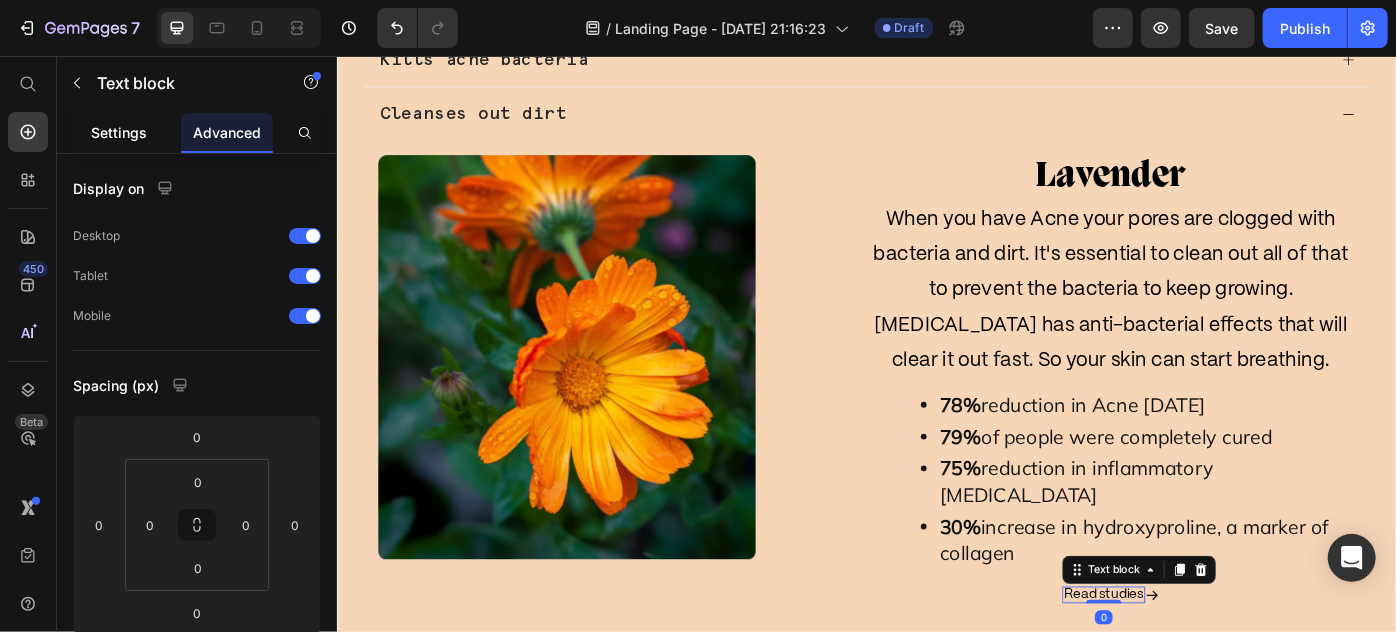 click on "Settings" at bounding box center [119, 132] 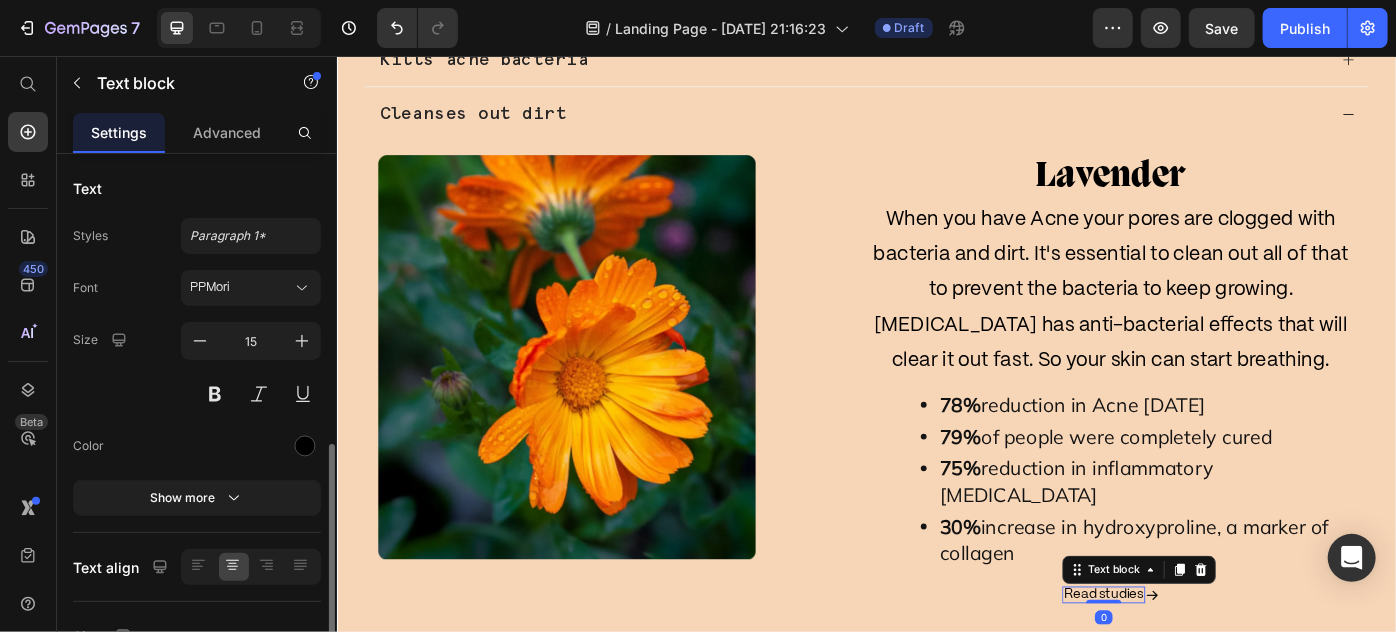 scroll, scrollTop: 181, scrollLeft: 0, axis: vertical 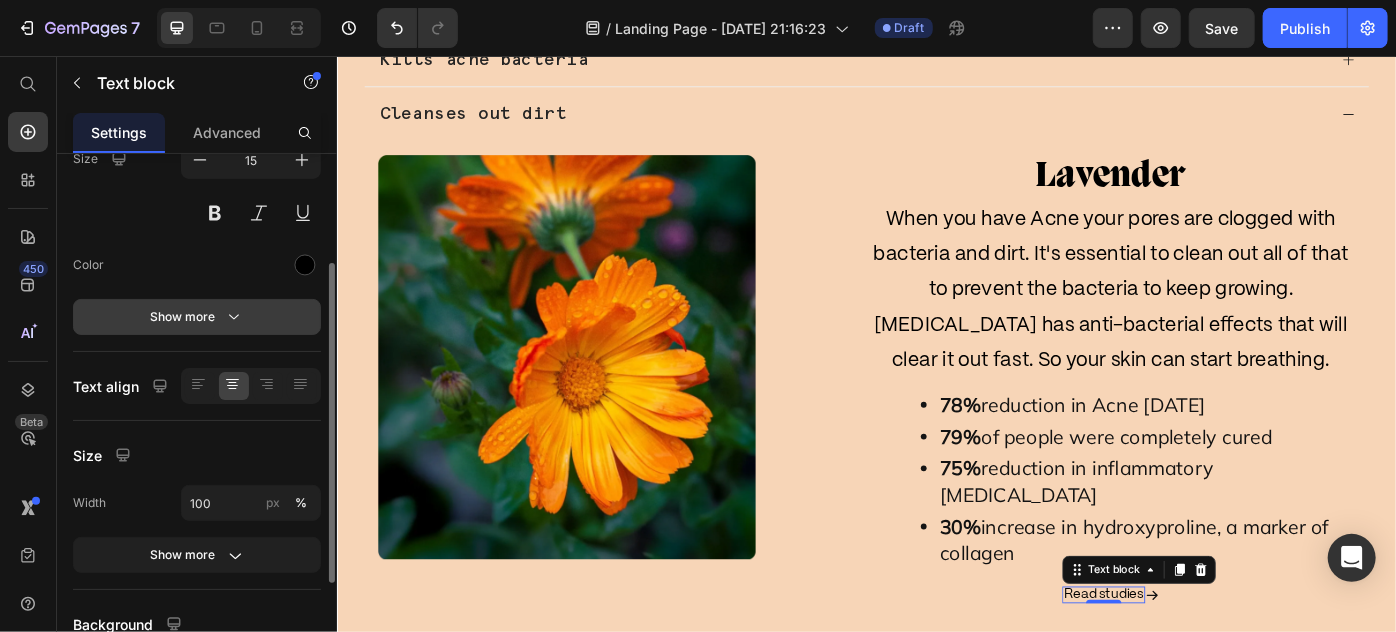 click on "Show more" at bounding box center (197, 317) 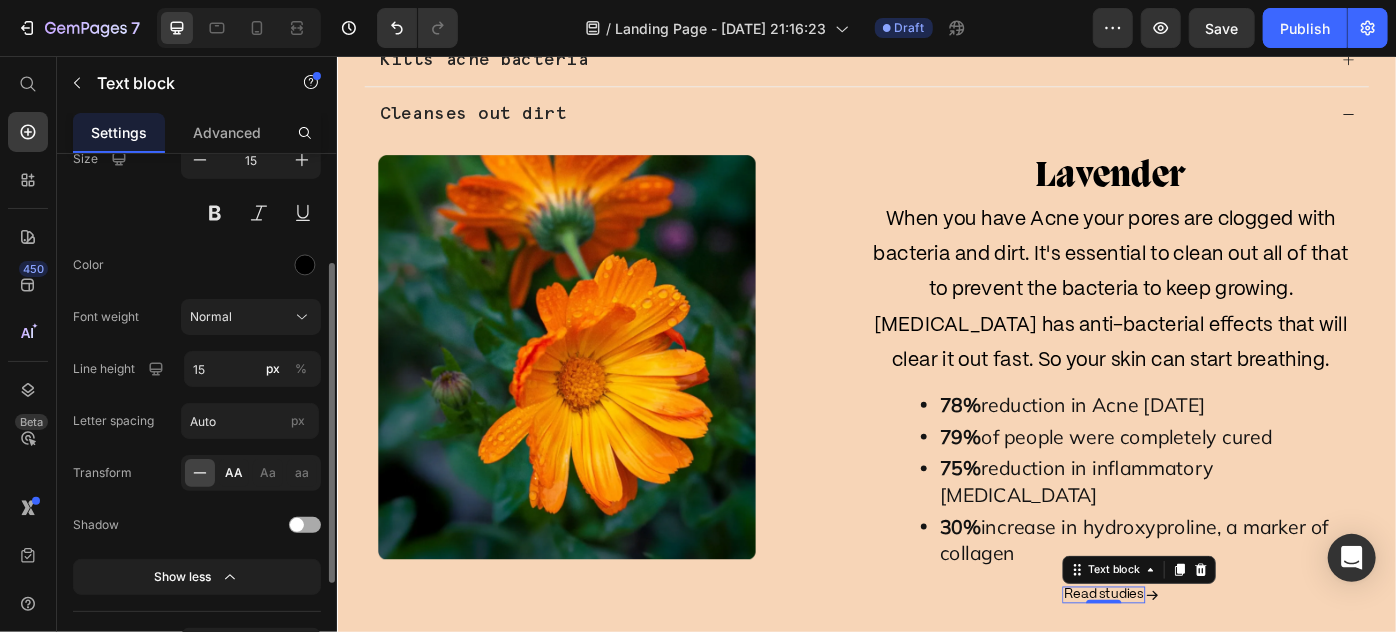 click on "AA" 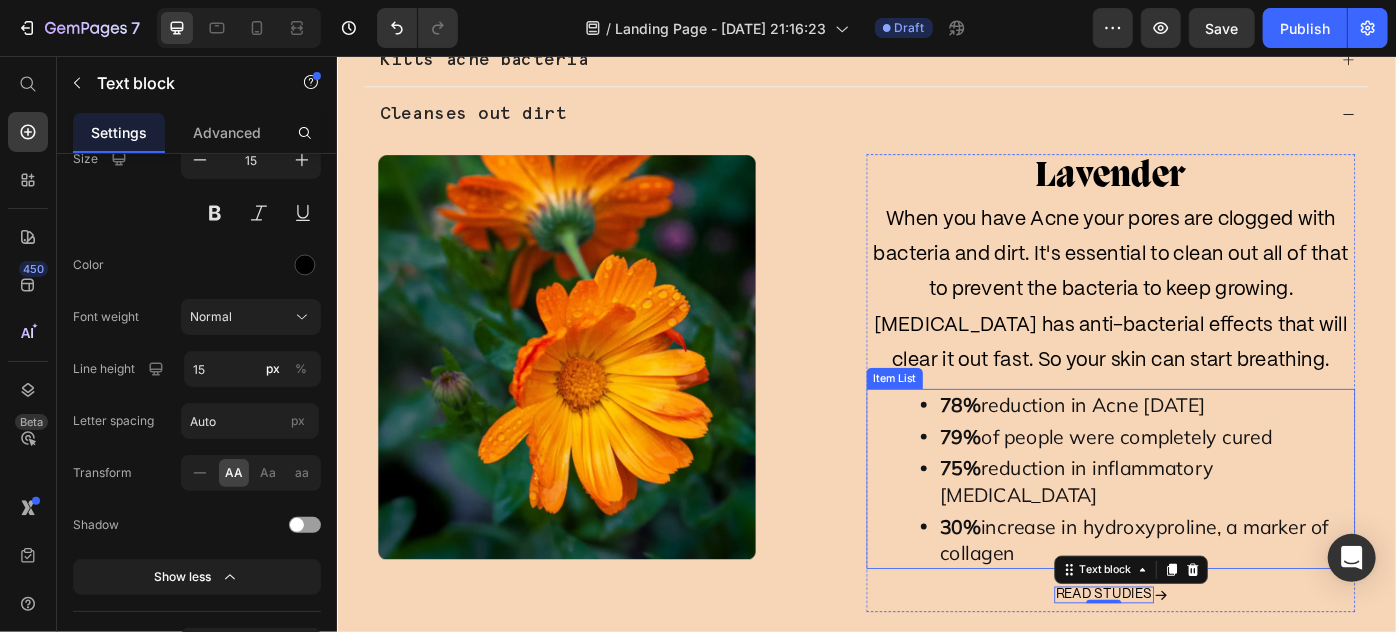 drag, startPoint x: 1090, startPoint y: 462, endPoint x: 1040, endPoint y: 459, distance: 50.08992 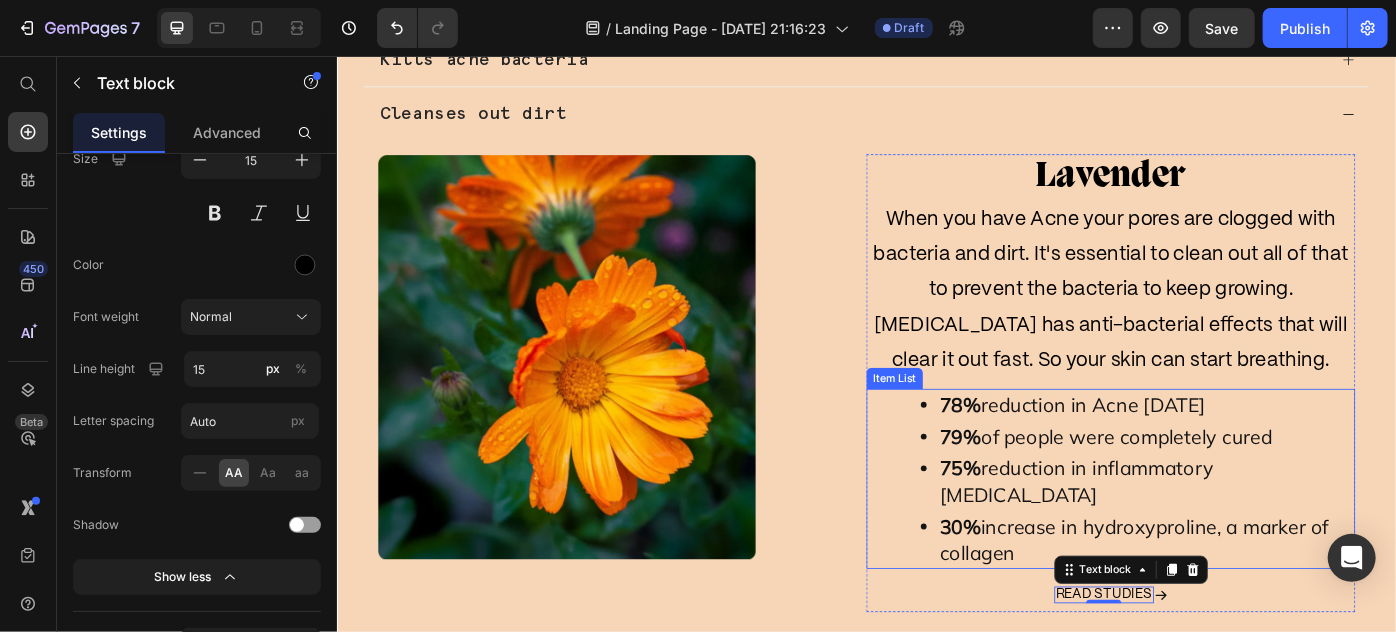 click on "79%  of people were completely cured" at bounding box center [1253, 486] 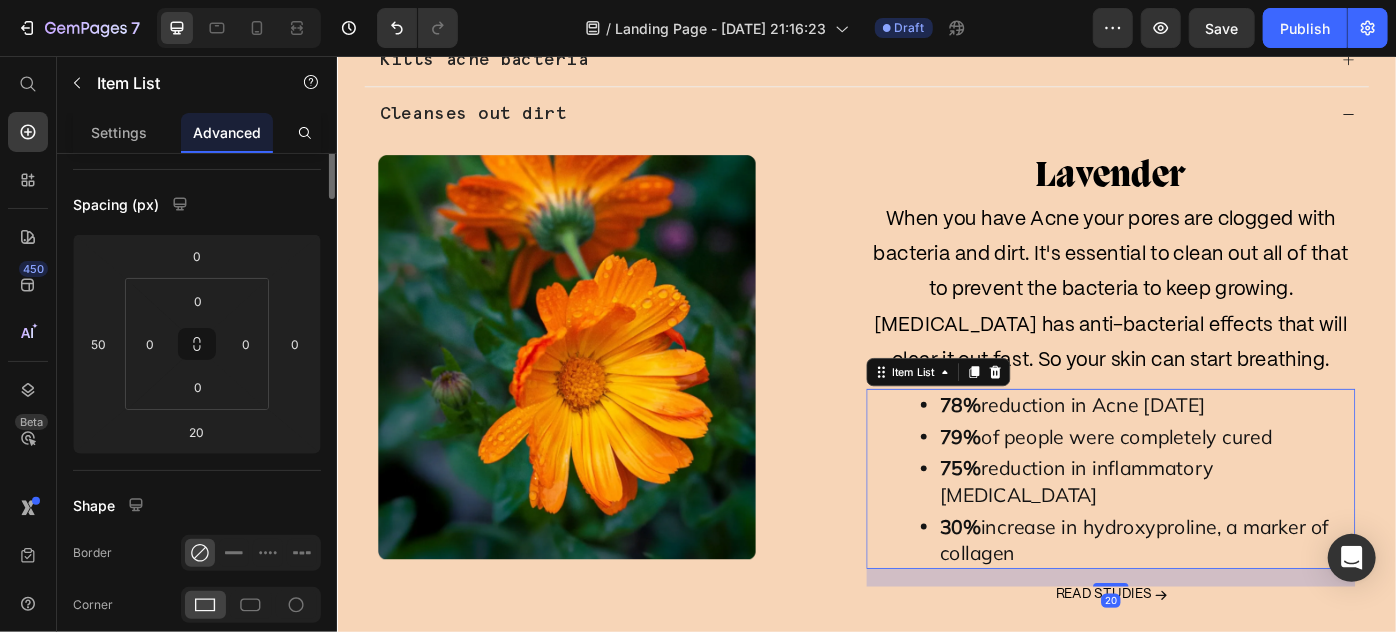 scroll, scrollTop: 0, scrollLeft: 0, axis: both 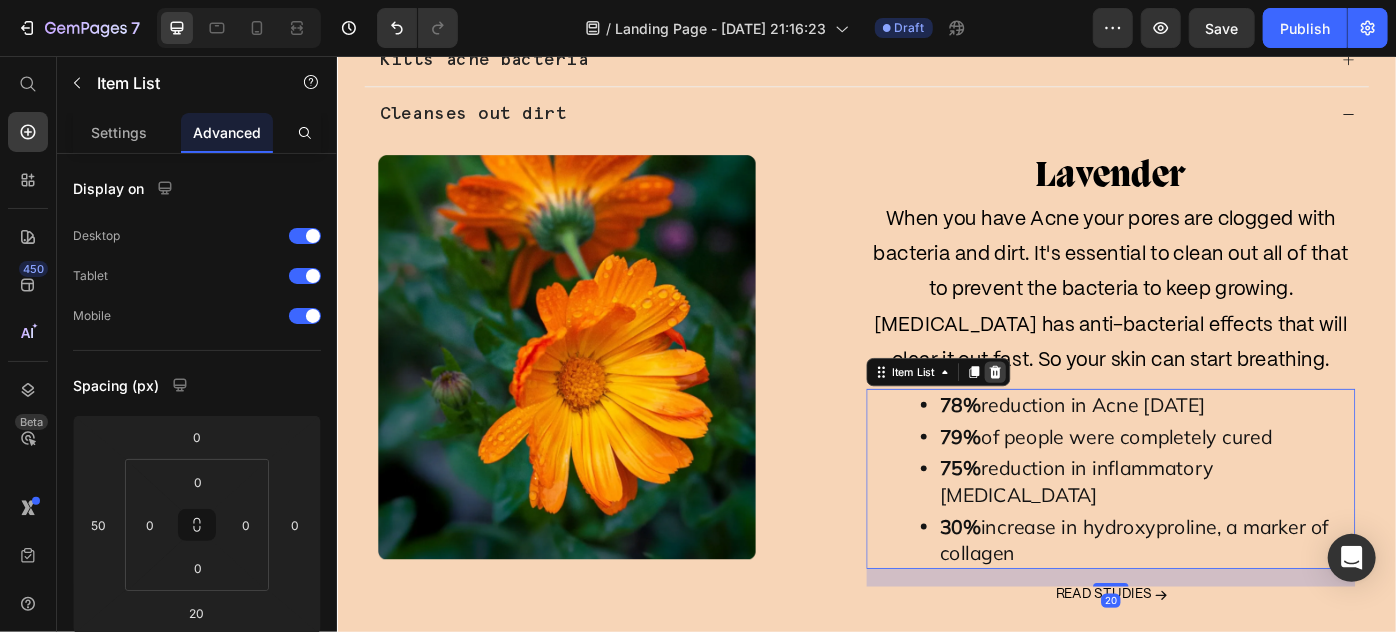 click 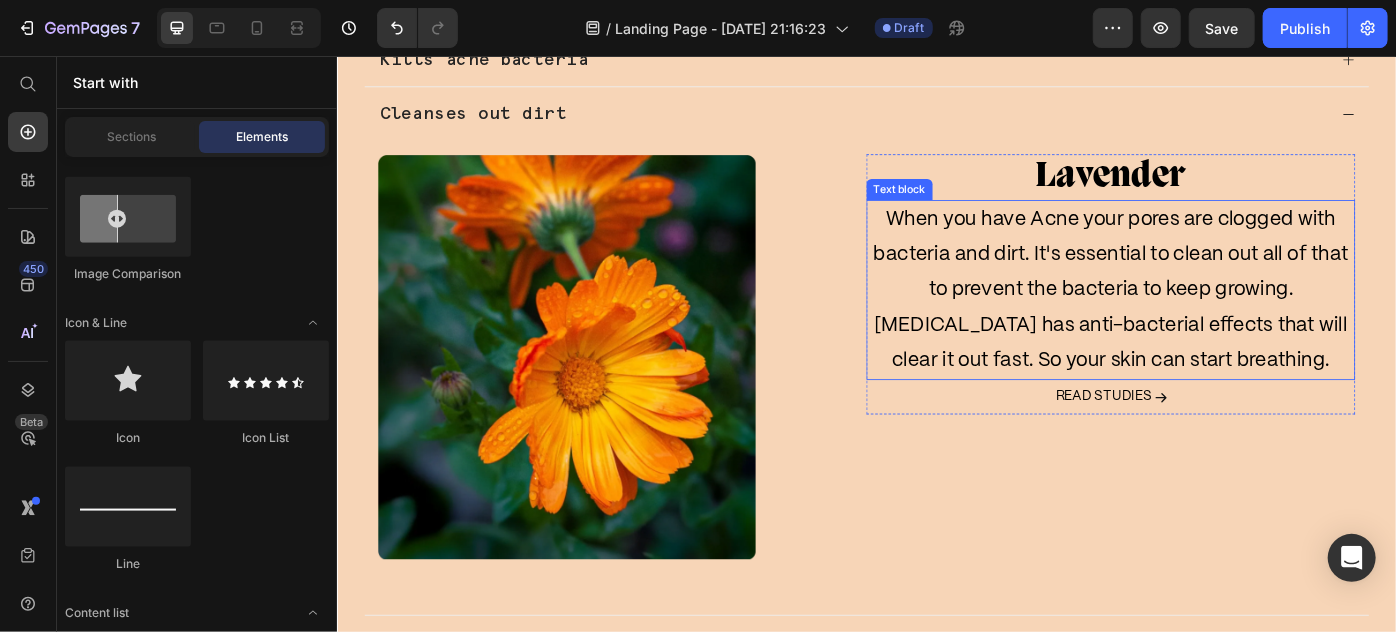 click on "When you have Acne your pores are clogged with bacteria and dirt. It's essential to clean out all of that to prevent the bacteria to keep growing. [MEDICAL_DATA] has anti-bacterial effects that will clear it out fast. So your skin can start breathing." at bounding box center [1213, 320] 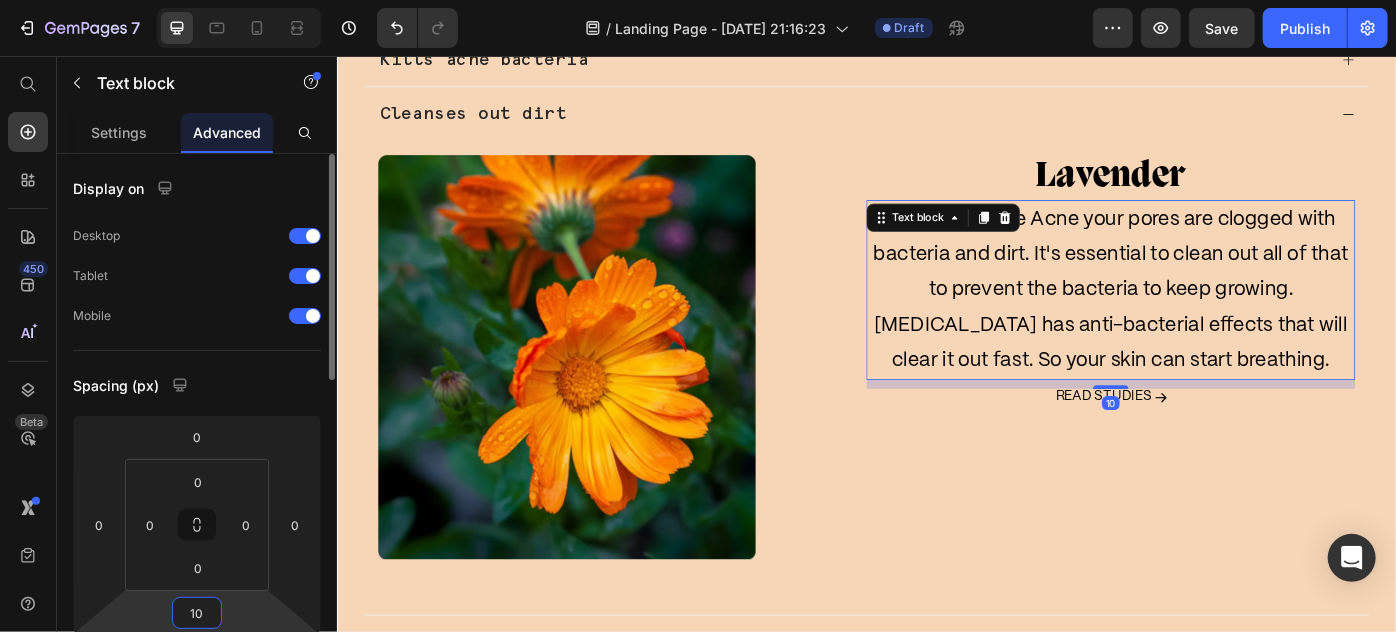 click on "10" at bounding box center (197, 613) 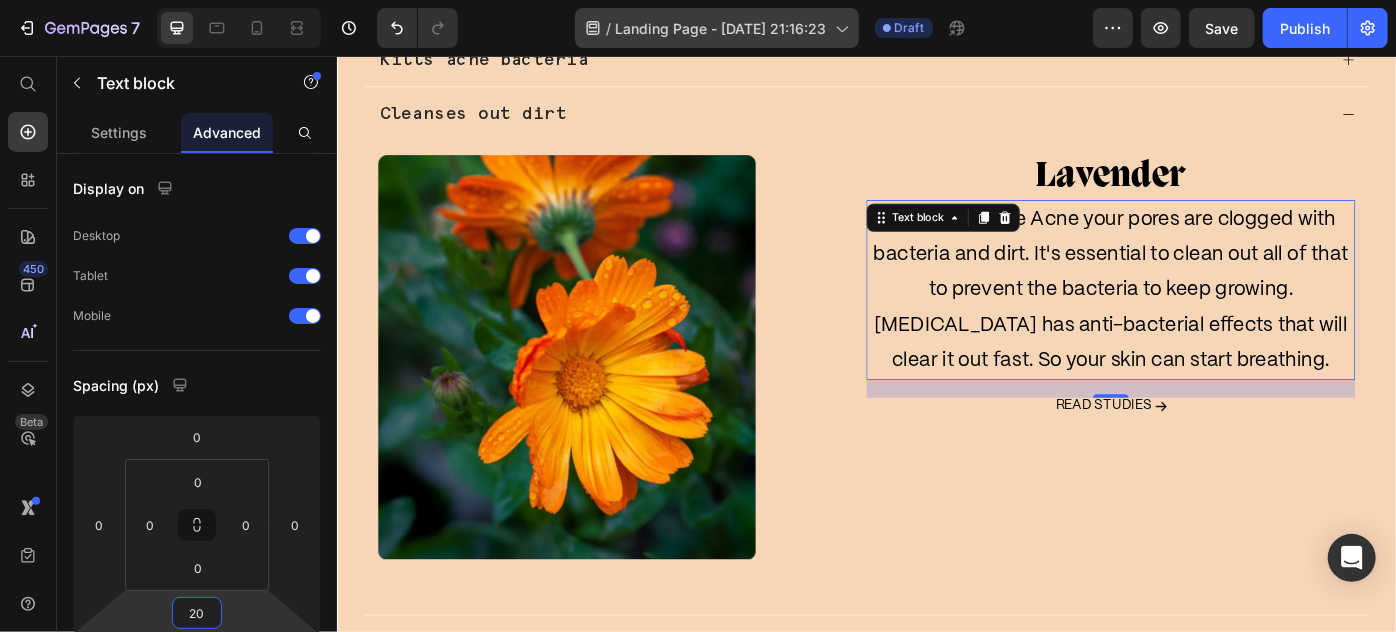 type on "20" 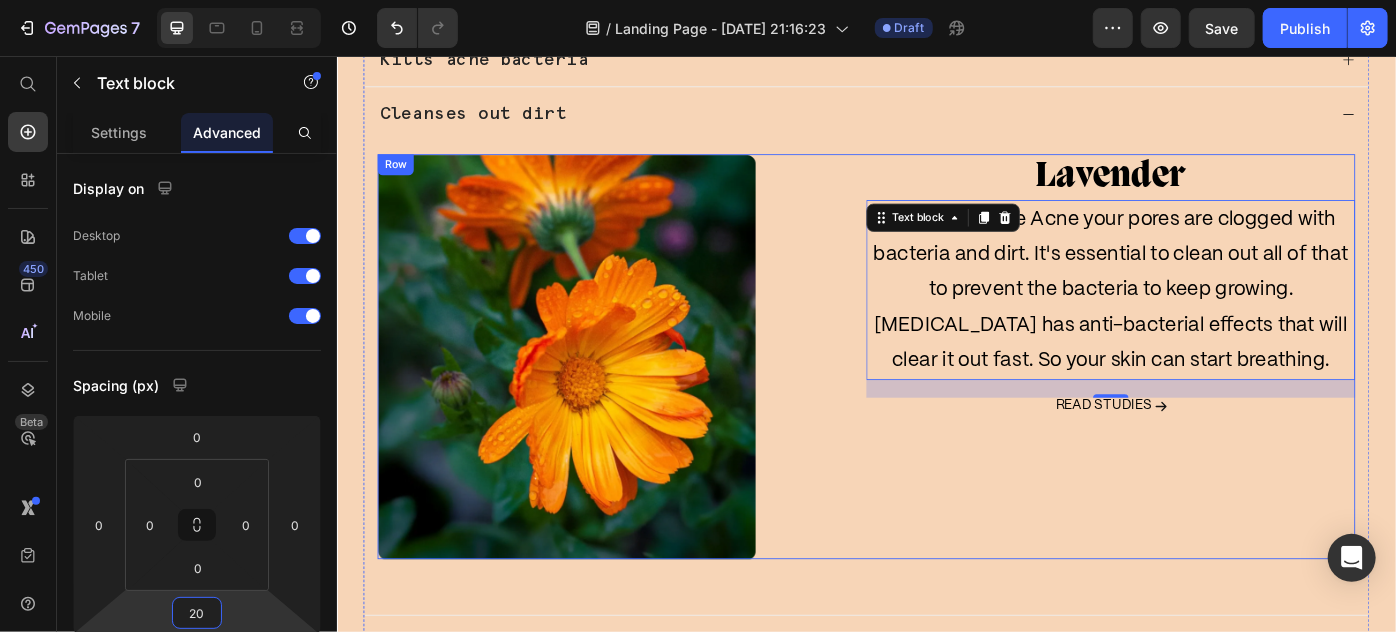 click on "Lavender Text block When you have Acne your pores are clogged with bacteria and dirt. It's essential to clean out all of that to prevent the bacteria to keep growing. [MEDICAL_DATA] has anti-bacterial effects that will clear it out fast. So your skin can start breathing. Text block   20 Read studies Text block
Icon Row Row" at bounding box center [1213, 395] 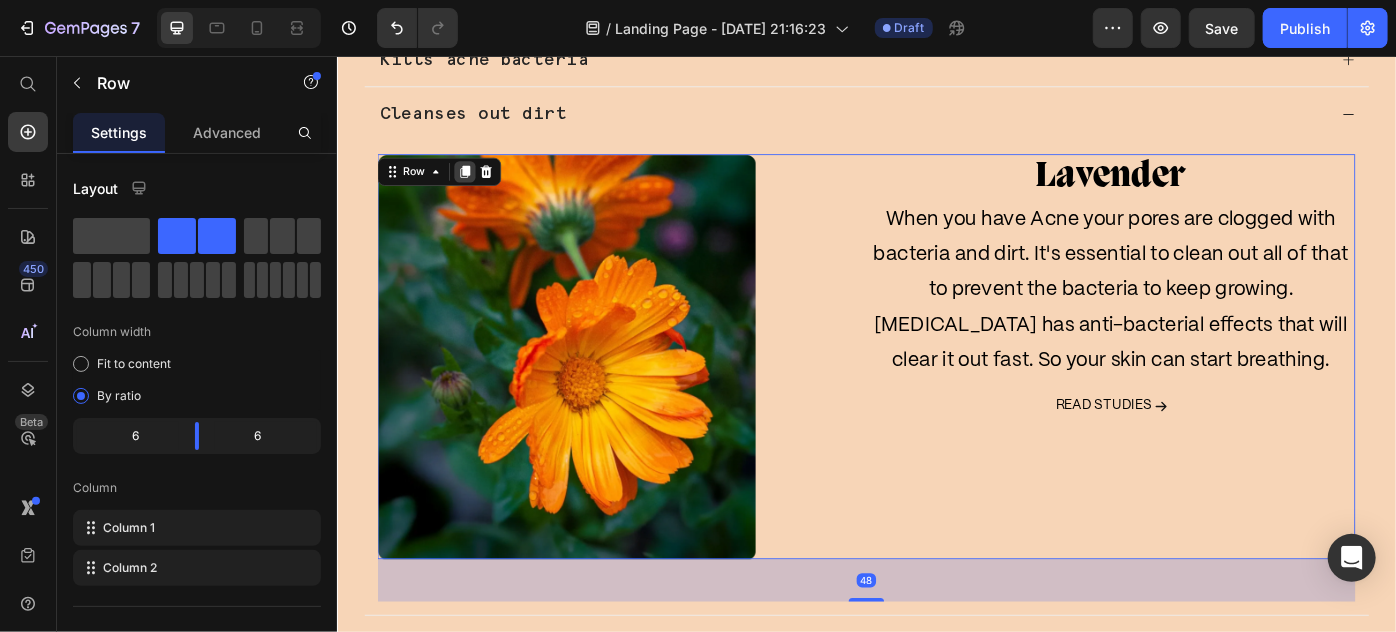 click 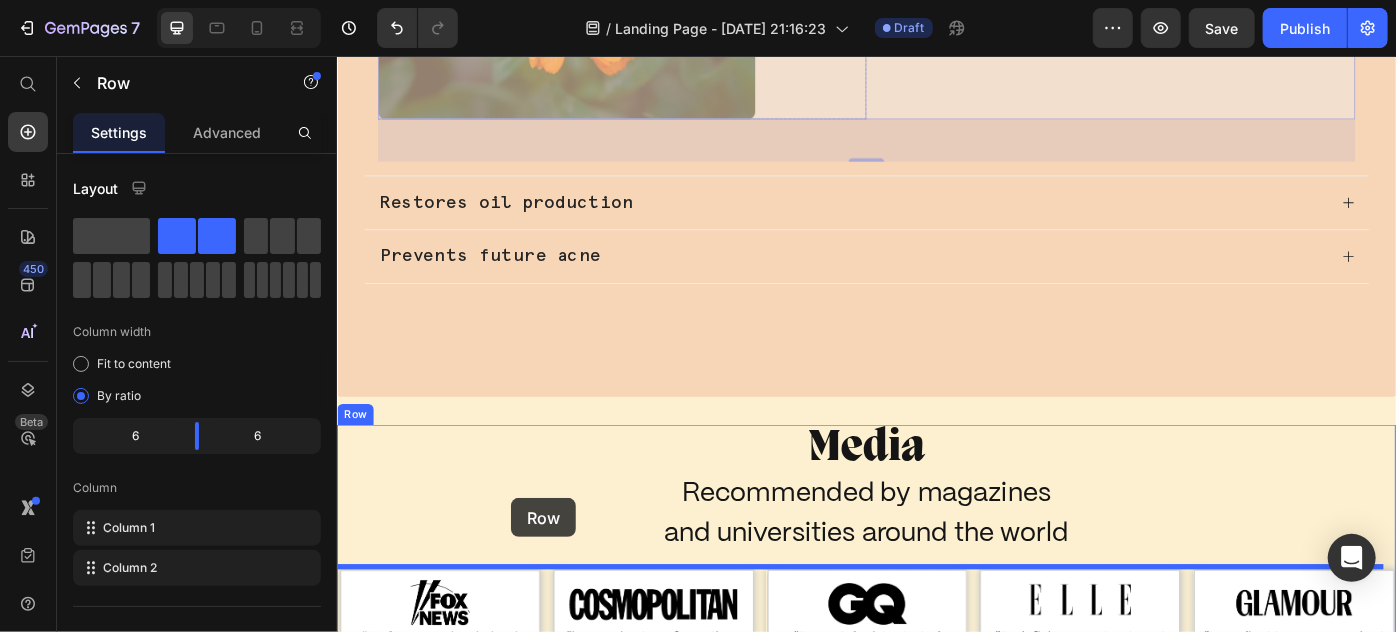 scroll, scrollTop: 4181, scrollLeft: 0, axis: vertical 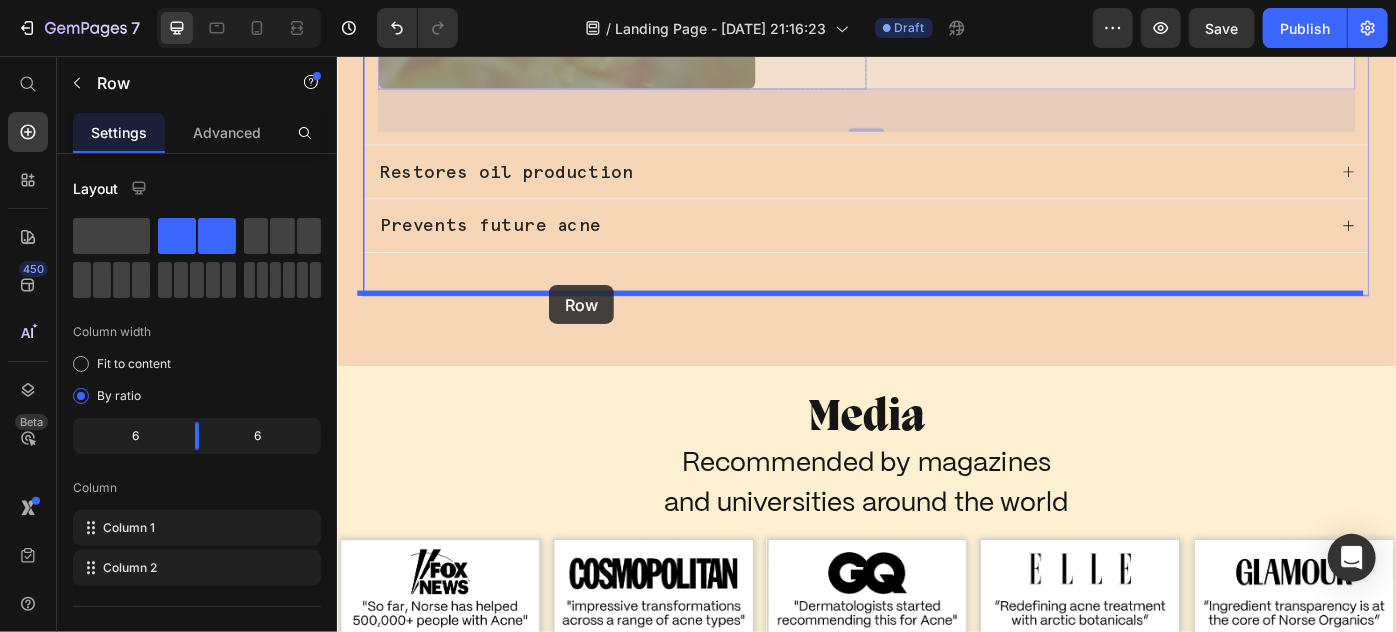 drag, startPoint x: 395, startPoint y: 115, endPoint x: 577, endPoint y: 314, distance: 269.67572 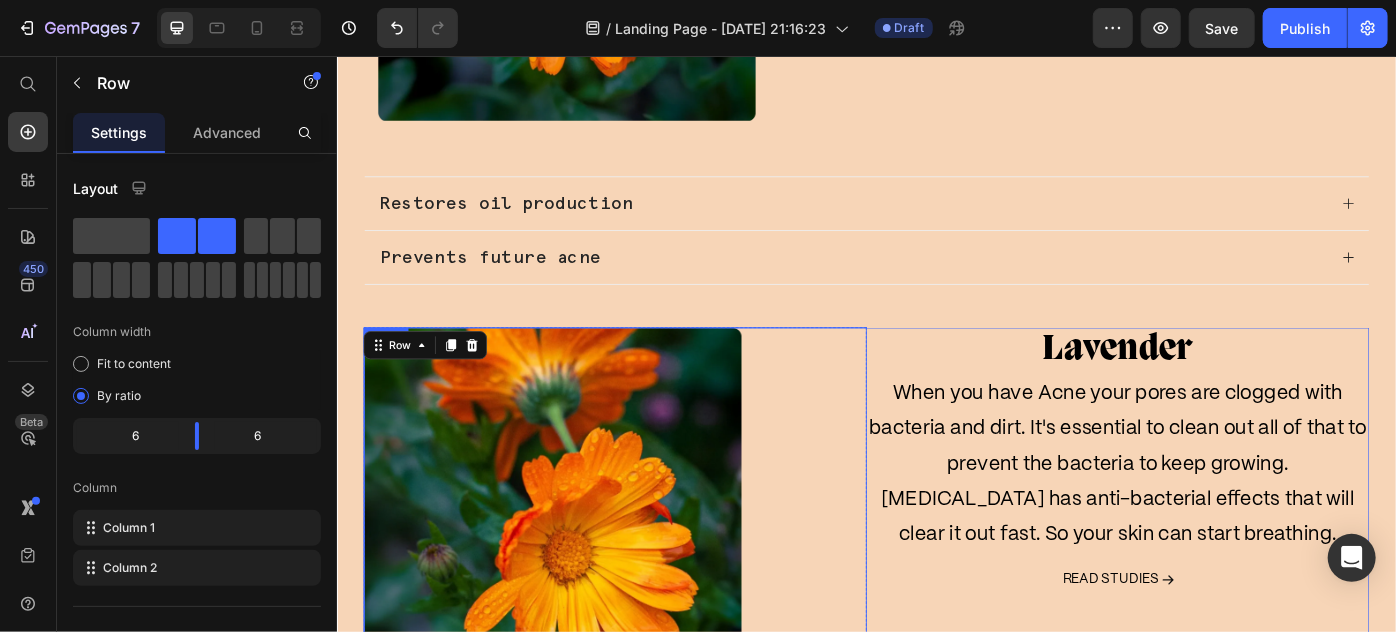 scroll, scrollTop: 3635, scrollLeft: 0, axis: vertical 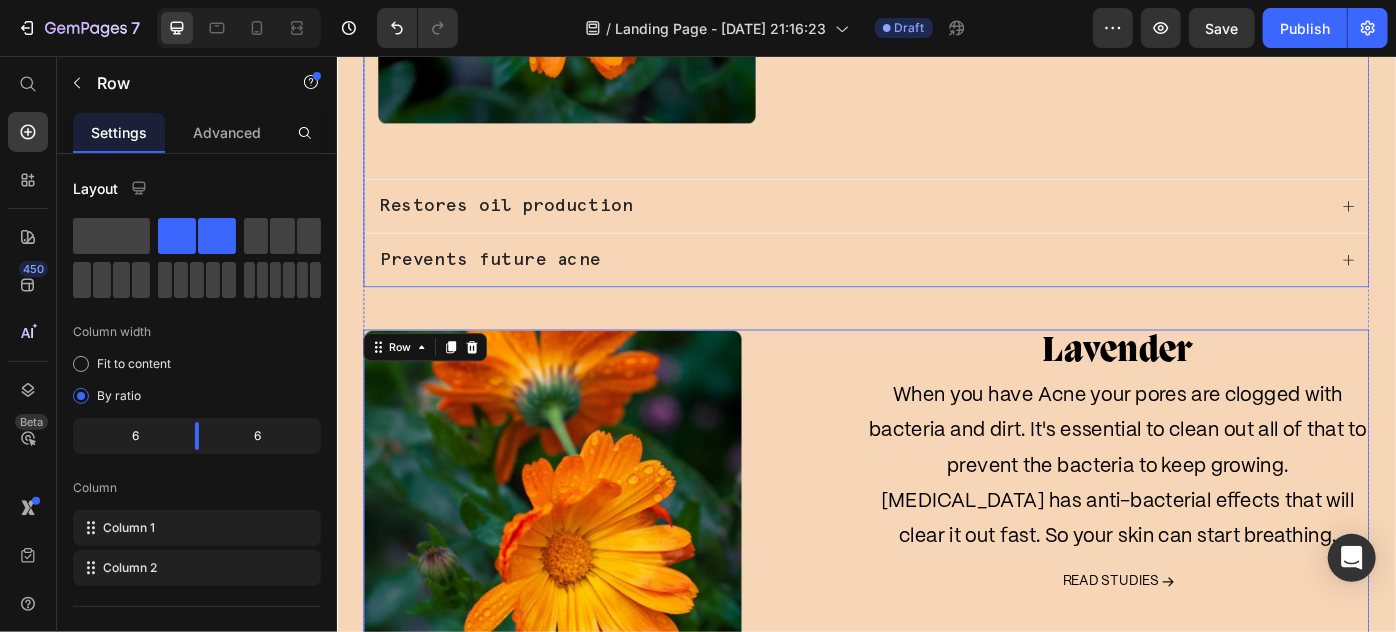 click on "Restores oil production" at bounding box center [936, 225] 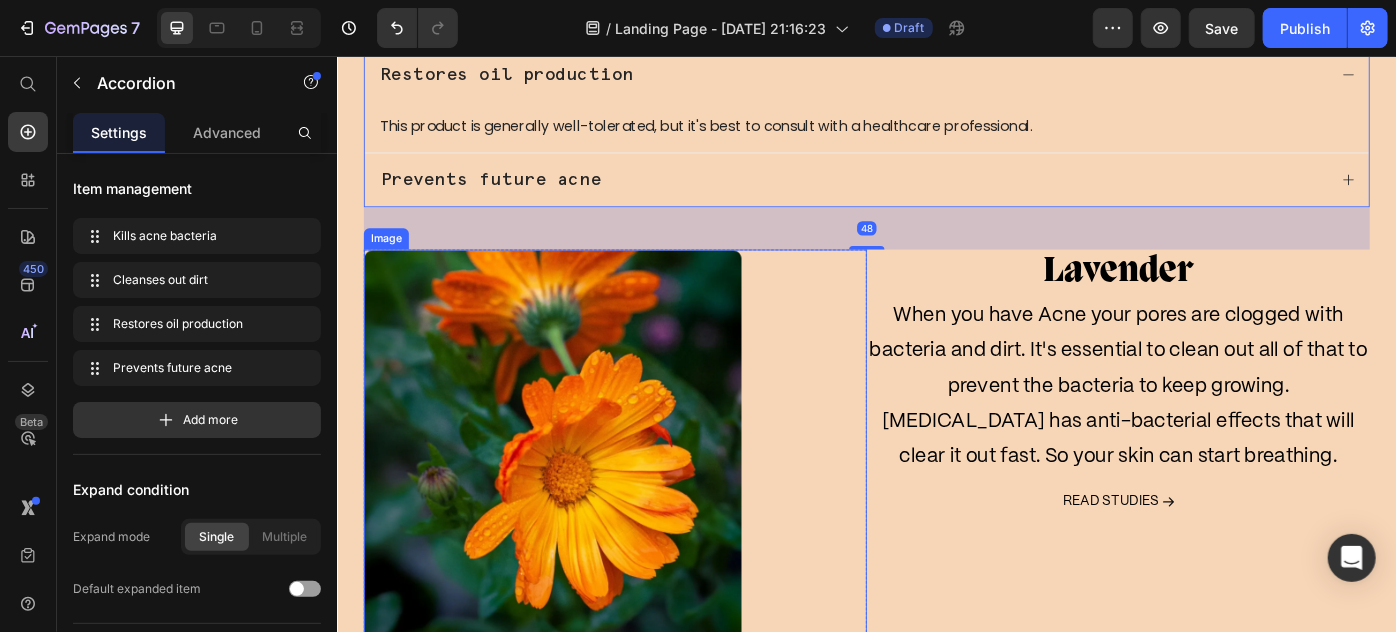 scroll, scrollTop: 3193, scrollLeft: 0, axis: vertical 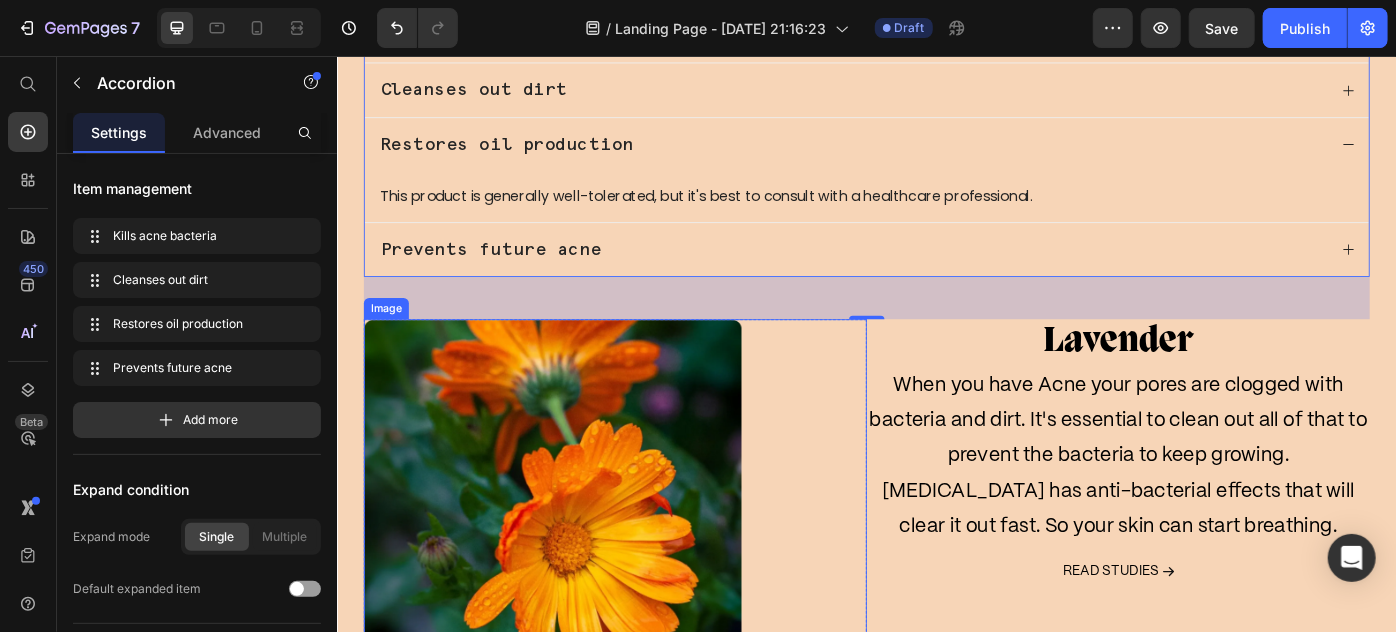 drag, startPoint x: 863, startPoint y: 362, endPoint x: 819, endPoint y: 364, distance: 44.04543 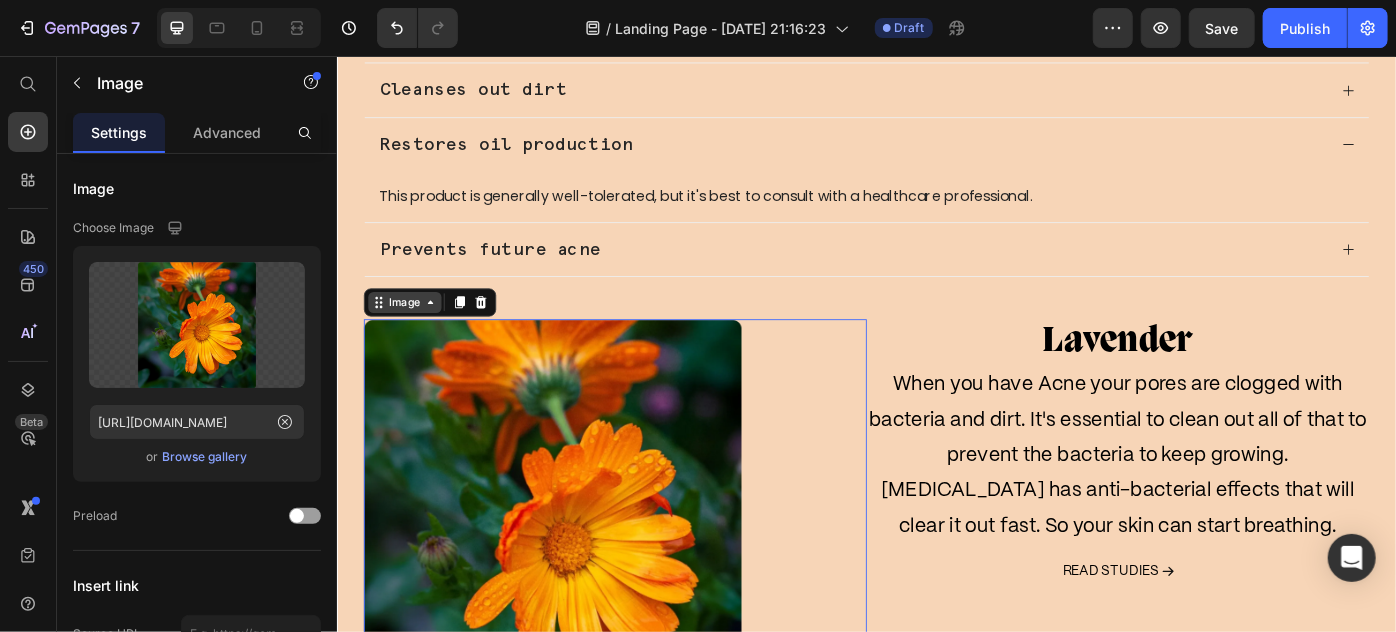 click on "Image" at bounding box center (412, 334) 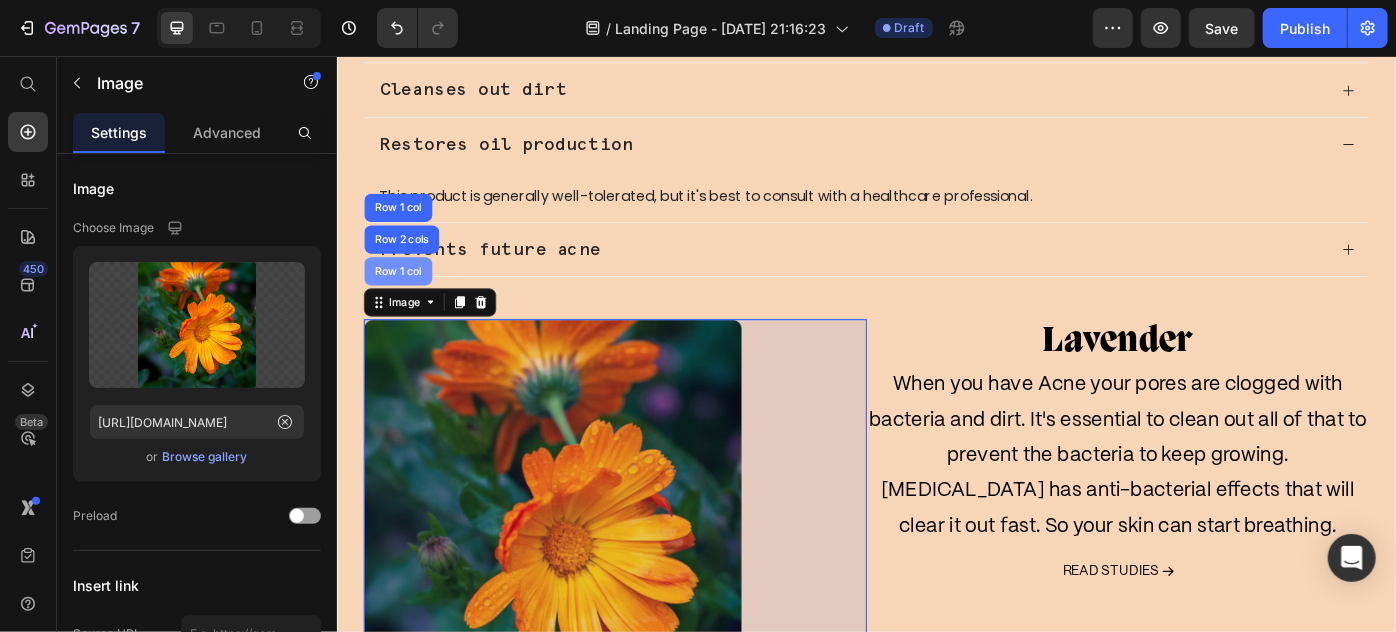 click on "Row 1 col" at bounding box center [405, 299] 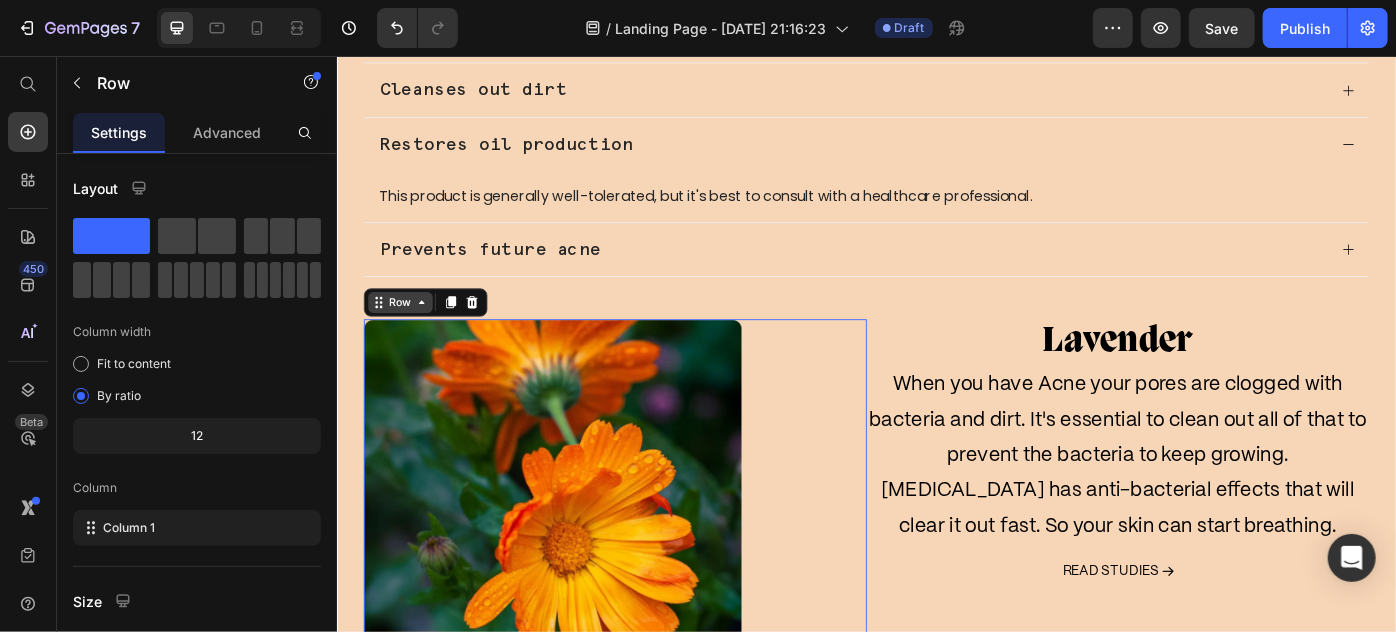 click on "Row" at bounding box center [407, 334] 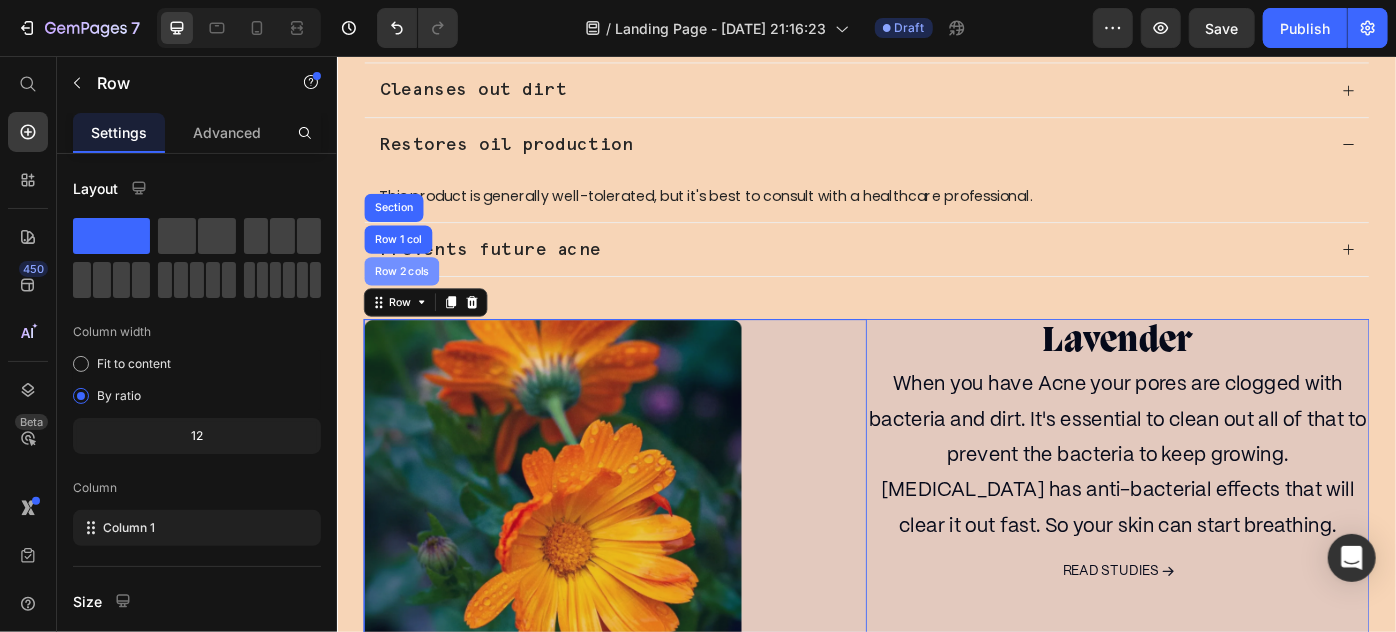 click on "Row 2 cols" at bounding box center [409, 299] 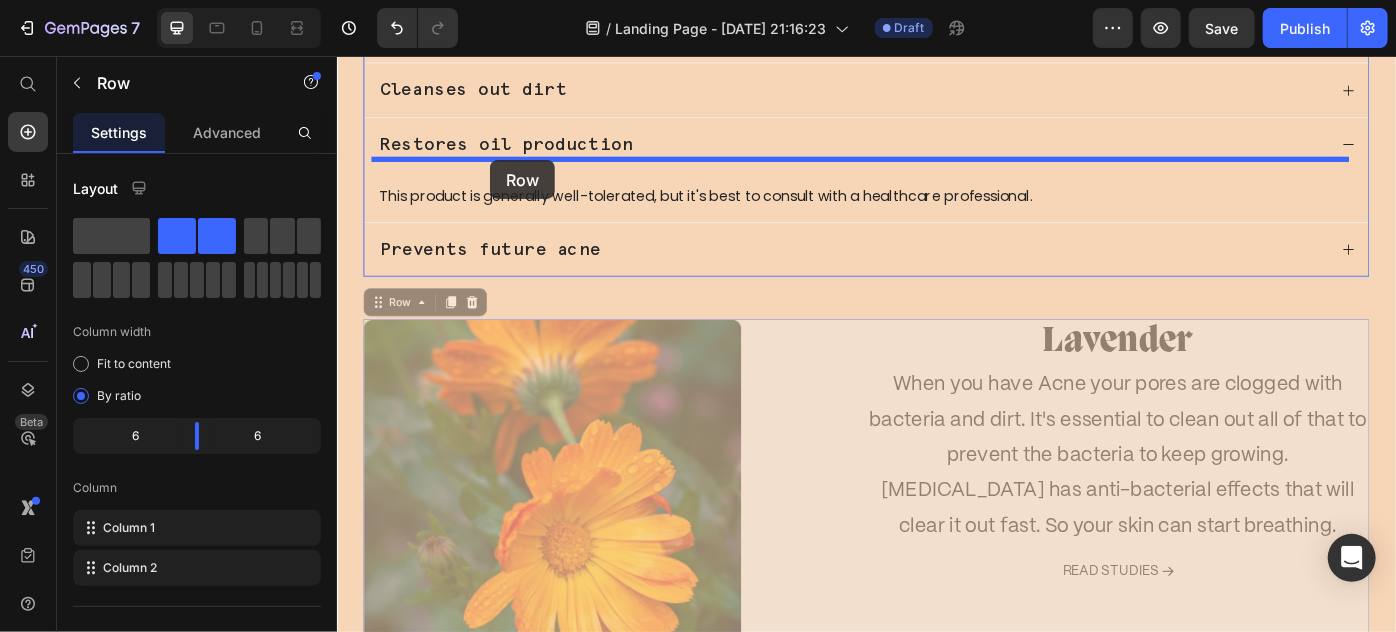 drag, startPoint x: 375, startPoint y: 303, endPoint x: 511, endPoint y: 174, distance: 187.44865 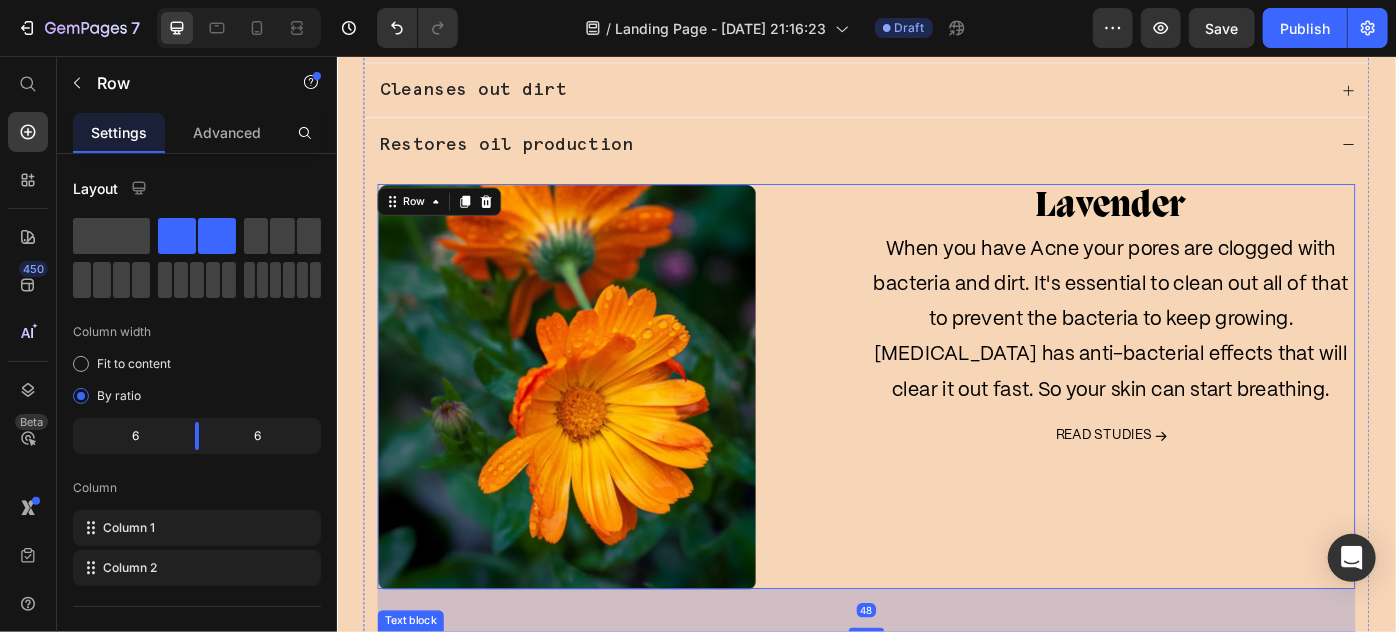 click on "This product is generally well-tolerated, but it's best to consult with a healthcare professional." at bounding box center [936, 721] 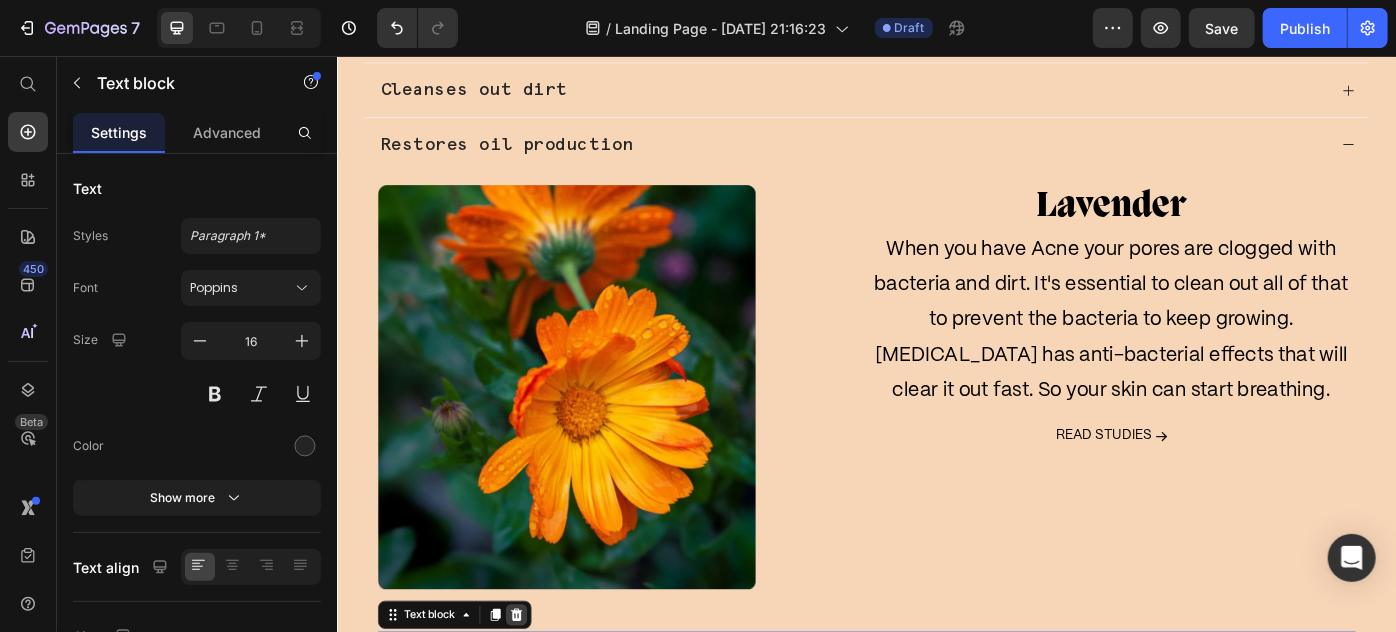 click 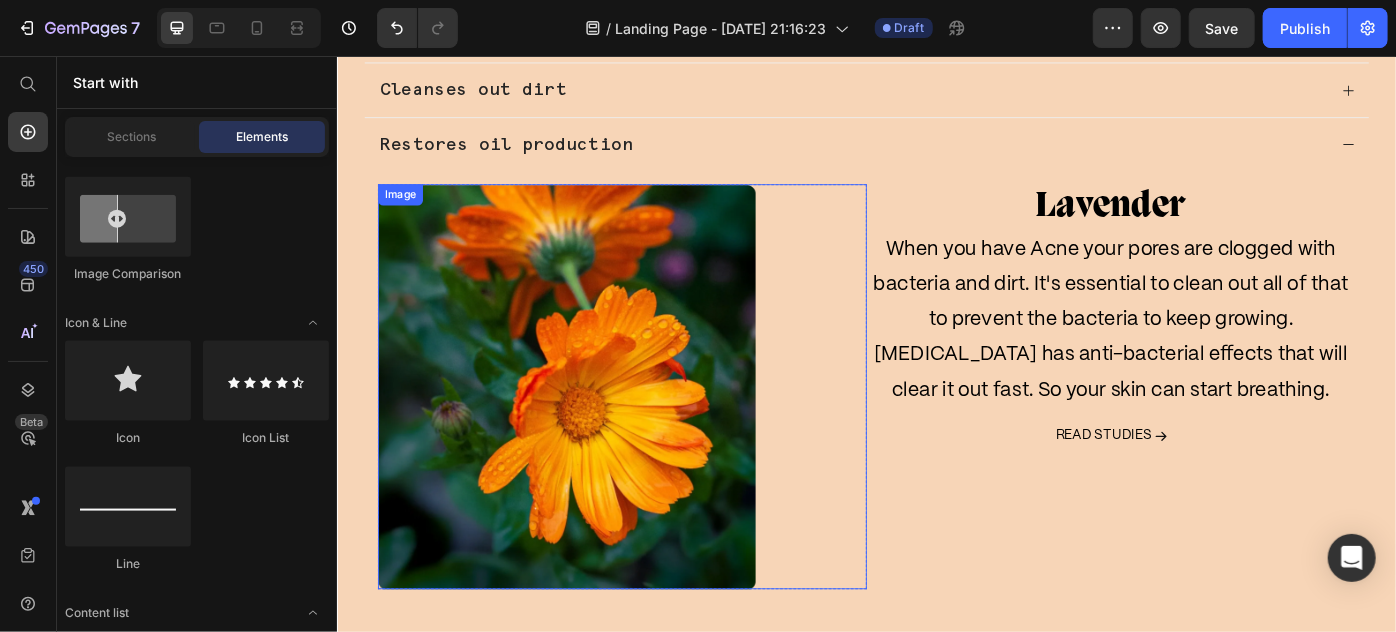 scroll, scrollTop: 3284, scrollLeft: 0, axis: vertical 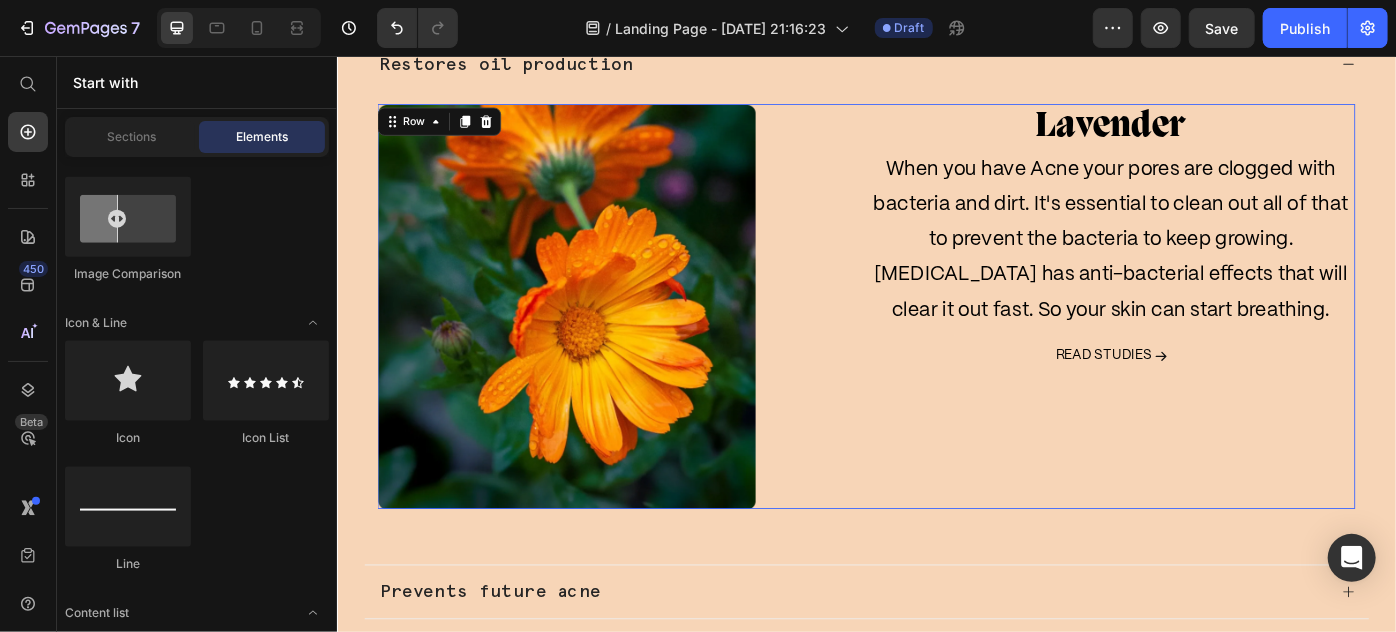 click on "Lavender Text block When you have Acne your pores are clogged with bacteria and dirt. It's essential to clean out all of that to prevent the bacteria to keep growing. [MEDICAL_DATA] has anti-bacterial effects that will clear it out fast. So your skin can start breathing. Text block Read studies Text block
Icon Row Row" at bounding box center [1213, 338] 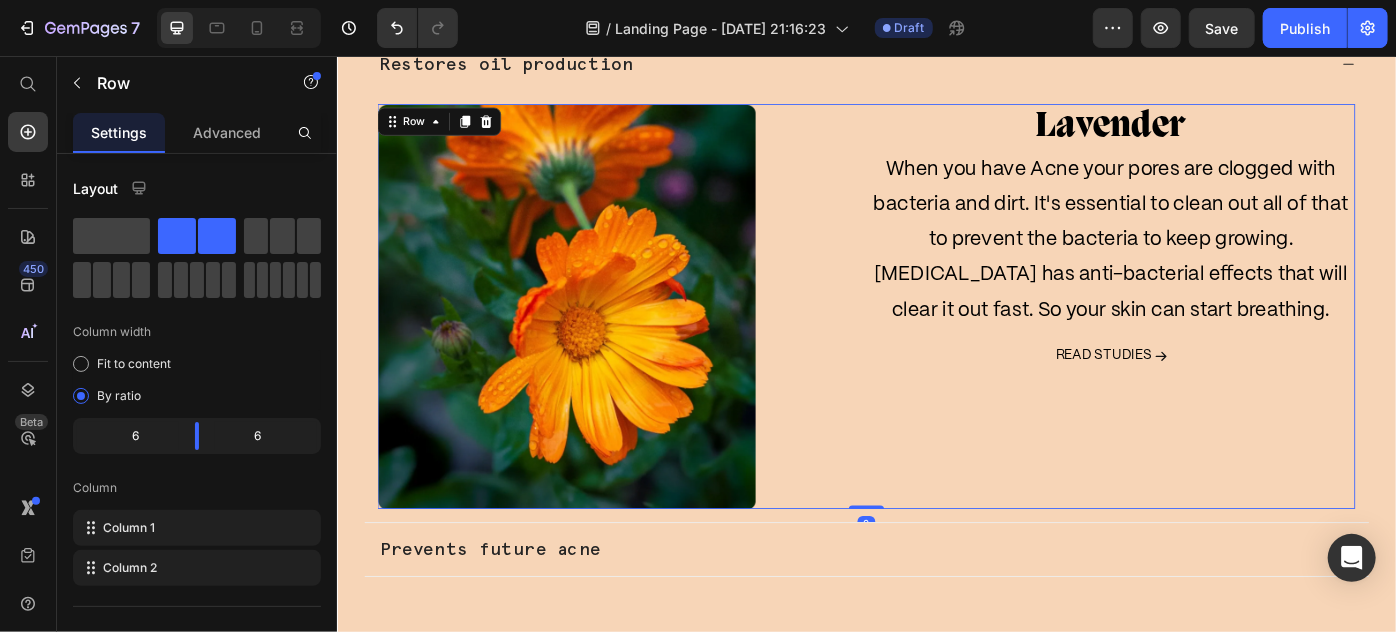 drag, startPoint x: 932, startPoint y: 583, endPoint x: 940, endPoint y: 448, distance: 135.23683 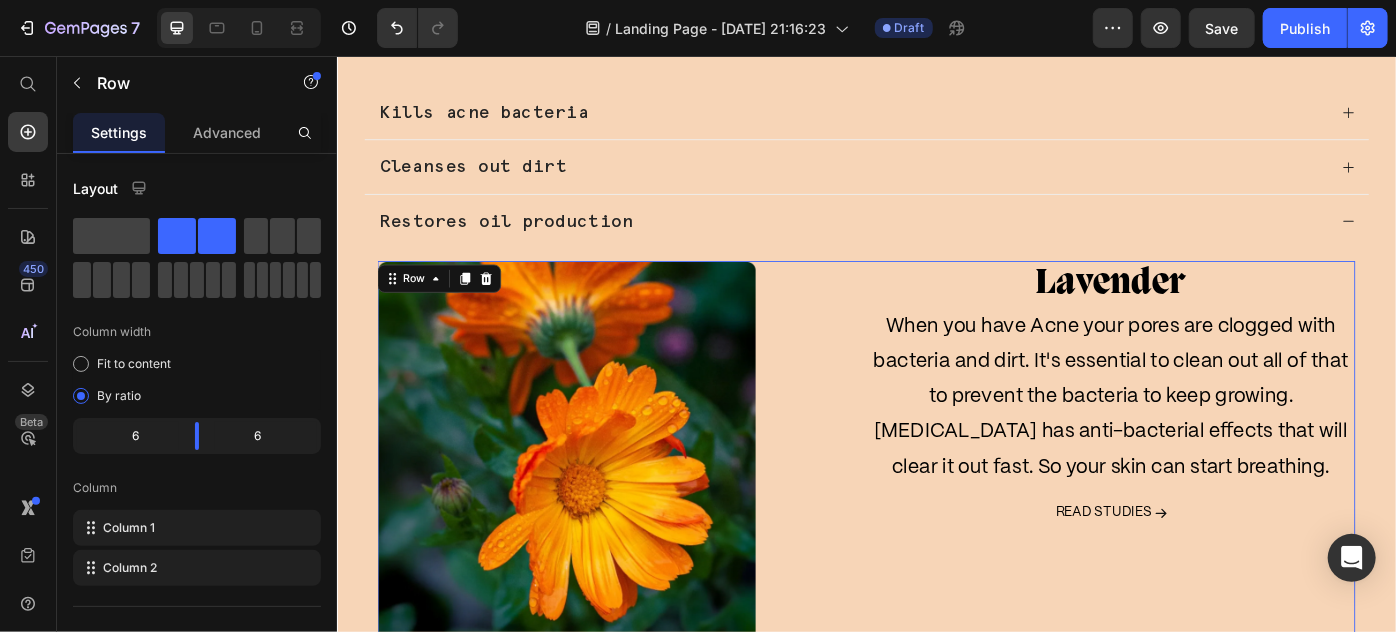 scroll, scrollTop: 3102, scrollLeft: 0, axis: vertical 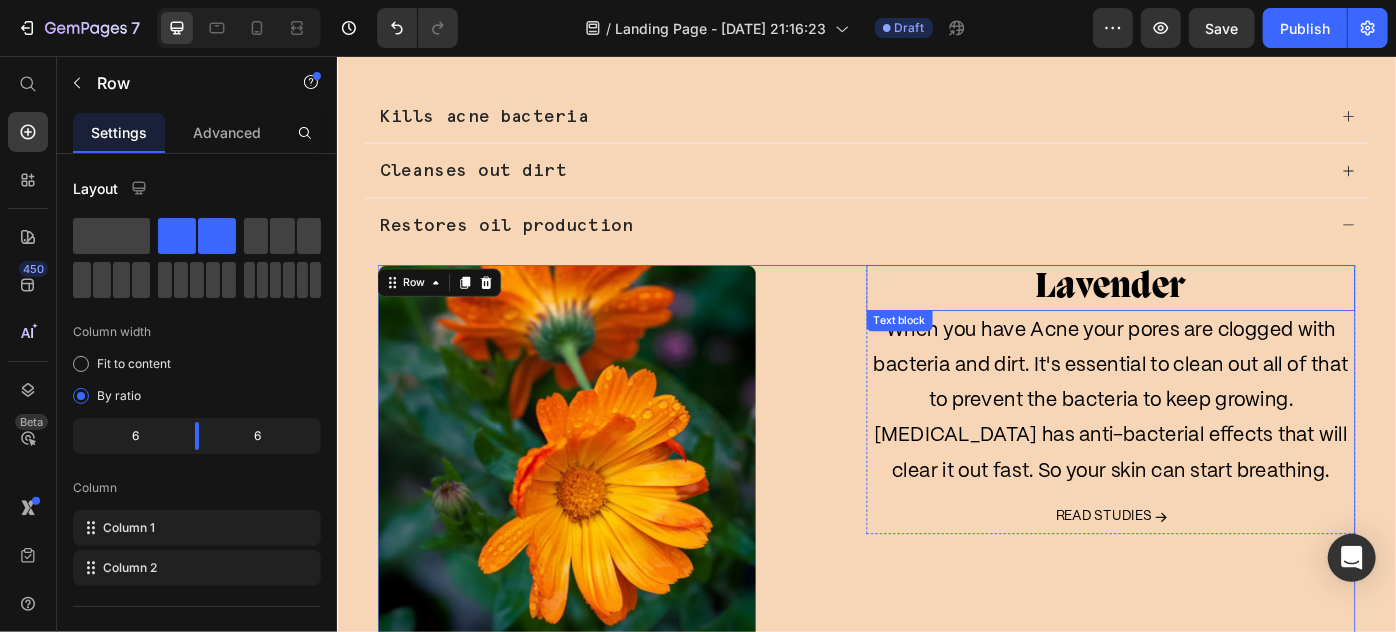 click on "Lavender" at bounding box center (1213, 317) 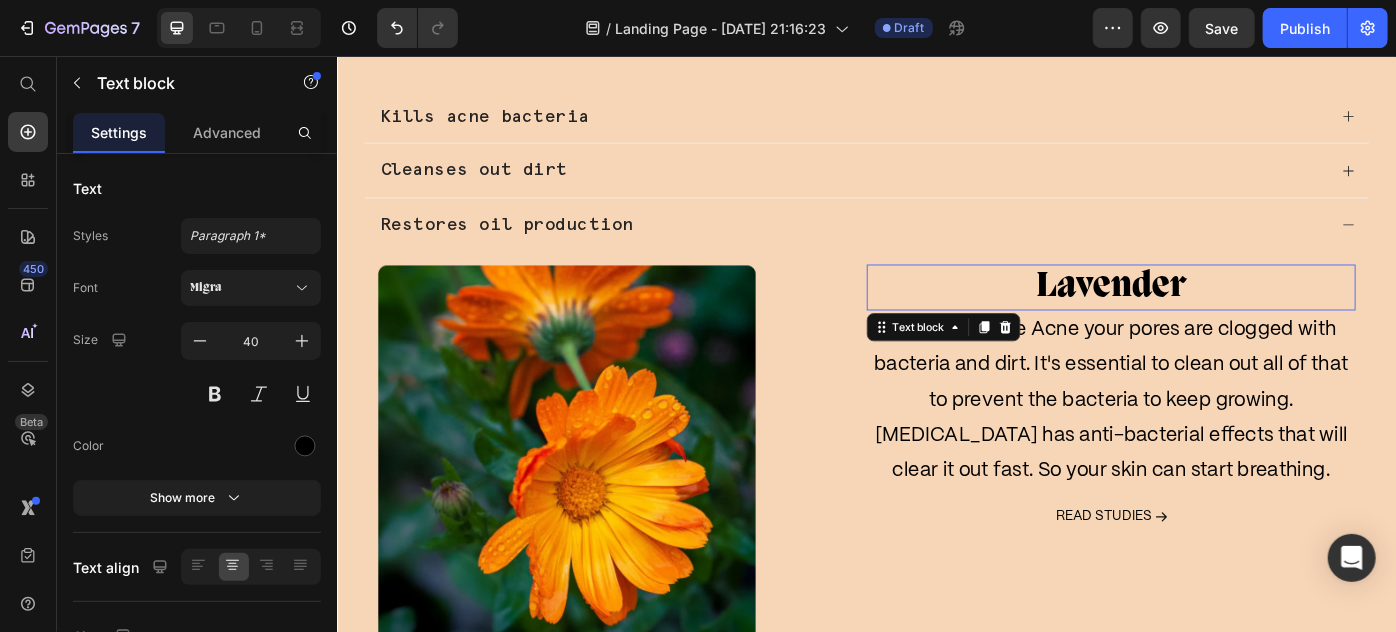 click on "Lavender" at bounding box center (1213, 317) 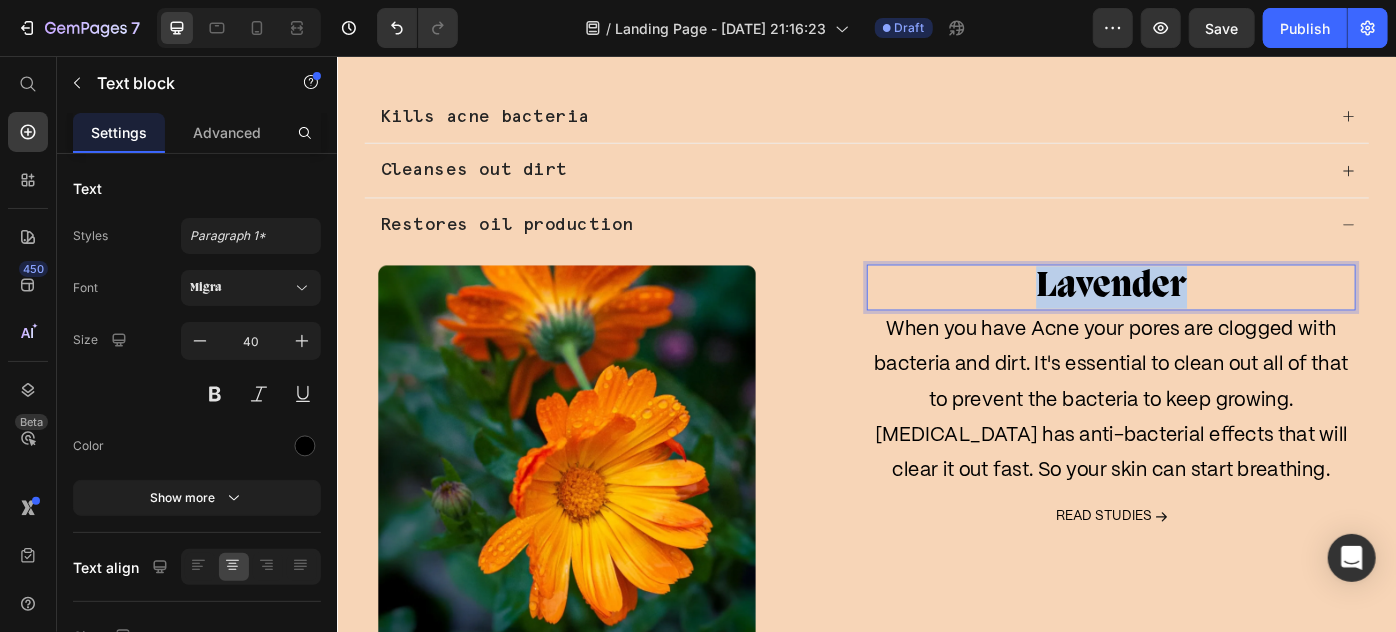 click on "Lavender" at bounding box center [1213, 317] 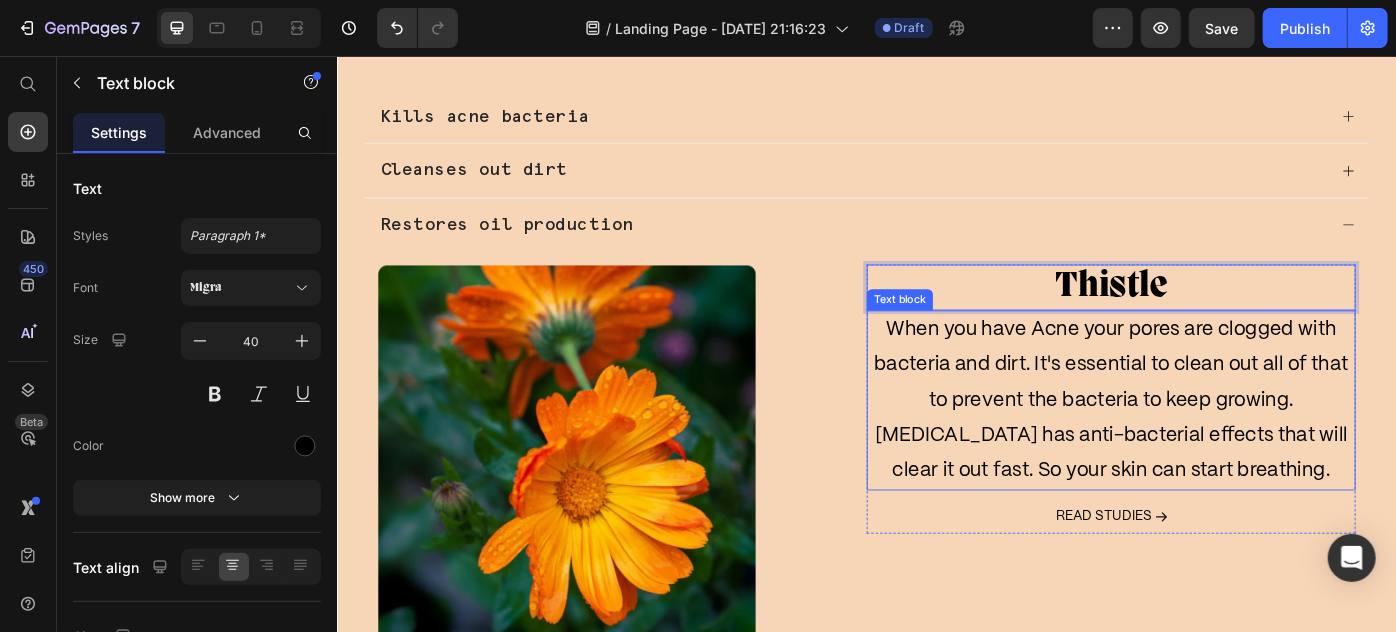 click on "When you have Acne your pores are clogged with bacteria and dirt. It's essential to clean out all of that to prevent the bacteria to keep growing. [MEDICAL_DATA] has anti-bacterial effects that will clear it out fast. So your skin can start breathing." at bounding box center [1213, 445] 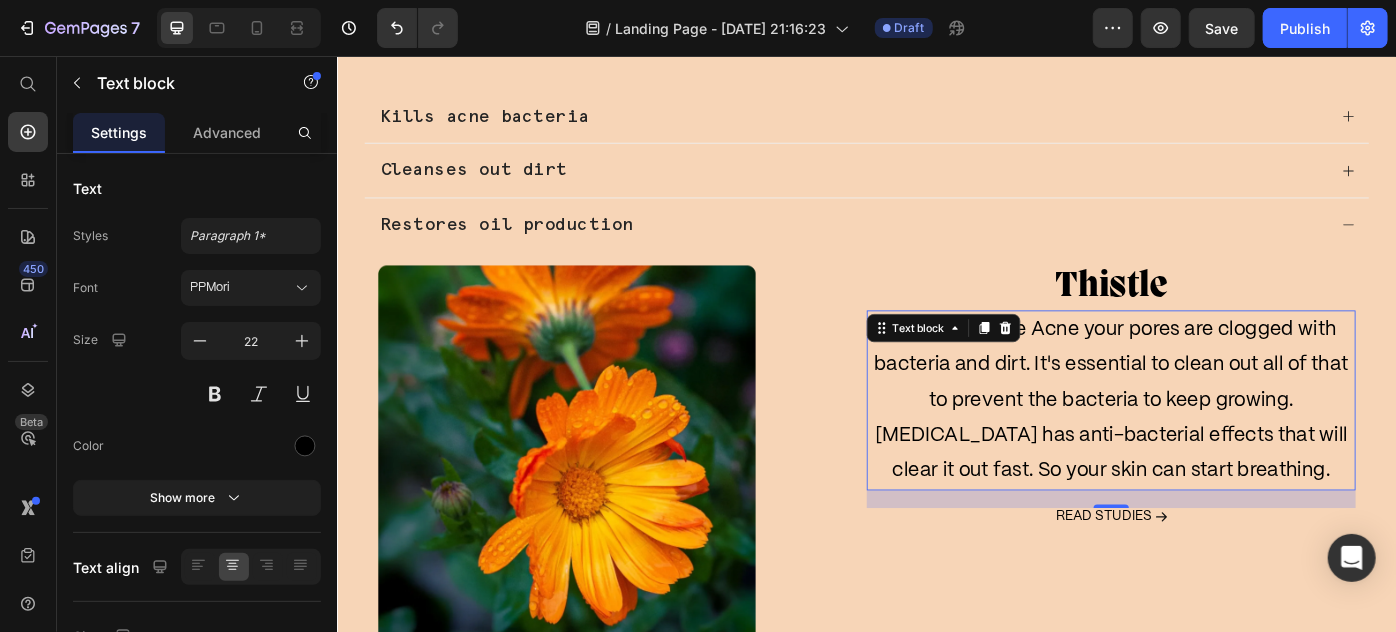 click on "When you have Acne your pores are clogged with bacteria and dirt. It's essential to clean out all of that to prevent the bacteria to keep growing. [MEDICAL_DATA] has anti-bacterial effects that will clear it out fast. So your skin can start breathing." at bounding box center [1213, 445] 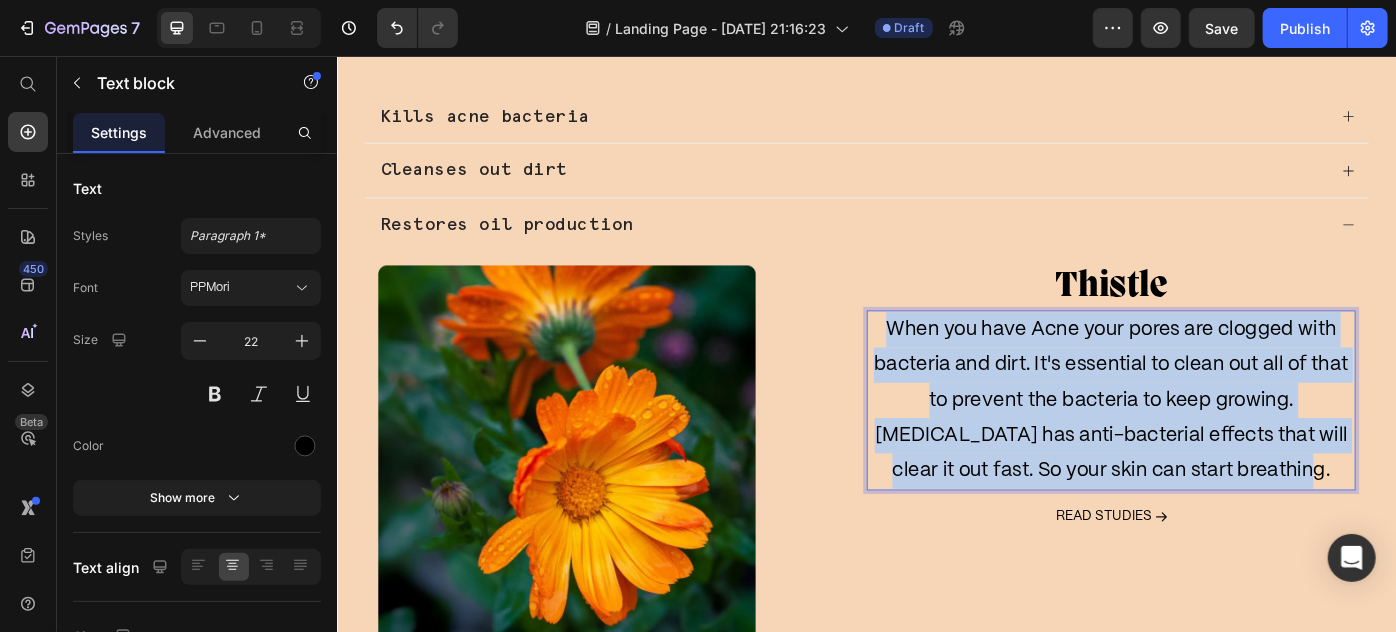 click on "When you have Acne your pores are clogged with bacteria and dirt. It's essential to clean out all of that to prevent the bacteria to keep growing. [MEDICAL_DATA] has anti-bacterial effects that will clear it out fast. So your skin can start breathing." at bounding box center (1213, 445) 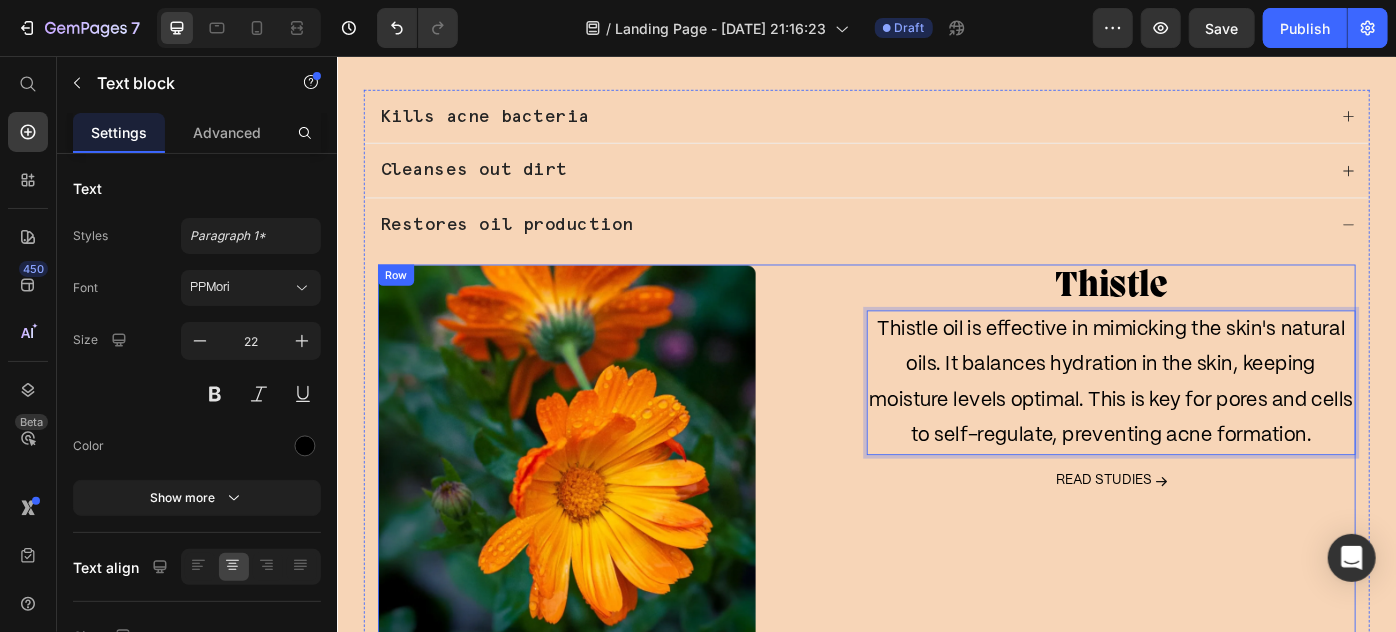 click on "Thistle Text block Thistle oil is effective in mimicking the skin's natural oils. It balances hydration in the skin, keeping moisture levels optimal. This is key for pores and cells to self-regulate, preventing acne formation. Text block   20 Read studies Text block
Icon Row Row" at bounding box center (1213, 520) 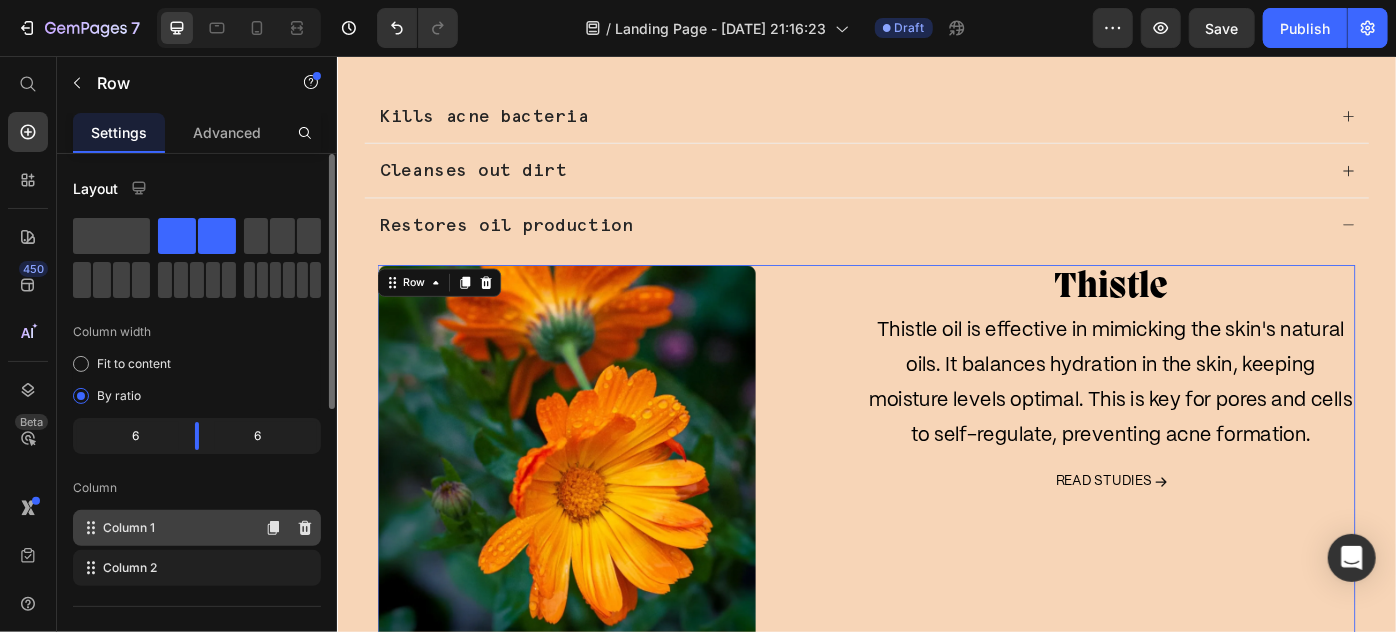 scroll, scrollTop: 90, scrollLeft: 0, axis: vertical 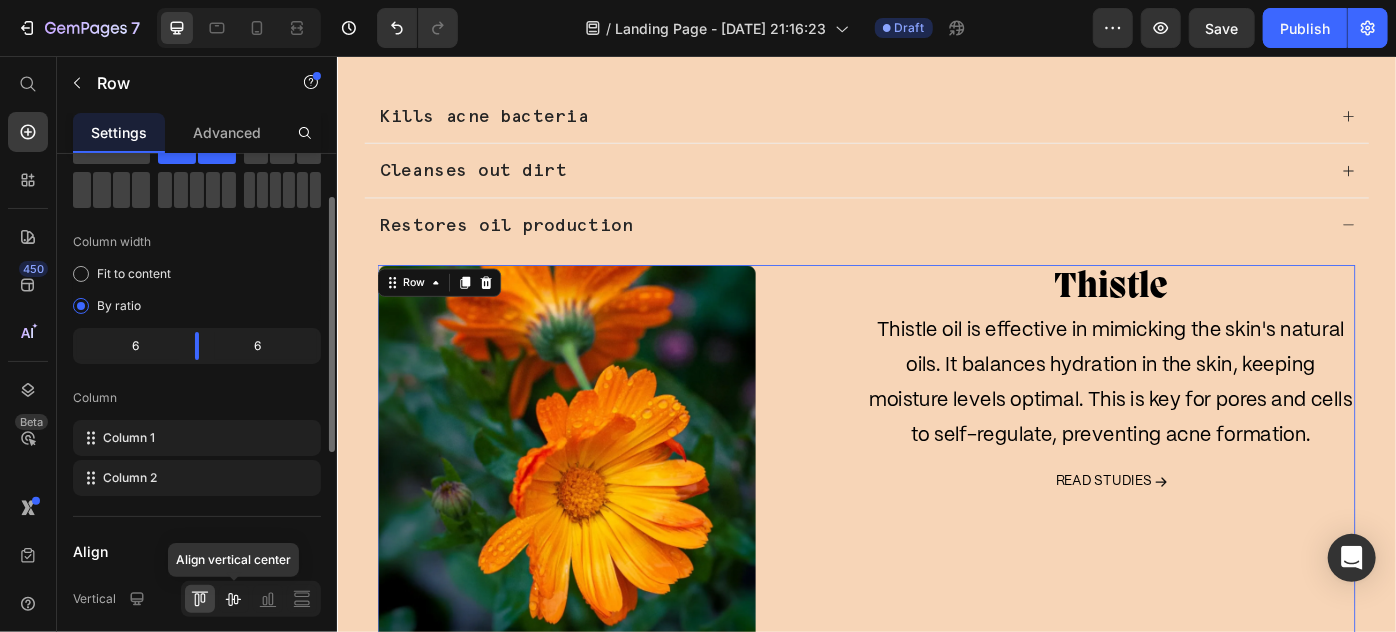click 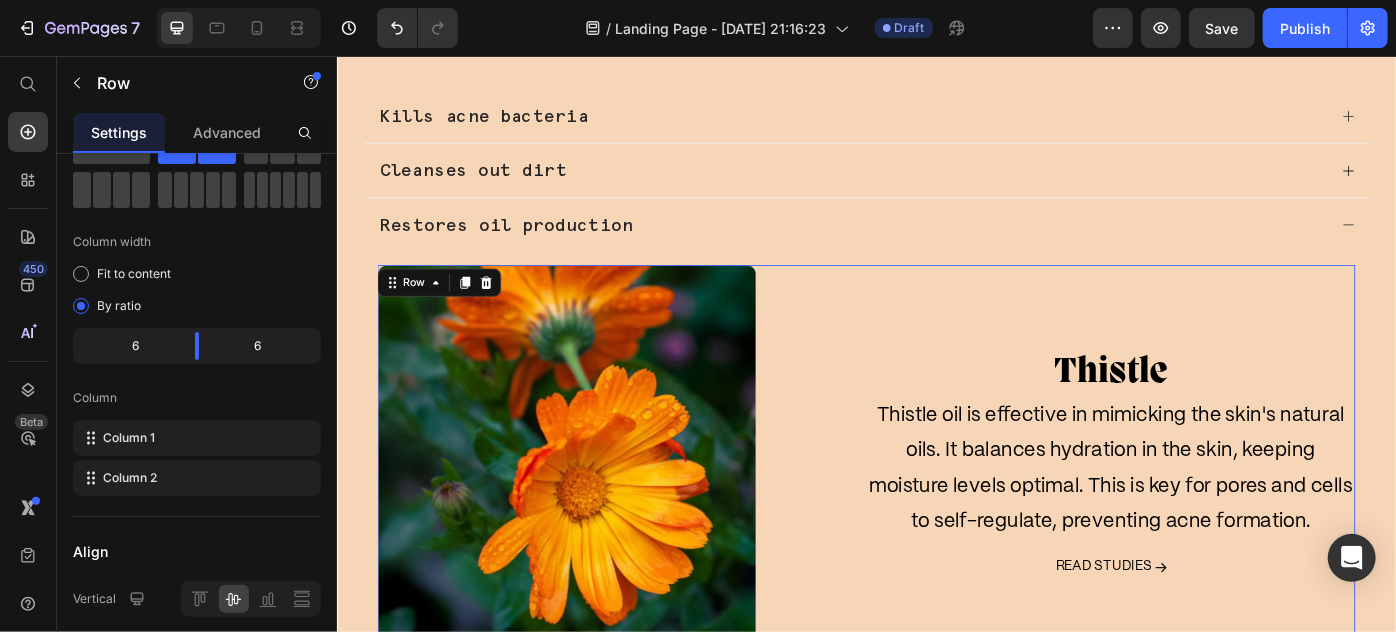 click at bounding box center [659, 520] 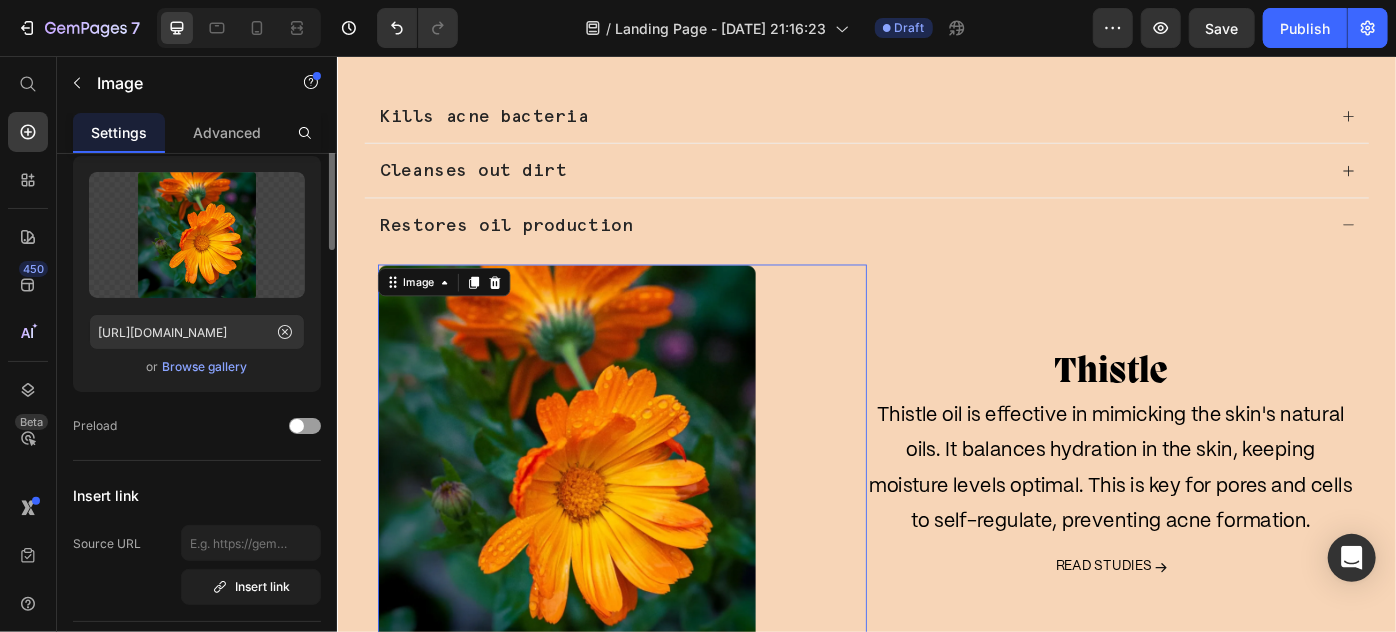 scroll, scrollTop: 0, scrollLeft: 0, axis: both 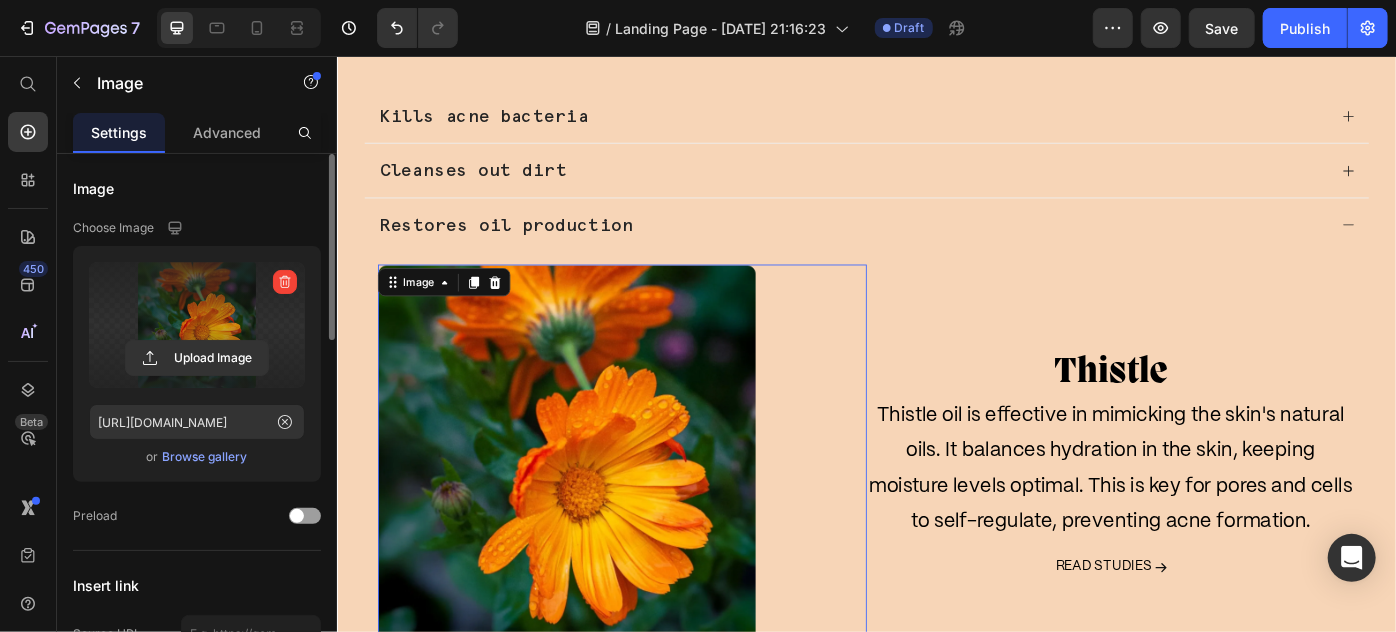 click at bounding box center (197, 325) 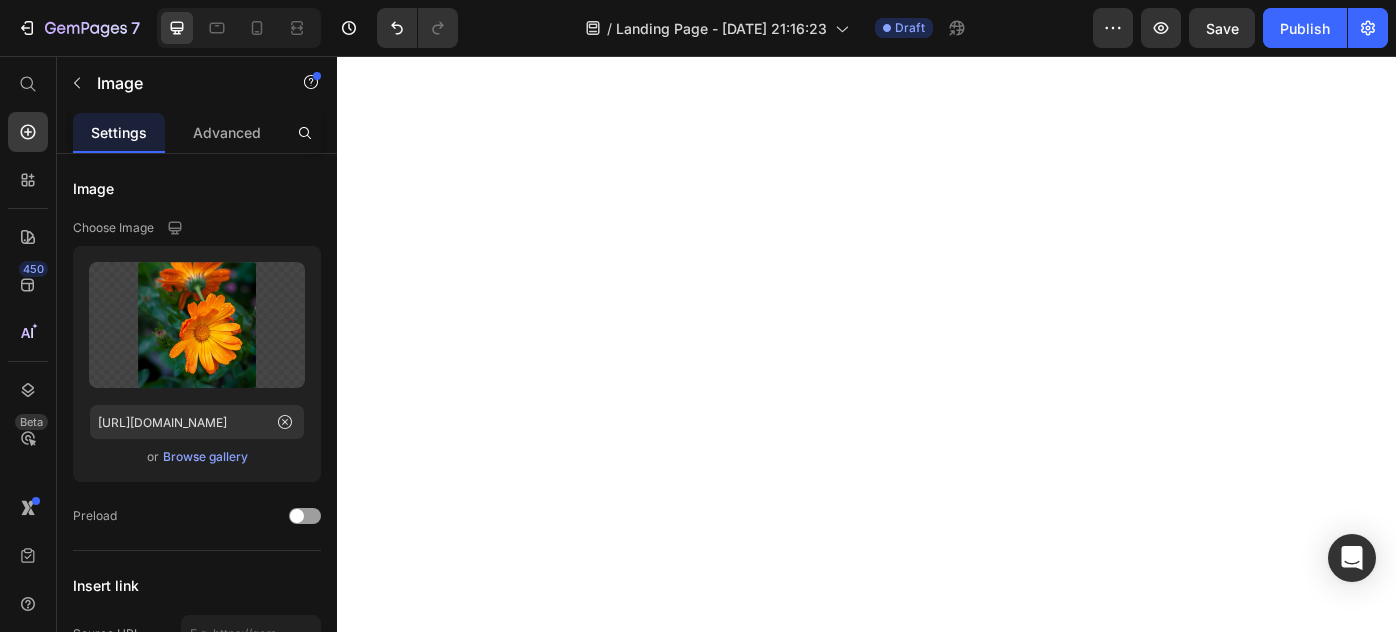 scroll, scrollTop: 0, scrollLeft: 0, axis: both 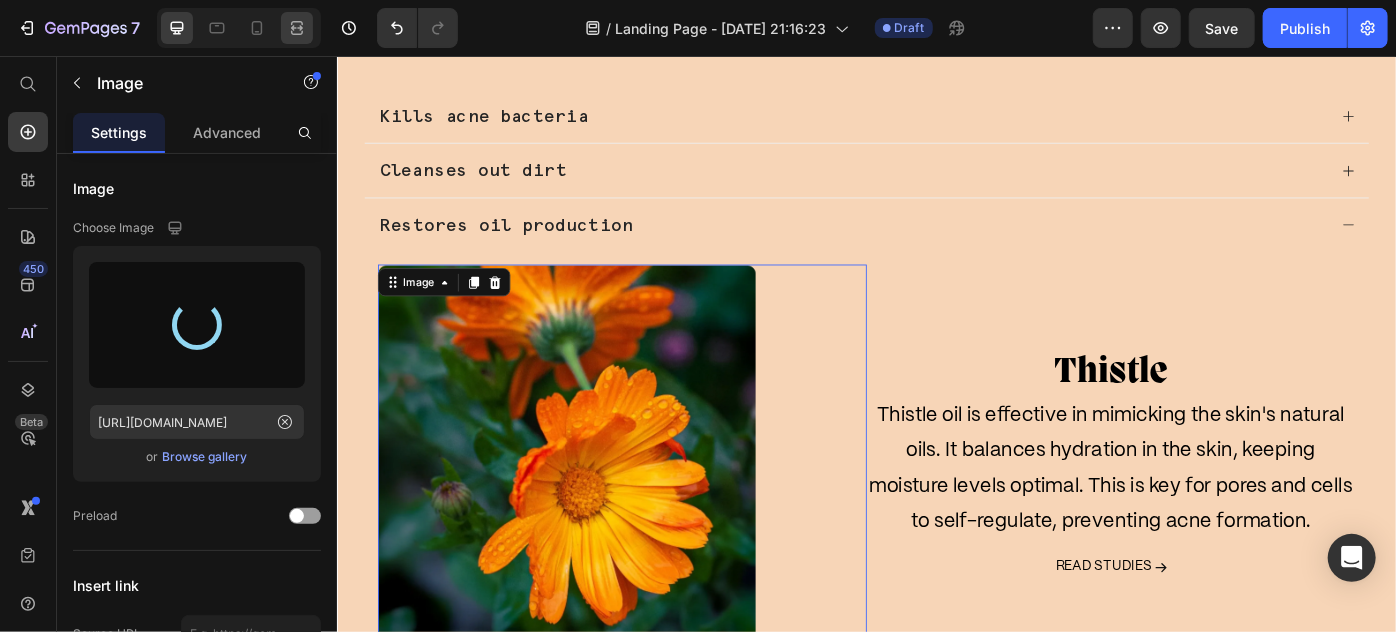 type on "https://cdn.shopify.com/s/files/1/0869/5912/8851/files/gempages_511364164535452839-a6b92fa1-cf42-40e1-a40a-2fd5a79c3e72.webp" 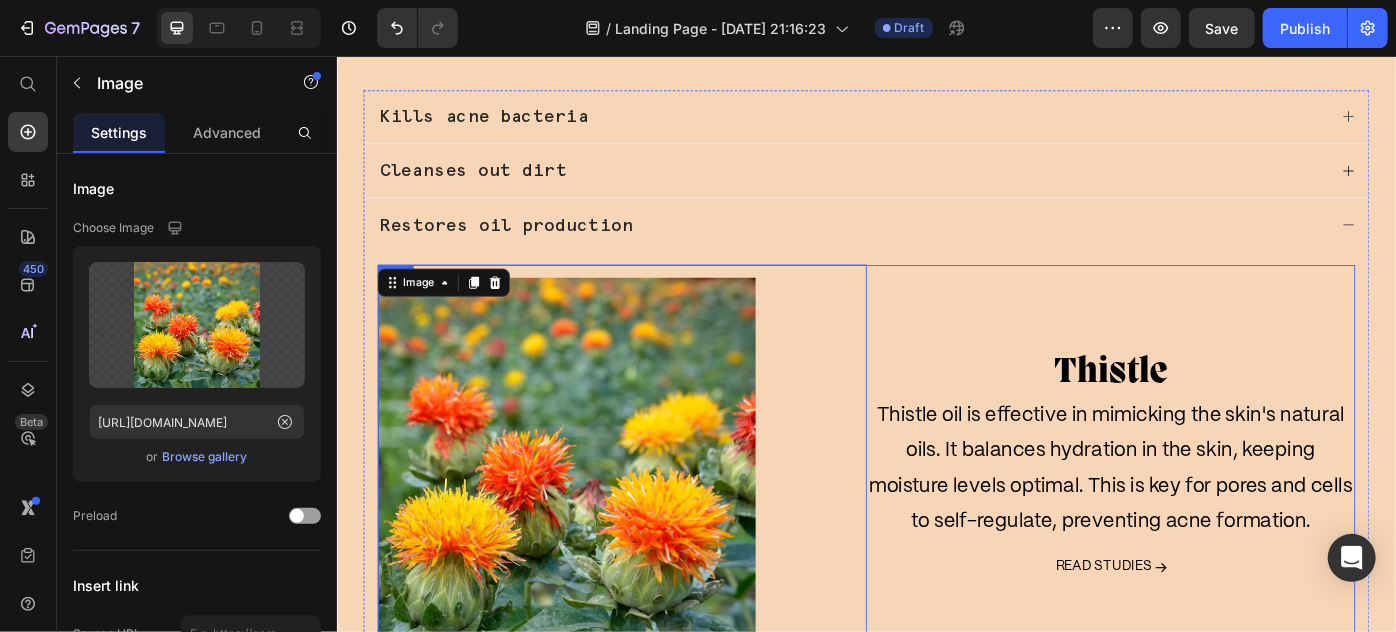 click on "Thistle Text block Thistle oil is effective in mimicking the skin's natural oils. It balances hydration in the skin, keeping moisture levels optimal. This is key for pores and cells to self-regulate, preventing acne formation. Text block Read studies Text block
Icon Row Row" at bounding box center (1213, 520) 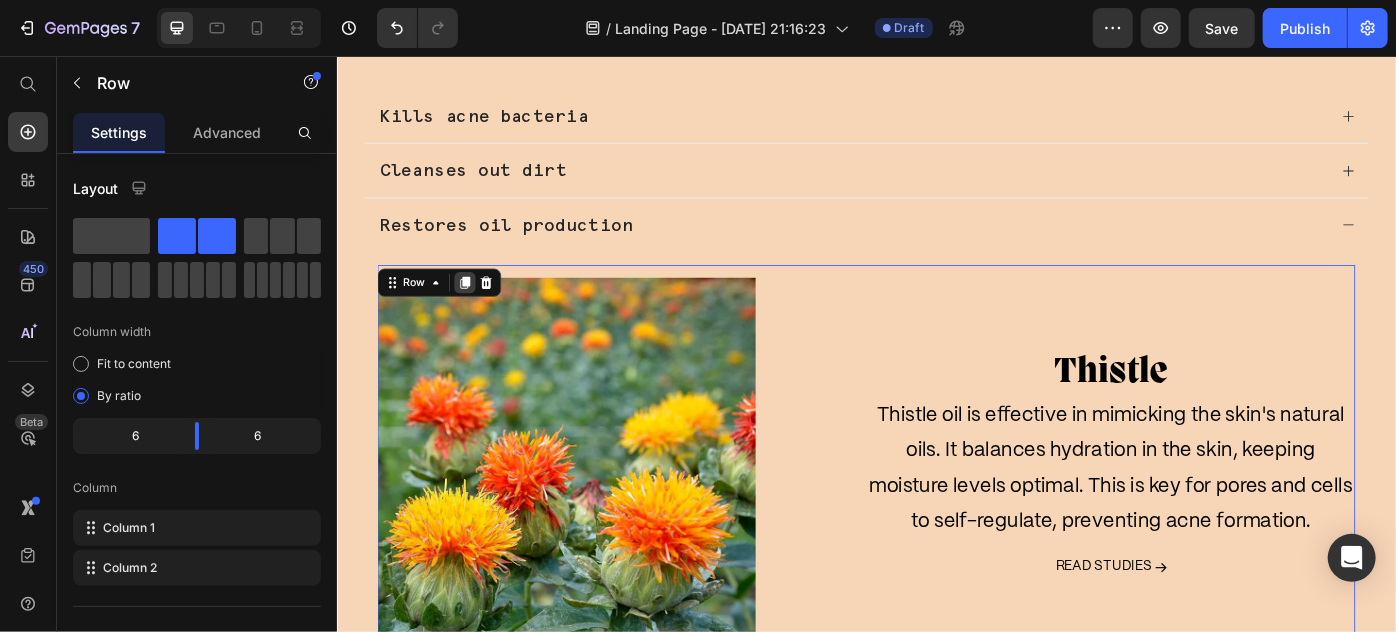 click 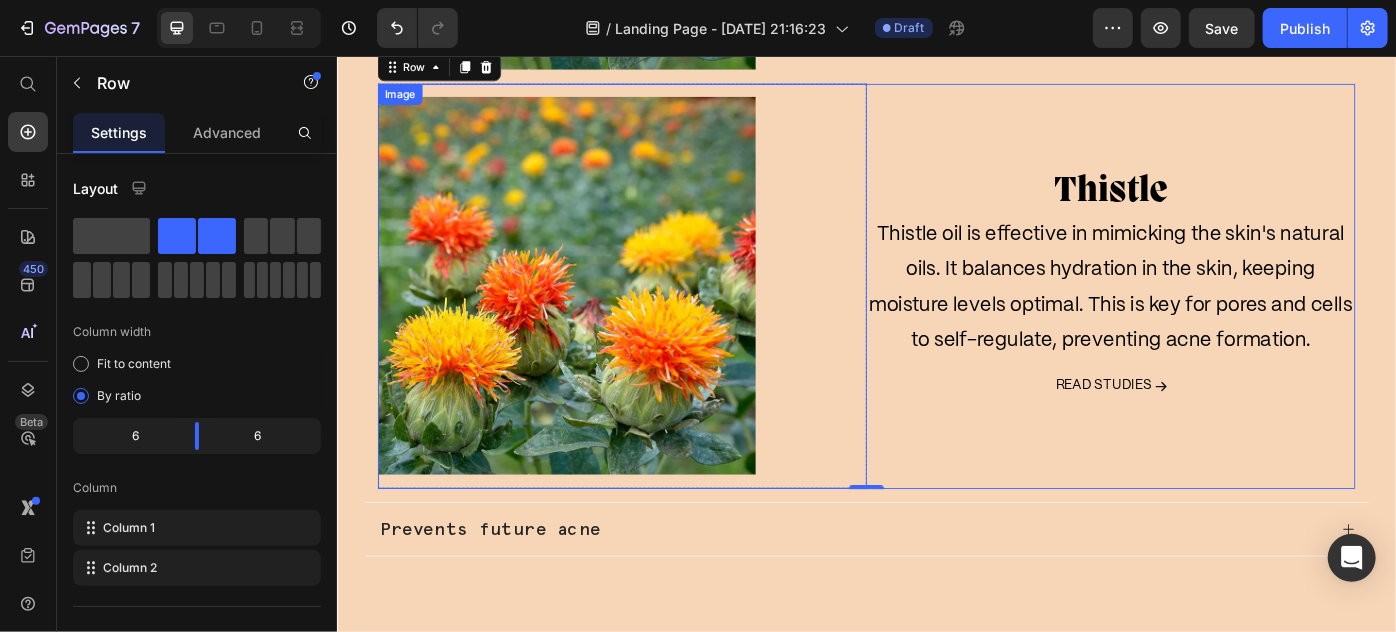 scroll, scrollTop: 3698, scrollLeft: 0, axis: vertical 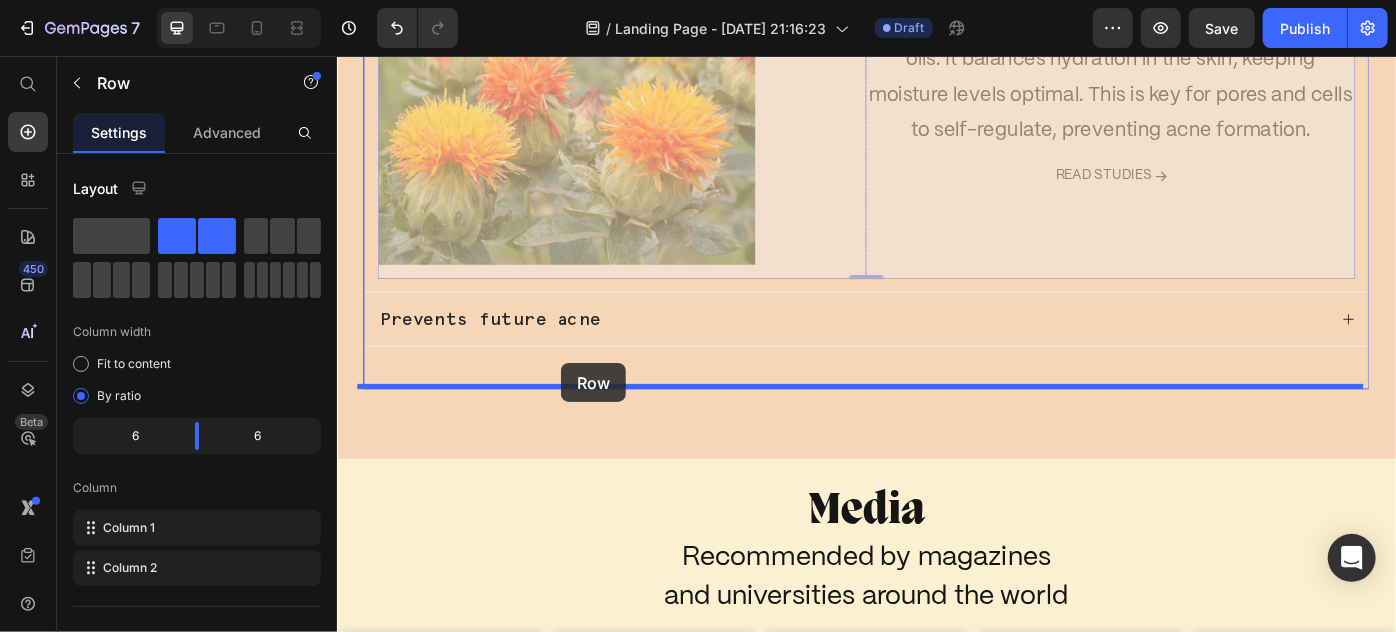 drag, startPoint x: 397, startPoint y: 110, endPoint x: 590, endPoint y: 403, distance: 350.85324 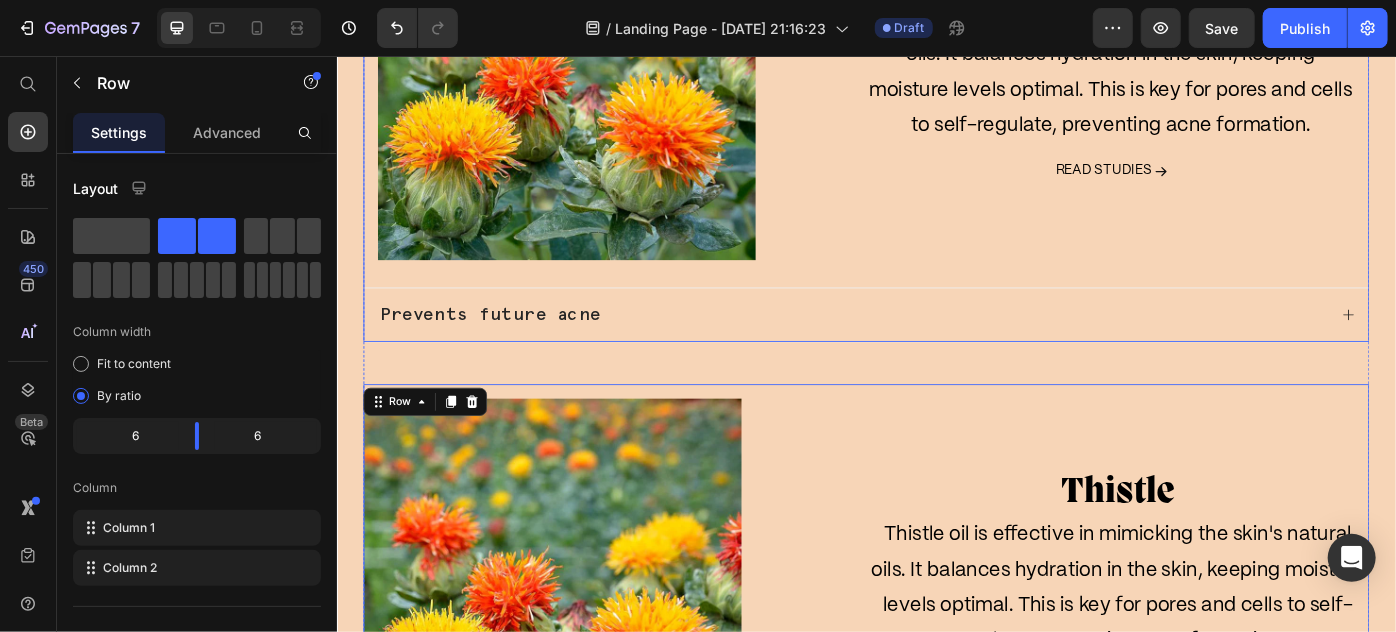 click on "Prevents future acne" at bounding box center [936, 348] 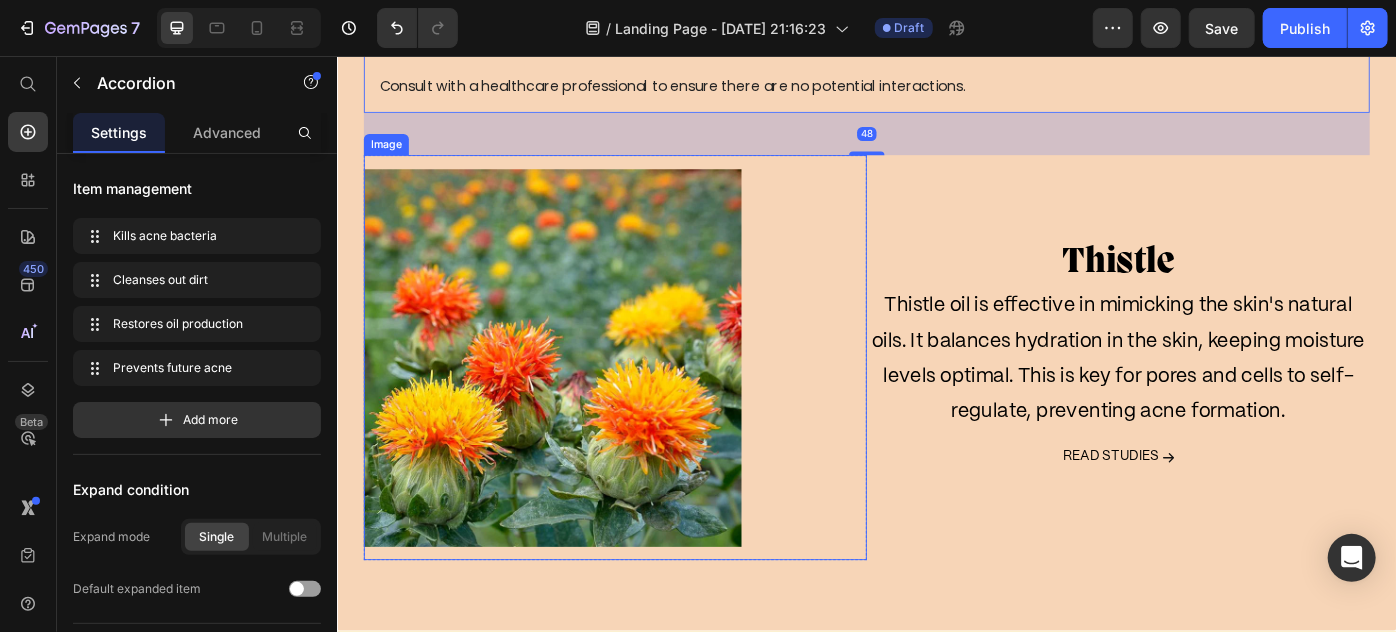 scroll, scrollTop: 3346, scrollLeft: 0, axis: vertical 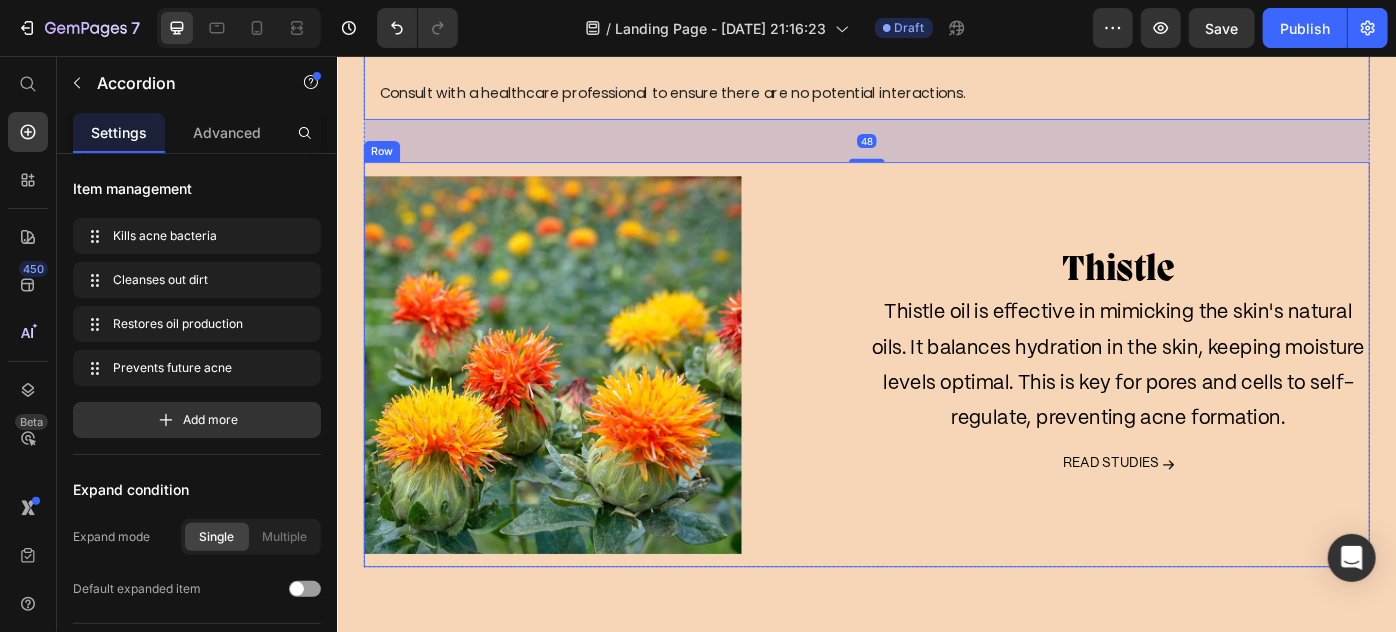 click on "Thistle Text block Thistle oil is effective in mimicking the skin's natural oils. It balances hydration in the skin, keeping moisture levels optimal. This is key for pores and cells to self-regulate, preventing acne formation. Text block Read studies Text block
Icon Row Row" at bounding box center (1221, 404) 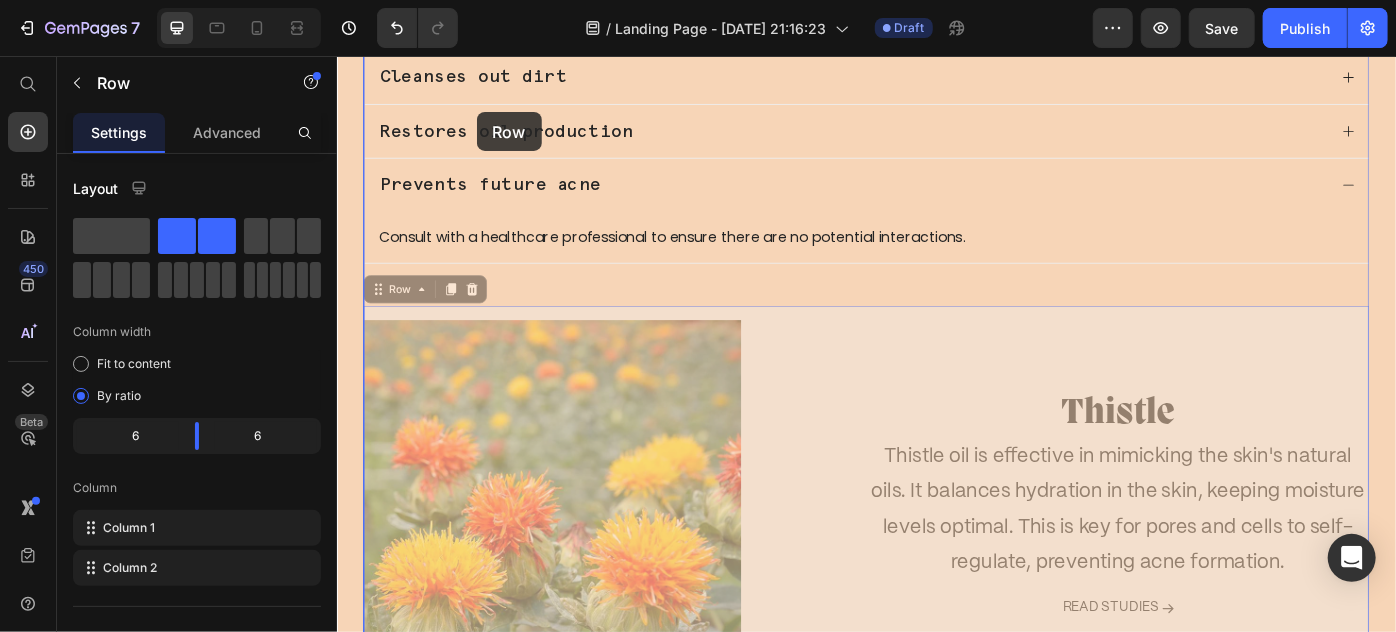 scroll, scrollTop: 3150, scrollLeft: 0, axis: vertical 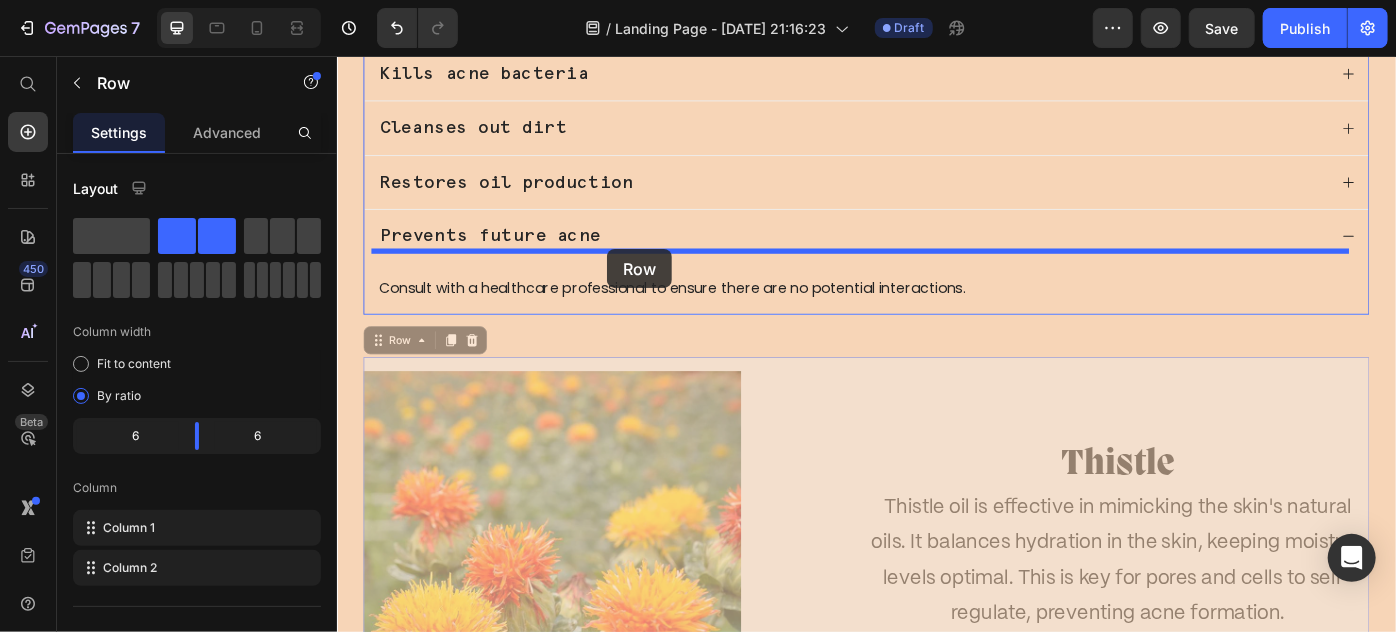 drag, startPoint x: 370, startPoint y: 148, endPoint x: 642, endPoint y: 274, distance: 299.76657 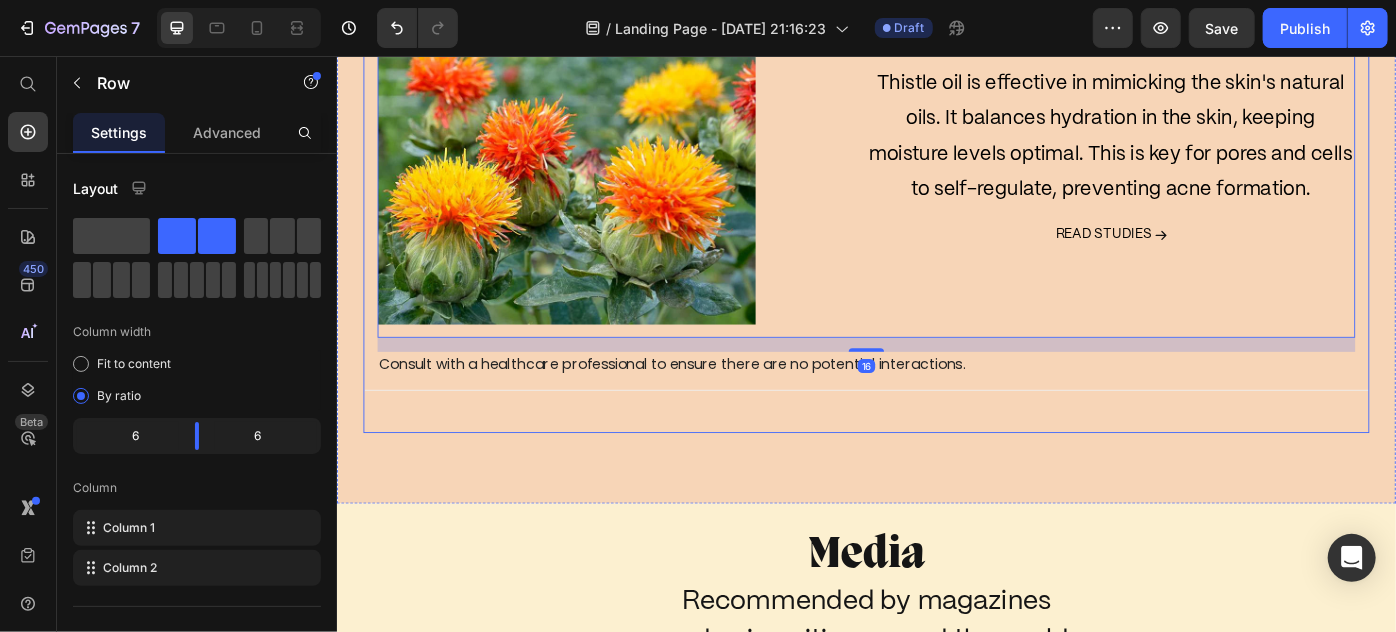 scroll, scrollTop: 3605, scrollLeft: 0, axis: vertical 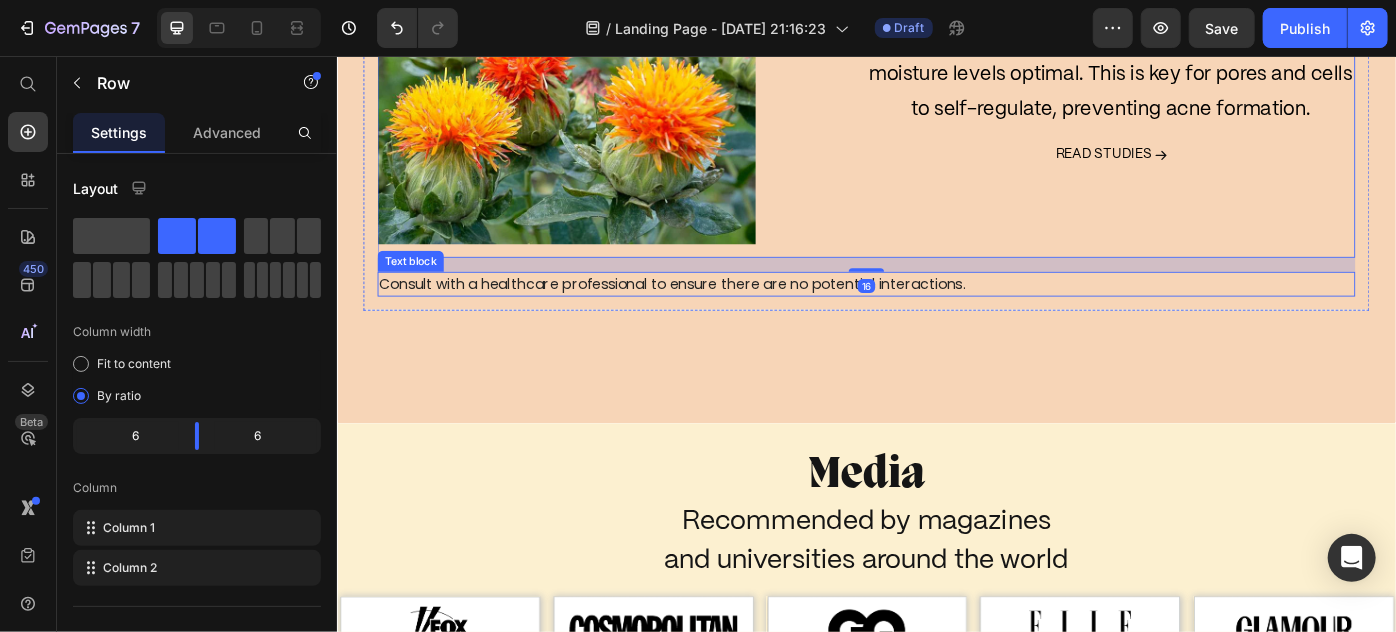 drag, startPoint x: 734, startPoint y: 302, endPoint x: 674, endPoint y: 310, distance: 60.530983 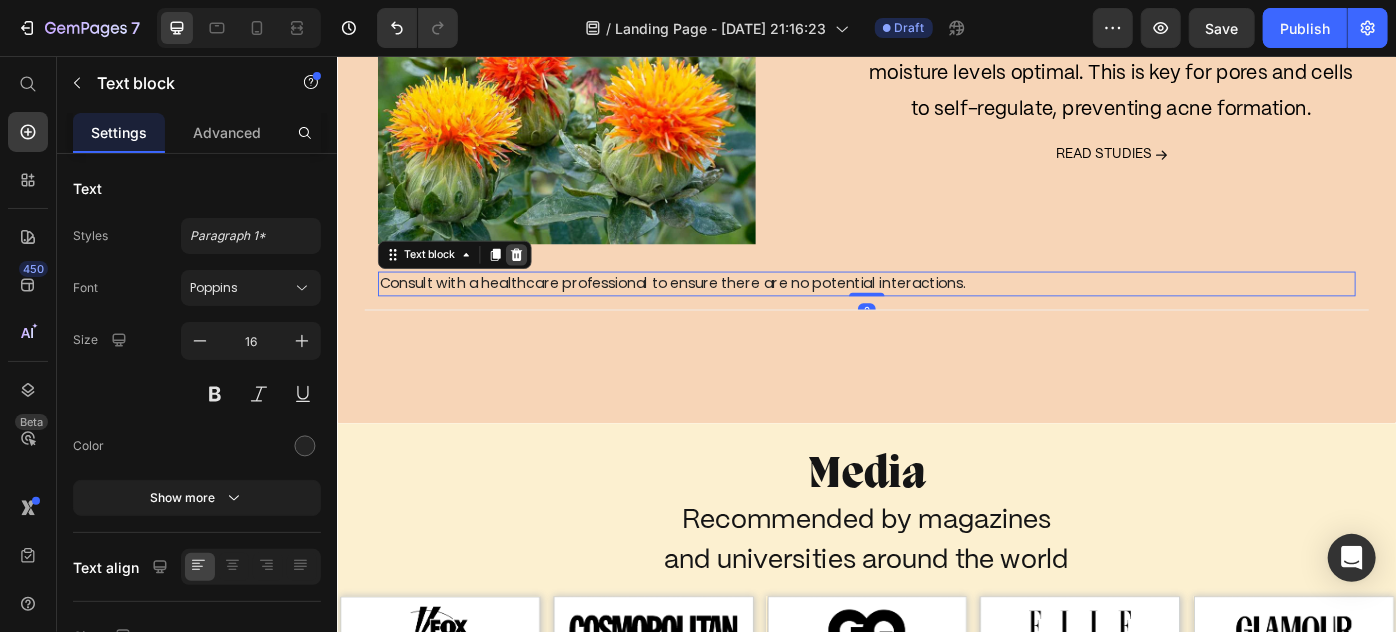 click 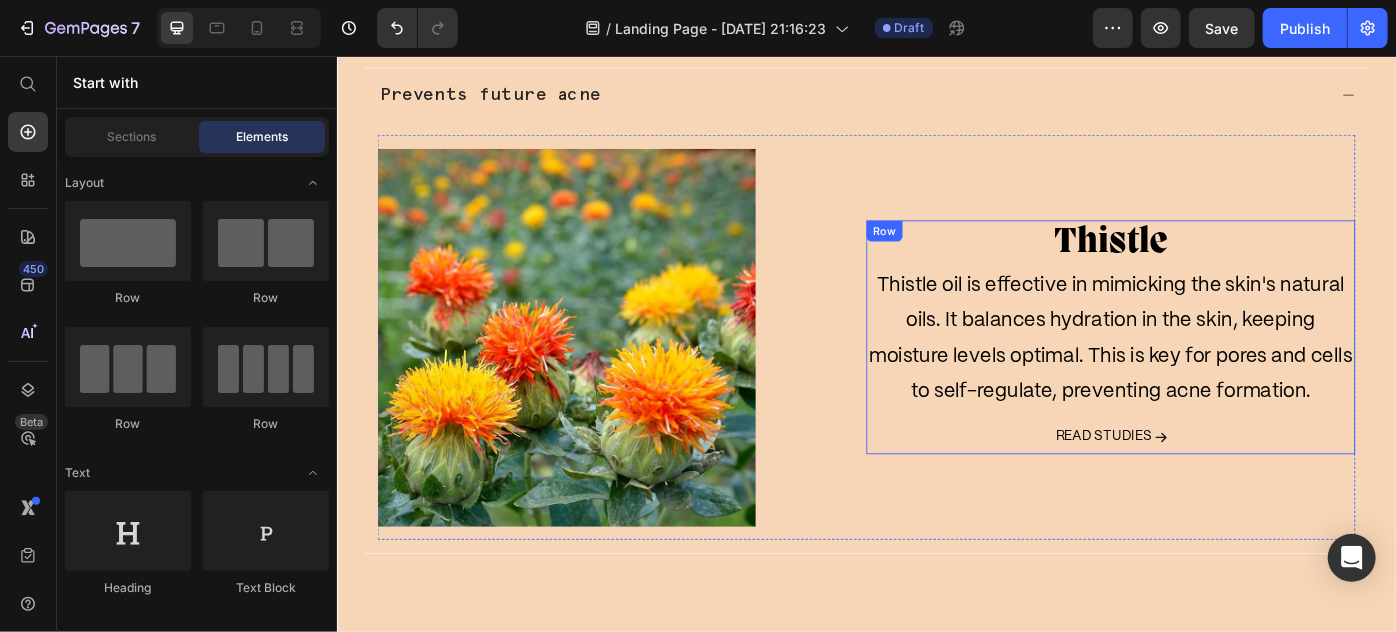 scroll, scrollTop: 3241, scrollLeft: 0, axis: vertical 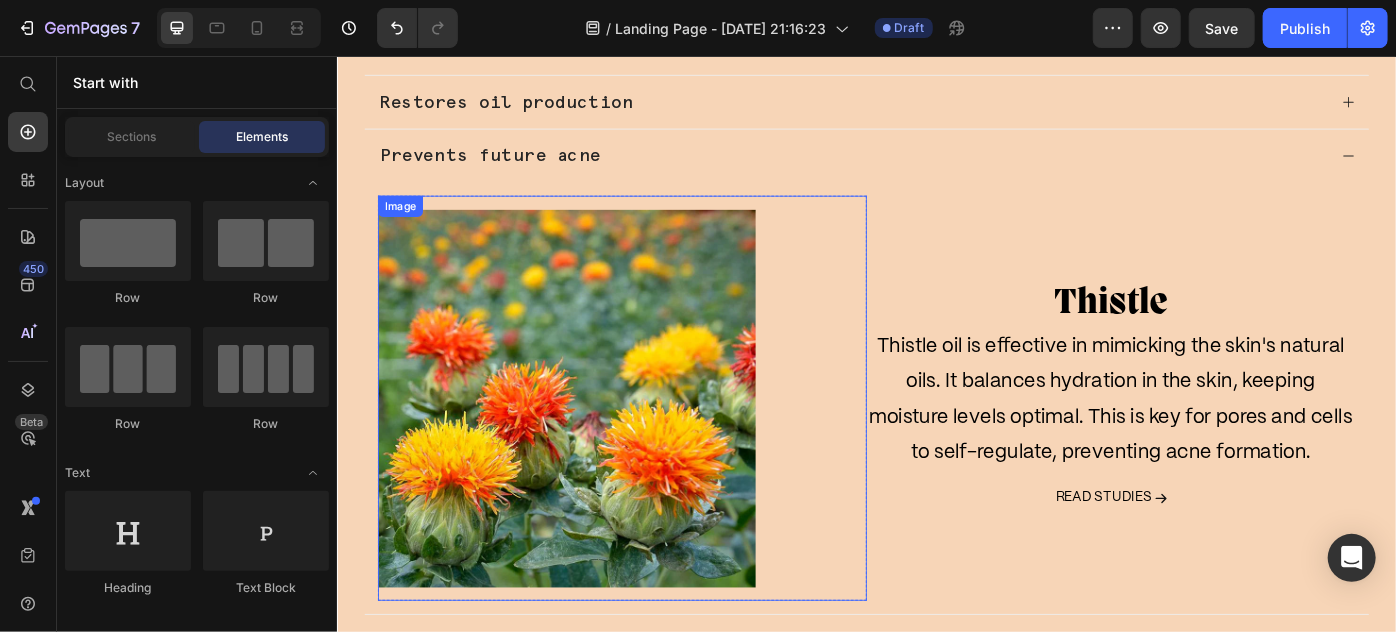 click at bounding box center (659, 442) 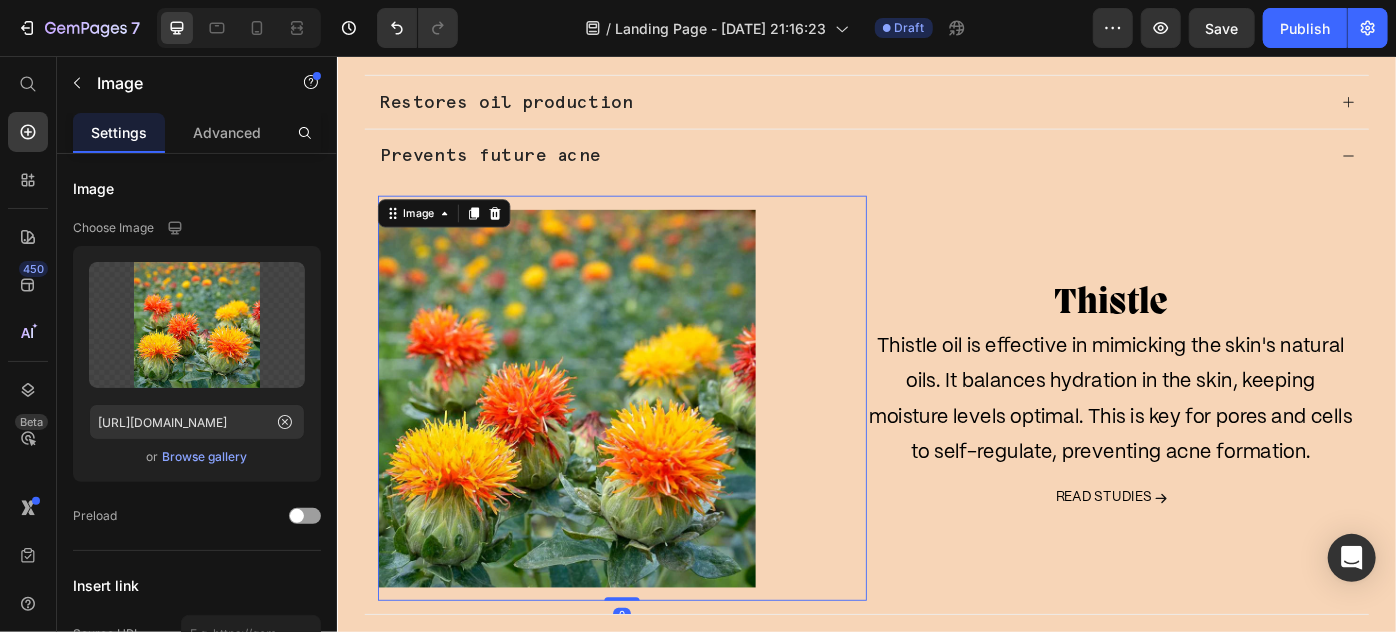 click at bounding box center [659, 442] 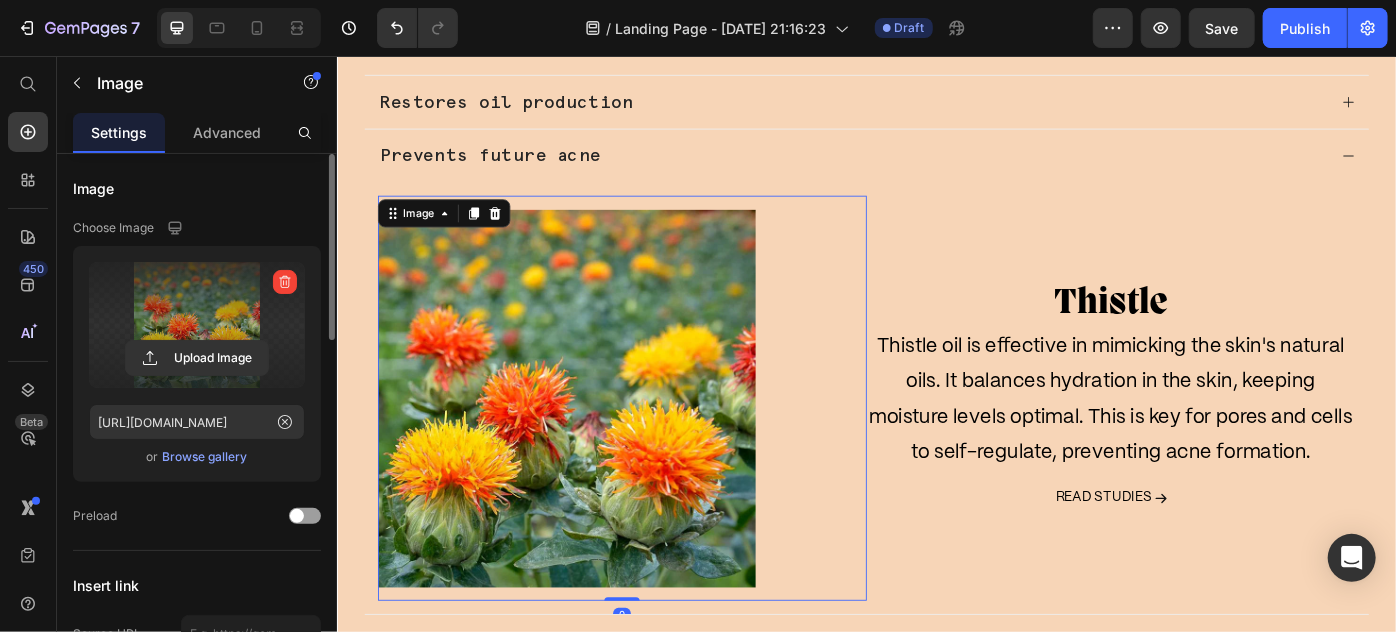 click at bounding box center [197, 325] 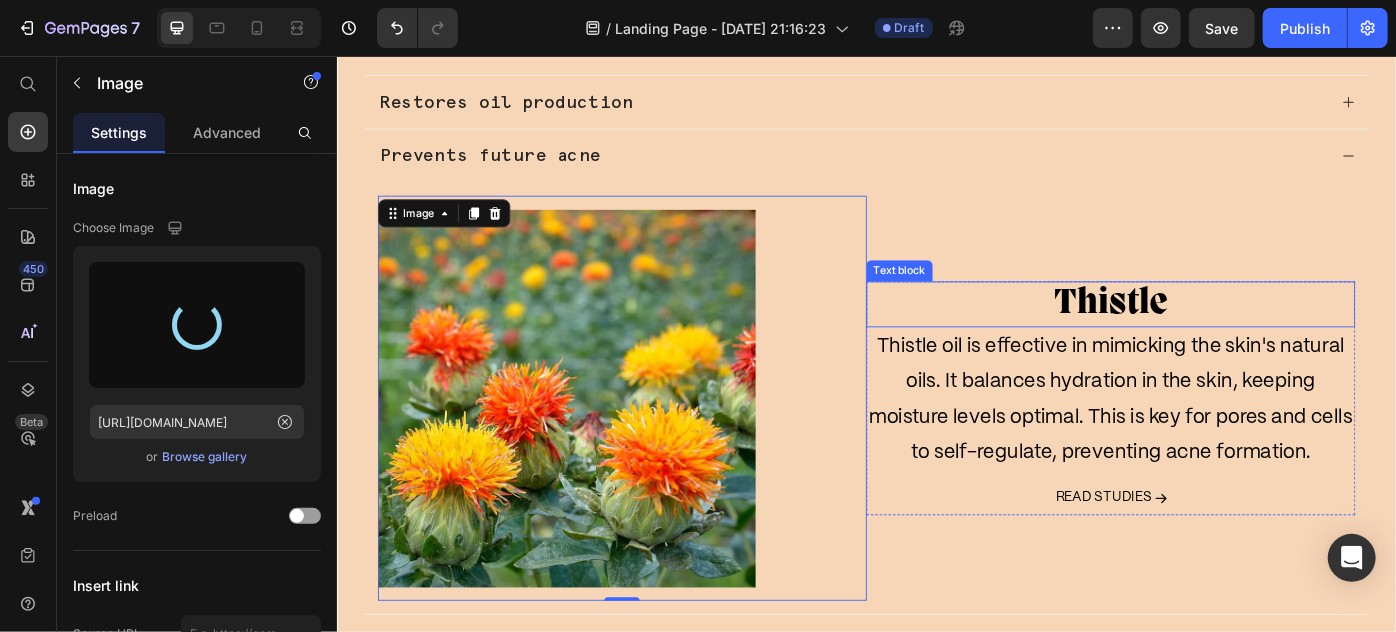 type on "https://cdn.shopify.com/s/files/1/0869/5912/8851/files/gempages_511364164535452839-7c403df0-6077-4204-9c32-9e6f341bdeba.webp" 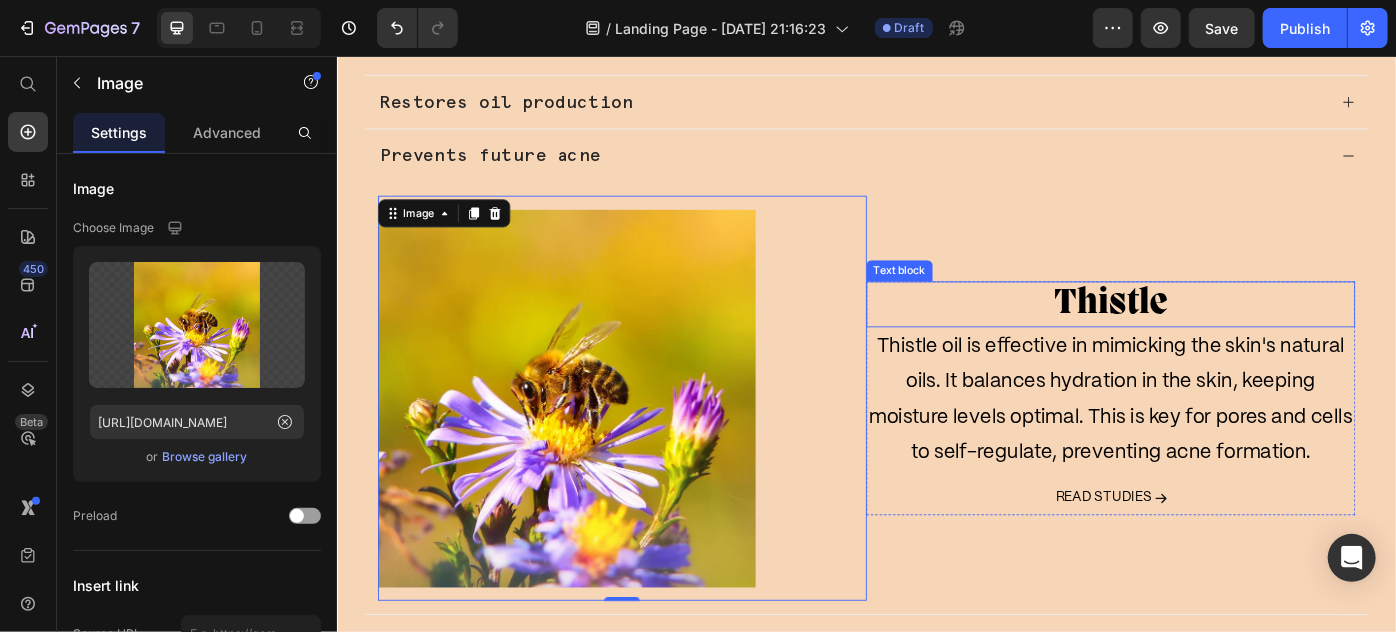 click on "Thistle" at bounding box center (1213, 336) 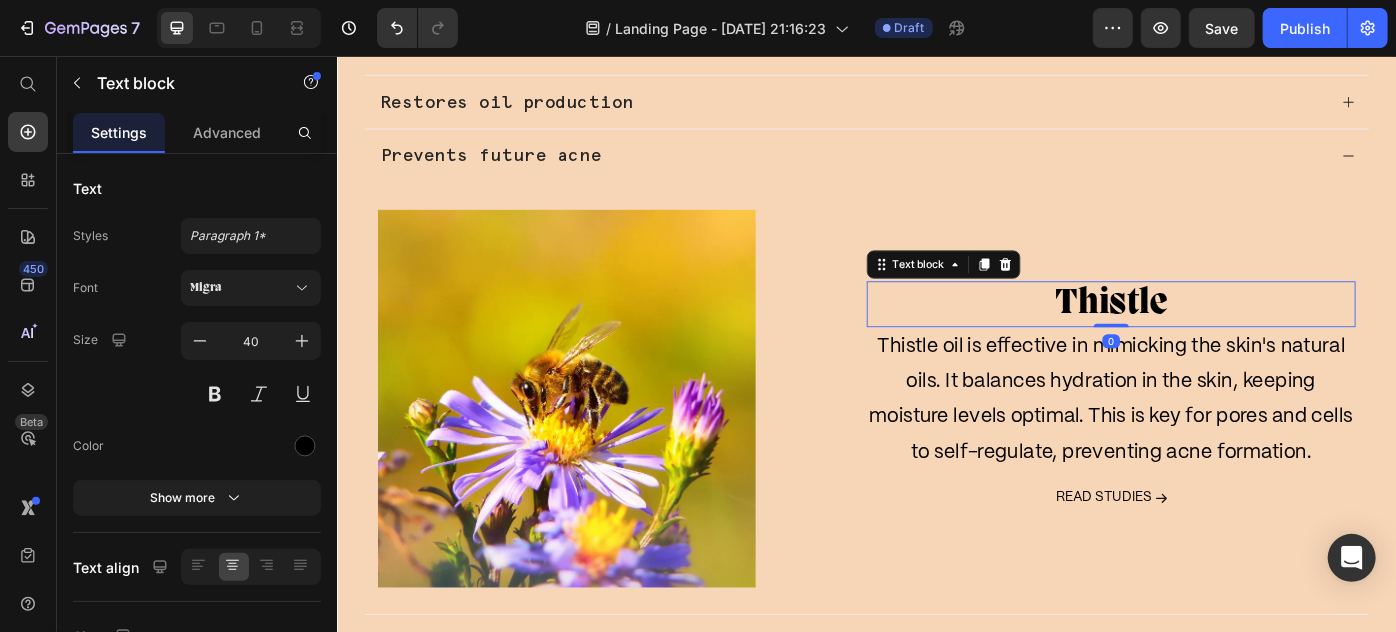 click on "Thistle" at bounding box center (1213, 336) 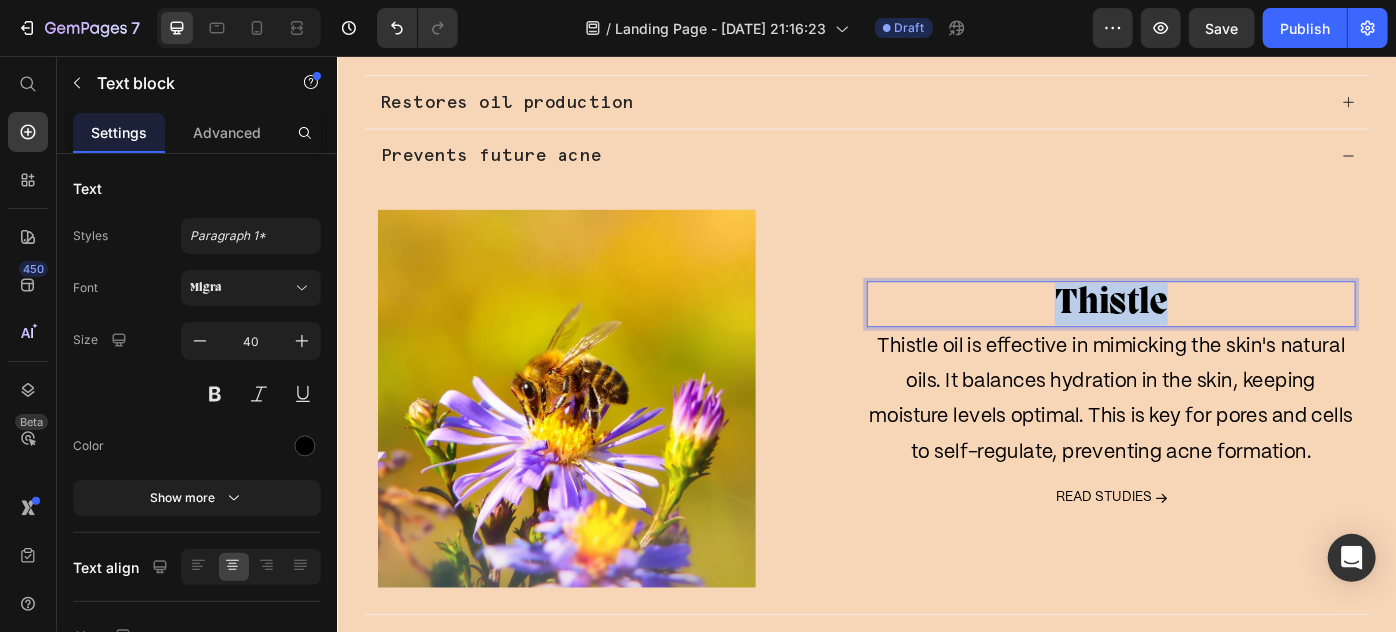 click on "Thistle" at bounding box center [1213, 336] 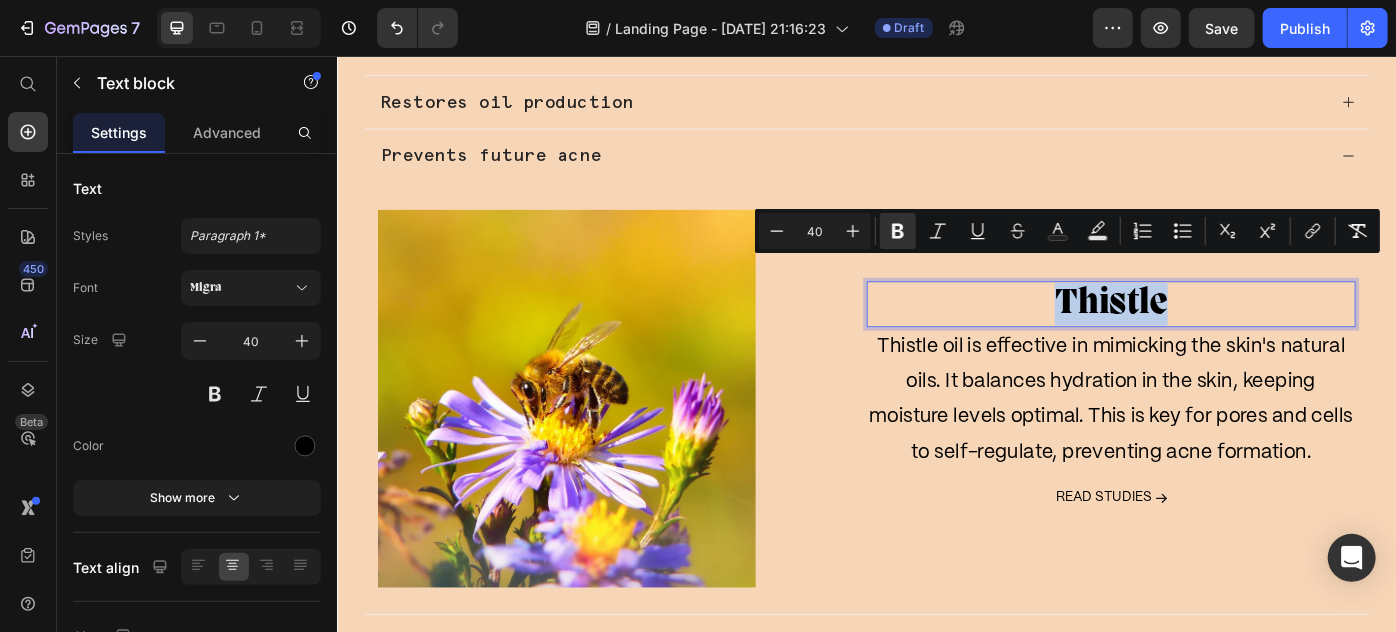 click on "Thistle" at bounding box center (1213, 336) 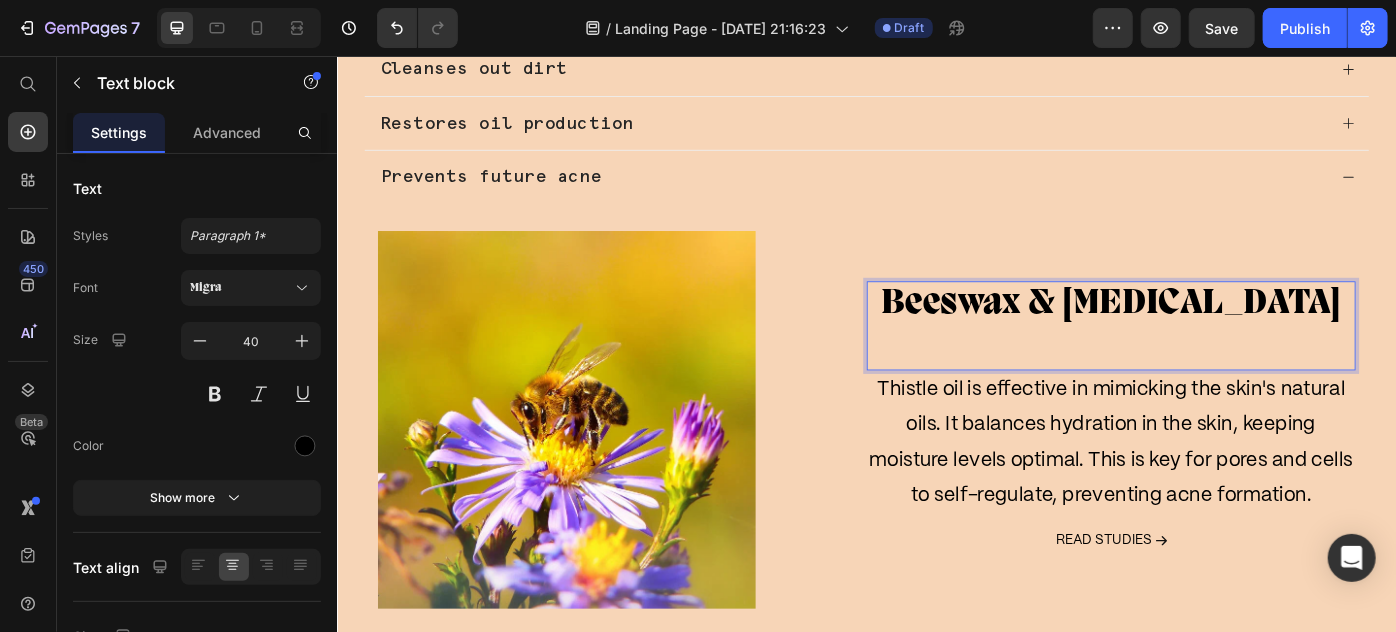 scroll, scrollTop: 3241, scrollLeft: 0, axis: vertical 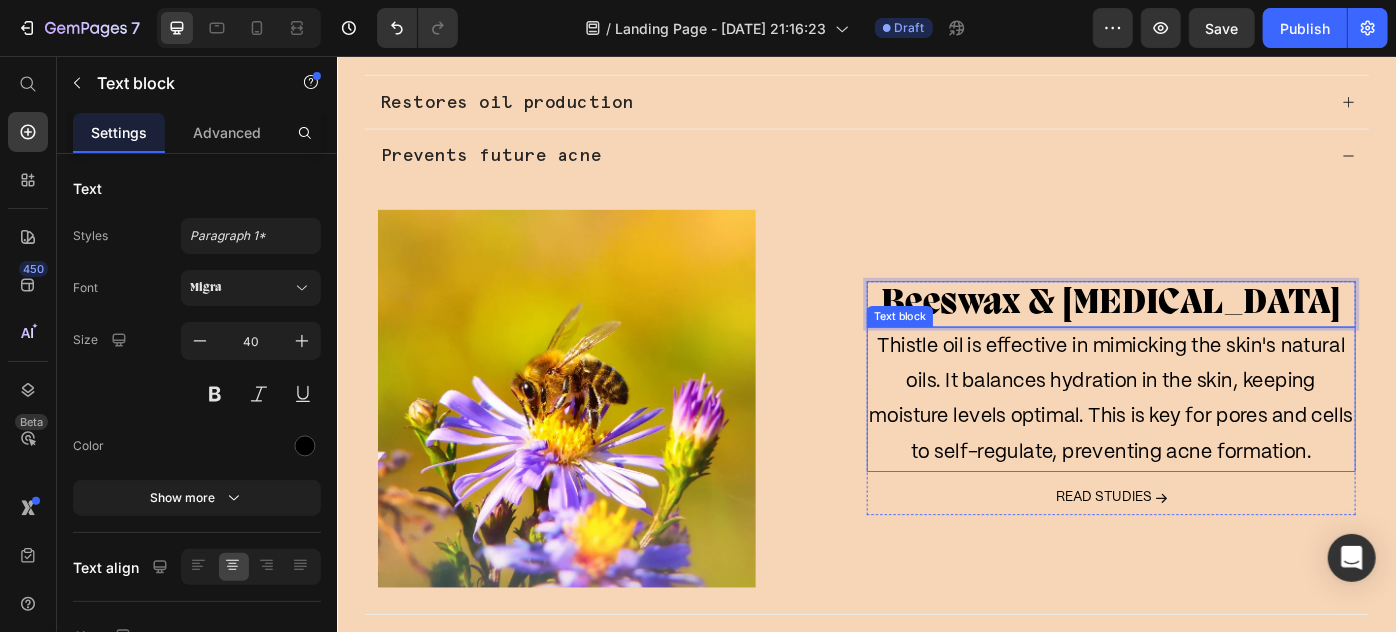 click on "Thistle oil is effective in mimicking the skin's natural oils. It balances hydration in the skin, keeping moisture levels optimal. This is key for pores and cells to self-regulate, preventing acne formation." at bounding box center [1213, 444] 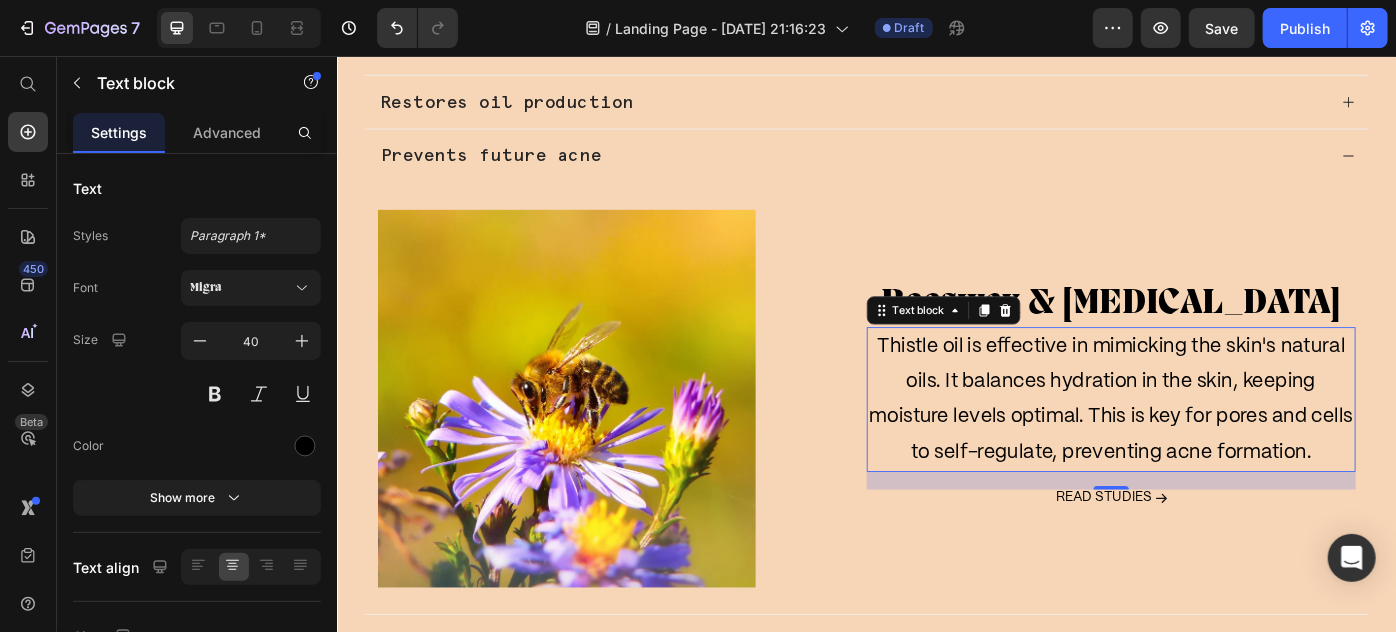 click on "Thistle oil is effective in mimicking the skin's natural oils. It balances hydration in the skin, keeping moisture levels optimal. This is key for pores and cells to self-regulate, preventing acne formation." at bounding box center (1213, 444) 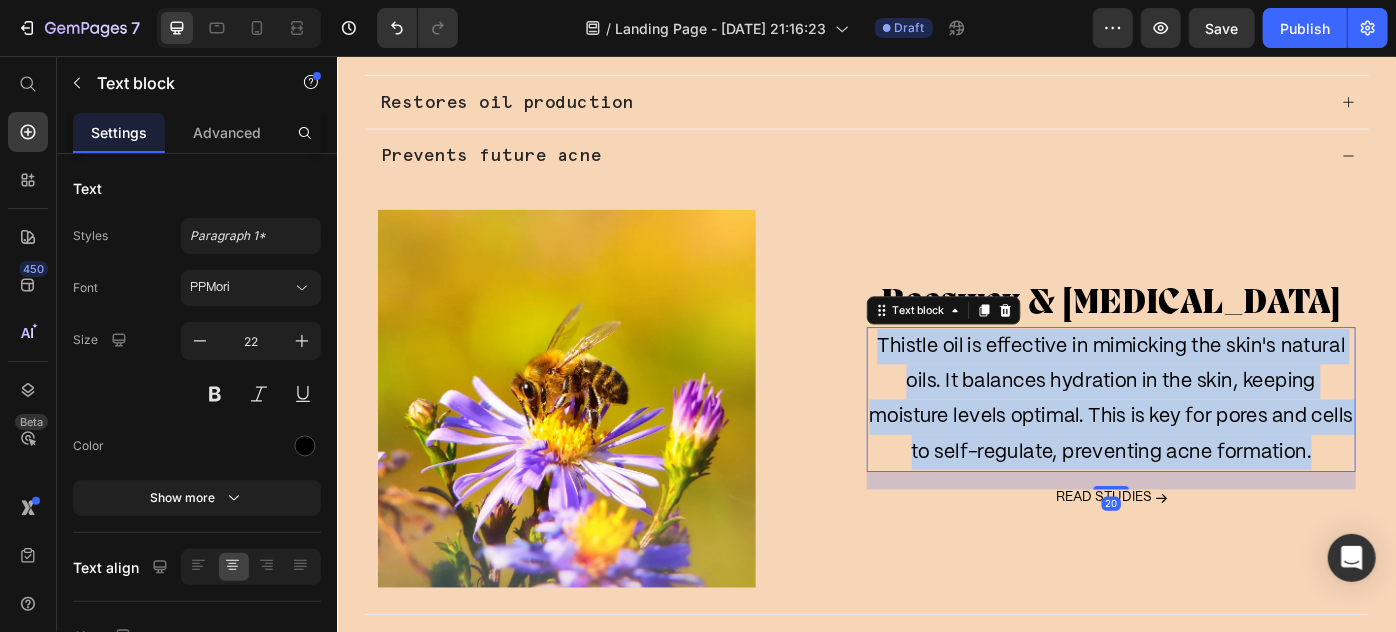 click on "Thistle oil is effective in mimicking the skin's natural oils. It balances hydration in the skin, keeping moisture levels optimal. This is key for pores and cells to self-regulate, preventing acne formation." at bounding box center [1213, 444] 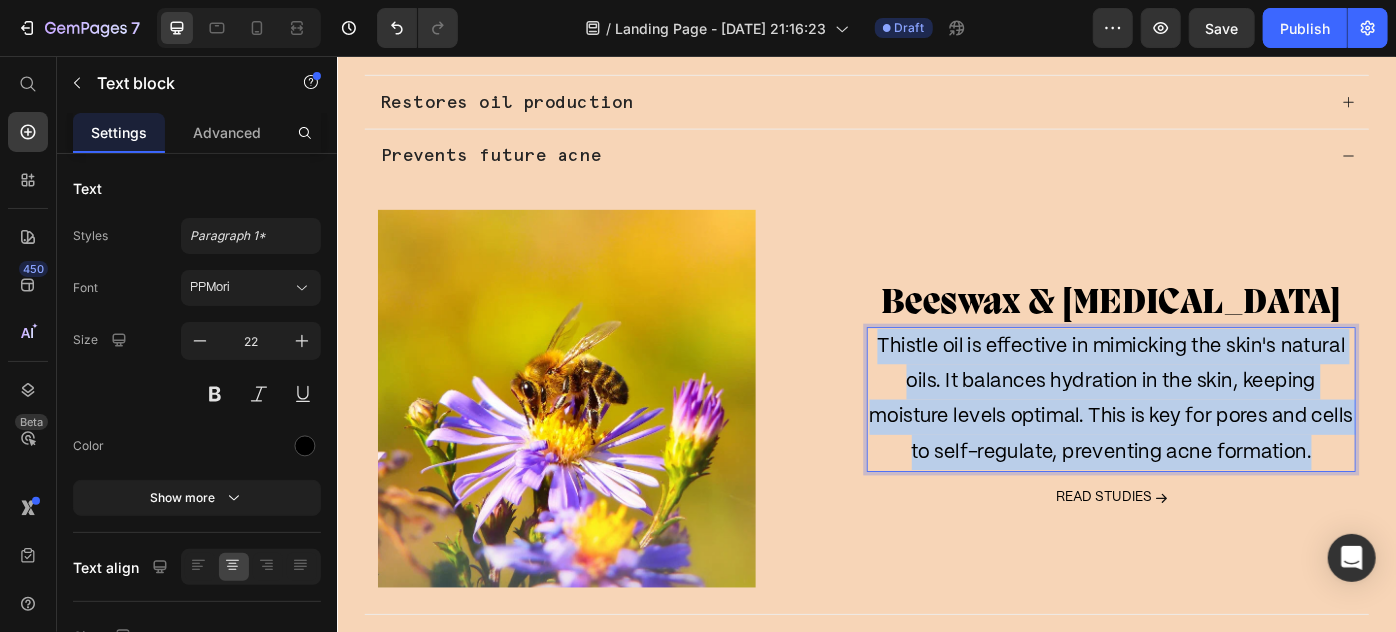 click on "Thistle oil is effective in mimicking the skin's natural oils. It balances hydration in the skin, keeping moisture levels optimal. This is key for pores and cells to self-regulate, preventing acne formation." at bounding box center [1213, 444] 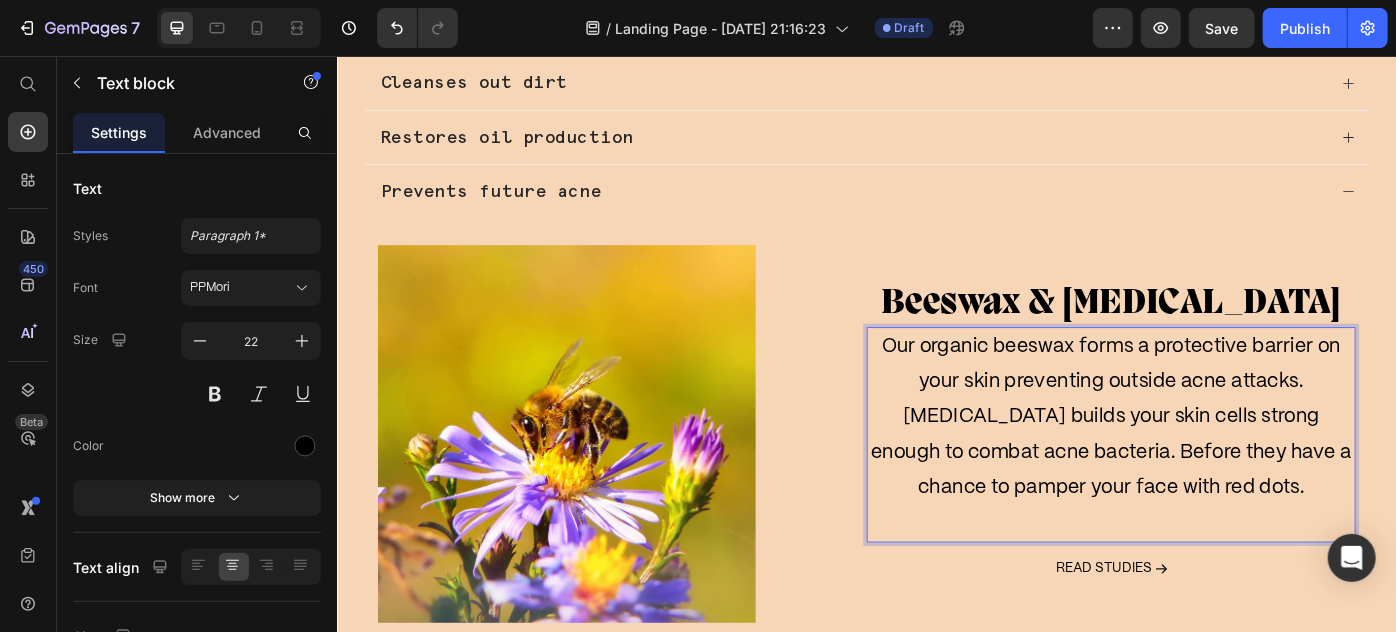 scroll, scrollTop: 3221, scrollLeft: 0, axis: vertical 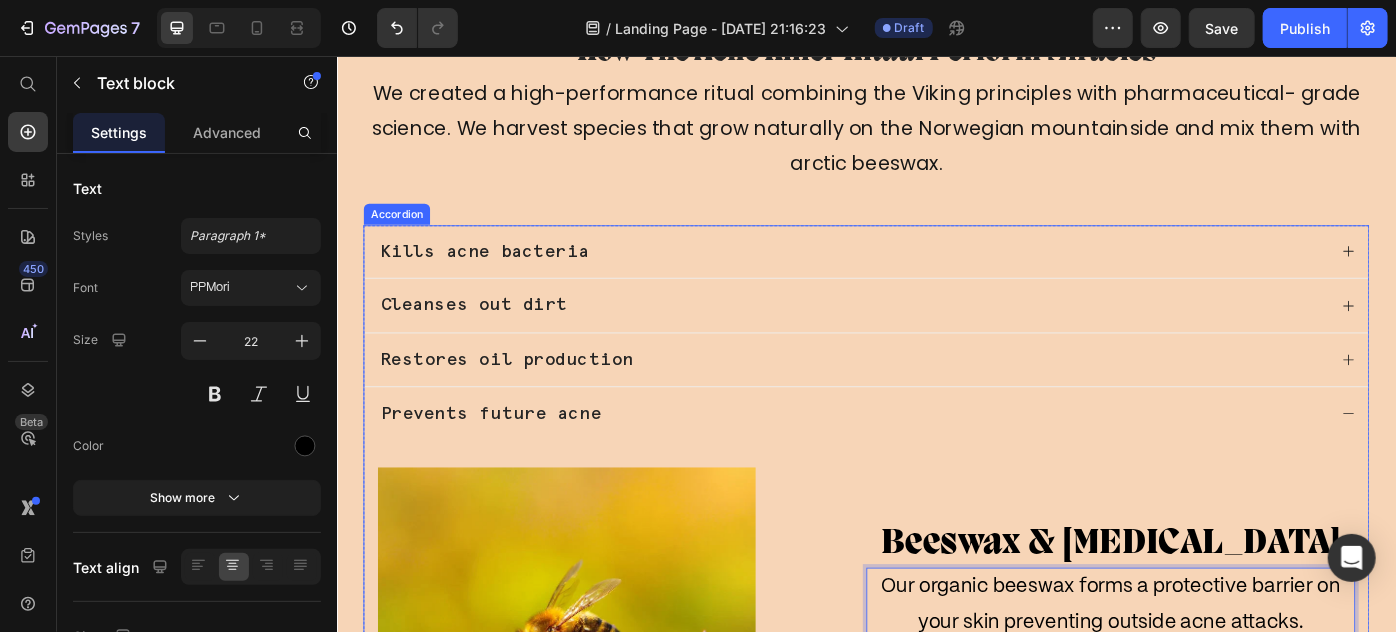 click on "Restores oil production" at bounding box center [920, 399] 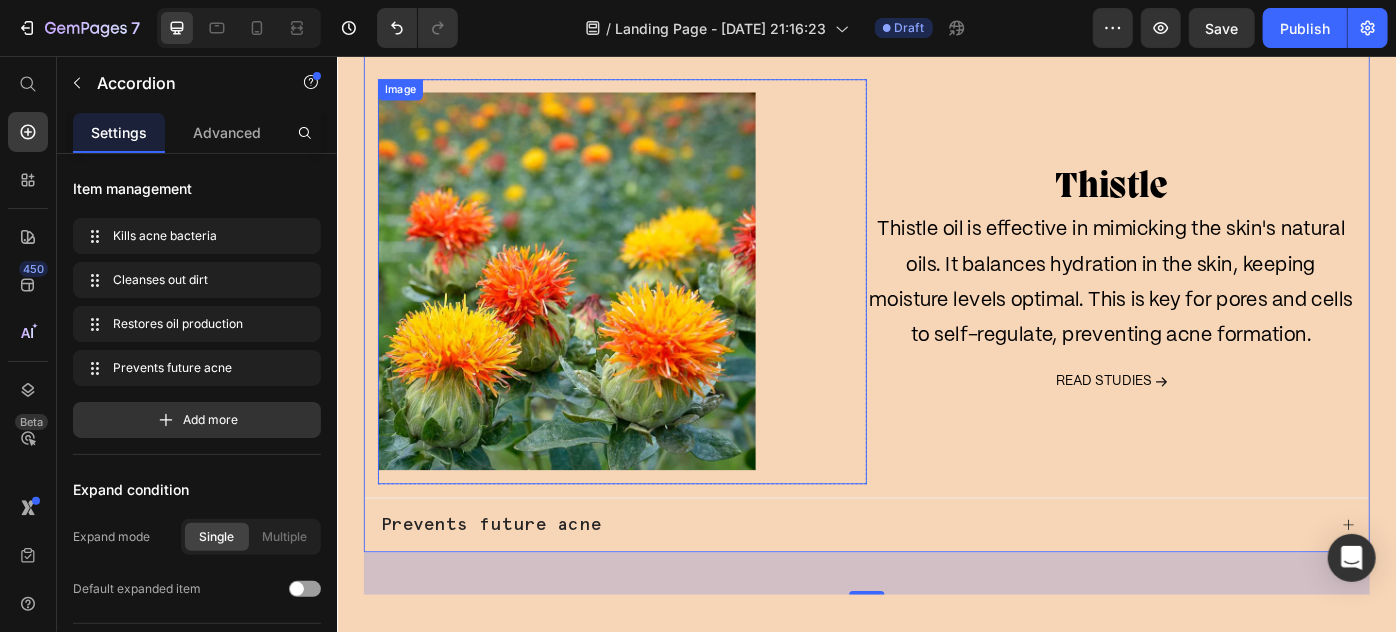 scroll, scrollTop: 3040, scrollLeft: 0, axis: vertical 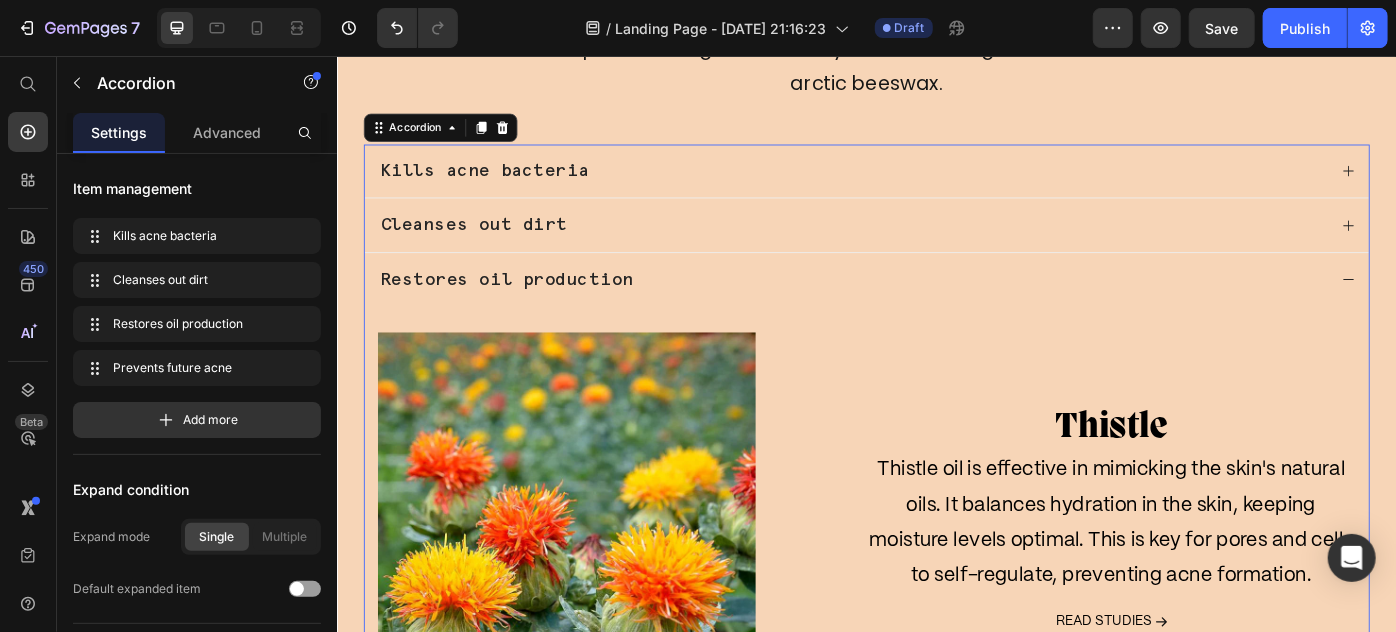 click on "Cleanses out dirt" at bounding box center [936, 246] 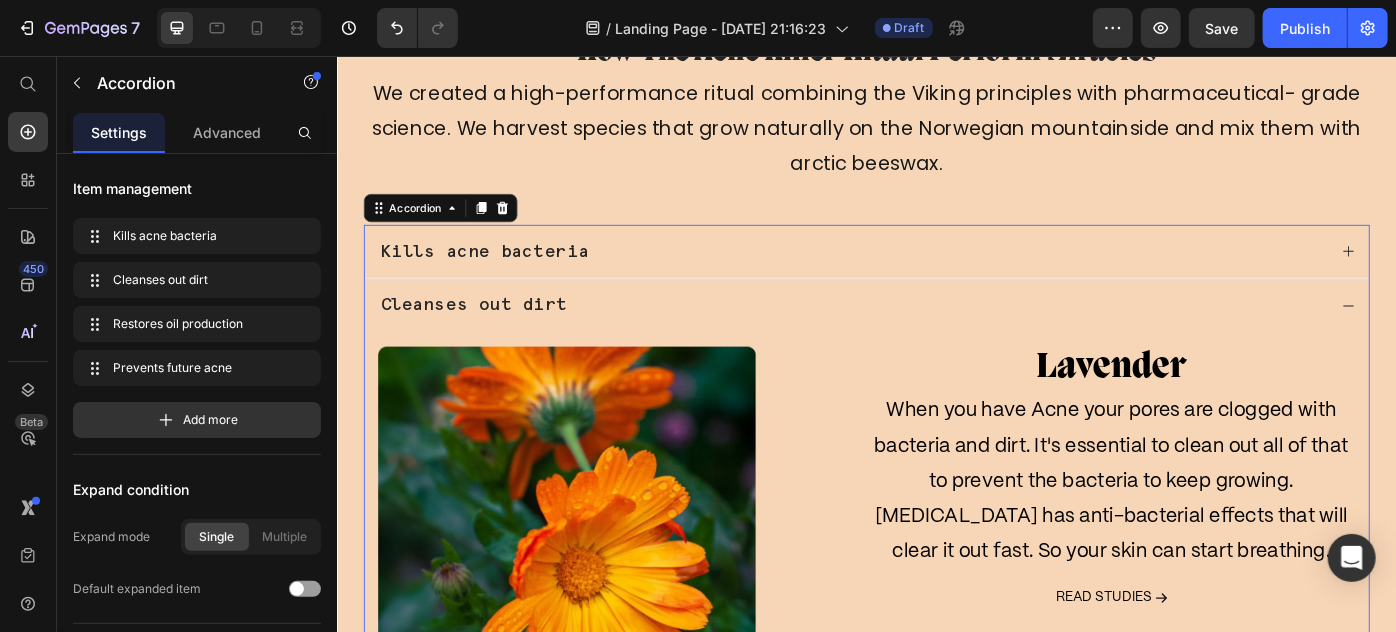 scroll, scrollTop: 2949, scrollLeft: 0, axis: vertical 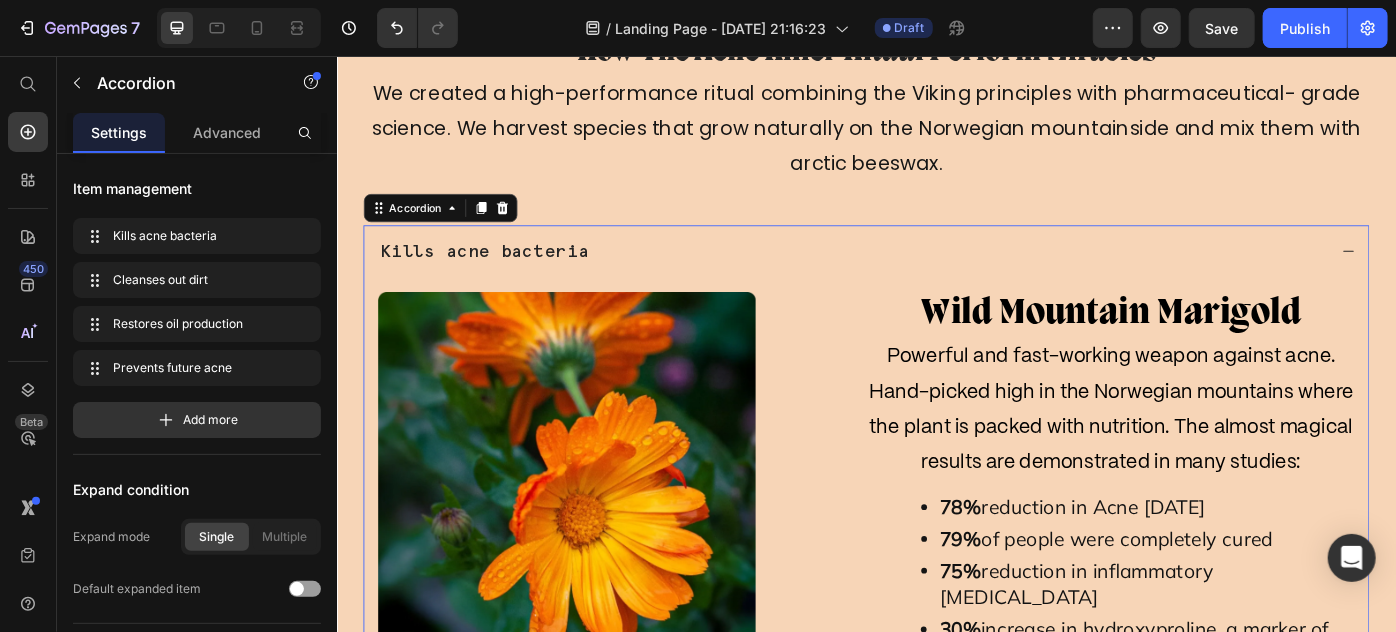 click on "Kills acne bacteria" at bounding box center [920, 276] 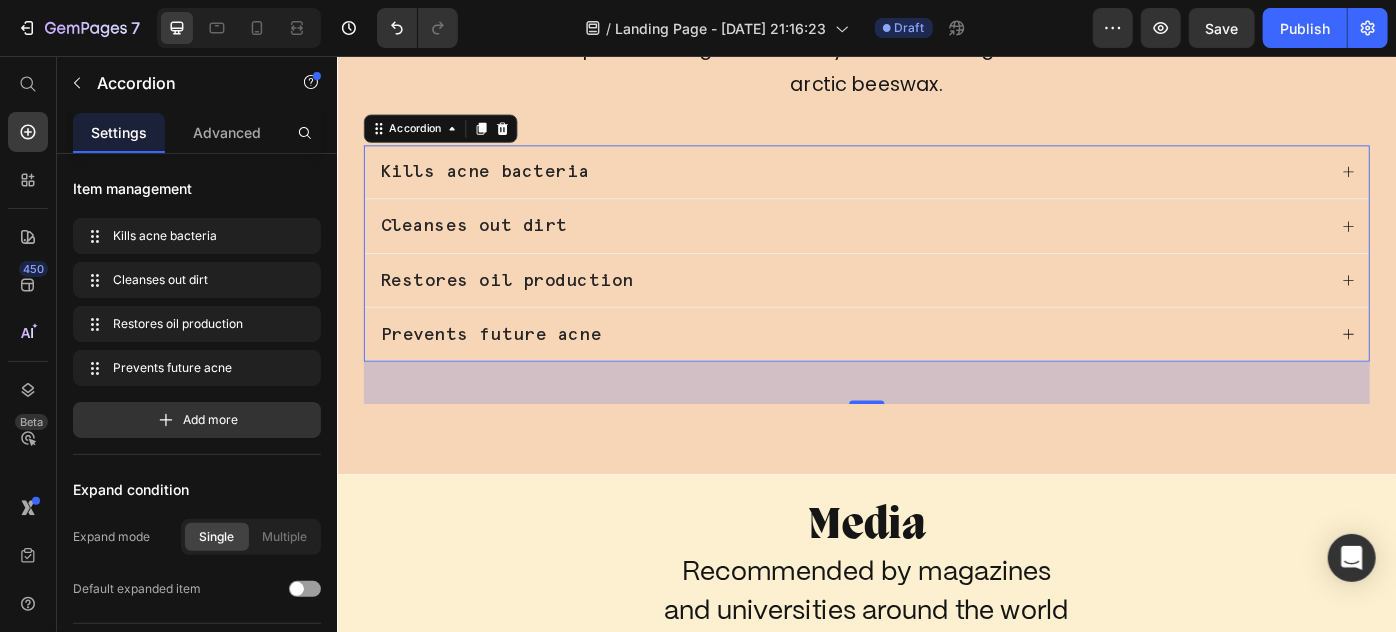 scroll, scrollTop: 3040, scrollLeft: 0, axis: vertical 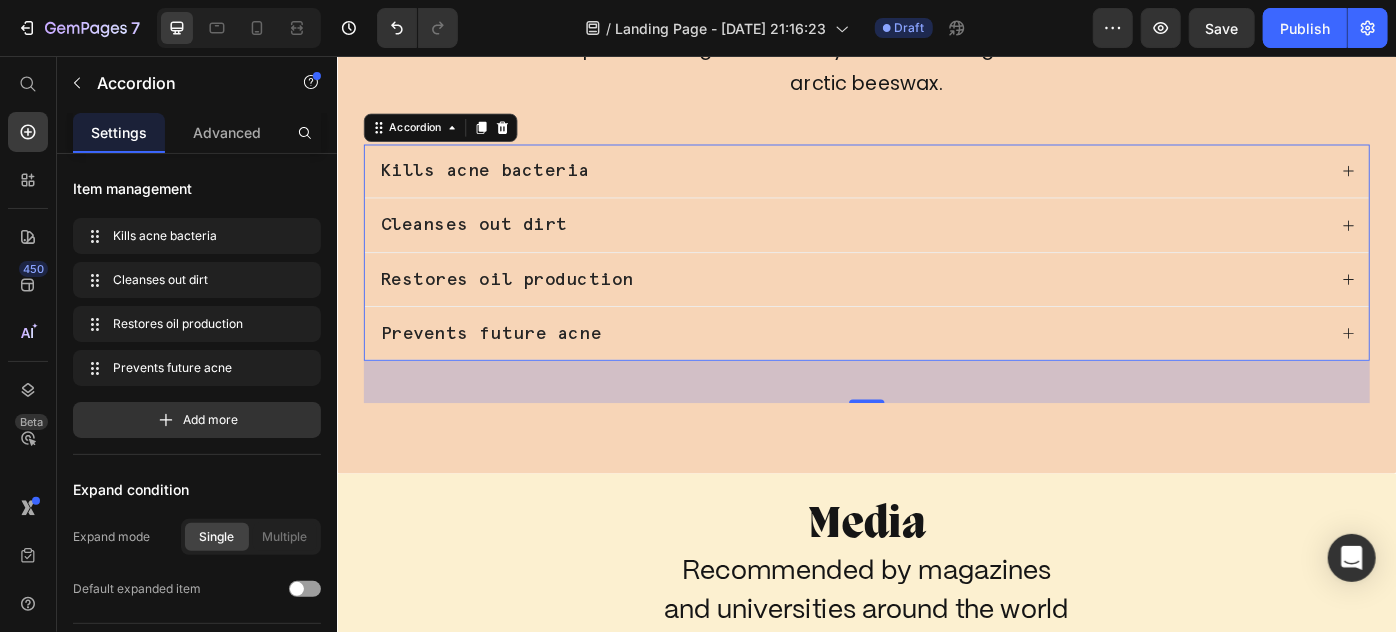click on "Cleanses out dirt" at bounding box center [920, 246] 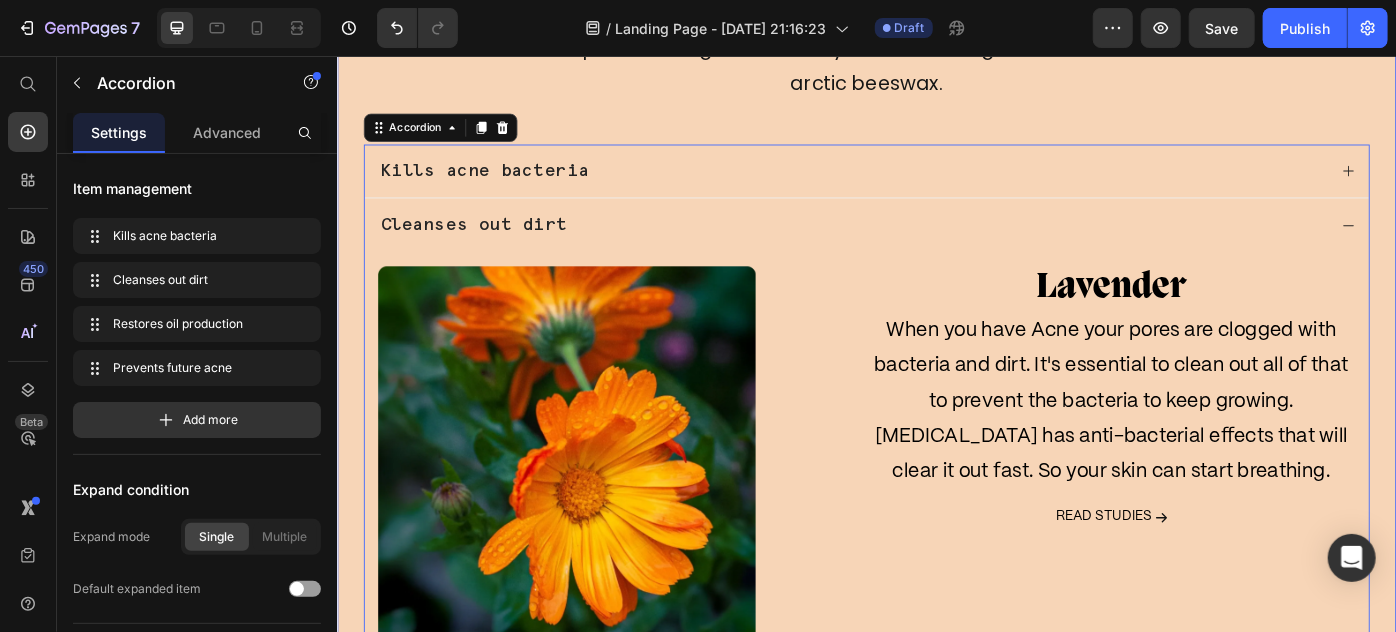 click at bounding box center [659, 521] 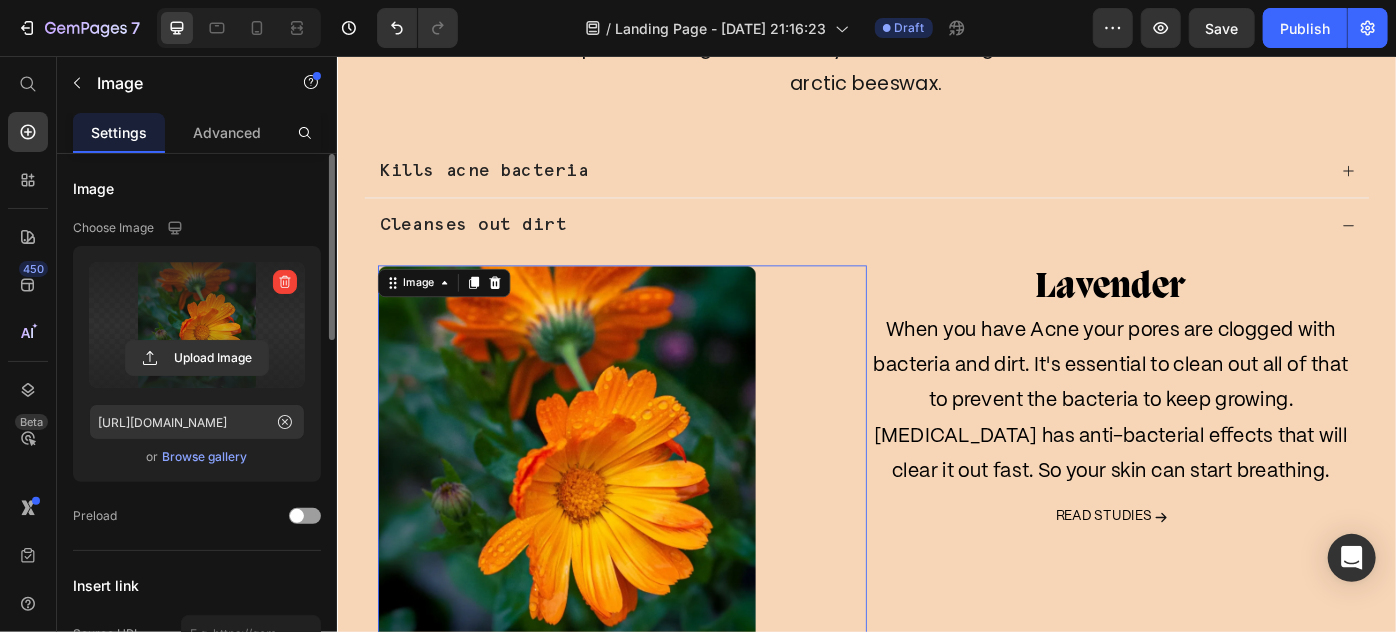click at bounding box center (197, 325) 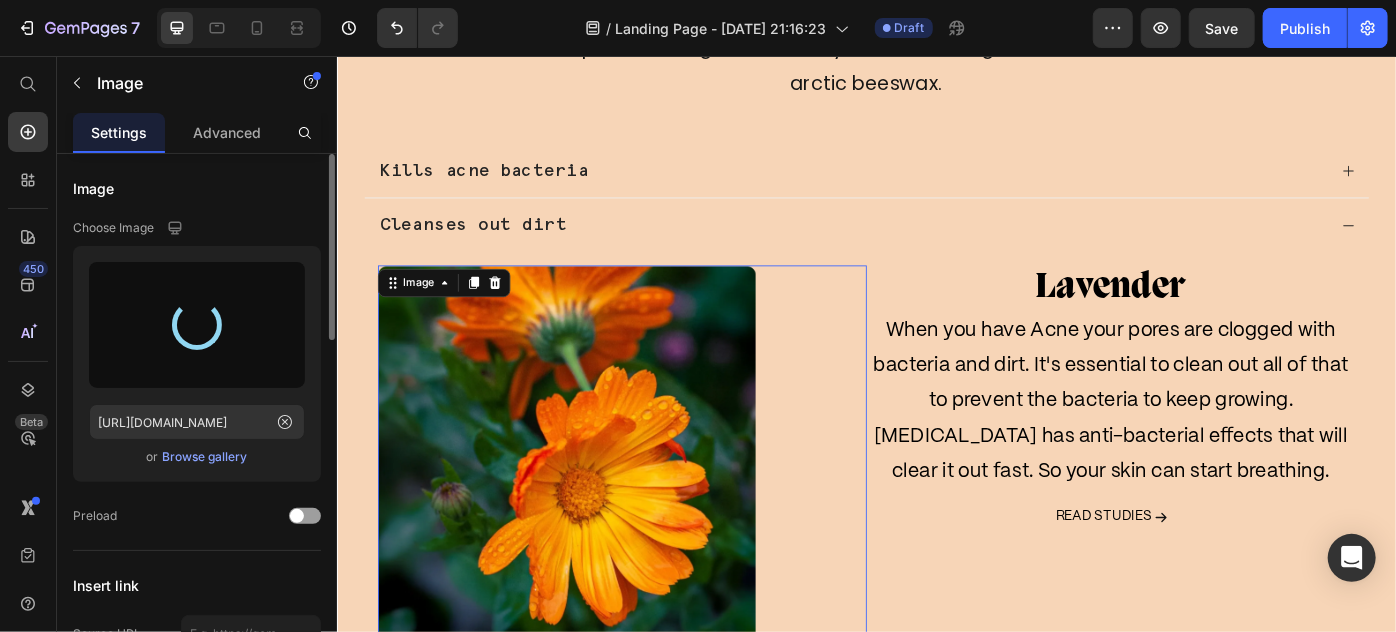 type on "https://cdn.shopify.com/s/files/1/0869/5912/8851/files/gempages_511364164535452839-fa82d53b-9f5e-4ed2-9747-76bb792bfe4c.jpg" 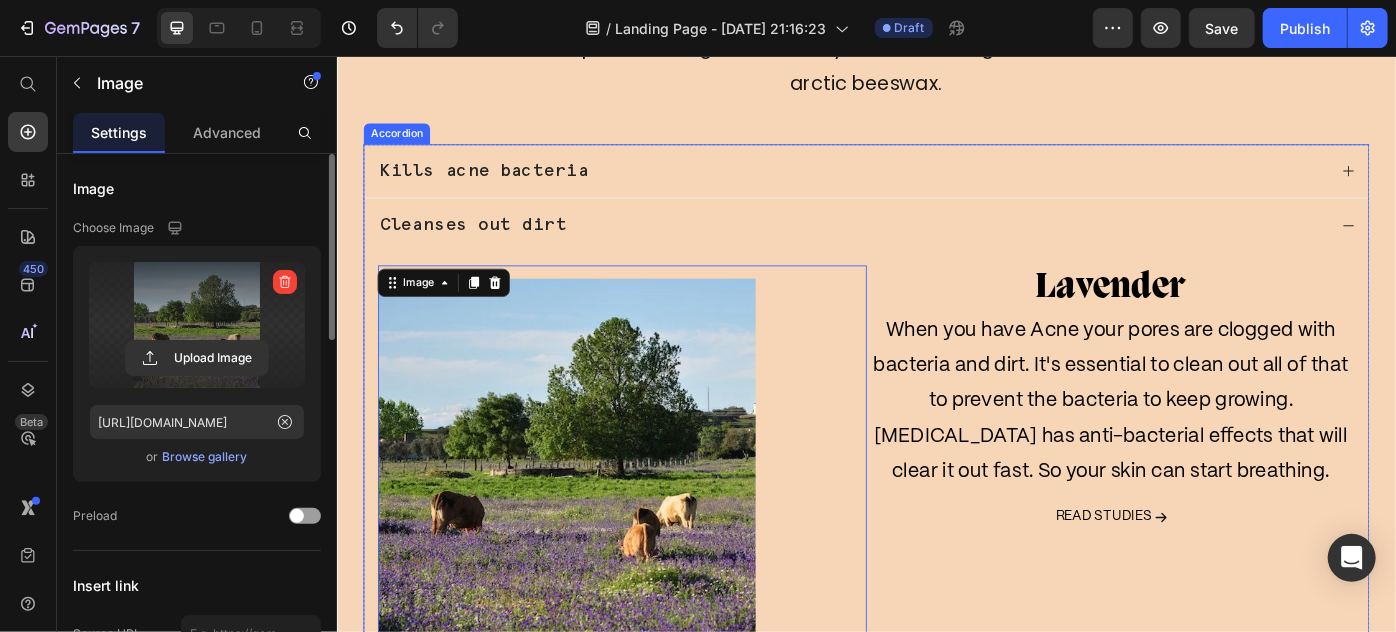 click on "Cleanses out dirt" at bounding box center [920, 246] 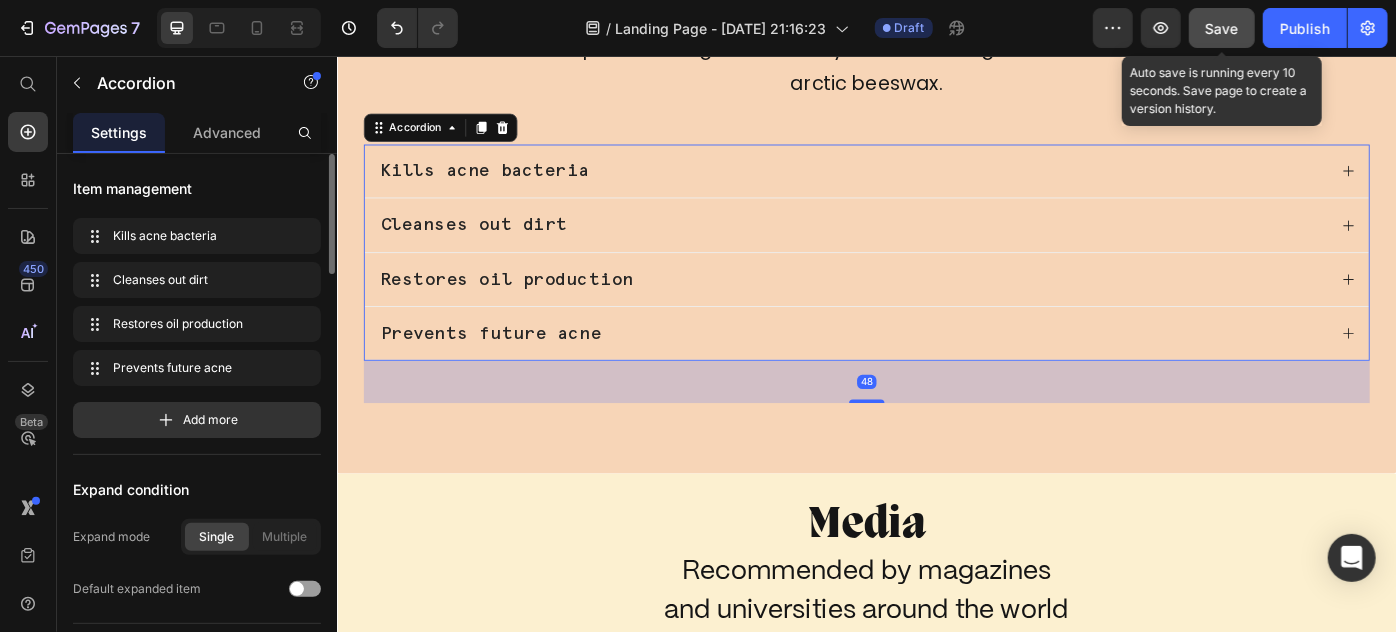 click on "Save" at bounding box center [1222, 28] 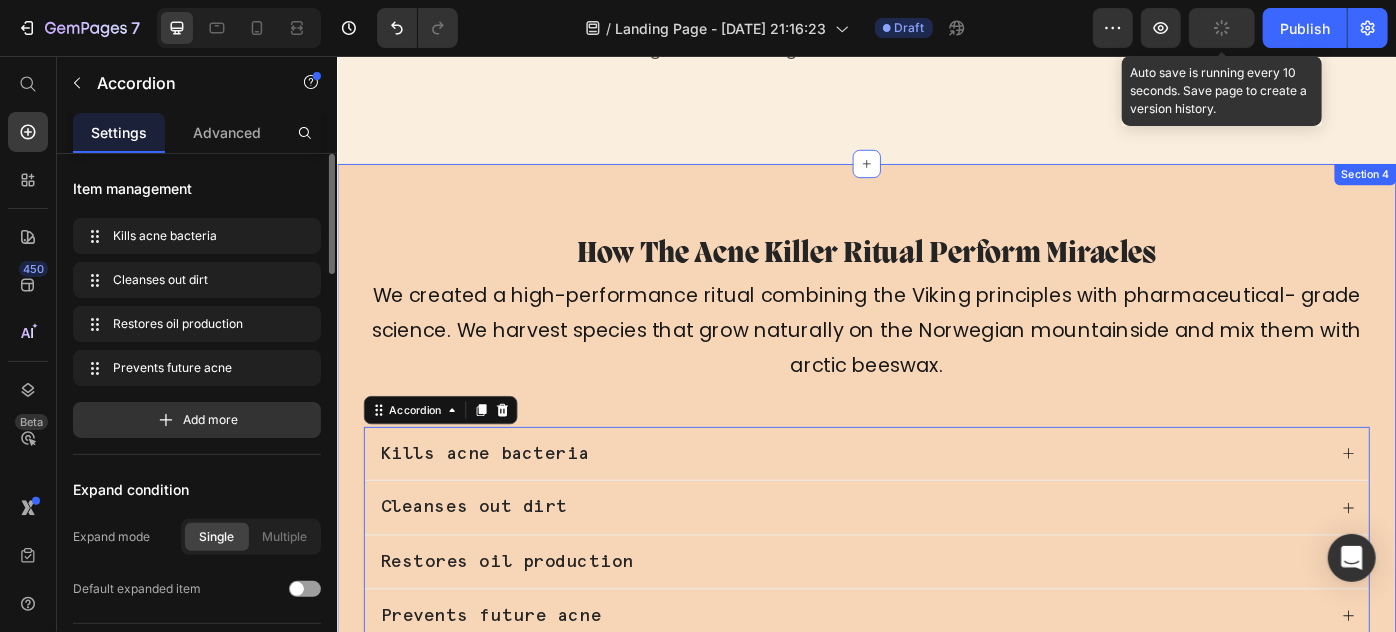scroll, scrollTop: 2676, scrollLeft: 0, axis: vertical 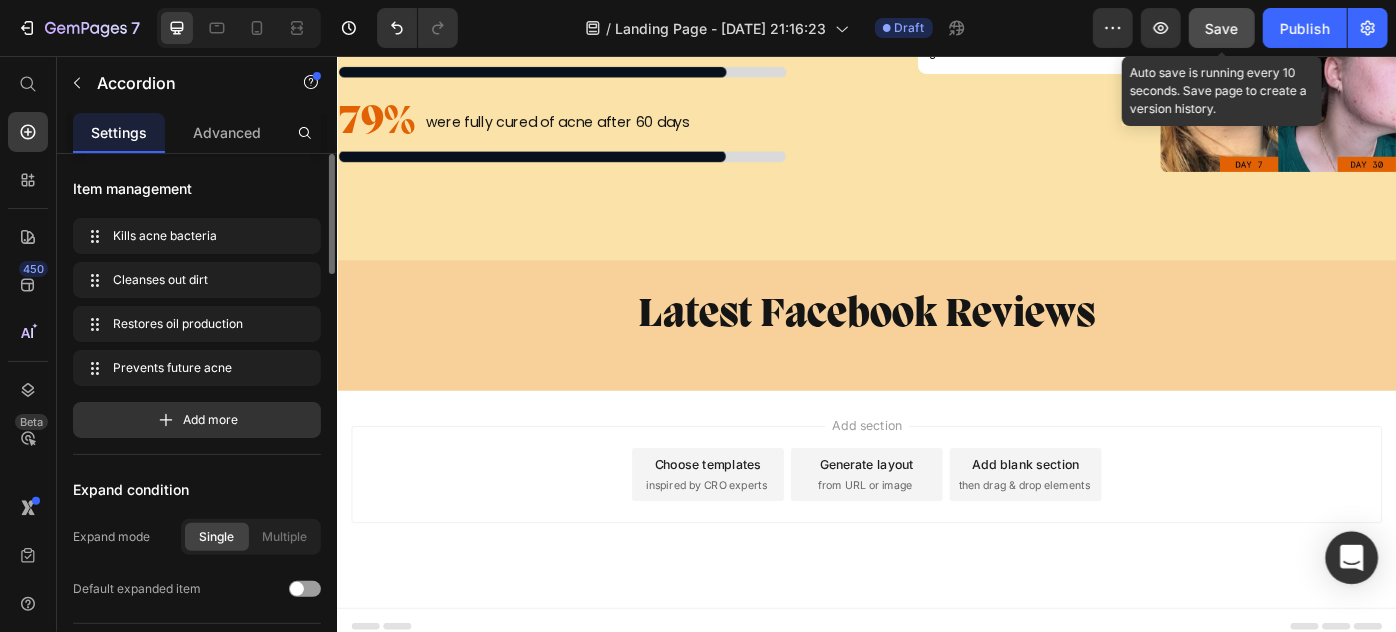 click 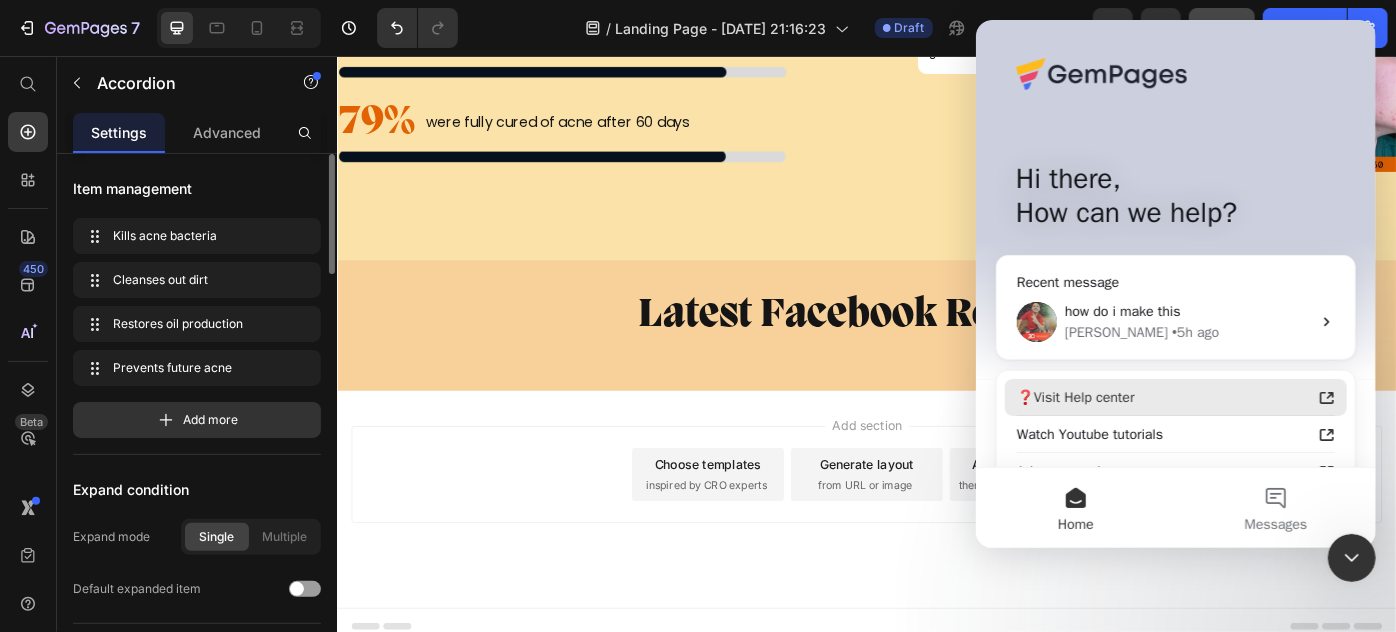 scroll, scrollTop: 0, scrollLeft: 0, axis: both 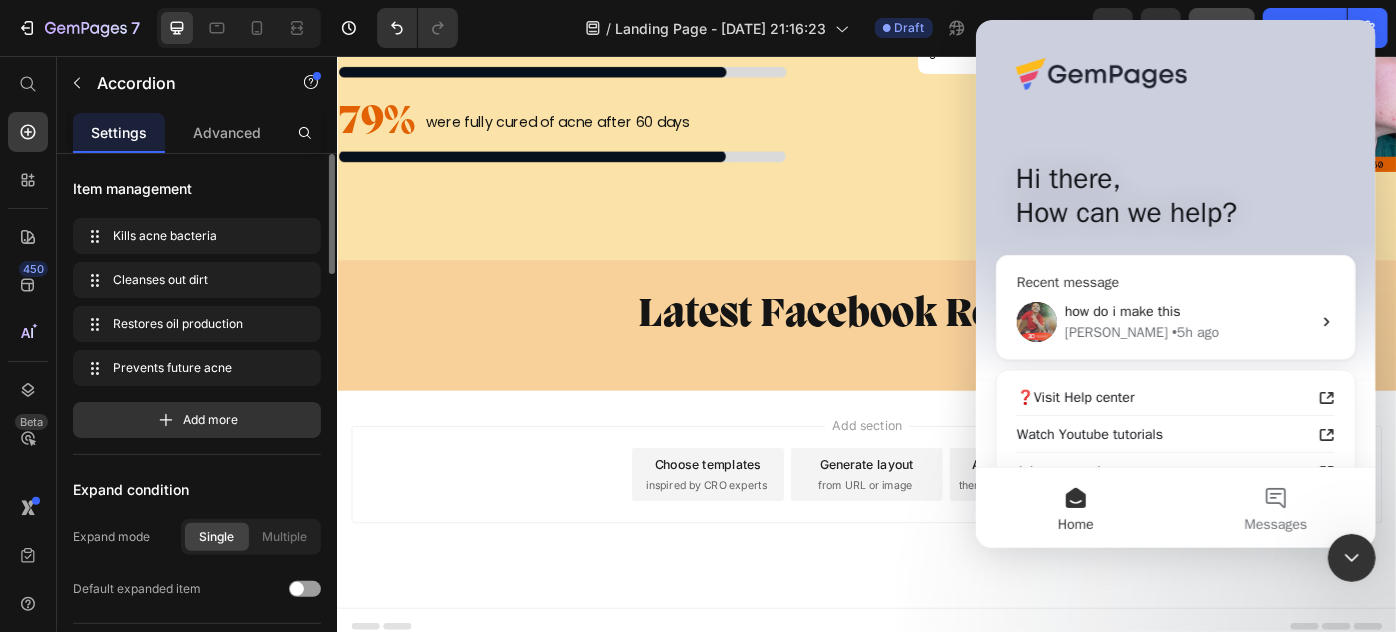 click on "how do i make this Ken •  5h ago" at bounding box center (1175, 322) 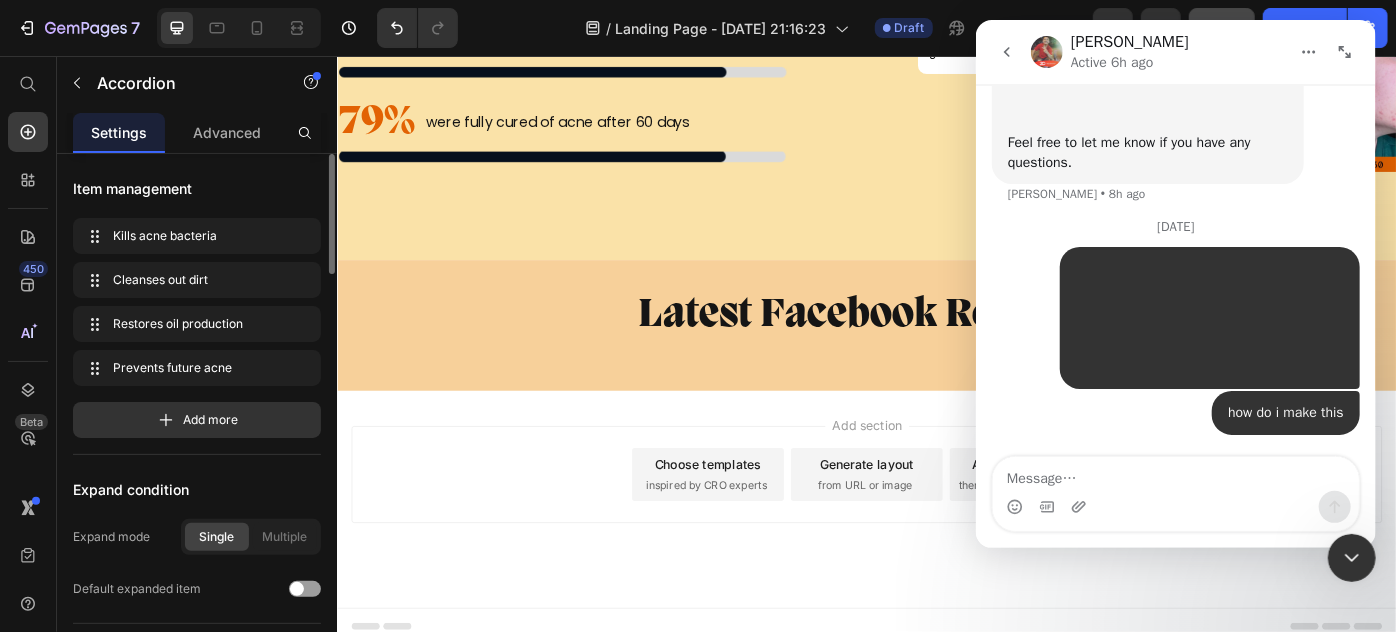 scroll, scrollTop: 4801, scrollLeft: 0, axis: vertical 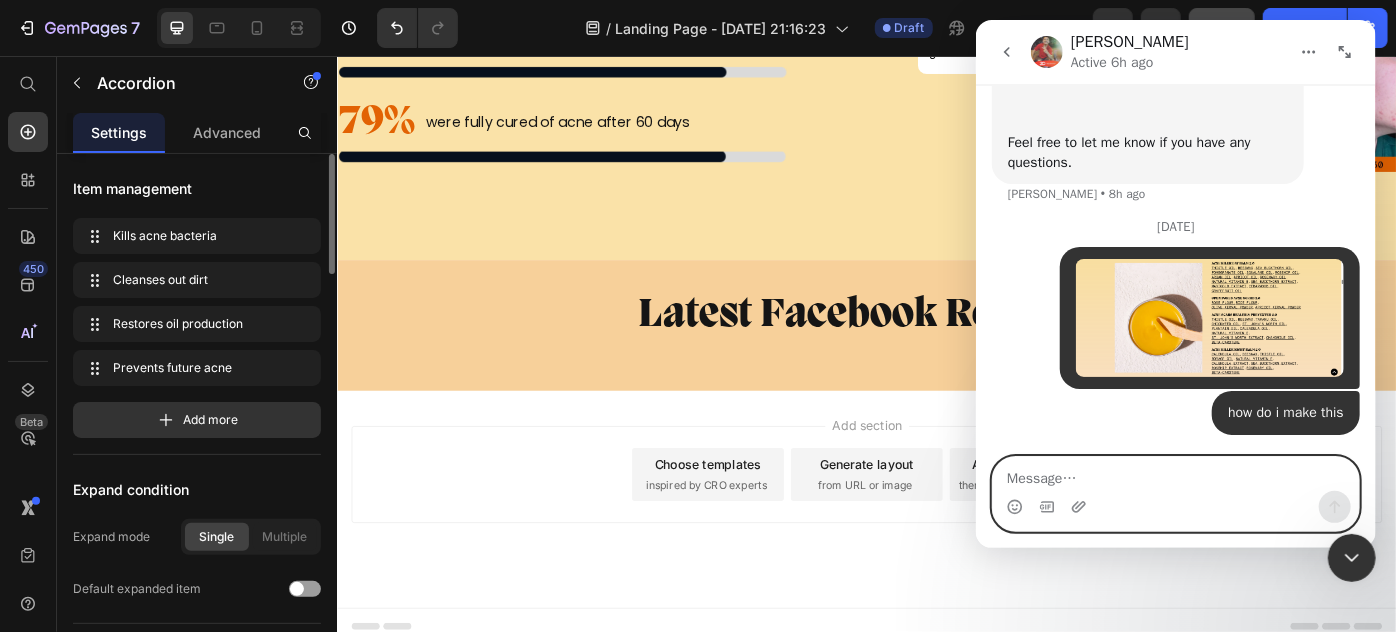 click at bounding box center (1175, 474) 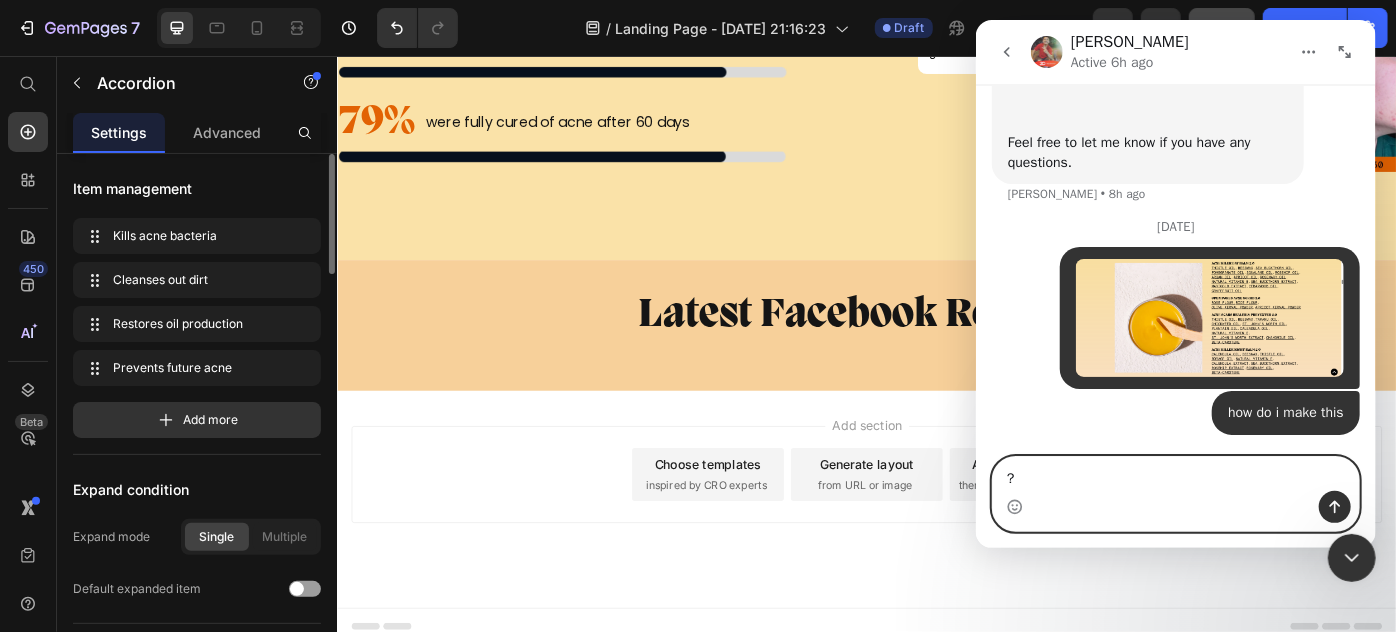 type on "??" 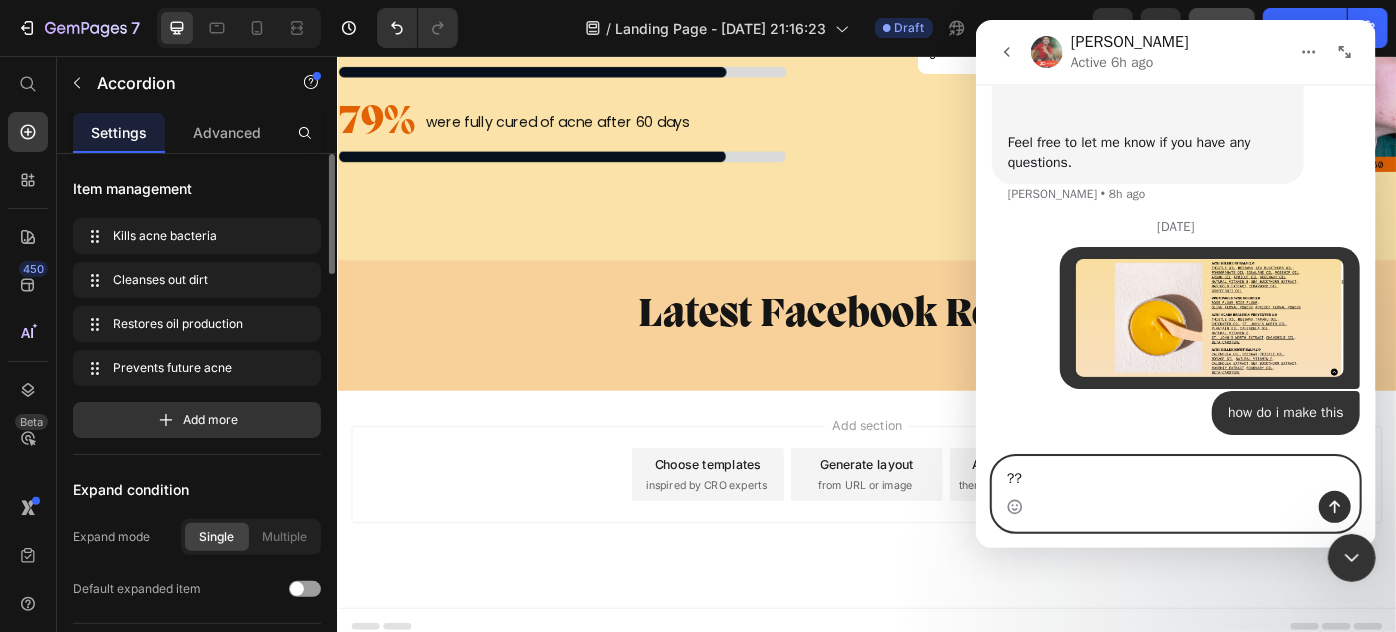 type 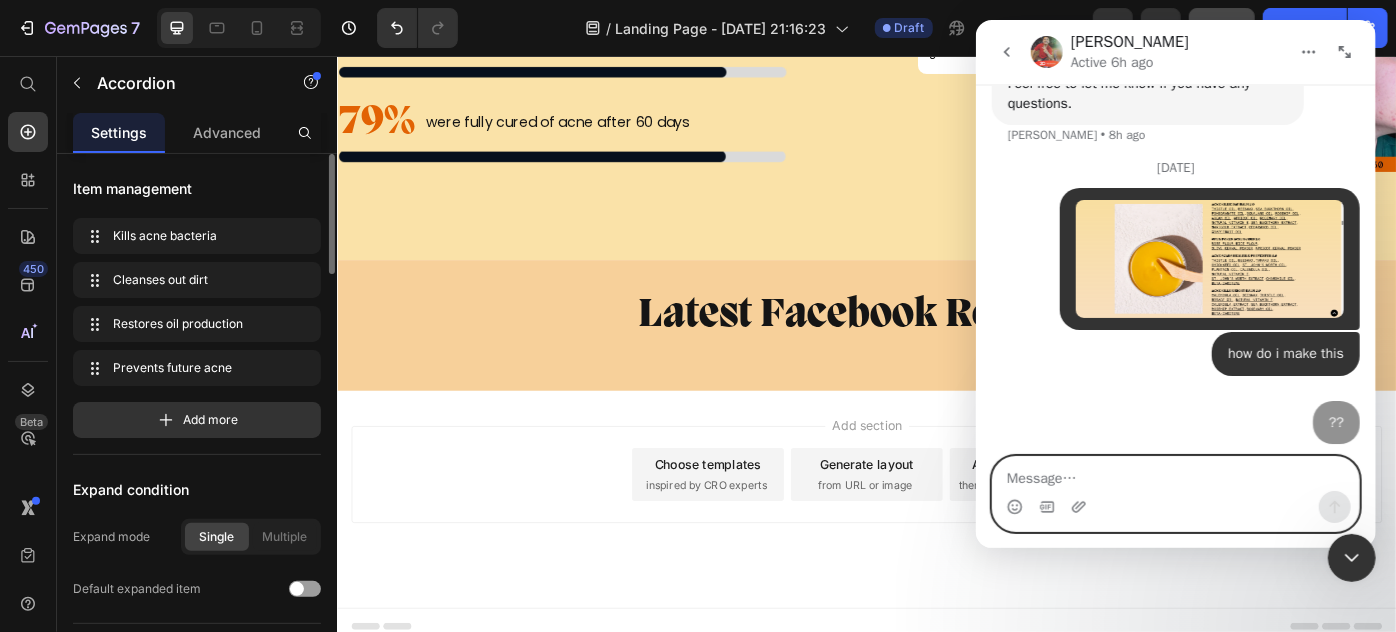 scroll, scrollTop: 4861, scrollLeft: 0, axis: vertical 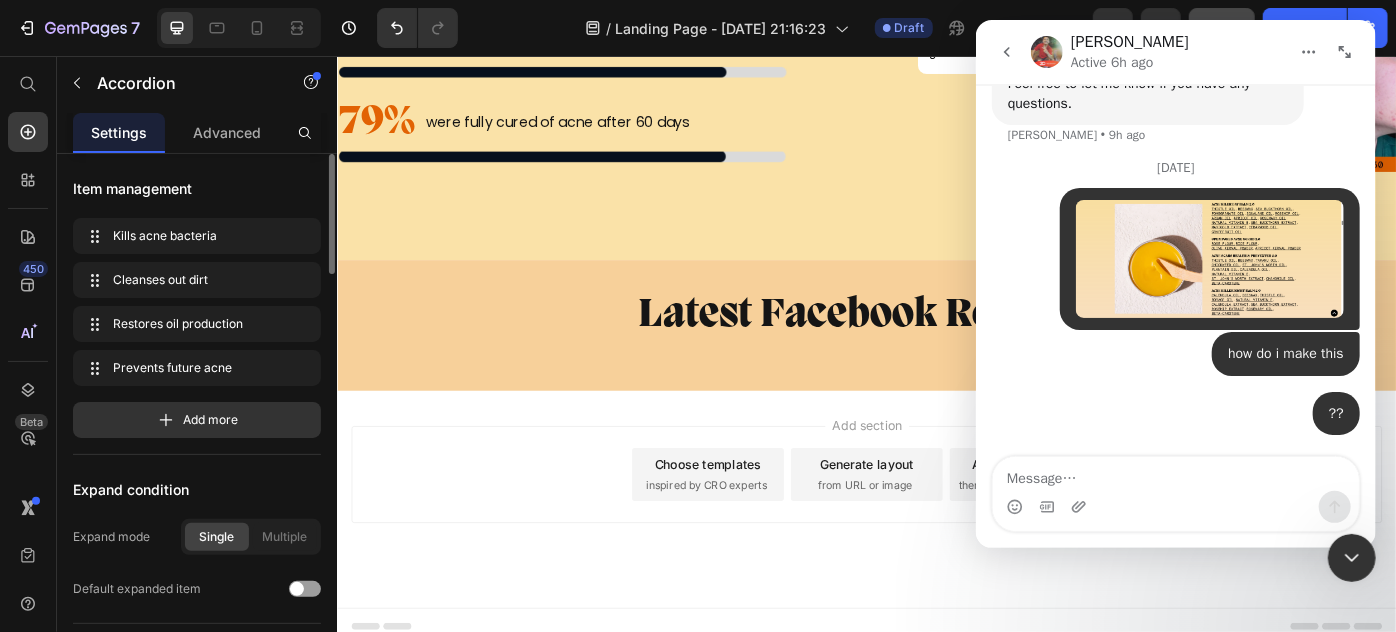 click 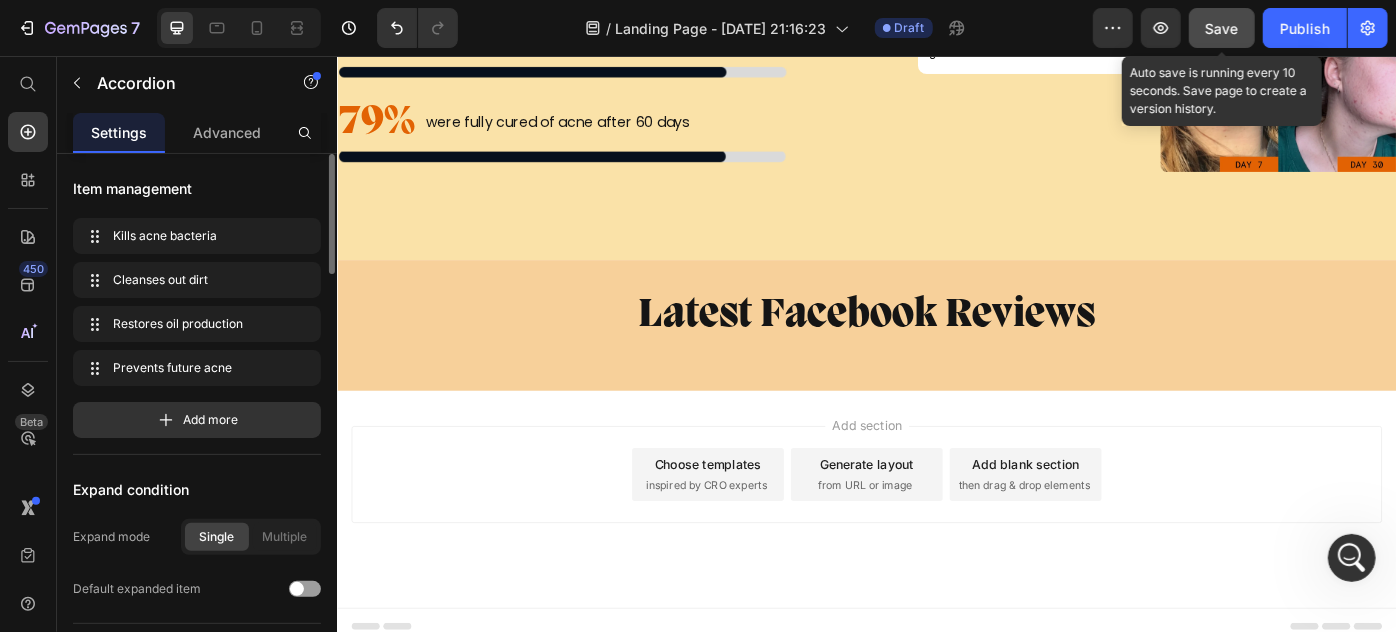 scroll, scrollTop: 0, scrollLeft: 0, axis: both 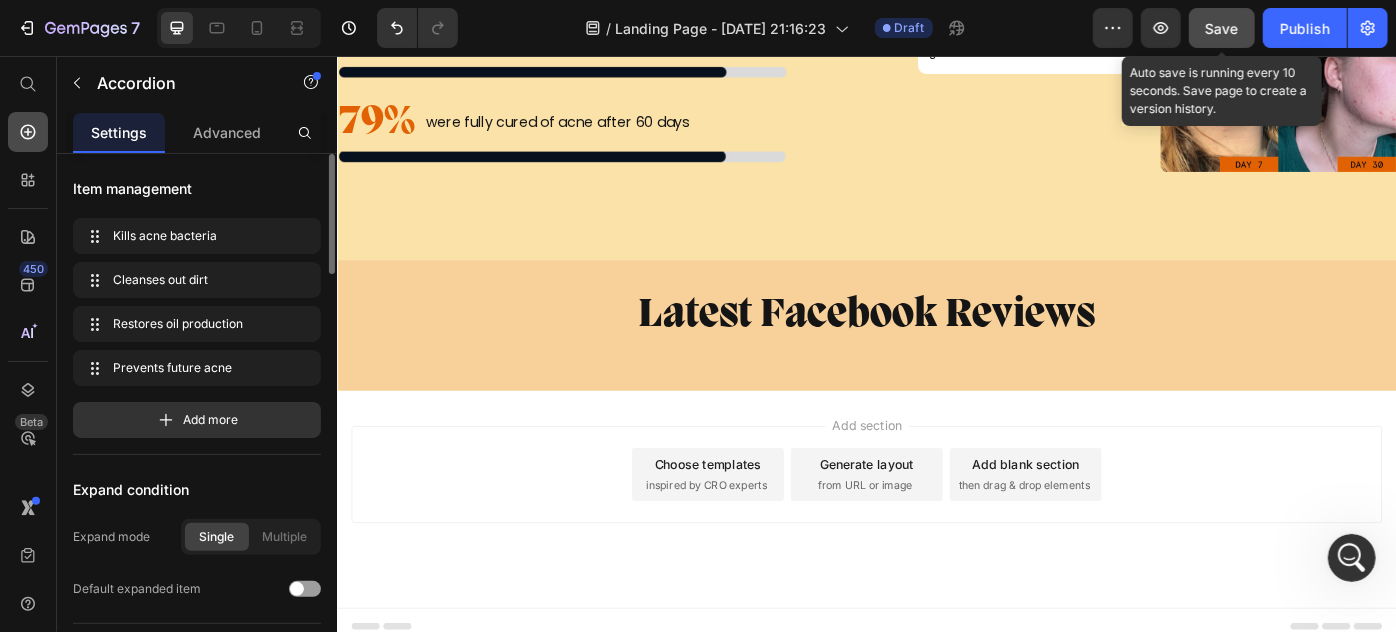 click 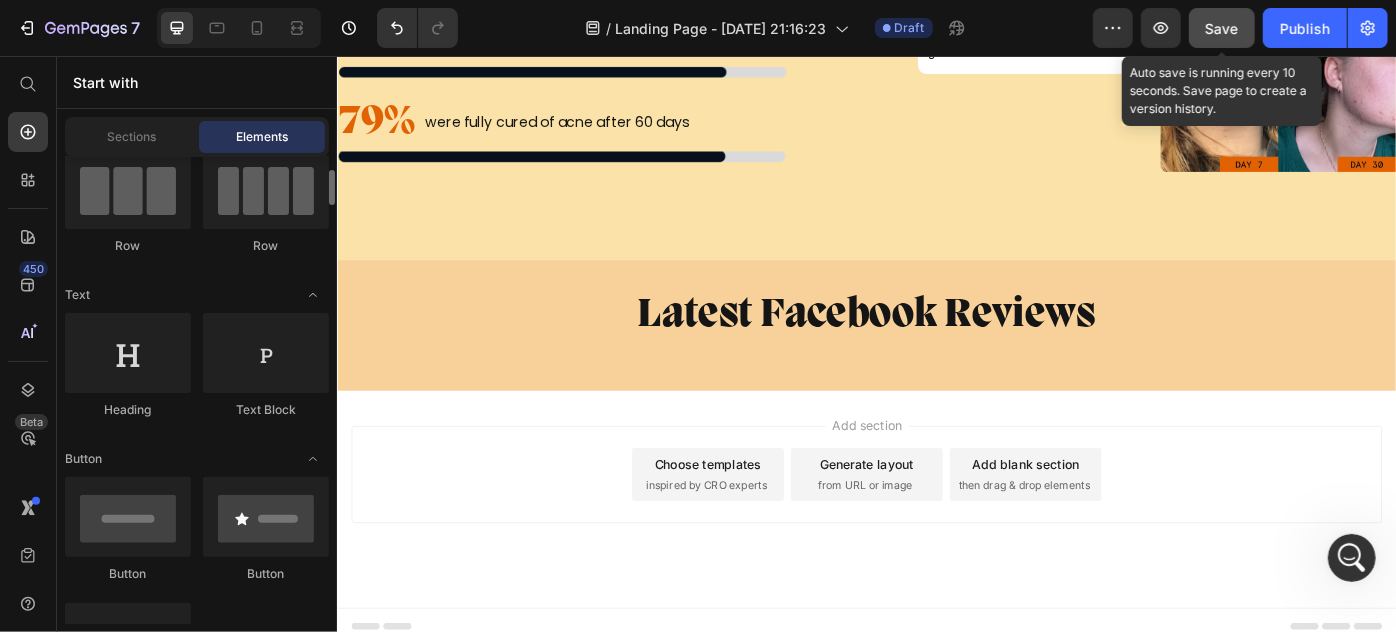 scroll, scrollTop: 0, scrollLeft: 0, axis: both 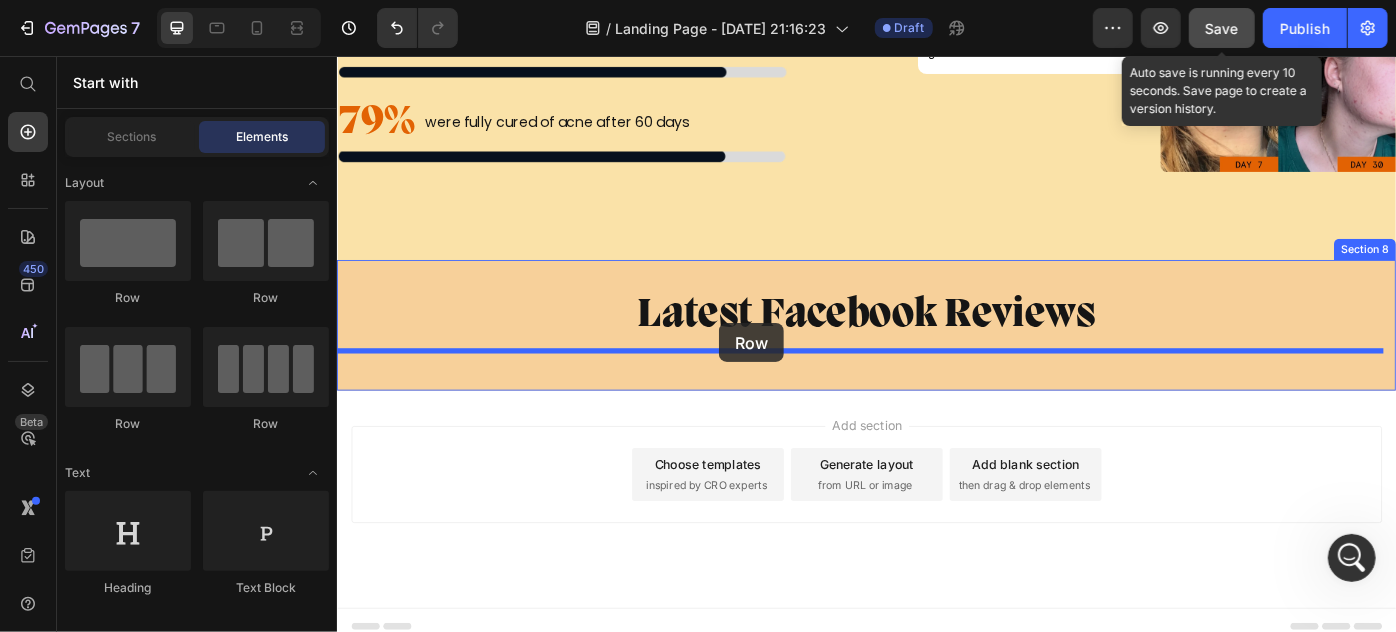 drag, startPoint x: 602, startPoint y: 305, endPoint x: 769, endPoint y: 358, distance: 175.20845 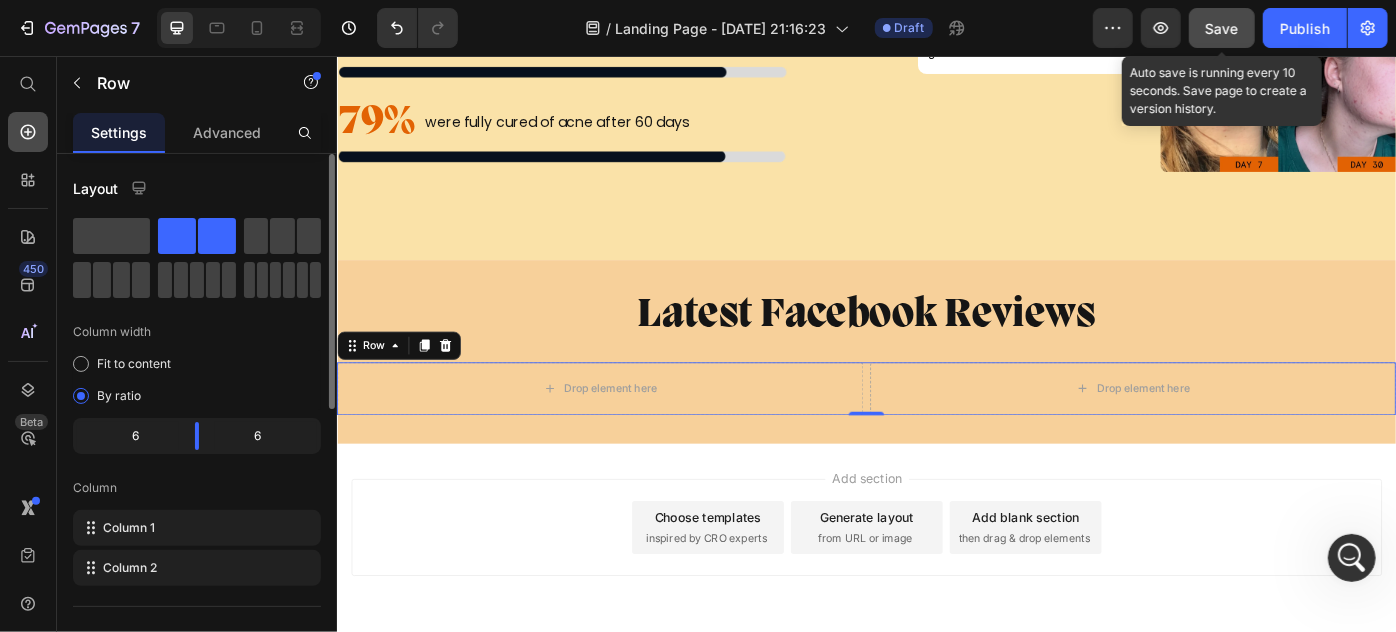 click 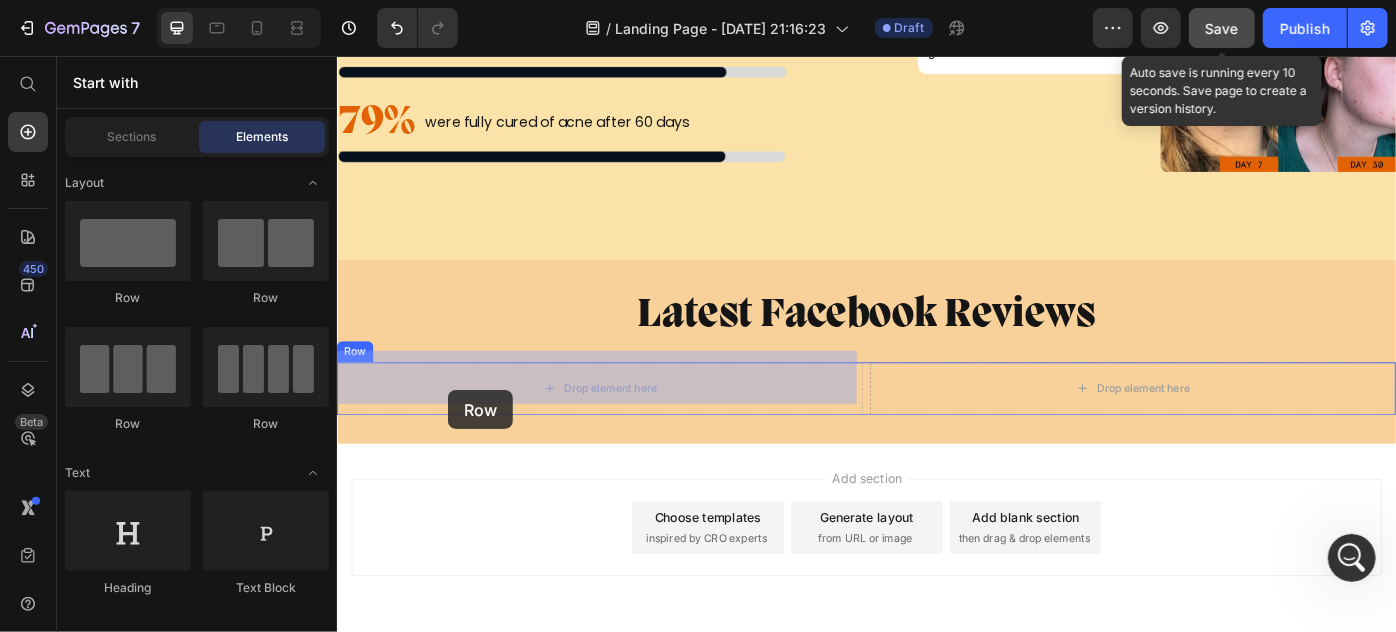 drag, startPoint x: 463, startPoint y: 322, endPoint x: 462, endPoint y: 434, distance: 112.00446 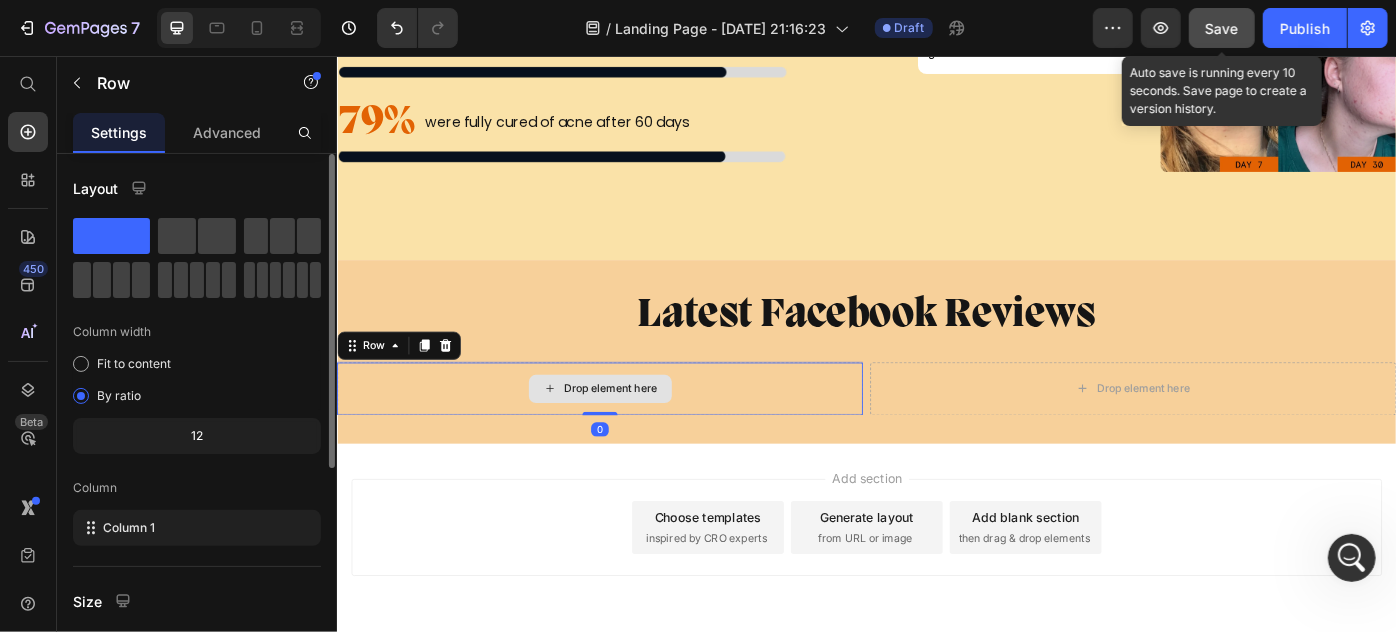 drag, startPoint x: 483, startPoint y: 423, endPoint x: 340, endPoint y: 401, distance: 144.6824 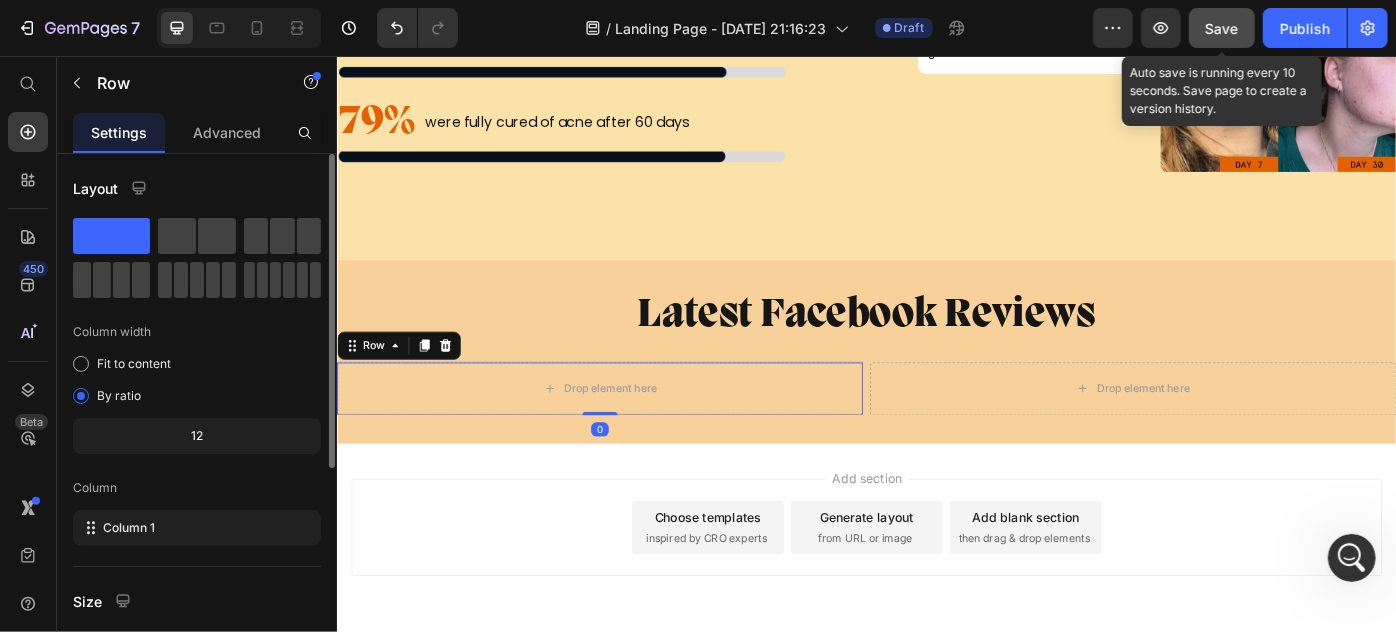 scroll, scrollTop: 363, scrollLeft: 0, axis: vertical 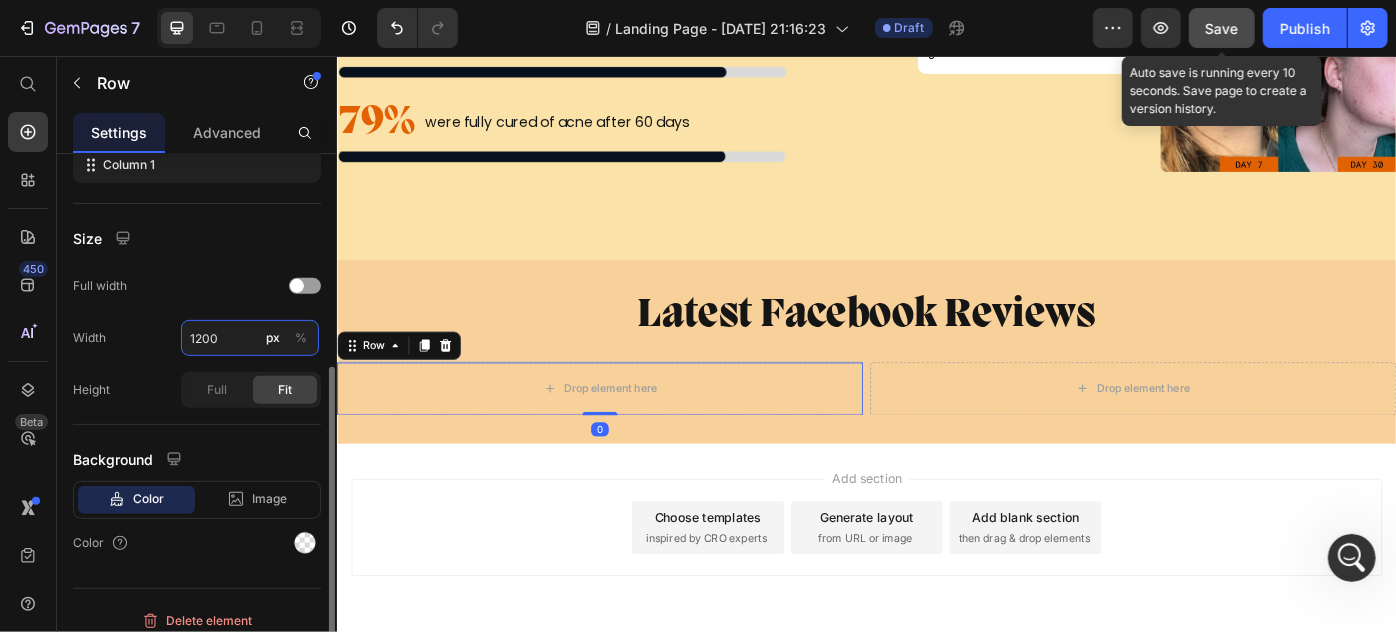 click on "1200" at bounding box center (250, 338) 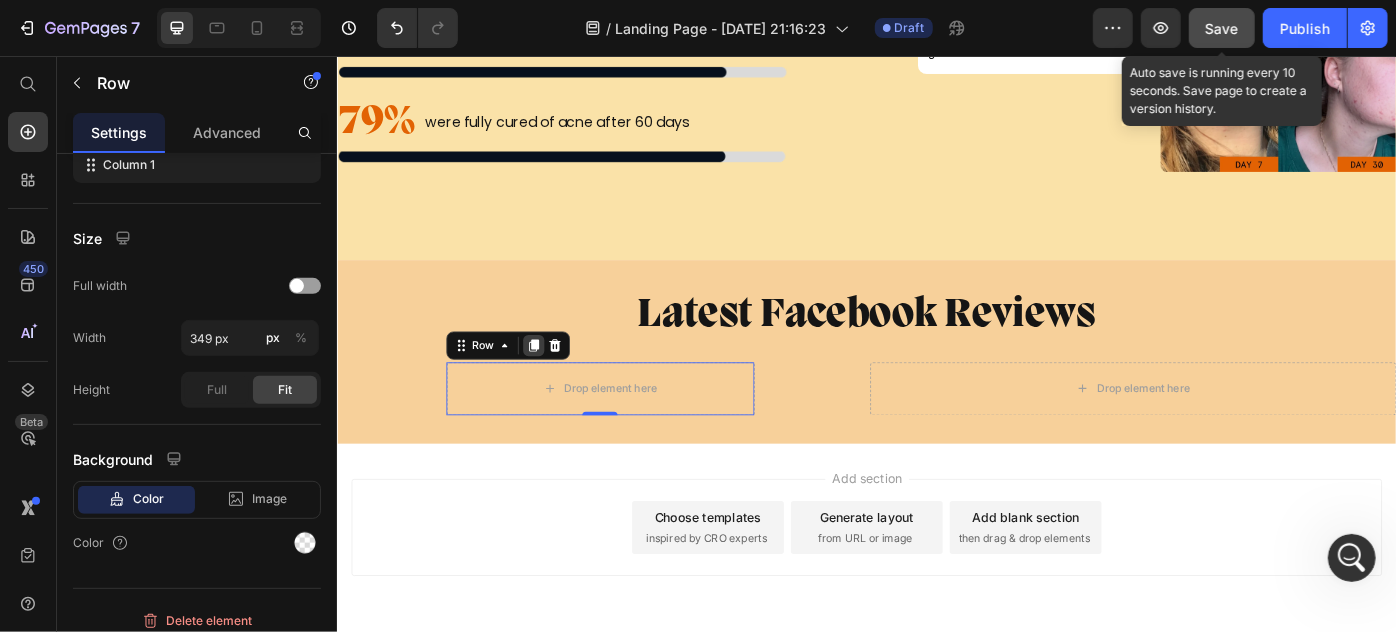 type on "349" 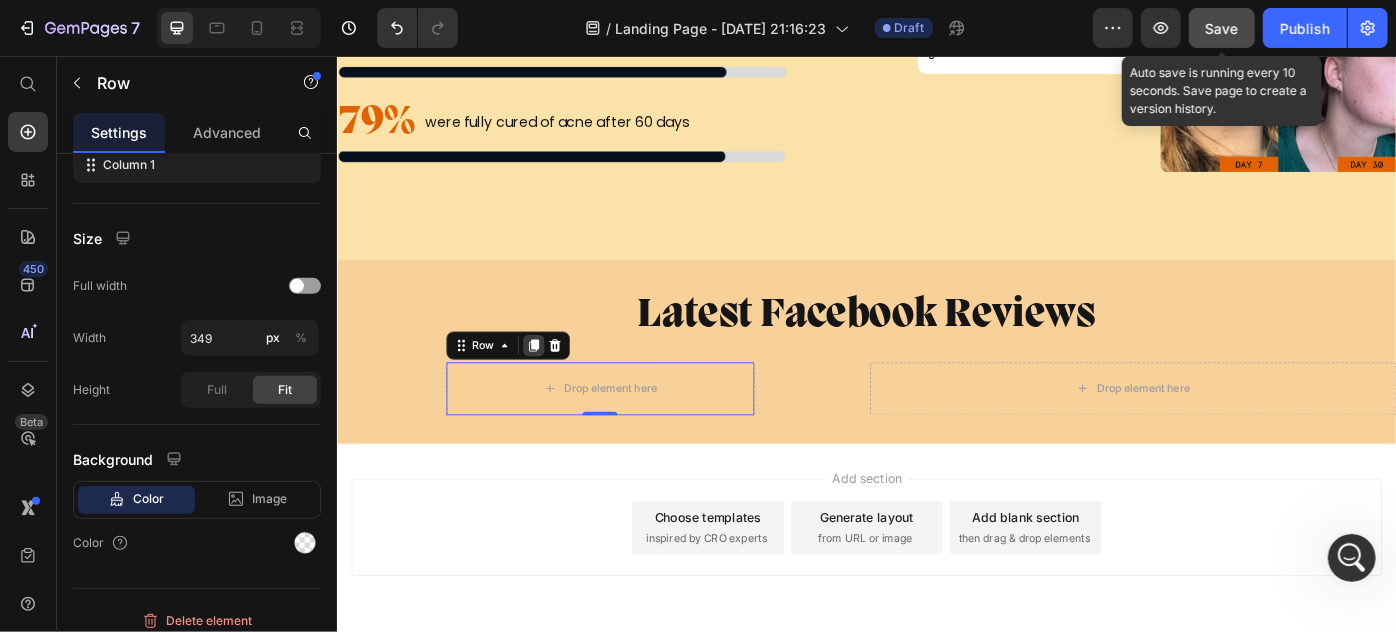 click 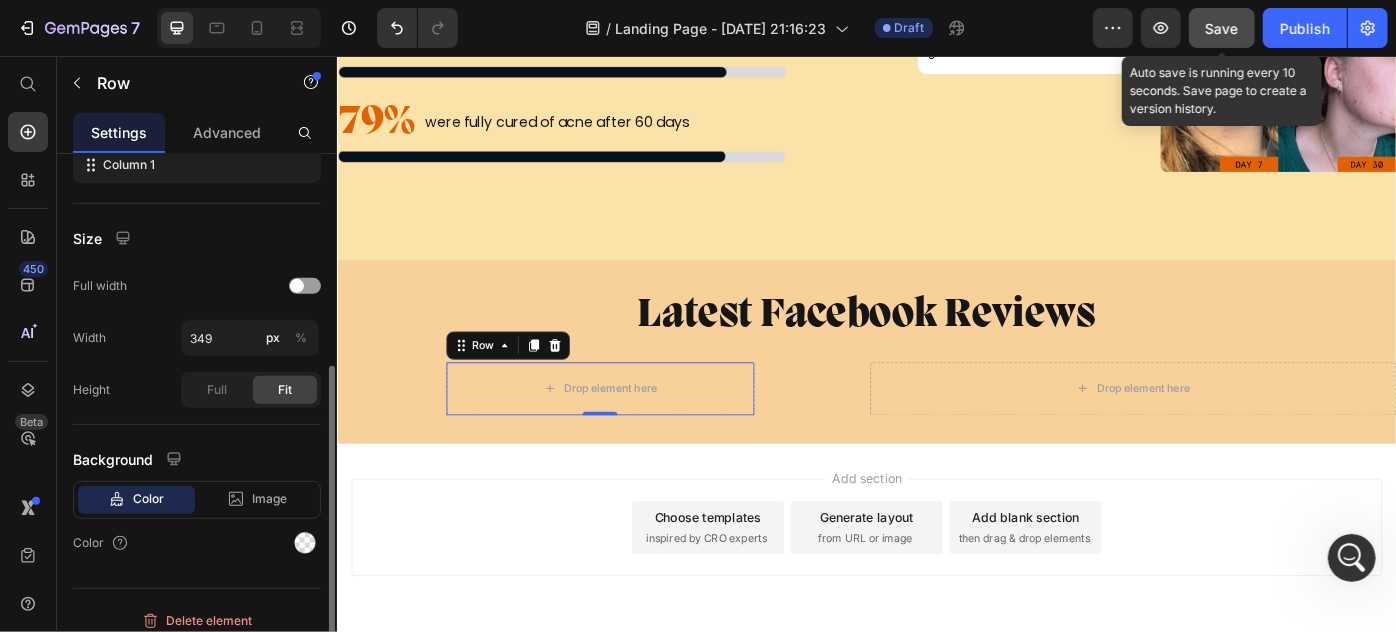 scroll, scrollTop: 362, scrollLeft: 0, axis: vertical 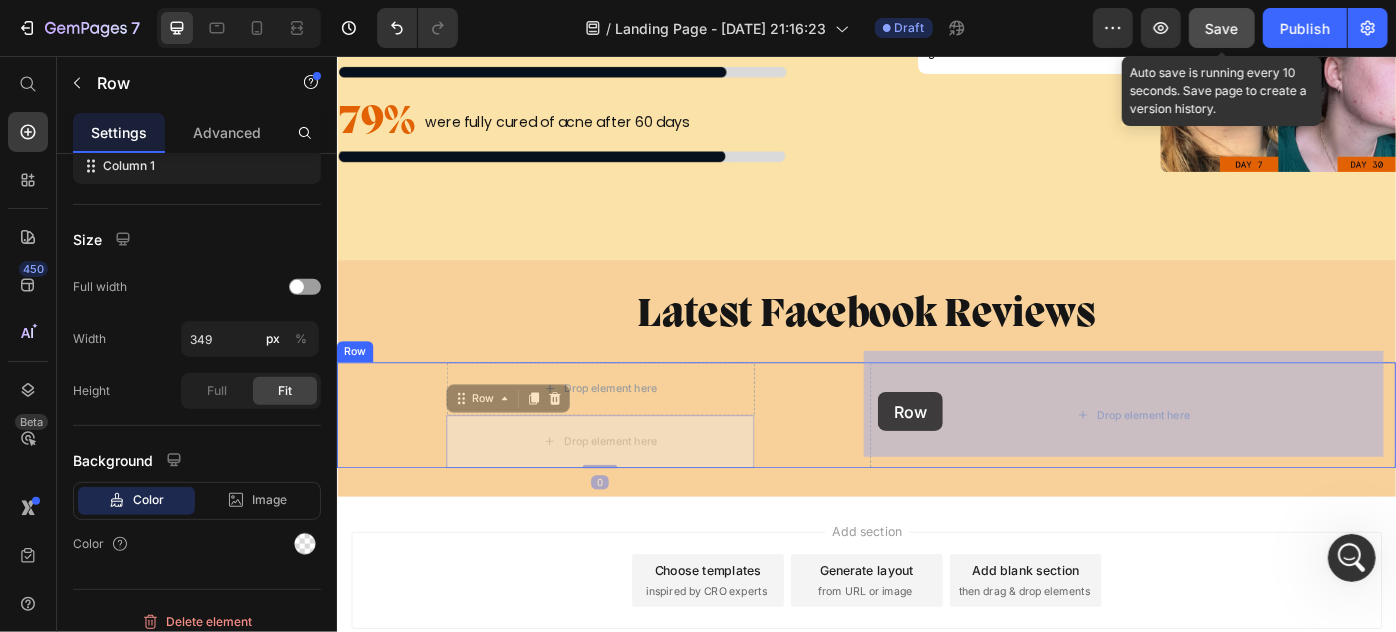 drag, startPoint x: 468, startPoint y: 428, endPoint x: 949, endPoint y: 436, distance: 481.06653 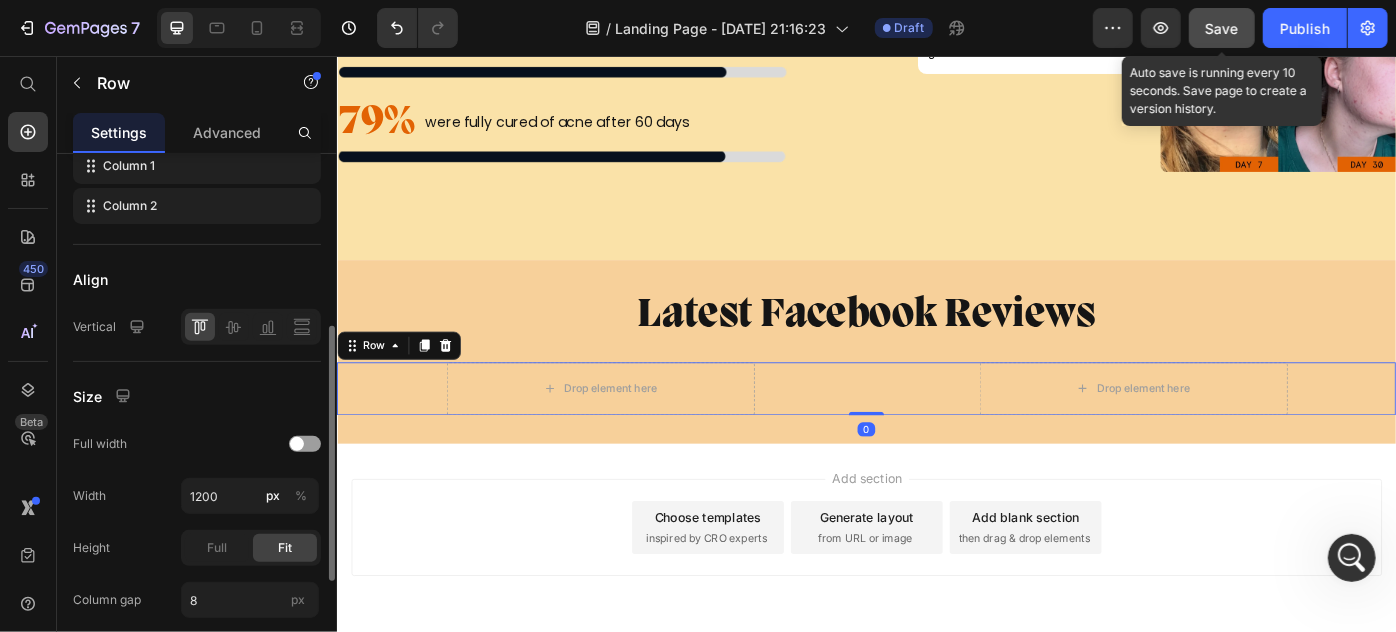 click on "Drop element here Row" at bounding box center (634, 432) 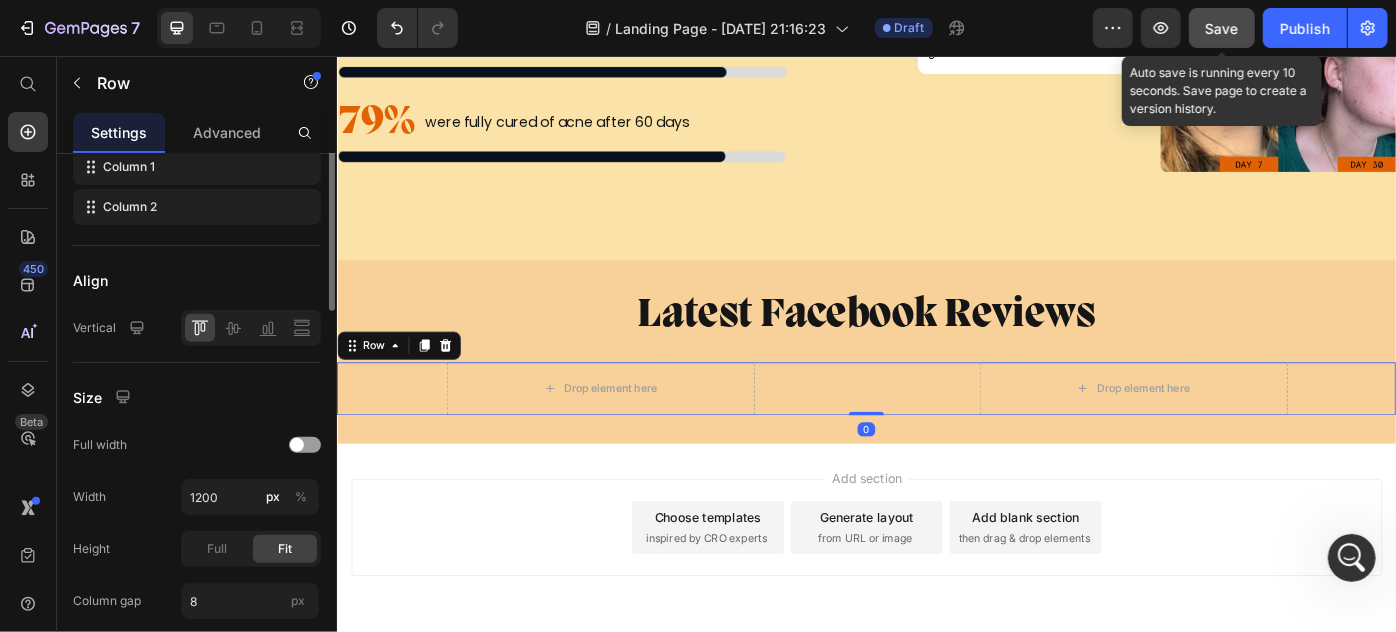 scroll, scrollTop: 88, scrollLeft: 0, axis: vertical 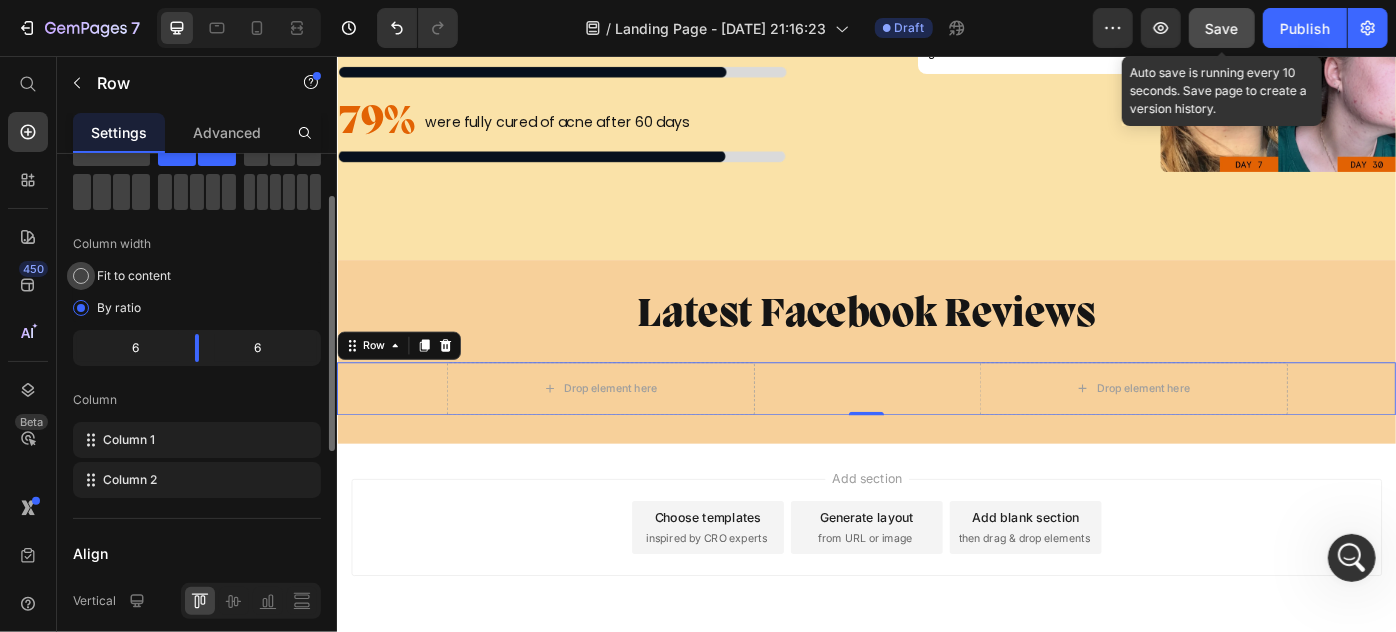 click on "Fit to content" at bounding box center (134, 276) 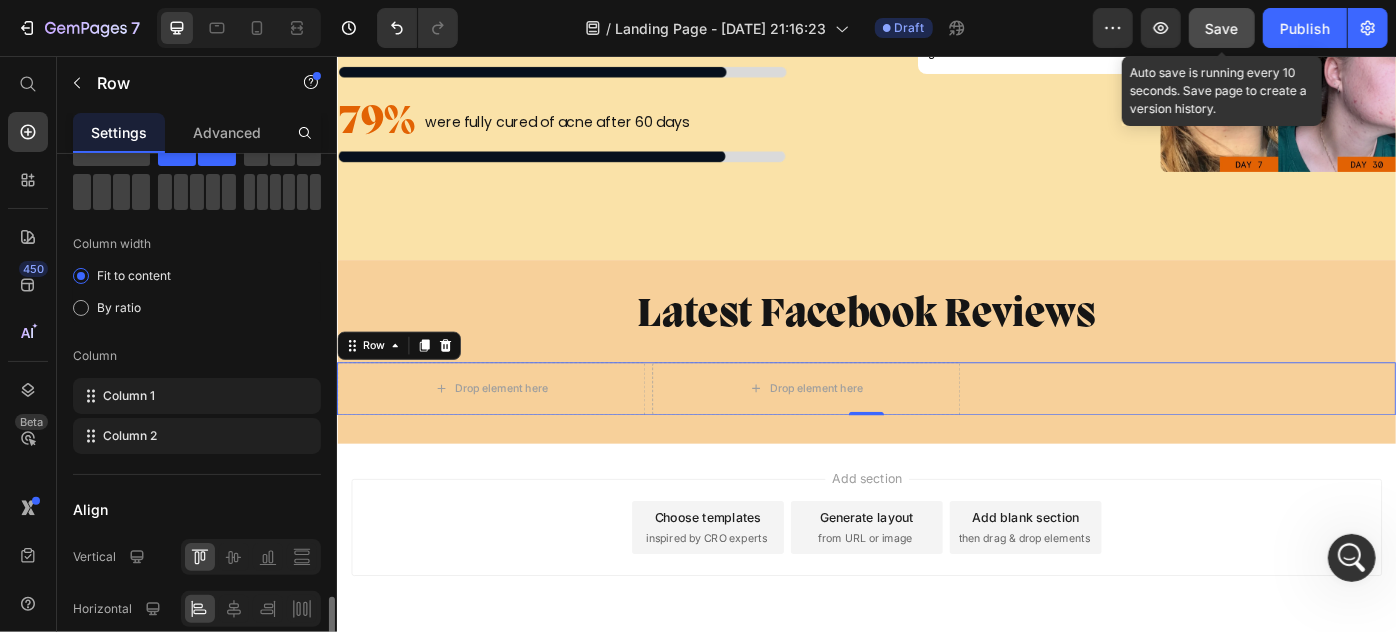 scroll, scrollTop: 360, scrollLeft: 0, axis: vertical 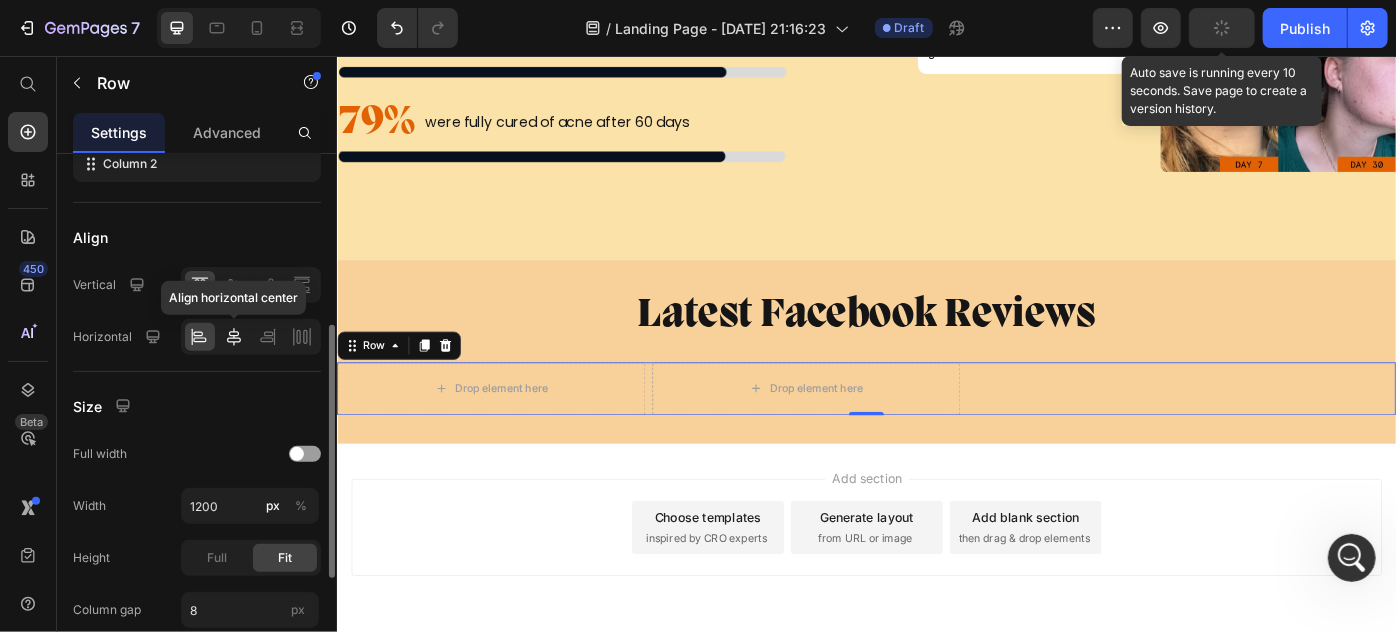 click 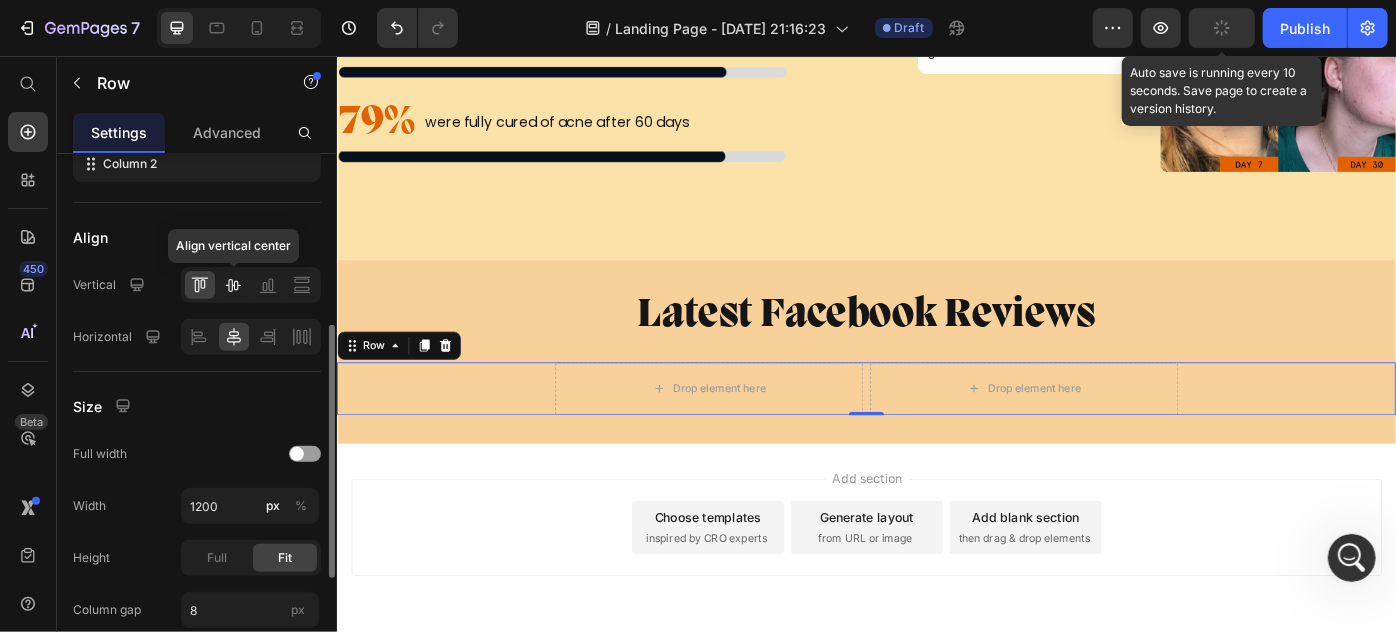click 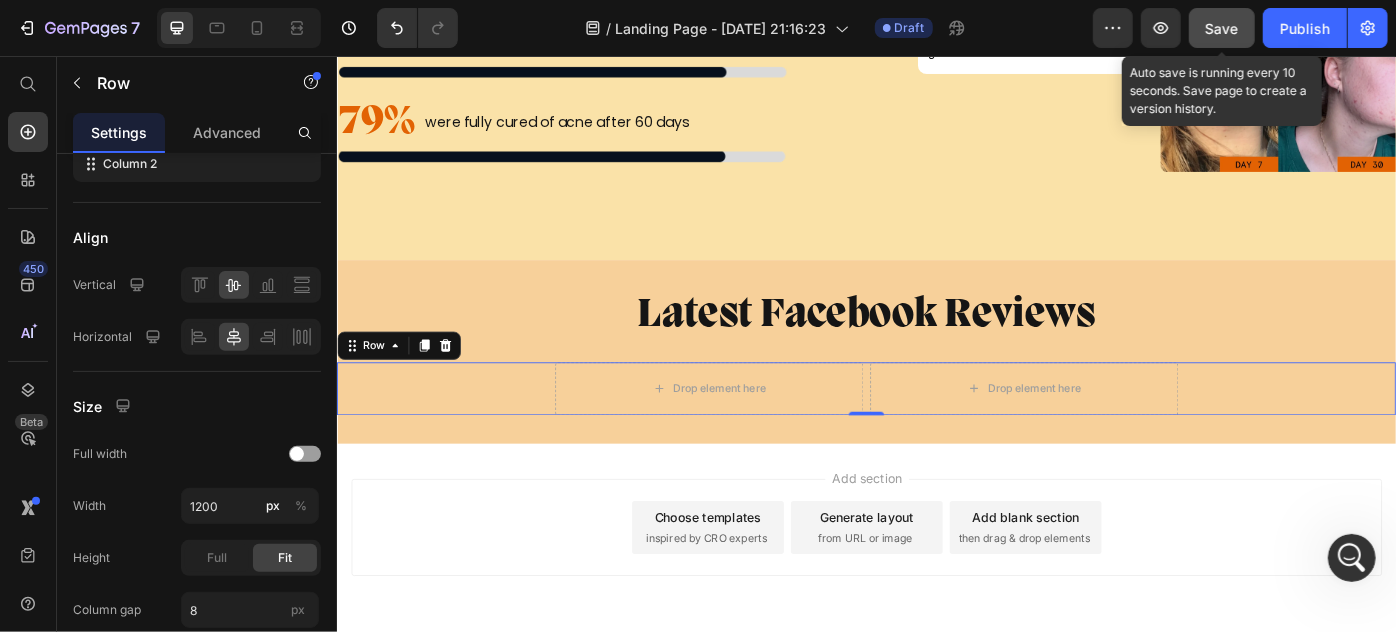 scroll, scrollTop: 4938, scrollLeft: 0, axis: vertical 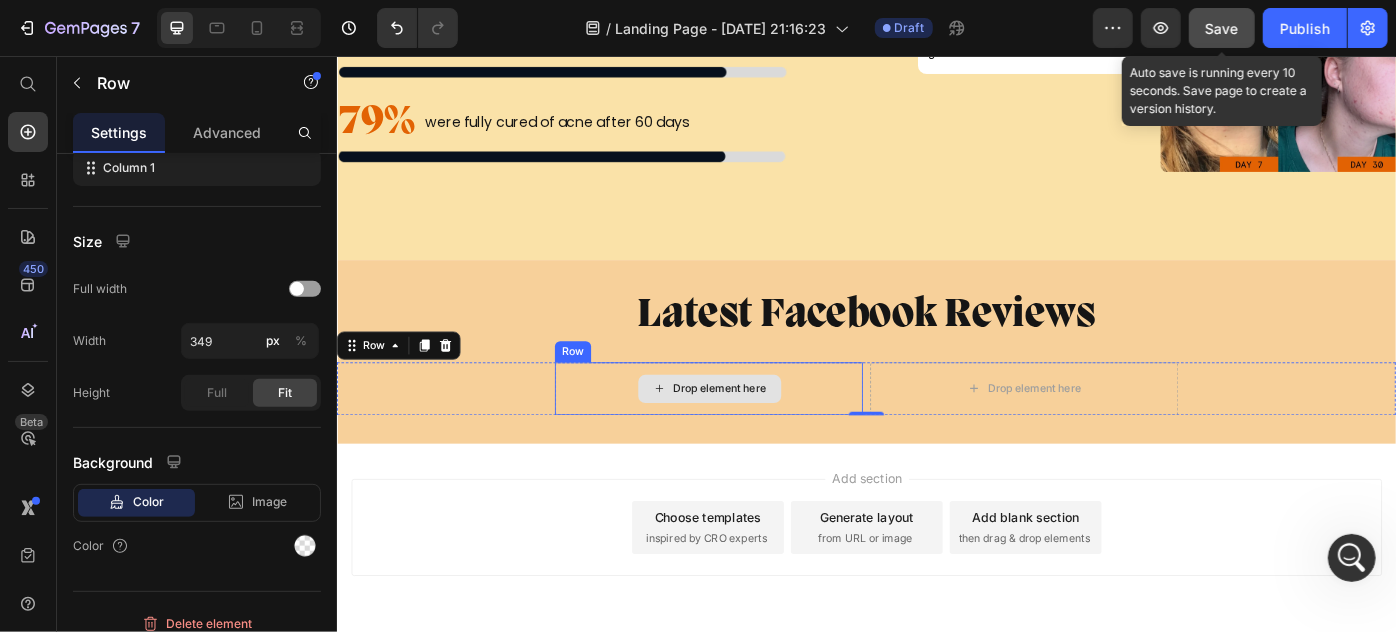 click on "Drop element here" at bounding box center [757, 432] 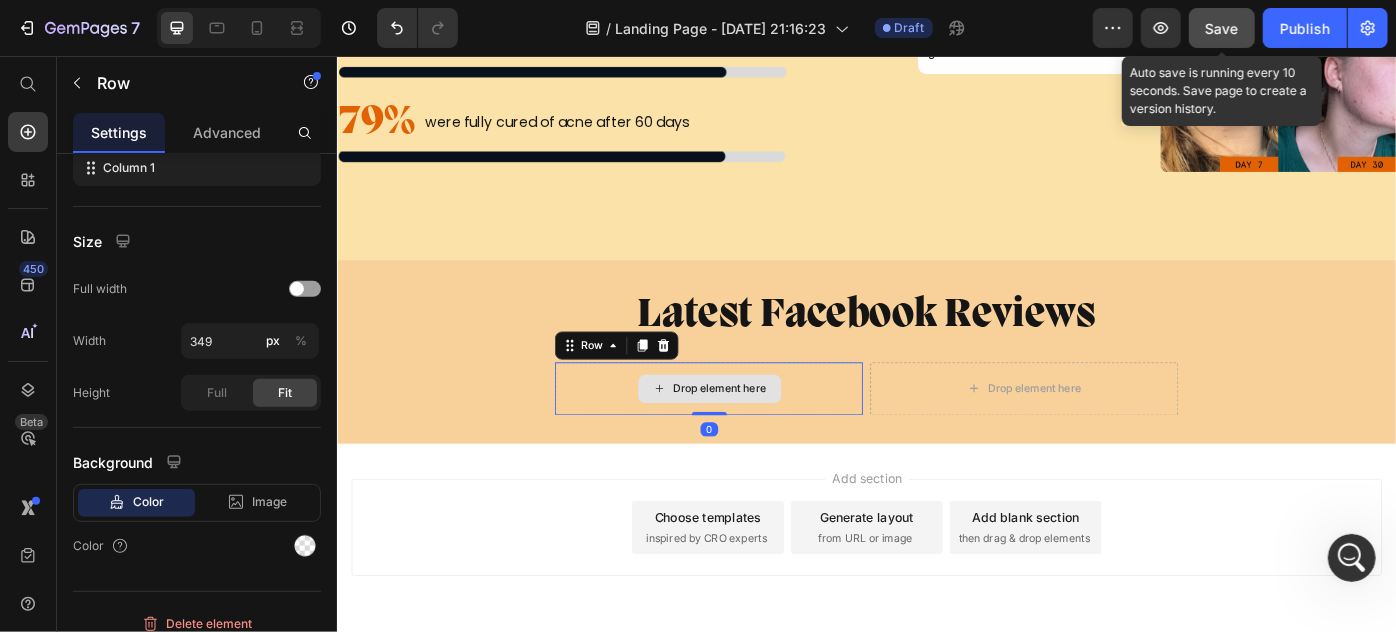 scroll, scrollTop: 360, scrollLeft: 0, axis: vertical 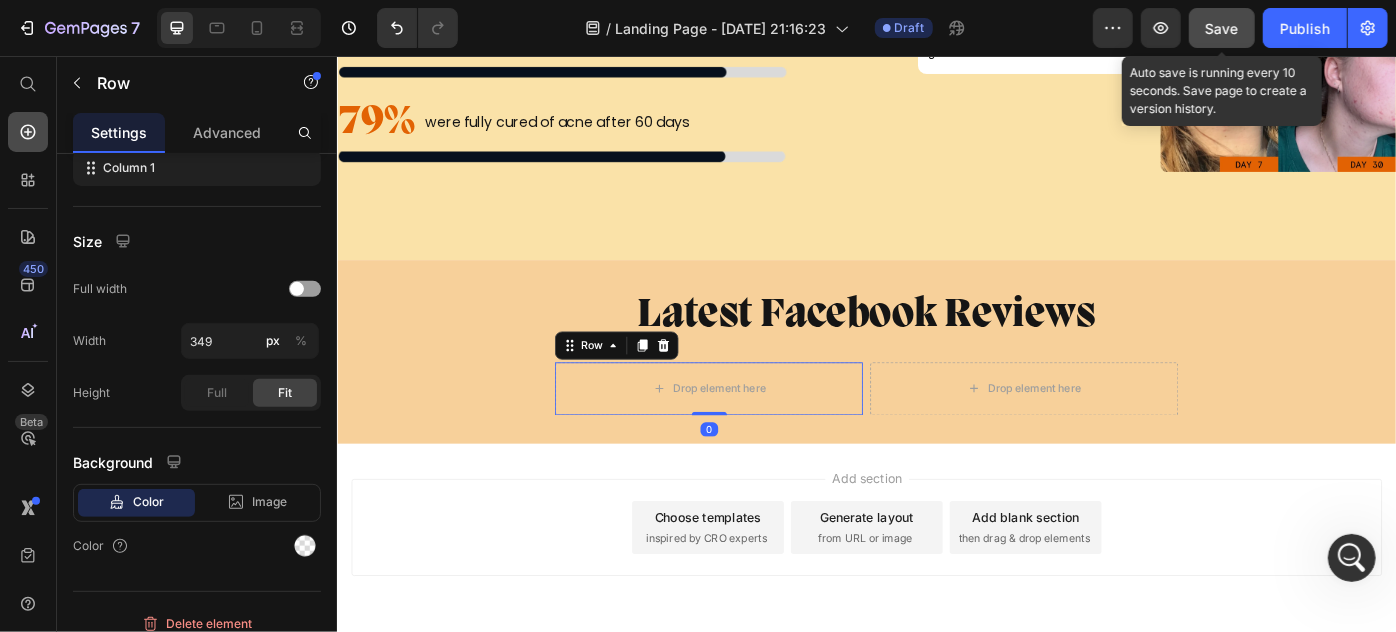 click 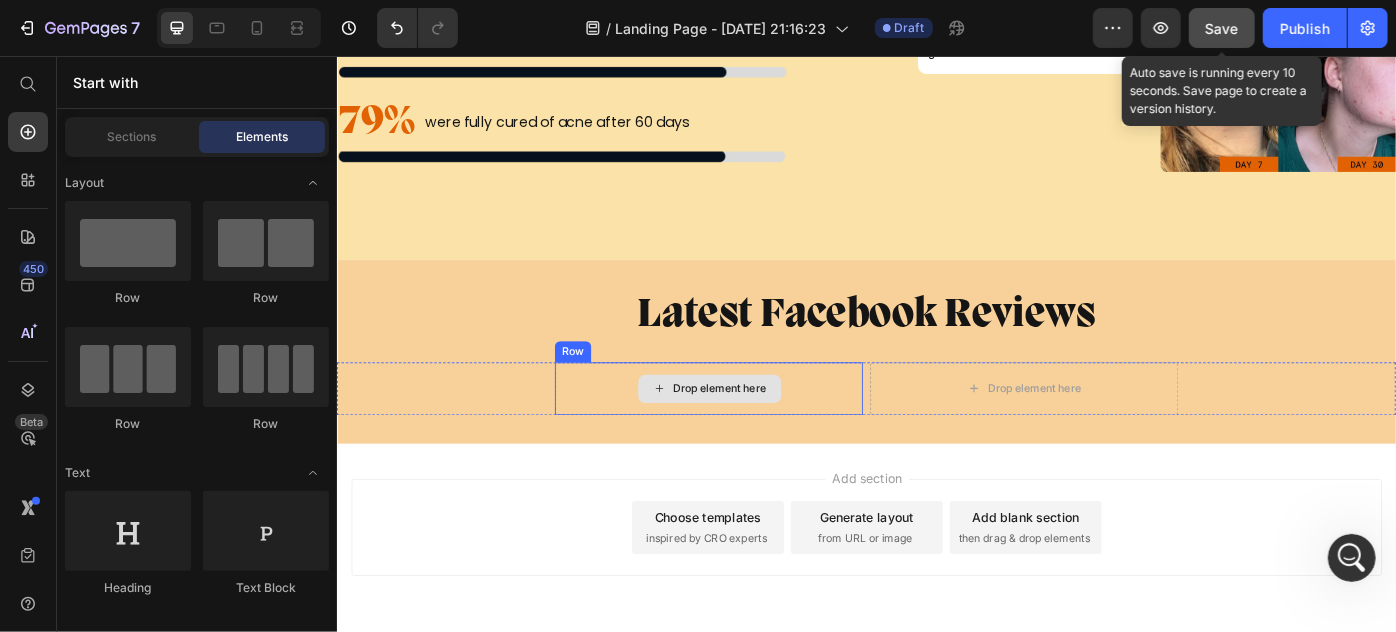 click on "Drop element here" at bounding box center (758, 432) 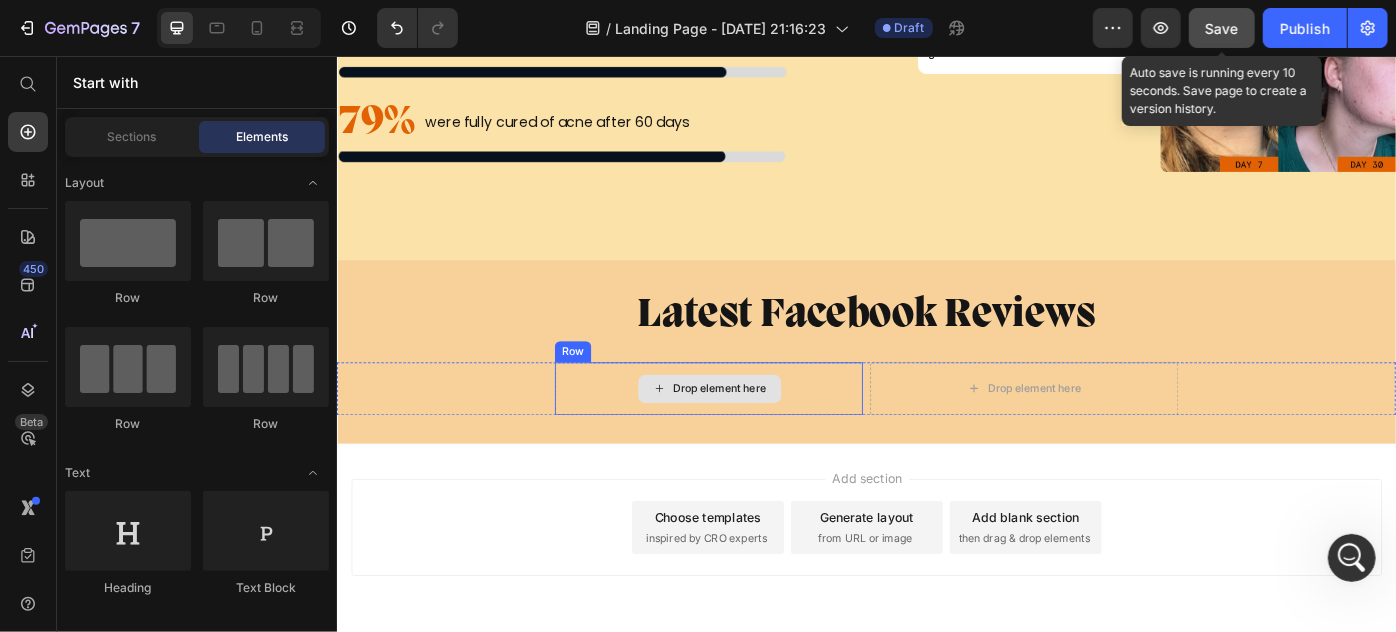 click on "Drop element here" at bounding box center [758, 432] 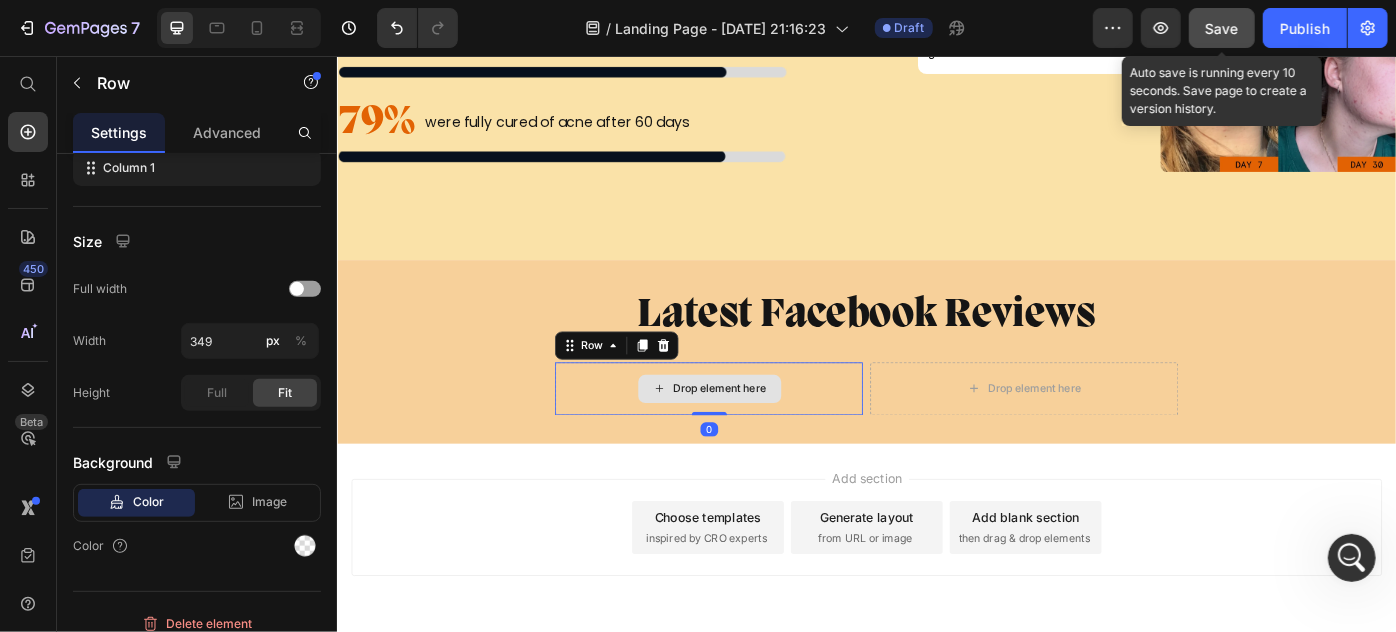 click on "Drop element here" at bounding box center (757, 432) 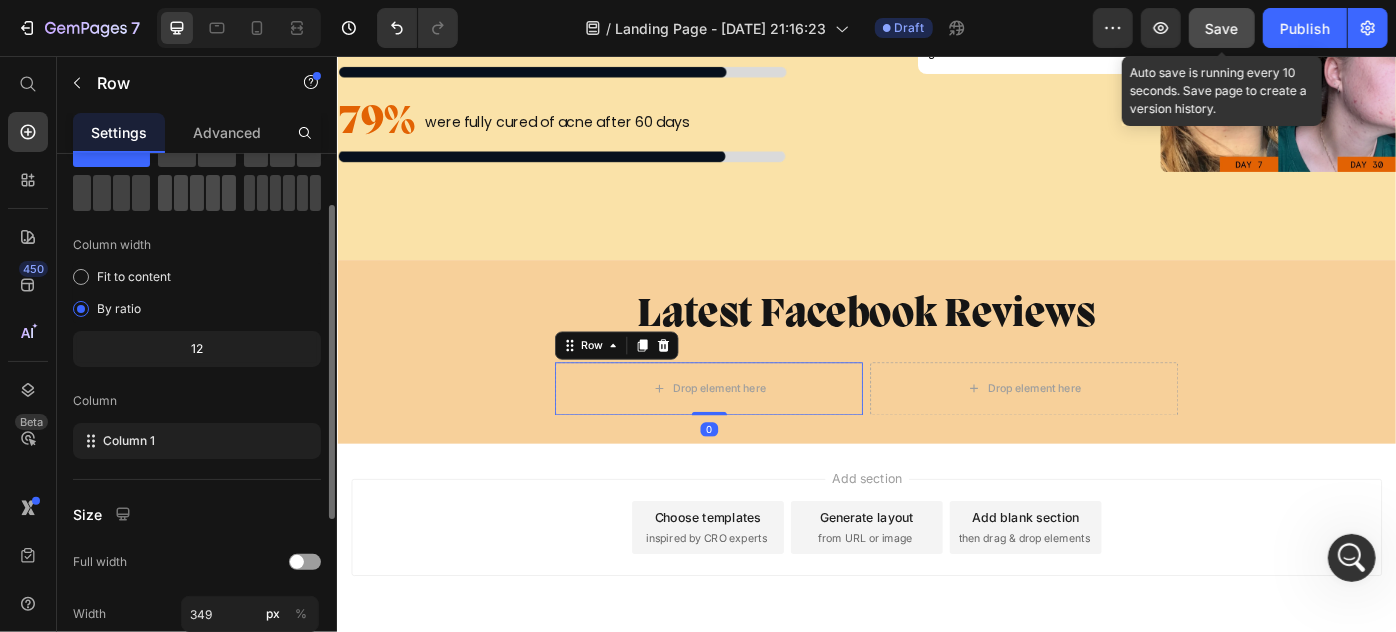 scroll, scrollTop: 0, scrollLeft: 0, axis: both 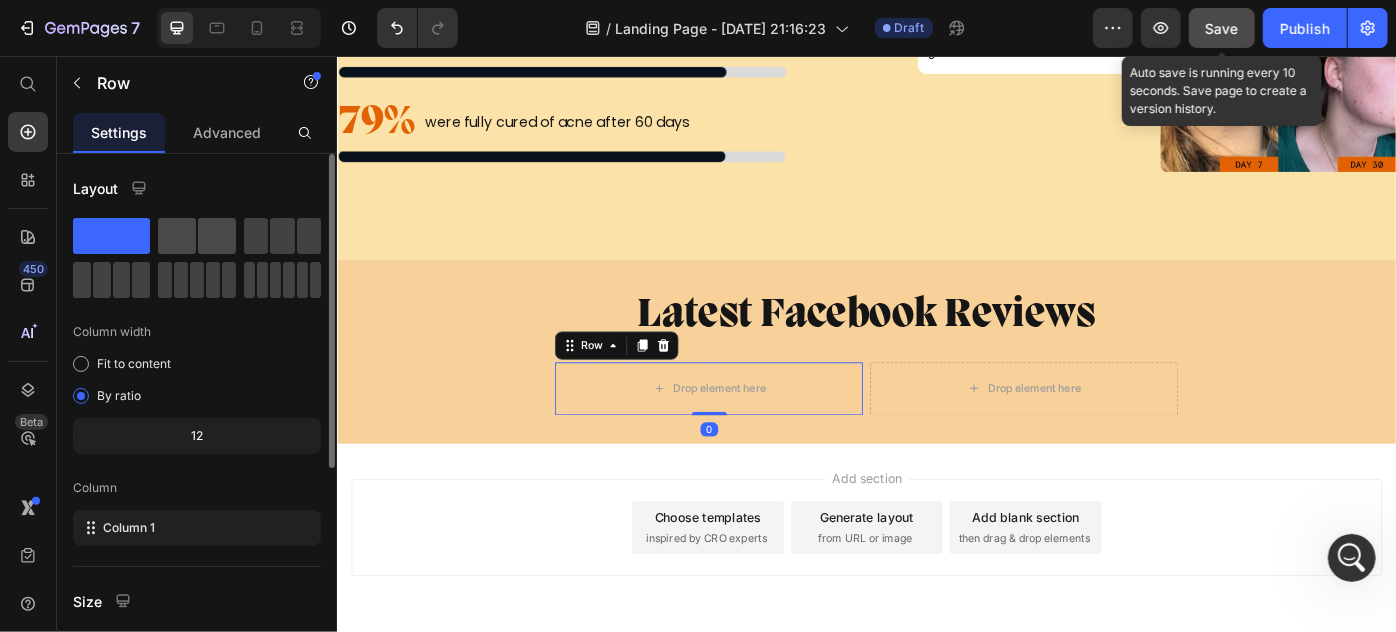 click 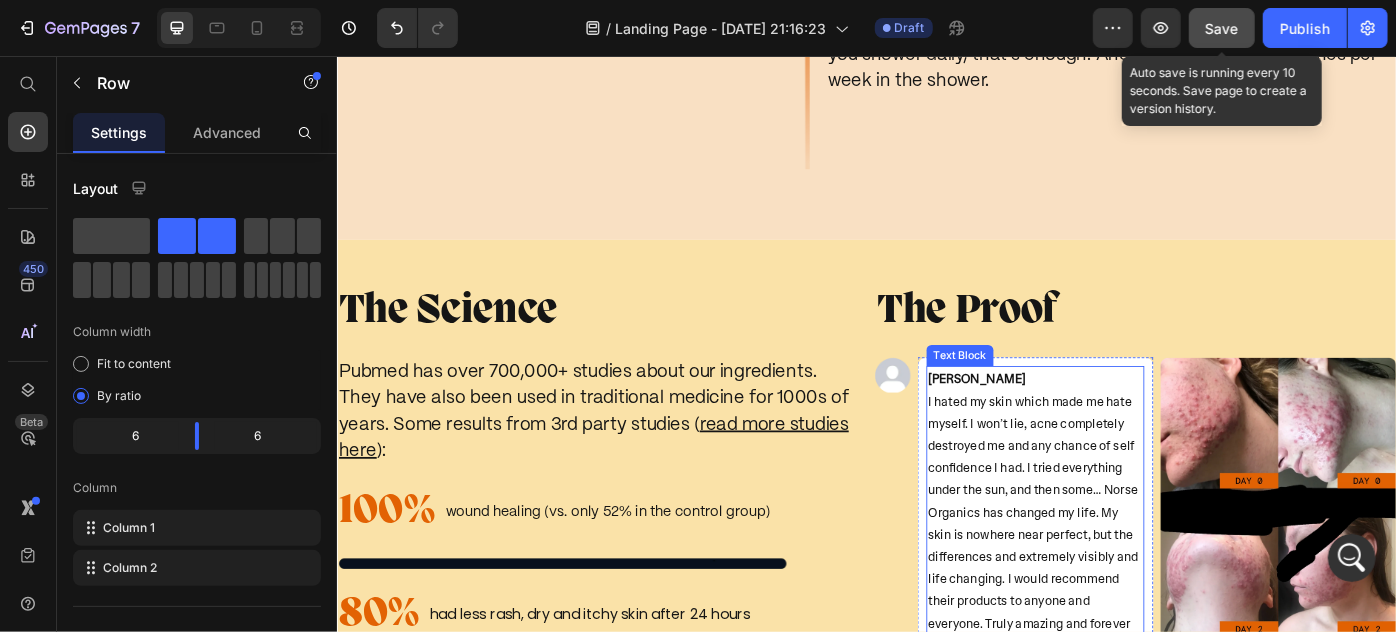 scroll, scrollTop: 7114, scrollLeft: 0, axis: vertical 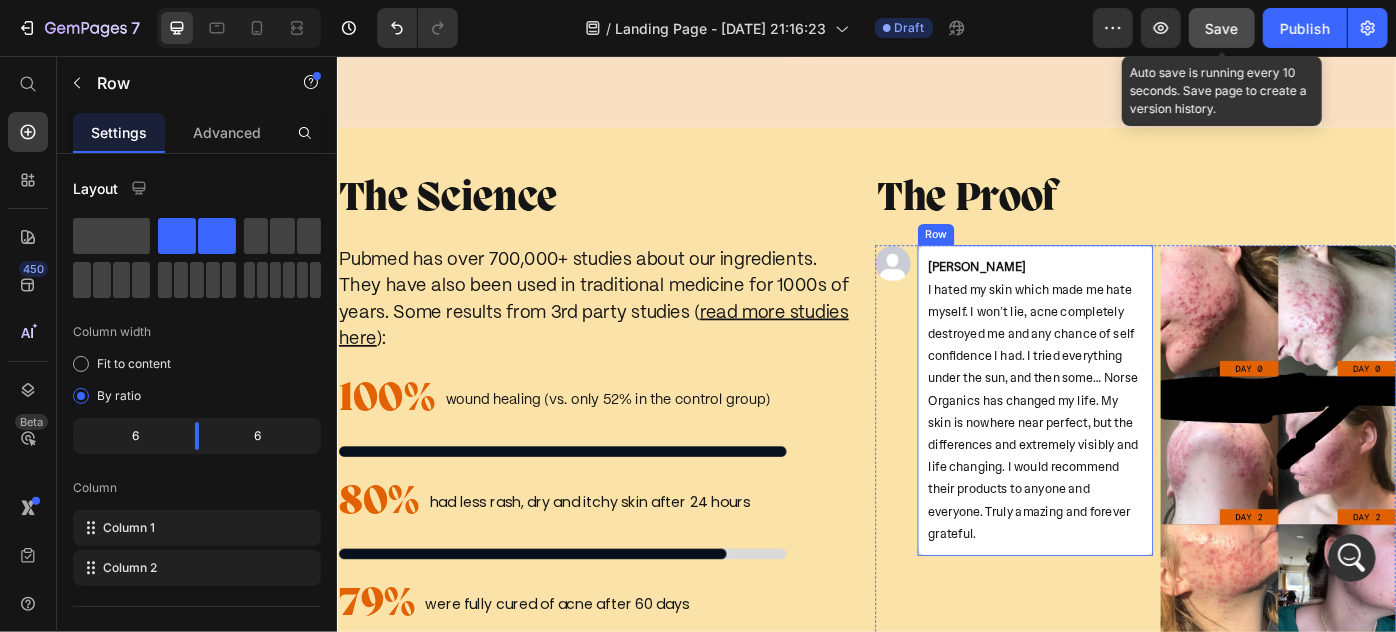 click on "Julia I hated my skin which made me hate myself. I won’t lie, acne completely destroyed me and any chance of self confidence I had. I tried everything under the sun, and then some… Norse Organics has changed my life. My skin is nowhere near perfect, but the differences and extremely visibly and life changing. I would recommend their products to anyone and everyone. Truly amazing and forever grateful. Text Block Row" at bounding box center [1127, 445] 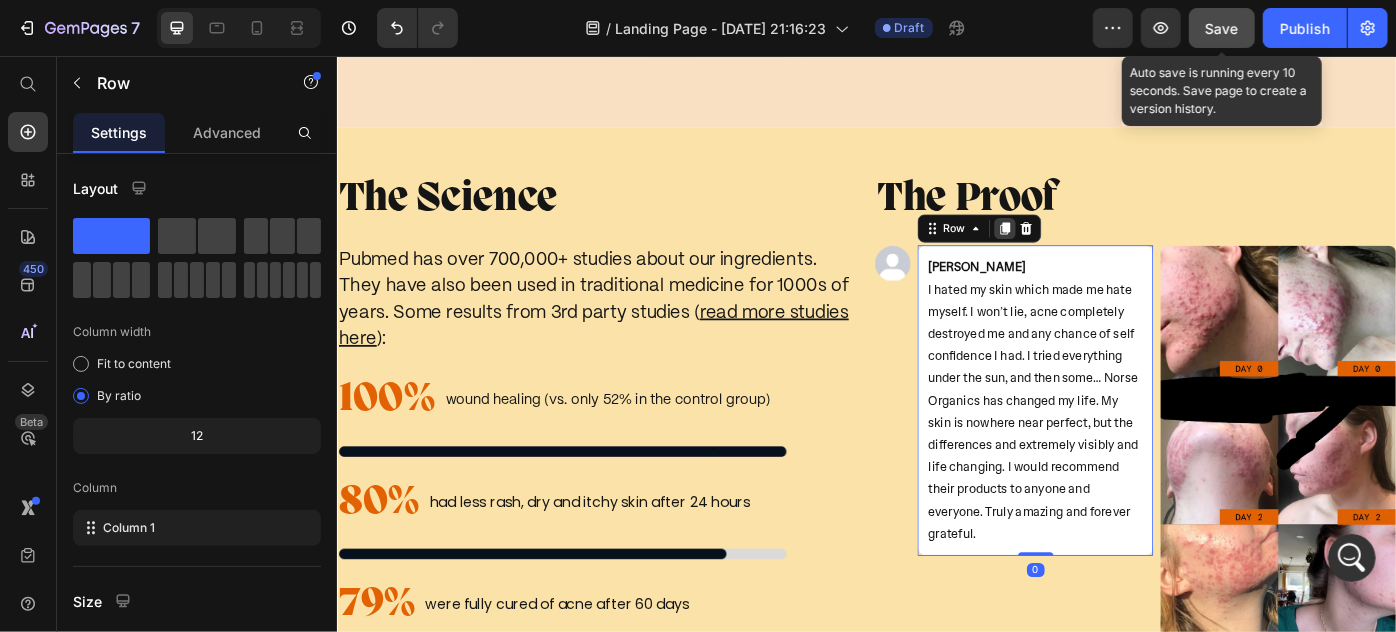 click 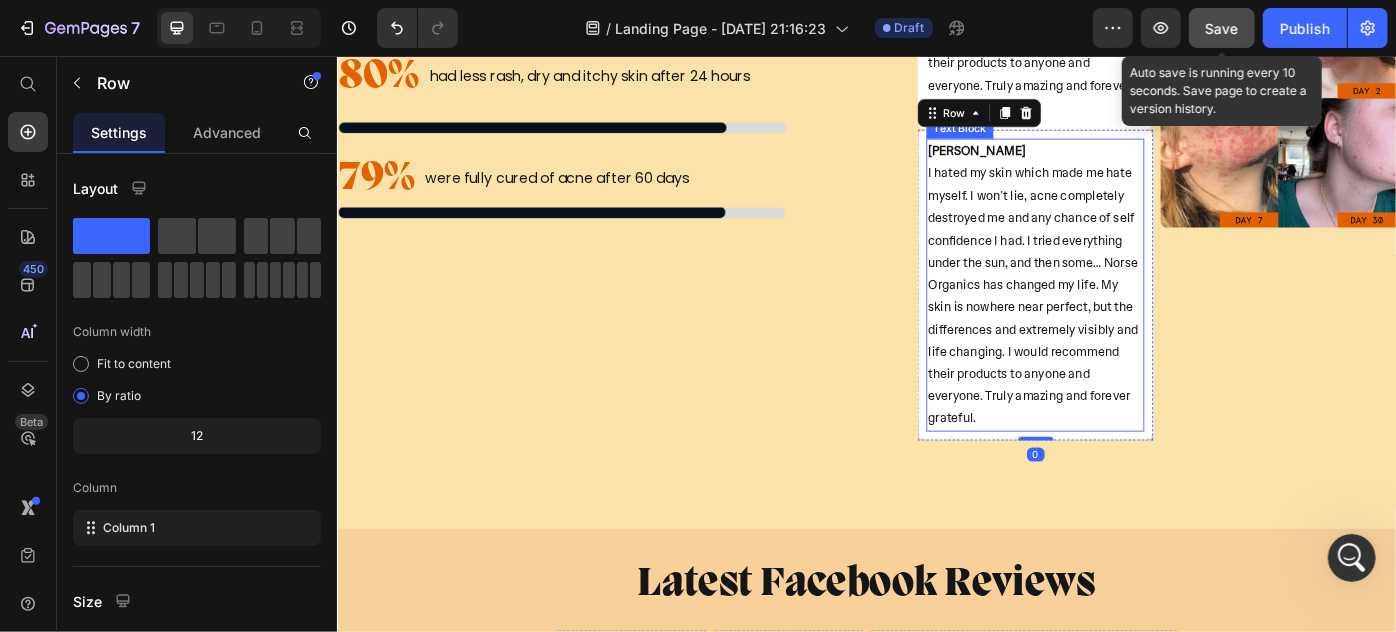 scroll, scrollTop: 7602, scrollLeft: 0, axis: vertical 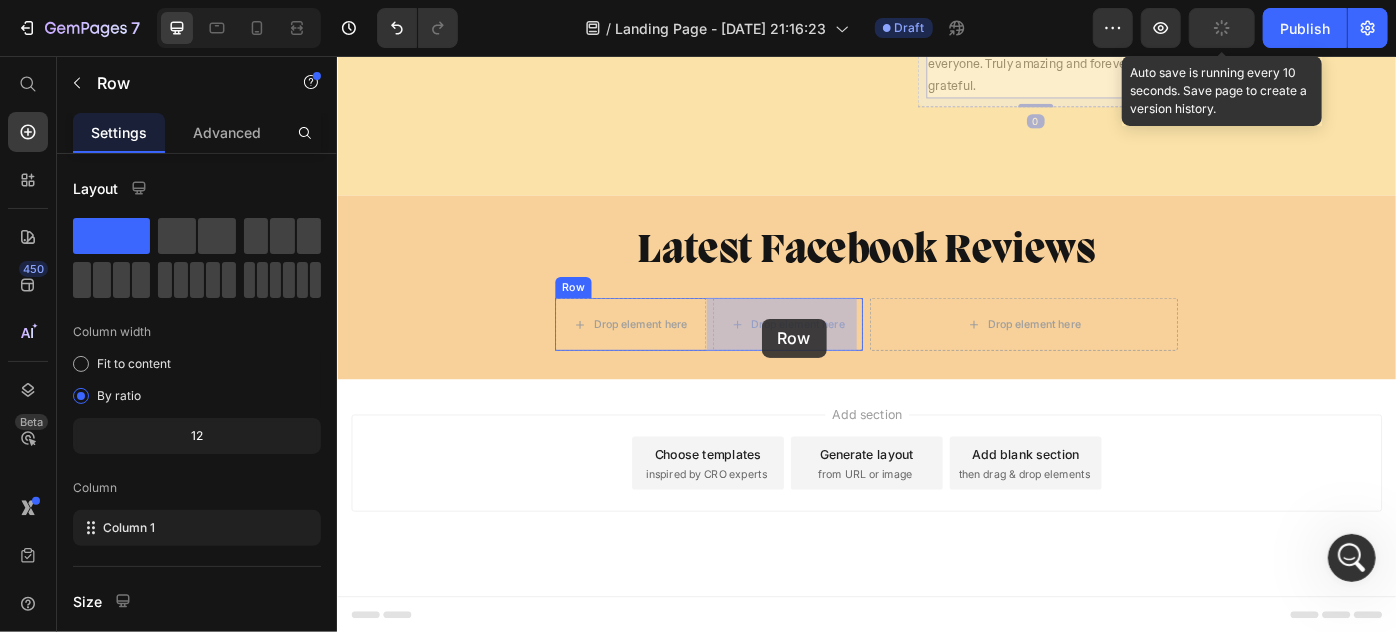 drag, startPoint x: 998, startPoint y: 107, endPoint x: 817, endPoint y: 353, distance: 305.41284 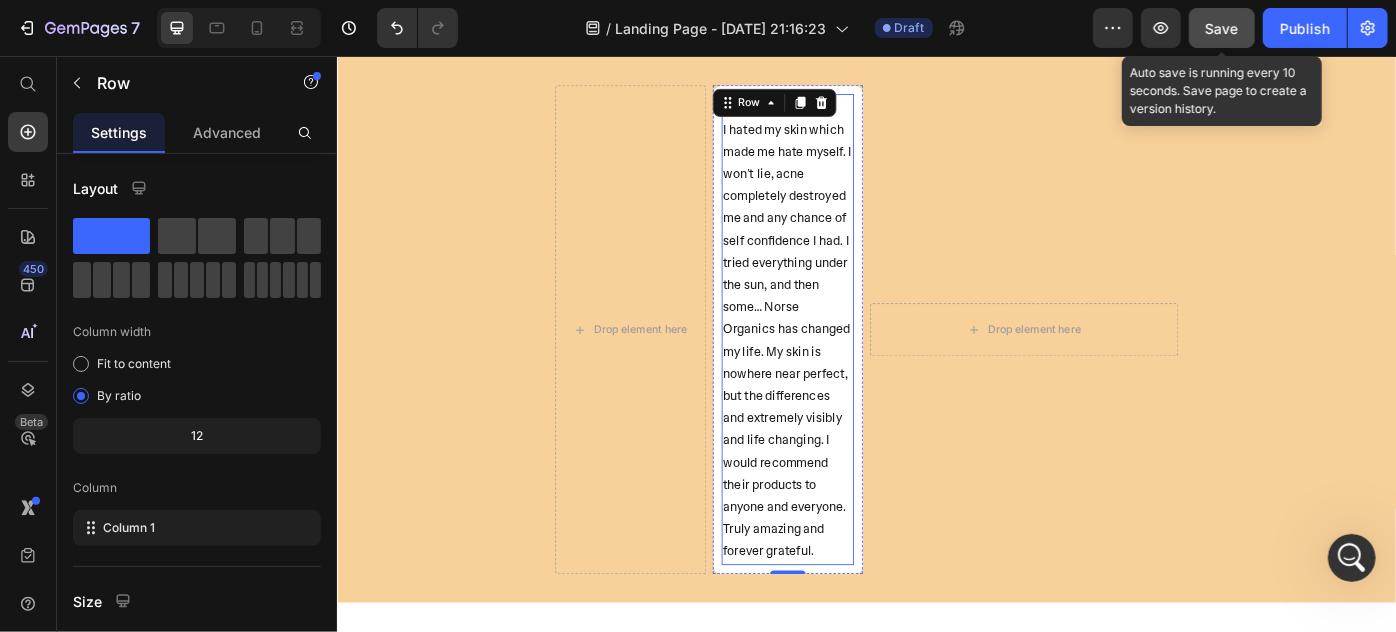 click on "I hated my skin which made me hate myself. I won’t lie, acne completely destroyed me and any chance of self confidence I had. I tried everything under the sun, and then some… Norse Organics has changed my life. My skin is nowhere near perfect, but the differences and extremely visibly and life changing. I would recommend their products to anyone and everyone. Truly amazing and forever grateful." at bounding box center [847, 378] 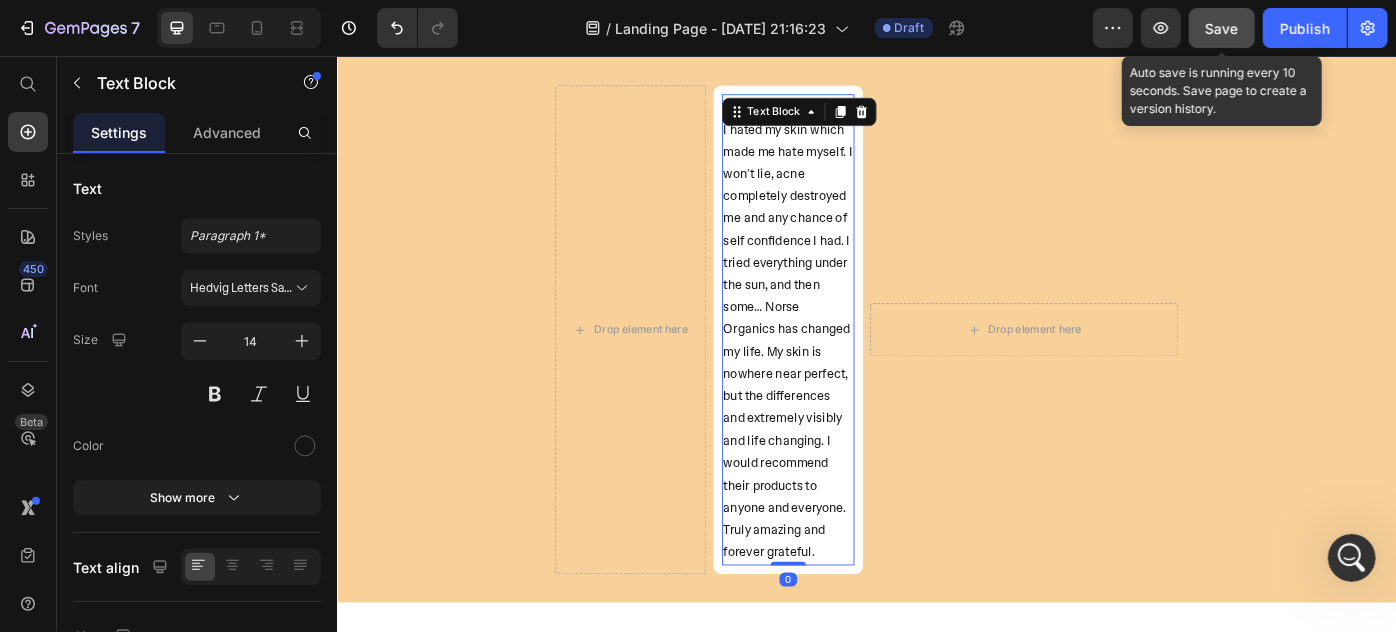 click on "I hated my skin which made me hate myself. I won’t lie, acne completely destroyed me and any chance of self confidence I had. I tried everything under the sun, and then some… Norse Organics has changed my life. My skin is nowhere near perfect, but the differences and extremely visibly and life changing. I would recommend their products to anyone and everyone. Truly amazing and forever grateful." at bounding box center [847, 378] 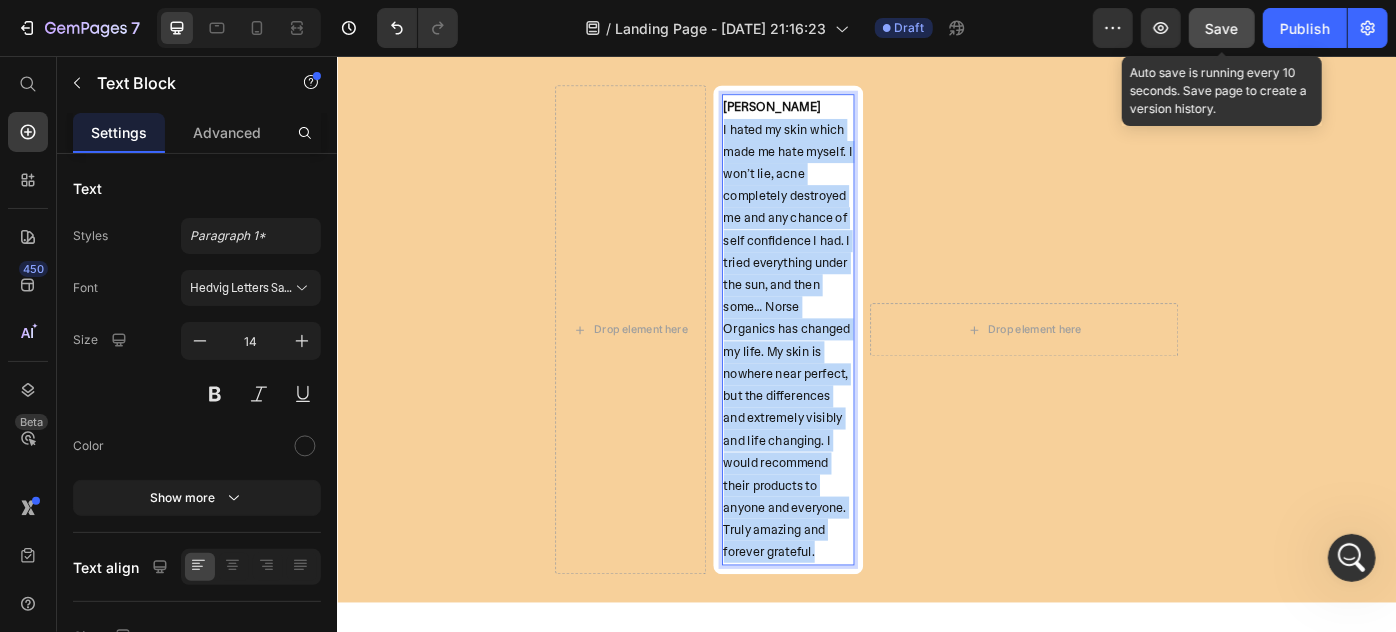 click on "I hated my skin which made me hate myself. I won’t lie, acne completely destroyed me and any chance of self confidence I had. I tried everything under the sun, and then some… Norse Organics has changed my life. My skin is nowhere near perfect, but the differences and extremely visibly and life changing. I would recommend their products to anyone and everyone. Truly amazing and forever grateful." at bounding box center [847, 378] 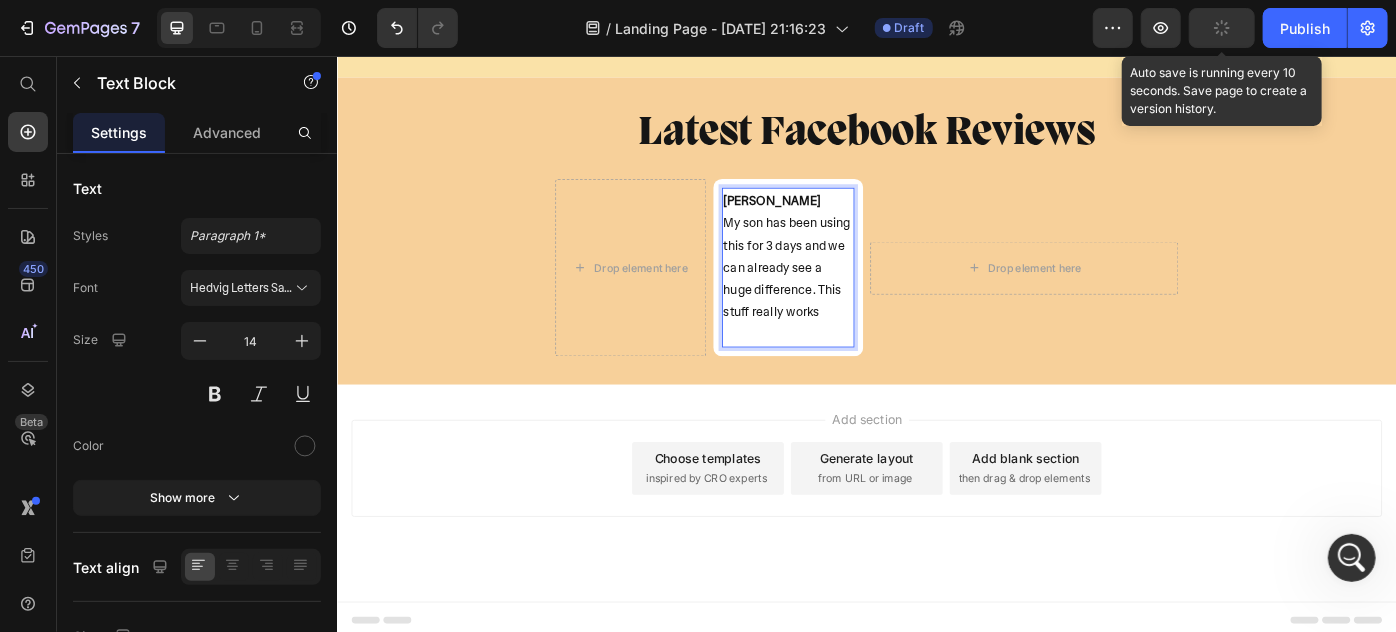 scroll, scrollTop: 7835, scrollLeft: 0, axis: vertical 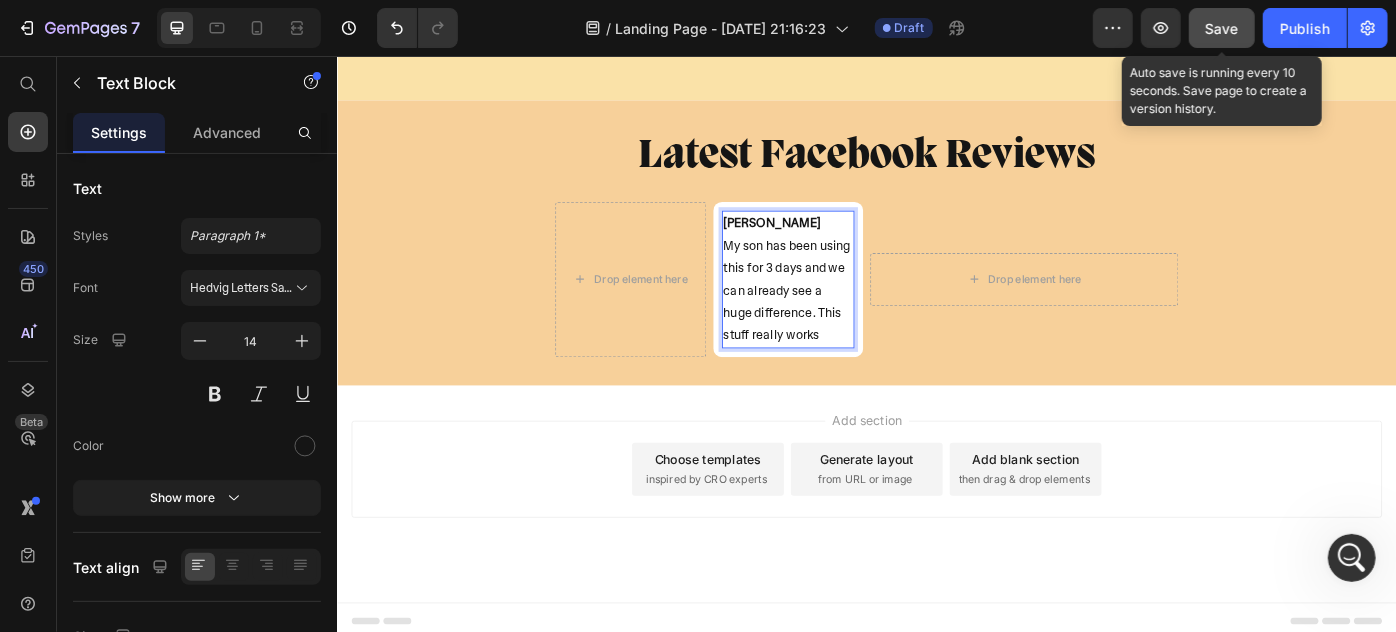 click on "Julia" at bounding box center [829, 244] 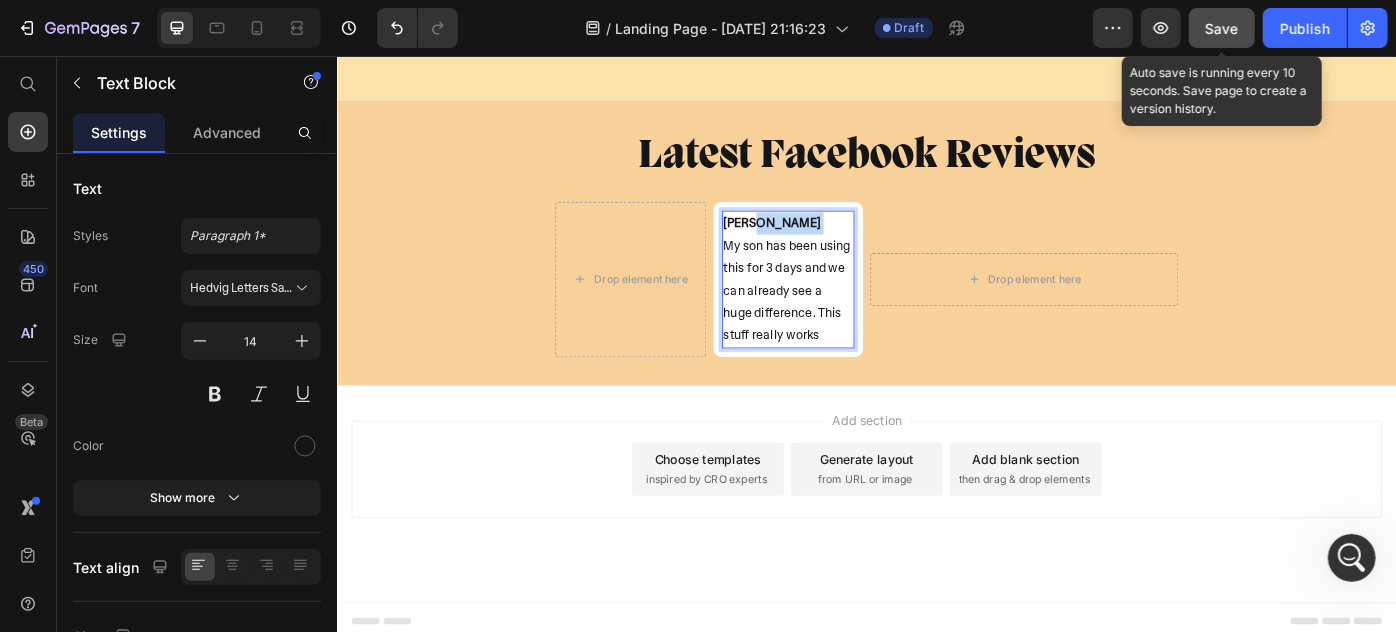 click on "Julia" at bounding box center [829, 244] 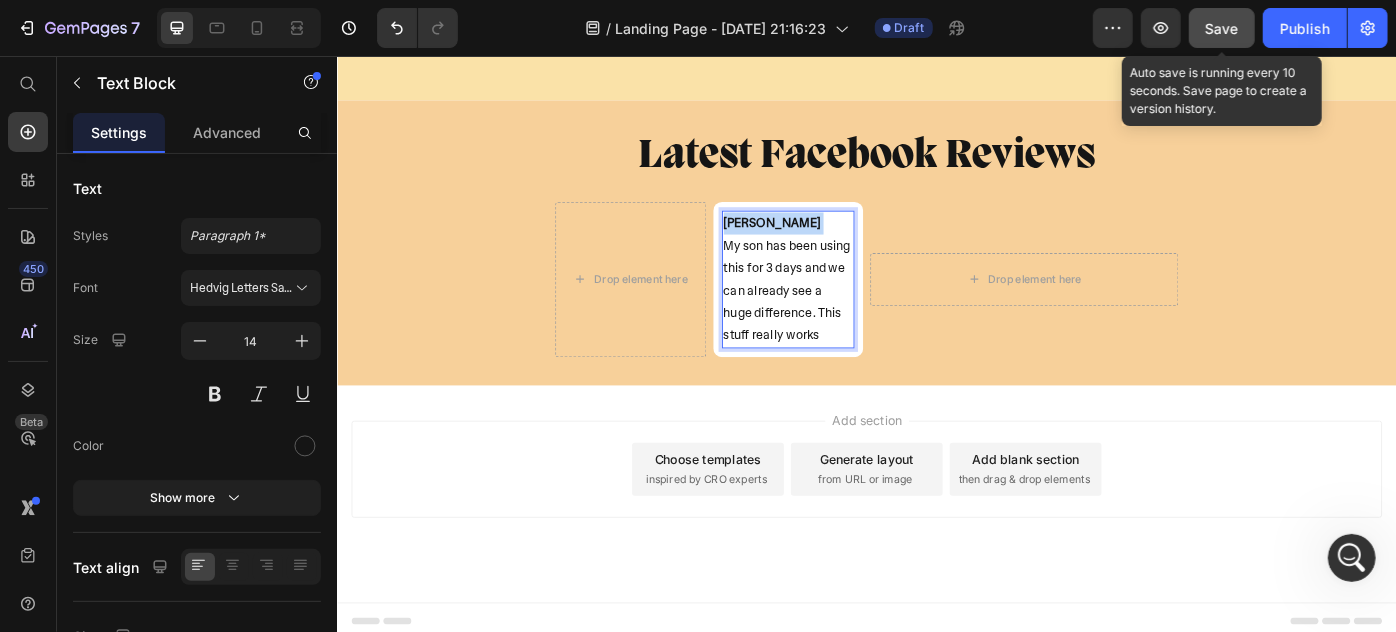 click on "Julia" at bounding box center [829, 244] 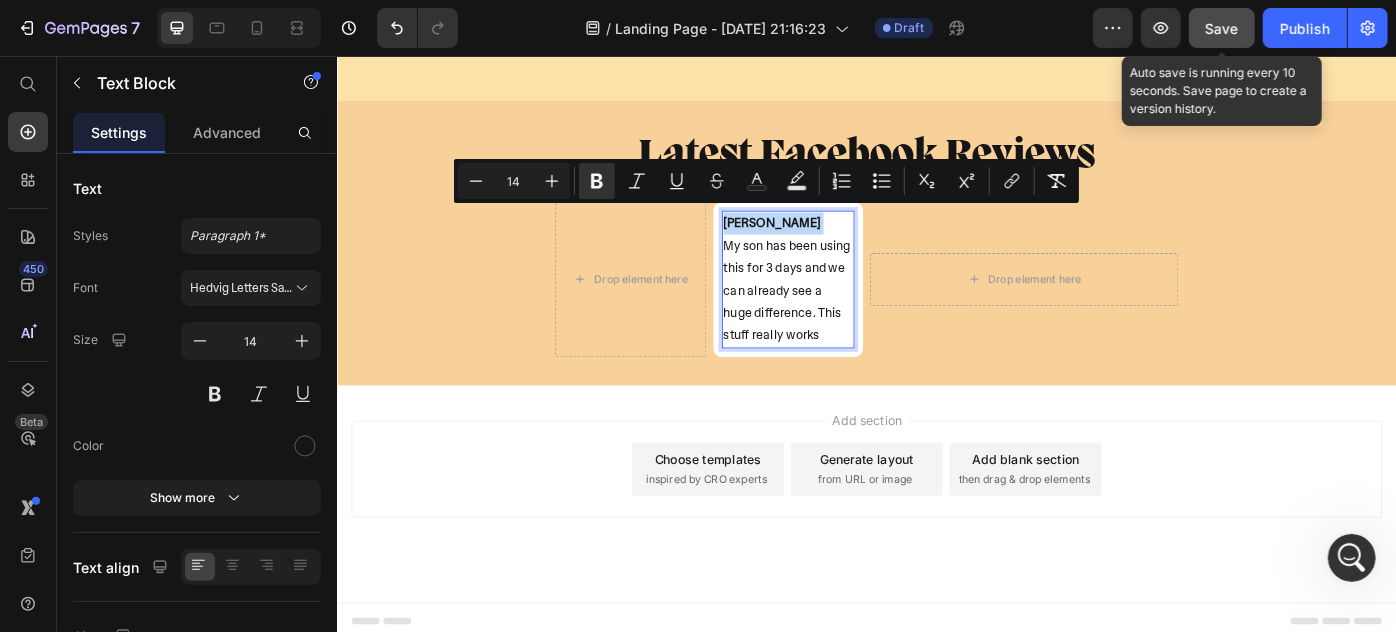 click on "Julia" at bounding box center (829, 244) 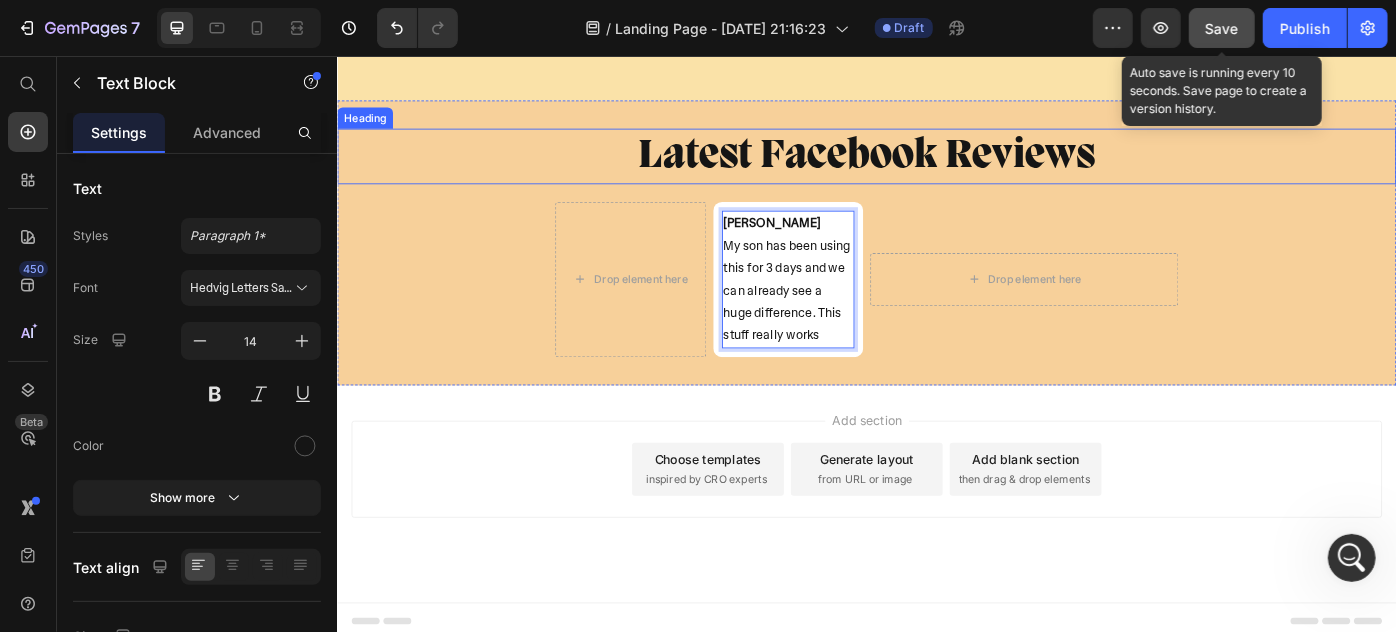 scroll, scrollTop: 4938, scrollLeft: 0, axis: vertical 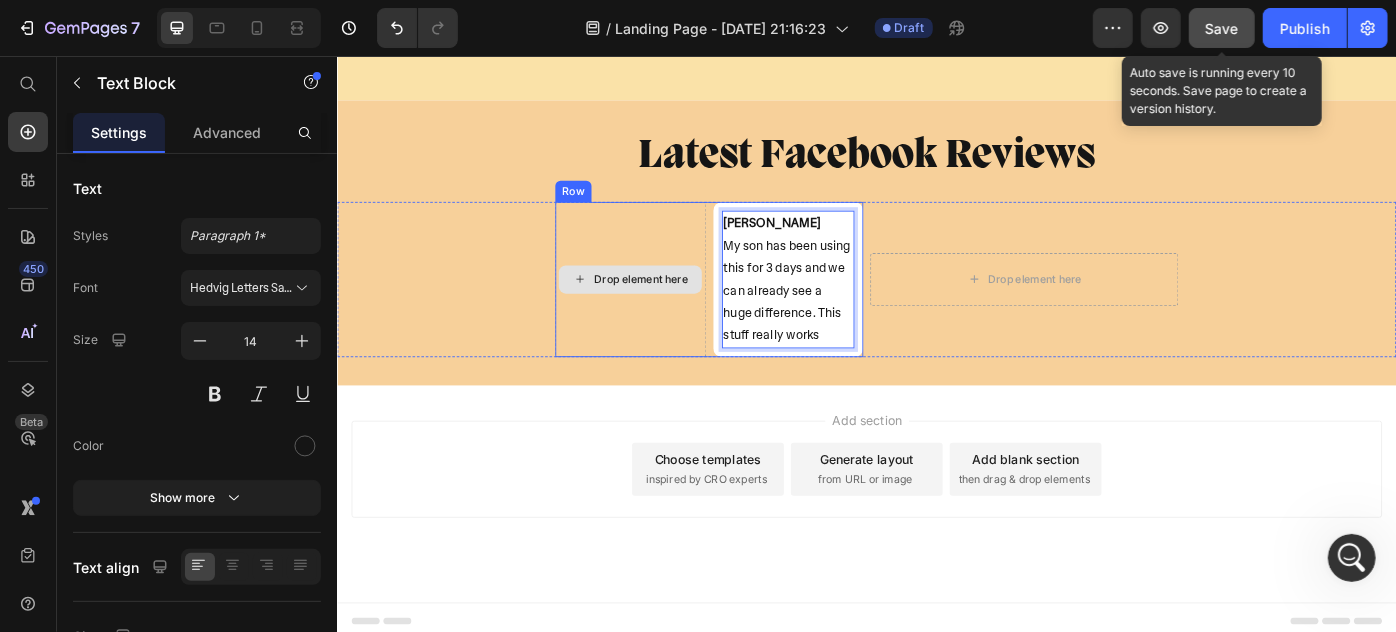 click on "Drop element here" at bounding box center [668, 307] 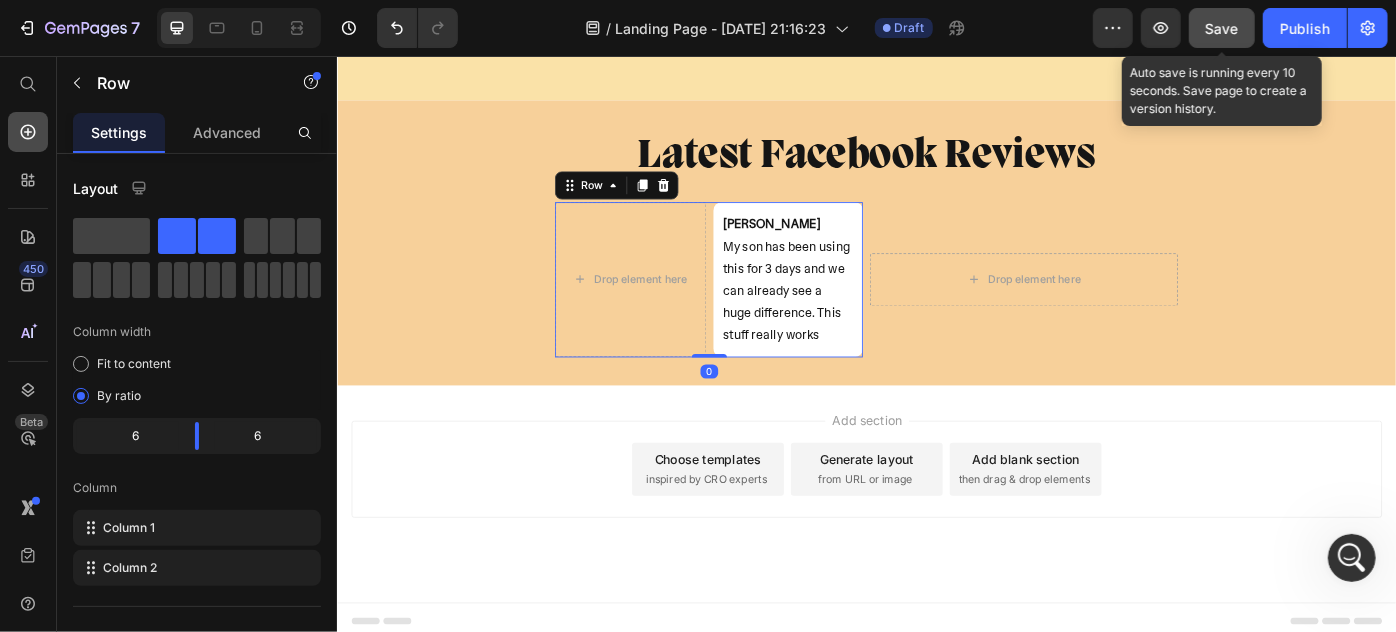 click 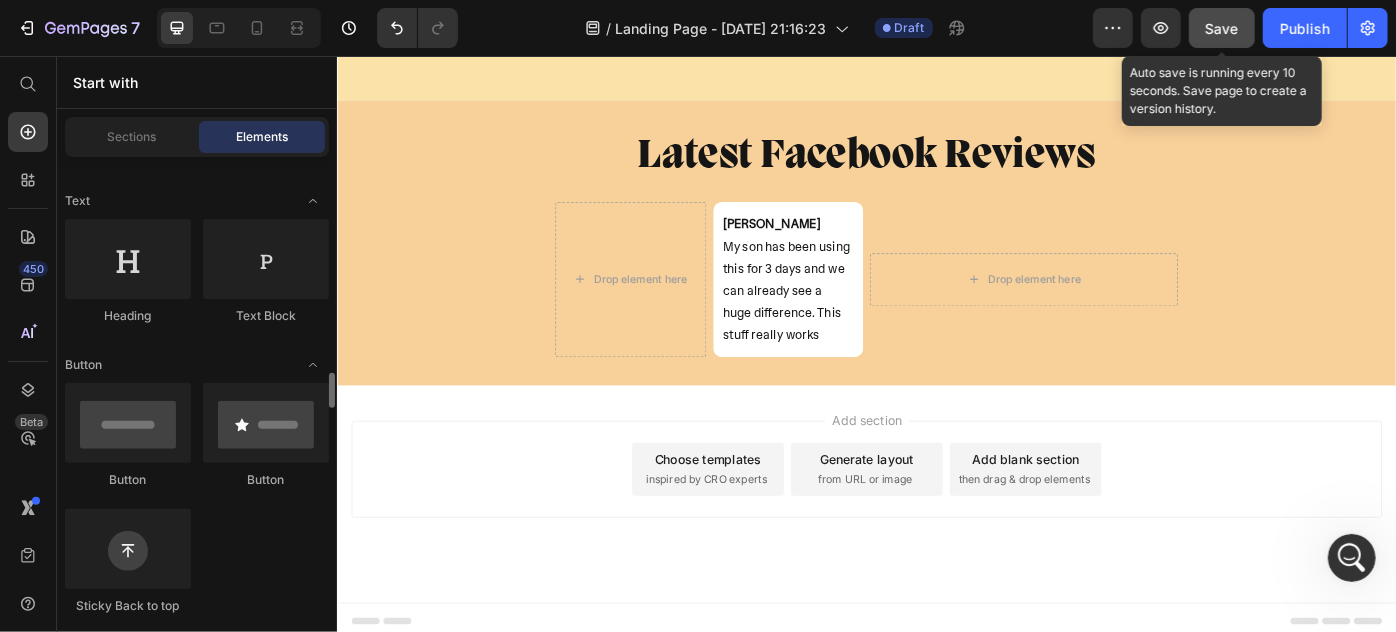 scroll, scrollTop: 454, scrollLeft: 0, axis: vertical 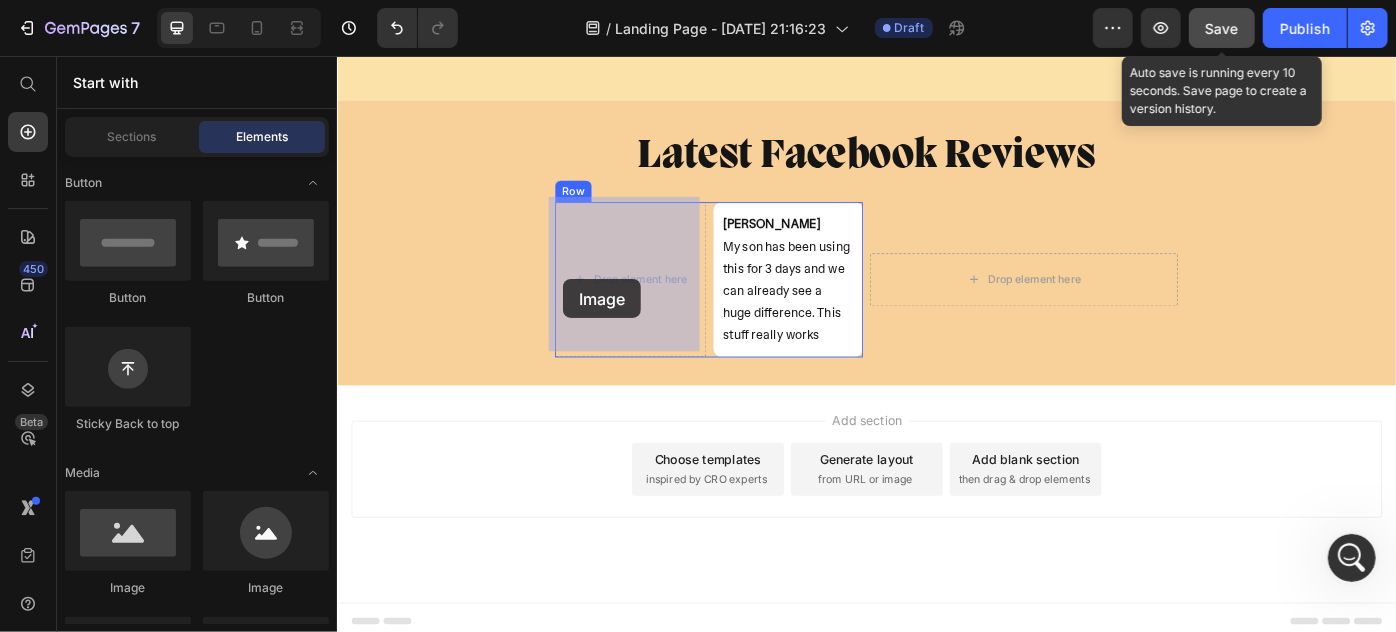drag, startPoint x: 576, startPoint y: 598, endPoint x: 594, endPoint y: 307, distance: 291.55618 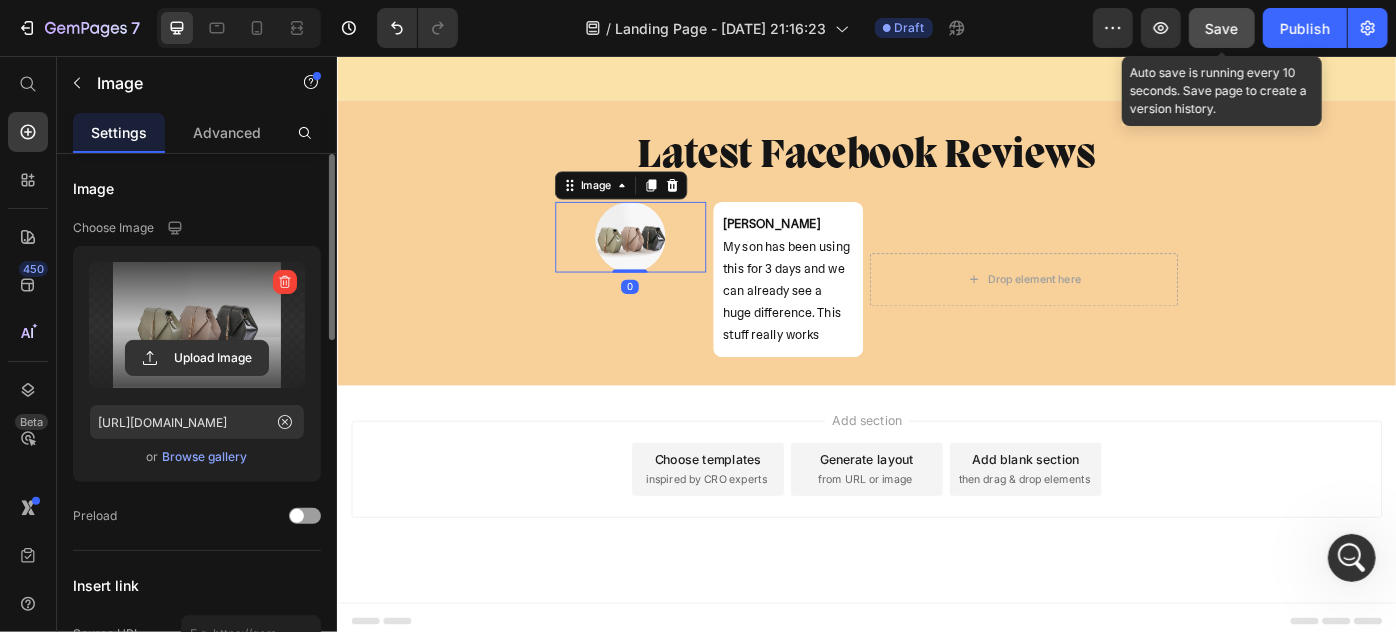 click at bounding box center (197, 325) 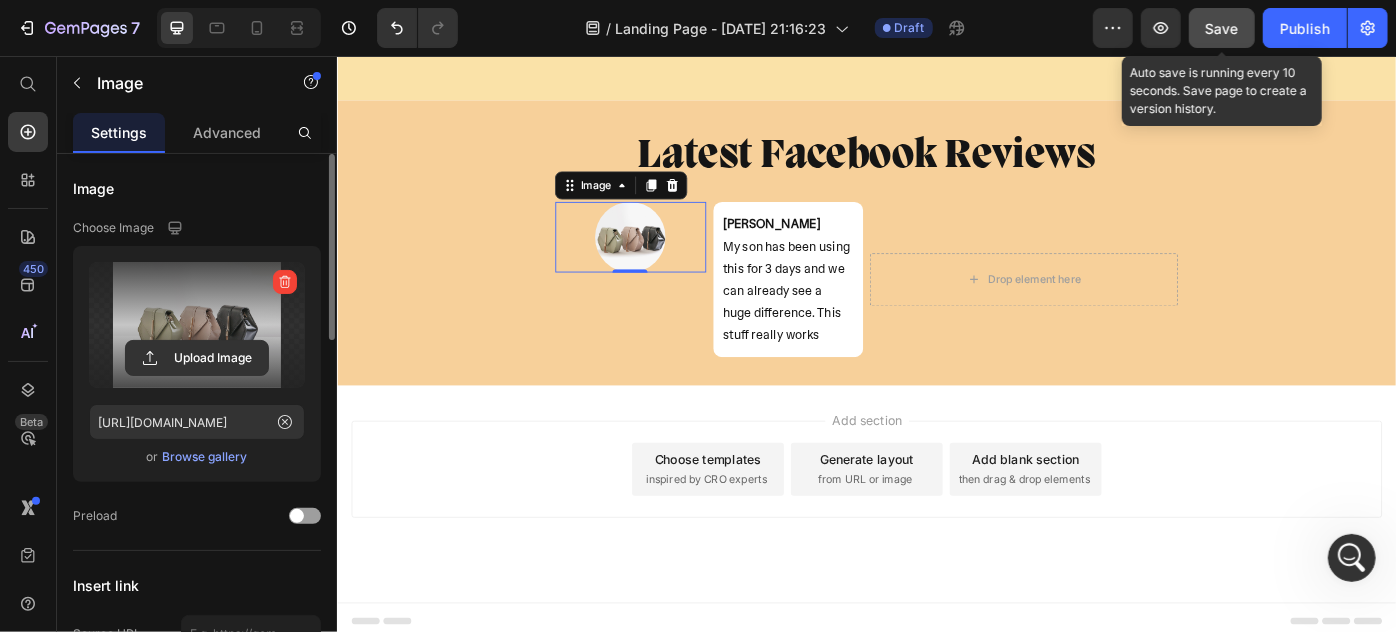 click at bounding box center (197, 325) 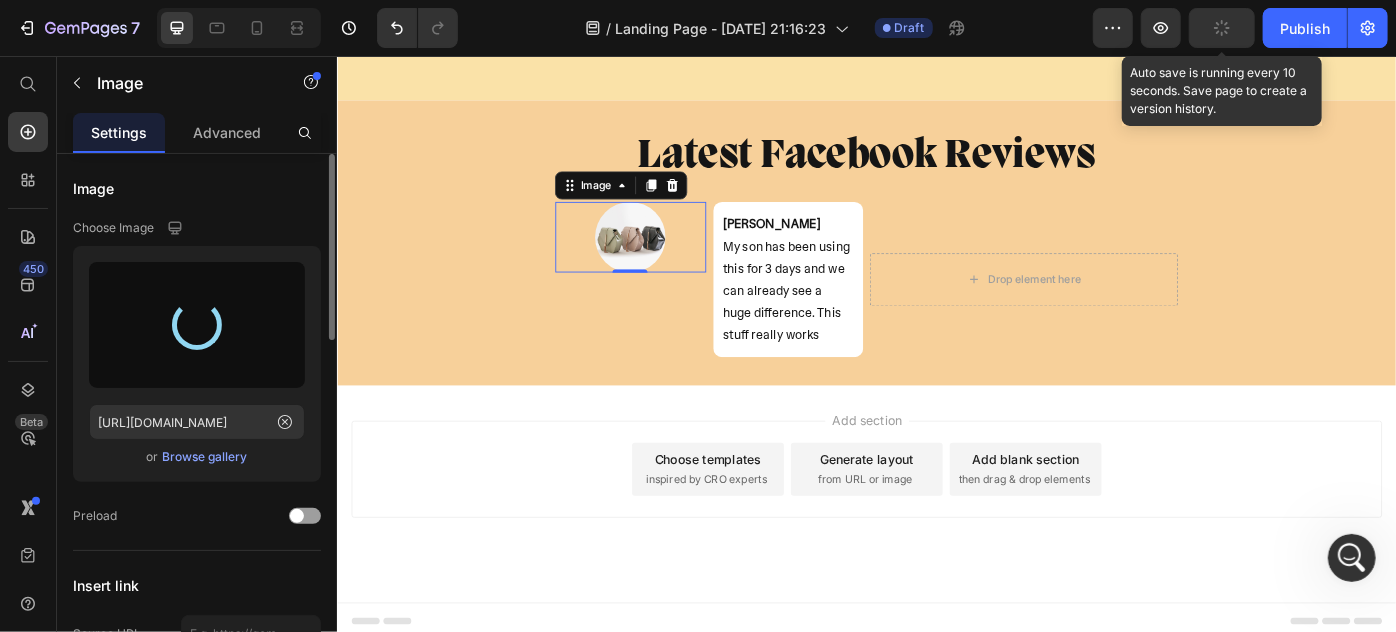 scroll, scrollTop: 4861, scrollLeft: 0, axis: vertical 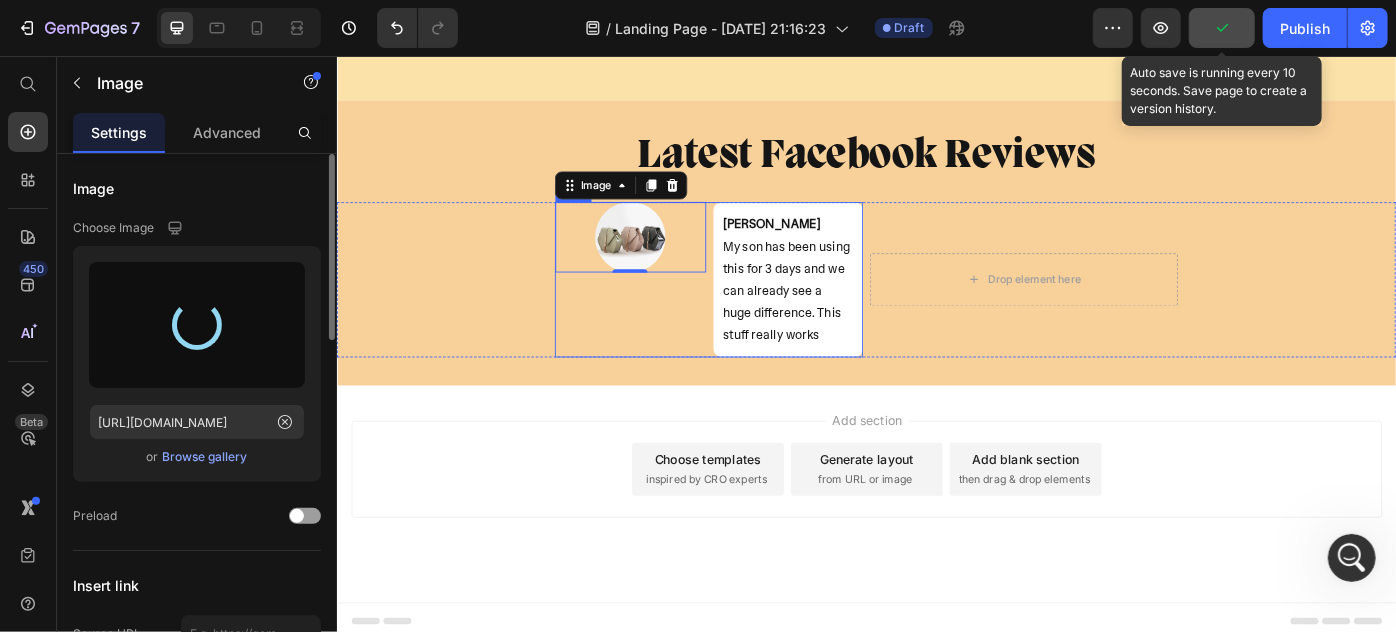 type on "https://cdn.shopify.com/s/files/1/0869/5912/8851/files/gempages_511364164535452839-183197a2-233f-41ef-842a-697eb747f969.png" 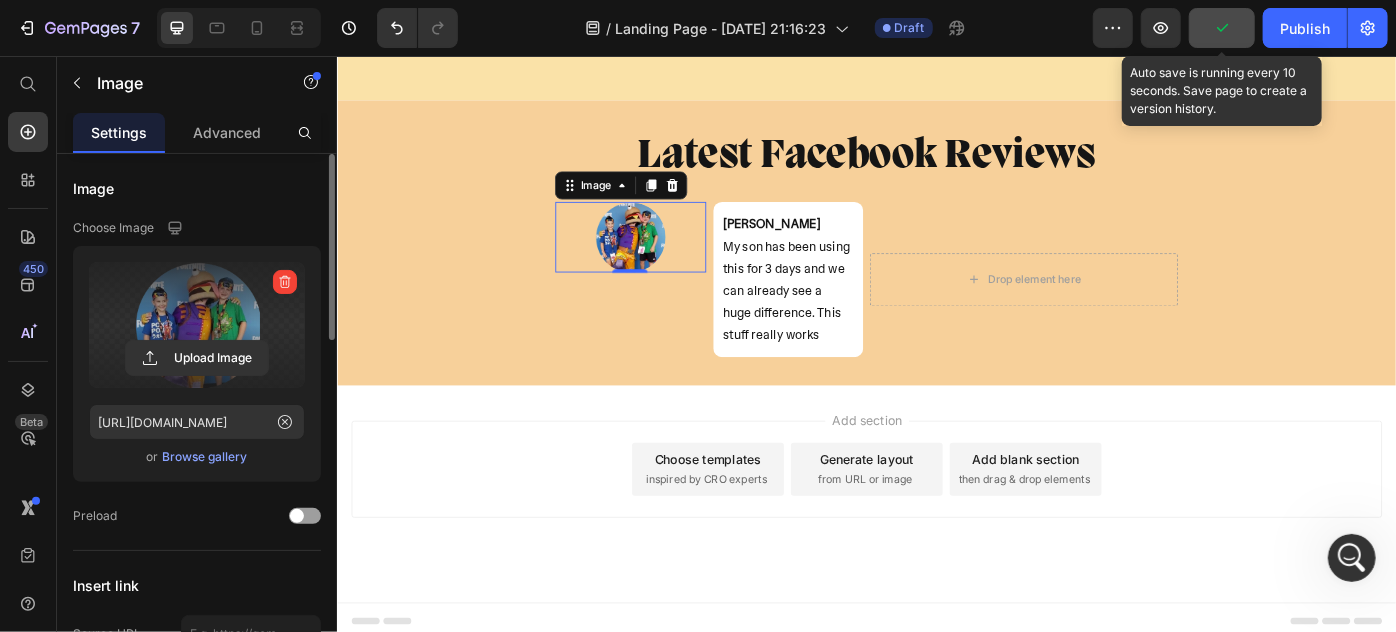 scroll, scrollTop: 4938, scrollLeft: 0, axis: vertical 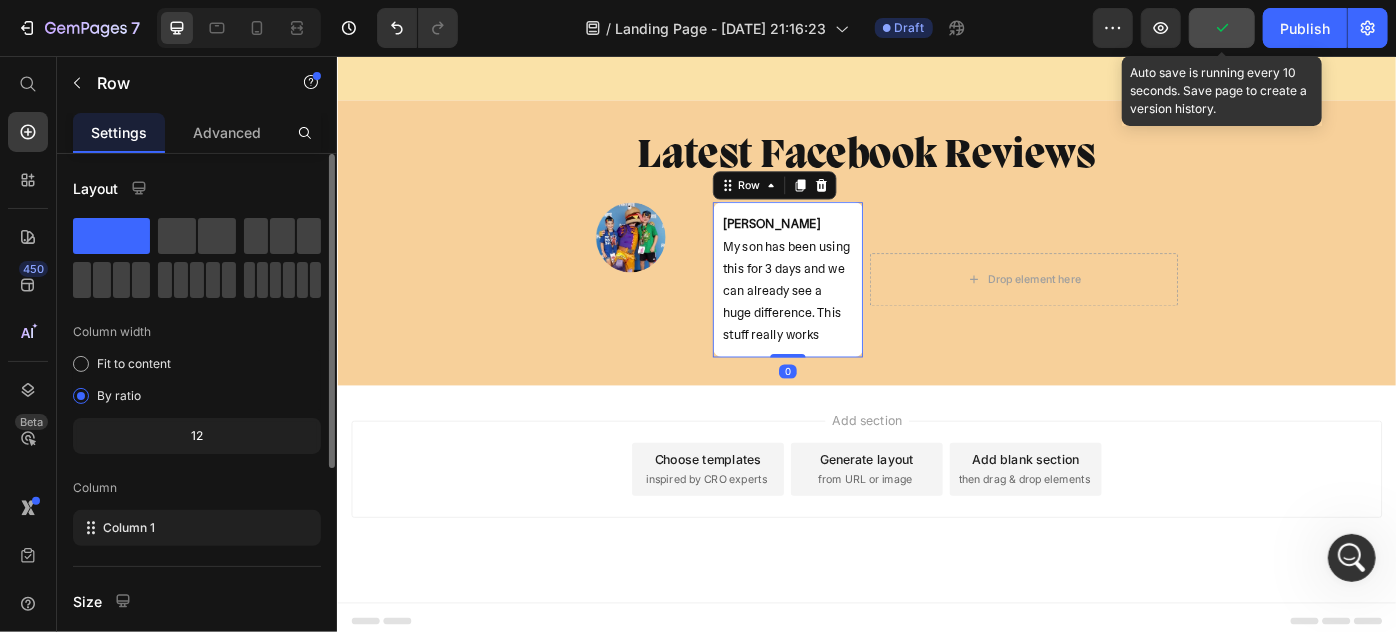 click on "Marissa Reed My son has been using this for 3 days and we can already see a huge difference. This stuff really works Text Block Row   0" at bounding box center [847, 307] 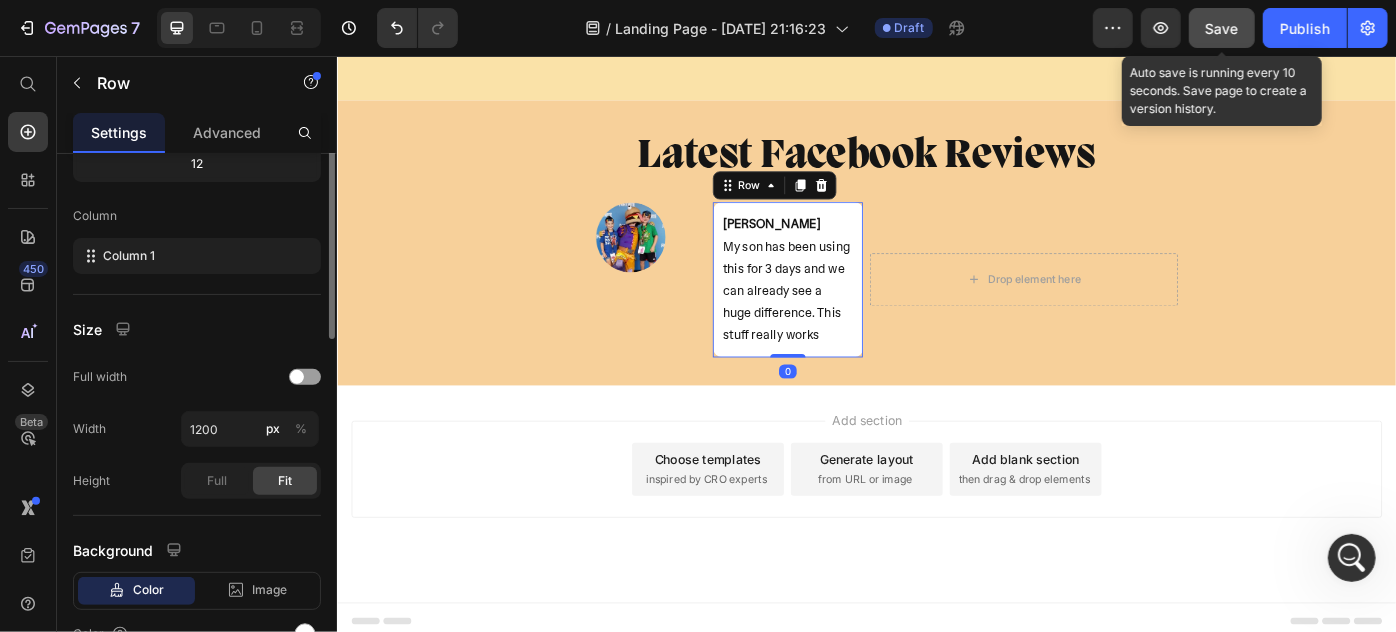 scroll, scrollTop: 363, scrollLeft: 0, axis: vertical 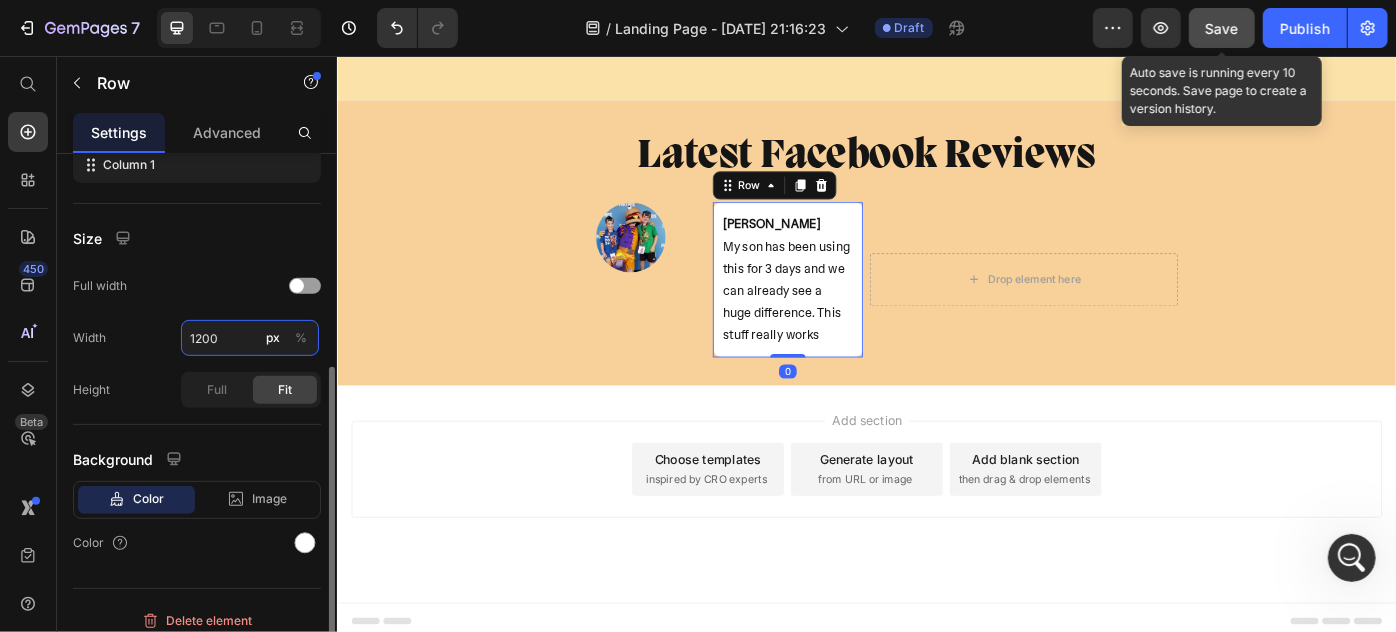 click on "1200" at bounding box center (250, 338) 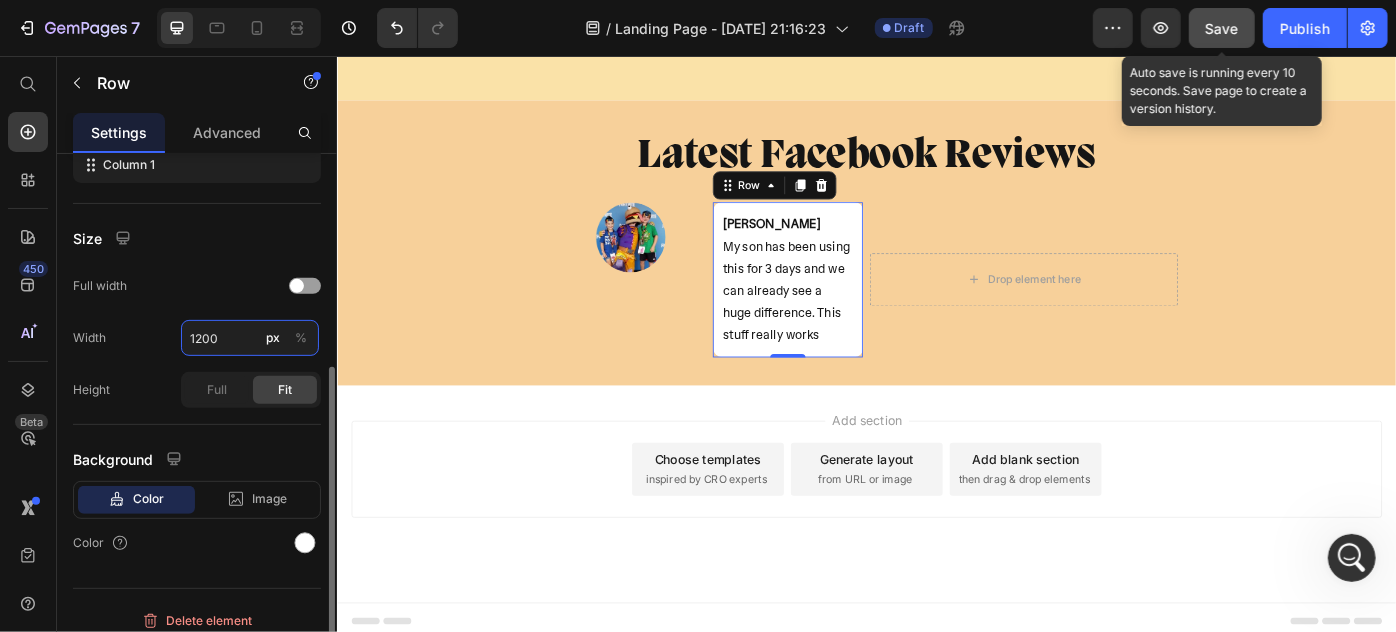 paste on "289 px" 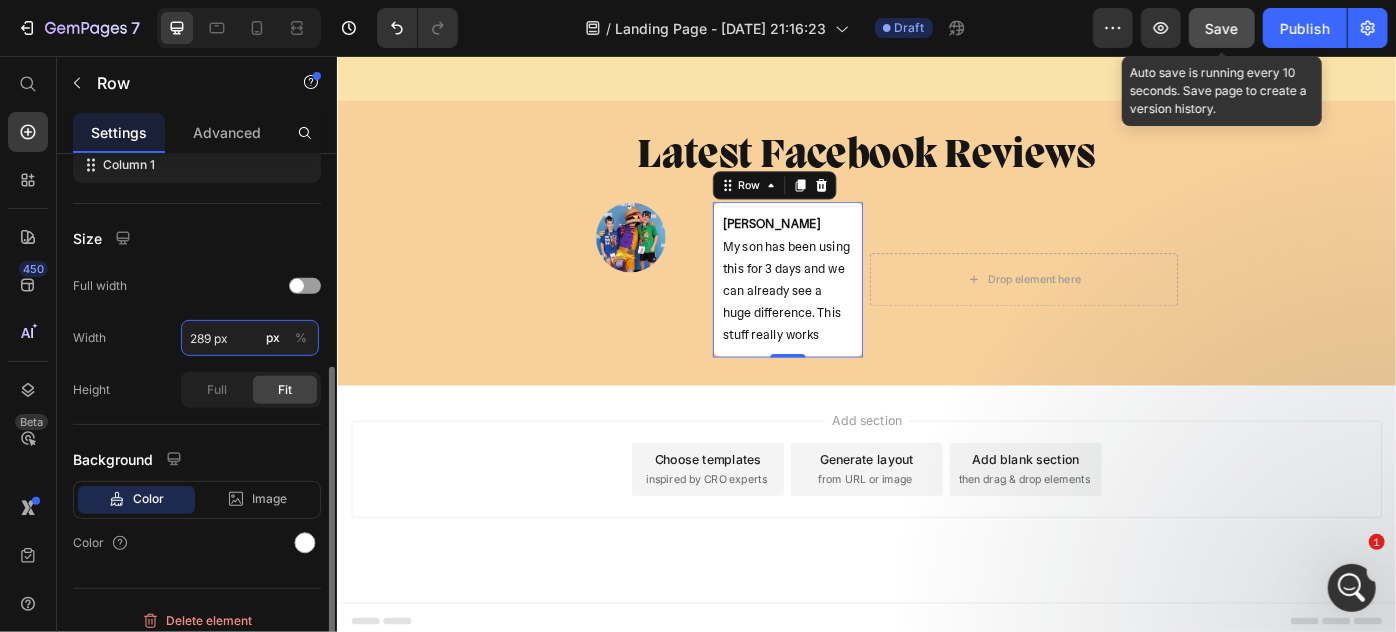 scroll, scrollTop: 5114, scrollLeft: 0, axis: vertical 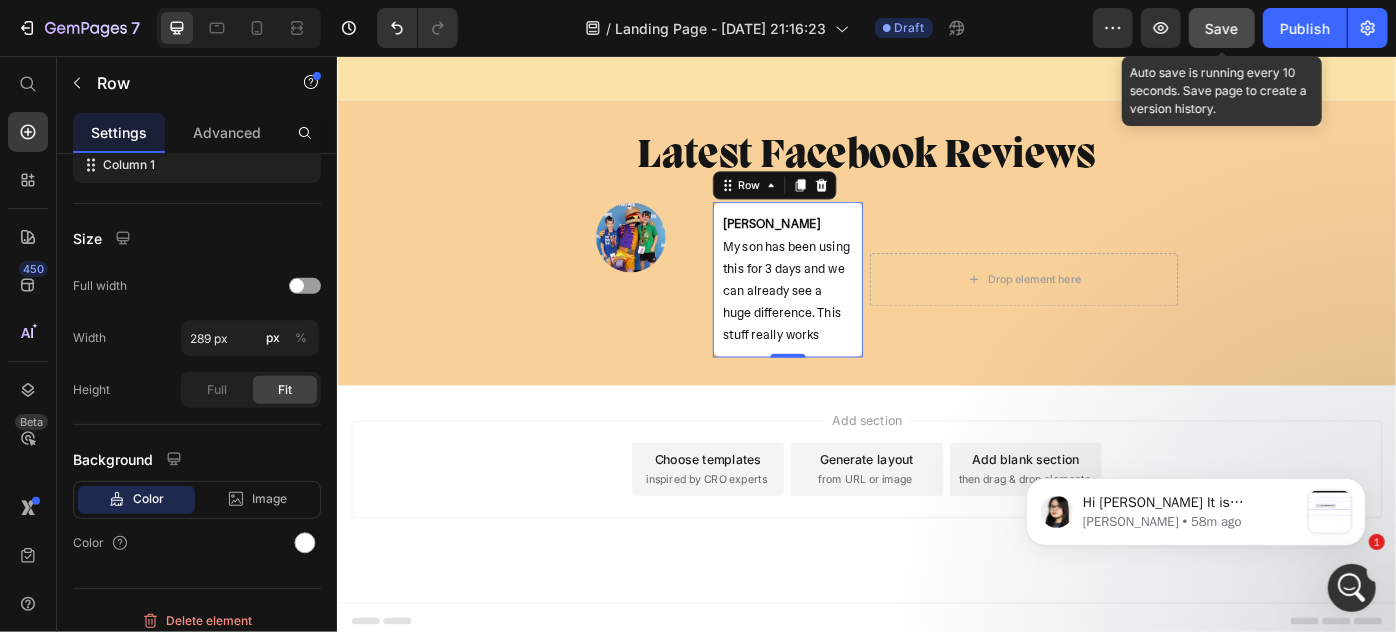 type on "289" 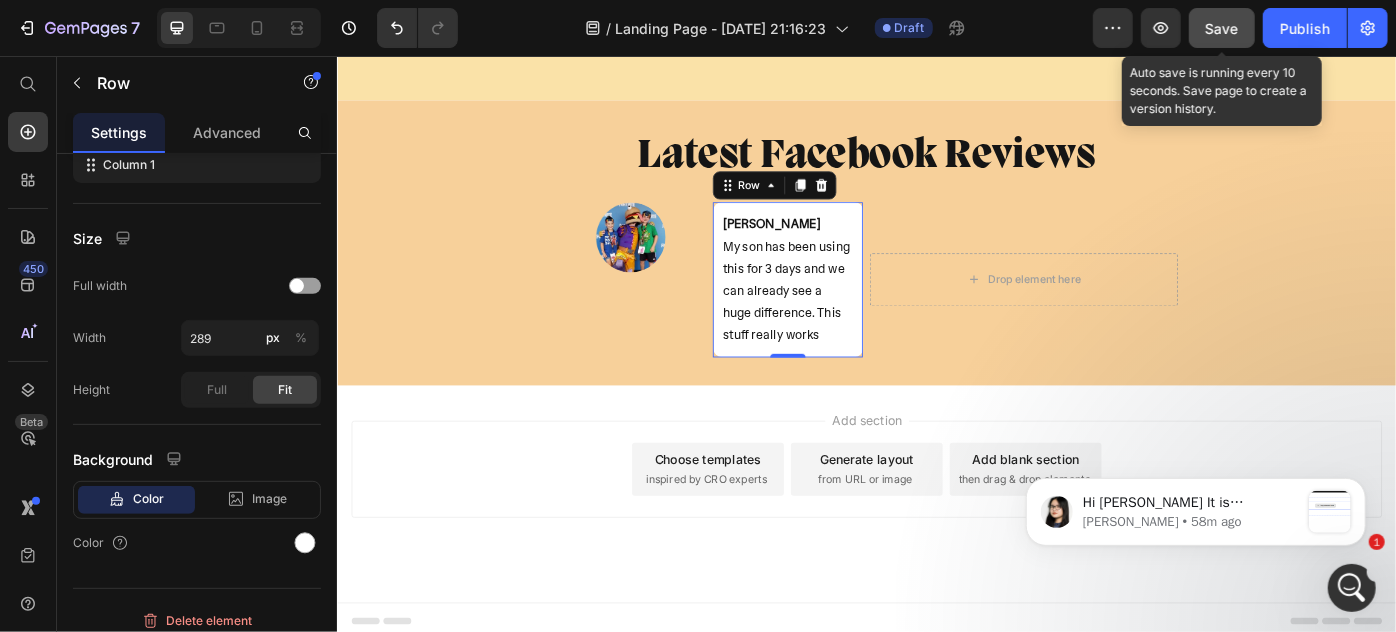 click on "Row" at bounding box center (832, 201) 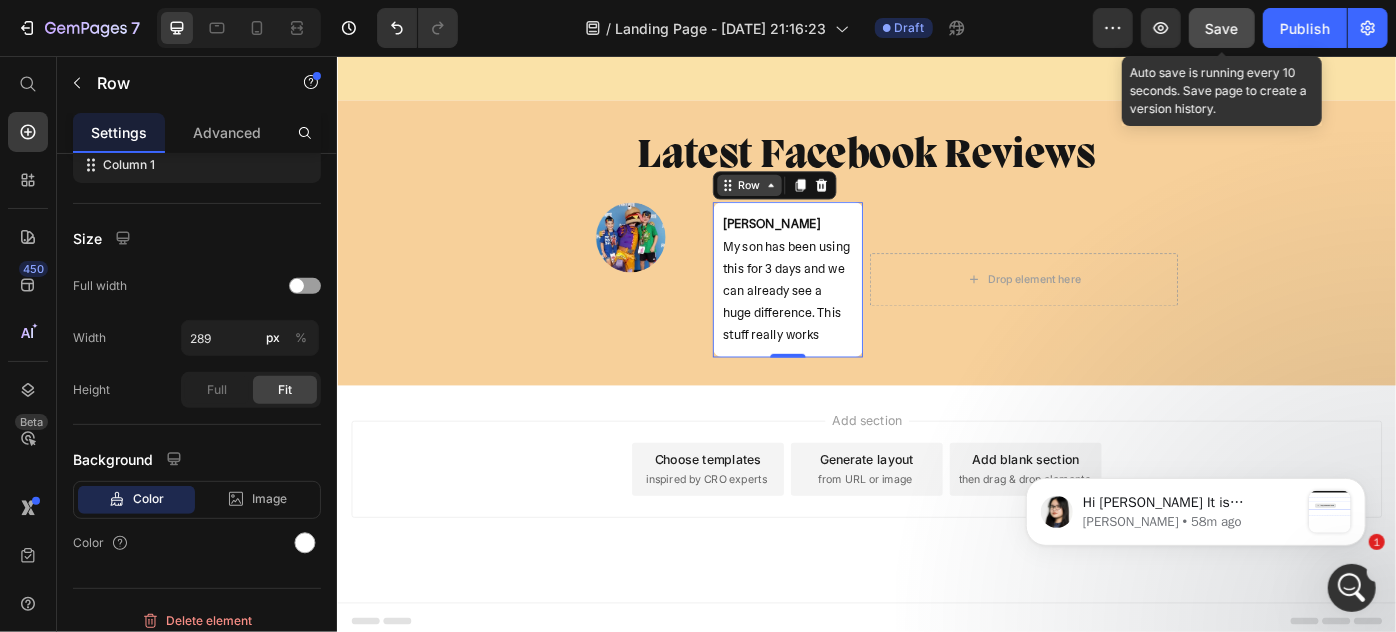 click on "Row" at bounding box center [803, 201] 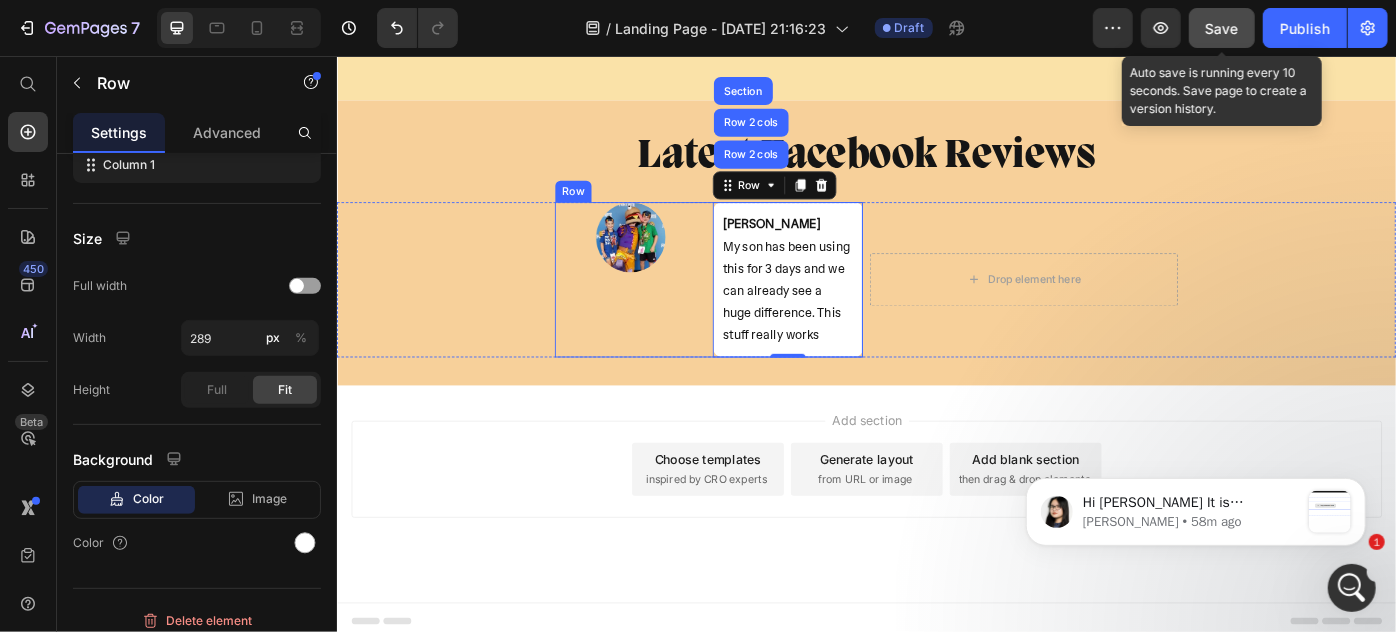 click on "Image" at bounding box center (668, 307) 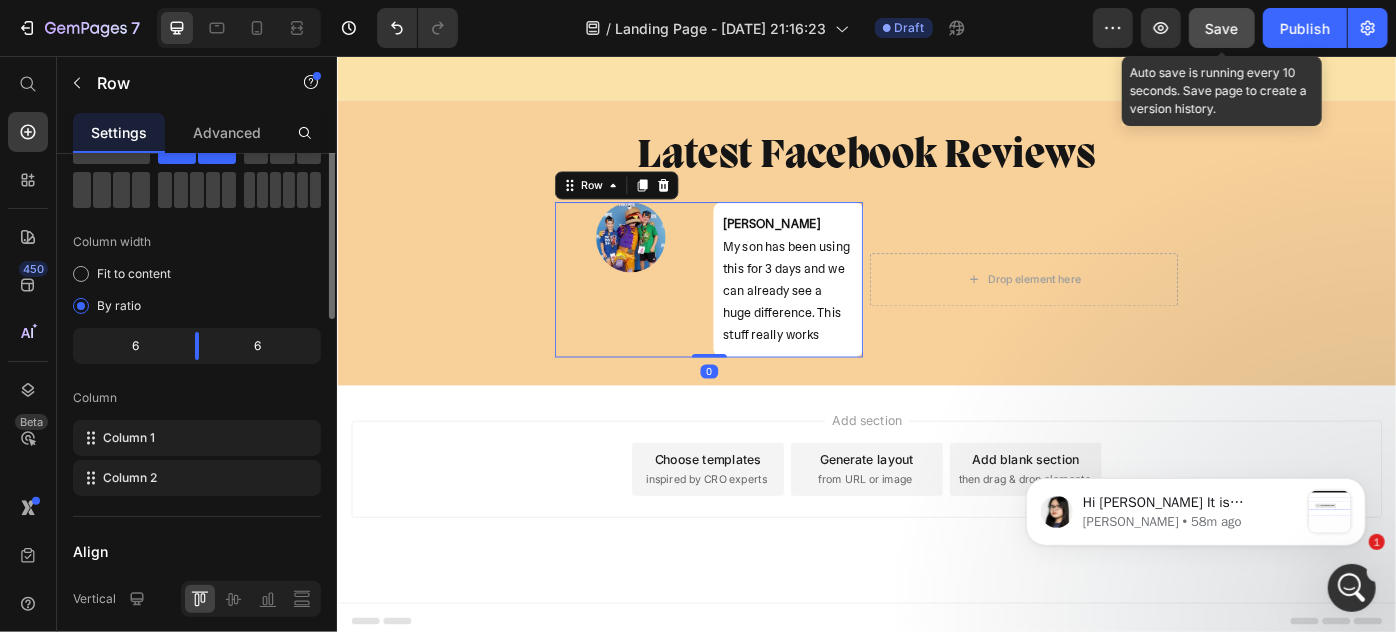 scroll, scrollTop: 0, scrollLeft: 0, axis: both 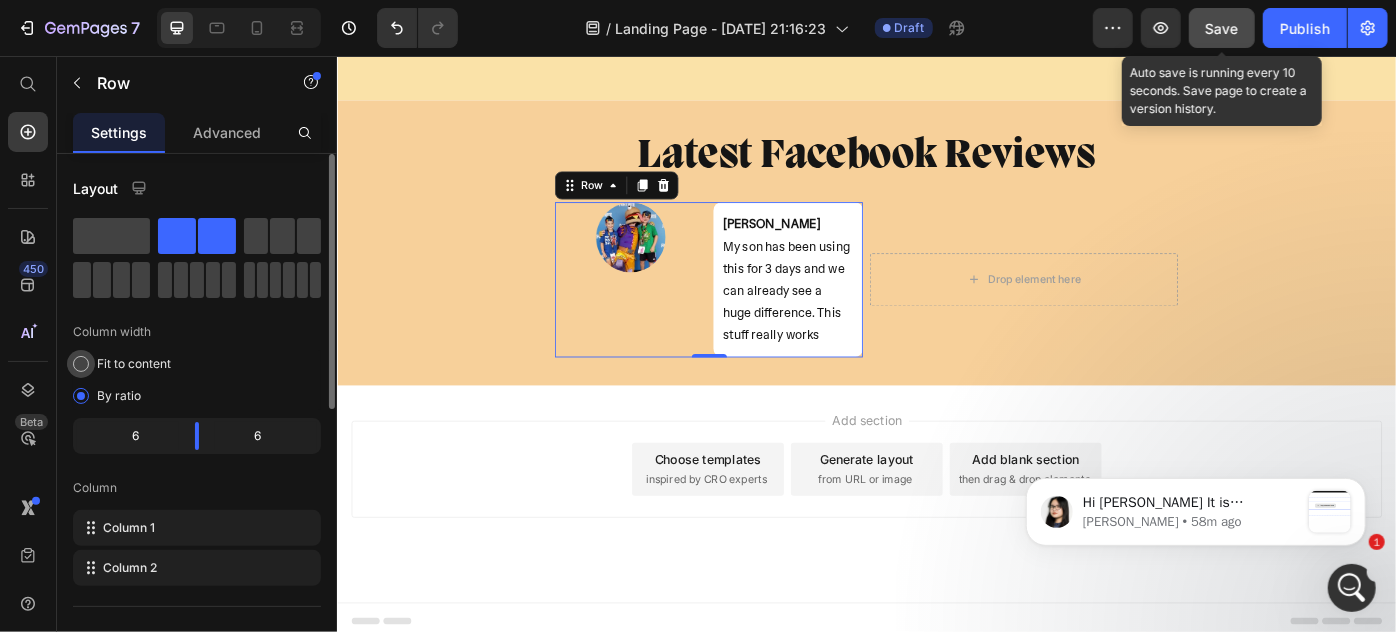 click on "Fit to content" at bounding box center [134, 364] 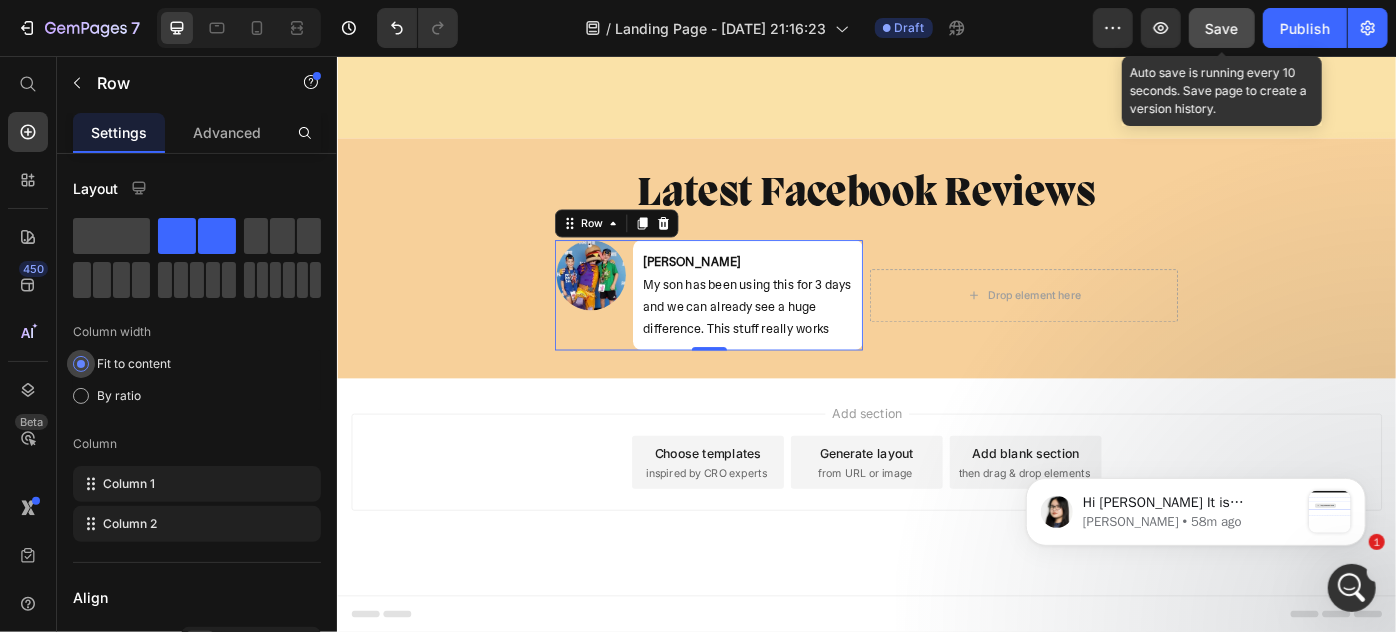 scroll, scrollTop: 7785, scrollLeft: 0, axis: vertical 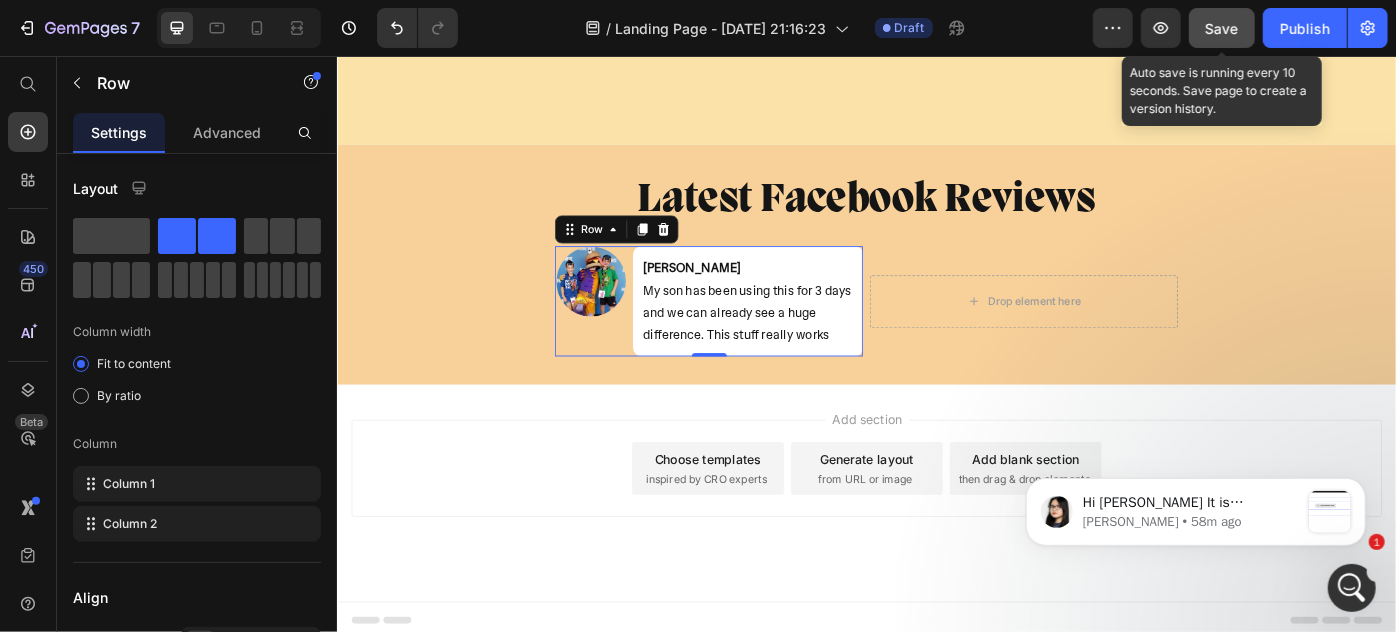 click 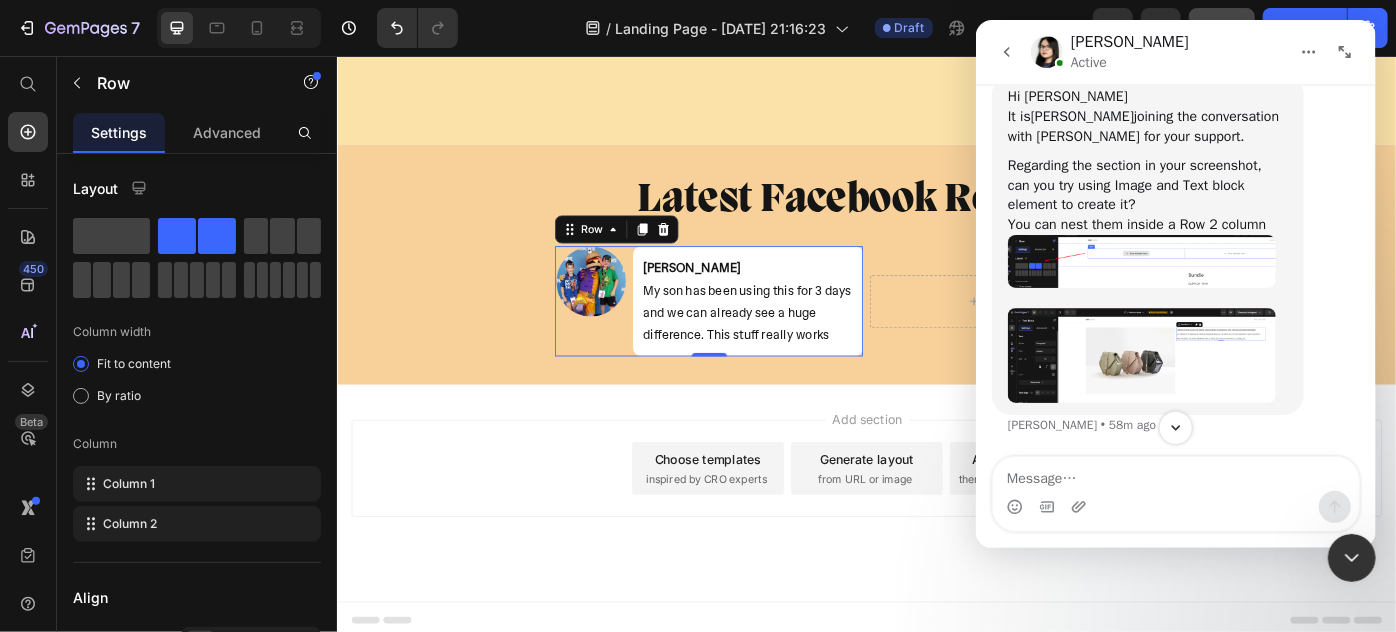 scroll, scrollTop: 5125, scrollLeft: 0, axis: vertical 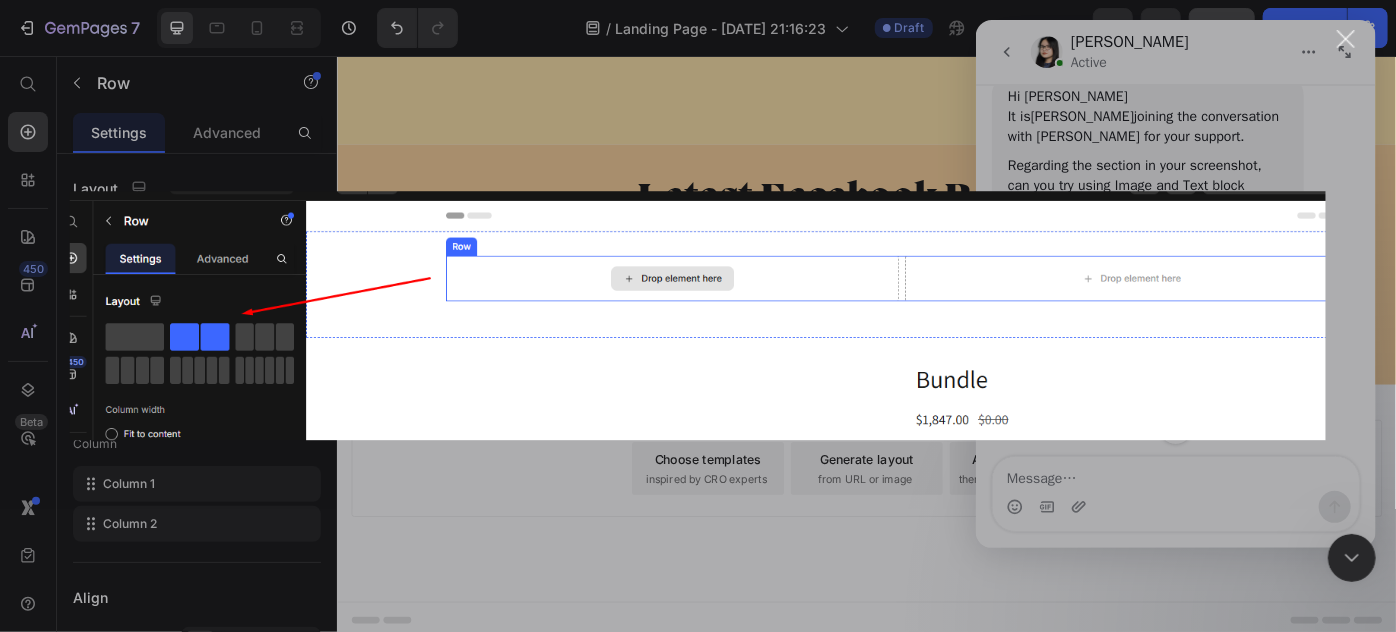 click at bounding box center (698, 315) 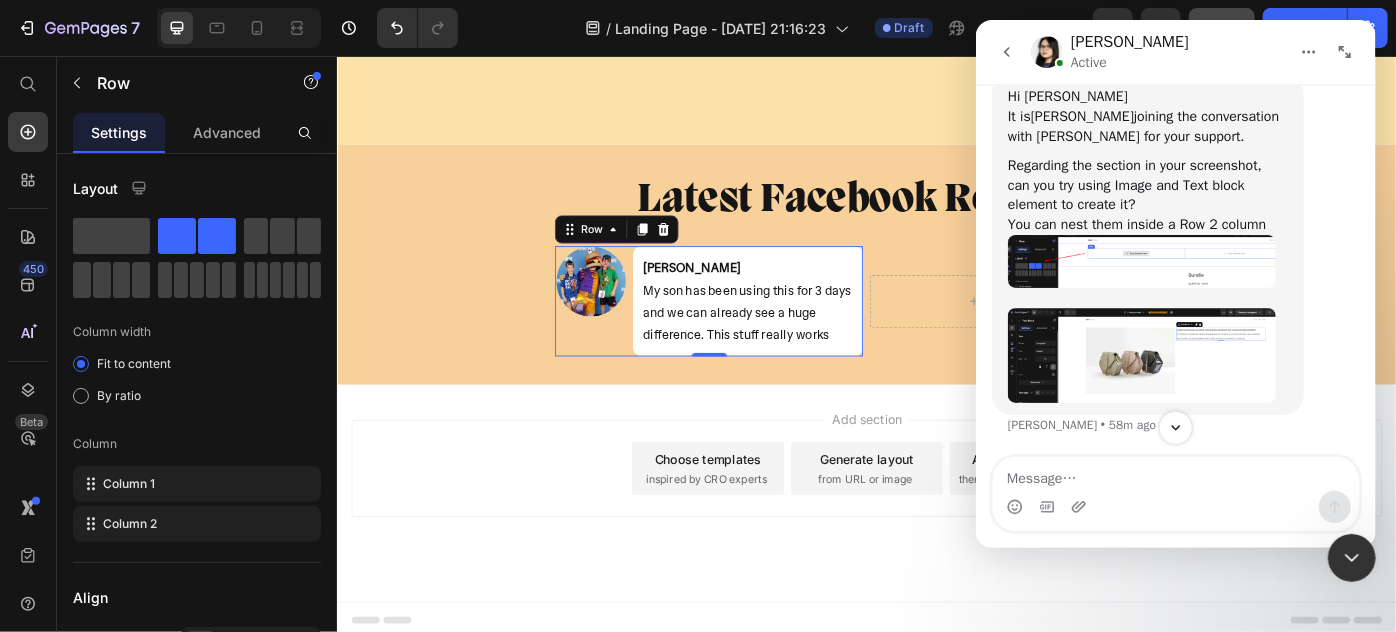 click at bounding box center (1141, 261) 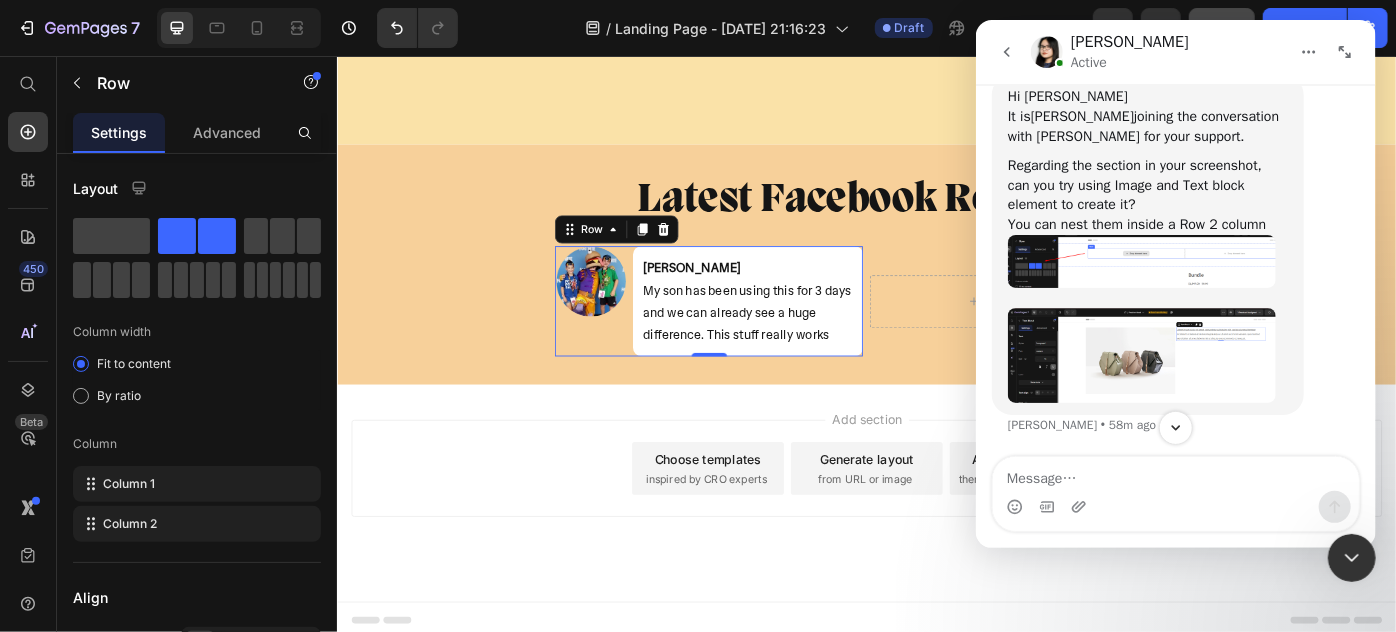 scroll, scrollTop: 0, scrollLeft: 0, axis: both 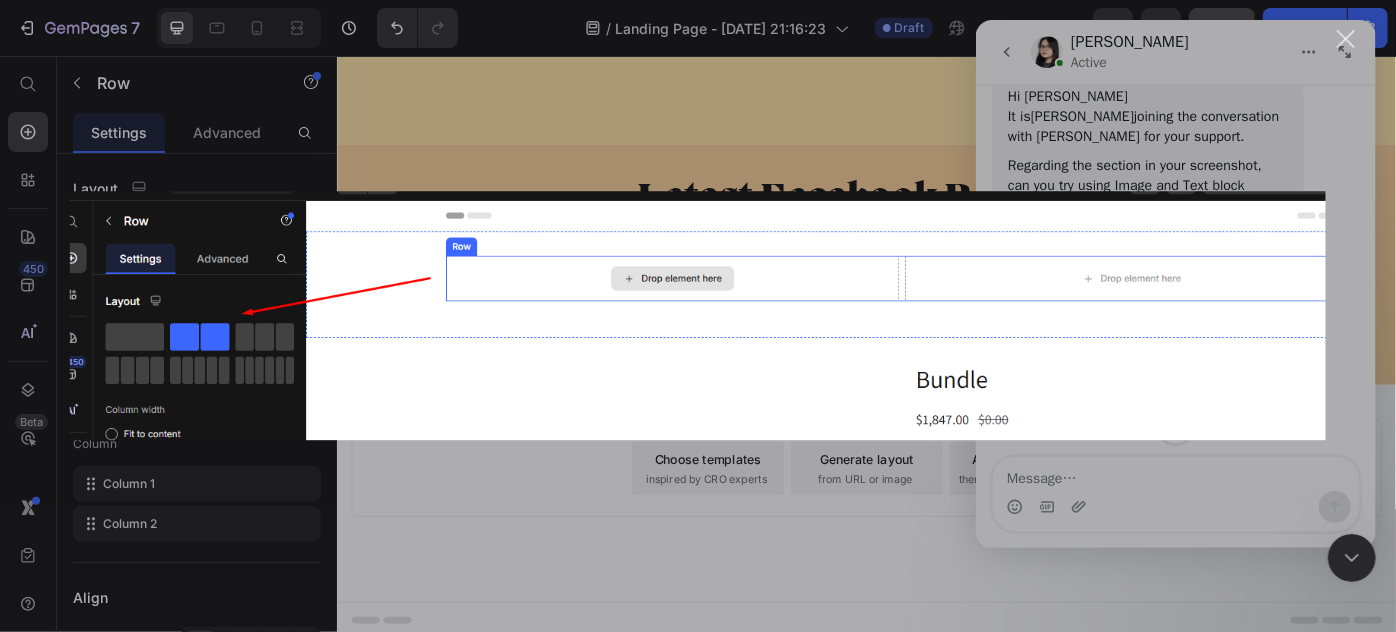 click at bounding box center [698, 315] 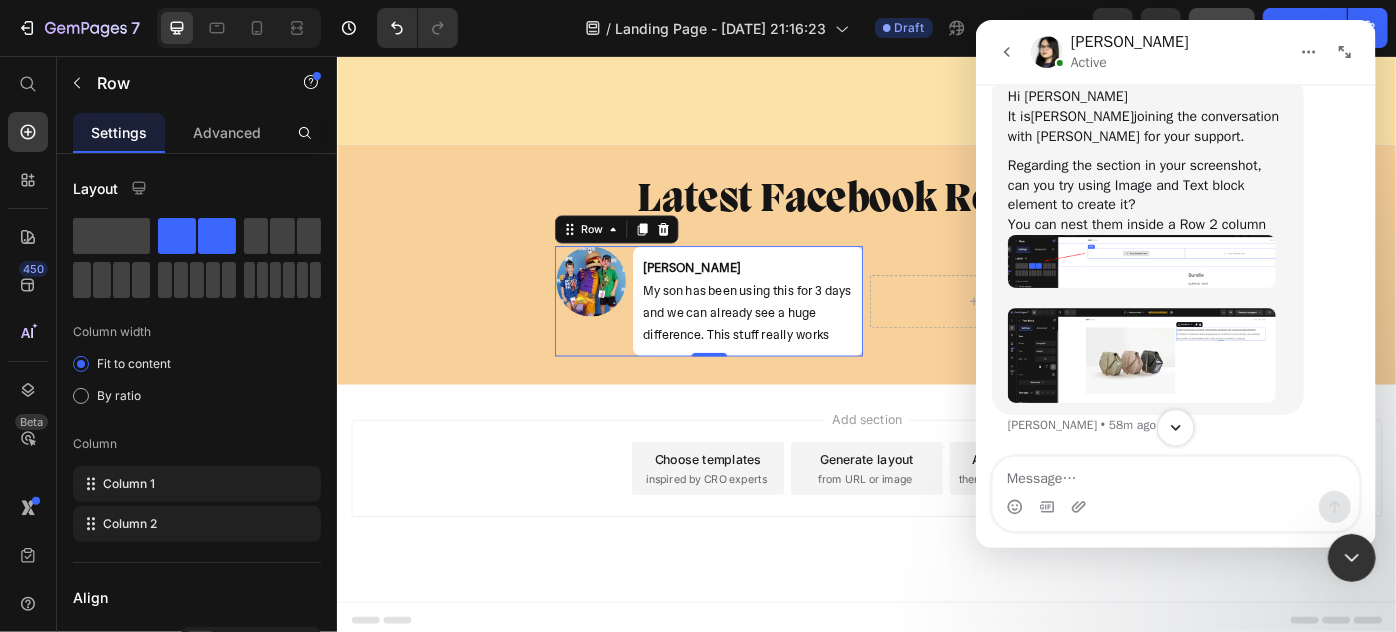 click at bounding box center [1174, 427] 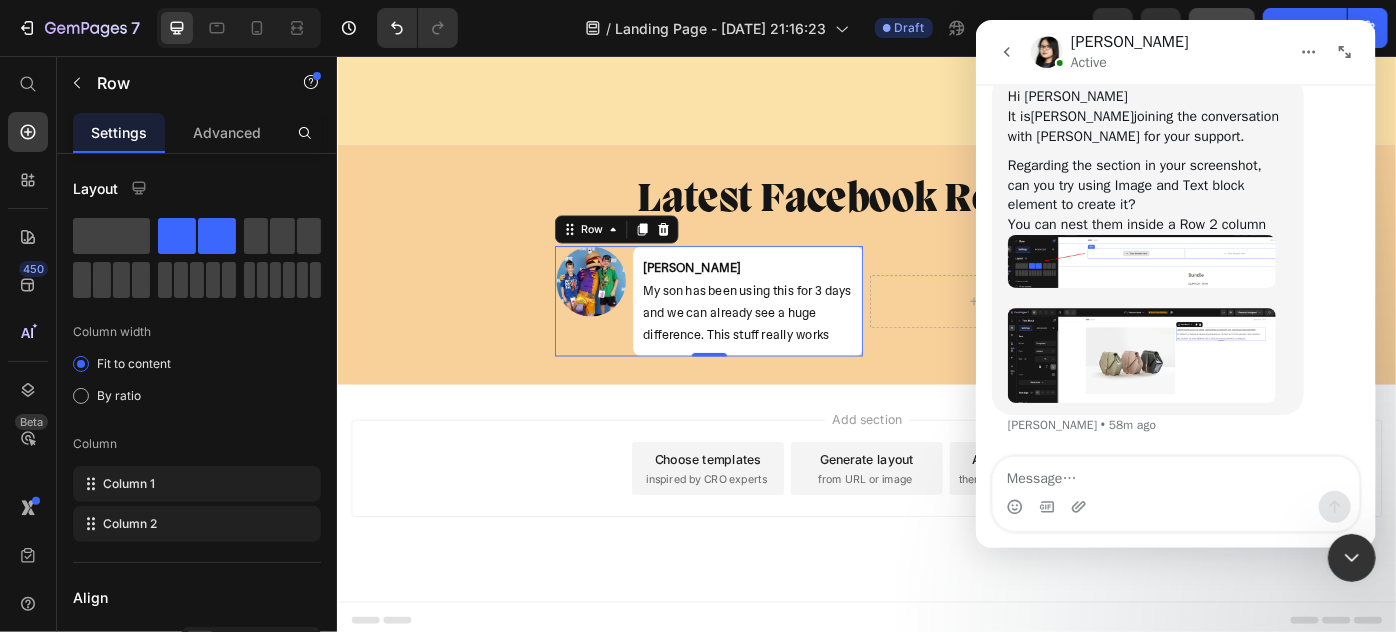 scroll, scrollTop: 5216, scrollLeft: 0, axis: vertical 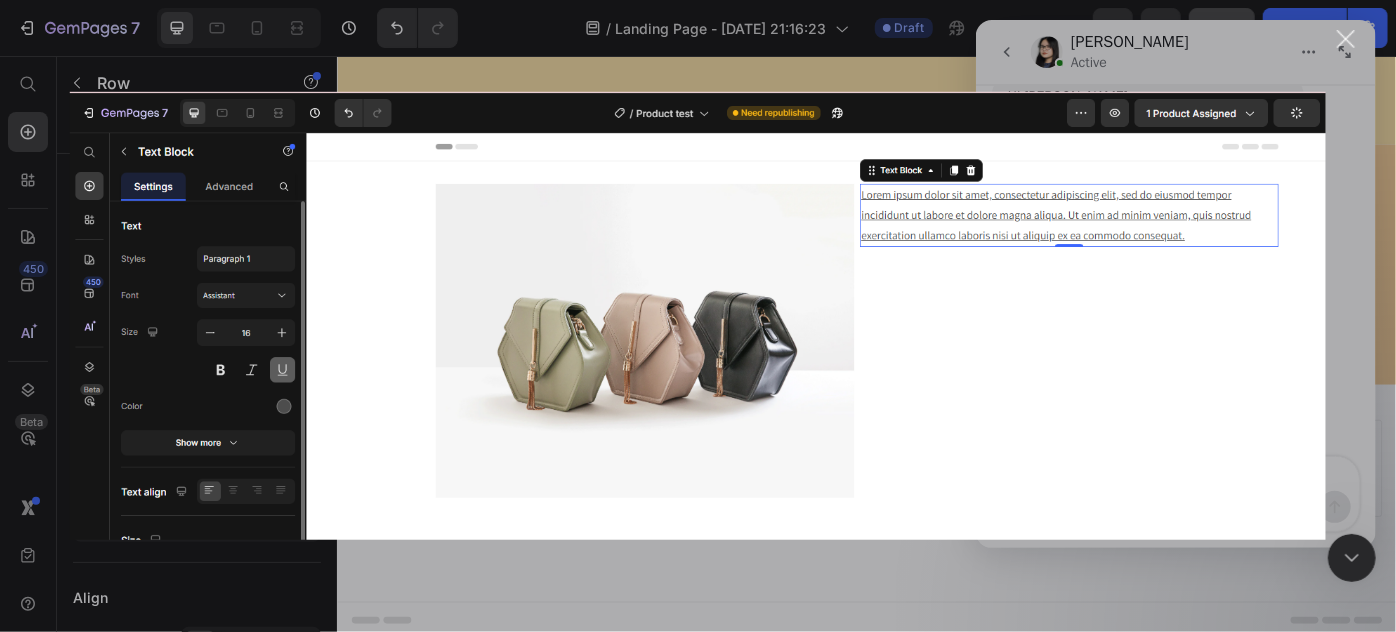 click at bounding box center (698, 316) 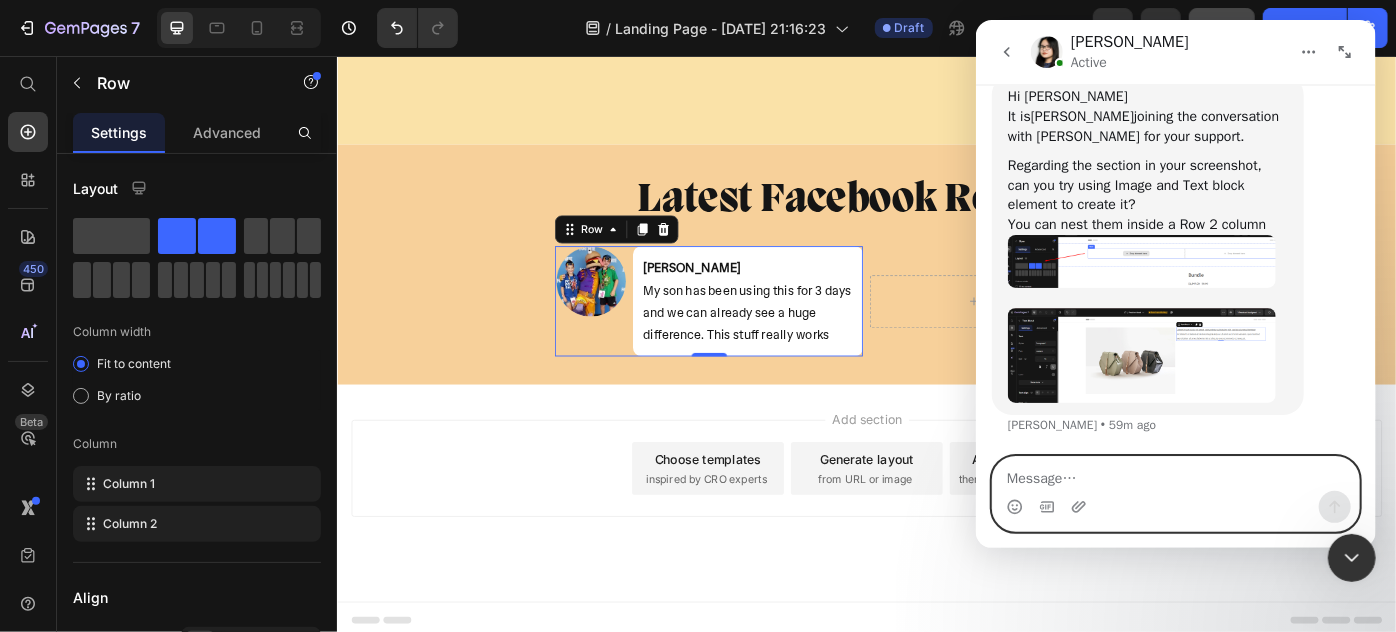 click at bounding box center [1175, 474] 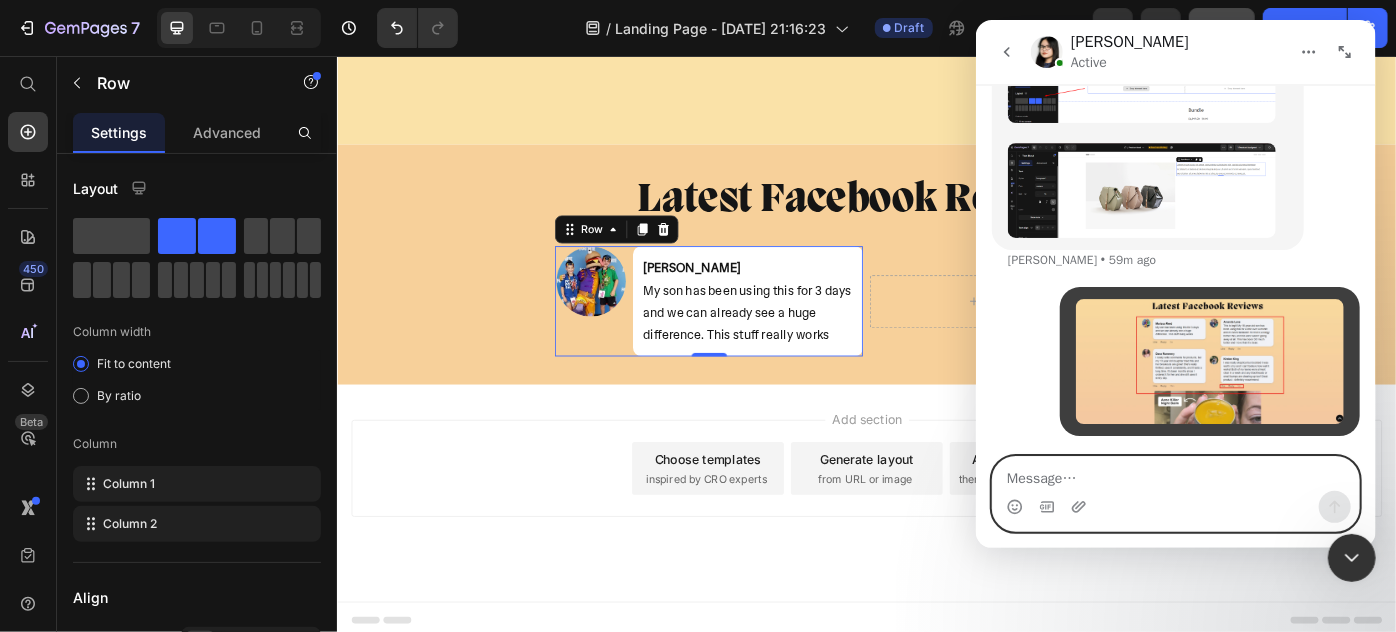 scroll, scrollTop: 5381, scrollLeft: 0, axis: vertical 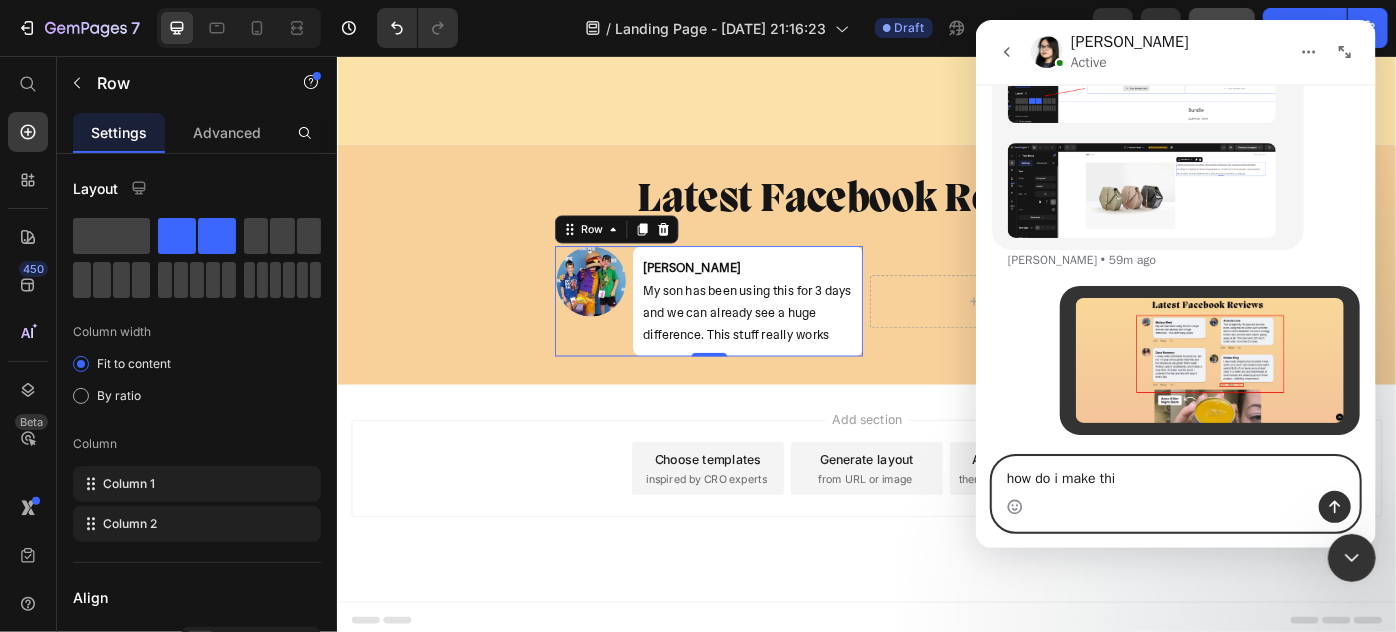 type on "how do i make this" 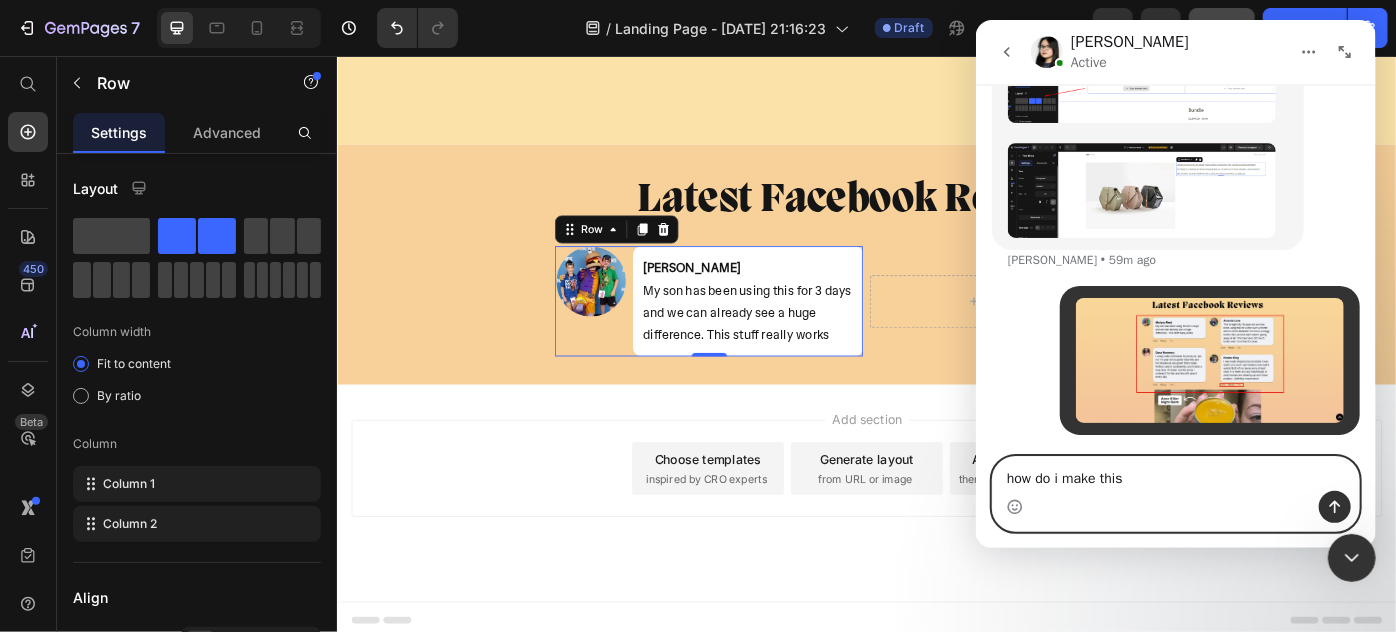 type 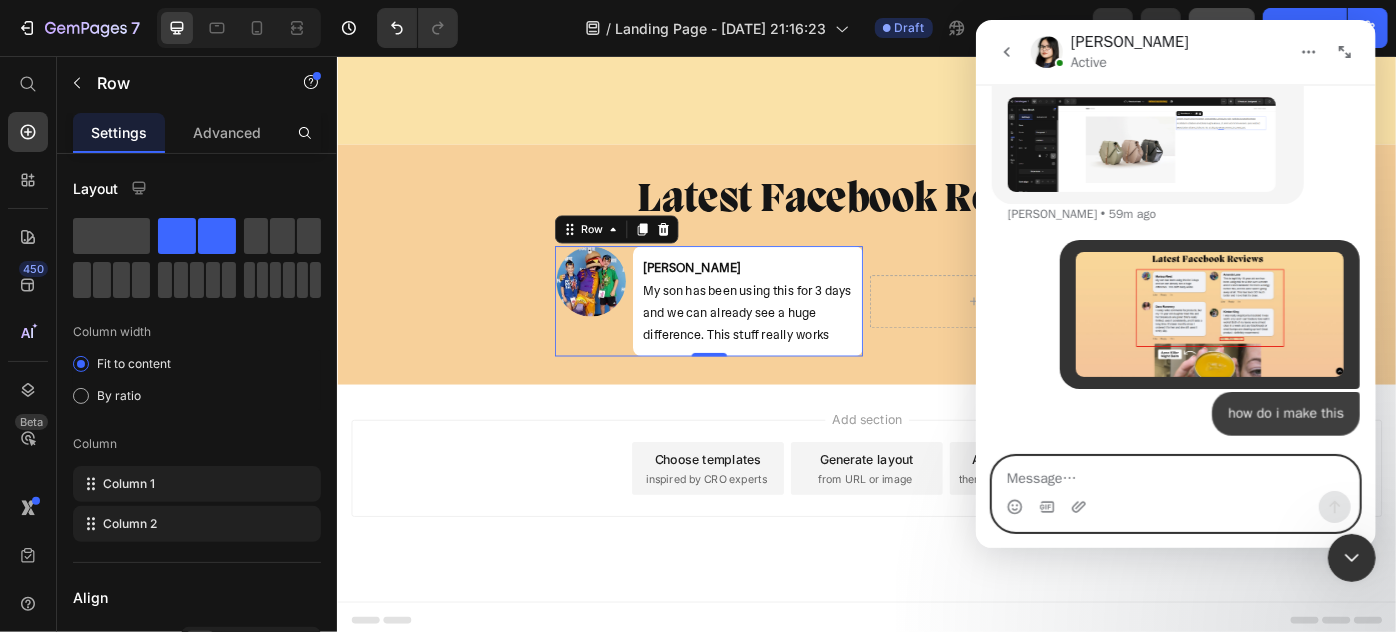 scroll, scrollTop: 5427, scrollLeft: 0, axis: vertical 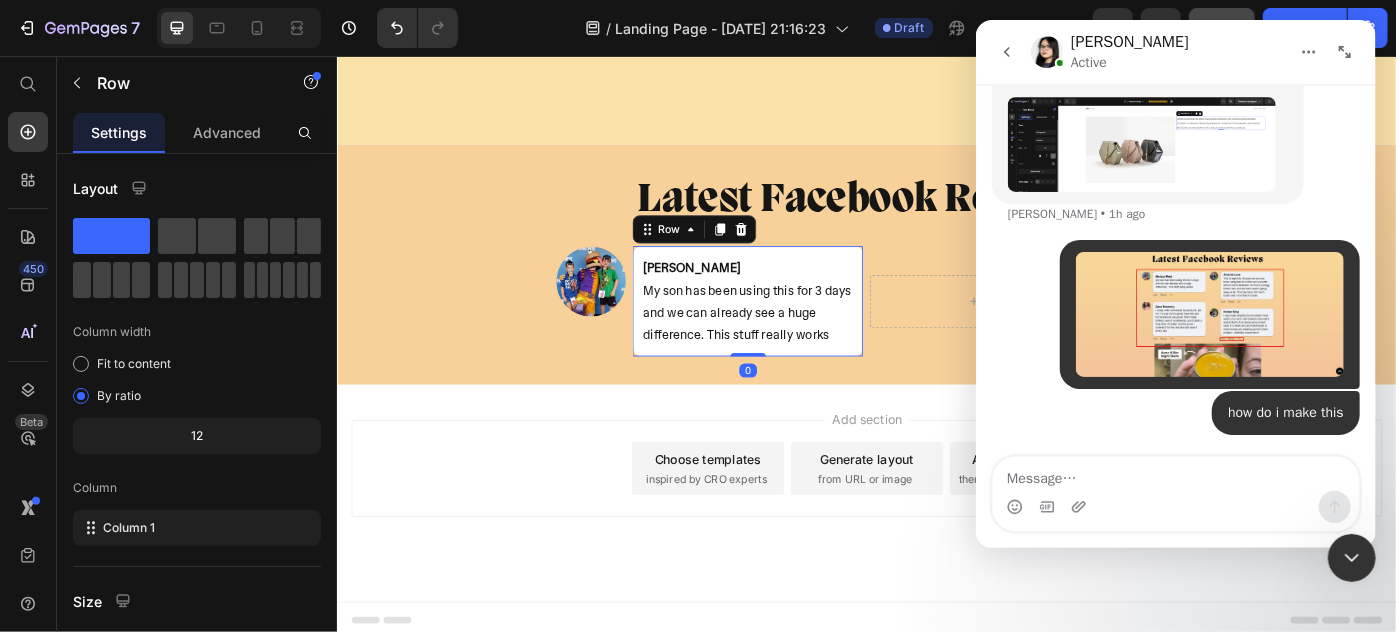 click on "Marissa Reed My son has been using this for 3 days and we can already see a huge difference. This stuff really works Text Block Row   0" at bounding box center (801, 332) 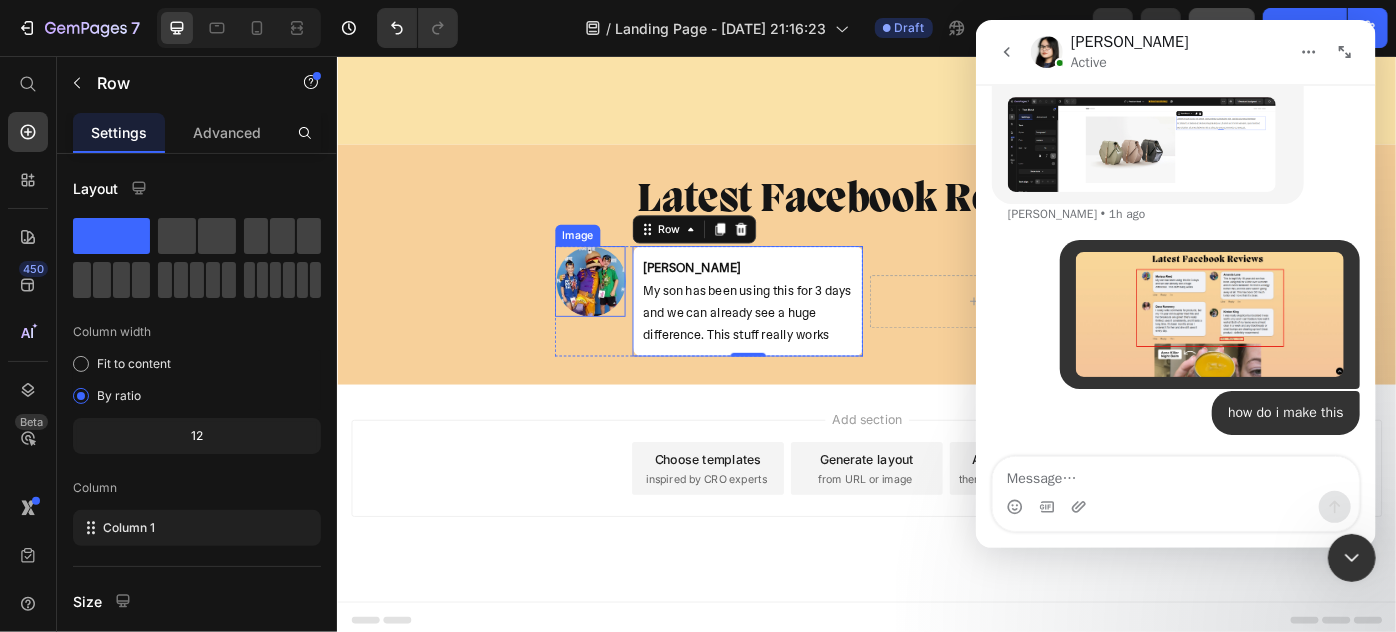 click at bounding box center (623, 310) 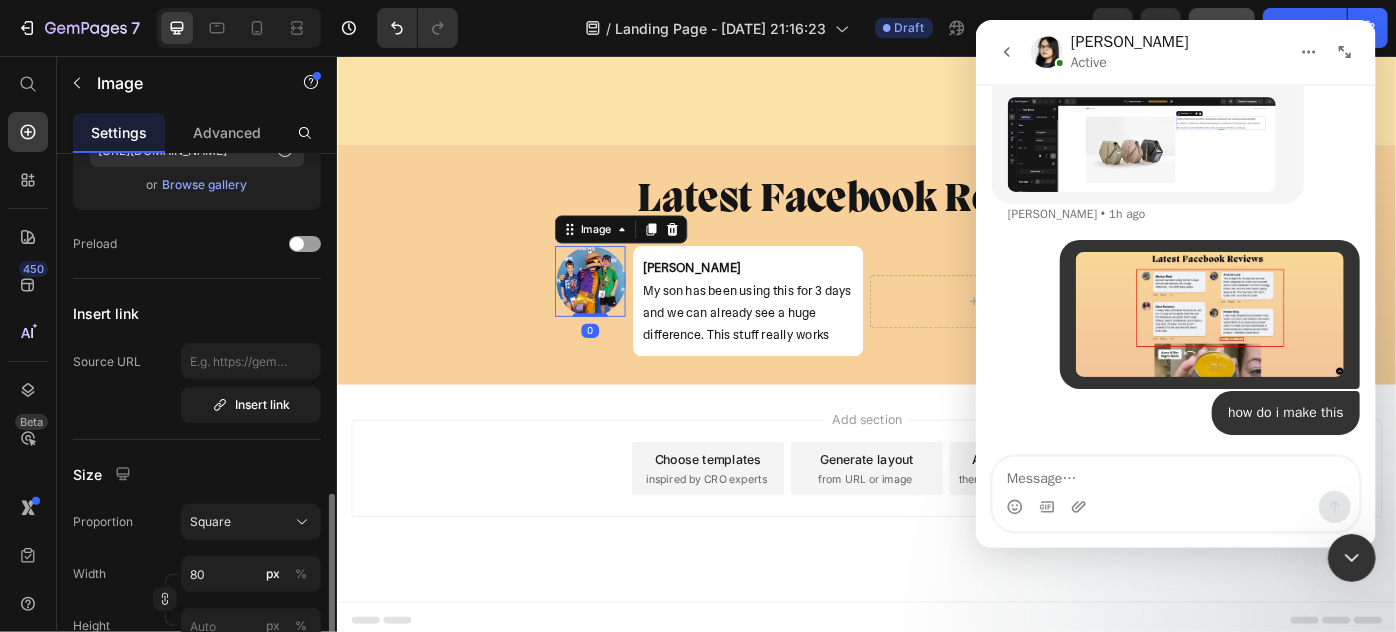 scroll, scrollTop: 454, scrollLeft: 0, axis: vertical 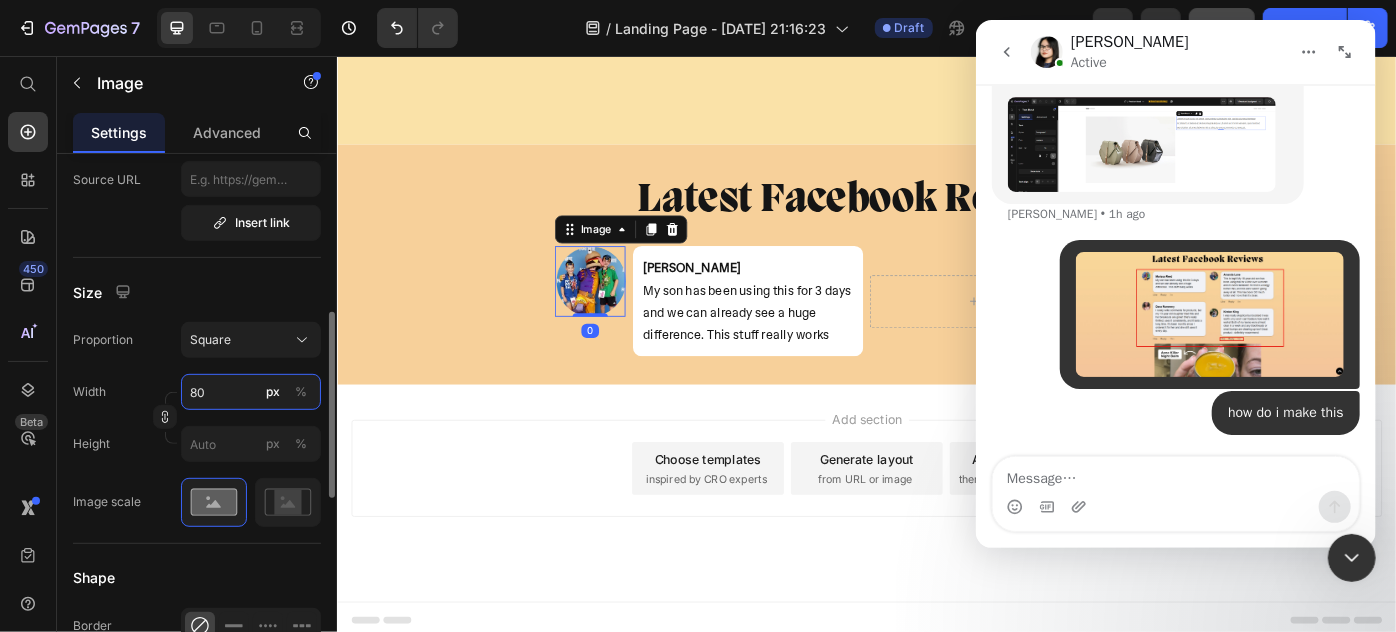 click on "80" at bounding box center [251, 392] 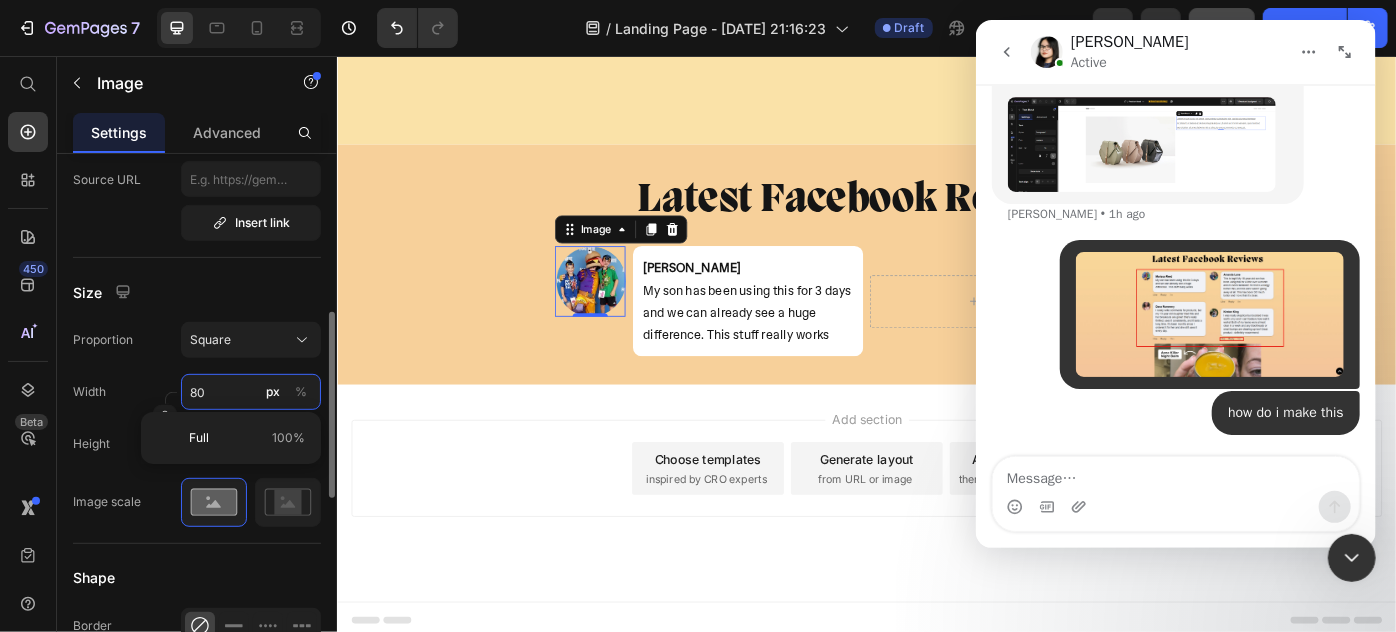 type on "4" 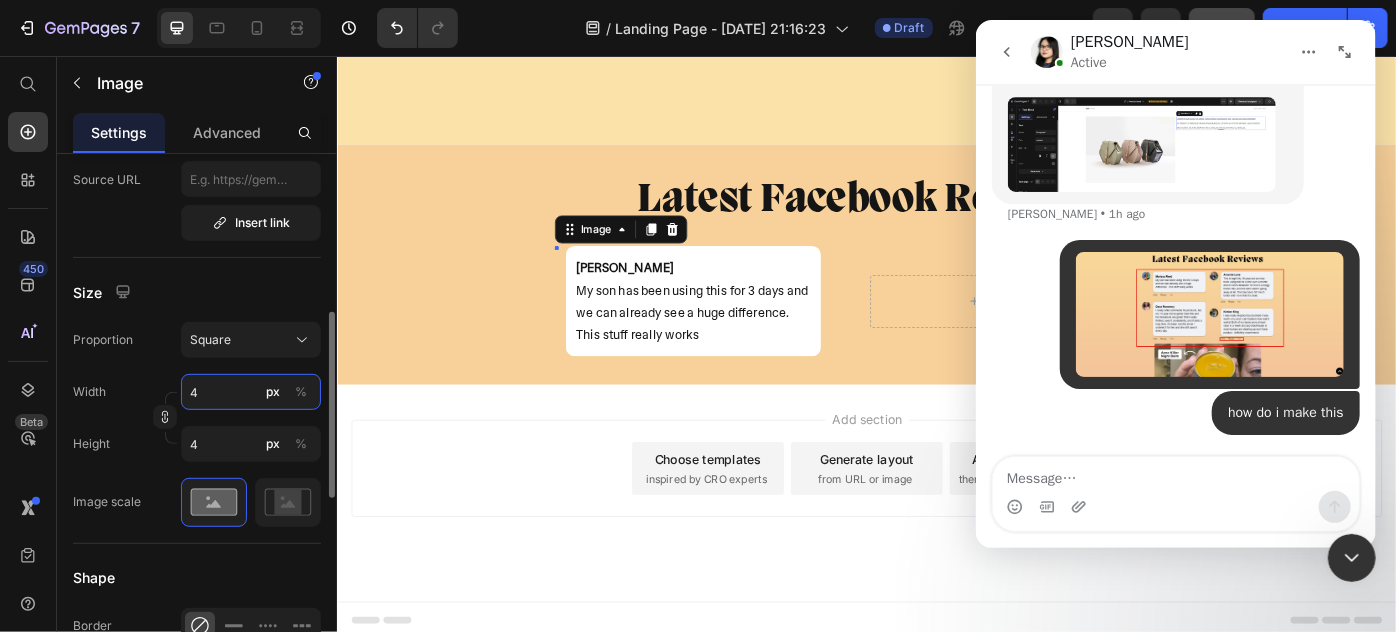 type on "47" 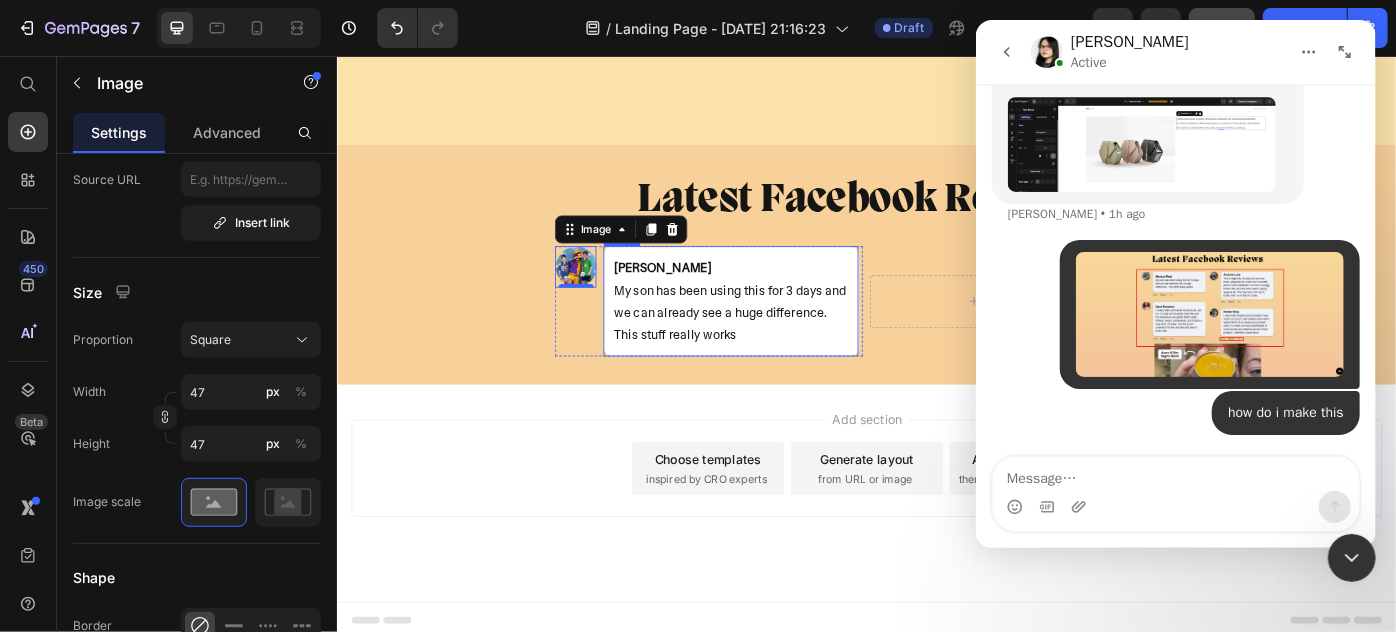 click on "Marissa Reed My son has been using this for 3 days and we can already see a huge difference. This stuff really works Text Block Row" at bounding box center (782, 332) 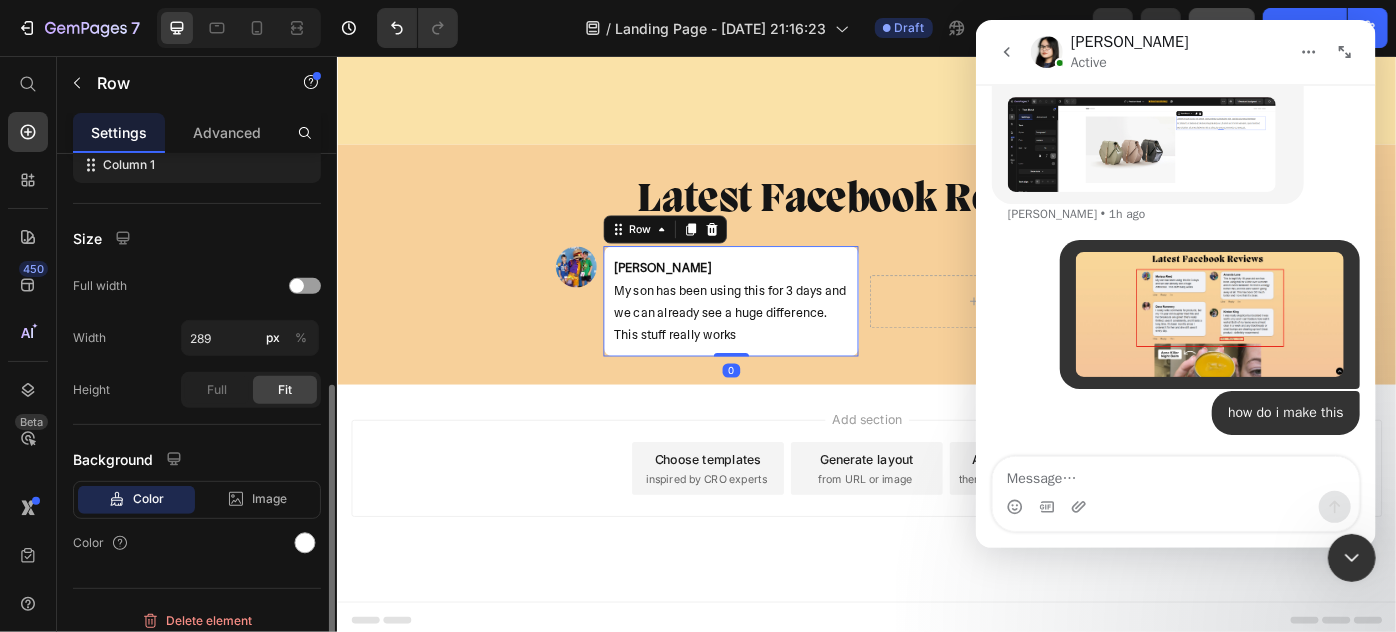 scroll, scrollTop: 374, scrollLeft: 0, axis: vertical 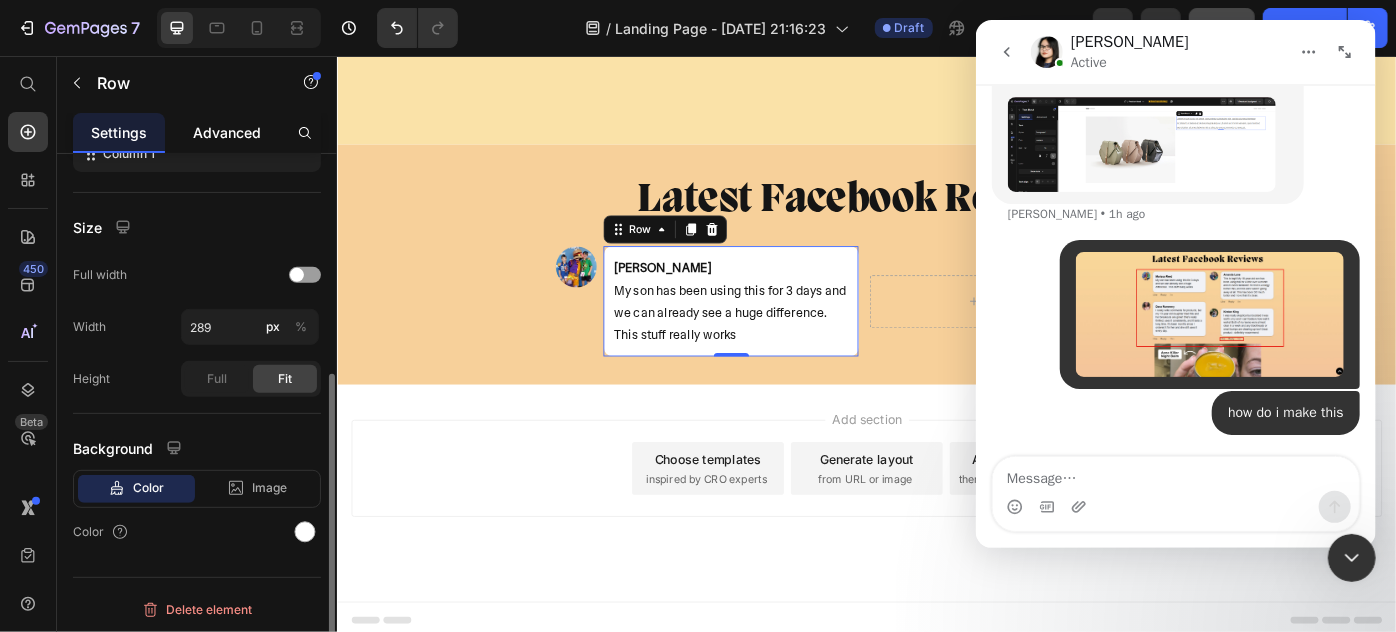 click on "Advanced" at bounding box center (227, 132) 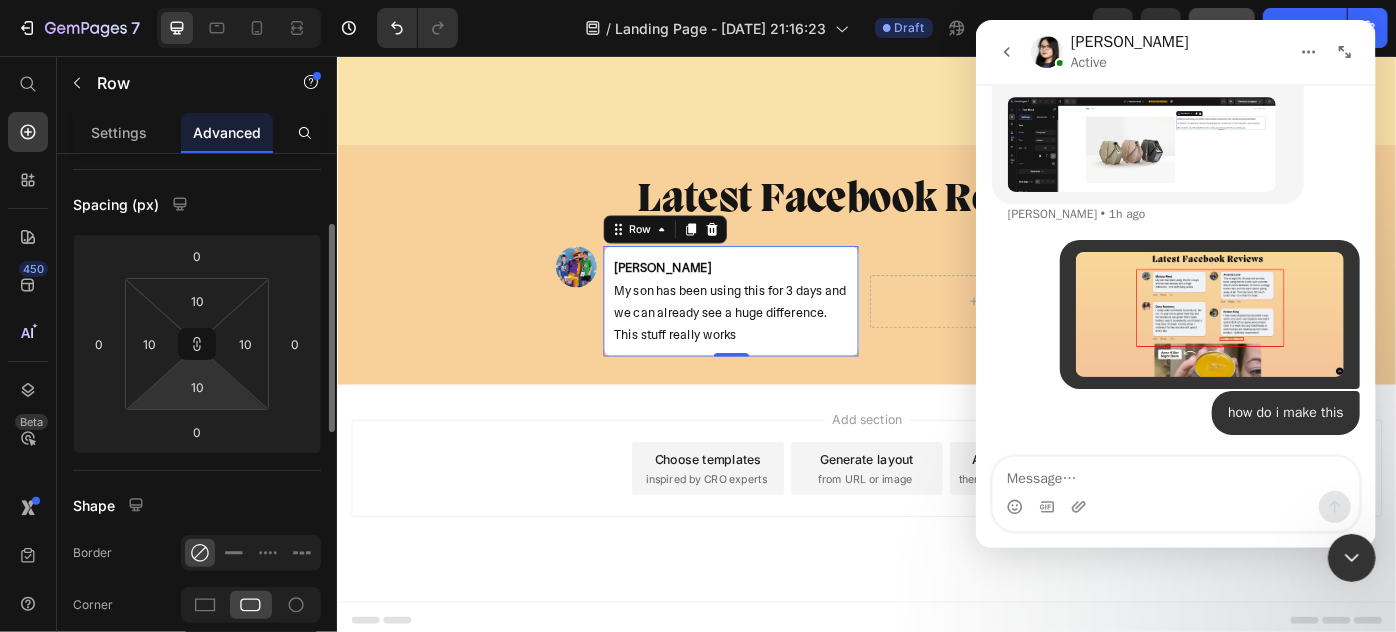 scroll, scrollTop: 363, scrollLeft: 0, axis: vertical 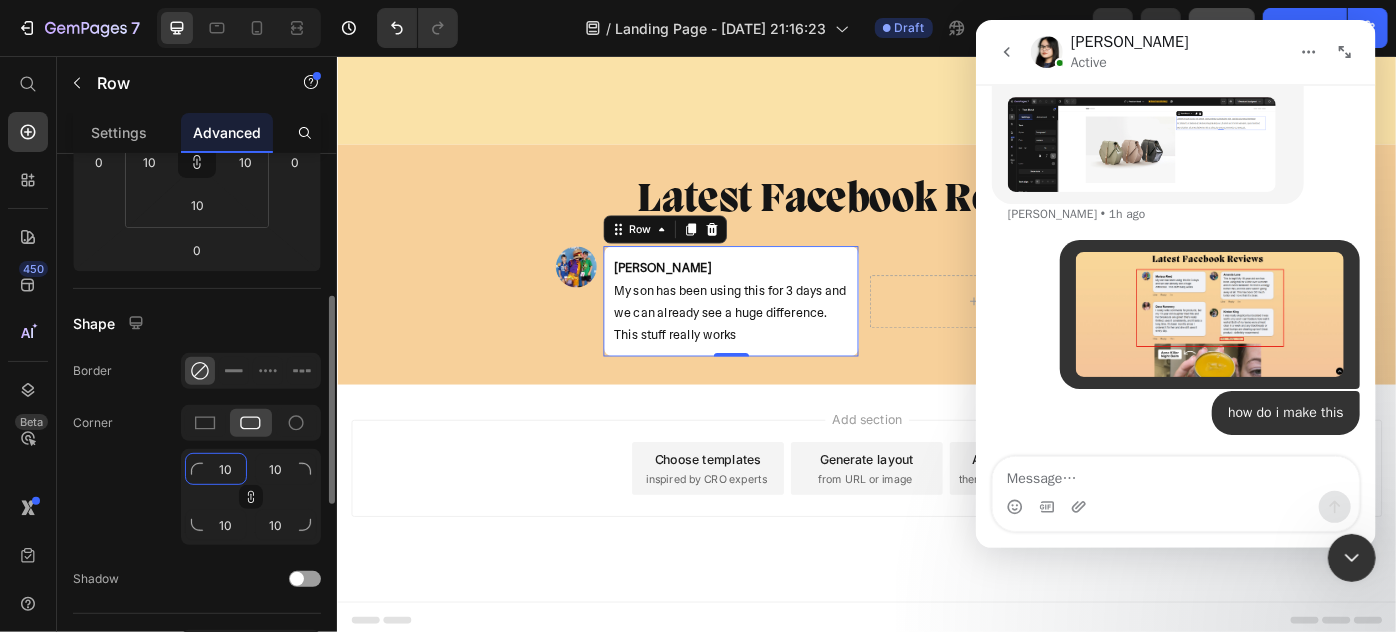 click on "10" 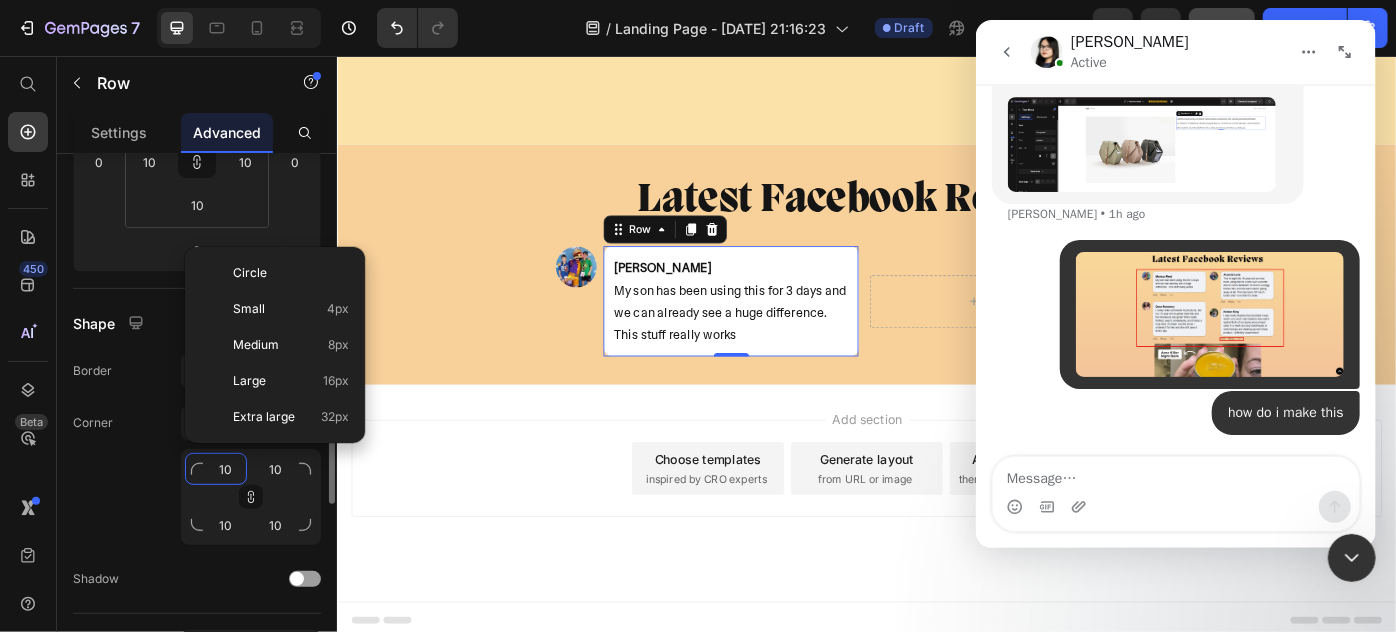 type on "1" 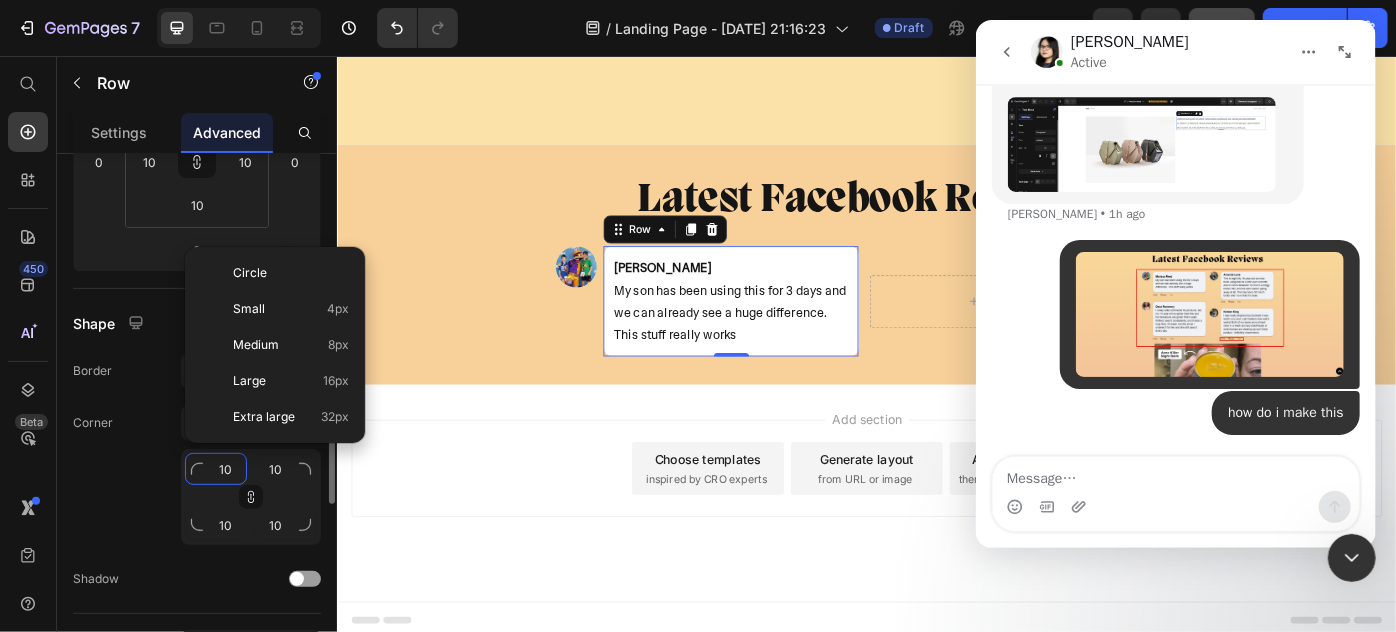 type on "1" 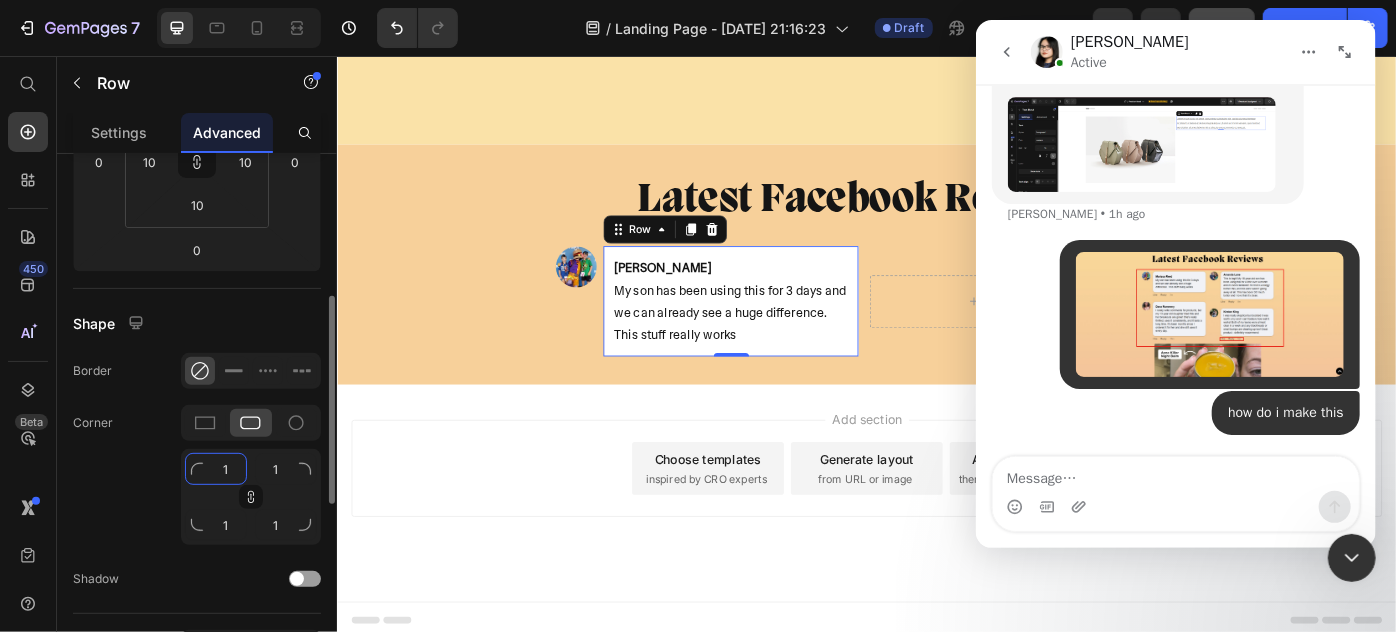 type on "15" 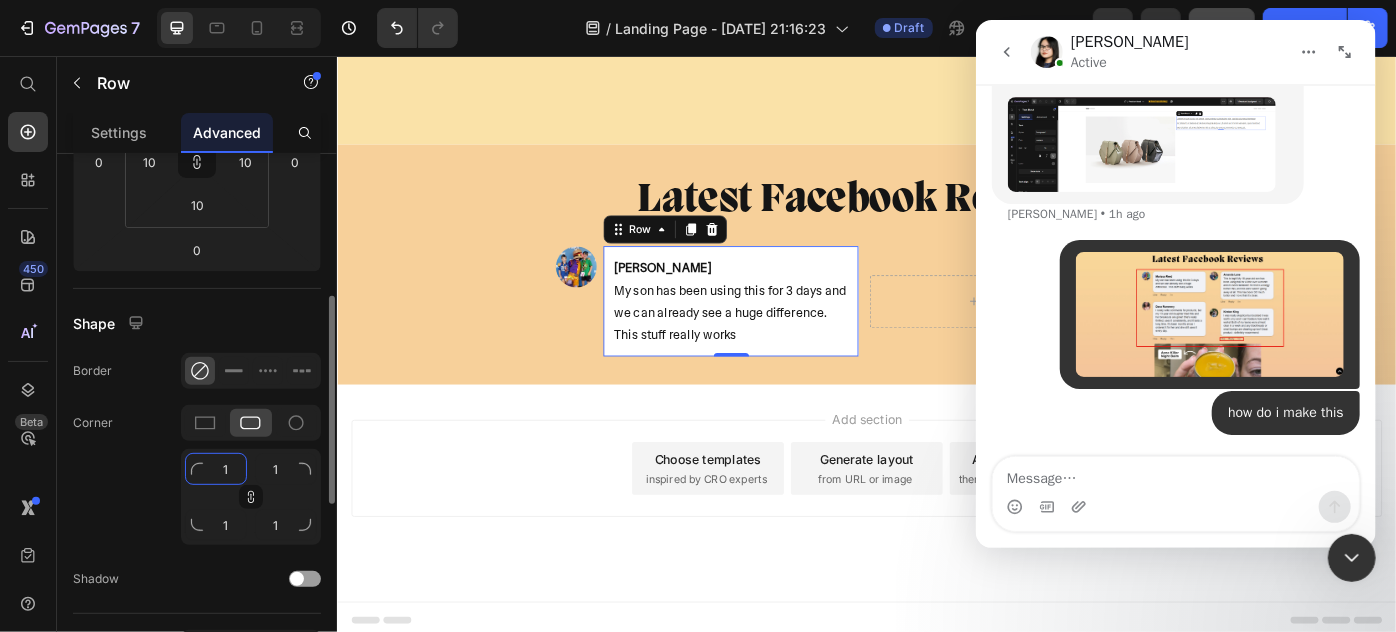 type on "15" 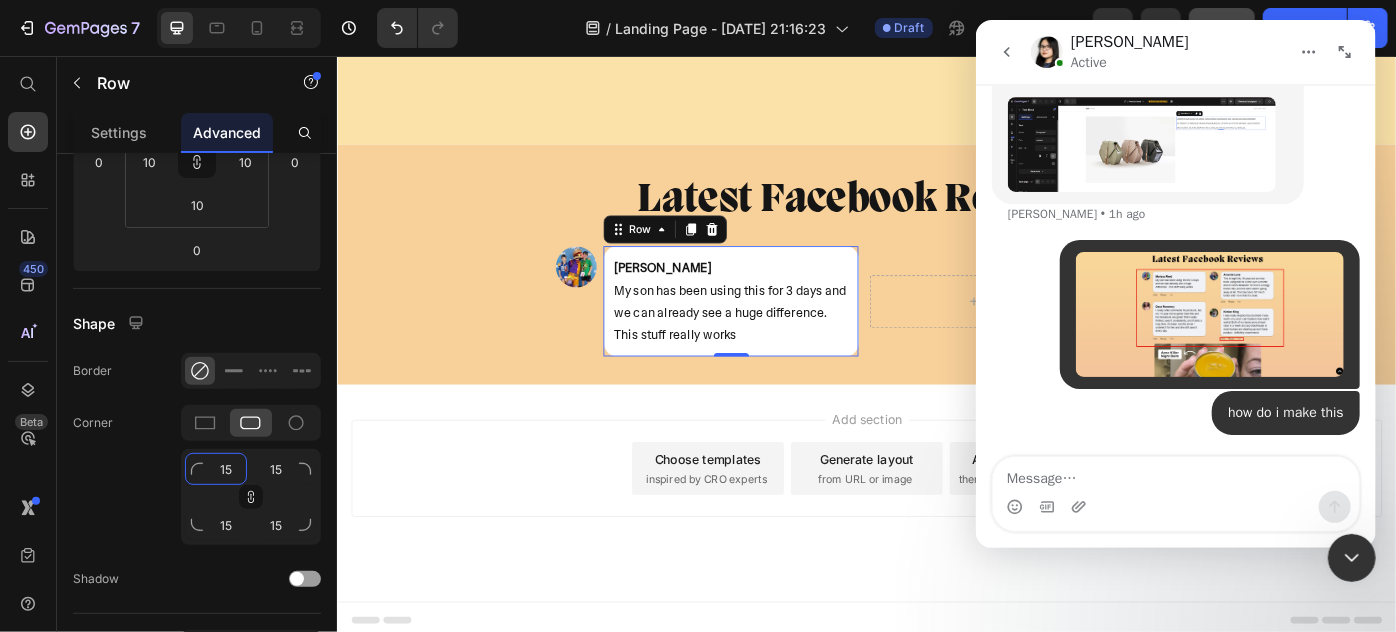 type on "15" 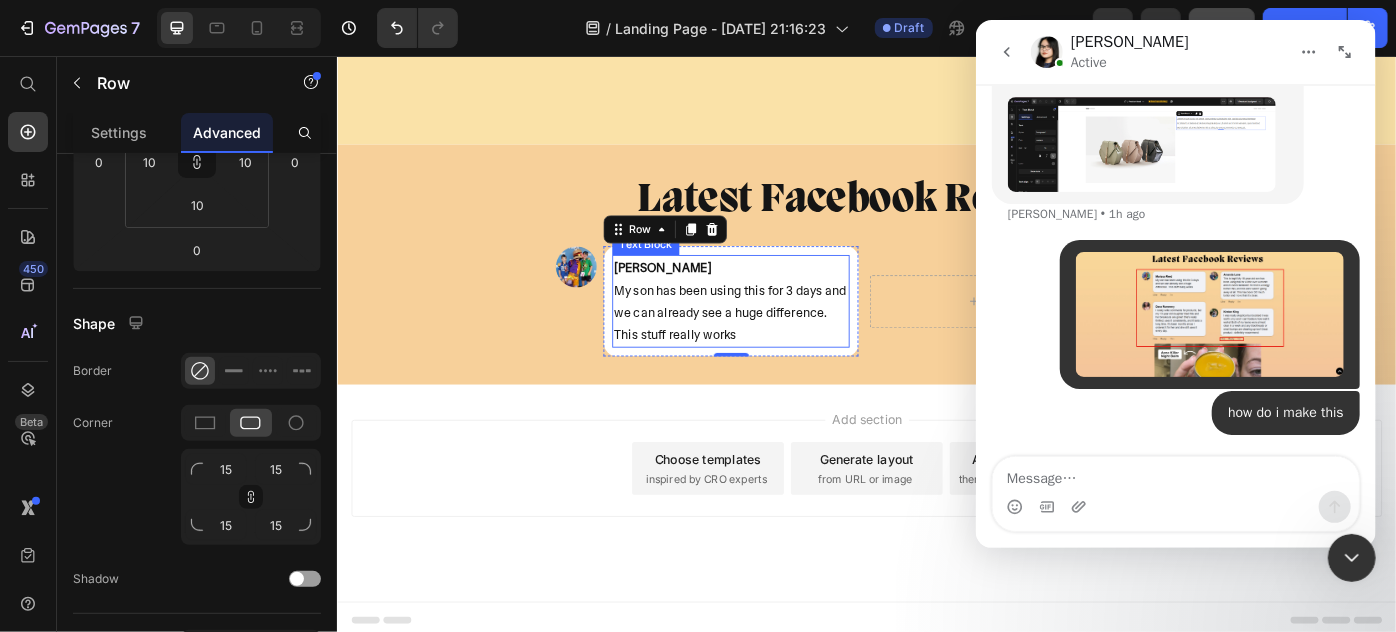 click on "My son has been using this for 3 days and we can already see a huge difference. This stuff really works" at bounding box center [782, 346] 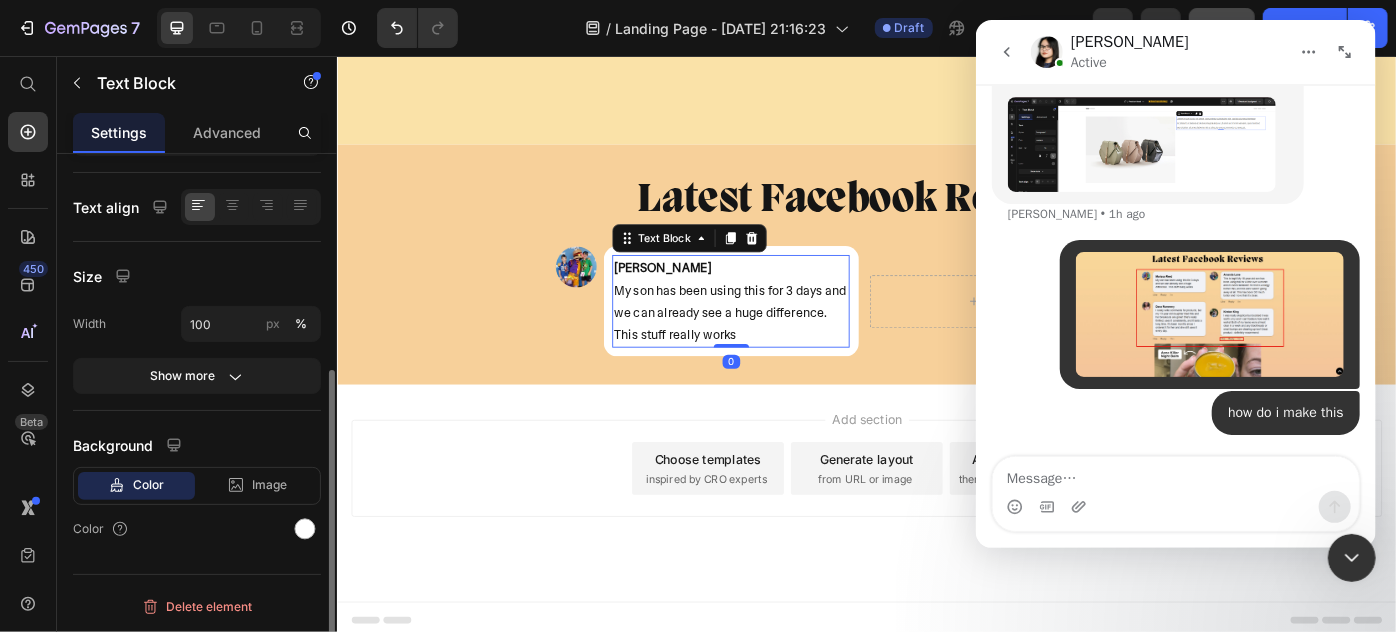 scroll, scrollTop: 0, scrollLeft: 0, axis: both 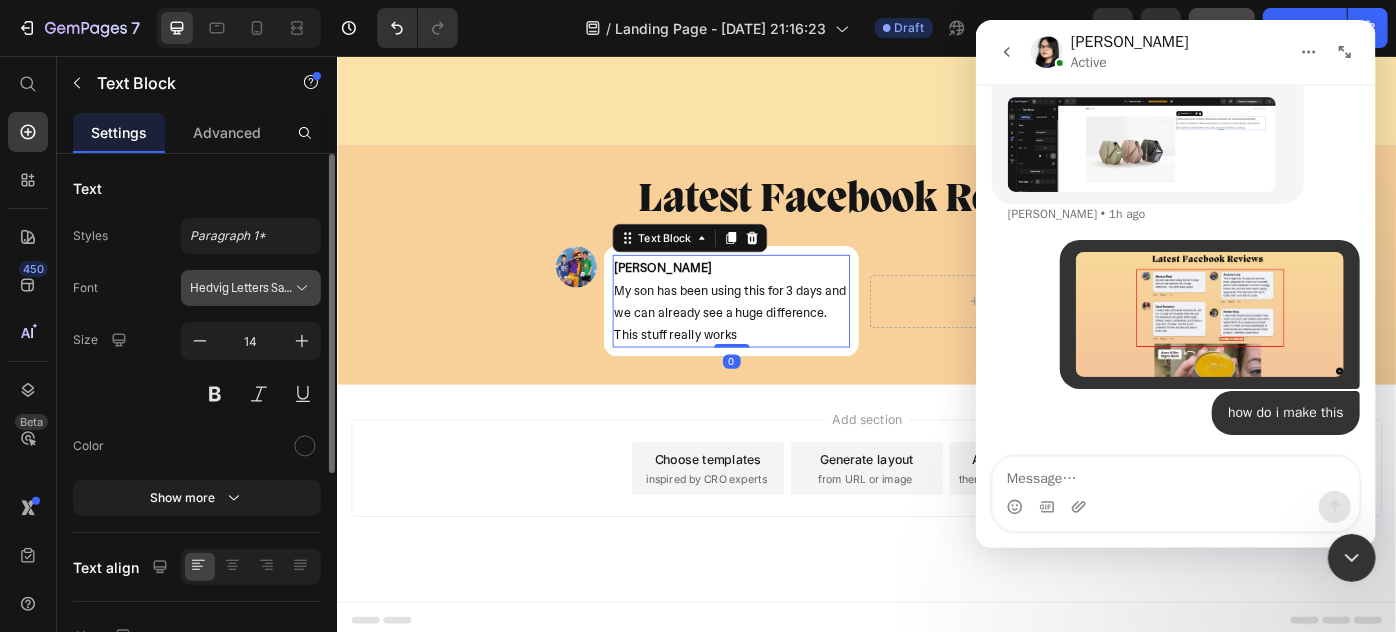 click on "Hedvig Letters Sans" at bounding box center [241, 288] 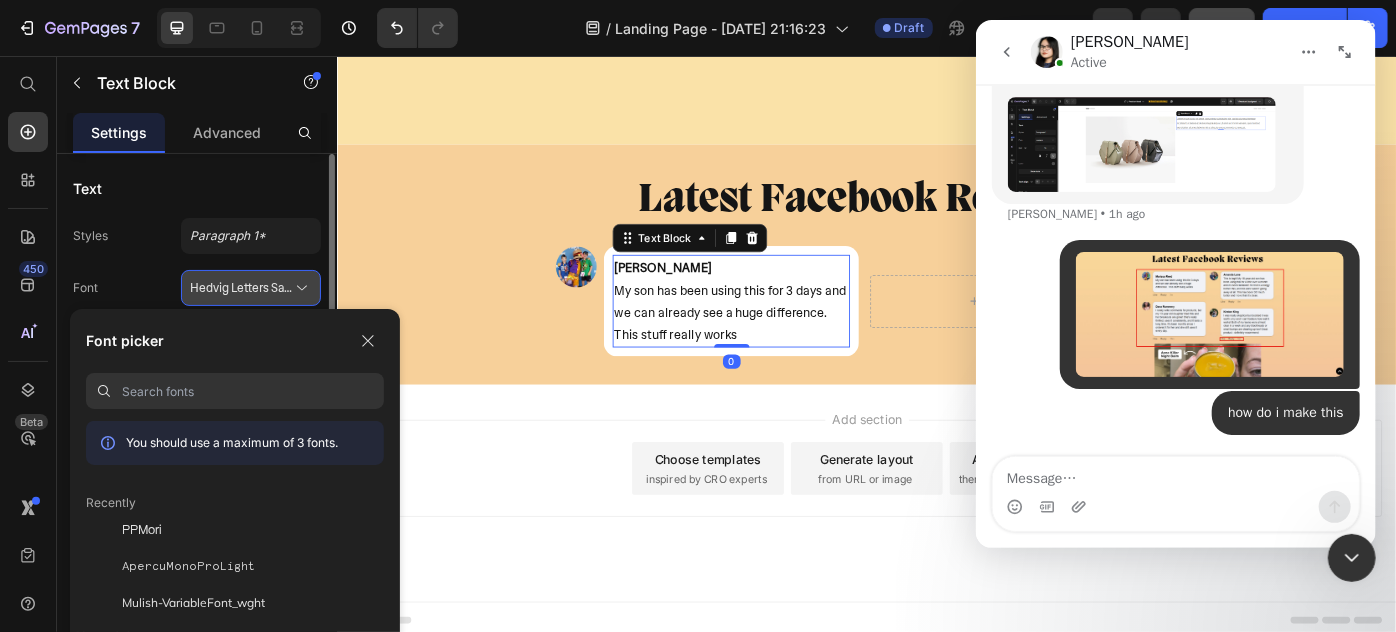 click on "Hedvig Letters Sans" at bounding box center (241, 288) 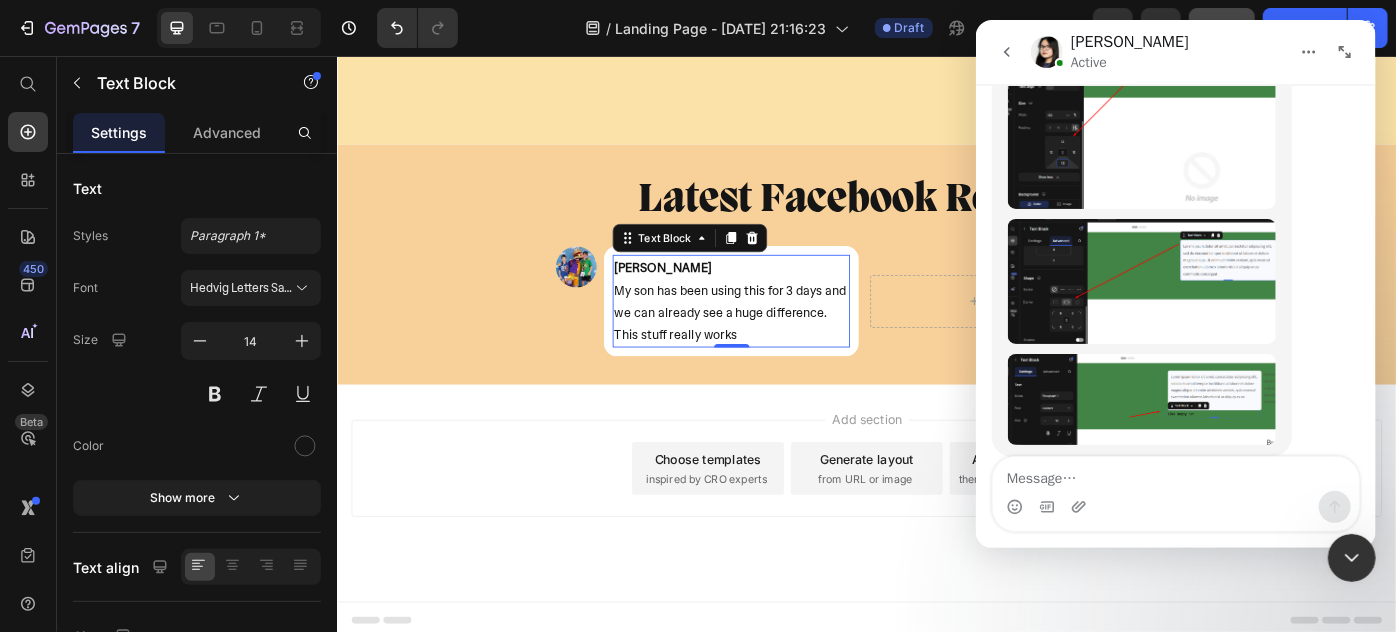 scroll, scrollTop: 5845, scrollLeft: 0, axis: vertical 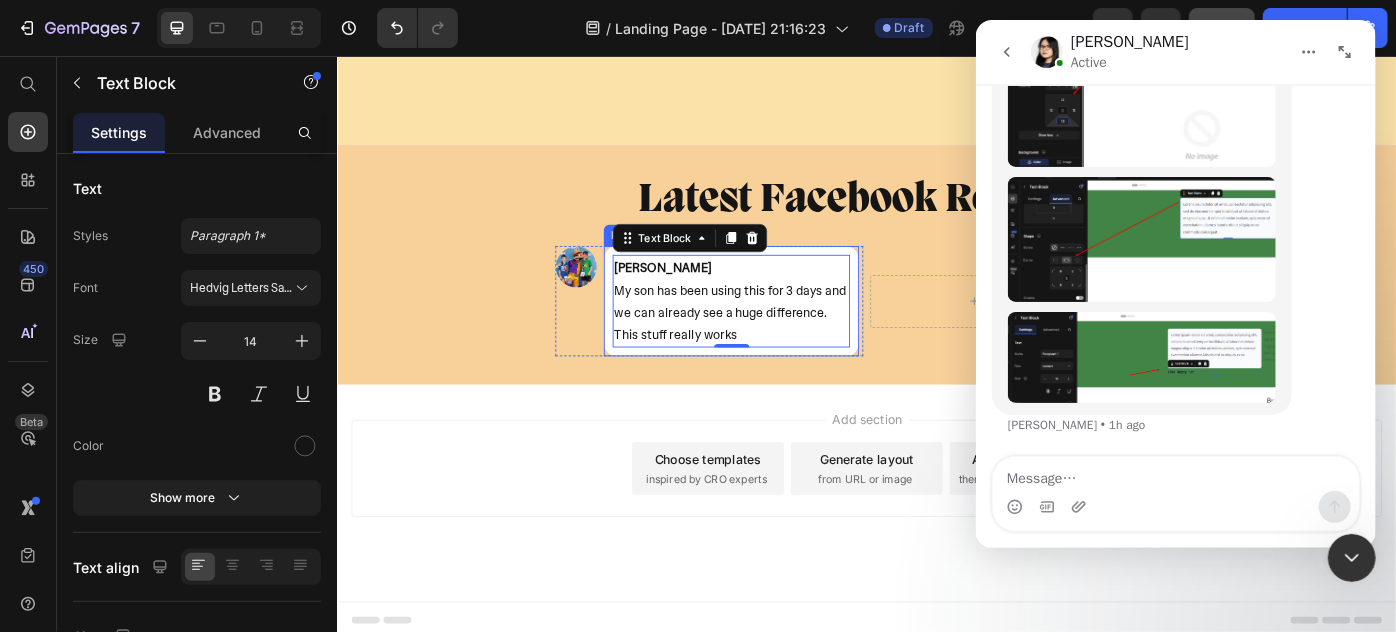 click on "Marissa Reed My son has been using this for 3 days and we can already see a huge difference. This stuff really works Text Block   0 Row" at bounding box center (782, 332) 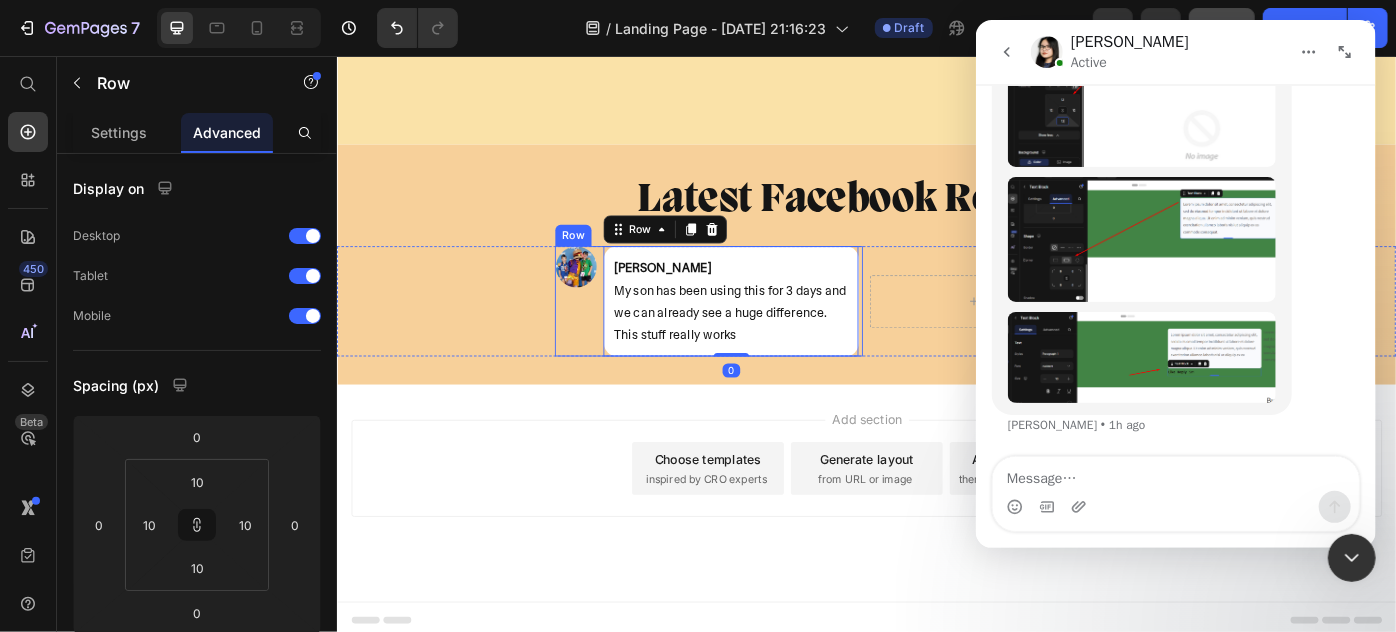 click on "Image" at bounding box center (606, 332) 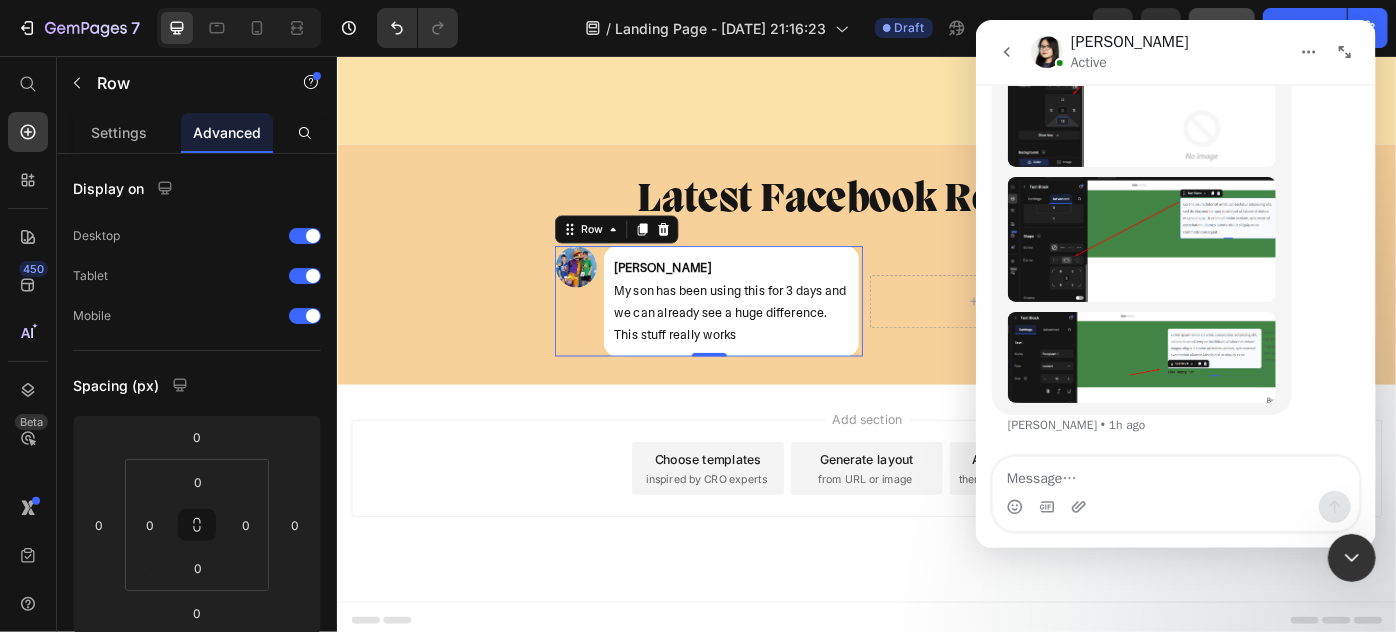 click on "Image" at bounding box center [606, 332] 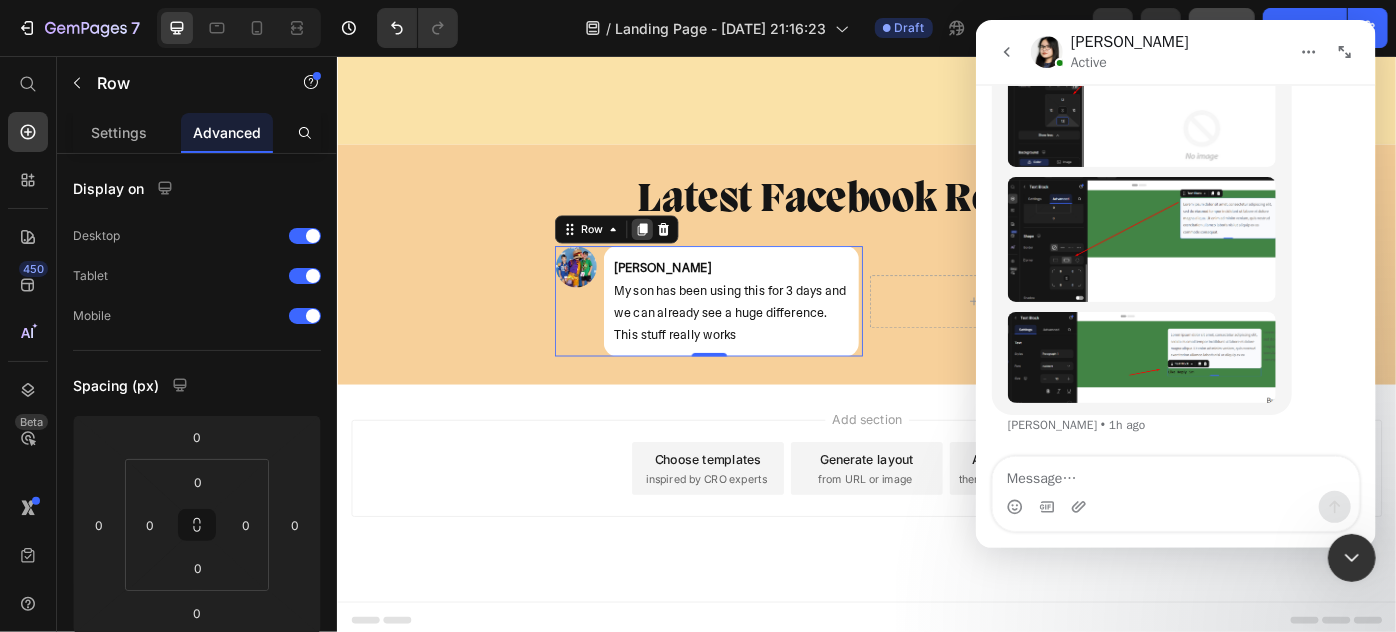 click 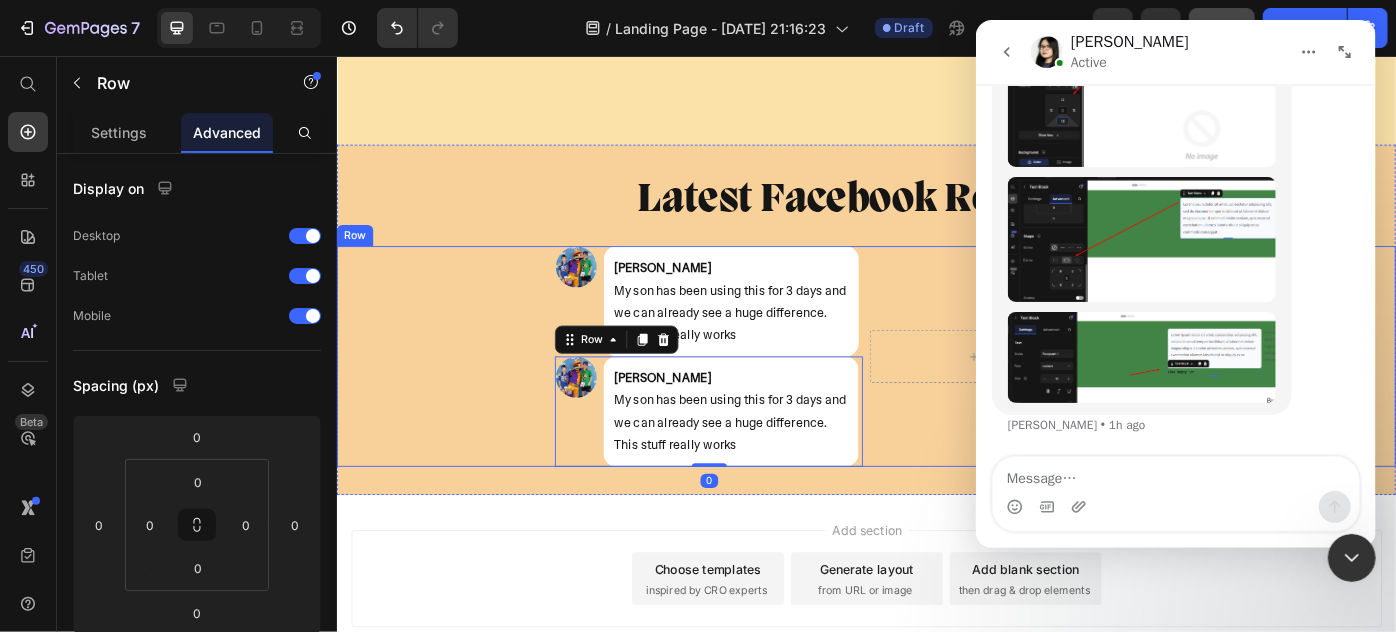 scroll, scrollTop: 7835, scrollLeft: 0, axis: vertical 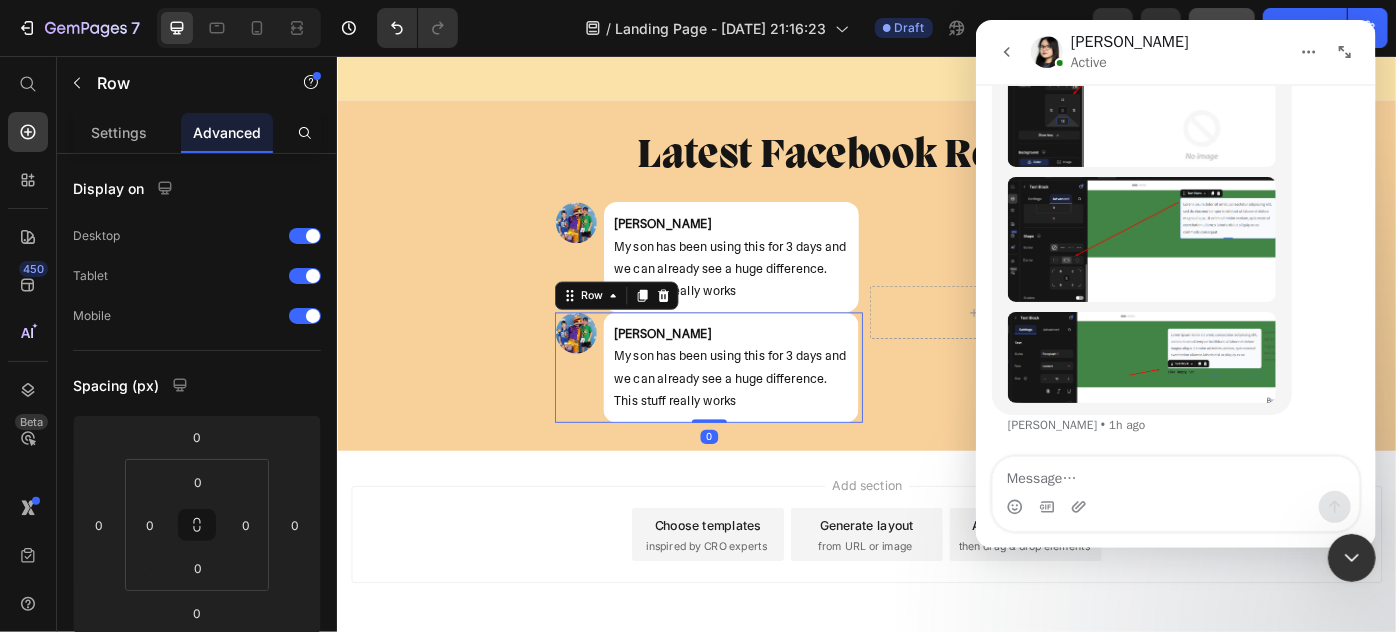 drag, startPoint x: 1368, startPoint y: 550, endPoint x: 1344, endPoint y: 544, distance: 24.738634 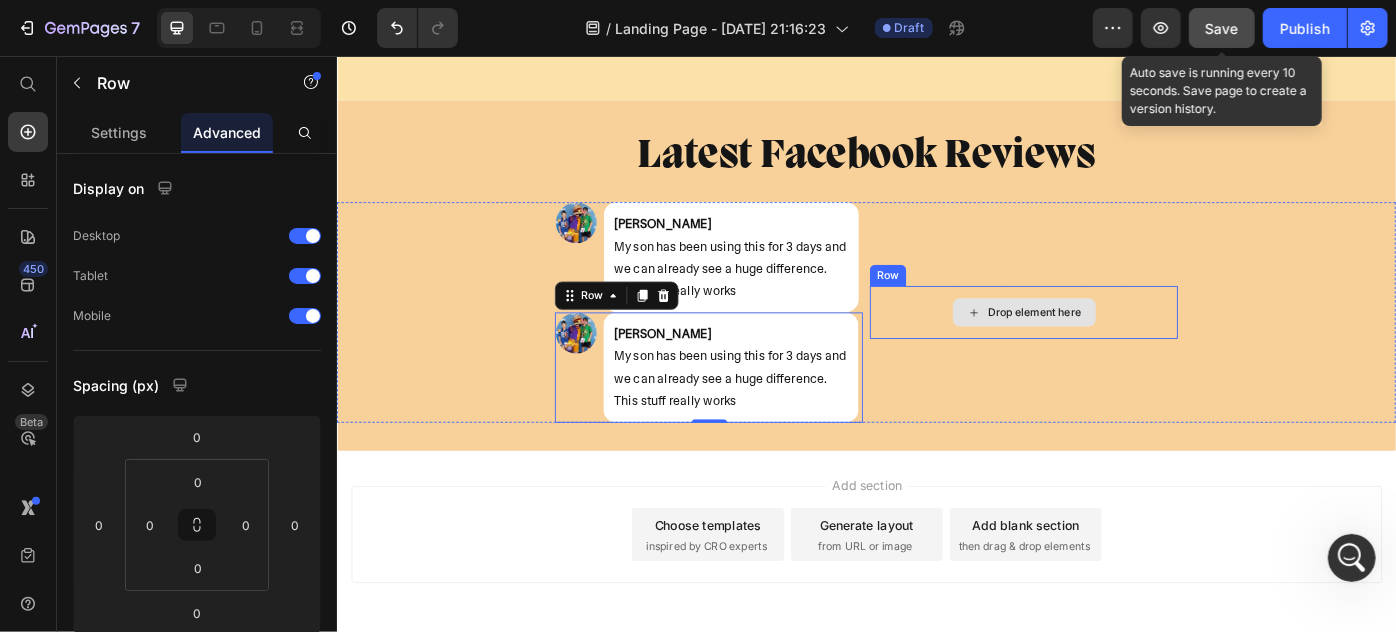 click on "Drop element here" at bounding box center (1114, 345) 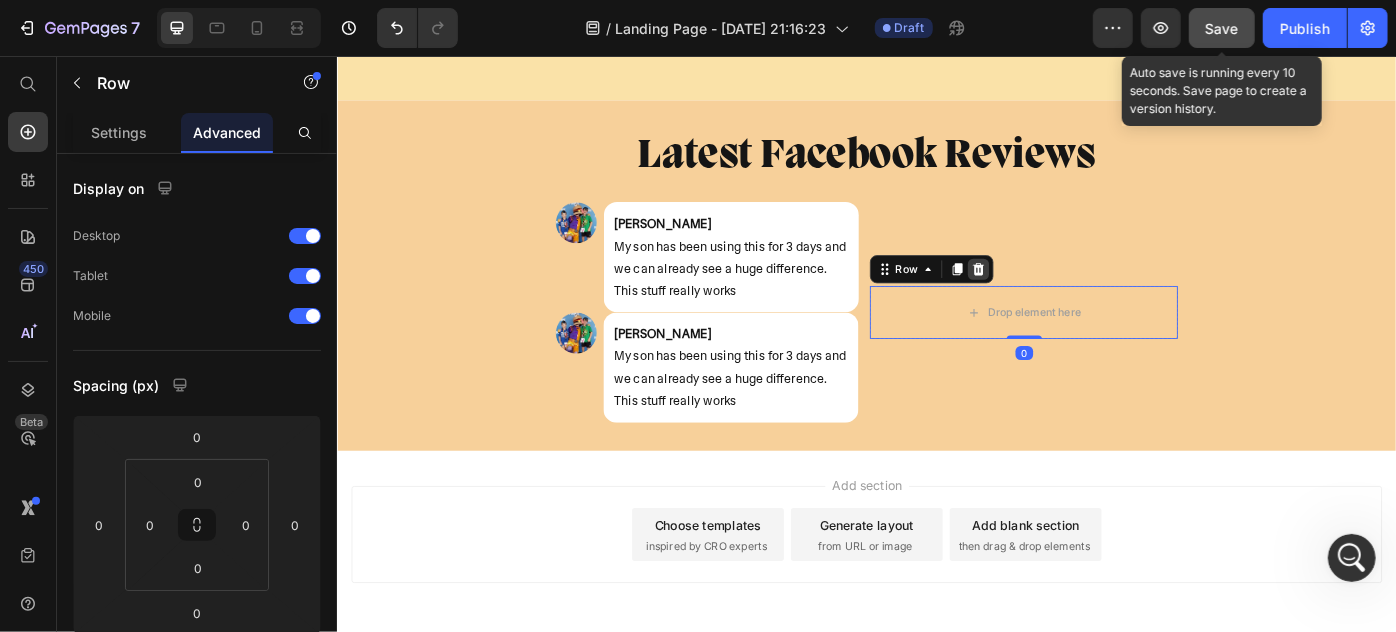 click 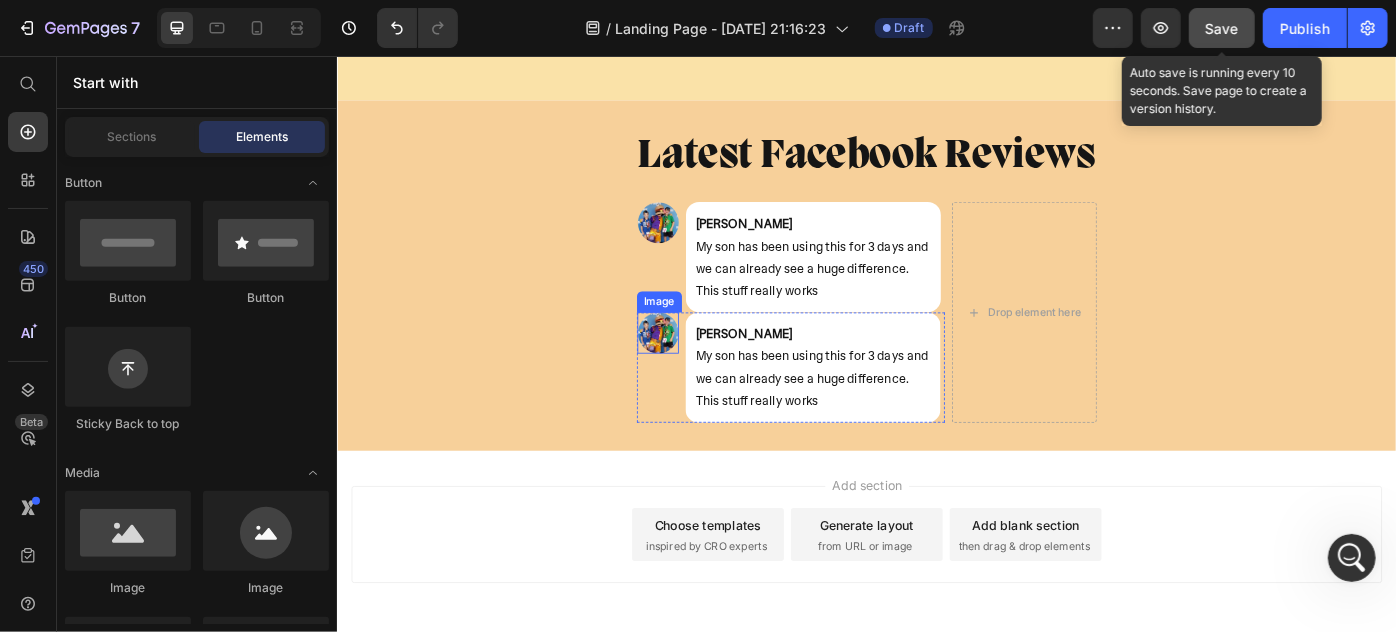 click on "Image" at bounding box center [699, 368] 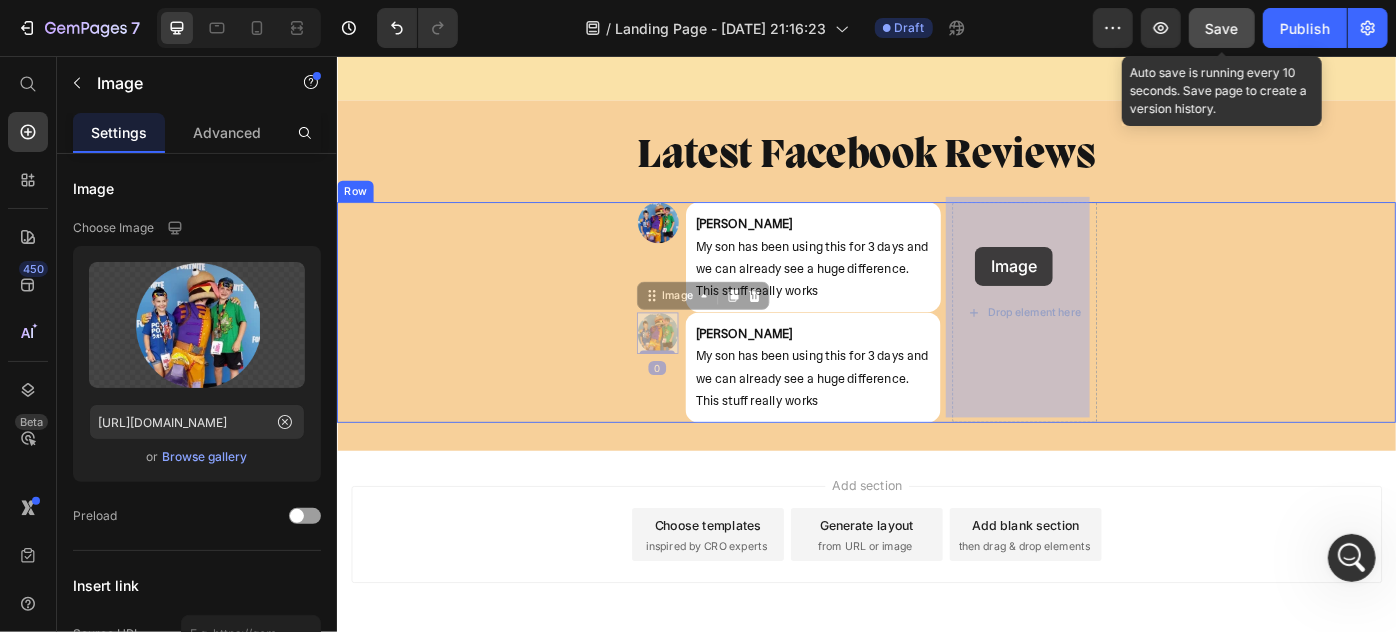 drag, startPoint x: 692, startPoint y: 320, endPoint x: 1059, endPoint y: 271, distance: 370.25665 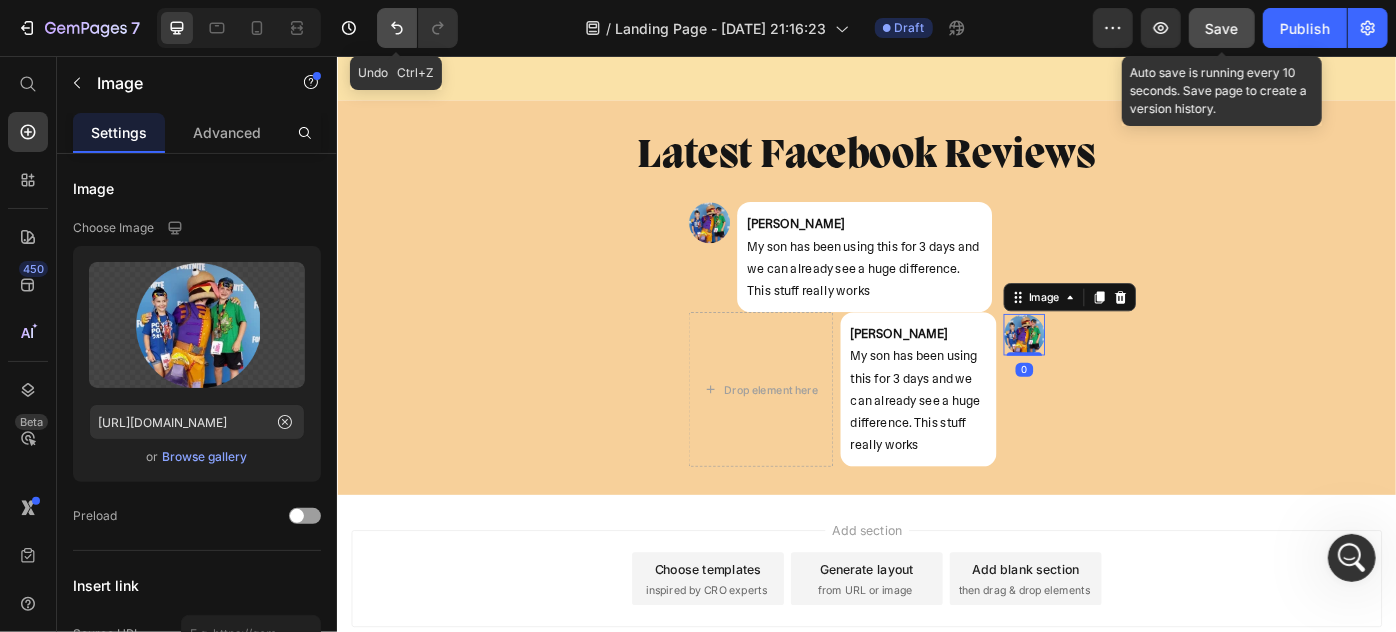 click 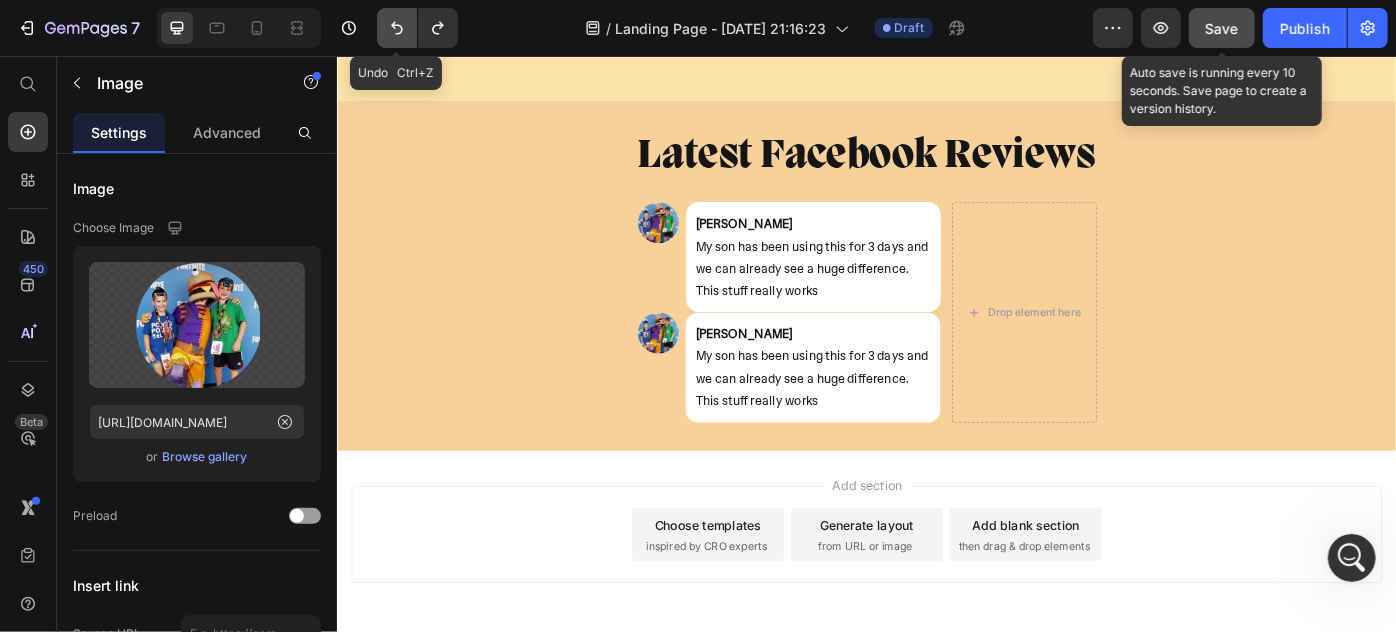 click 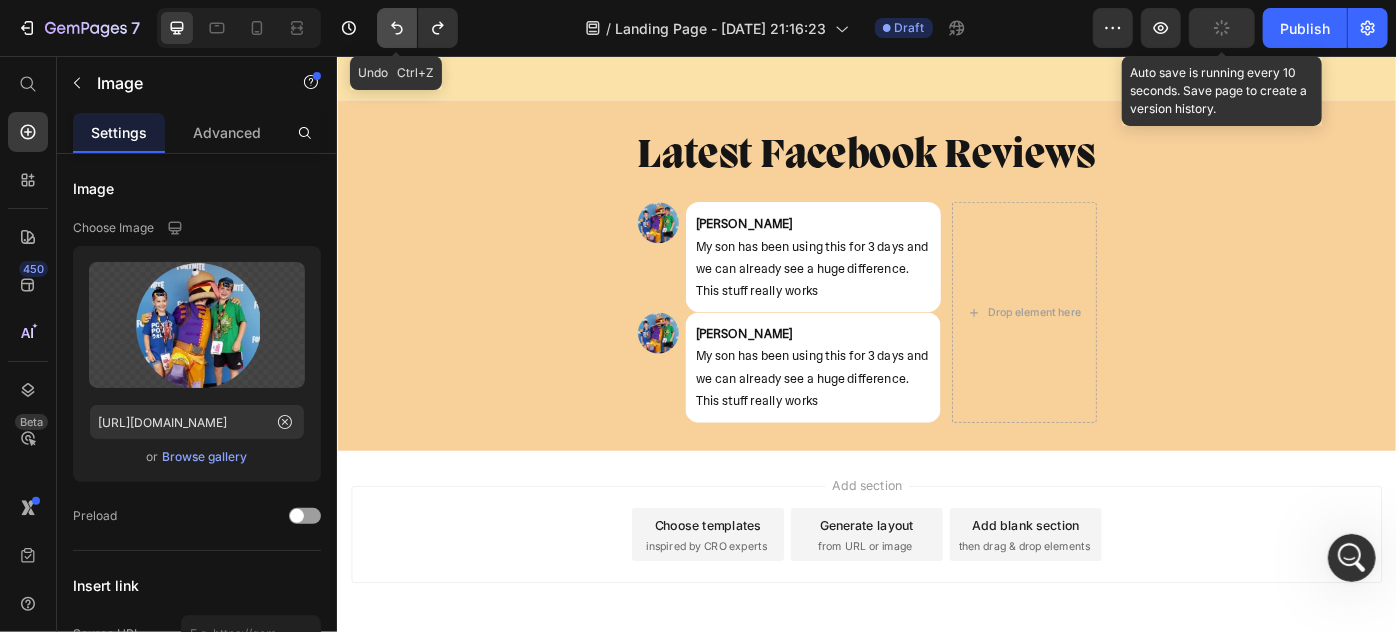 click 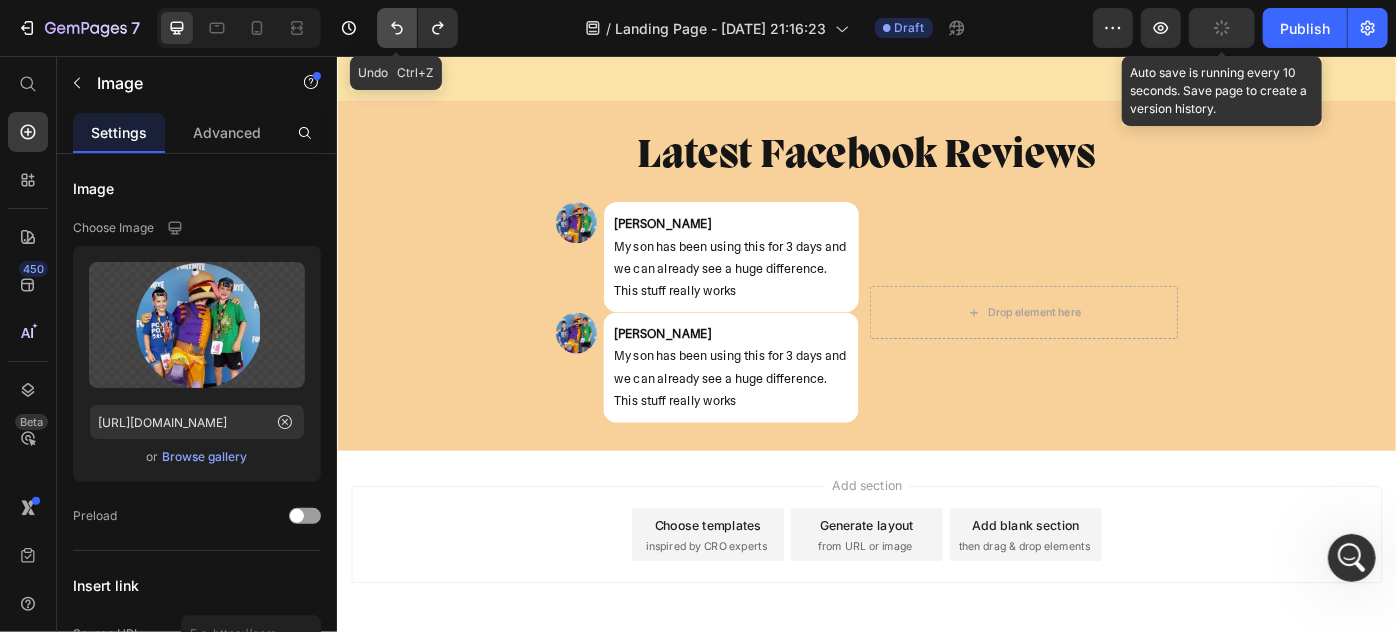 click 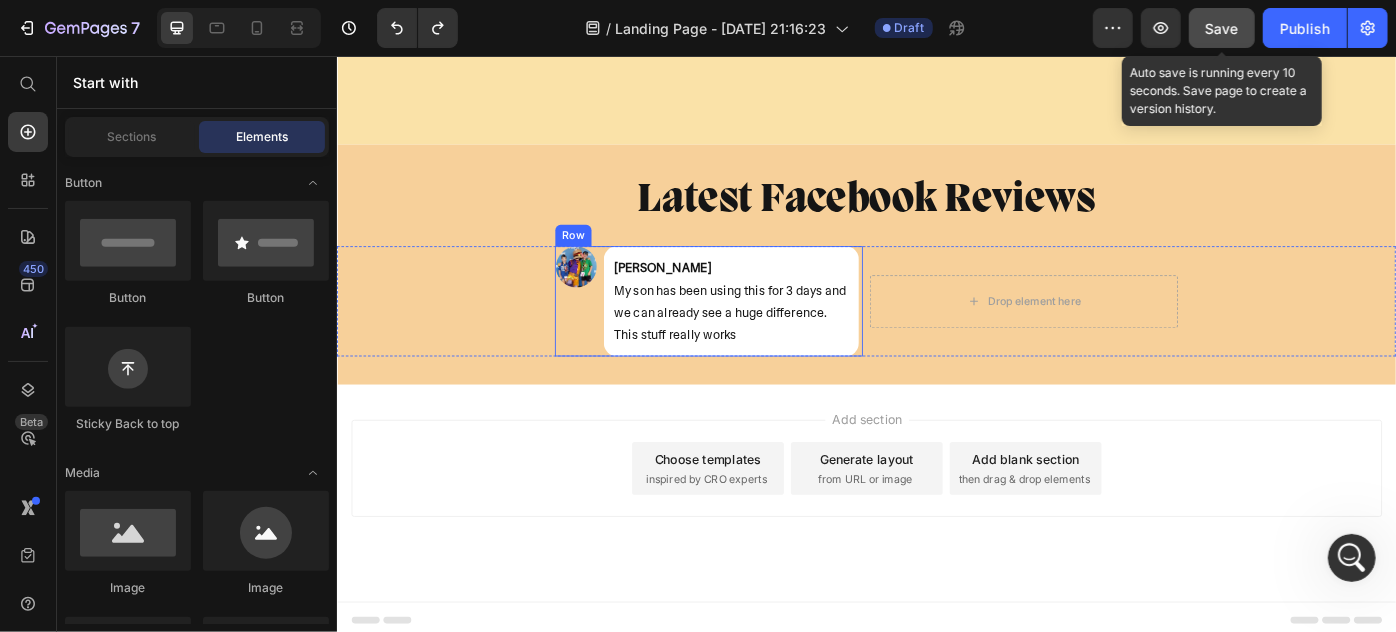 click on "Image" at bounding box center (606, 332) 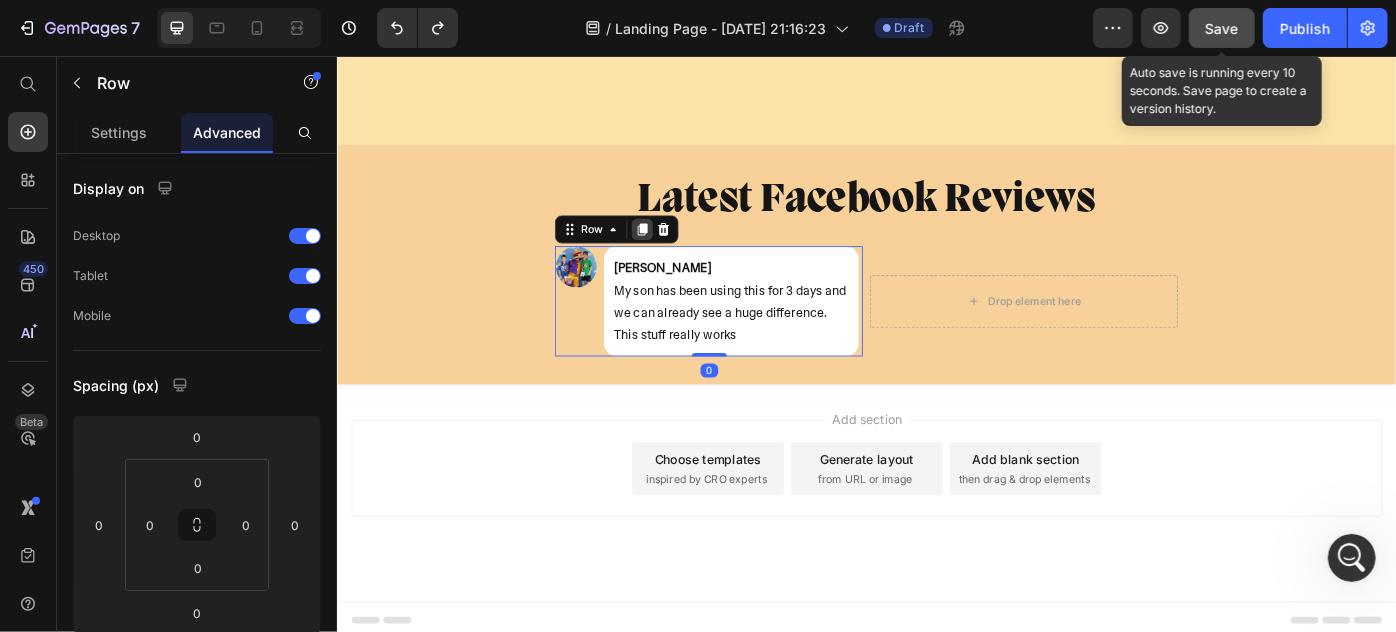 click 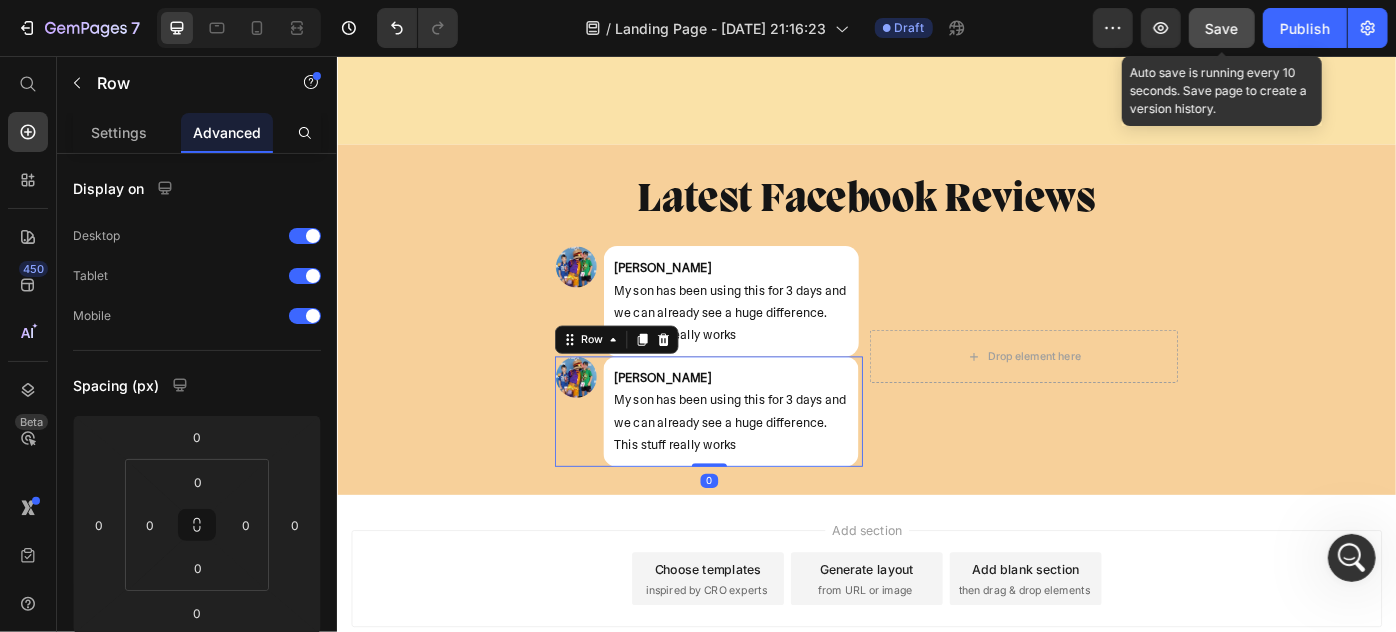 scroll, scrollTop: 7835, scrollLeft: 0, axis: vertical 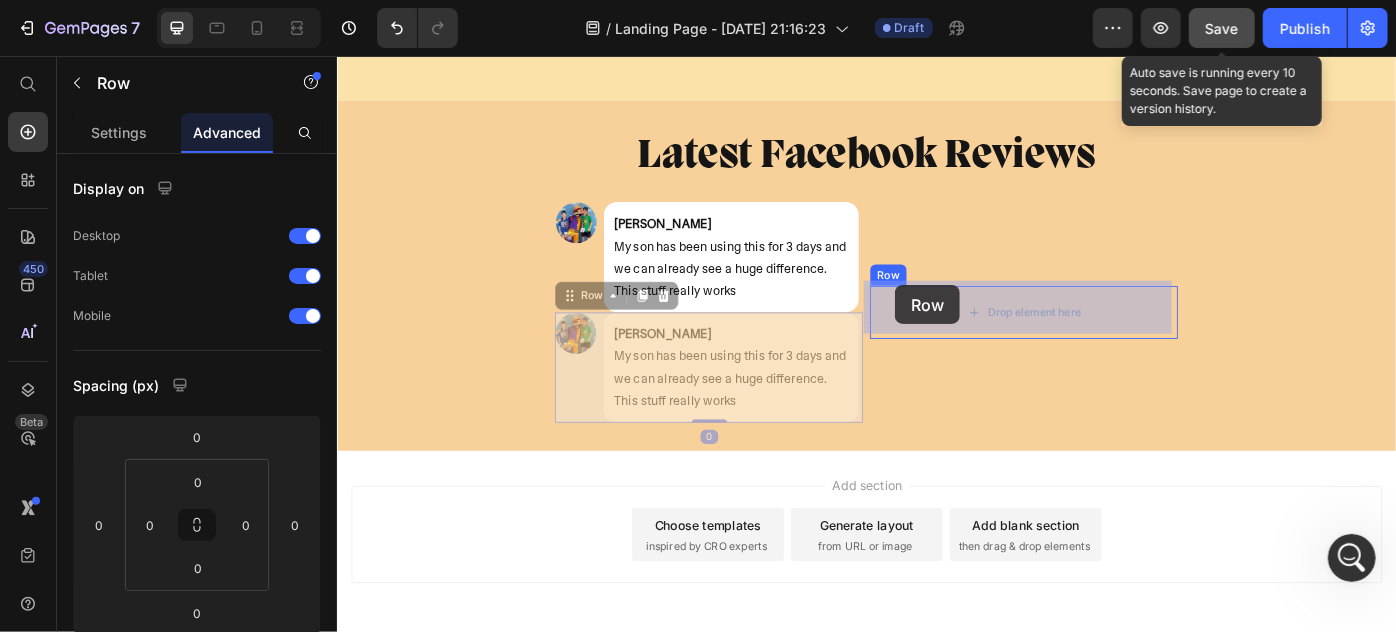 drag, startPoint x: 595, startPoint y: 320, endPoint x: 969, endPoint y: 314, distance: 374.04813 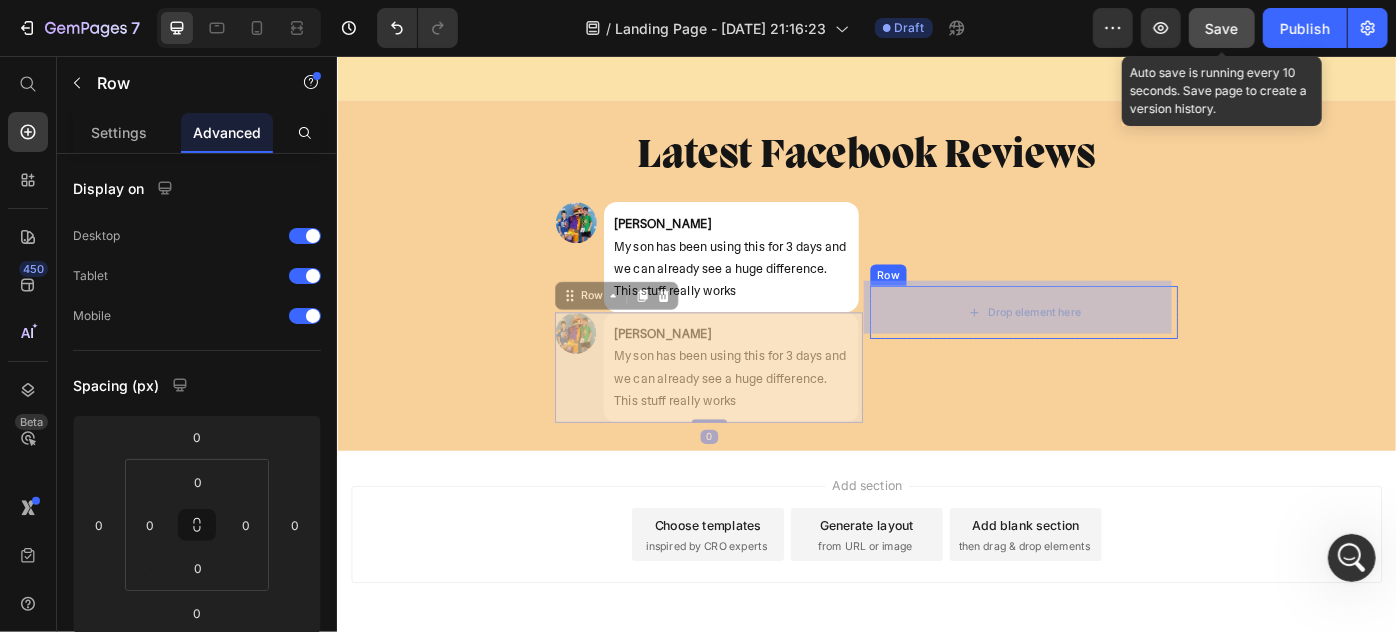 scroll, scrollTop: 7785, scrollLeft: 0, axis: vertical 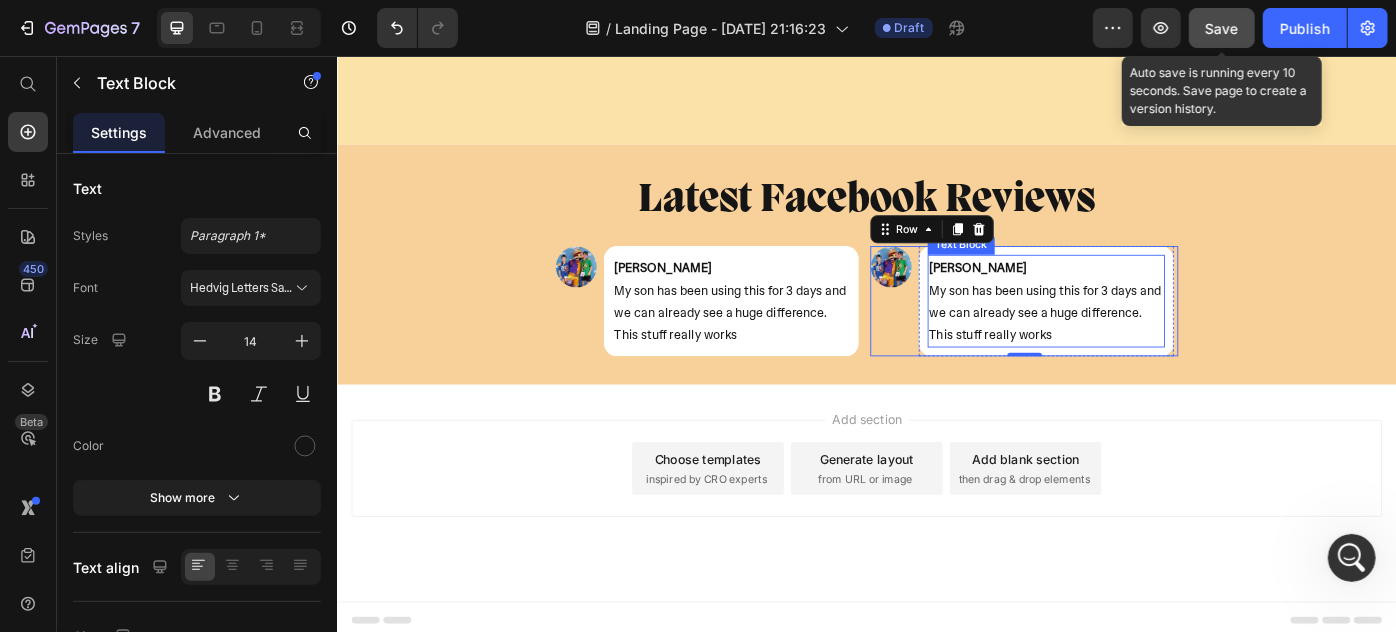 click on "Marissa Reed" at bounding box center [1062, 294] 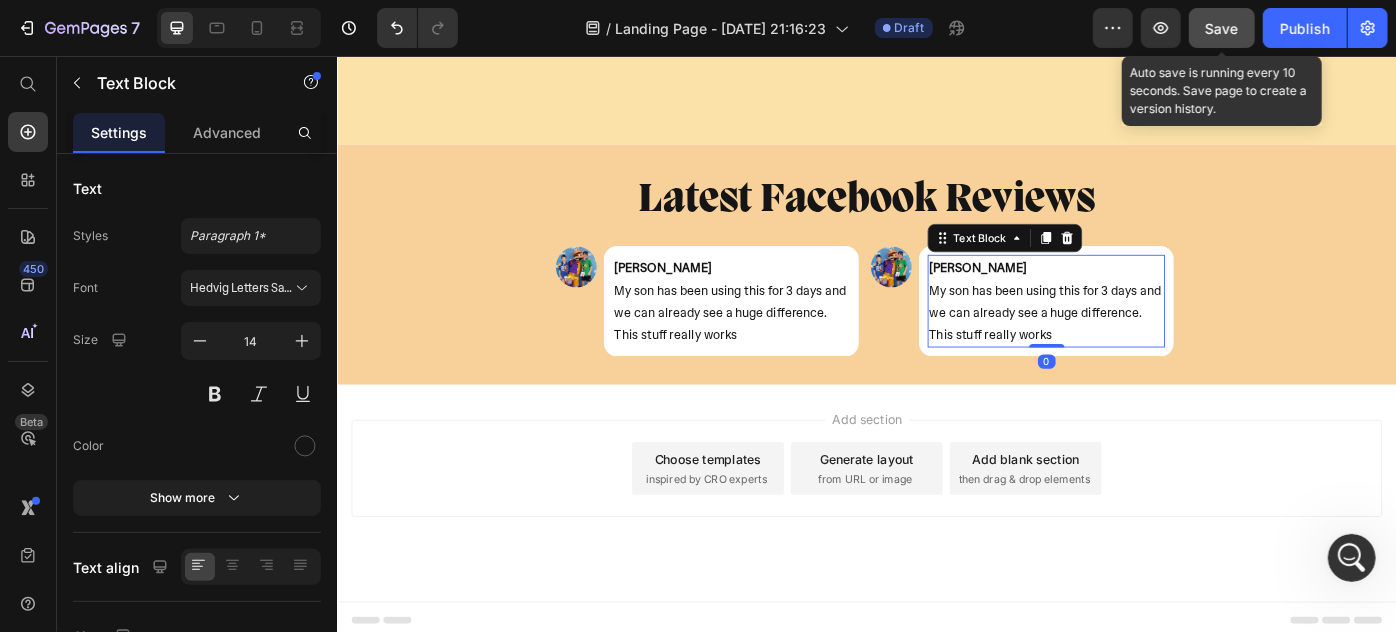click on "Marissa Reed" at bounding box center [1062, 294] 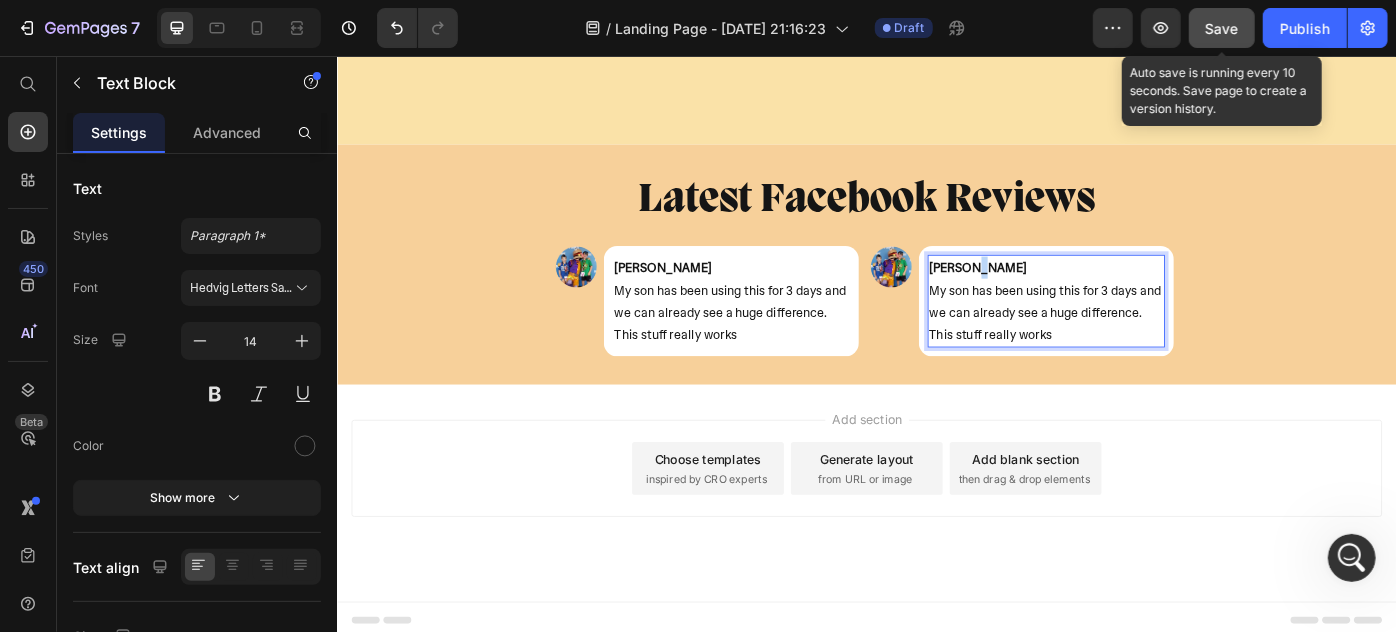 click on "Marissa Reed" at bounding box center [1062, 294] 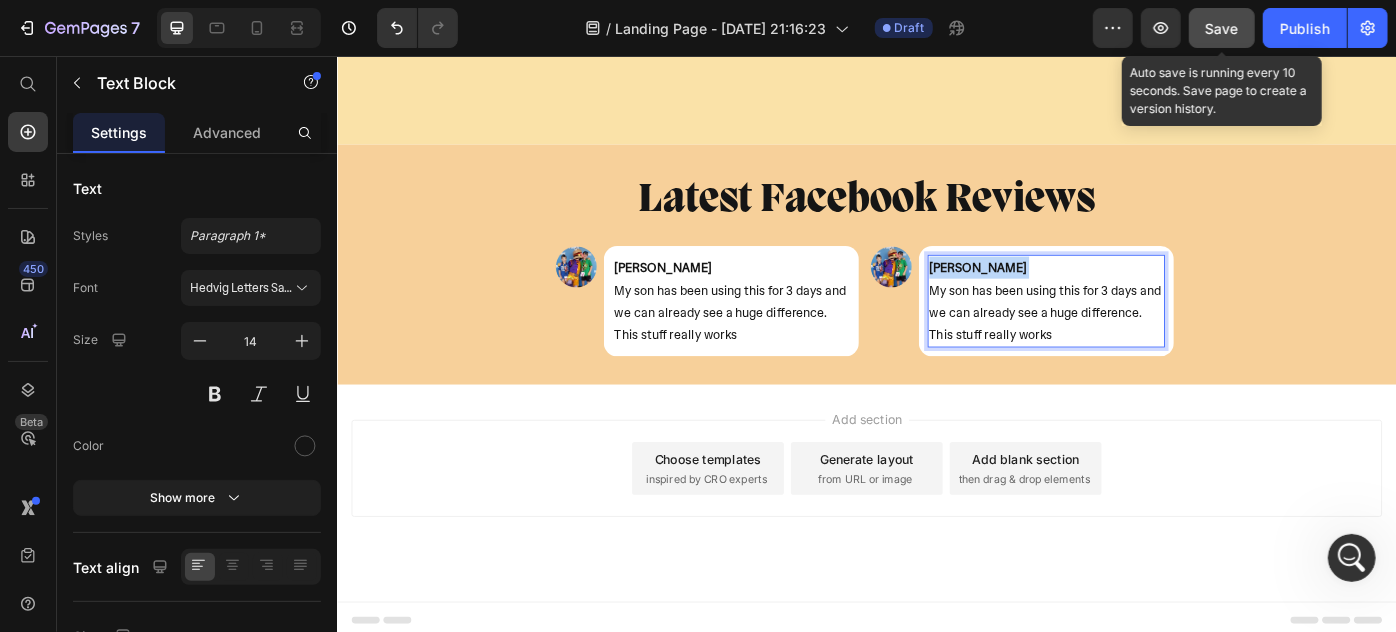 click on "Marissa Reed" at bounding box center [1062, 294] 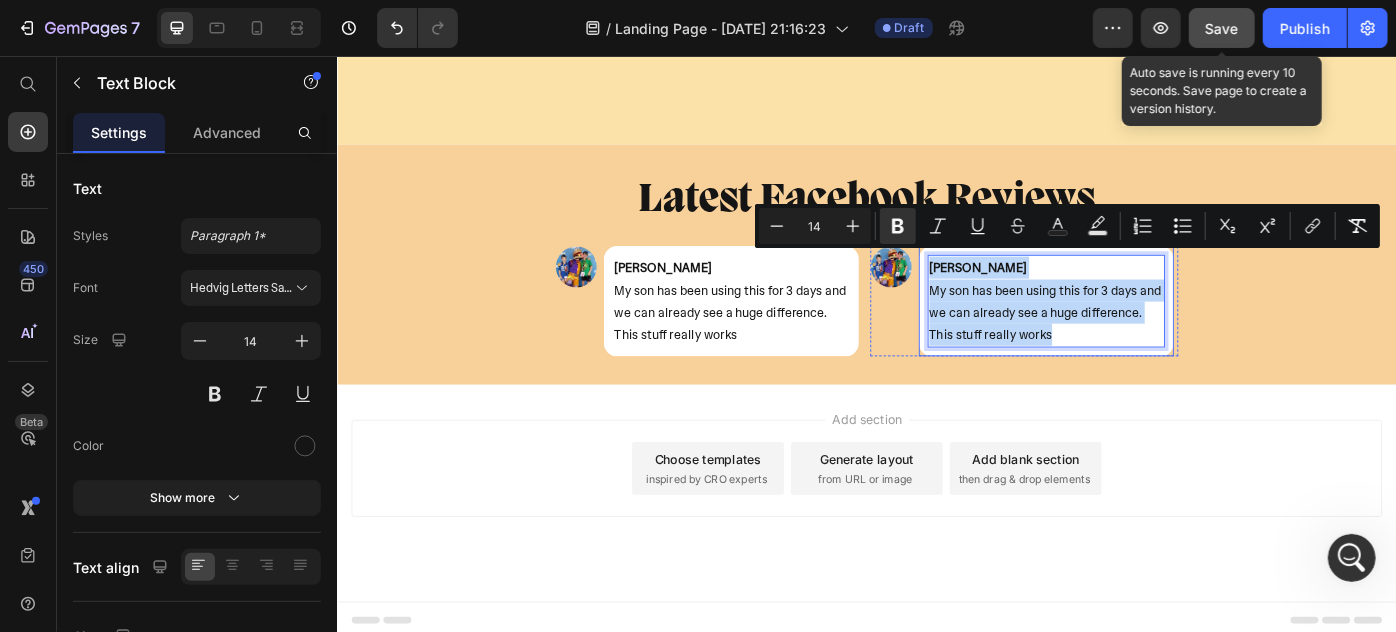 drag, startPoint x: 1047, startPoint y: 291, endPoint x: 1138, endPoint y: 381, distance: 127.98828 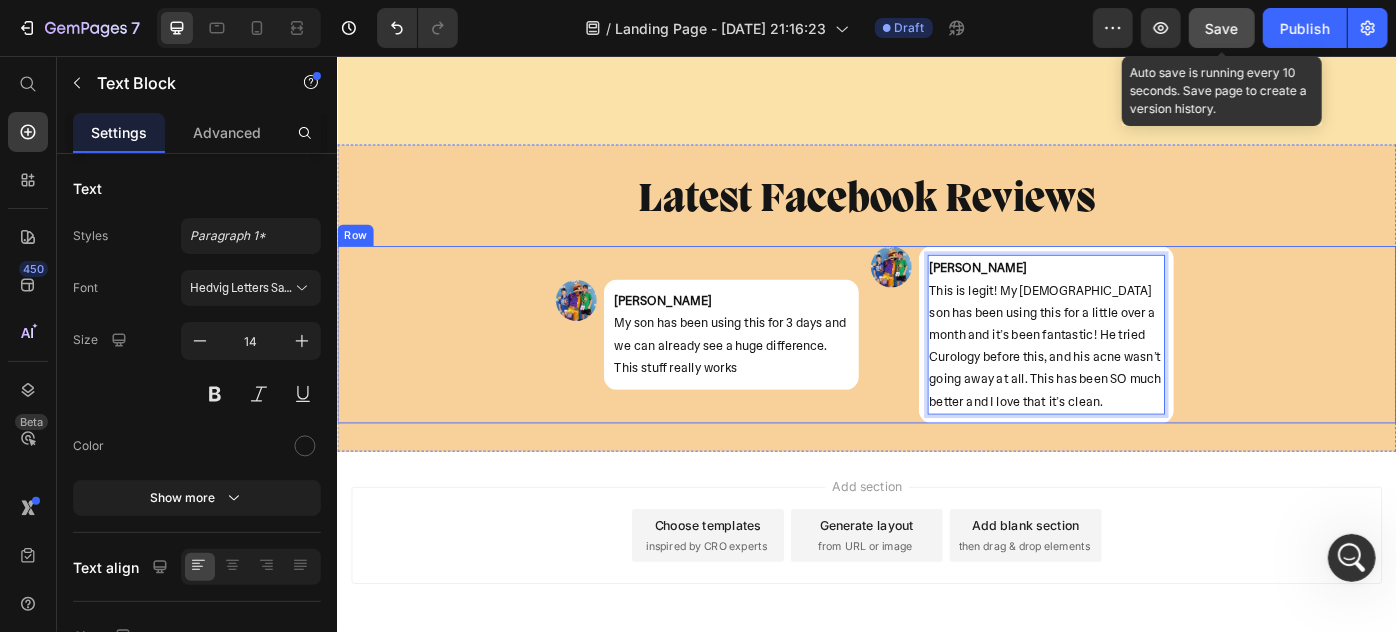 click on "Image Marissa Reed My son has been using this for 3 days and we can already see a huge difference. This stuff really works Text Block Row Row Image Amanda Lane This is legit! My 15-year-old son has been using this for a little over a month and it’s been fantastic! He tried Curology before this, and his acne wasn’t going away at all. This has been SO much better and I love that it’s clean. Text Block   0 Row Row Row Row" at bounding box center [936, 370] 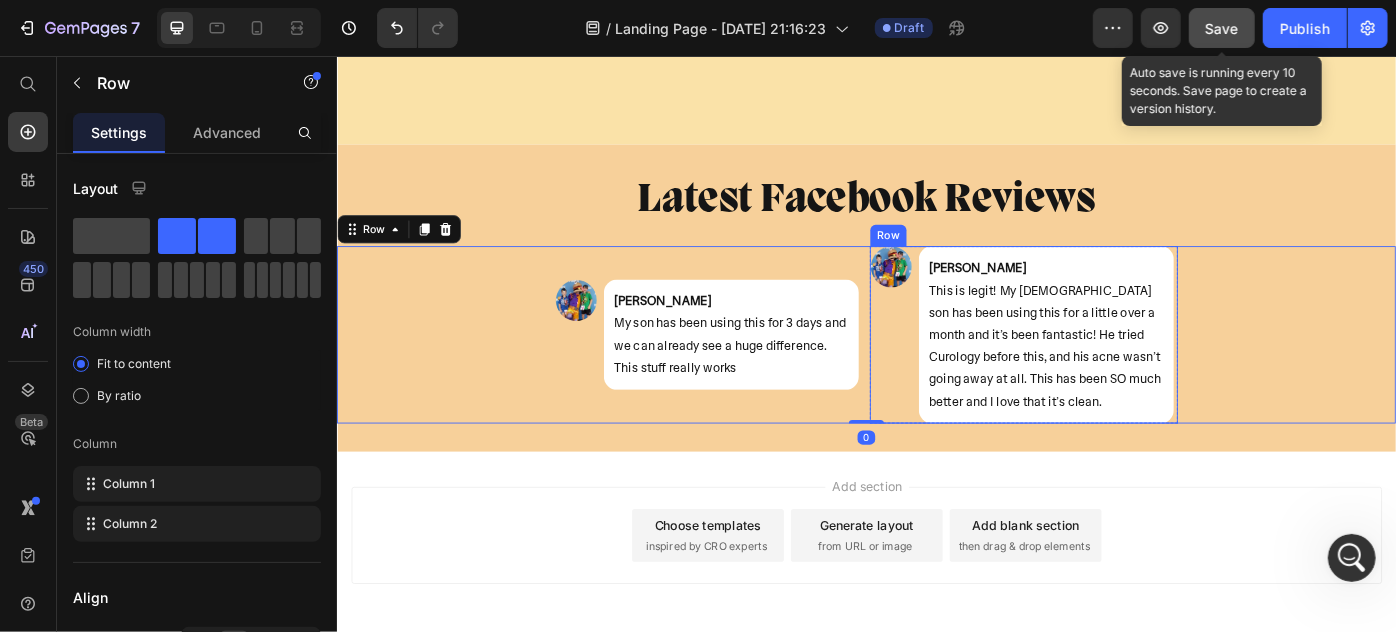 click on "Image" at bounding box center (963, 370) 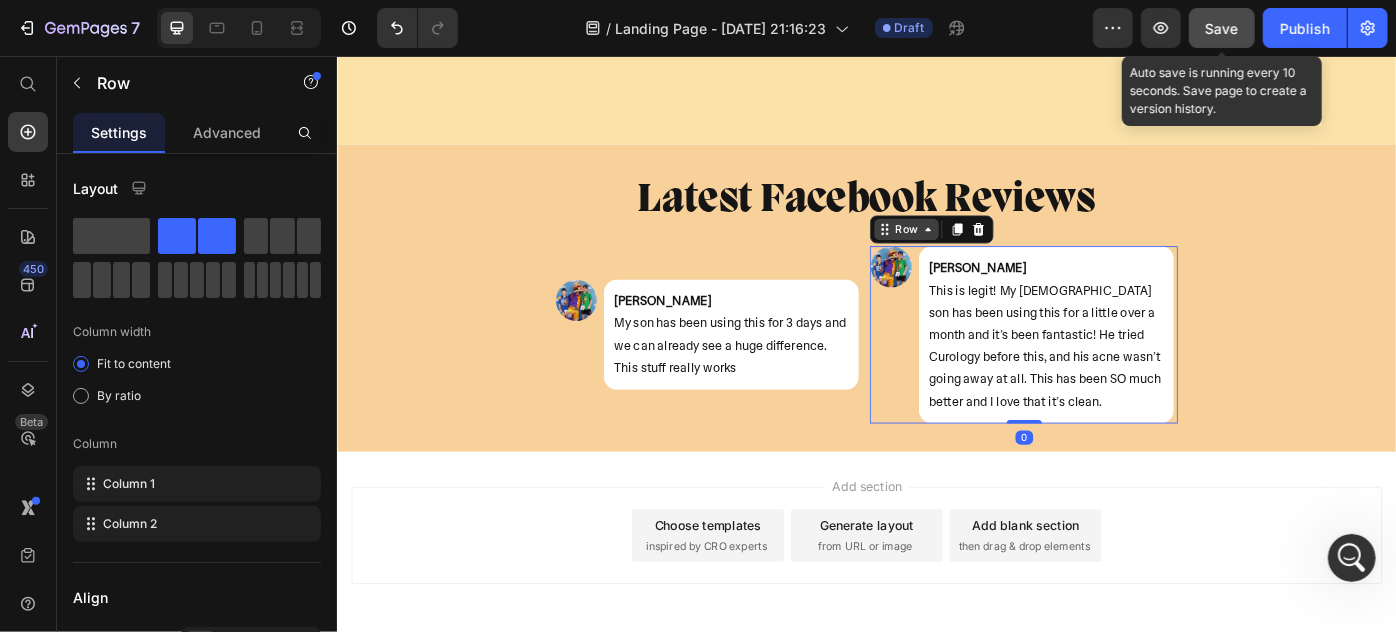 click on "Row" at bounding box center [981, 251] 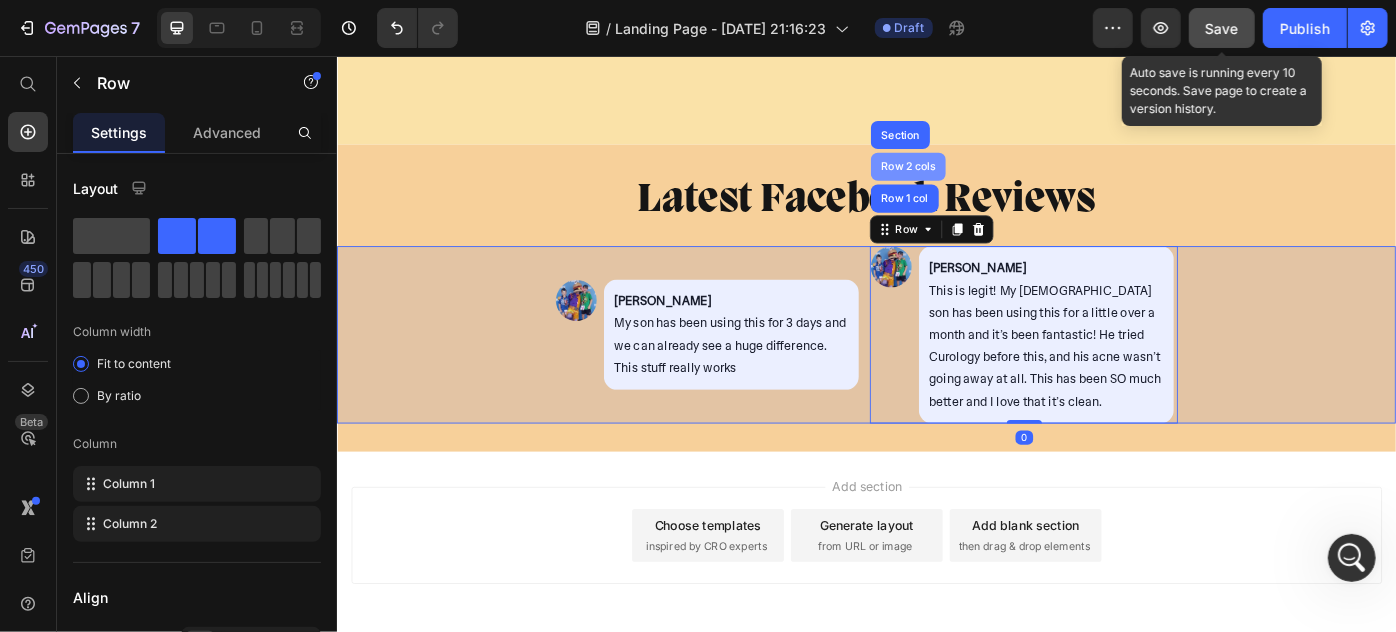 click on "Row 2 cols" at bounding box center (983, 180) 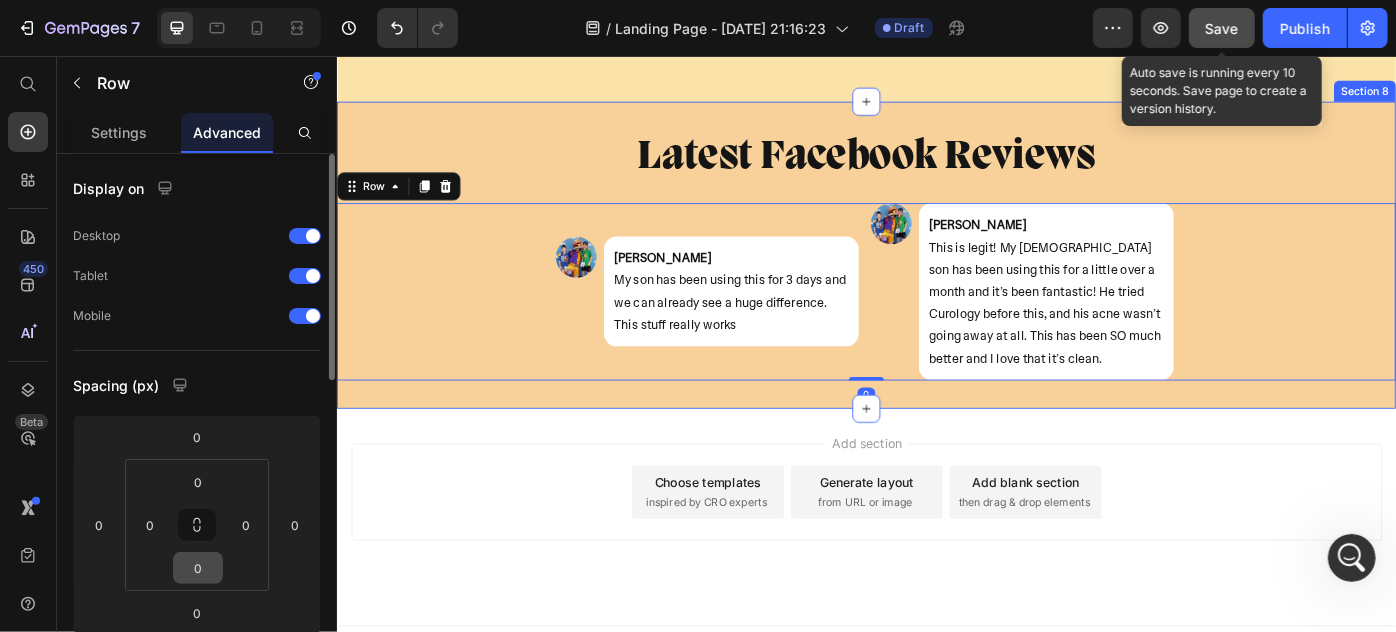 scroll, scrollTop: 90, scrollLeft: 0, axis: vertical 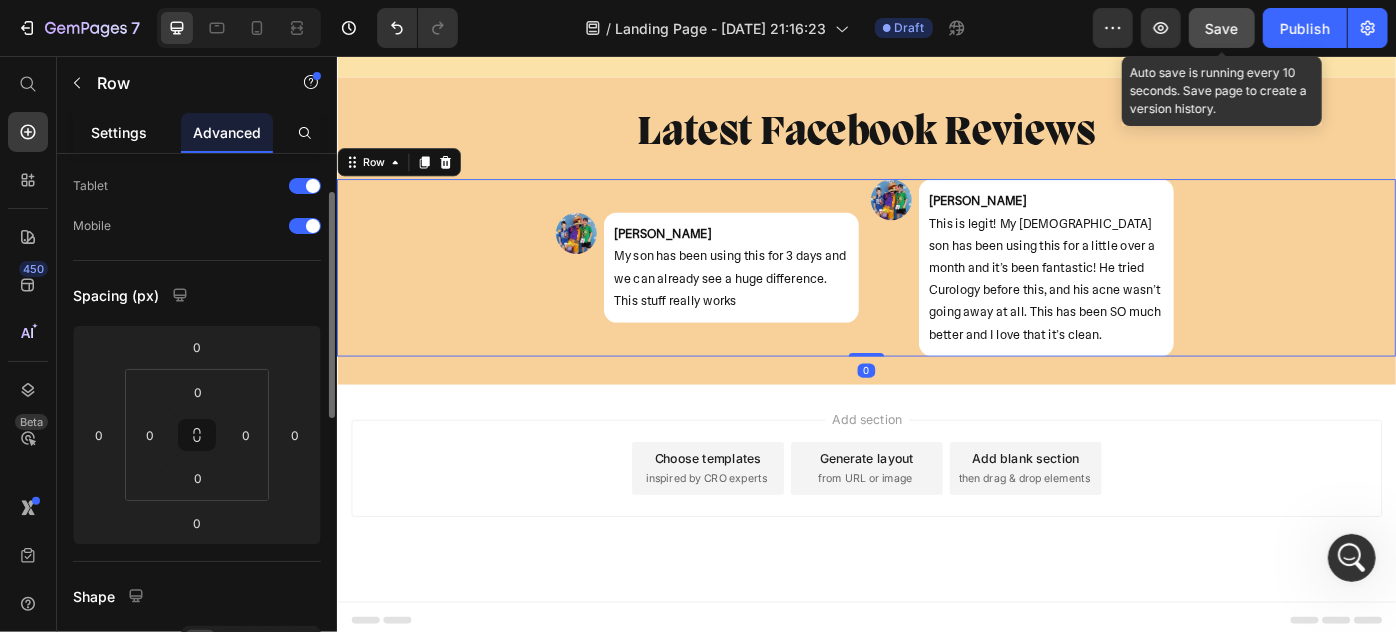 click on "Settings" at bounding box center [119, 132] 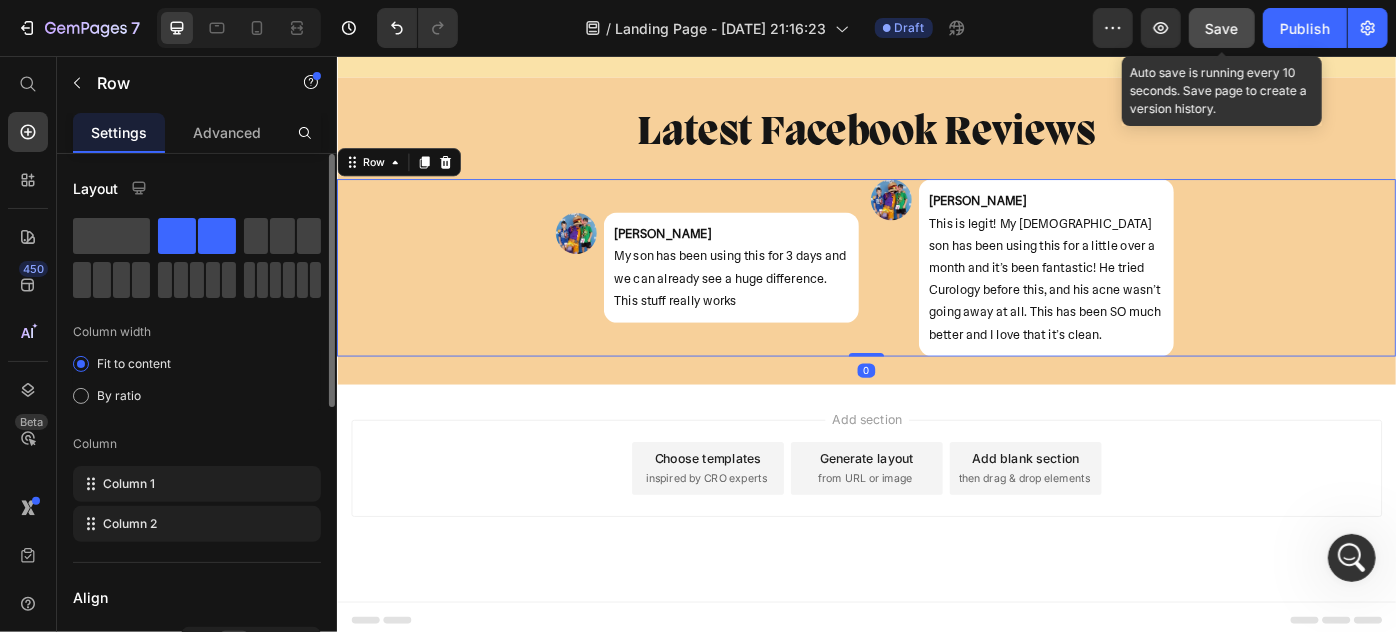 scroll, scrollTop: 181, scrollLeft: 0, axis: vertical 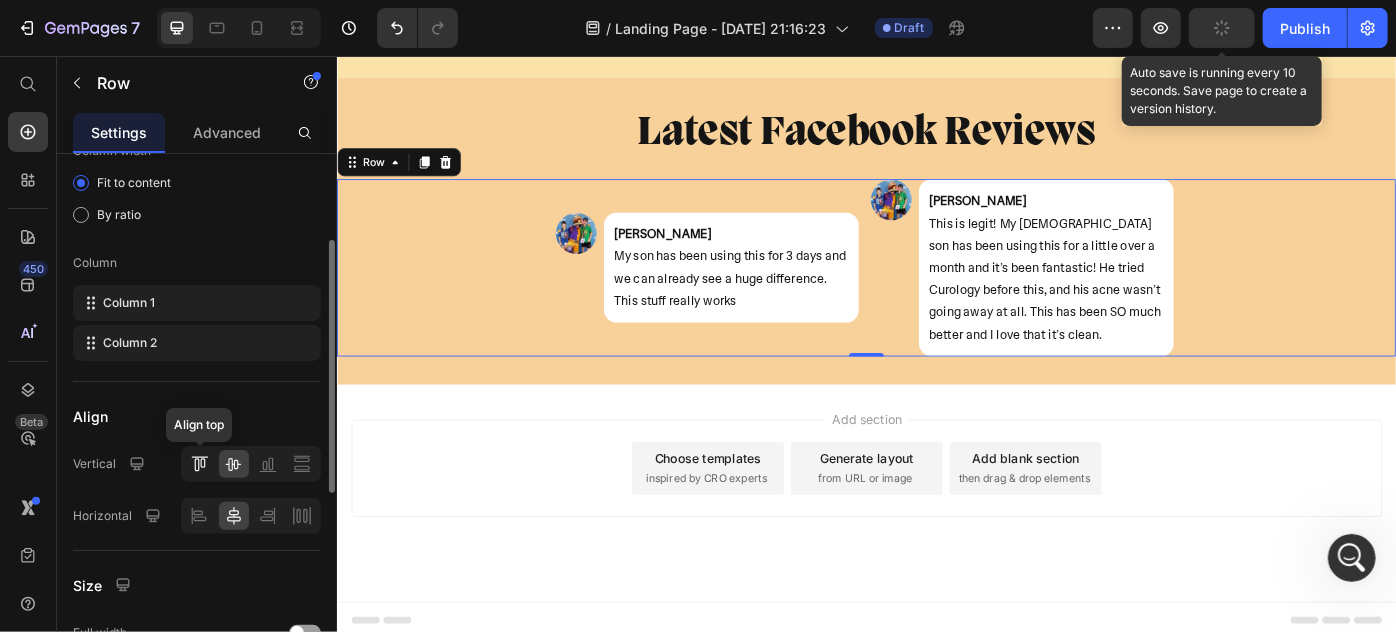 click 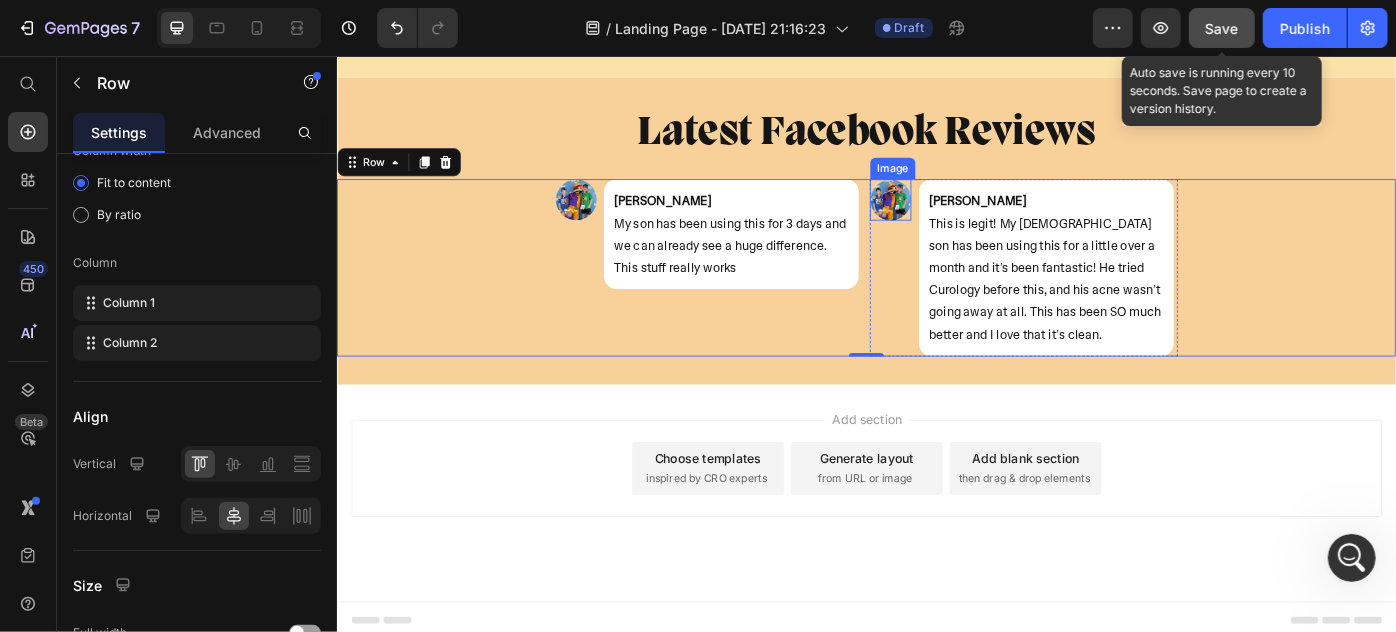 click at bounding box center (963, 217) 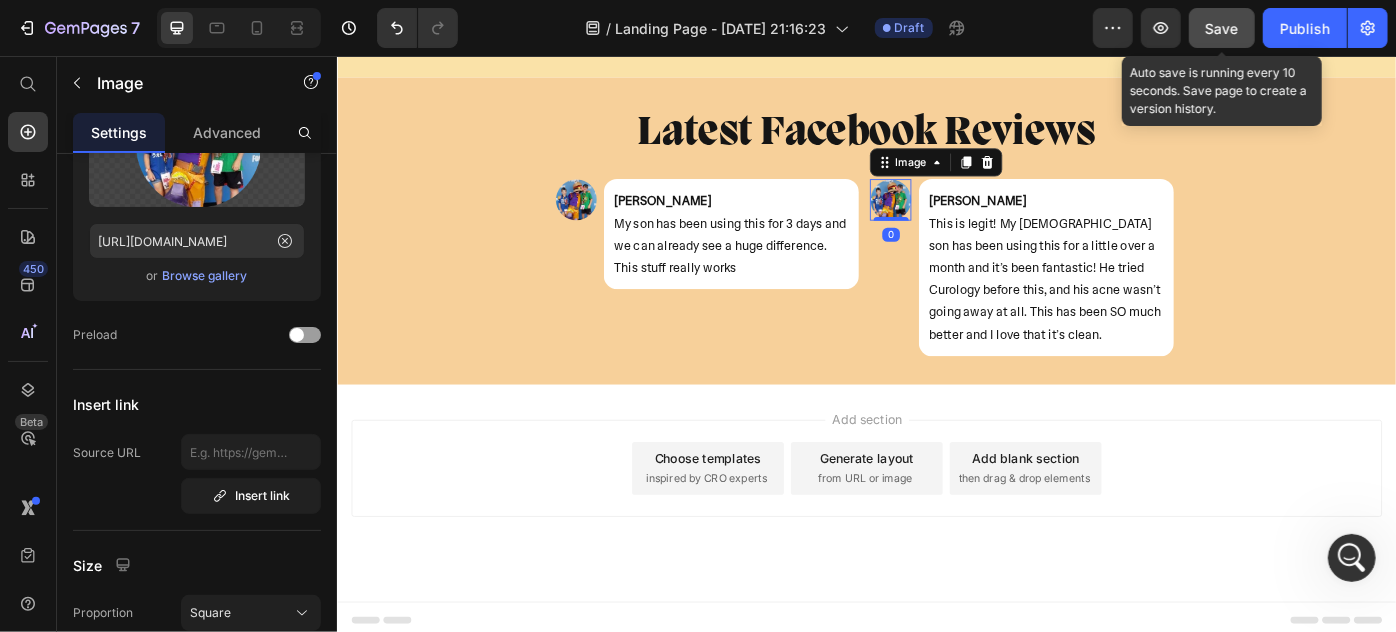 scroll, scrollTop: 0, scrollLeft: 0, axis: both 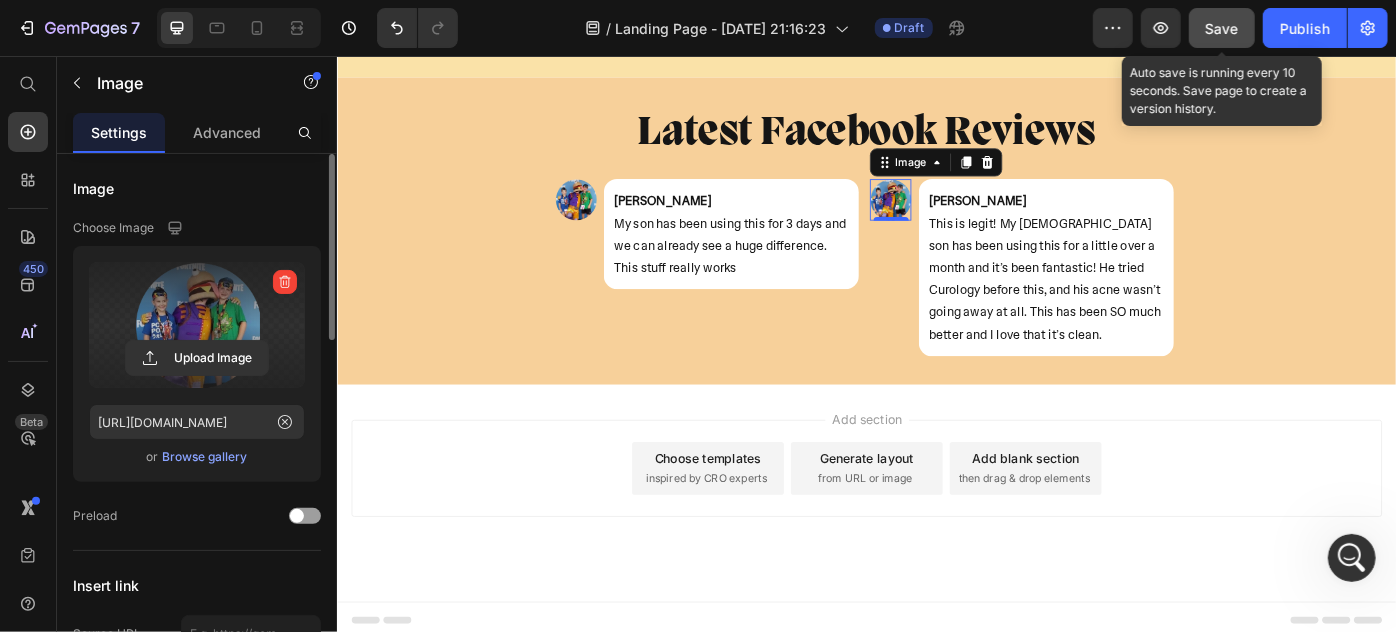 click at bounding box center (197, 325) 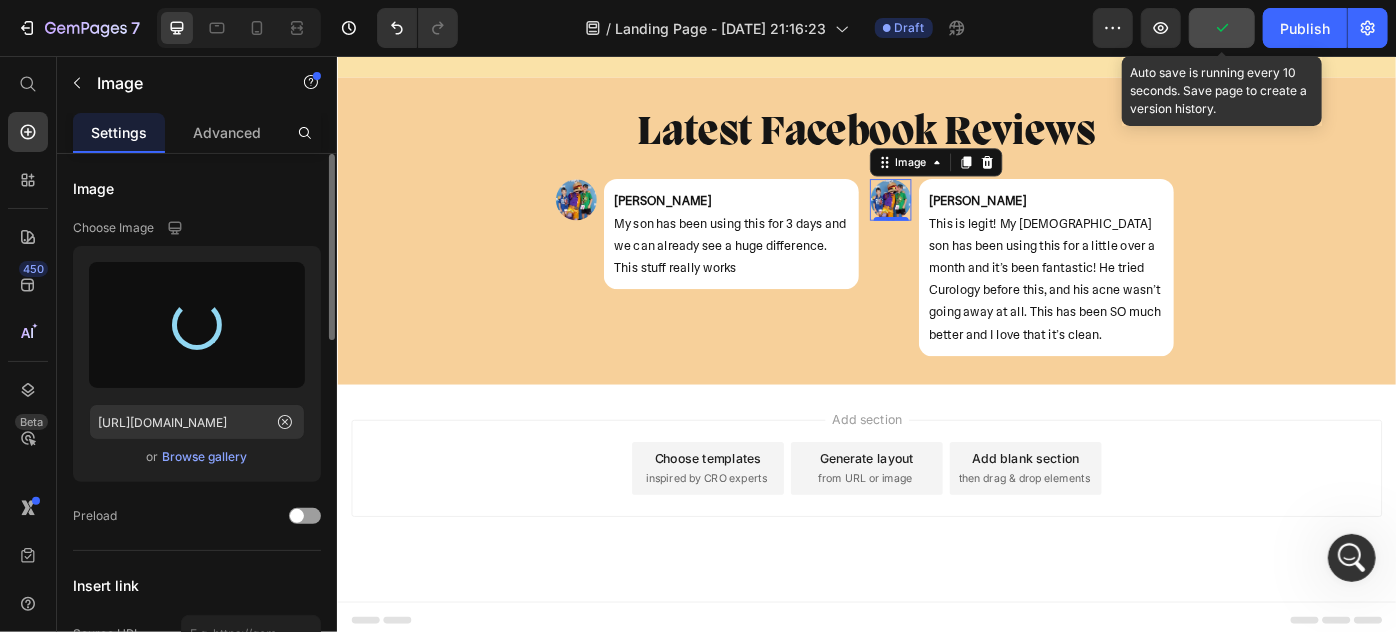 type on "https://cdn.shopify.com/s/files/1/0869/5912/8851/files/gempages_511364164535452839-a29faf58-fb03-49cf-9e79-a21c6238c73a.png" 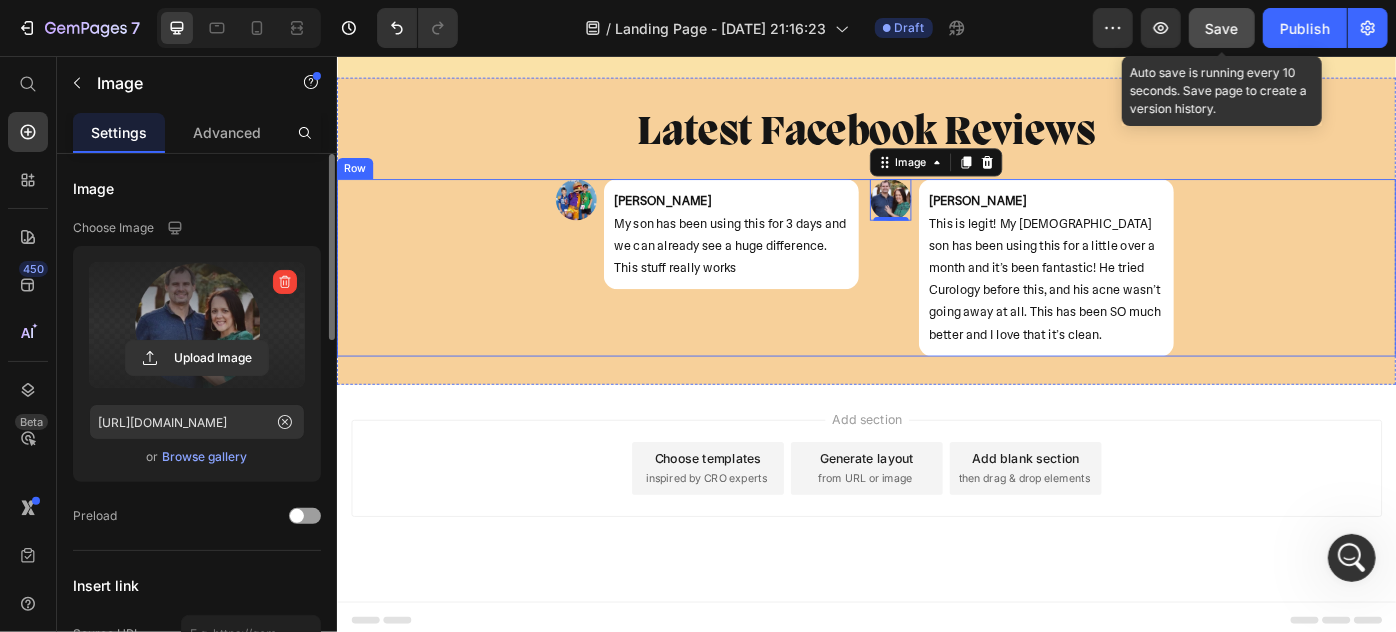 click on "Image Marissa Reed My son has been using this for 3 days and we can already see a huge difference. This stuff really works Text Block Row Row" at bounding box center (757, 294) 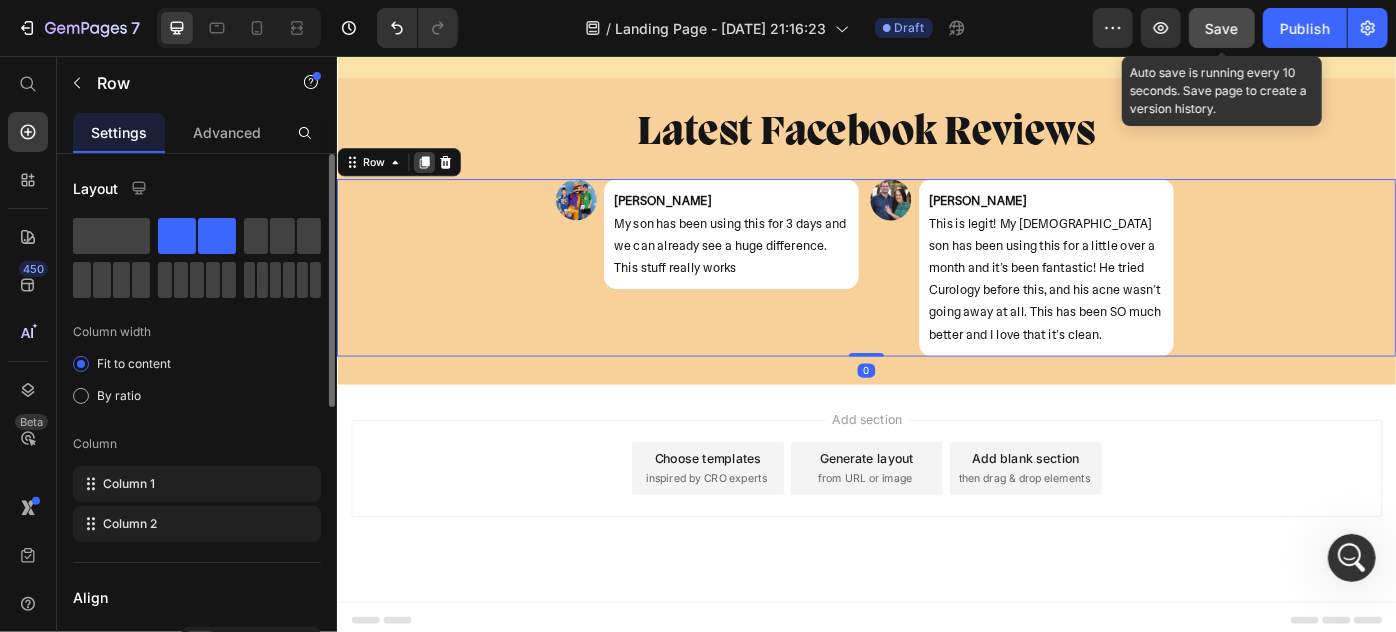 click 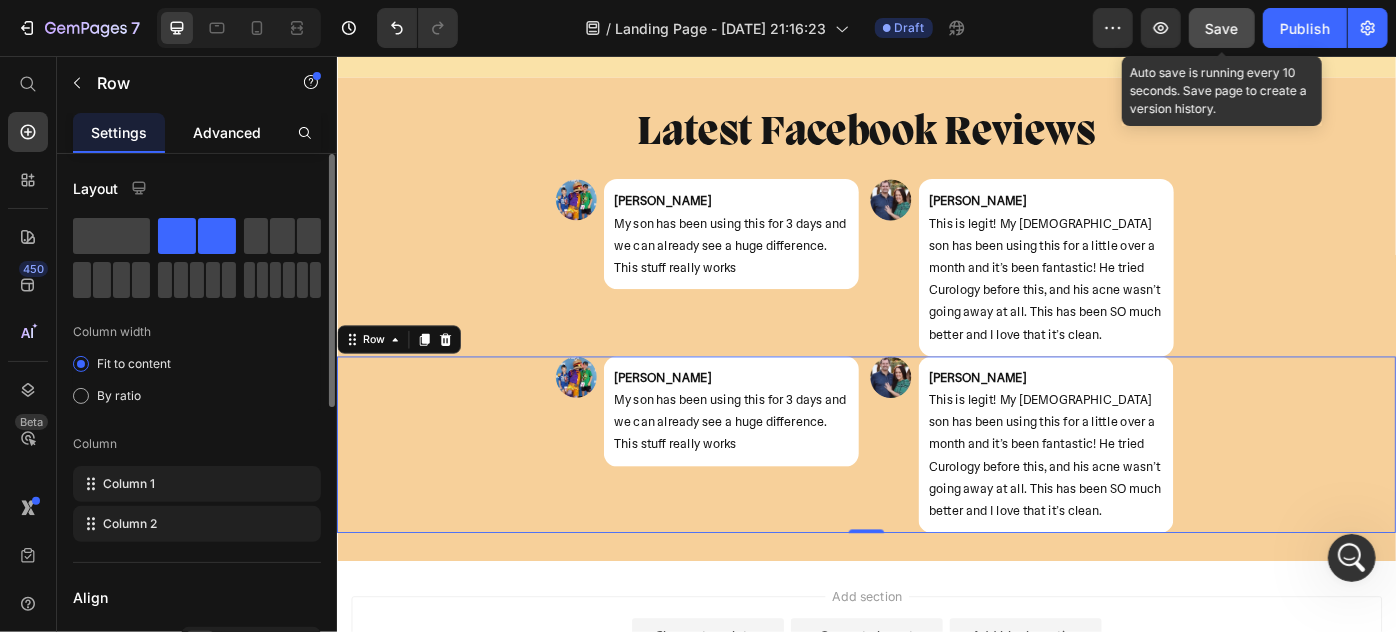 click on "Advanced" at bounding box center (227, 132) 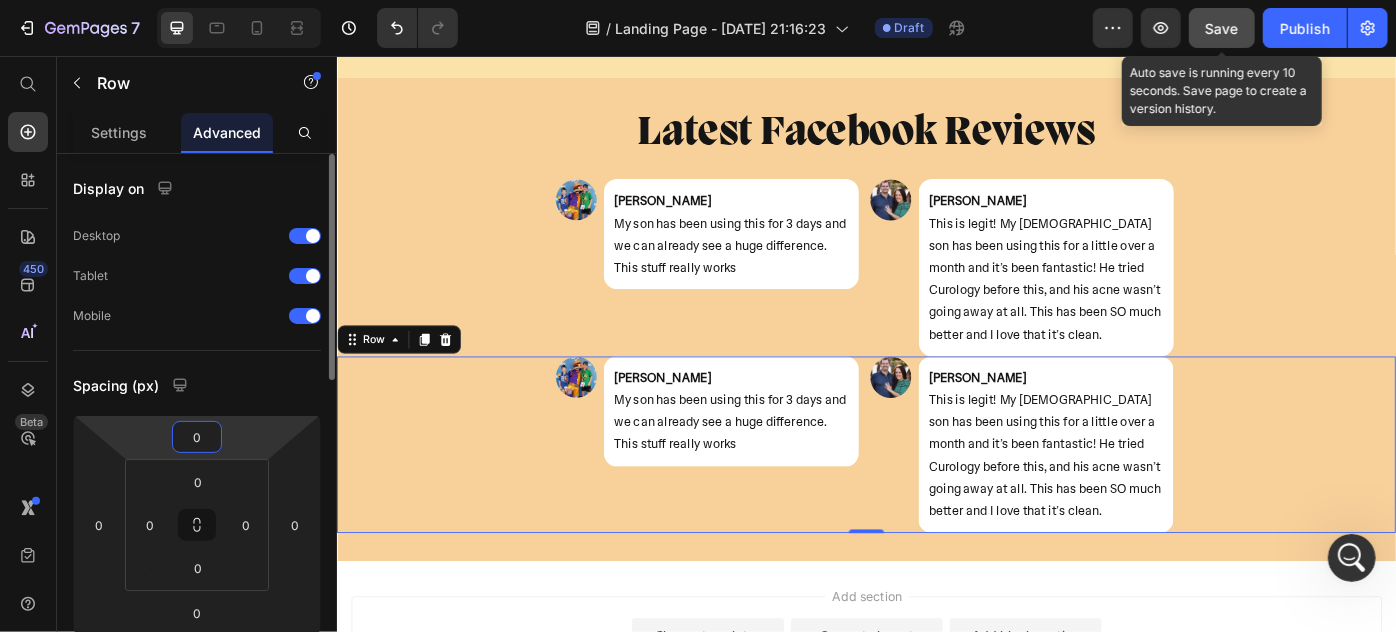 click on "0" at bounding box center (197, 437) 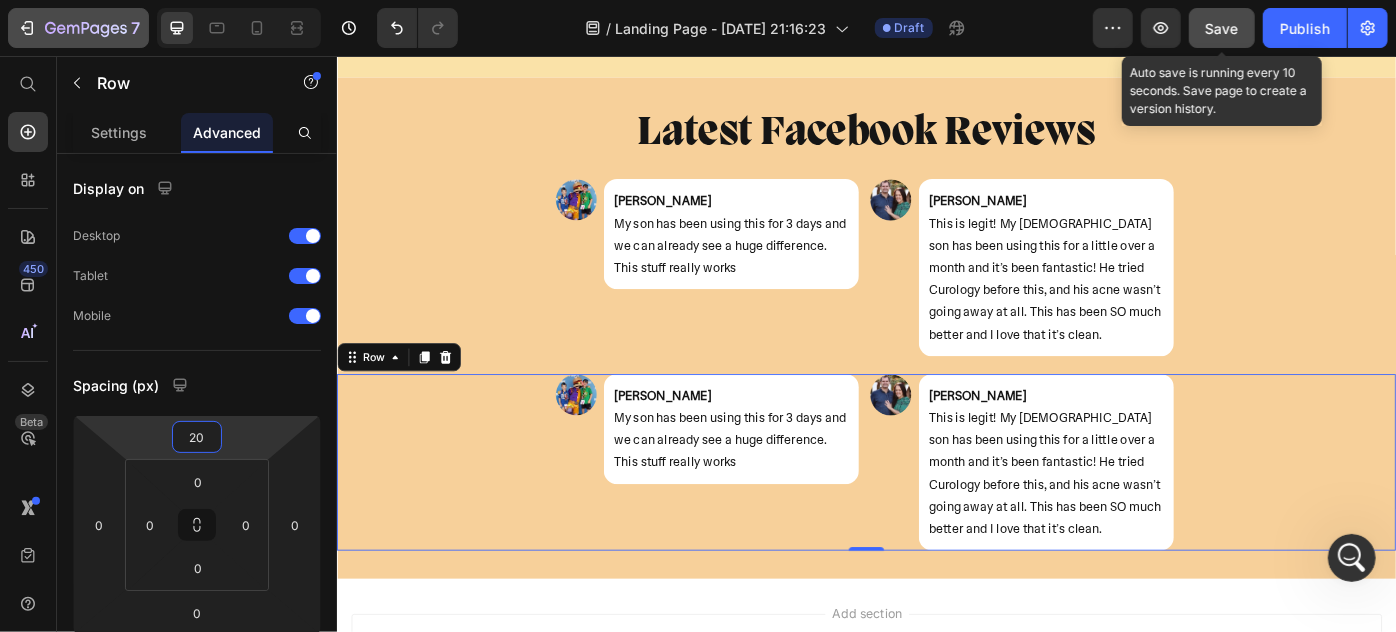 type on "20" 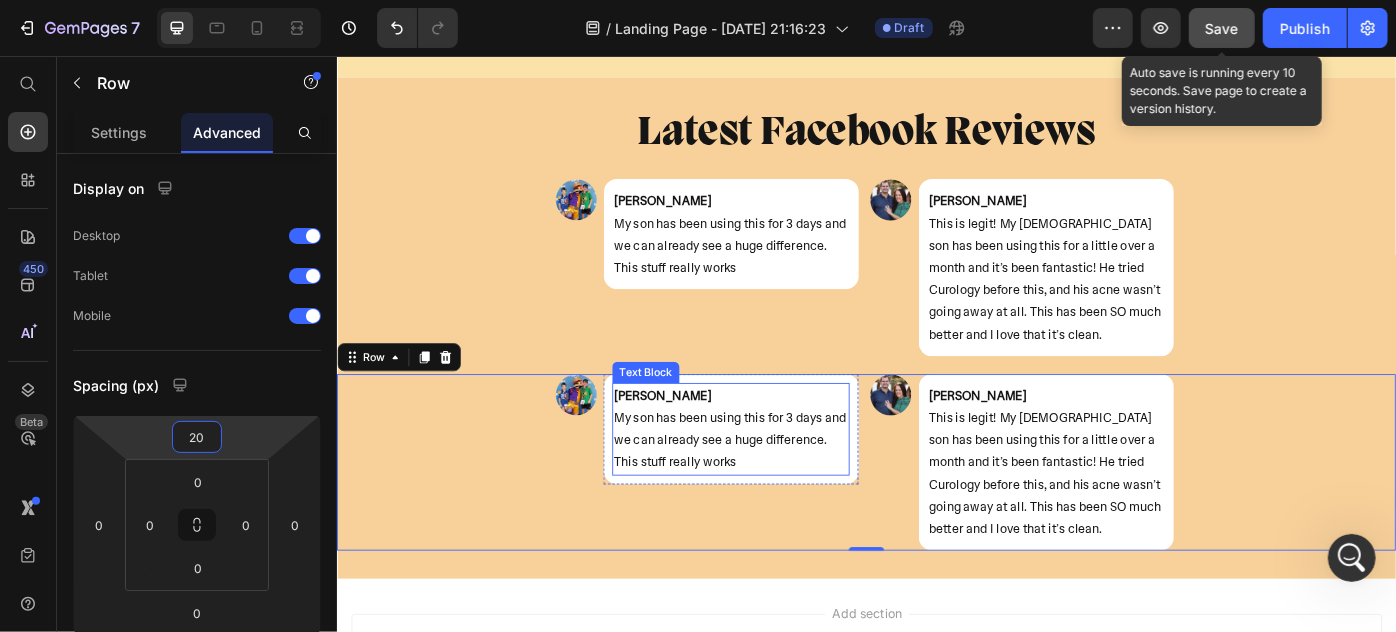 click on "Marissa Reed" at bounding box center [782, 439] 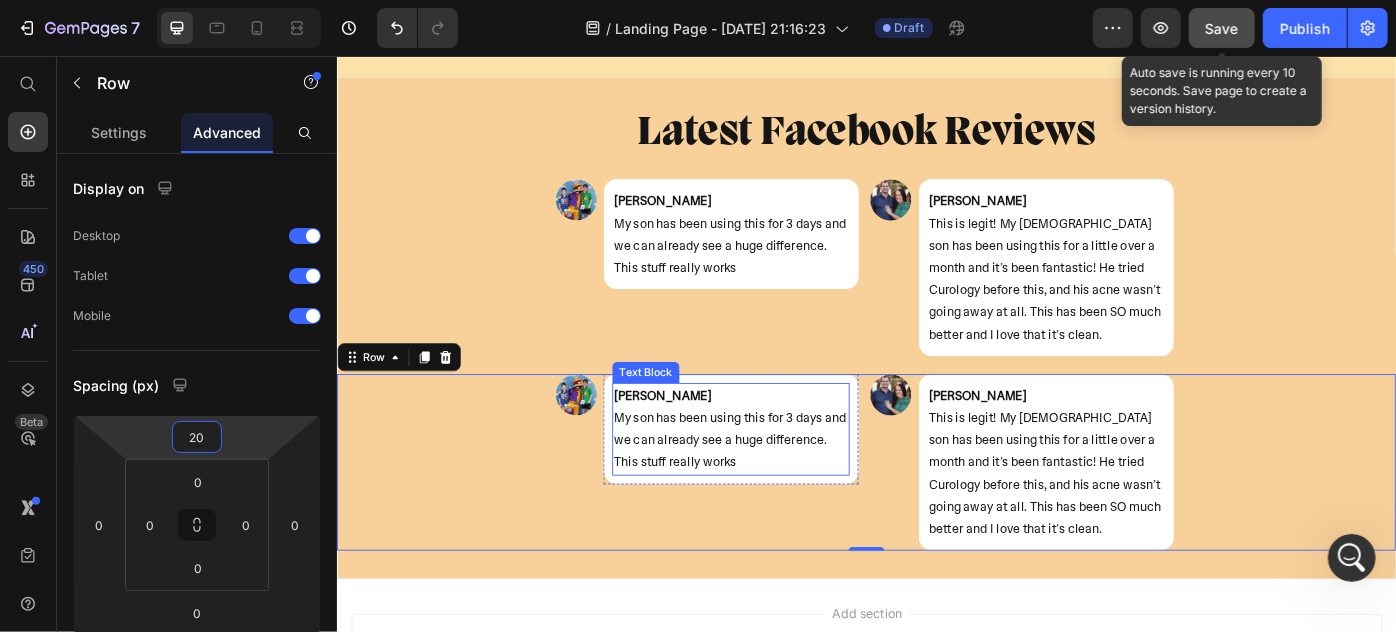 click on "Marissa Reed" at bounding box center [782, 439] 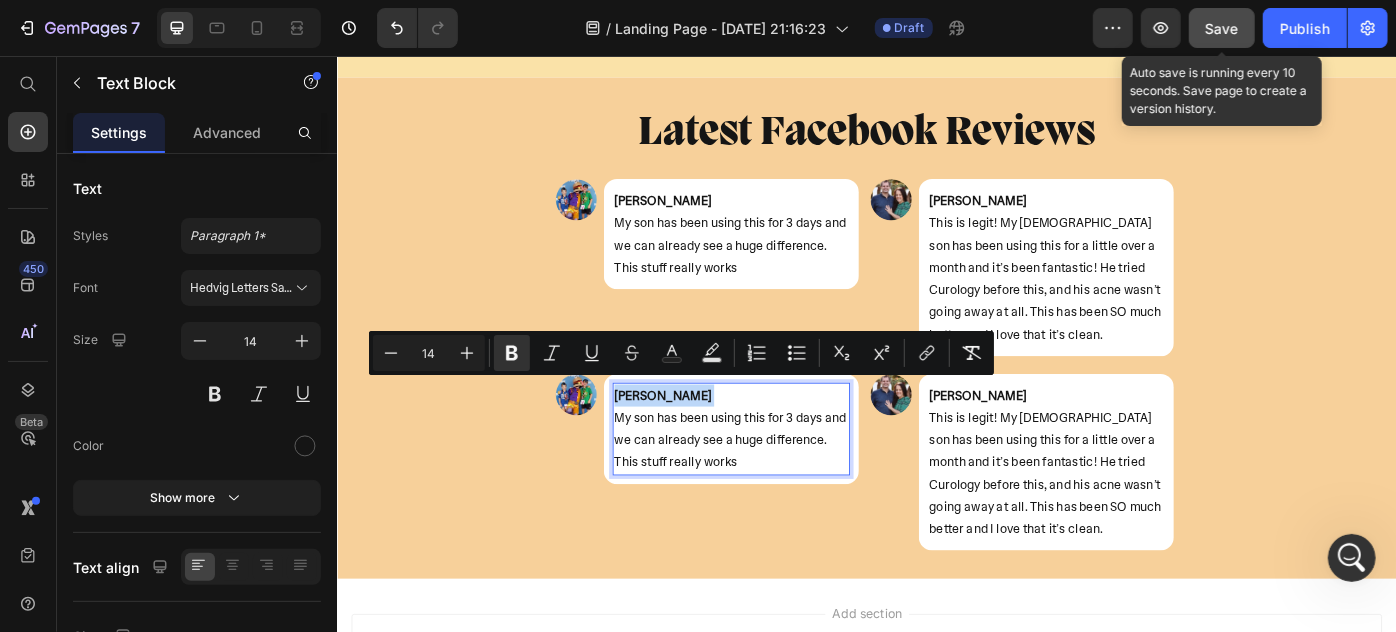 click on "Marissa Reed" at bounding box center [705, 439] 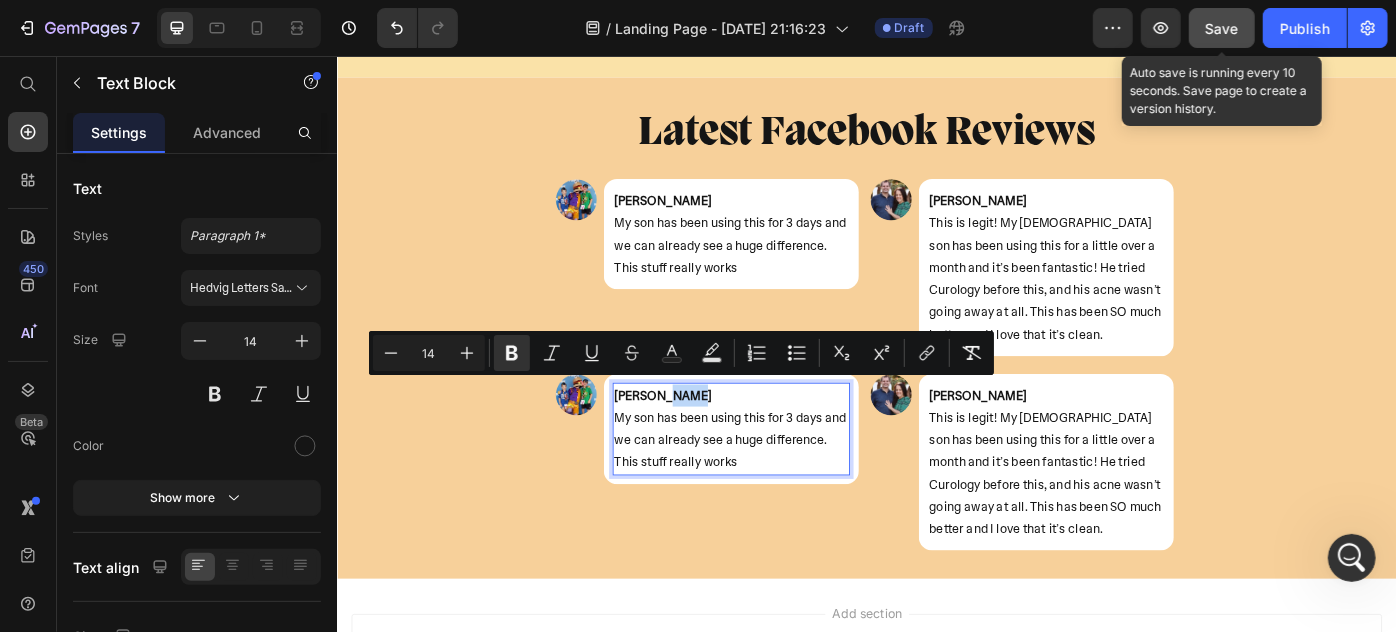click on "Marissa Reed" at bounding box center [705, 439] 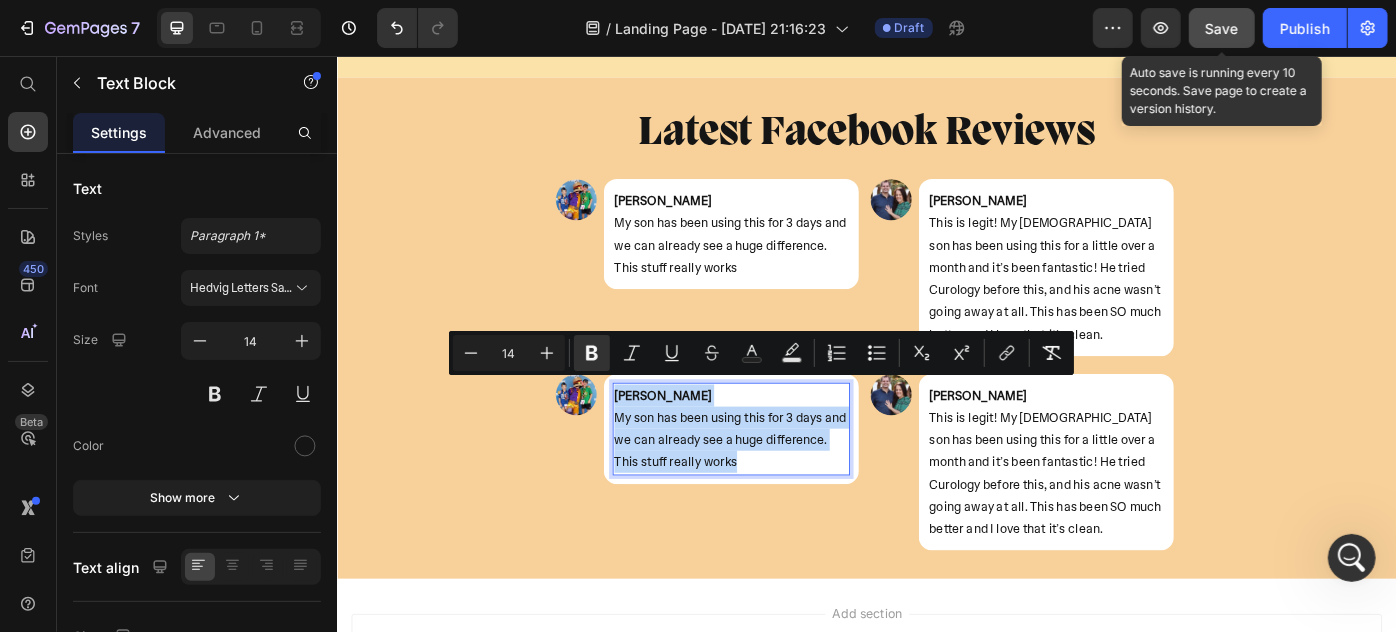 drag, startPoint x: 713, startPoint y: 440, endPoint x: 775, endPoint y: 497, distance: 84.21995 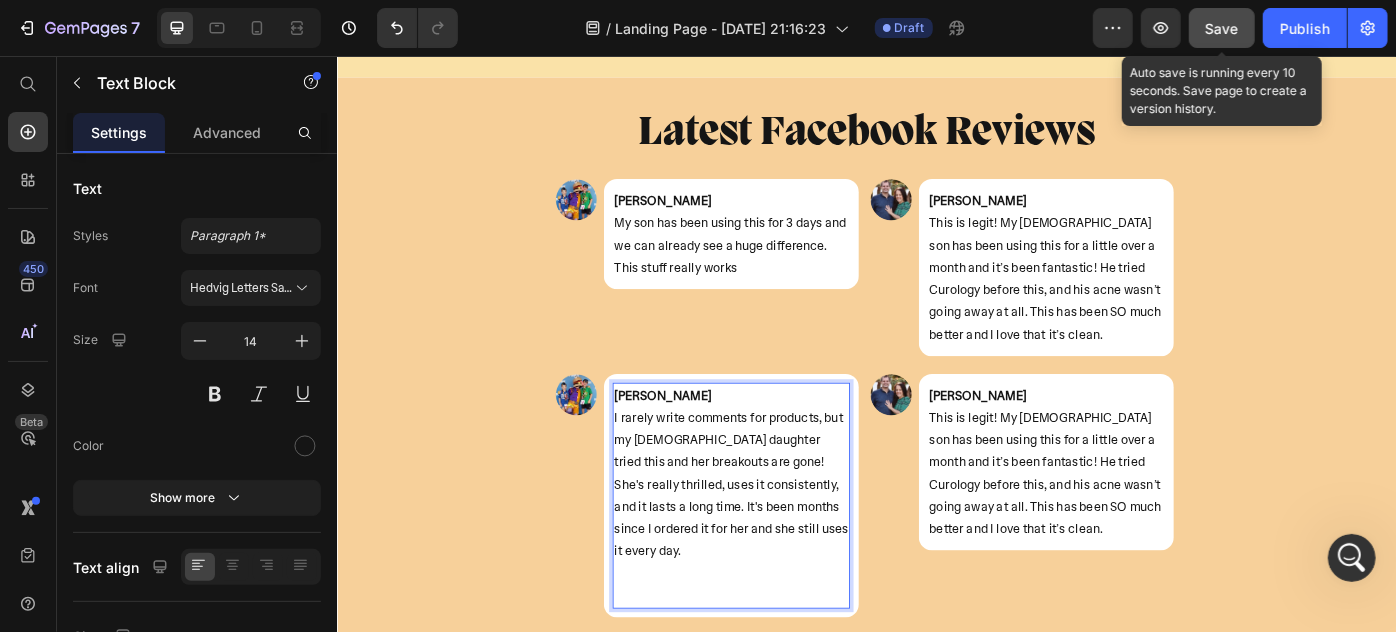 scroll, scrollTop: 107, scrollLeft: 0, axis: vertical 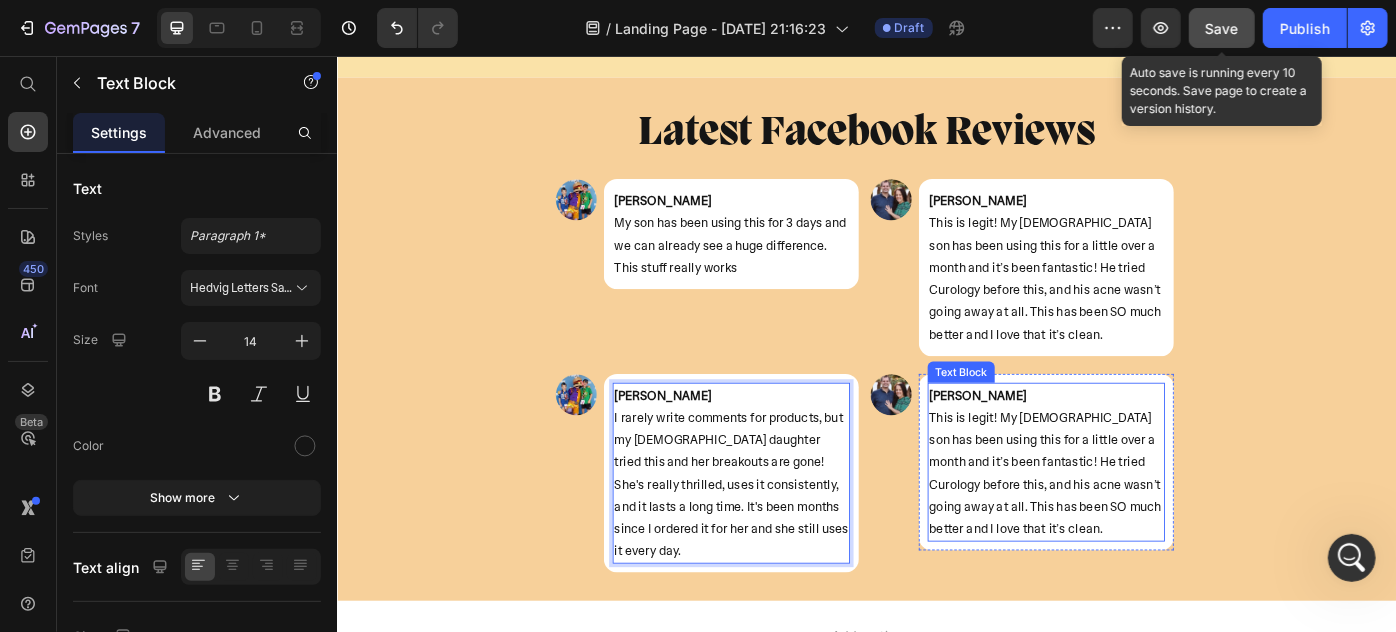 click on "Amanda Lane" at bounding box center [1062, 439] 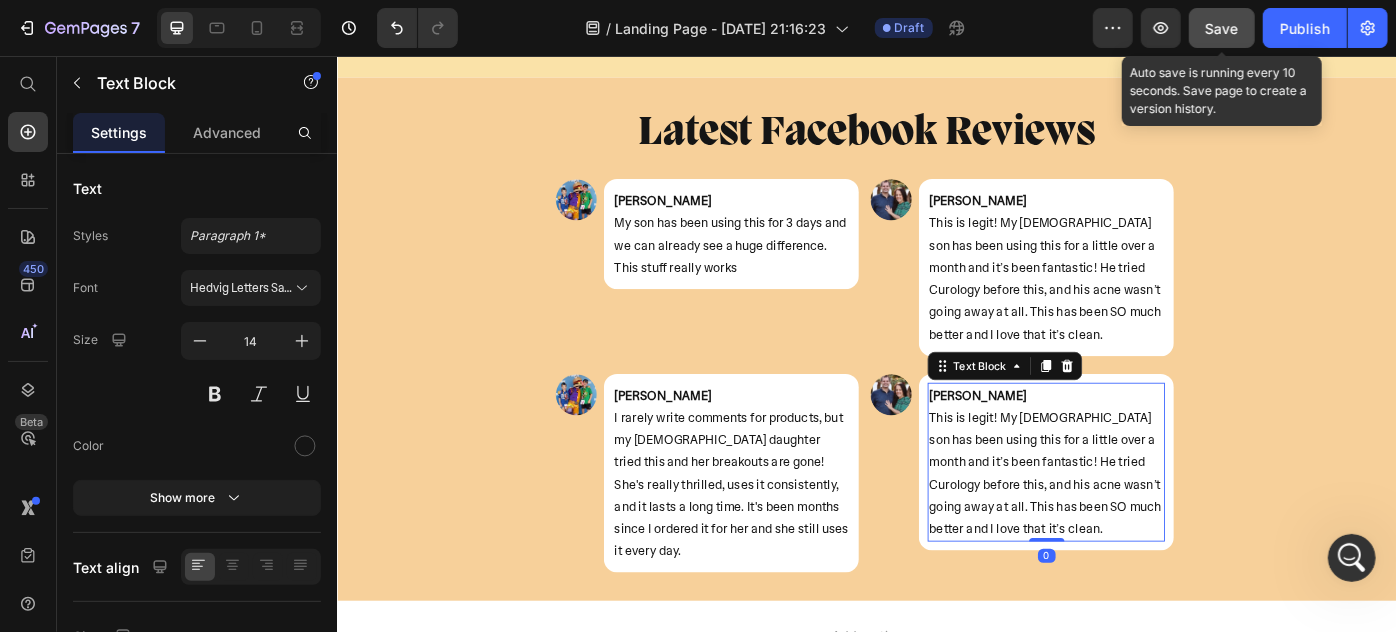 click on "Amanda Lane" at bounding box center [1062, 439] 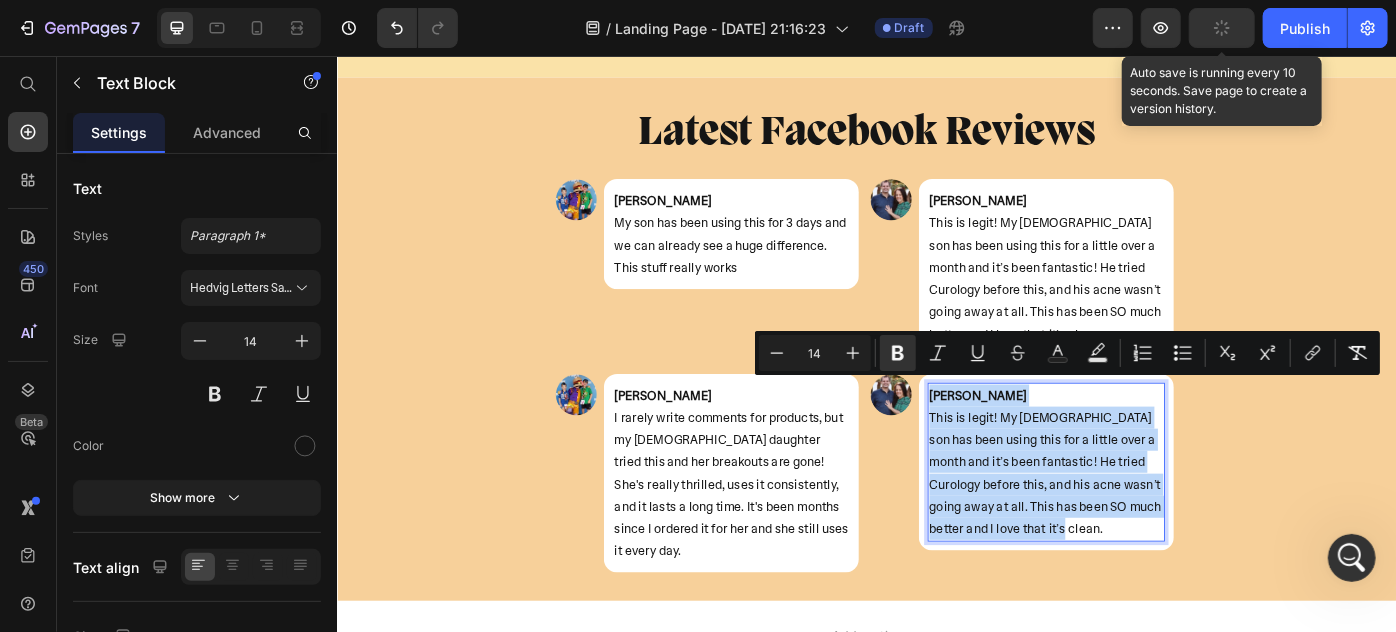drag, startPoint x: 1054, startPoint y: 432, endPoint x: 1132, endPoint y: 556, distance: 146.49232 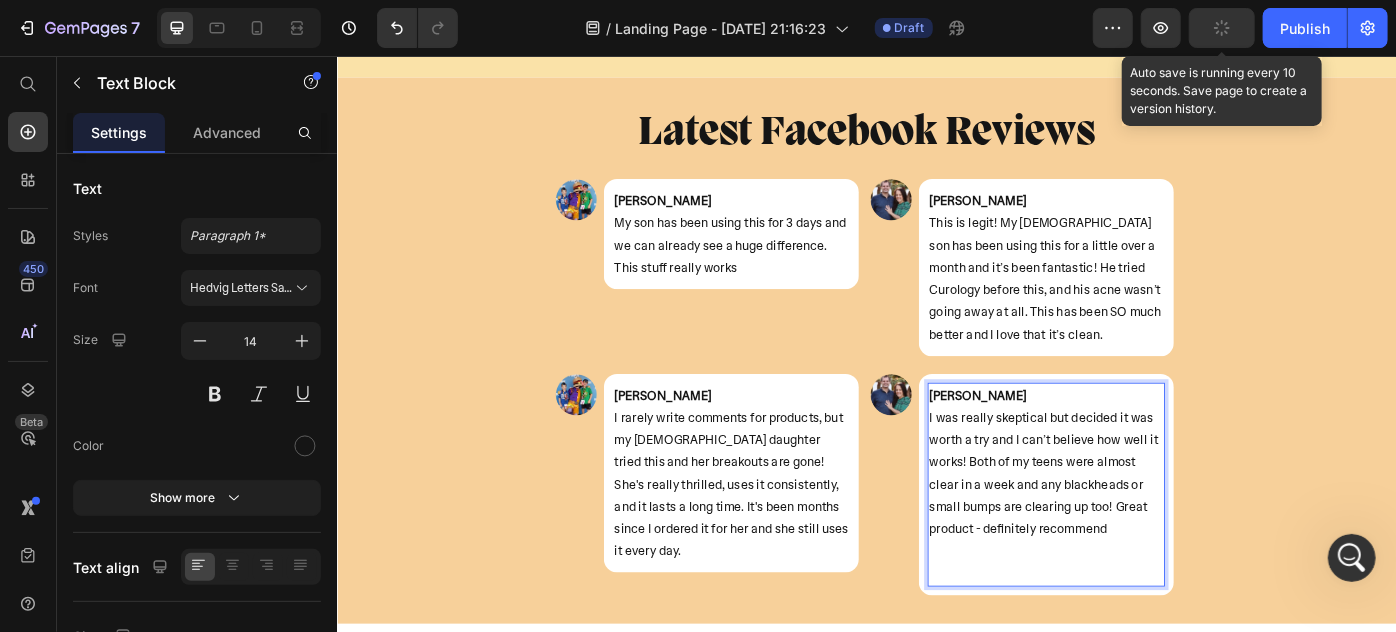 scroll, scrollTop: 107, scrollLeft: 0, axis: vertical 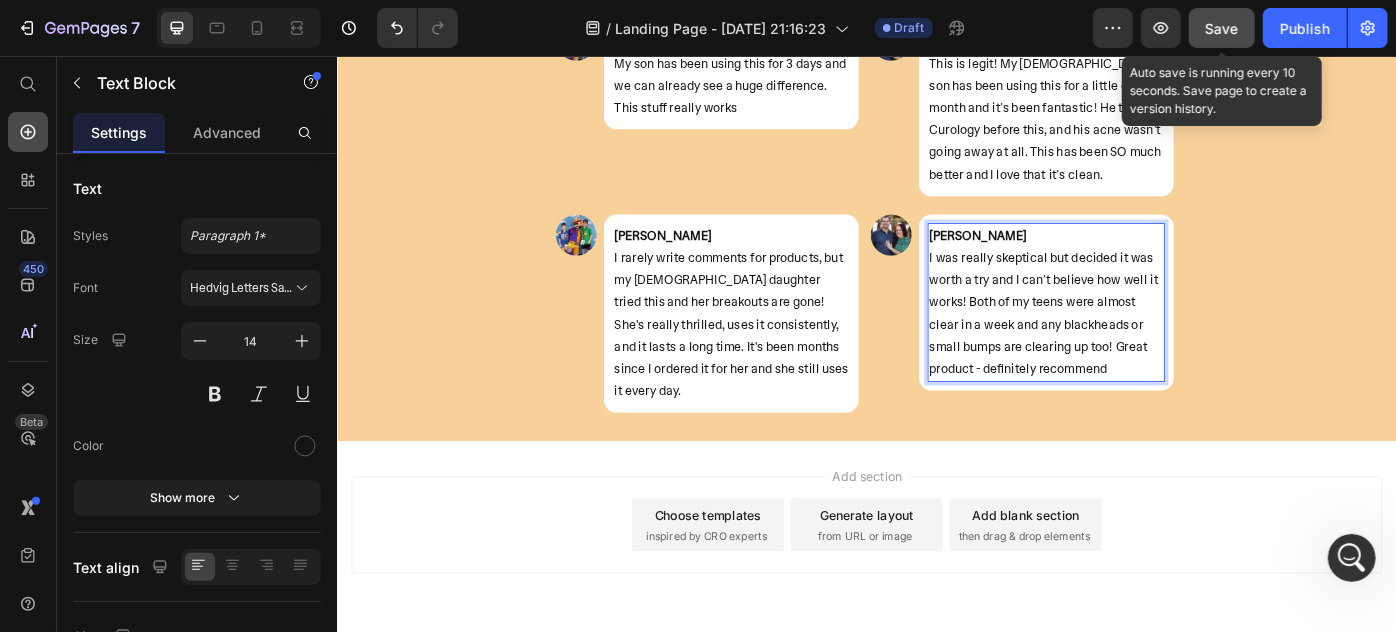 click 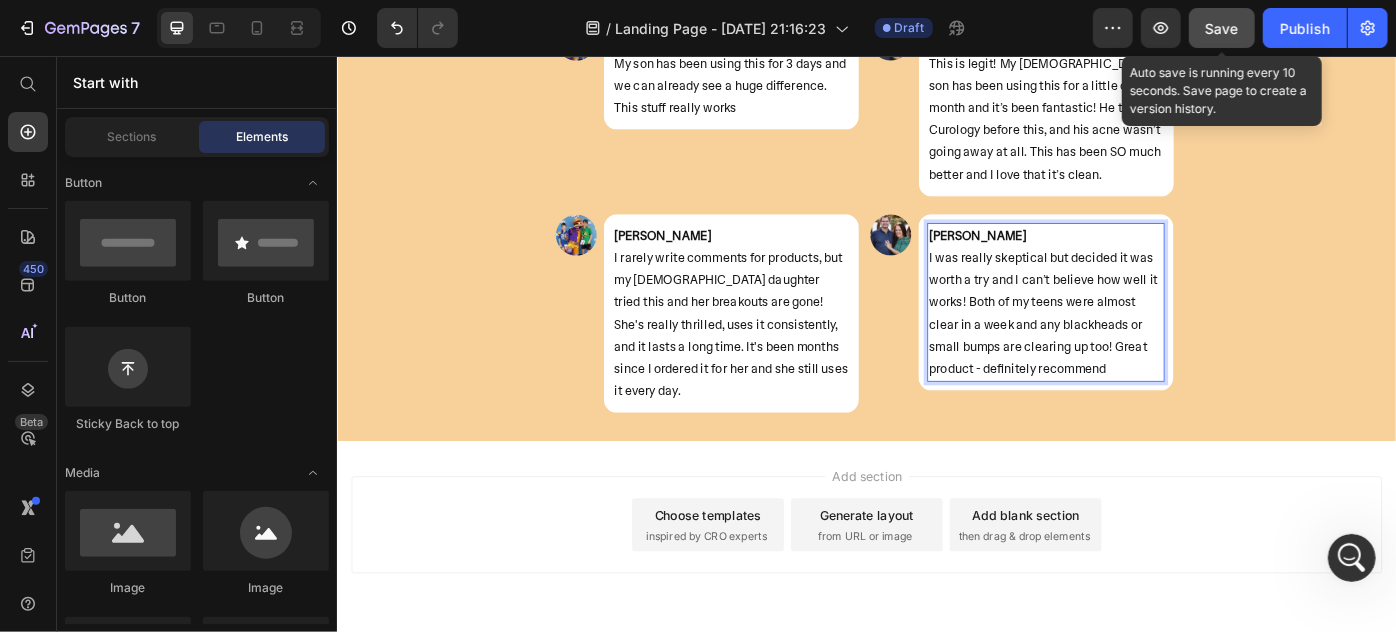 scroll, scrollTop: 0, scrollLeft: 0, axis: both 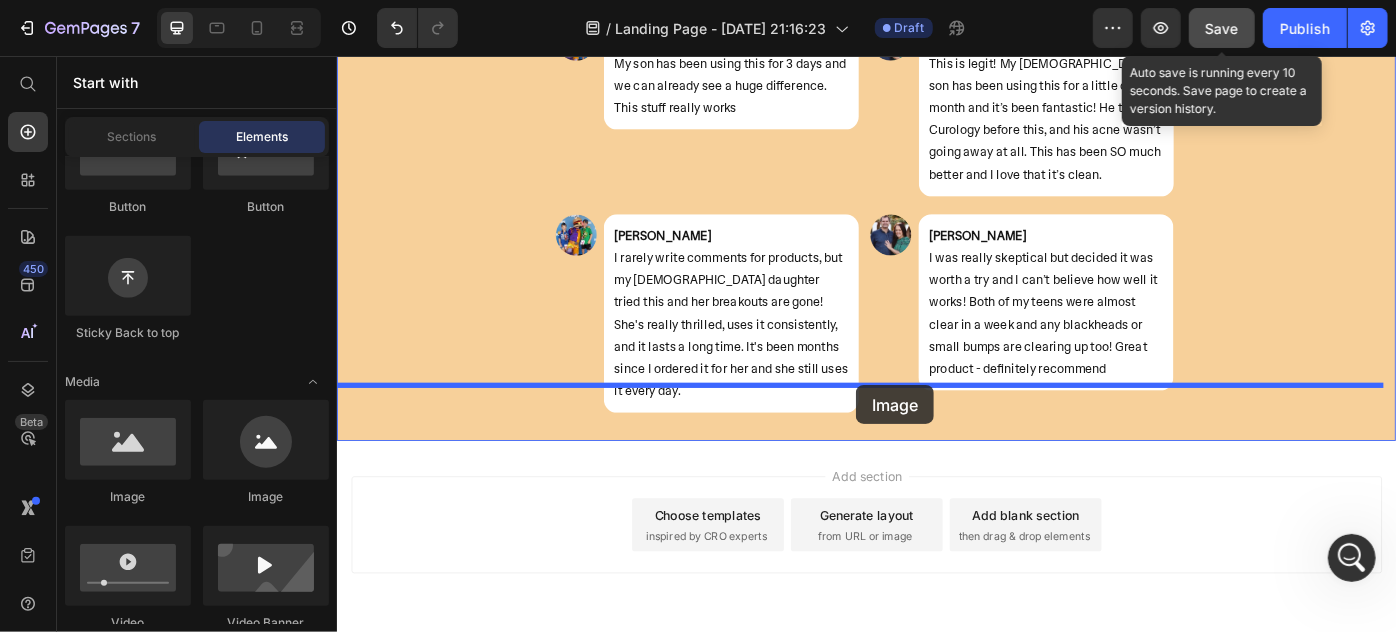 drag, startPoint x: 488, startPoint y: 509, endPoint x: 924, endPoint y: 428, distance: 443.46027 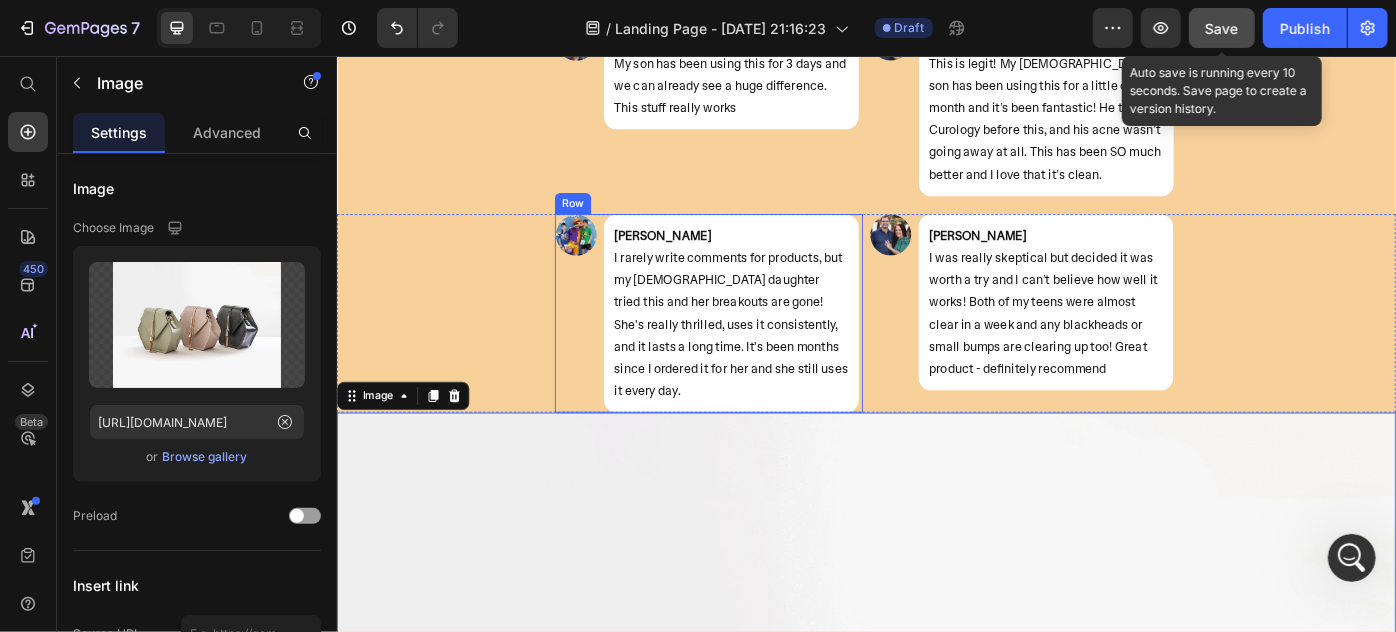 click on "Image" at bounding box center (606, 347) 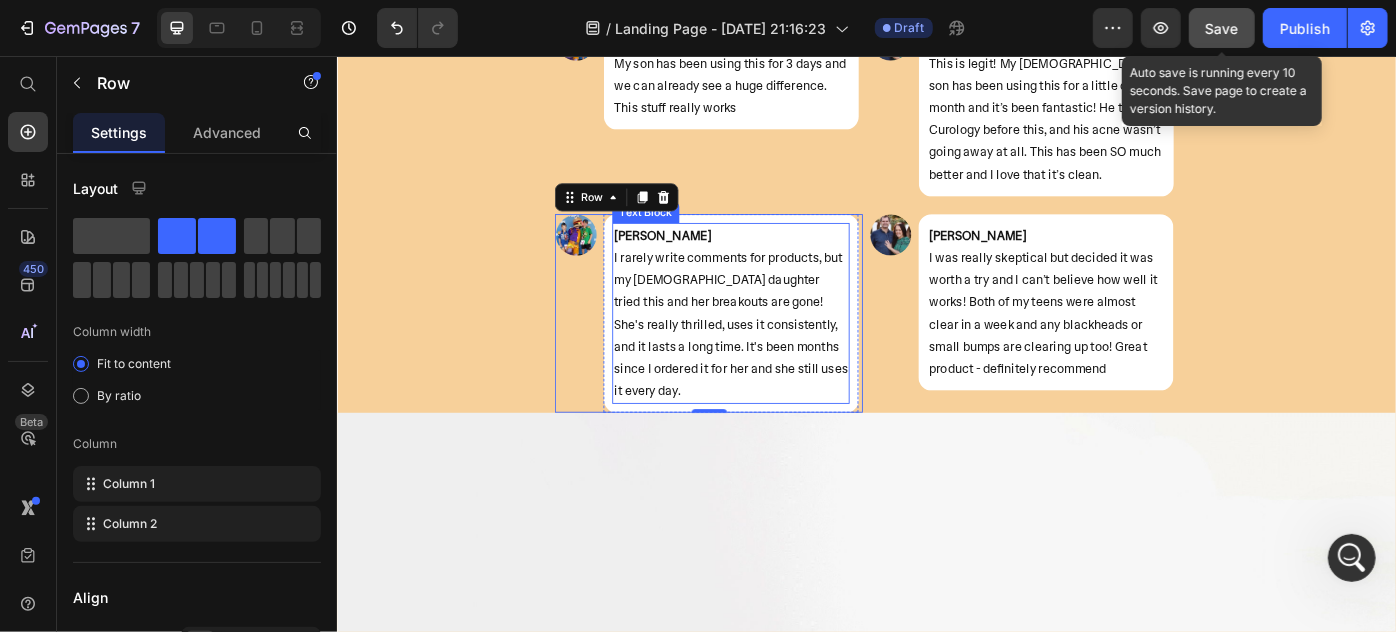 click at bounding box center [936, 909] 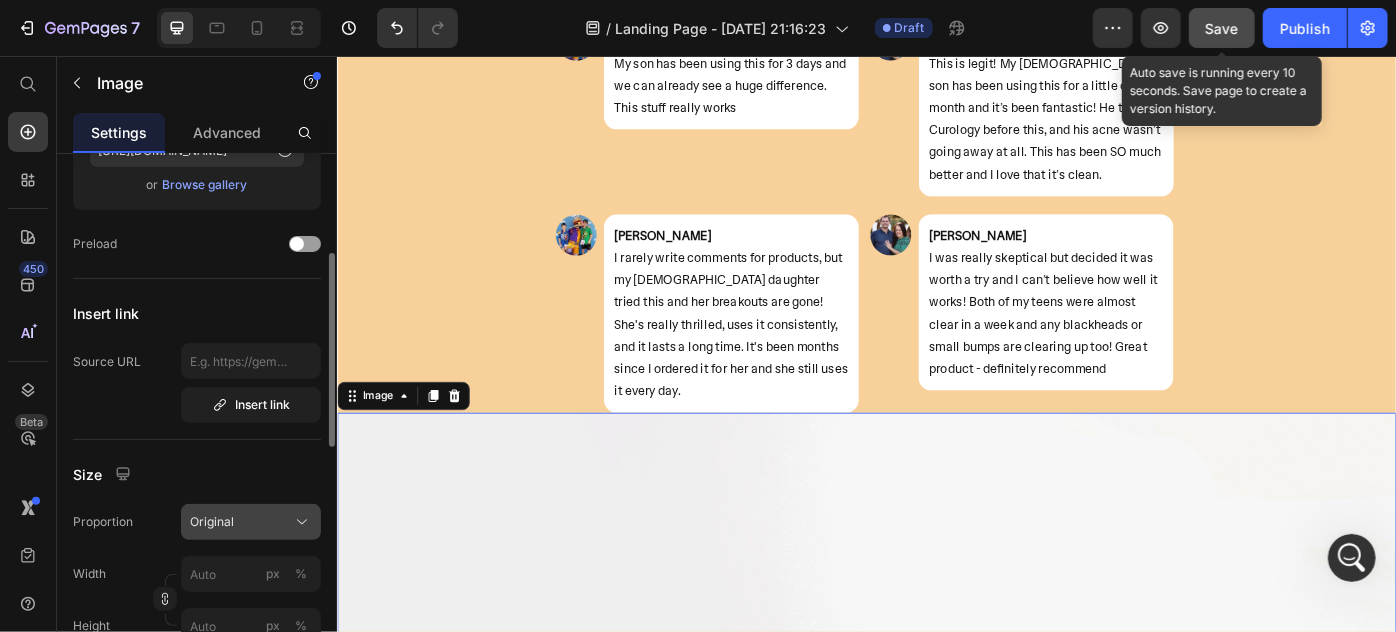 scroll, scrollTop: 363, scrollLeft: 0, axis: vertical 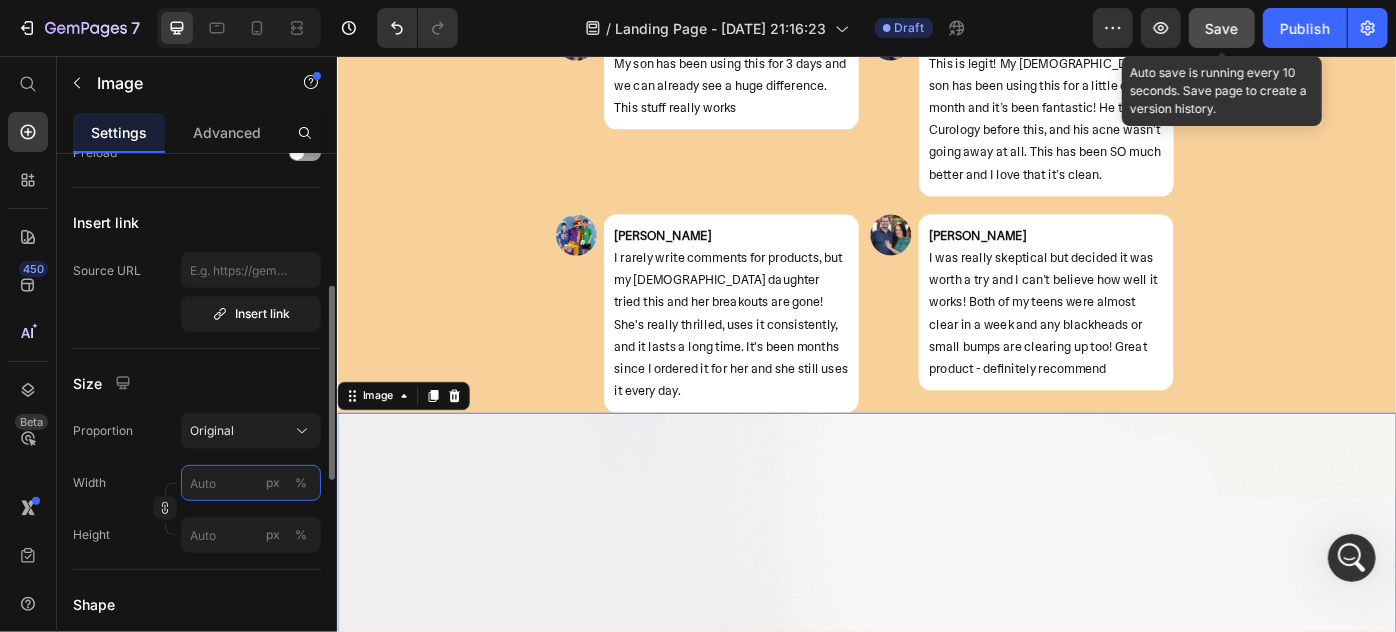 click on "px %" at bounding box center [251, 483] 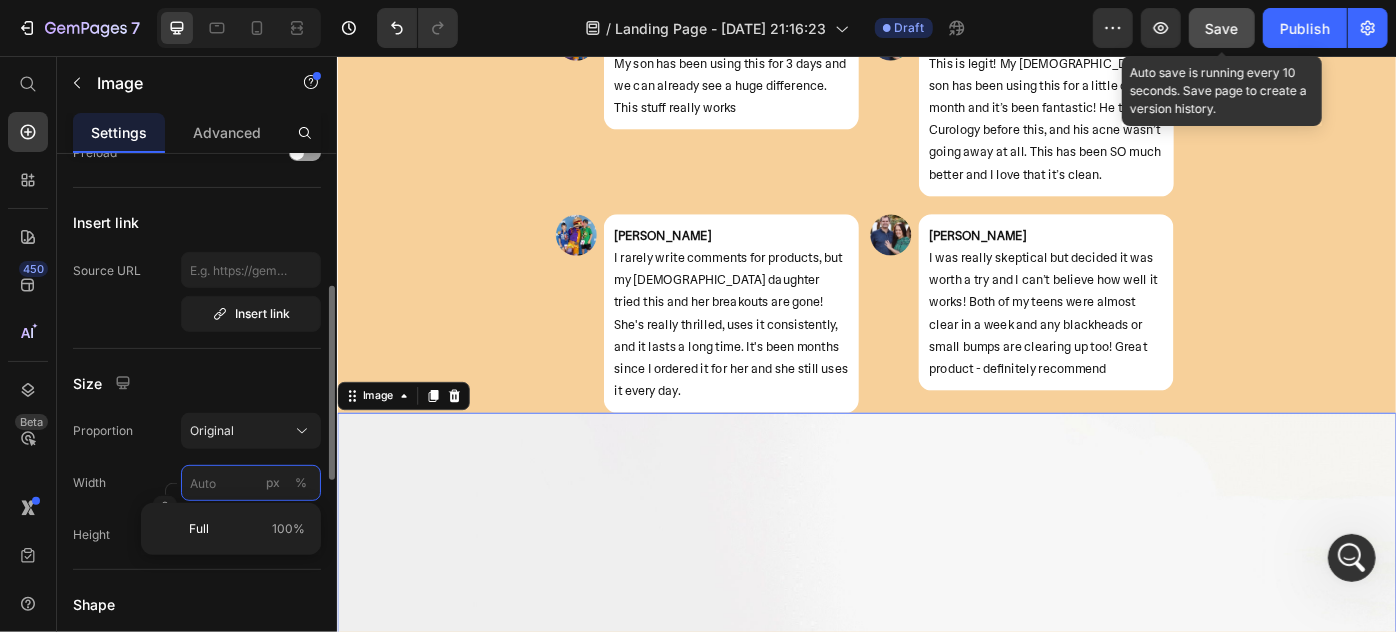 paste on "581" 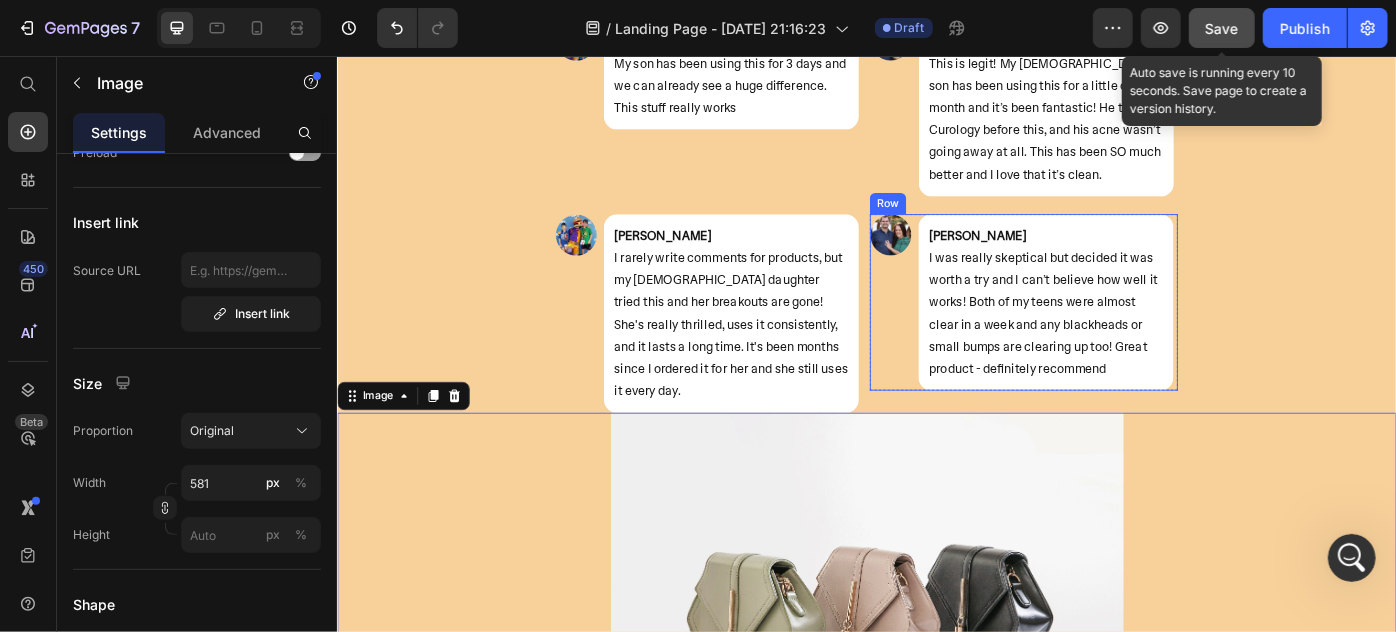click on "Image" at bounding box center [963, 334] 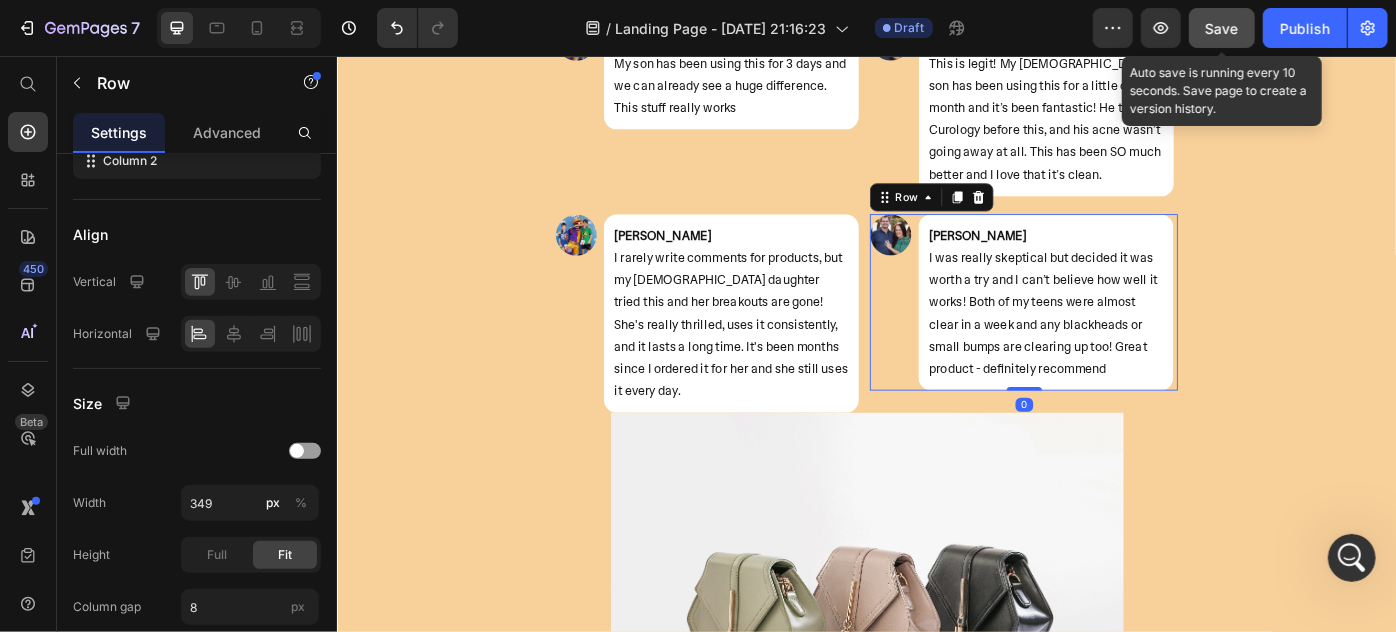 scroll, scrollTop: 0, scrollLeft: 0, axis: both 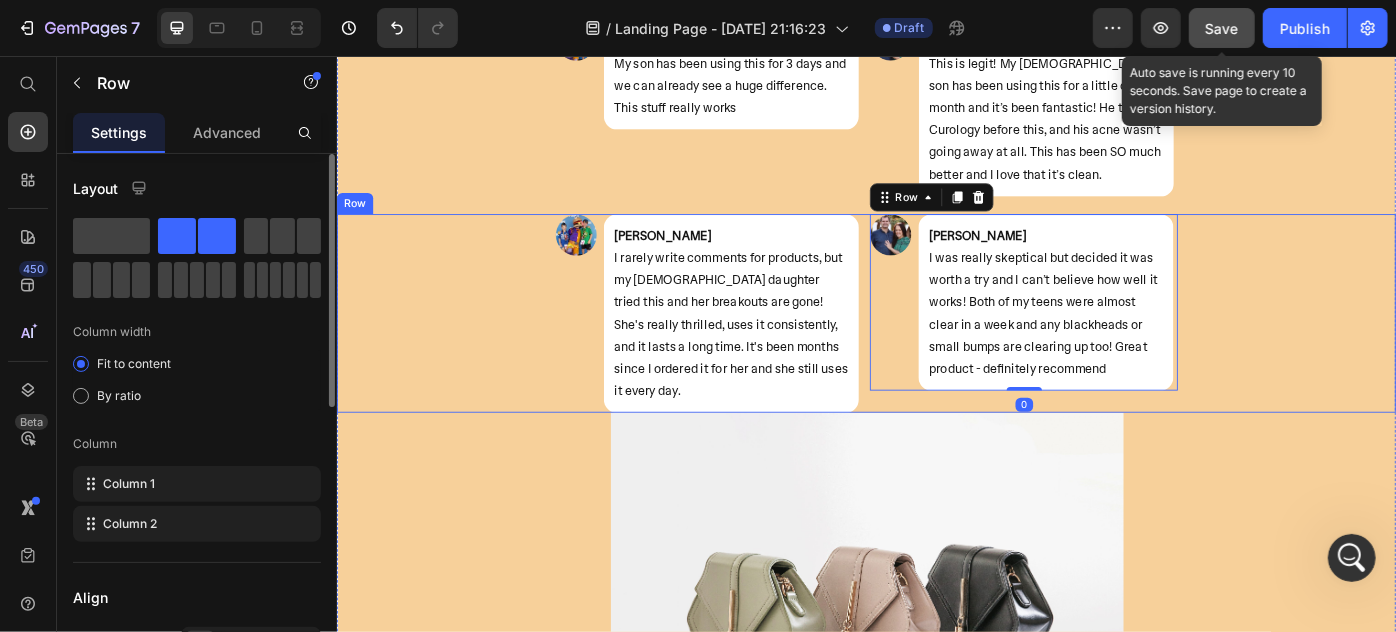 click on "Image Dana Rummery I rarely write comments for products, but my 13 year old daughter tried this and her breakouts are gone! She's really thrilled, uses it consistently, and it lasts a long time. It's been months since I ordered it for her and she still uses it every day. Text Block Row Row Image Kirsten King  I was really skeptical but decided it was worth a try and I can’t believe how well it works! Both of my teens were almost clear in a week and any blackheads or small bumps are clearing up too! Great product - definitely recommend Text Block Row Row   0 Row Row" at bounding box center [936, 347] 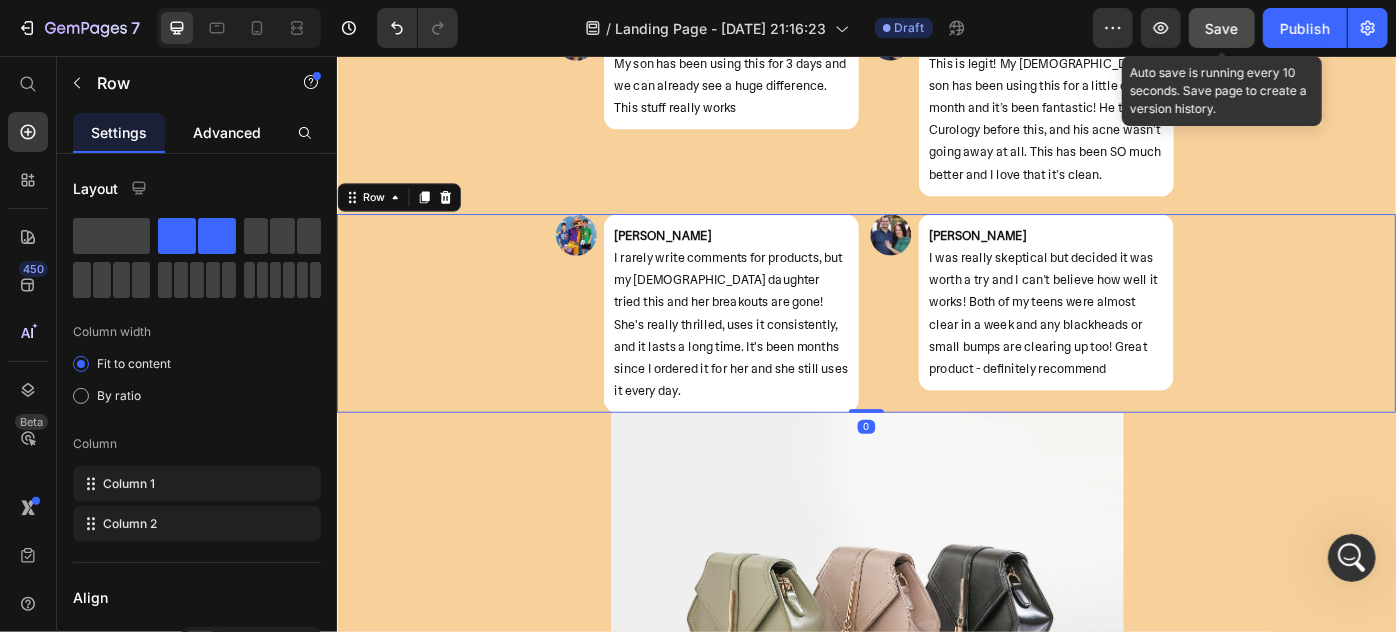 click on "Advanced" at bounding box center (227, 132) 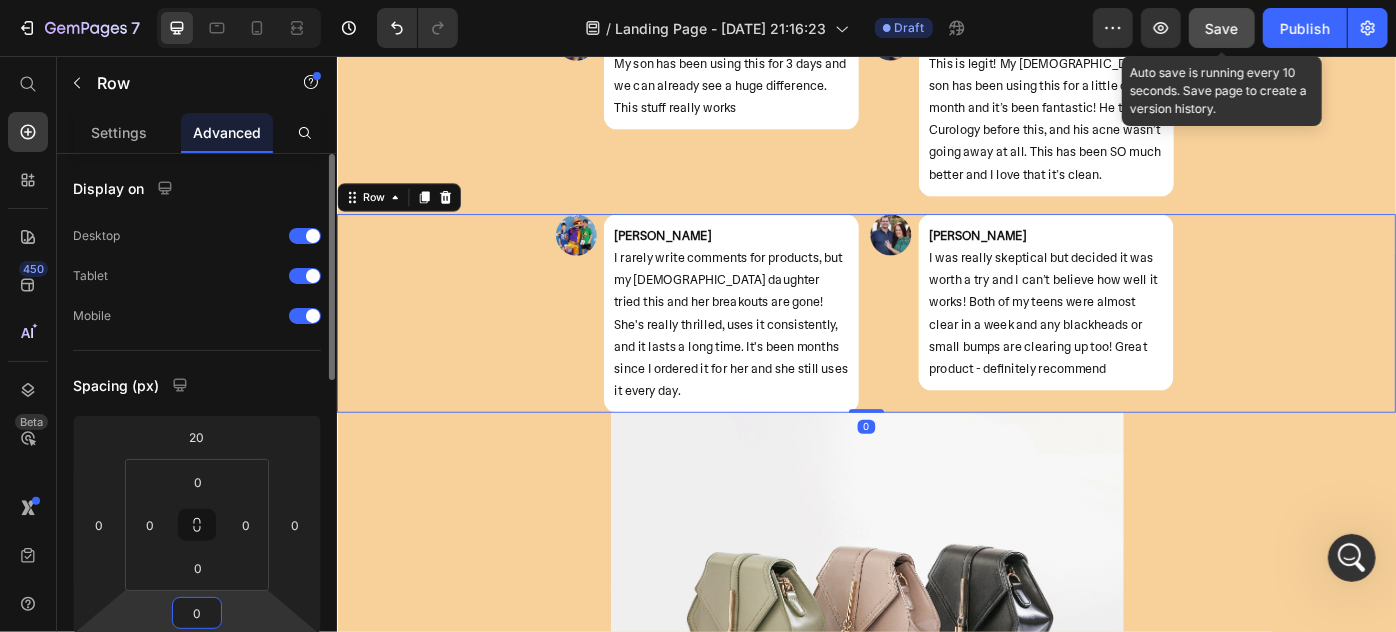 click on "0" at bounding box center [197, 613] 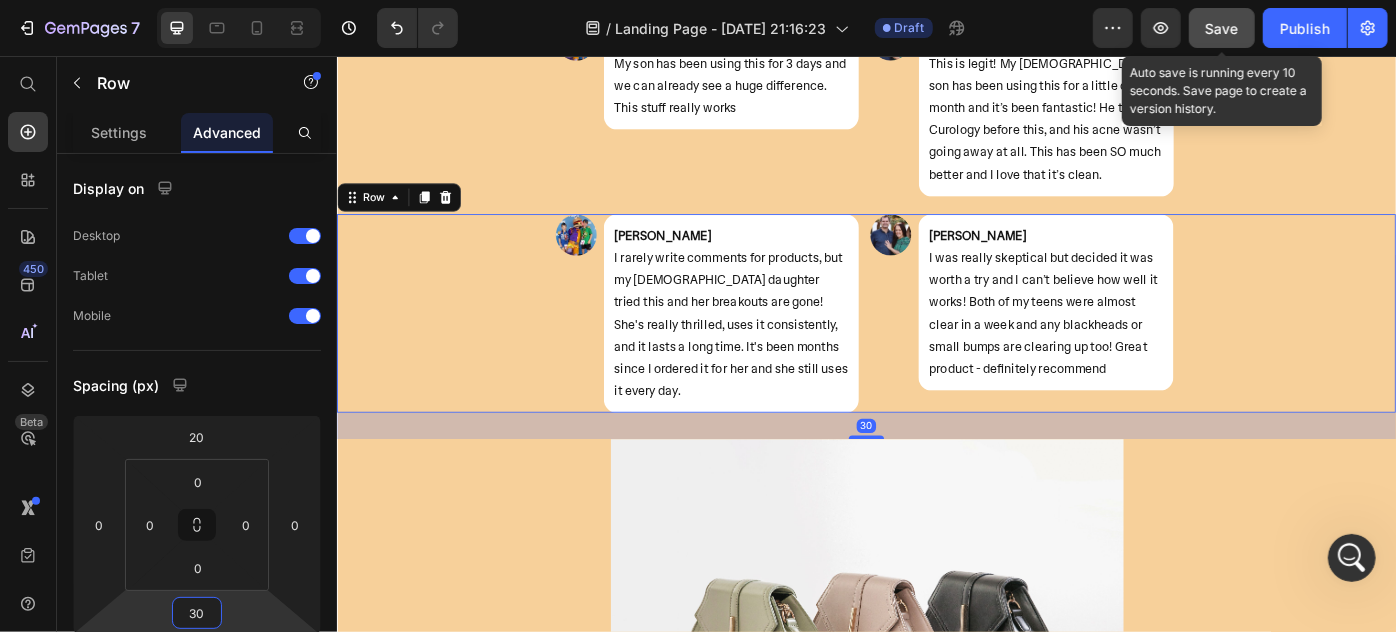 type on "30" 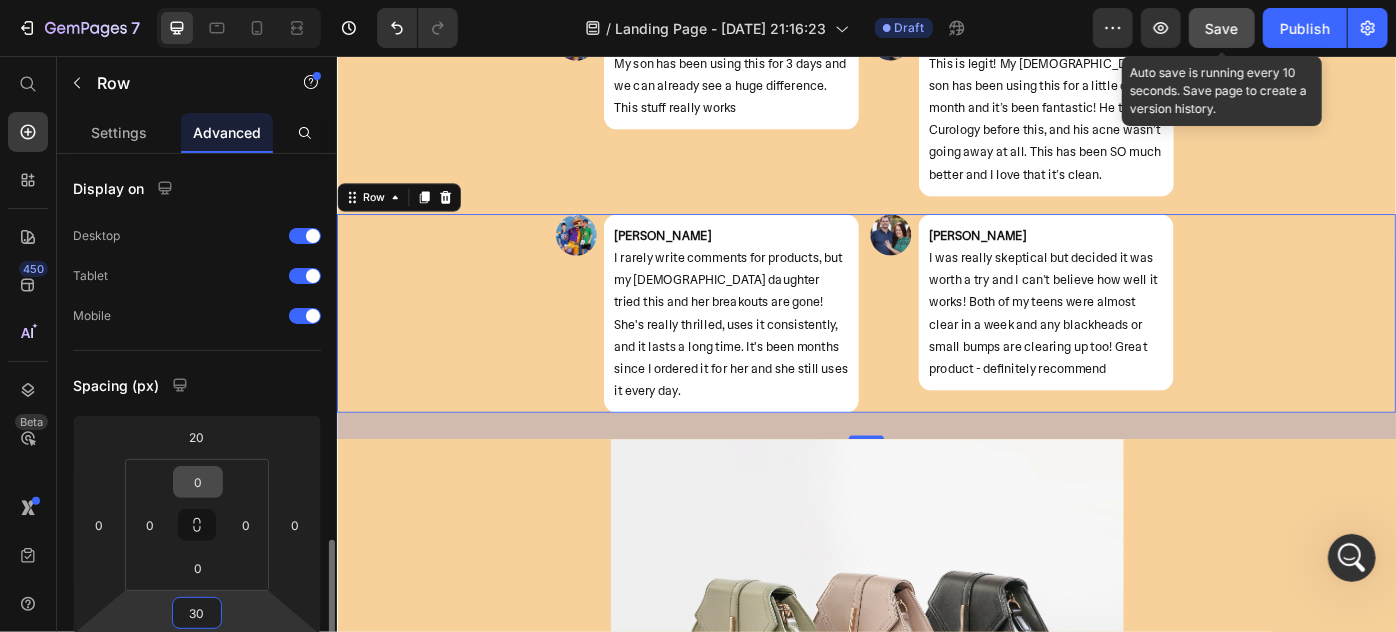 scroll, scrollTop: 272, scrollLeft: 0, axis: vertical 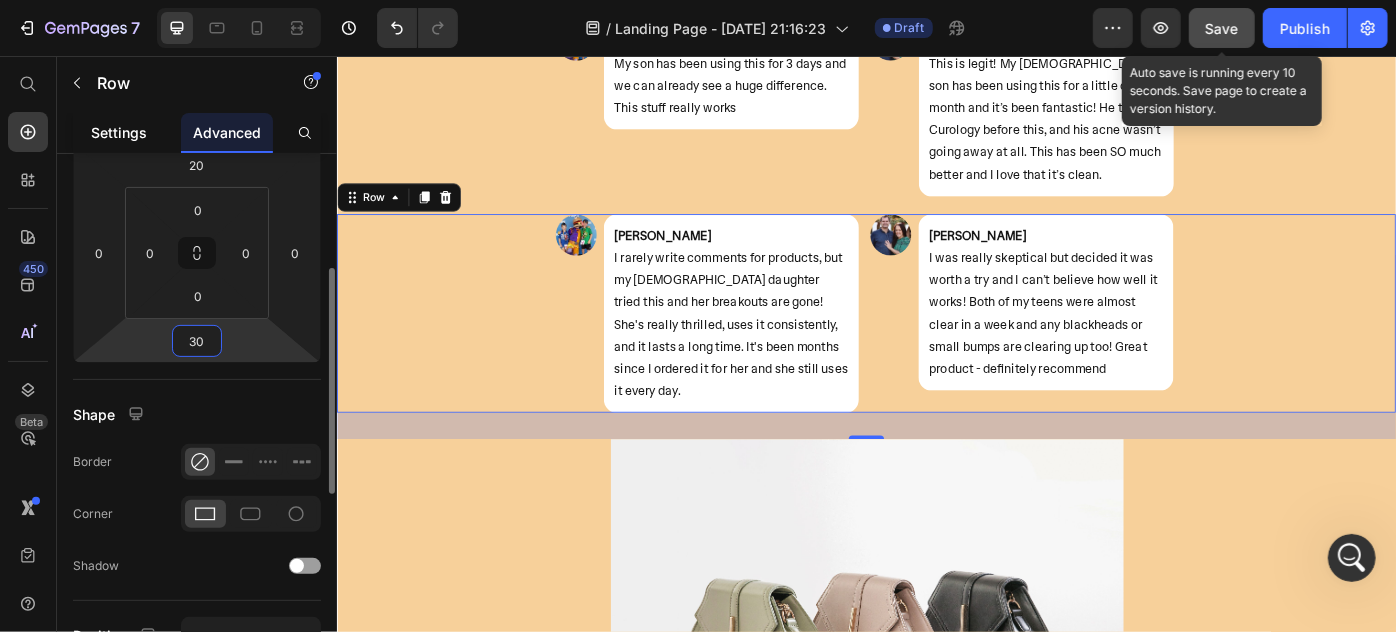 click on "Settings" 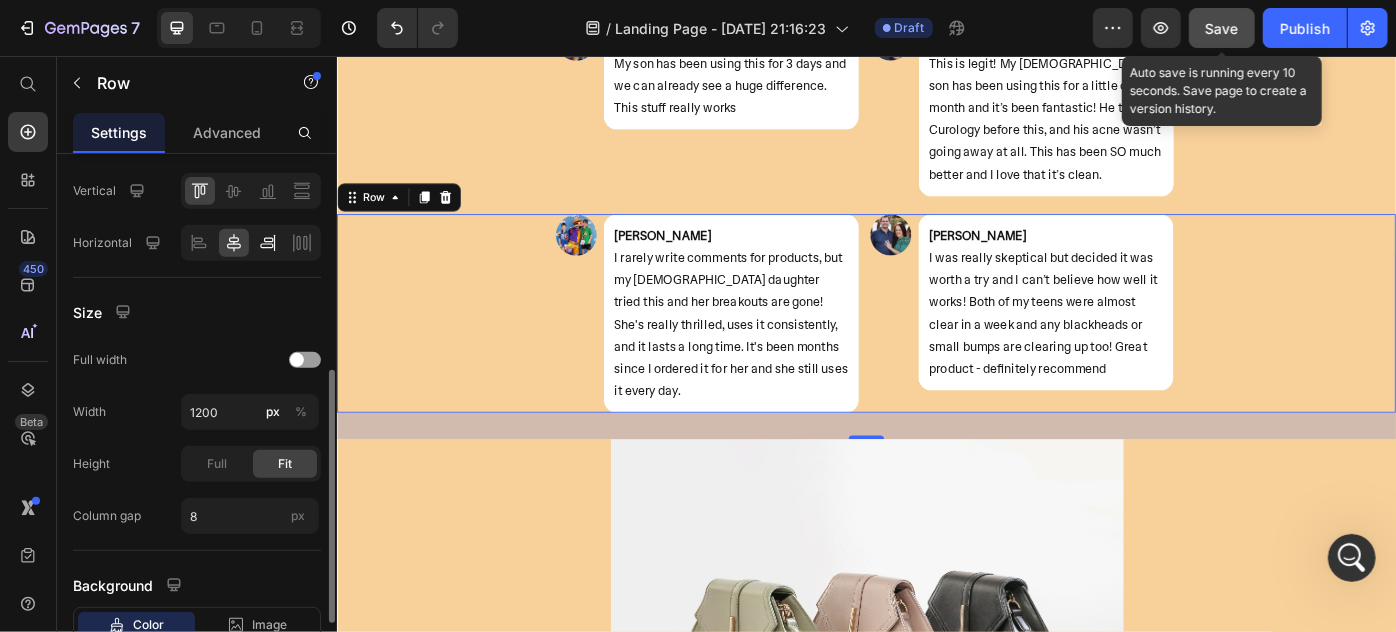 scroll, scrollTop: 591, scrollLeft: 0, axis: vertical 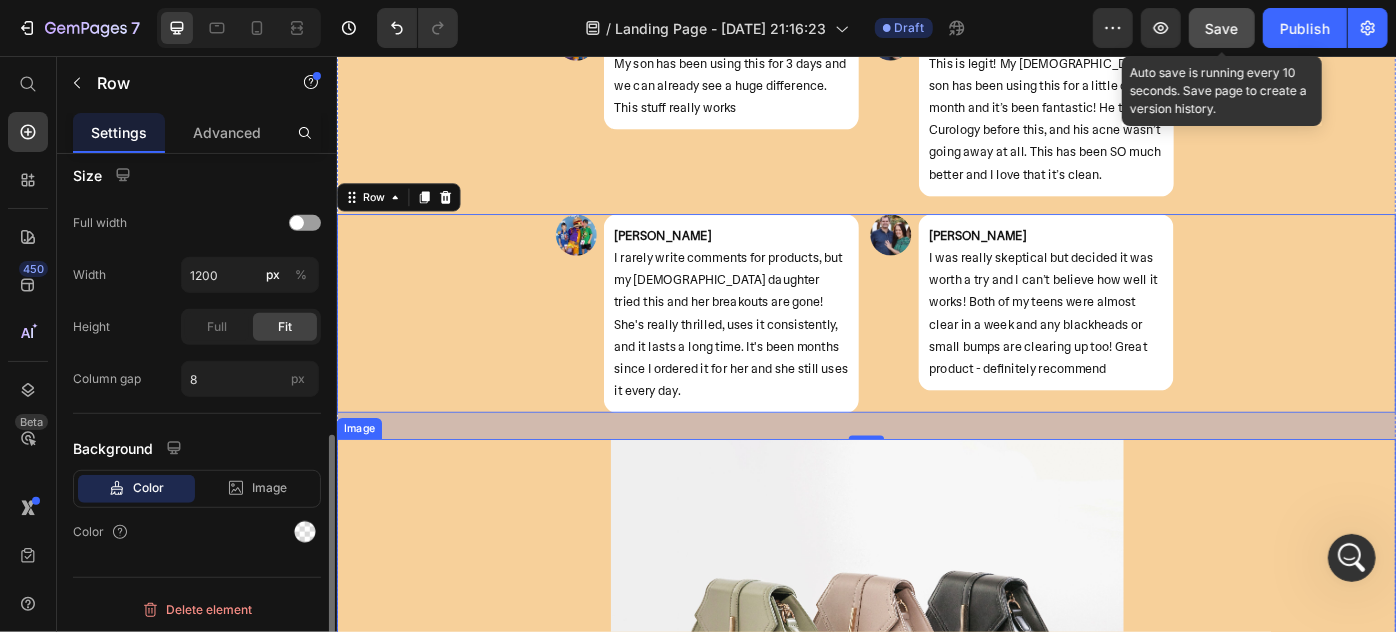 click at bounding box center [936, 707] 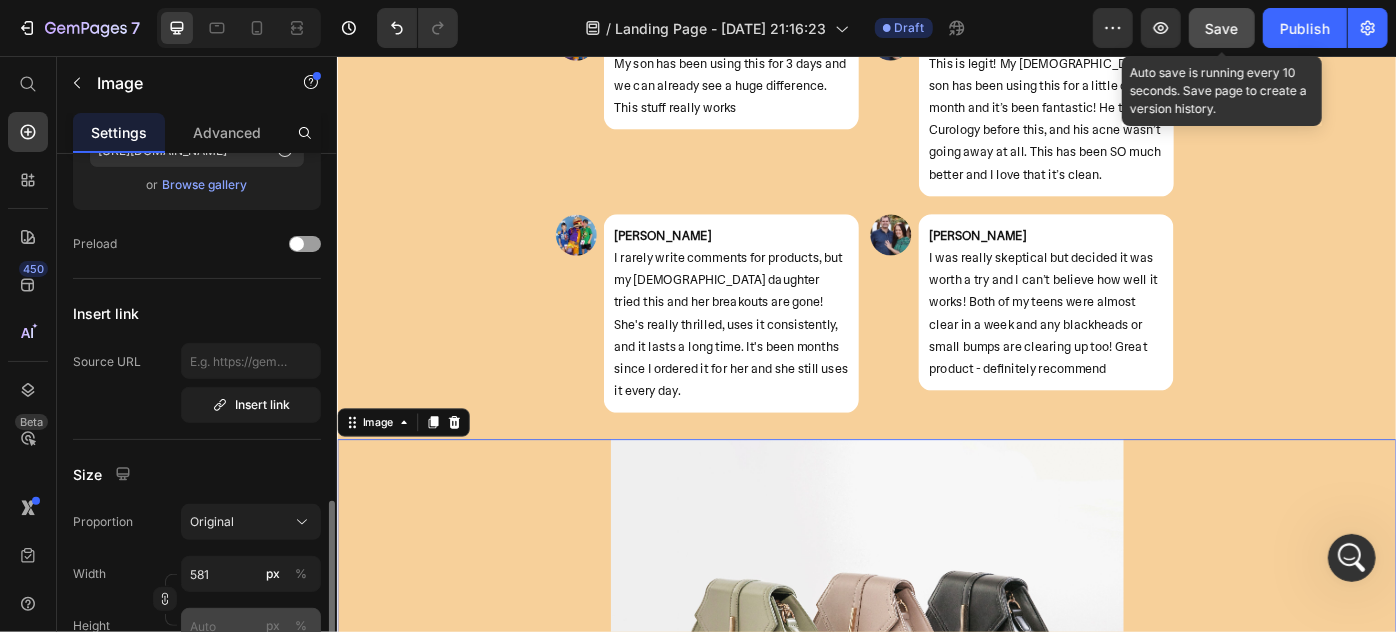 scroll, scrollTop: 454, scrollLeft: 0, axis: vertical 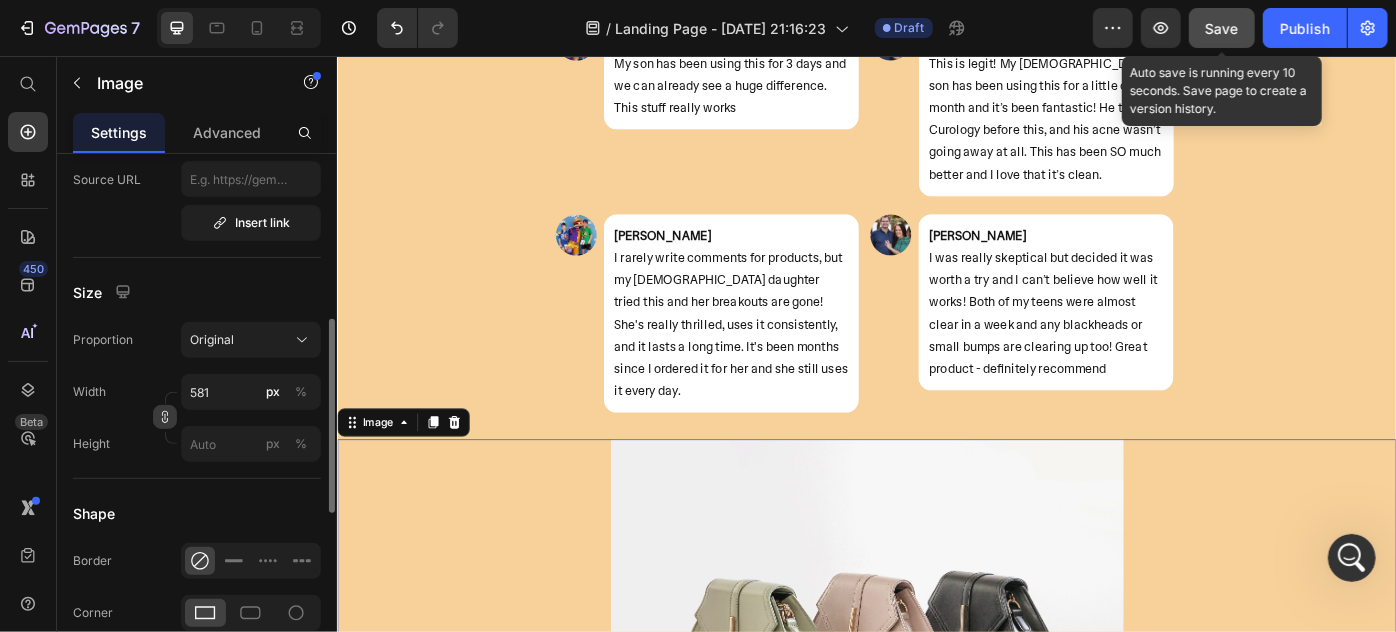 click 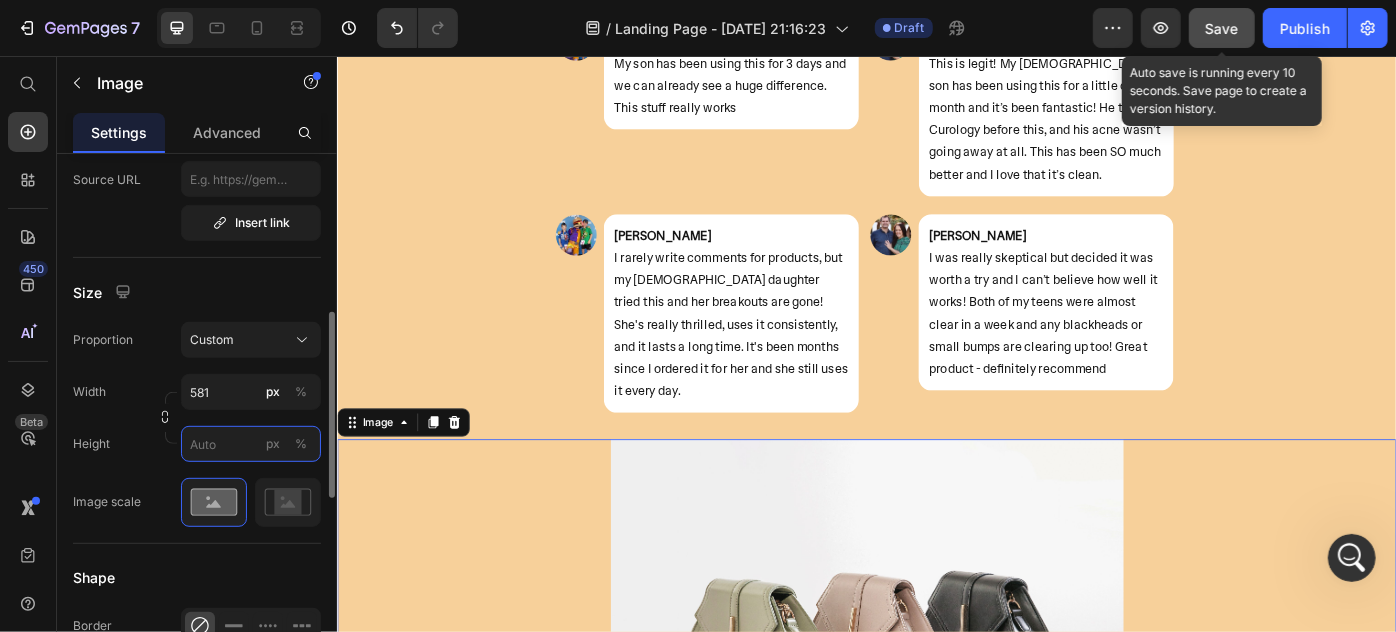 click on "px %" at bounding box center [251, 444] 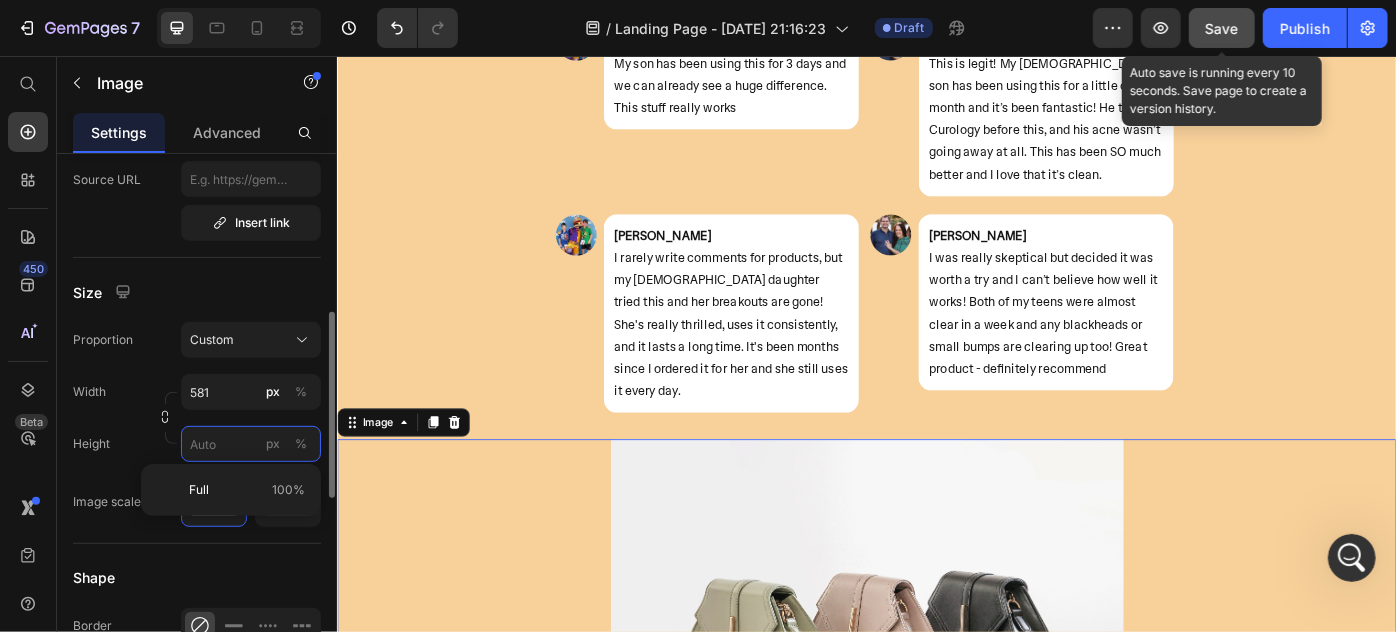 paste on "581.312" 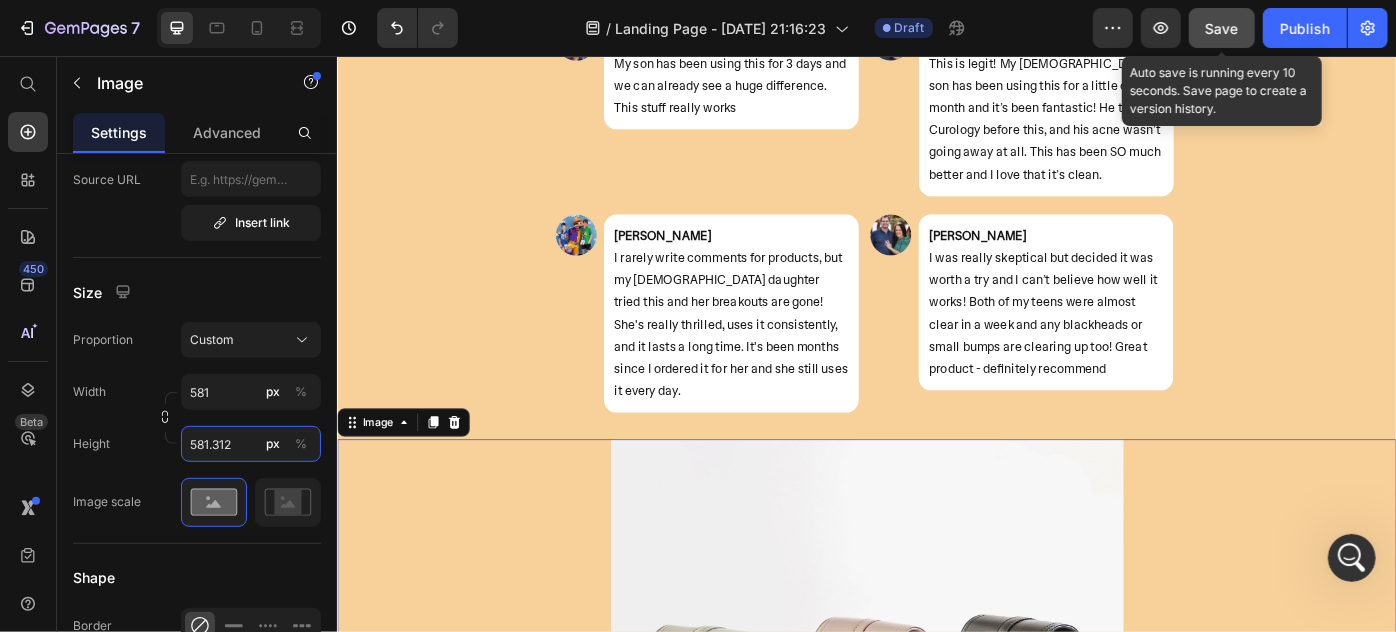 type on "581.312" 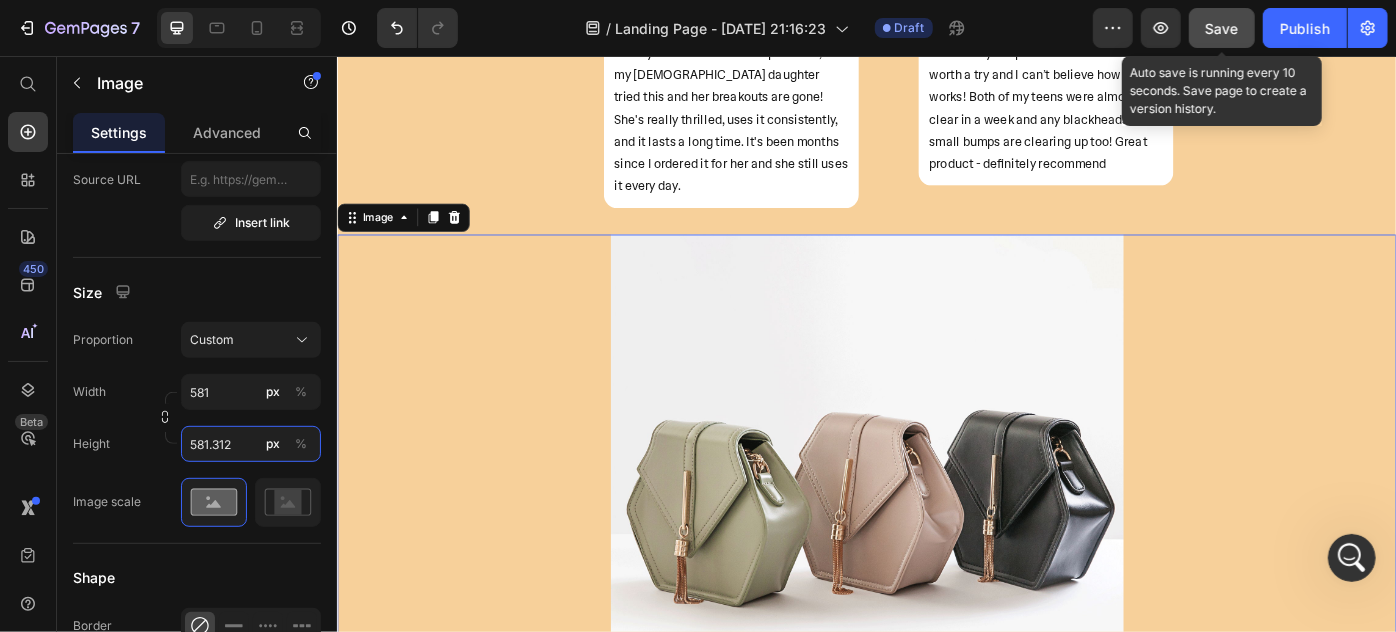 scroll, scrollTop: 8315, scrollLeft: 0, axis: vertical 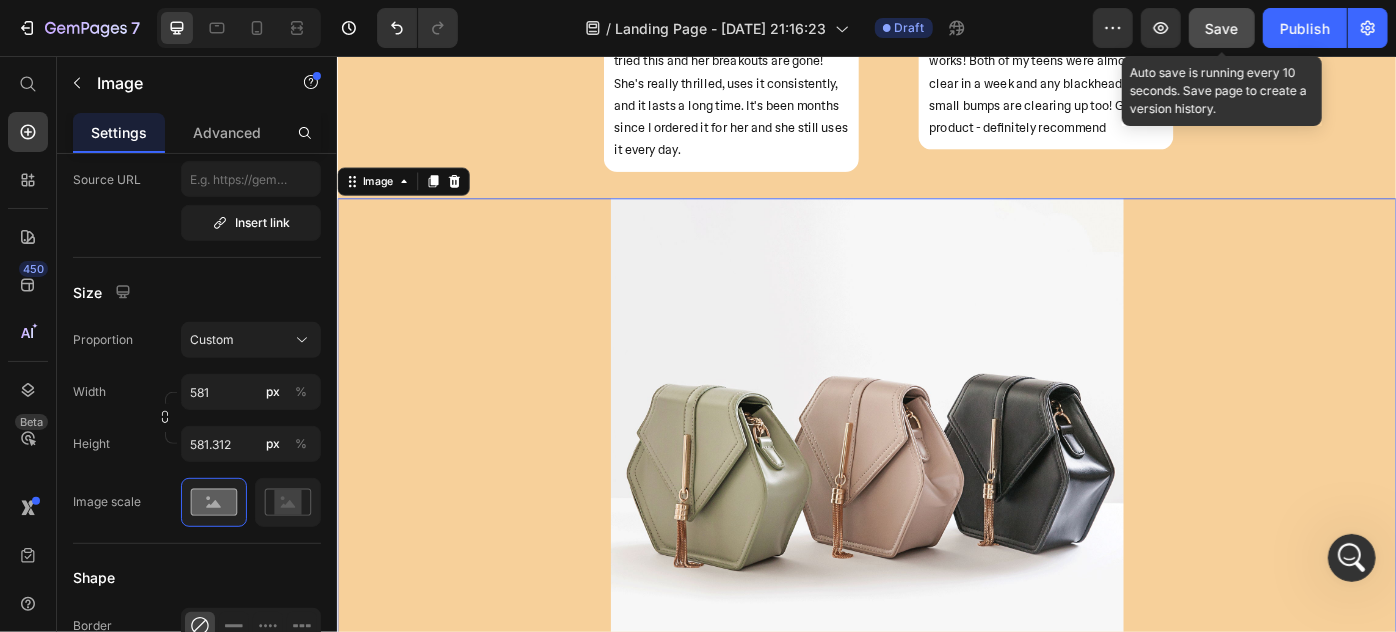click at bounding box center (936, 506) 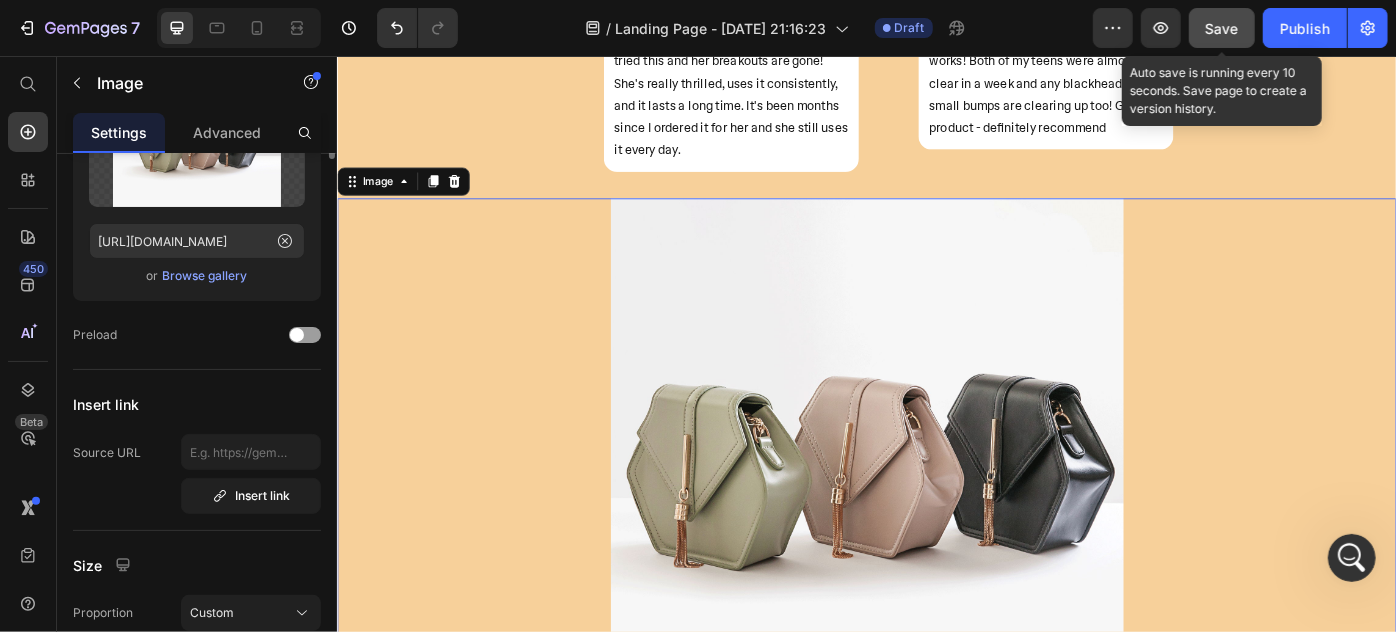 scroll, scrollTop: 0, scrollLeft: 0, axis: both 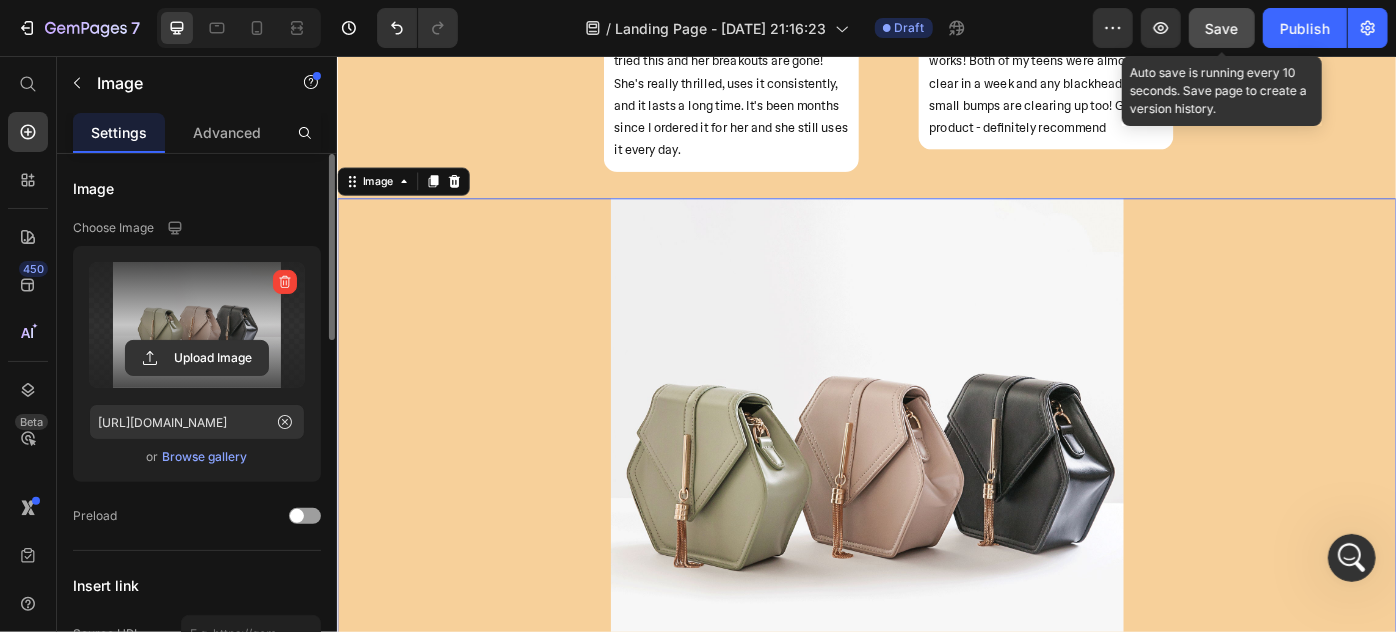 click at bounding box center [197, 325] 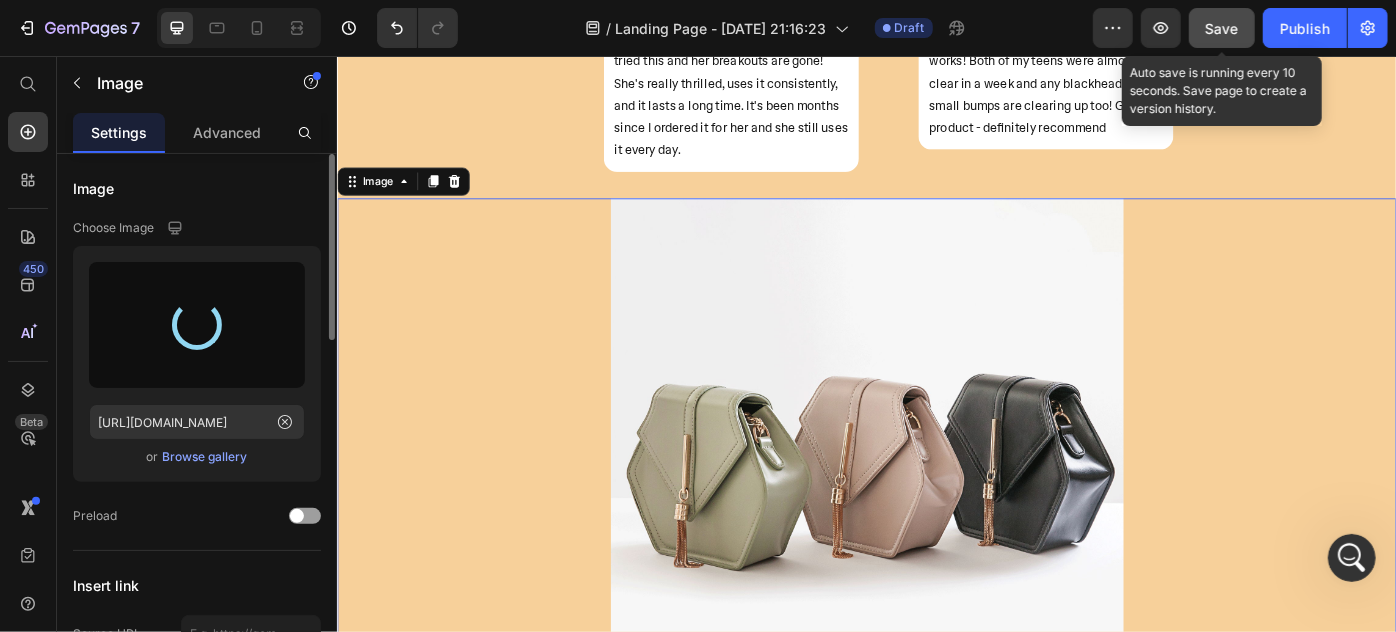 type on "https://cdn.shopify.com/s/files/1/0869/5912/8851/files/gempages_511364164535452839-94e8f5f4-bc3c-4fa8-b63f-c7310e884b95.png" 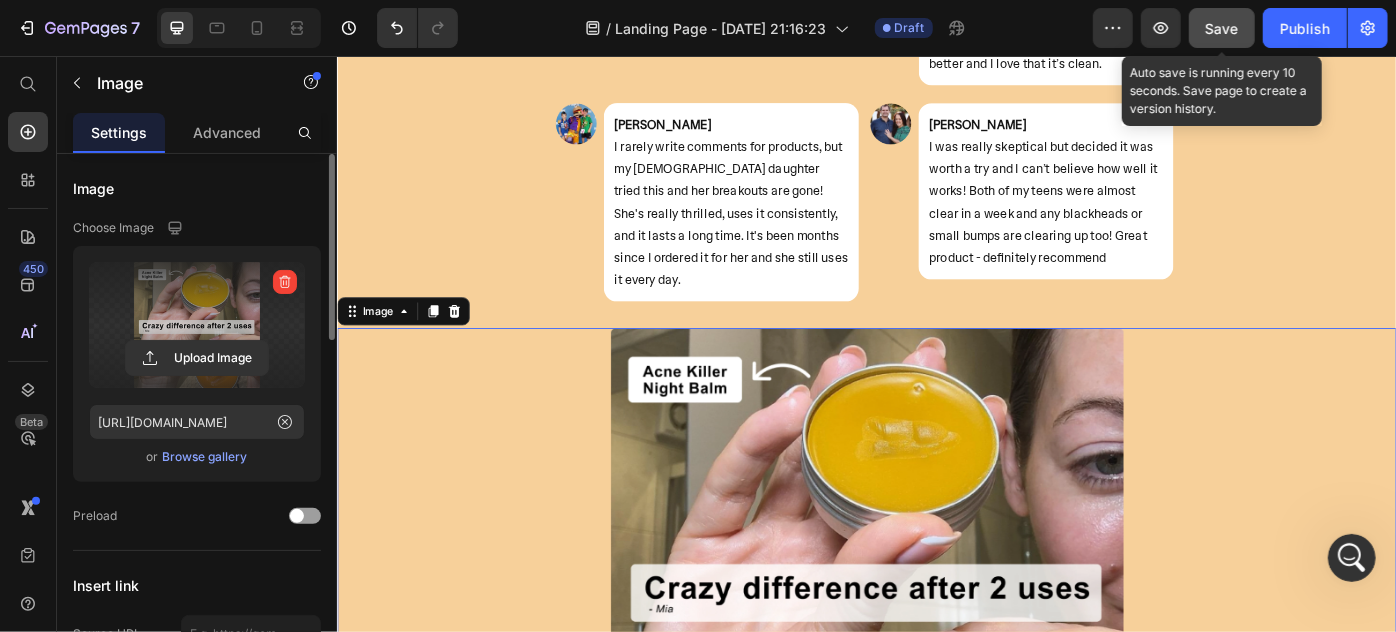 scroll, scrollTop: 8042, scrollLeft: 0, axis: vertical 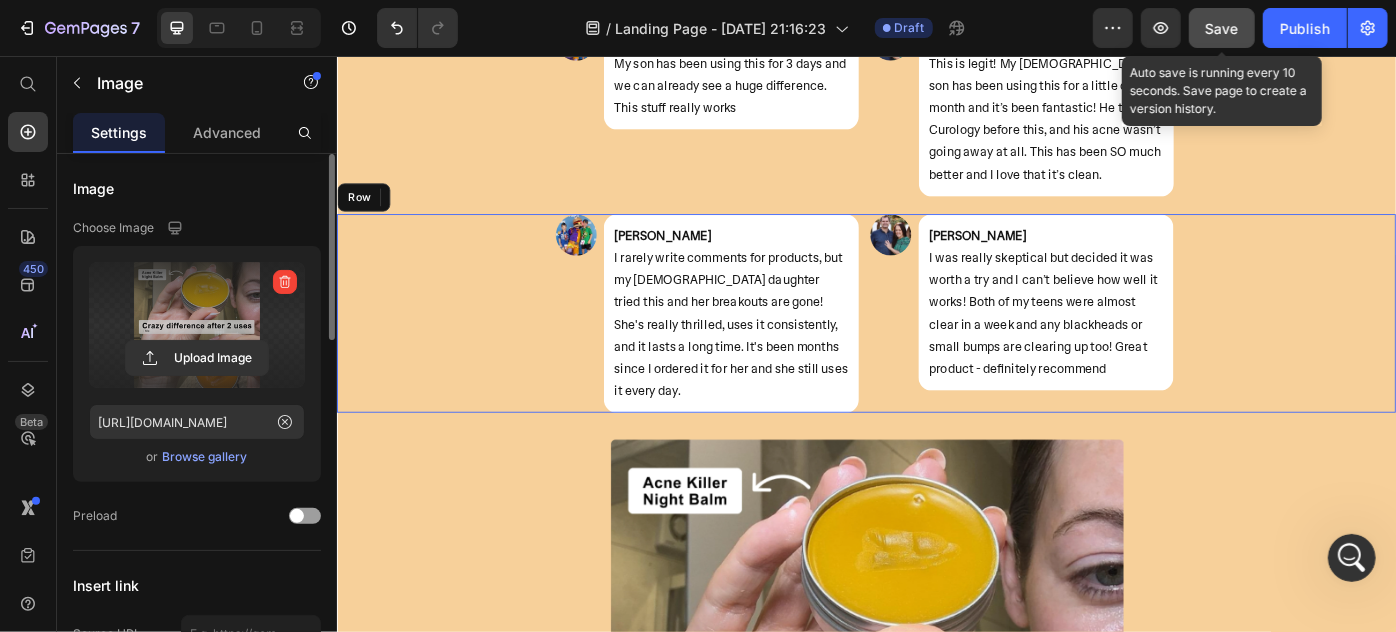 click on "Image Dana Rummery I rarely write comments for products, but my 13 year old daughter tried this and her breakouts are gone! She's really thrilled, uses it consistently, and it lasts a long time. It's been months since I ordered it for her and she still uses it every day. Text Block Row Row Image Kirsten King  I was really skeptical but decided it was worth a try and I can’t believe how well it works! Both of my teens were almost clear in a week and any blackheads or small bumps are clearing up too! Great product - definitely recommend Text Block Row Row Row Row" at bounding box center [936, 347] 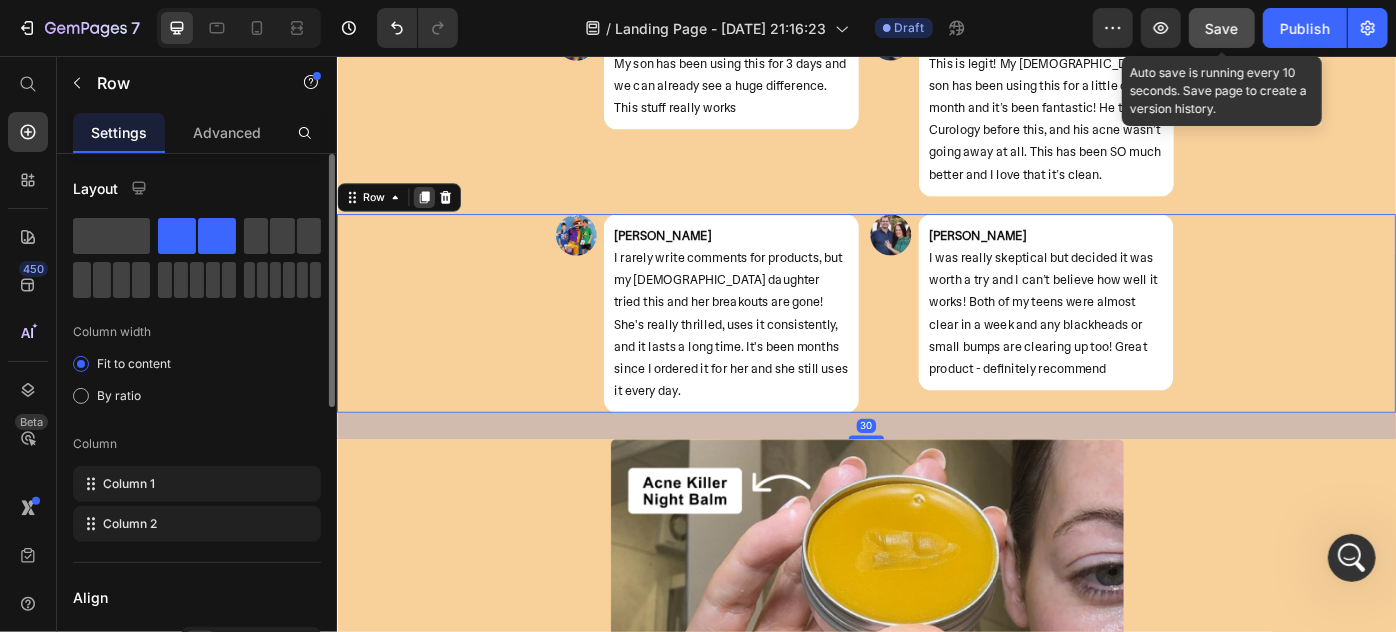 click 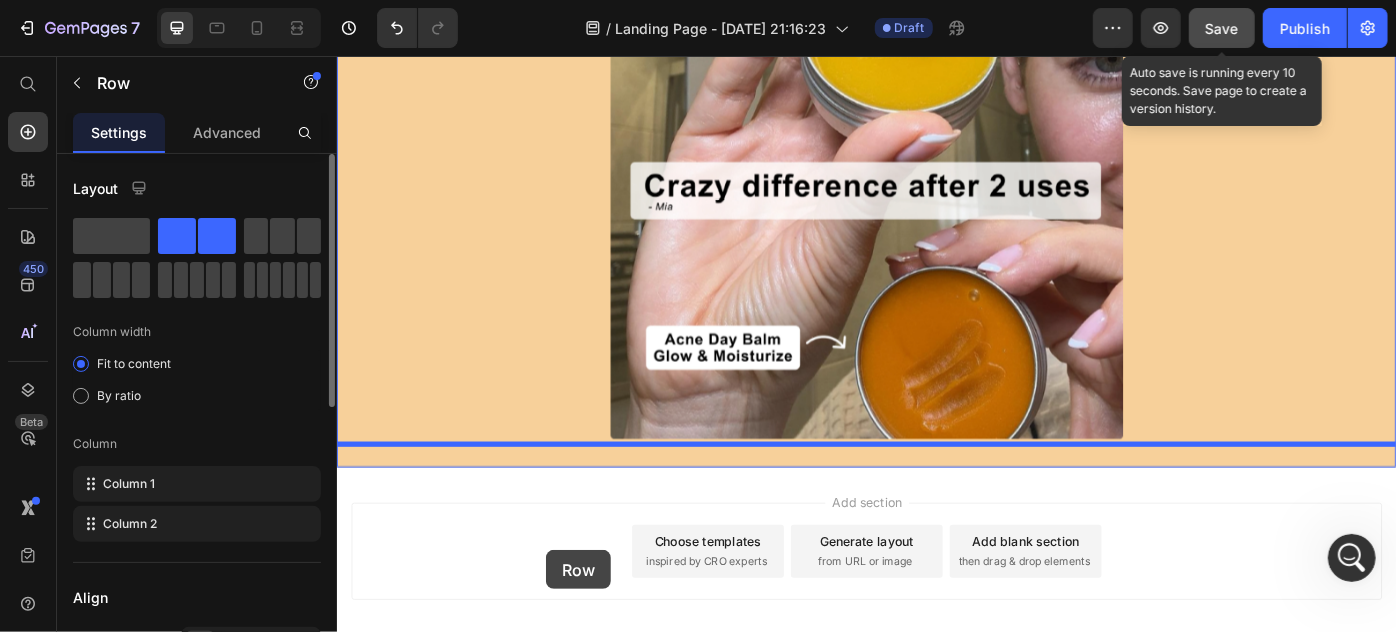scroll, scrollTop: 8888, scrollLeft: 0, axis: vertical 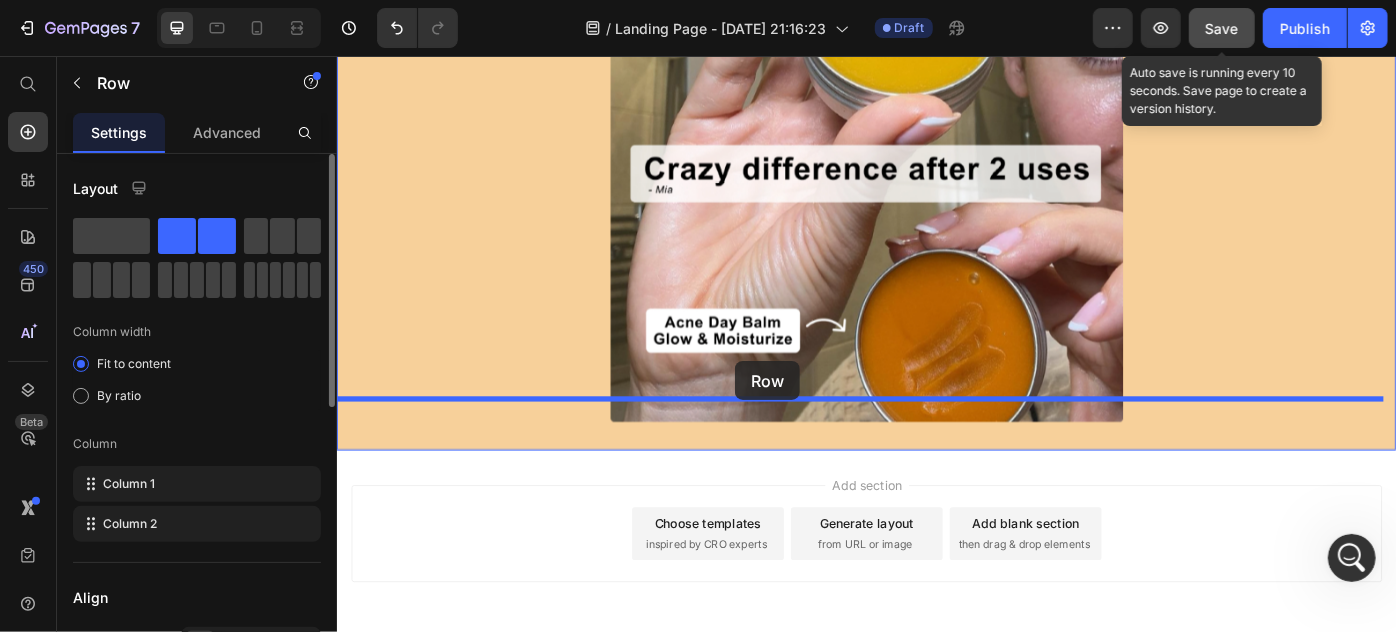 drag, startPoint x: 363, startPoint y: 455, endPoint x: 787, endPoint y: 403, distance: 427.1768 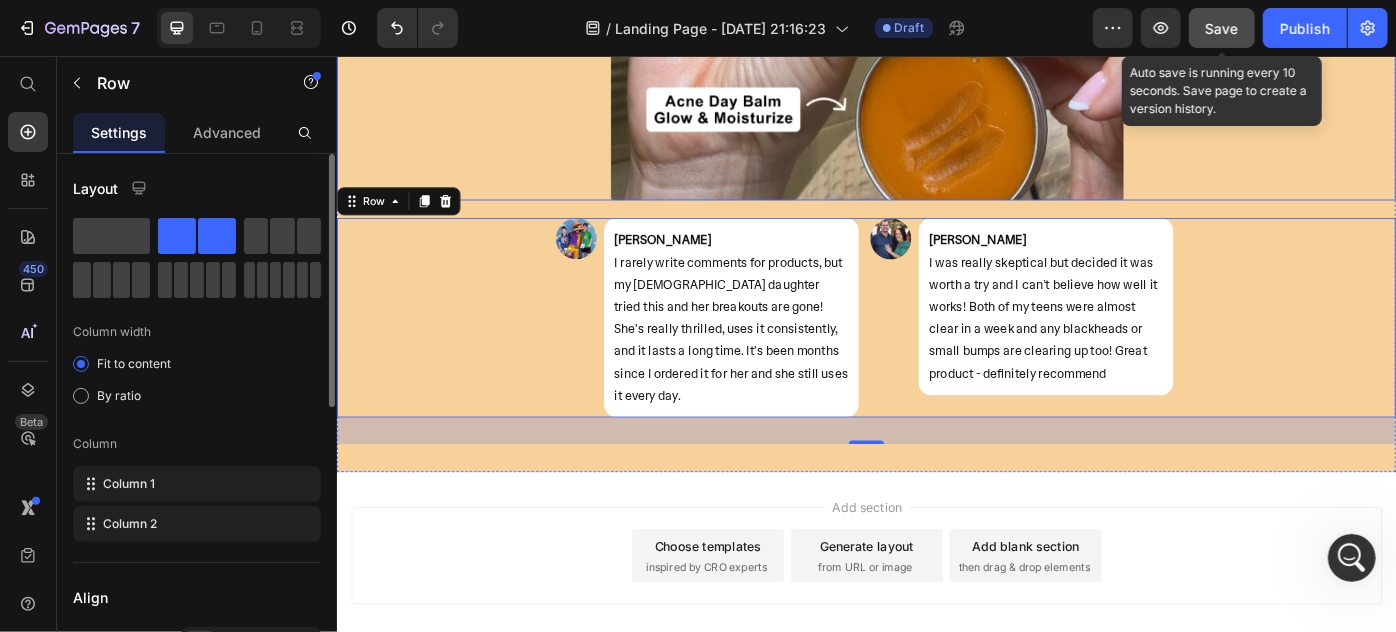 scroll, scrollTop: 8638, scrollLeft: 0, axis: vertical 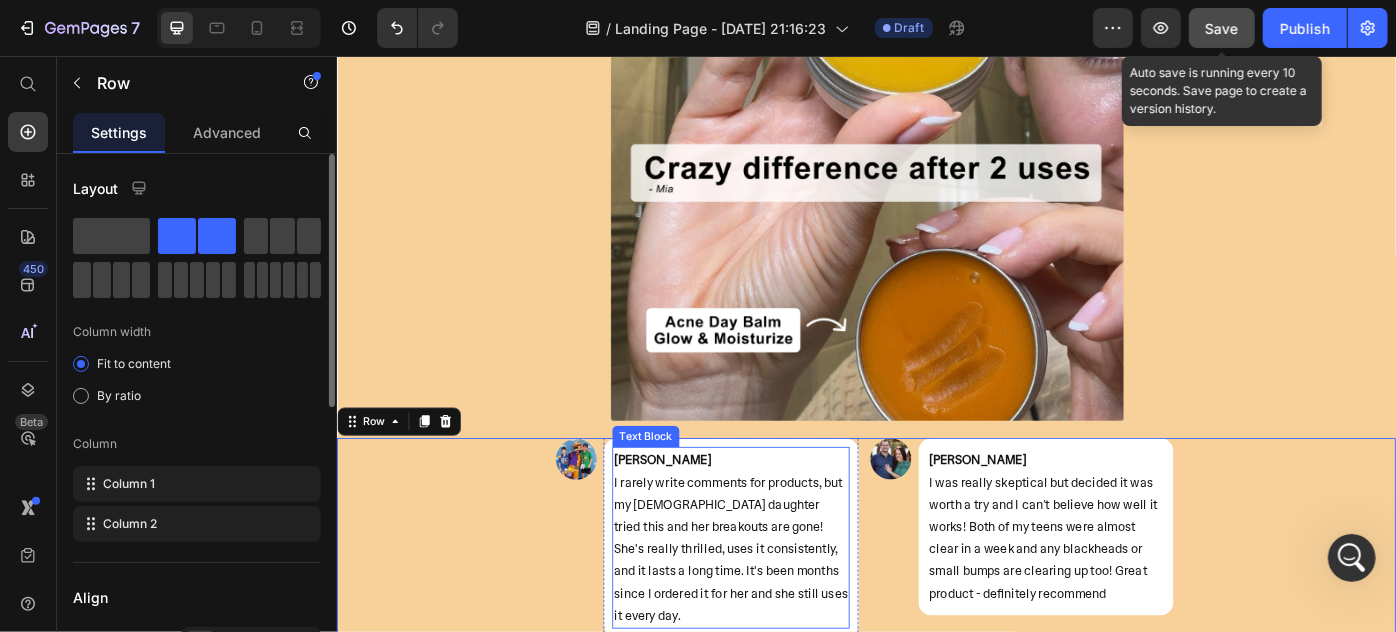 click on "Dana Rummery" at bounding box center [705, 512] 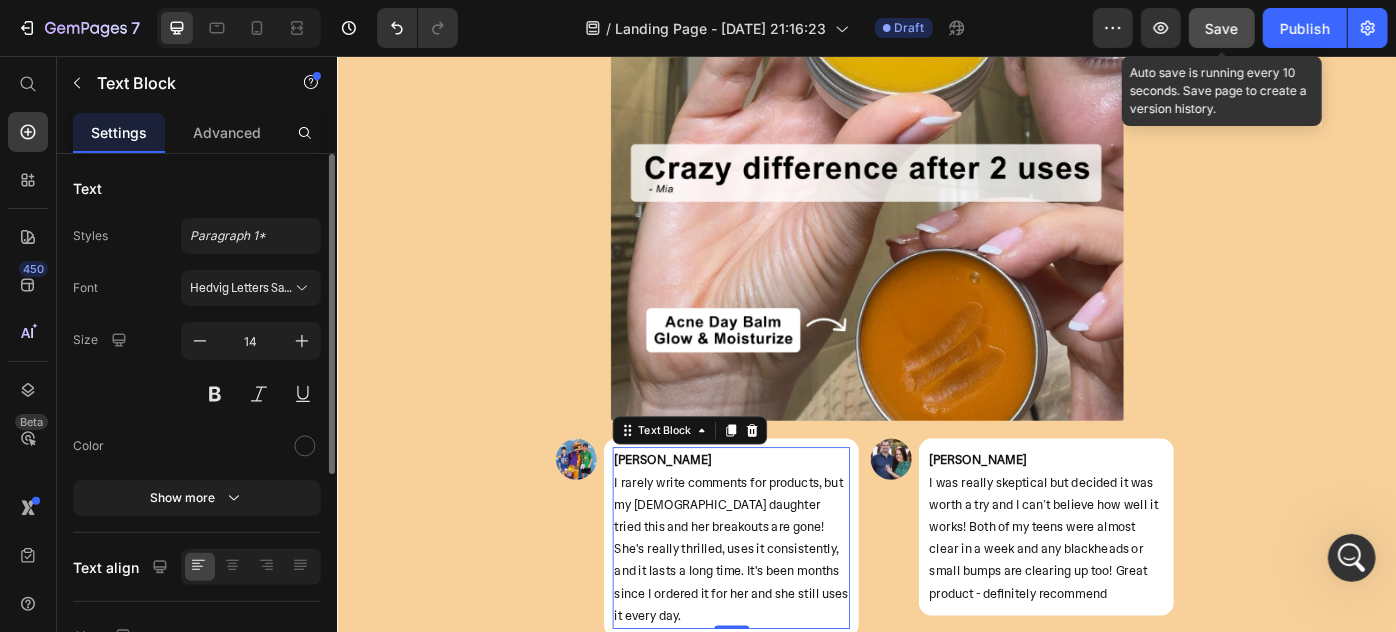 click on "Dana Rummery" at bounding box center [705, 512] 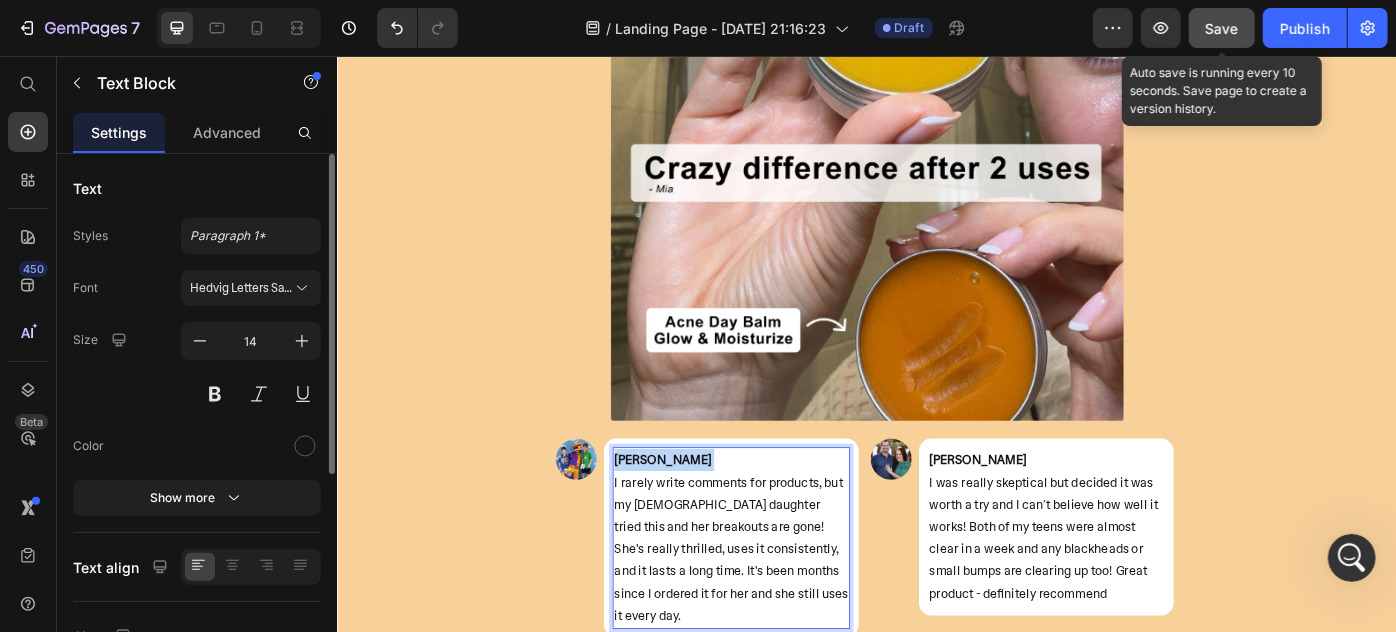 click on "Dana Rummery" at bounding box center (705, 512) 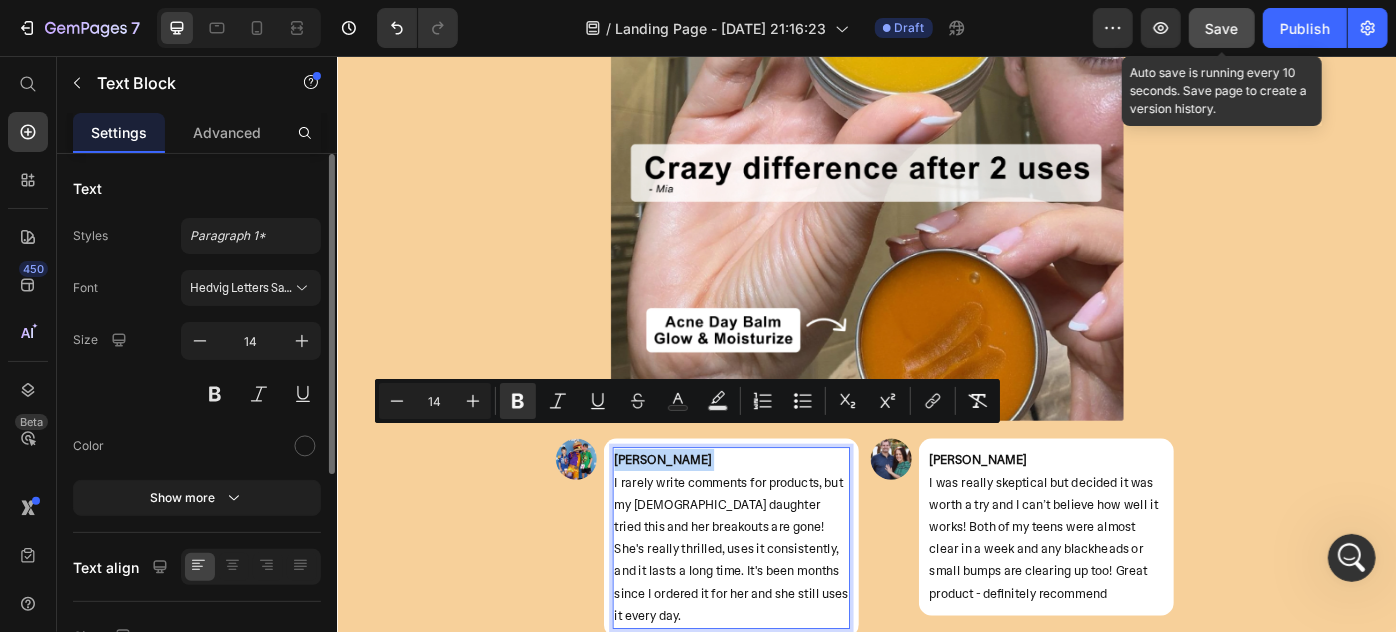 click on "Dana Rummery" at bounding box center [705, 512] 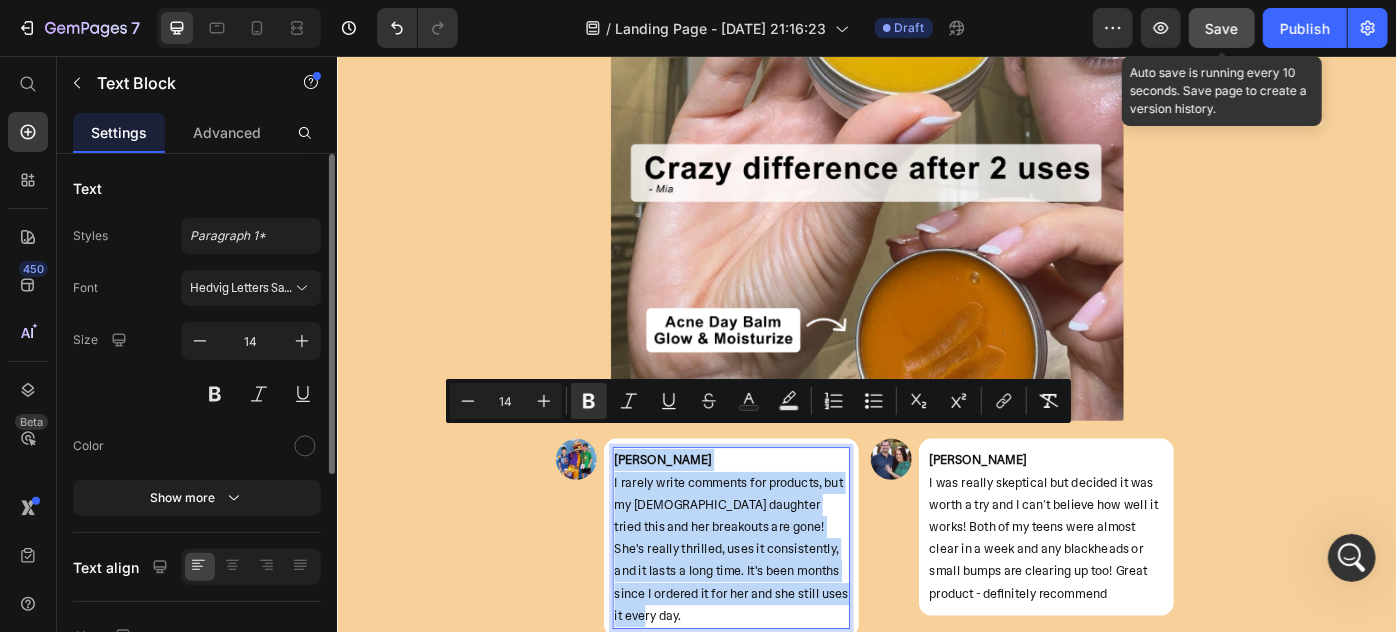 drag, startPoint x: 726, startPoint y: 492, endPoint x: 887, endPoint y: 647, distance: 223.48602 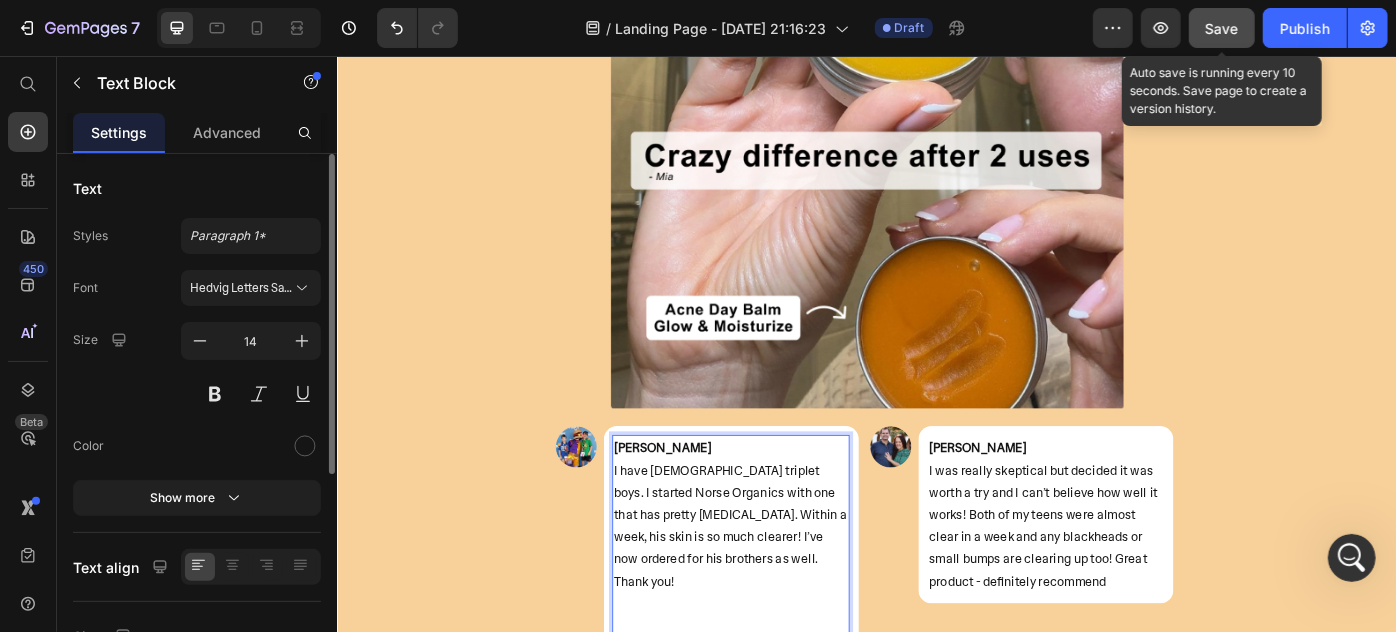 scroll, scrollTop: 166, scrollLeft: 0, axis: vertical 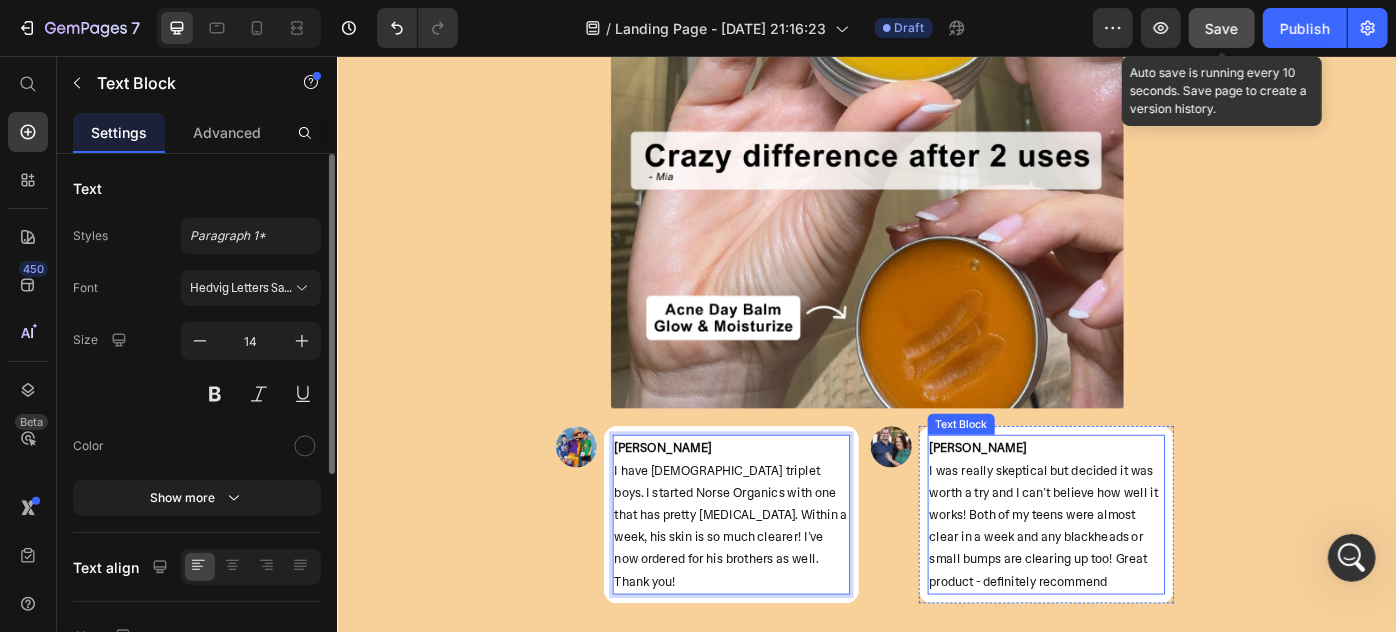 click on "Kirsten King" at bounding box center [1062, 498] 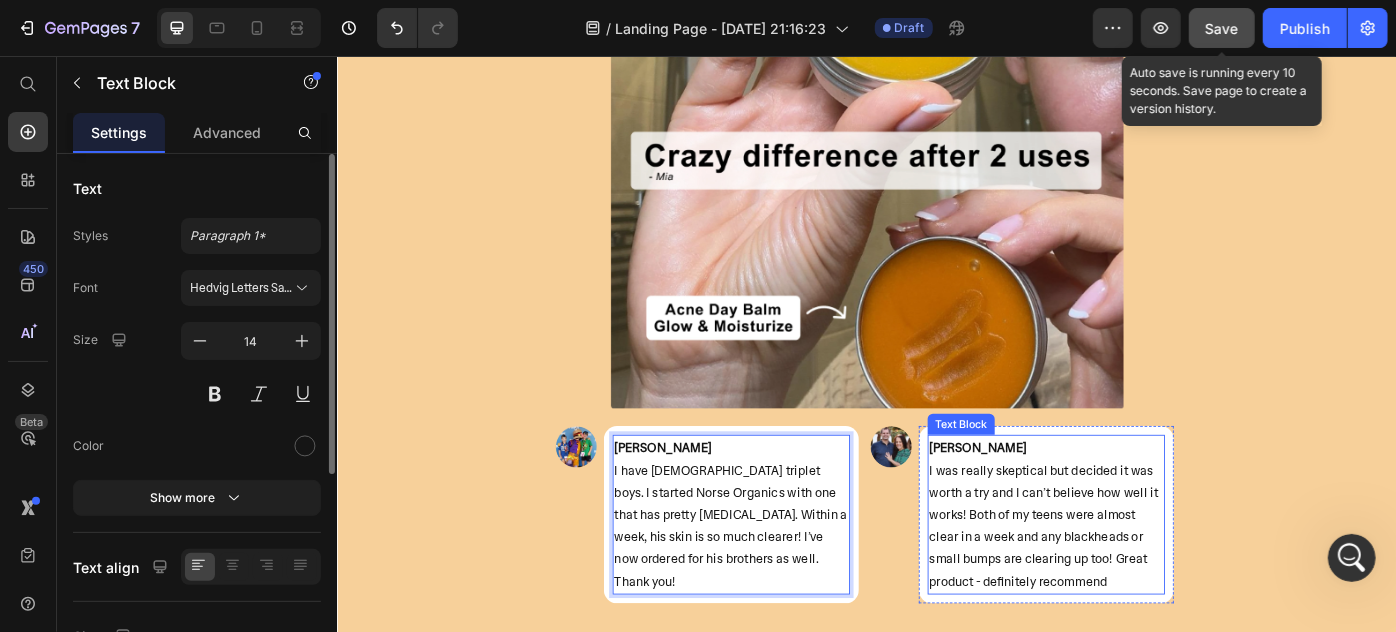 click on "Kirsten King" at bounding box center (1062, 498) 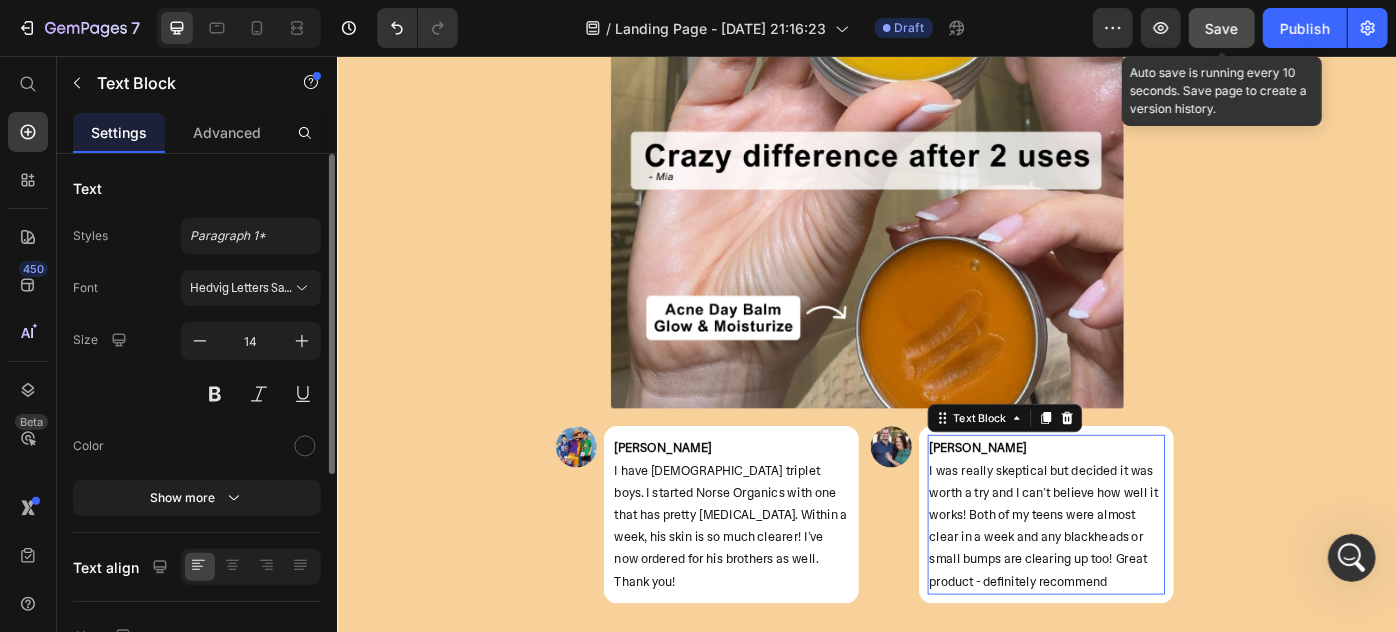 click on "Kirsten King" at bounding box center [1062, 498] 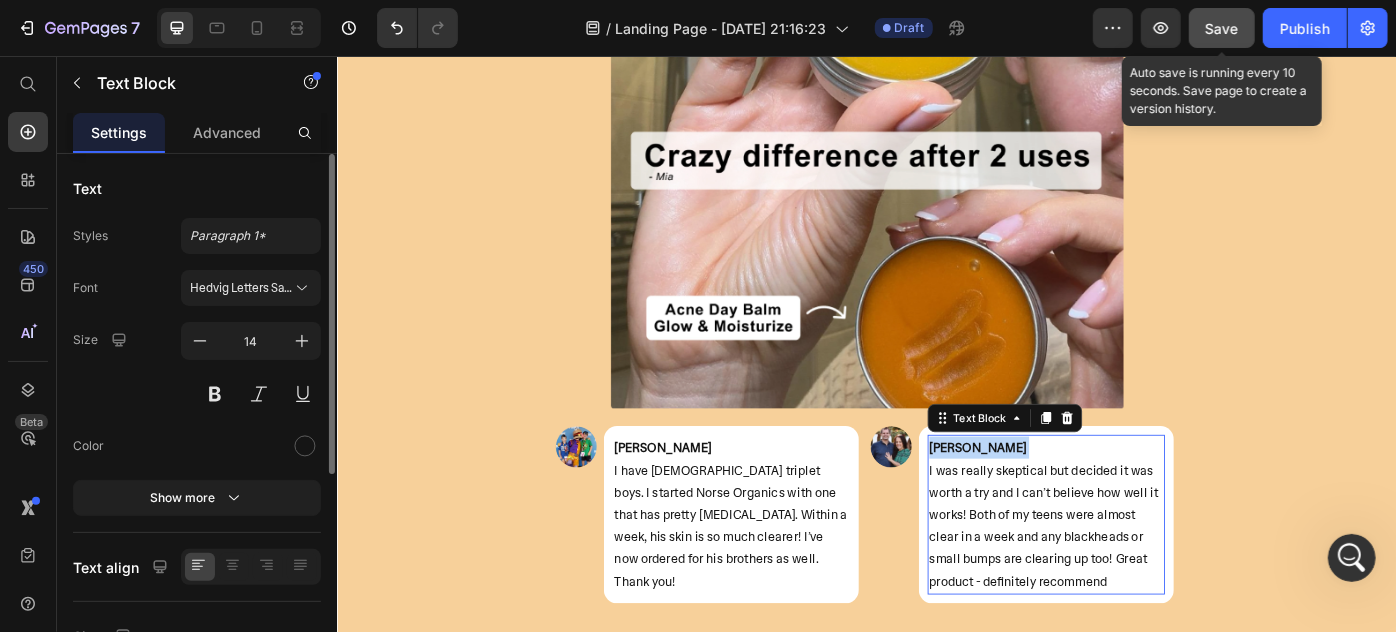 scroll, scrollTop: 0, scrollLeft: 0, axis: both 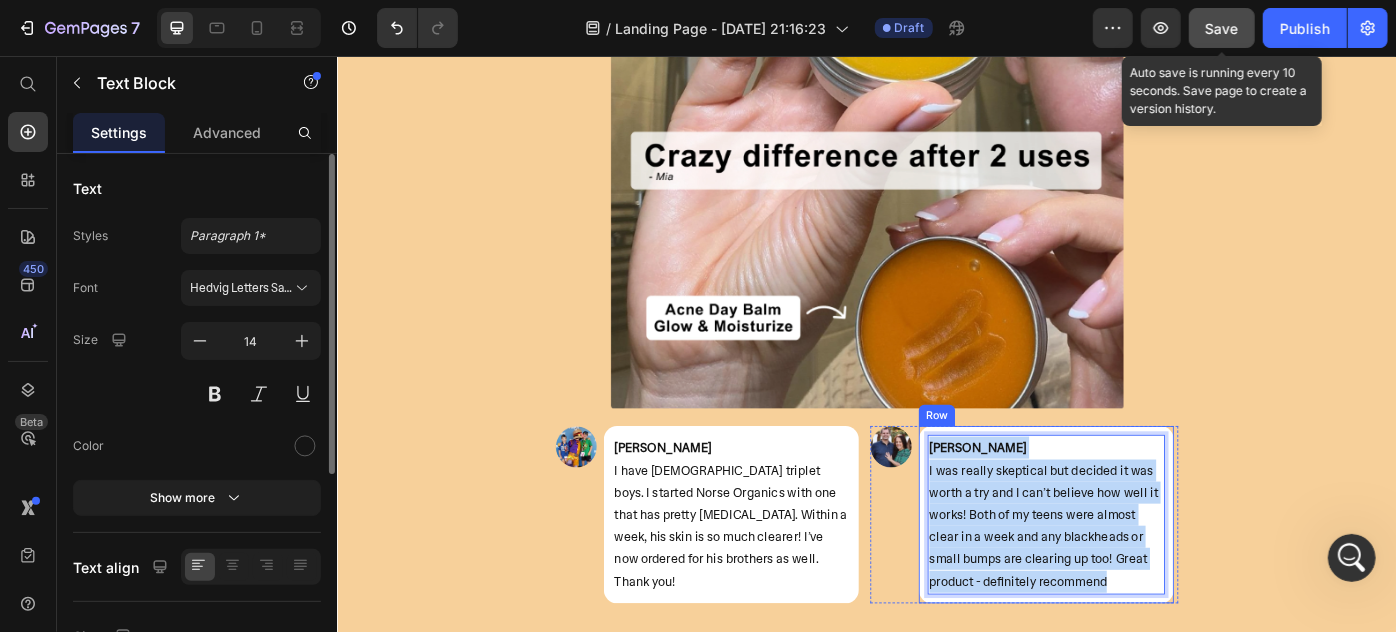 drag, startPoint x: 1048, startPoint y: 466, endPoint x: 1243, endPoint y: 639, distance: 260.67987 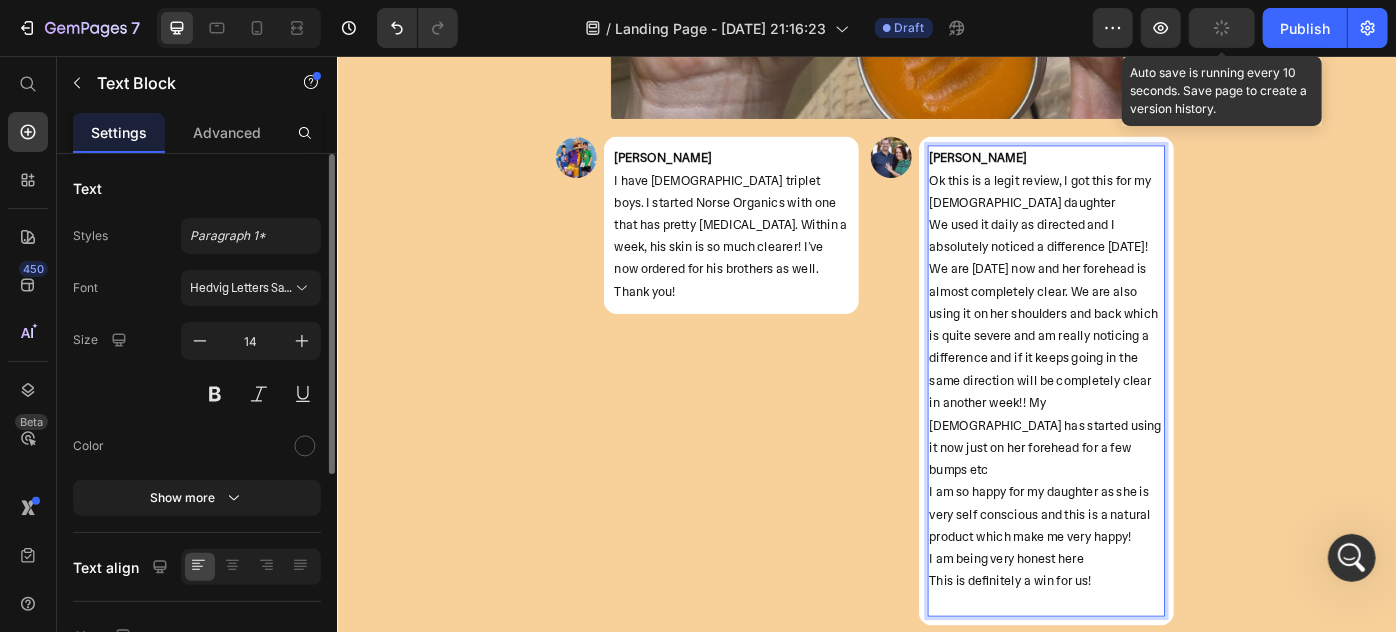 scroll, scrollTop: 221, scrollLeft: 0, axis: vertical 